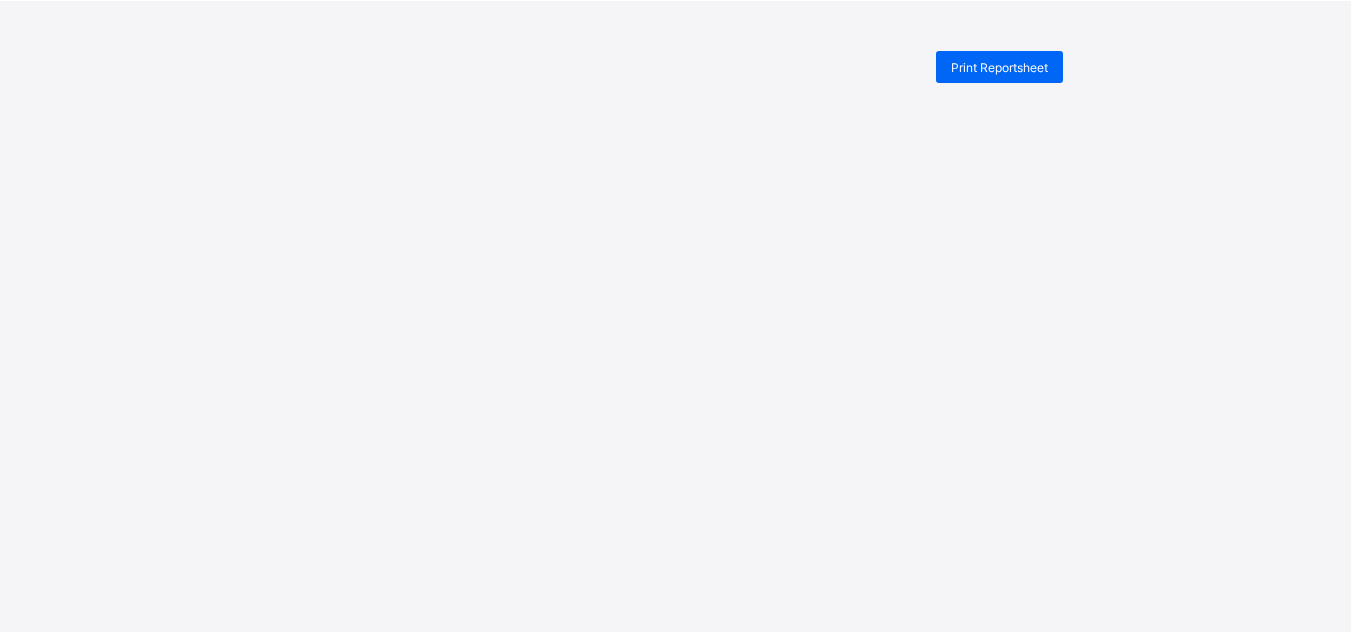 scroll, scrollTop: 0, scrollLeft: 0, axis: both 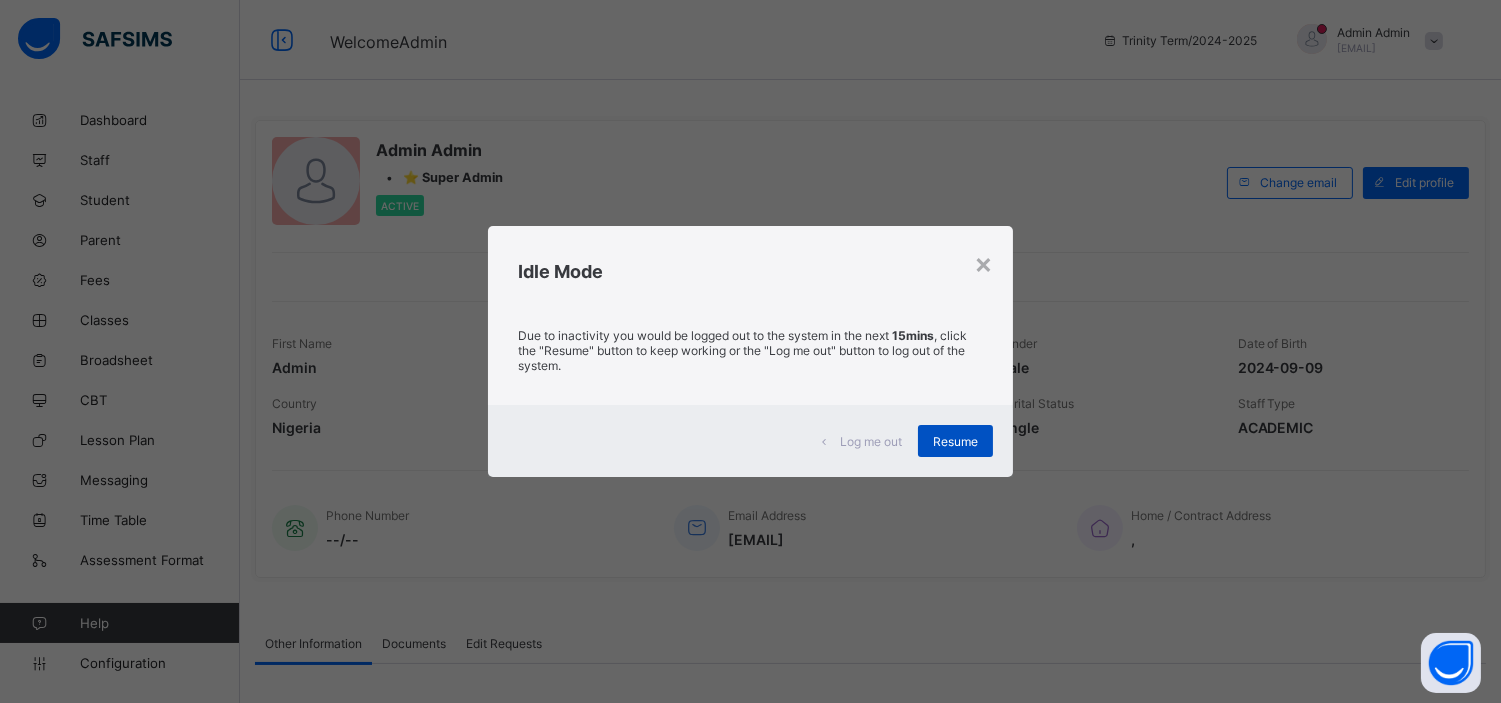 click on "Resume" at bounding box center (955, 441) 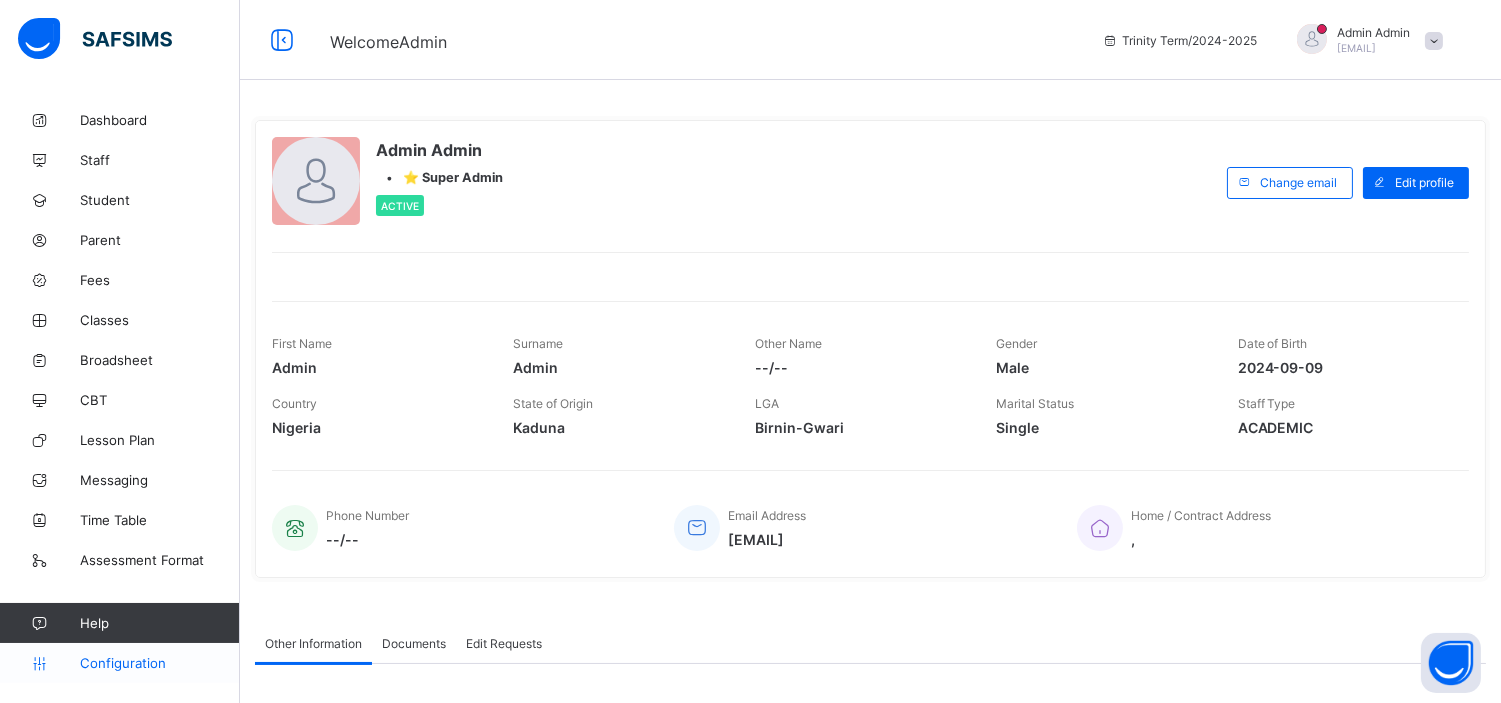 click on "Configuration" at bounding box center (159, 663) 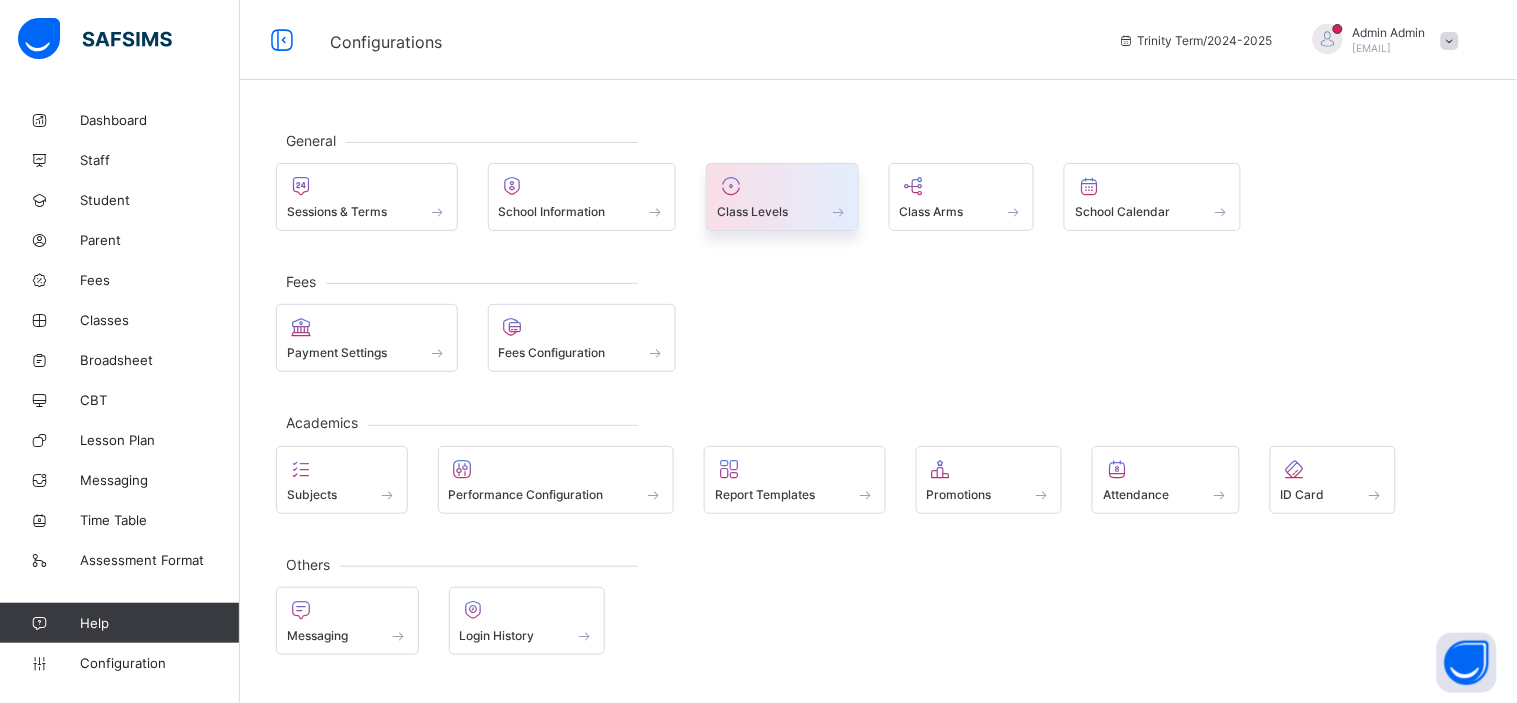 click on "Class Levels" at bounding box center [752, 211] 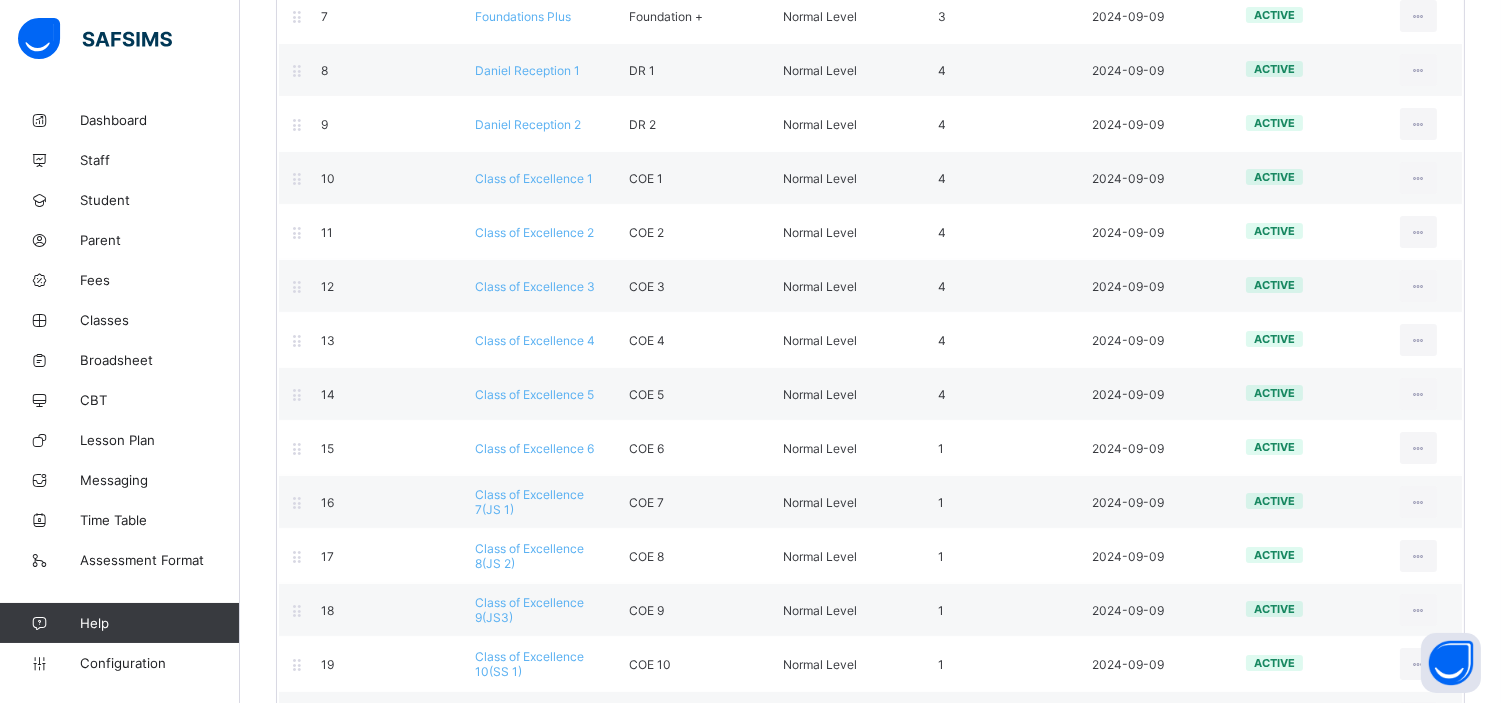 scroll, scrollTop: 730, scrollLeft: 0, axis: vertical 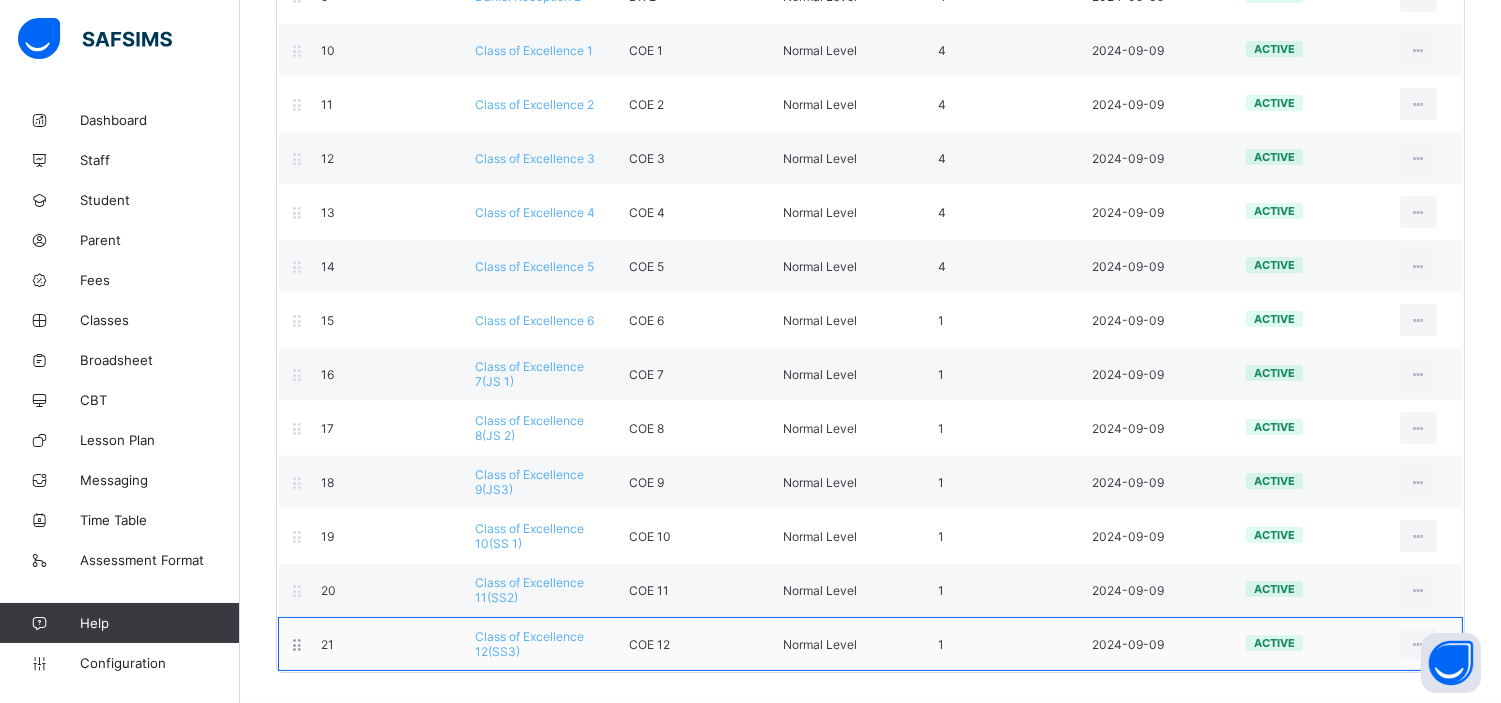 click on "Class of Excellence 12(SS3)" at bounding box center (529, 644) 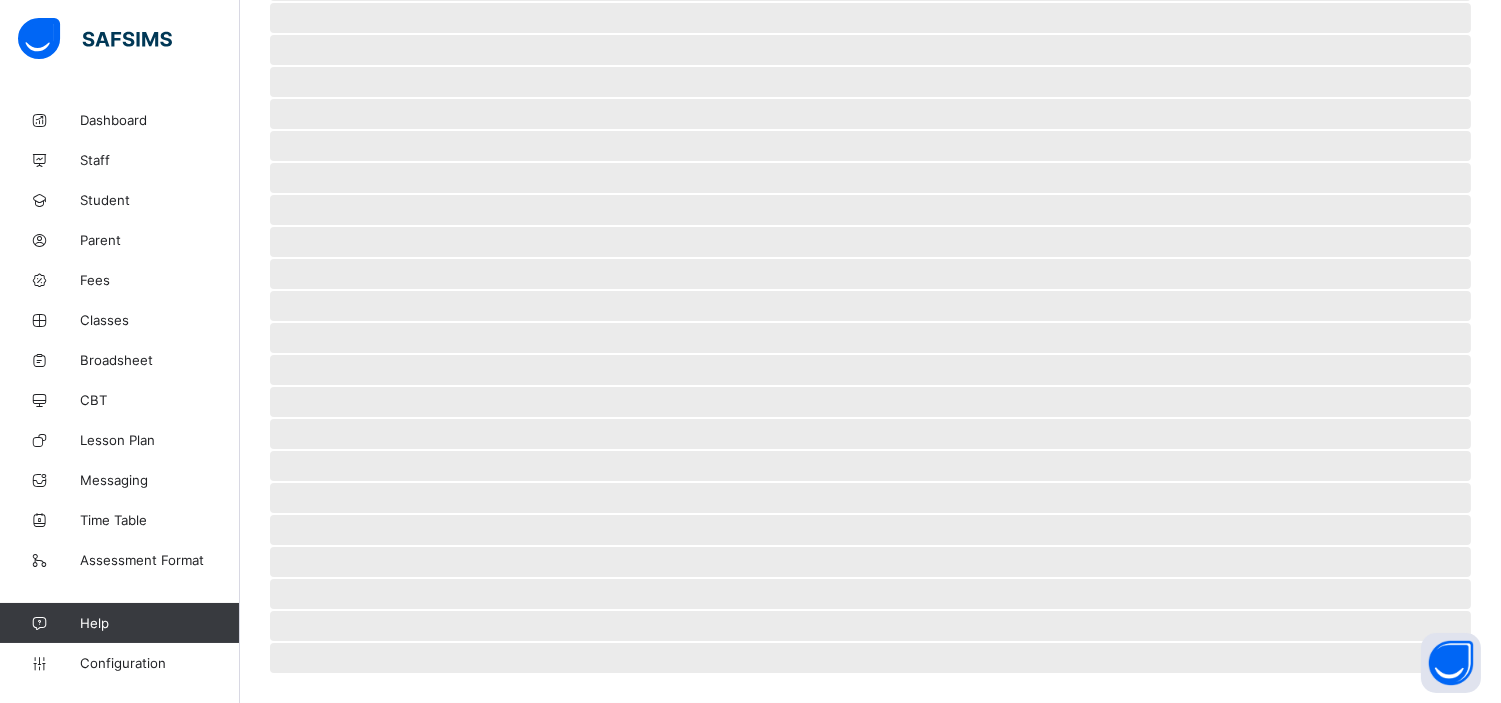 scroll, scrollTop: 0, scrollLeft: 0, axis: both 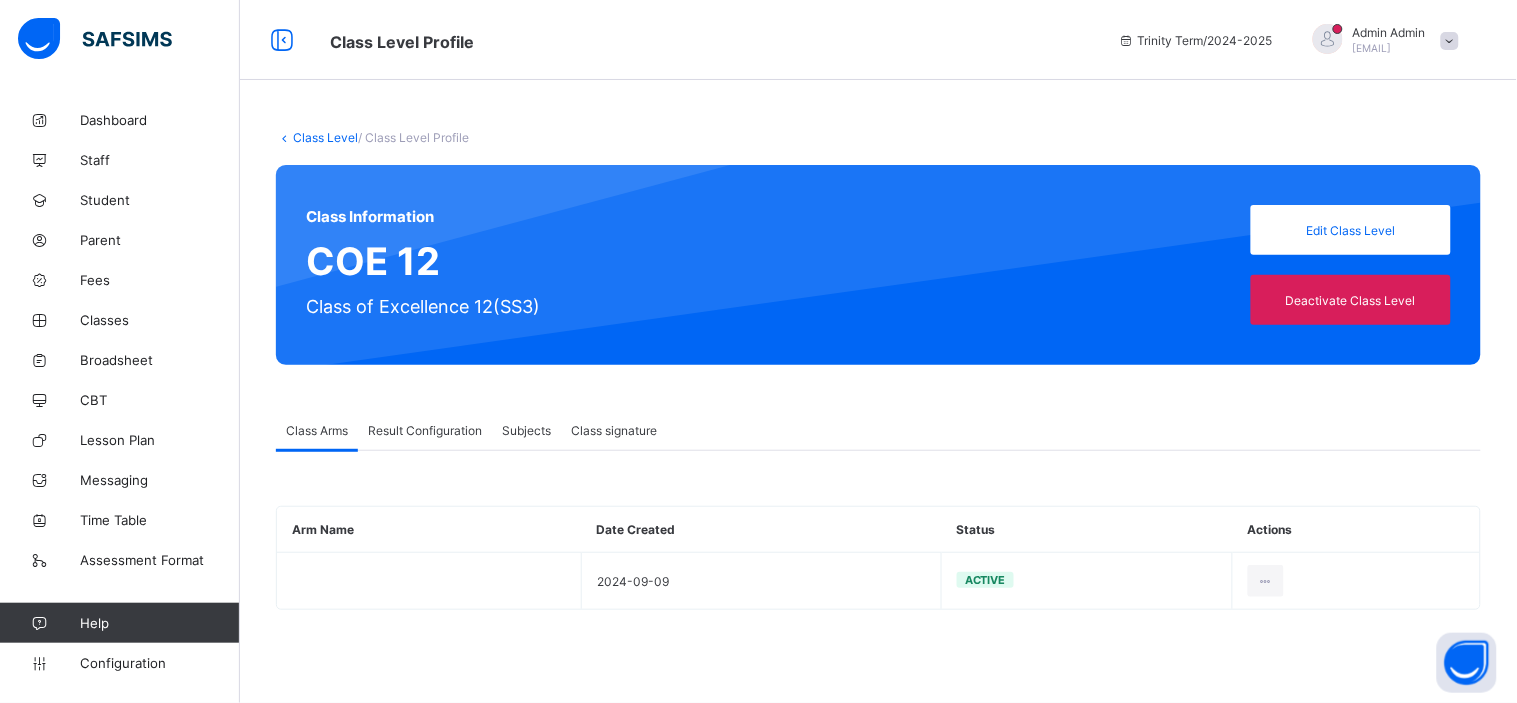 click on "Class signature" at bounding box center (614, 430) 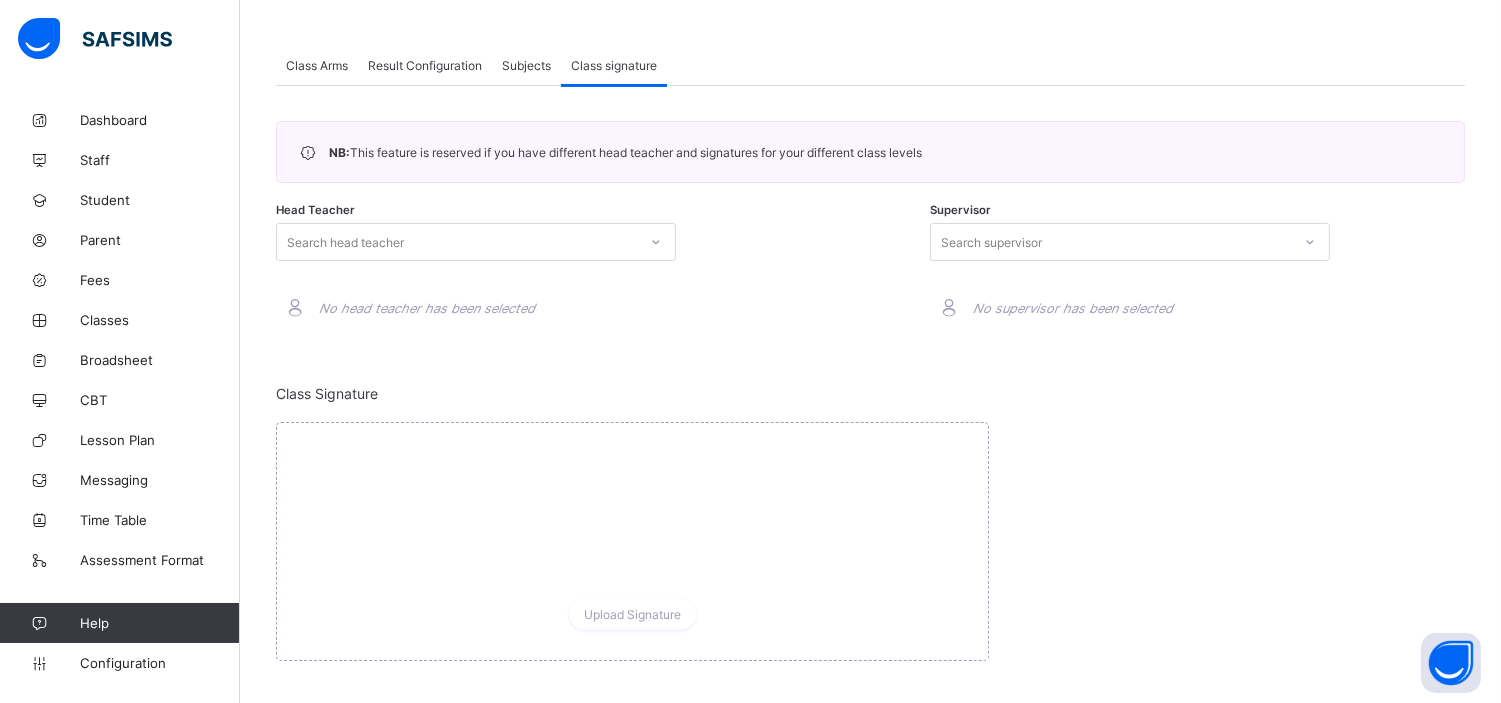 scroll, scrollTop: 380, scrollLeft: 0, axis: vertical 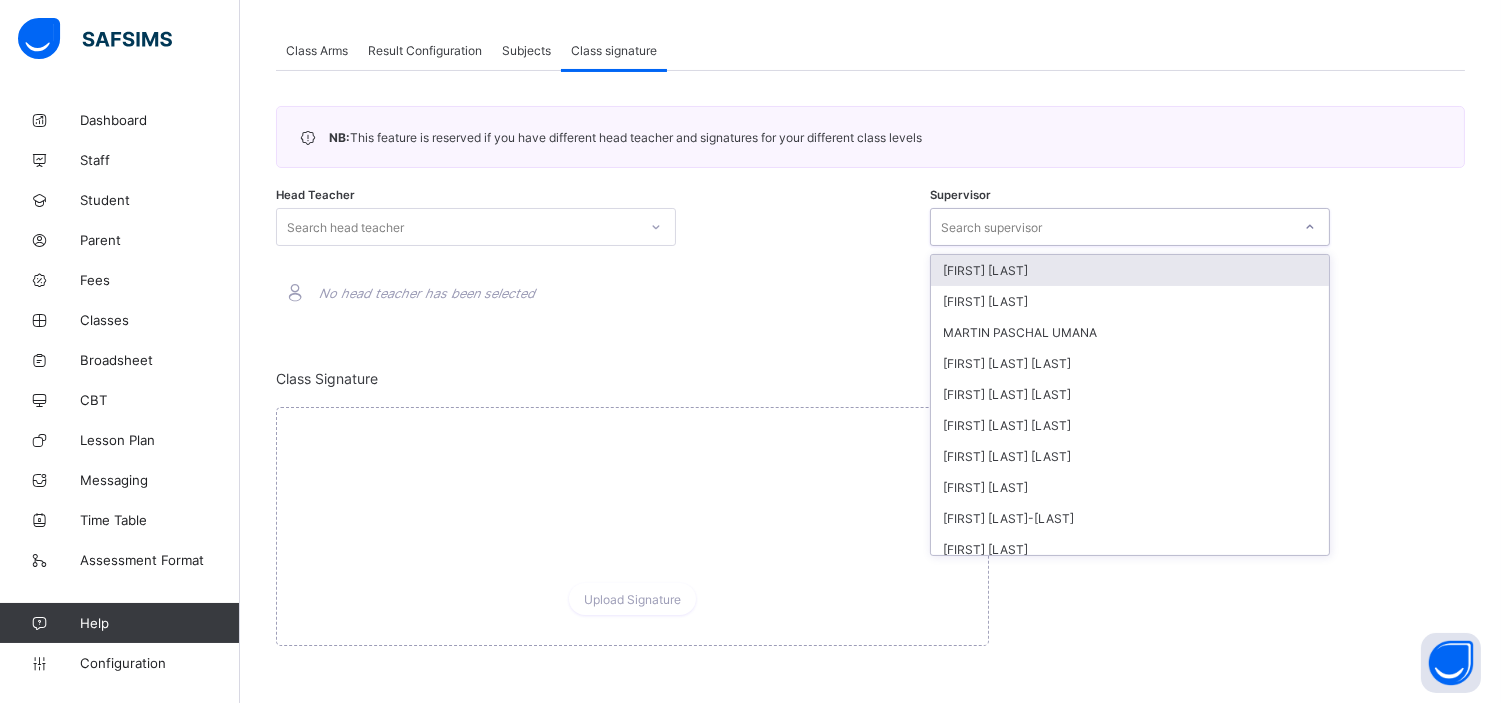 click on "Search supervisor" at bounding box center [1111, 227] 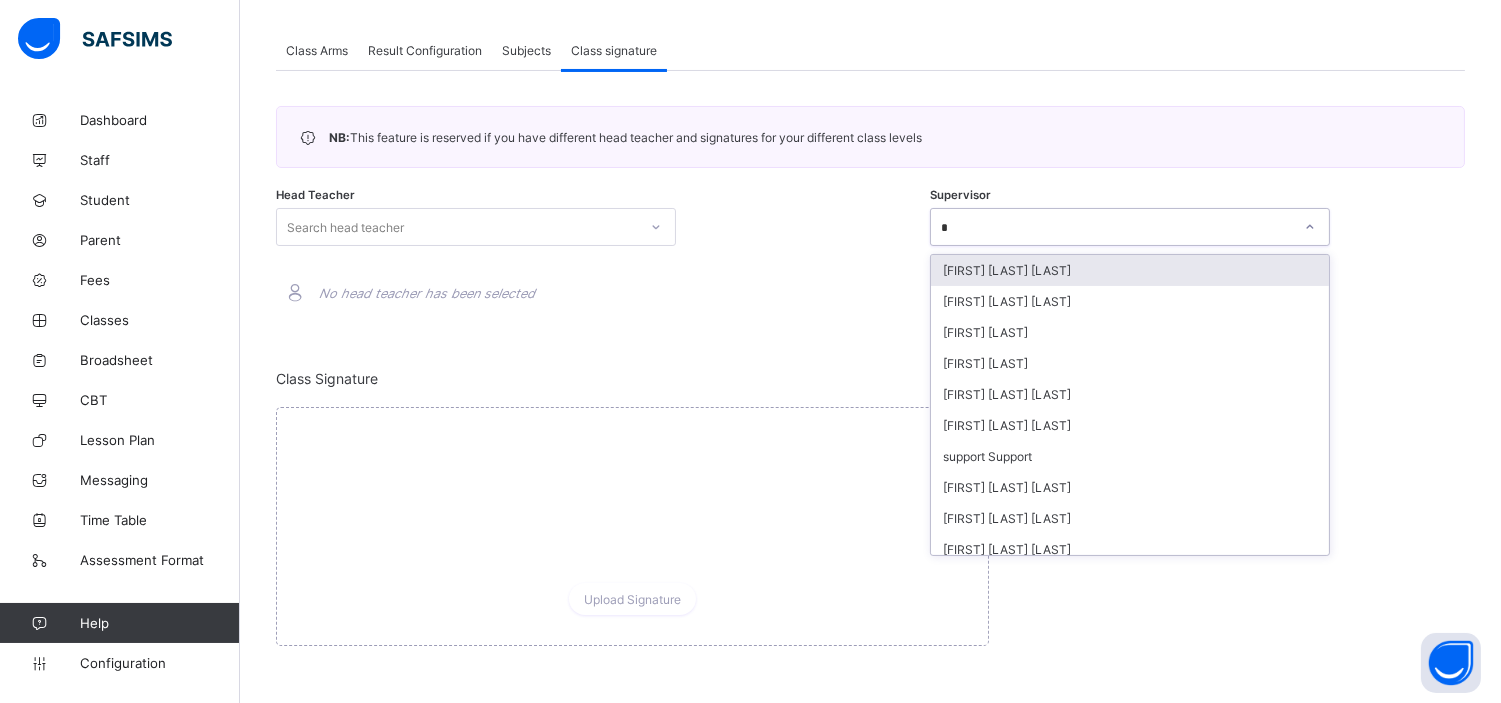 type on "**" 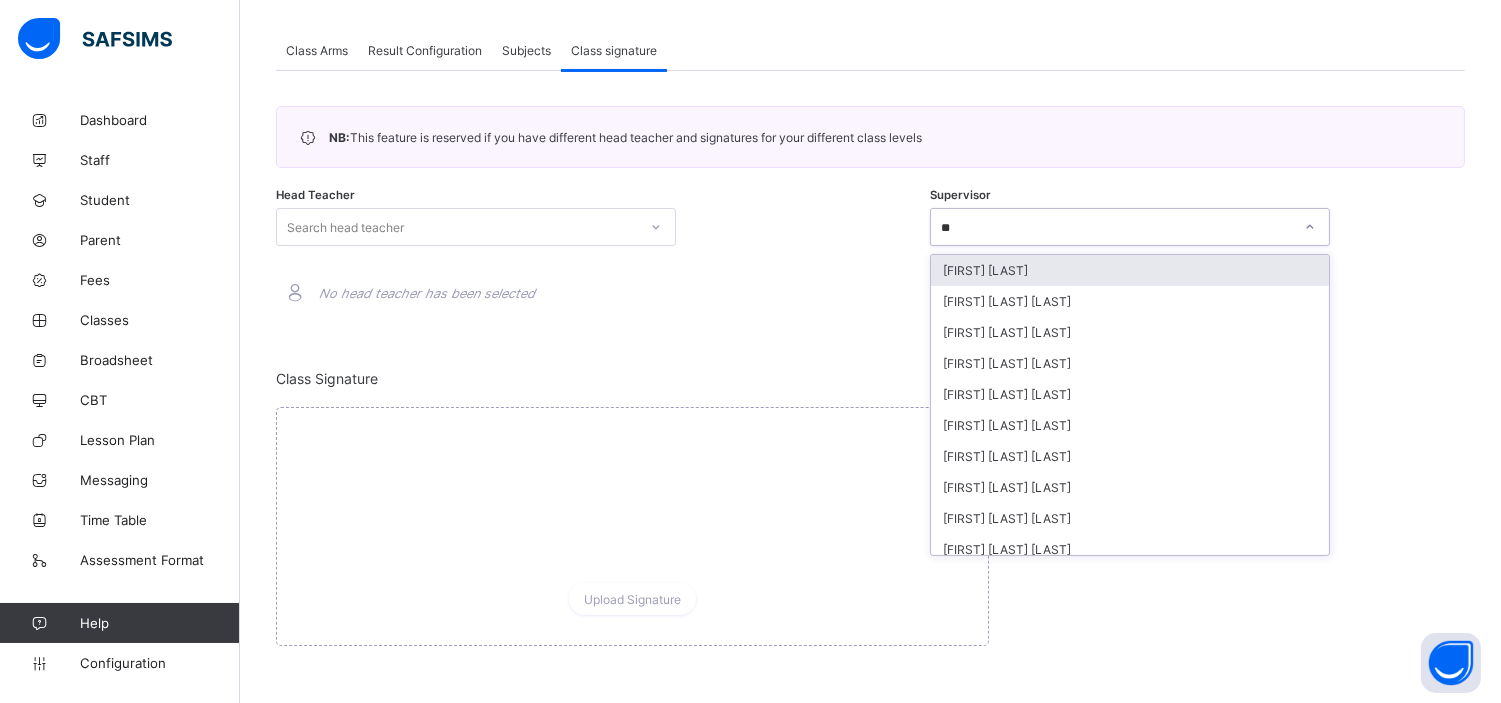 click on "KACHOLLOM  DAVOU" at bounding box center [1130, 270] 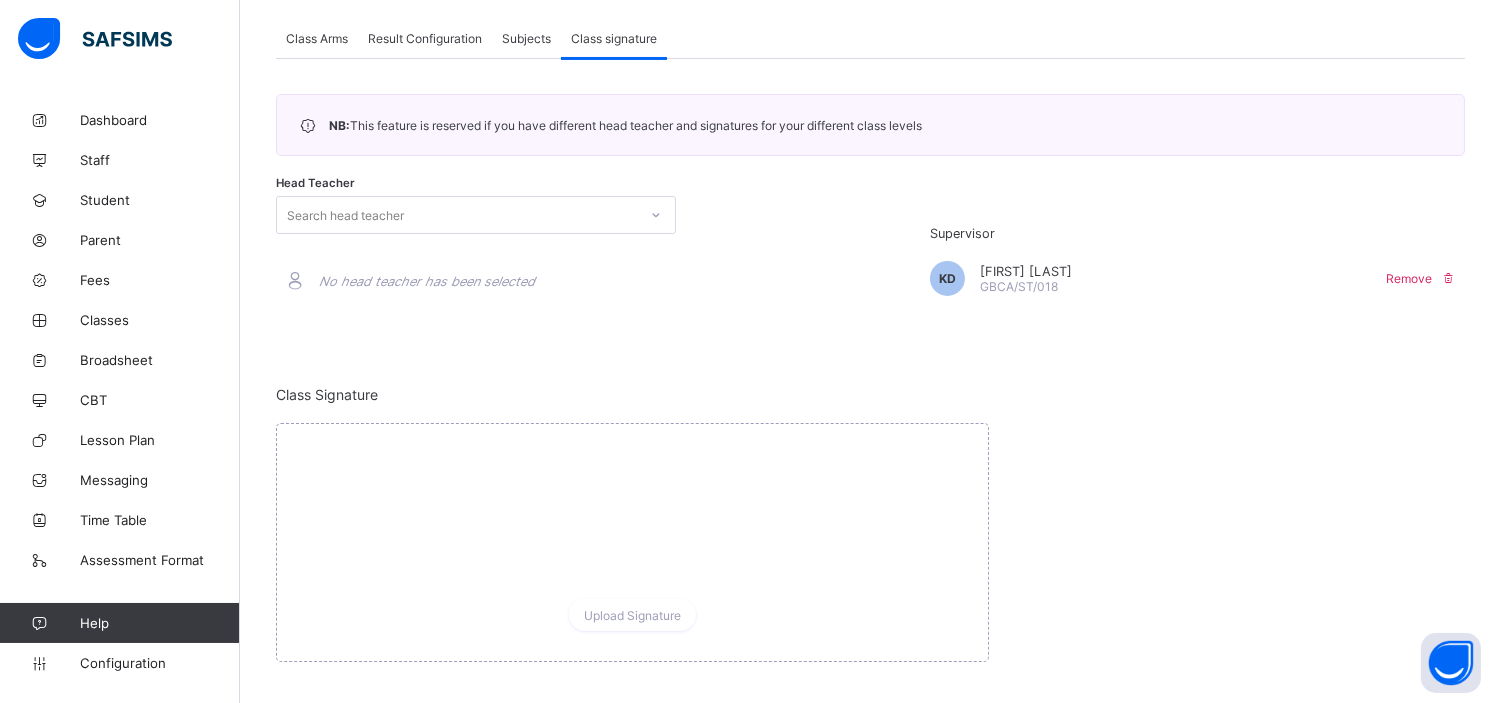 scroll, scrollTop: 410, scrollLeft: 0, axis: vertical 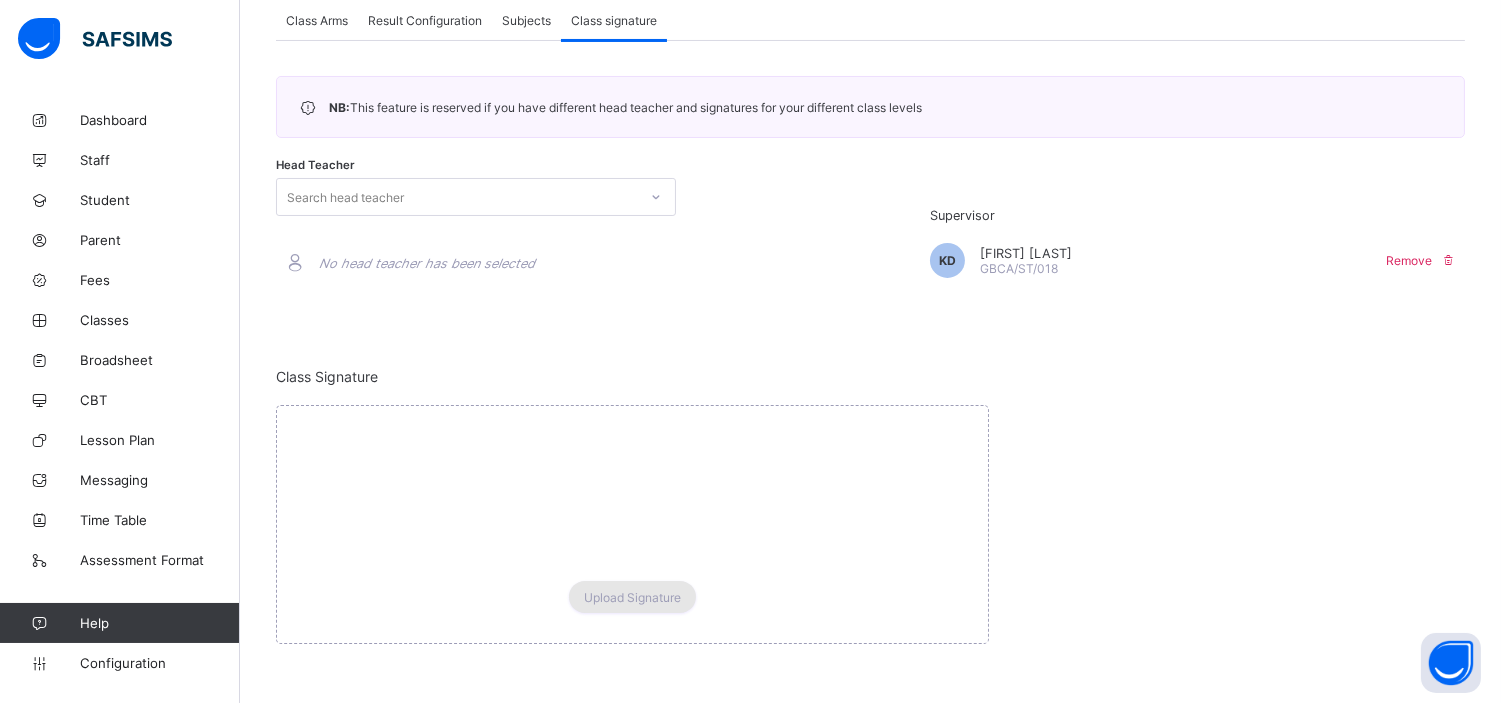 click on "Upload Signature" at bounding box center (632, 597) 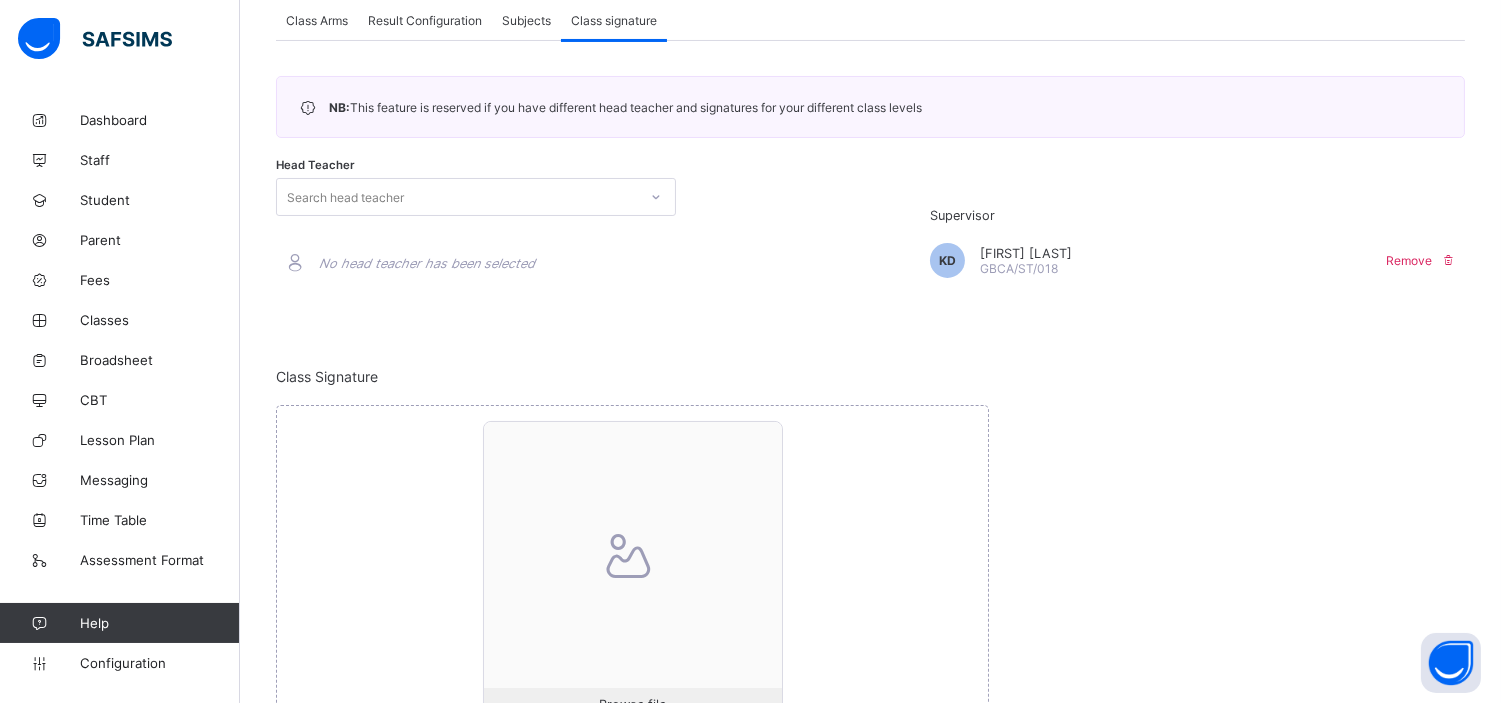 scroll, scrollTop: 560, scrollLeft: 0, axis: vertical 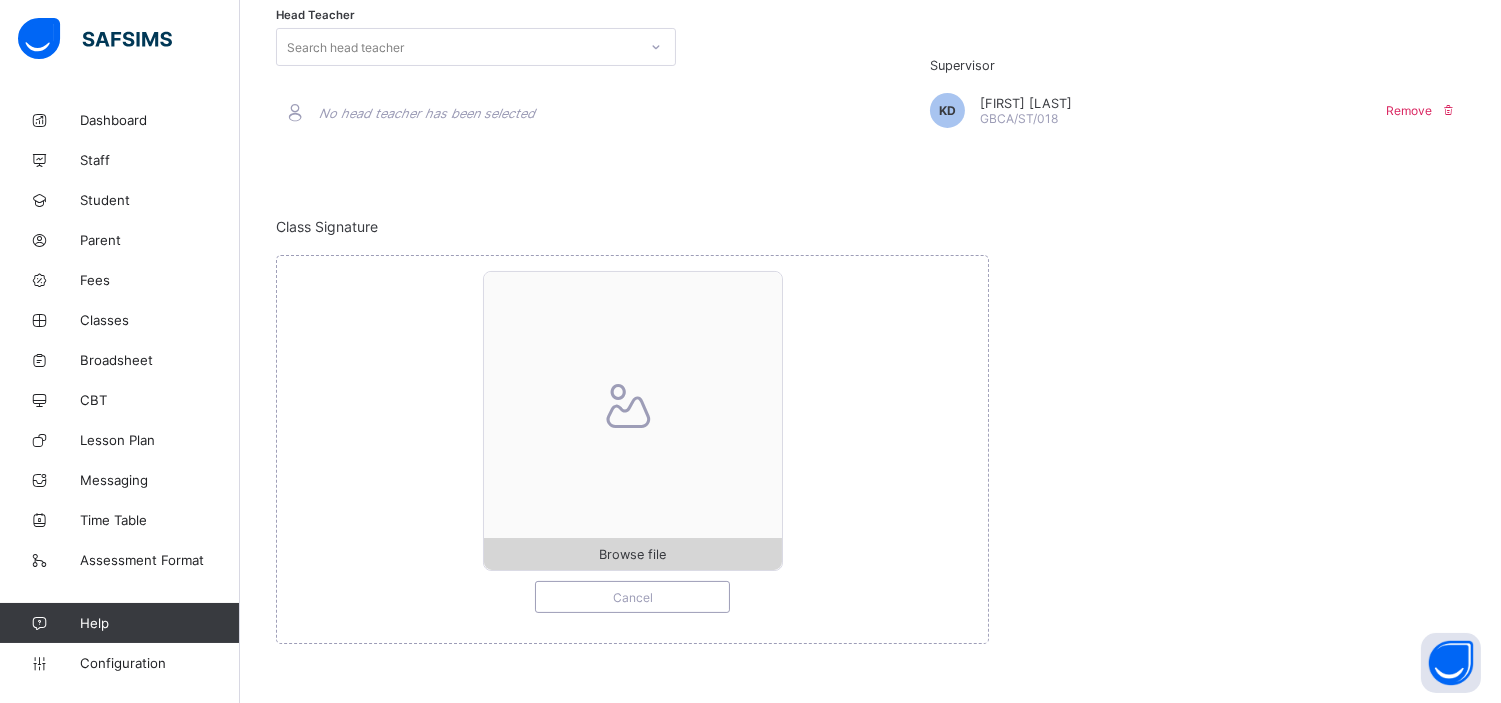 click on "Browse file" at bounding box center [632, 554] 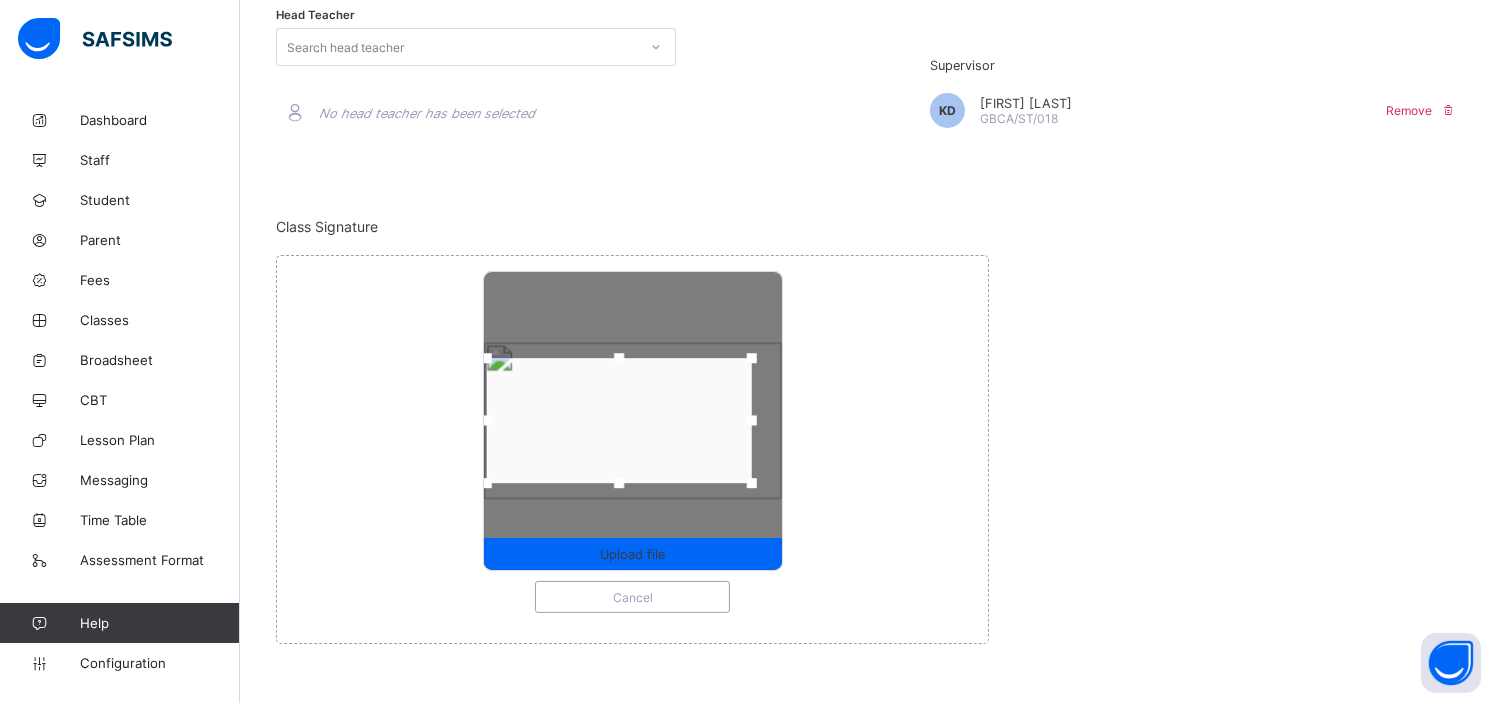 drag, startPoint x: 515, startPoint y: 416, endPoint x: 488, endPoint y: 412, distance: 27.294687 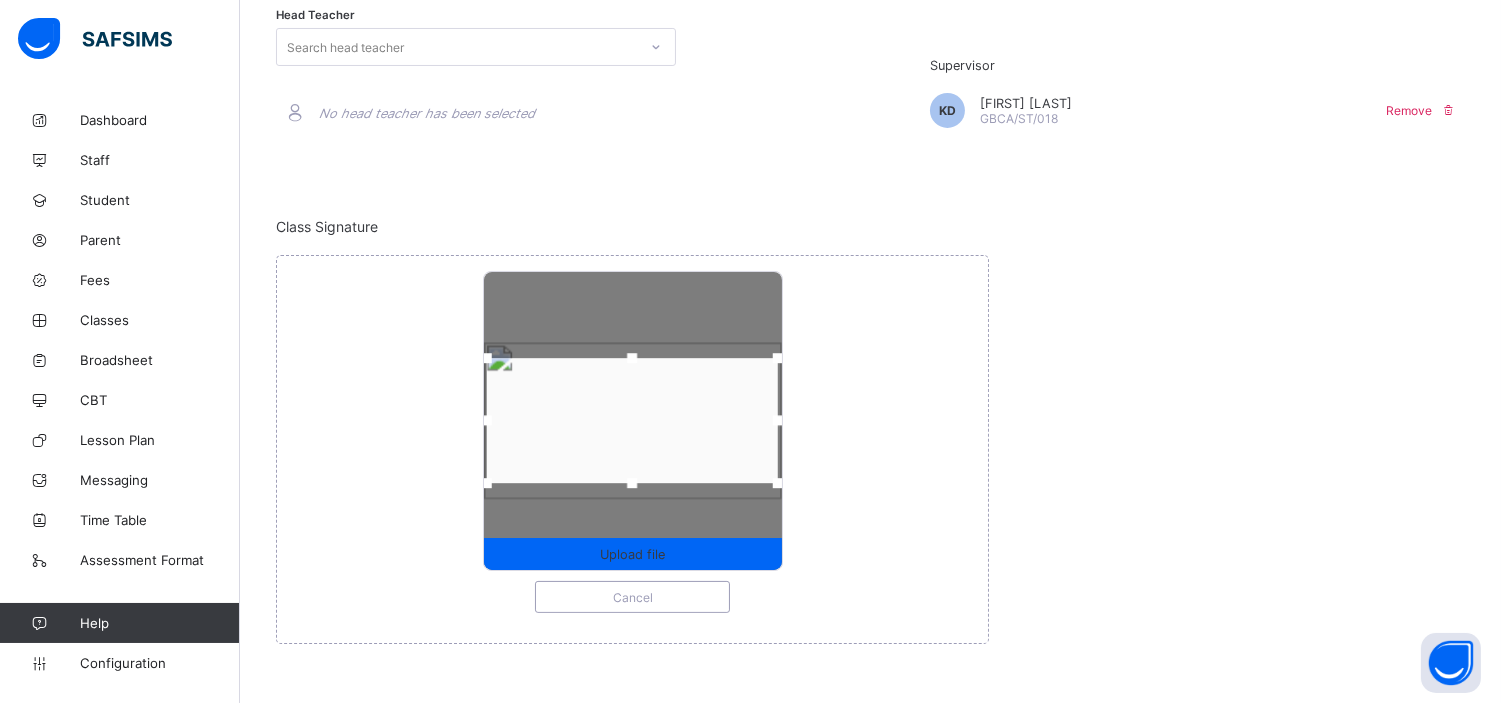 drag, startPoint x: 762, startPoint y: 417, endPoint x: 791, endPoint y: 420, distance: 29.15476 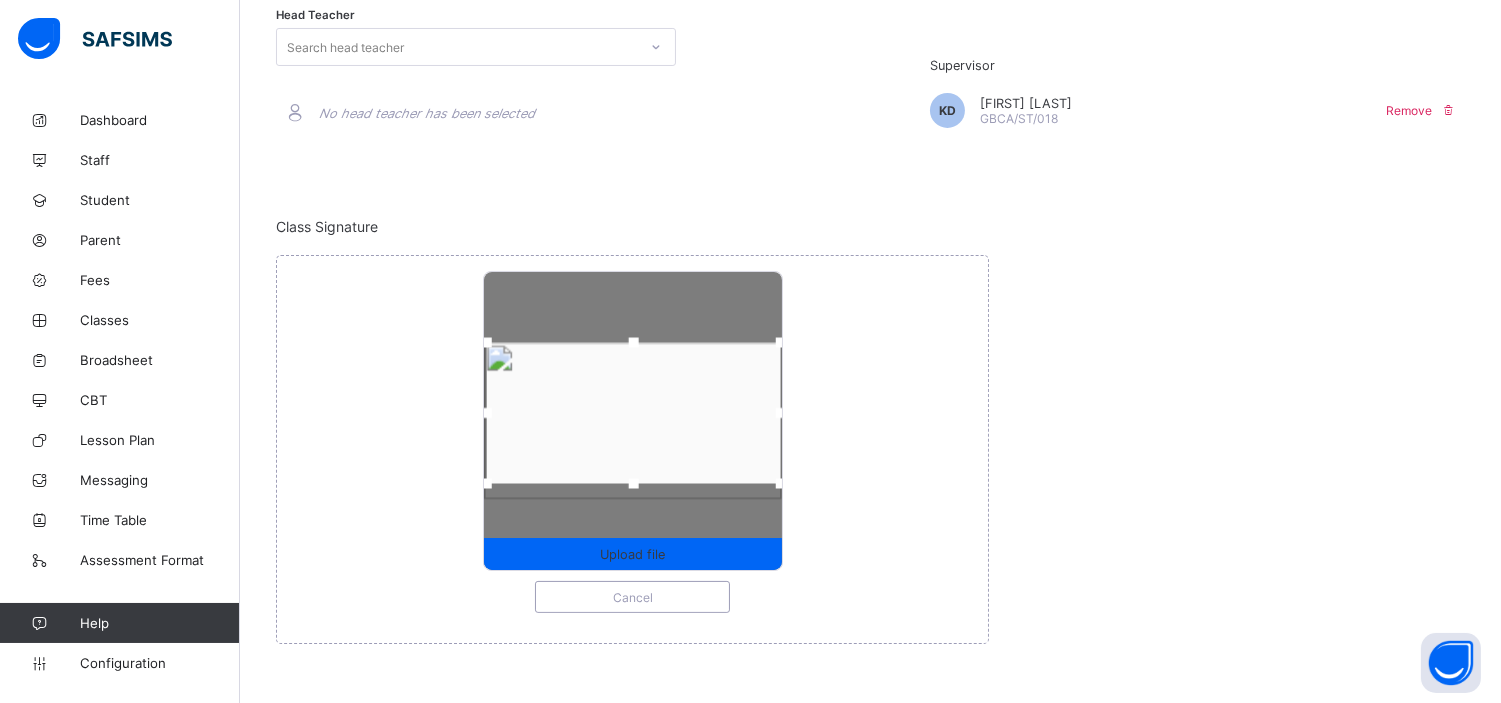 drag, startPoint x: 643, startPoint y: 355, endPoint x: 643, endPoint y: 335, distance: 20 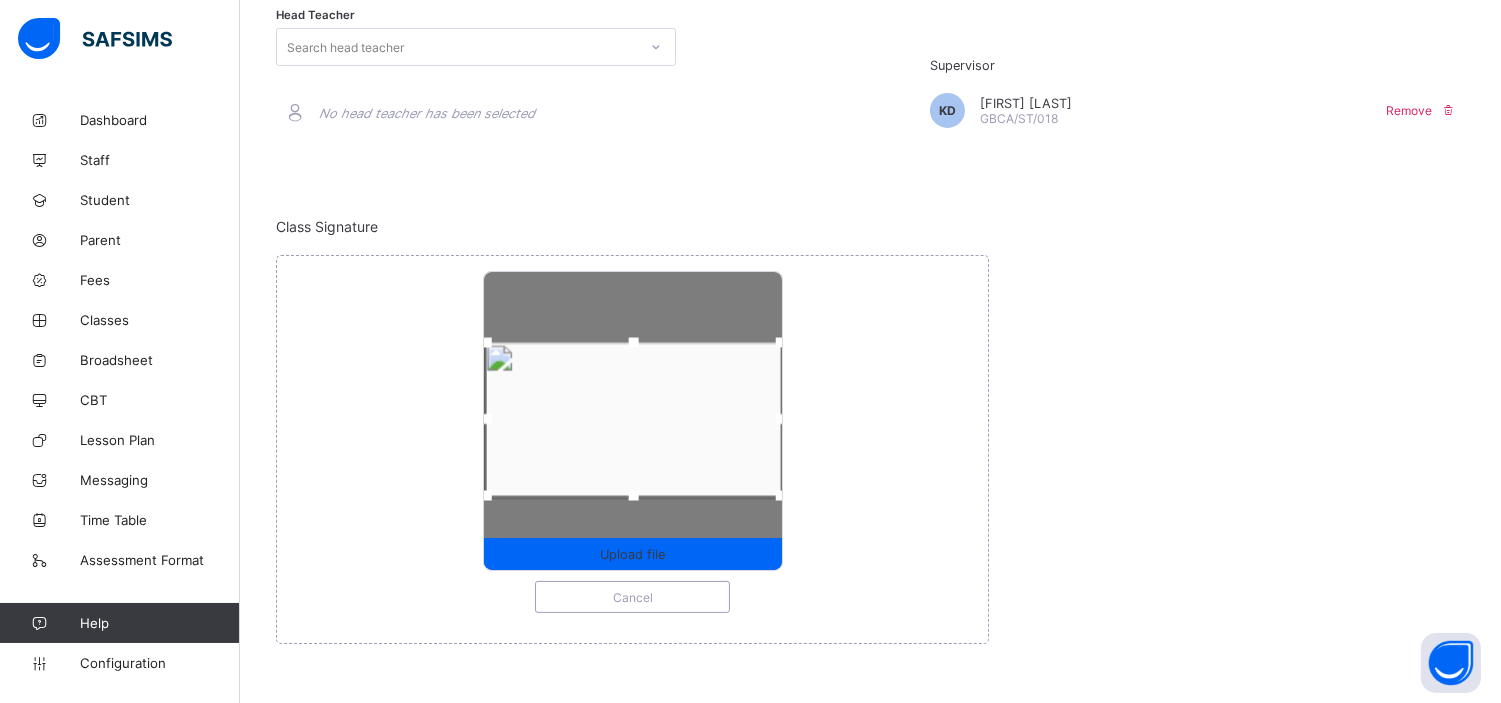 drag, startPoint x: 638, startPoint y: 482, endPoint x: 638, endPoint y: 494, distance: 12 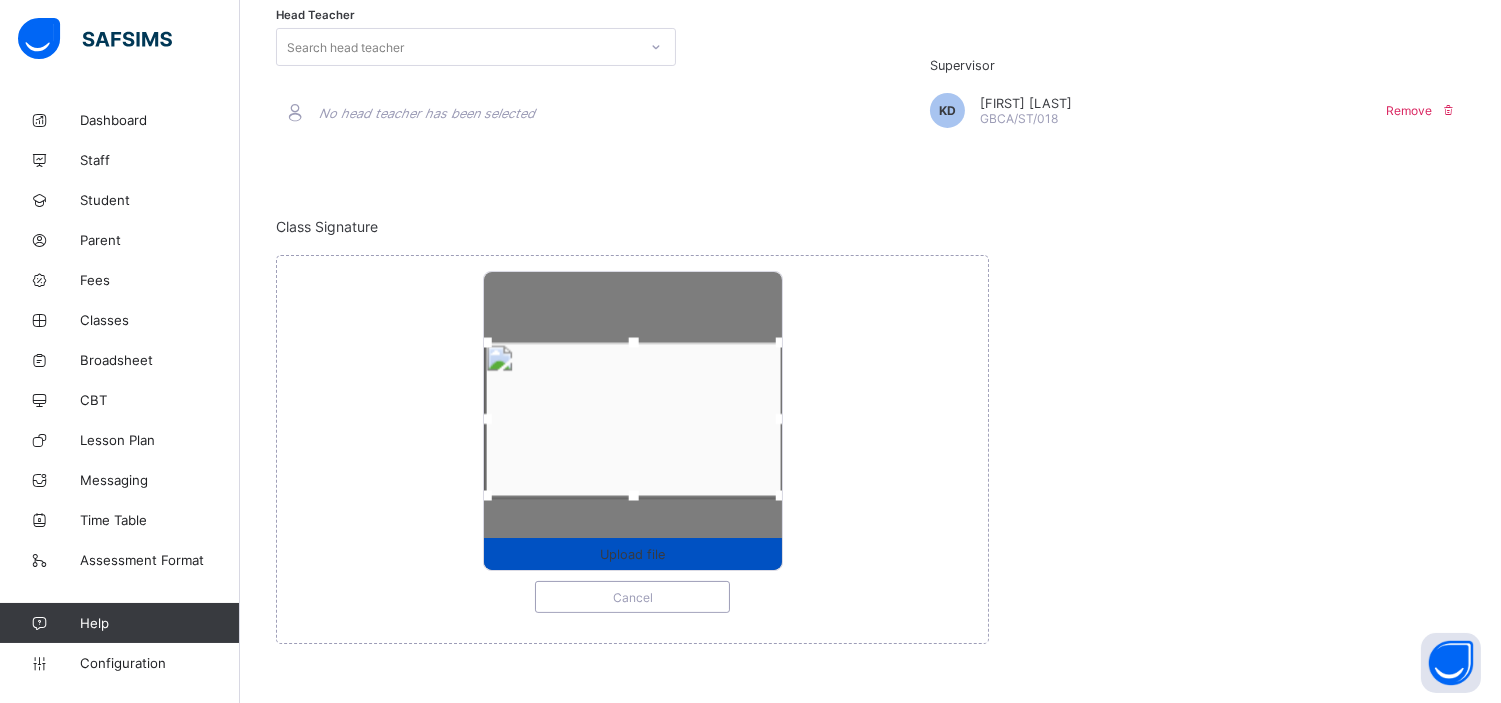 click on "Upload file" at bounding box center [632, 554] 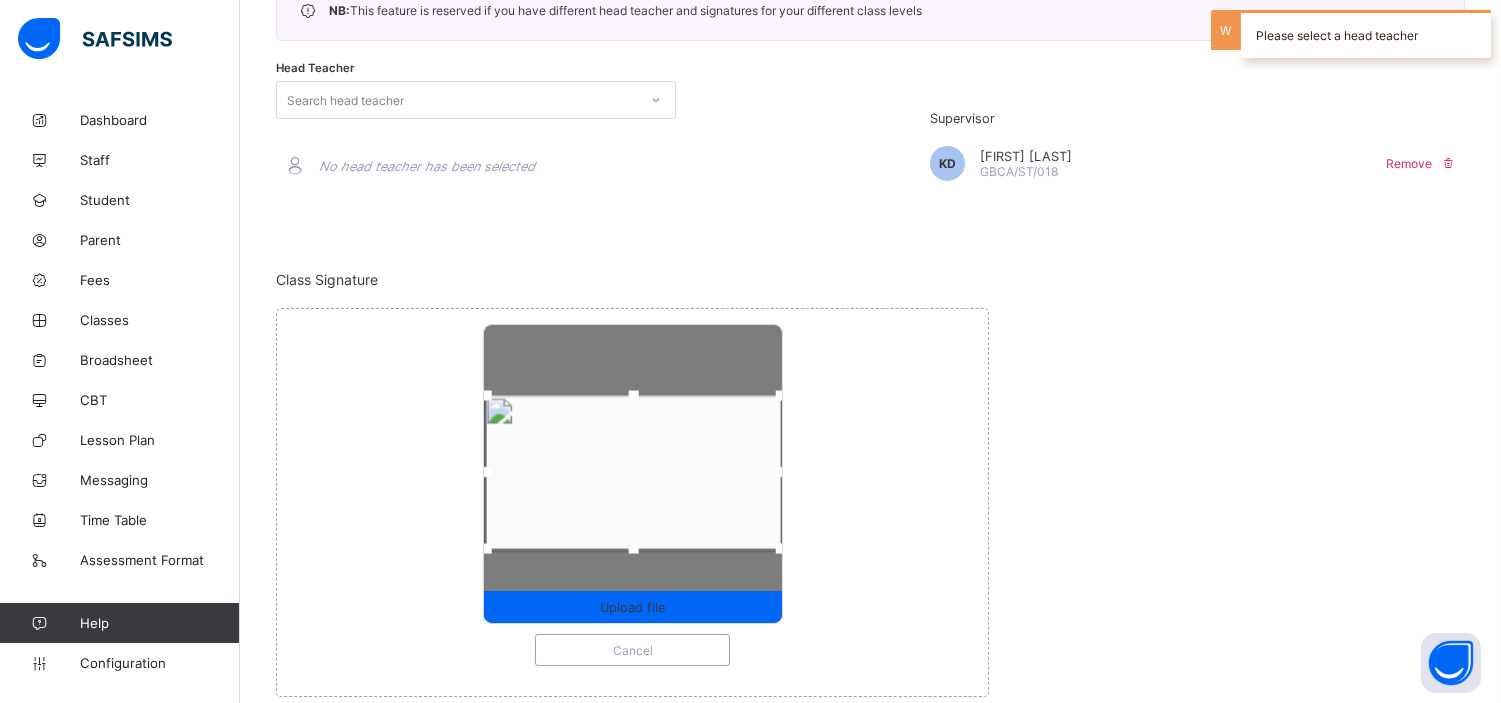 scroll, scrollTop: 503, scrollLeft: 0, axis: vertical 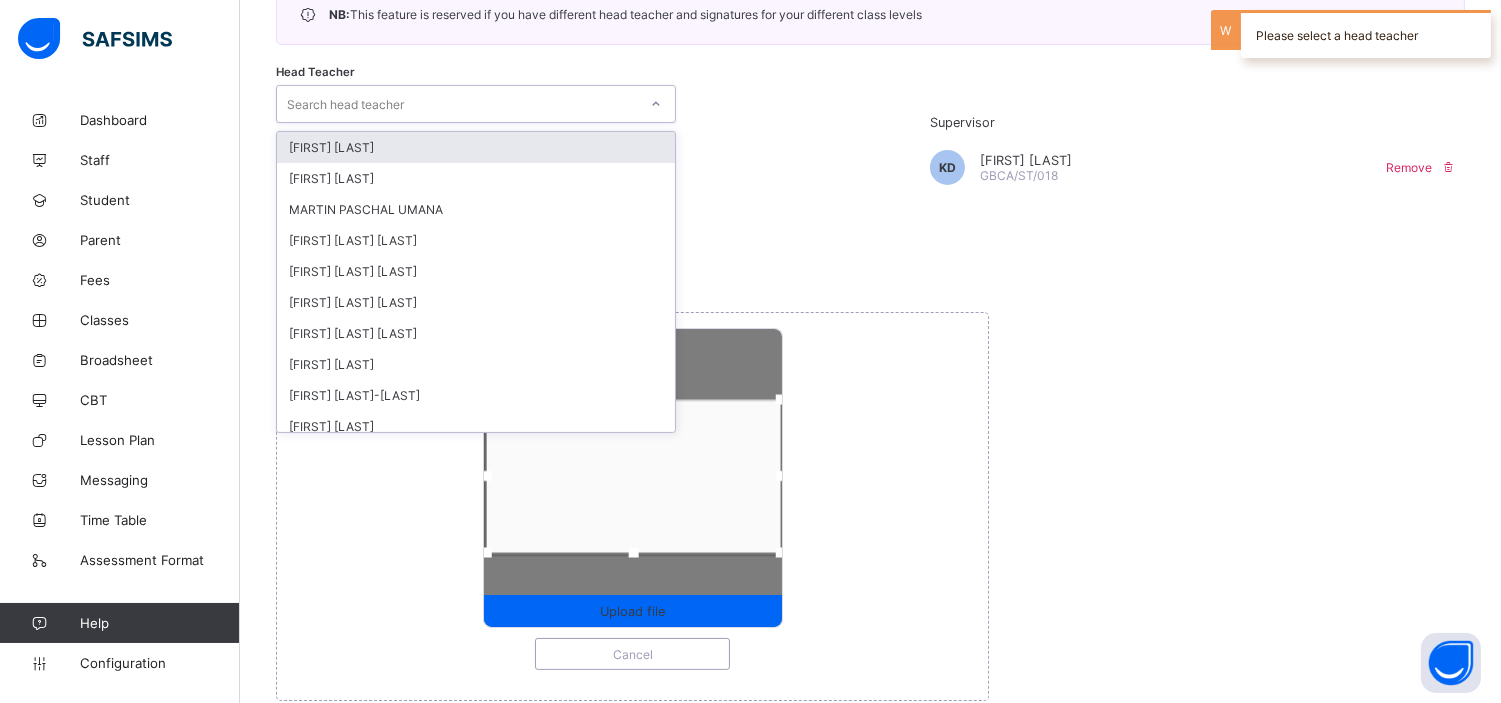 click at bounding box center [656, 104] 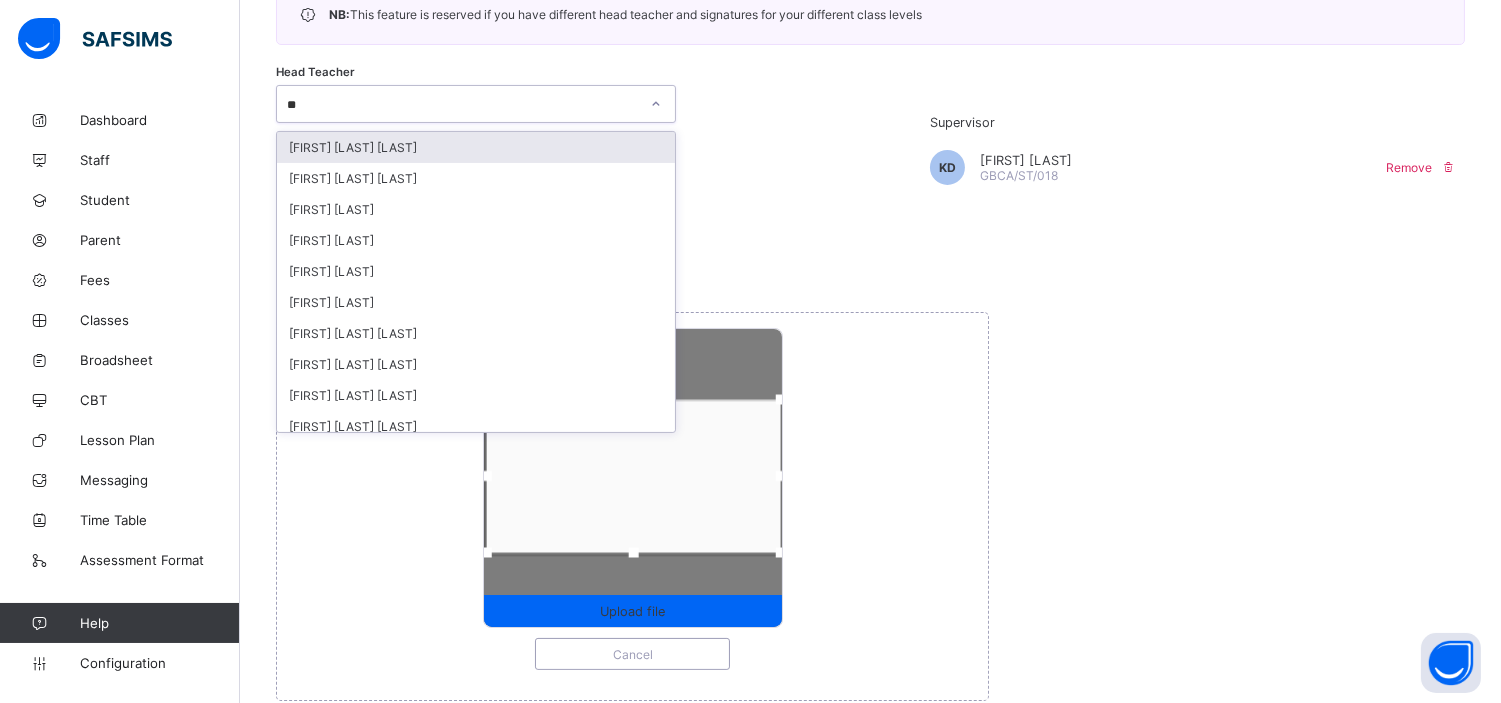 type on "***" 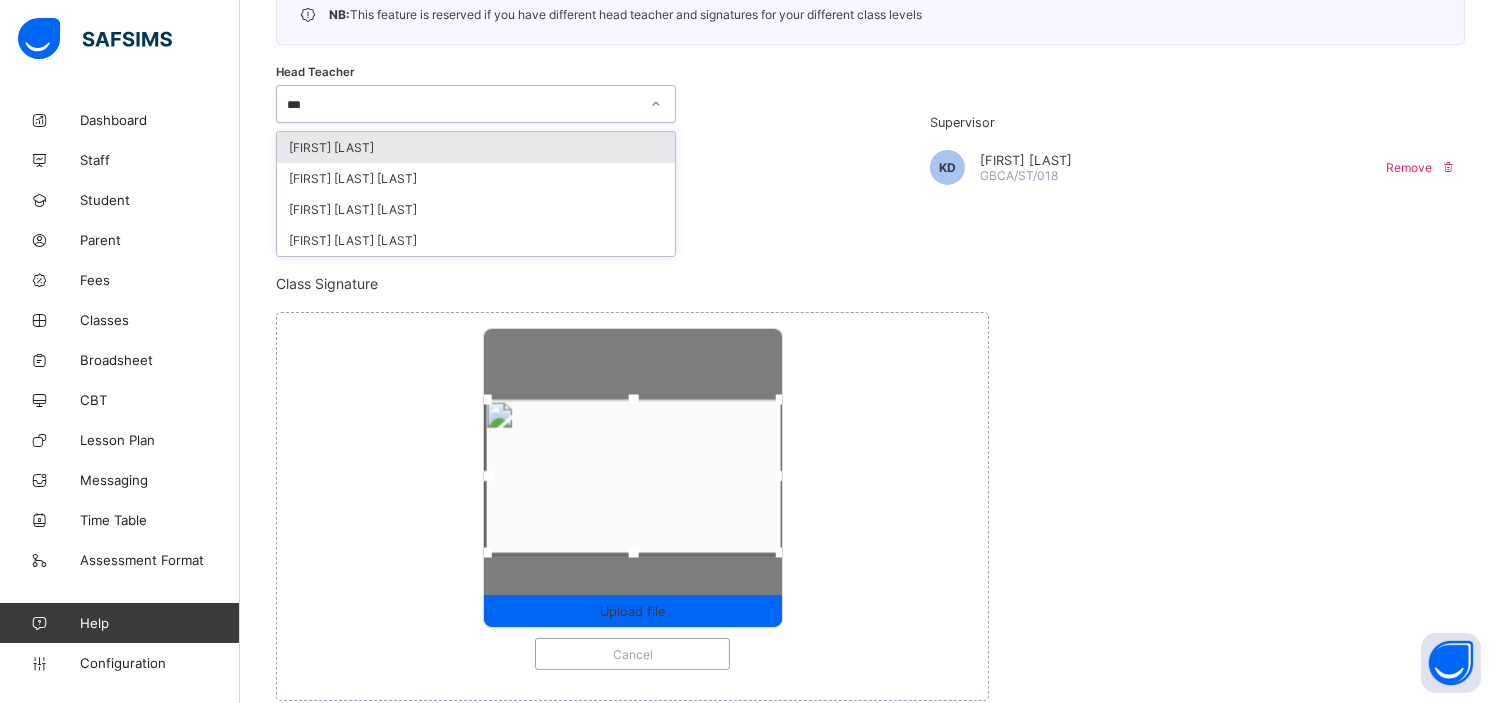click on "KACHOLLOM  DAVOU" at bounding box center [476, 147] 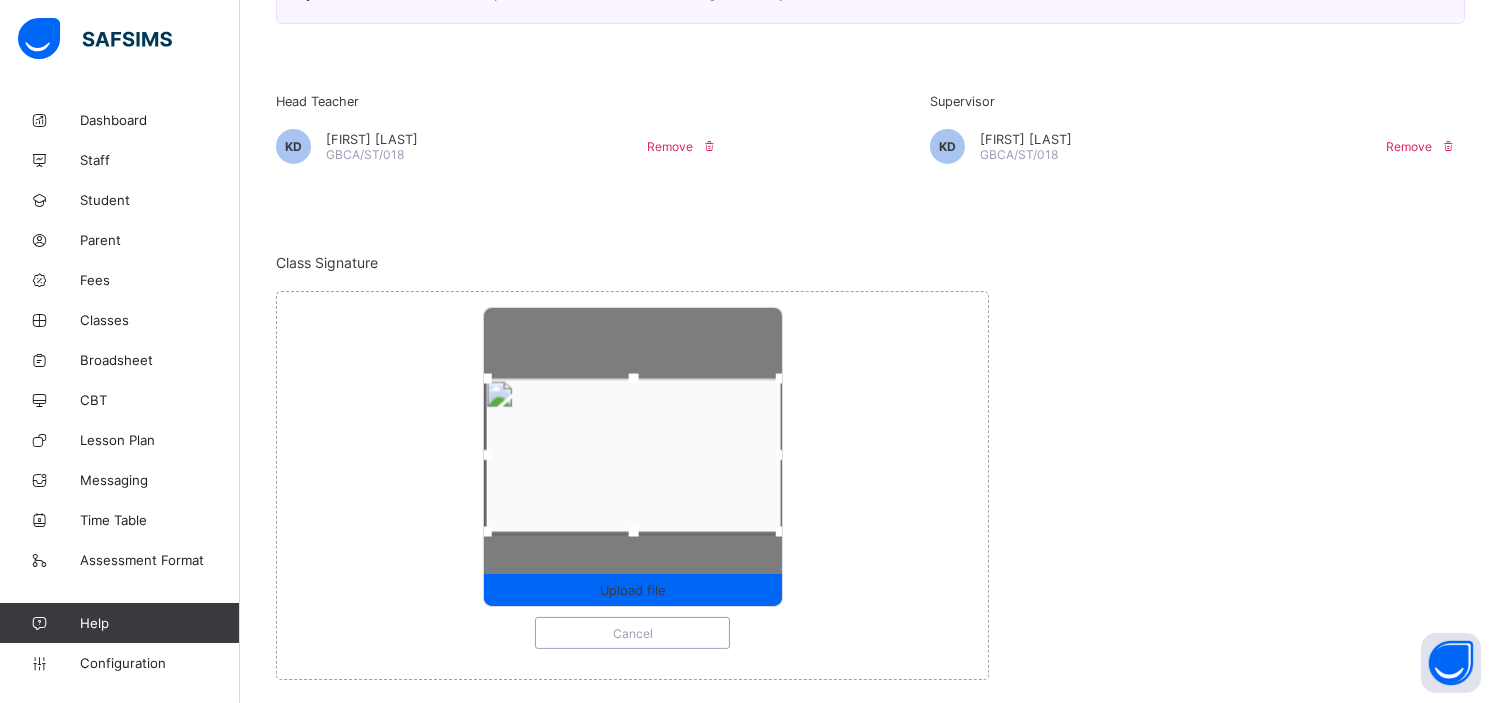 scroll, scrollTop: 560, scrollLeft: 0, axis: vertical 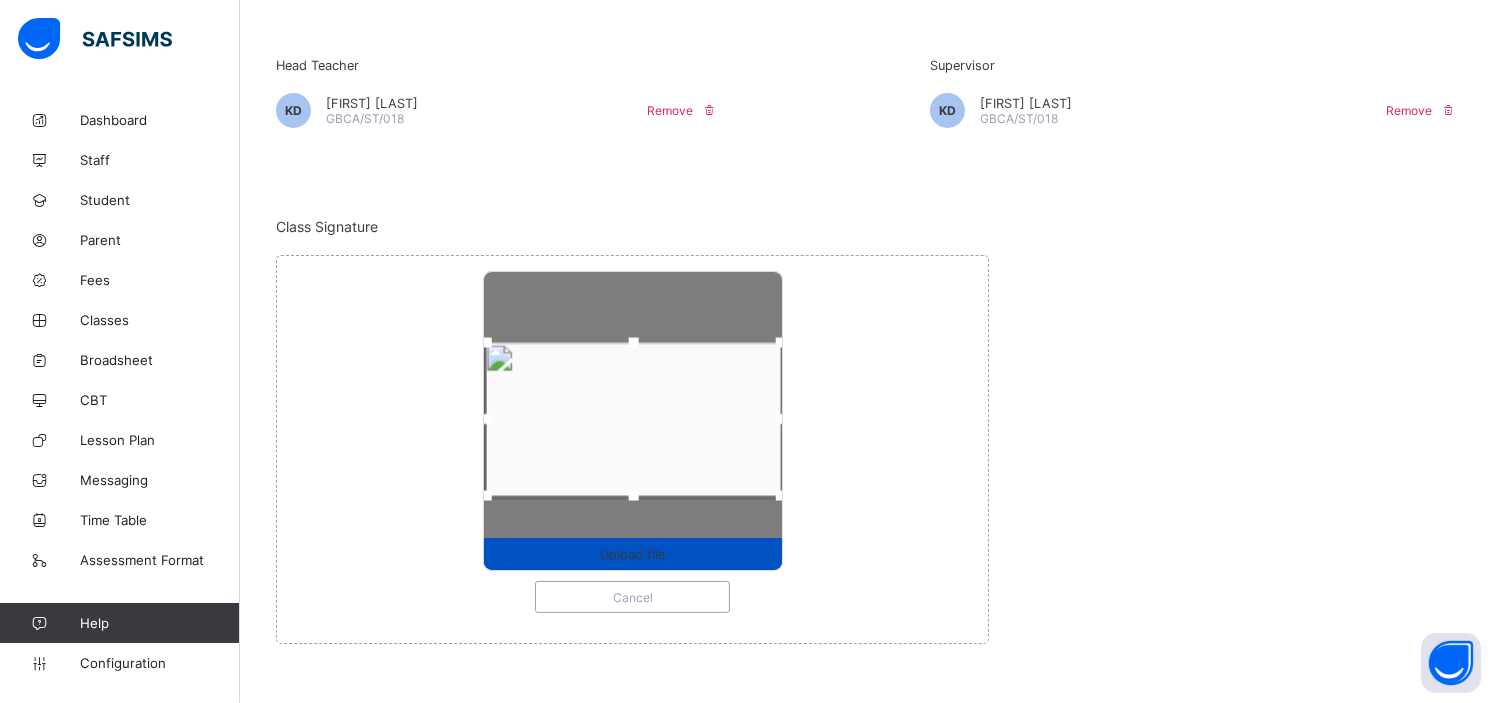 click on "Upload file" at bounding box center [632, 554] 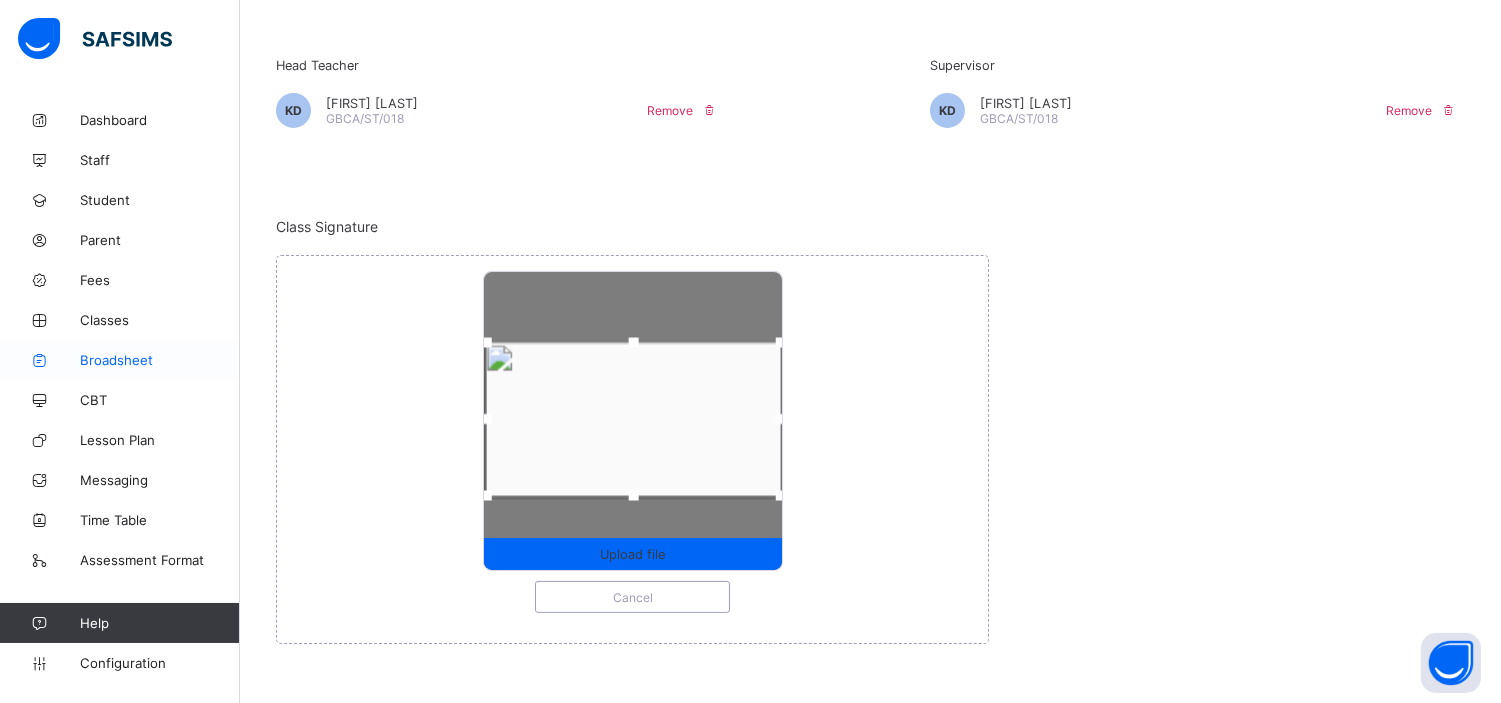click on "Broadsheet" at bounding box center [160, 360] 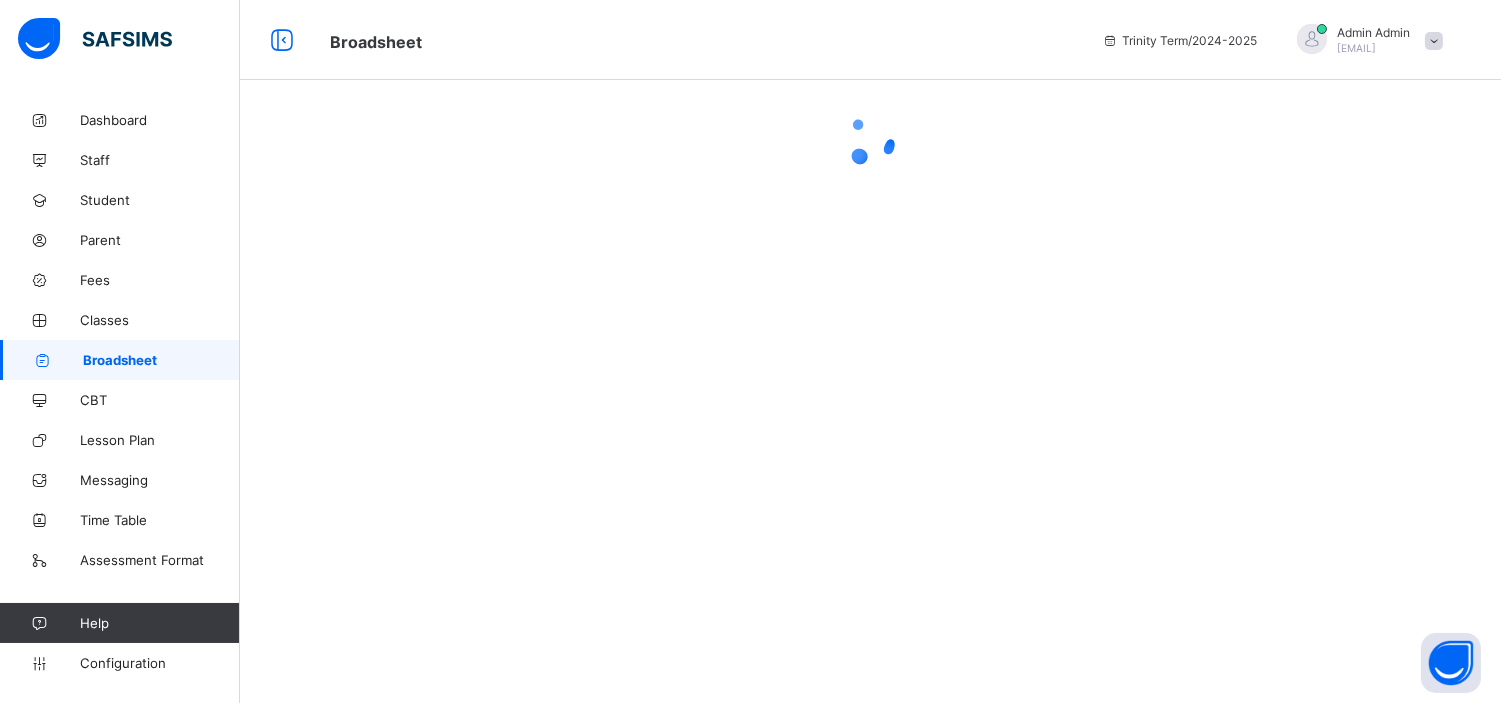 scroll, scrollTop: 0, scrollLeft: 0, axis: both 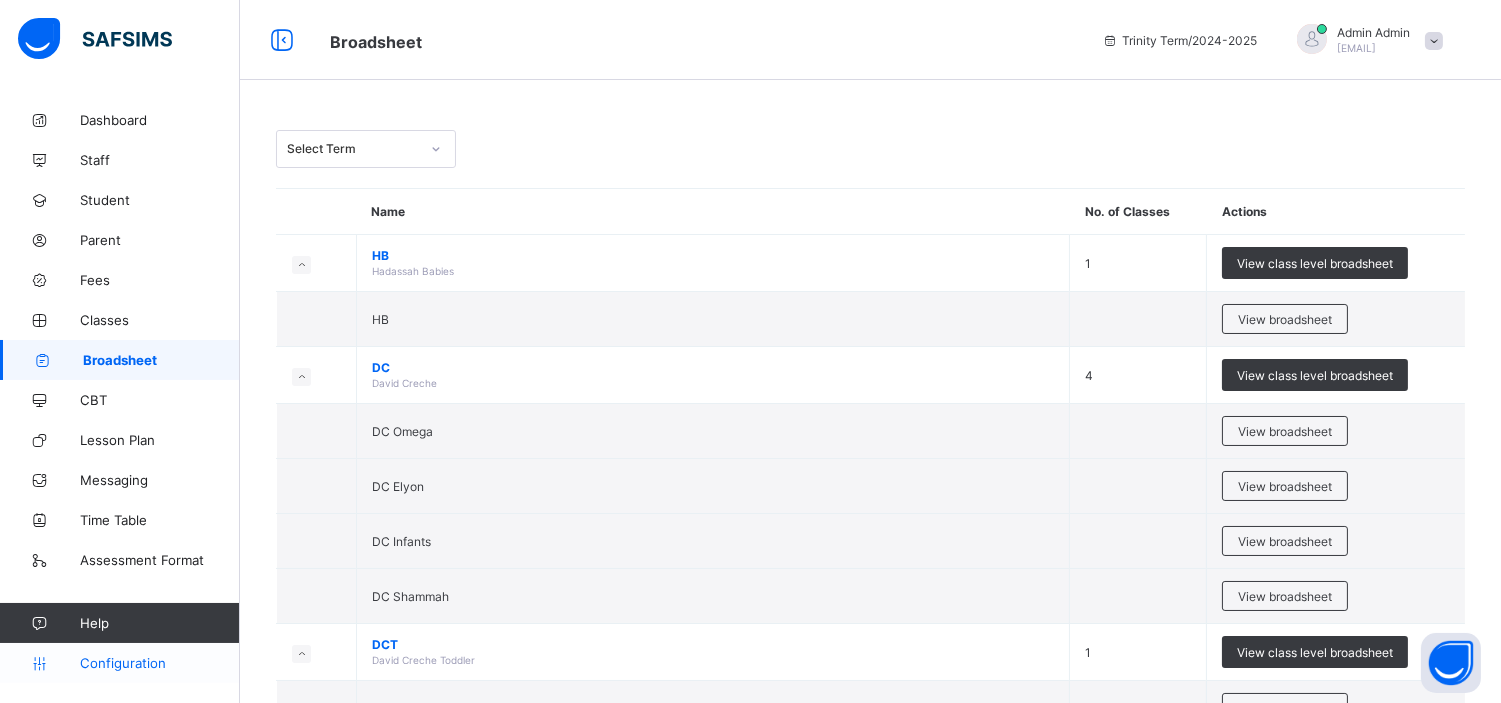 click on "Configuration" at bounding box center [159, 663] 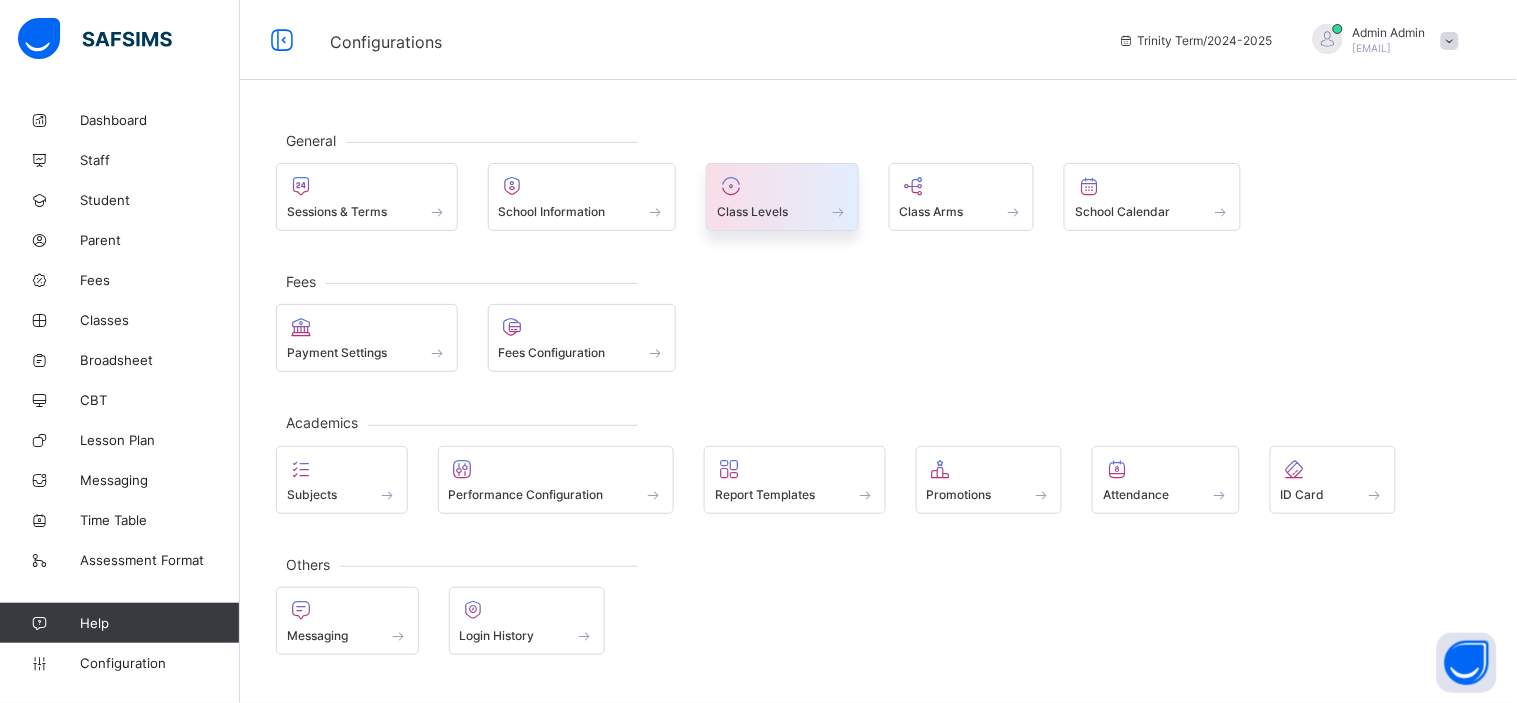 click on "Class Levels" at bounding box center [782, 211] 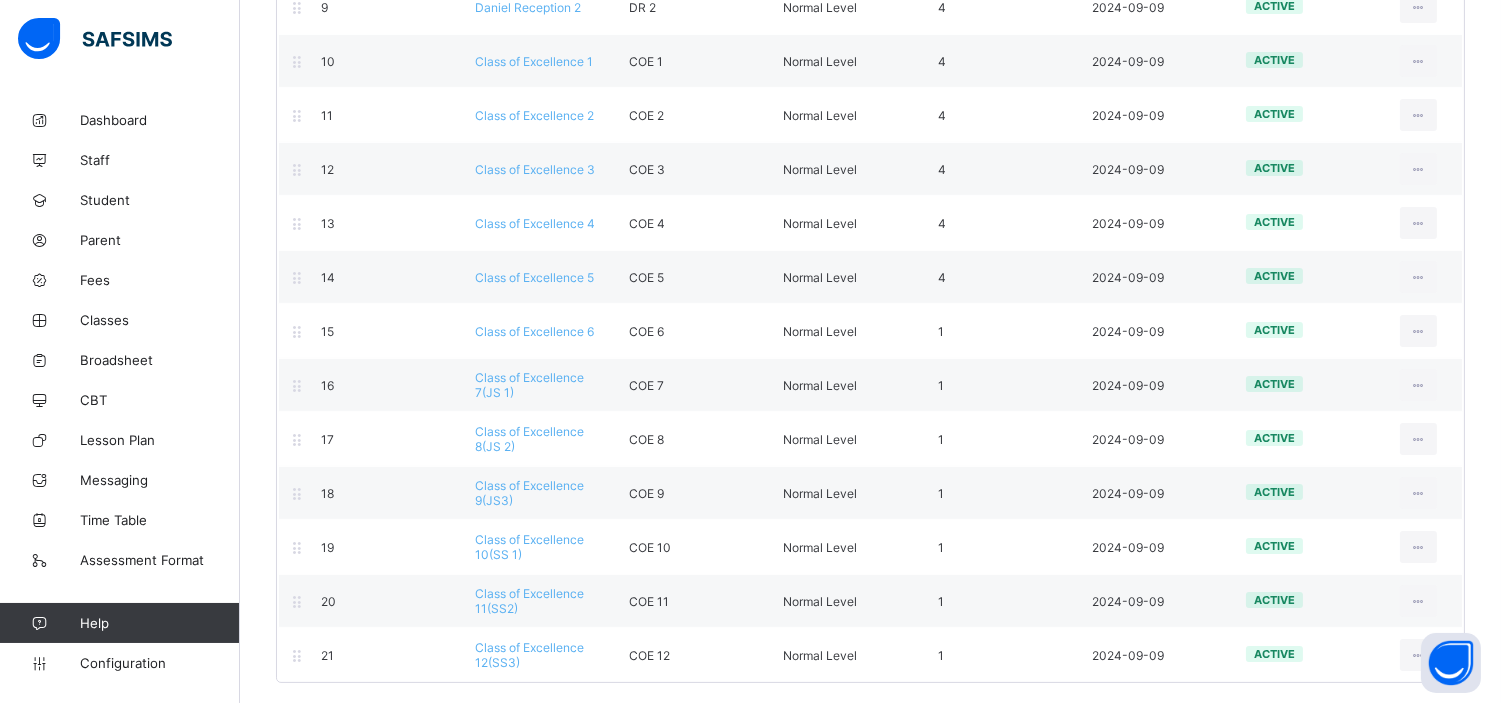 scroll, scrollTop: 730, scrollLeft: 0, axis: vertical 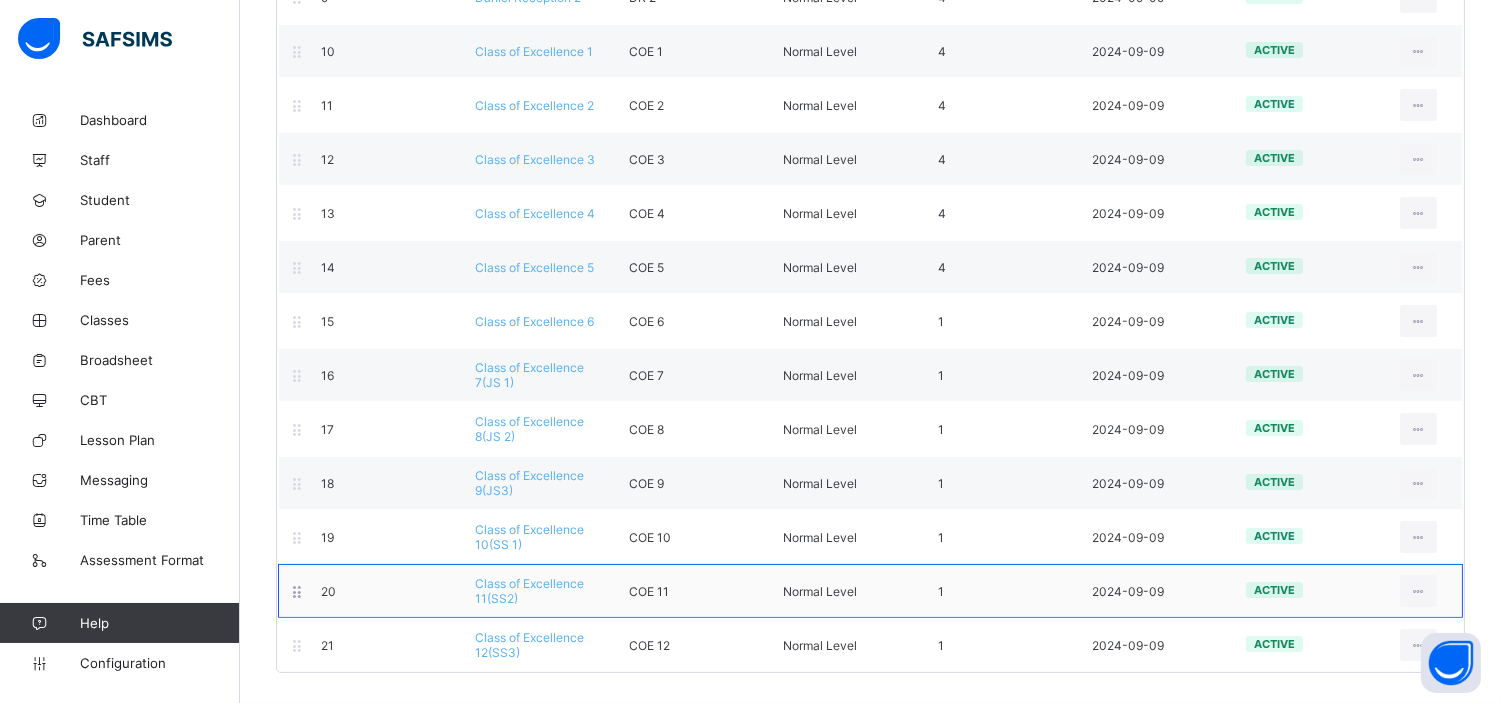 click on "Class of Excellence 11(SS2)" at bounding box center (529, 591) 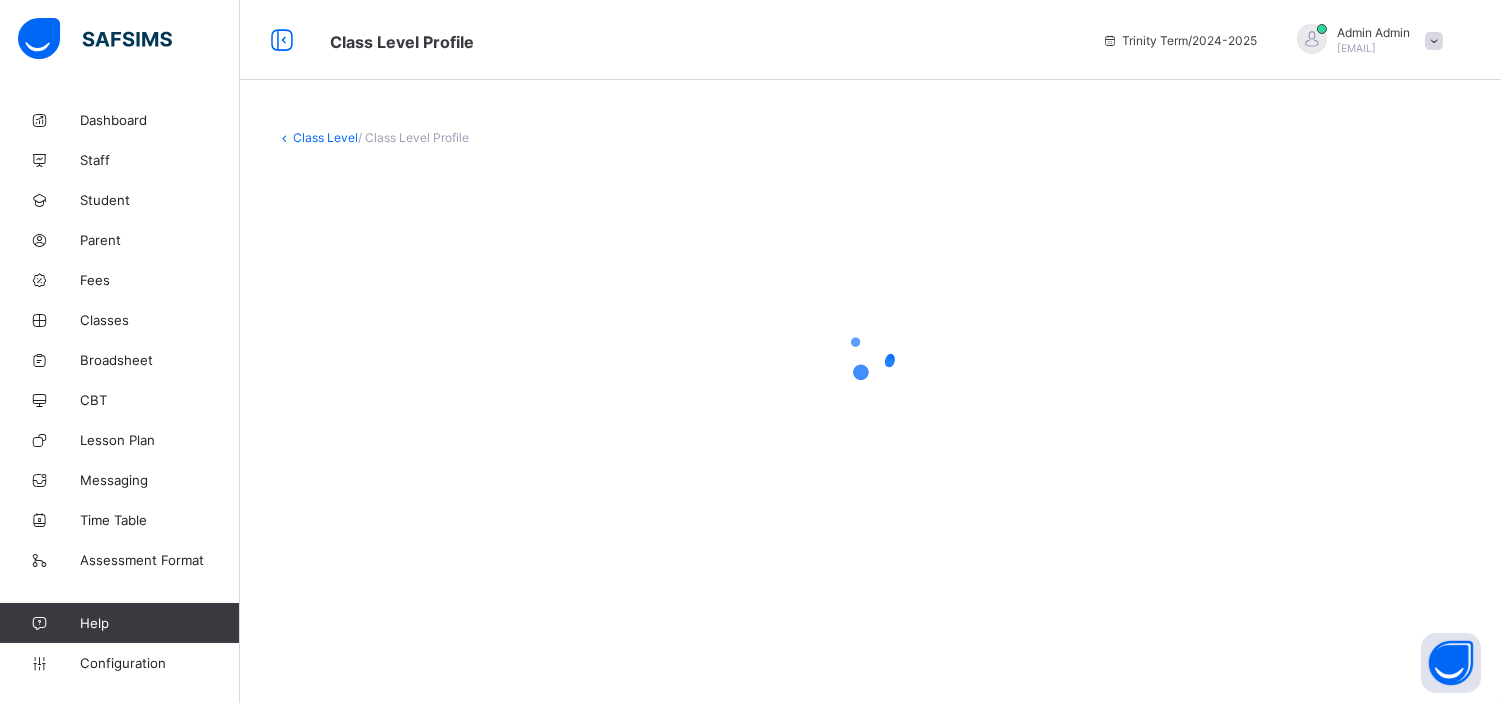 scroll, scrollTop: 0, scrollLeft: 0, axis: both 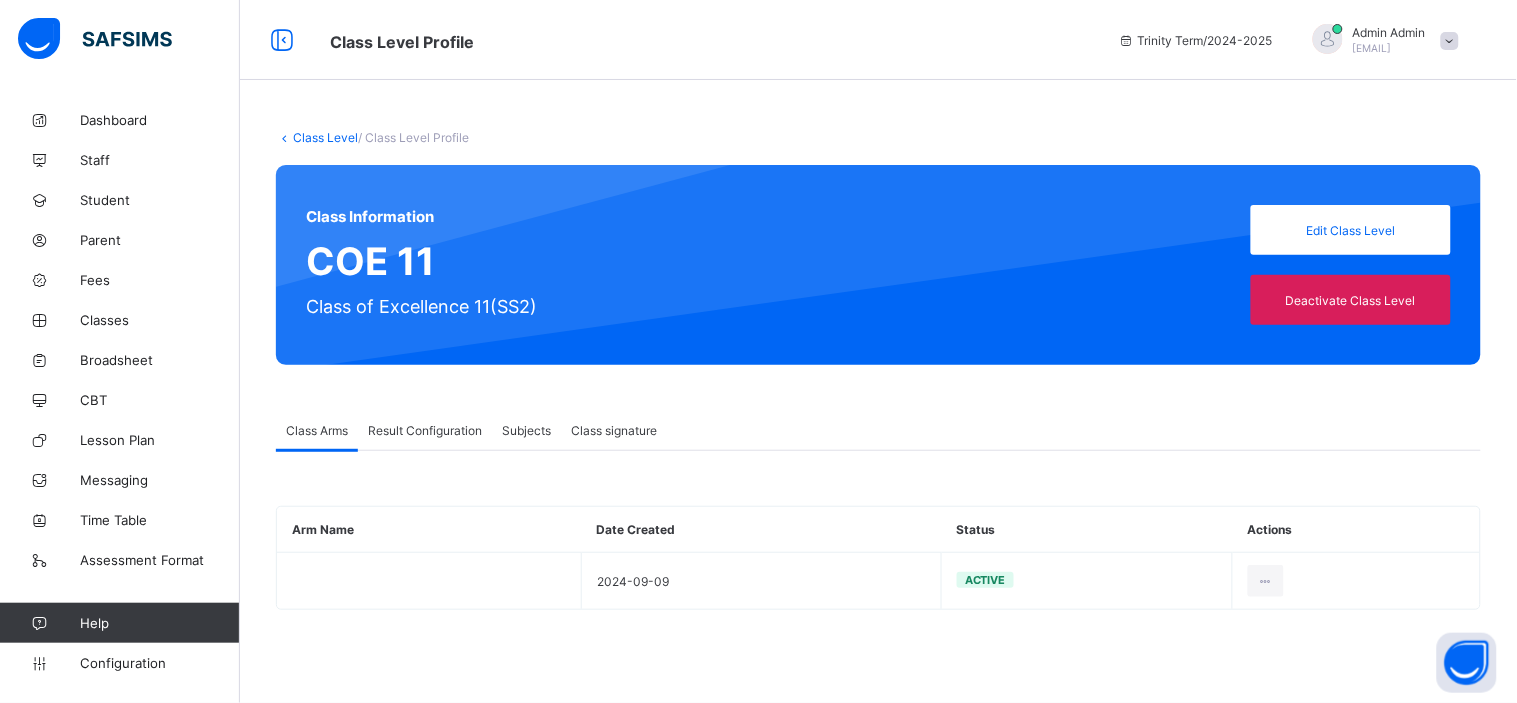 click on "Class signature" at bounding box center (614, 430) 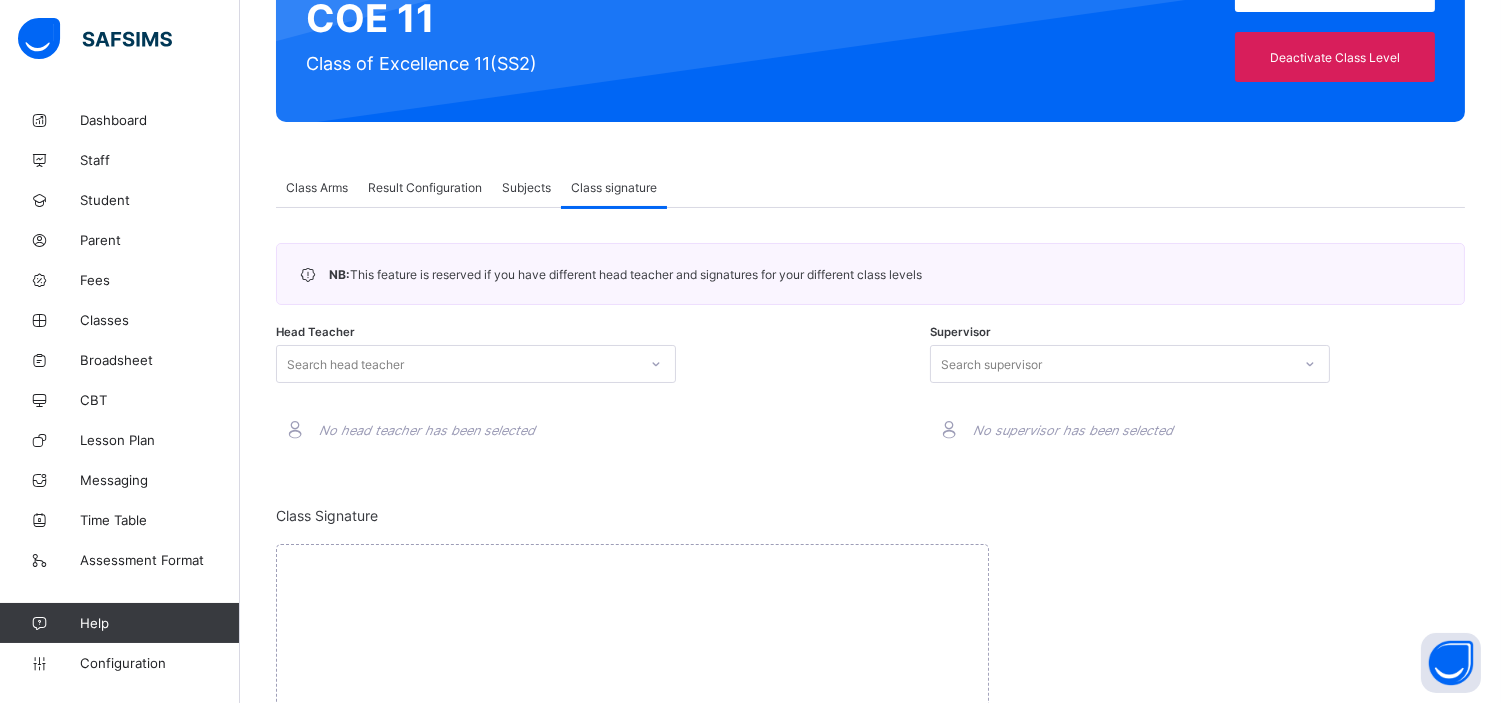 scroll, scrollTop: 380, scrollLeft: 0, axis: vertical 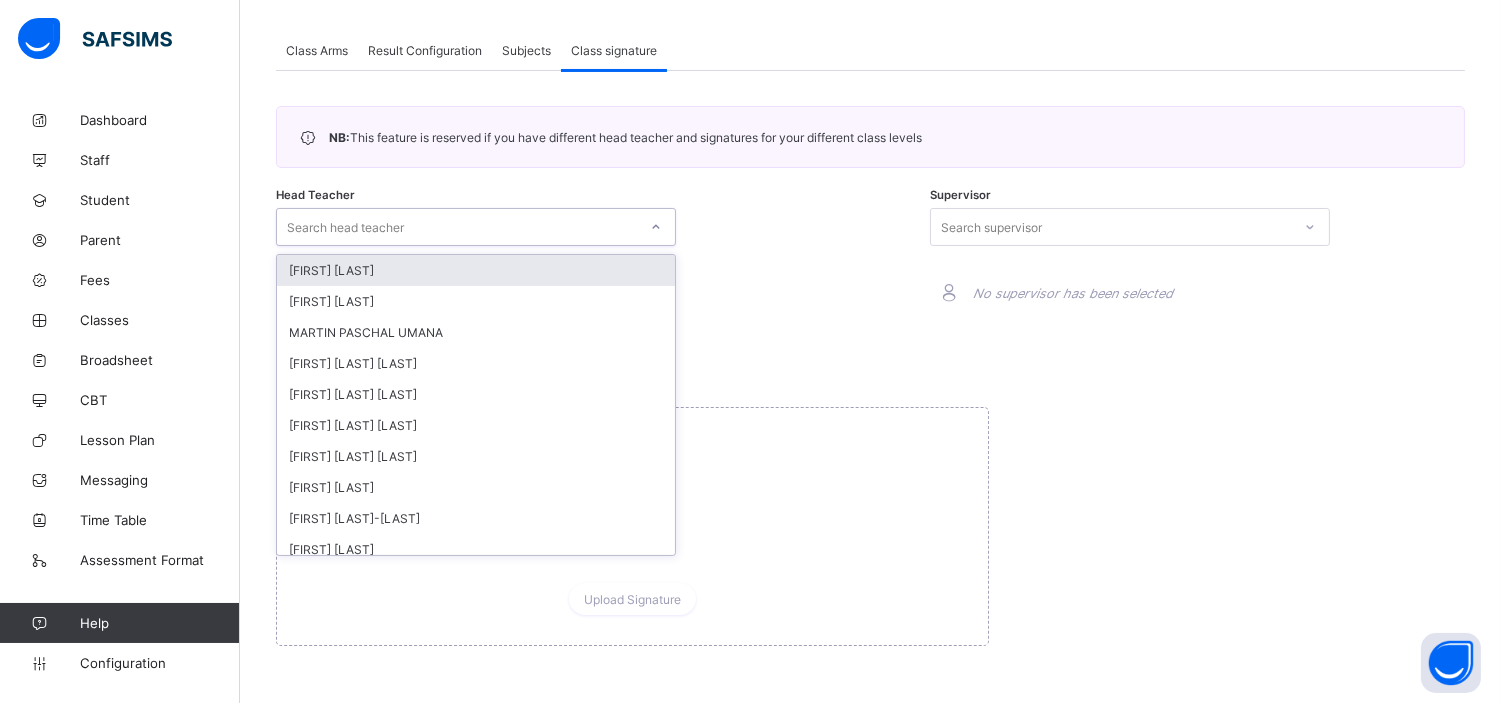 click on "Search head teacher" at bounding box center (457, 227) 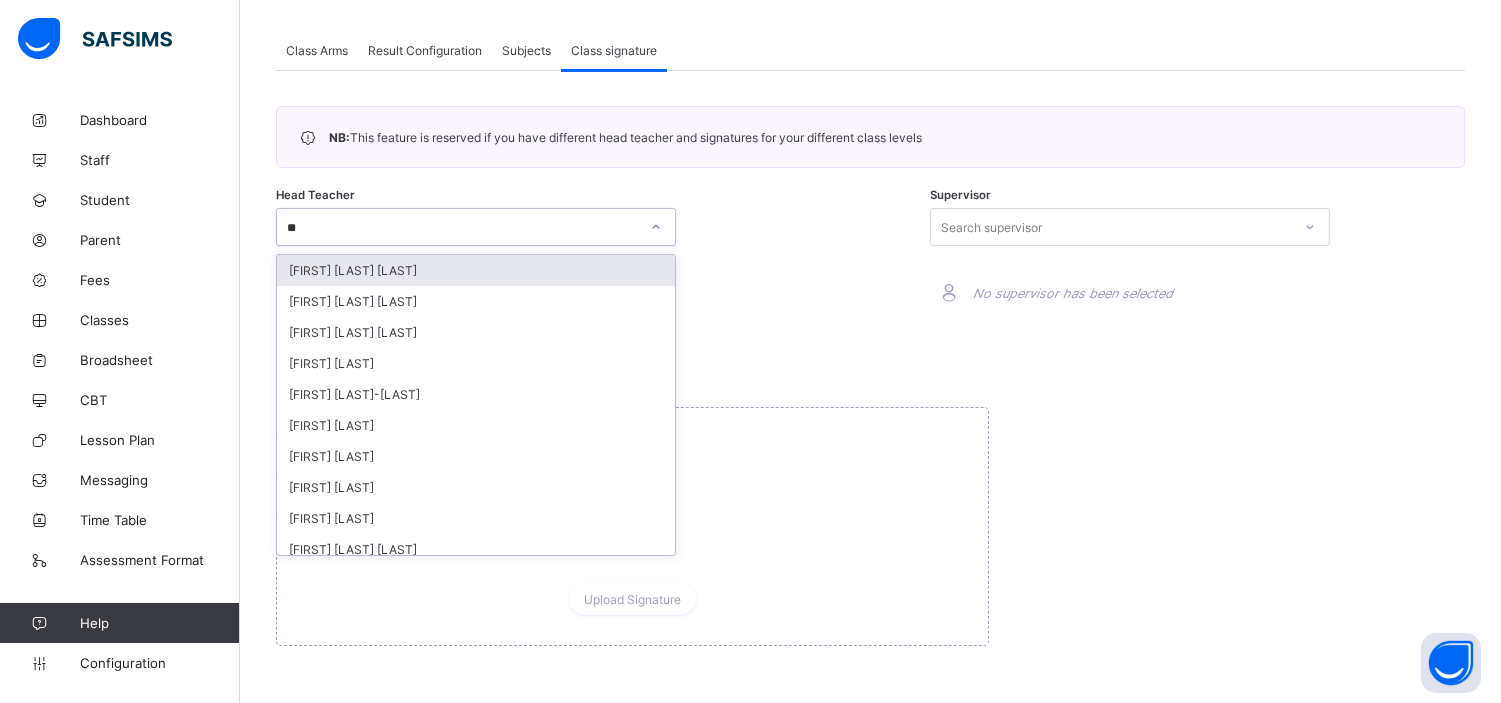 type on "***" 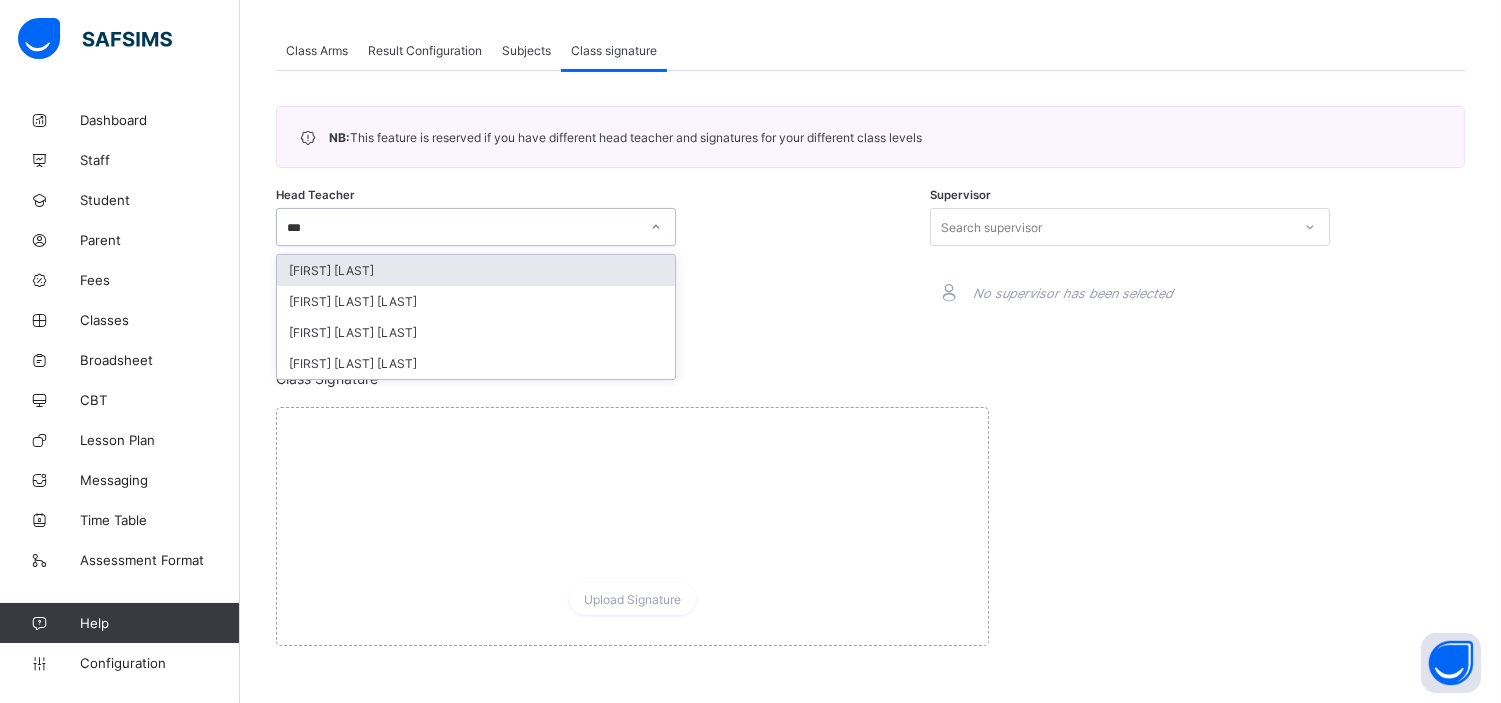 click on "KACHOLLOM  DAVOU" at bounding box center [476, 270] 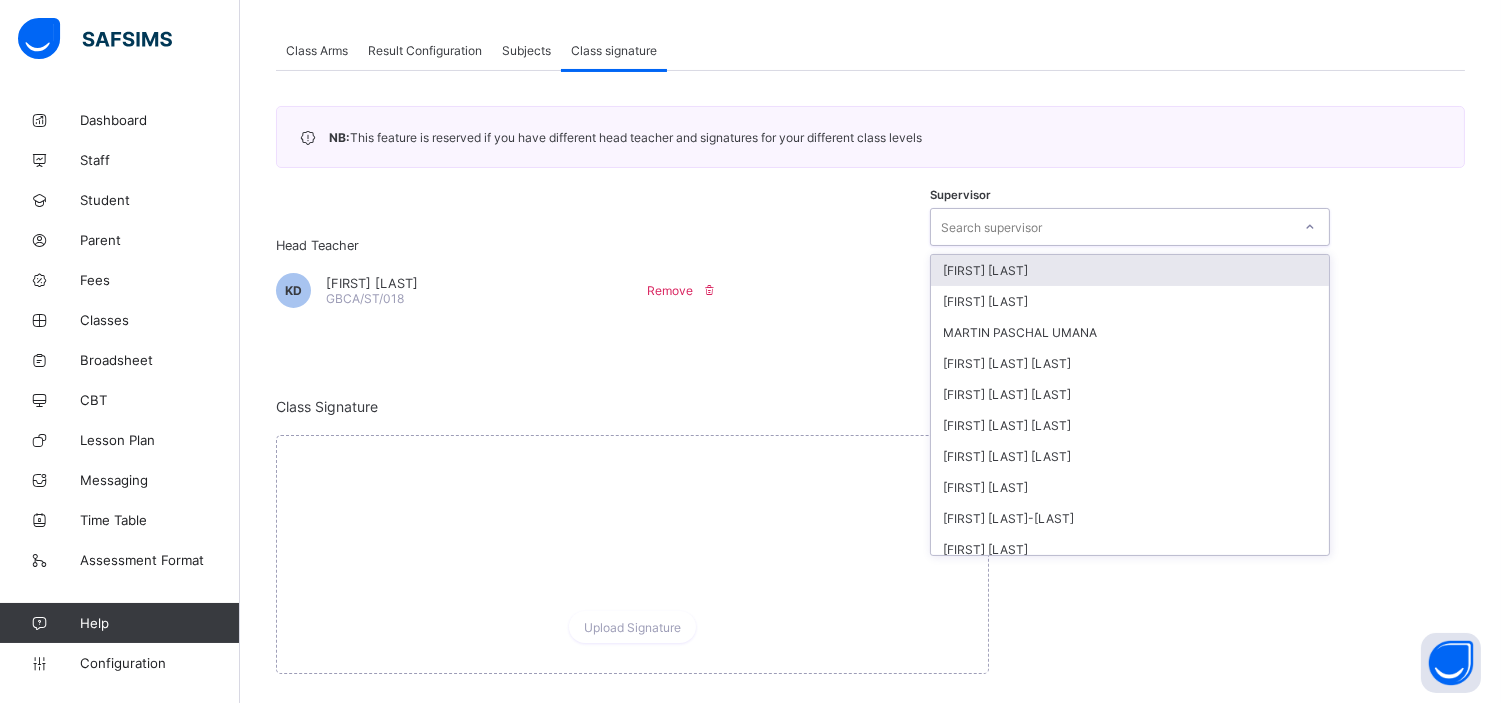 click on "Search supervisor" at bounding box center [991, 227] 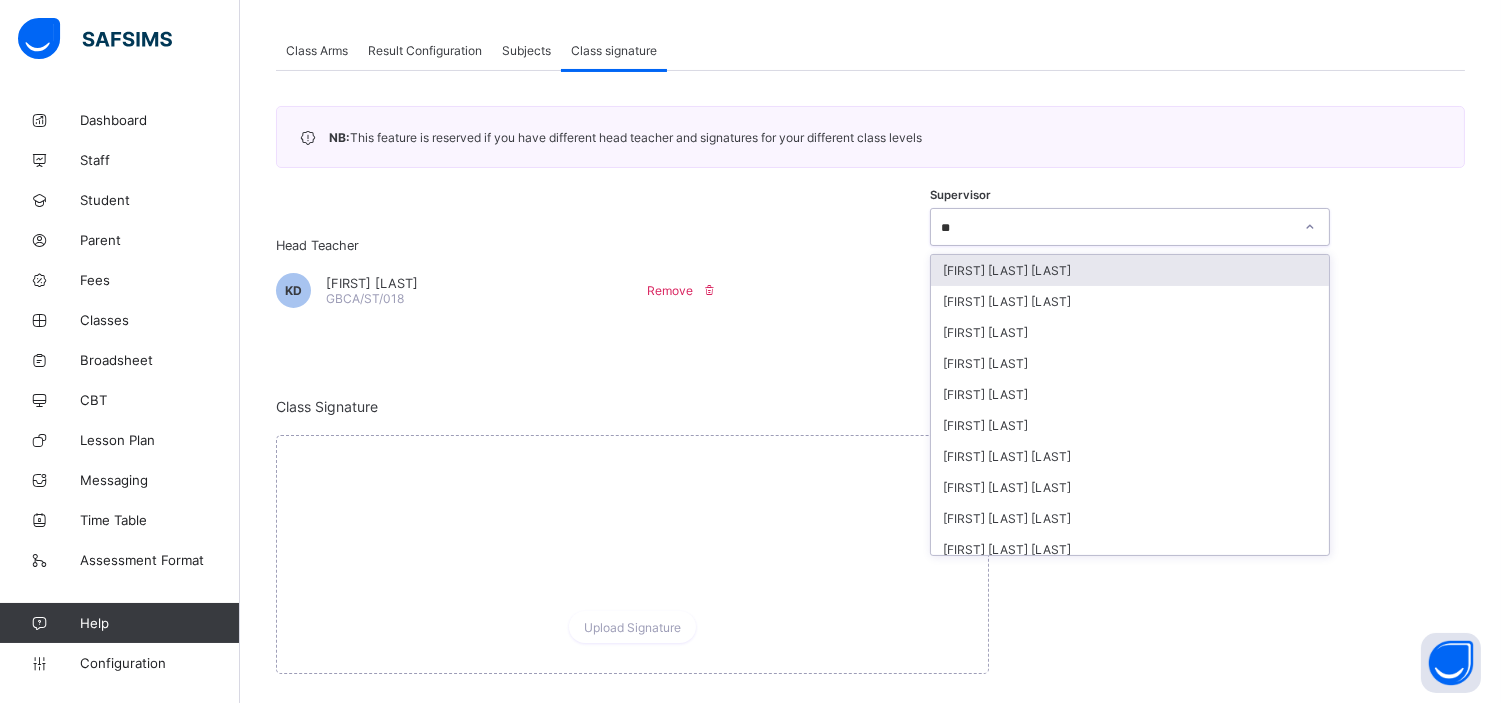 type on "***" 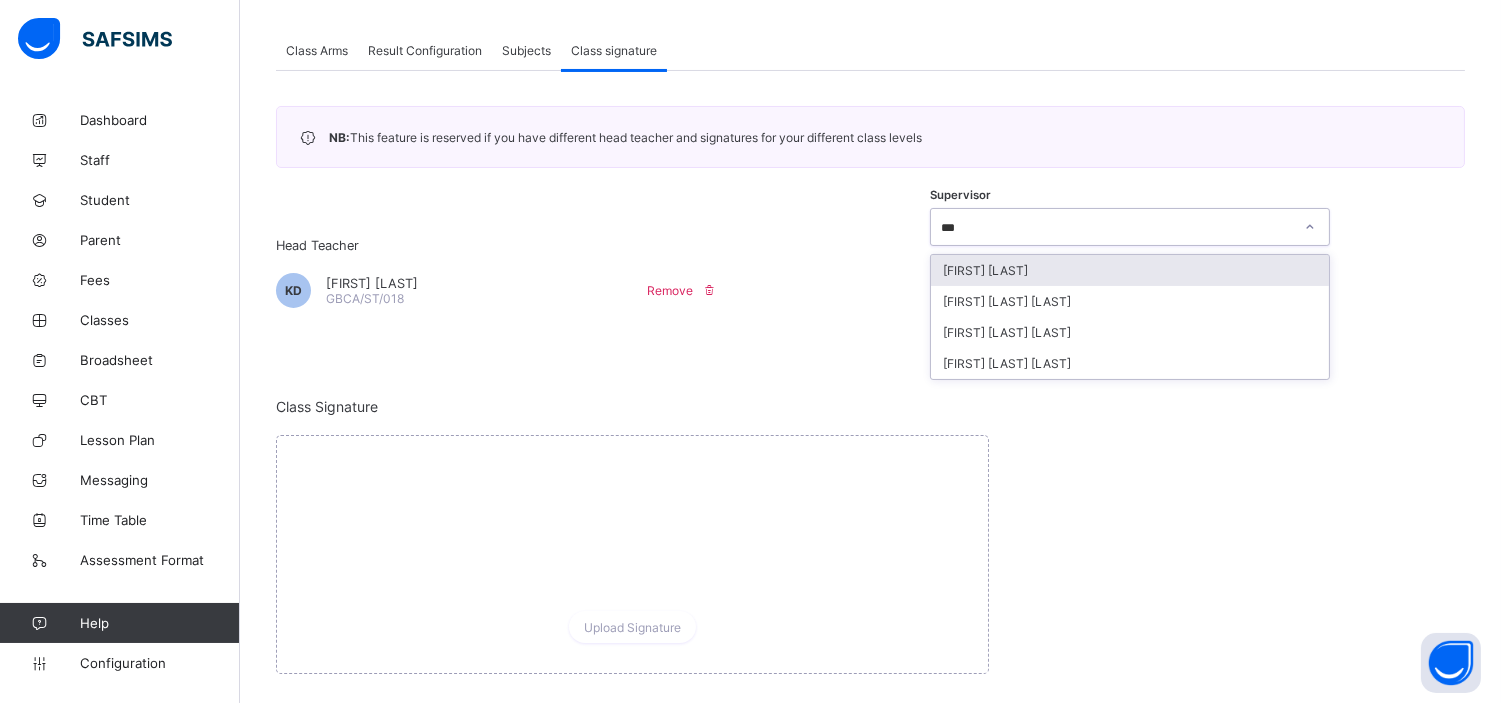 click on "KACHOLLOM  DAVOU" at bounding box center (1130, 270) 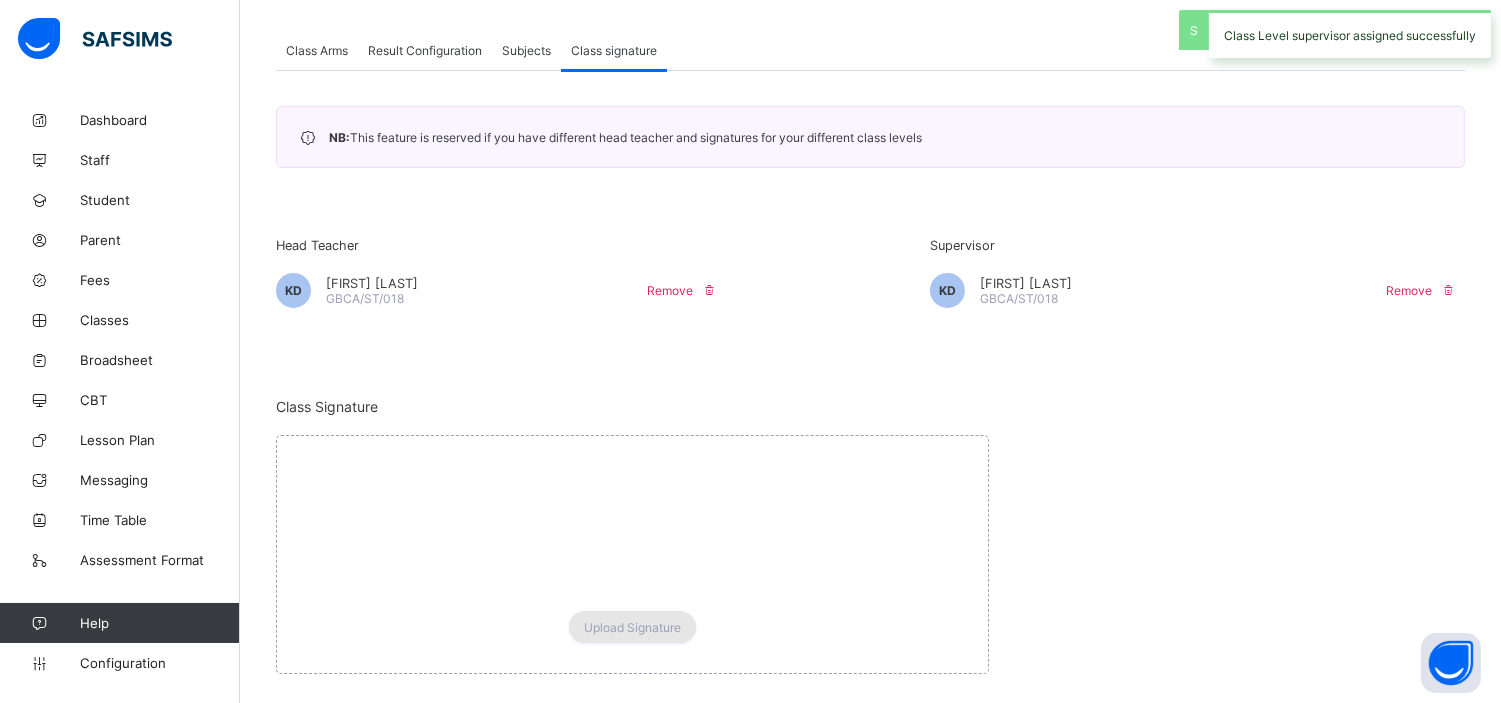 click on "Upload Signature" at bounding box center (632, 627) 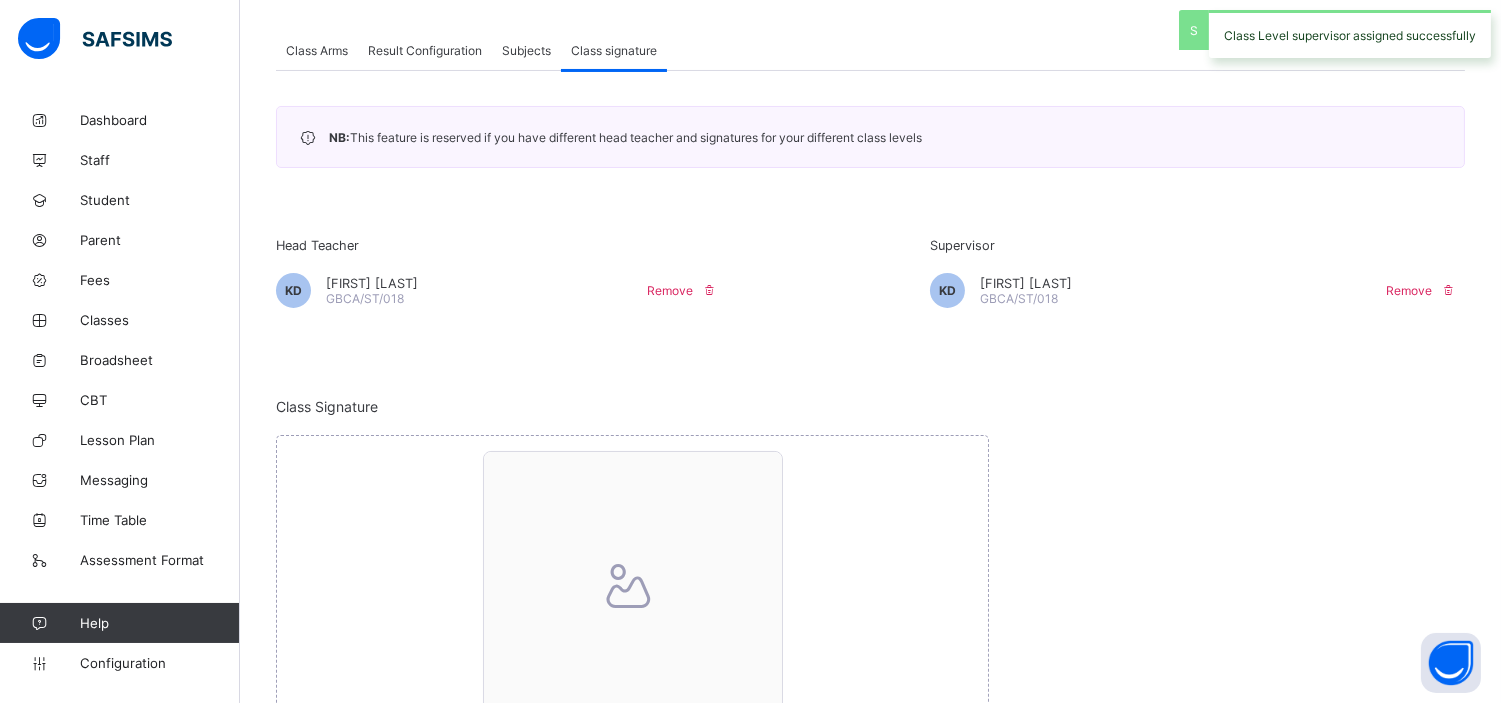 scroll, scrollTop: 560, scrollLeft: 0, axis: vertical 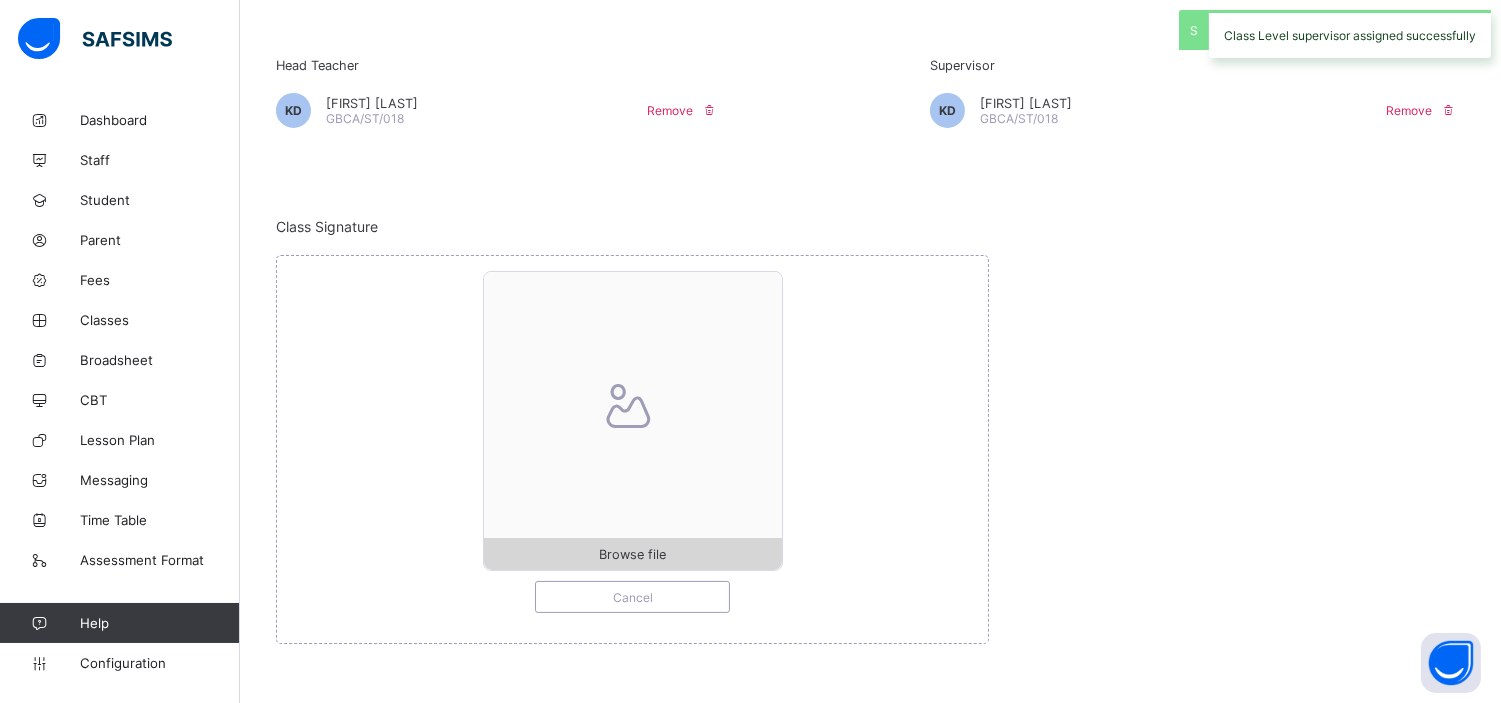 click on "Browse file" at bounding box center [632, 554] 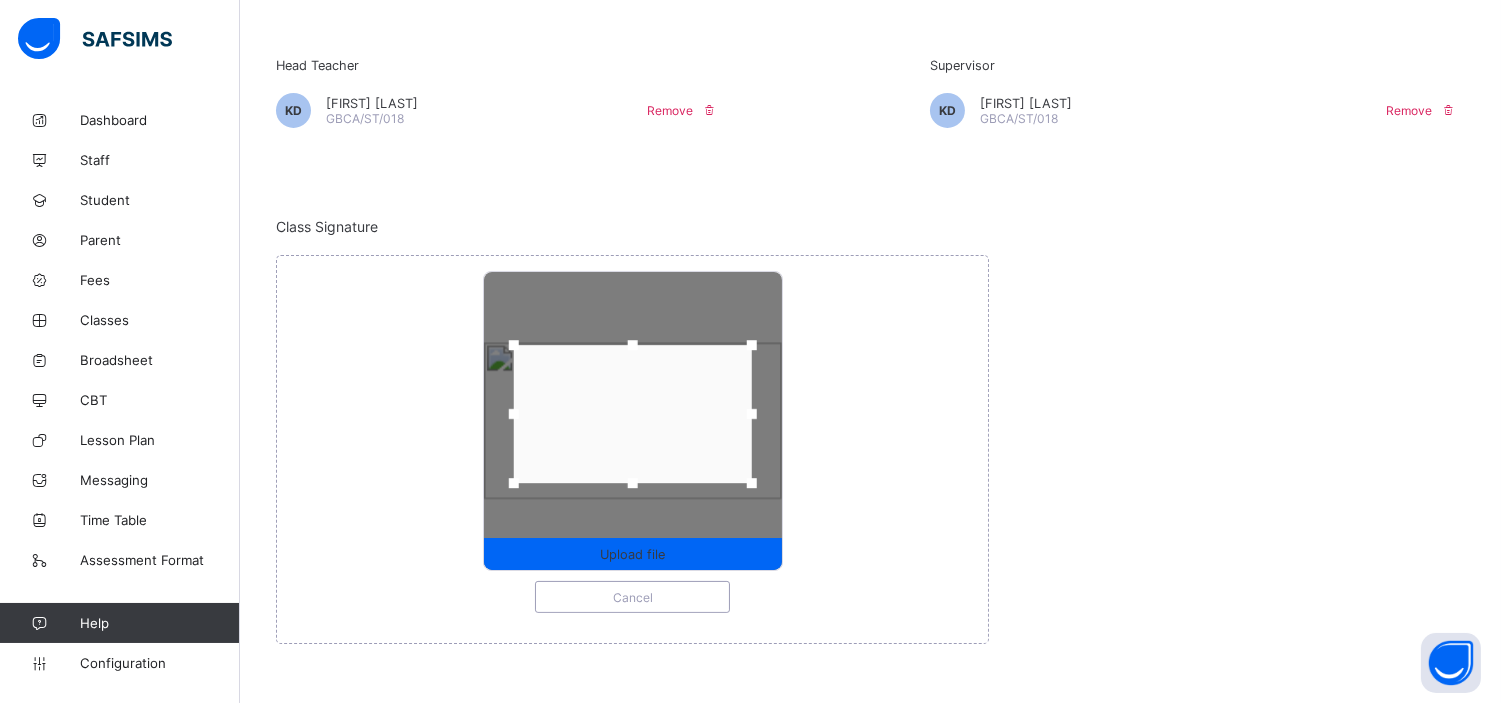 drag, startPoint x: 642, startPoint y: 353, endPoint x: 642, endPoint y: 338, distance: 15 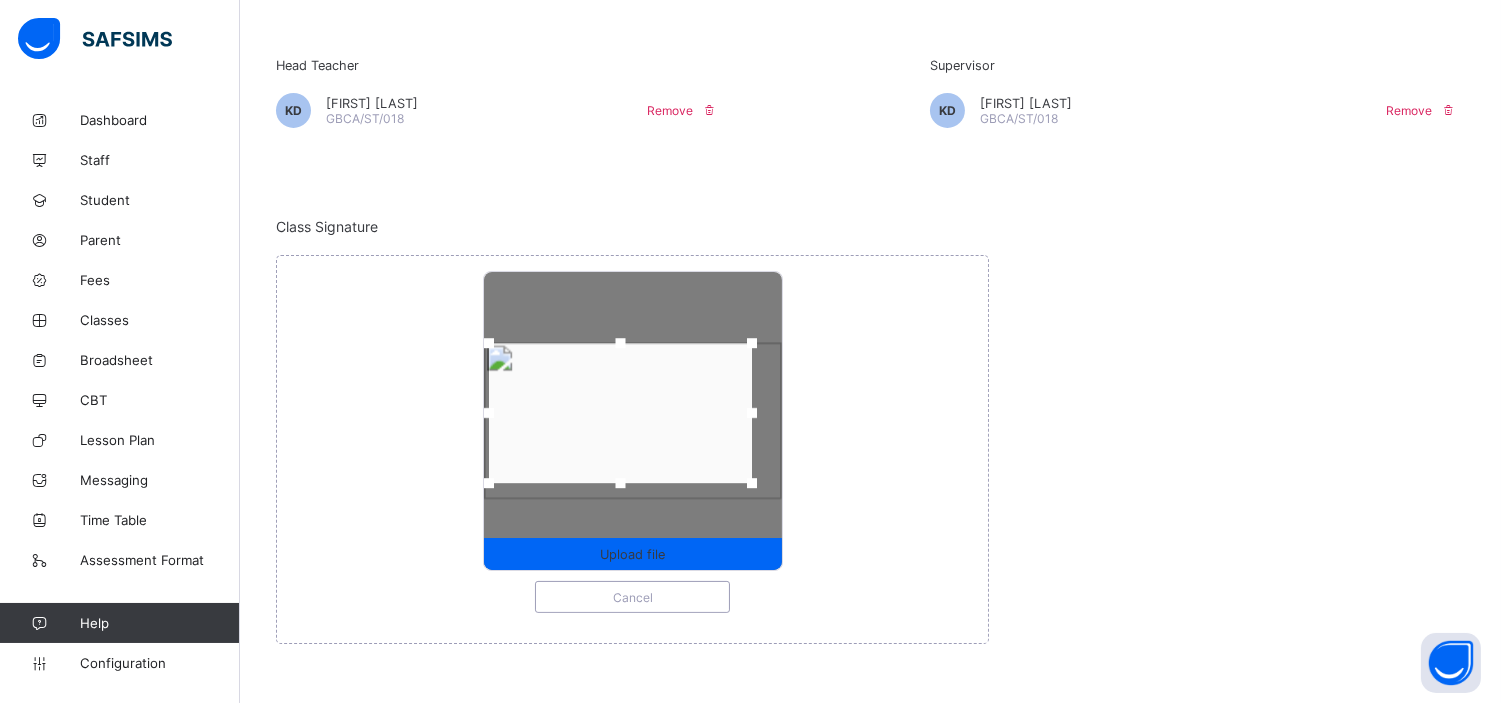 drag, startPoint x: 518, startPoint y: 413, endPoint x: 493, endPoint y: 413, distance: 25 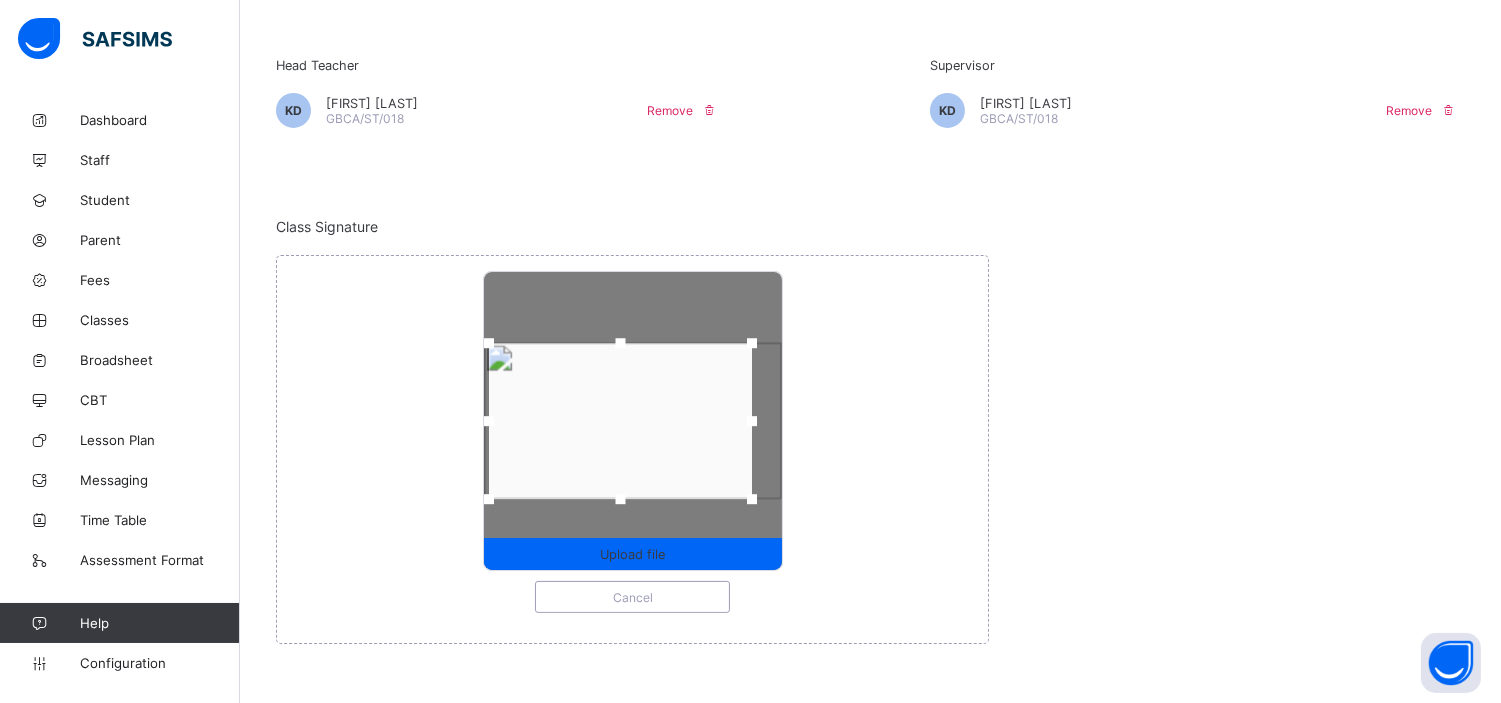 drag, startPoint x: 626, startPoint y: 485, endPoint x: 626, endPoint y: 502, distance: 17 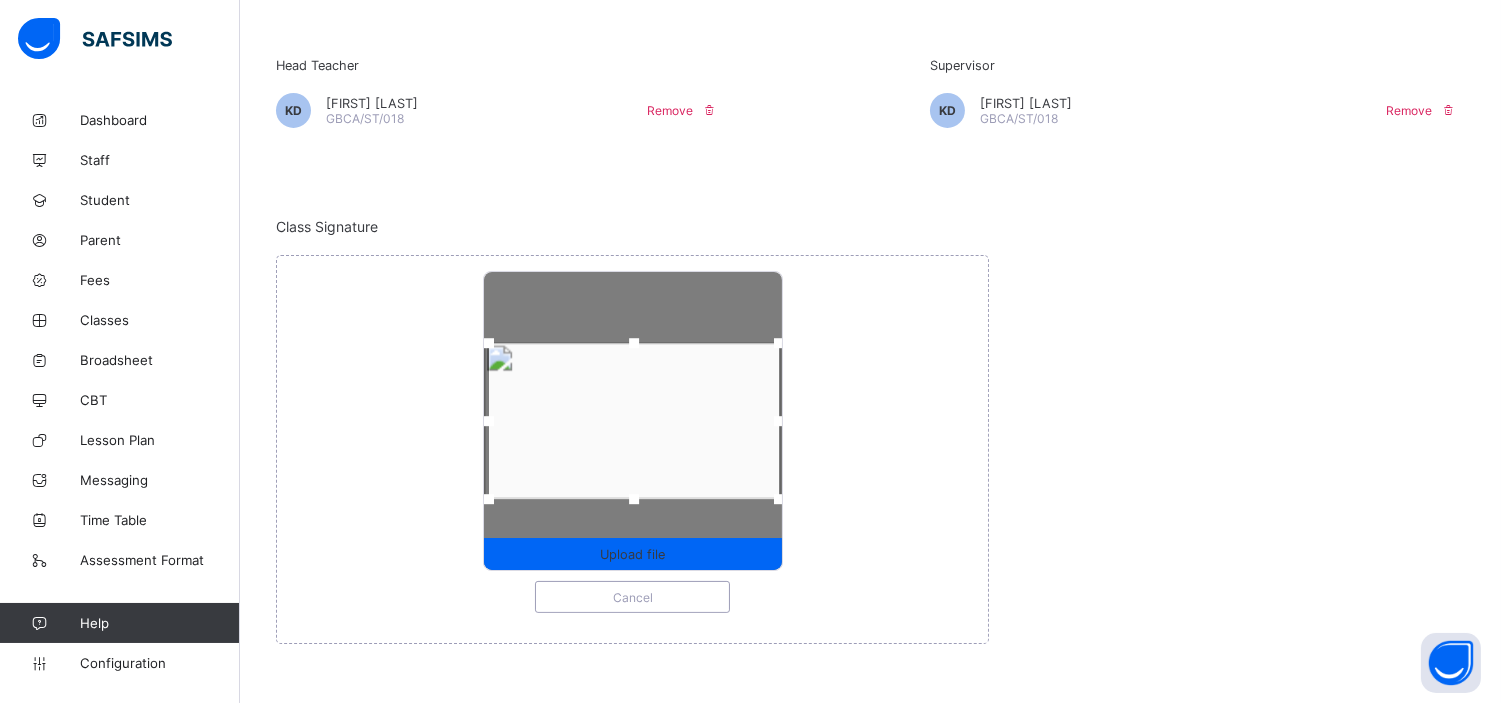 drag, startPoint x: 763, startPoint y: 423, endPoint x: 790, endPoint y: 424, distance: 27.018513 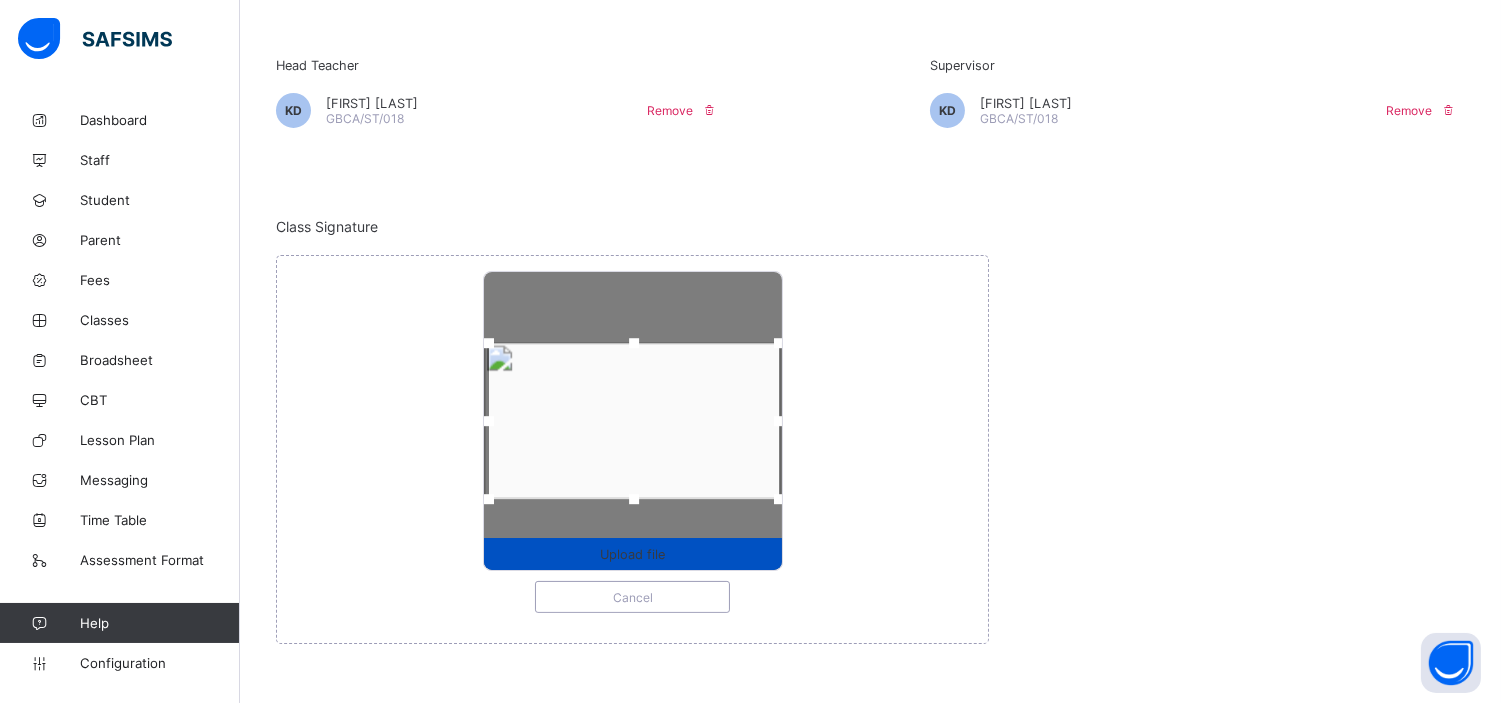 click on "Upload file" at bounding box center (632, 554) 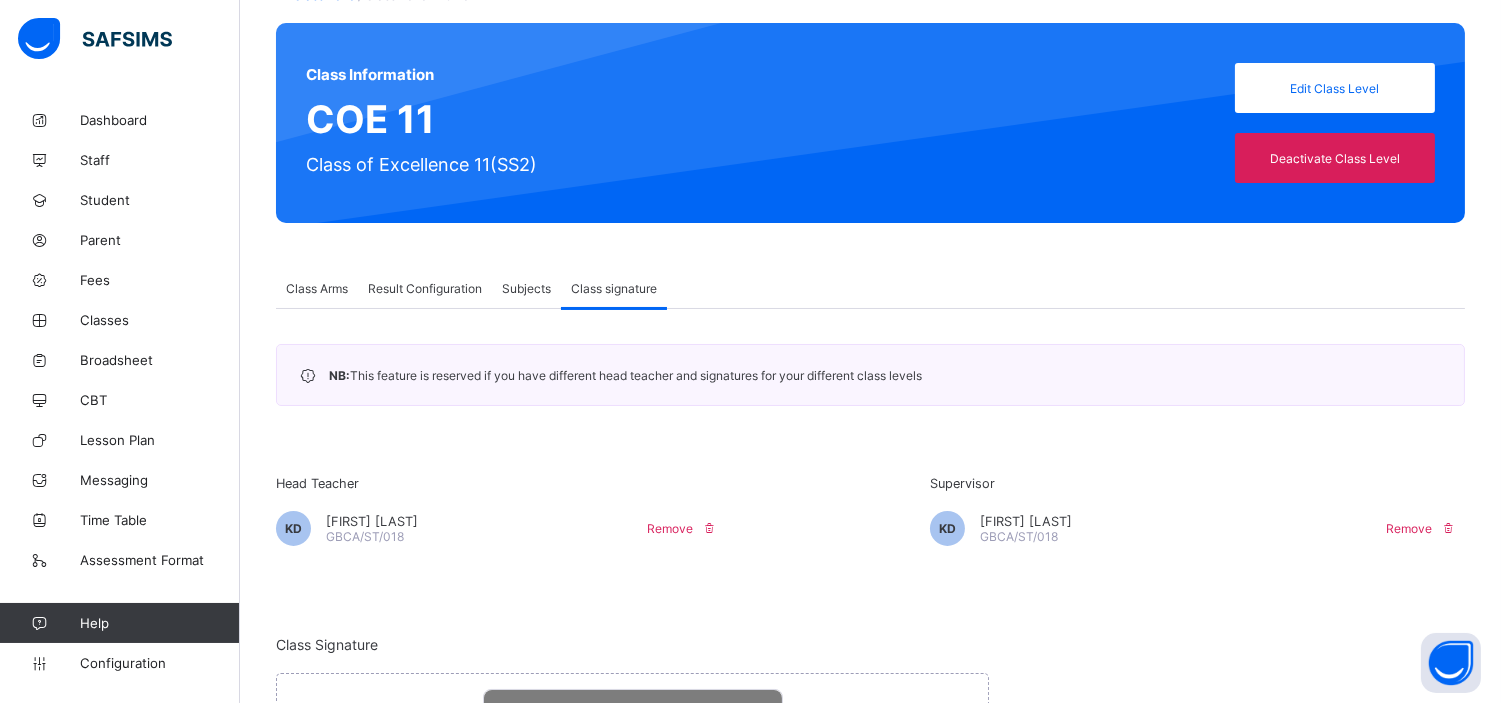 scroll, scrollTop: 132, scrollLeft: 0, axis: vertical 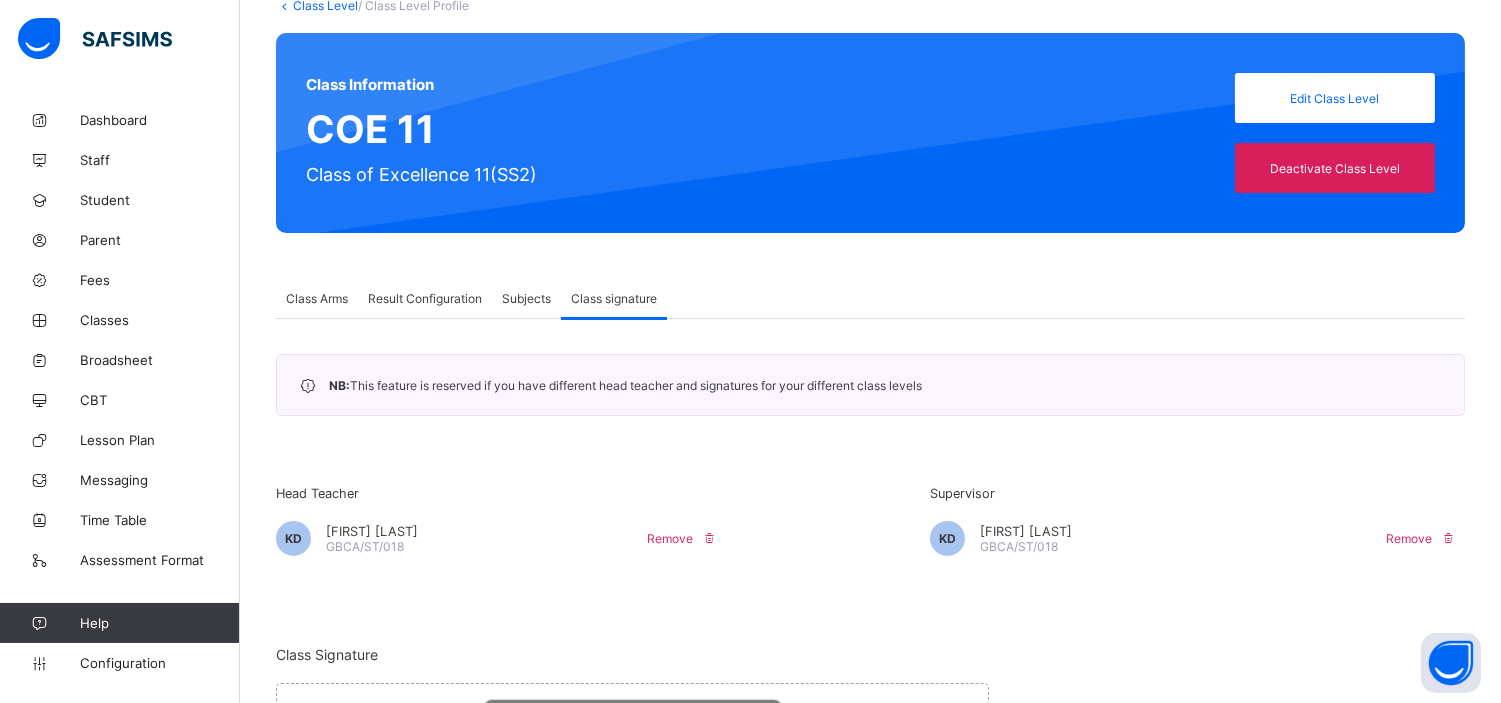 click on "Class Level" at bounding box center [325, 5] 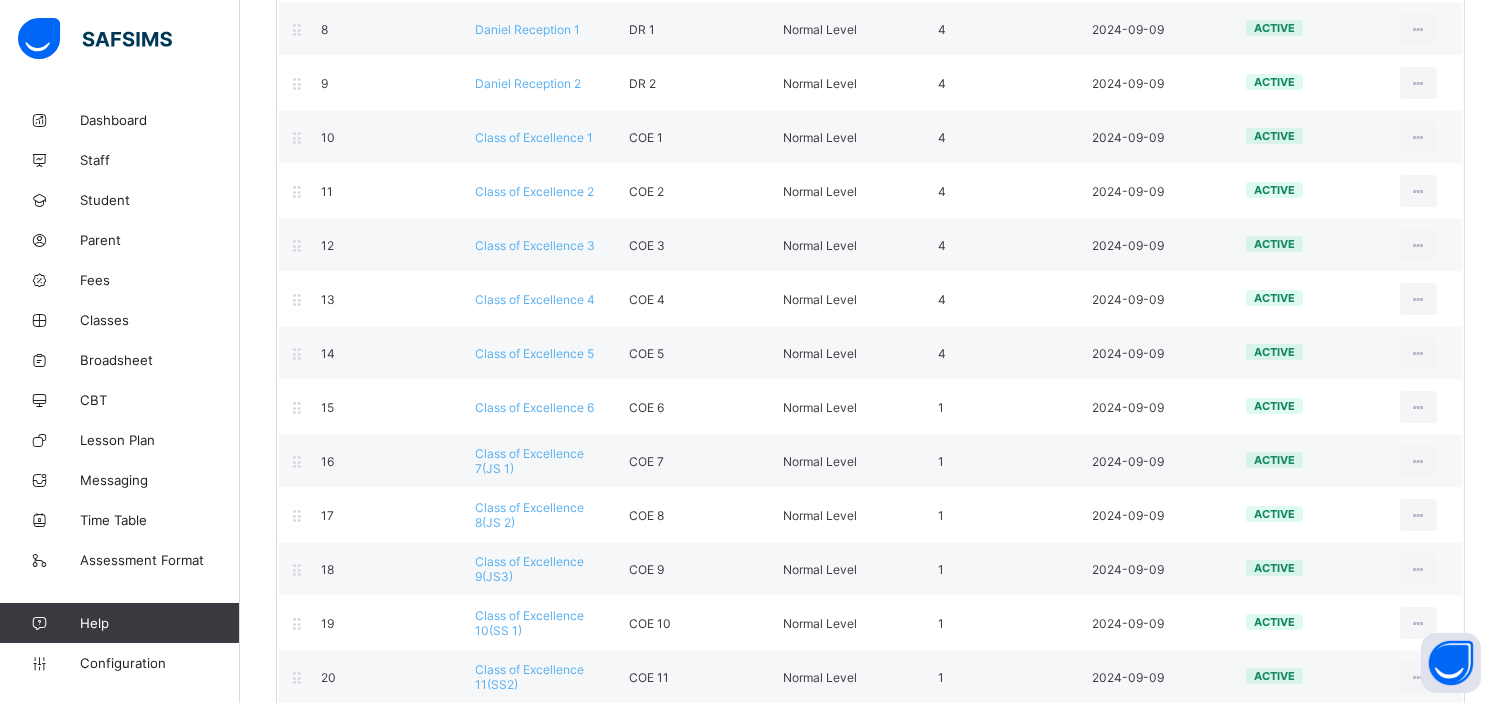 scroll, scrollTop: 730, scrollLeft: 0, axis: vertical 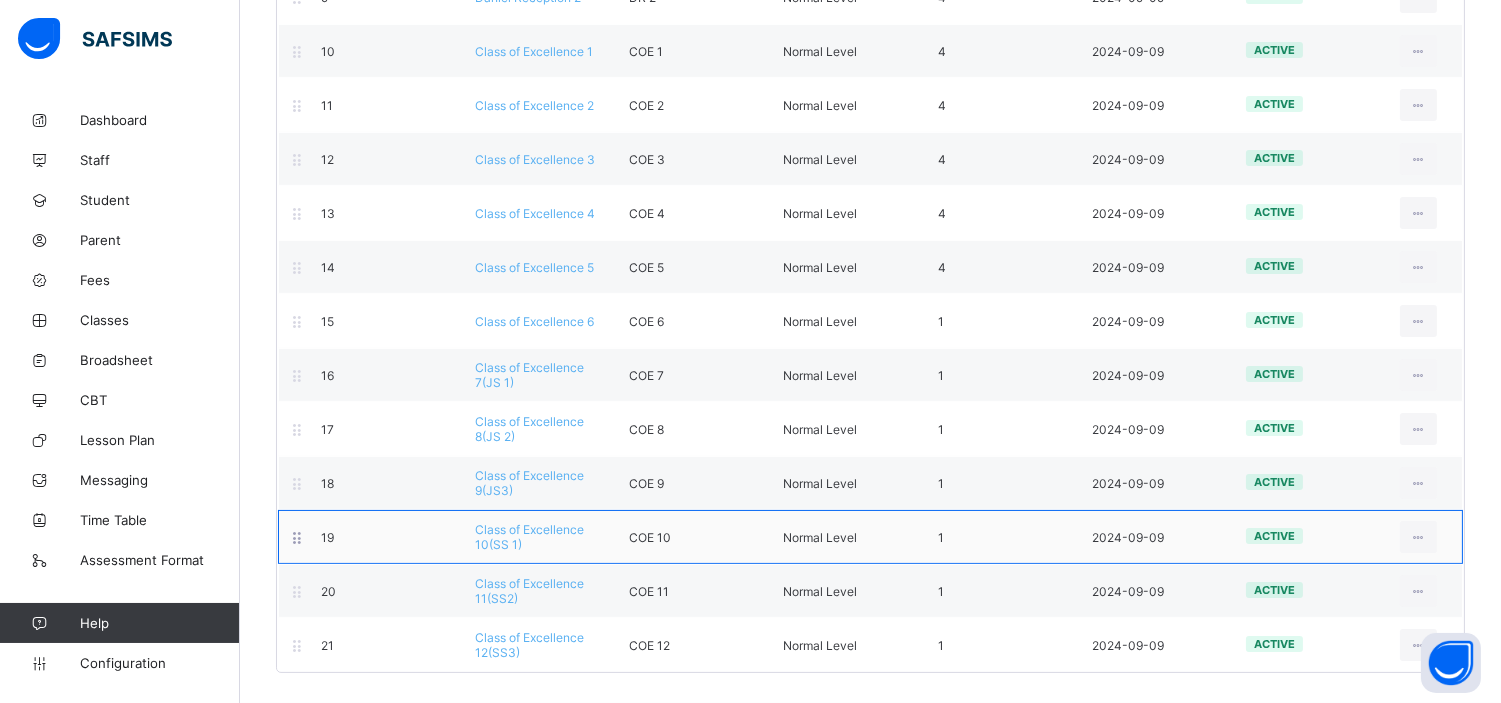 click on "Class of Excellence 10(SS 1)" at bounding box center [529, 537] 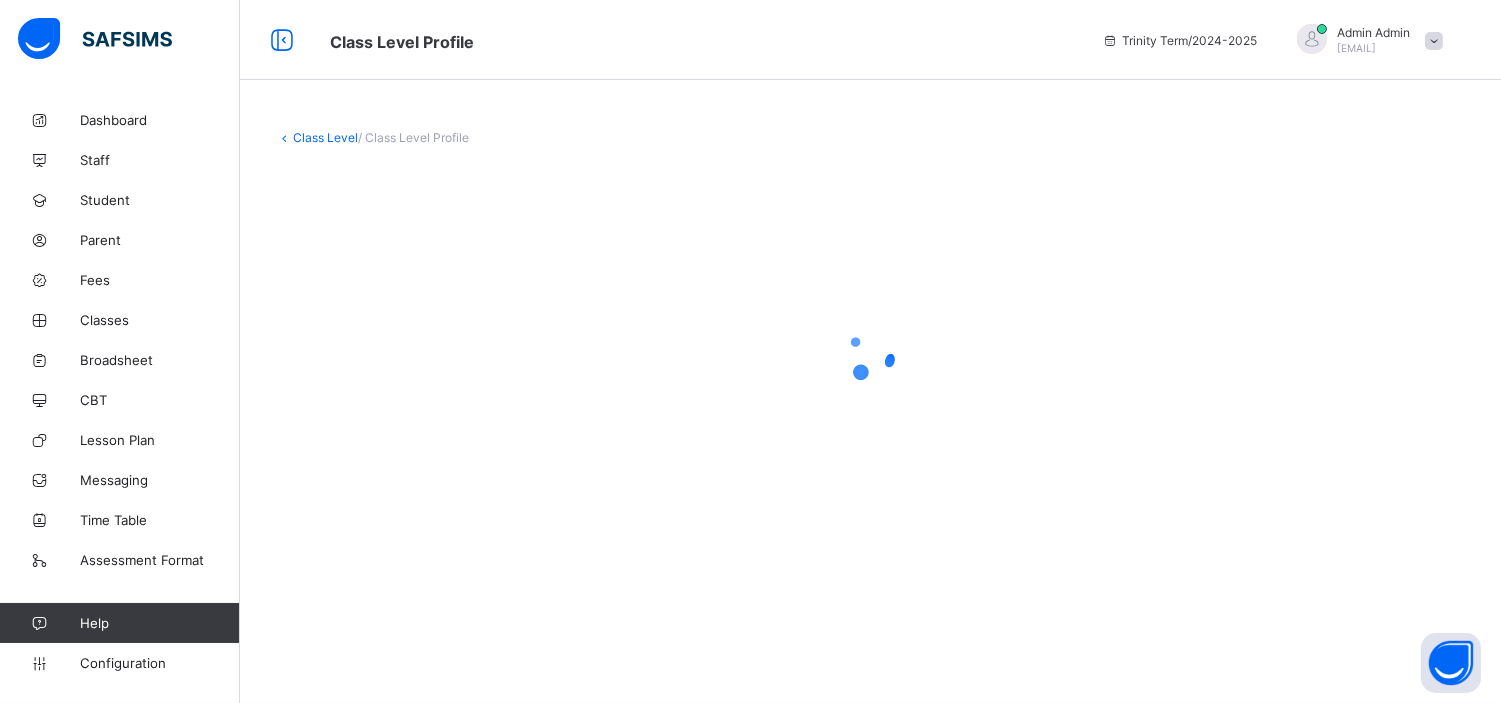 scroll, scrollTop: 0, scrollLeft: 0, axis: both 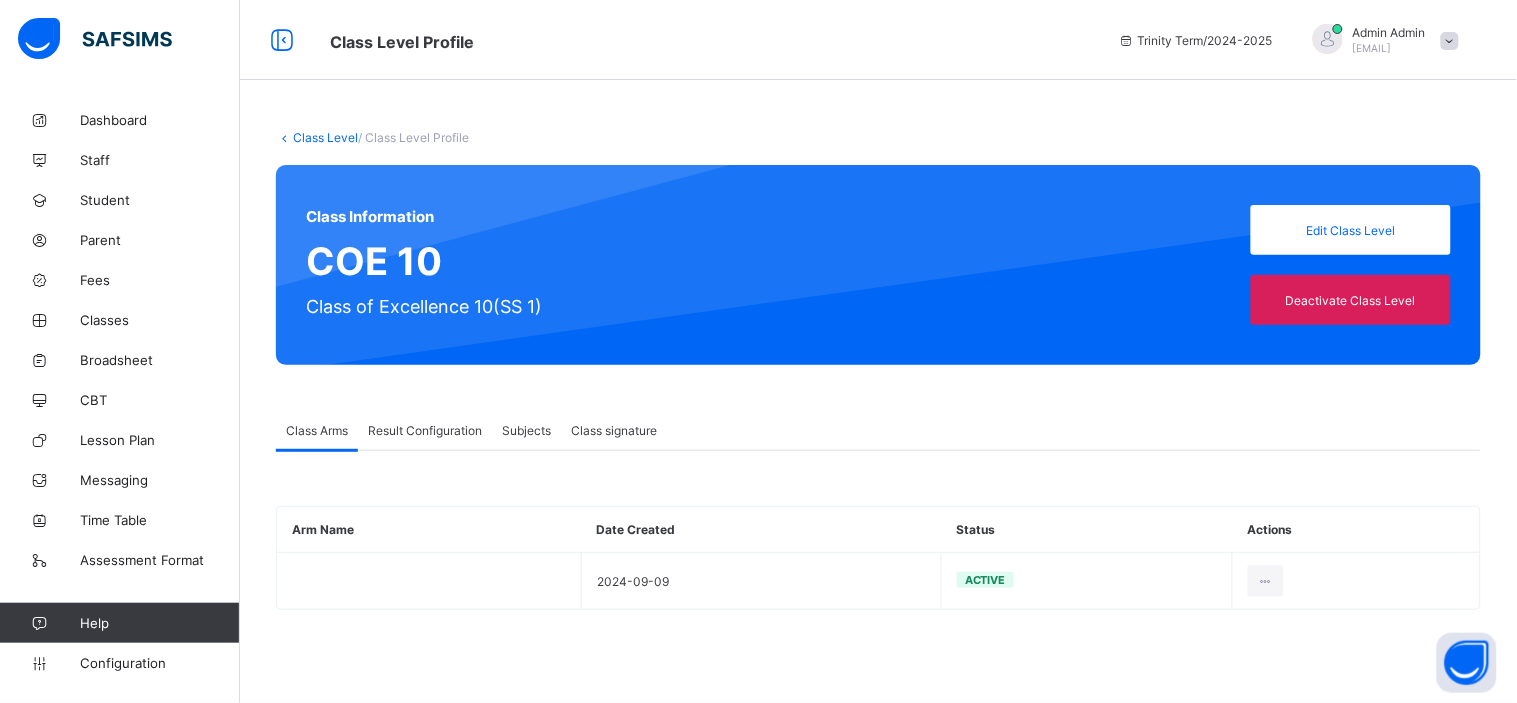 click on "Class signature" at bounding box center (614, 430) 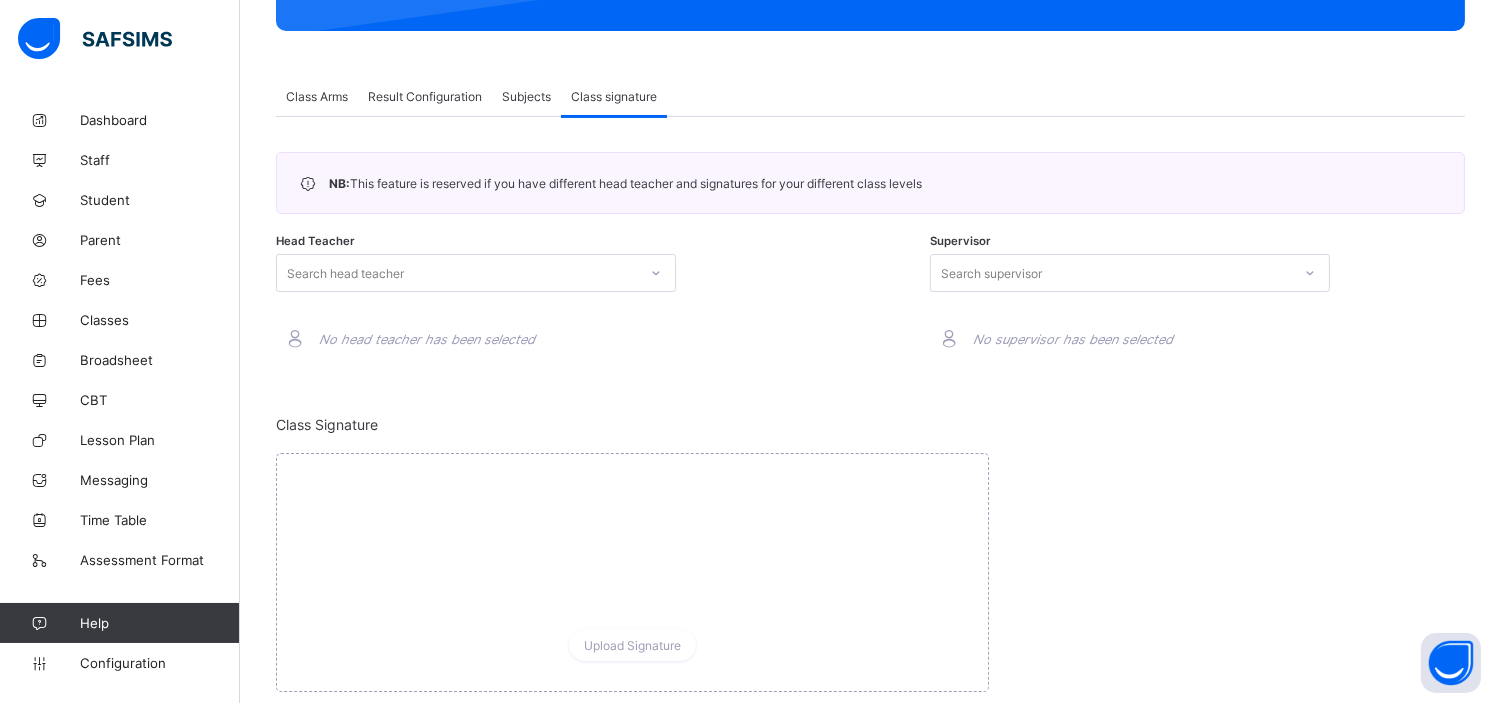 scroll, scrollTop: 335, scrollLeft: 0, axis: vertical 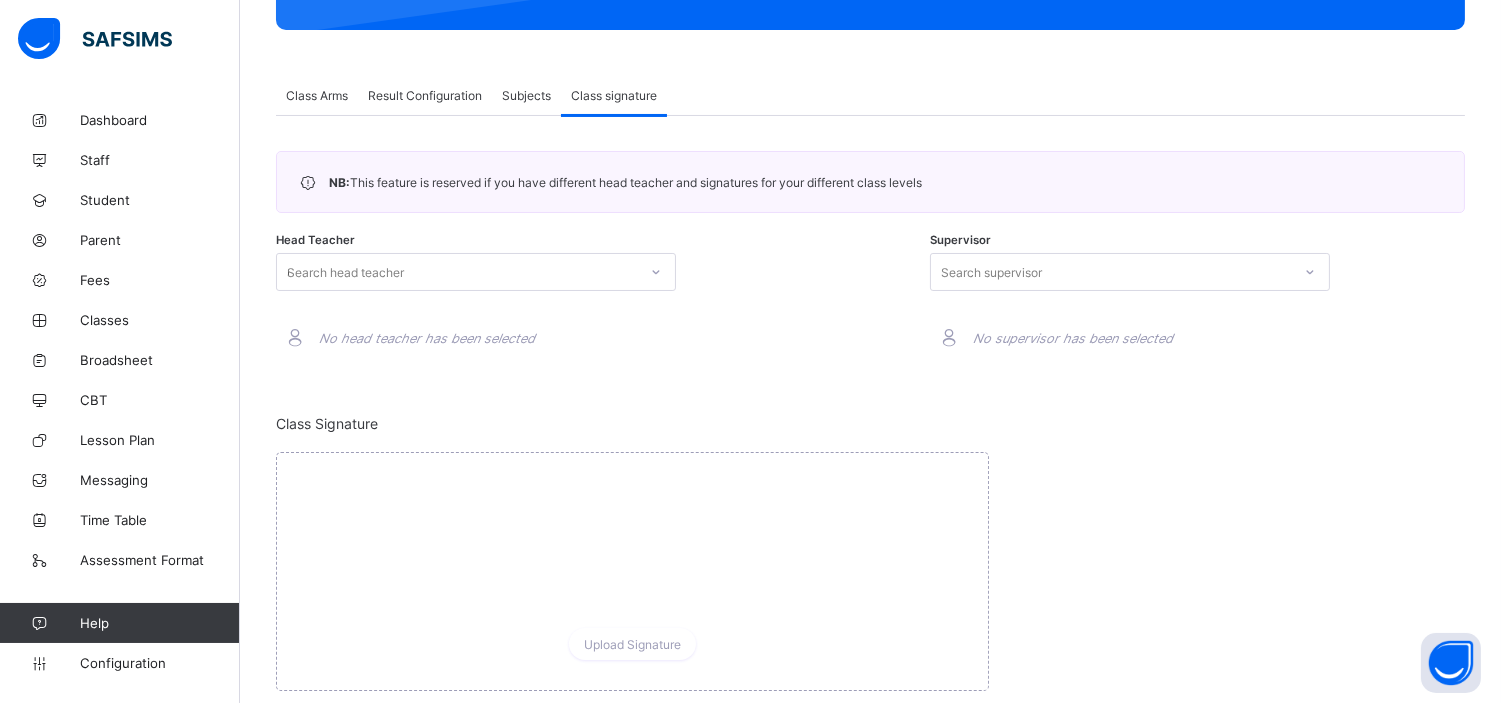 click on "Search head teacher *" at bounding box center (457, 272) 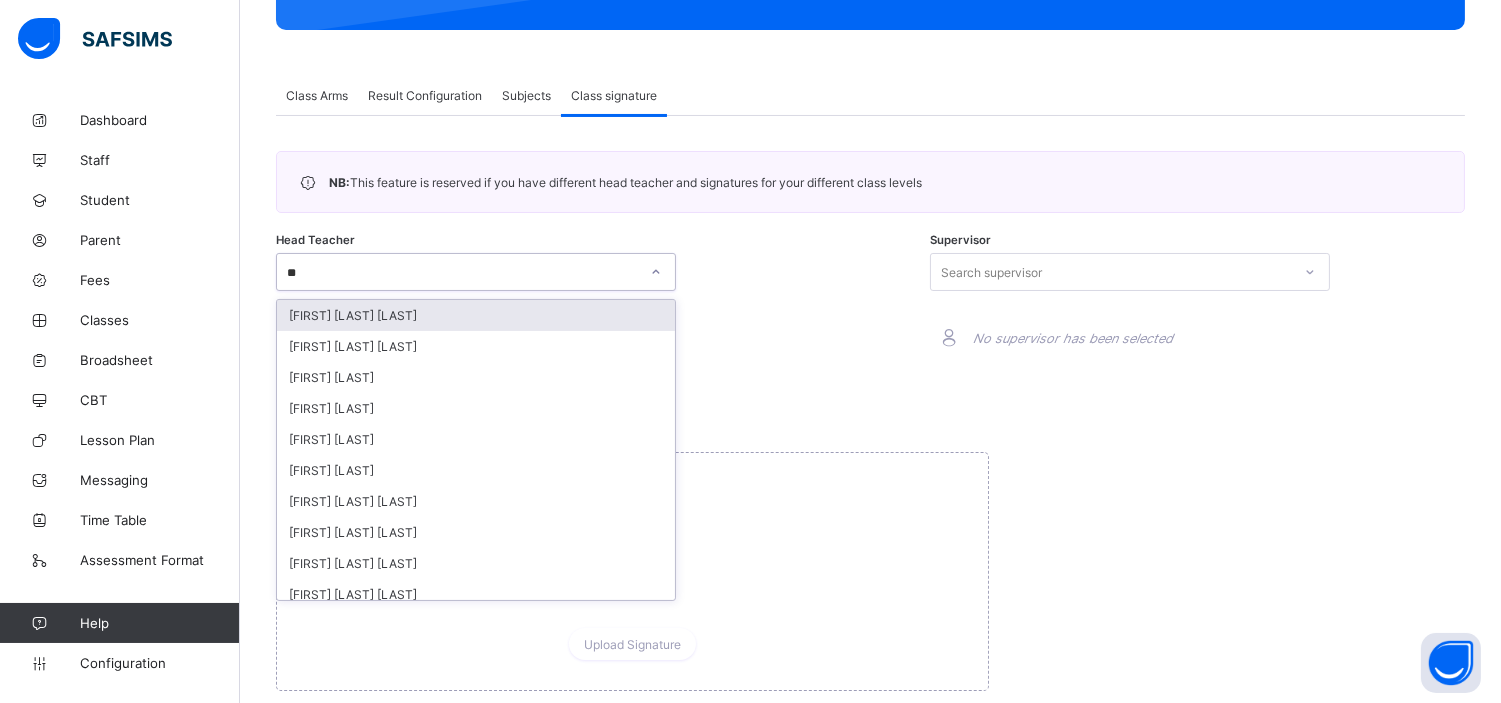 type on "***" 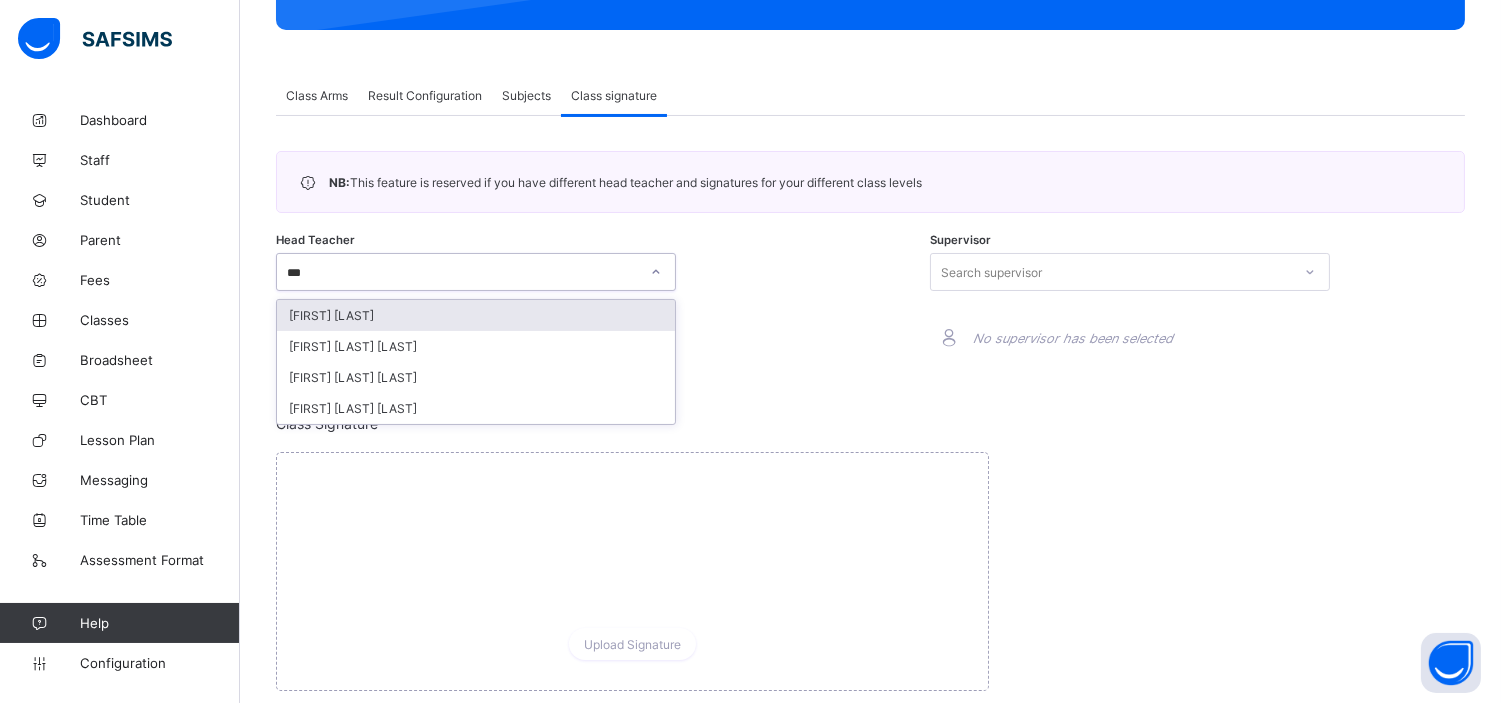 click on "KACHOLLOM  DAVOU" at bounding box center [476, 315] 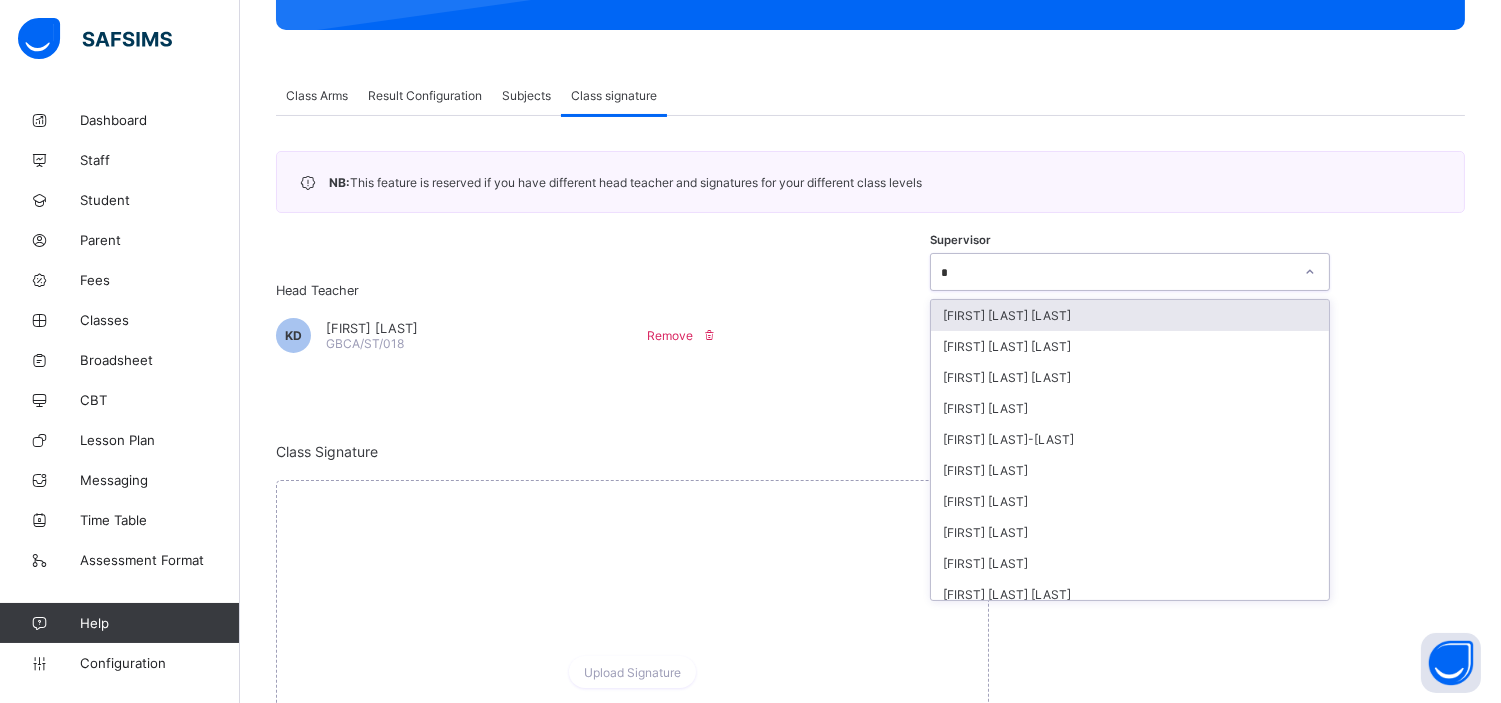 click on "* d" at bounding box center (1111, 272) 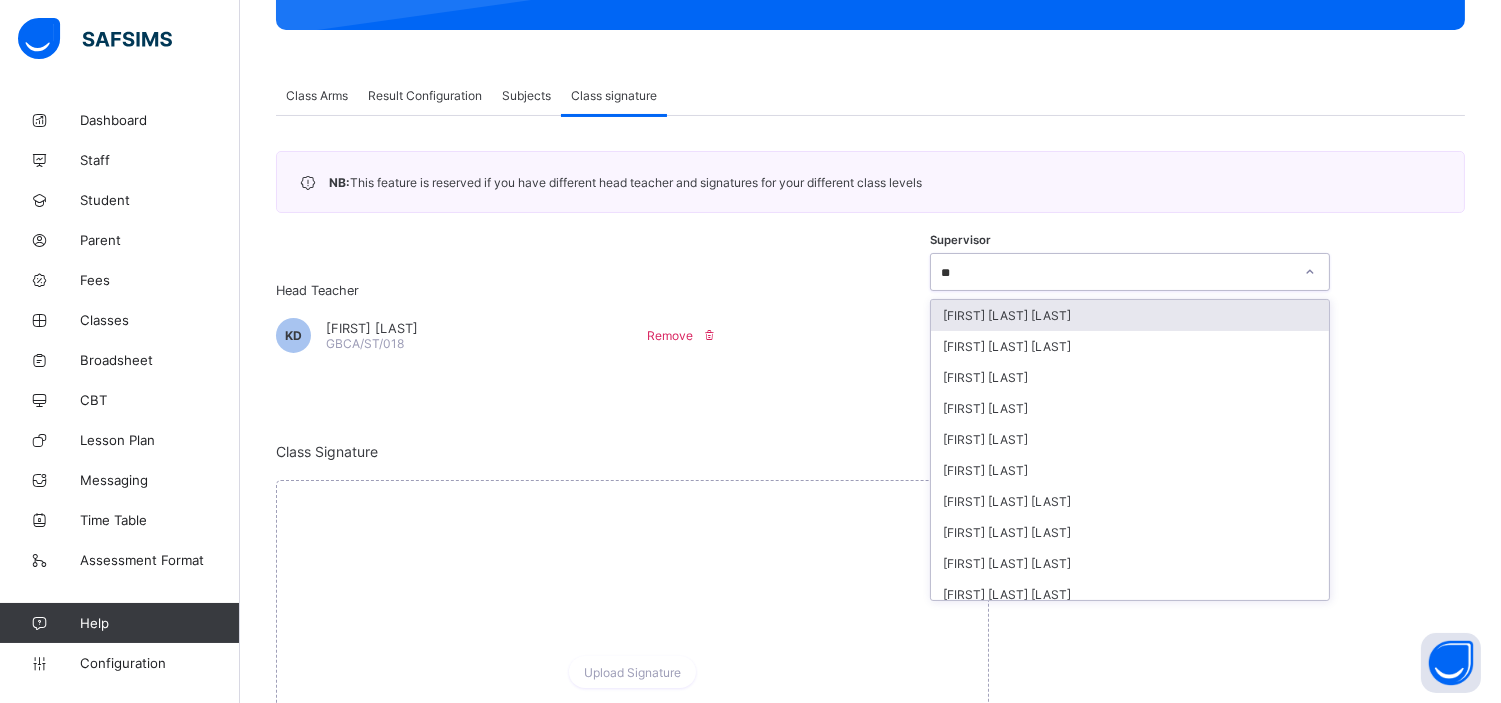 type on "***" 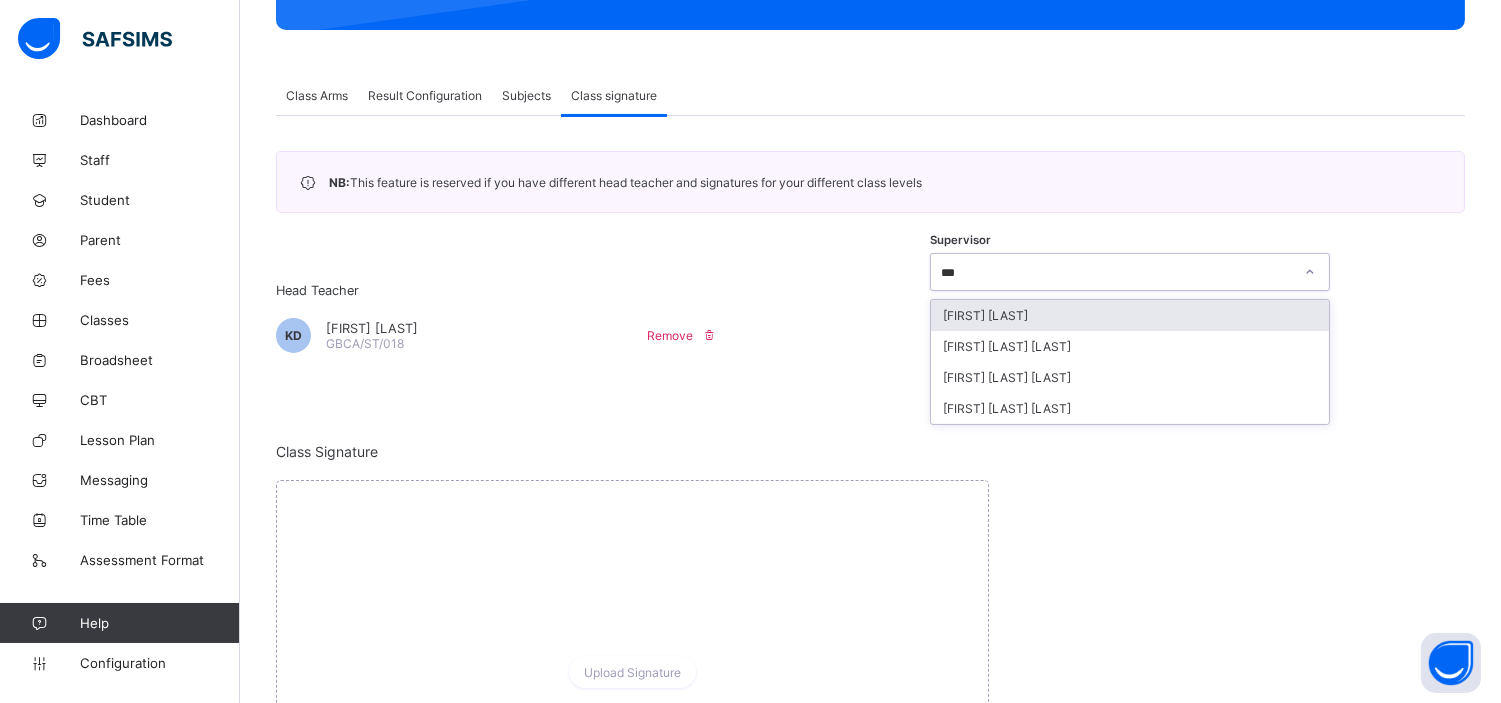 click on "KACHOLLOM  DAVOU" at bounding box center (1130, 315) 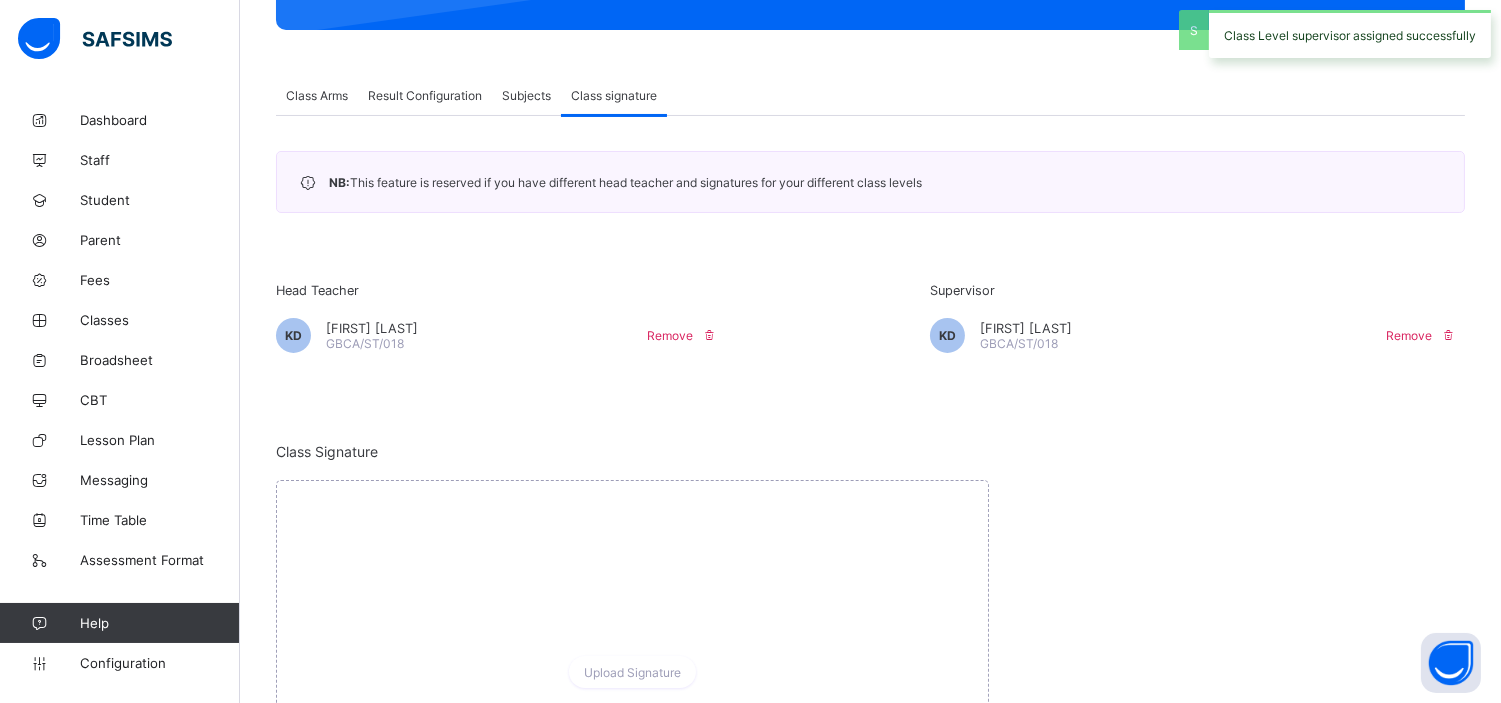 scroll, scrollTop: 410, scrollLeft: 0, axis: vertical 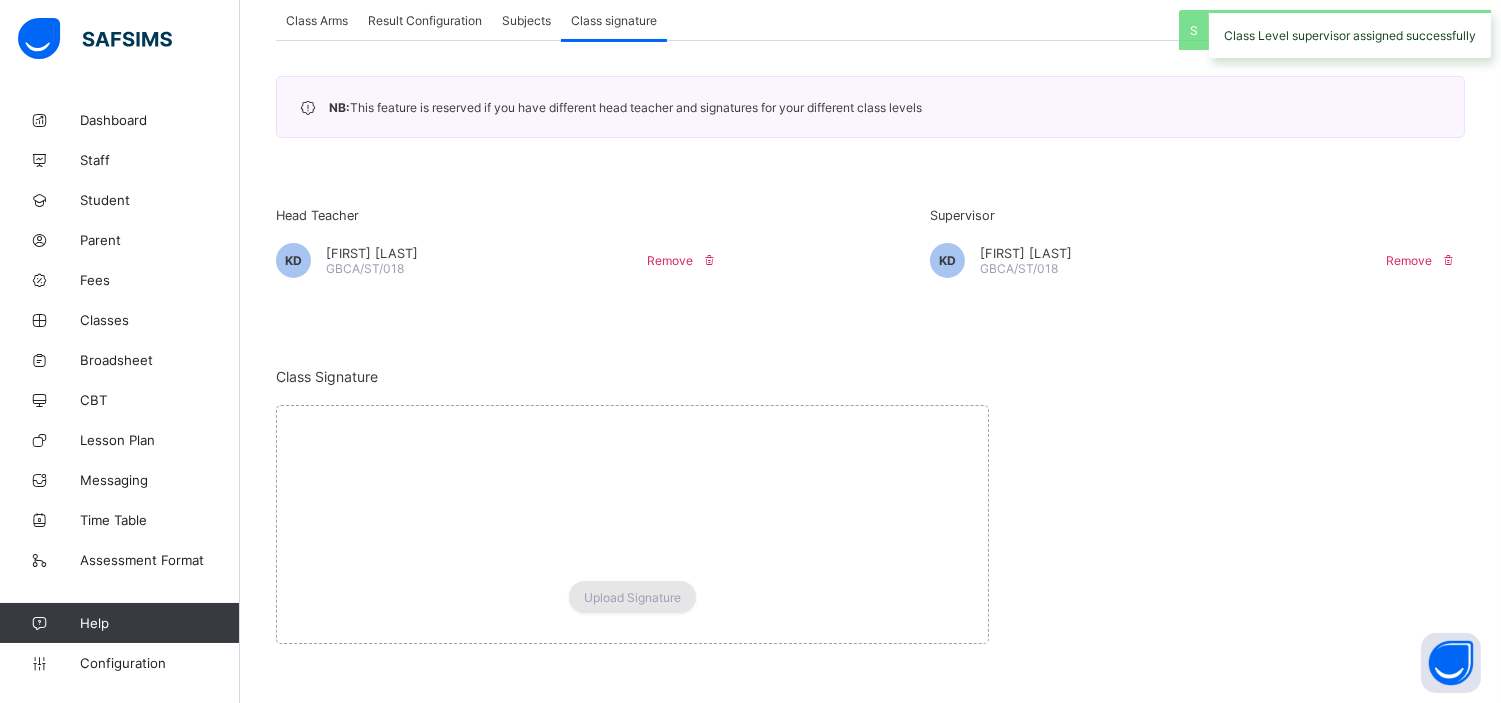 click on "Upload Signature" at bounding box center [632, 597] 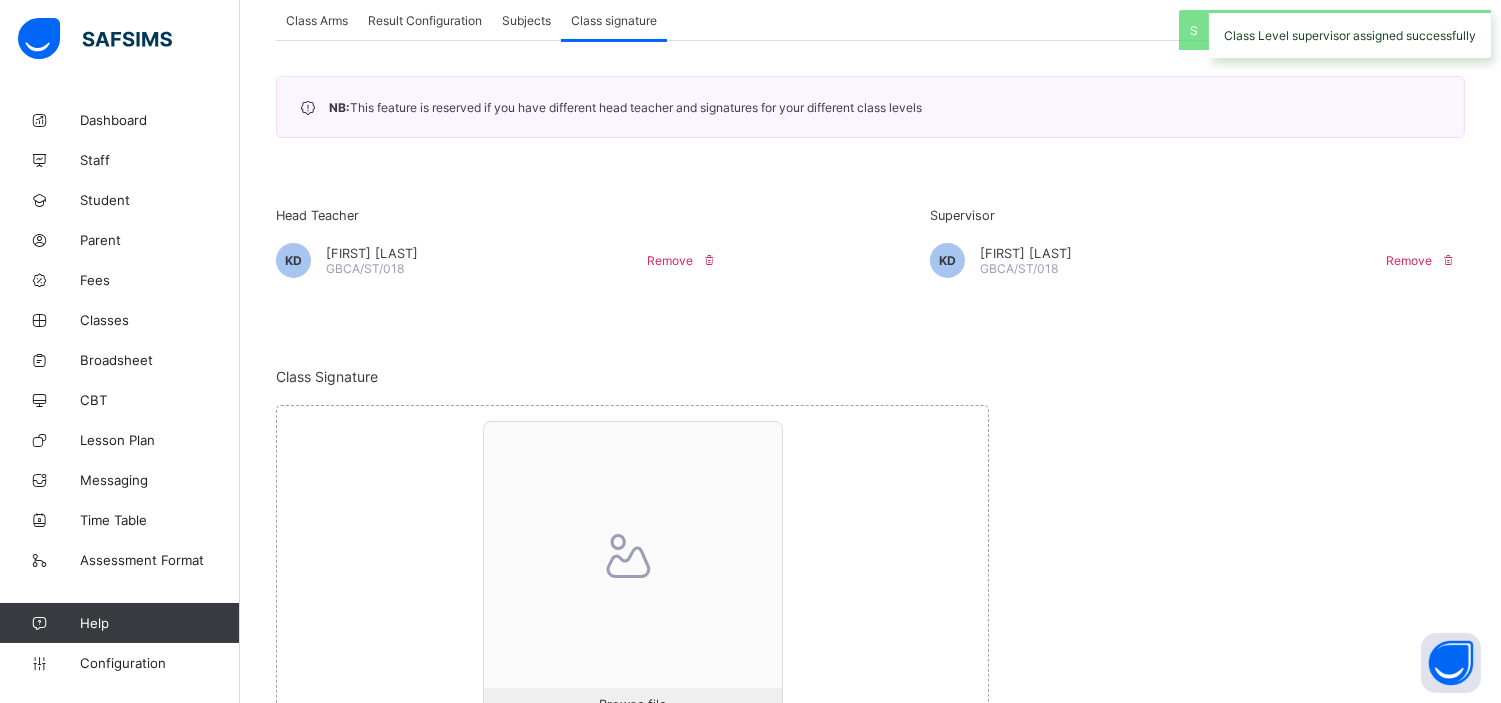scroll, scrollTop: 560, scrollLeft: 0, axis: vertical 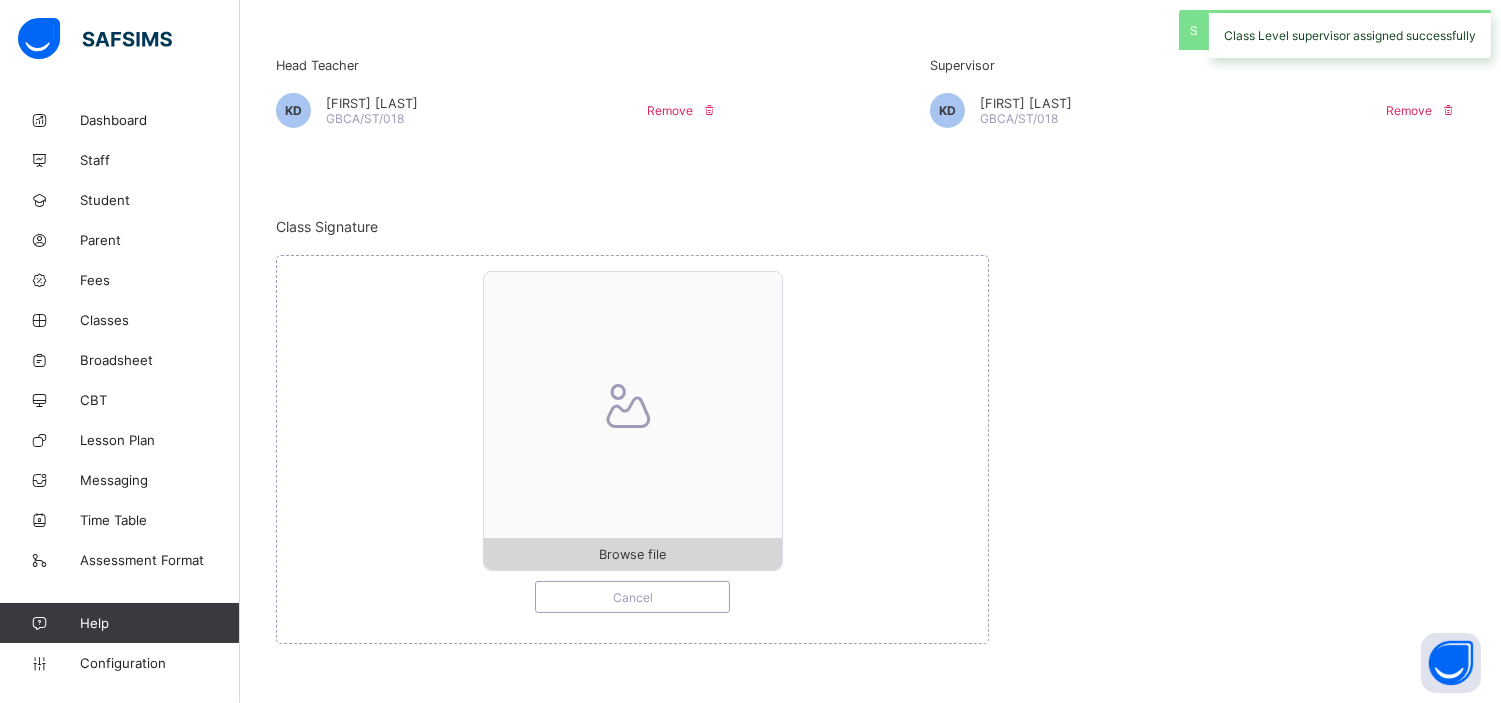 click on "Browse file" at bounding box center [632, 554] 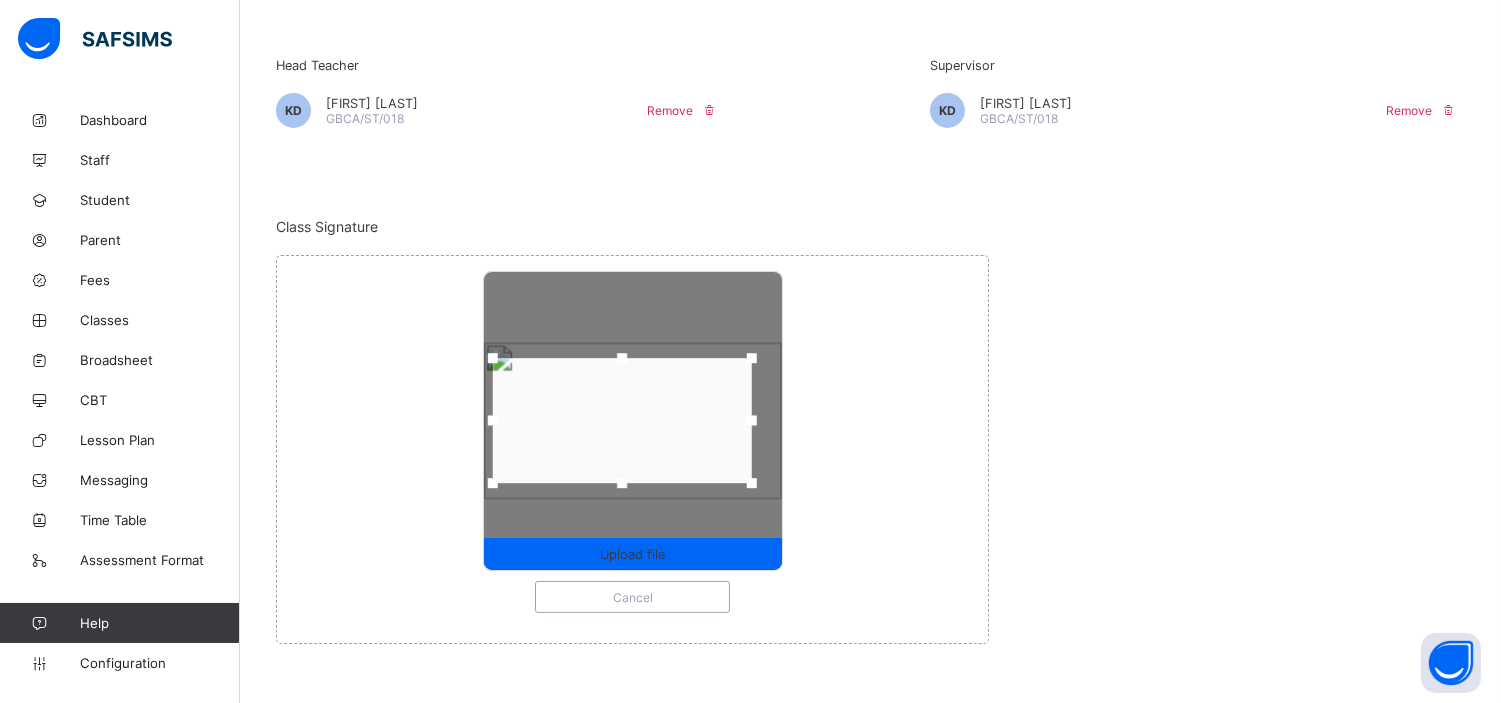 drag, startPoint x: 516, startPoint y: 421, endPoint x: 495, endPoint y: 421, distance: 21 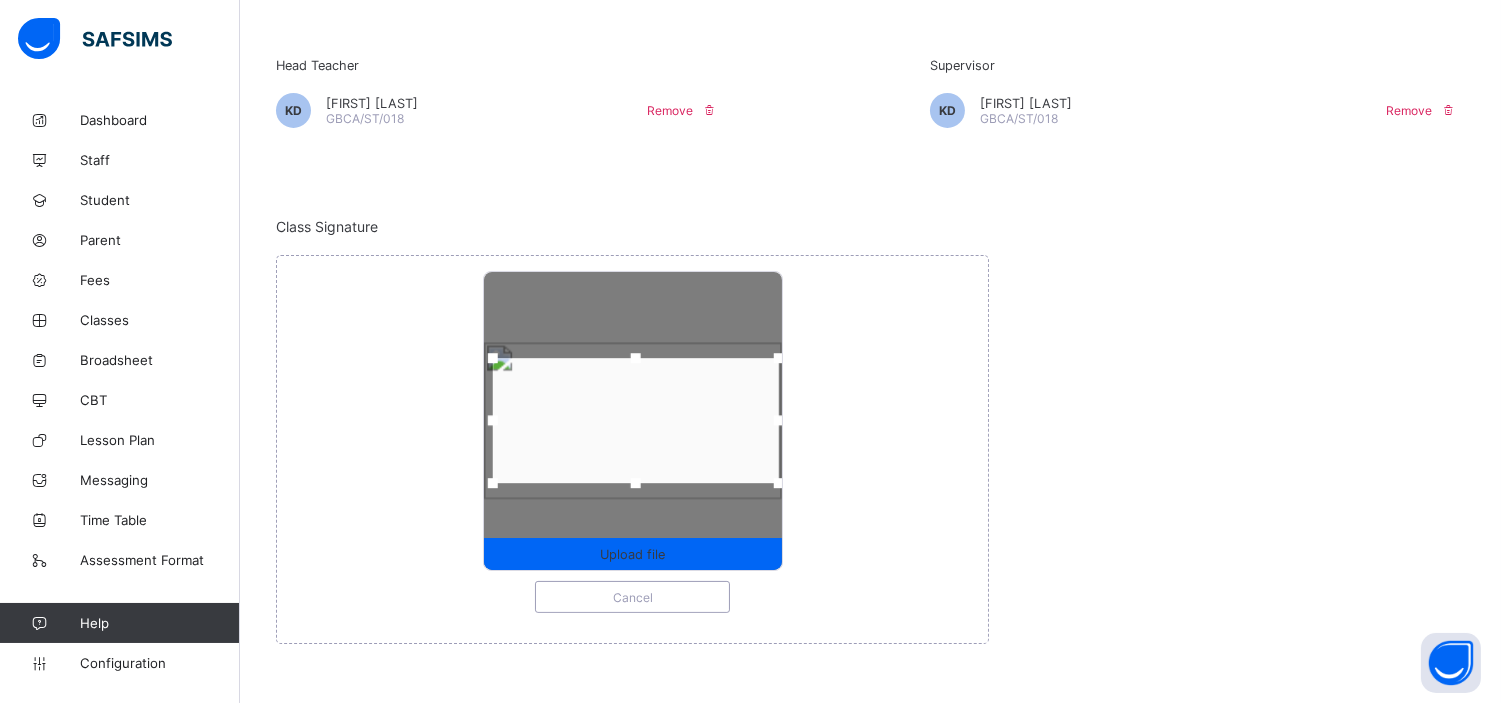drag, startPoint x: 756, startPoint y: 417, endPoint x: 783, endPoint y: 425, distance: 28.160255 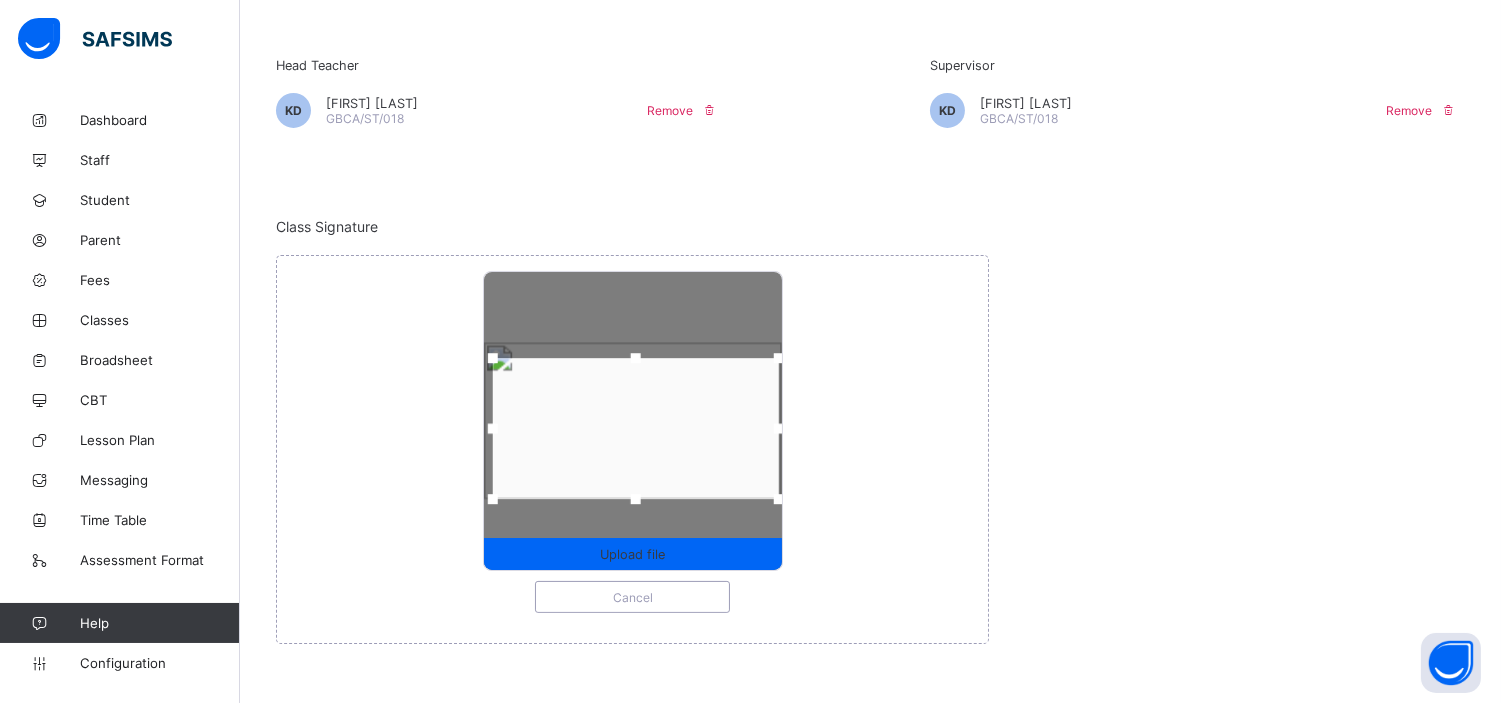 drag, startPoint x: 645, startPoint y: 484, endPoint x: 646, endPoint y: 503, distance: 19.026299 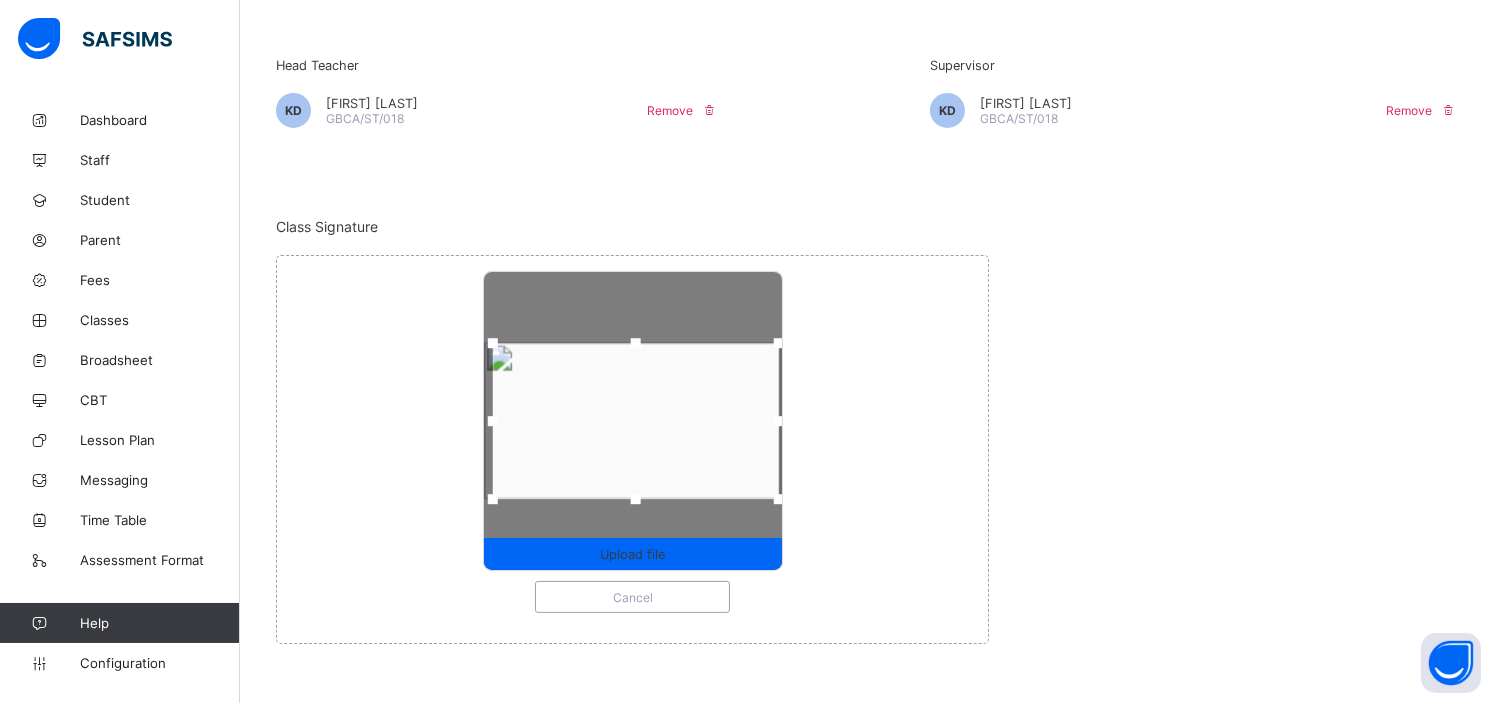drag, startPoint x: 641, startPoint y: 355, endPoint x: 643, endPoint y: 340, distance: 15.132746 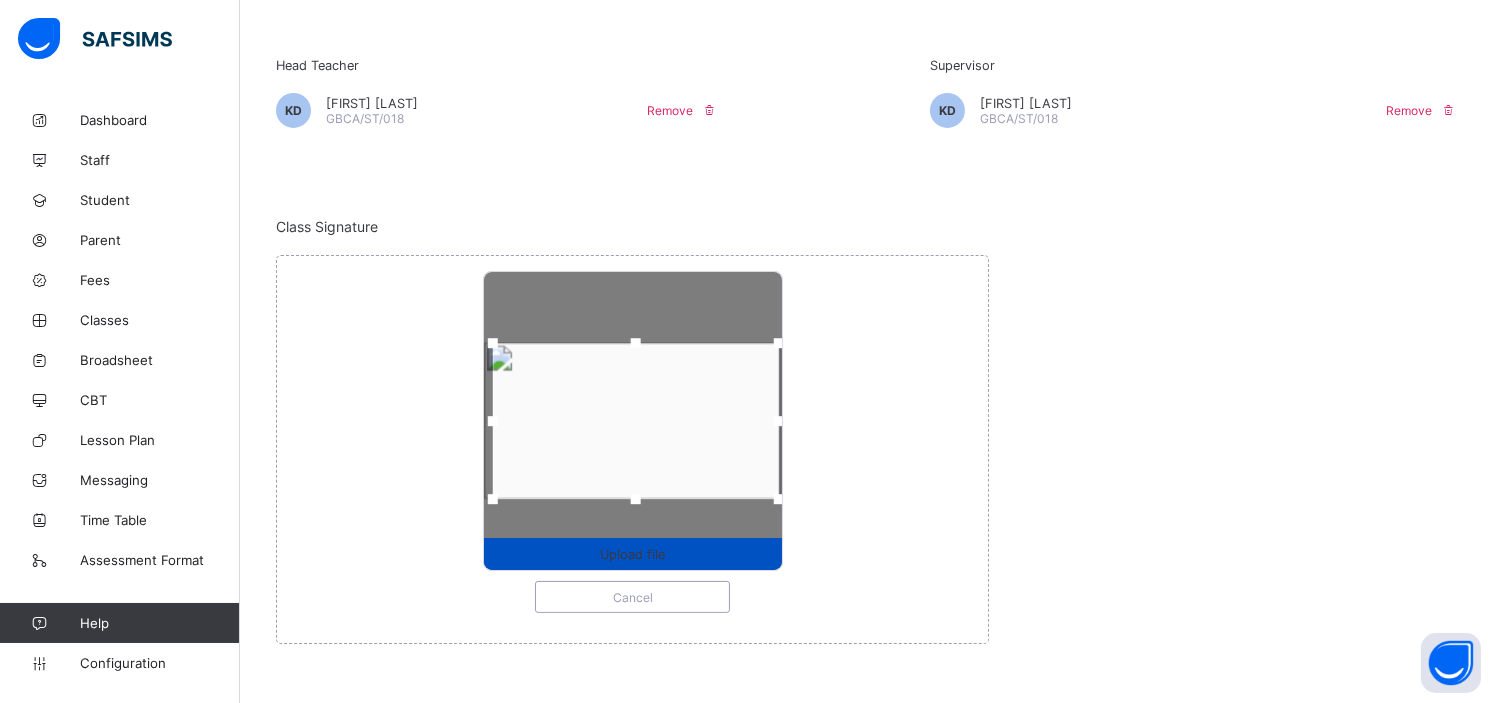 click on "Upload file" at bounding box center (632, 554) 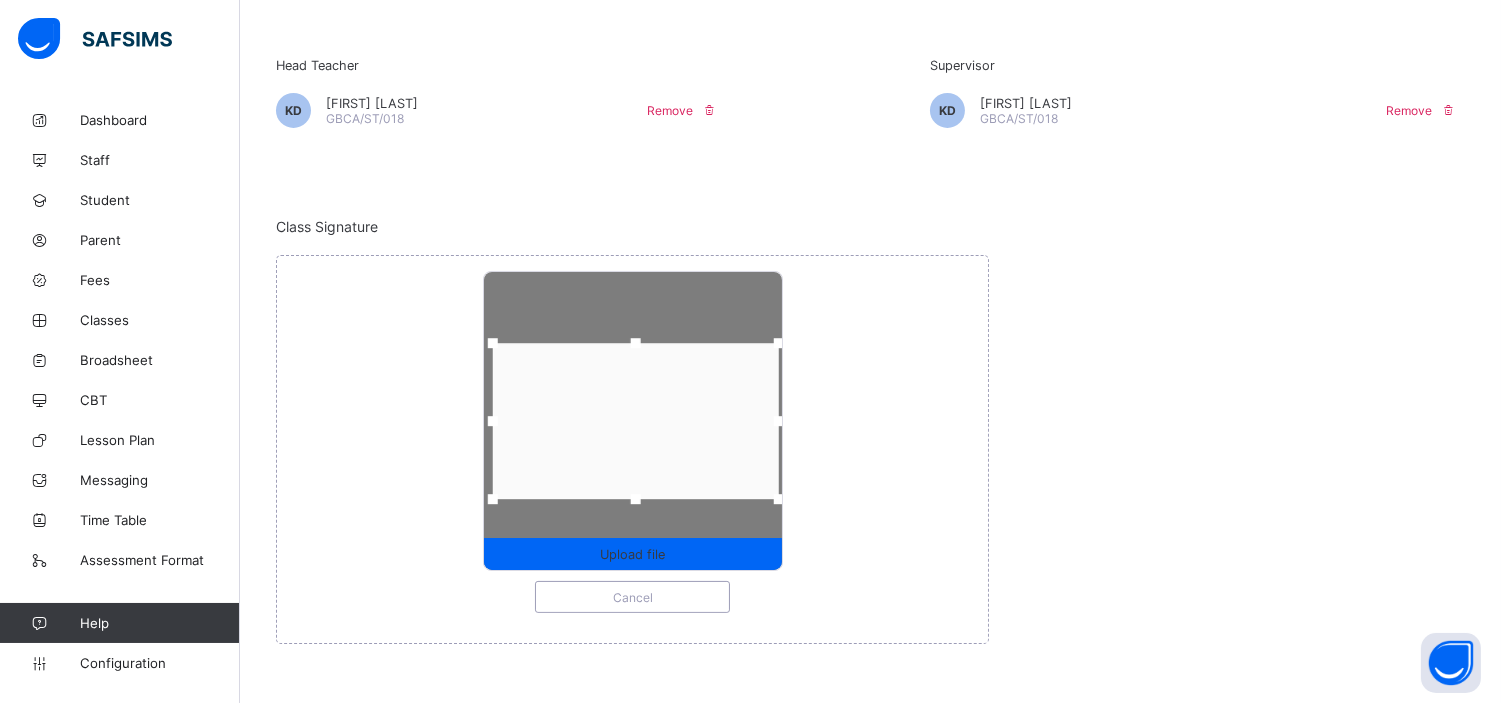 scroll, scrollTop: 0, scrollLeft: 0, axis: both 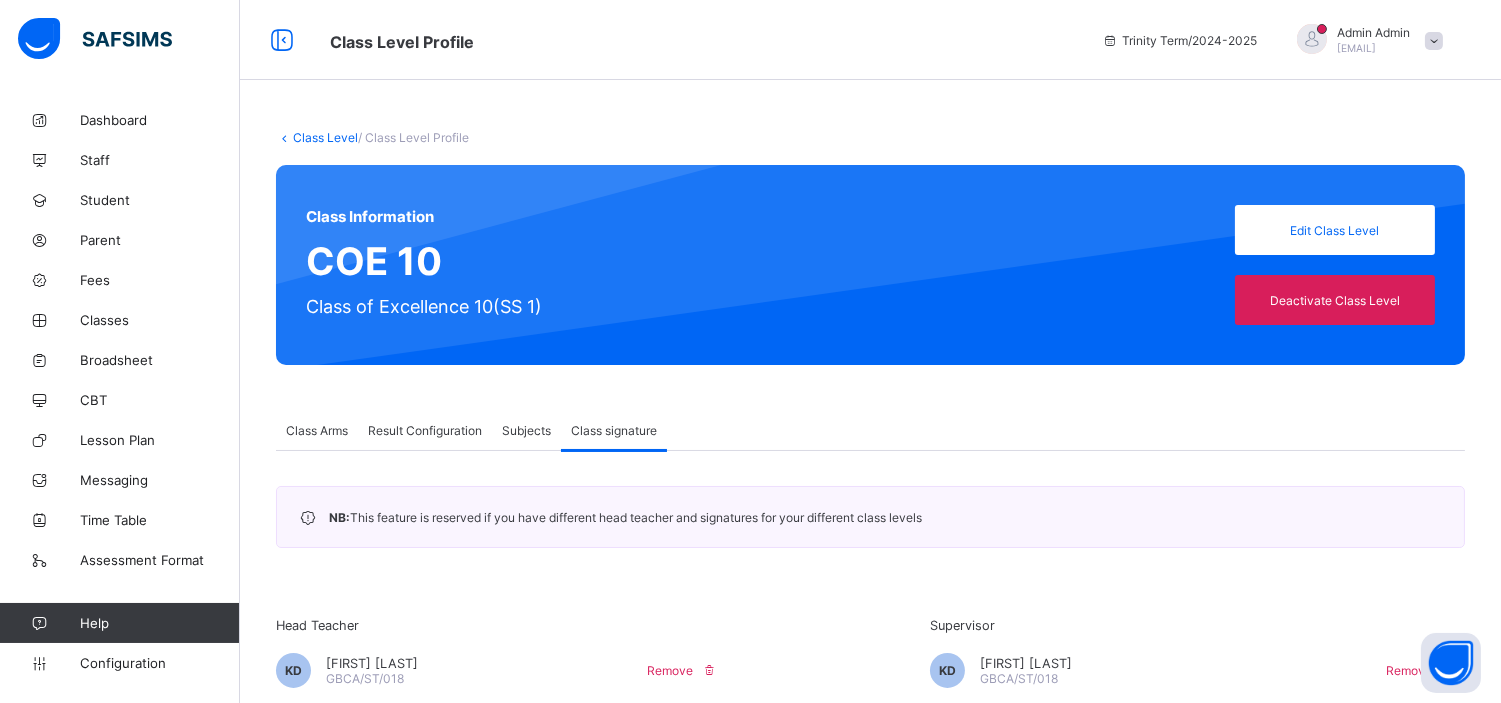 click on "Class Level" at bounding box center [325, 137] 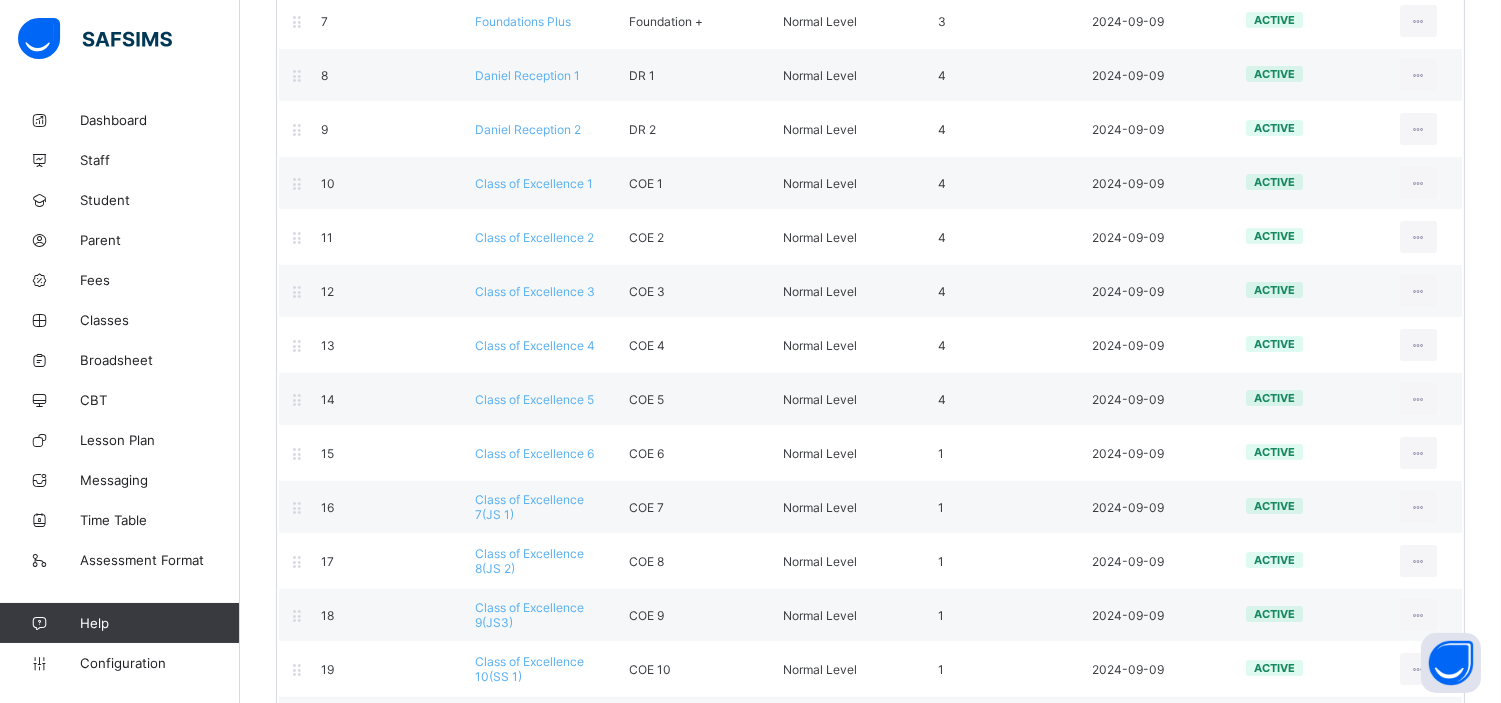 scroll, scrollTop: 730, scrollLeft: 0, axis: vertical 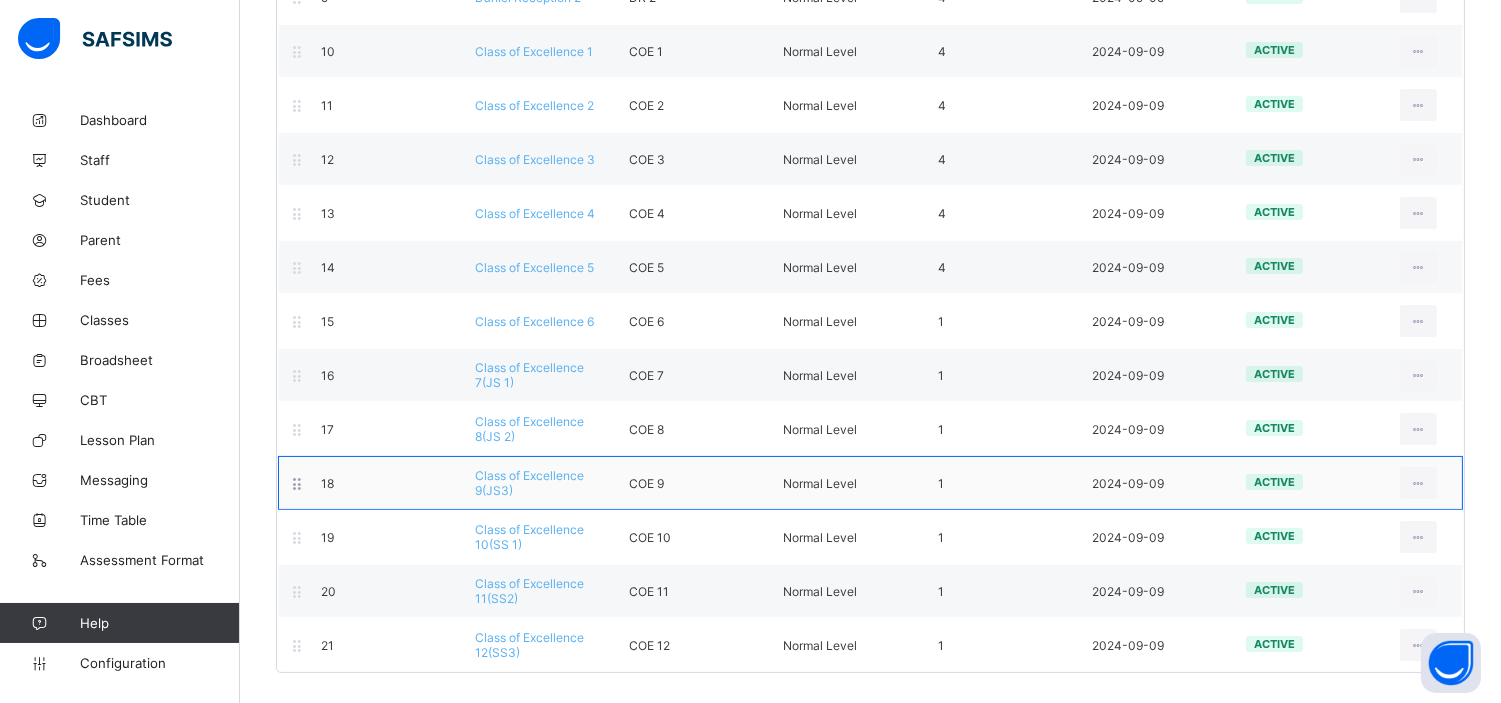 click on "Class of Excellence 9(JS3)" at bounding box center (529, 483) 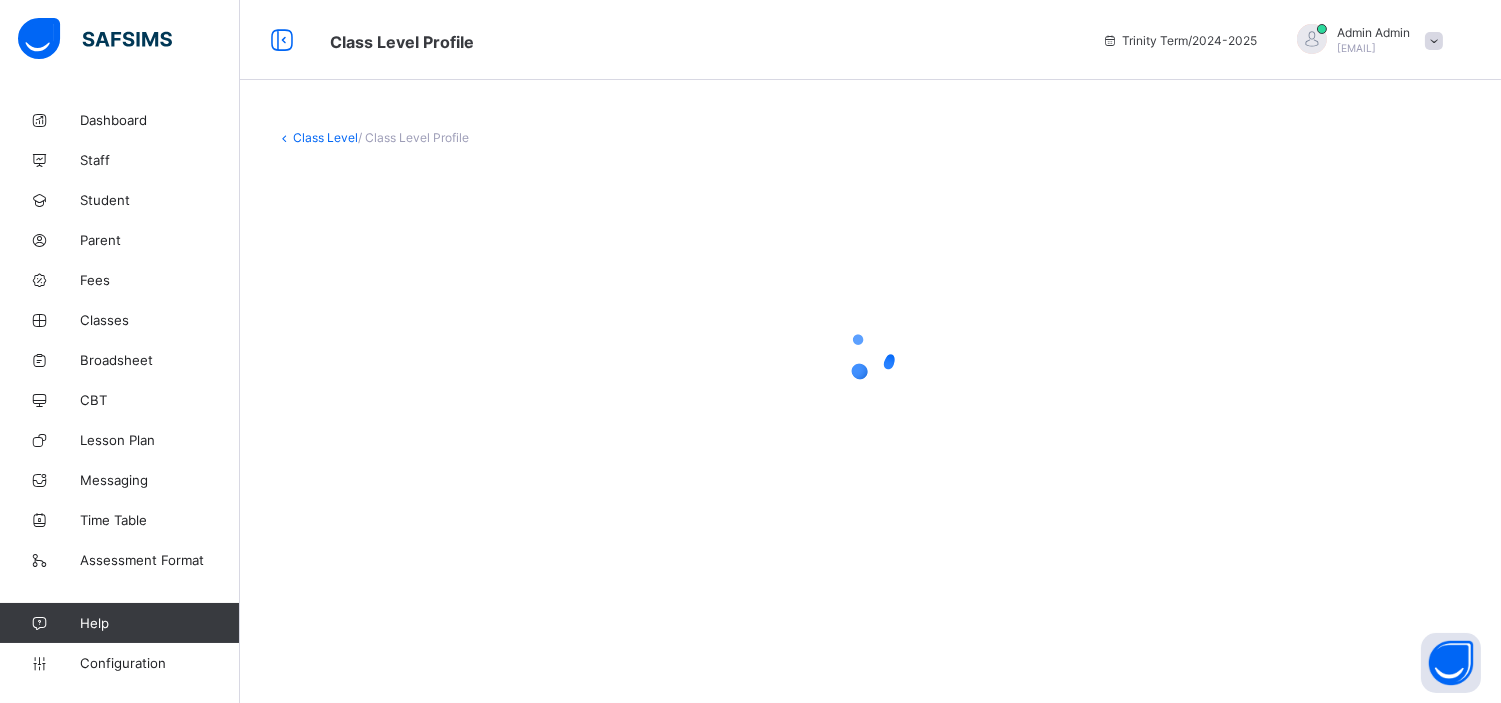 scroll, scrollTop: 0, scrollLeft: 0, axis: both 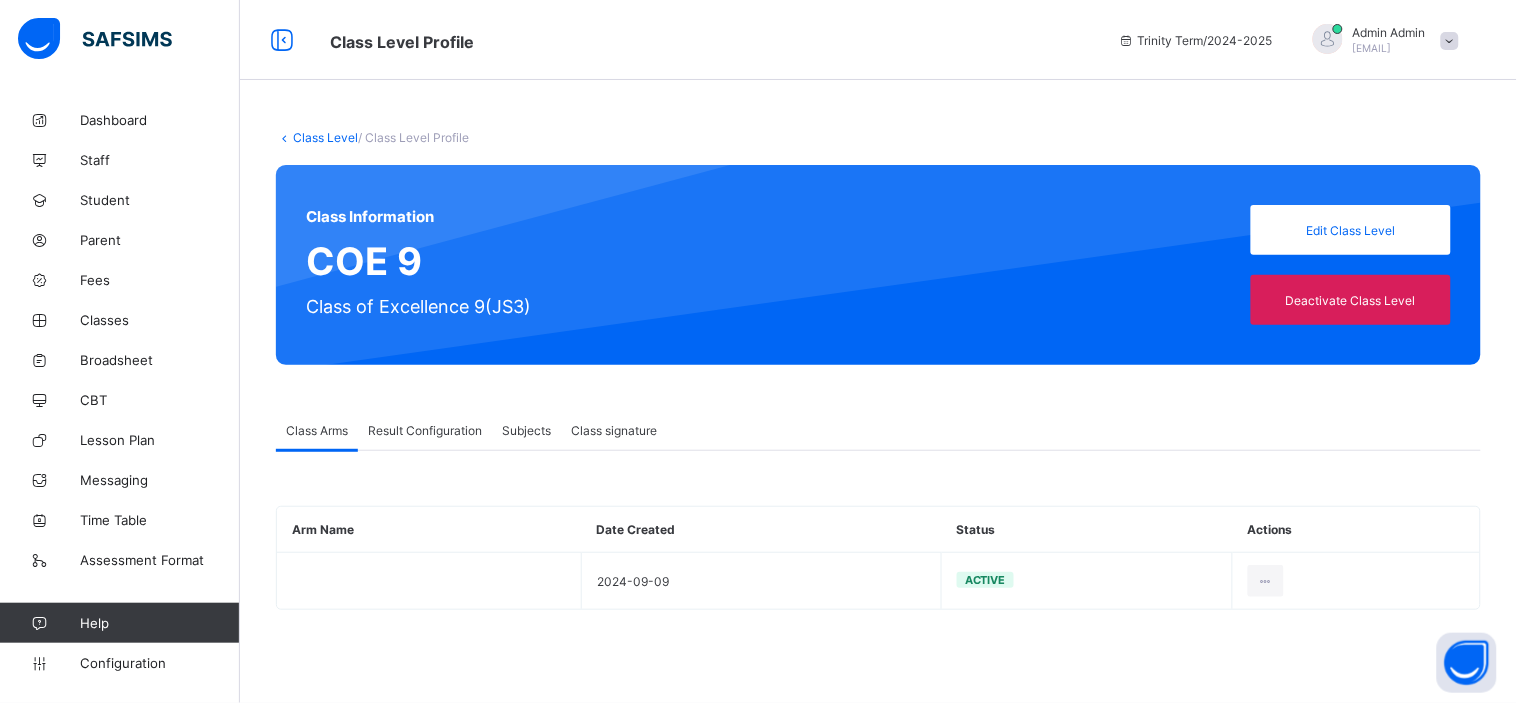 click on "Class signature" at bounding box center (614, 430) 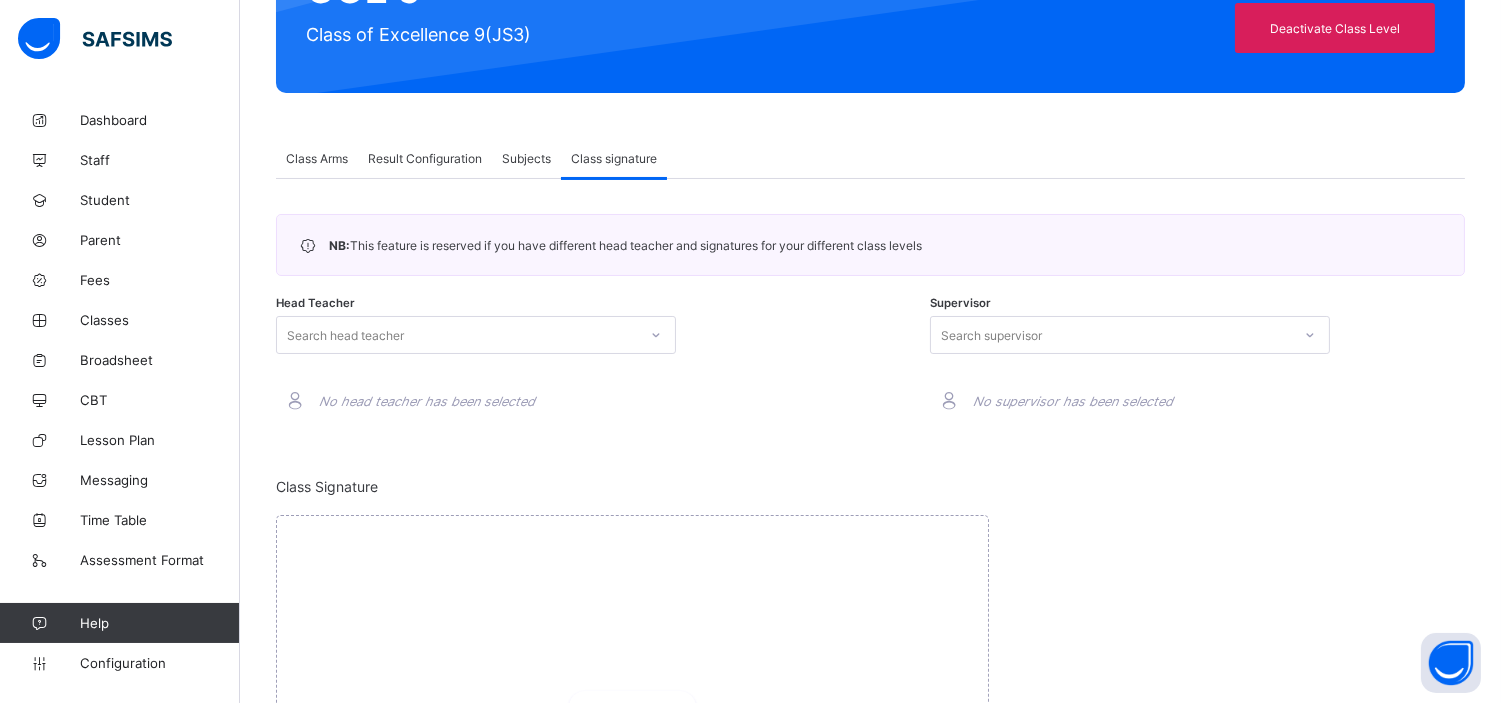 scroll, scrollTop: 307, scrollLeft: 0, axis: vertical 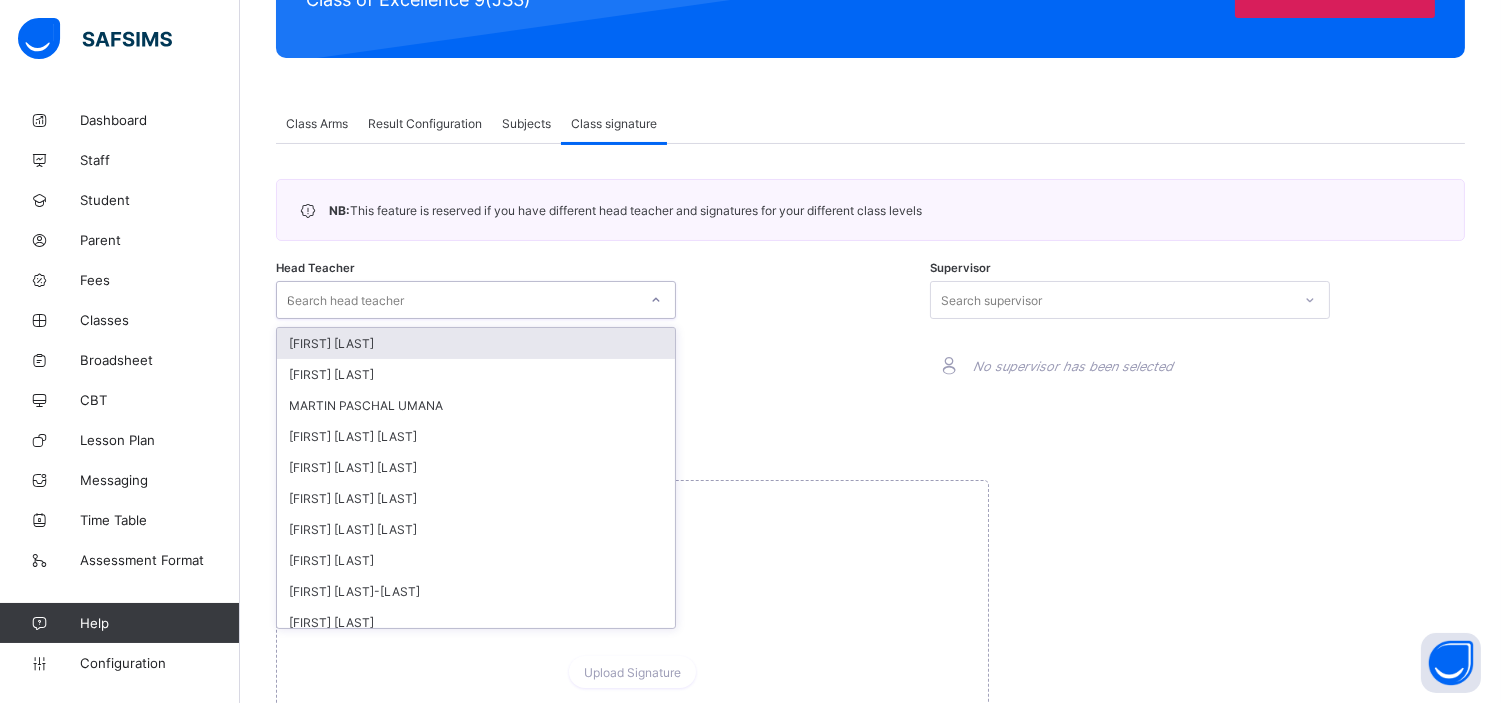 click on "Search head teacher *" at bounding box center [457, 300] 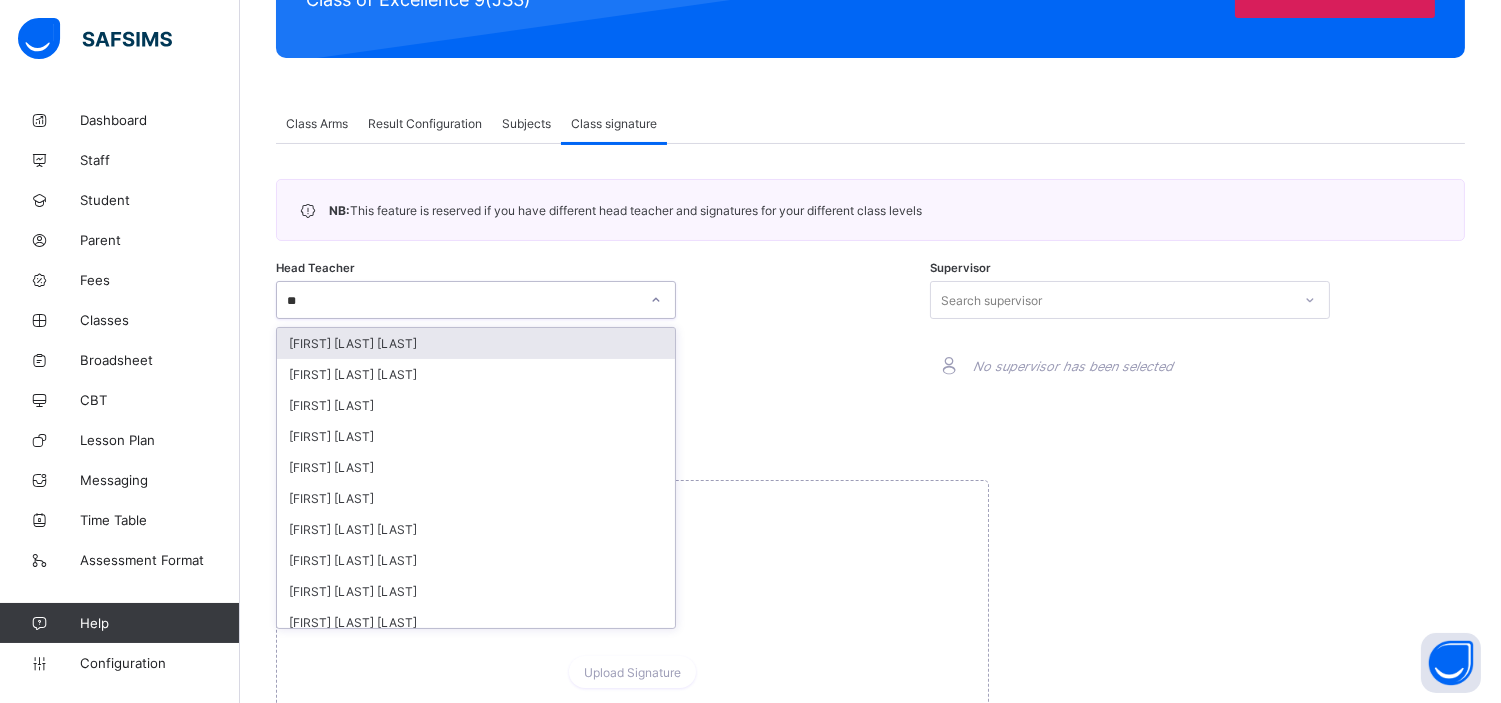 type on "***" 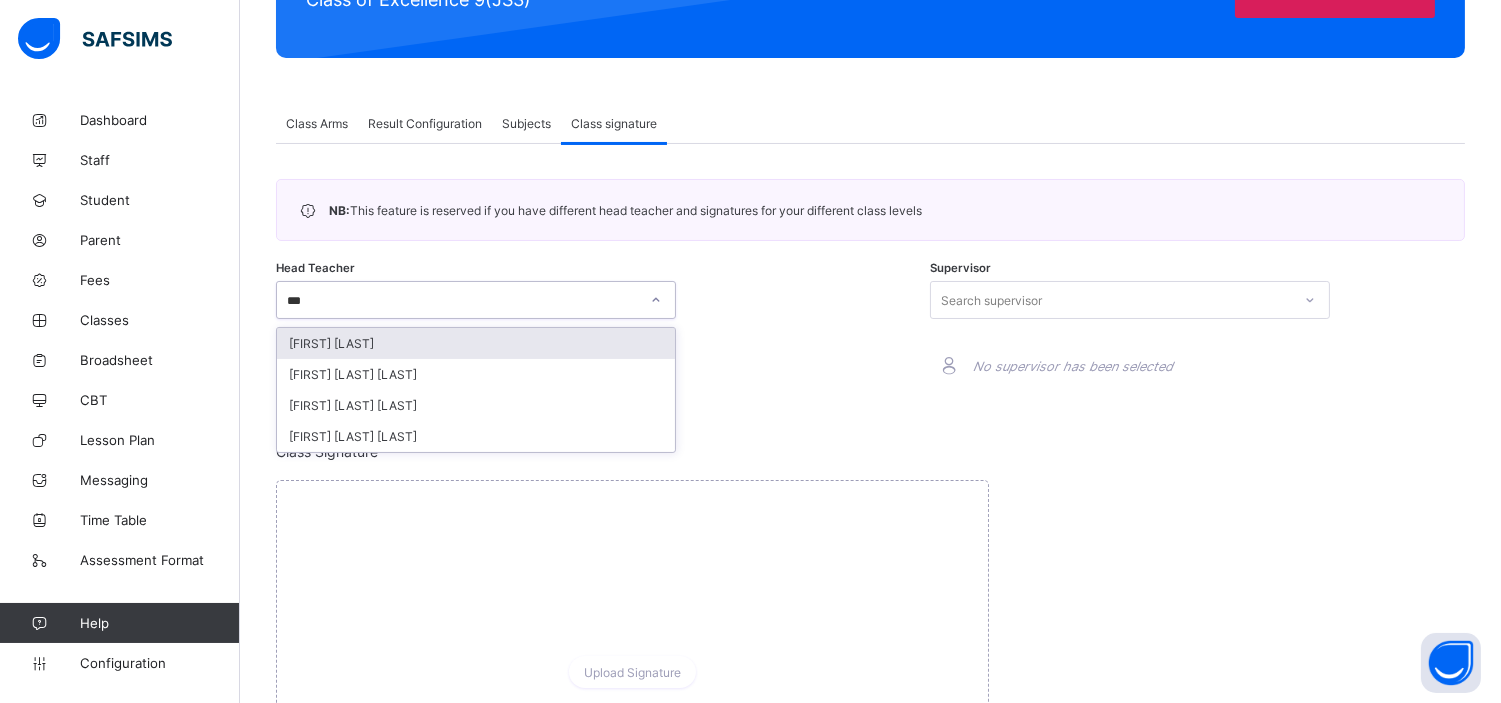 click on "KACHOLLOM  DAVOU" at bounding box center (476, 343) 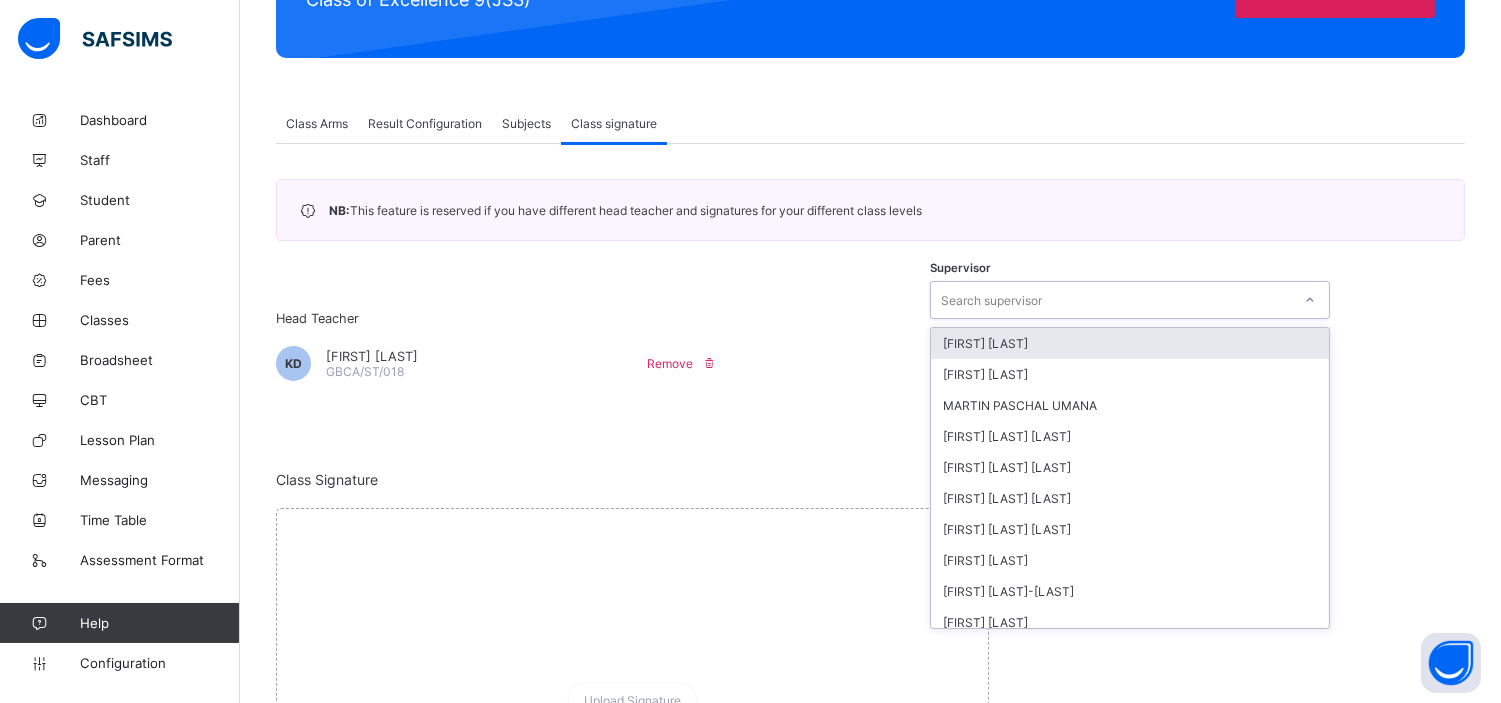 click on "Search supervisor" at bounding box center [1111, 300] 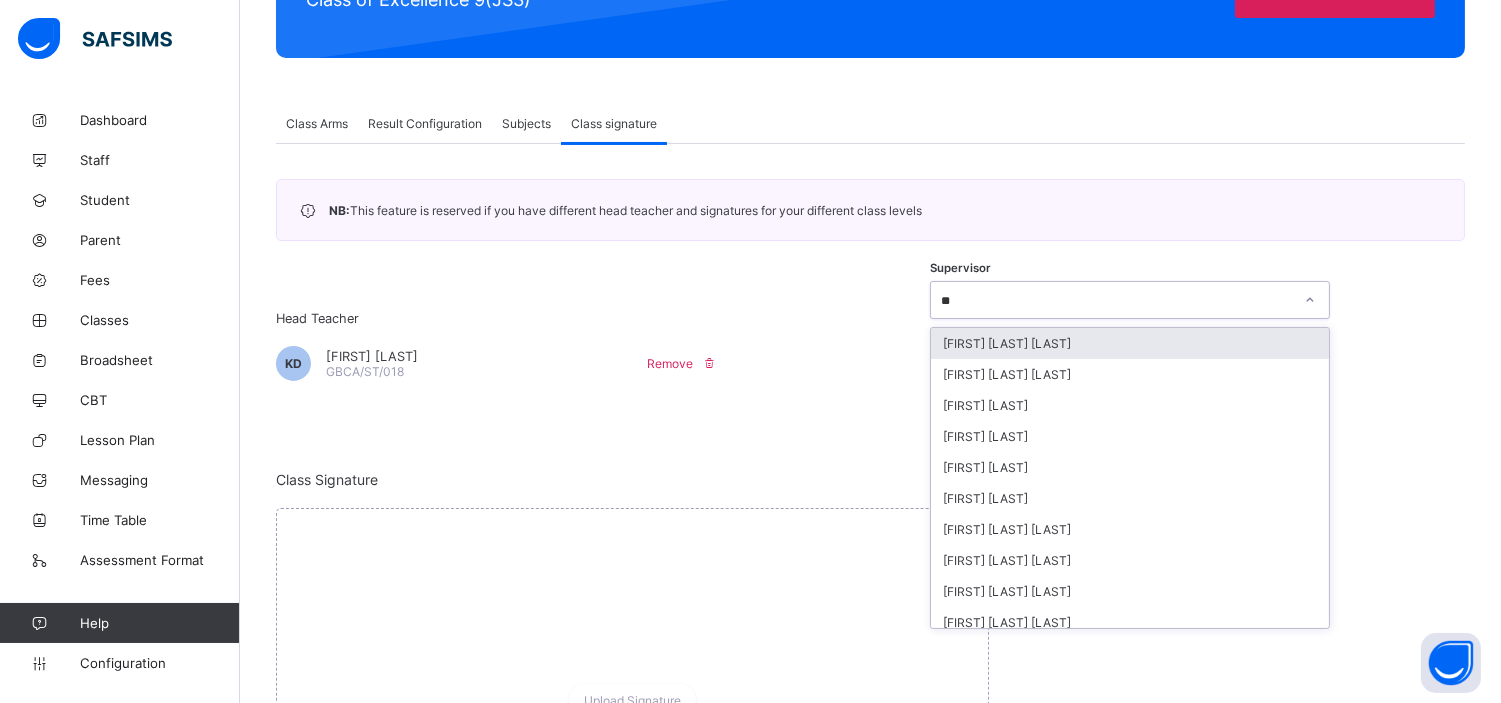 type on "***" 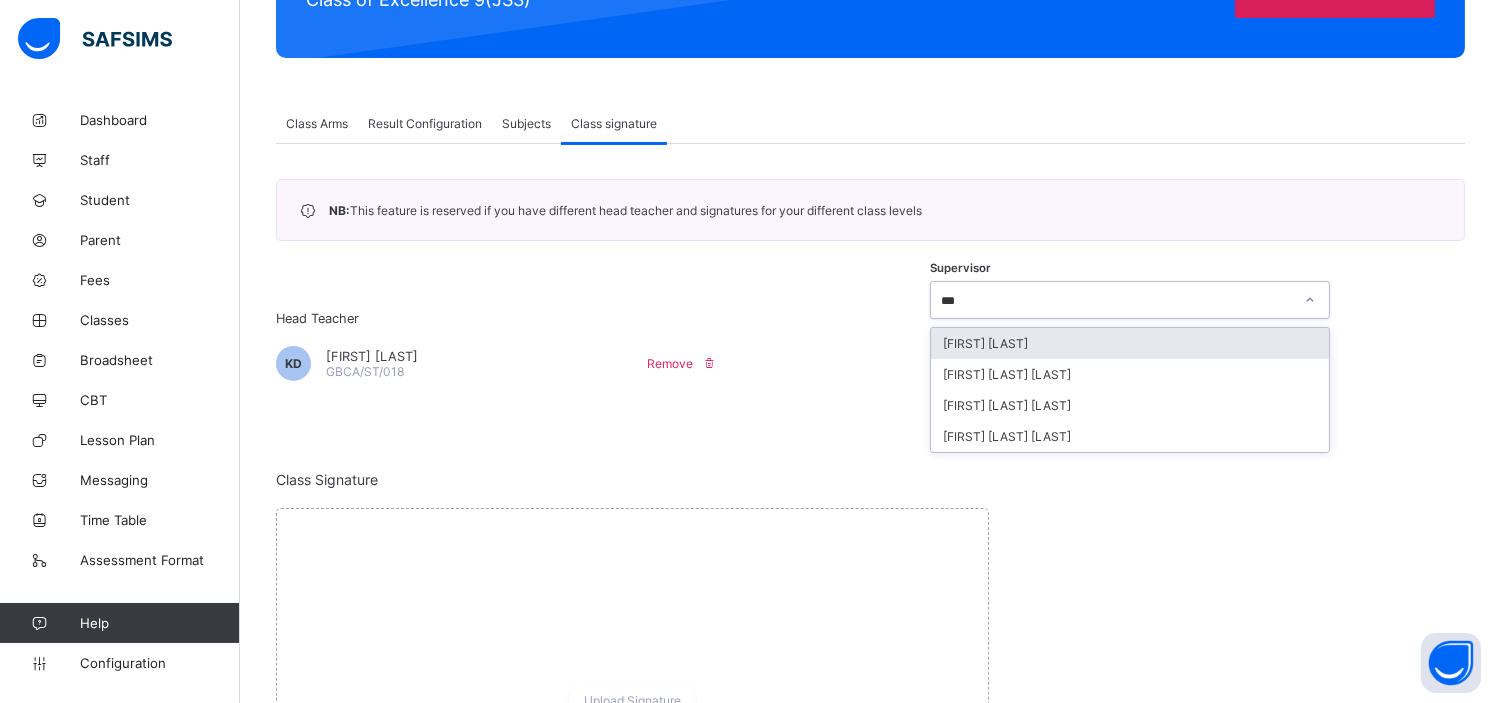 click on "KACHOLLOM  DAVOU" at bounding box center (1130, 343) 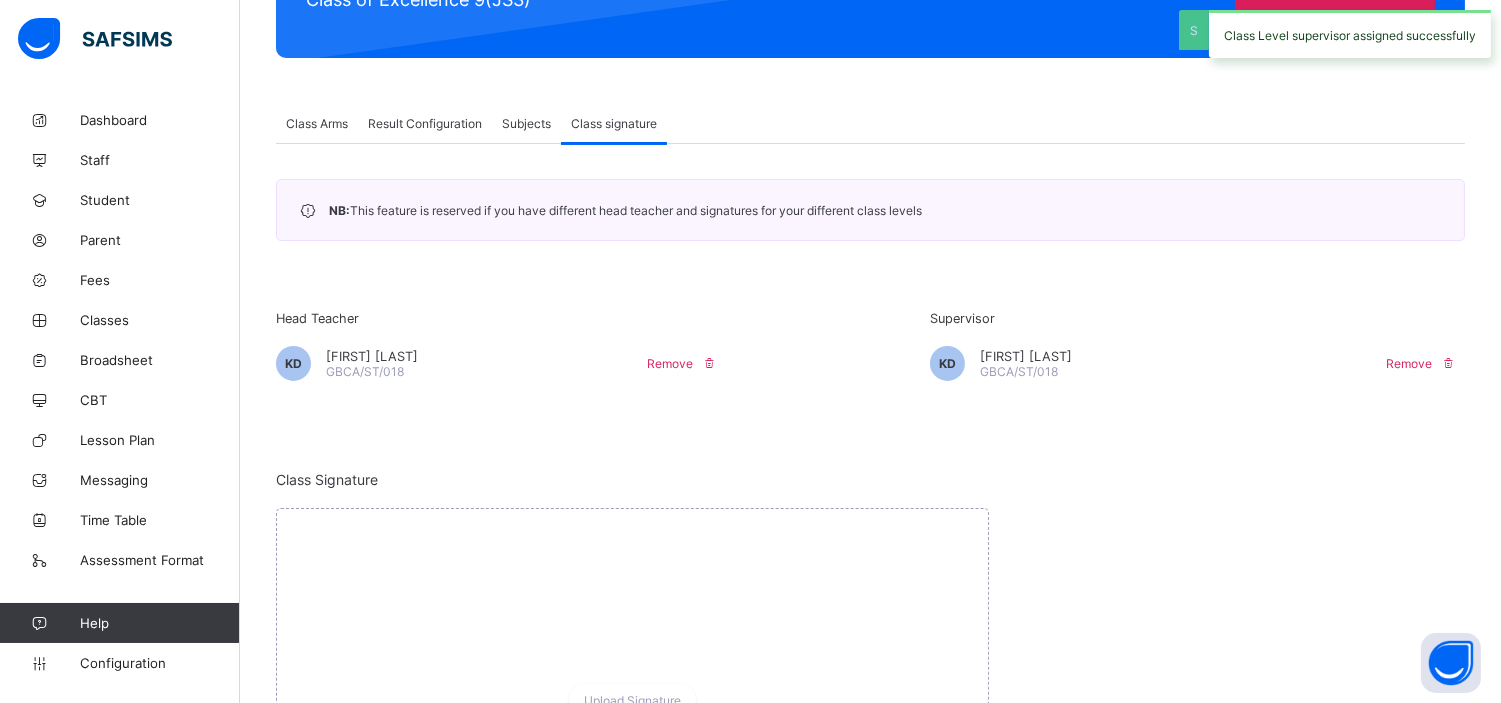 scroll, scrollTop: 410, scrollLeft: 0, axis: vertical 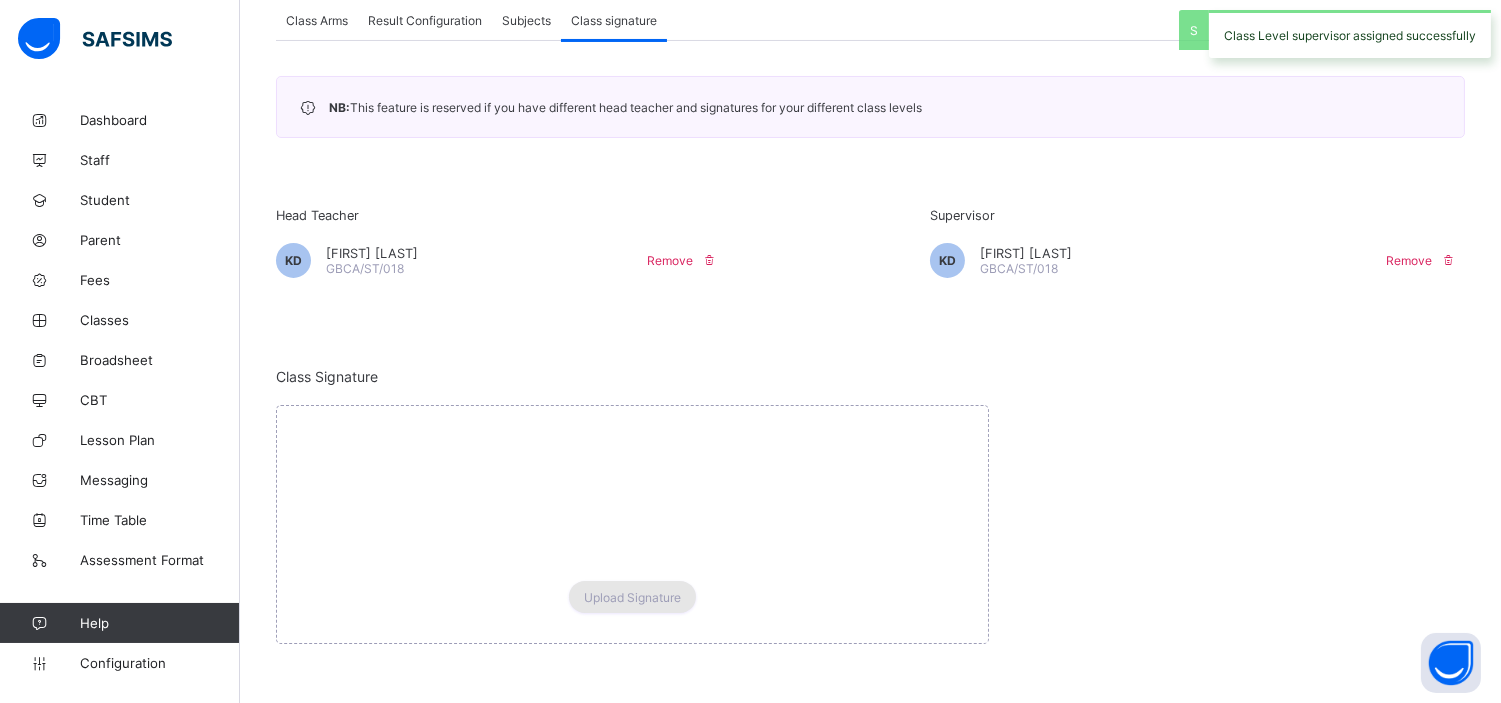 click on "Upload Signature" at bounding box center [632, 597] 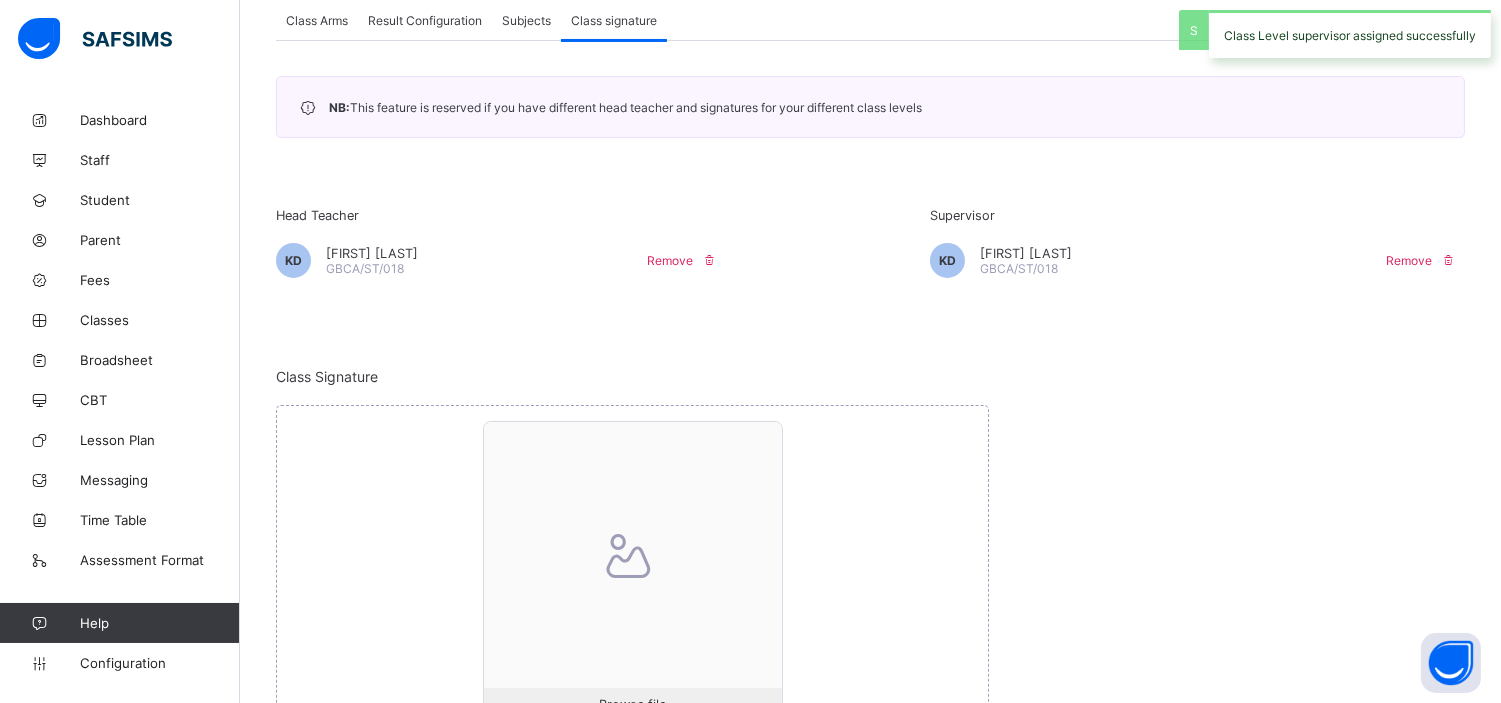 scroll, scrollTop: 560, scrollLeft: 0, axis: vertical 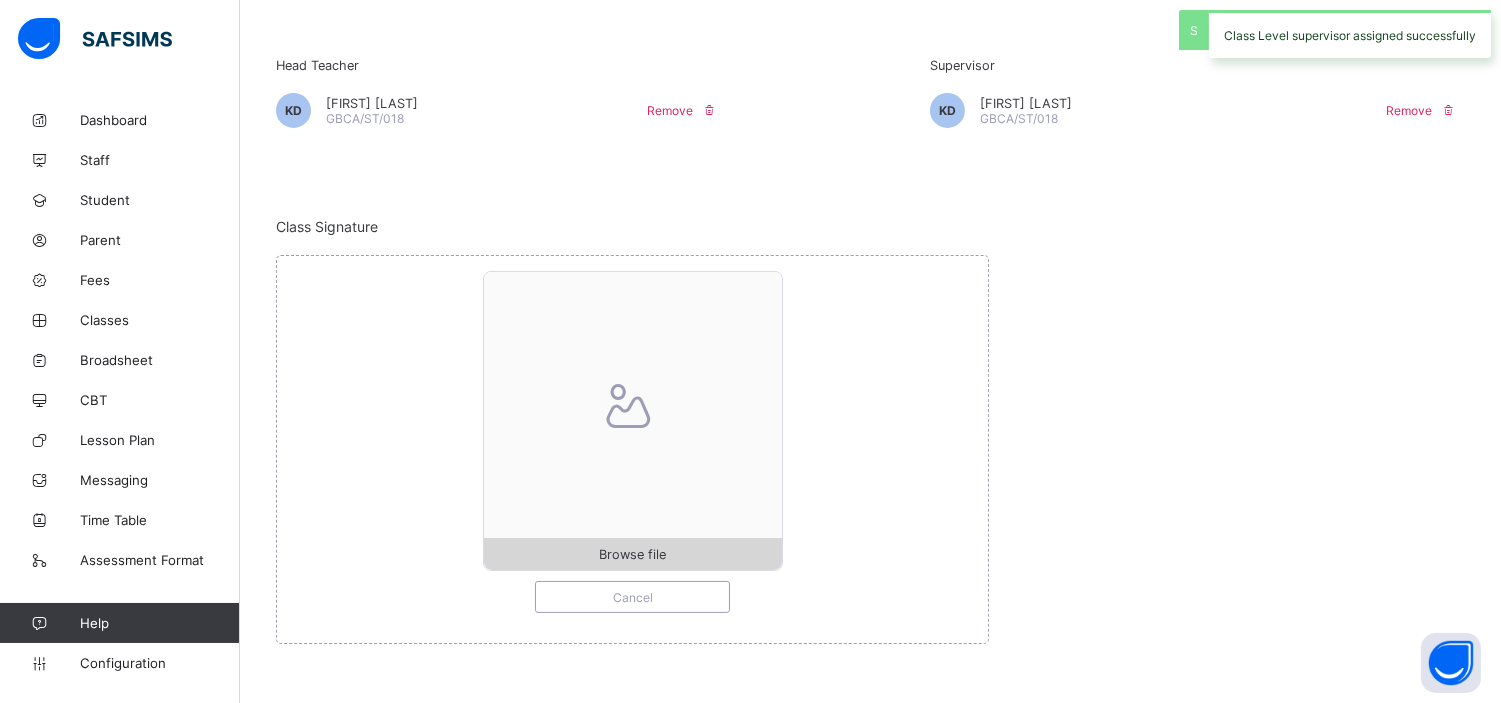 click on "Browse file" at bounding box center [632, 554] 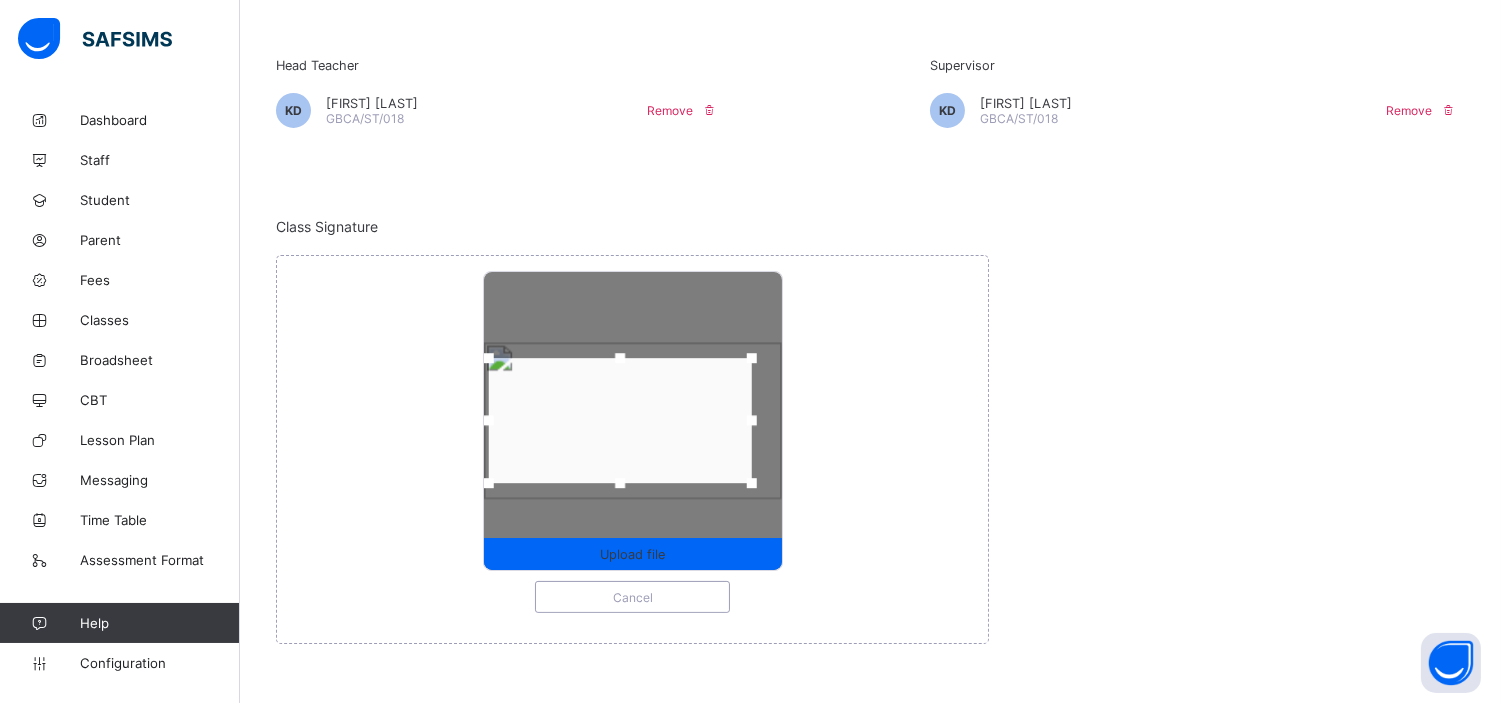 drag, startPoint x: 521, startPoint y: 420, endPoint x: 496, endPoint y: 415, distance: 25.495098 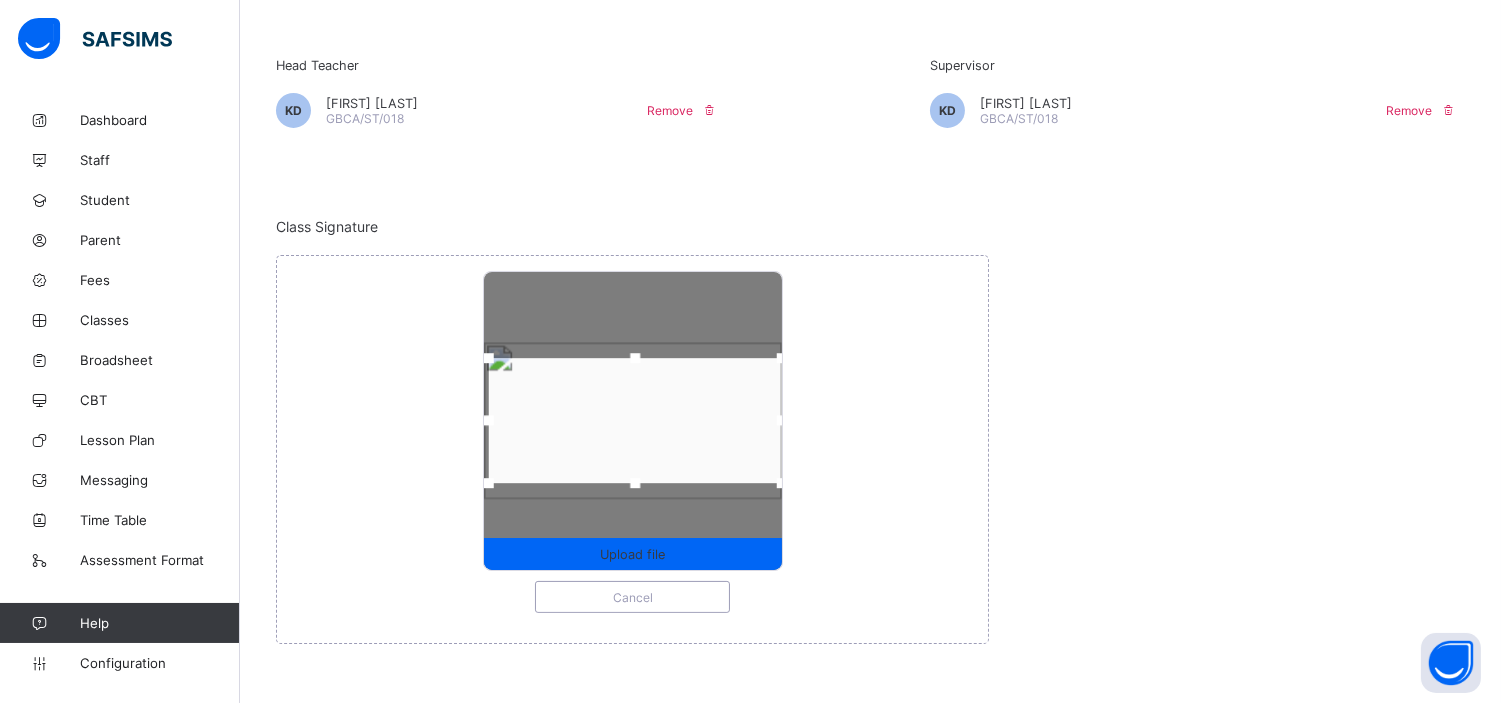 drag, startPoint x: 762, startPoint y: 418, endPoint x: 795, endPoint y: 423, distance: 33.37664 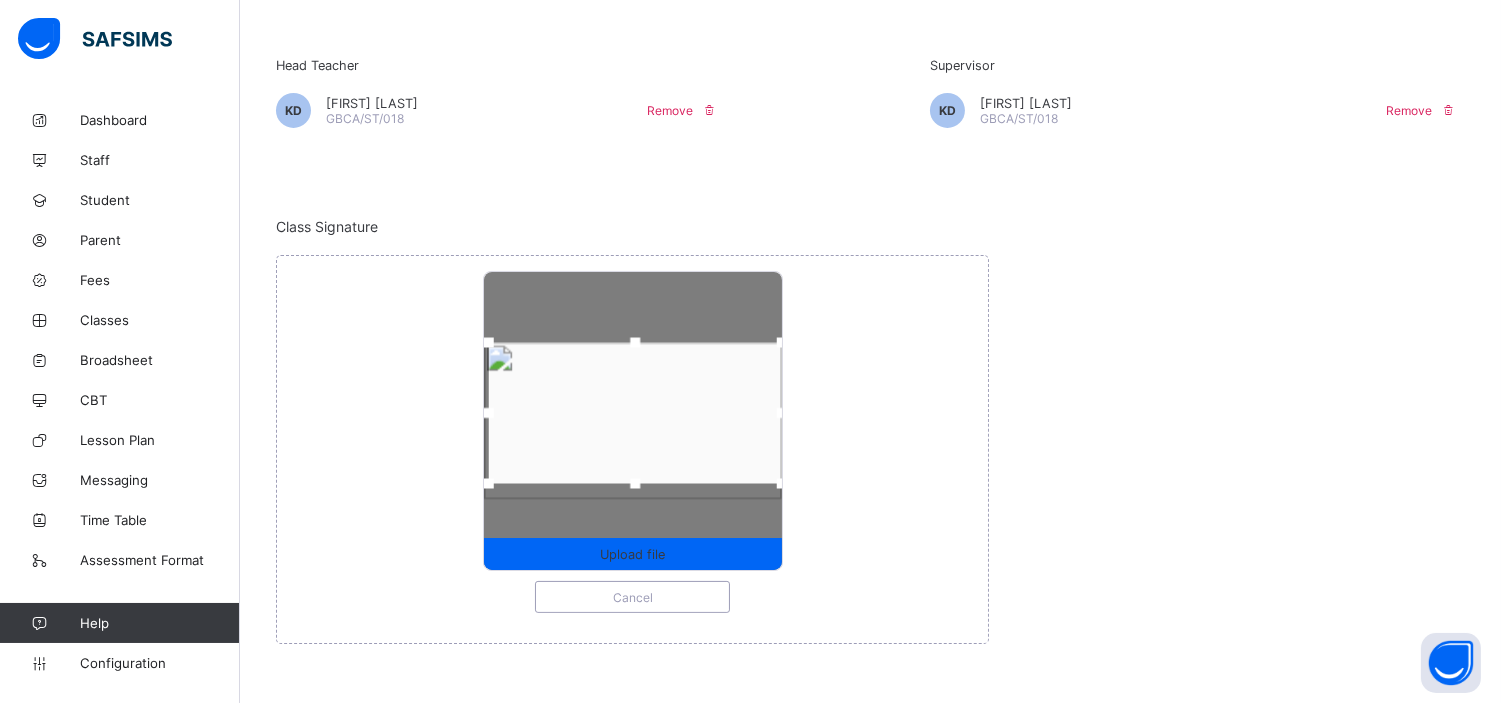 drag, startPoint x: 641, startPoint y: 356, endPoint x: 637, endPoint y: 338, distance: 18.439089 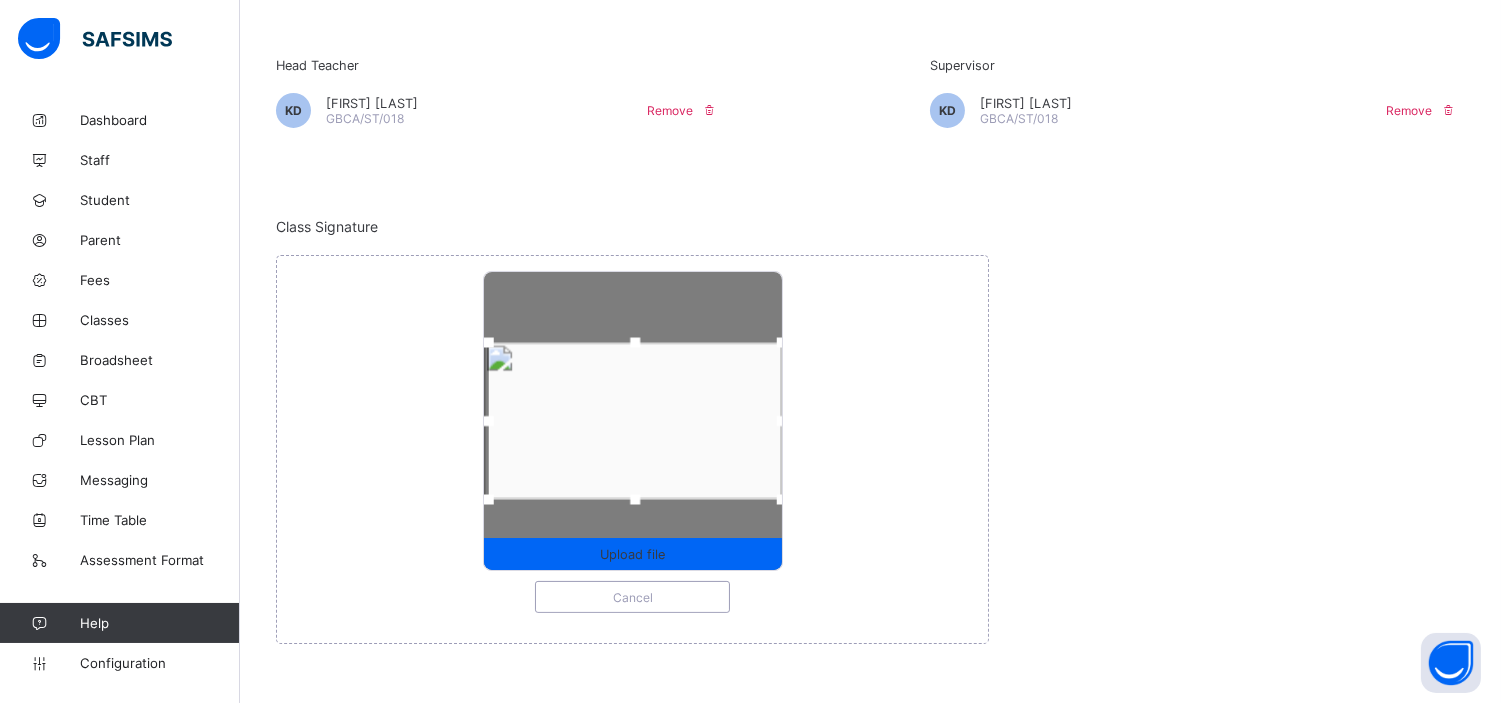 drag, startPoint x: 638, startPoint y: 482, endPoint x: 638, endPoint y: 498, distance: 16 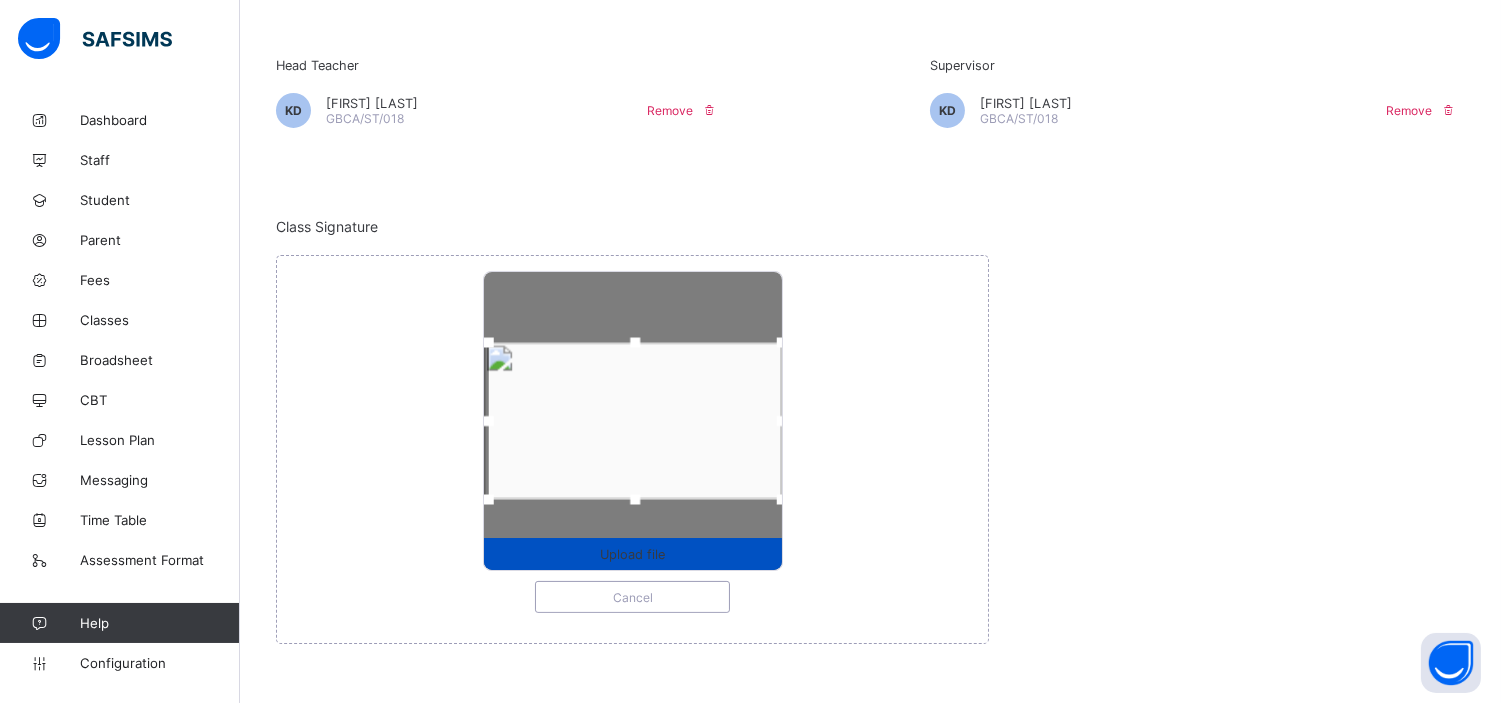 click on "Upload file" at bounding box center (632, 554) 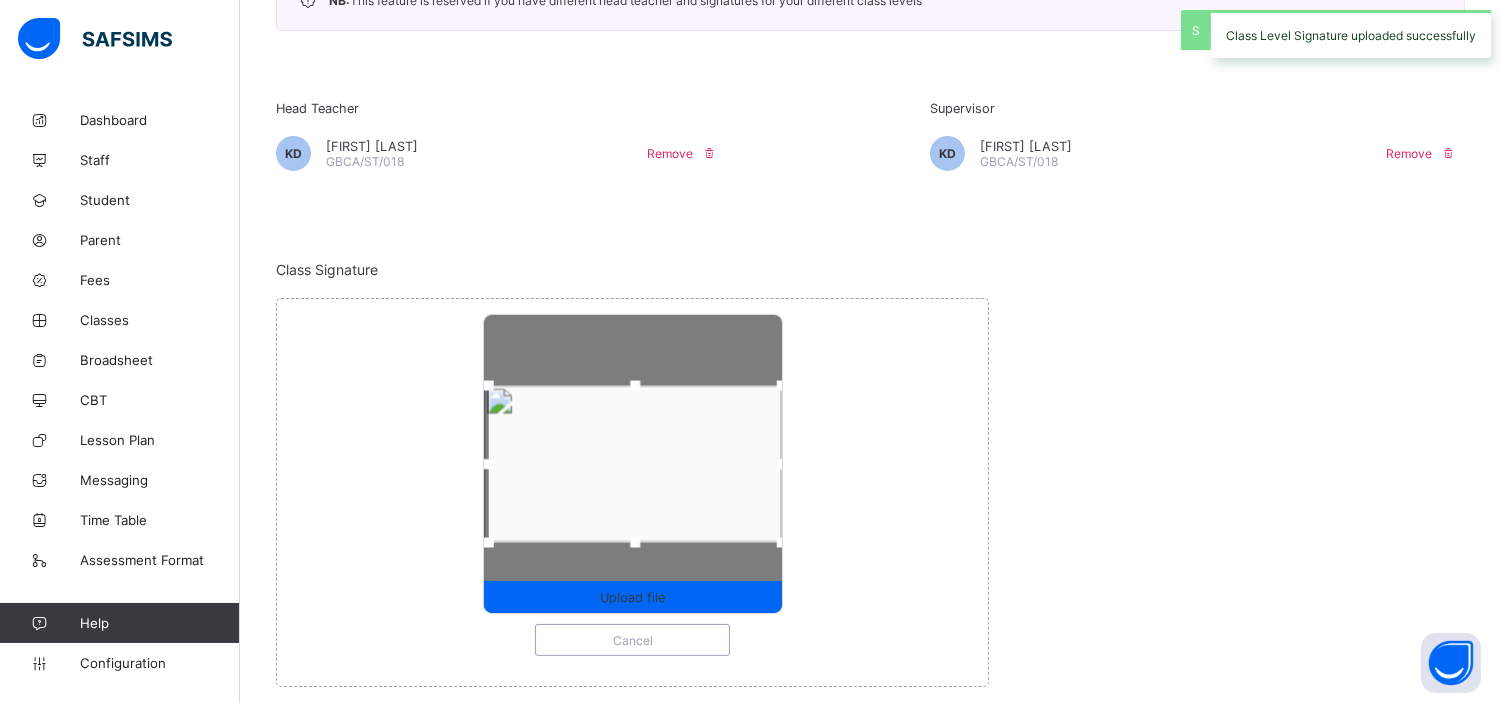 scroll, scrollTop: 560, scrollLeft: 0, axis: vertical 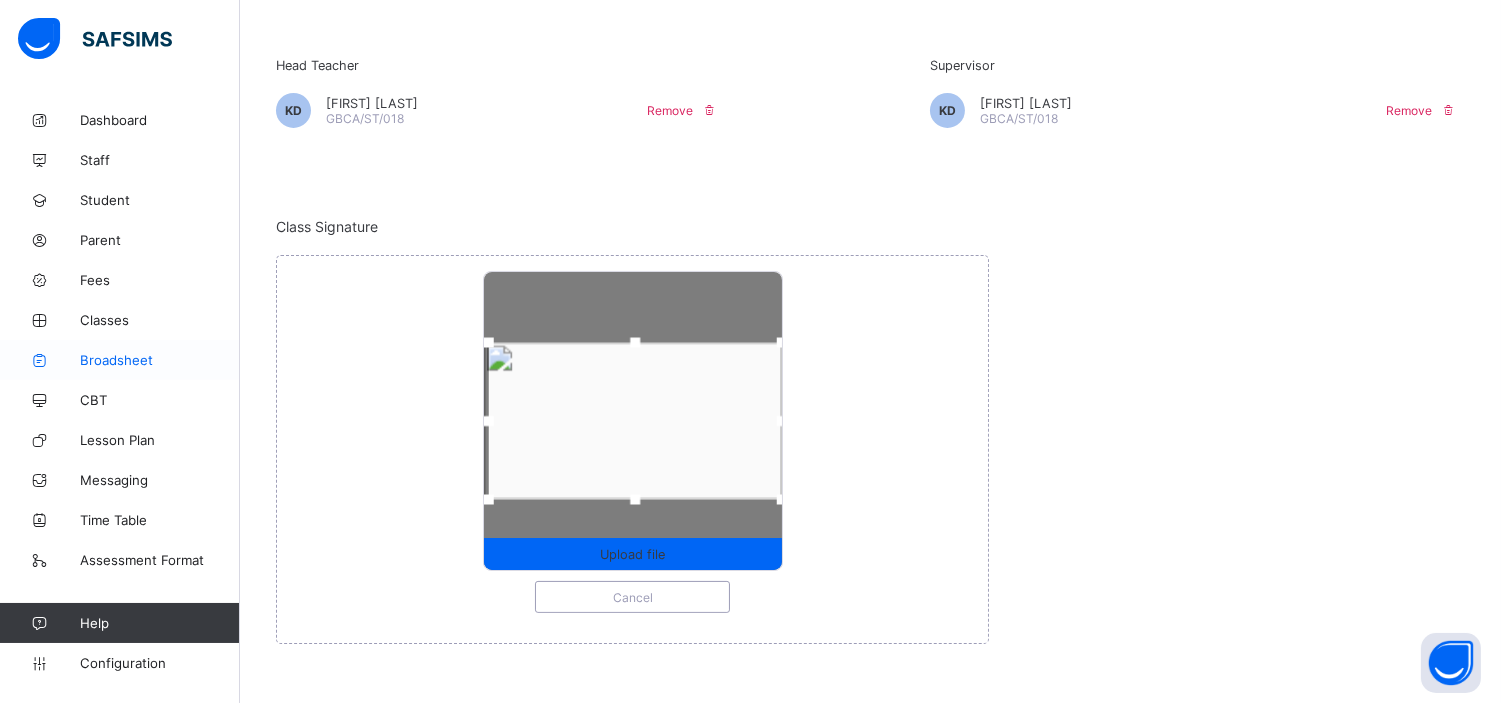click on "Broadsheet" at bounding box center (160, 360) 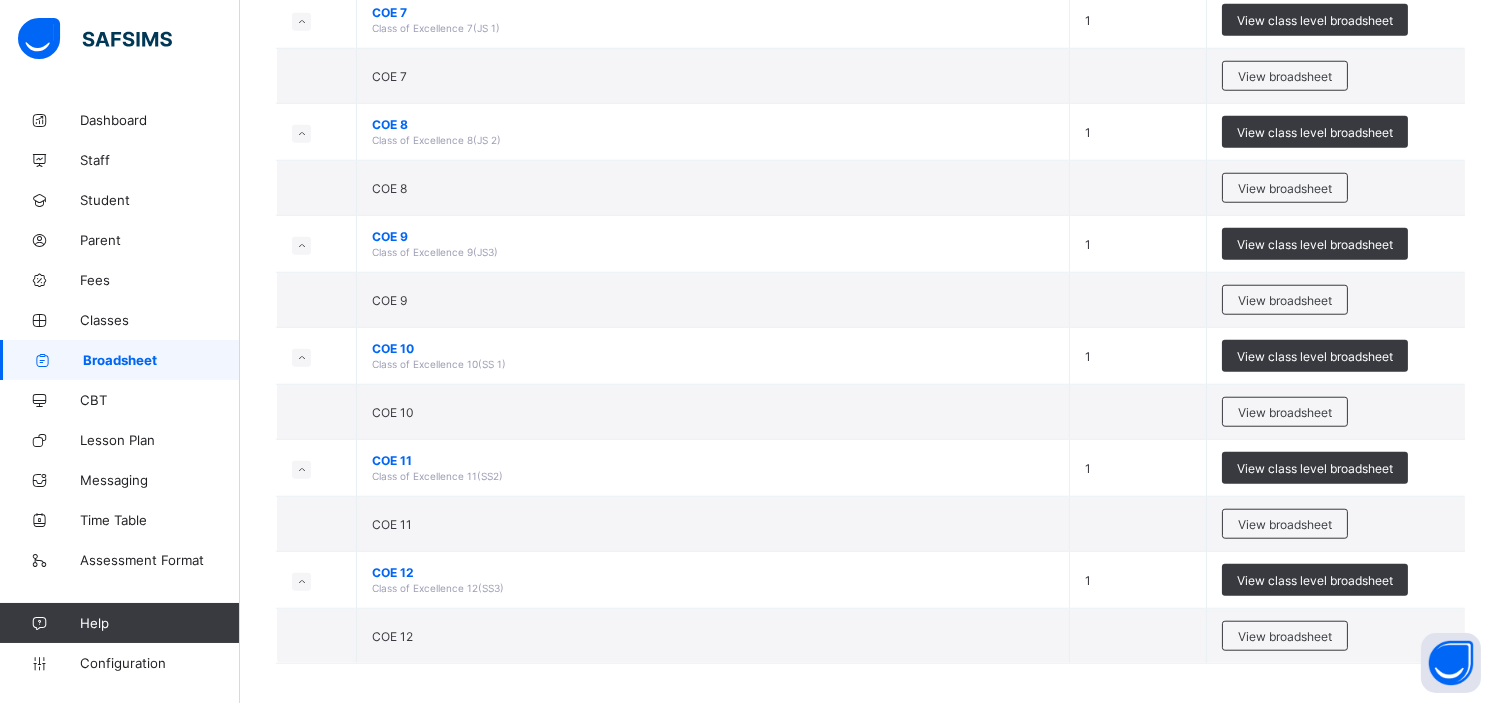 scroll, scrollTop: 3370, scrollLeft: 0, axis: vertical 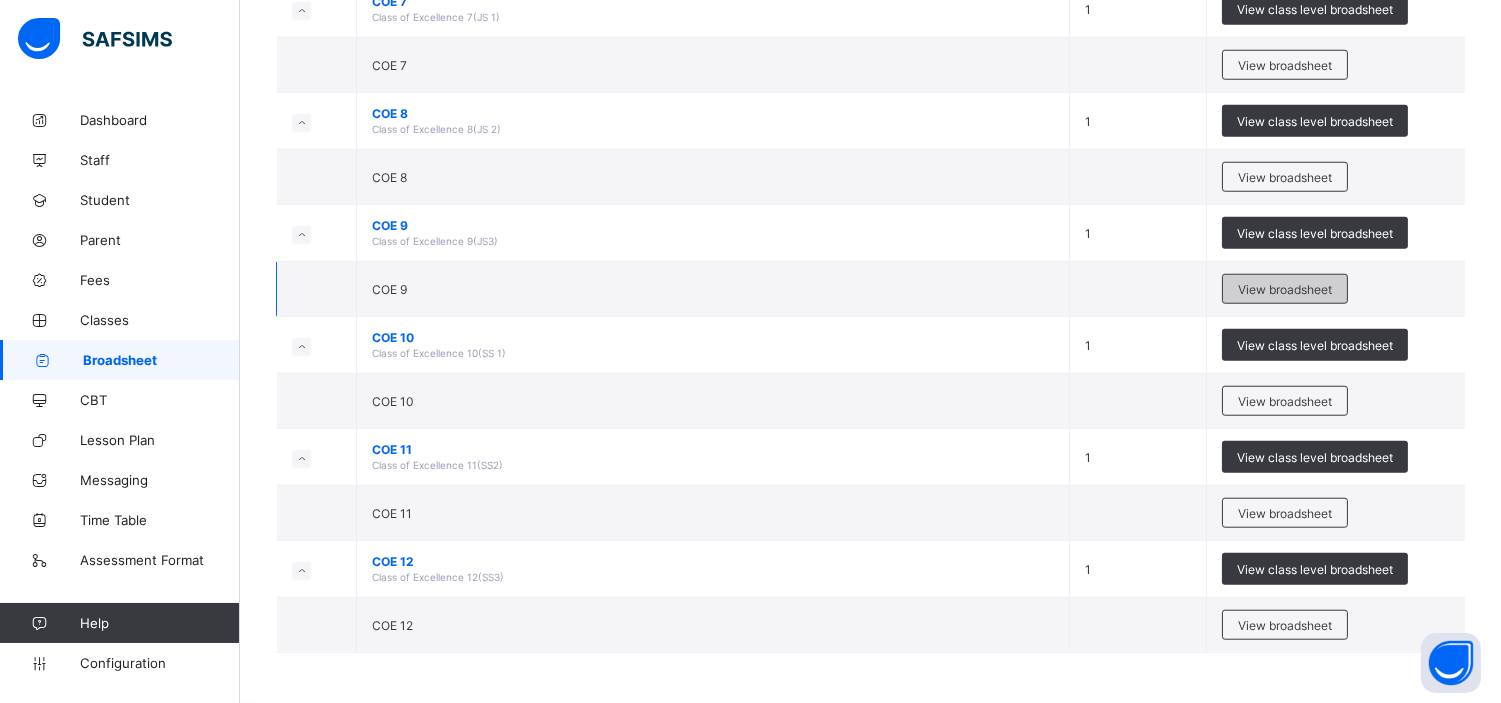 click on "View broadsheet" at bounding box center (1285, 289) 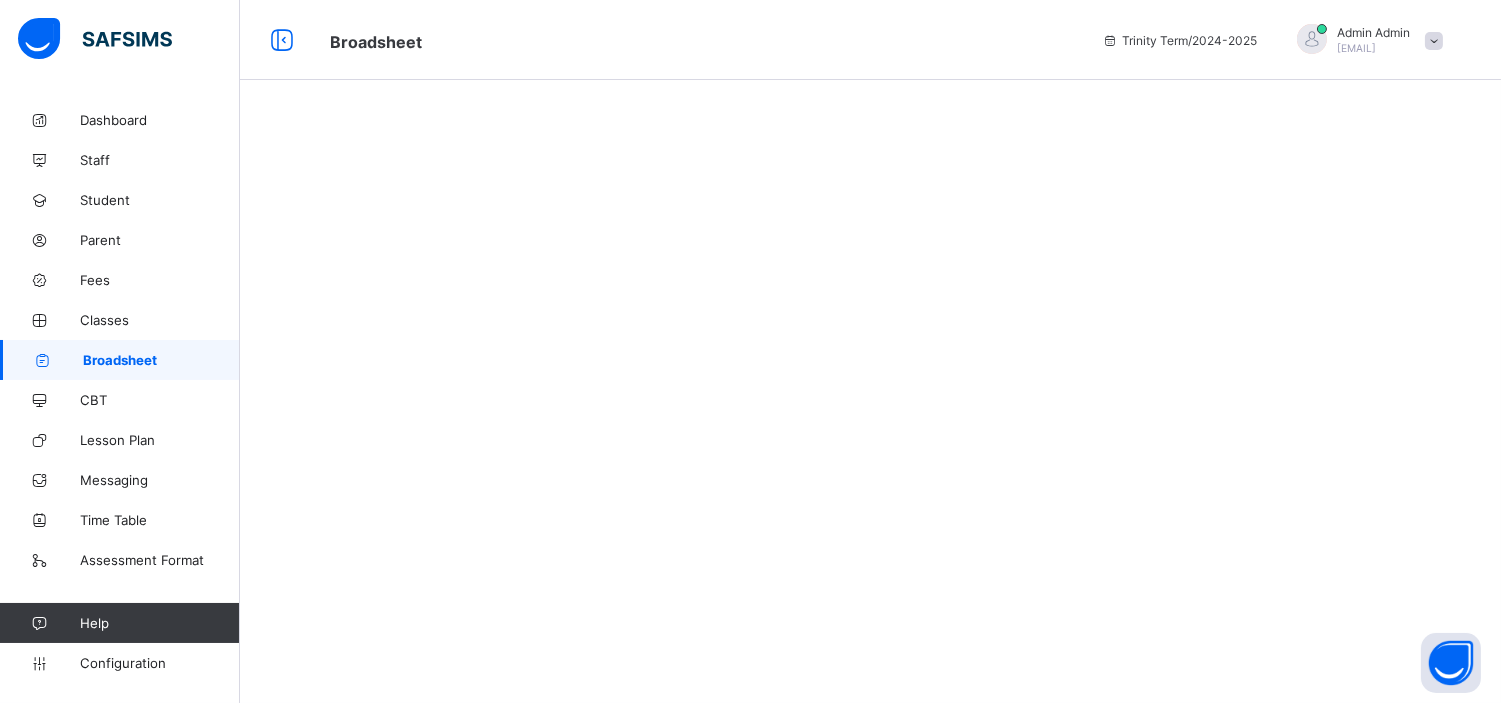 scroll, scrollTop: 0, scrollLeft: 0, axis: both 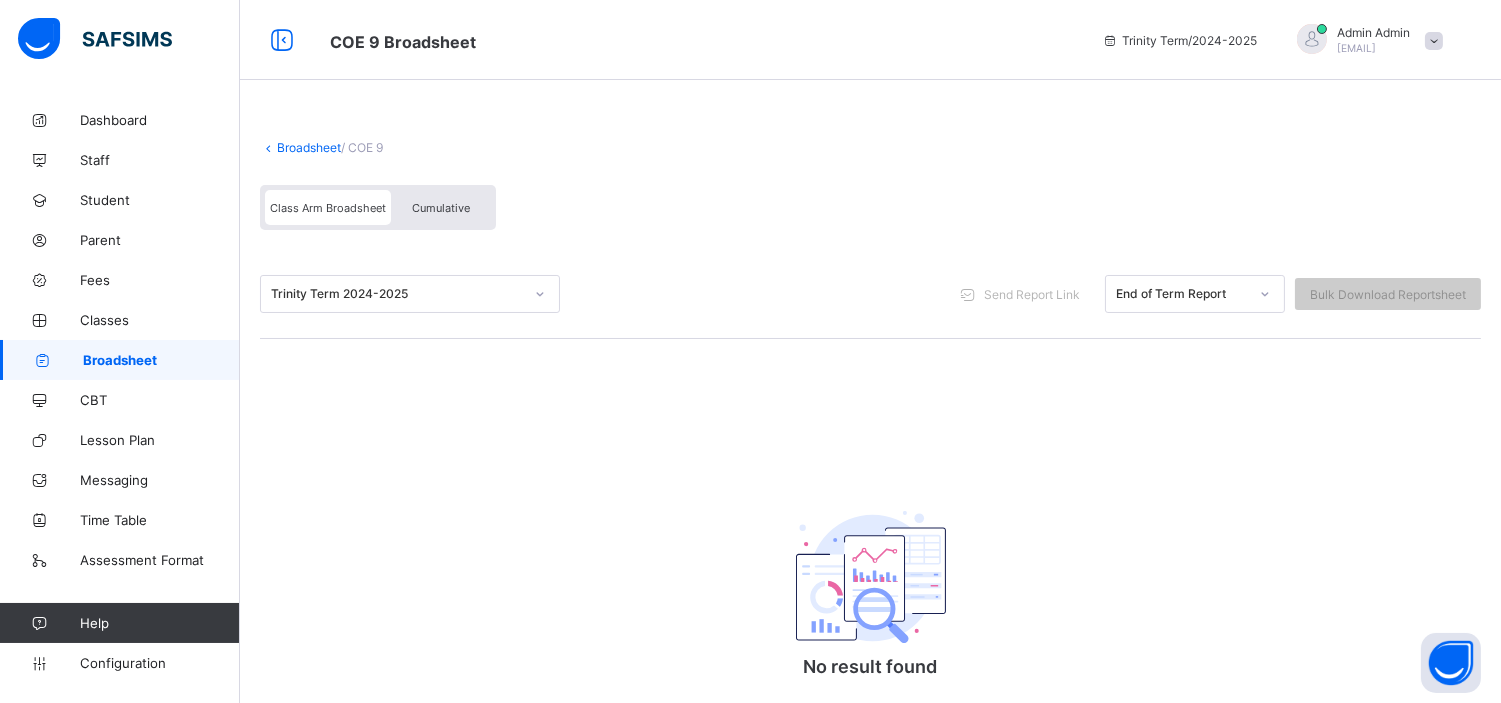 click on "Cumulative" at bounding box center [441, 208] 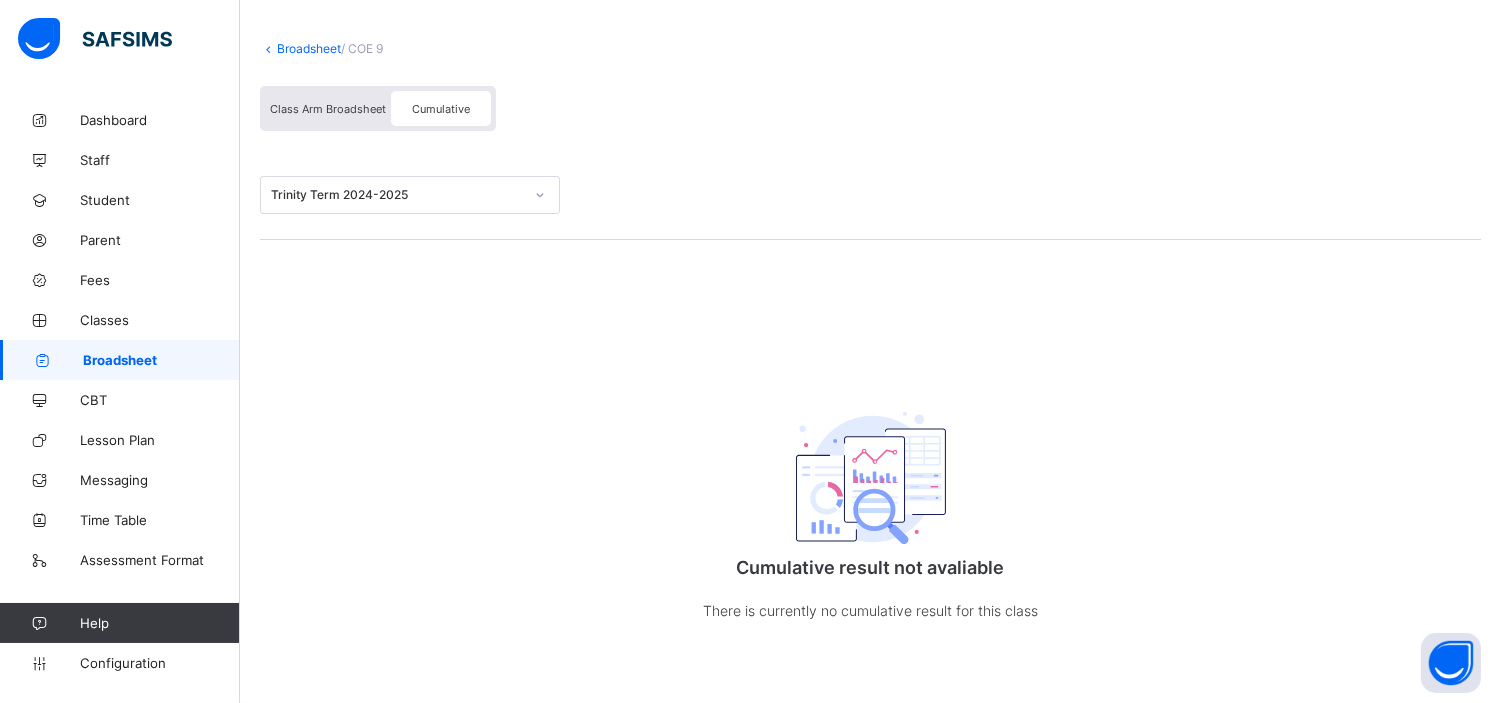 scroll, scrollTop: 0, scrollLeft: 0, axis: both 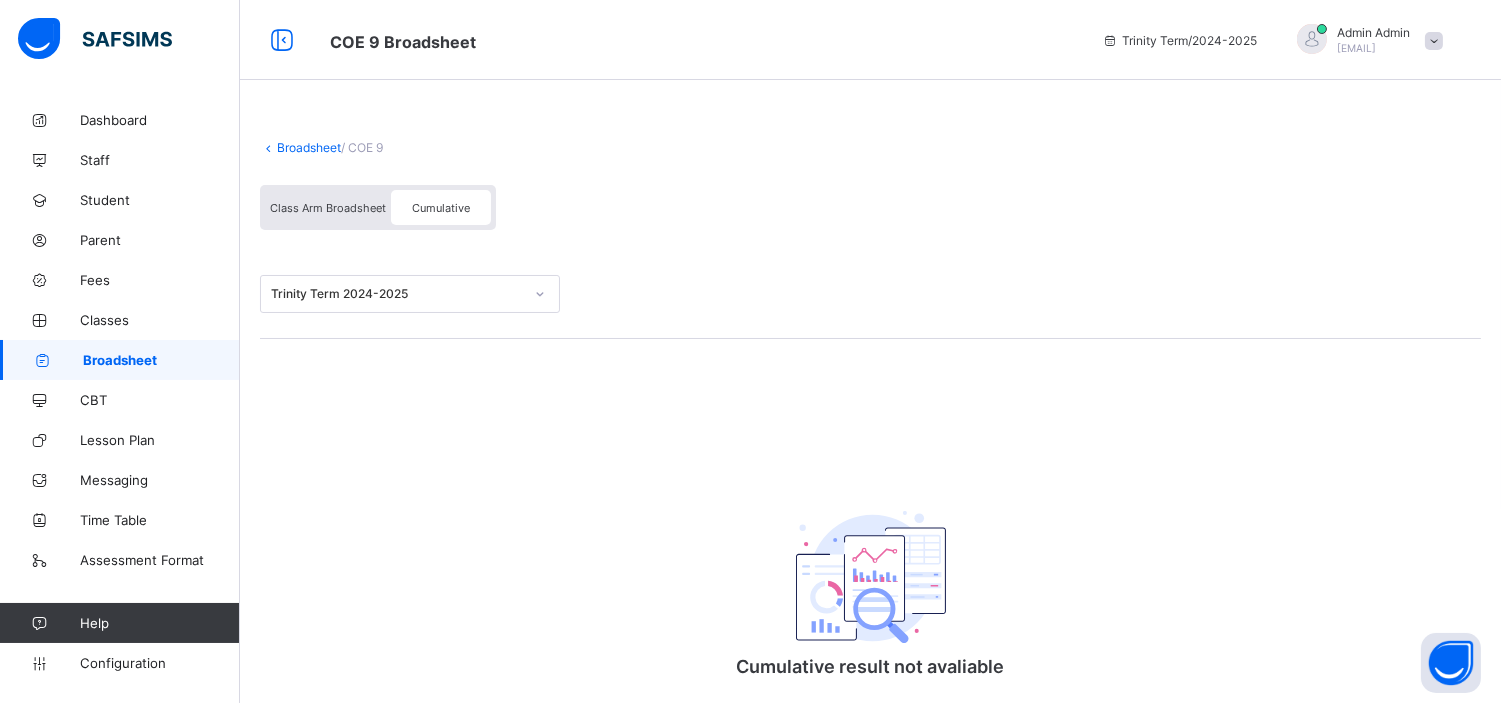 click on "Class Arm Broadsheet" at bounding box center [328, 208] 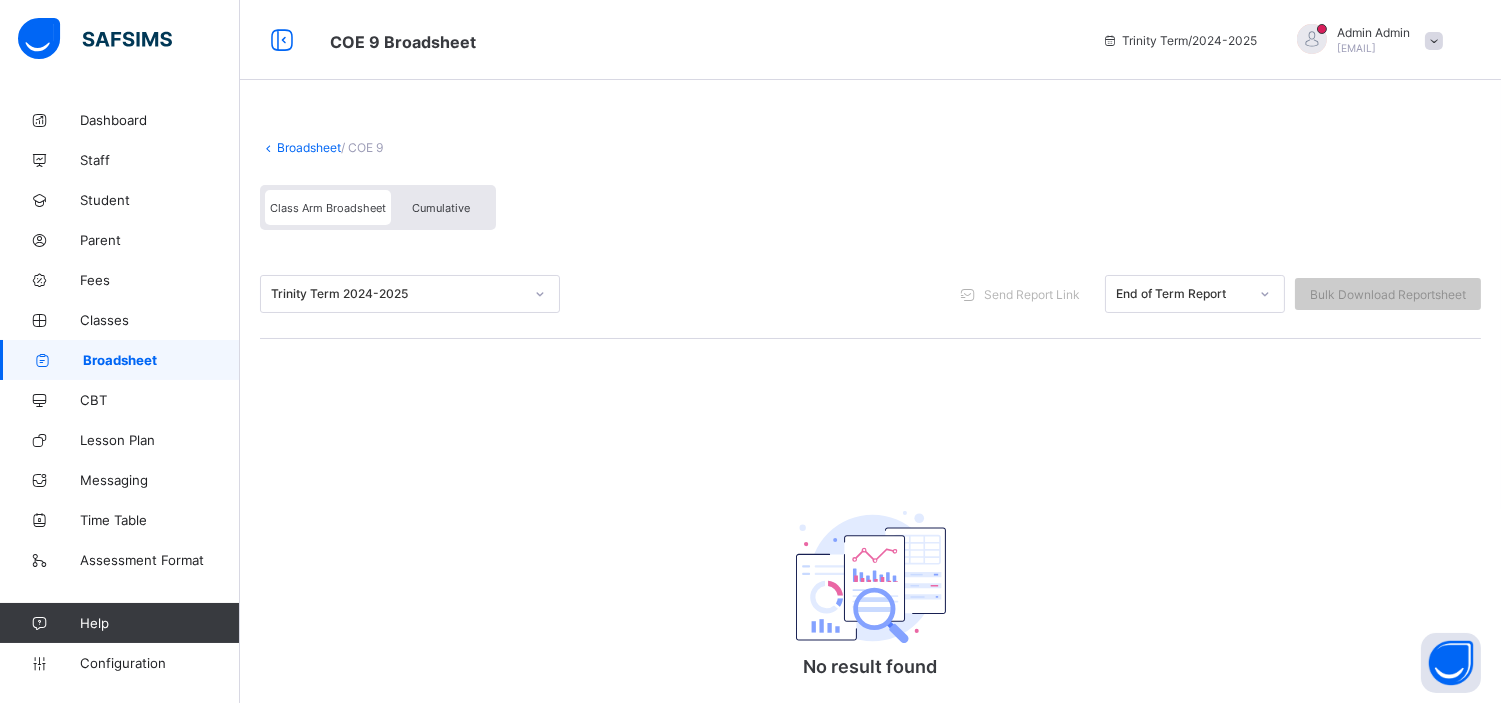 click on "Cumulative" at bounding box center (441, 208) 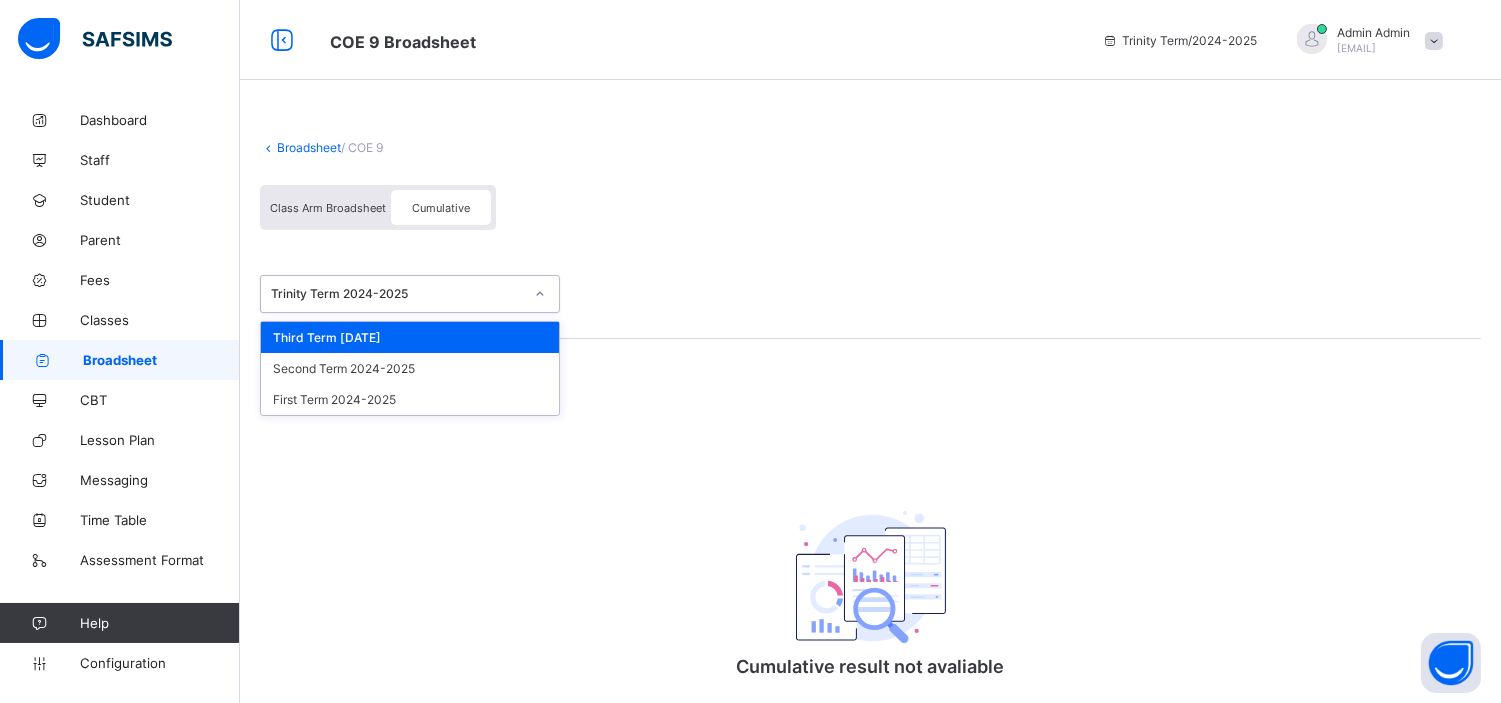 click on "Trinity Term 2024-2025" at bounding box center (397, 294) 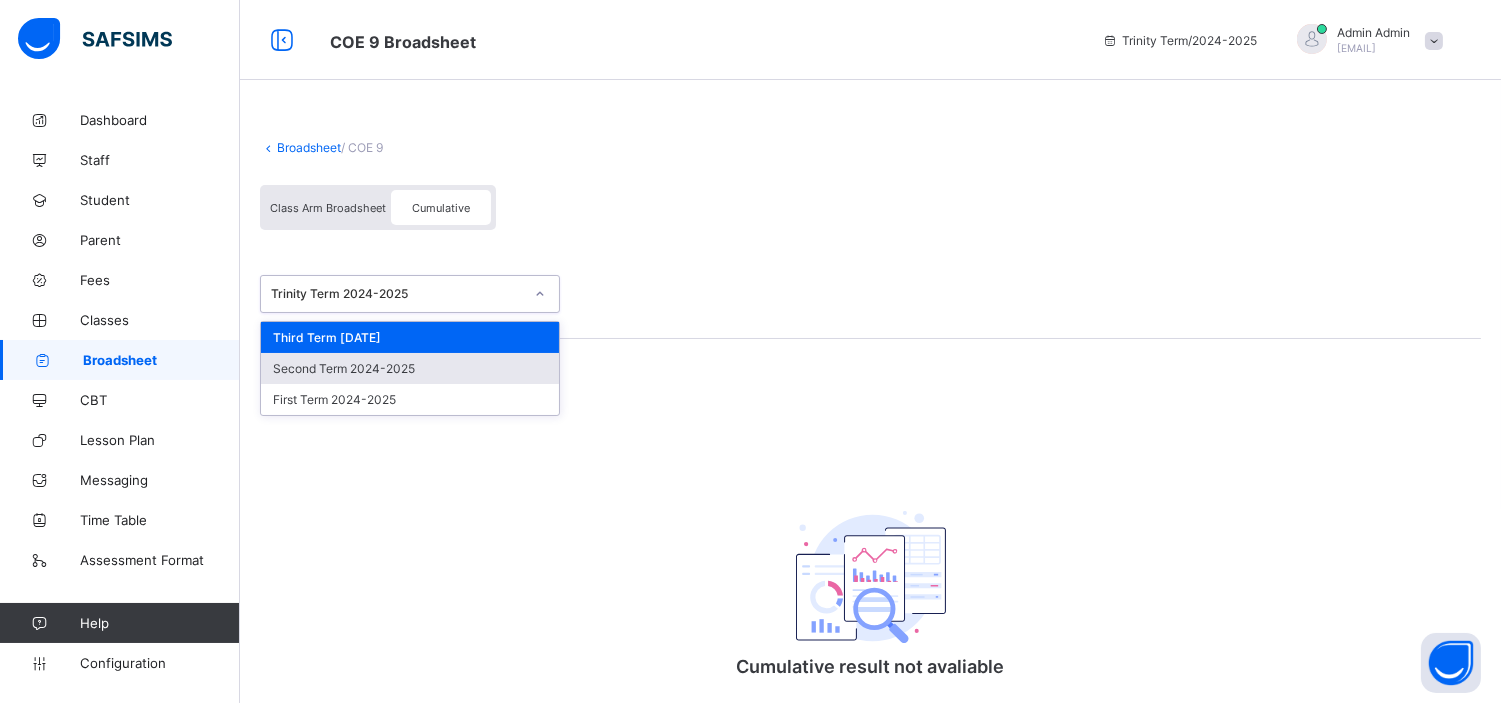 click on "Second Term 2024-2025" at bounding box center (410, 368) 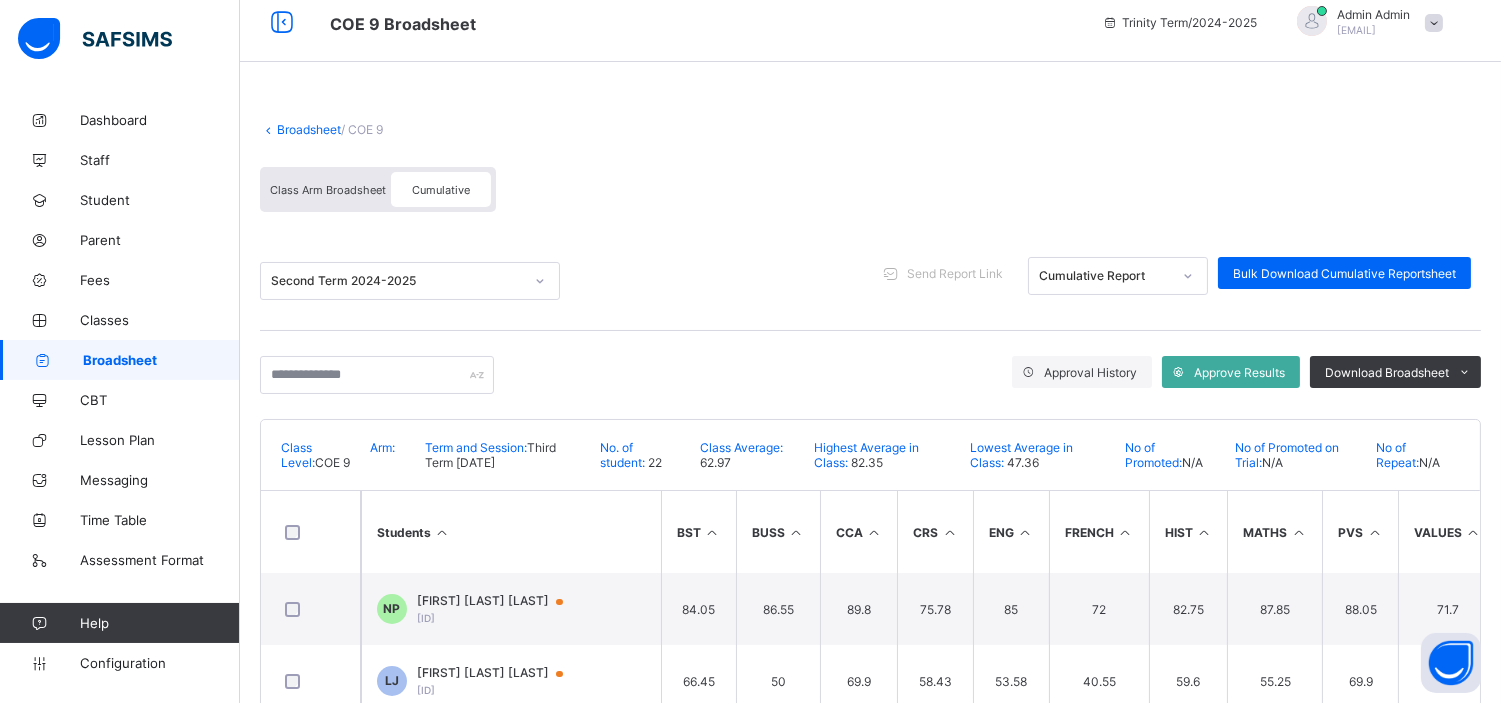 scroll, scrollTop: 0, scrollLeft: 0, axis: both 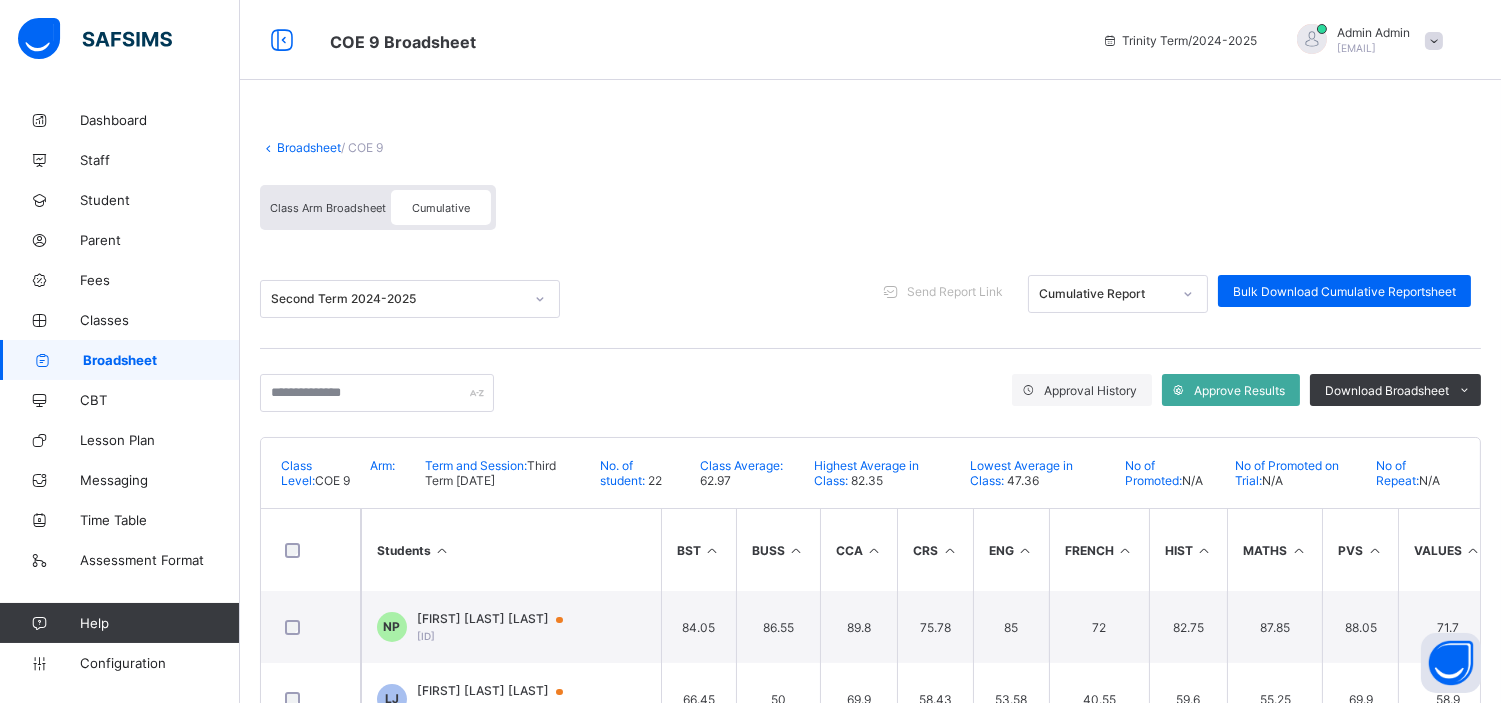 click on "Class Arm Broadsheet" at bounding box center [328, 207] 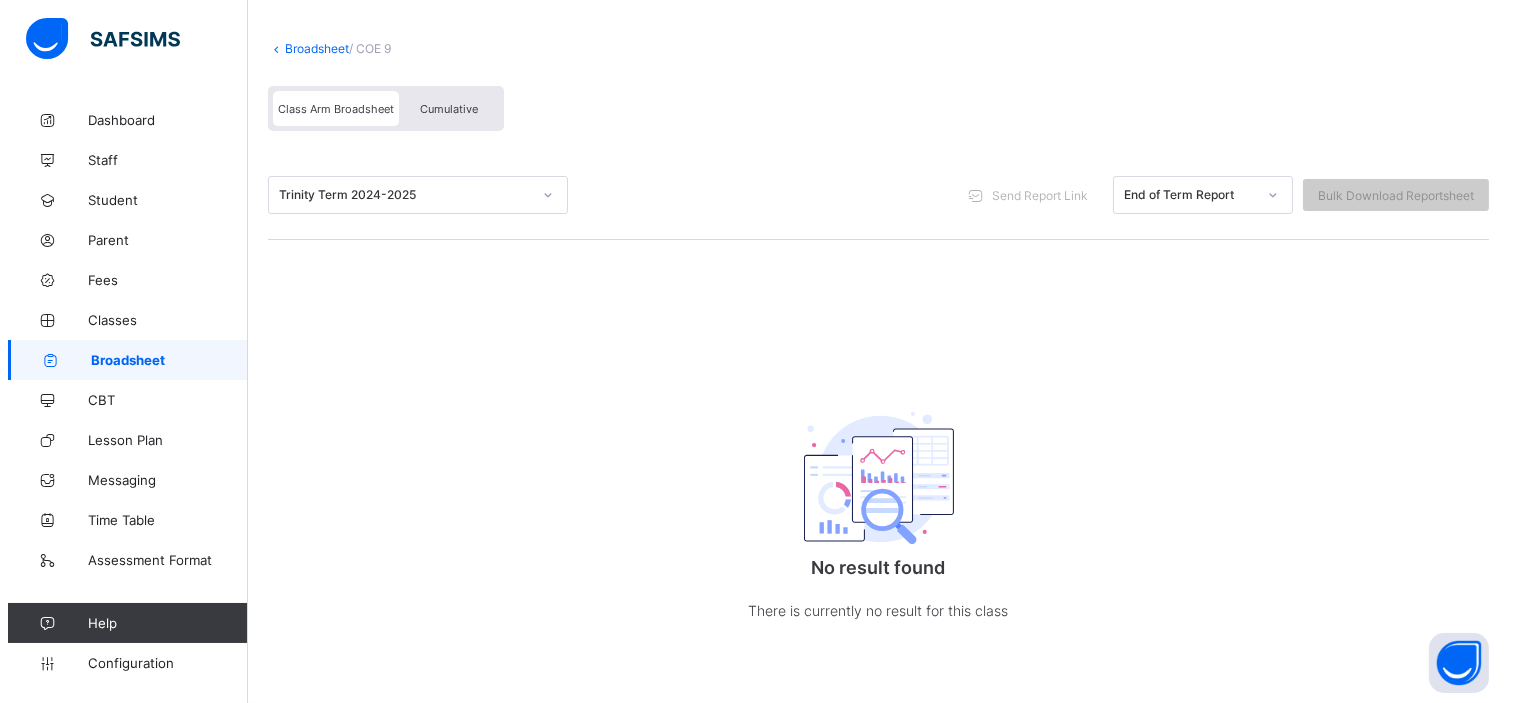 scroll, scrollTop: 0, scrollLeft: 0, axis: both 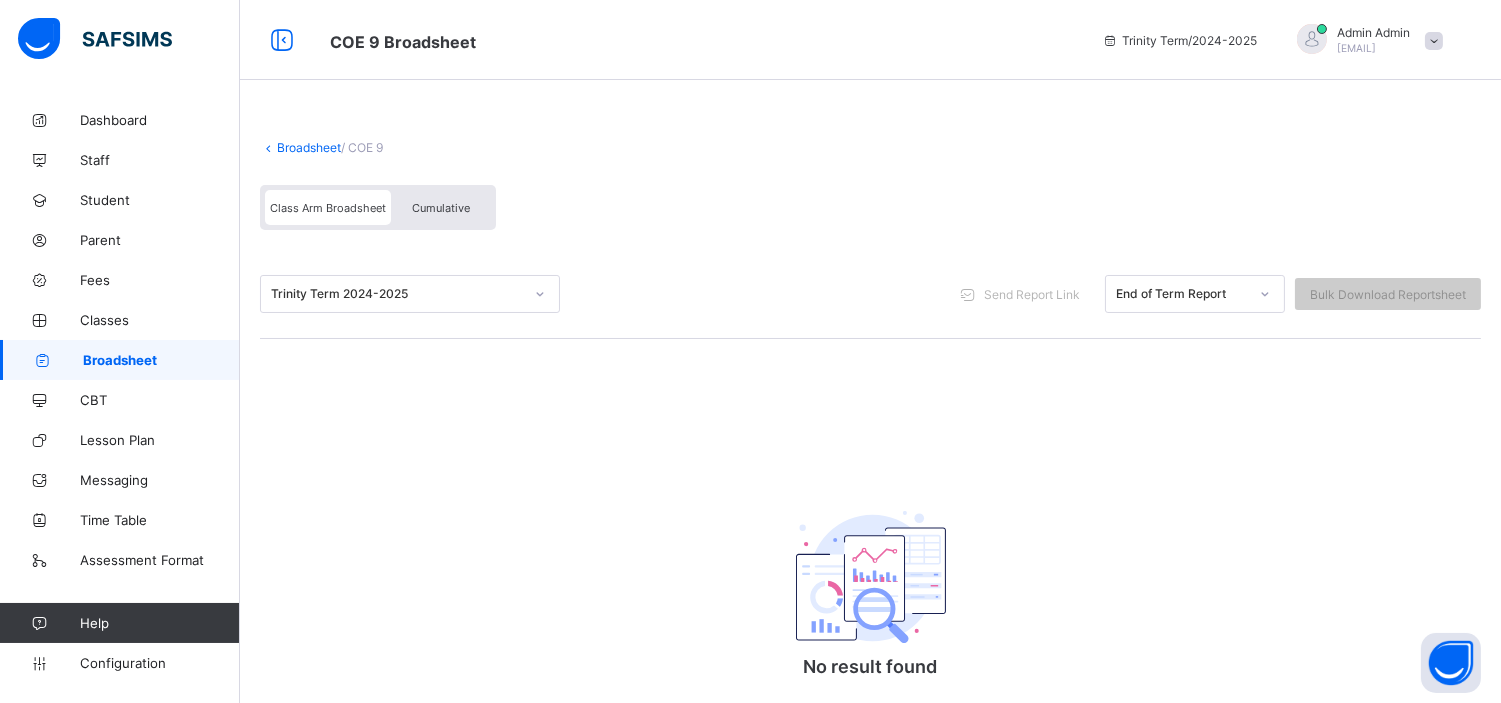 click on "Cumulative" at bounding box center [441, 208] 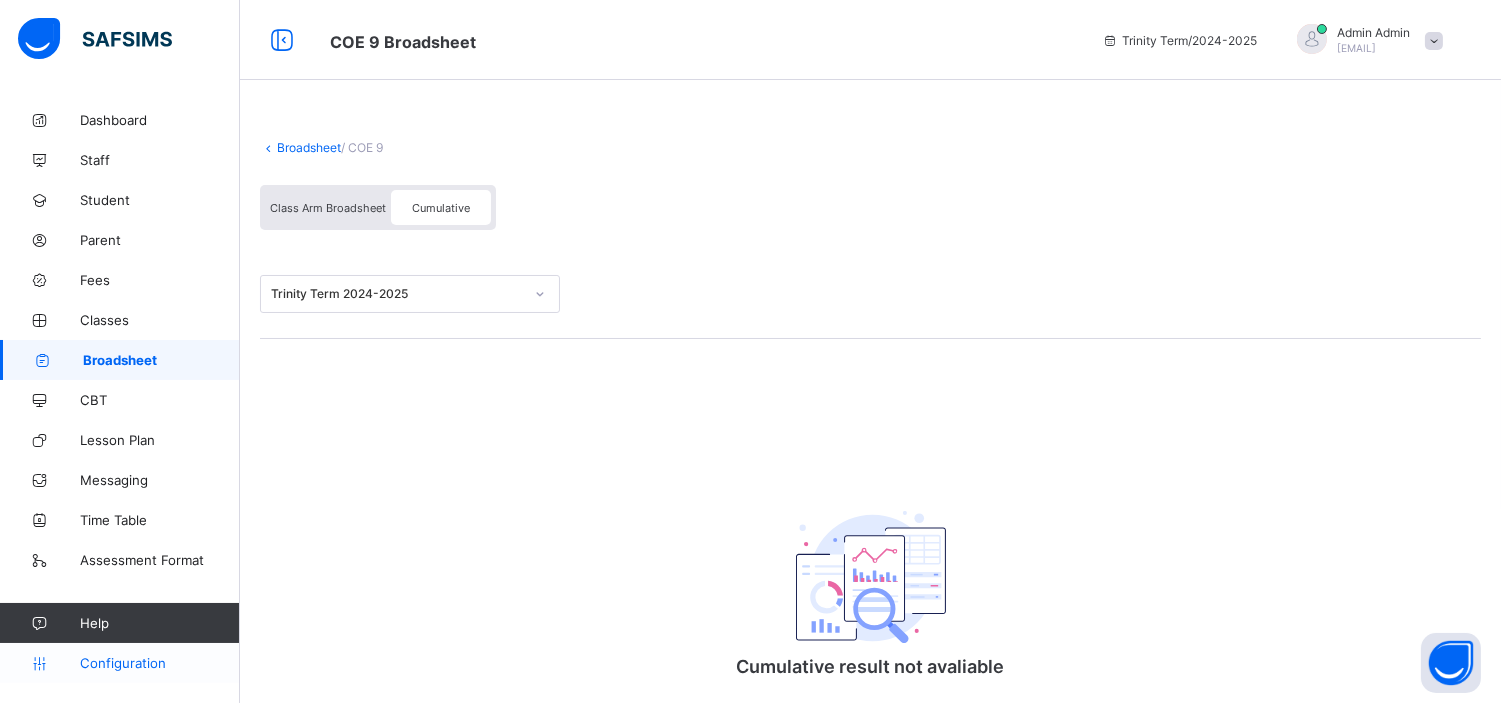 click on "Configuration" at bounding box center (159, 663) 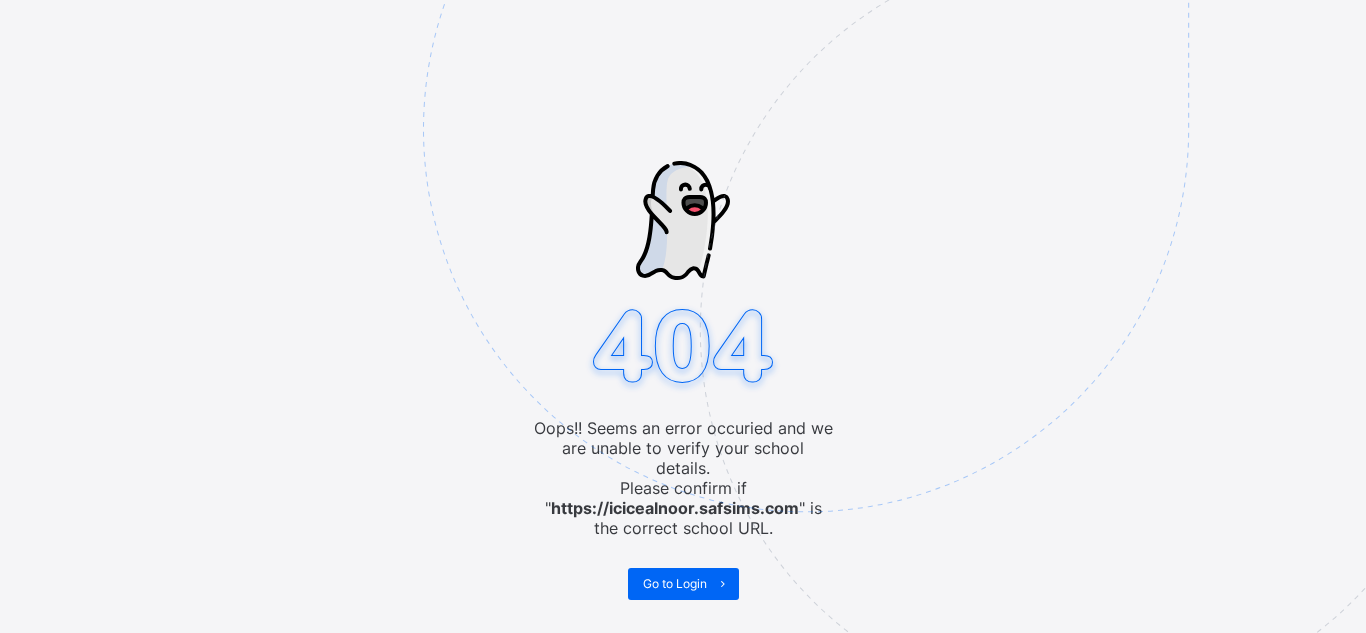scroll, scrollTop: 0, scrollLeft: 0, axis: both 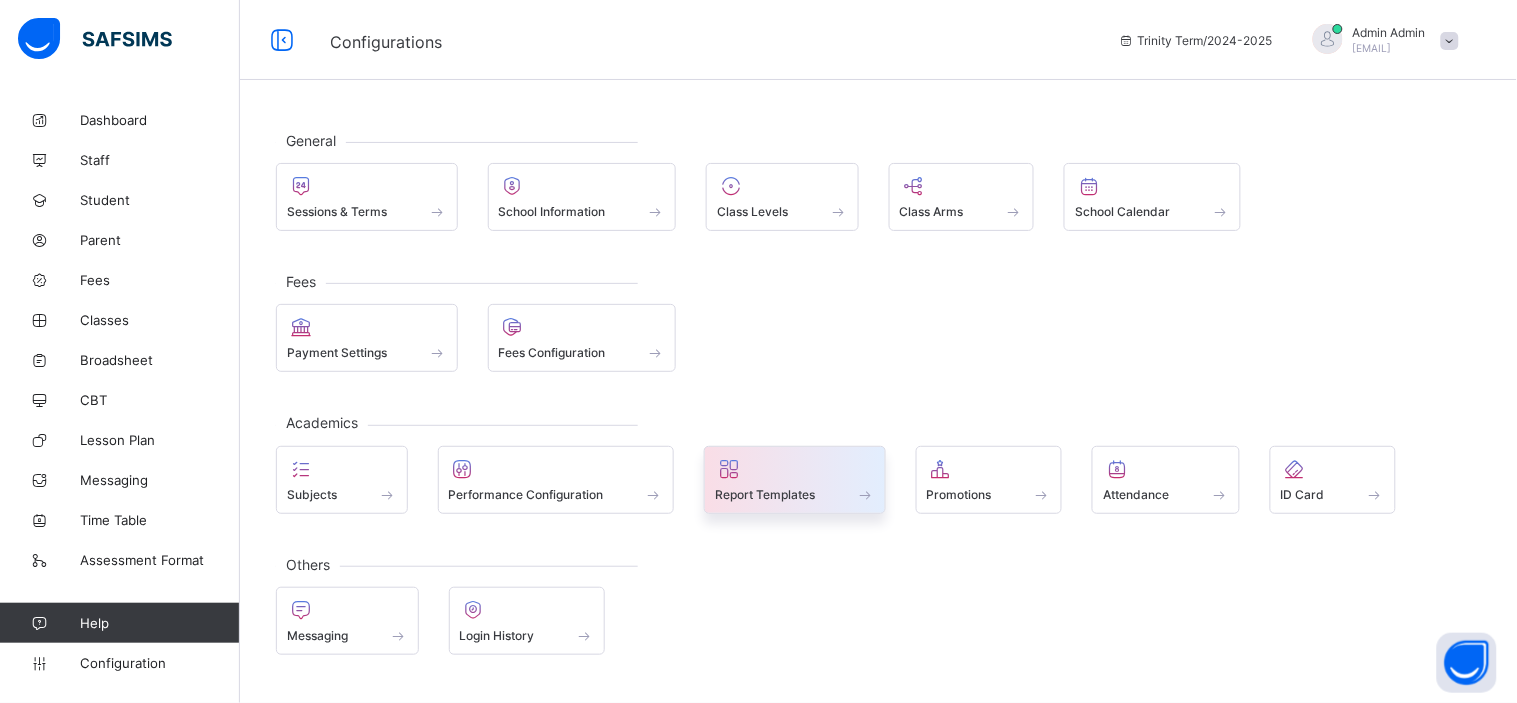click on "Report Templates" at bounding box center [765, 494] 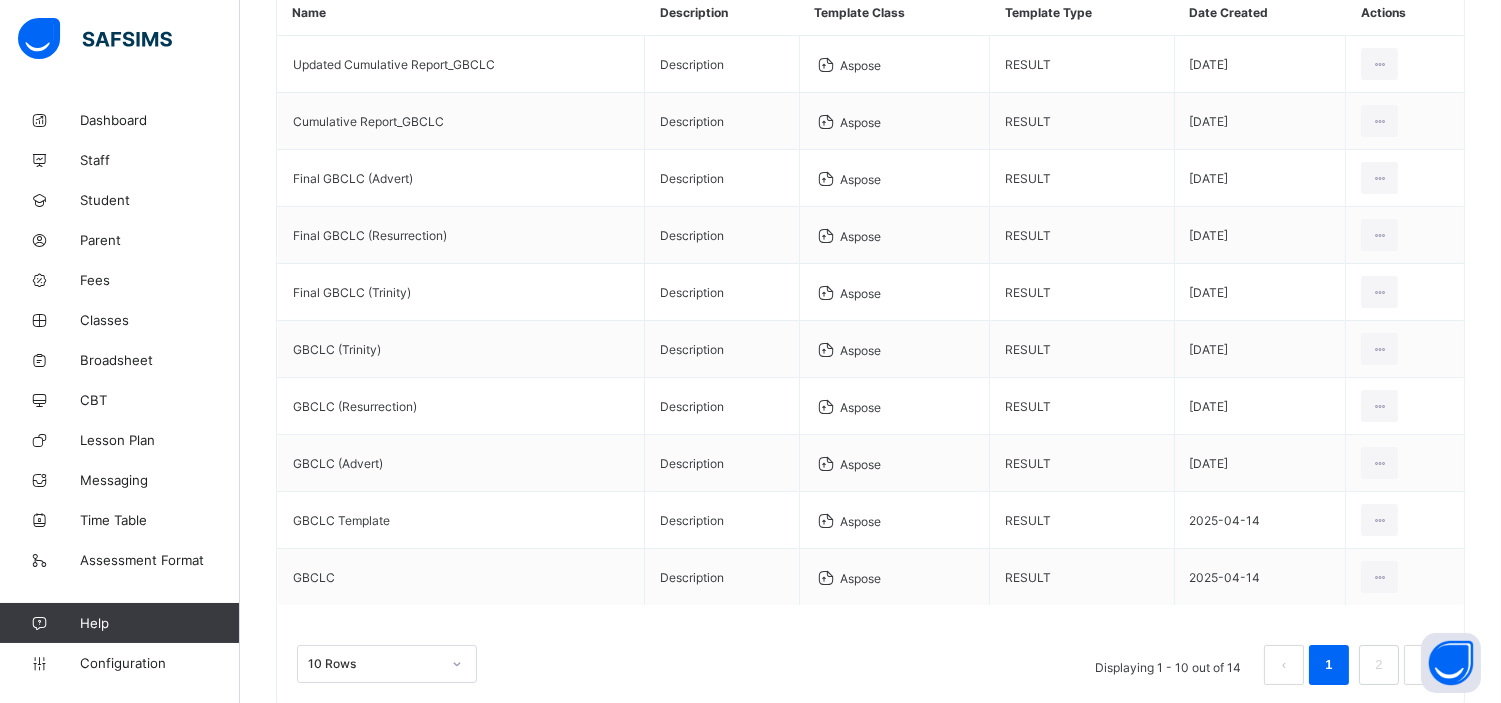 scroll, scrollTop: 316, scrollLeft: 0, axis: vertical 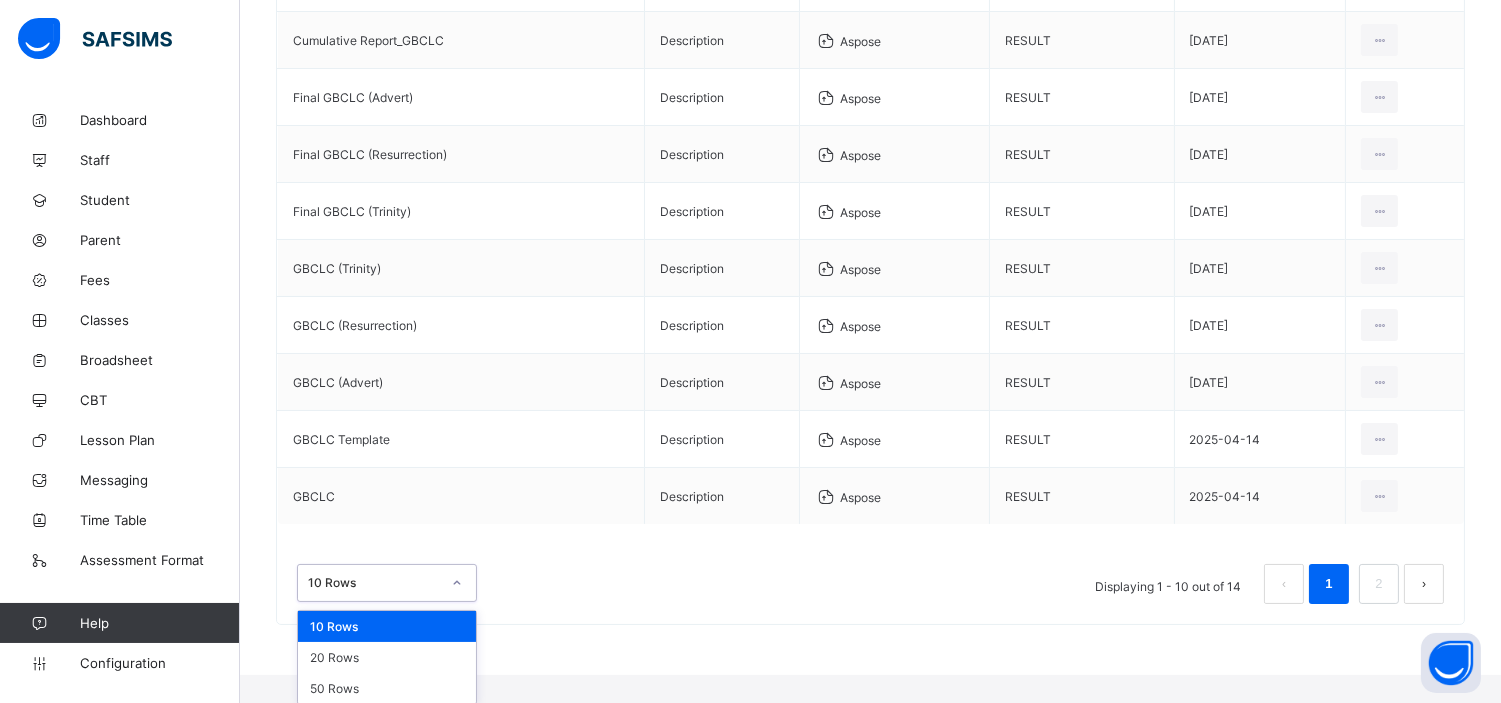 click on "option 10 Rows focused, 1 of 3. 3 results available. Use Up and Down to choose options, press Enter to select the currently focused option, press Escape to exit the menu, press Tab to select the option and exit the menu. 10 Rows 10 Rows 20 Rows 50 Rows" at bounding box center [387, 583] 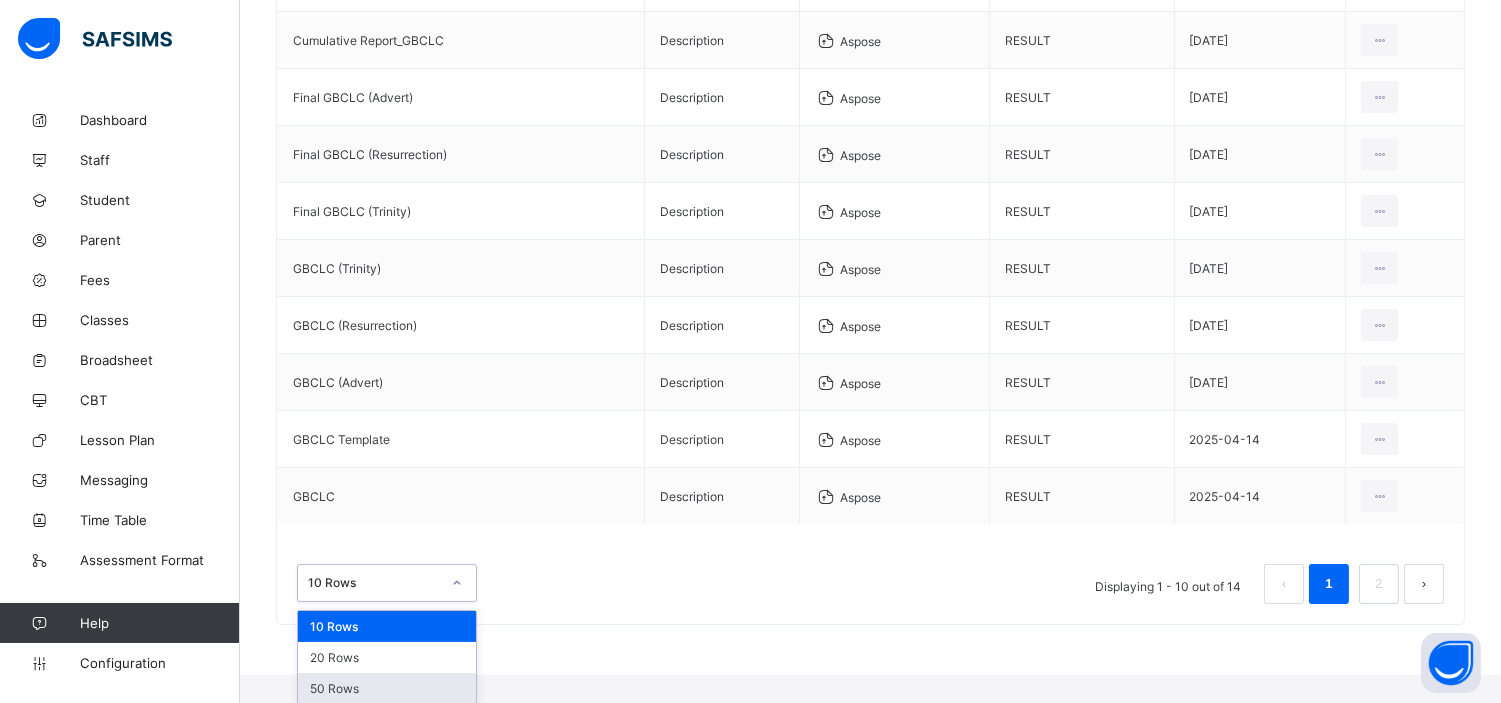 click on "50 Rows" at bounding box center [387, 688] 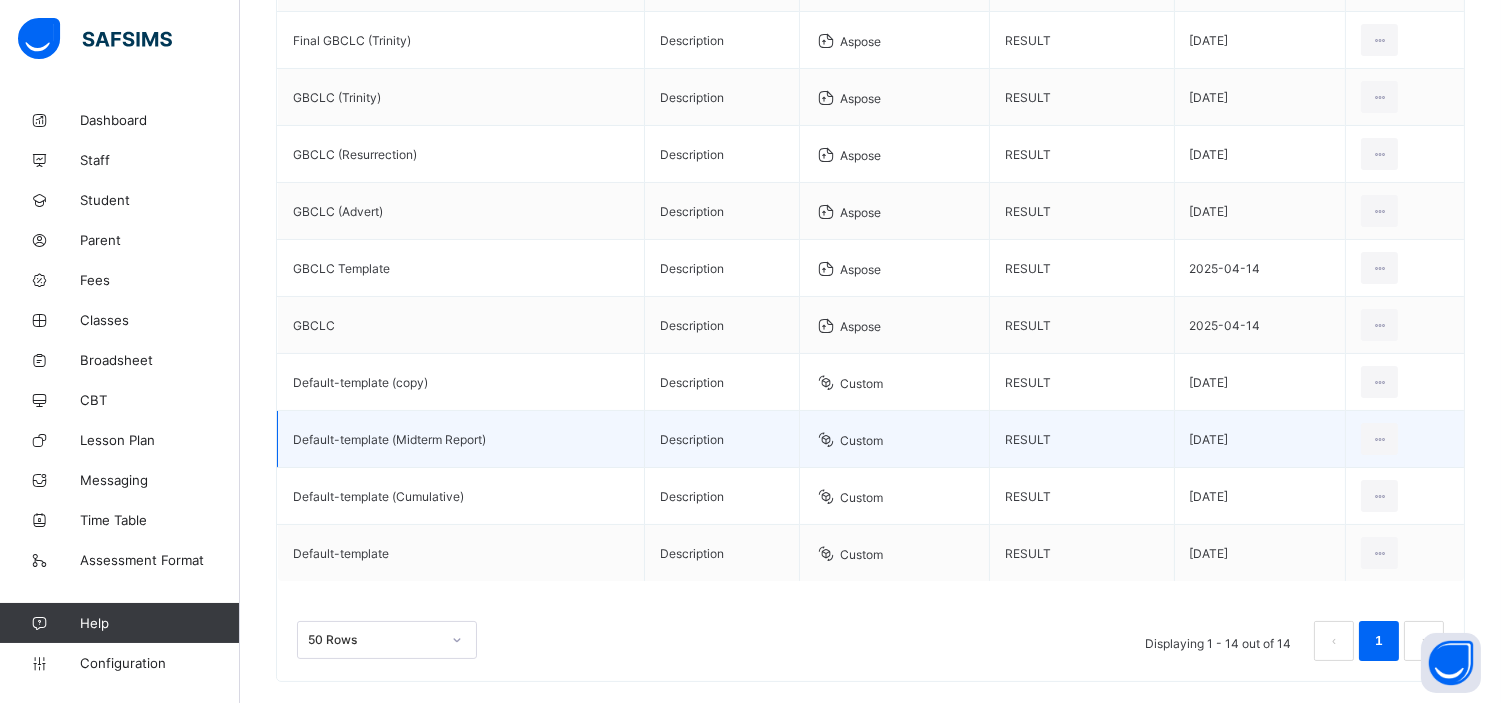scroll, scrollTop: 545, scrollLeft: 0, axis: vertical 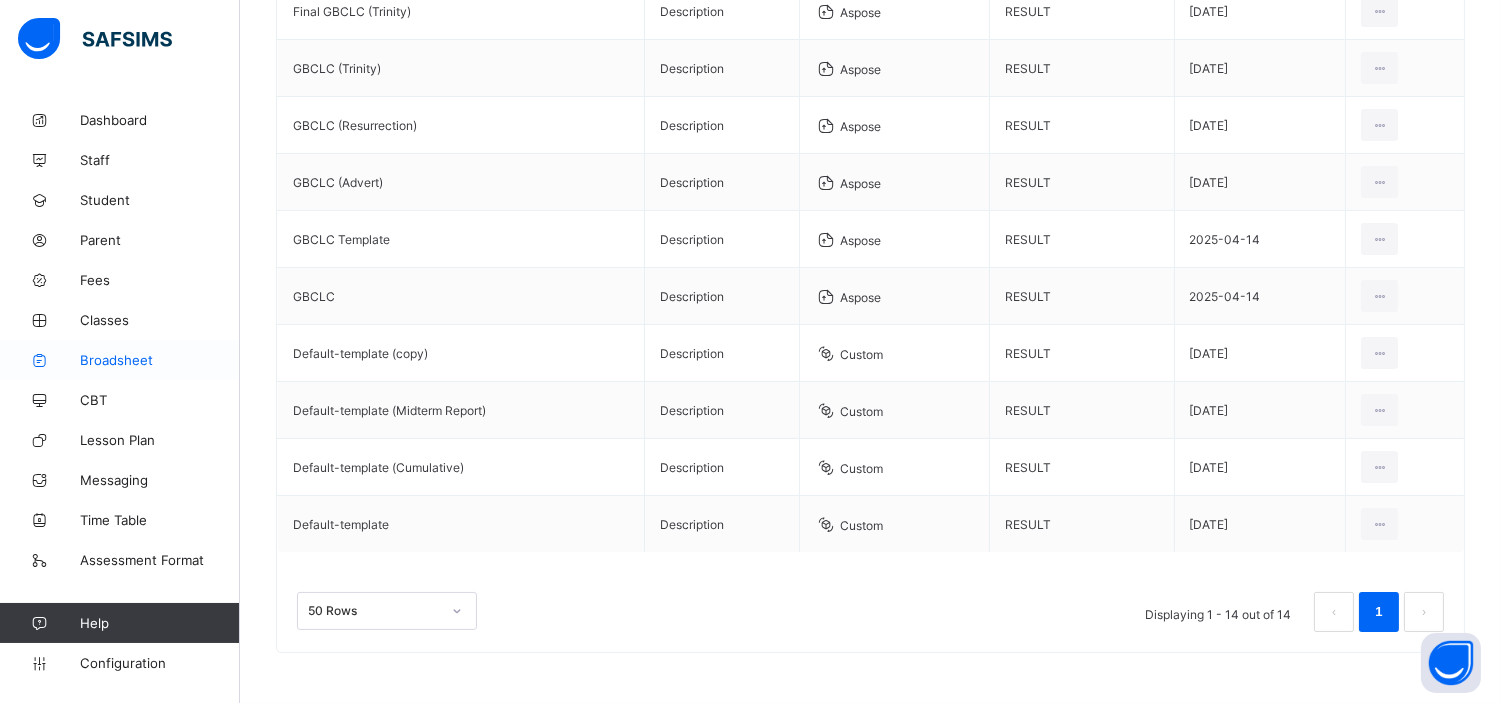 click on "Broadsheet" at bounding box center (160, 360) 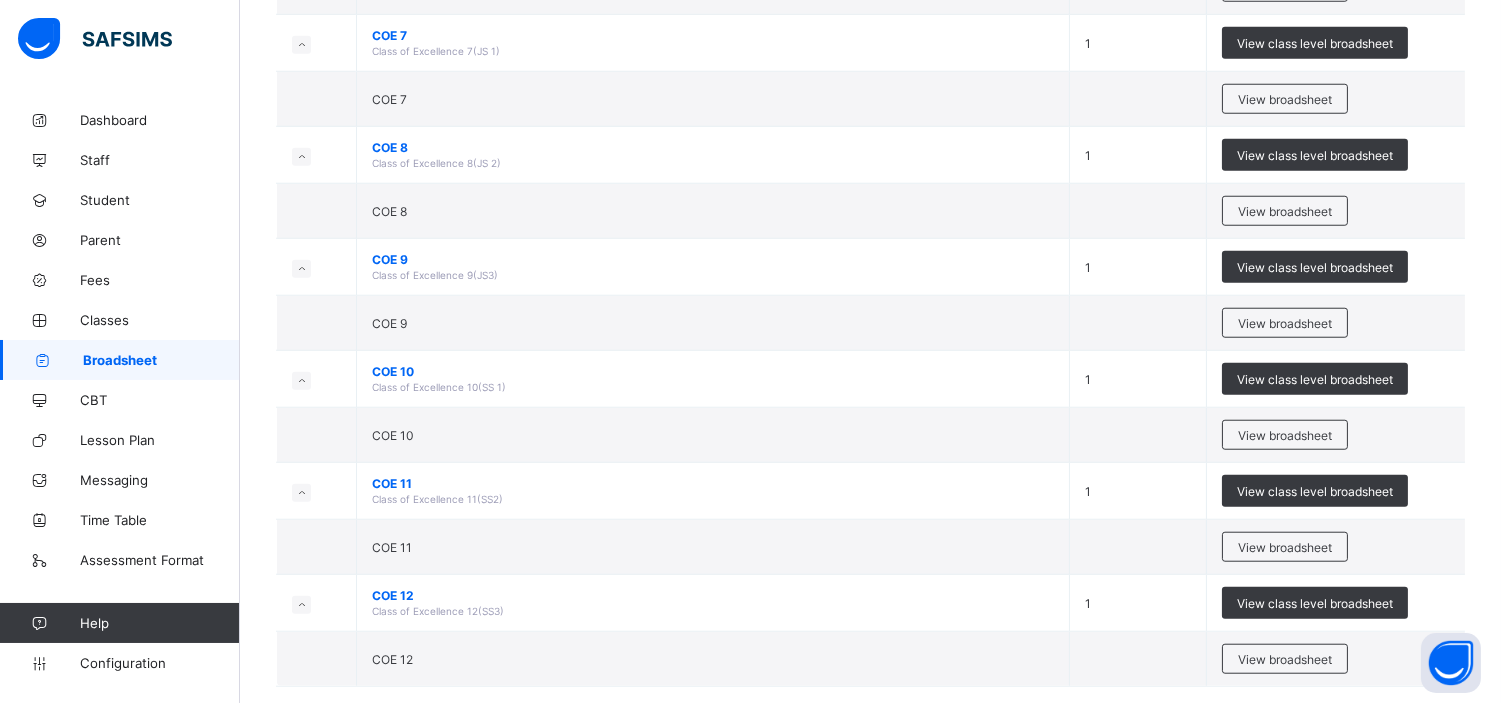 scroll, scrollTop: 3370, scrollLeft: 0, axis: vertical 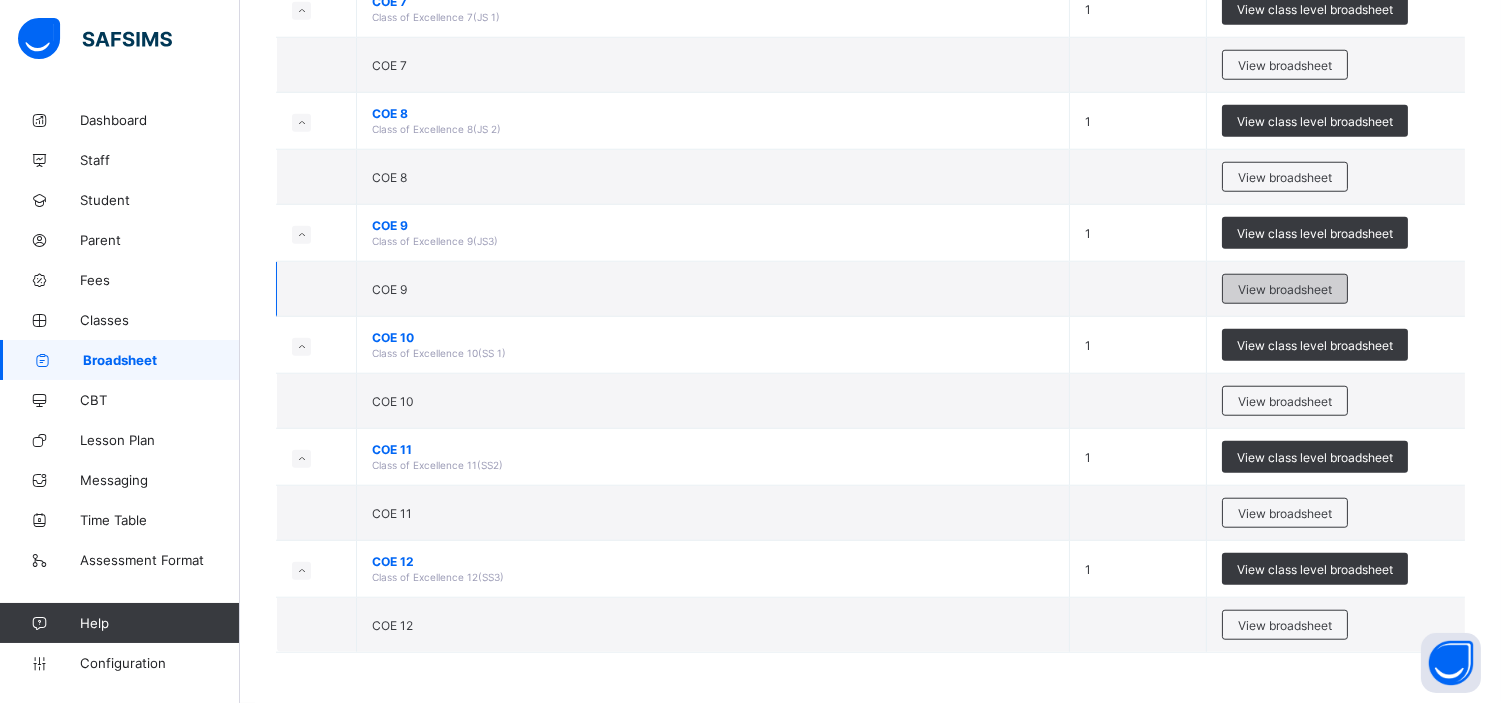 click on "View broadsheet" at bounding box center (1285, 289) 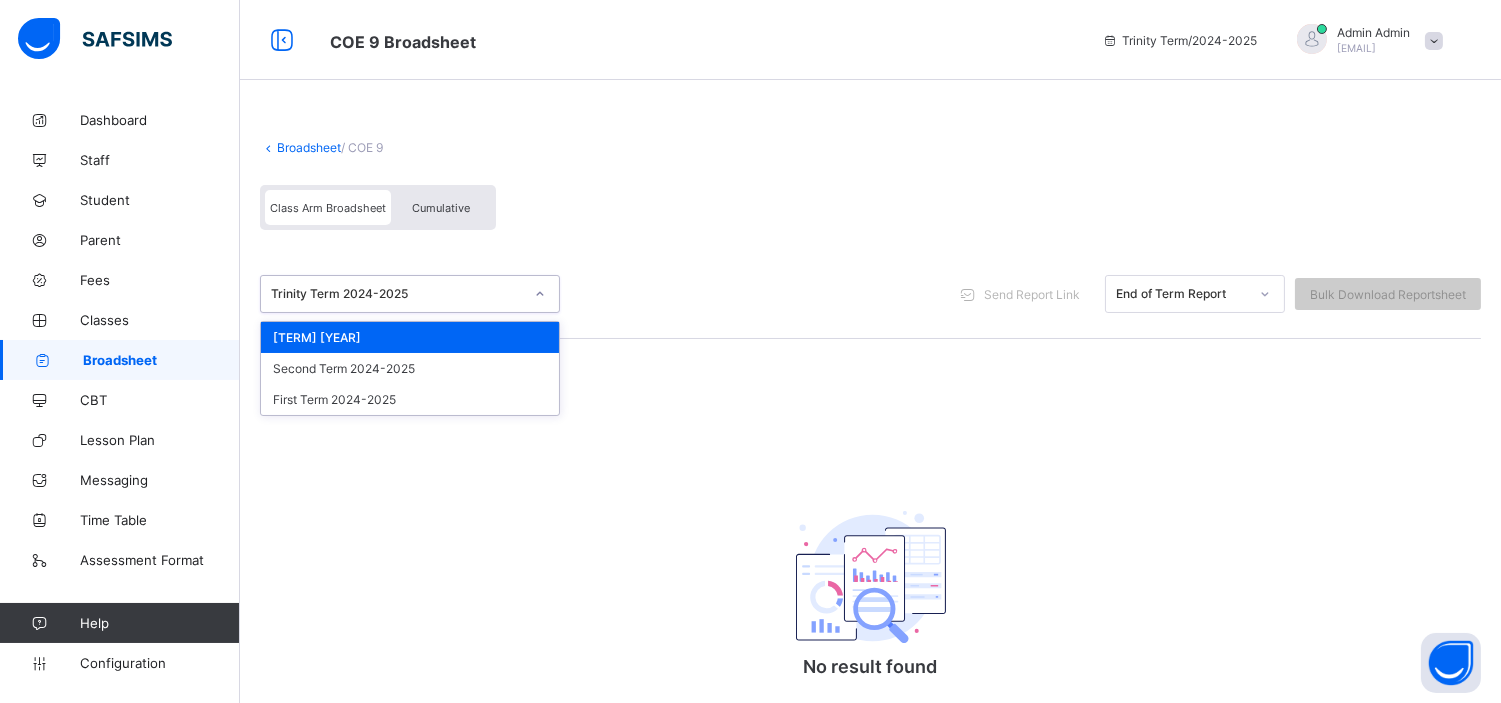click on "Trinity Term 2024-2025" at bounding box center [397, 294] 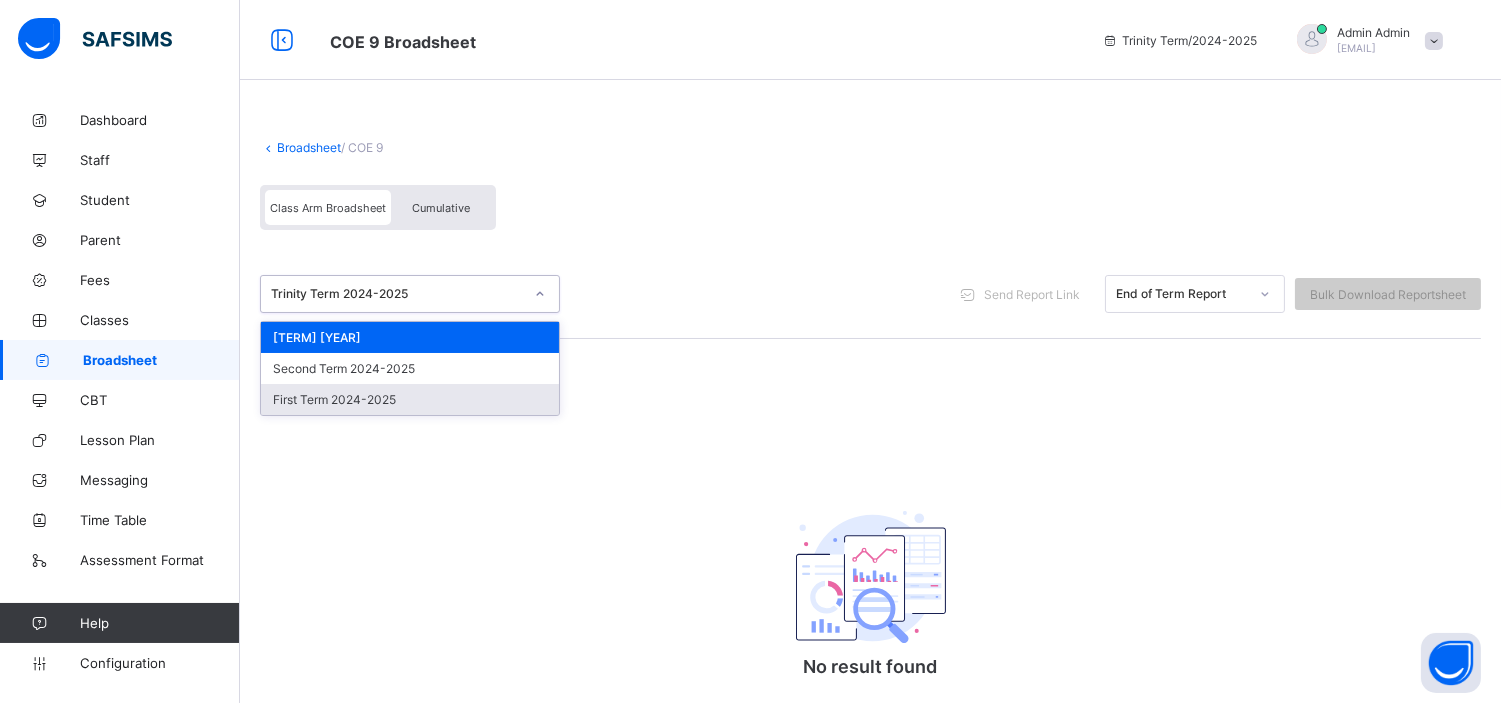 click on "First Term 2024-2025" at bounding box center (410, 399) 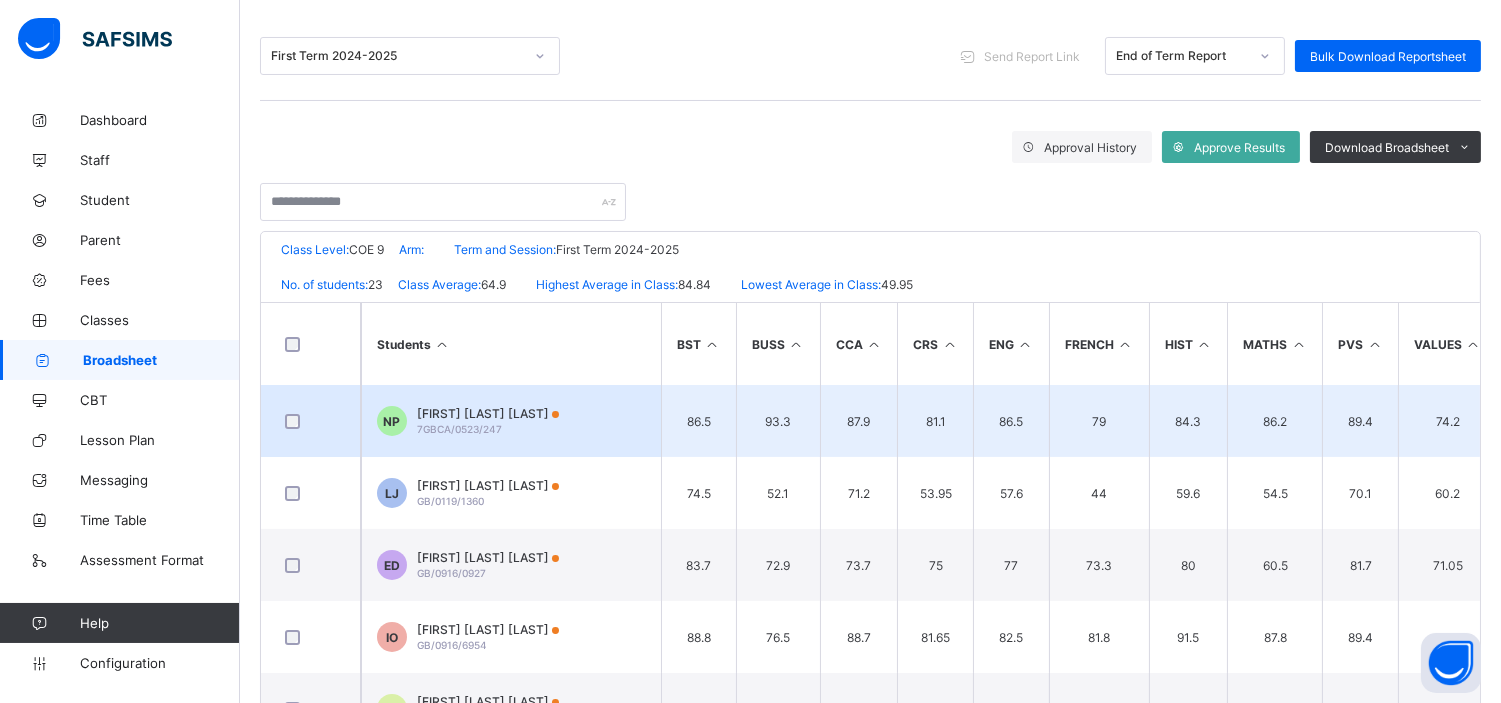 scroll, scrollTop: 243, scrollLeft: 0, axis: vertical 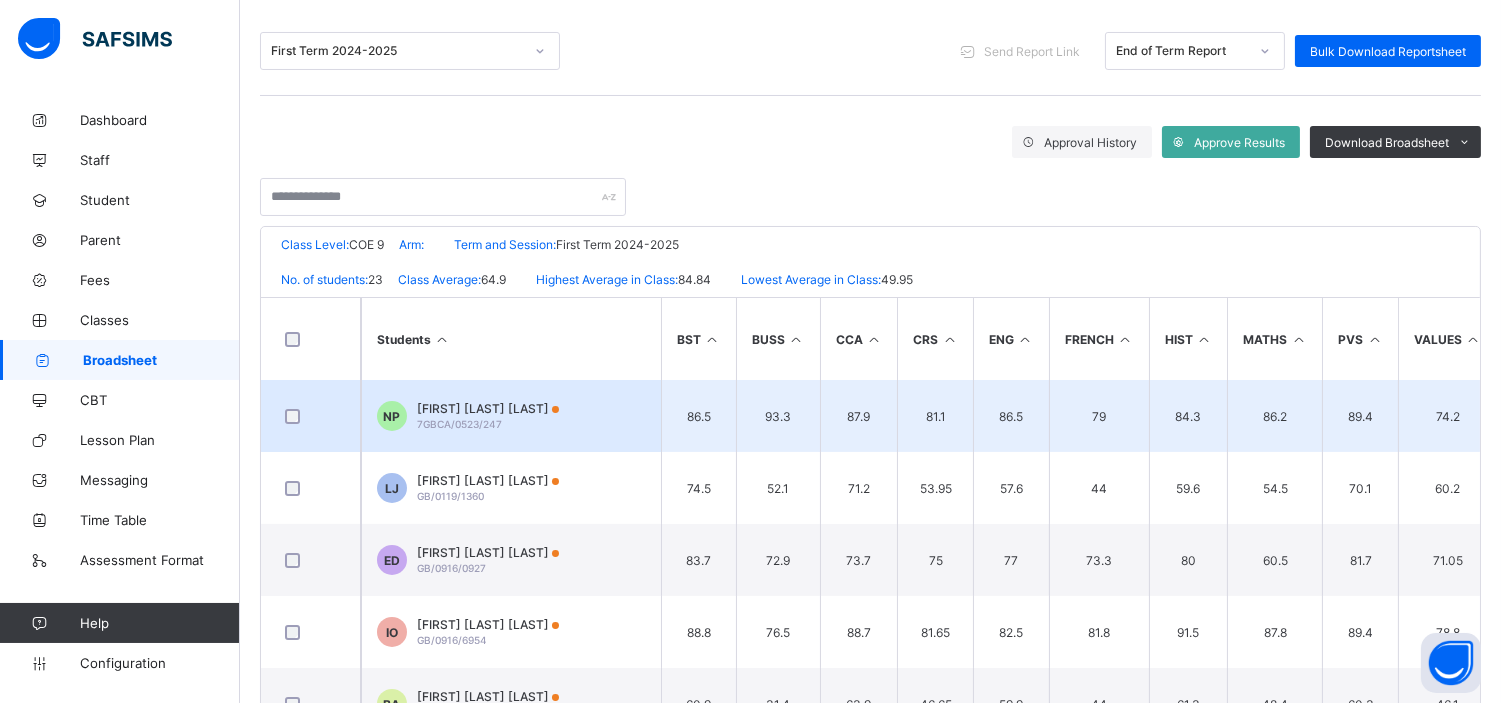 click on "NERAT SHIPHRAH PWAJOK" at bounding box center [488, 408] 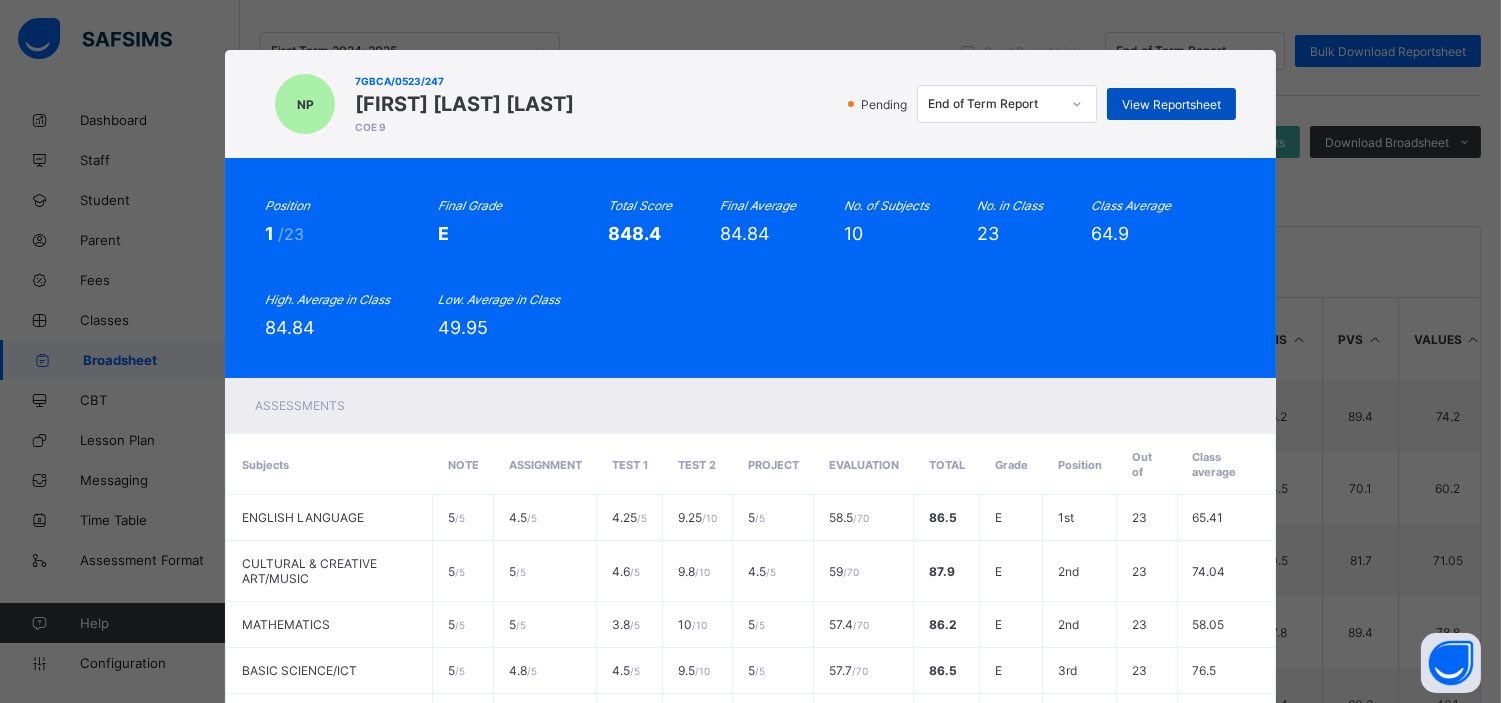 click on "View Reportsheet" at bounding box center (1171, 104) 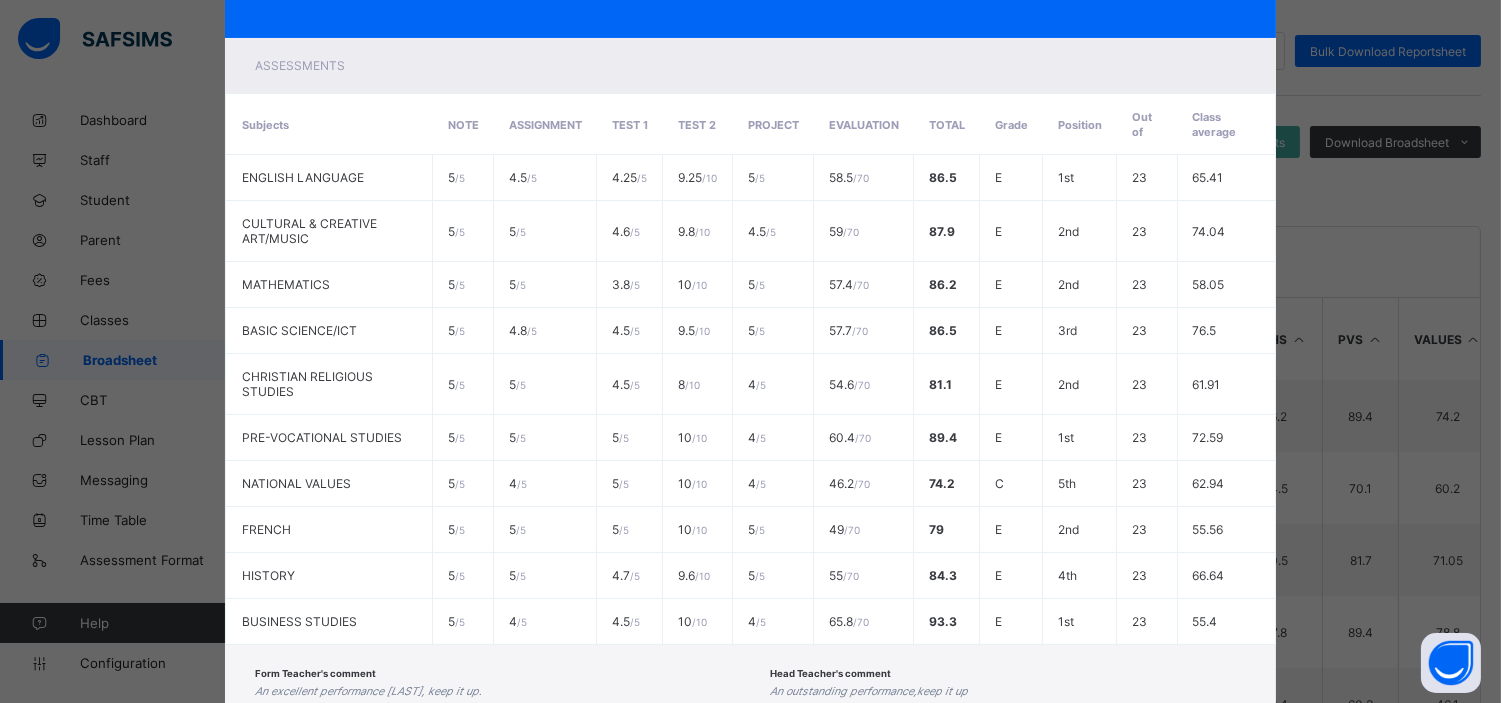 scroll, scrollTop: 468, scrollLeft: 0, axis: vertical 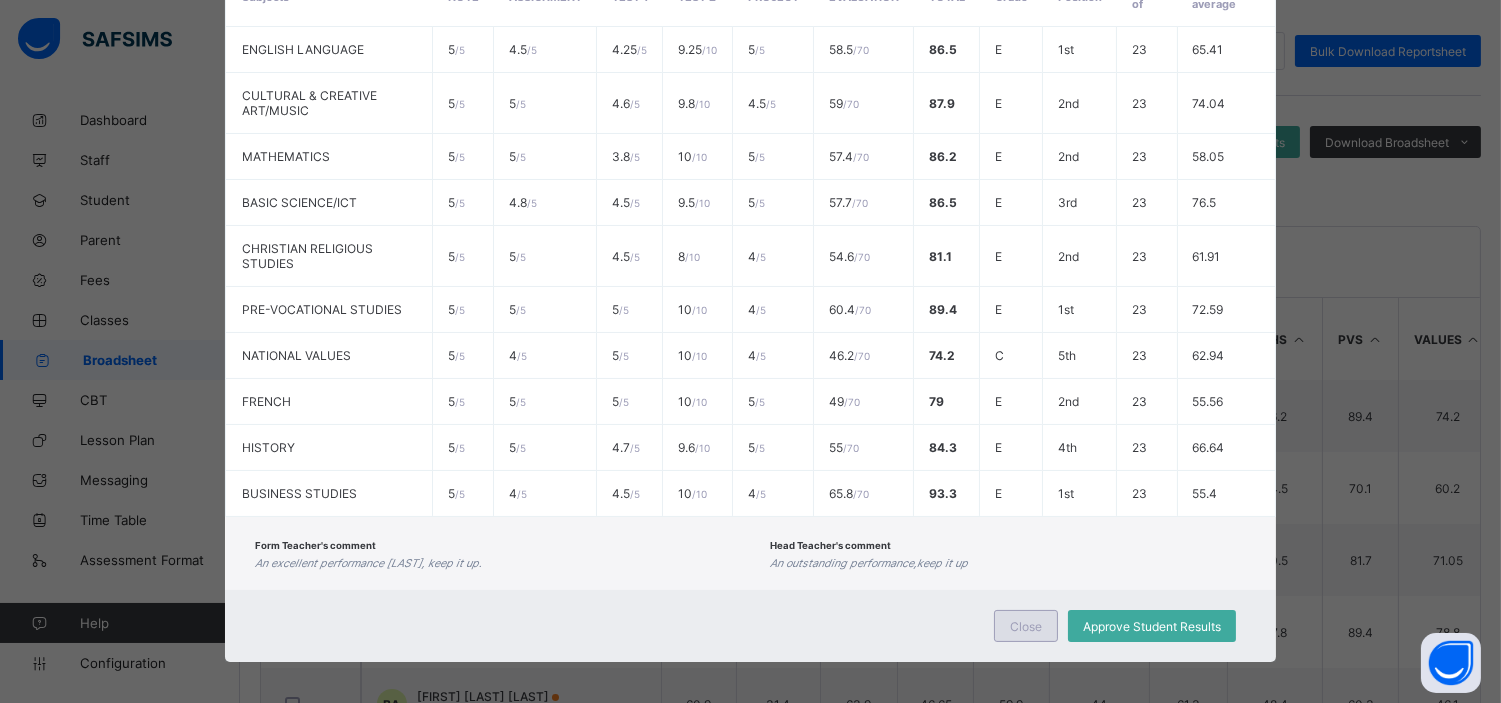 click on "Close" at bounding box center (1026, 626) 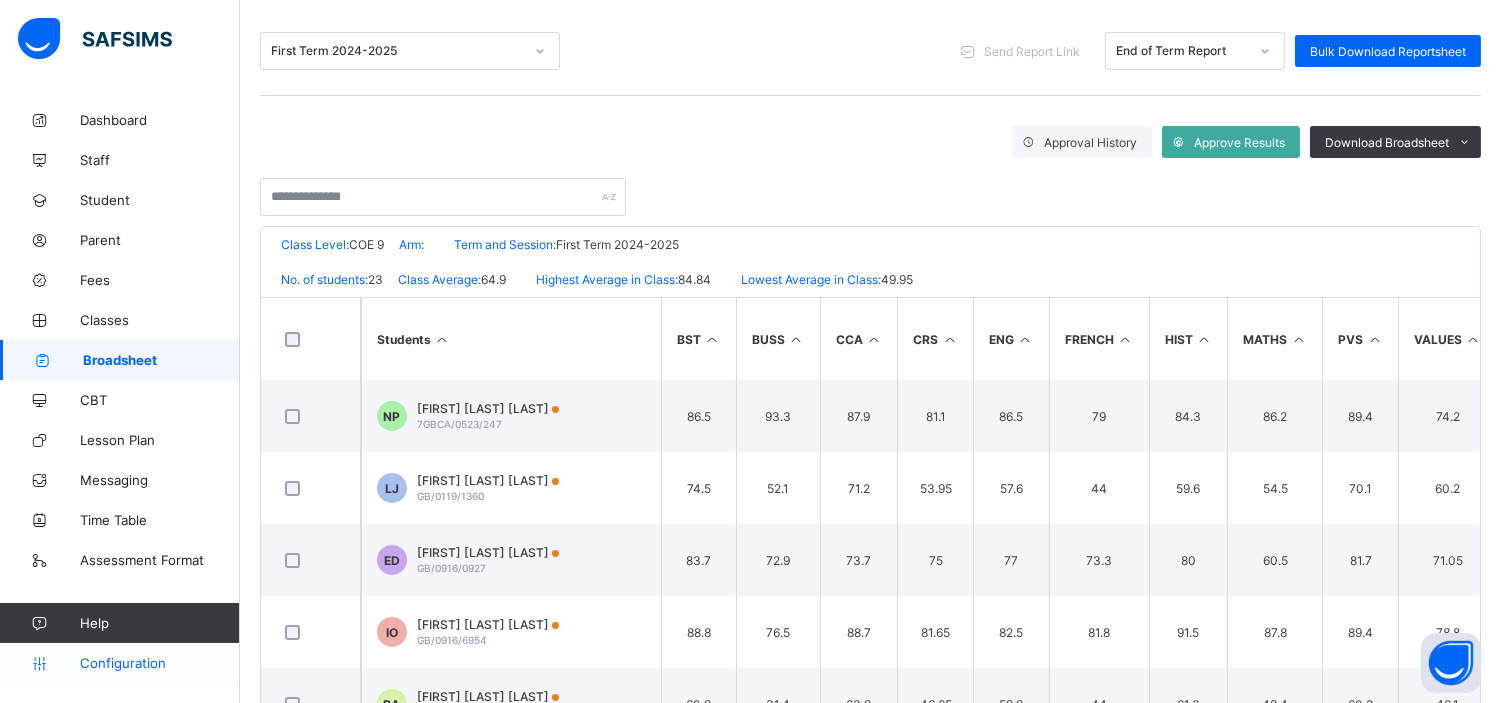 click on "Configuration" at bounding box center (159, 663) 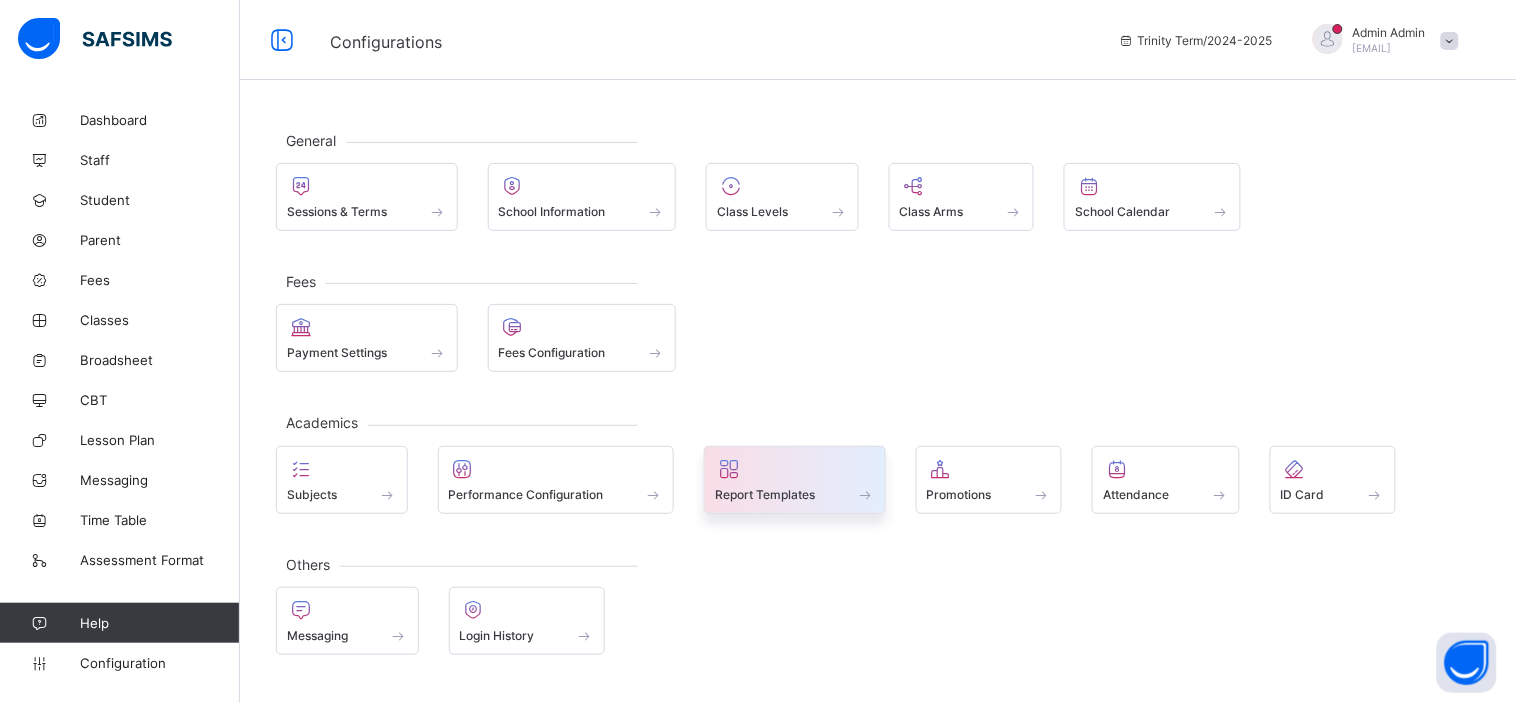 click on "Report Templates" at bounding box center [765, 494] 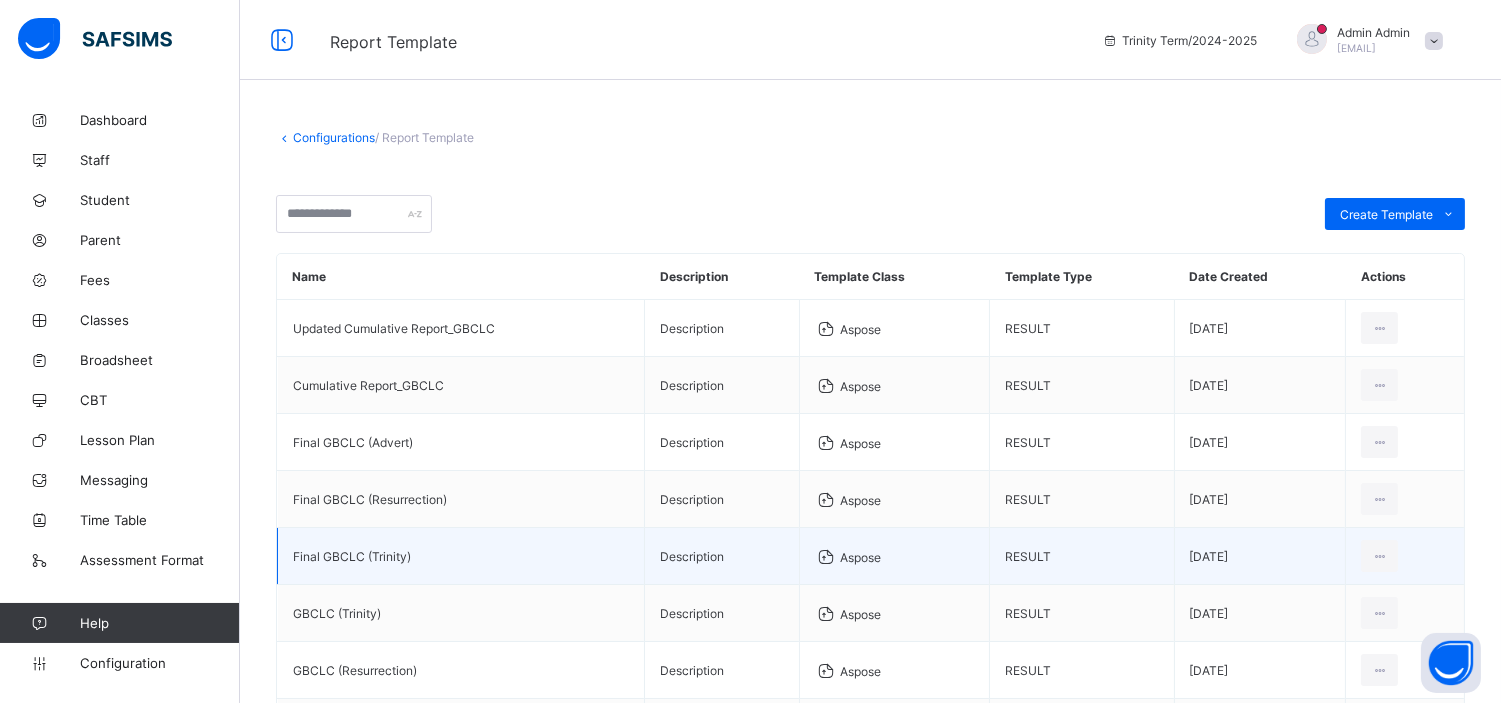 scroll, scrollTop: 316, scrollLeft: 0, axis: vertical 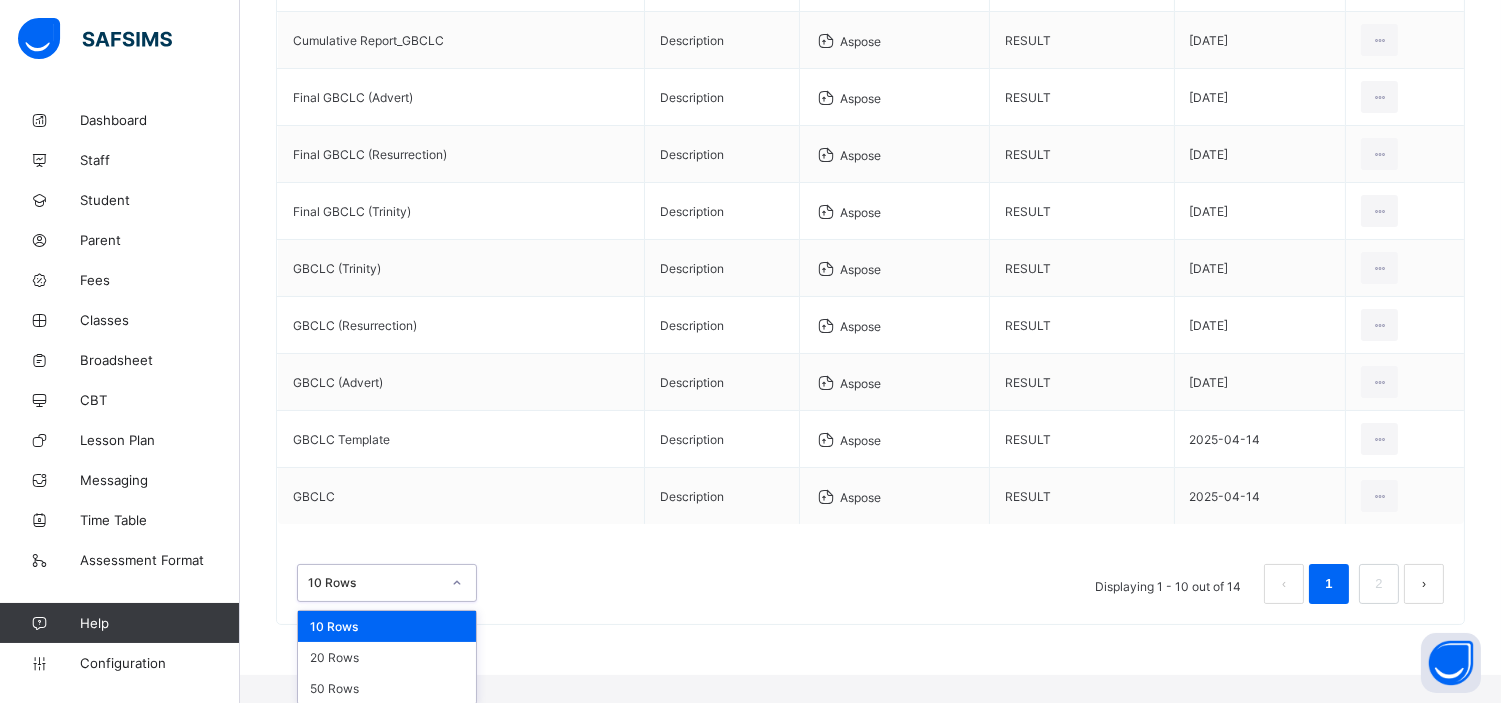 click on "10 Rows" at bounding box center [387, 583] 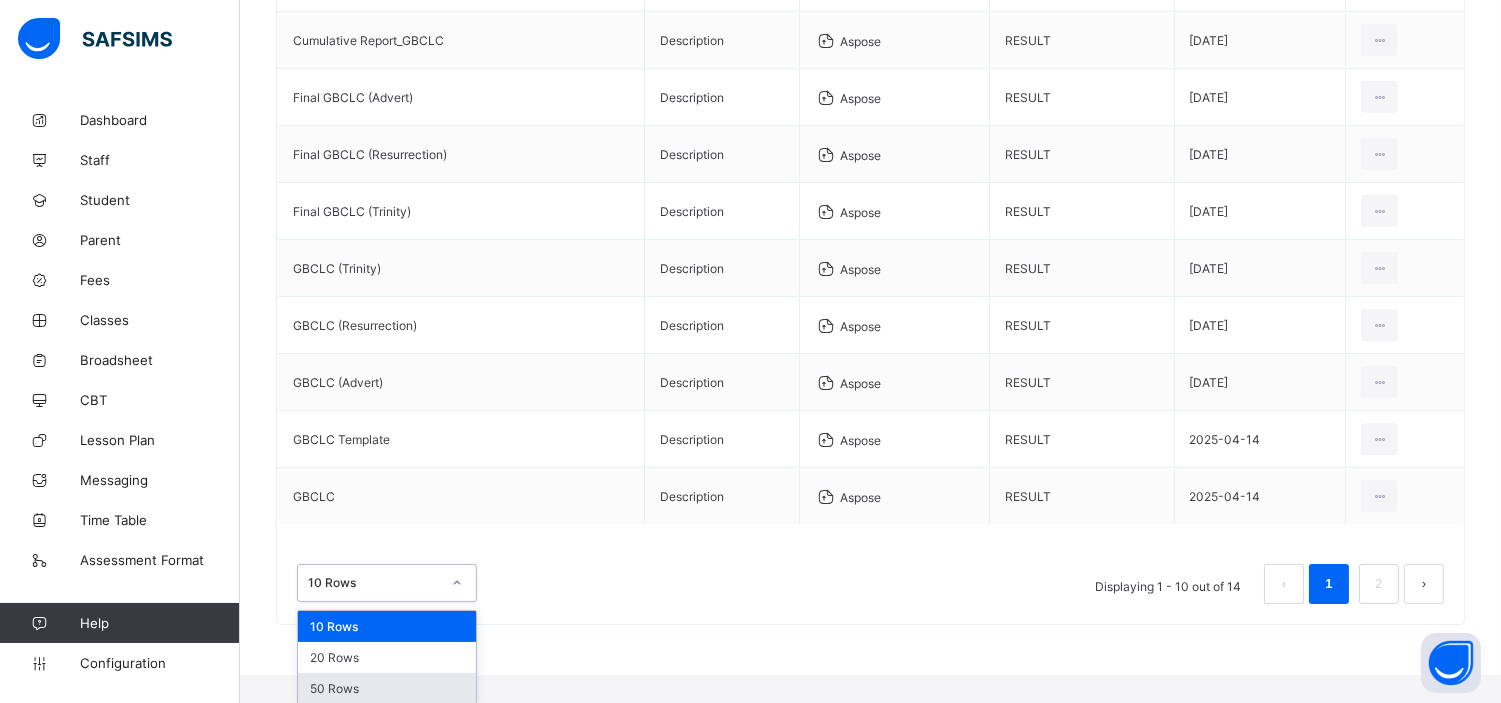 click on "50 Rows" at bounding box center (387, 688) 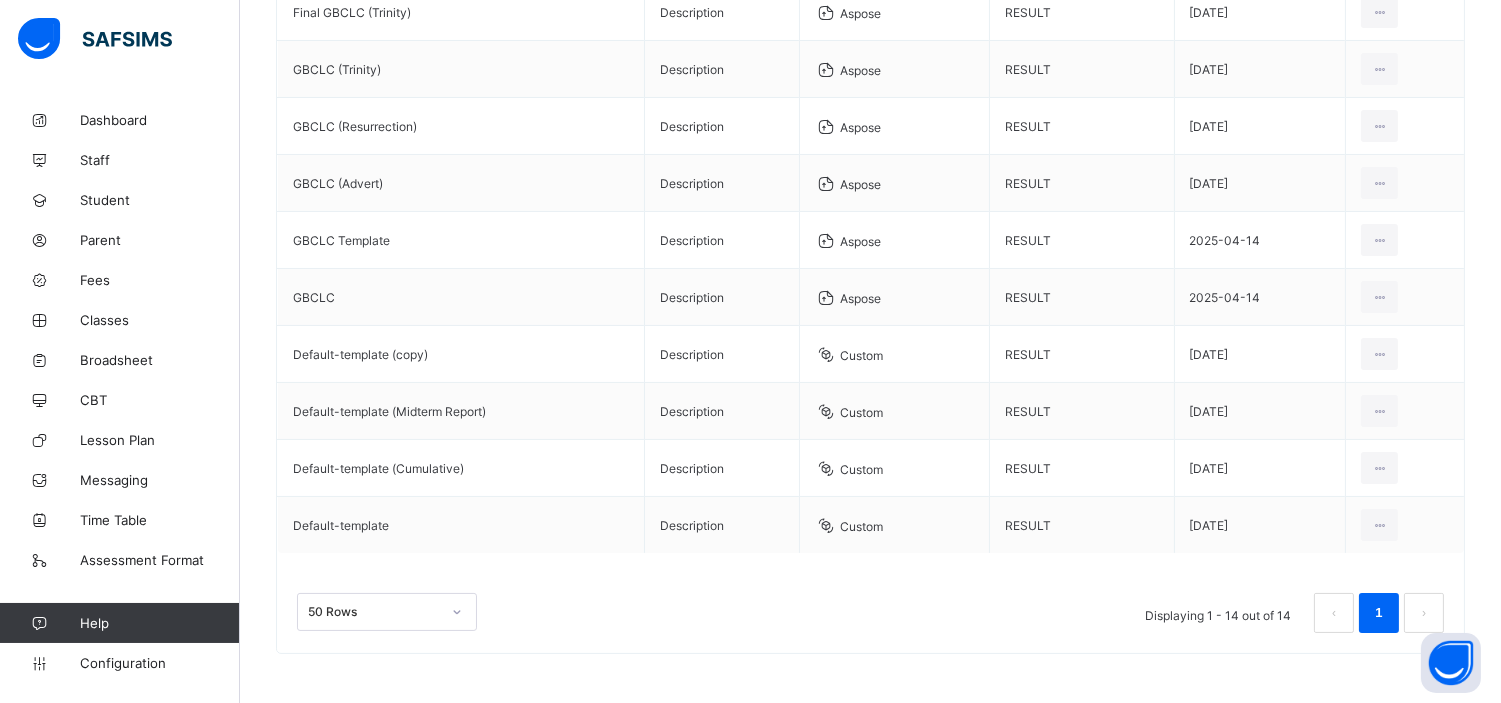 scroll, scrollTop: 545, scrollLeft: 0, axis: vertical 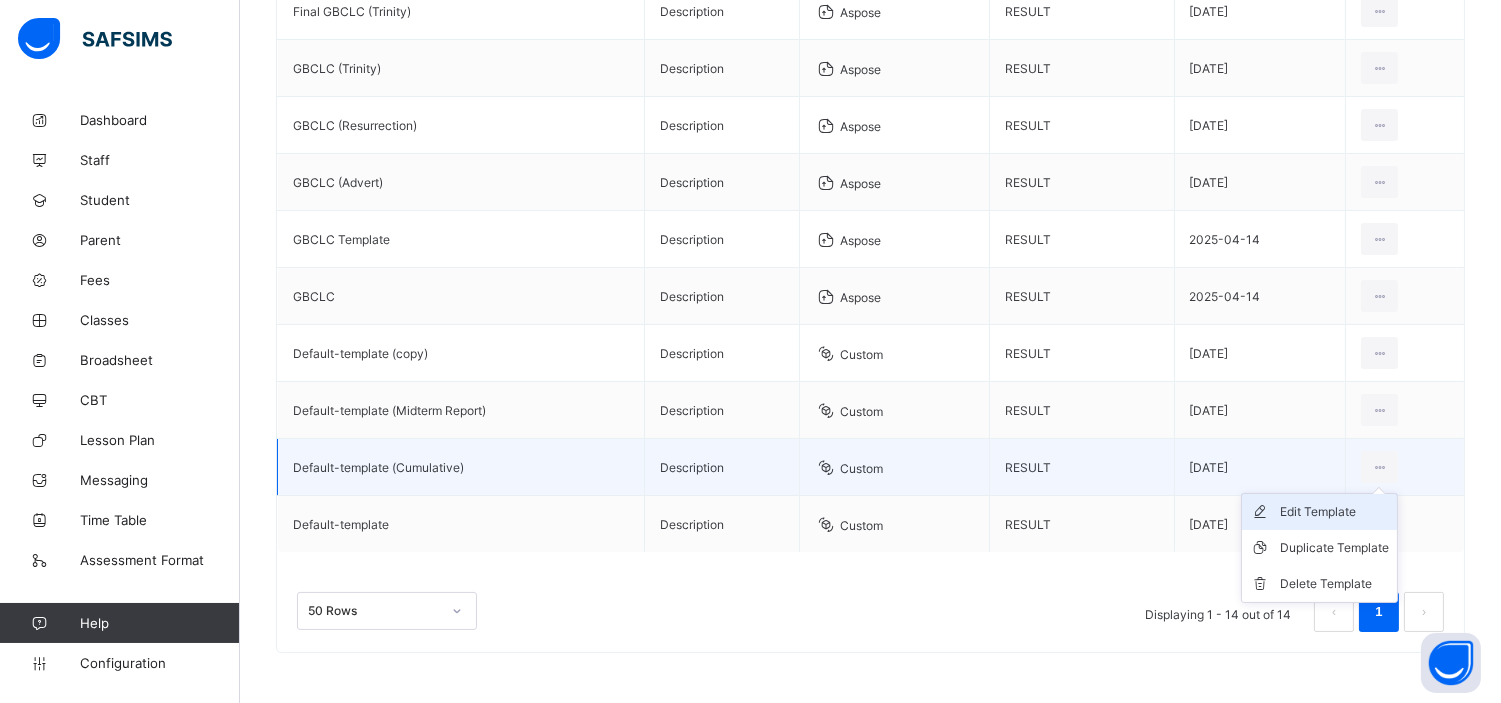 click on "Edit Template" at bounding box center [1334, 512] 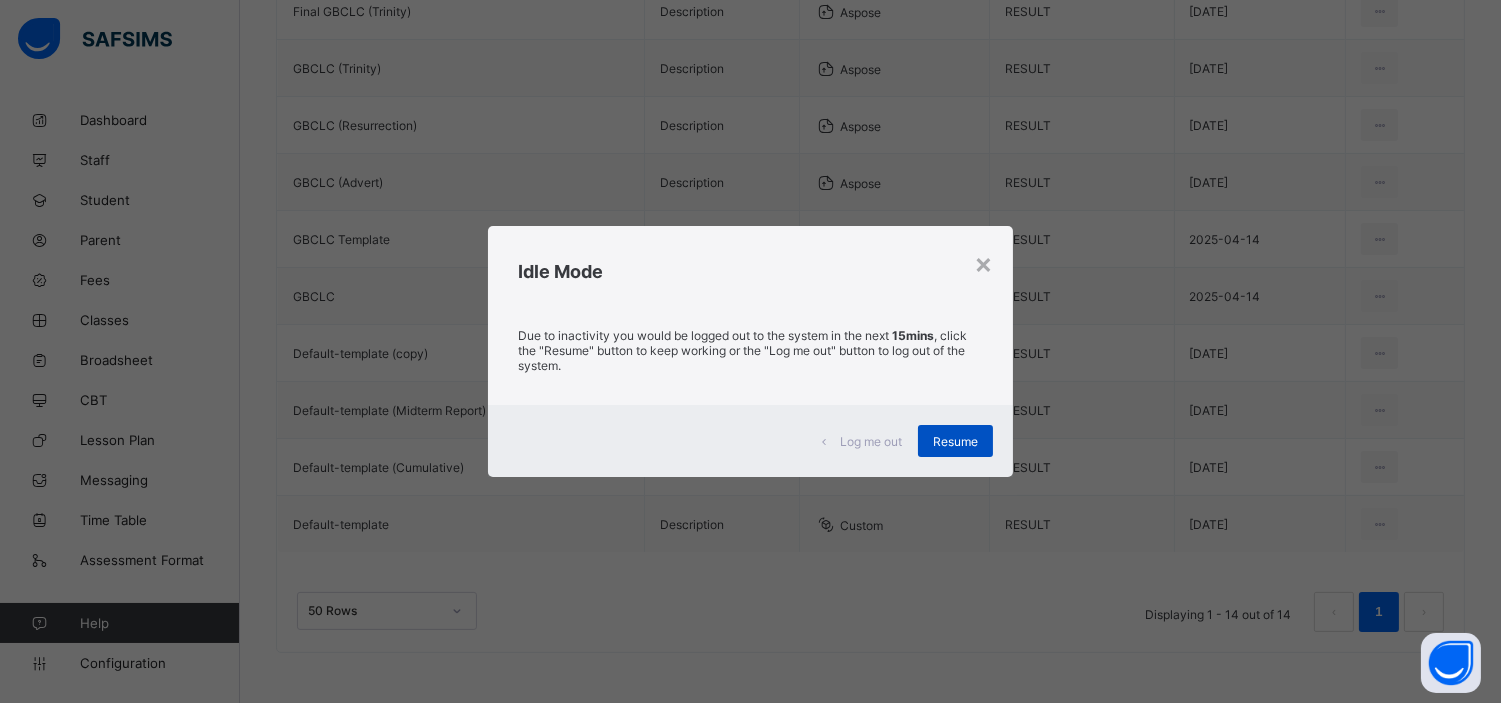 click on "Resume" at bounding box center (955, 441) 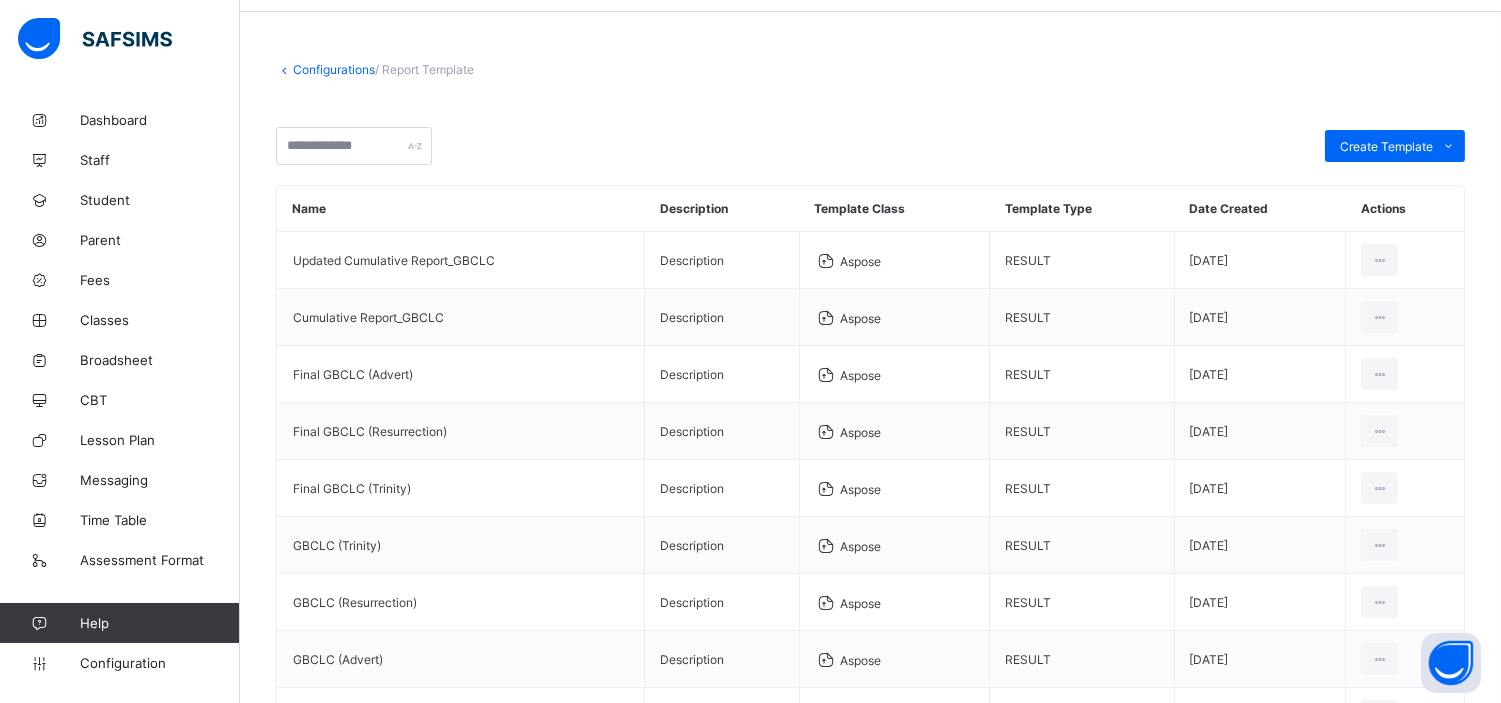 scroll, scrollTop: 545, scrollLeft: 0, axis: vertical 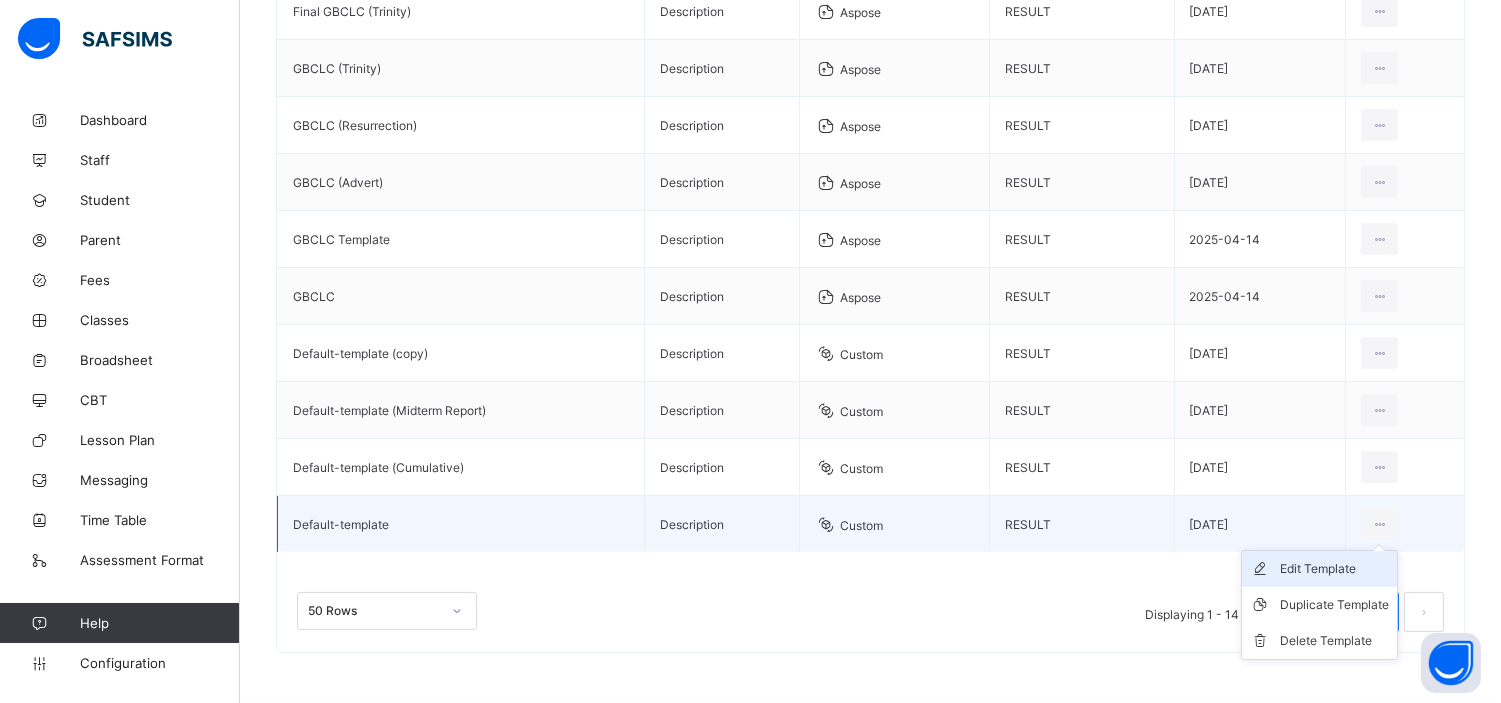 click on "Edit Template" at bounding box center [1334, 569] 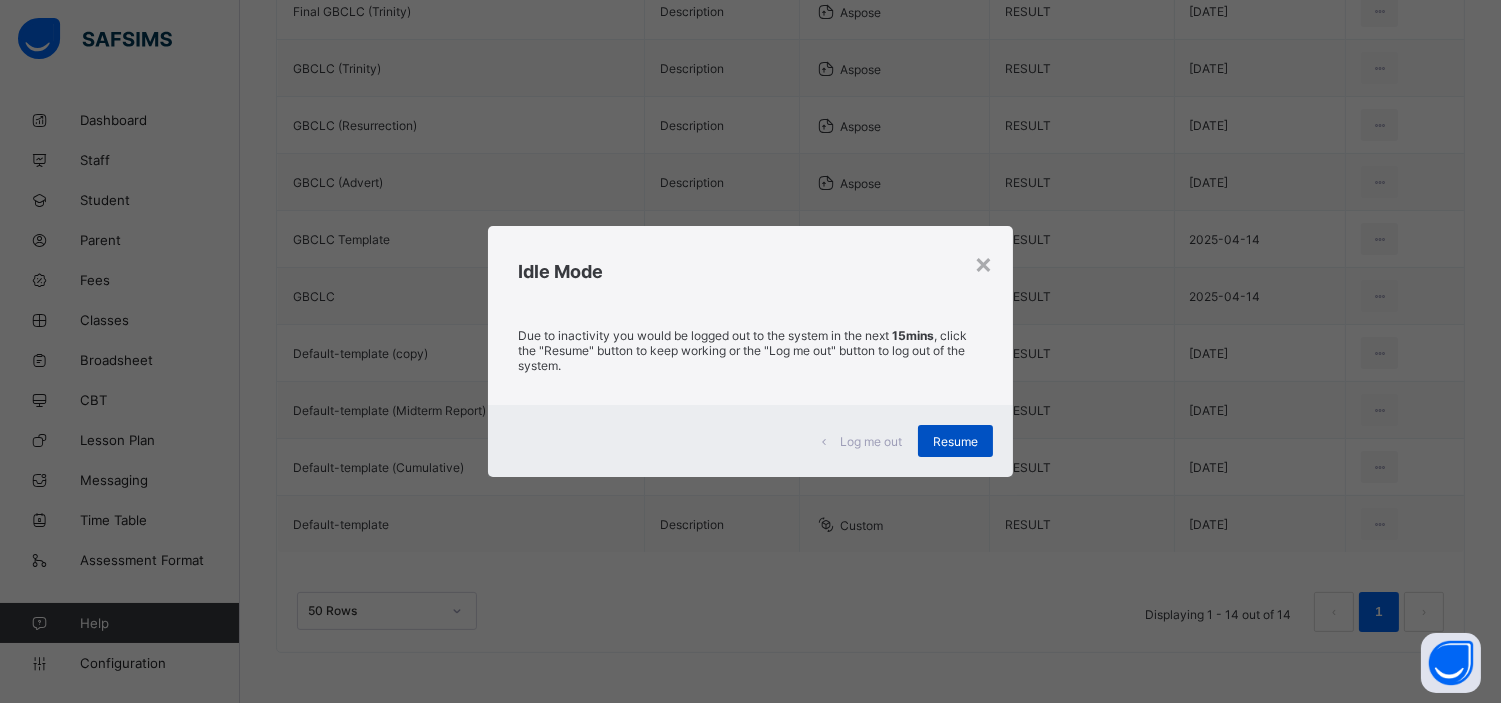 click on "Resume" at bounding box center [955, 441] 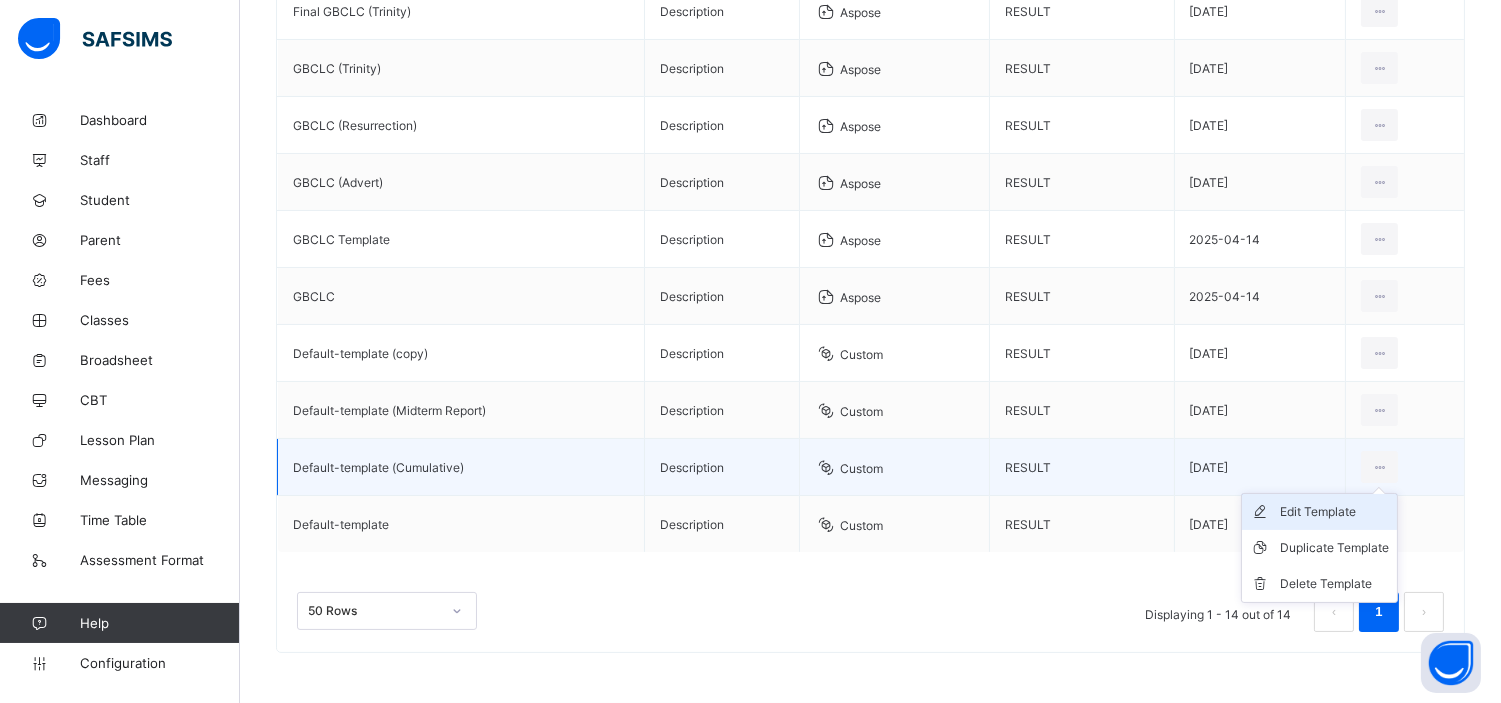 click on "Edit Template" at bounding box center (1334, 512) 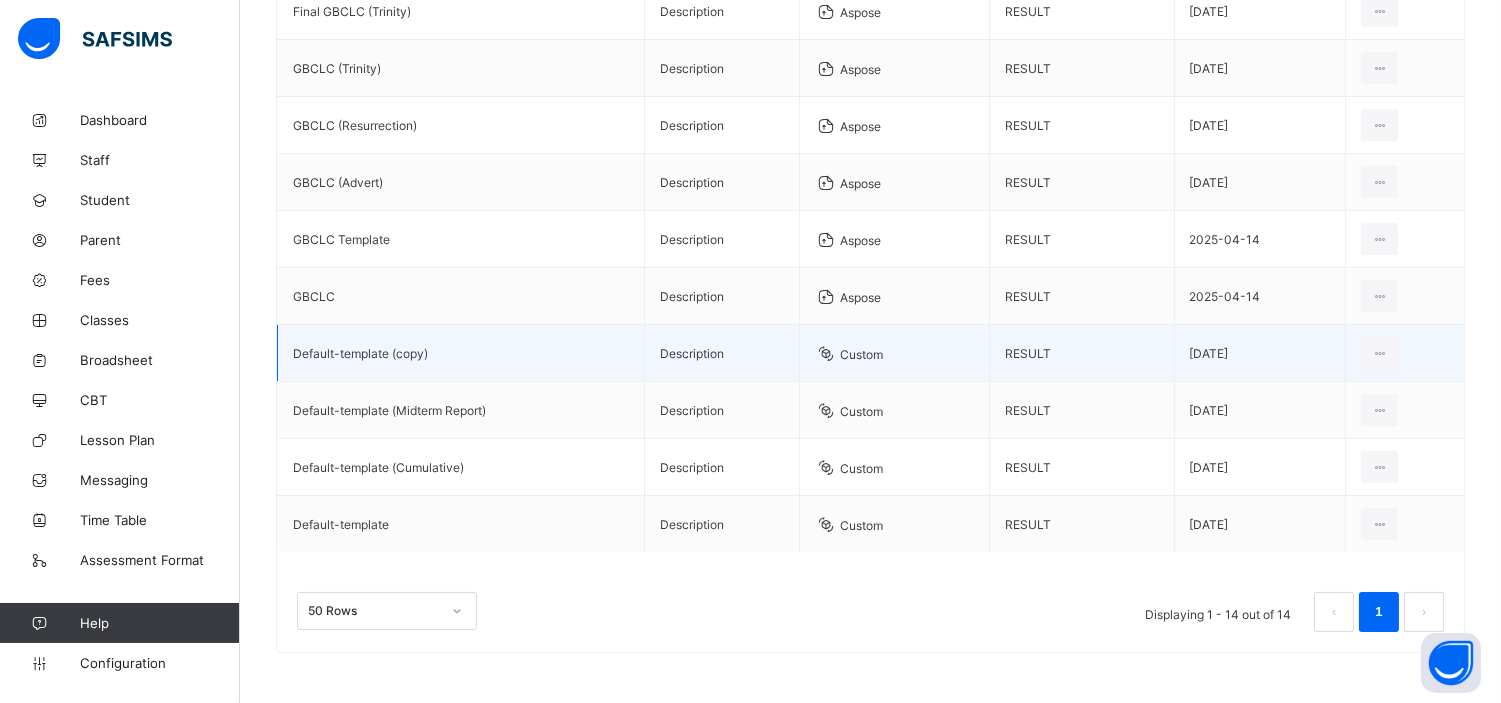 scroll, scrollTop: 0, scrollLeft: 0, axis: both 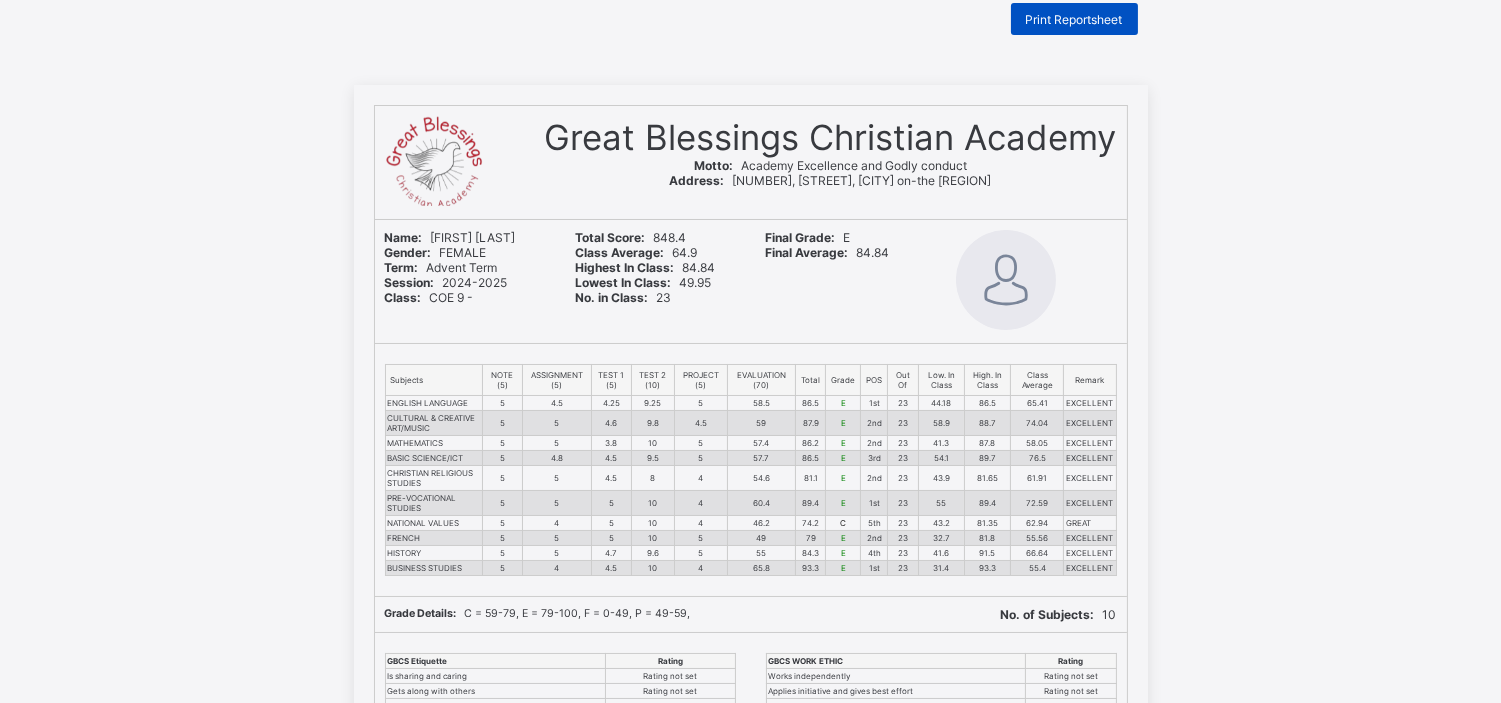 click on "Print Reportsheet" at bounding box center [1074, 19] 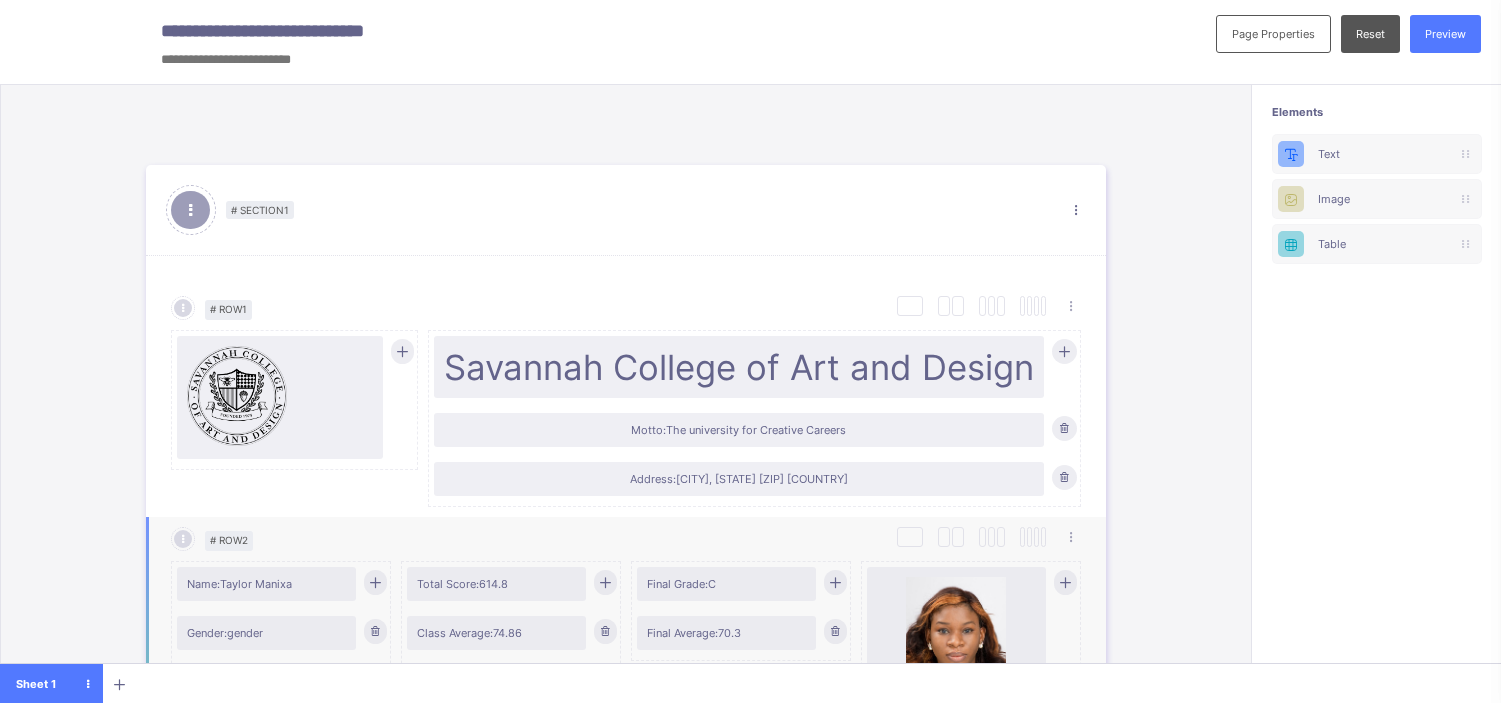 scroll, scrollTop: 0, scrollLeft: 0, axis: both 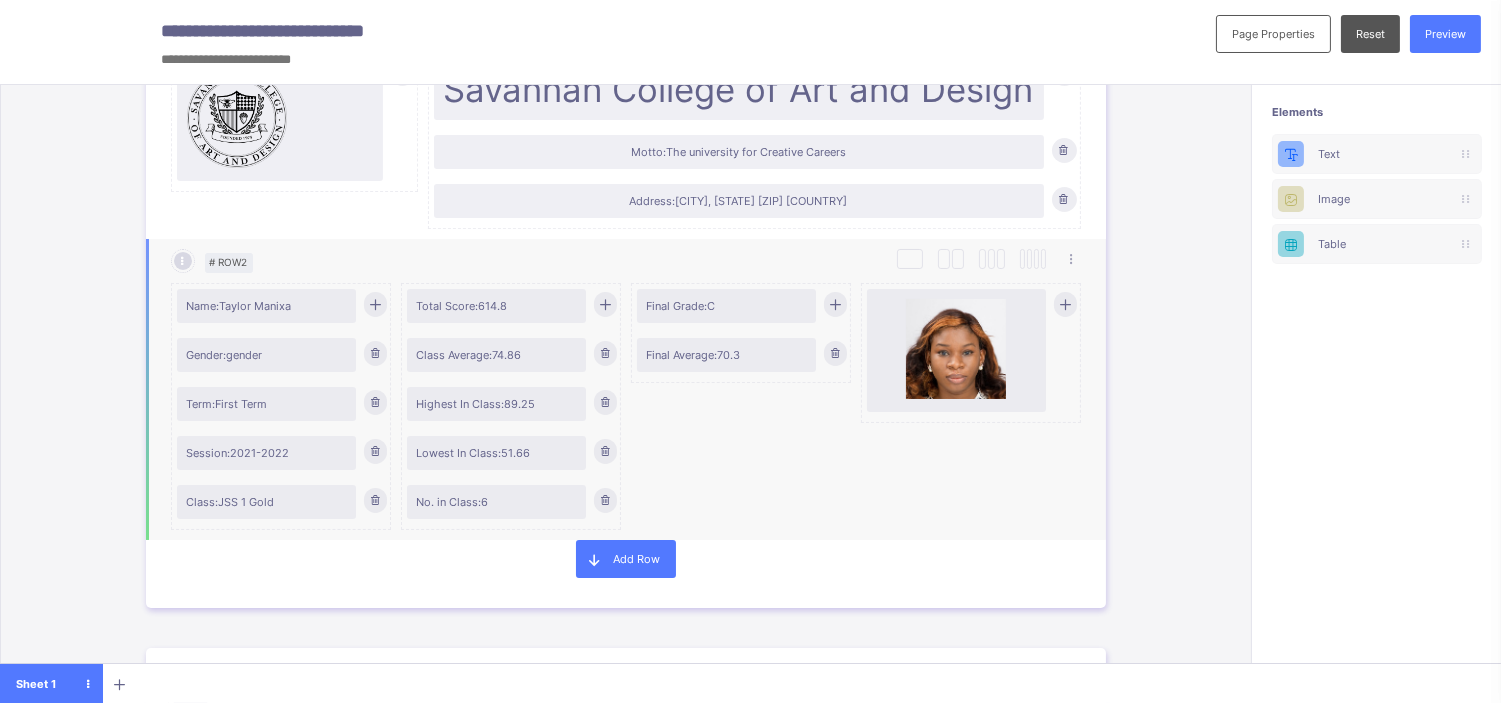 click on "Class Average:  74.86" at bounding box center (512, 357) 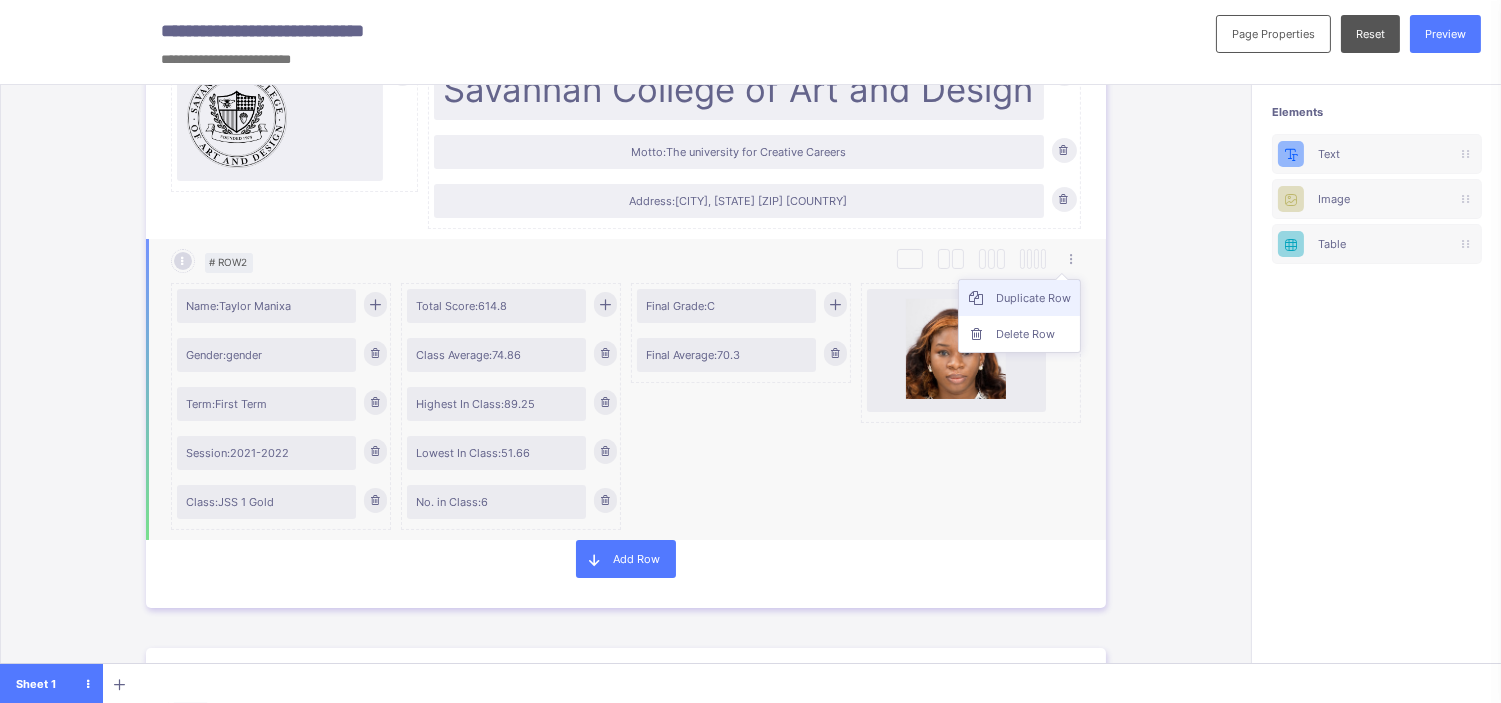 click on "Duplicate Row" at bounding box center (1034, 298) 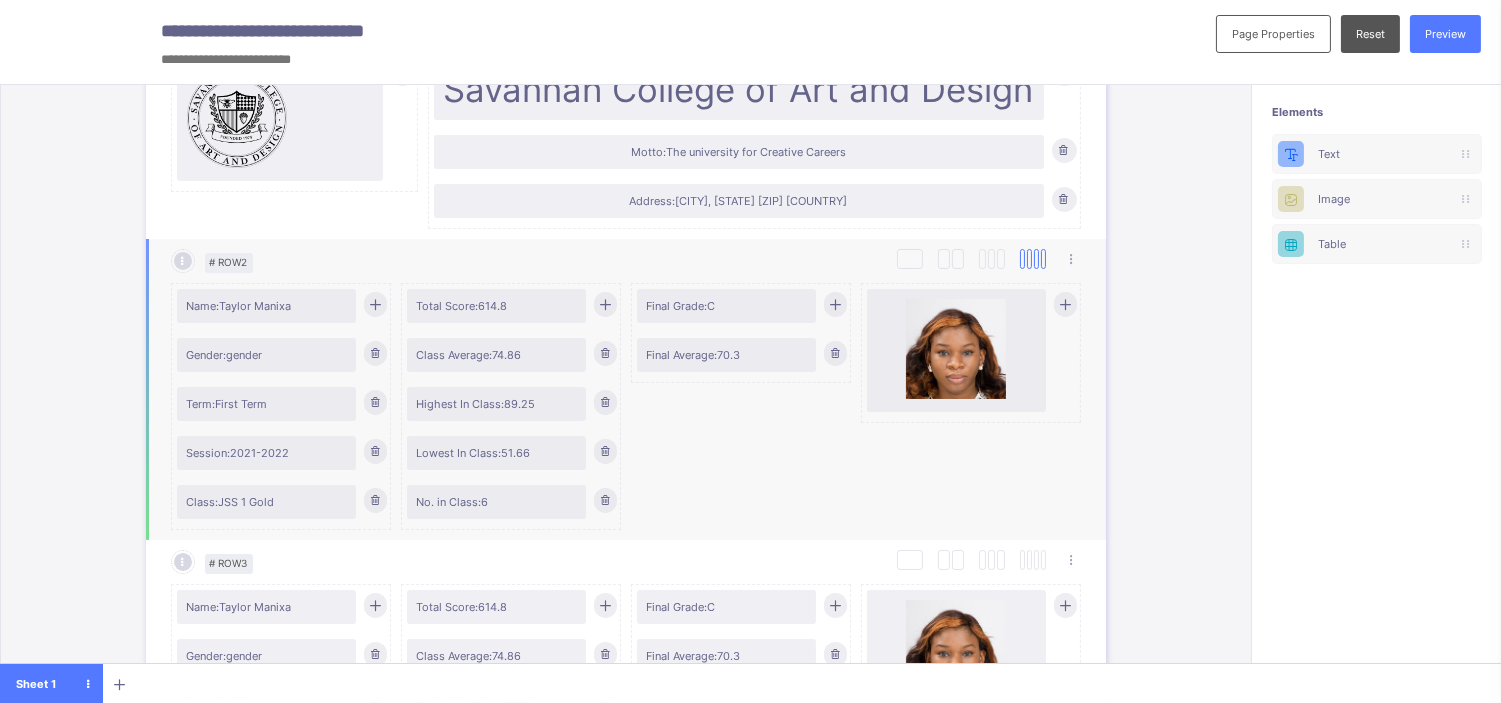 click at bounding box center [1029, 259] 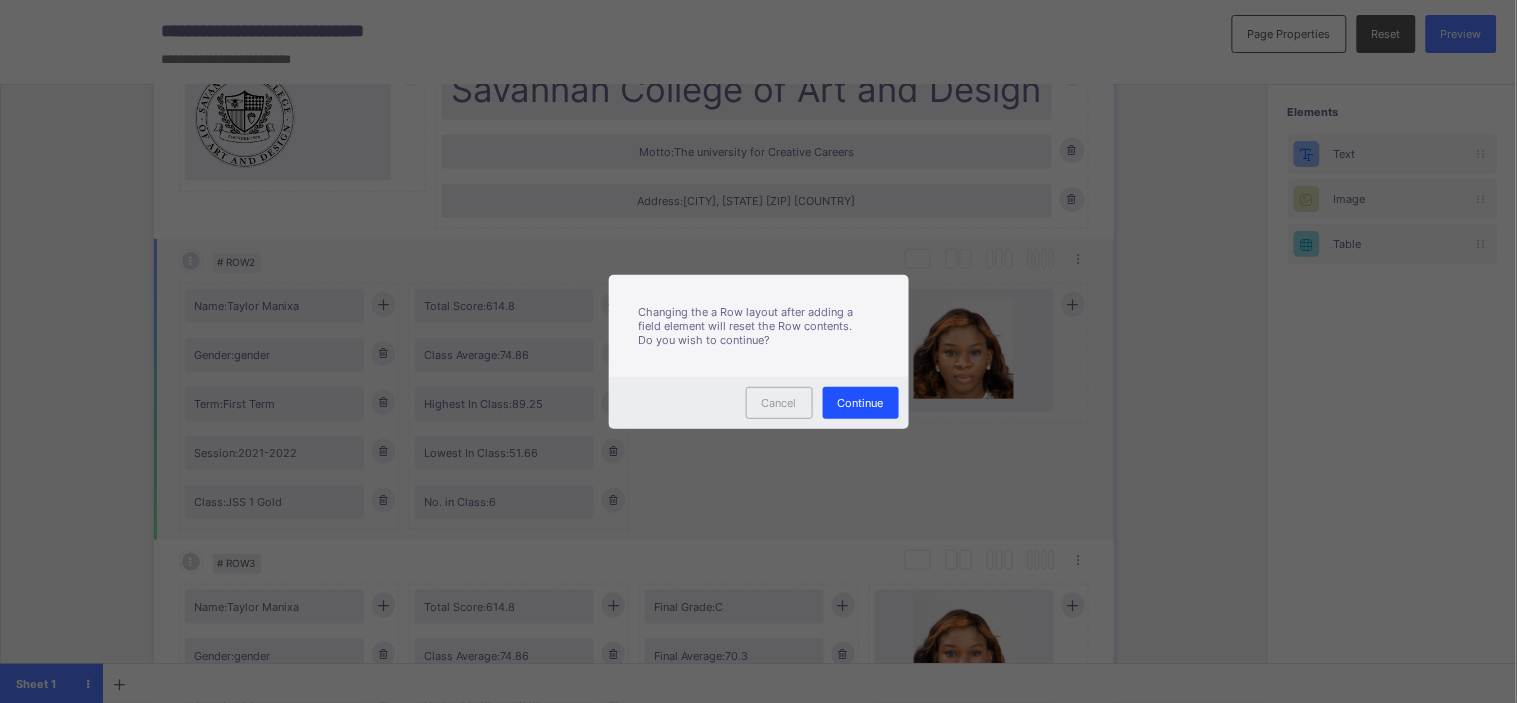 click on "Continue" at bounding box center [861, 403] 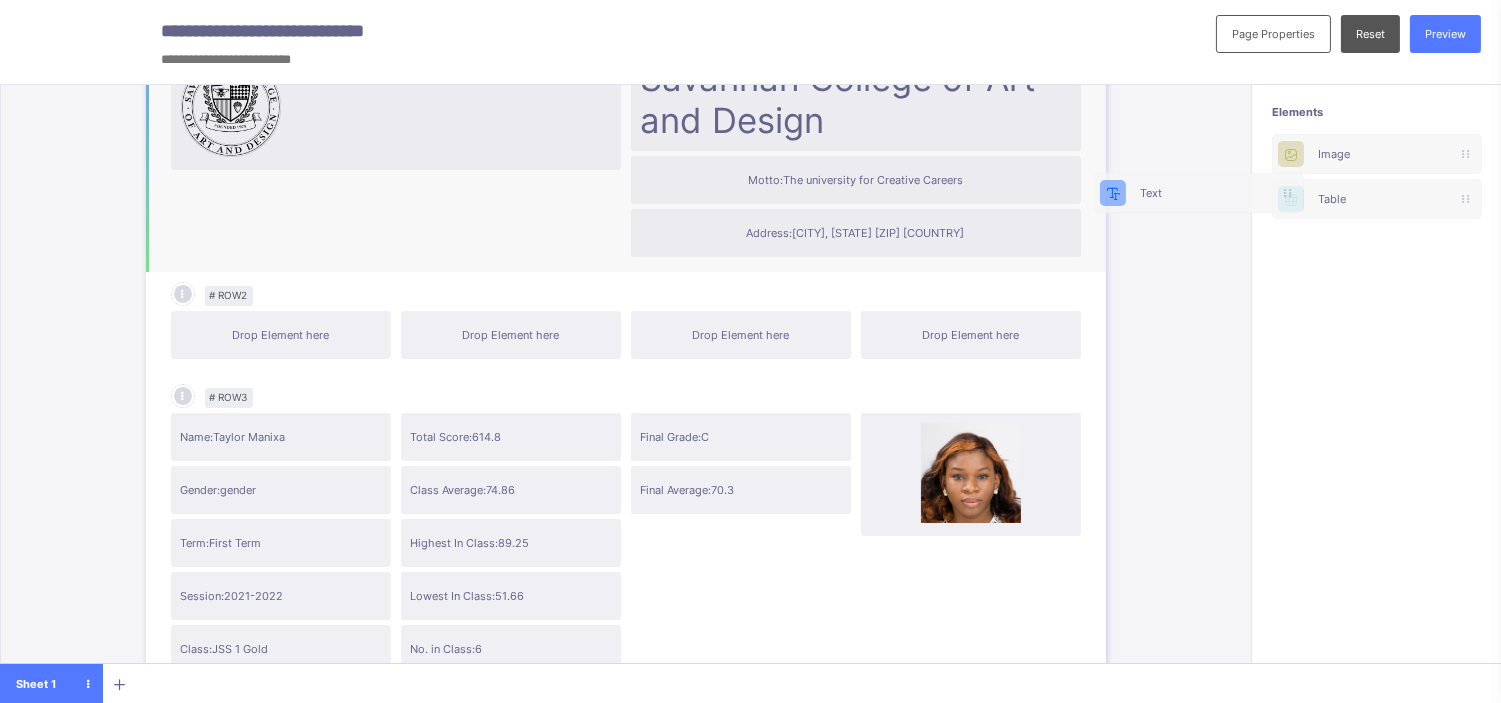 scroll, scrollTop: 0, scrollLeft: 12, axis: horizontal 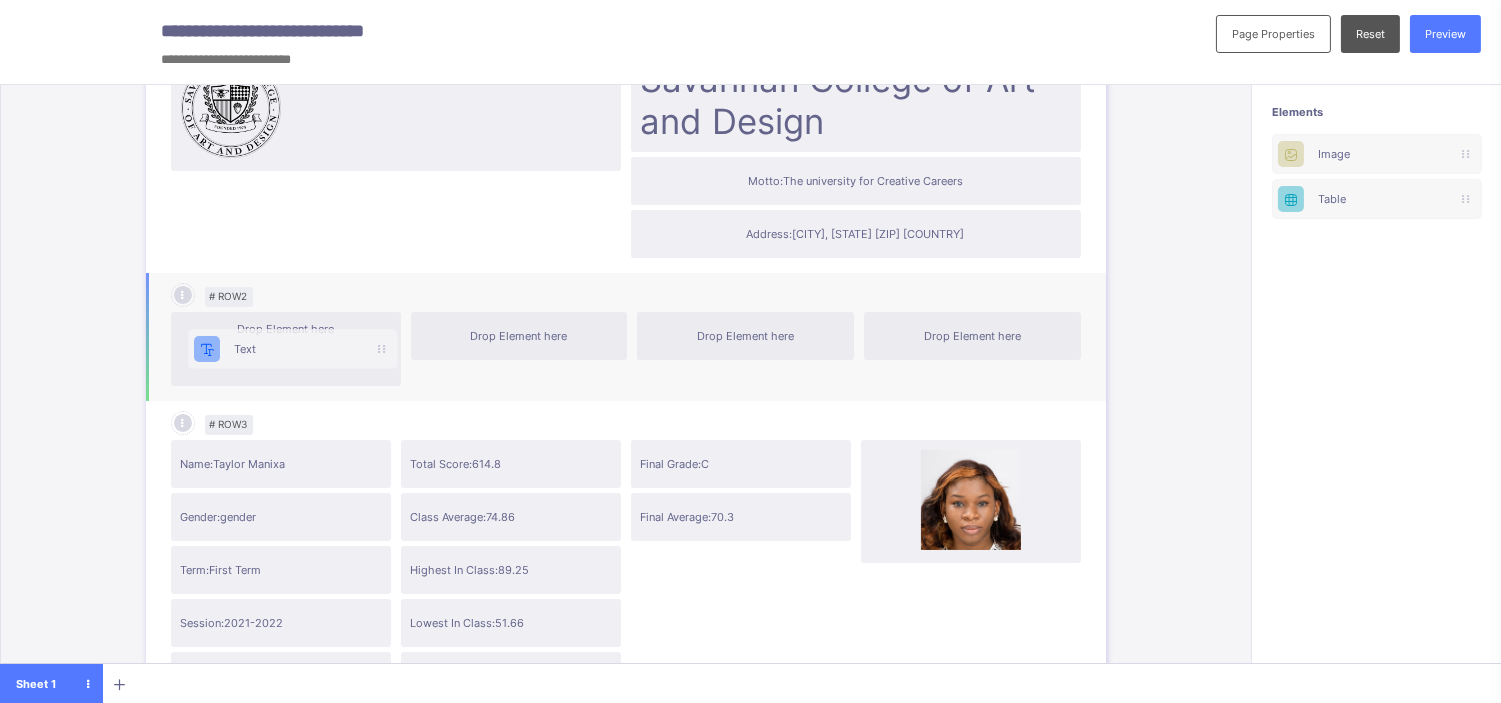 drag, startPoint x: 1375, startPoint y: 151, endPoint x: 252, endPoint y: 341, distance: 1138.9596 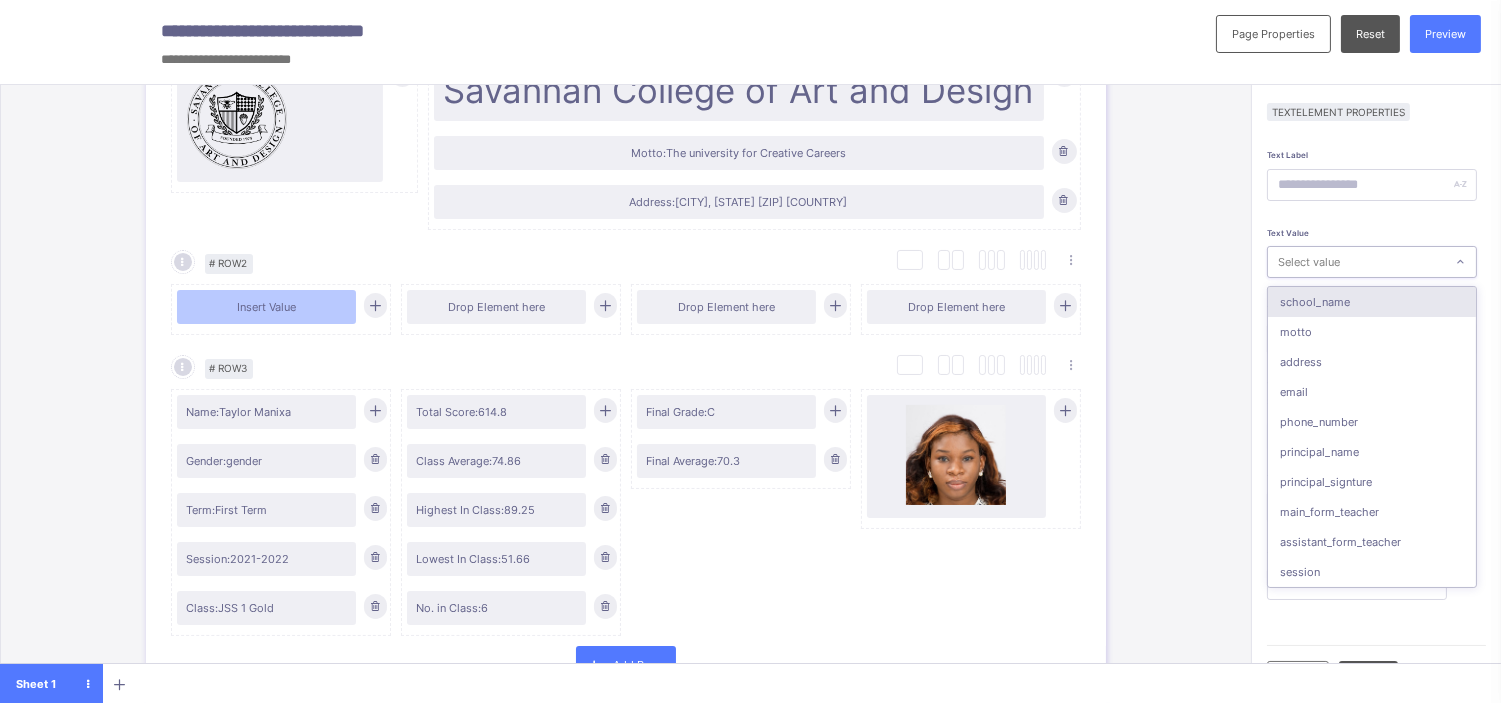 click on "Select value" at bounding box center [1309, 262] 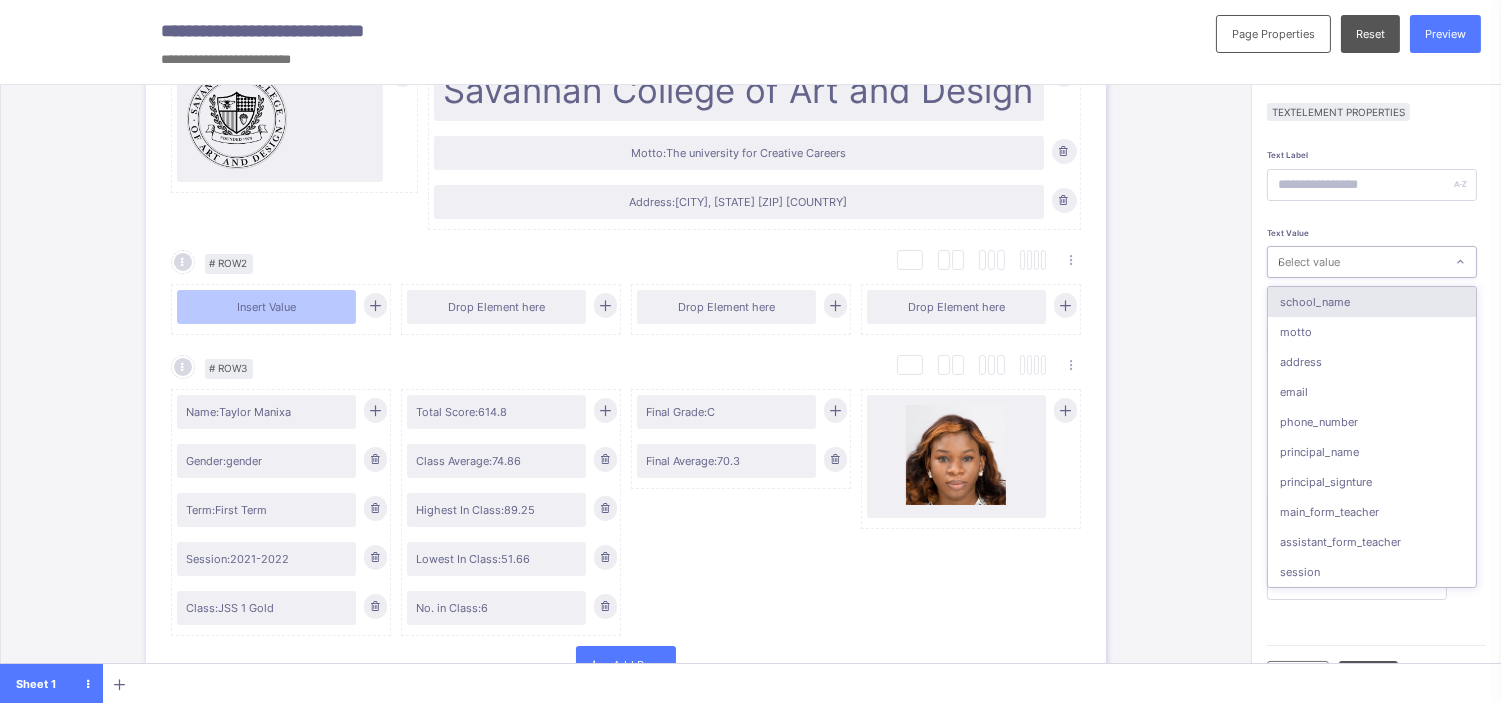 type on "*******" 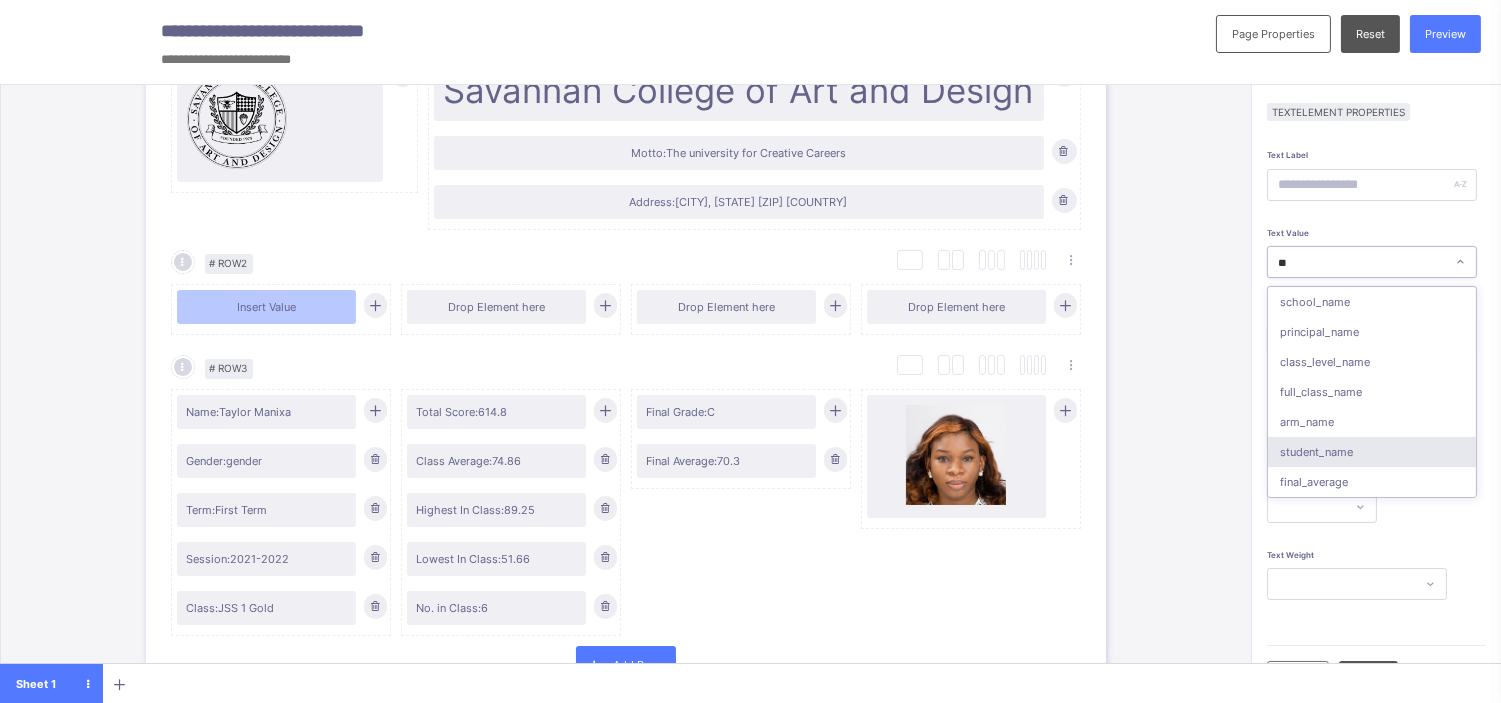 click on "student_name" at bounding box center (1372, 452) 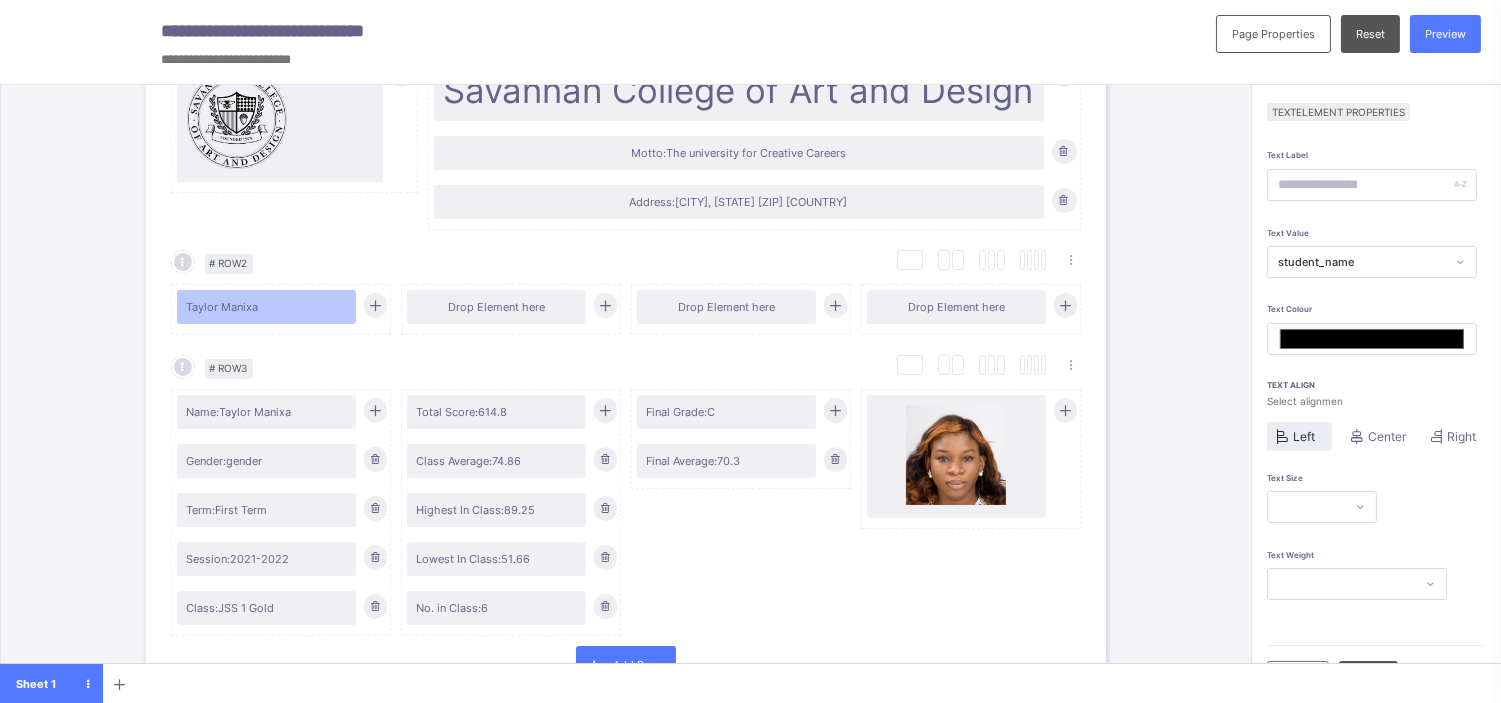 click on "Left" at bounding box center [1304, 436] 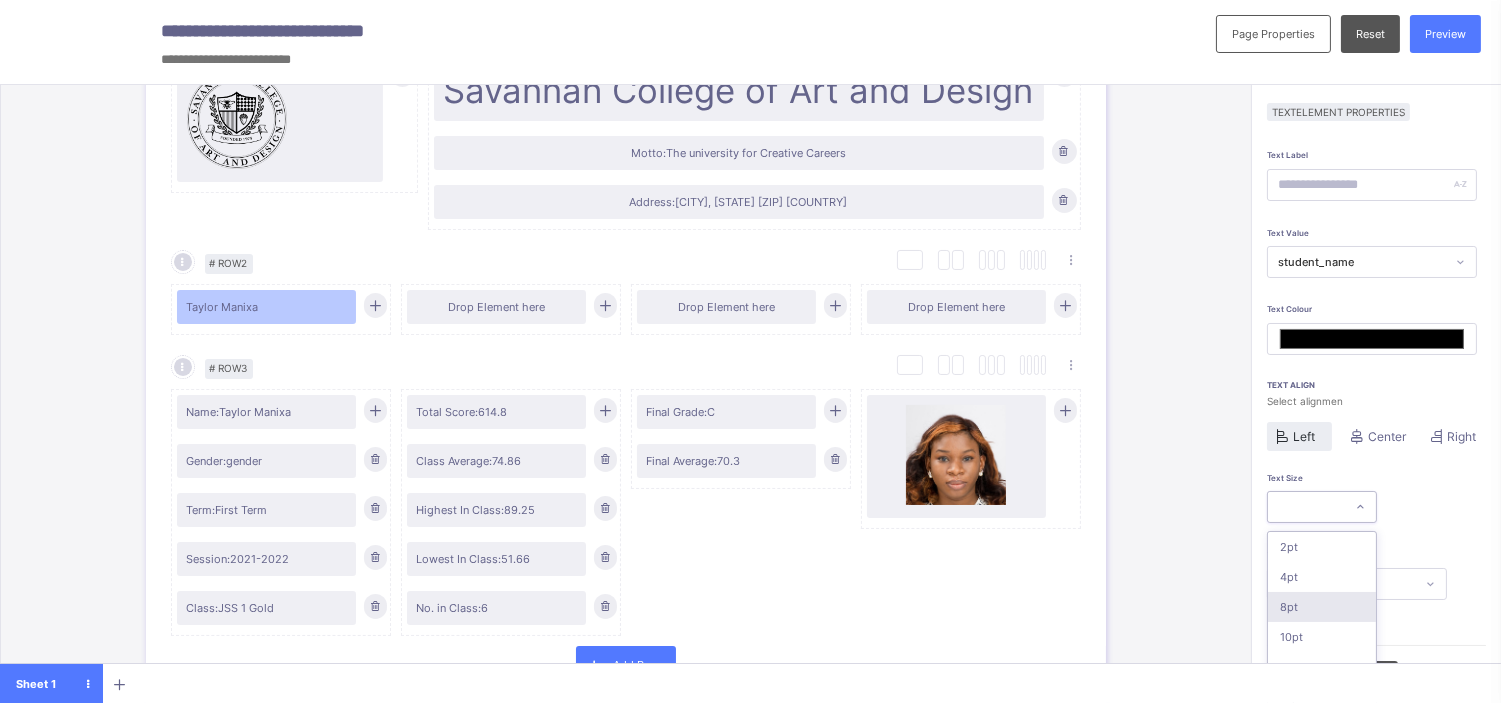 scroll, scrollTop: 136, scrollLeft: 0, axis: vertical 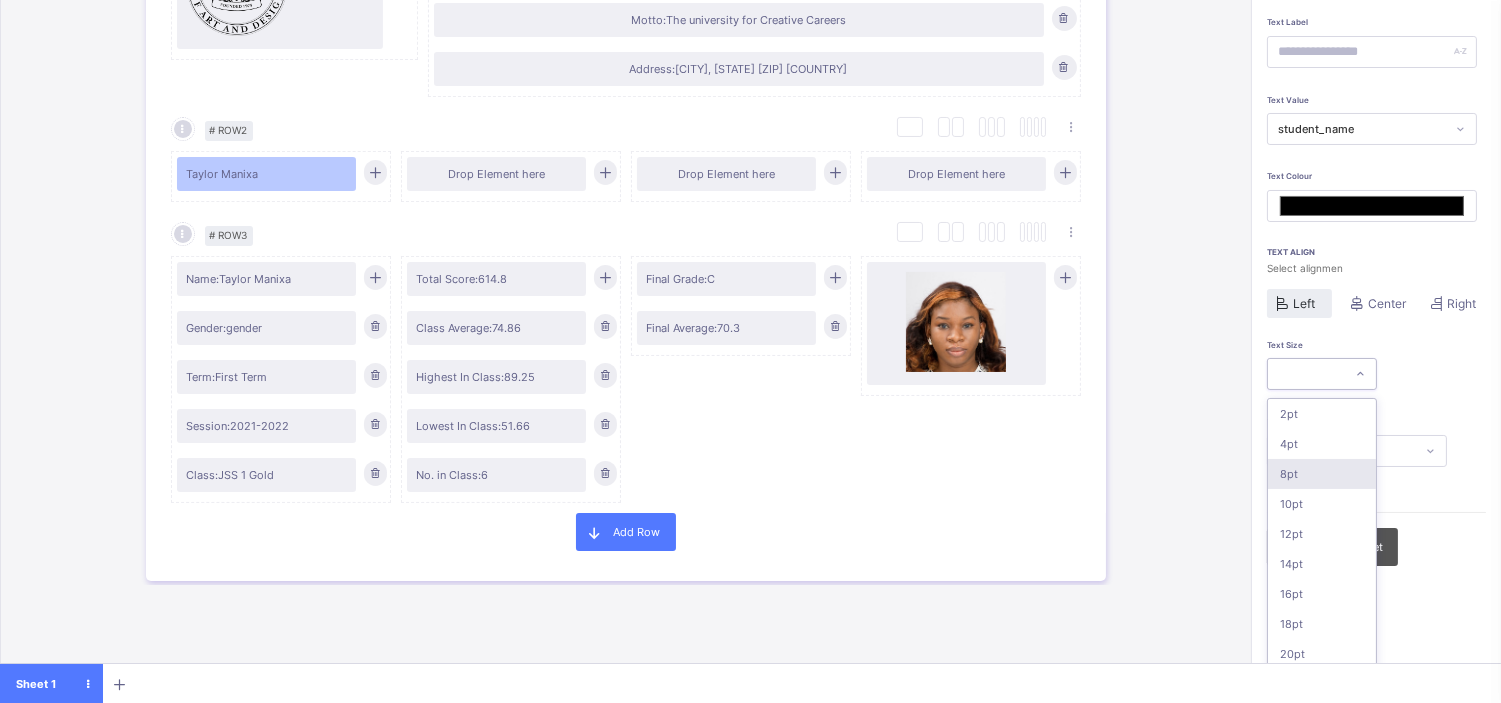 click on "option 8pt focused, 3 of 16. 16 results available. Use Up and Down to choose options, press Enter to select the currently focused option, press Escape to exit the menu, press Tab to select the option and exit the menu. 2pt 4pt 8pt 10pt 12pt 14pt 16pt 18pt 20pt 26pt 30pt 33pt 36pt 40pt 44pt 48pt" at bounding box center [1322, 374] 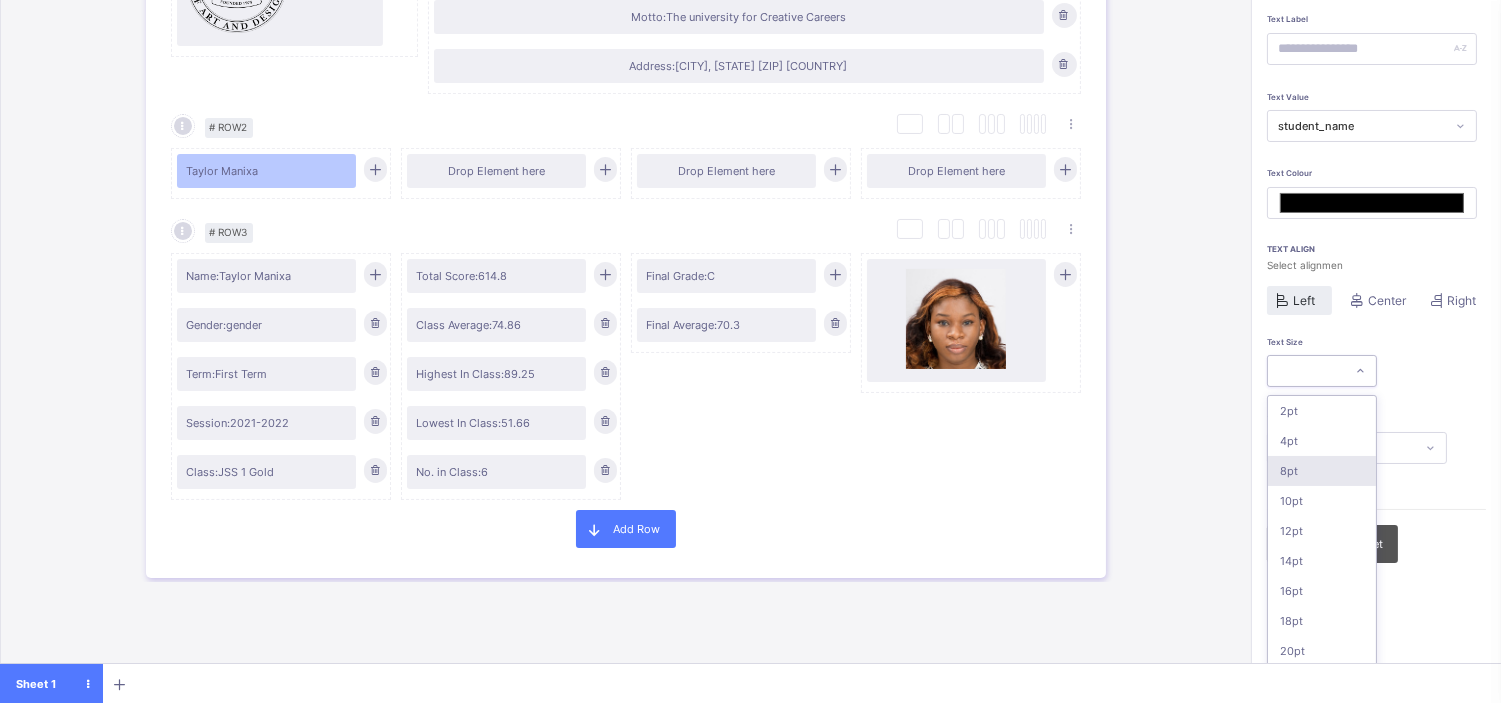 click on "8pt" at bounding box center (1322, 471) 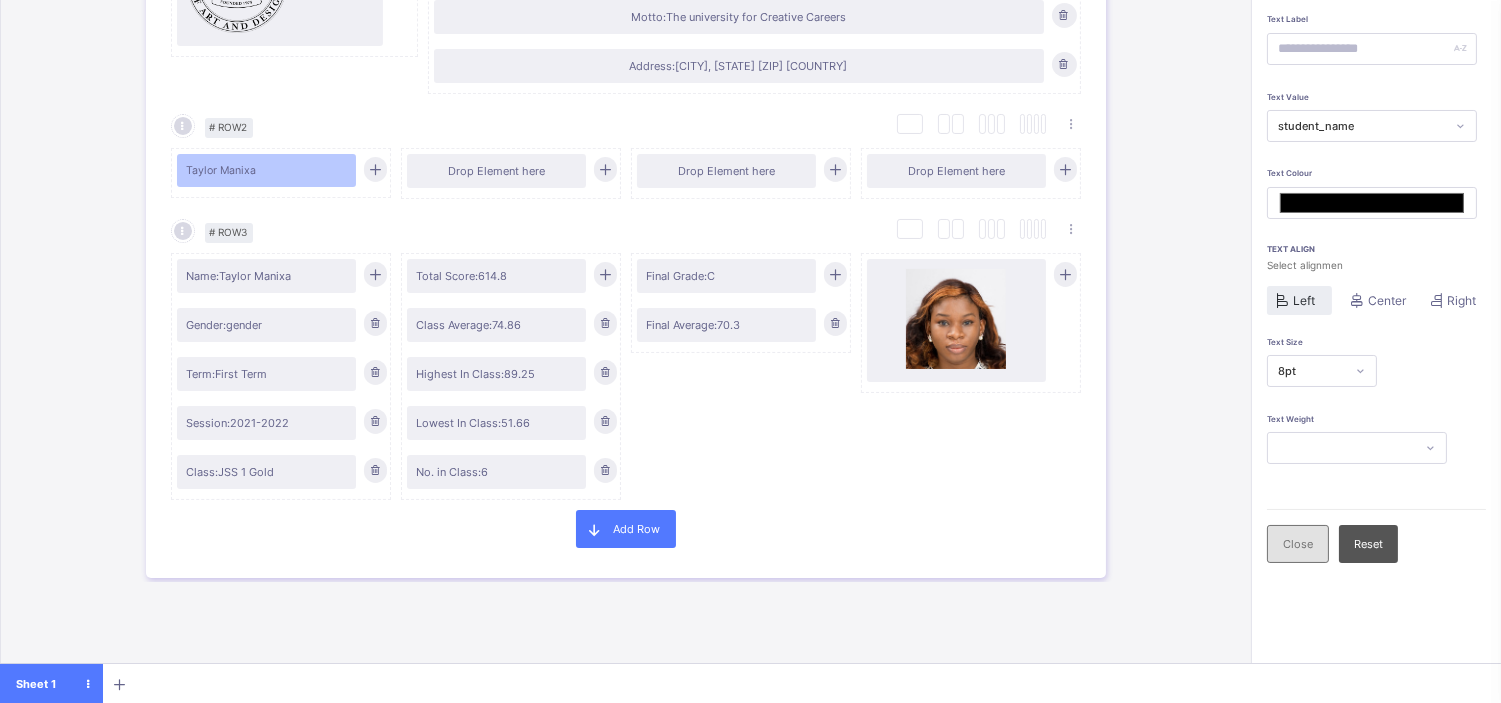 click on "Close" at bounding box center [1298, 544] 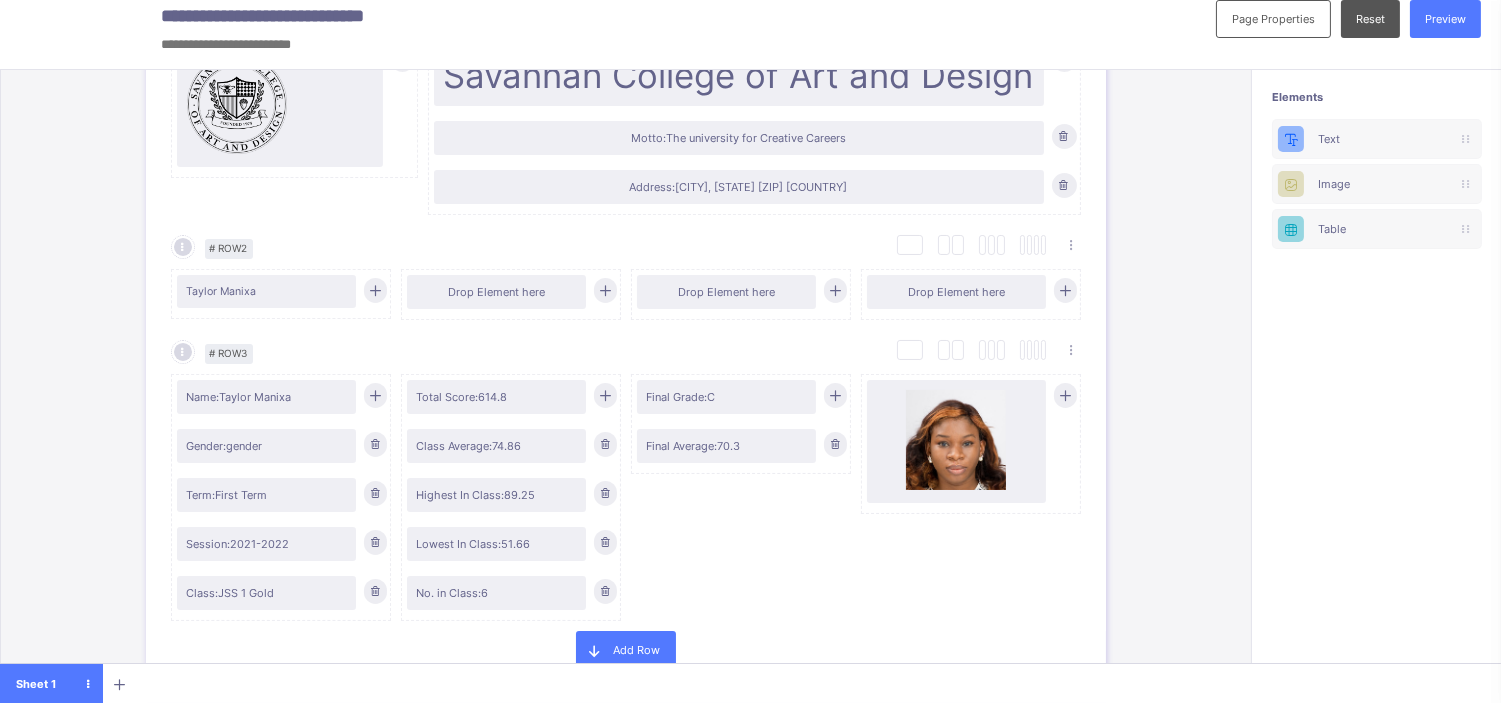 scroll, scrollTop: 14, scrollLeft: 0, axis: vertical 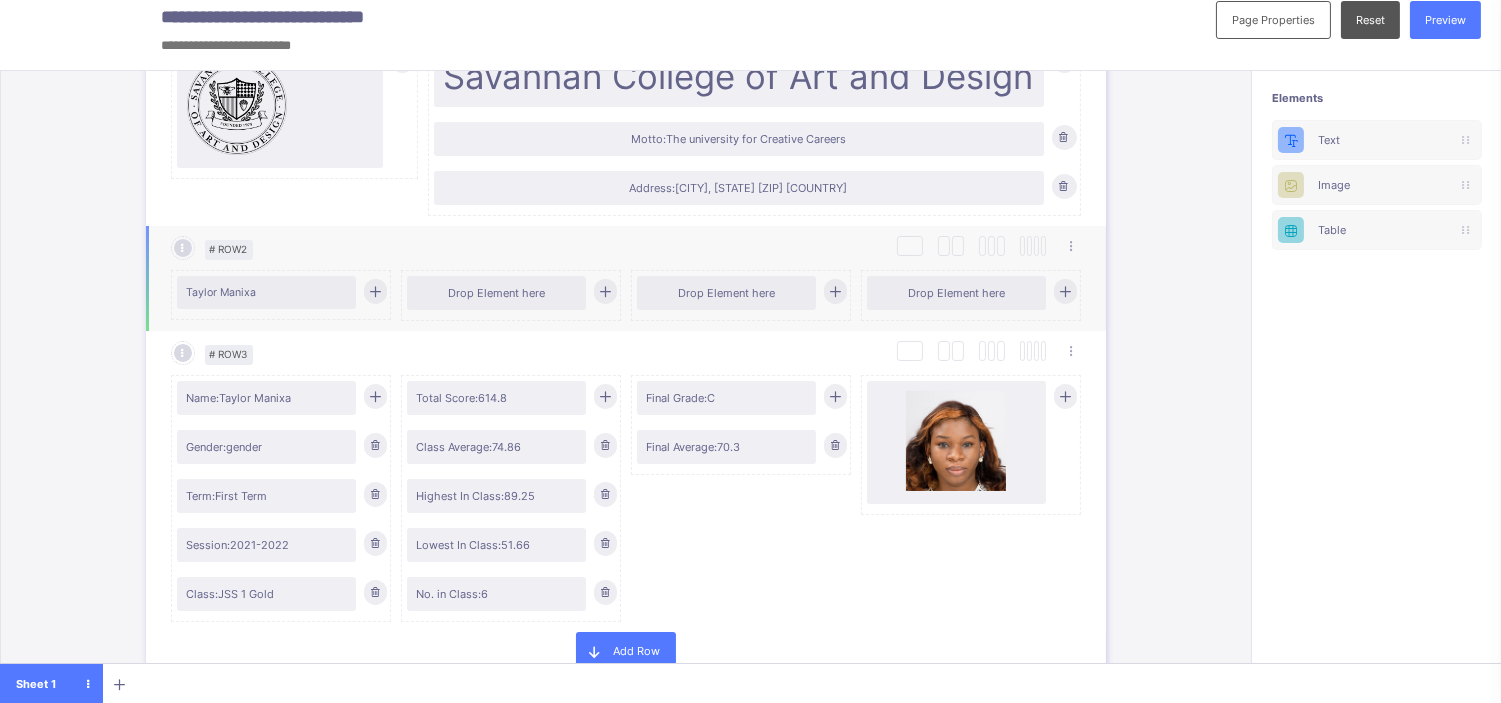 click at bounding box center (375, 291) 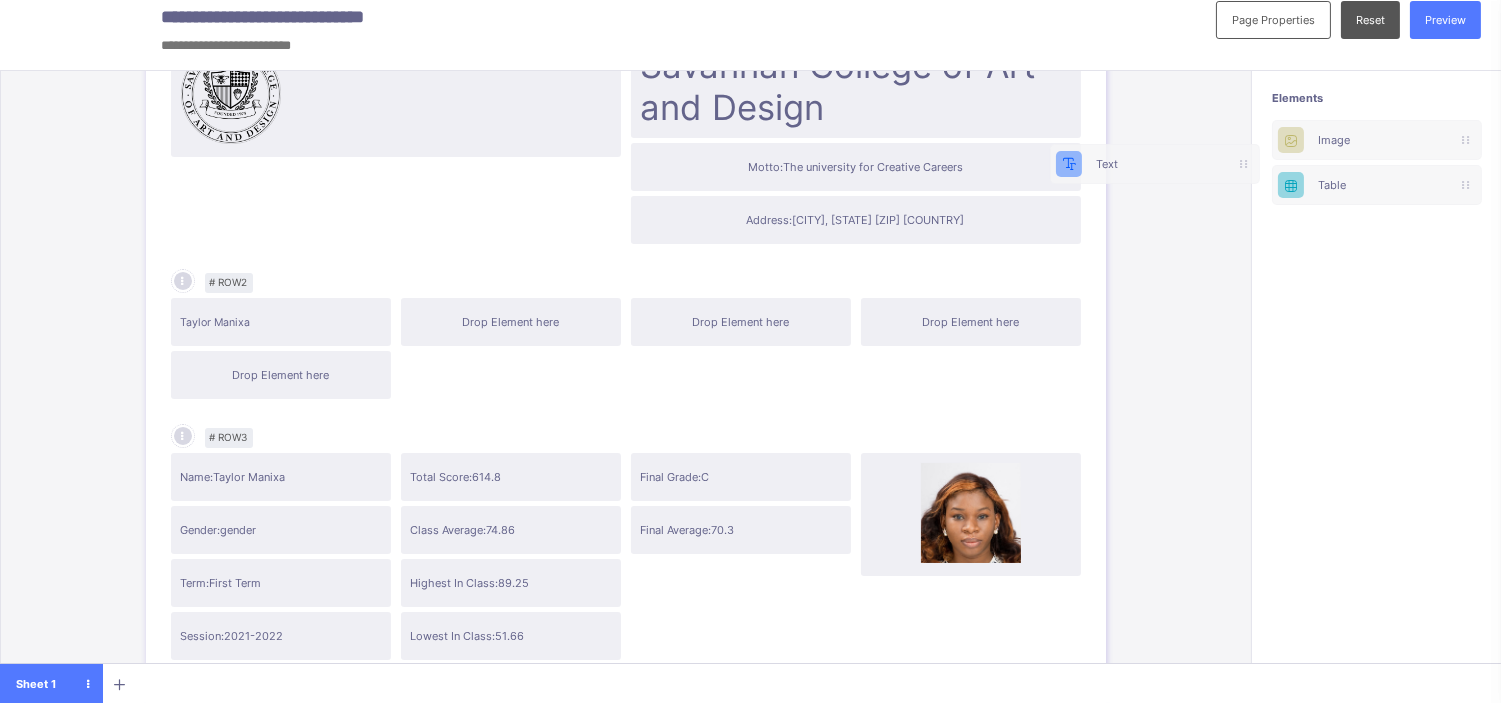 scroll, scrollTop: 0, scrollLeft: 15, axis: horizontal 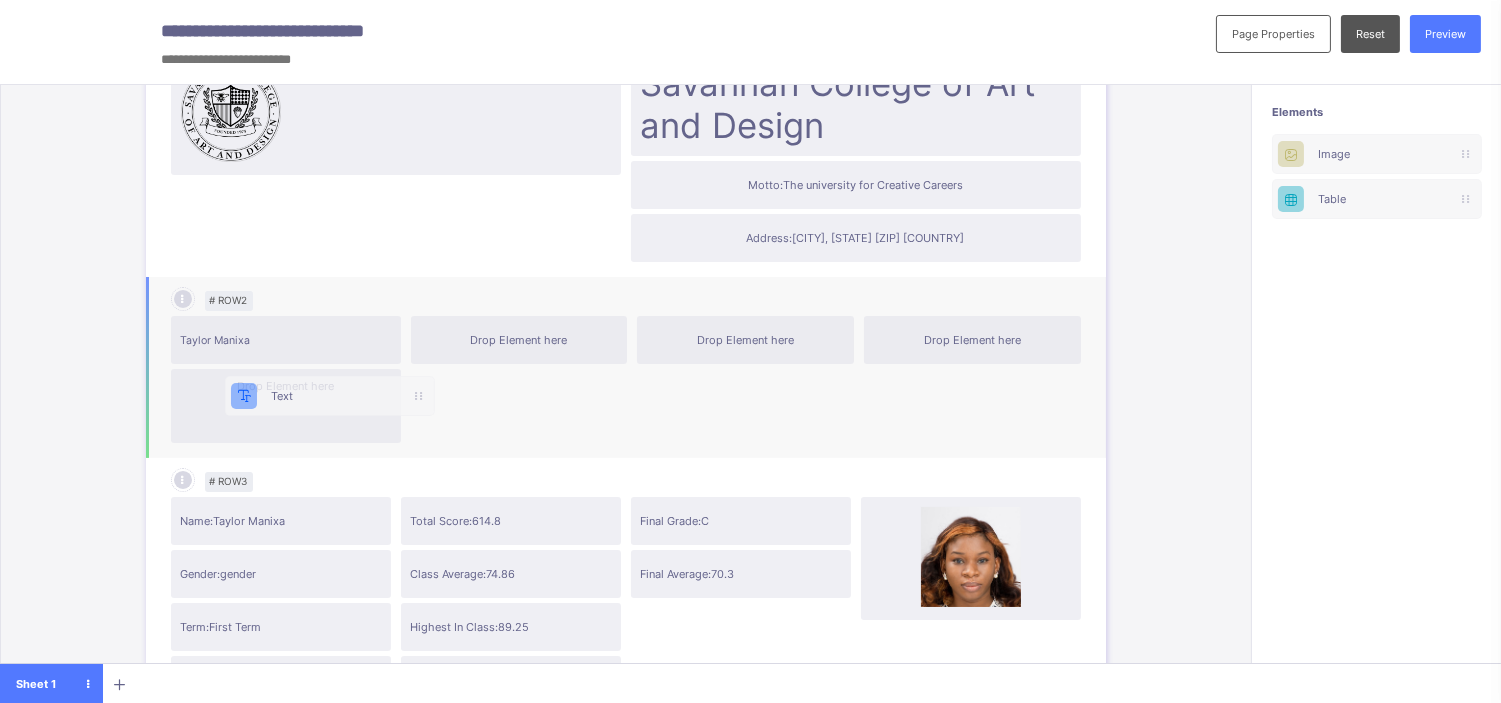 drag, startPoint x: 1368, startPoint y: 132, endPoint x: 290, endPoint y: 390, distance: 1108.444 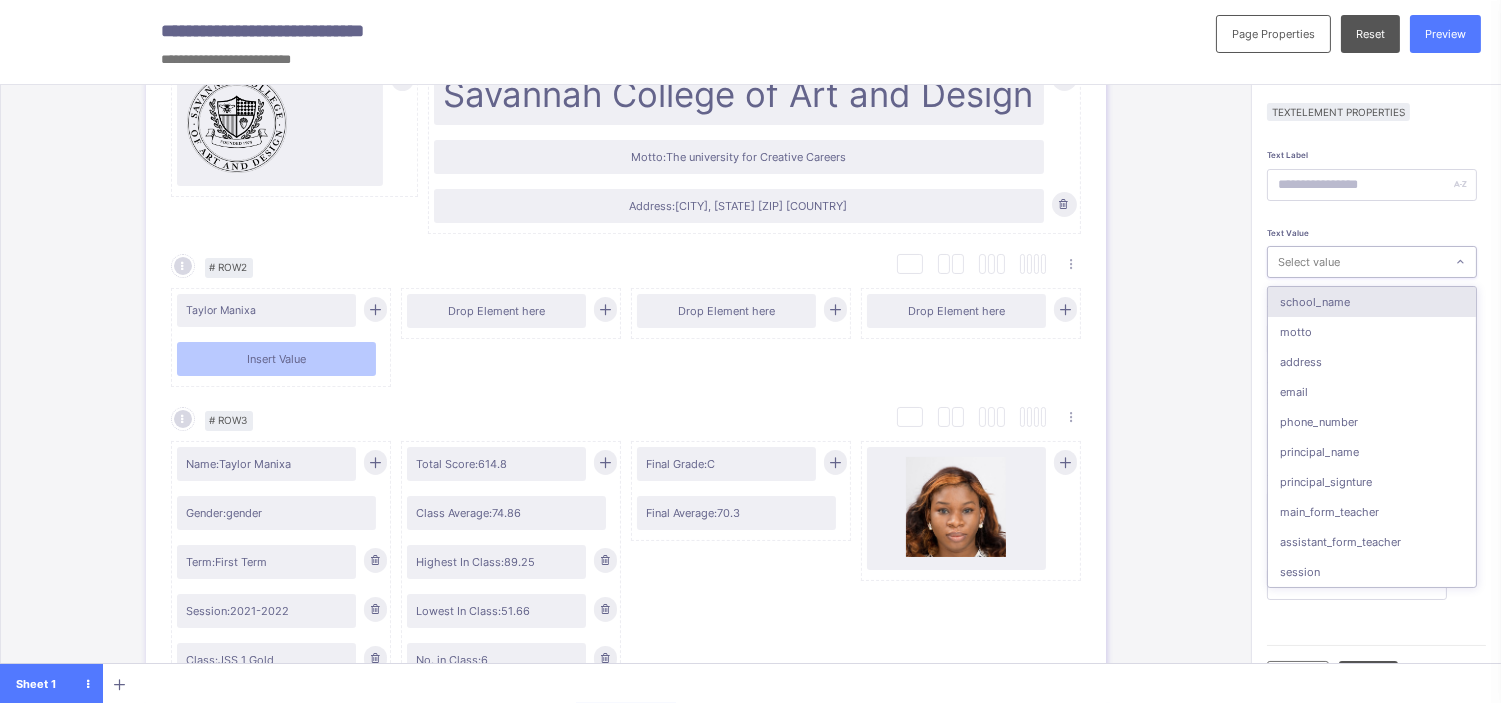 click on "Select value" at bounding box center [1356, 262] 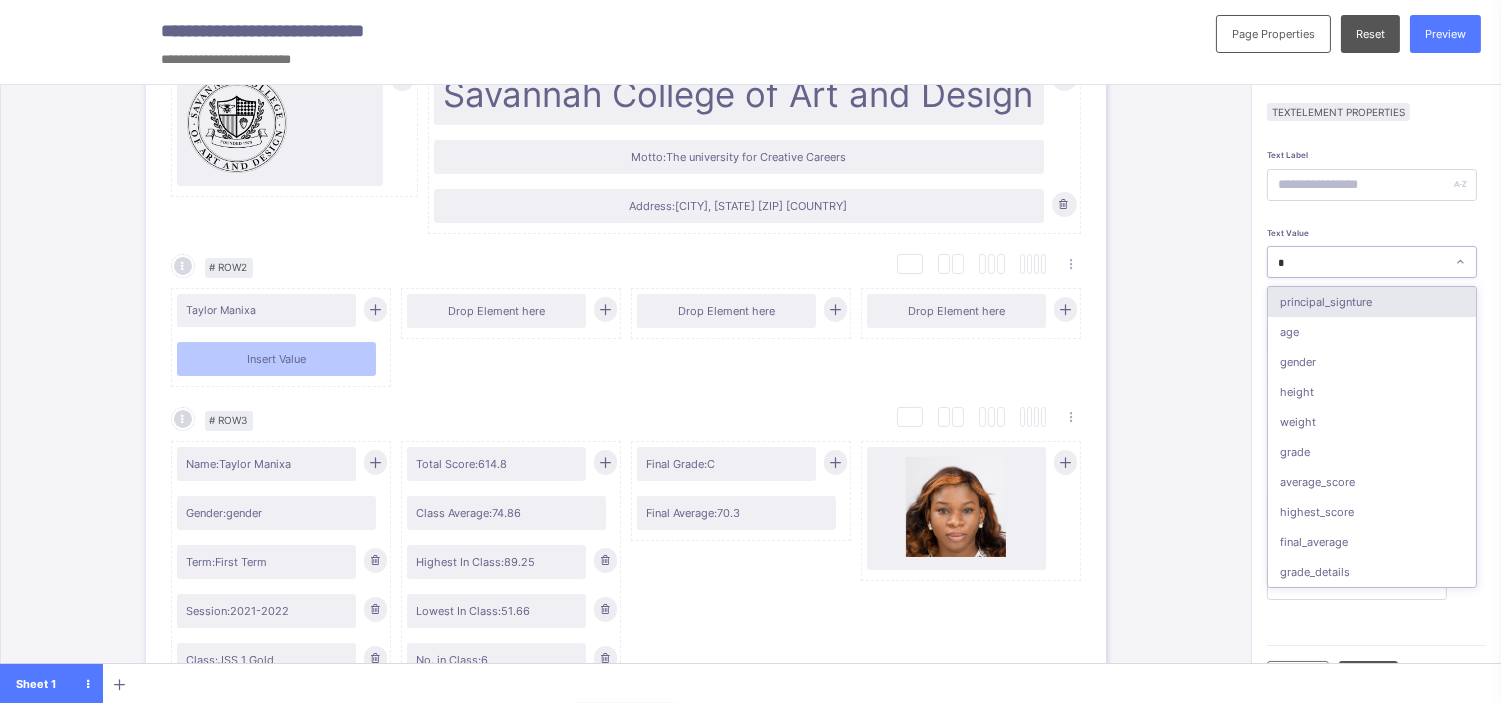 type on "**" 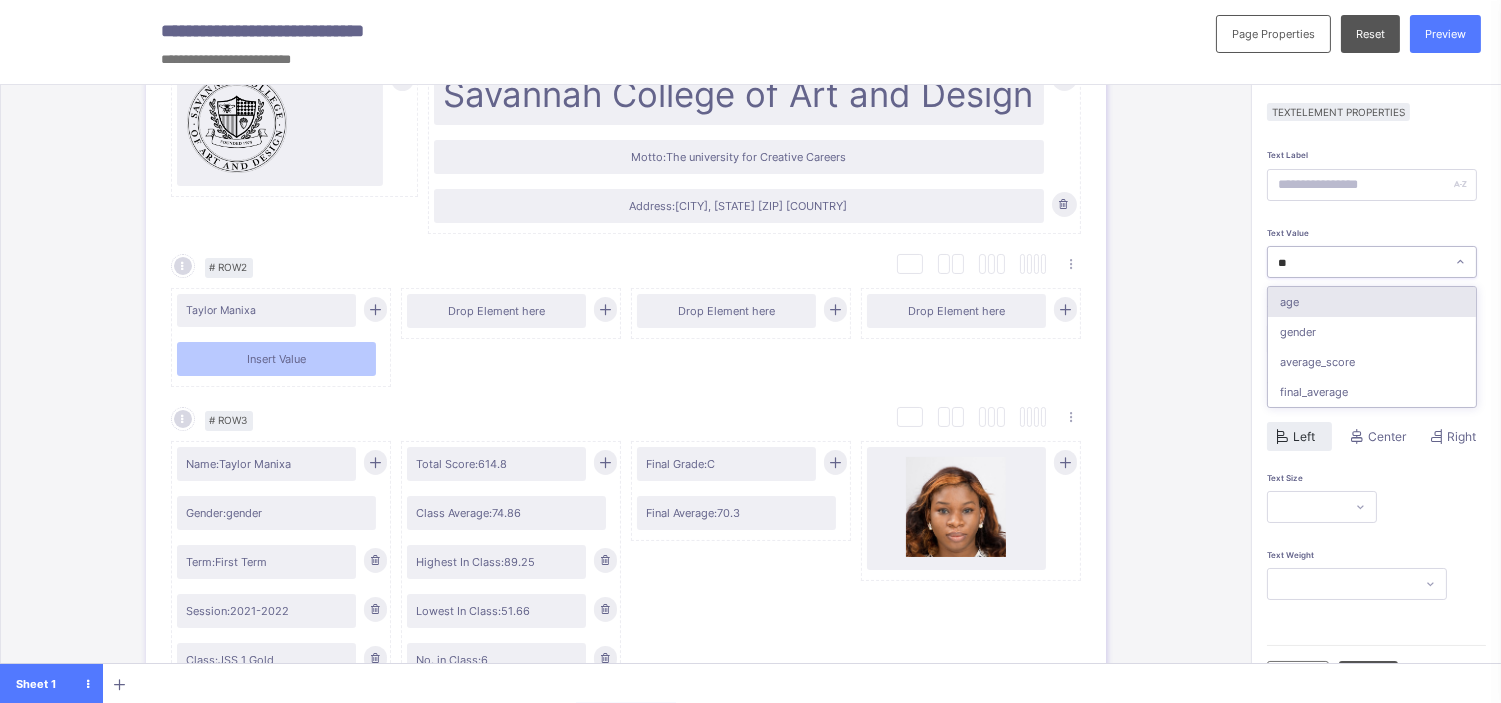 type on "***" 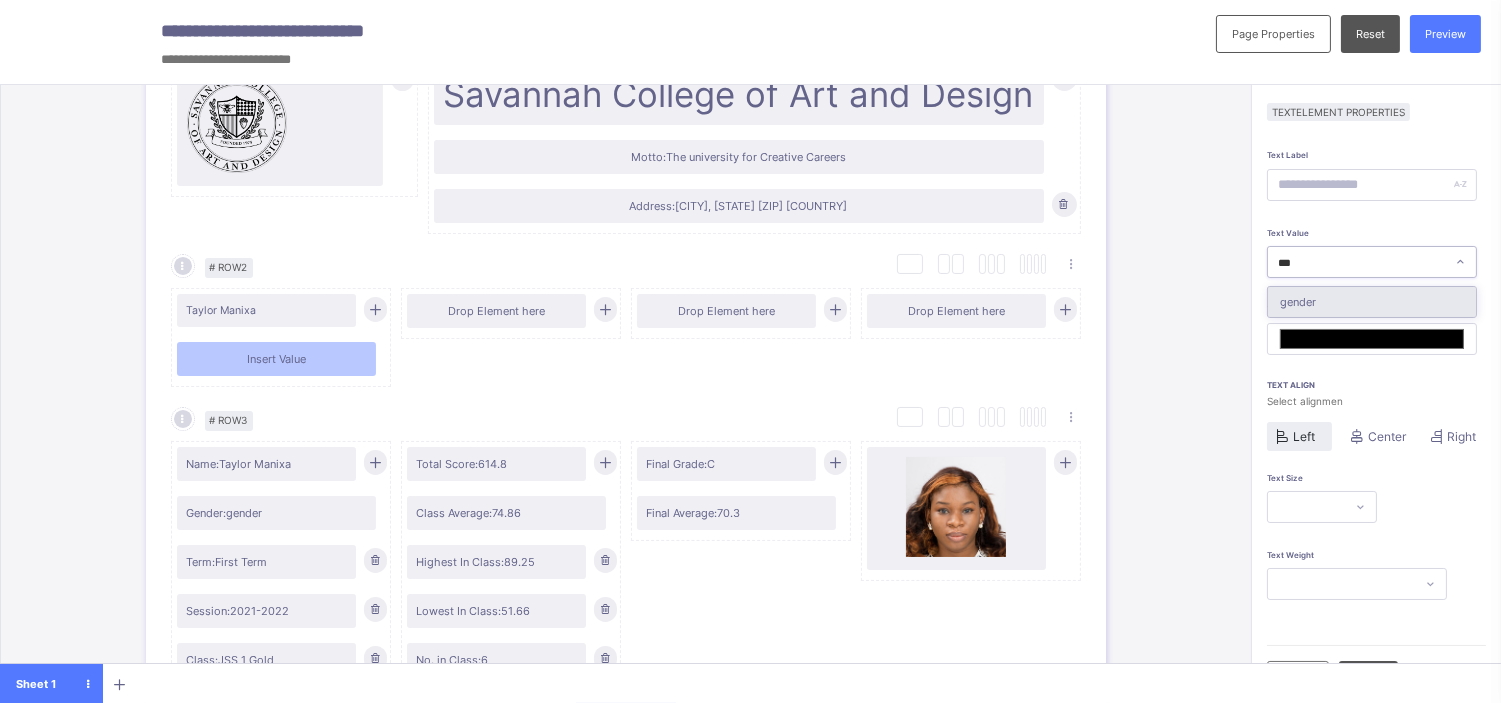 click on "gender" at bounding box center [1372, 302] 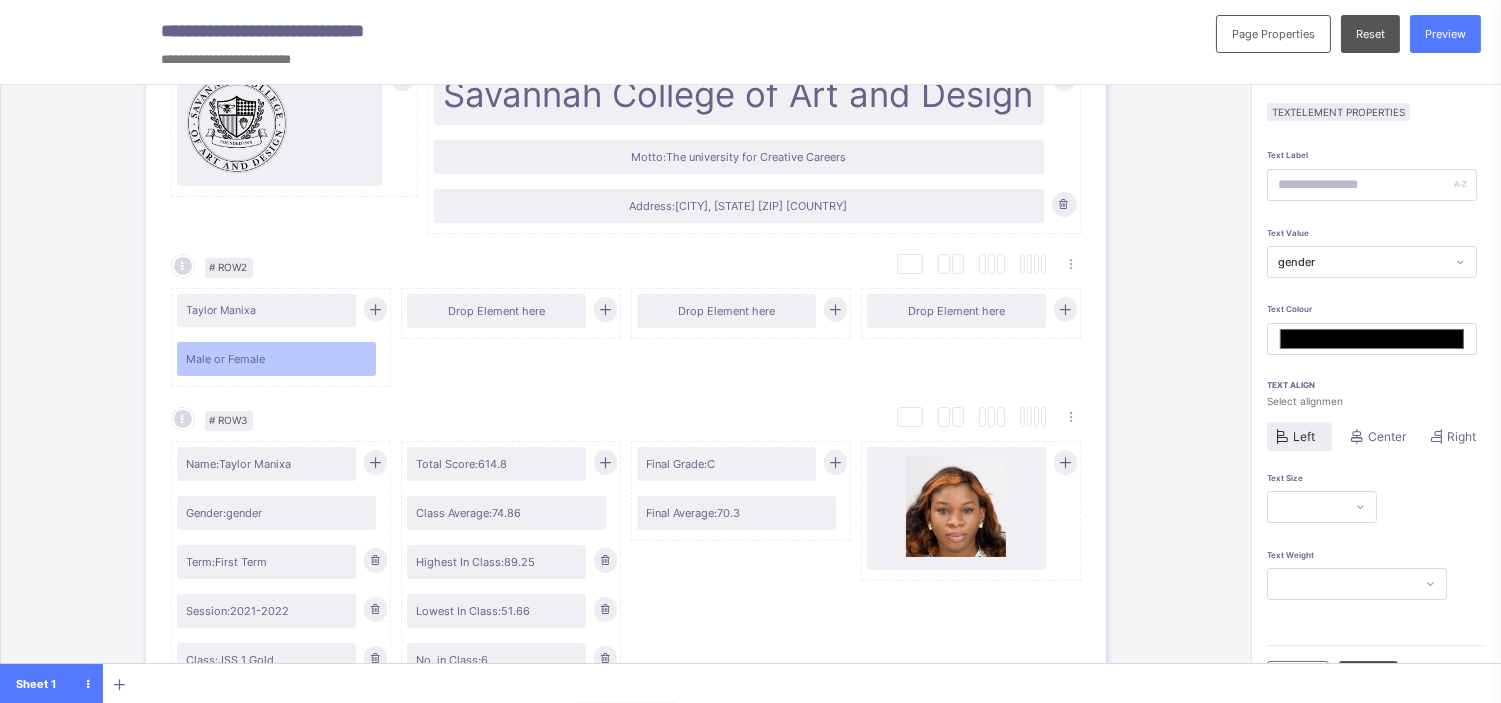 click on "Left" at bounding box center [1304, 436] 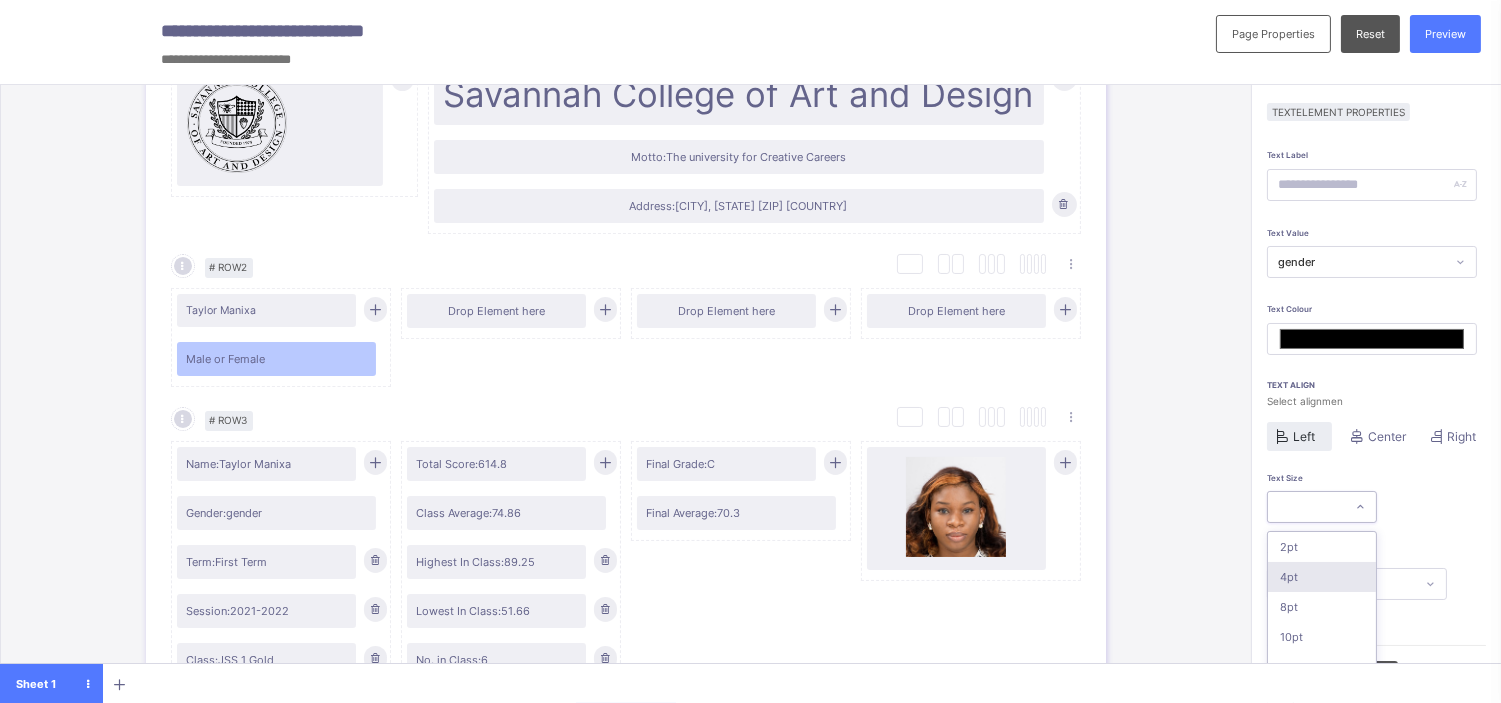 scroll, scrollTop: 136, scrollLeft: 0, axis: vertical 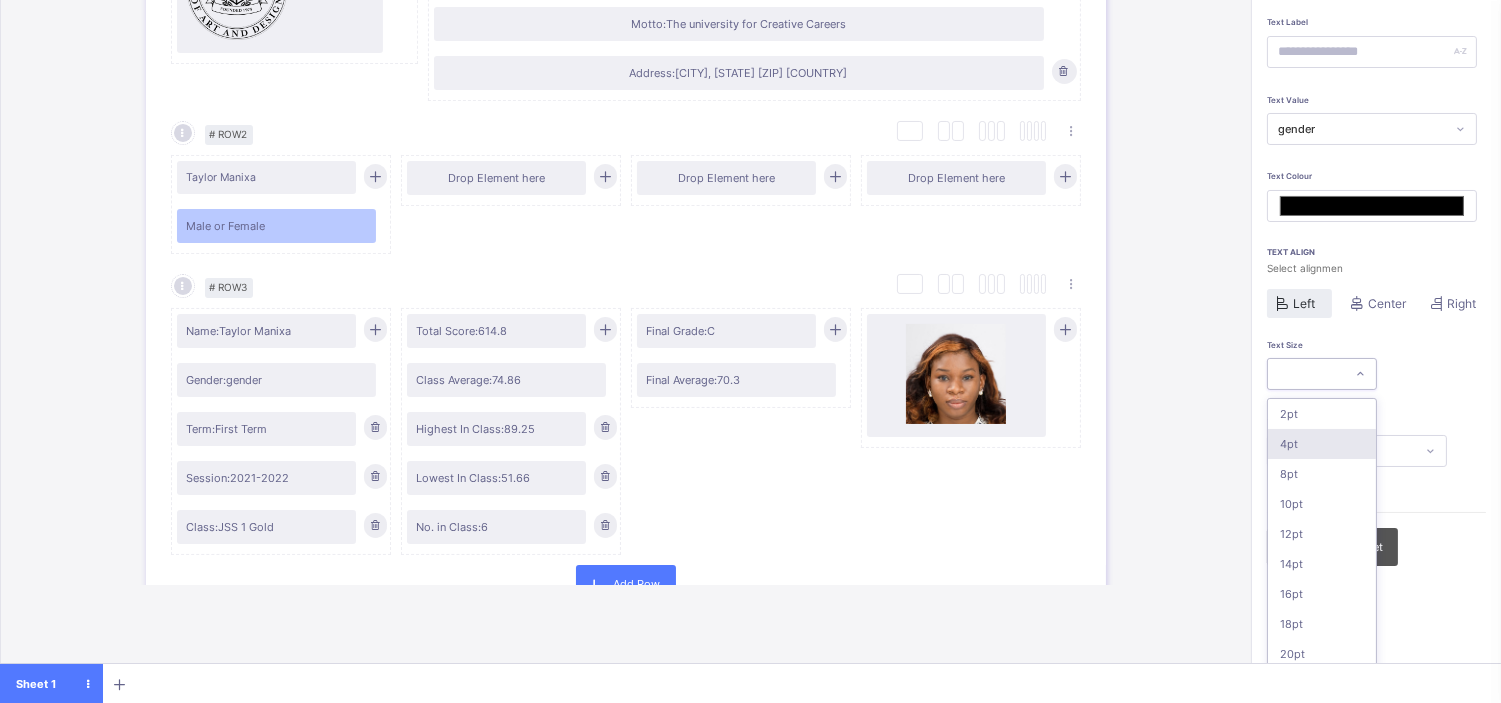 click on "option 4pt focused, 2 of 16. 16 results available. Use Up and Down to choose options, press Enter to select the currently focused option, press Escape to exit the menu, press Tab to select the option and exit the menu. 2pt 4pt 8pt 10pt 12pt 14pt 16pt 18pt 20pt 26pt 30pt 33pt 36pt 40pt 44pt 48pt" at bounding box center [1322, 374] 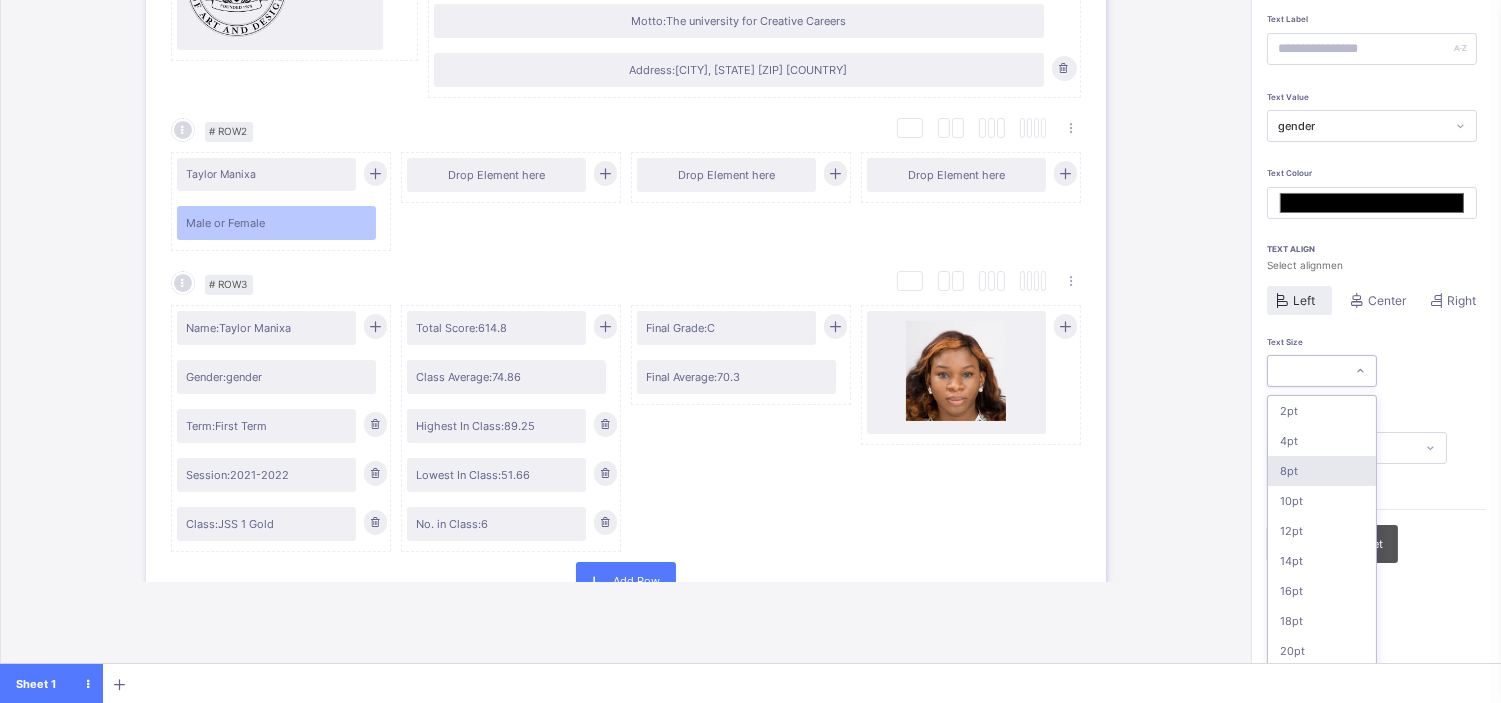 click on "8pt" at bounding box center [1322, 471] 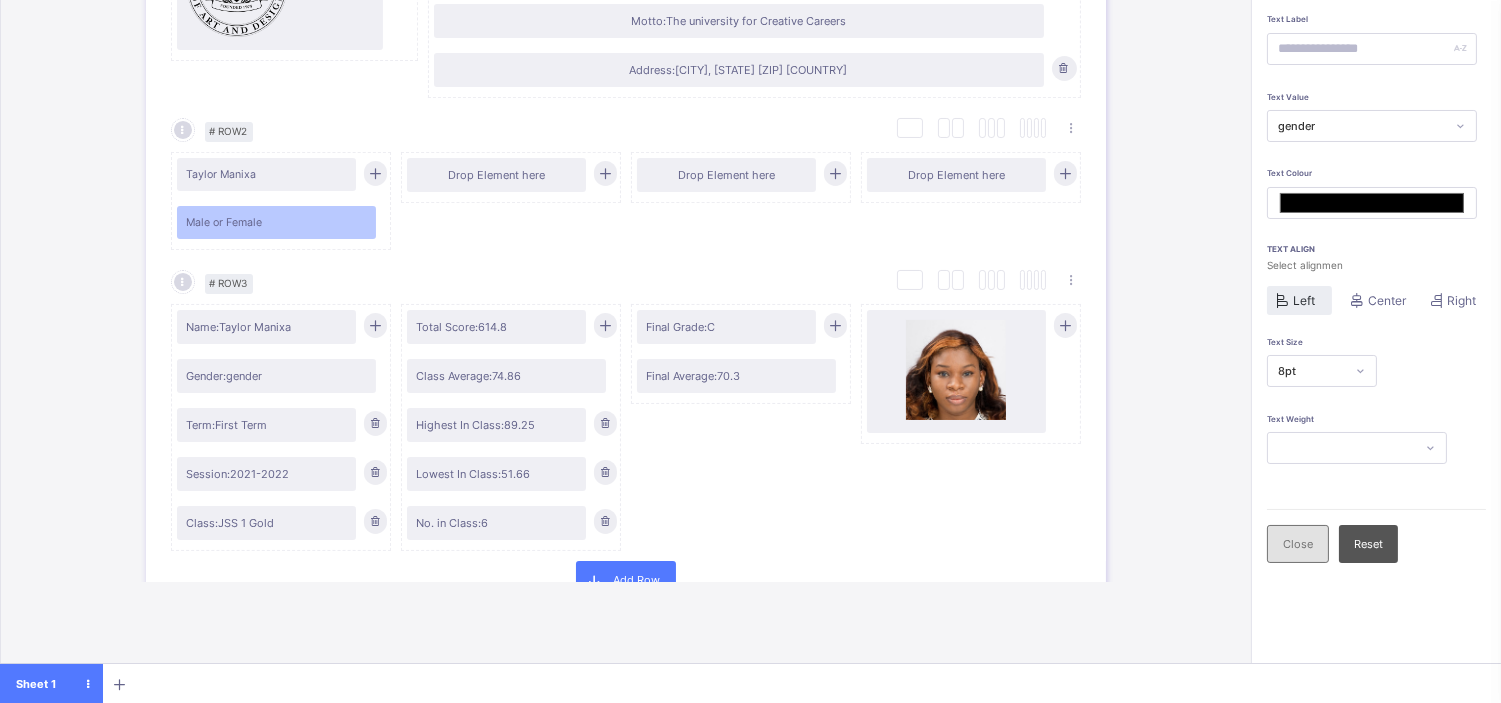 click on "Close" at bounding box center (1298, 544) 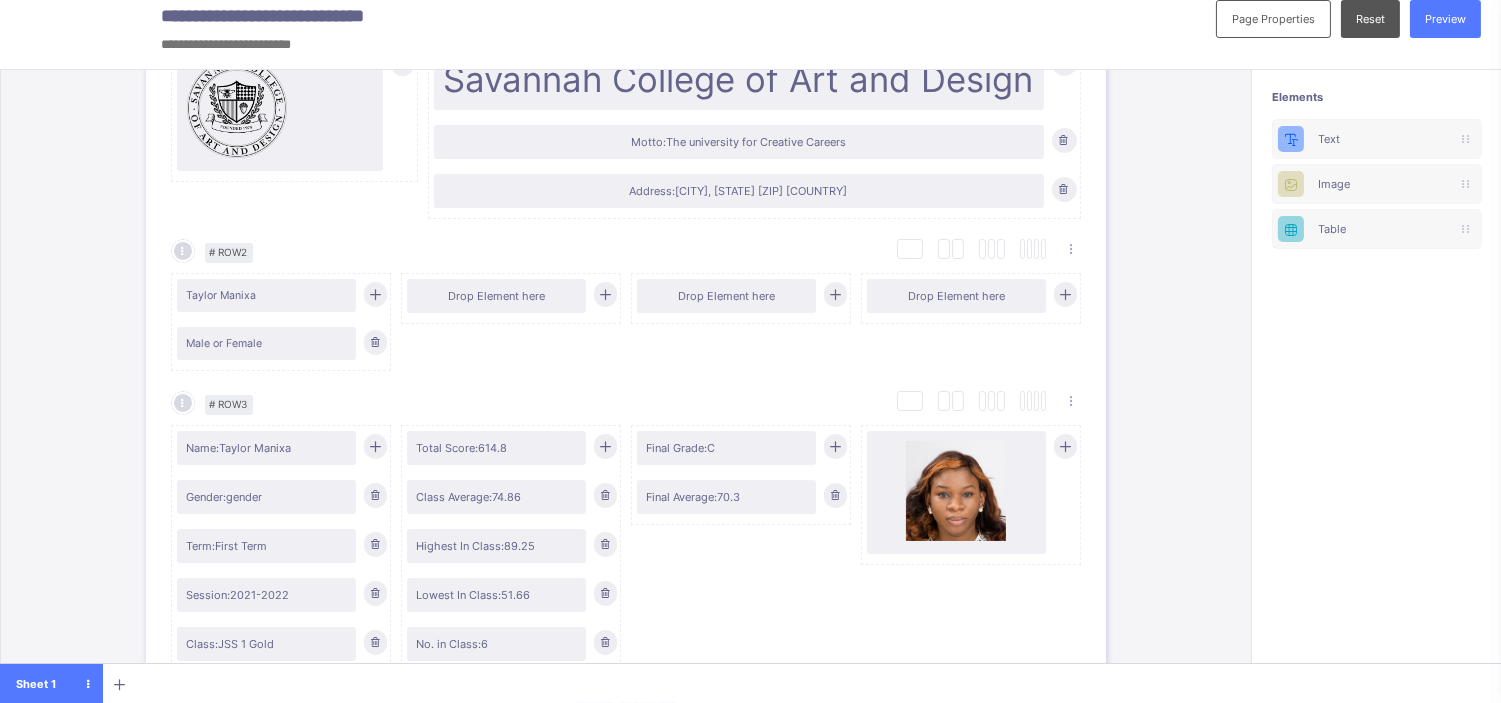 scroll, scrollTop: 14, scrollLeft: 0, axis: vertical 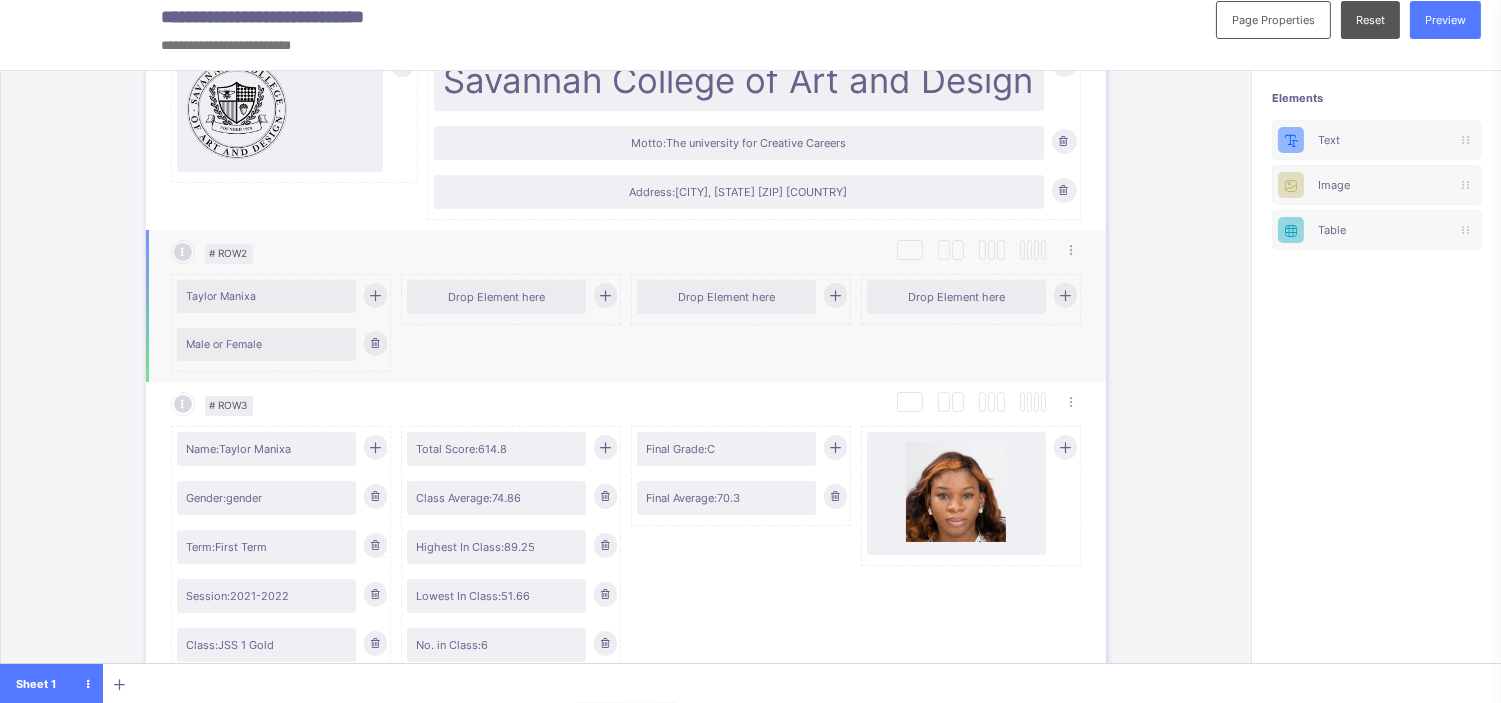 click at bounding box center [375, 295] 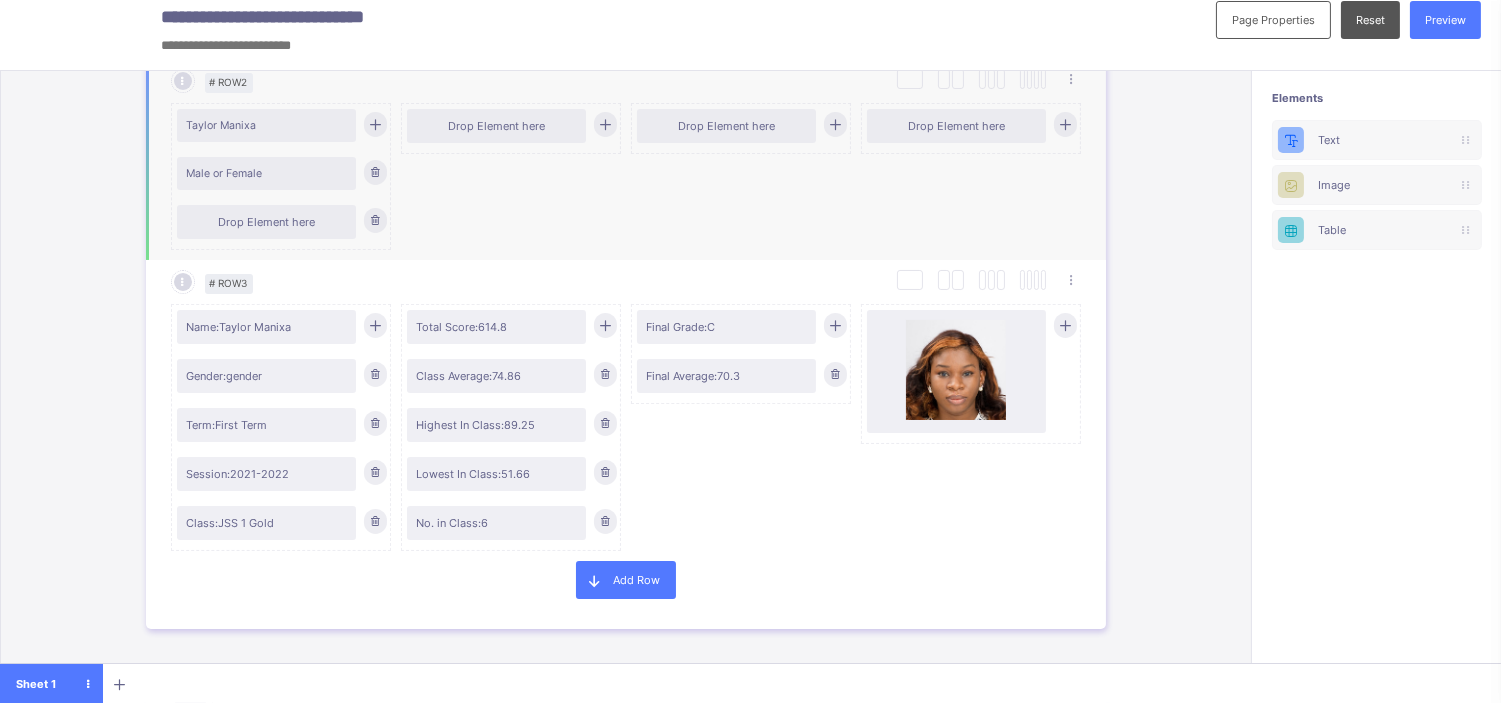 scroll, scrollTop: 445, scrollLeft: 0, axis: vertical 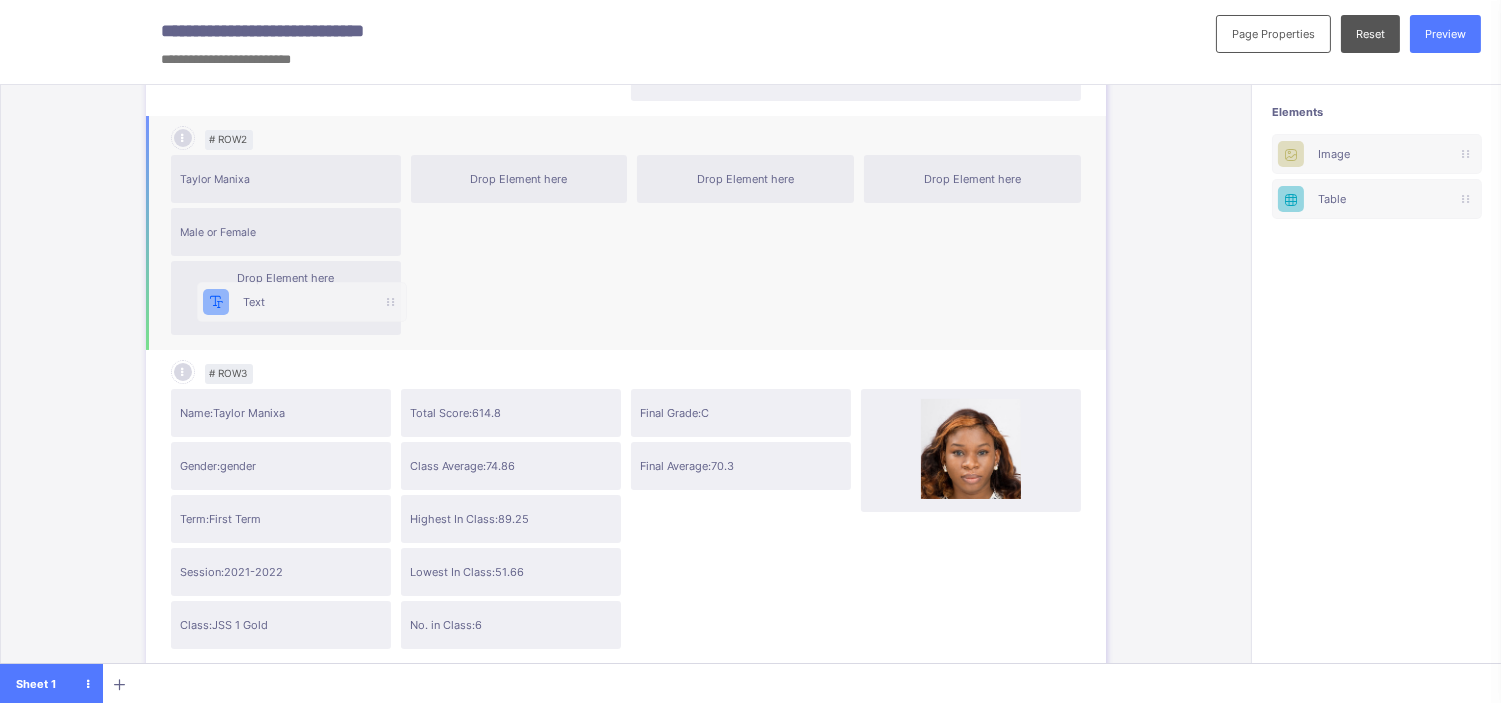 drag, startPoint x: 1367, startPoint y: 136, endPoint x: 270, endPoint y: 296, distance: 1108.6068 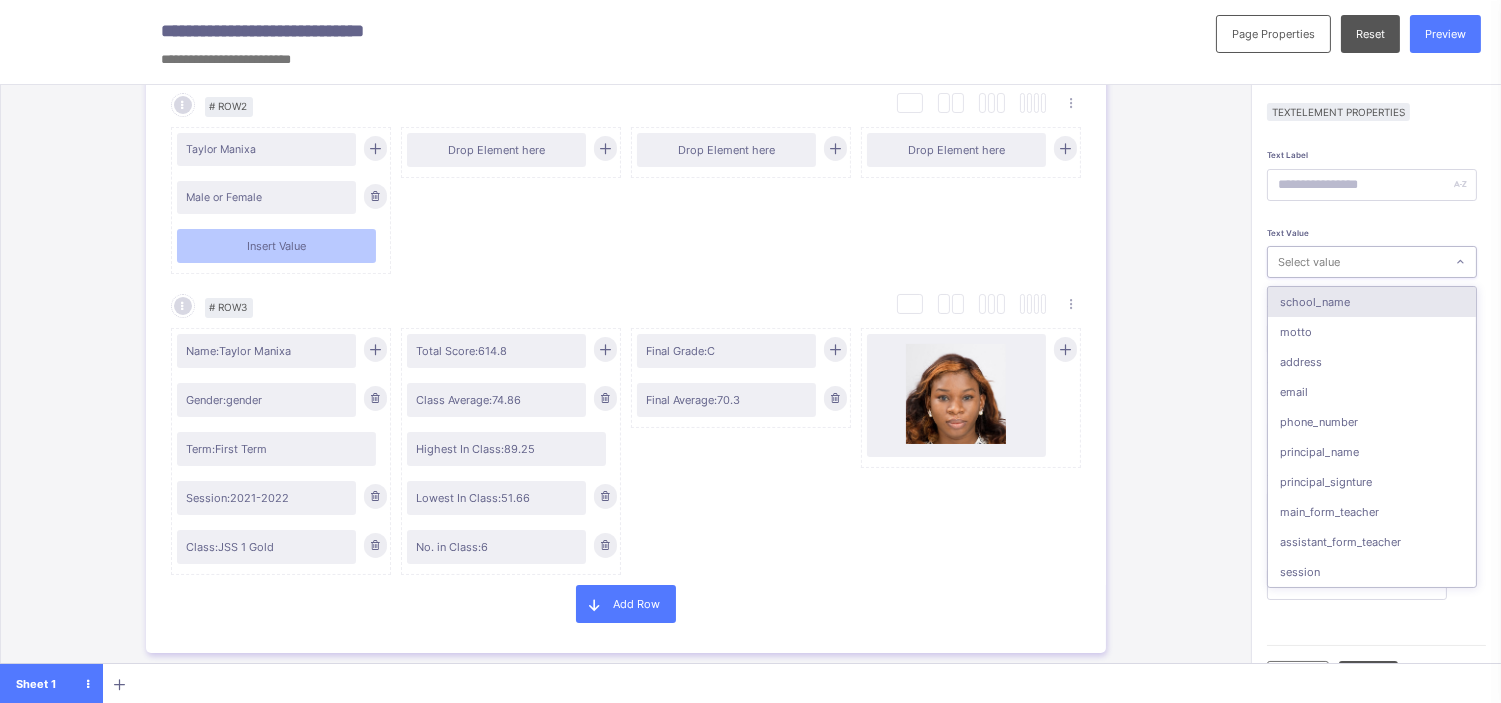 click on "Select value" at bounding box center (1309, 262) 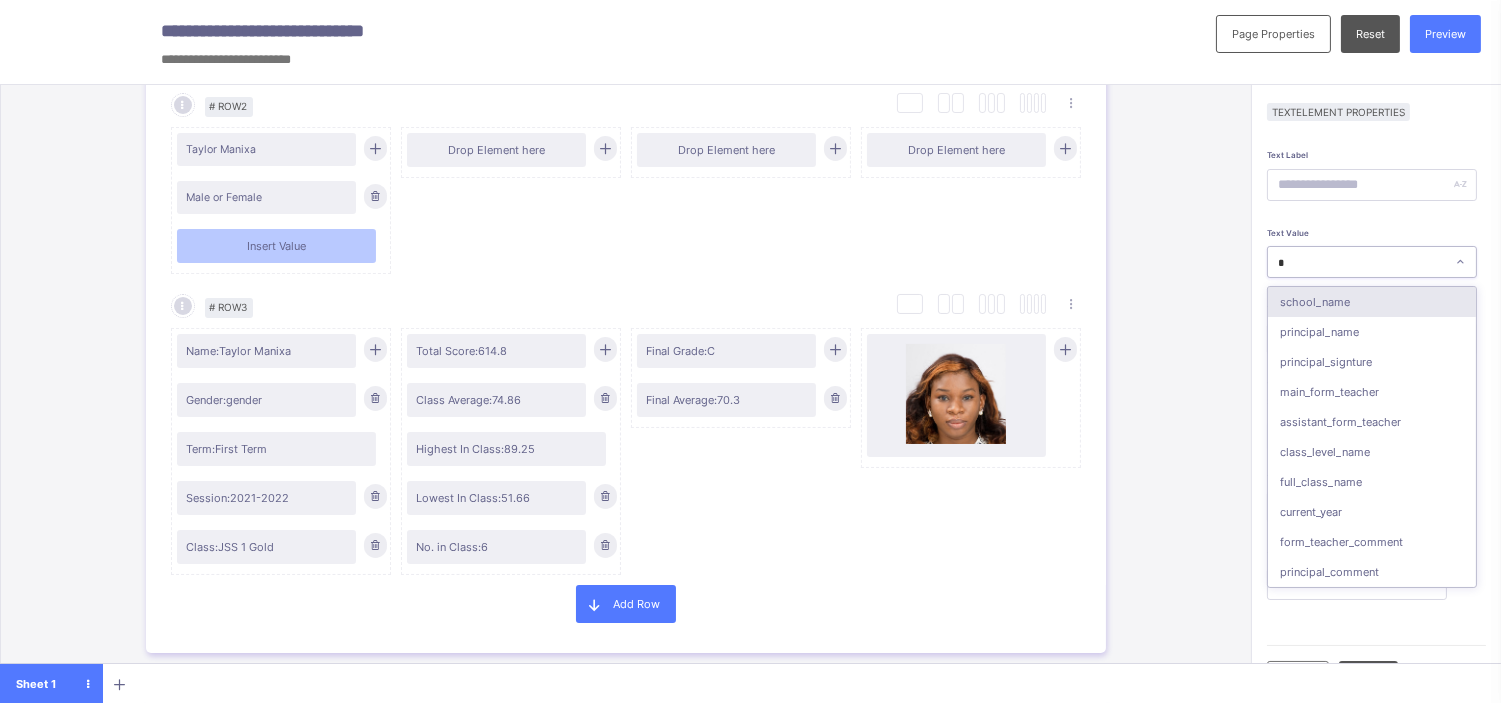 type on "**" 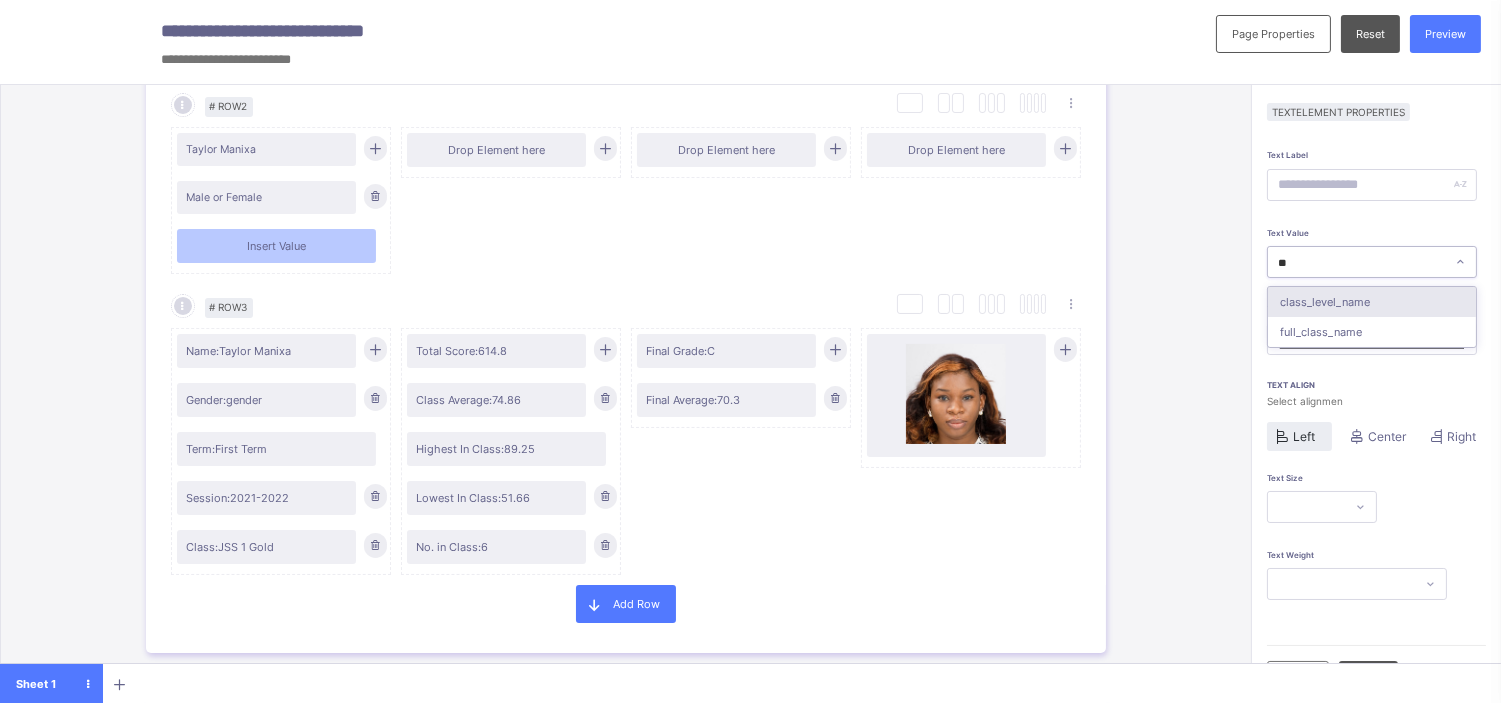 type on "***" 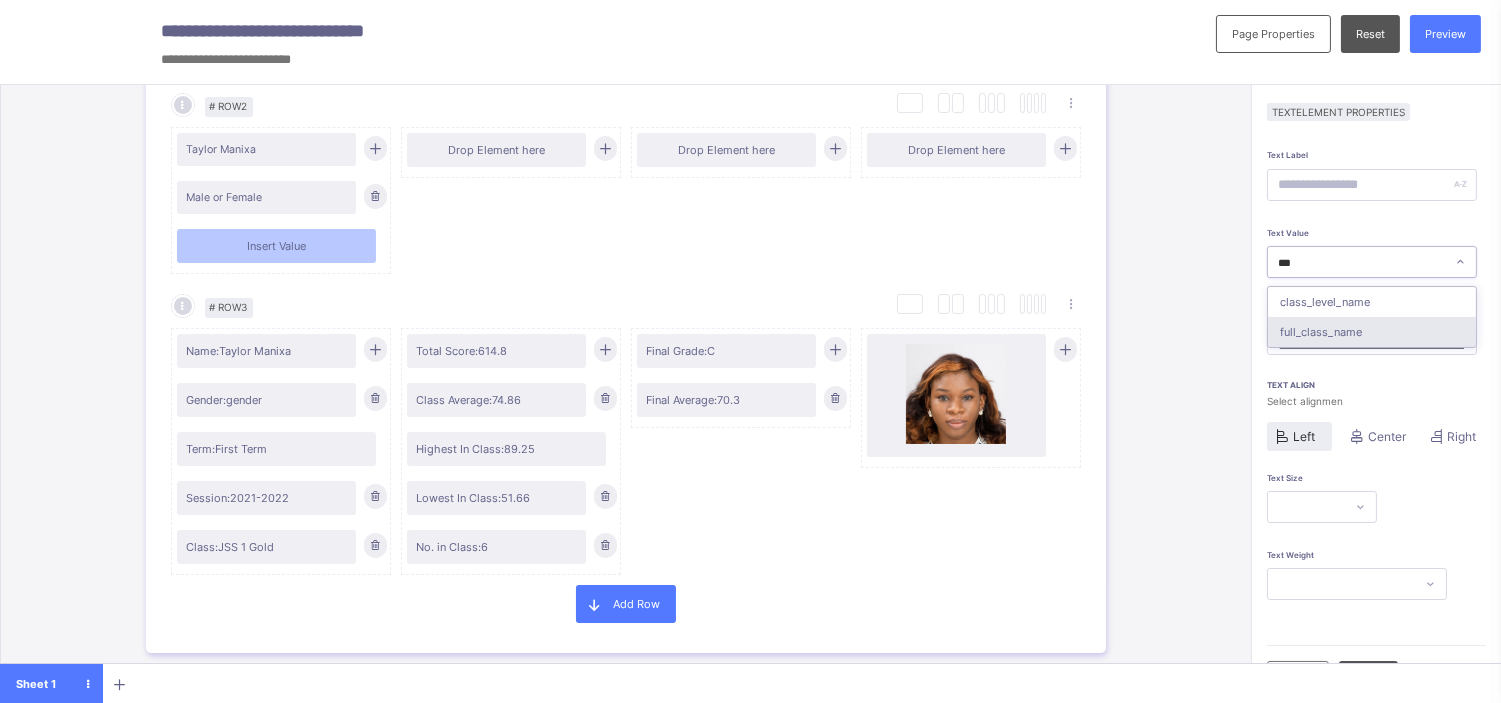 click on "full_class_name" at bounding box center (1372, 332) 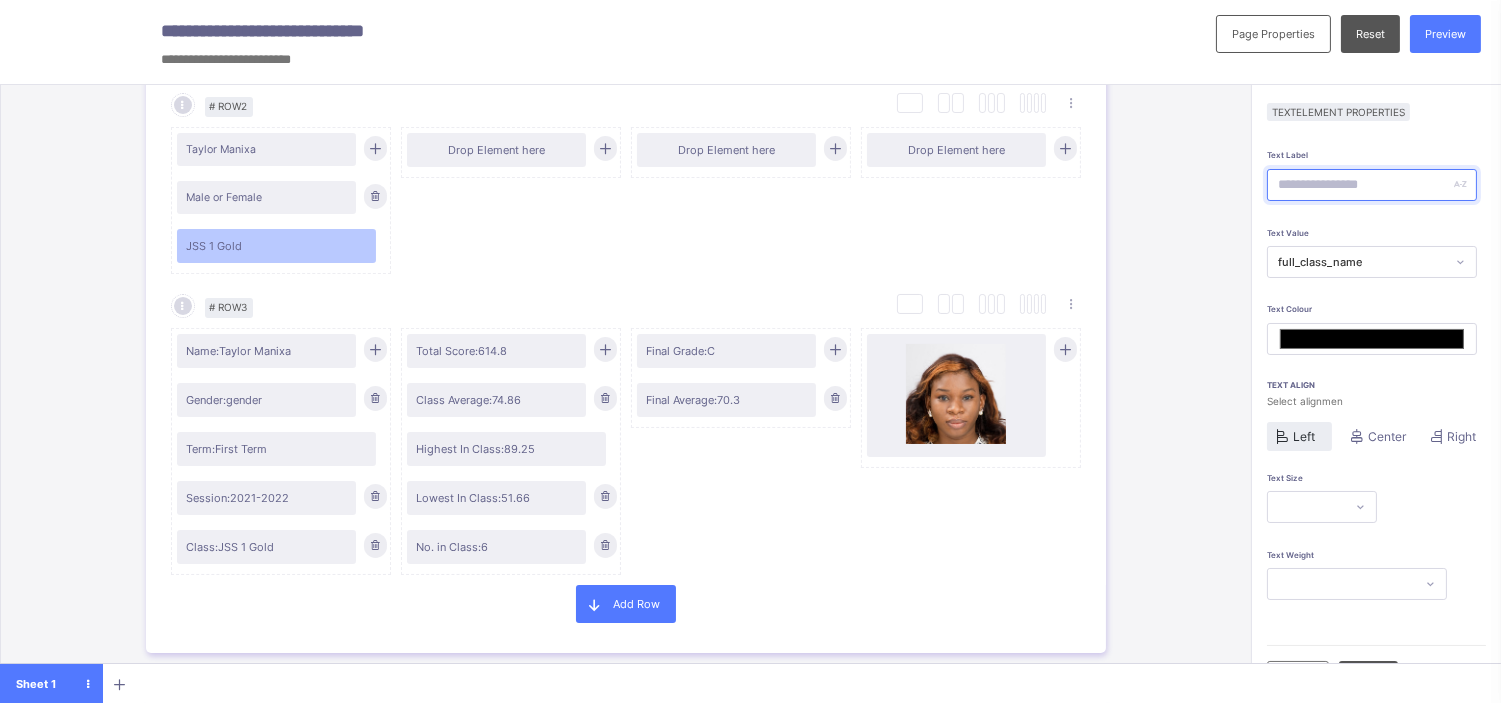 click at bounding box center (1372, 185) 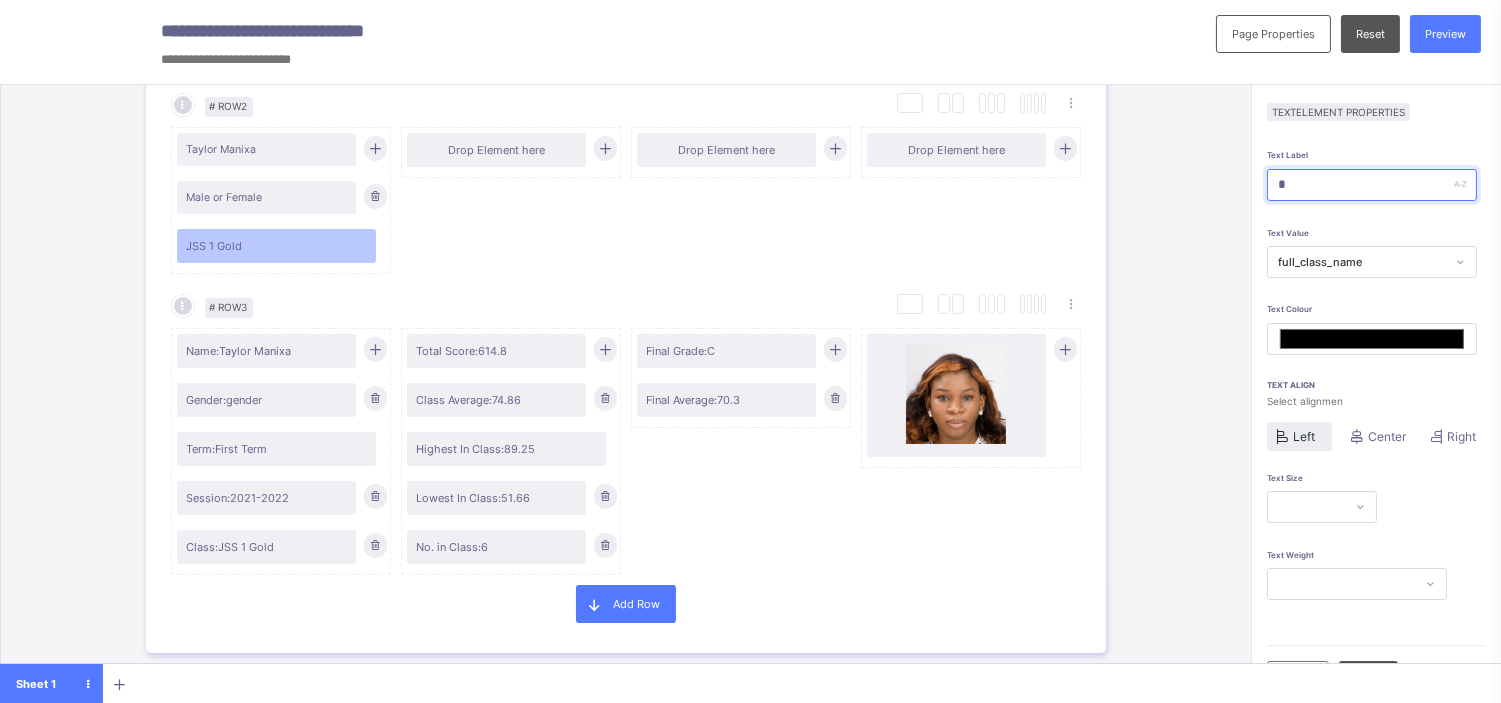 type on "*******" 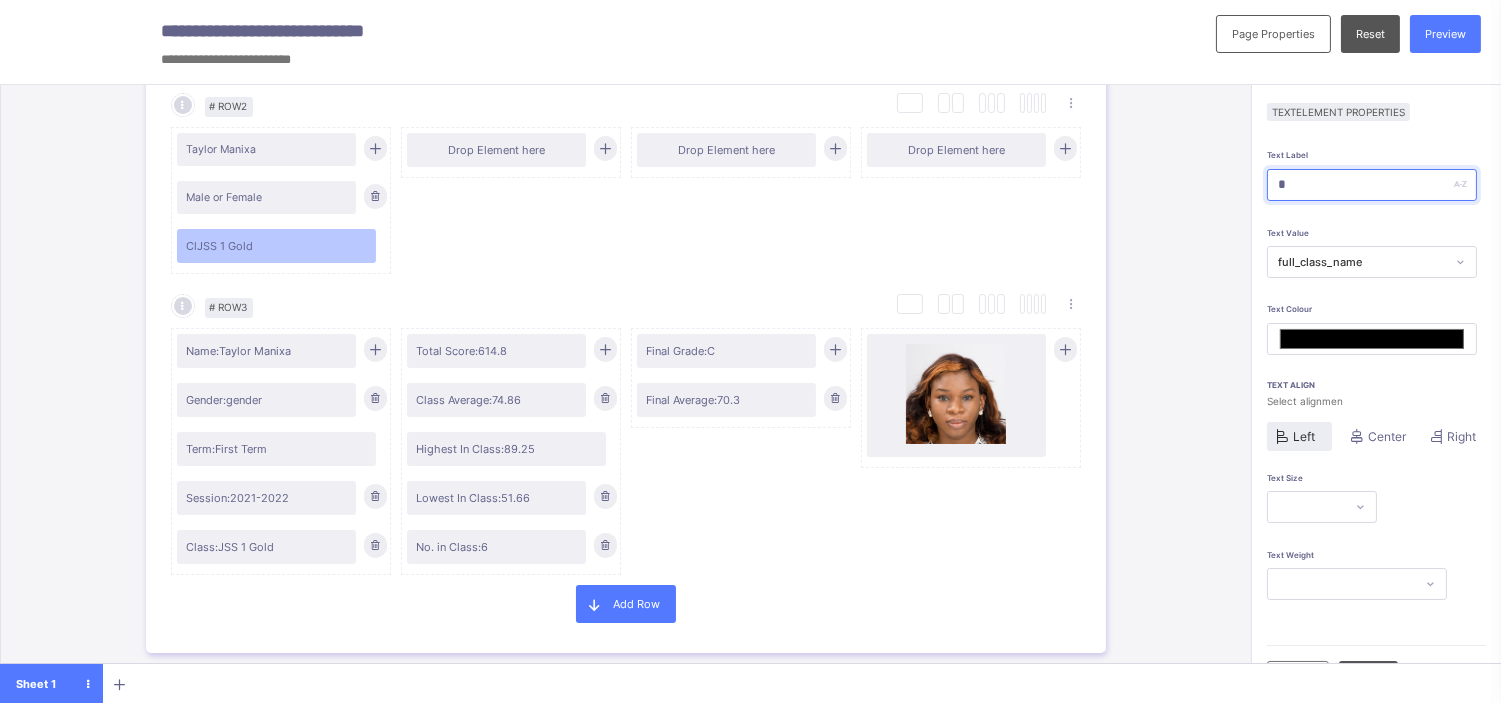 type on "**" 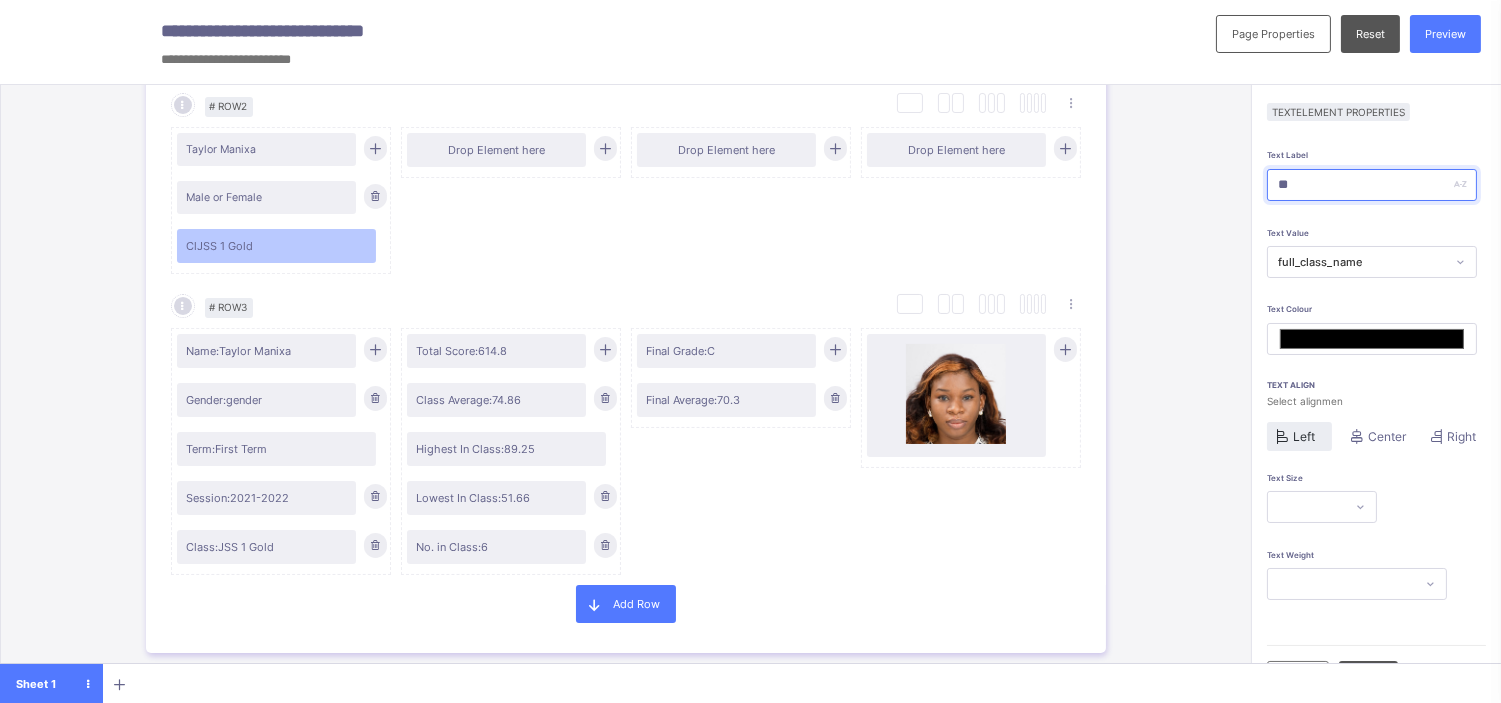 type on "*******" 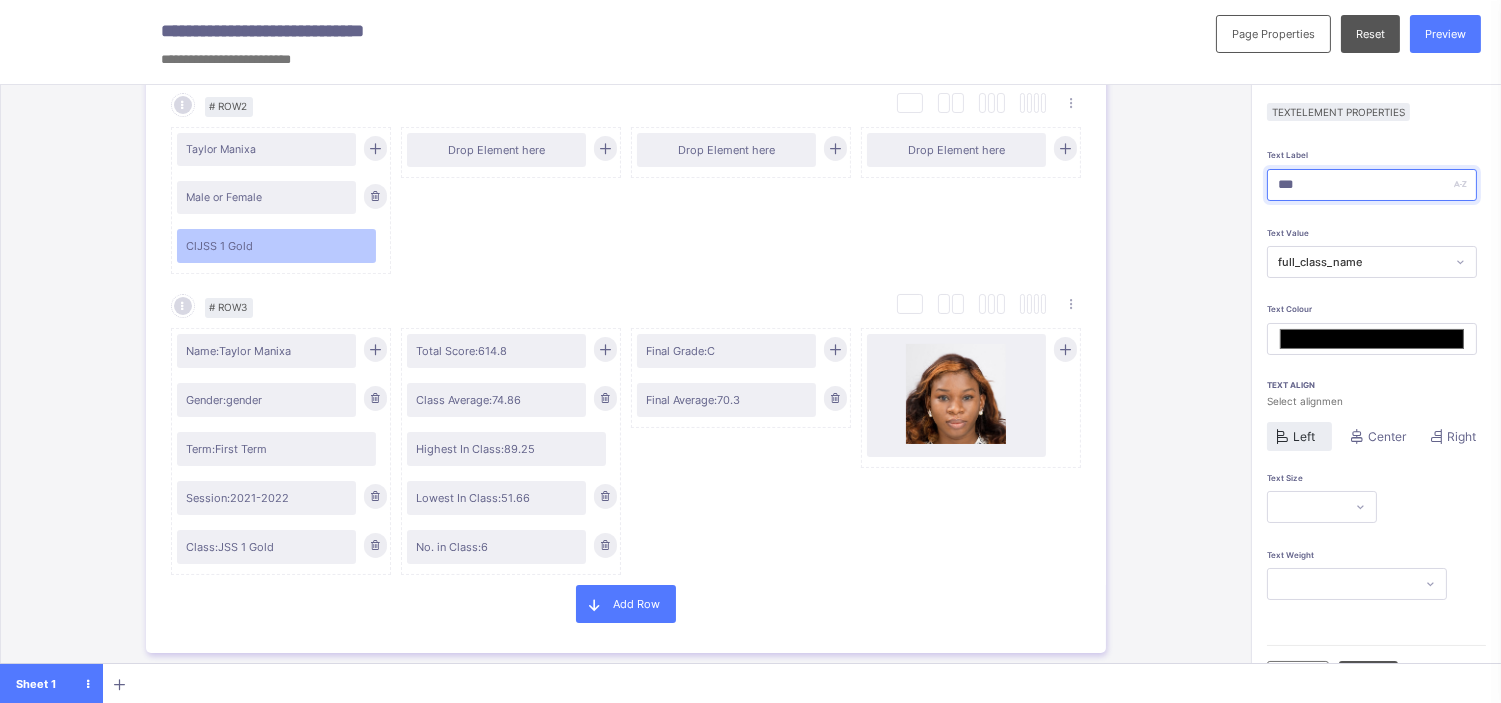 type on "*******" 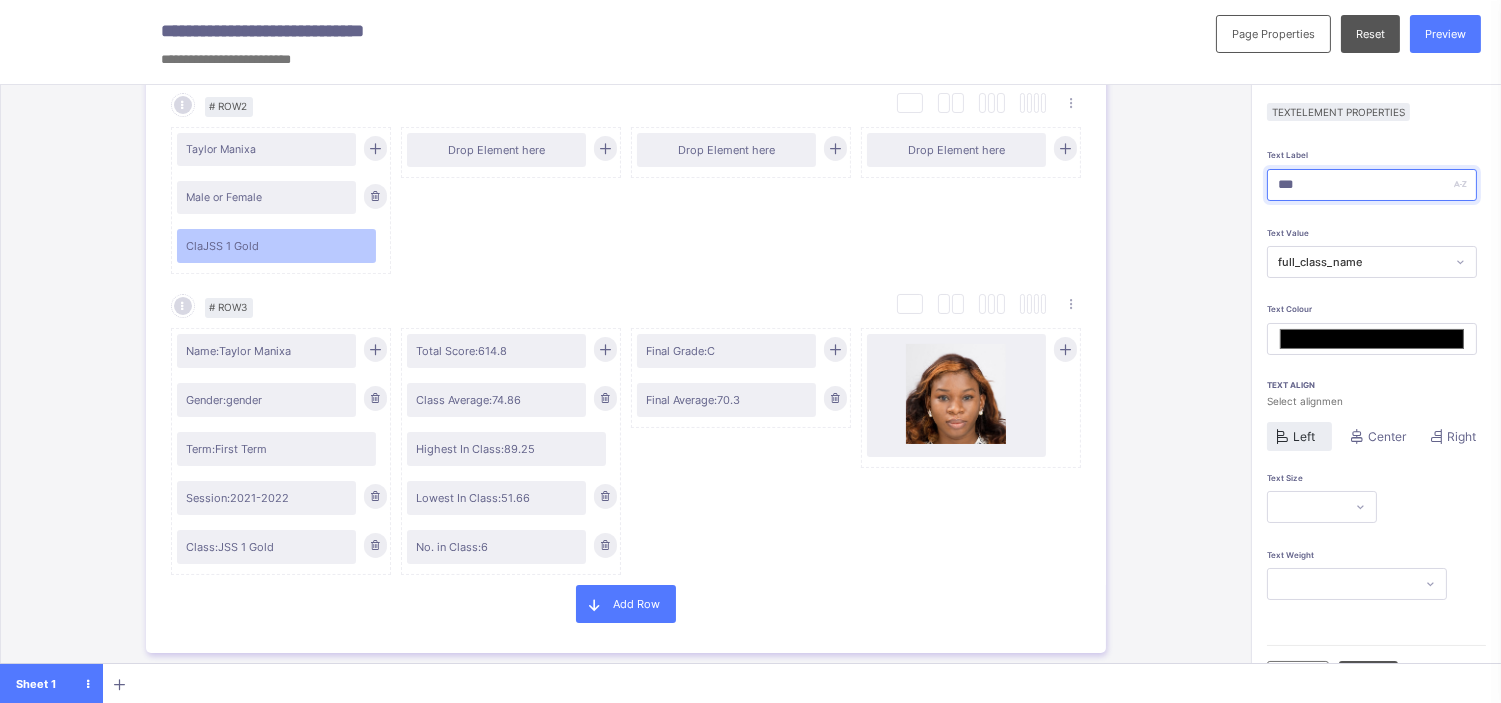 type on "****" 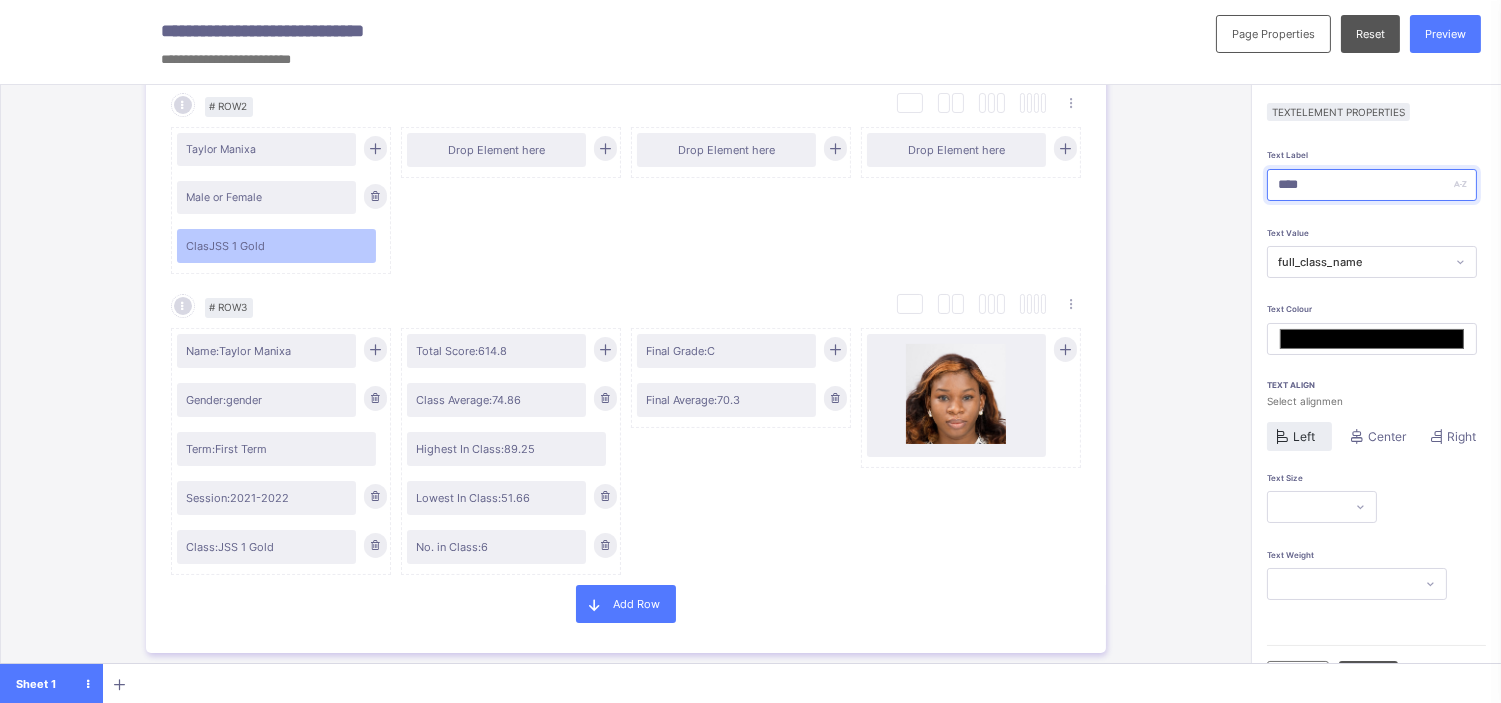 type on "*****" 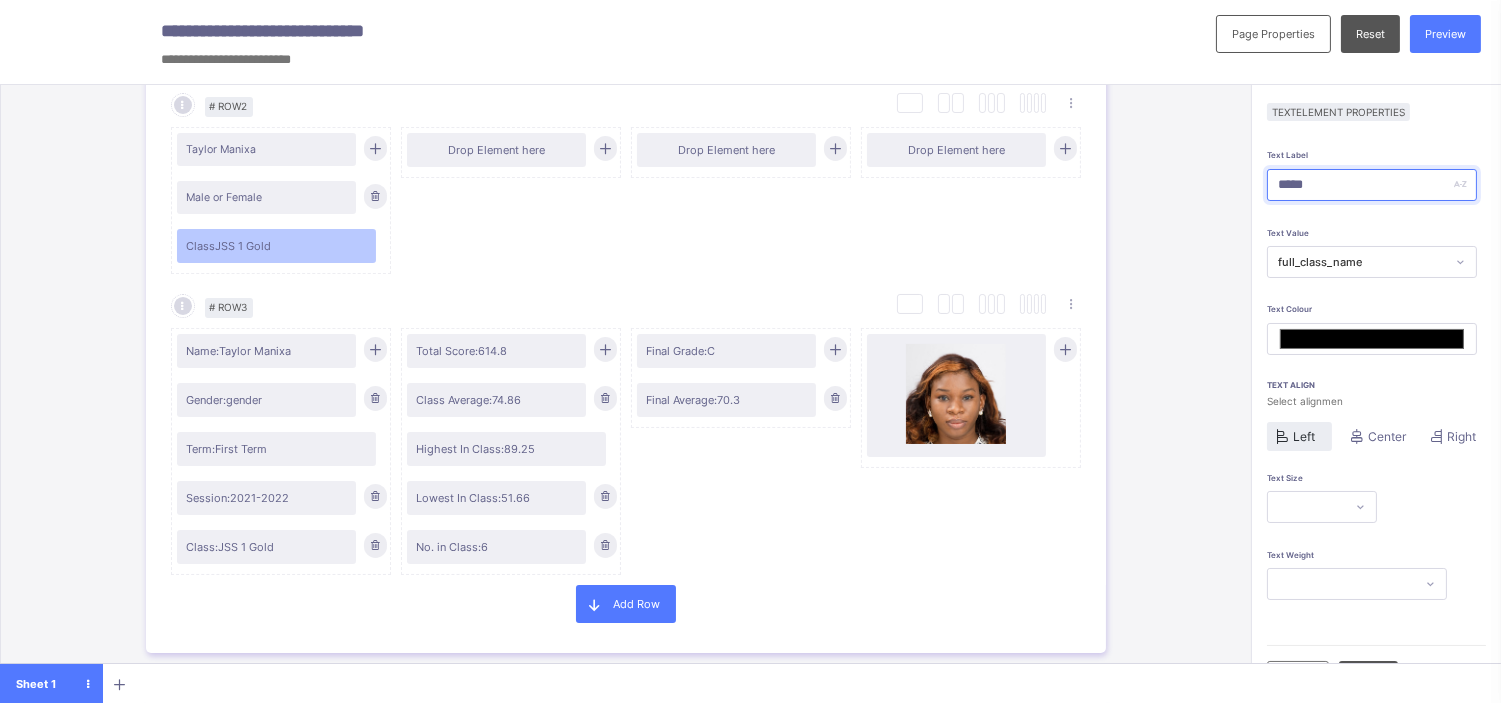 type on "******" 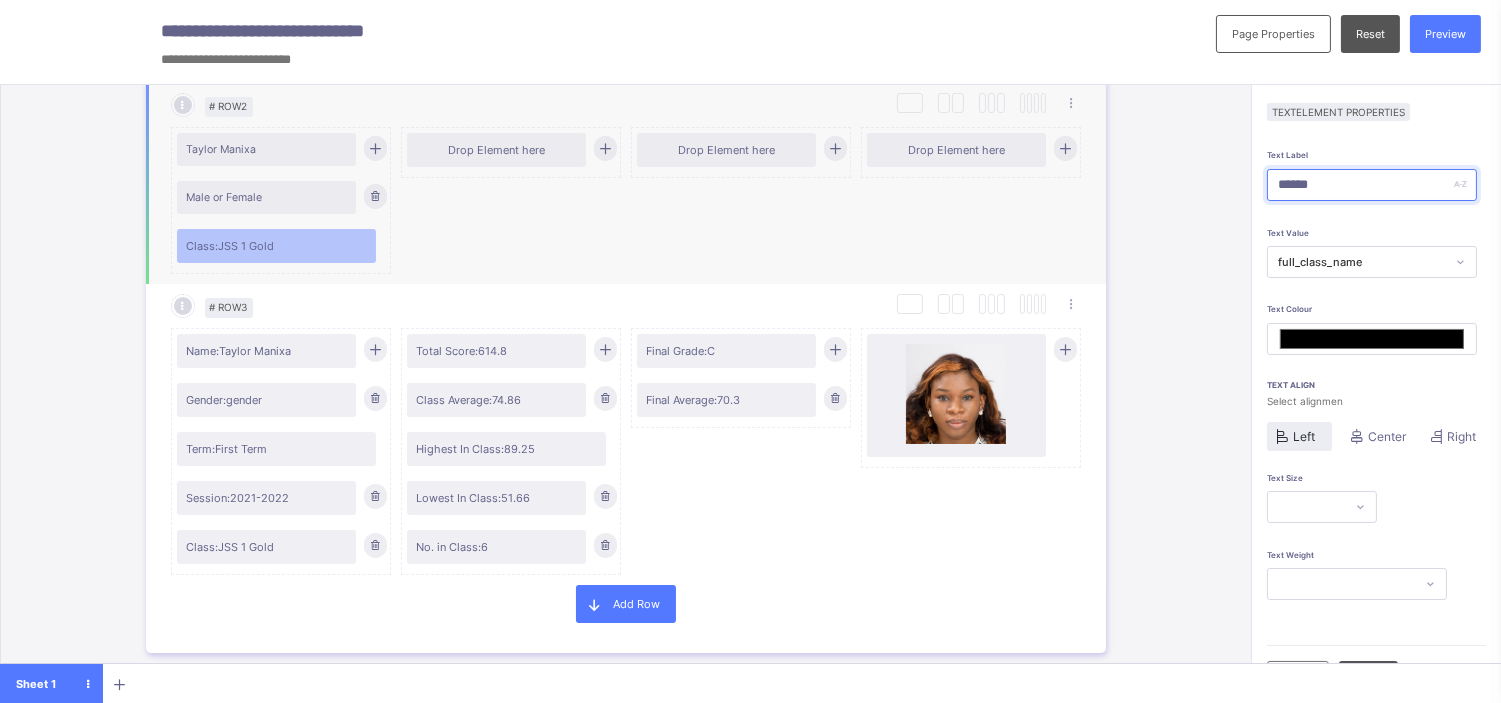 click on "Male or Female" at bounding box center [267, 197] 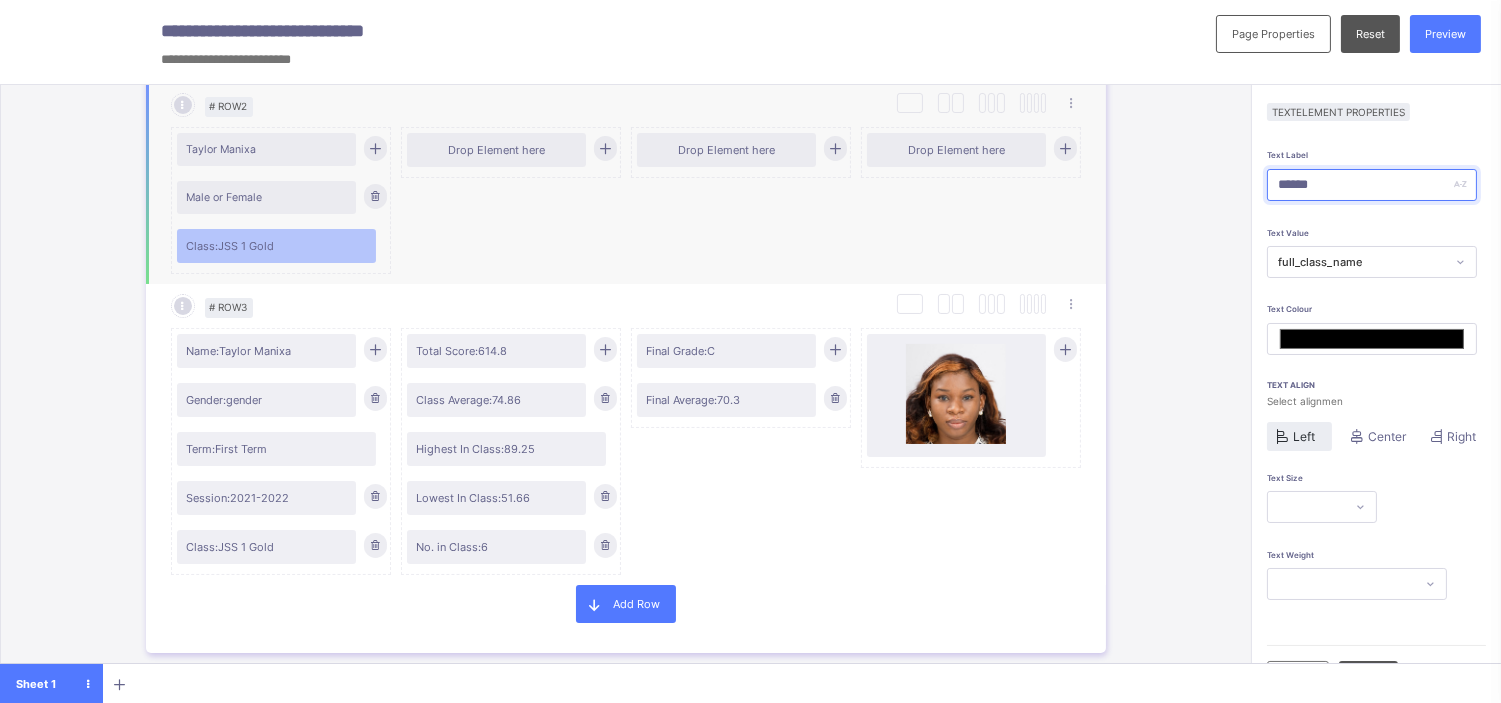type on "*******" 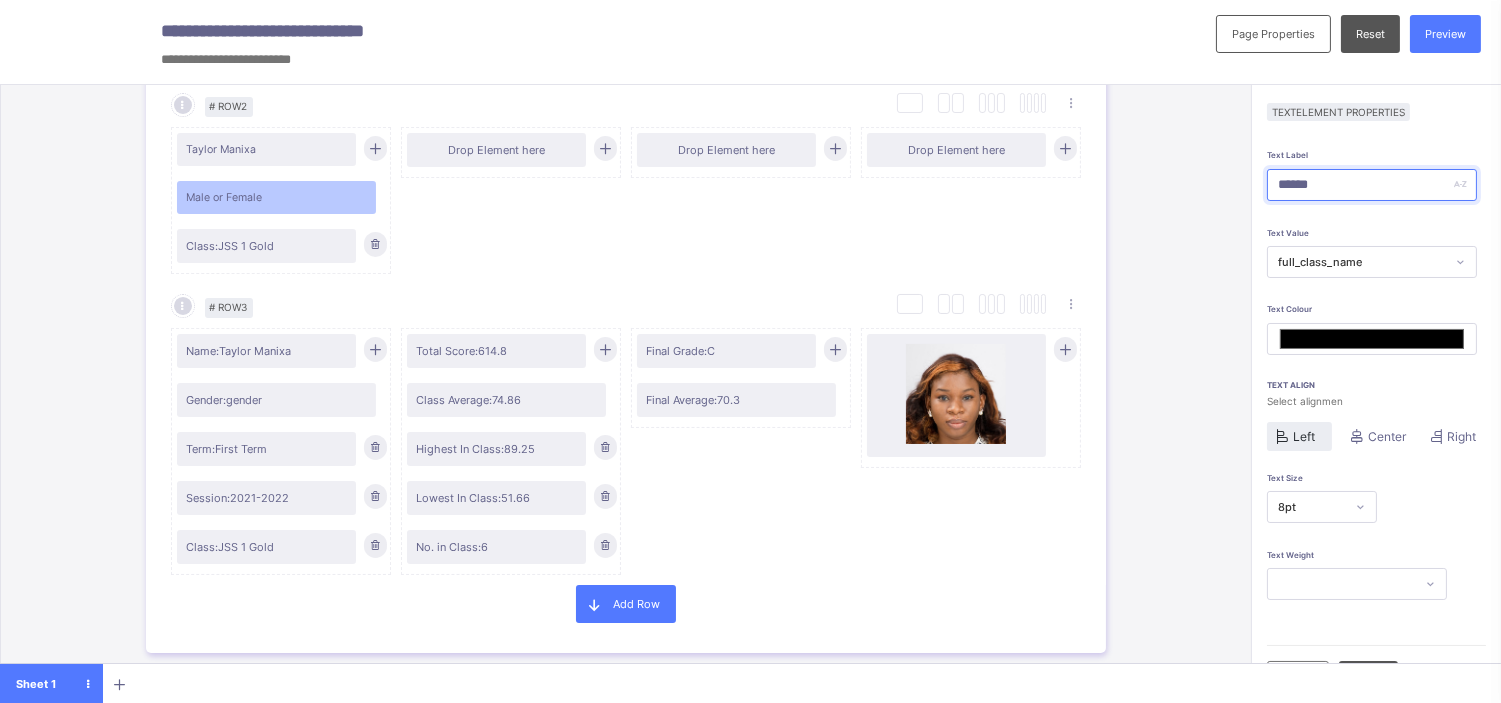 scroll, scrollTop: 158, scrollLeft: 0, axis: vertical 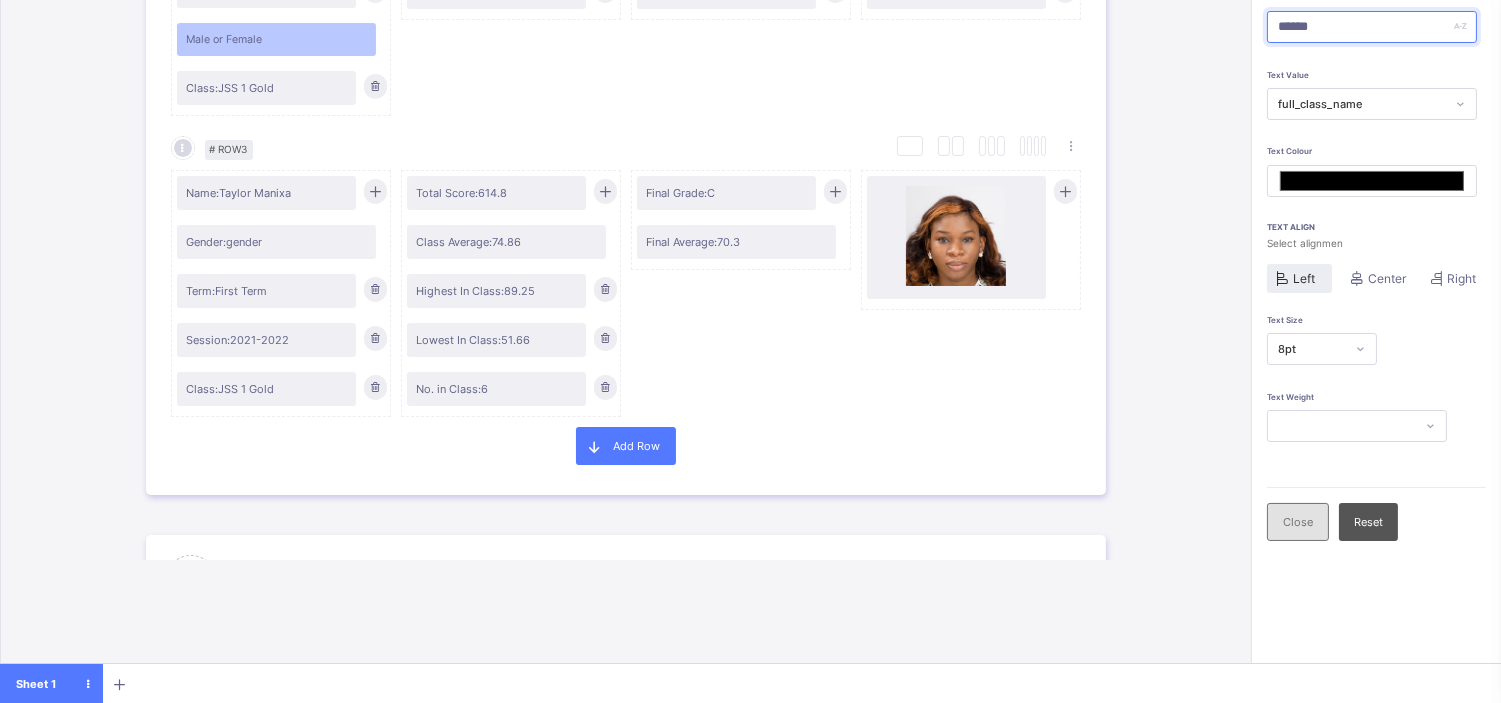 type on "******" 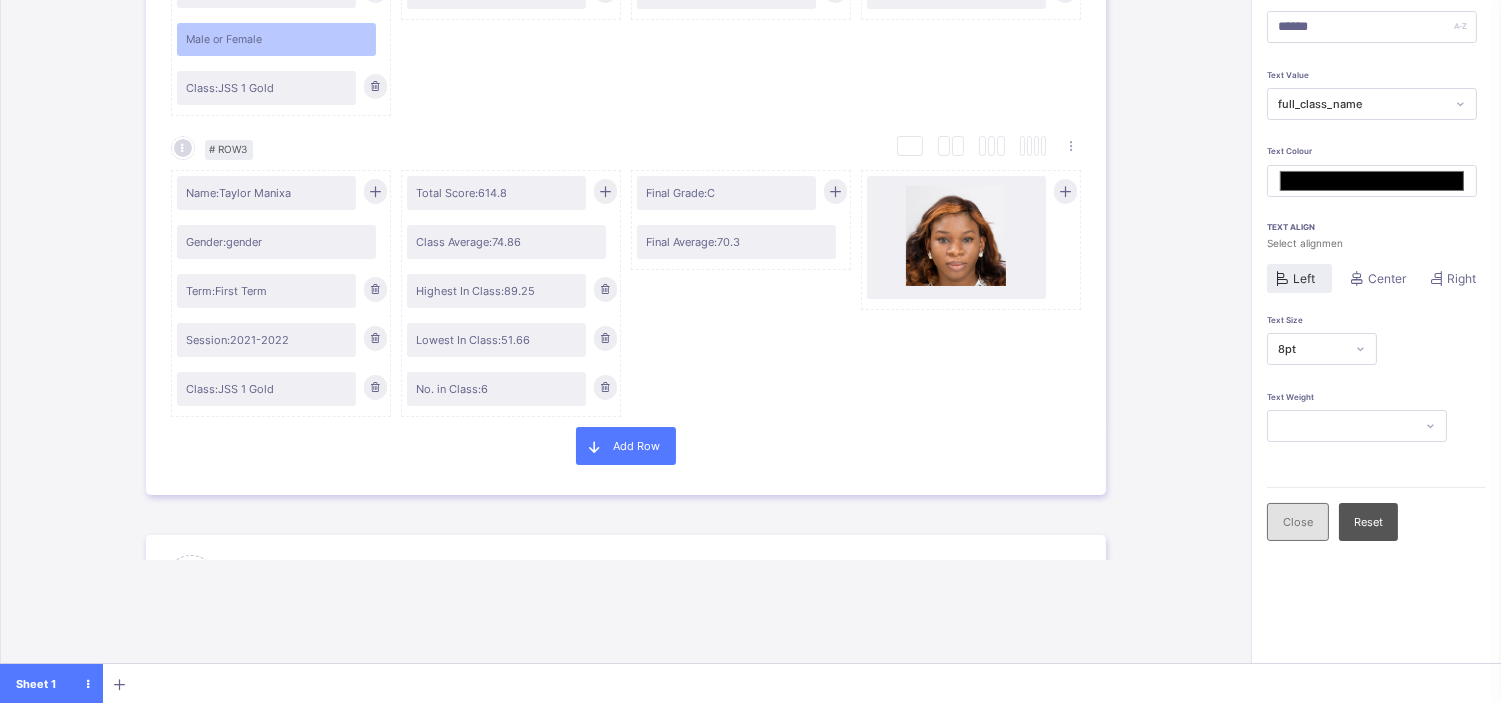 click on "Close" at bounding box center [1298, 522] 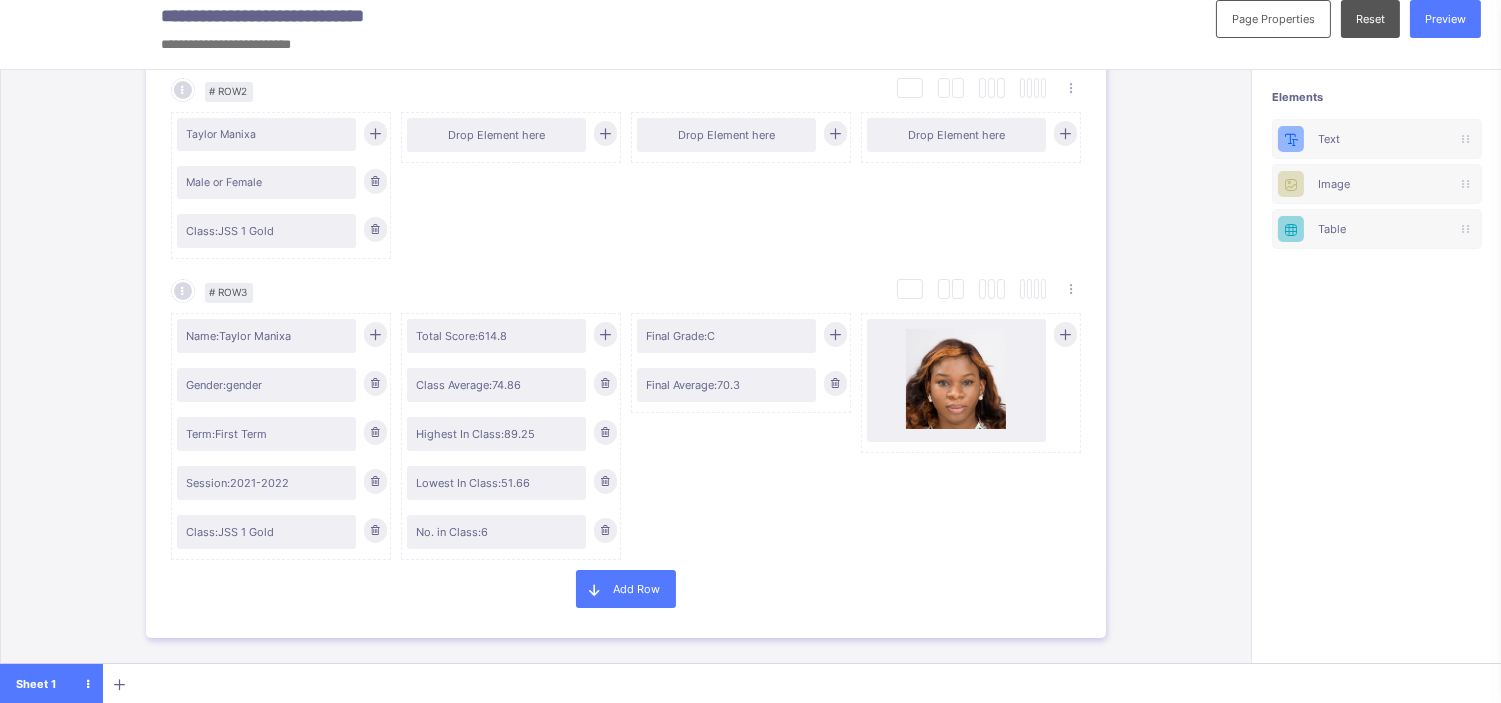 scroll, scrollTop: 14, scrollLeft: 0, axis: vertical 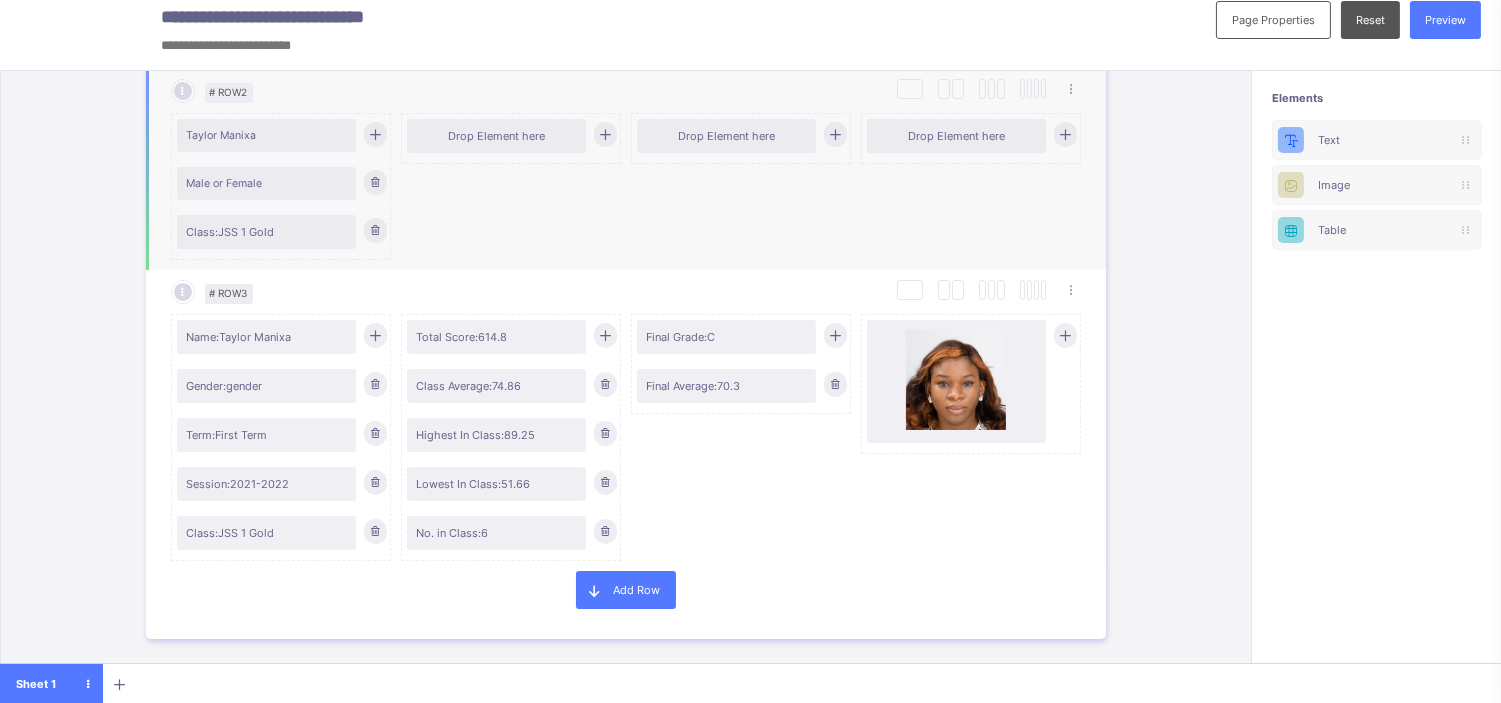 click on "Male or Female" at bounding box center (267, 183) 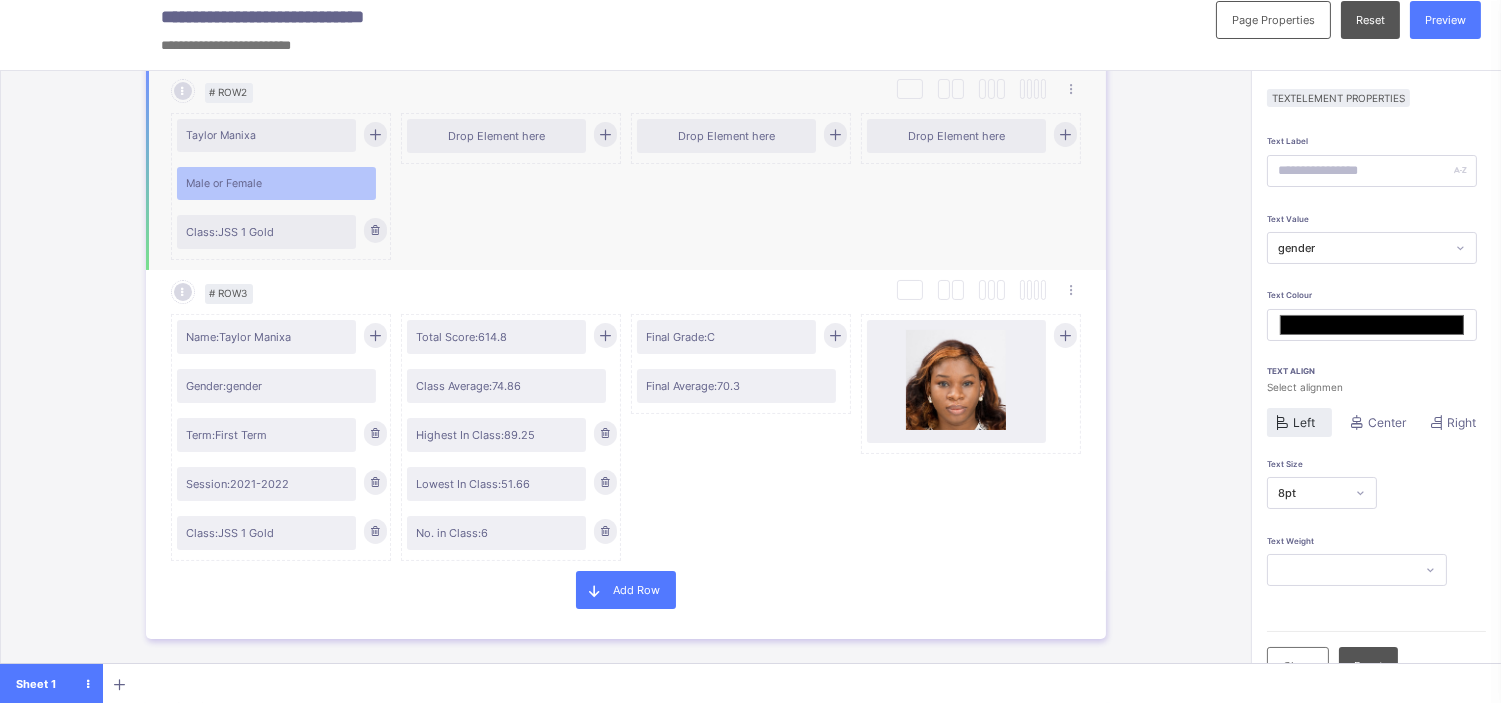 scroll, scrollTop: 158, scrollLeft: 0, axis: vertical 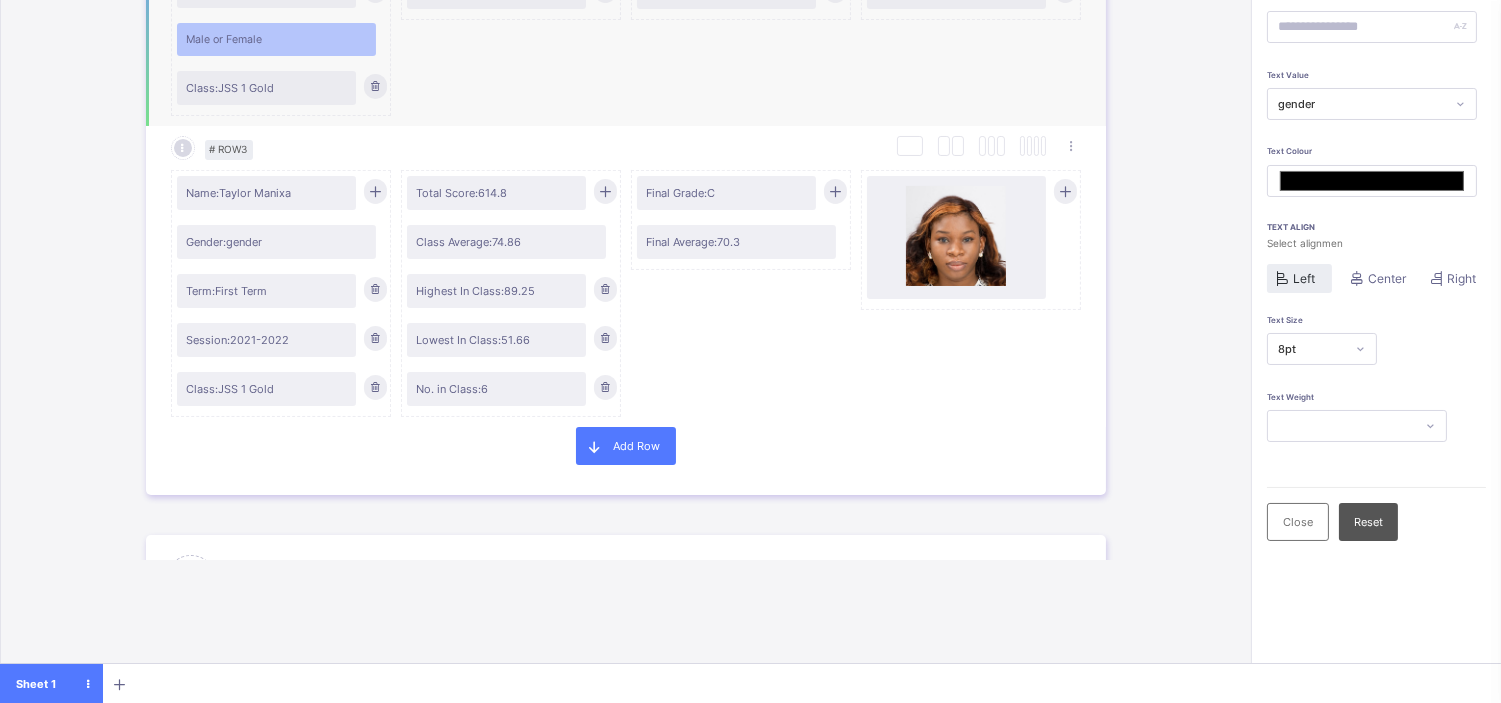 click on "Name:  Taylor Manixa" at bounding box center (267, 193) 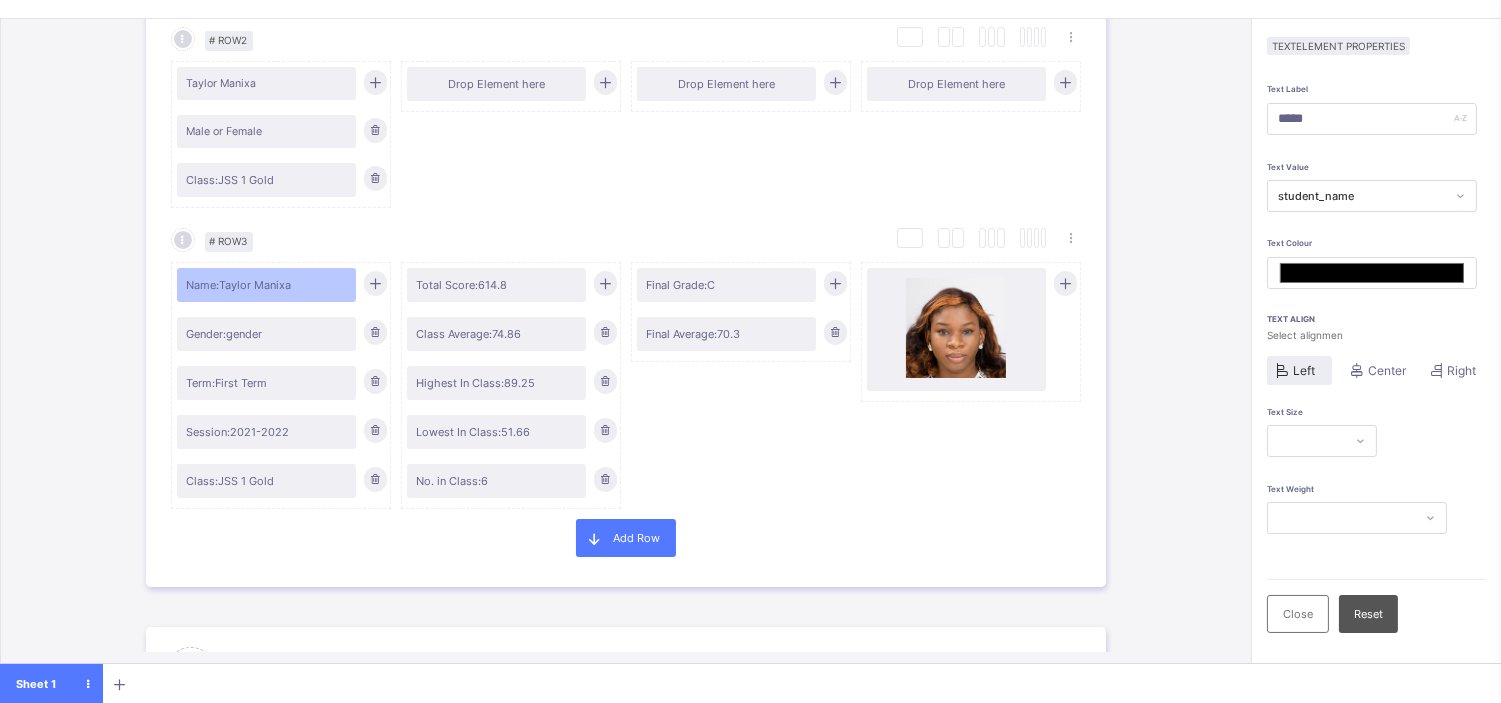 scroll, scrollTop: 64, scrollLeft: 0, axis: vertical 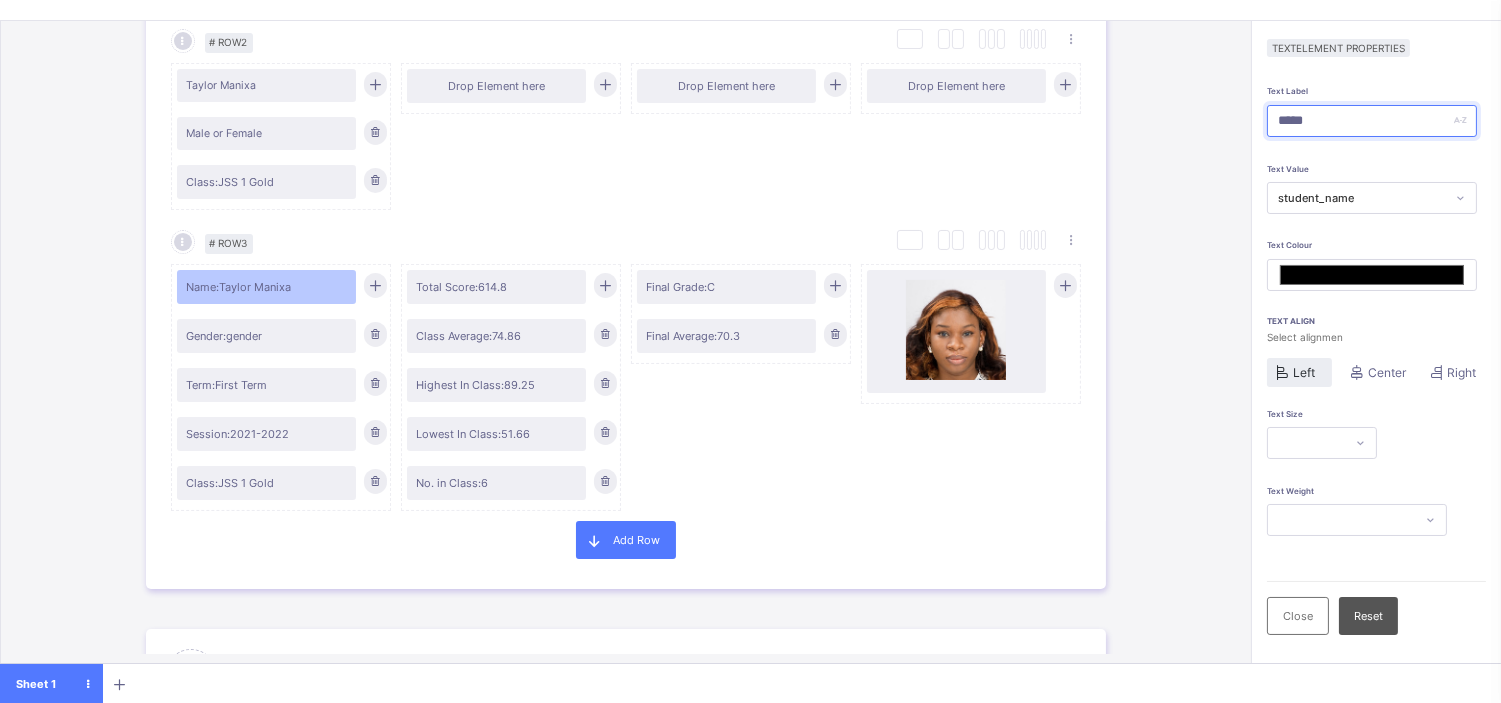 click on "*****" at bounding box center [1372, 121] 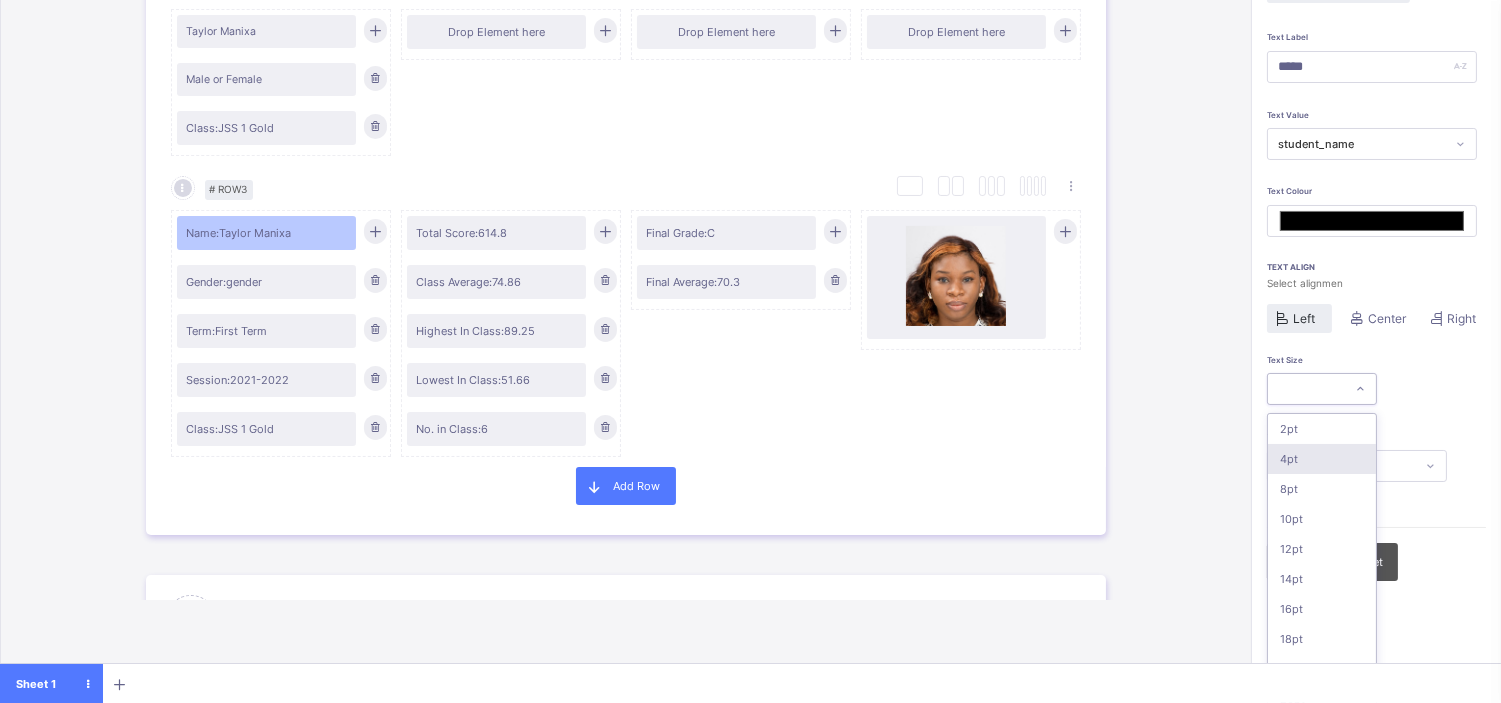 click on "option 4pt focused, 2 of 16. 16 results available. Use Up and Down to choose options, press Enter to select the currently focused option, press Escape to exit the menu, press Tab to select the option and exit the menu. 2pt 4pt 8pt 10pt 12pt 14pt 16pt 18pt 20pt 26pt 30pt 33pt 36pt 40pt 44pt 48pt" at bounding box center [1322, 389] 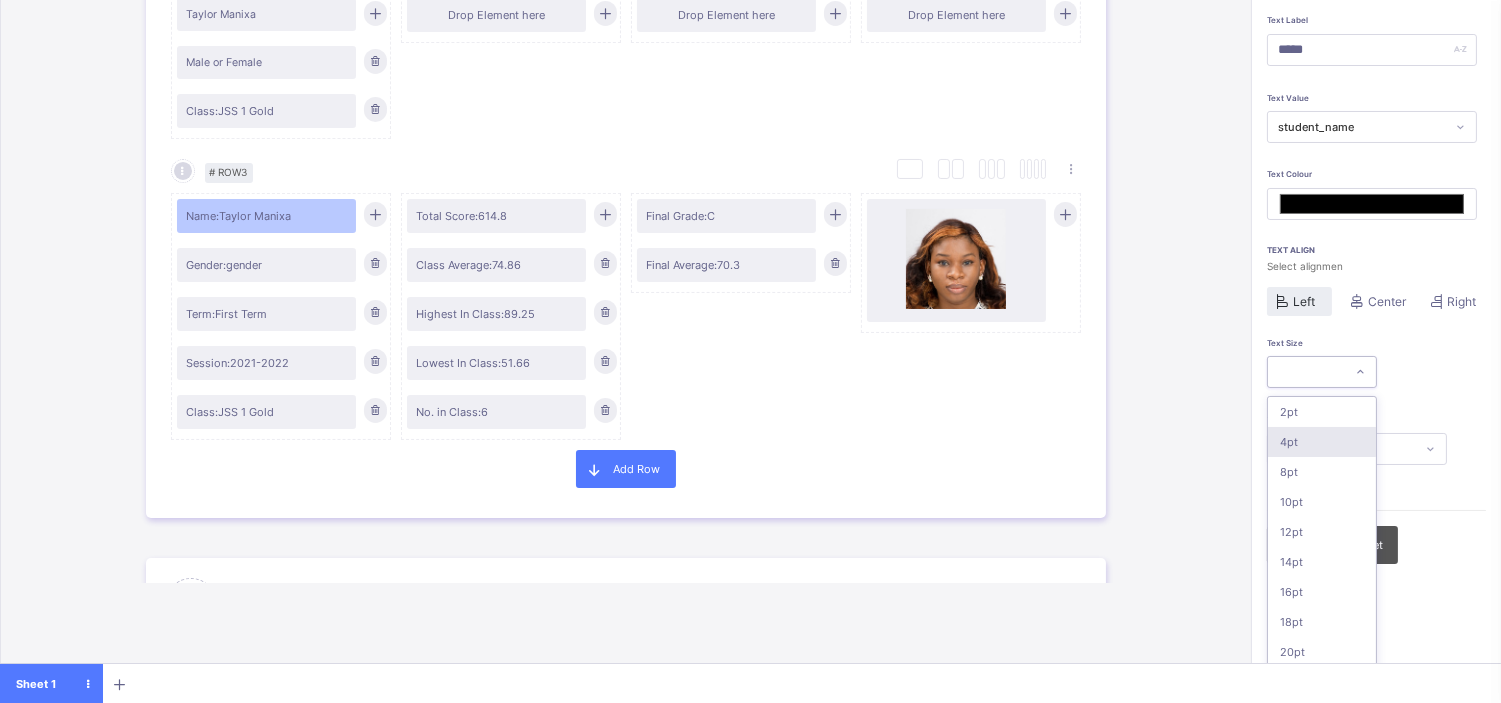 scroll, scrollTop: 136, scrollLeft: 0, axis: vertical 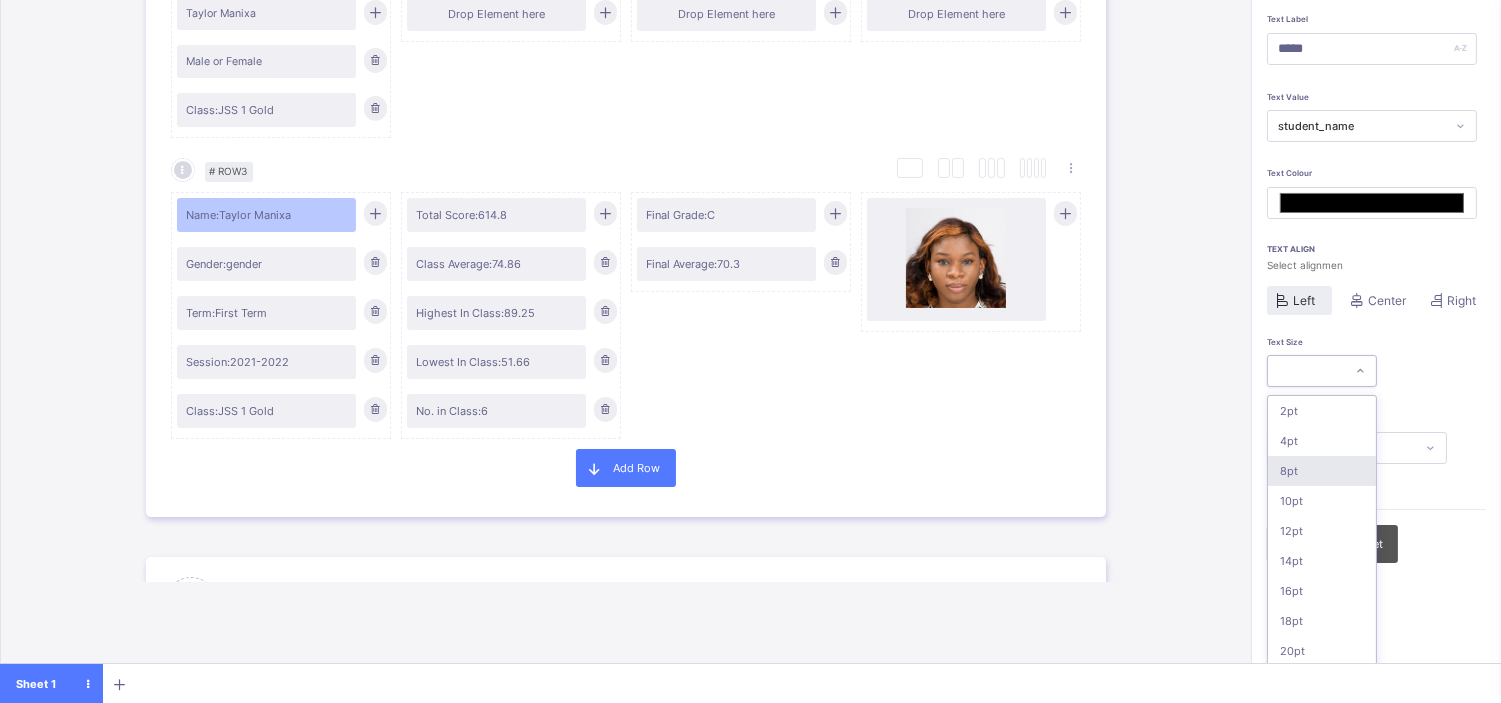 click on "8pt" at bounding box center (1322, 471) 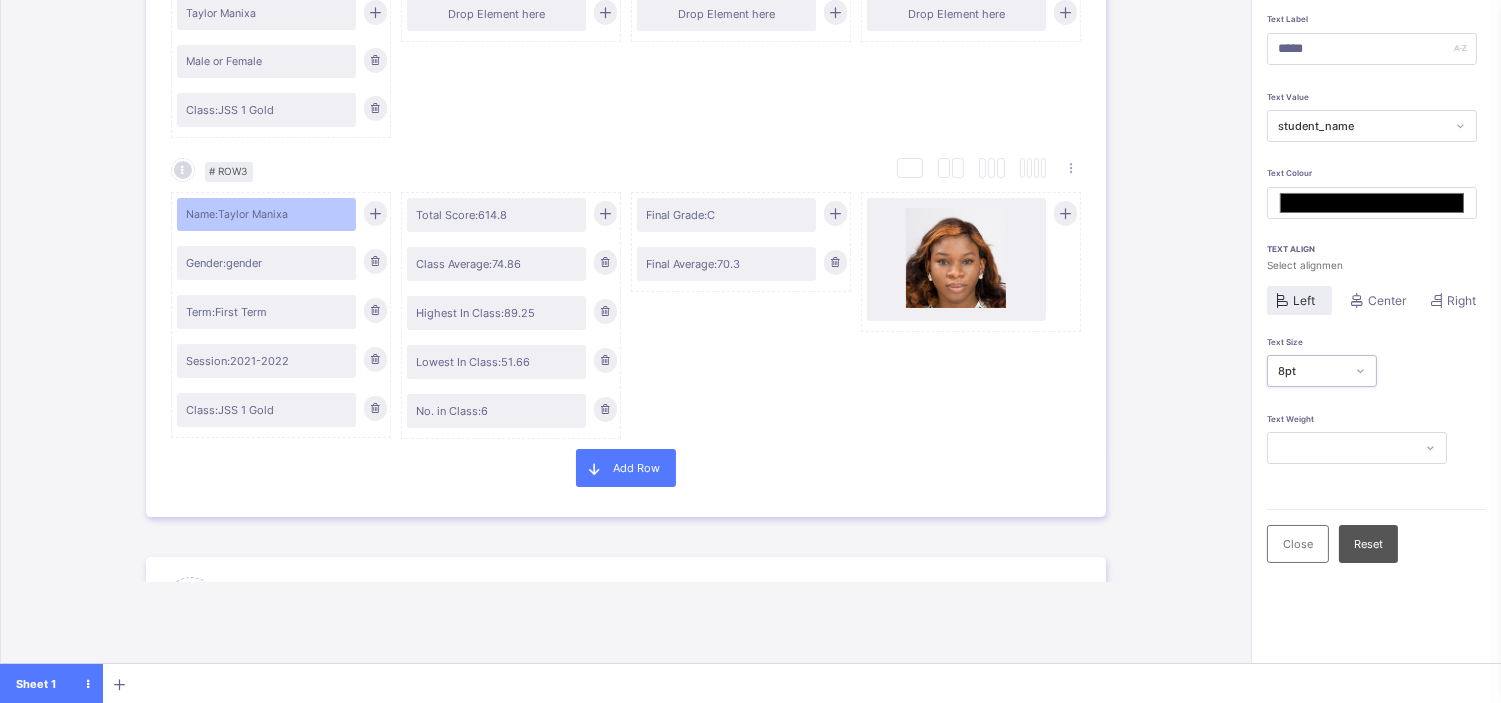 scroll, scrollTop: 0, scrollLeft: 0, axis: both 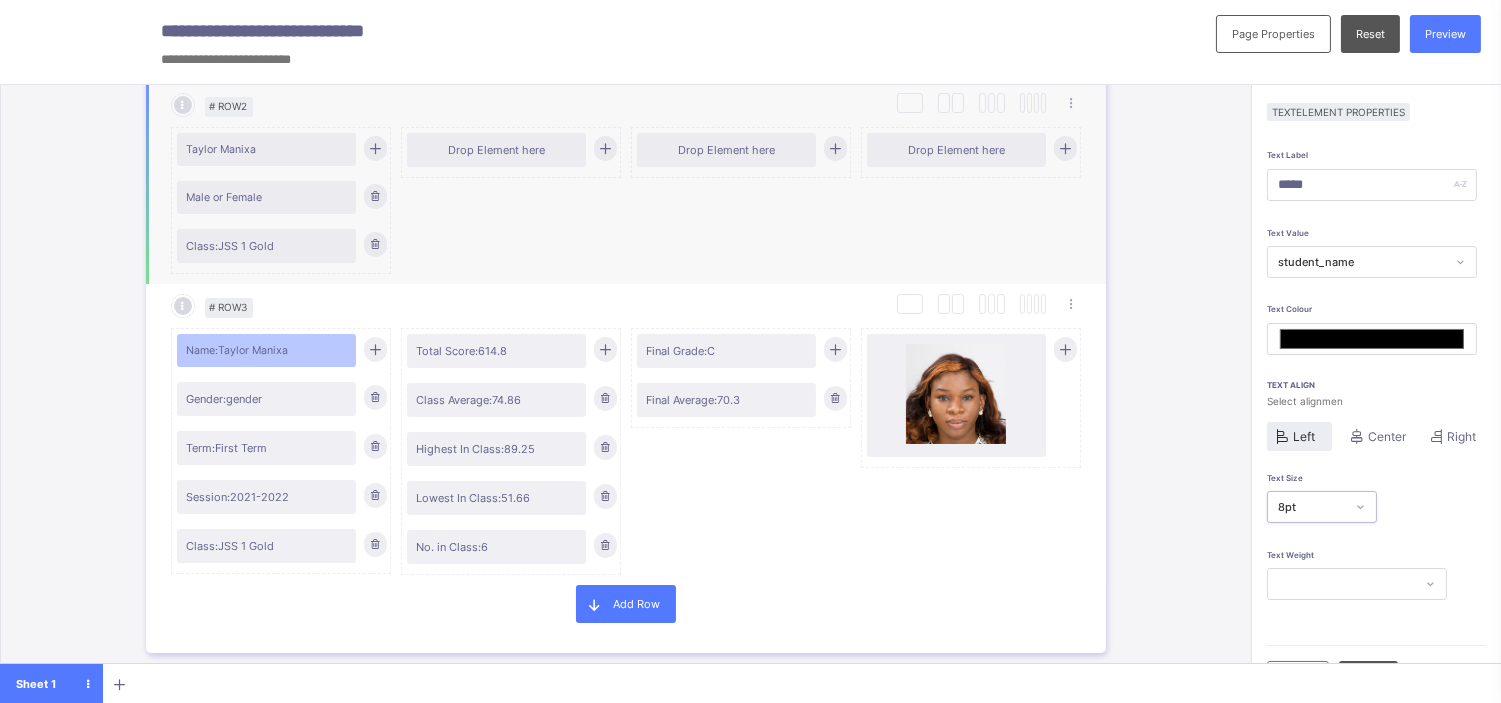 click on "Male or Female" at bounding box center (267, 197) 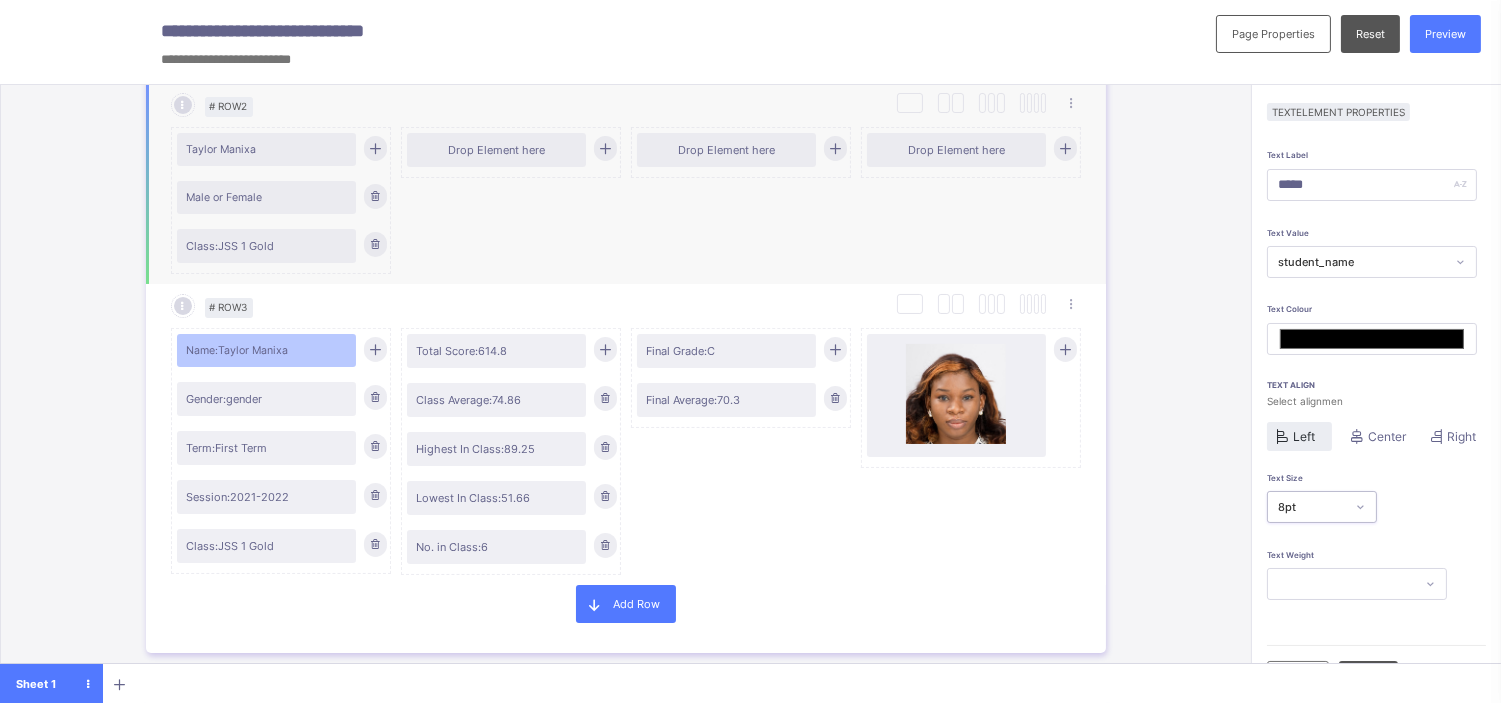 type 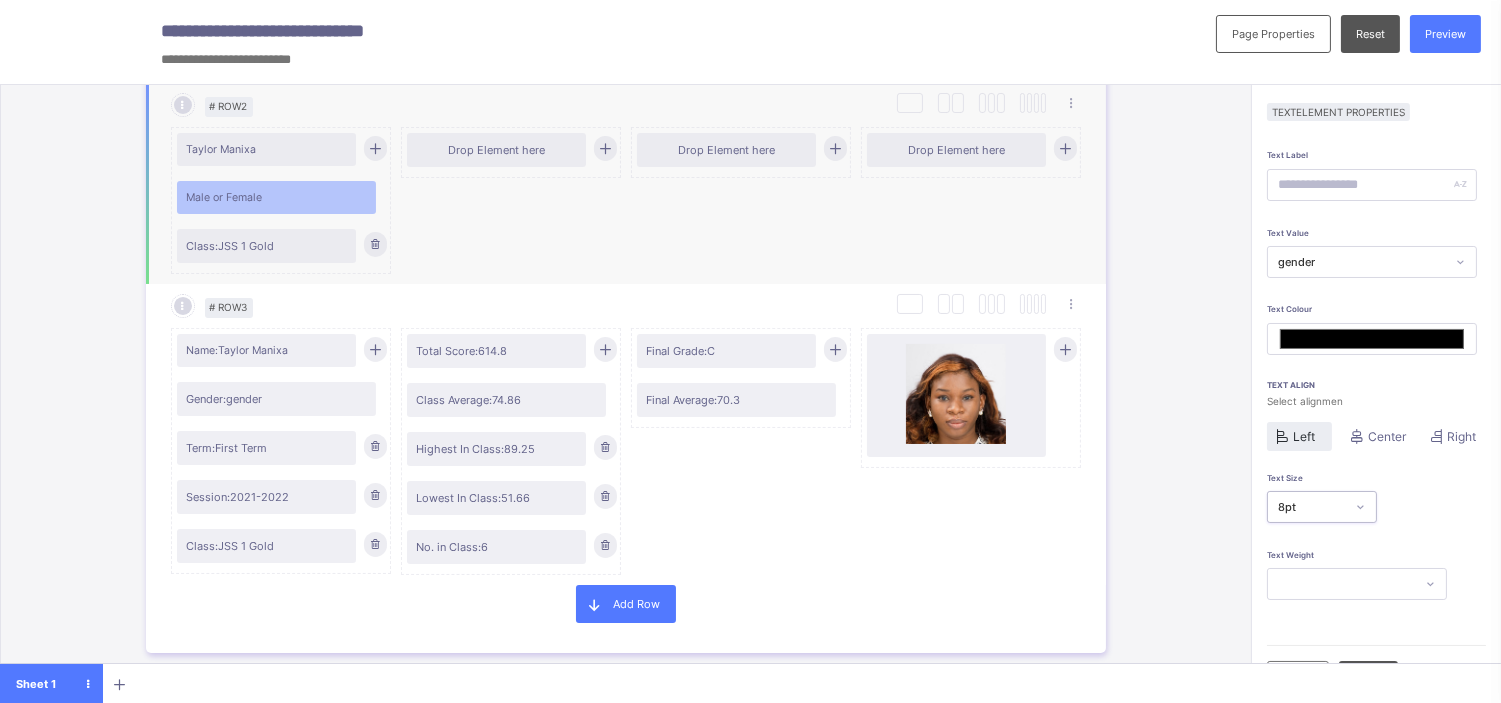 click on "Male or Female" at bounding box center [277, 197] 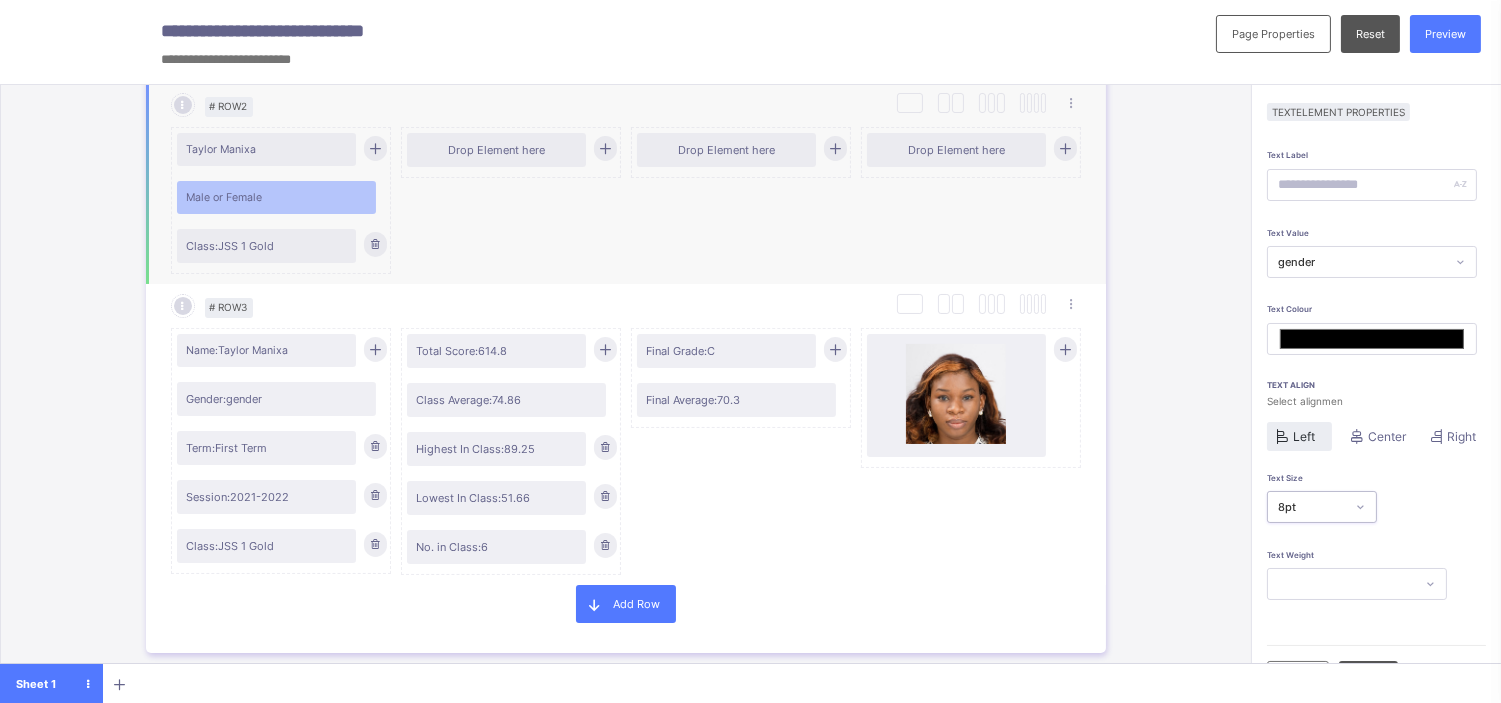 click on "Male or Female" at bounding box center [277, 197] 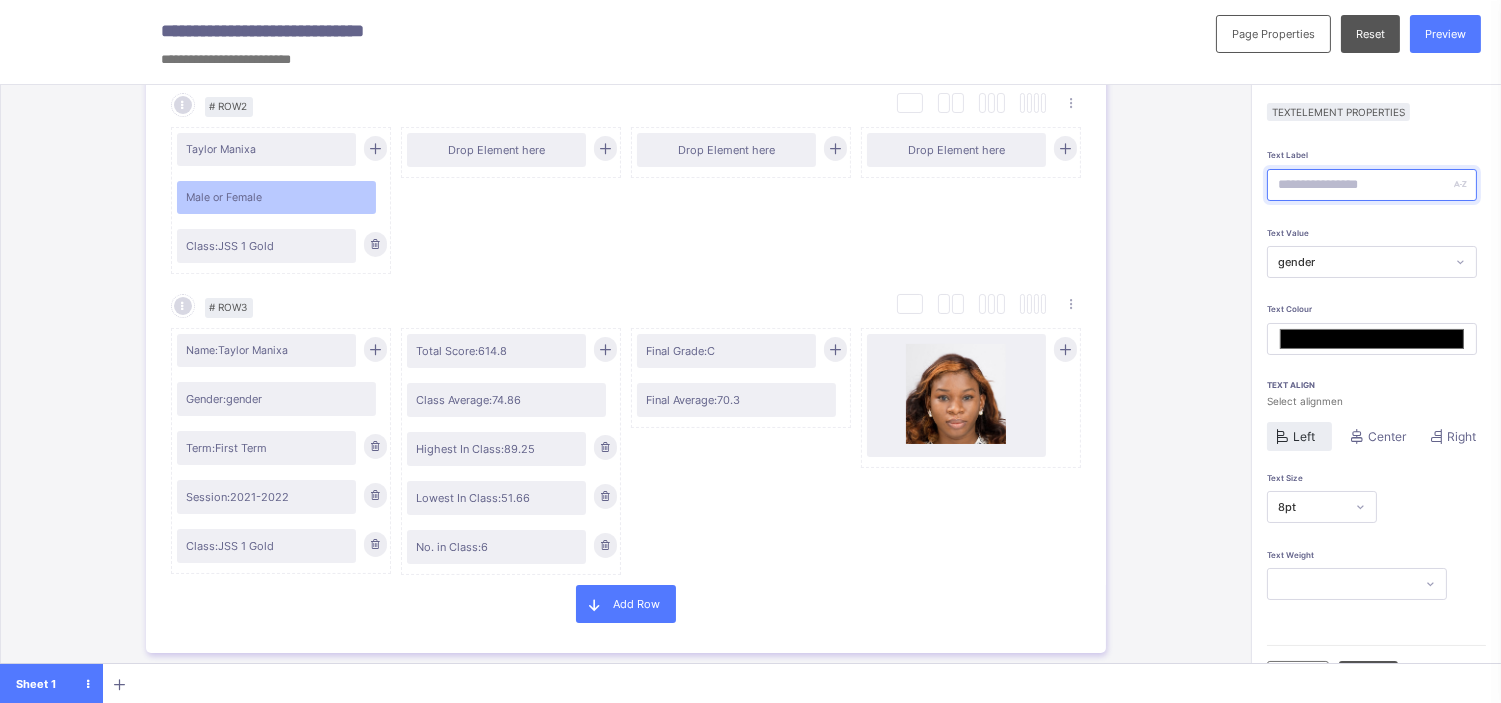 click at bounding box center (1372, 185) 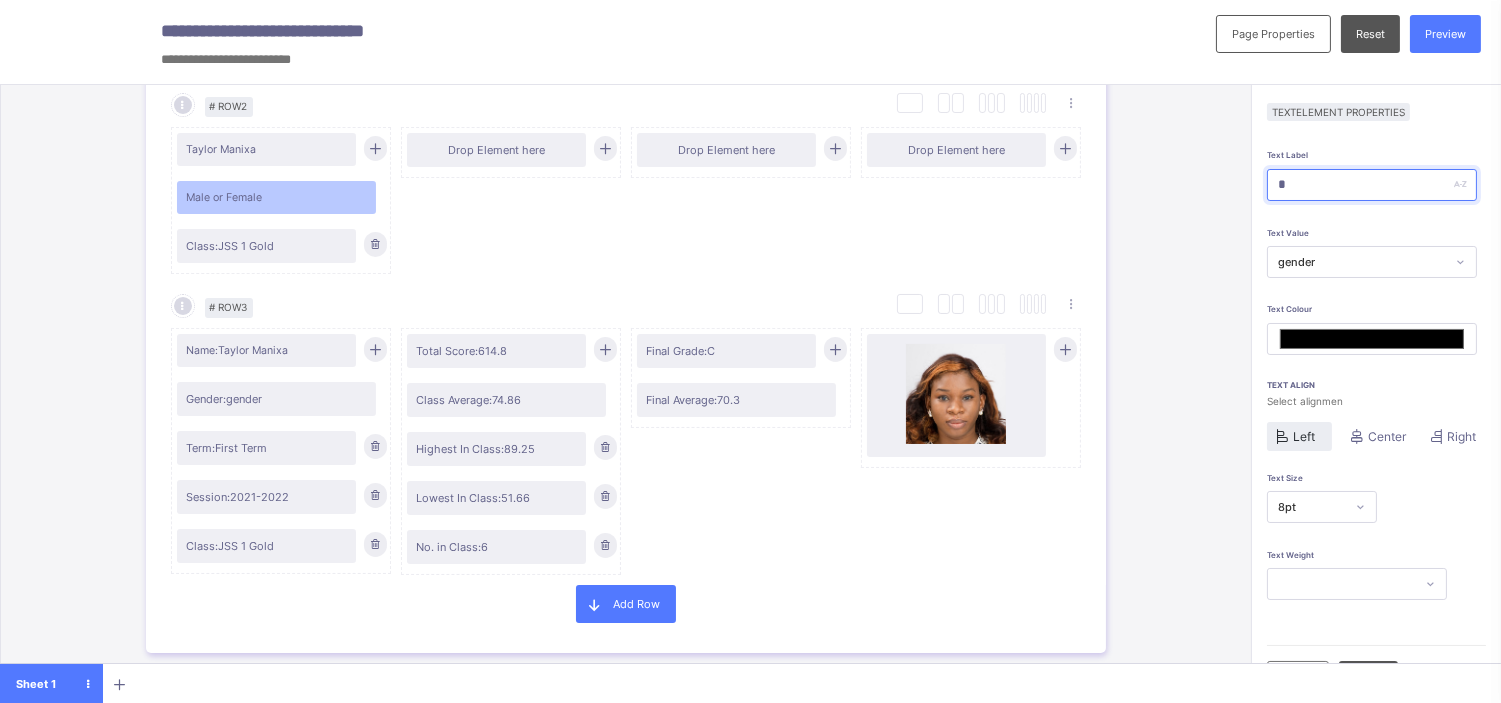 type on "*******" 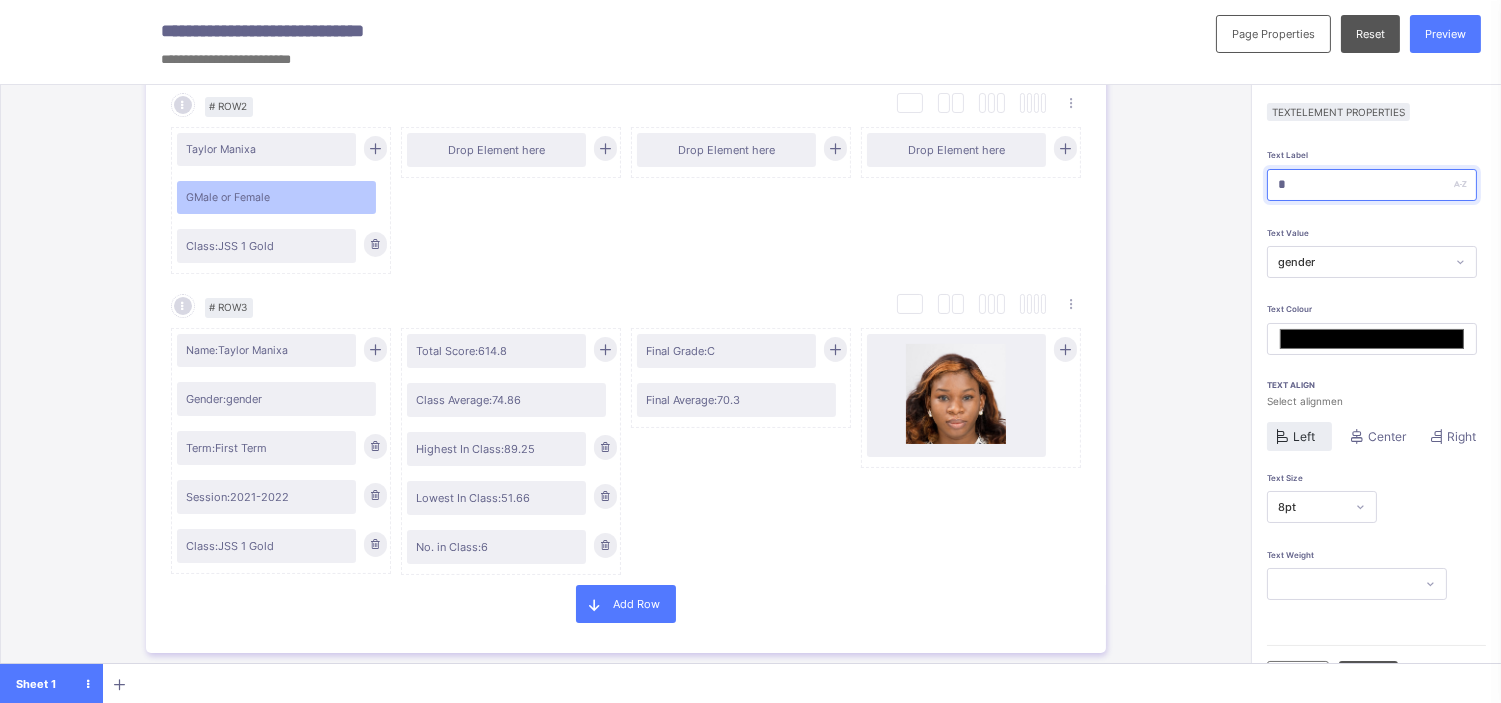 type on "**" 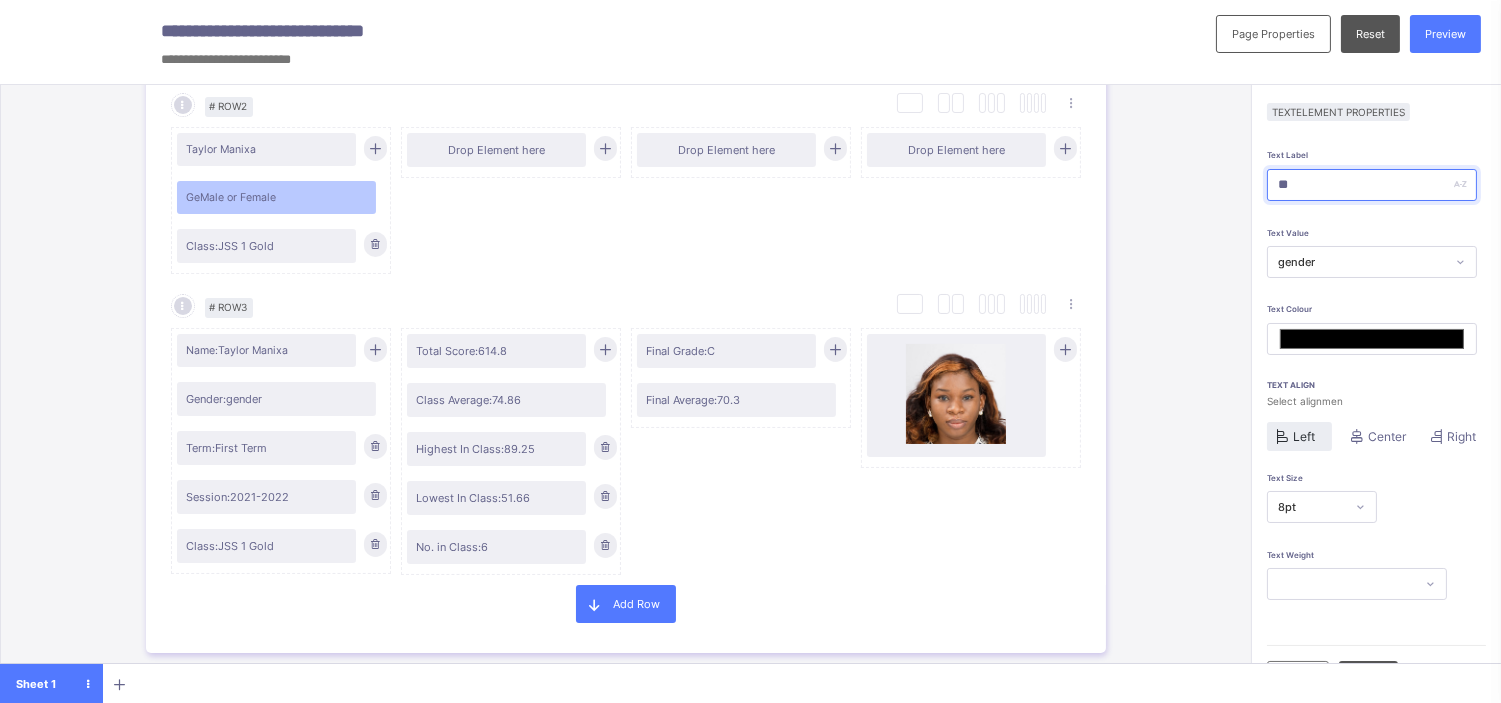 type on "***" 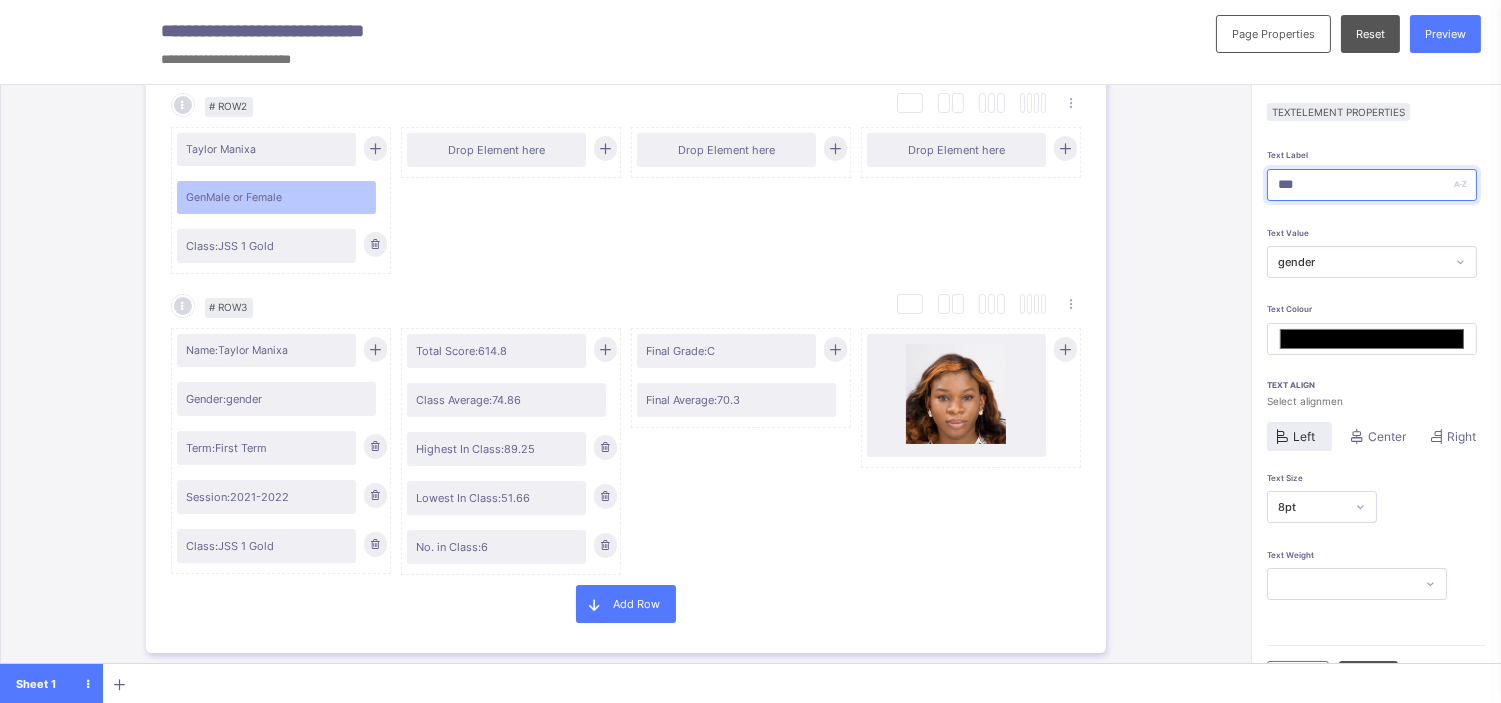 type on "****" 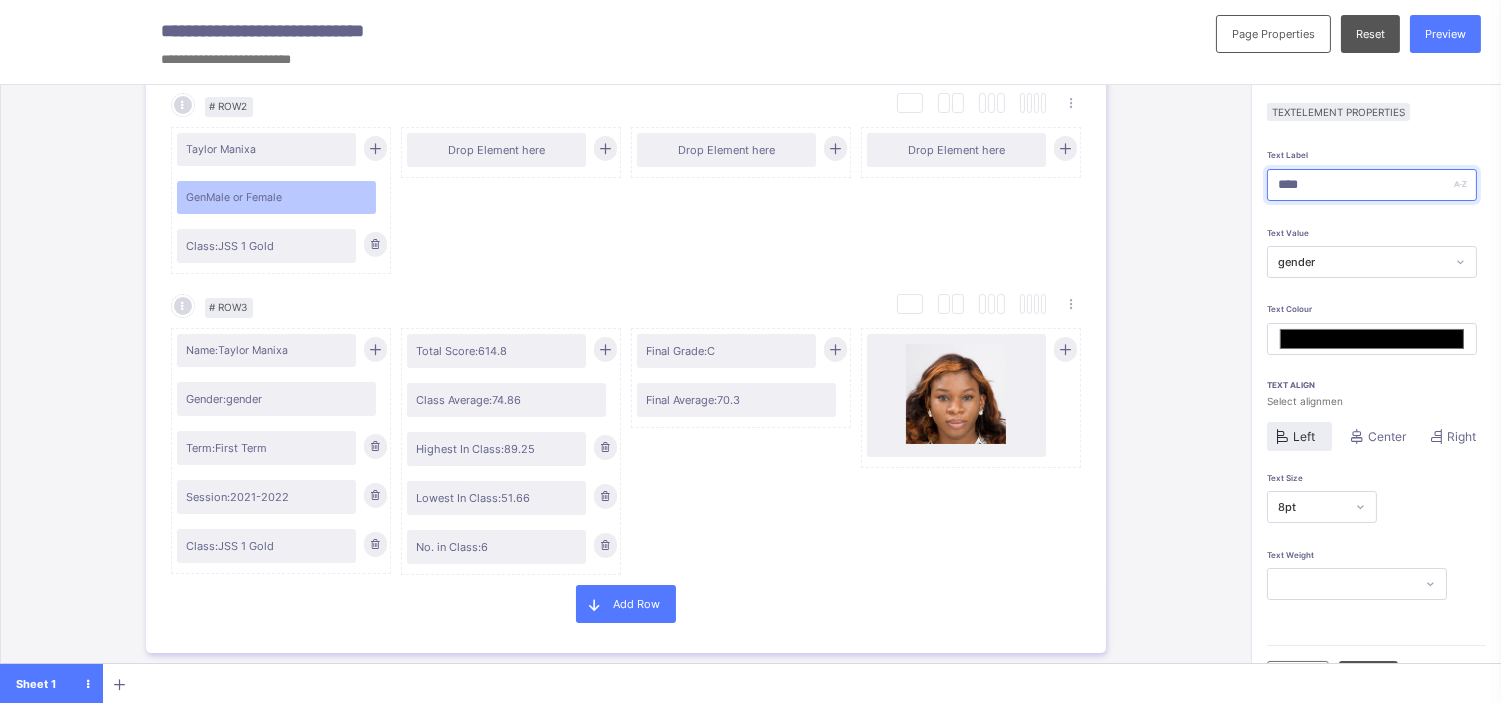 type on "*******" 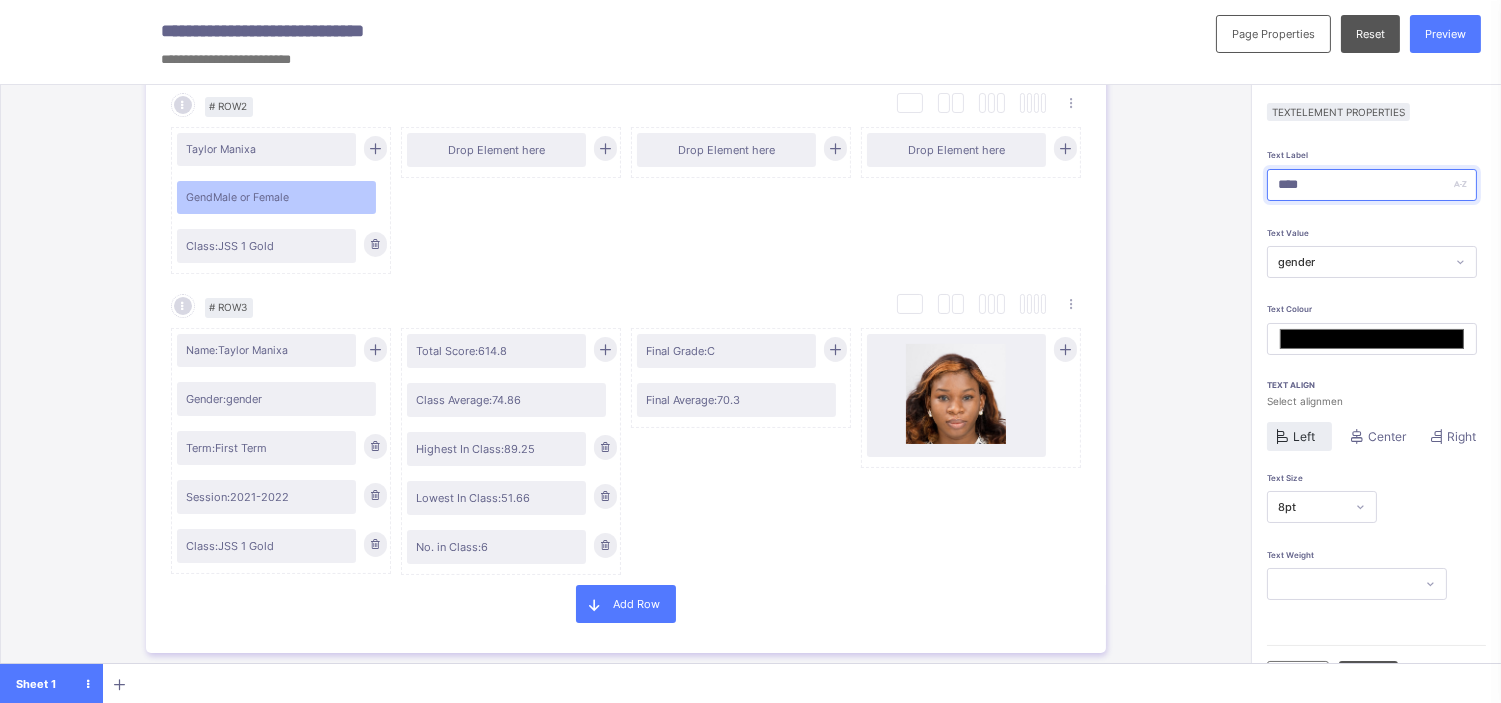 type on "*****" 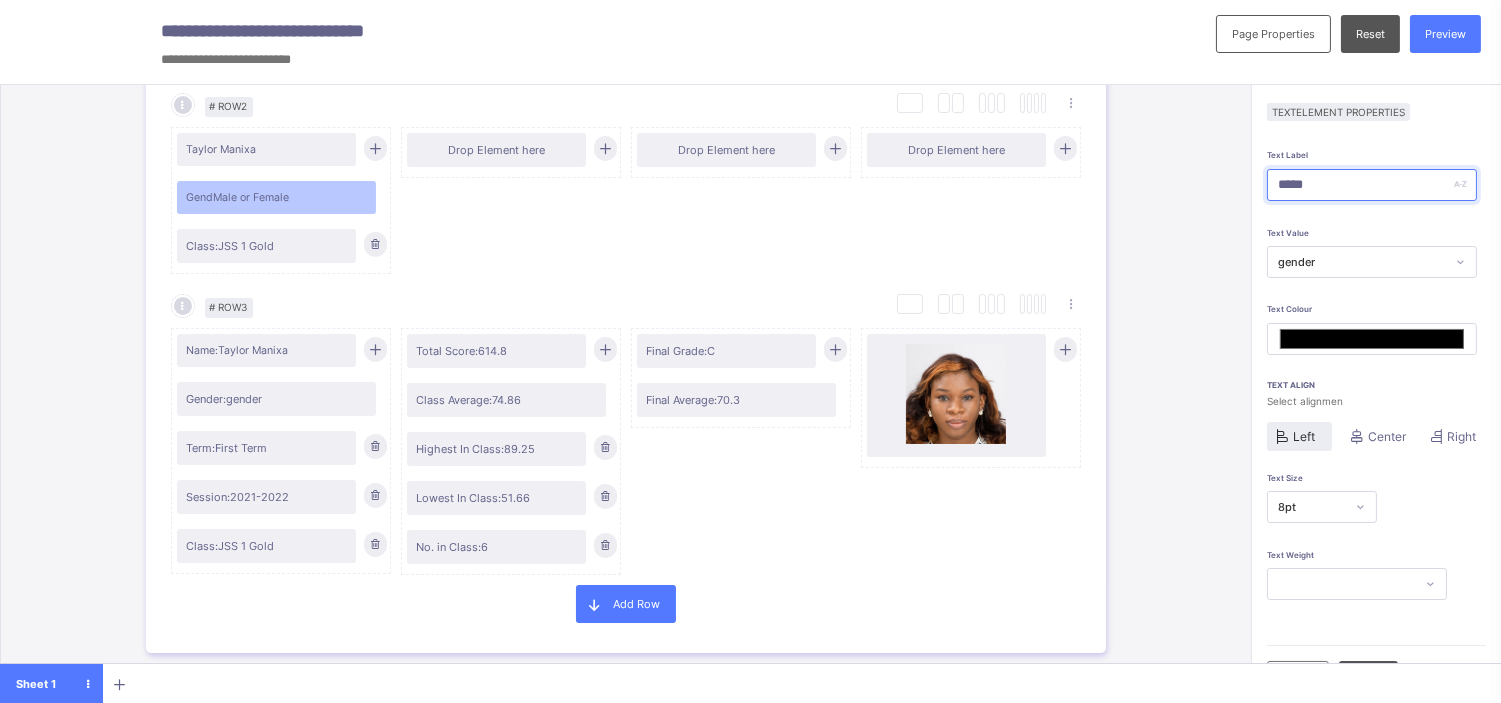 type on "******" 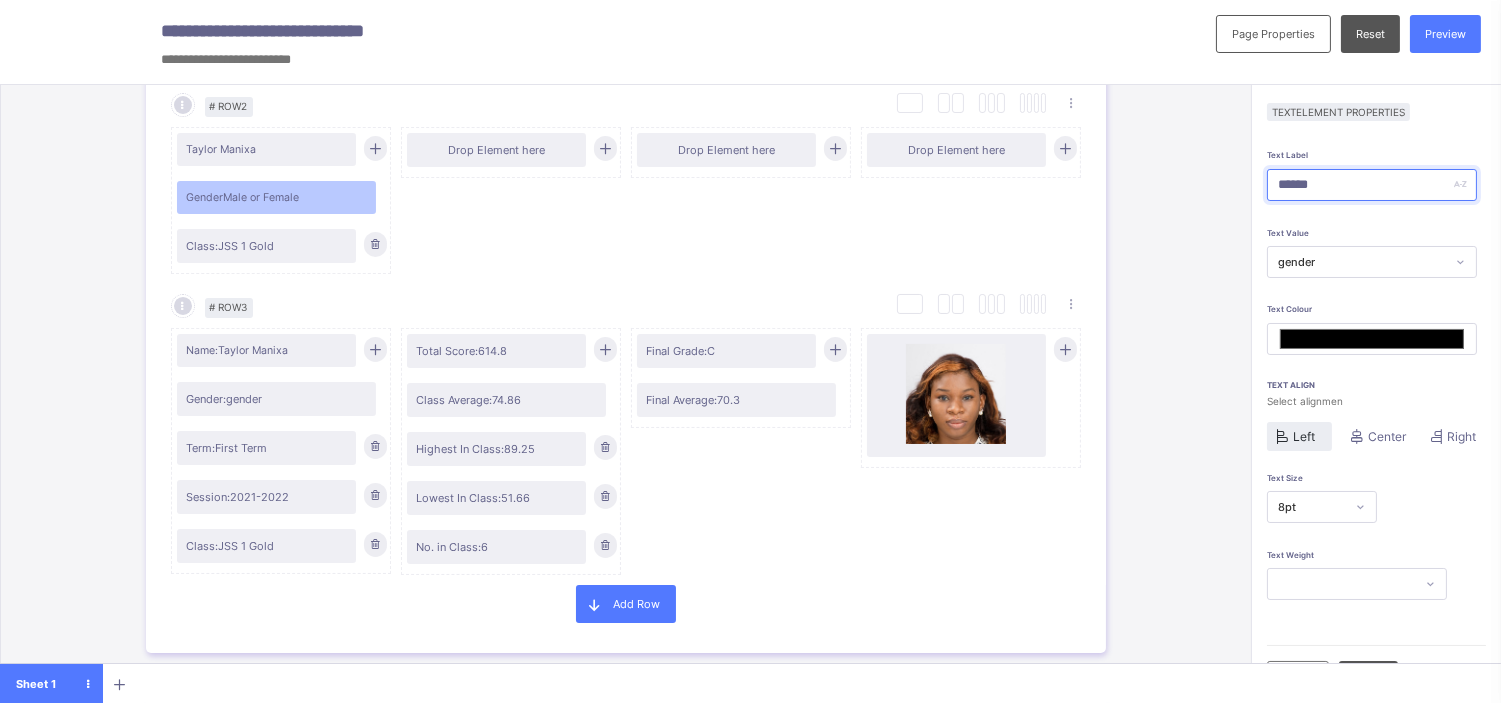 type on "*******" 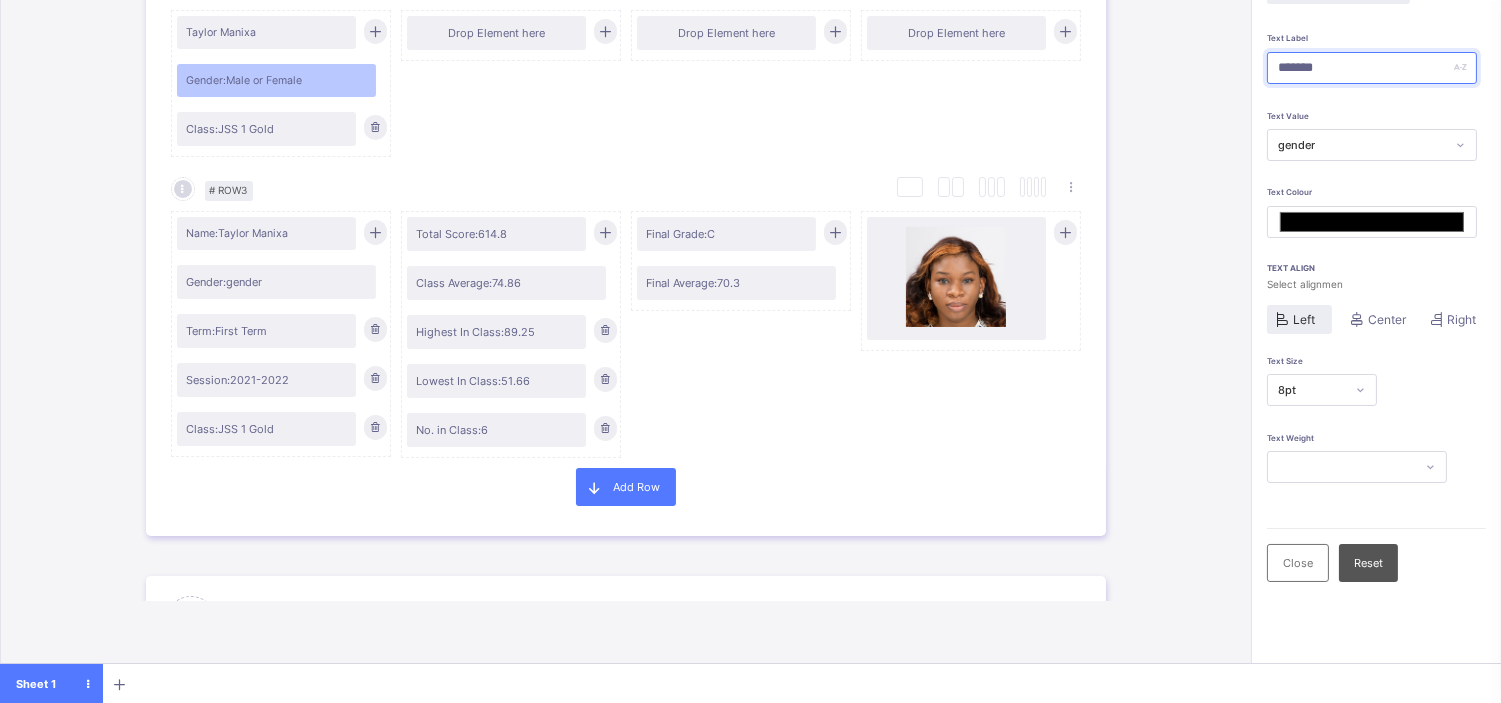 scroll, scrollTop: 158, scrollLeft: 0, axis: vertical 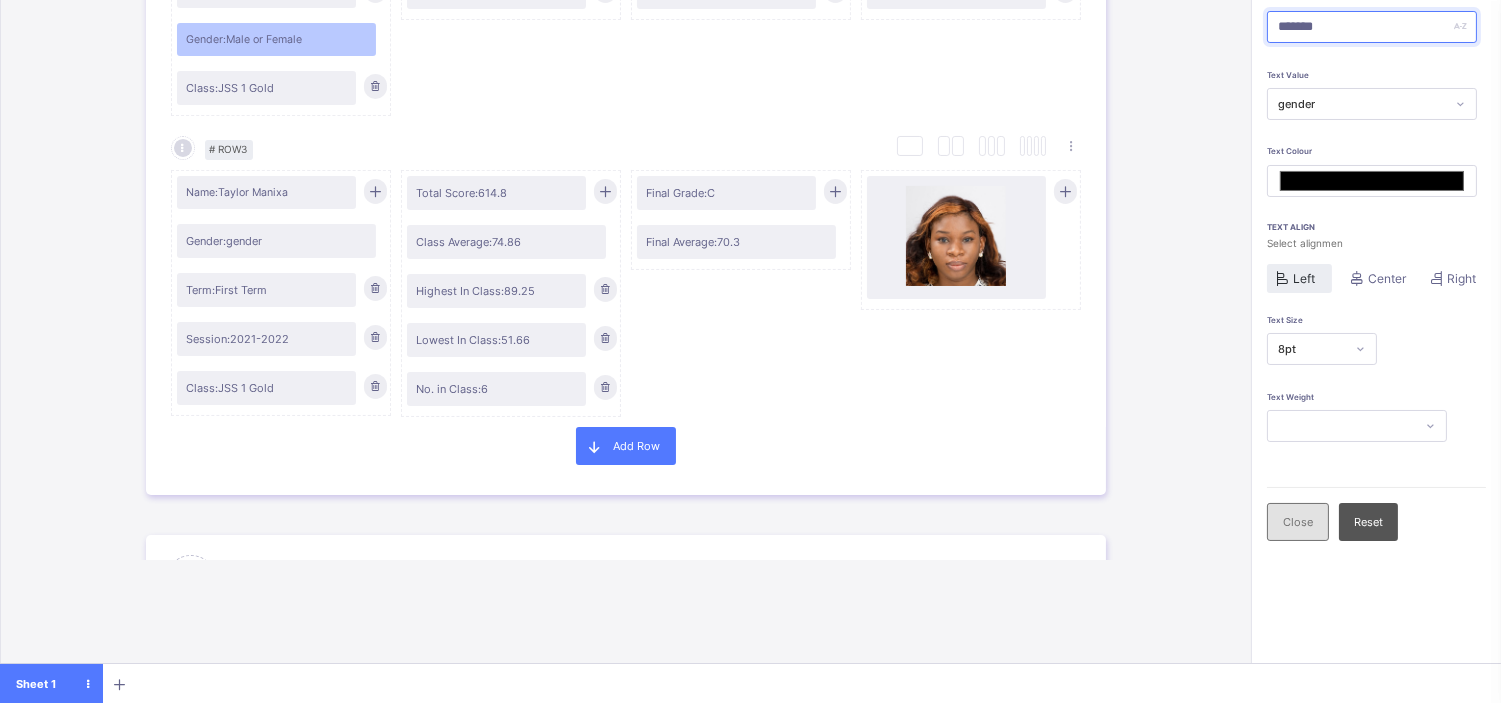 type on "*******" 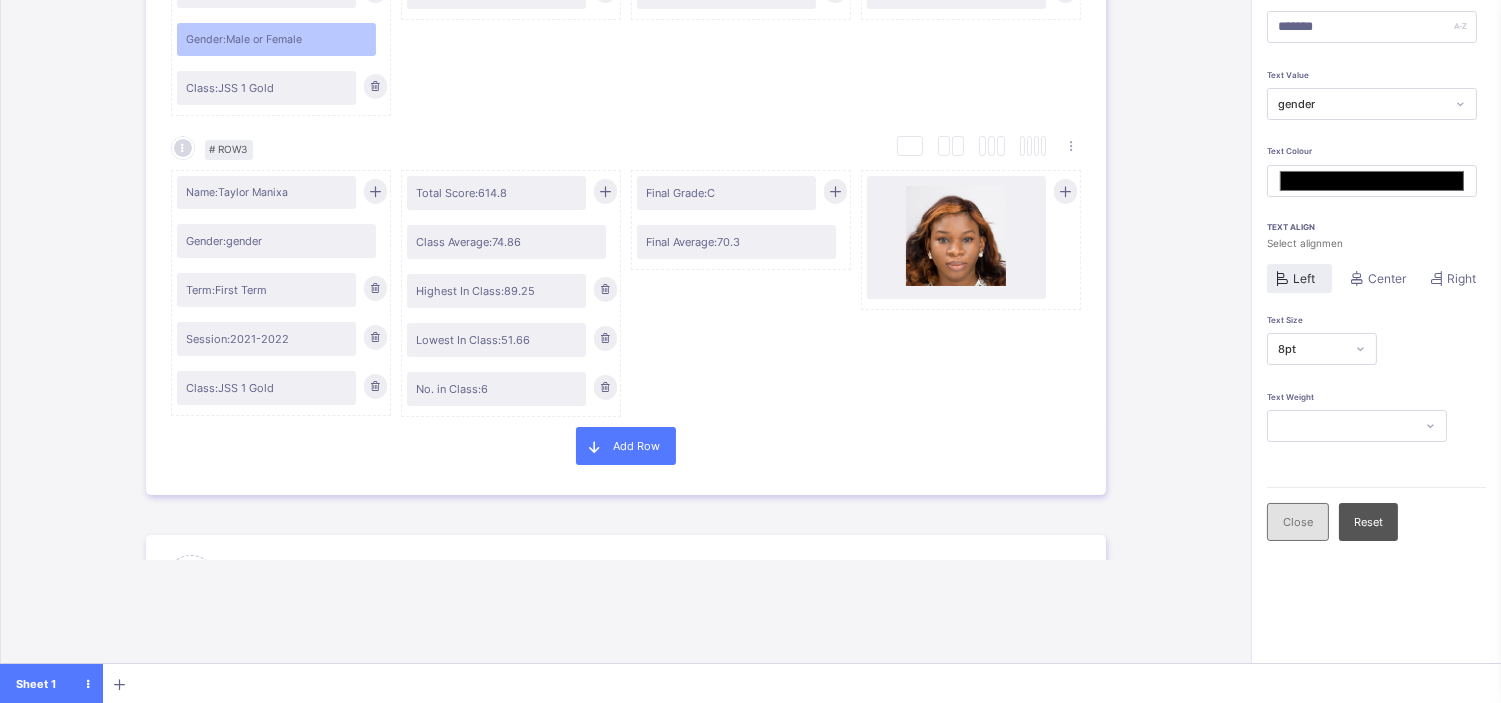 click on "Close" at bounding box center (1298, 522) 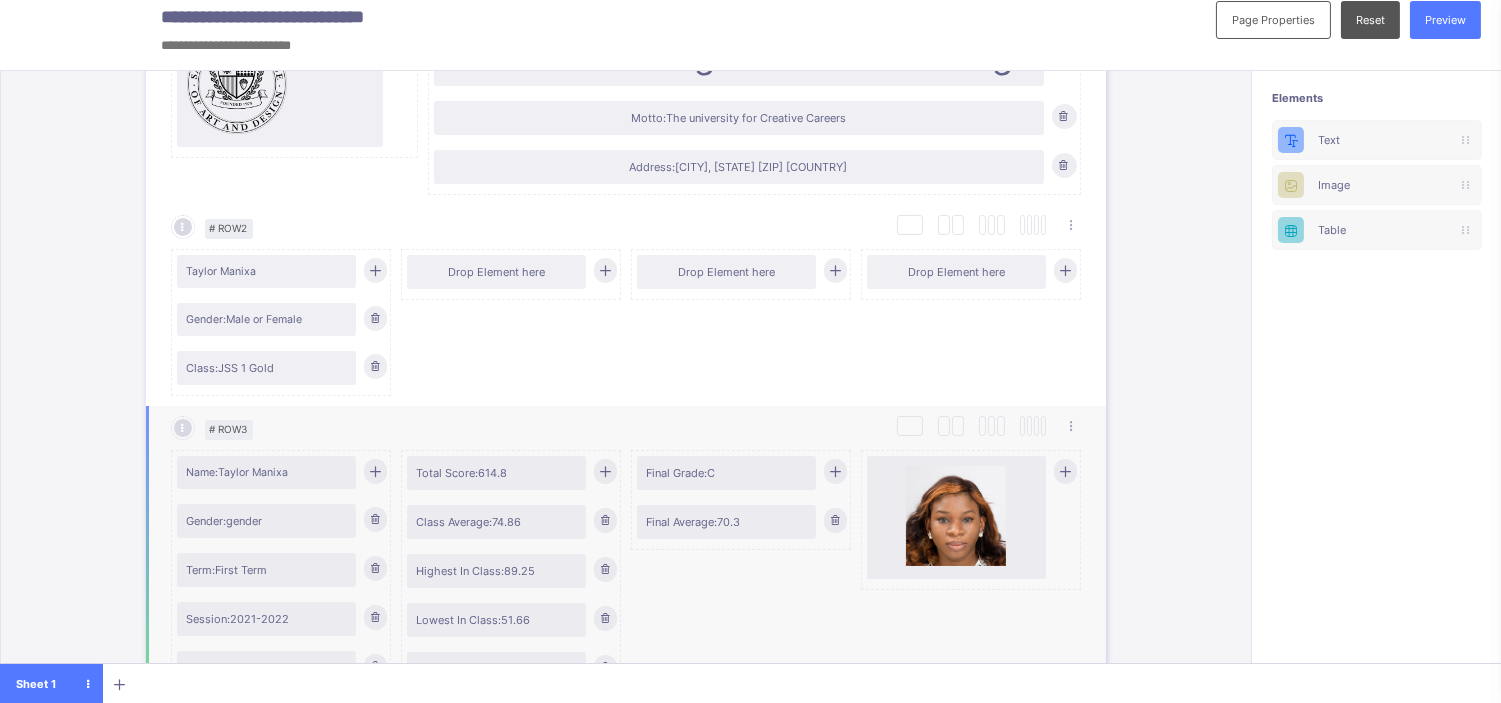 scroll, scrollTop: 297, scrollLeft: 0, axis: vertical 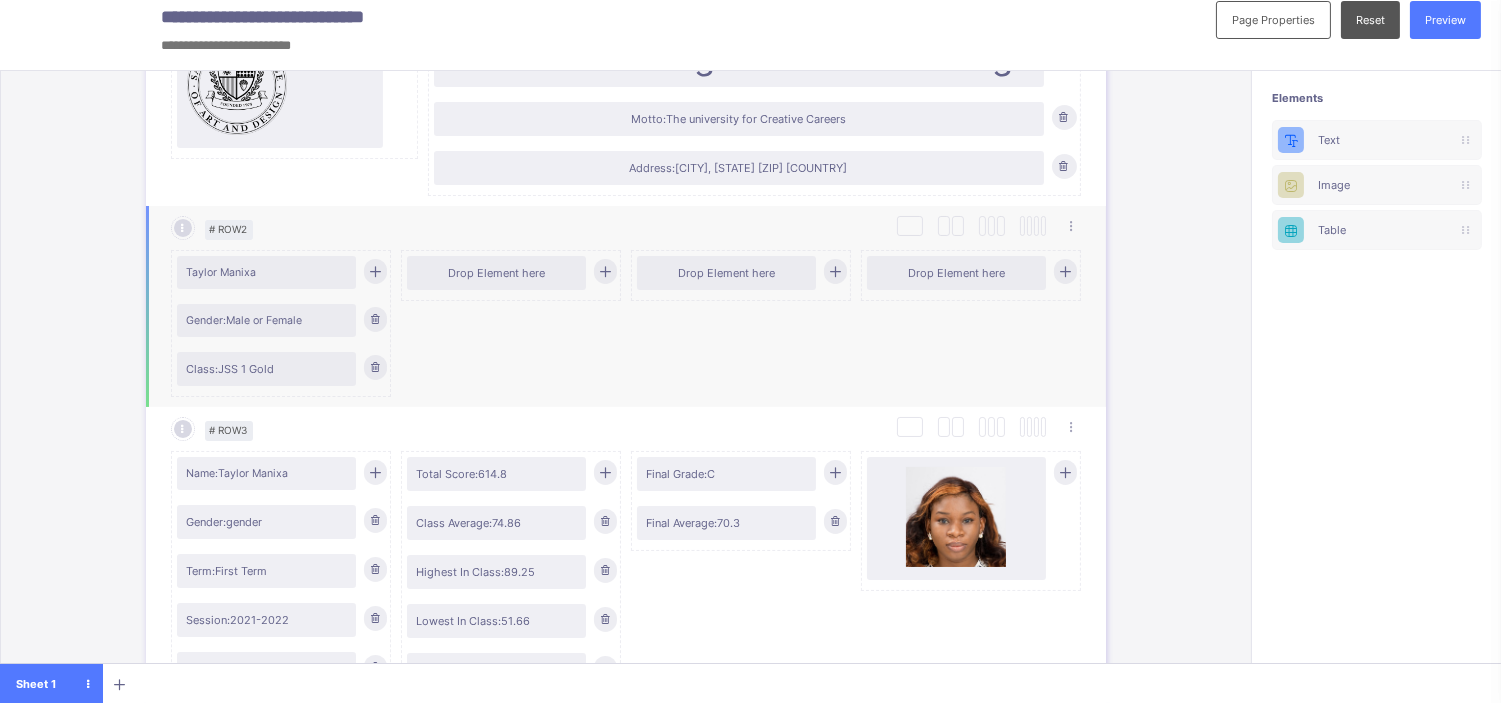 click on "Taylor Manixa" at bounding box center (267, 272) 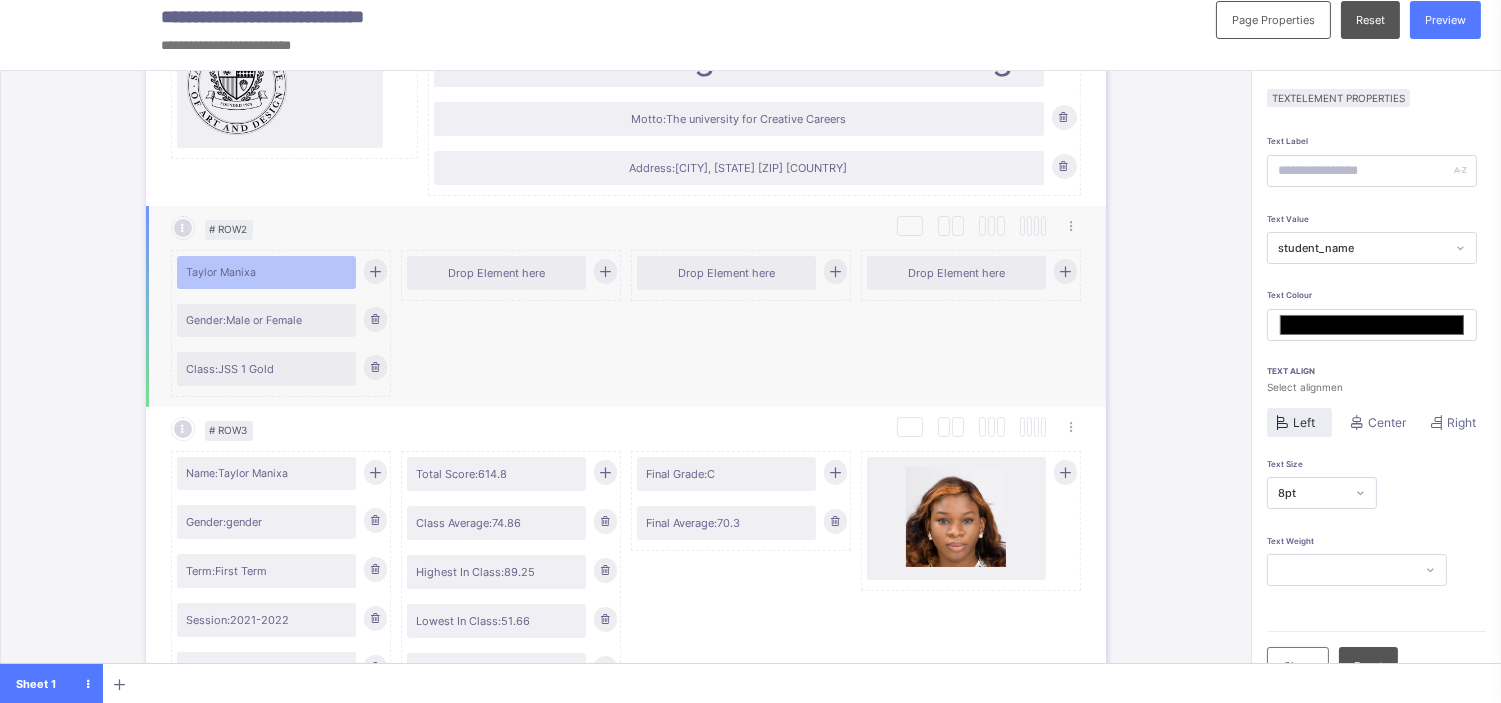 click on "Taylor Manixa" at bounding box center (267, 272) 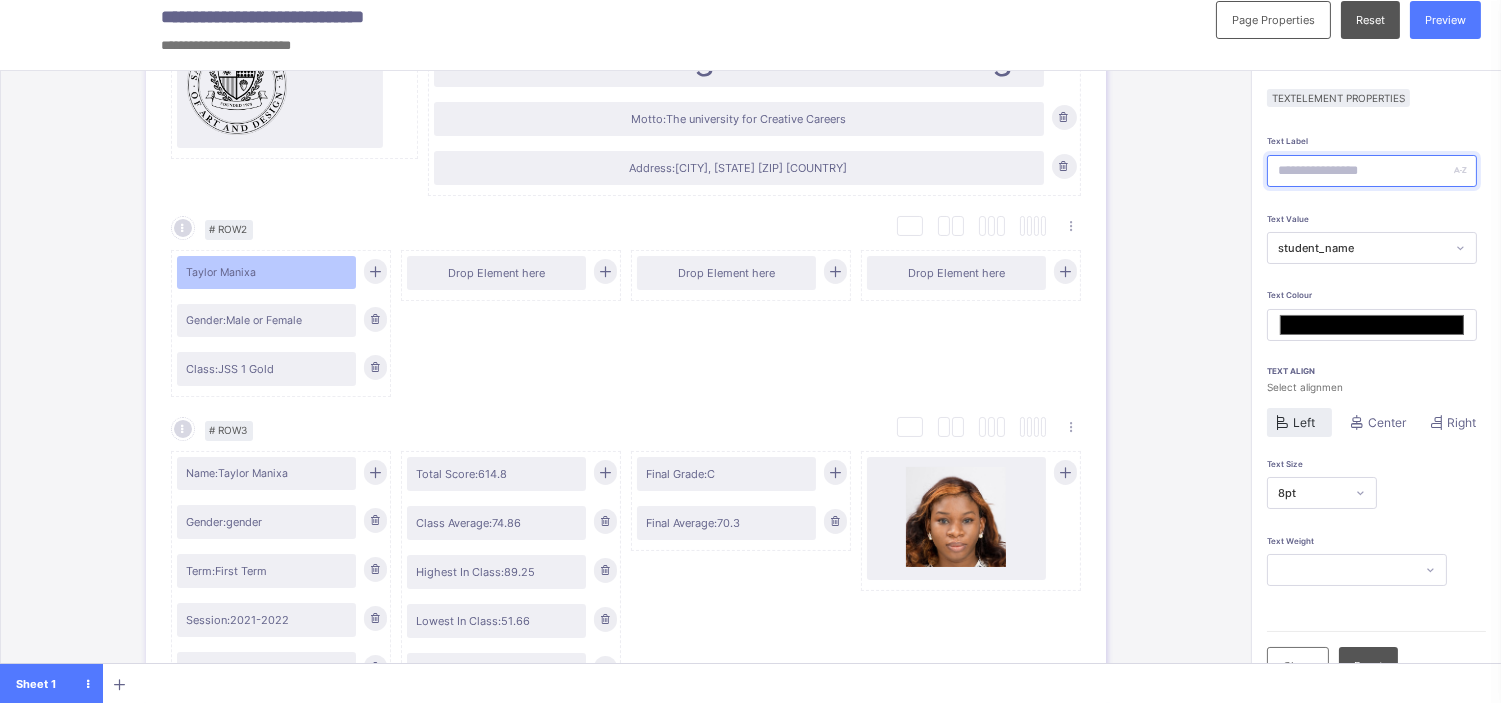 click at bounding box center (1372, 171) 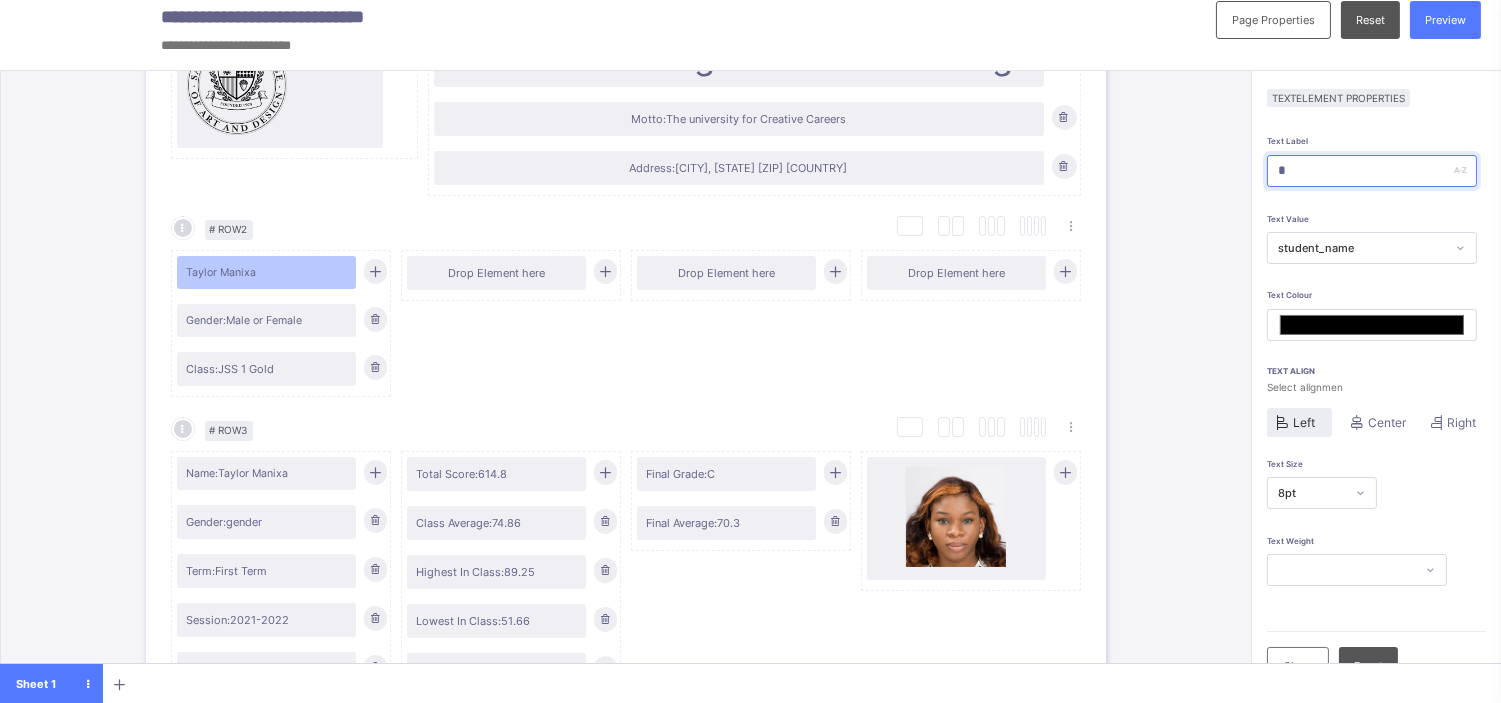 type on "*******" 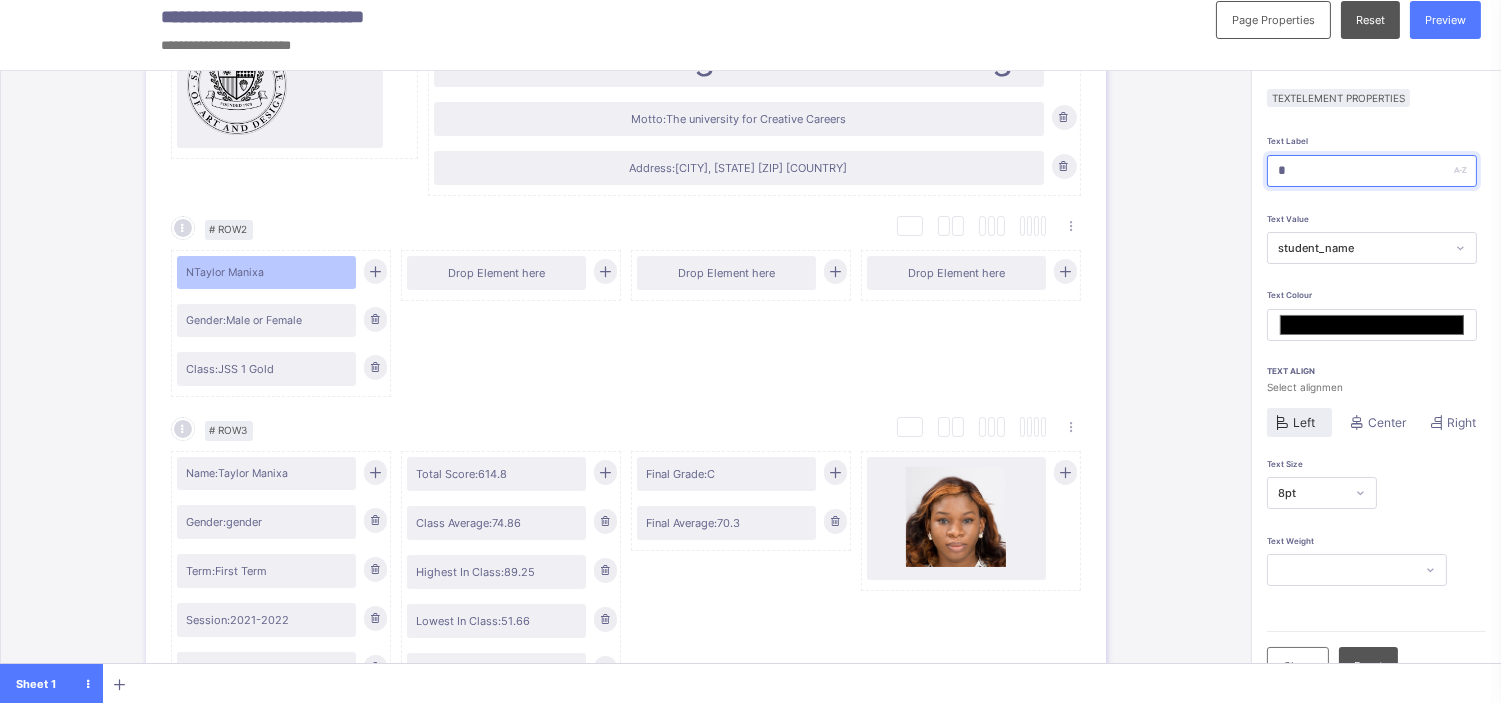 type on "**" 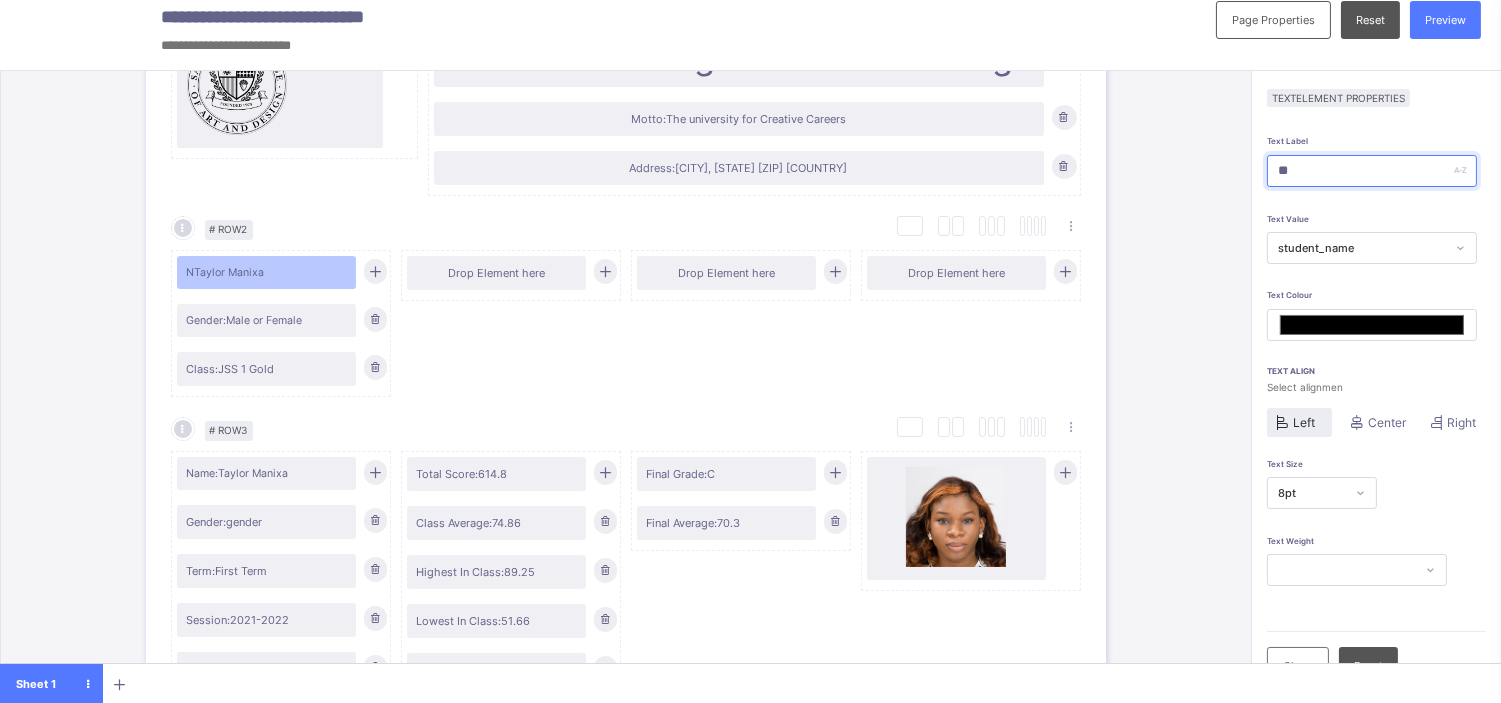 type on "***" 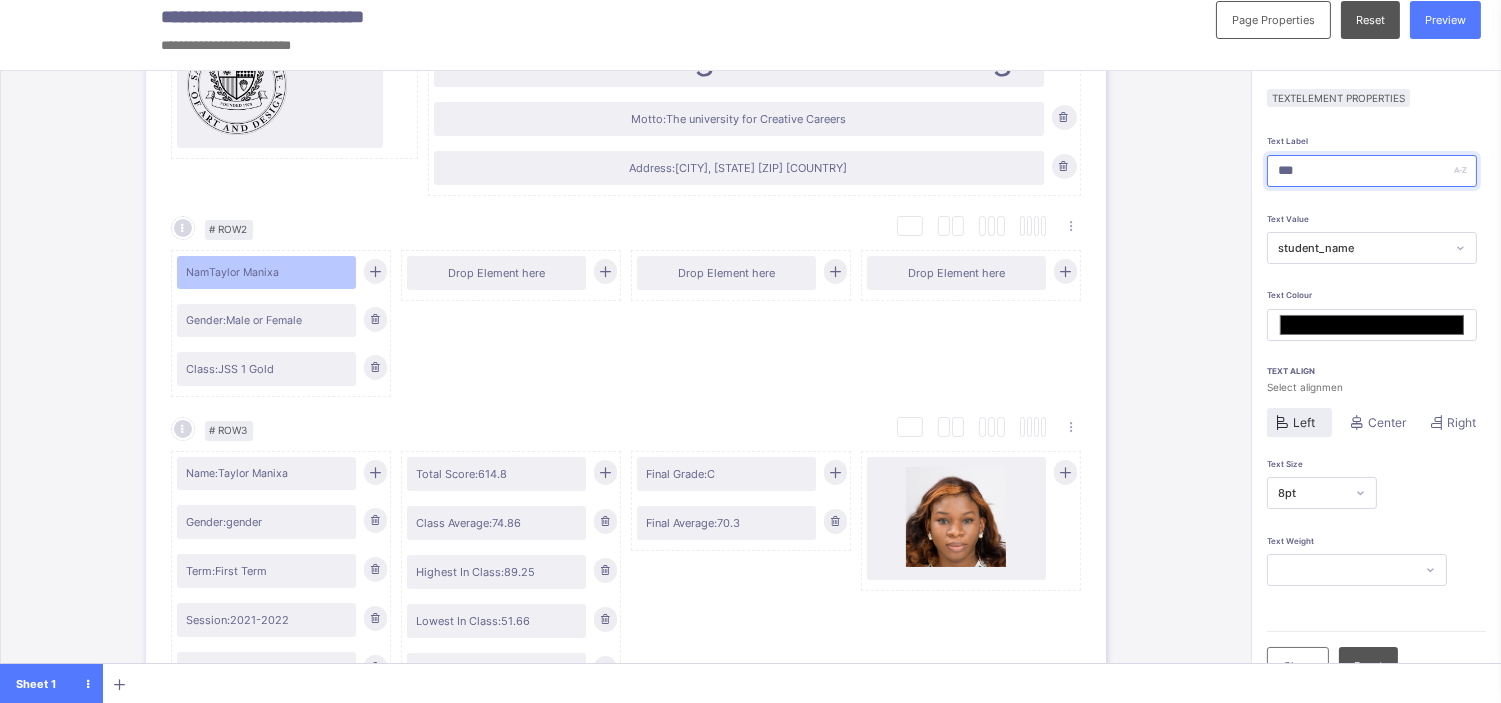 type on "****" 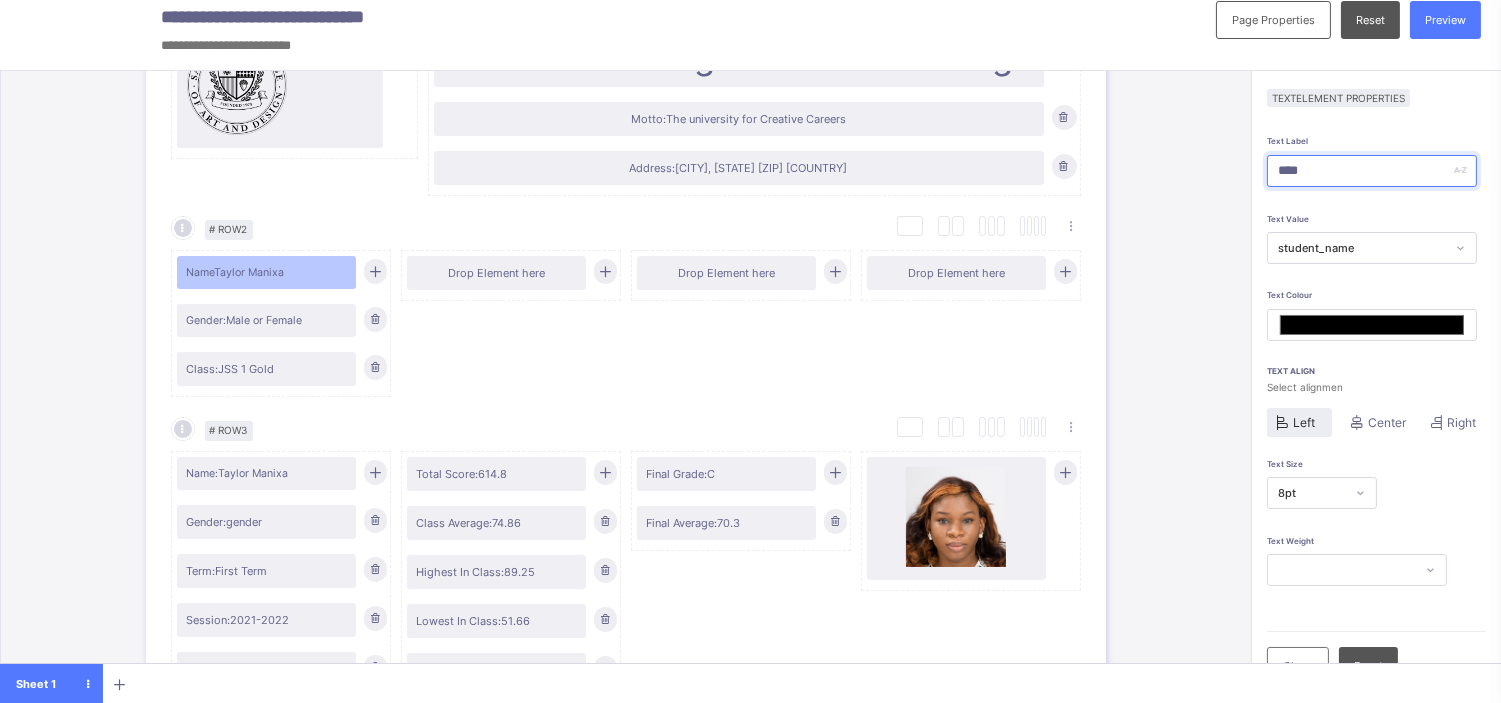 type on "*****" 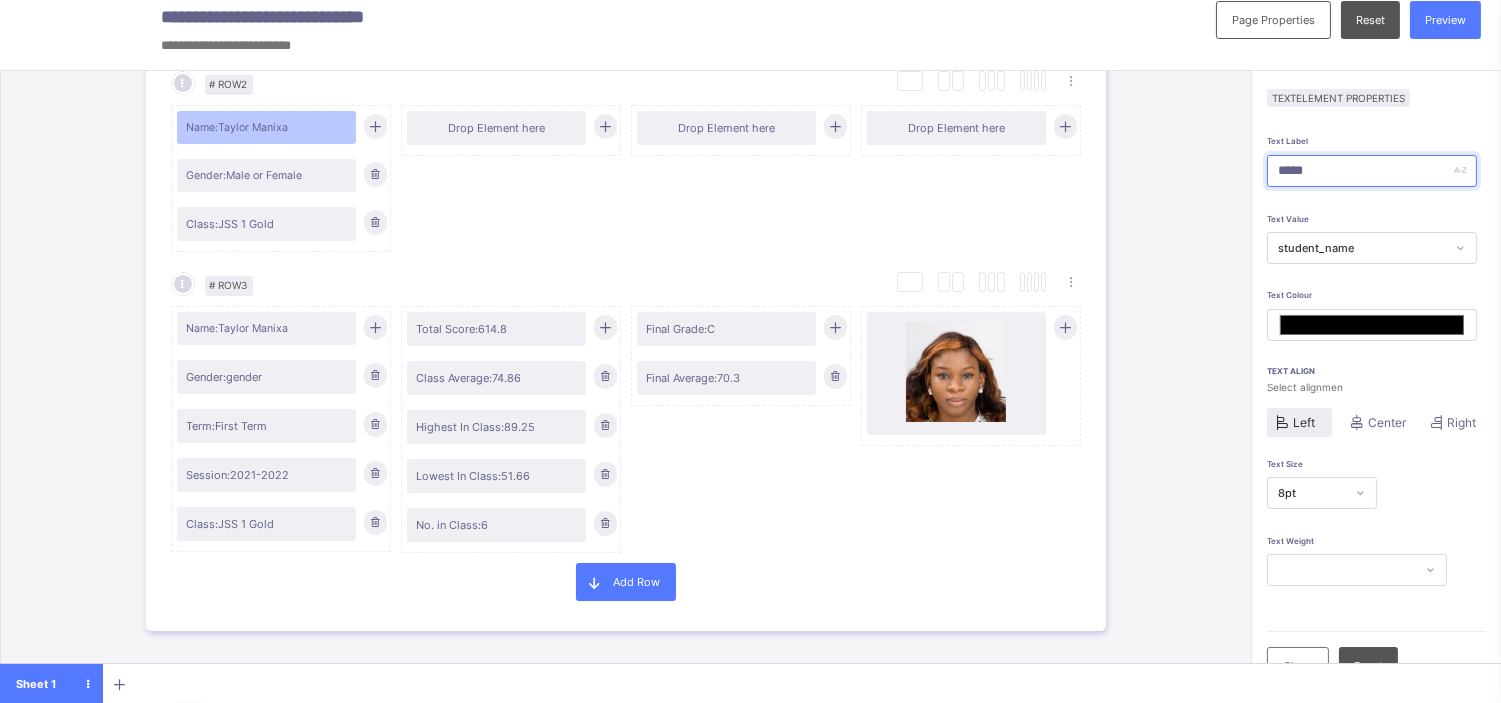 scroll, scrollTop: 443, scrollLeft: 0, axis: vertical 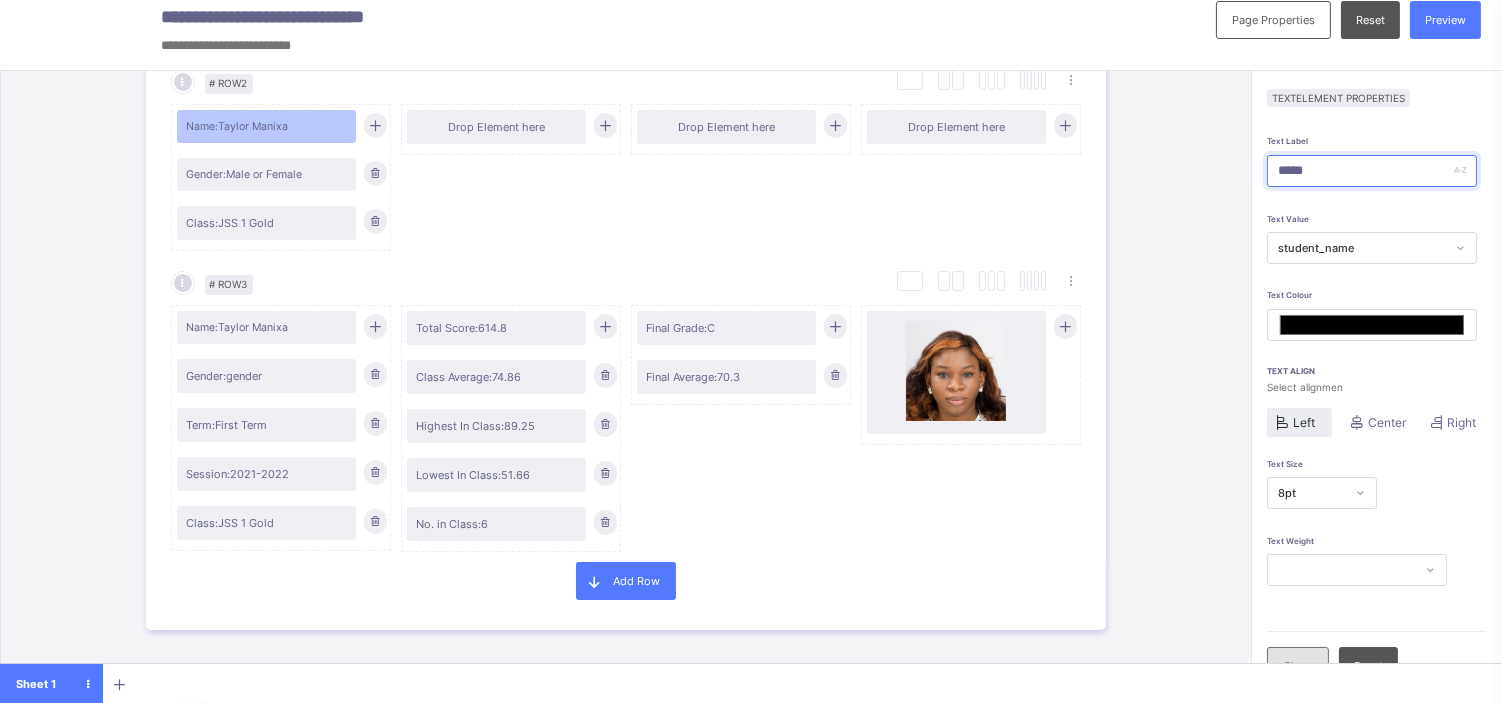 type on "*****" 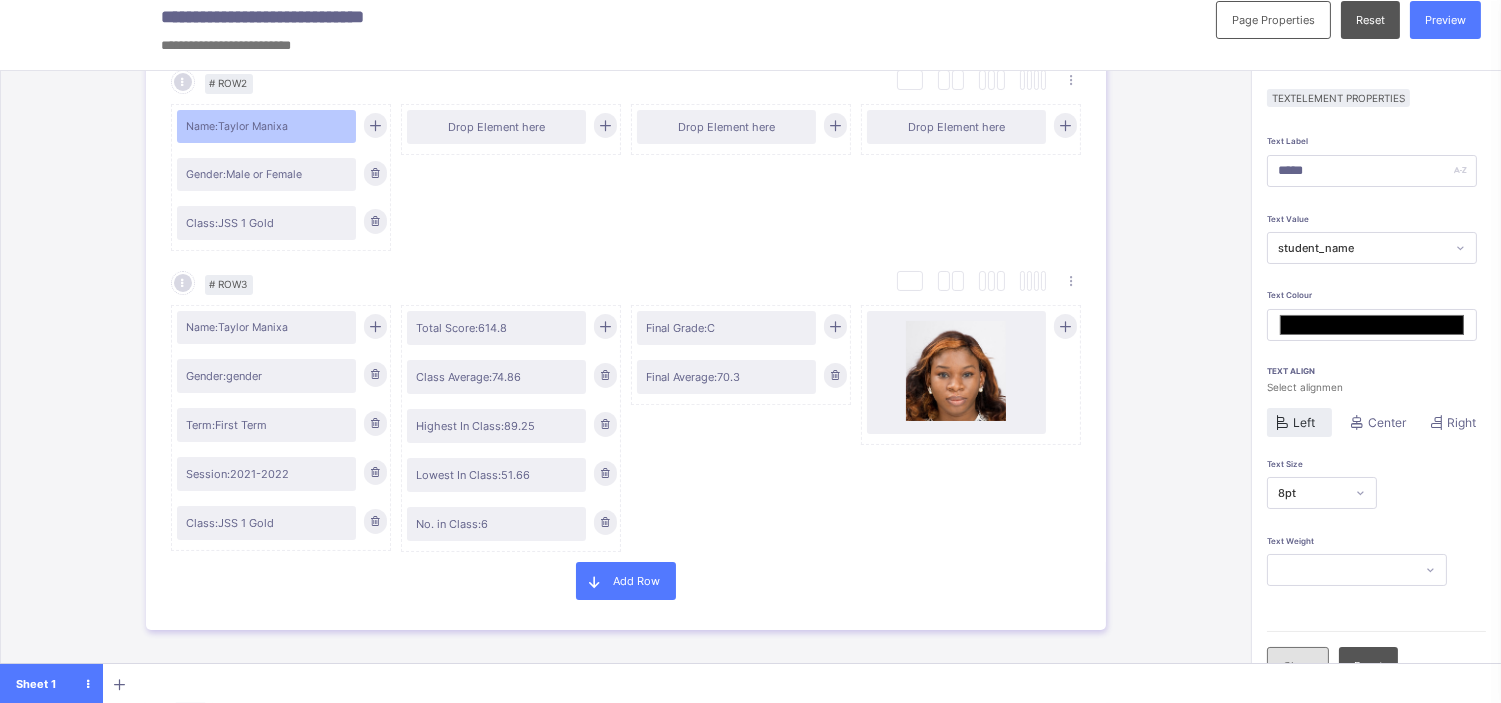 click on "Close" at bounding box center [1298, 666] 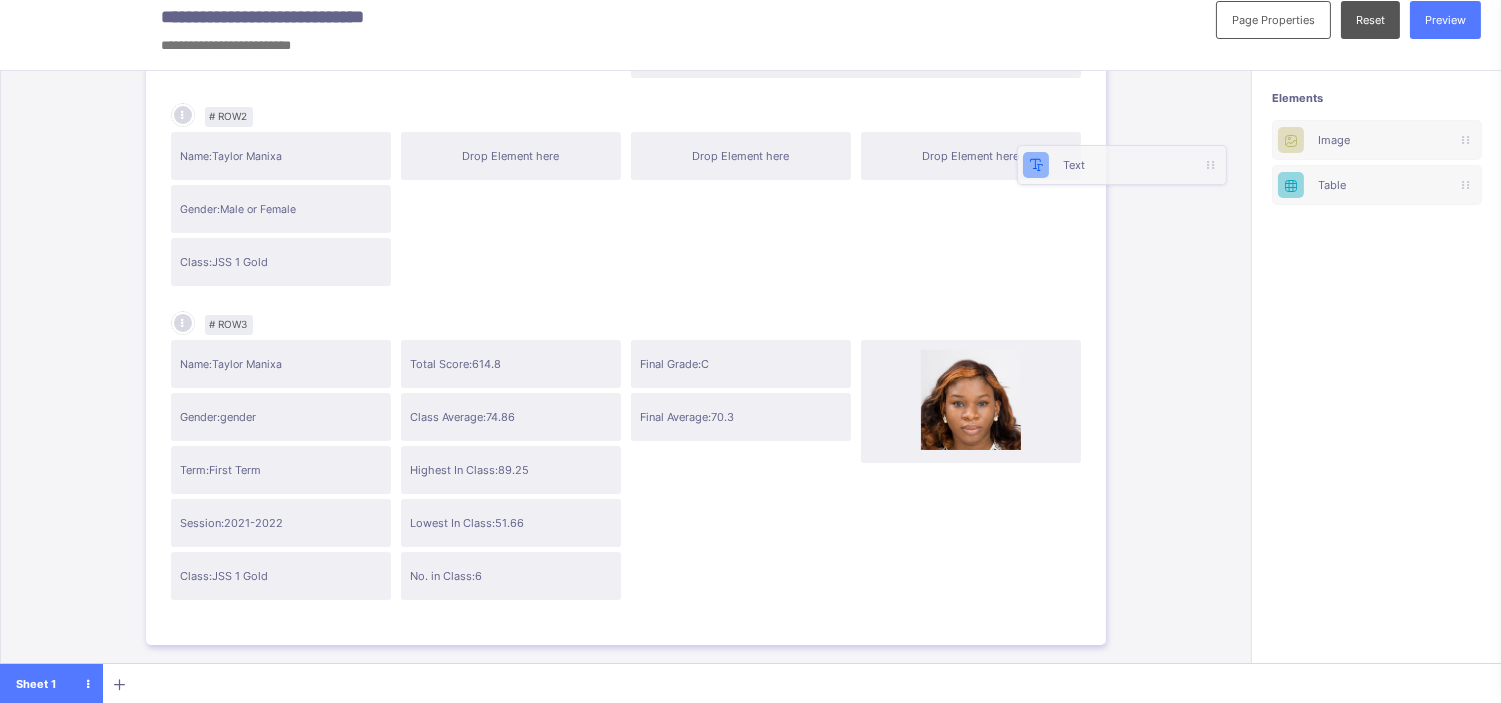 scroll, scrollTop: 0, scrollLeft: 2, axis: horizontal 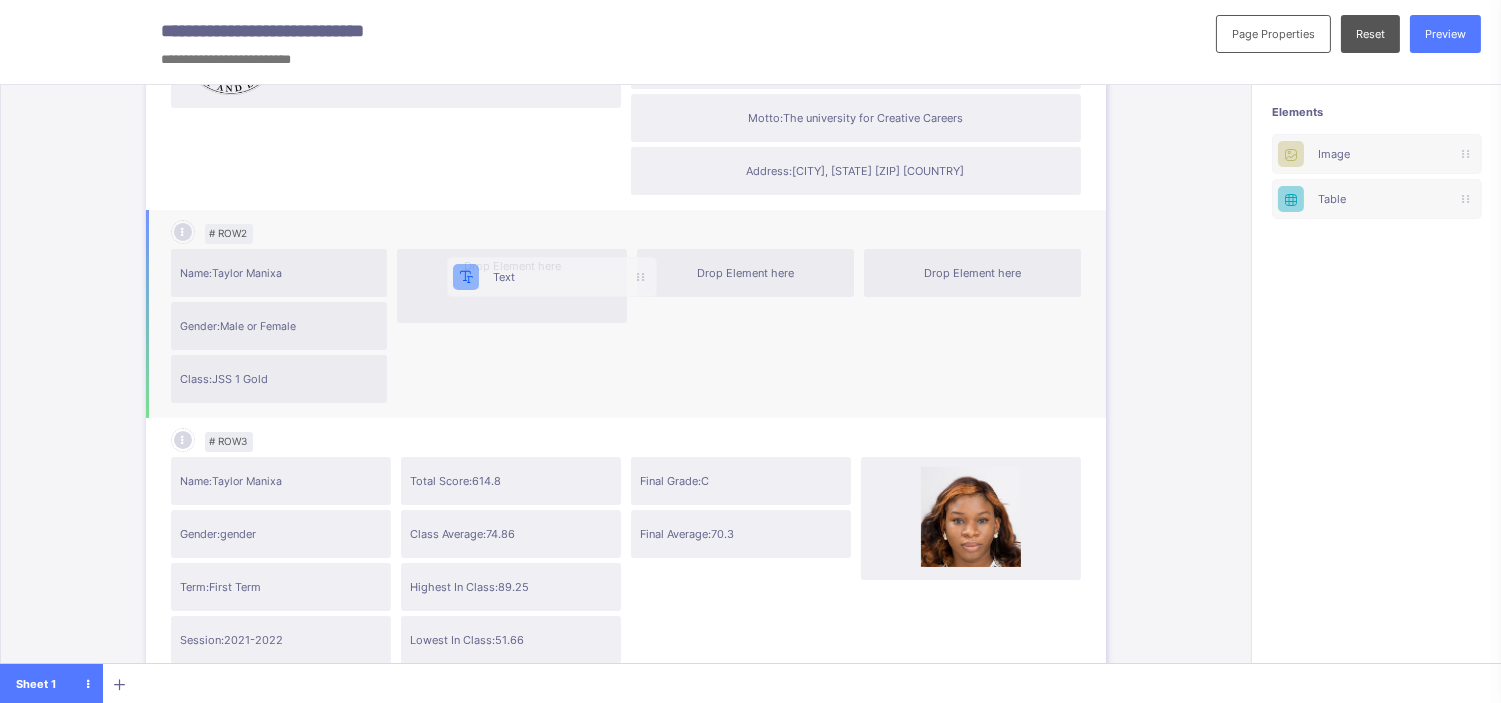drag, startPoint x: 1371, startPoint y: 137, endPoint x: 522, endPoint y: 270, distance: 859.35443 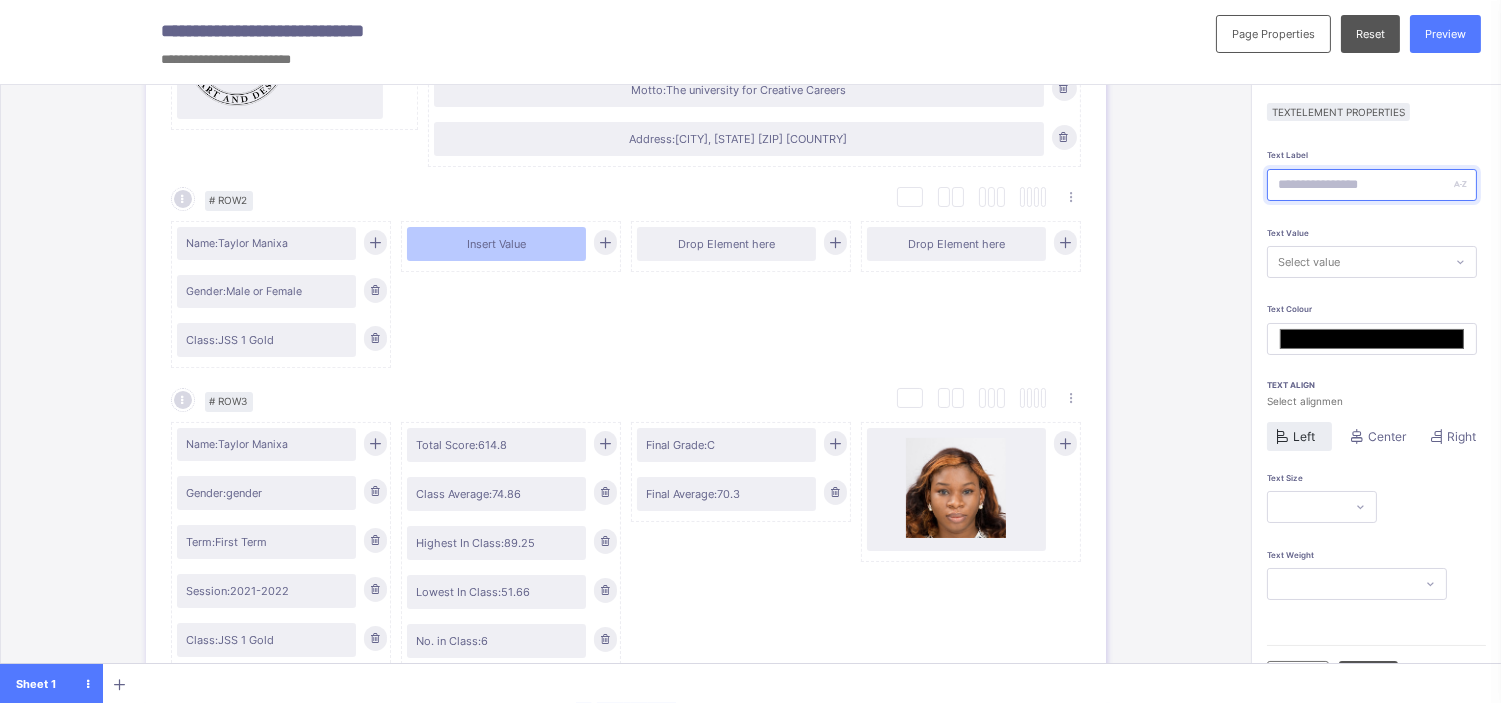 click at bounding box center (1372, 185) 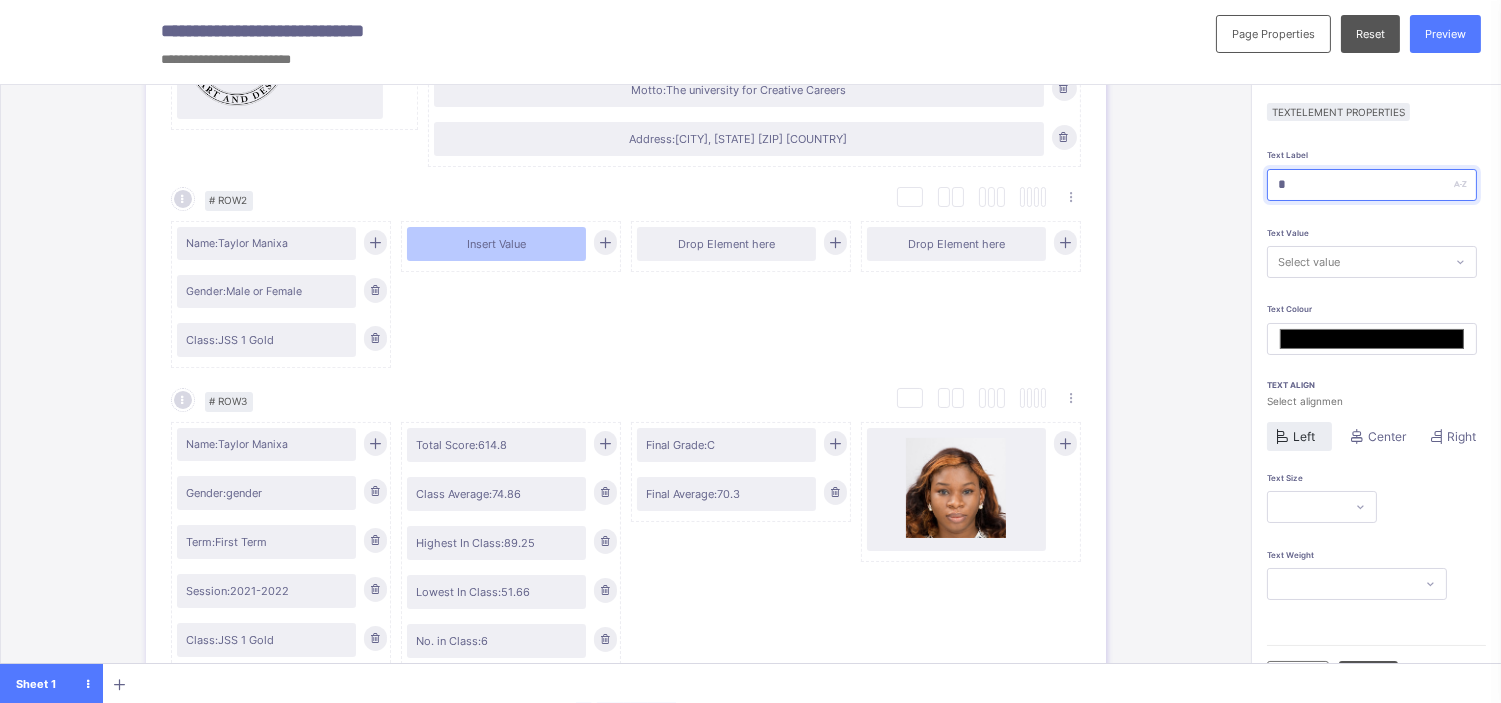 type on "*******" 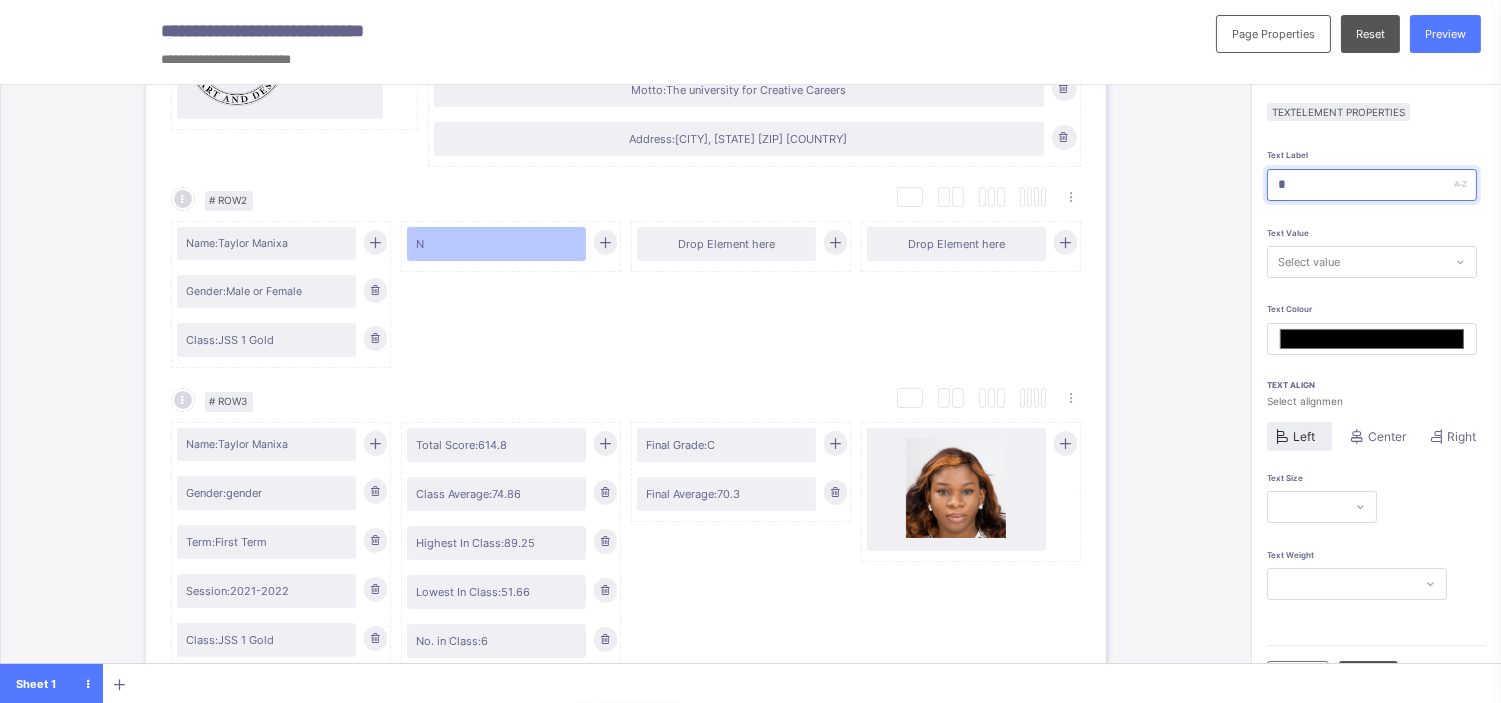 type on "**" 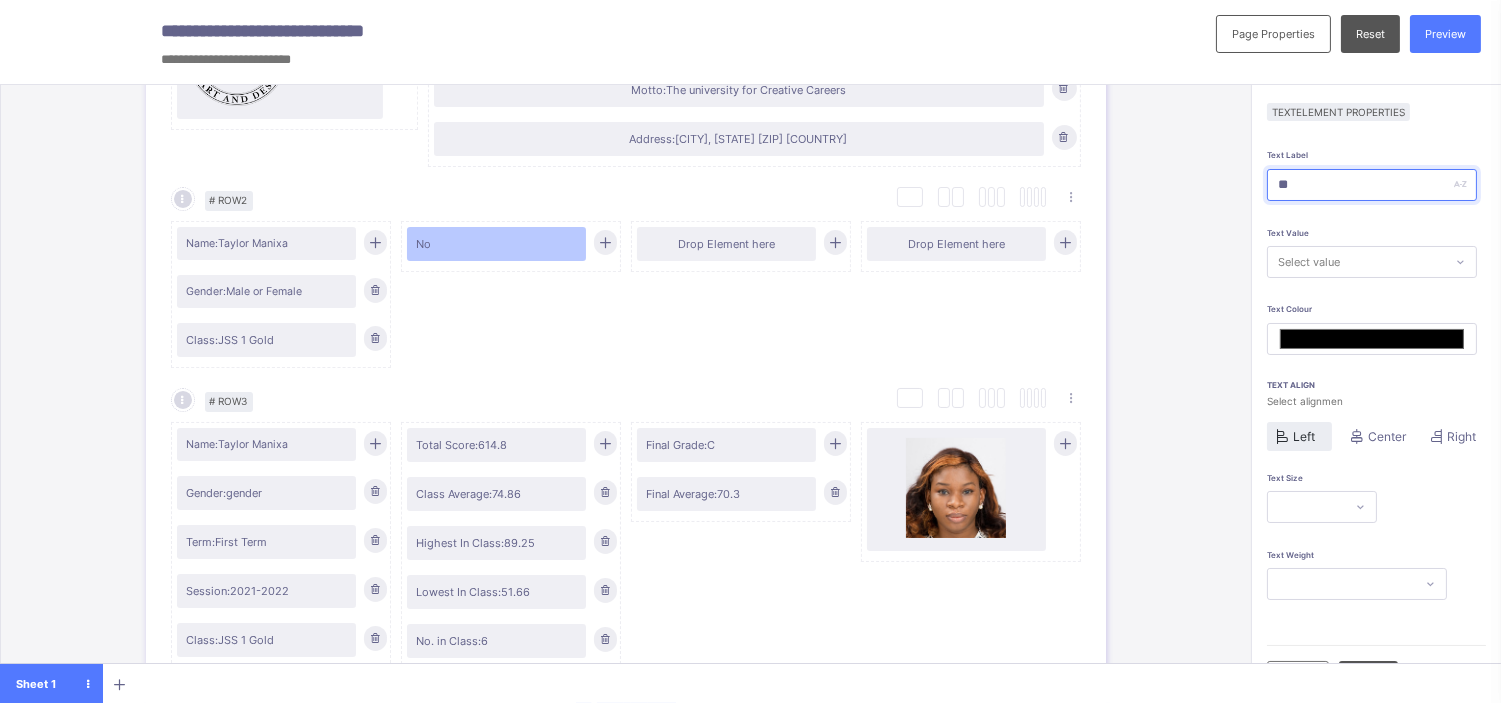 type on "***" 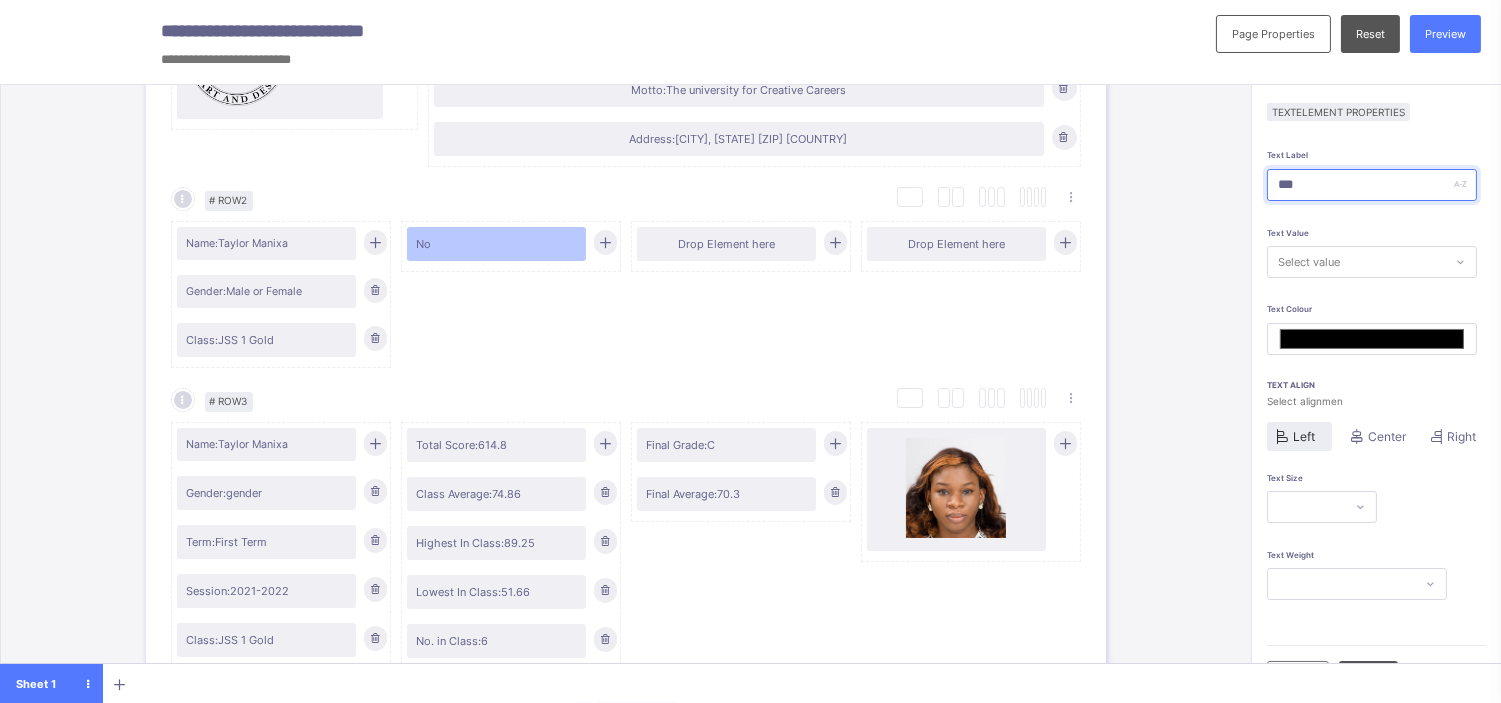 type on "*******" 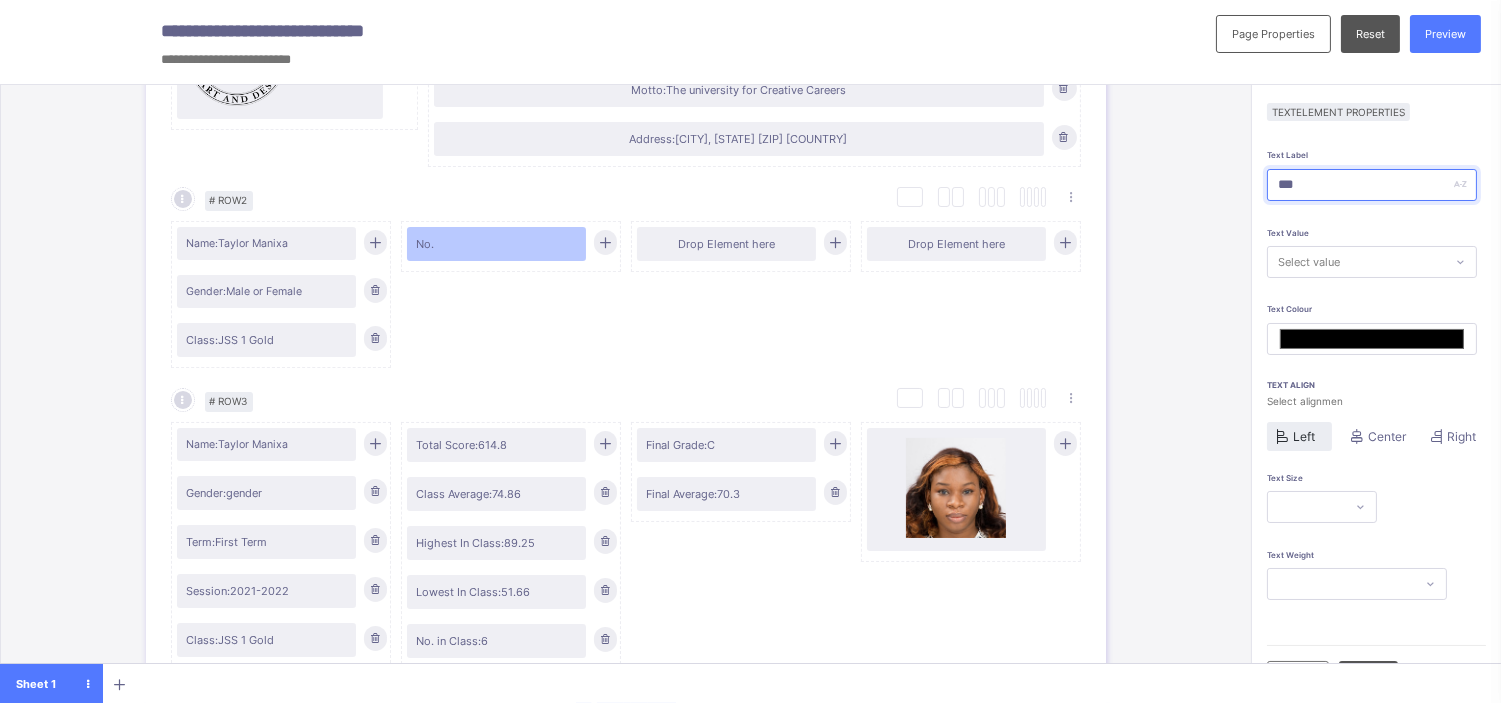 type on "***" 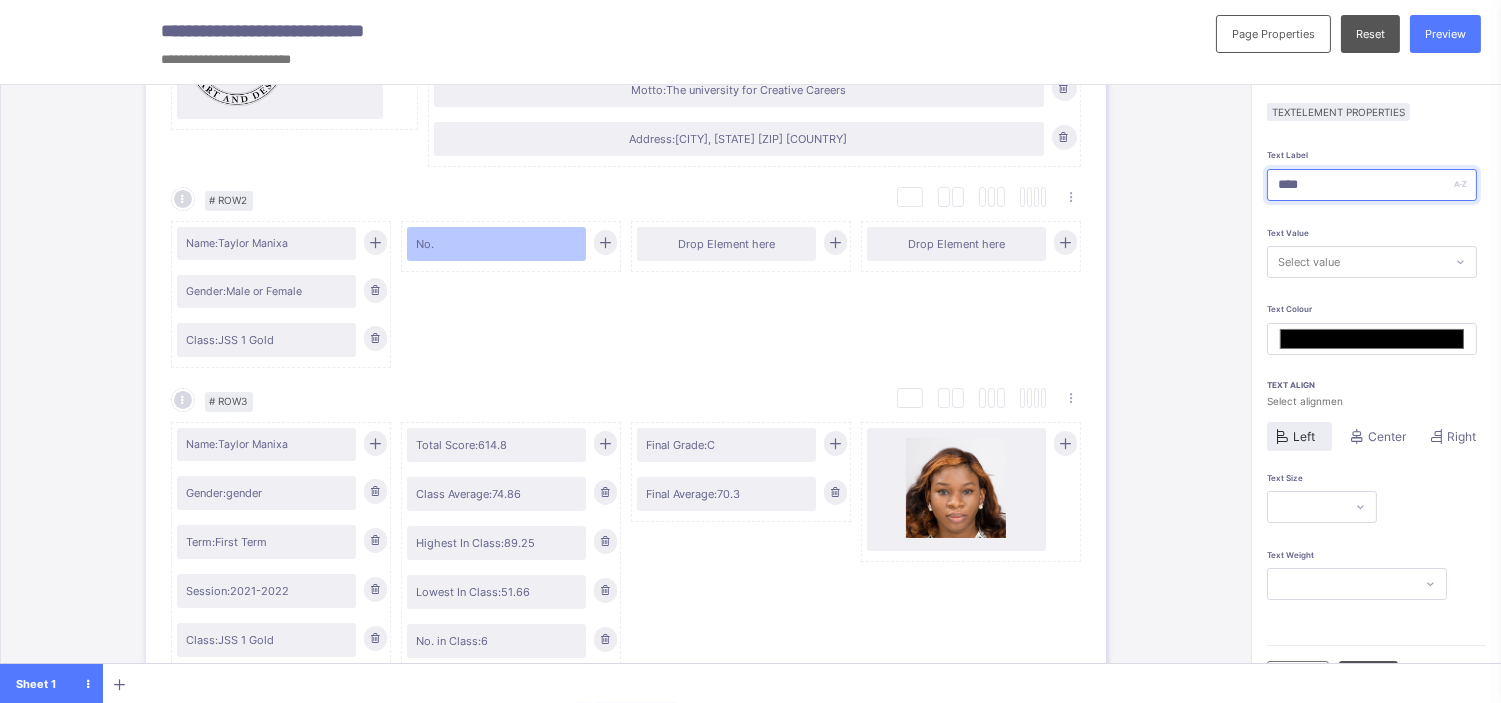 type on "*******" 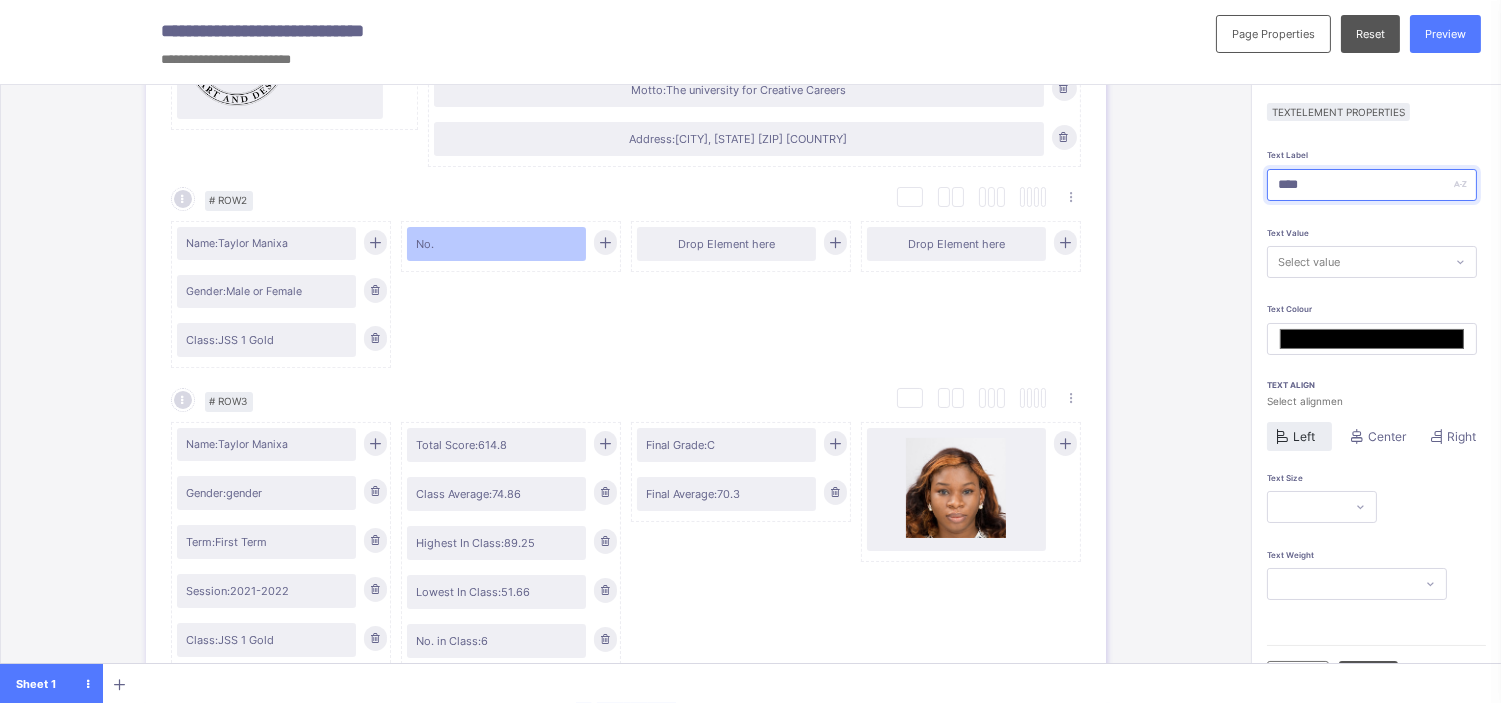 type on "*****" 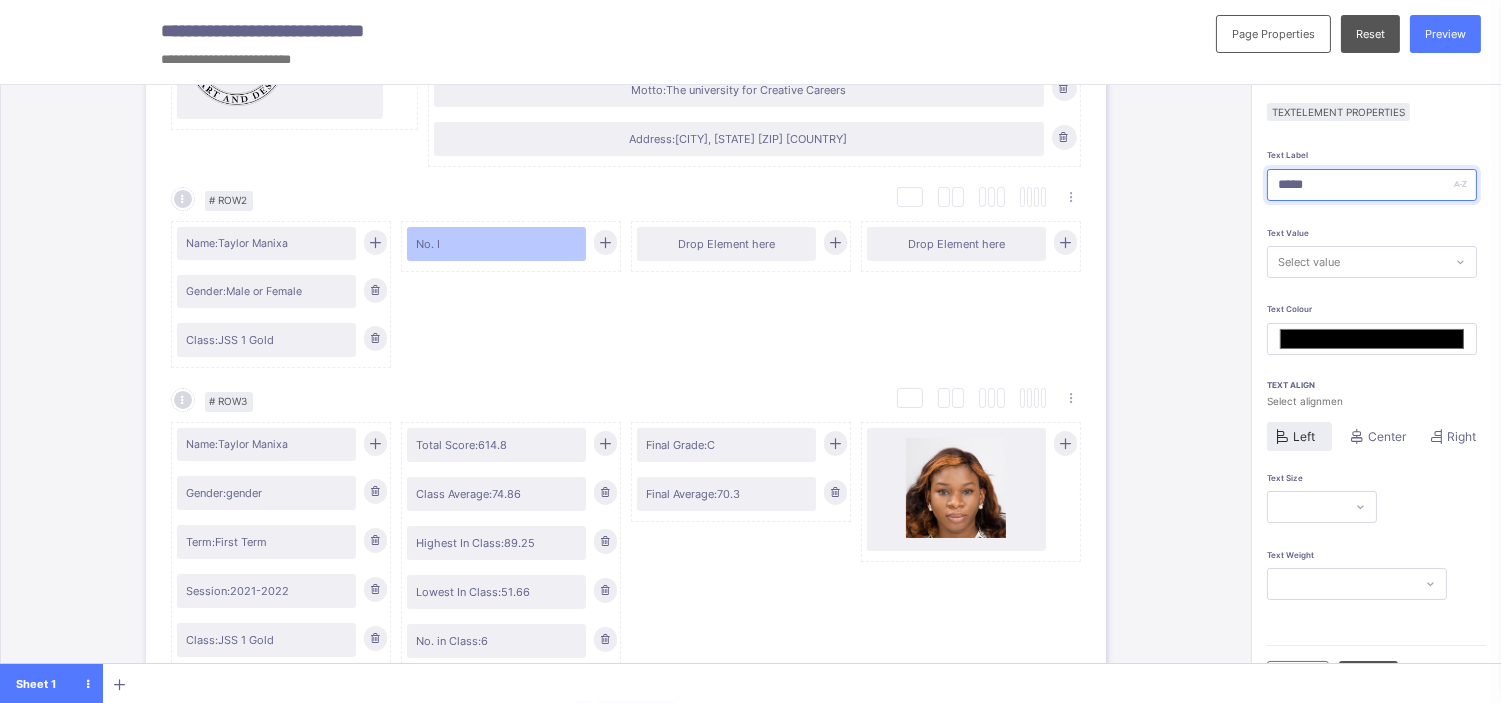 type on "******" 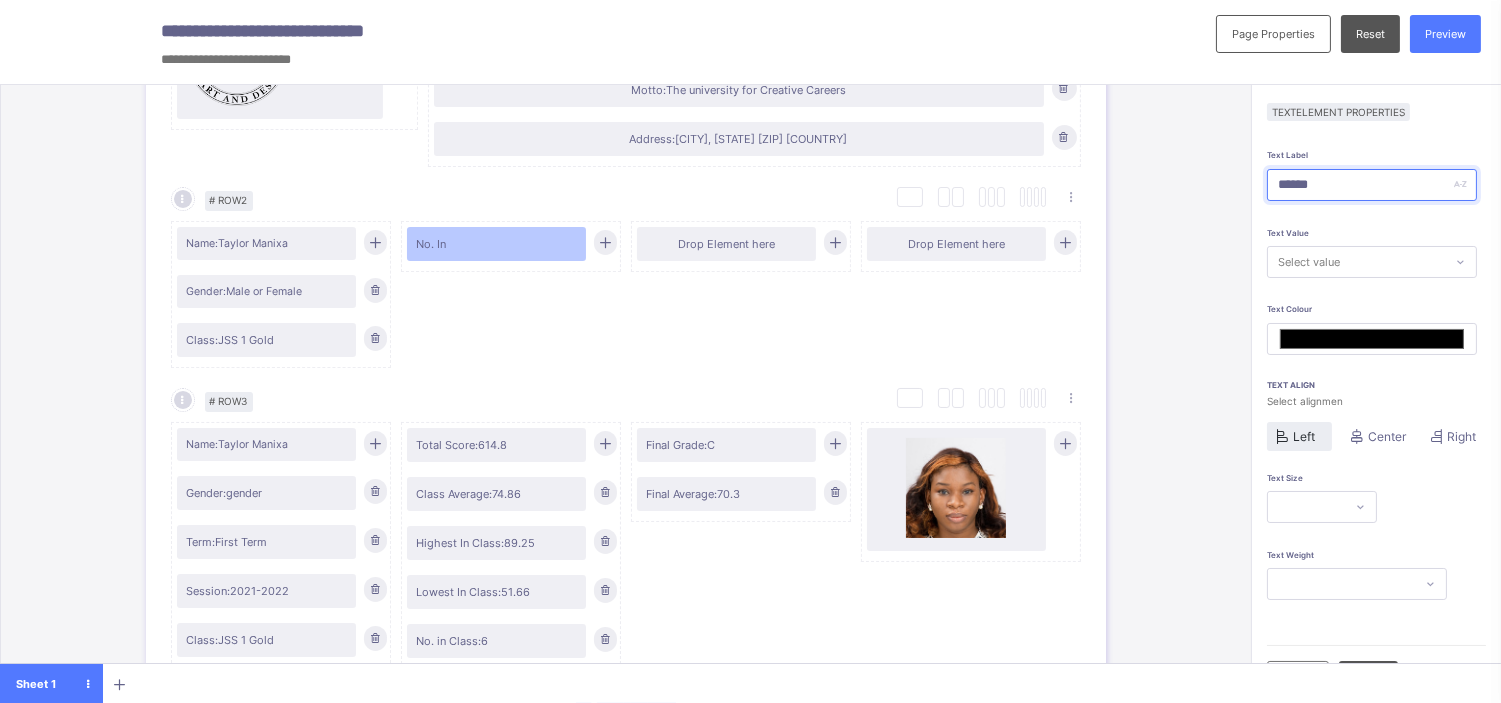 type on "******" 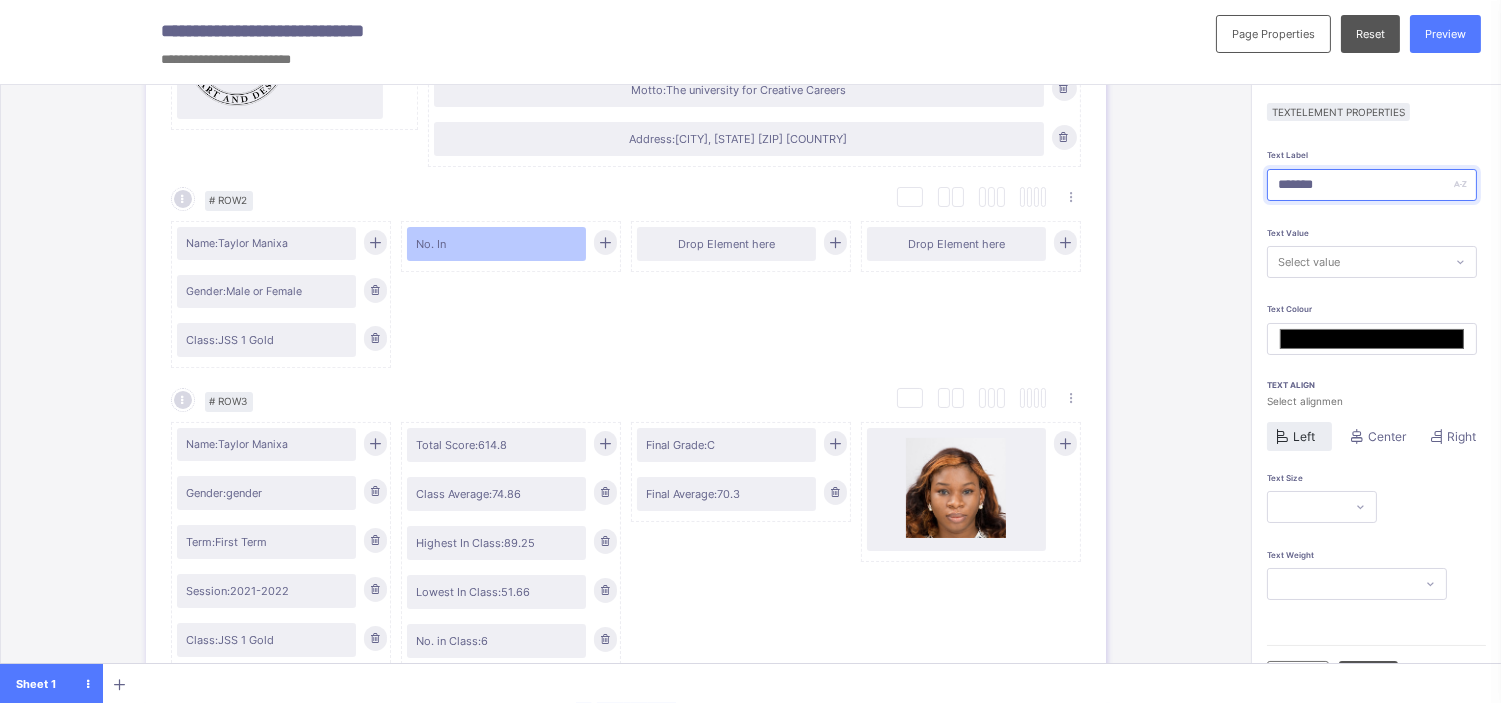 type on "********" 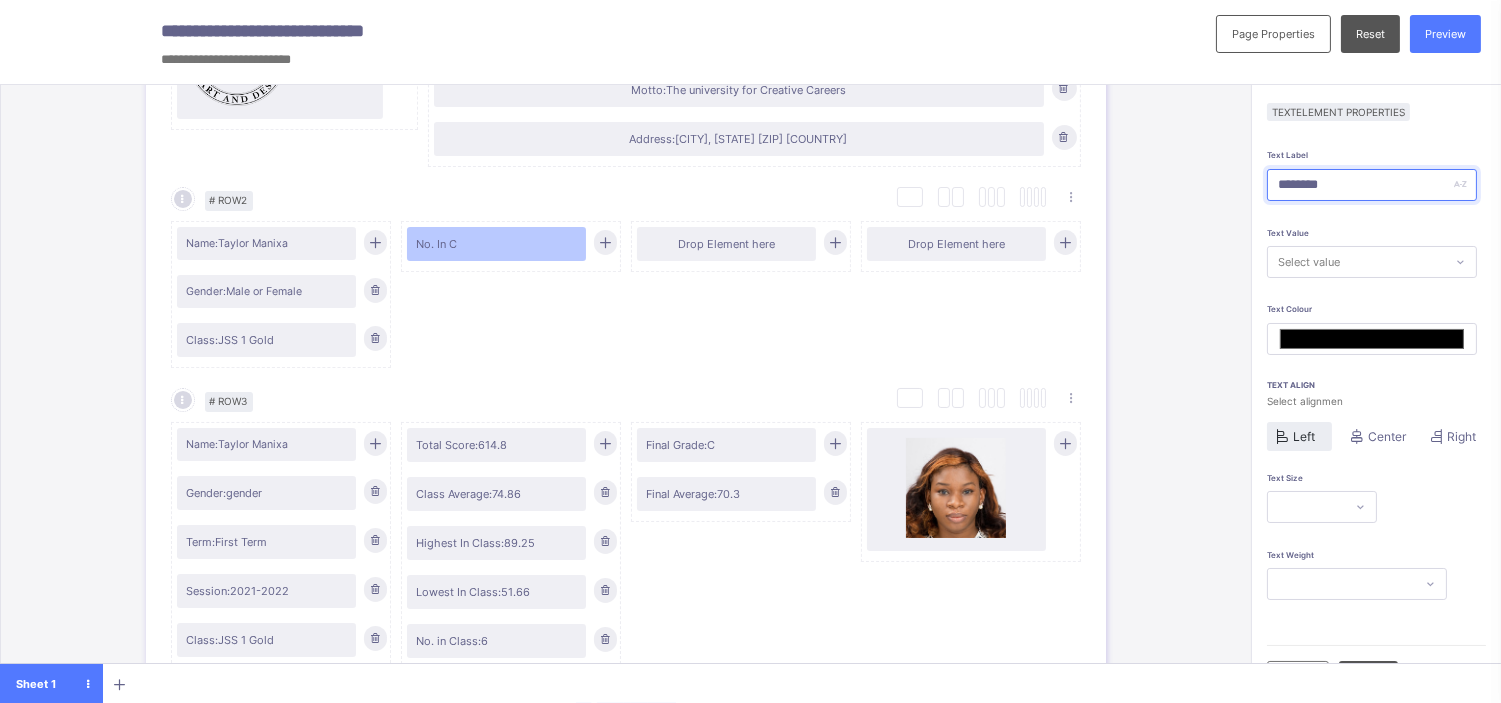 type on "*********" 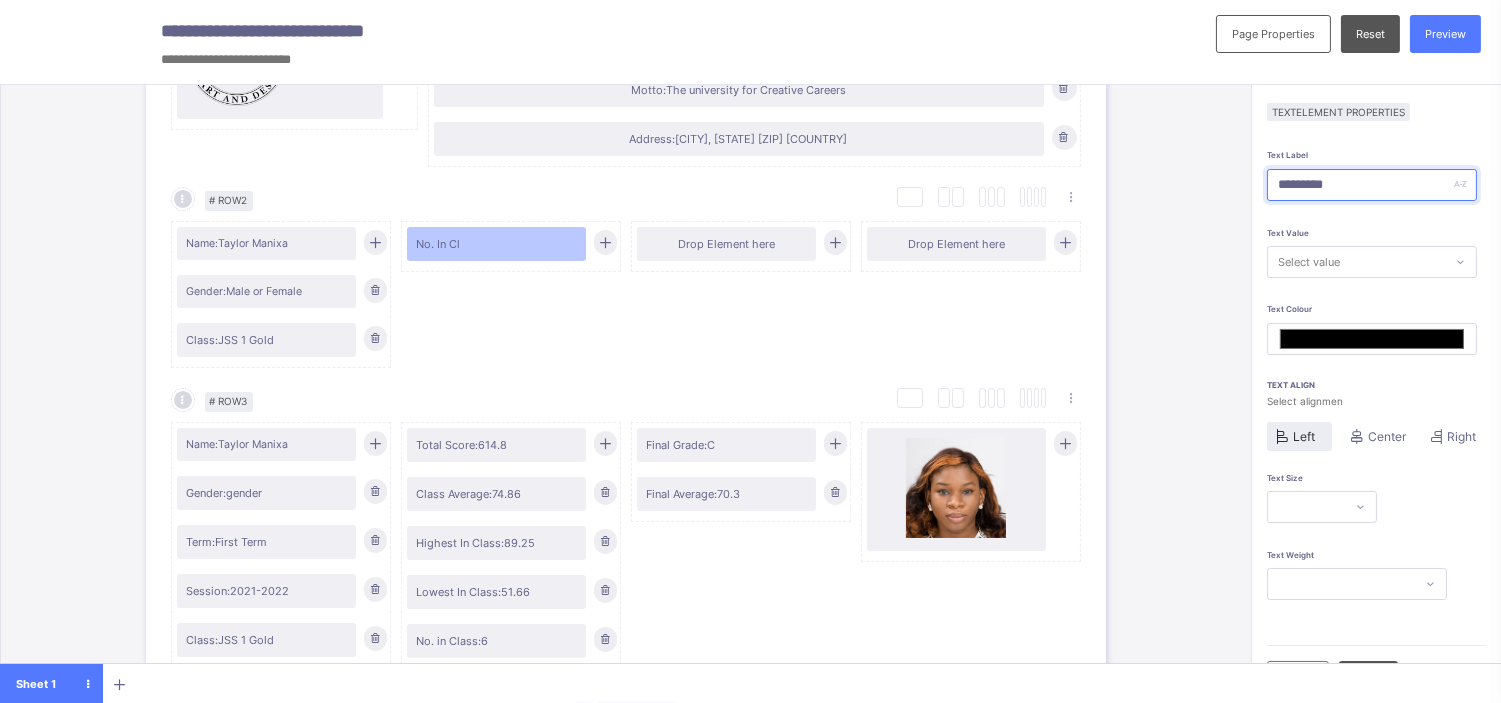 type on "**********" 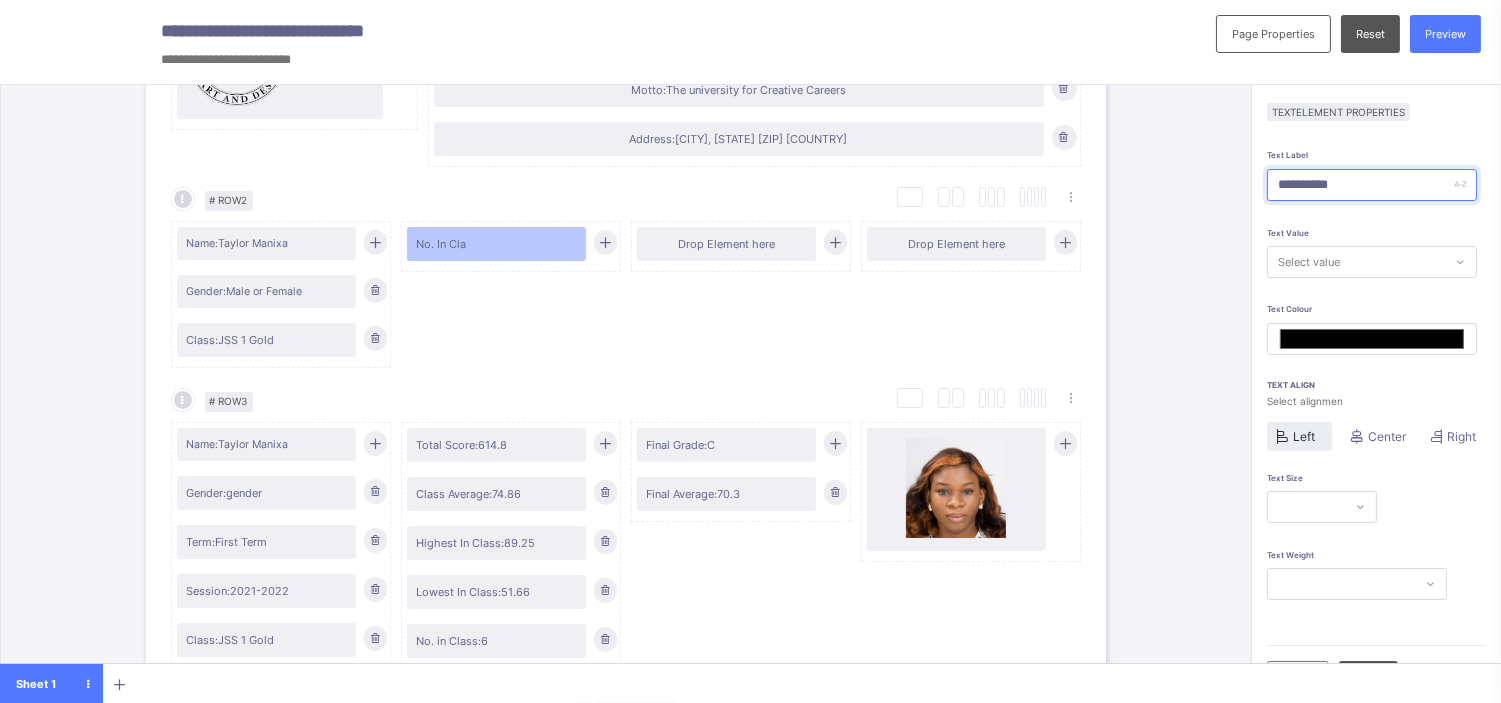 type on "**********" 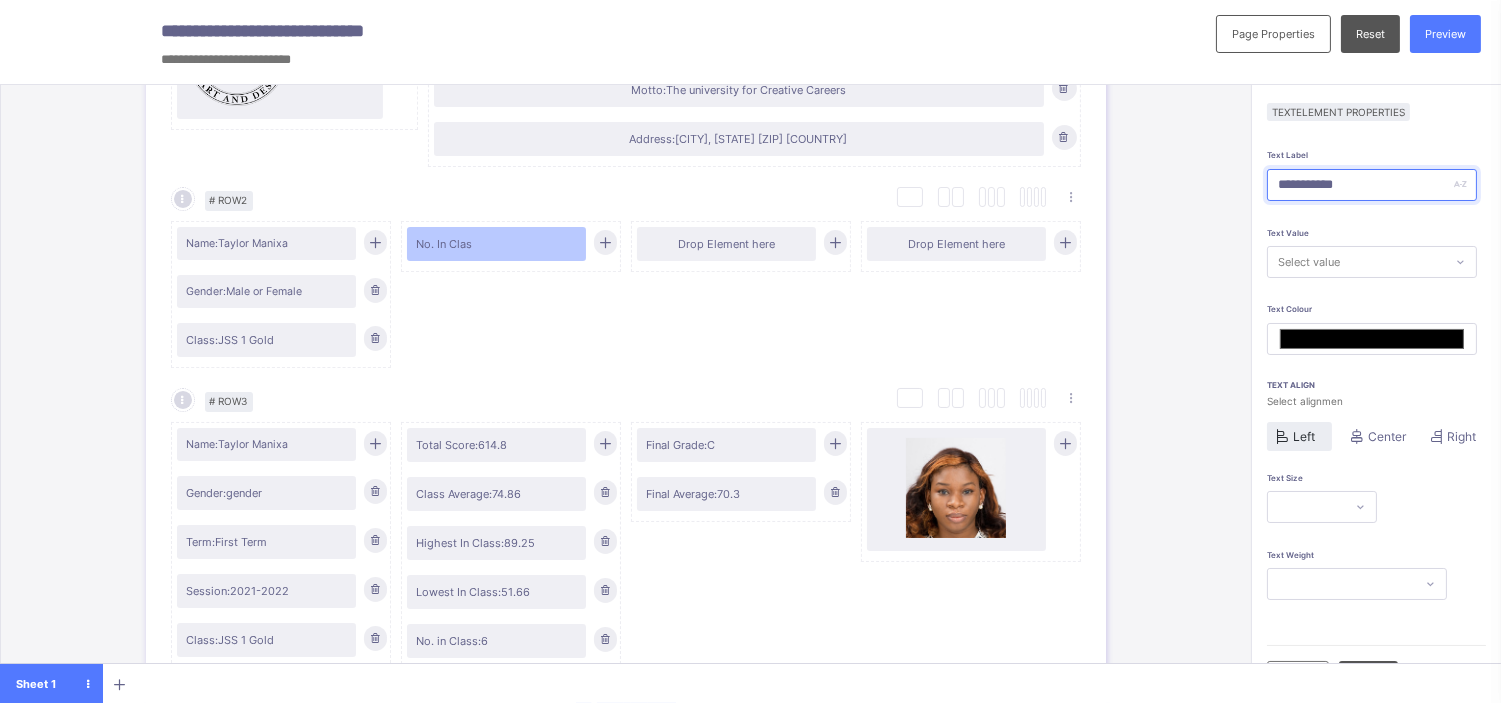 type on "**********" 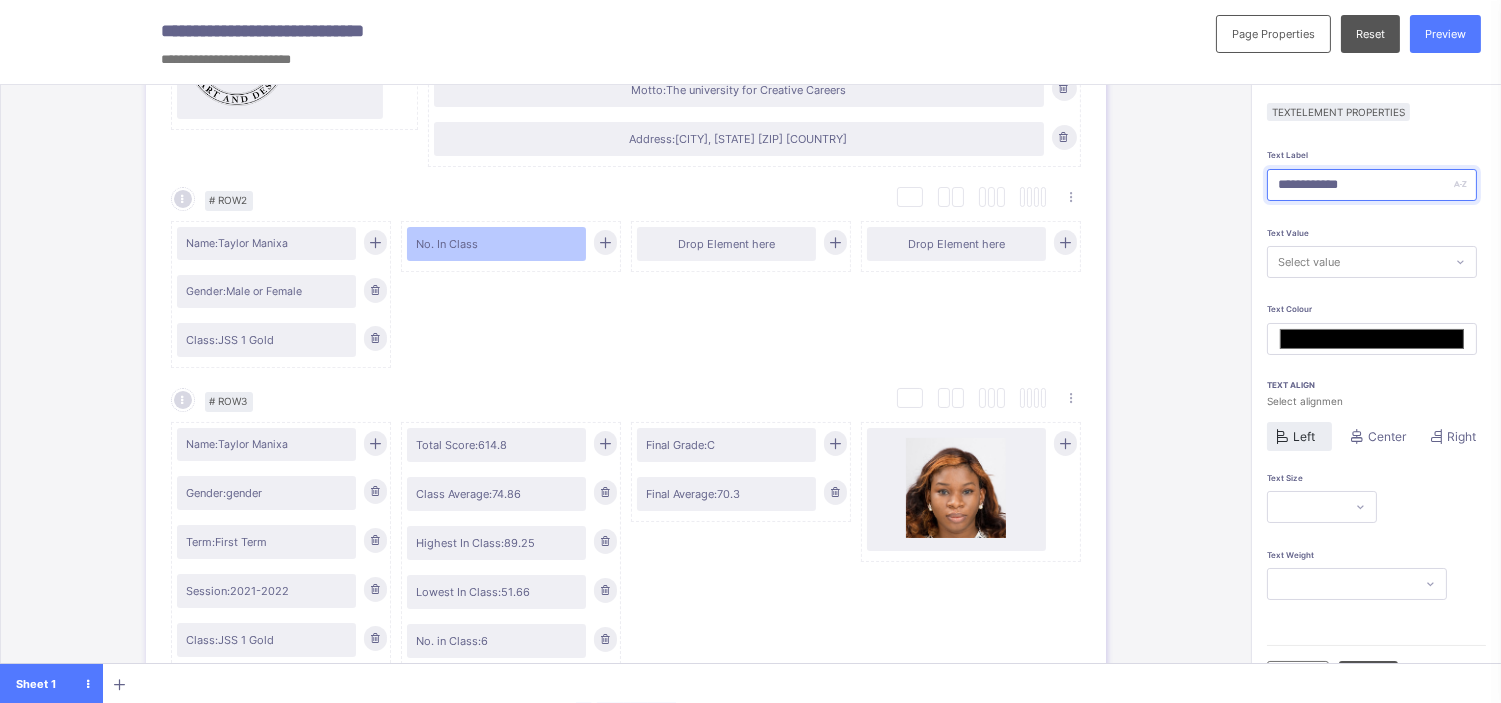 type on "**********" 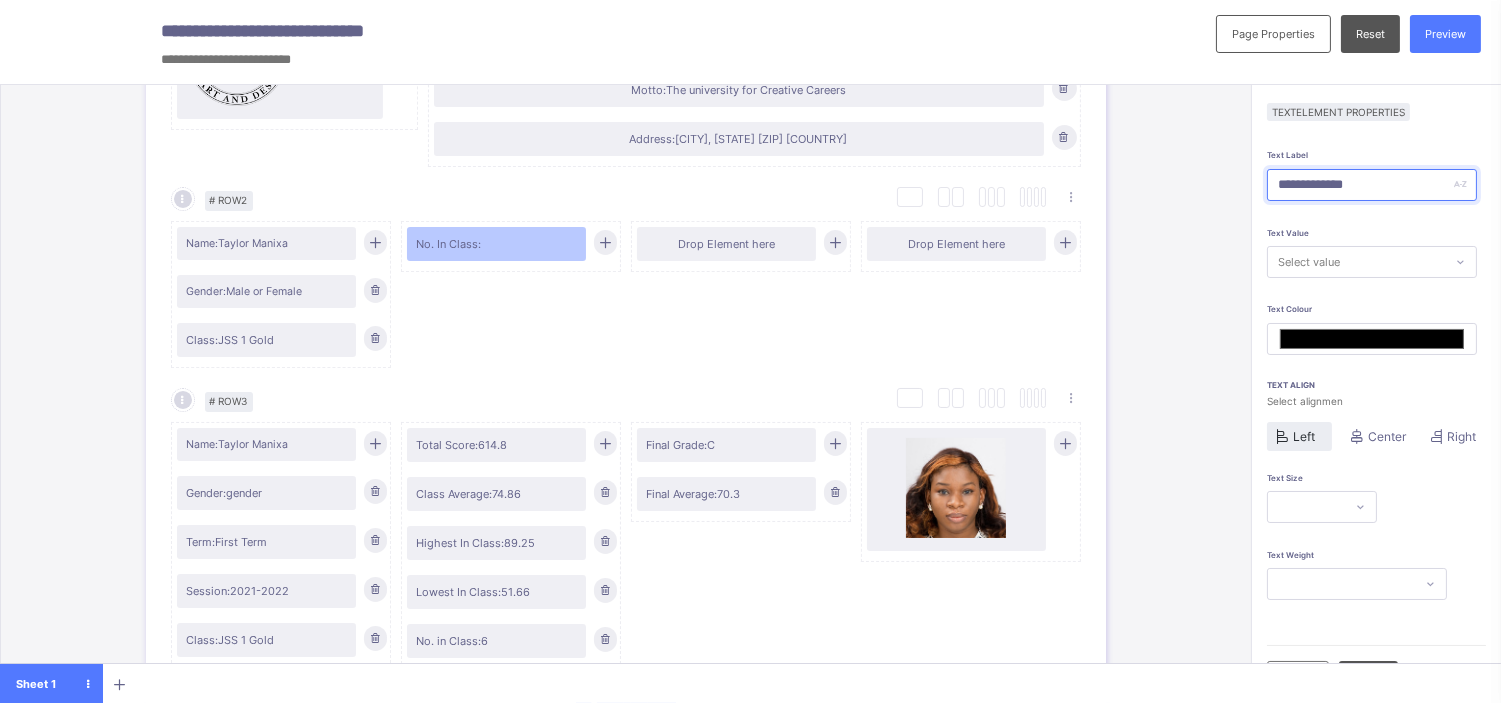 type on "**********" 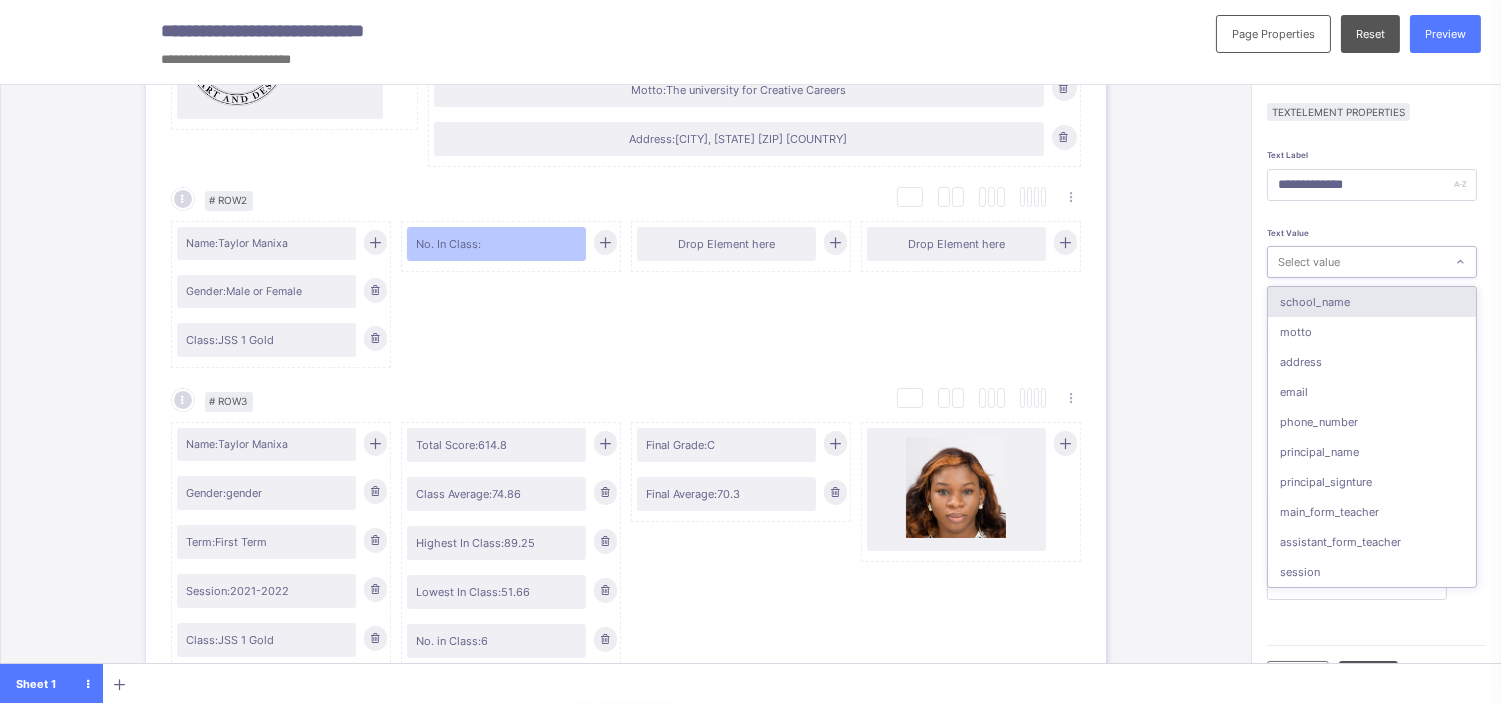 click on "Select value" at bounding box center [1309, 262] 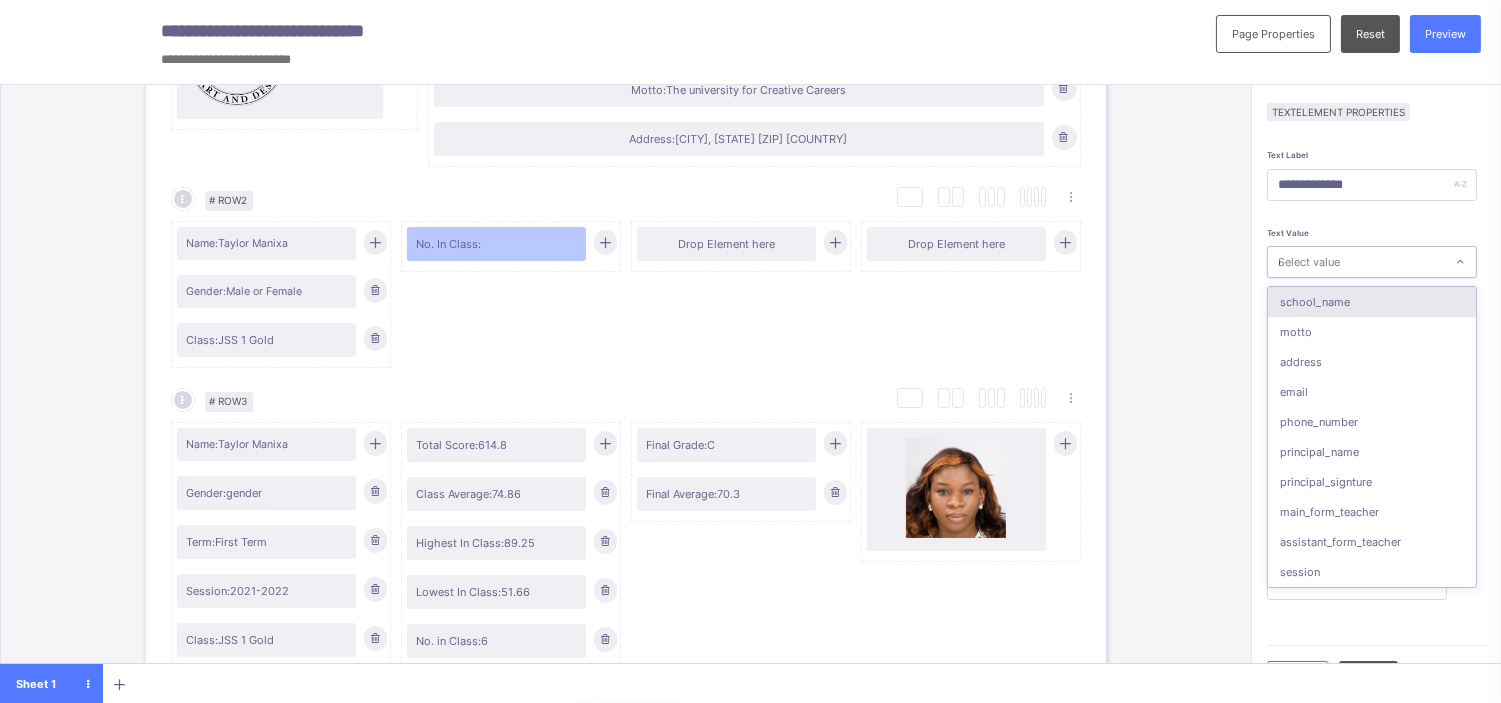 type on "*******" 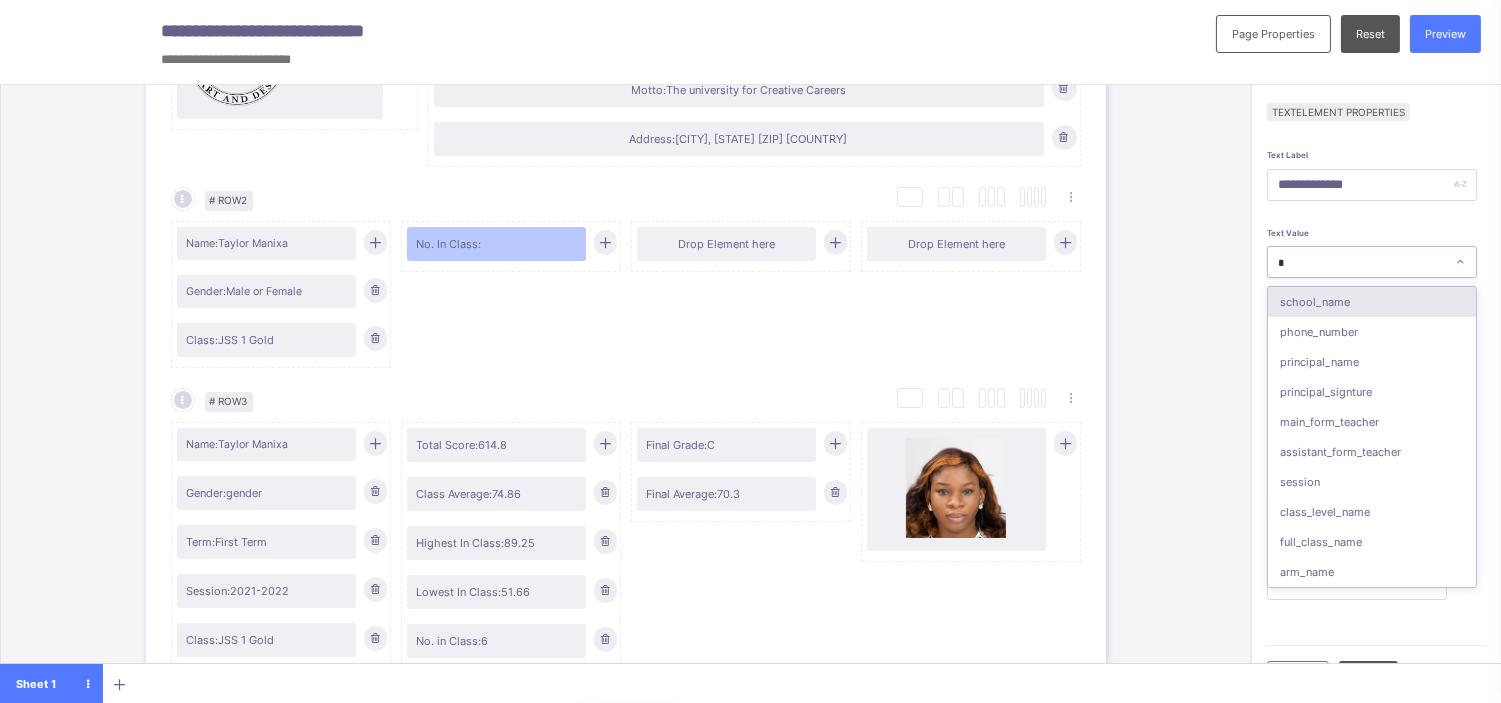 type on "**" 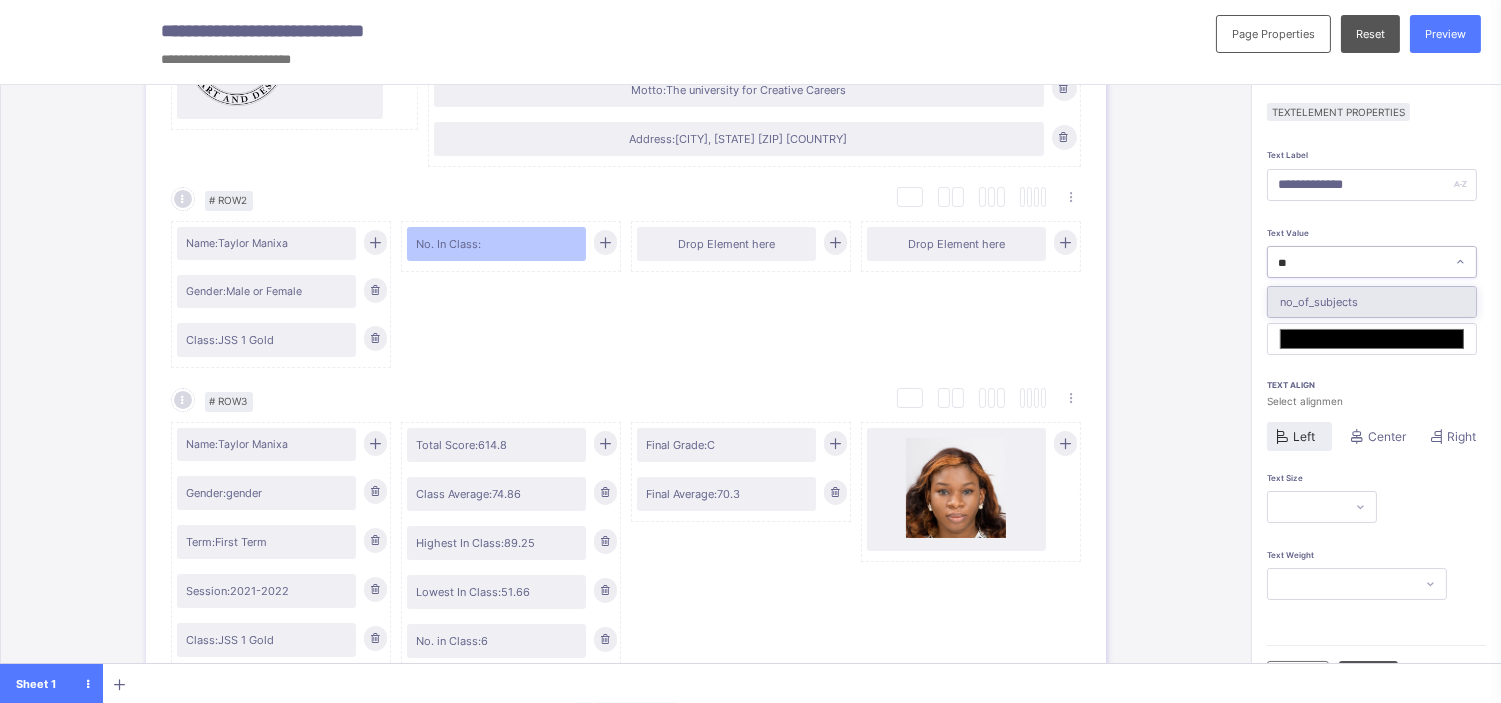 type on "*" 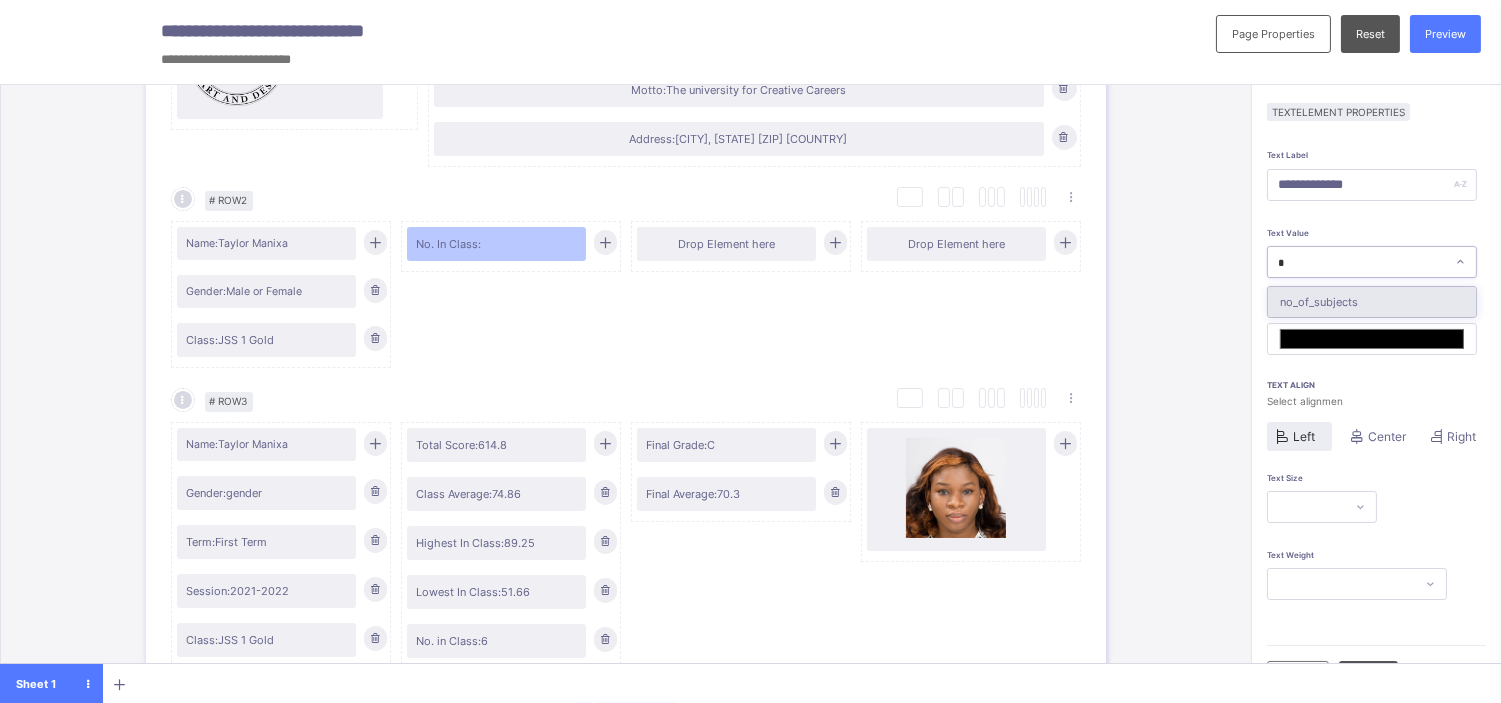 type on "*******" 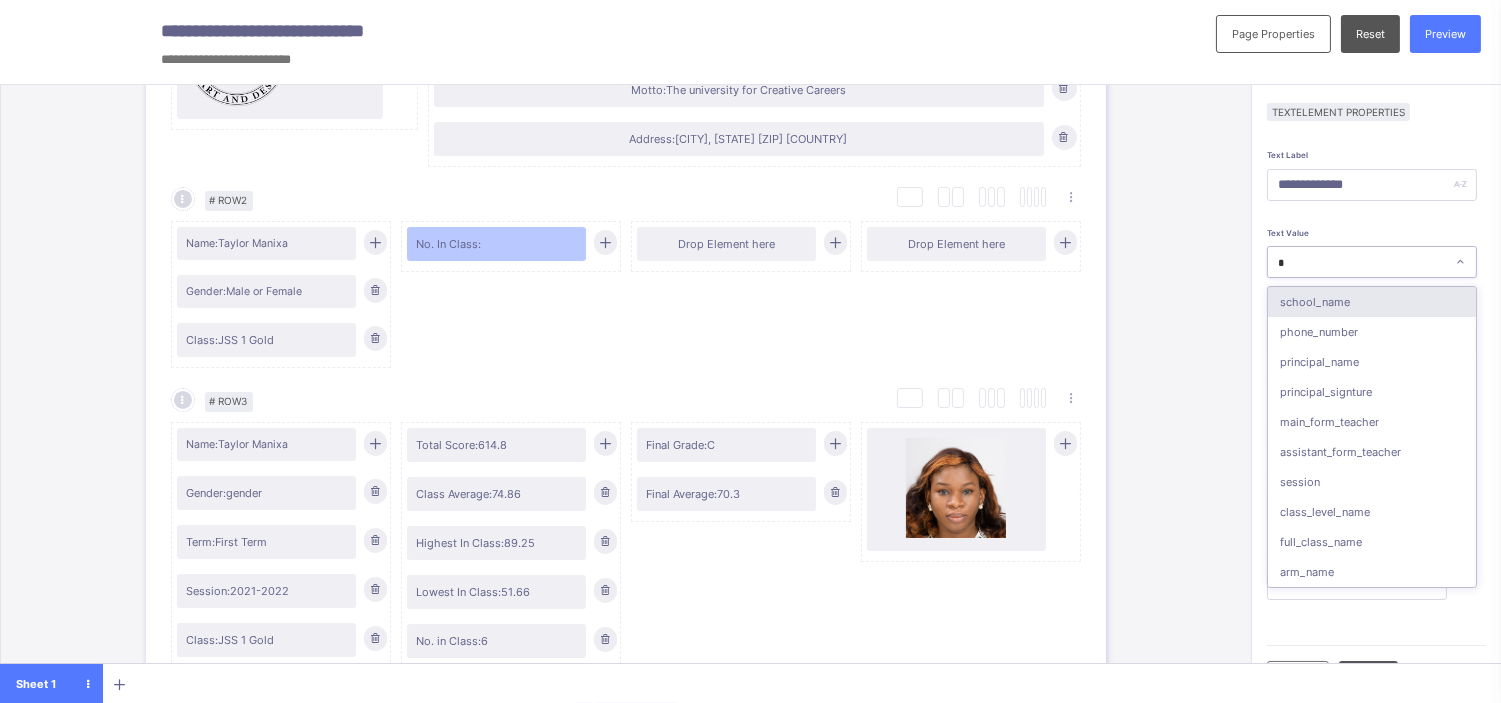 type 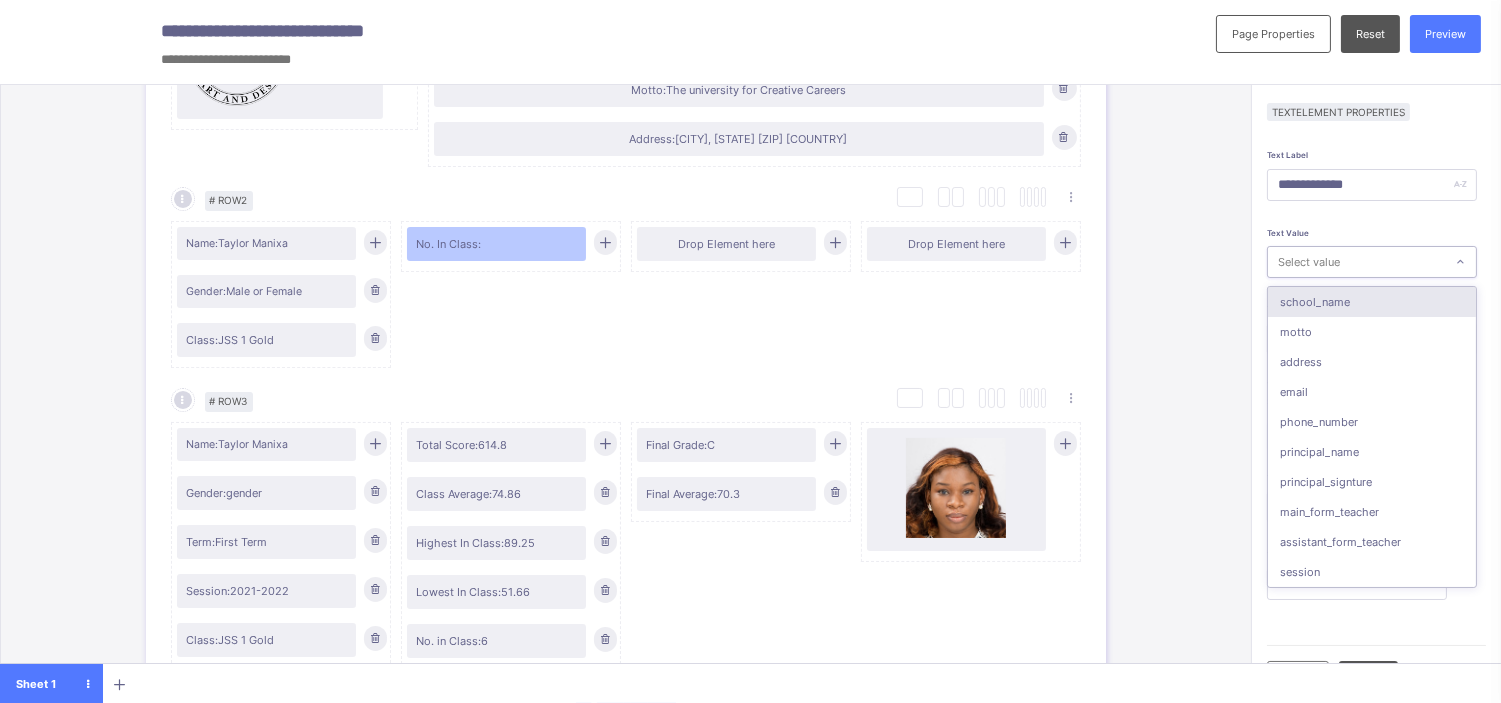 type on "*" 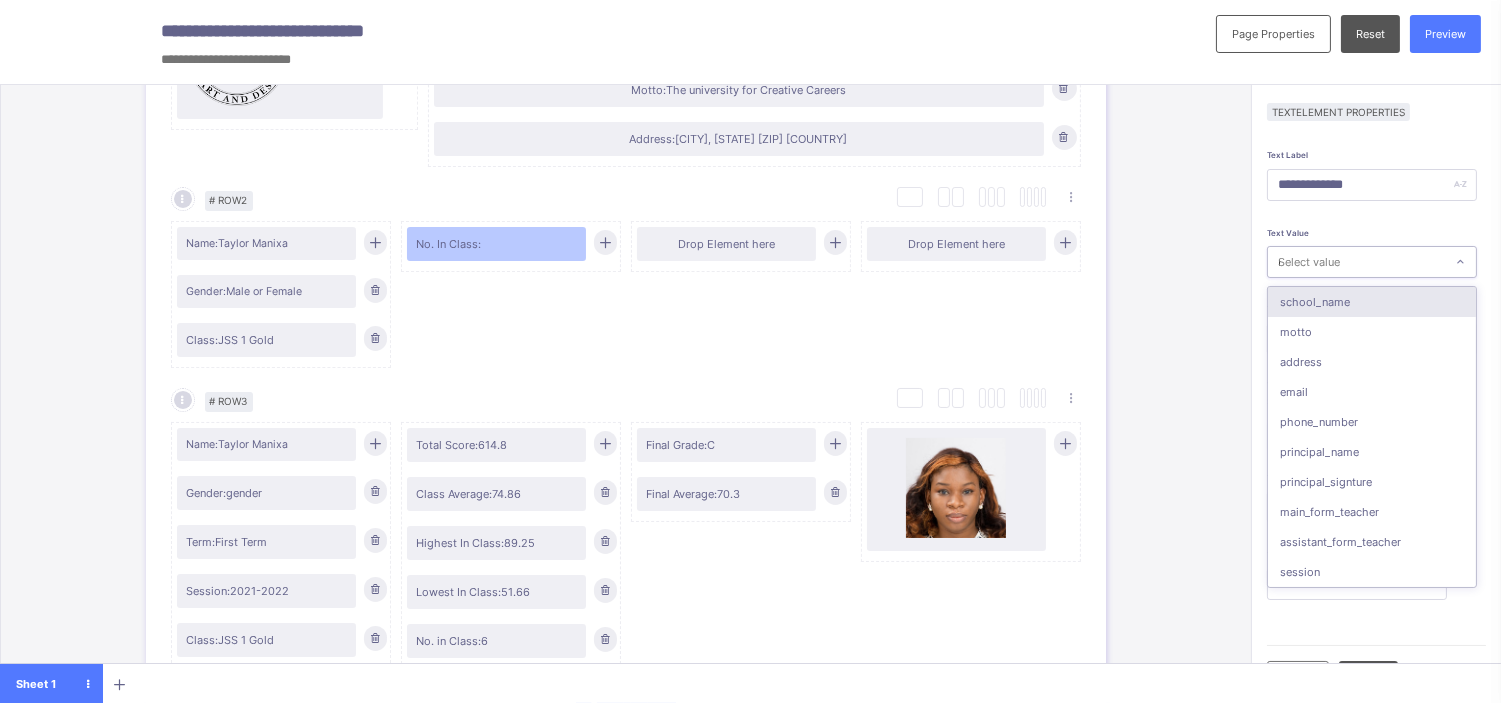 type on "**" 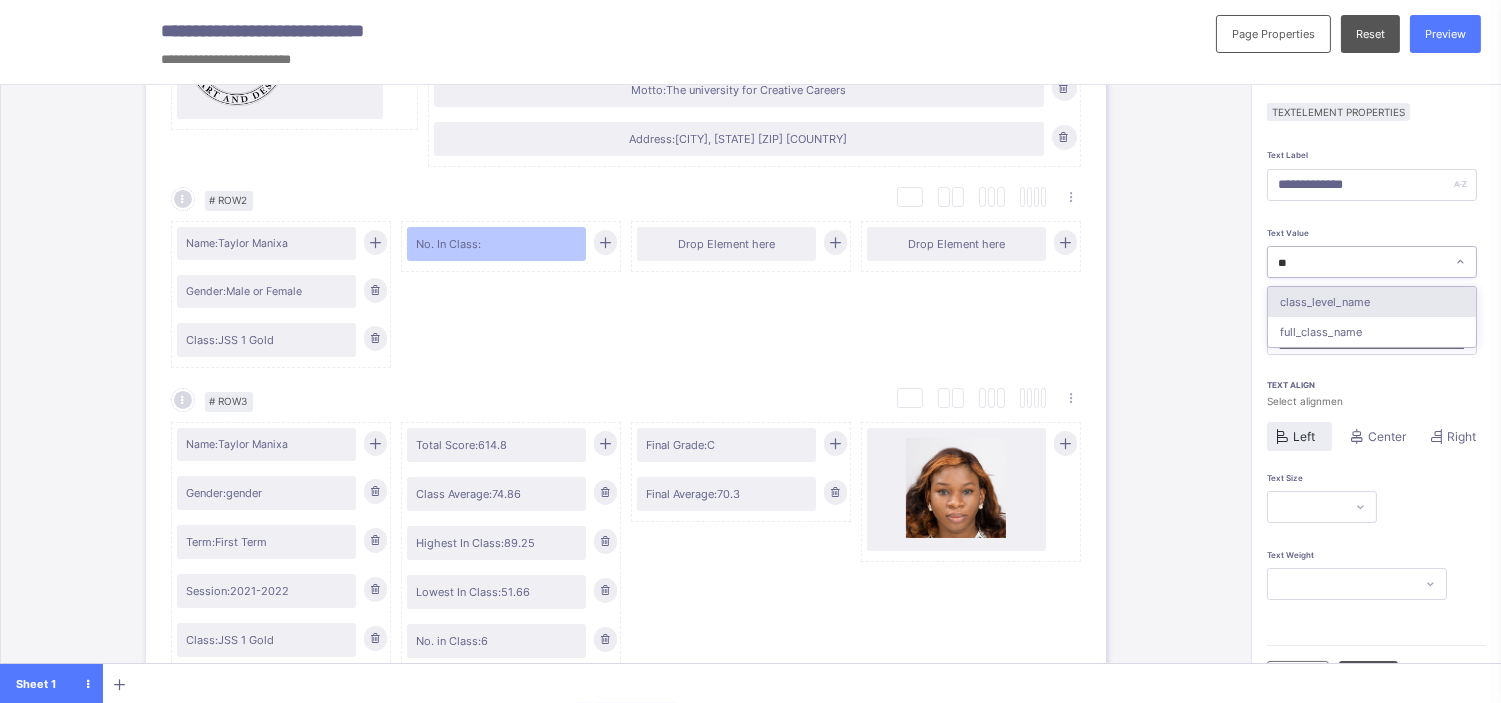 type on "*" 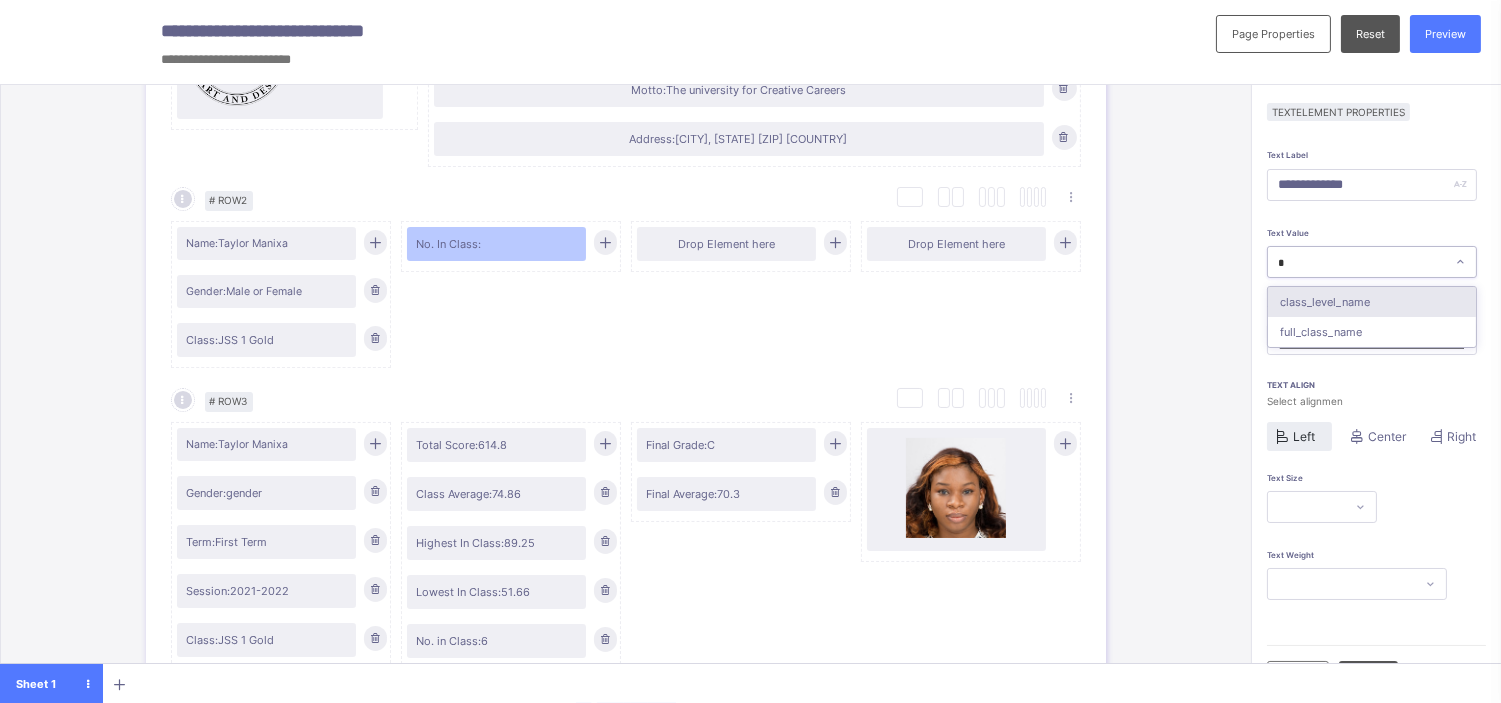 type on "*******" 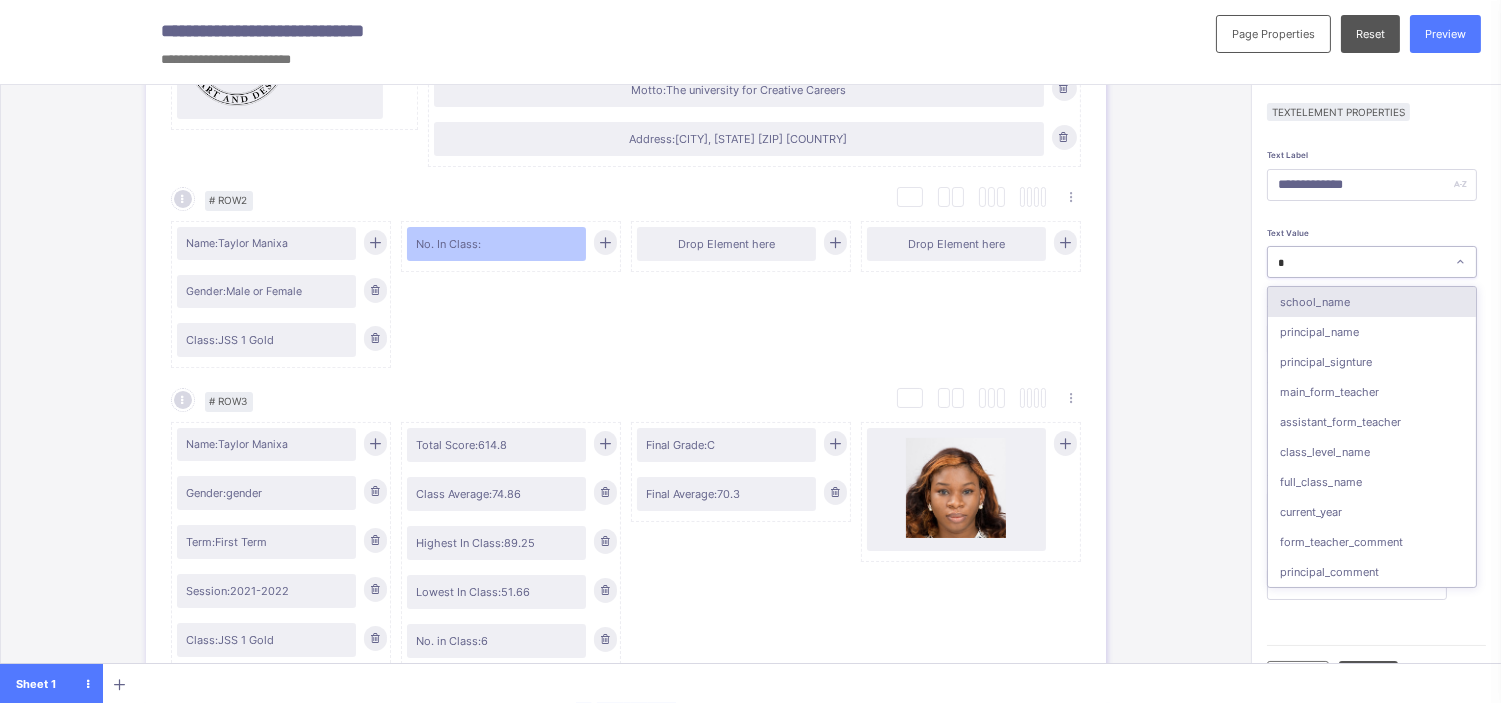 type 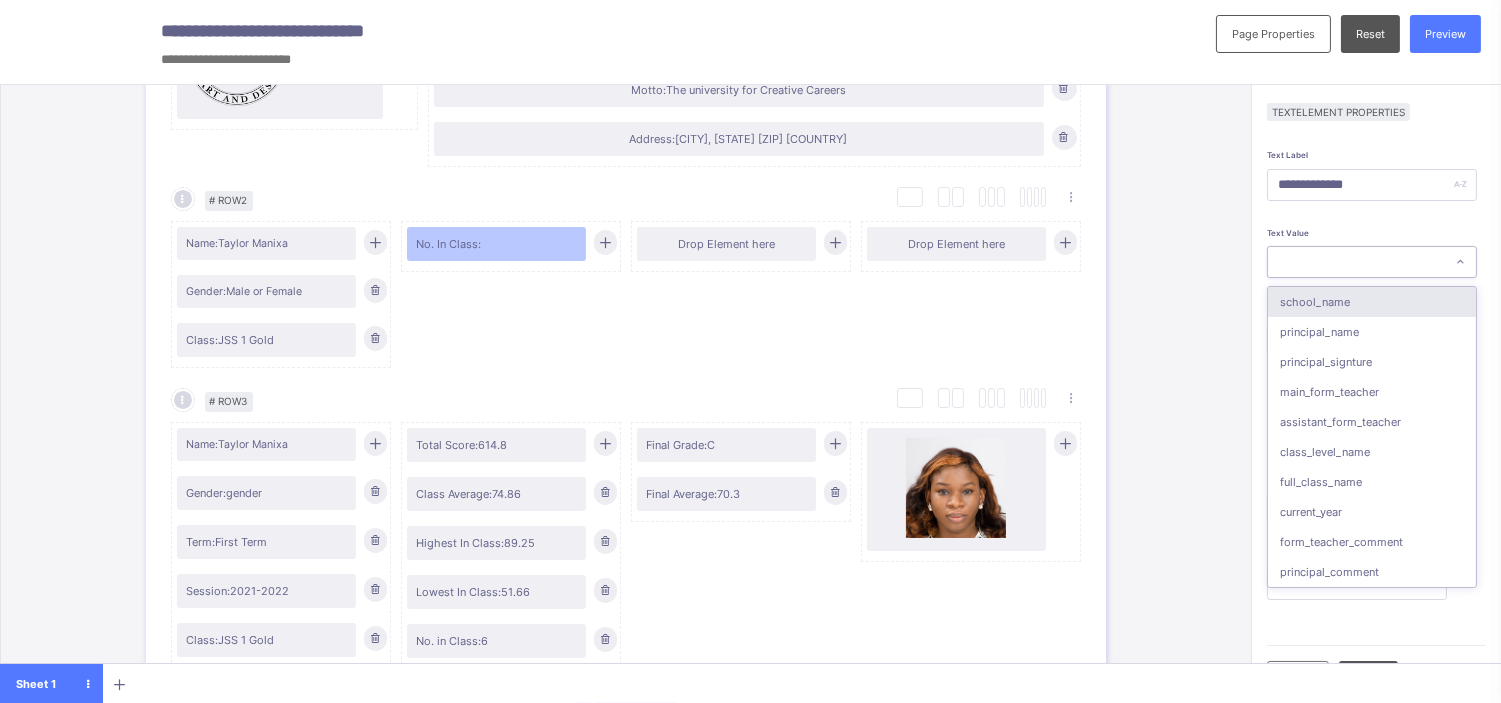 type on "*******" 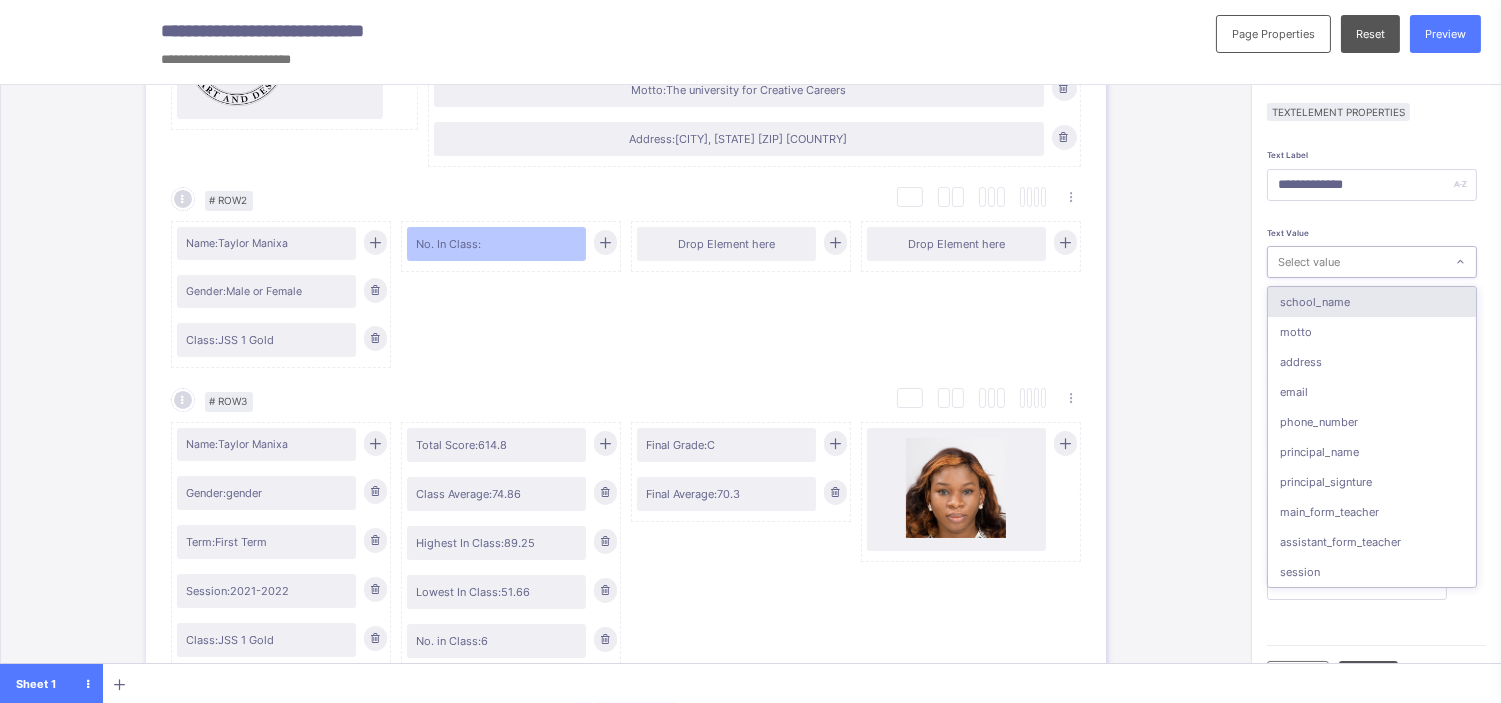 type on "*" 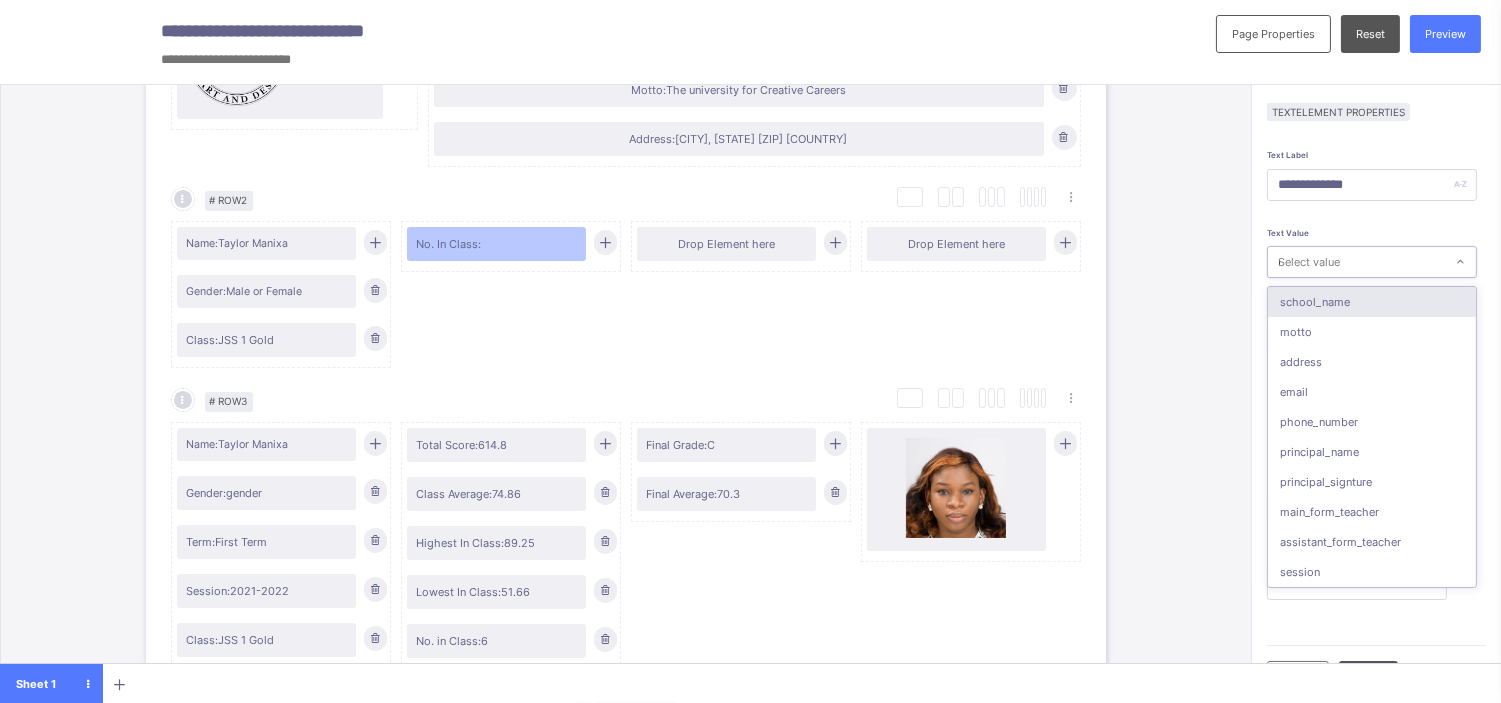 type on "*******" 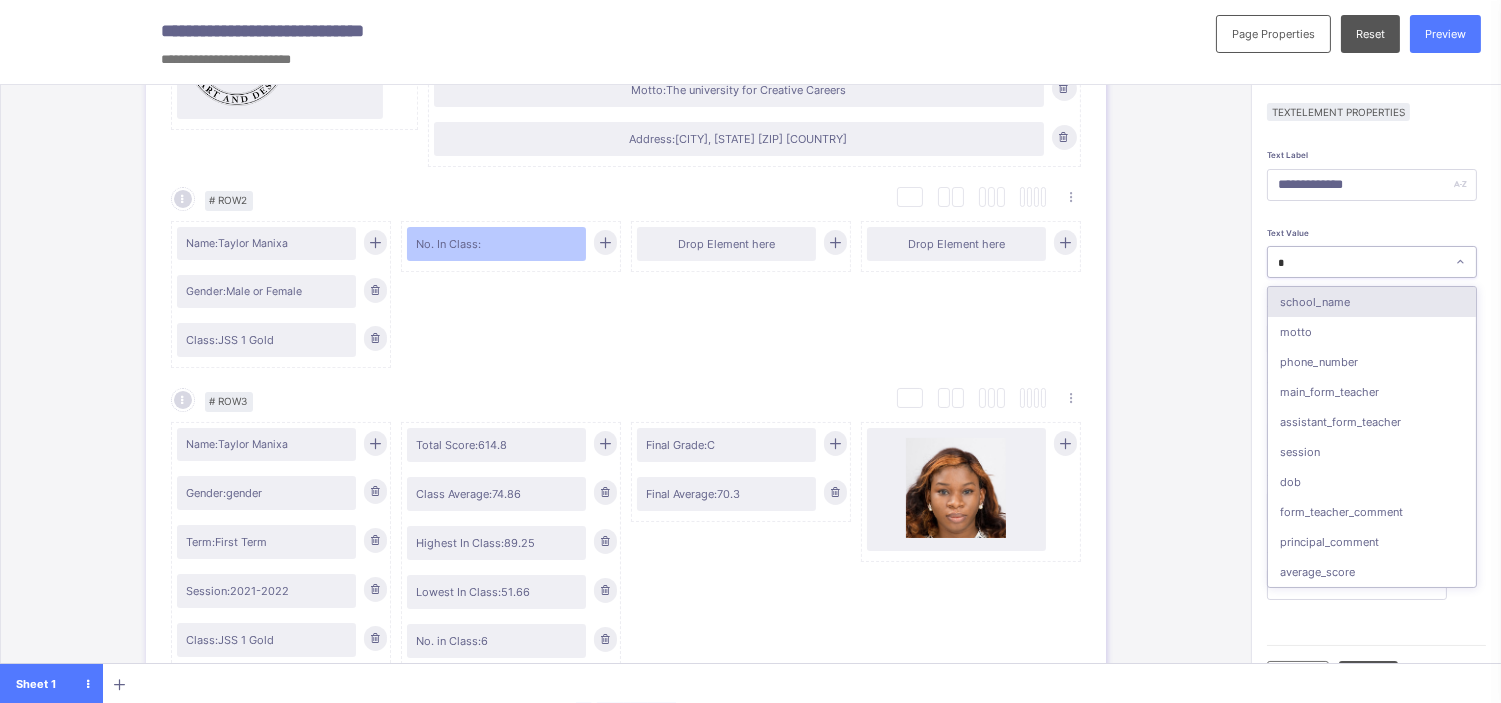 type on "**" 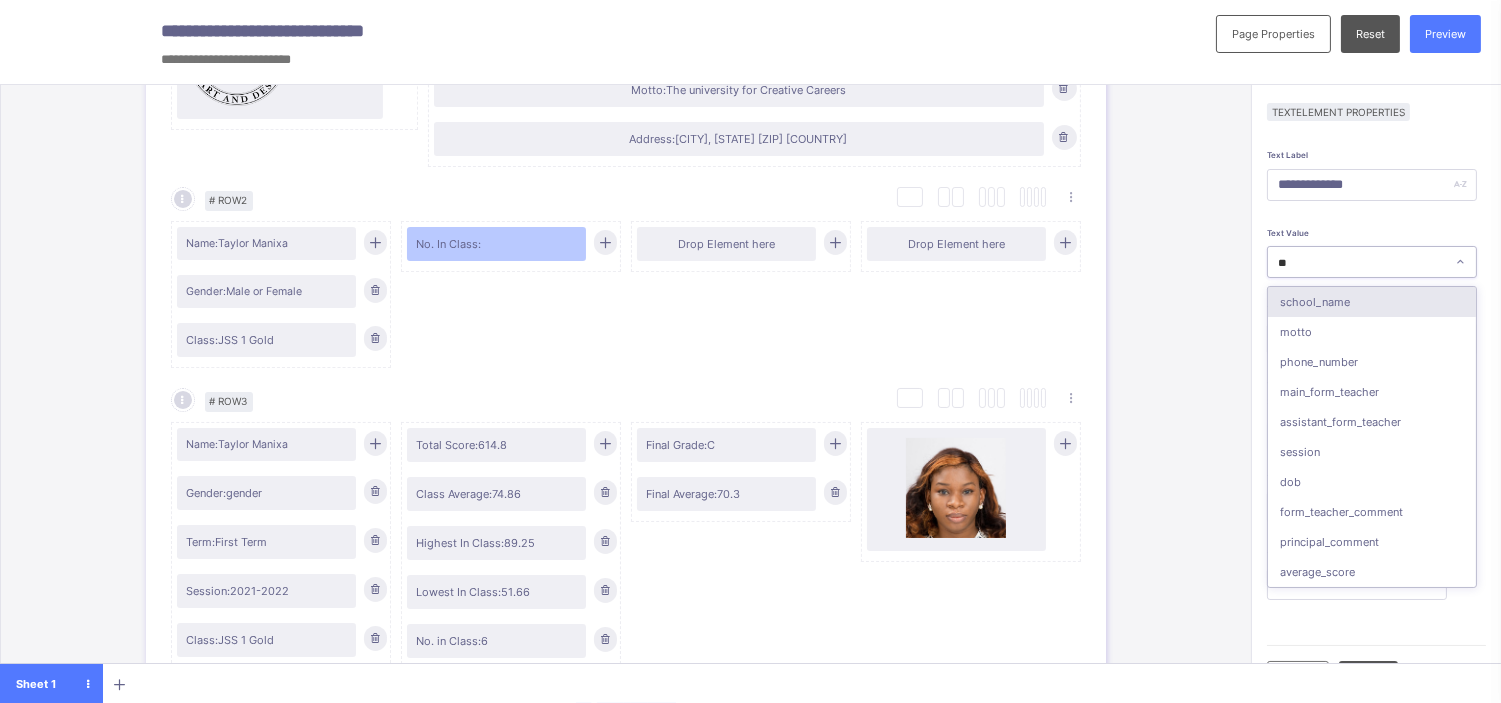type on "*******" 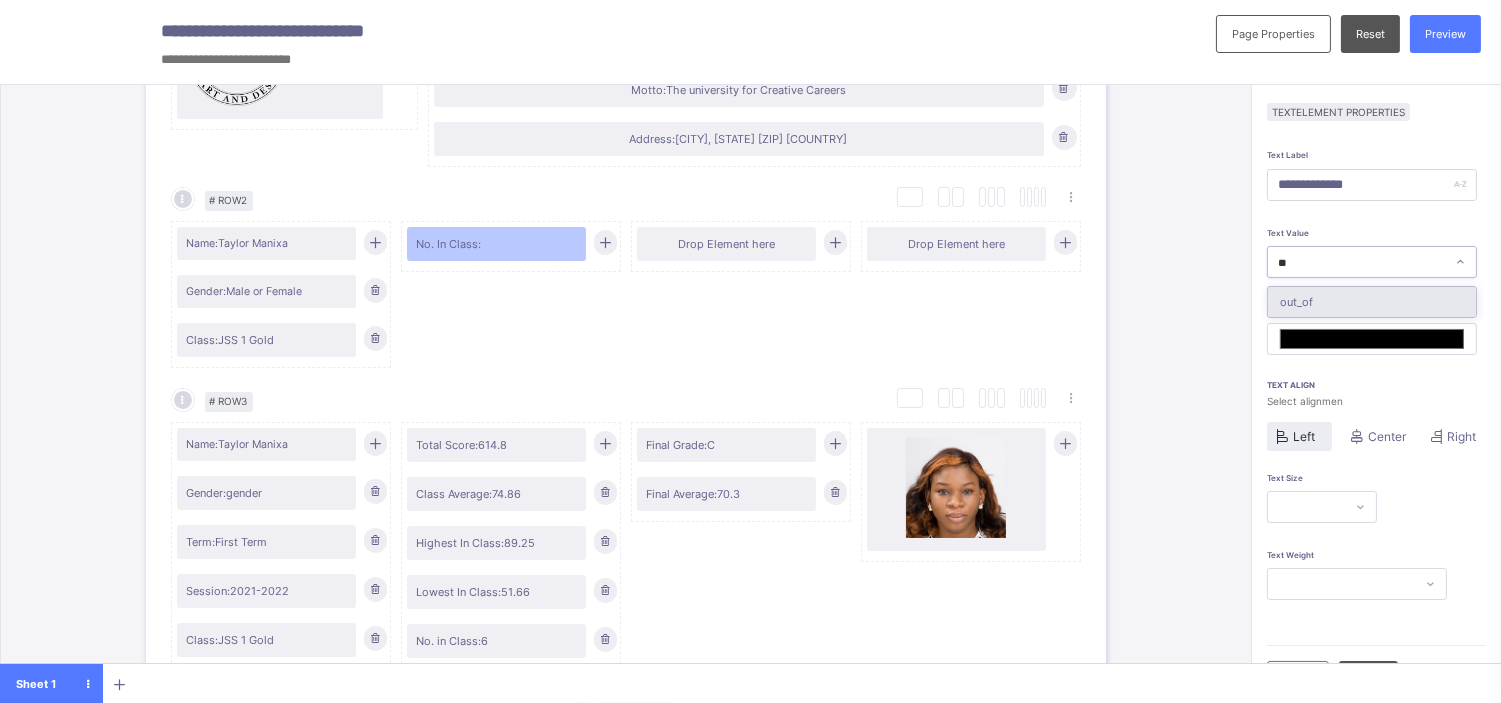 type on "***" 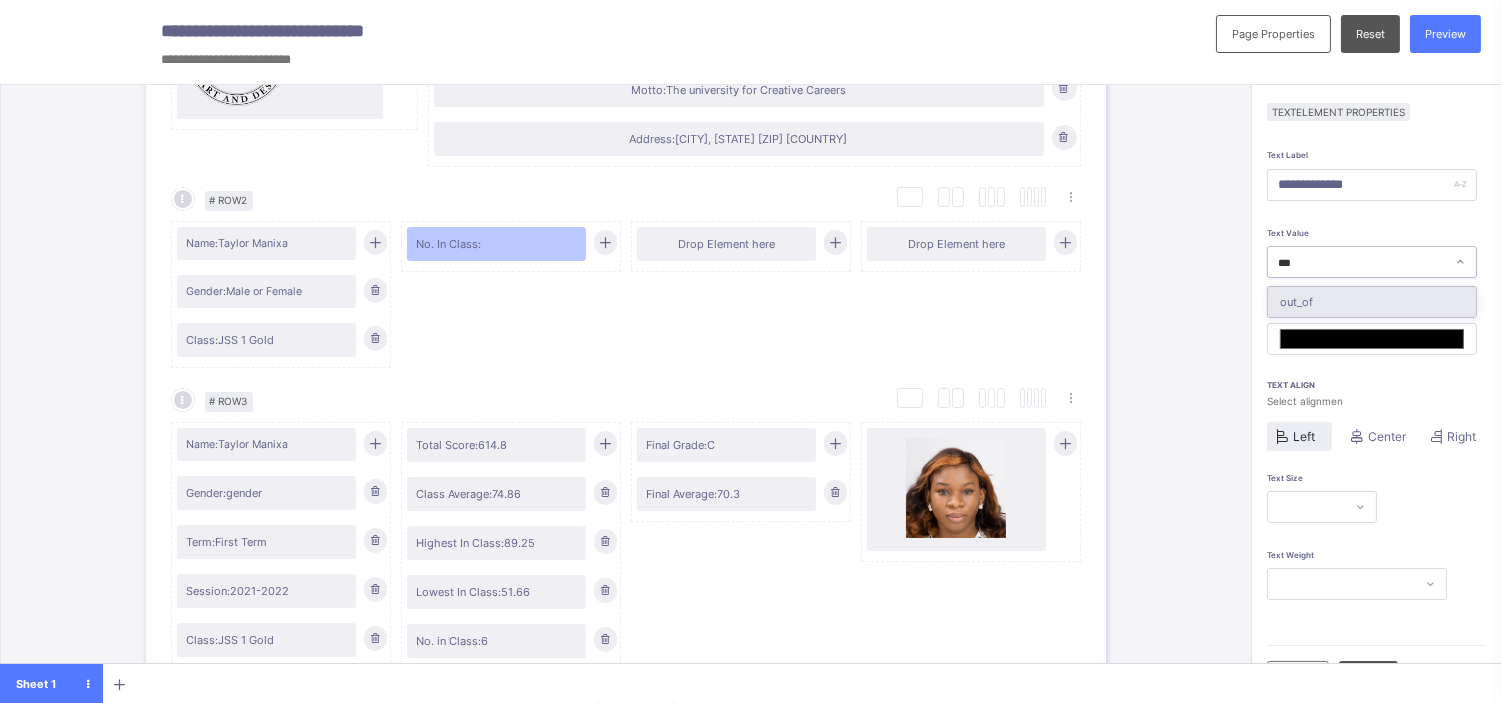click on "out_of" at bounding box center [1372, 302] 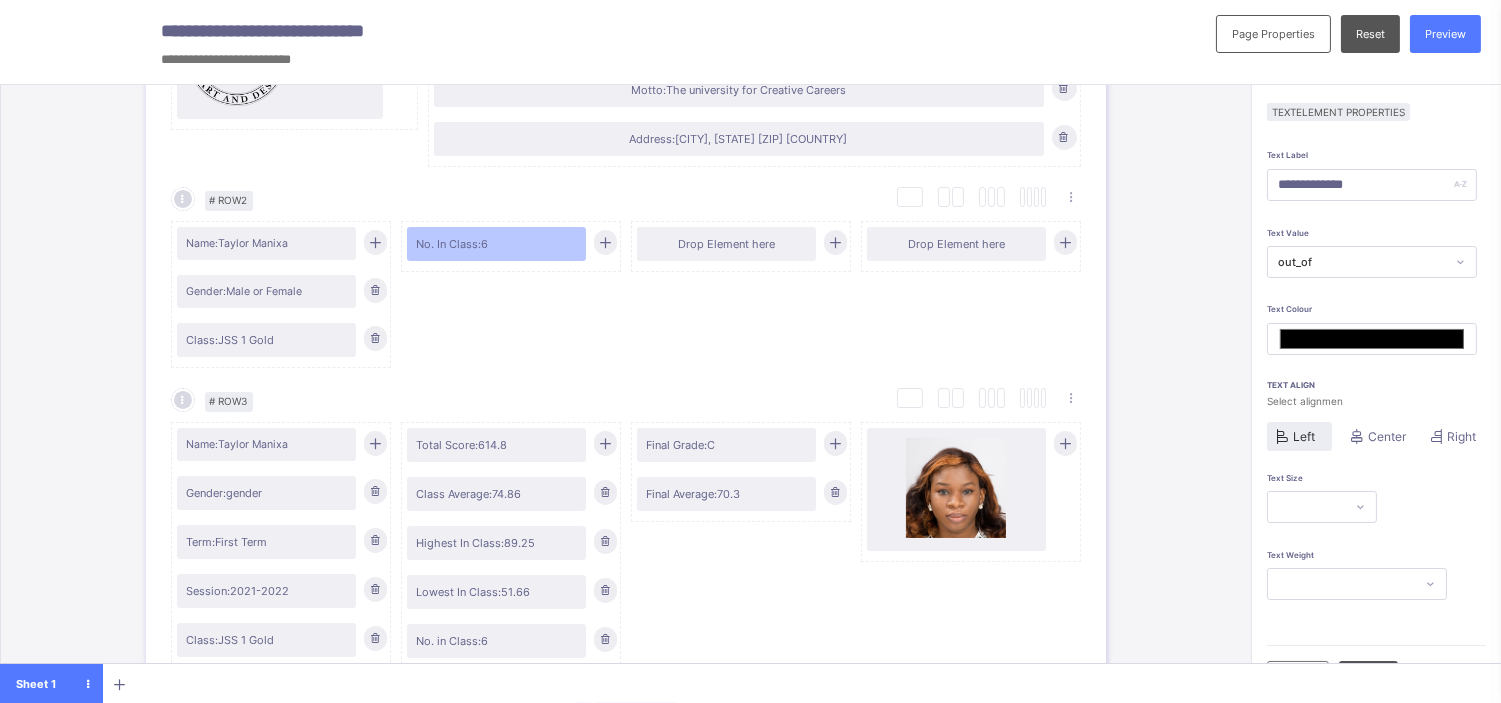 click on "Left" at bounding box center (1304, 436) 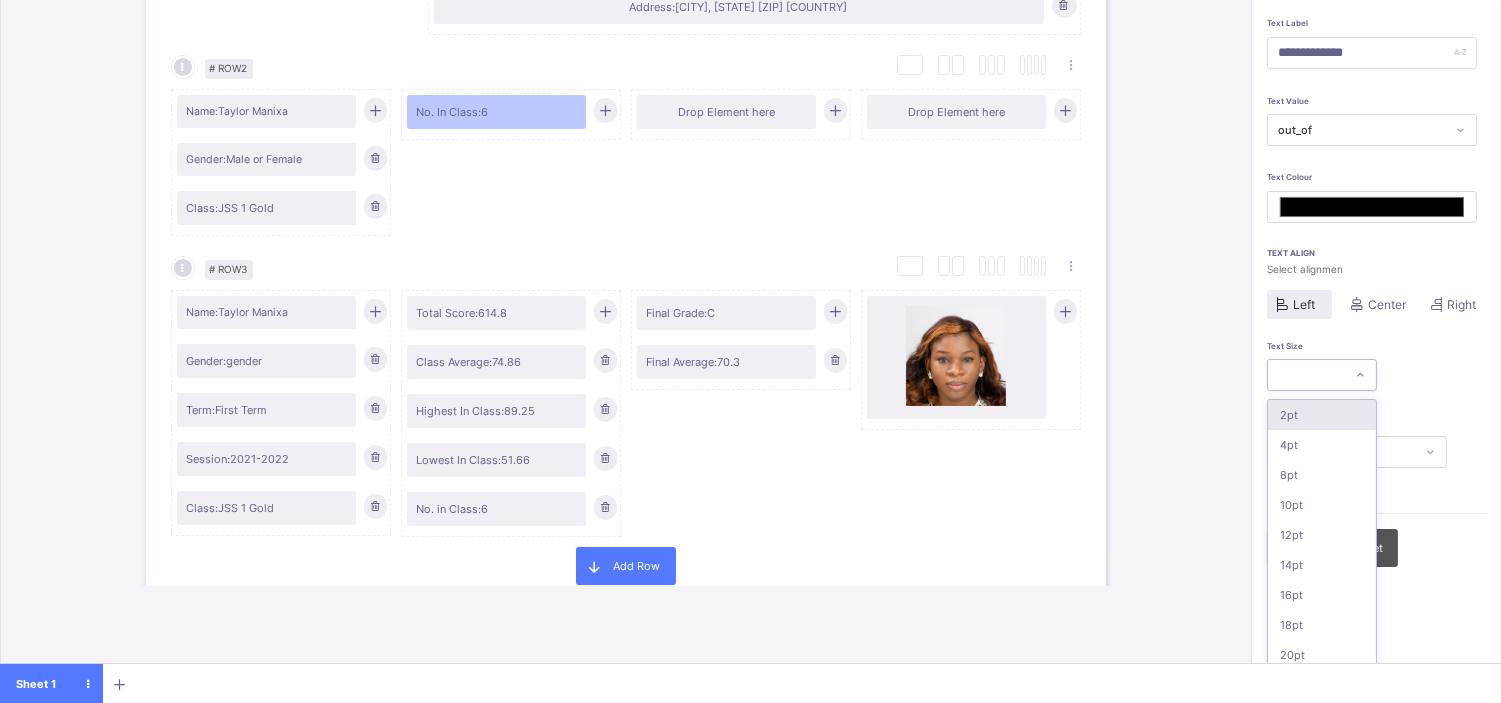 click on "option 2pt focused, 1 of 16. 16 results available. Use Up and Down to choose options, press Enter to select the currently focused option, press Escape to exit the menu, press Tab to select the option and exit the menu. 2pt 4pt 8pt 10pt 12pt 14pt 16pt 18pt 20pt 26pt 30pt 33pt 36pt 40pt 44pt 48pt" at bounding box center (1322, 375) 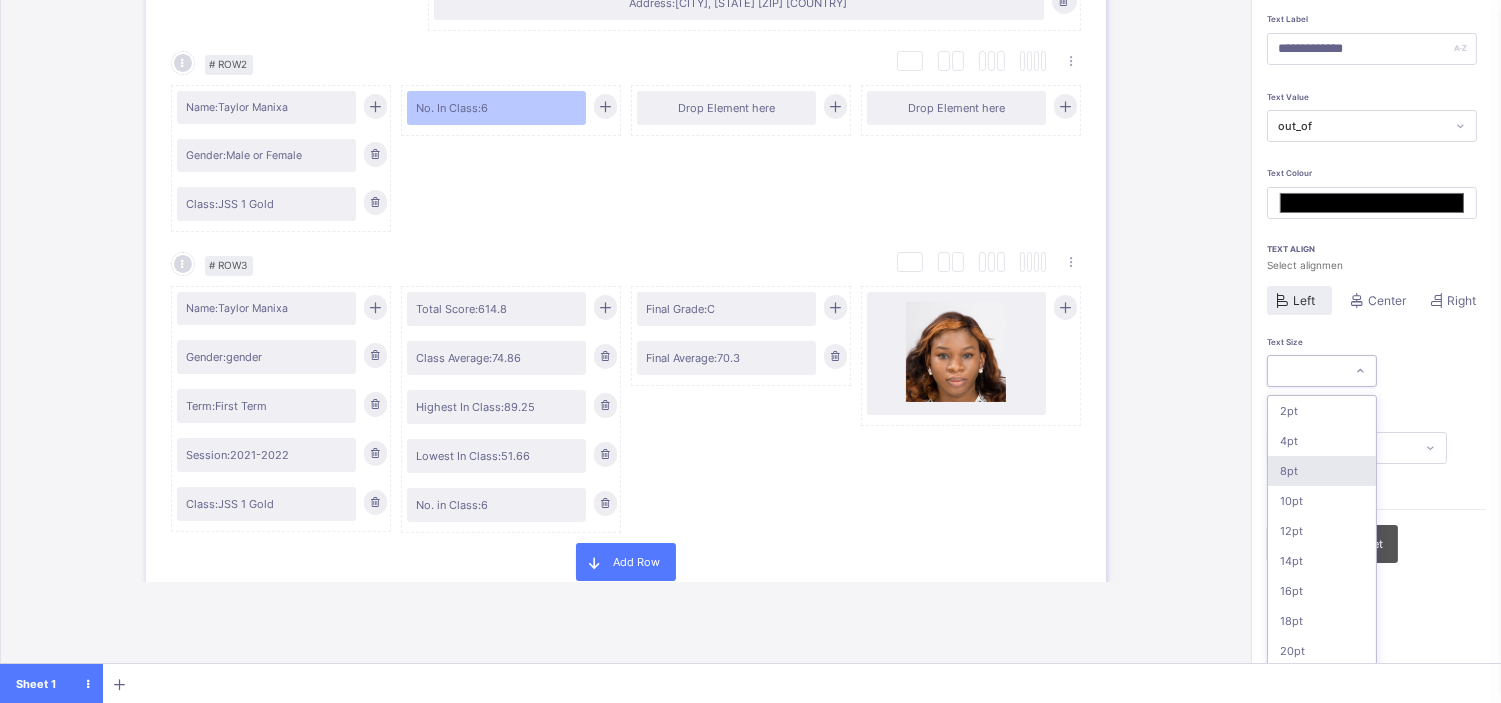 click on "8pt" at bounding box center (1322, 471) 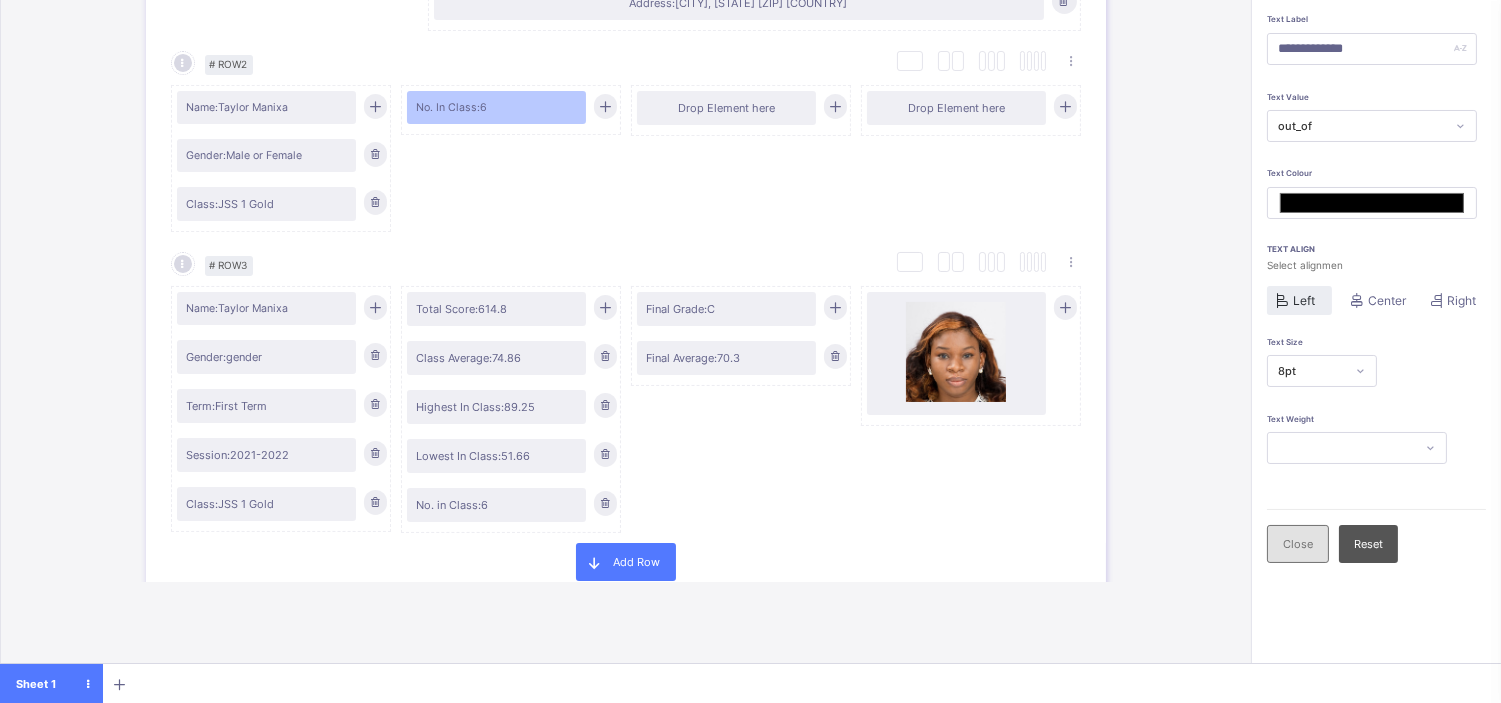 click on "Close" at bounding box center [1298, 544] 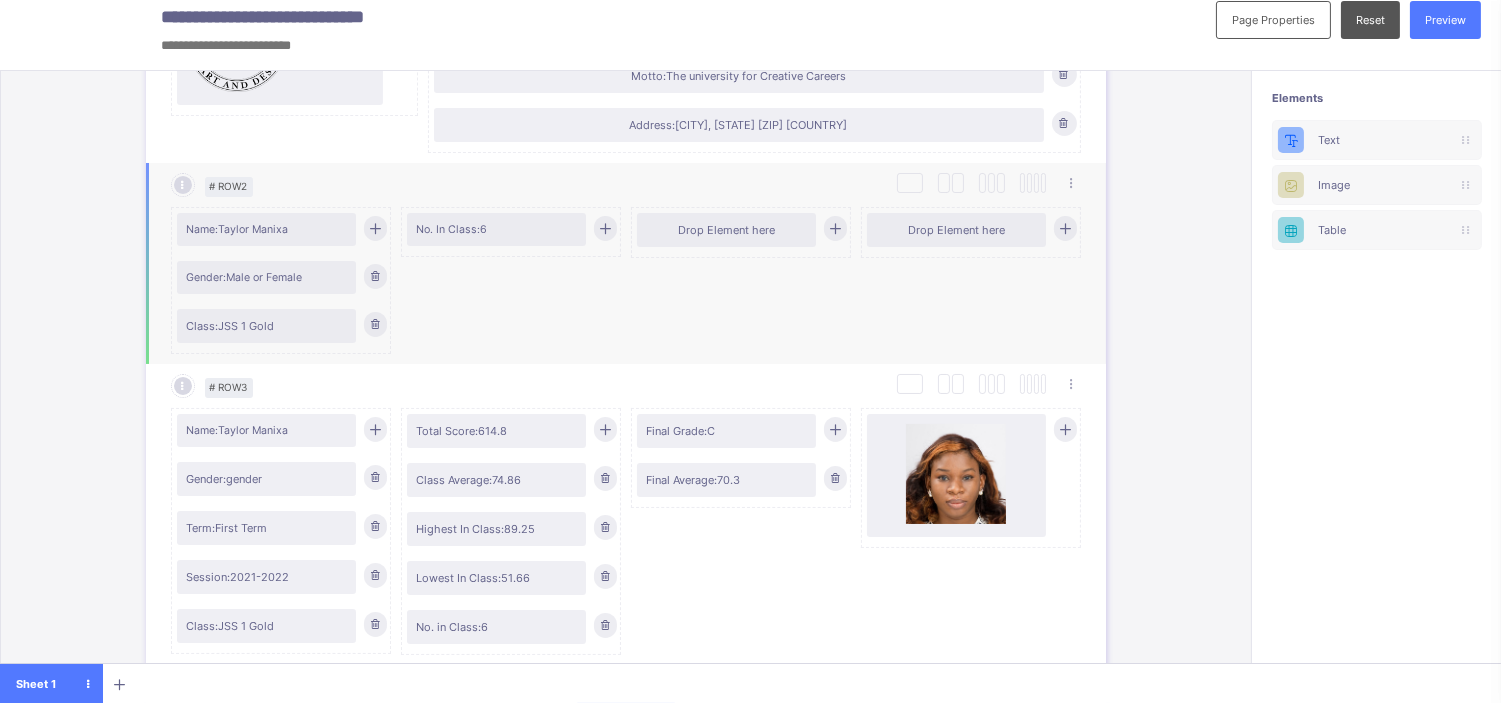 click at bounding box center (605, 228) 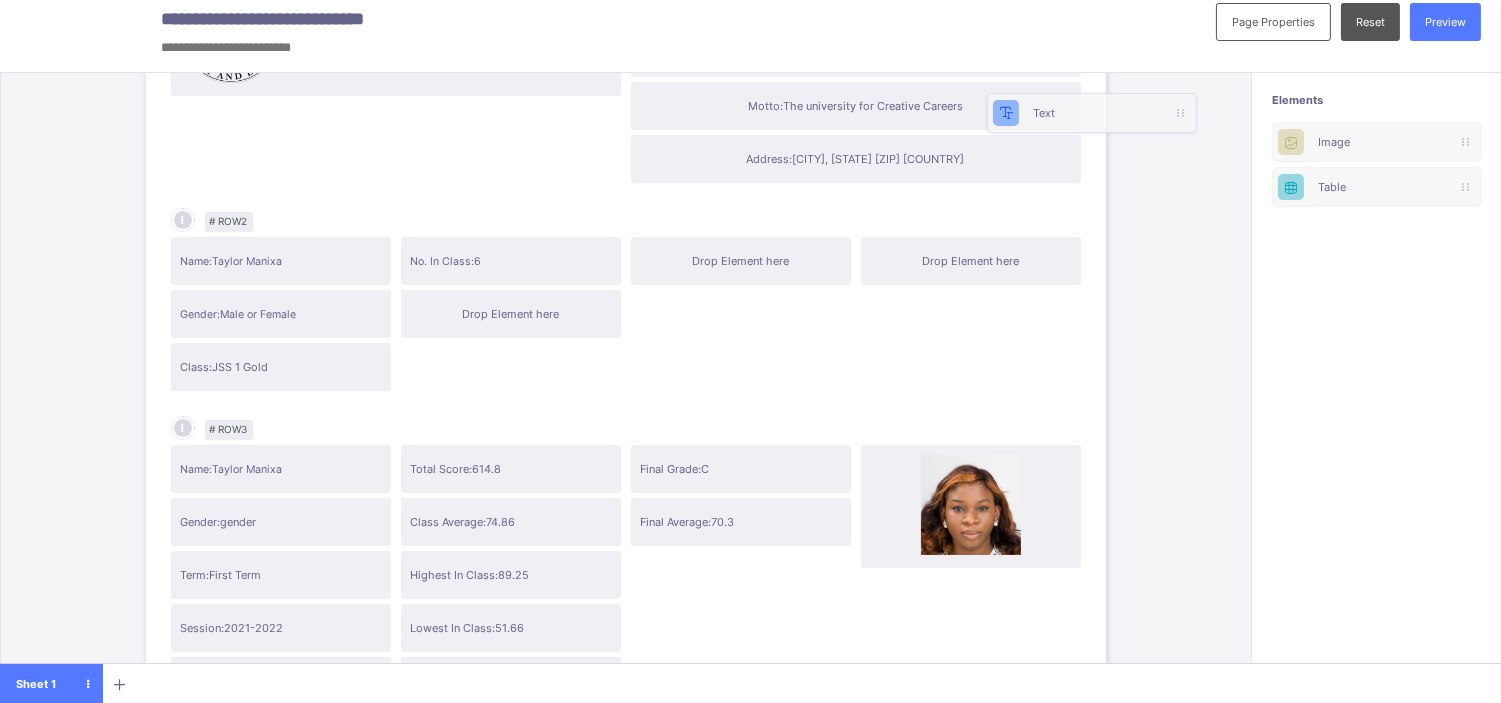scroll, scrollTop: 0, scrollLeft: 3, axis: horizontal 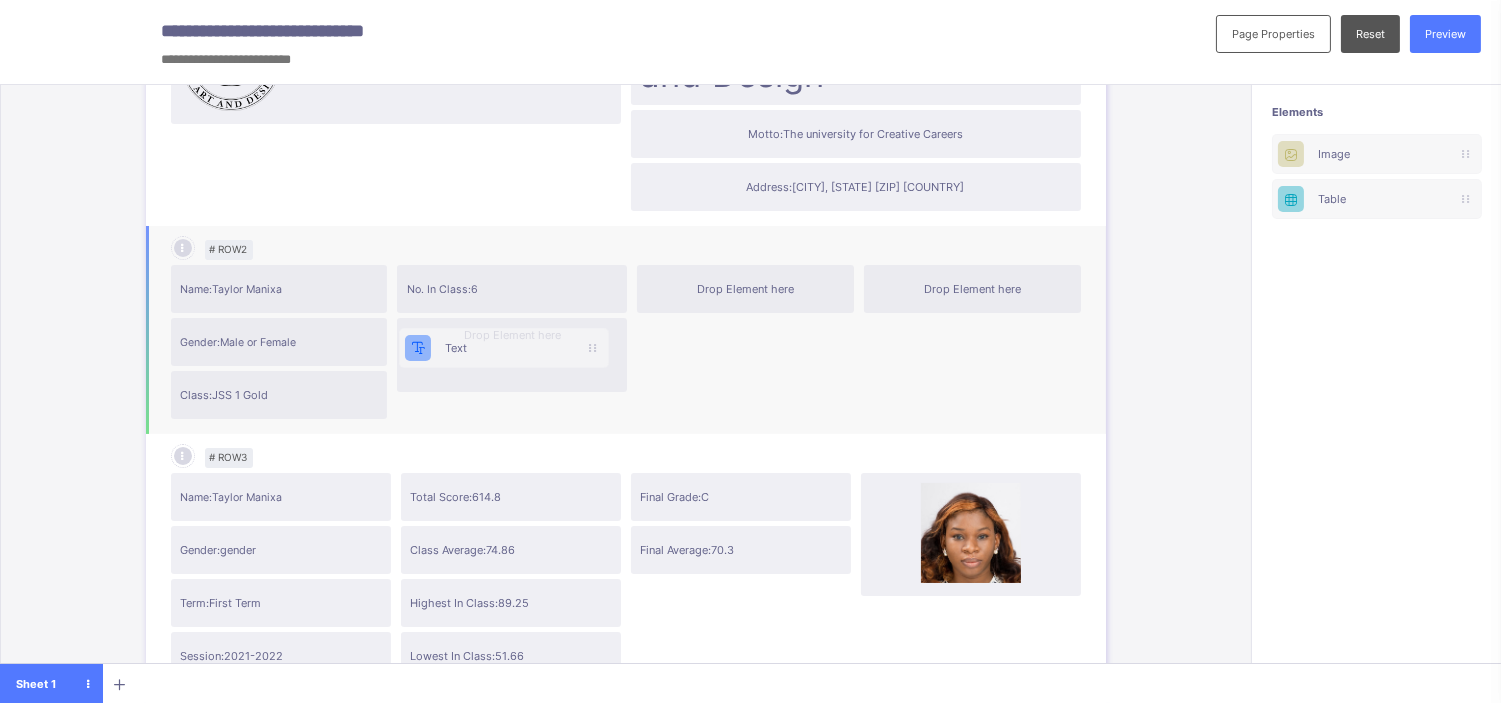 drag, startPoint x: 1352, startPoint y: 136, endPoint x: 454, endPoint y: 342, distance: 921.32513 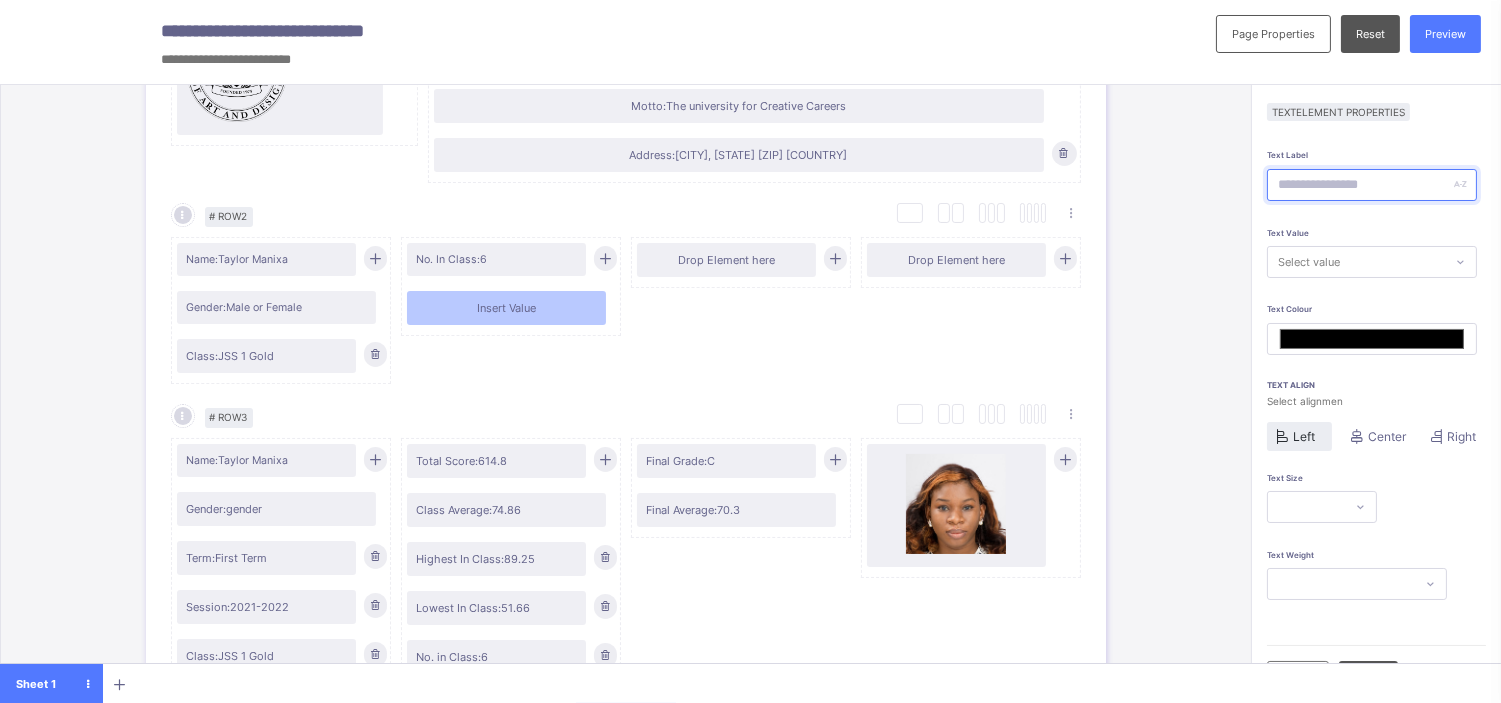 click at bounding box center [1372, 185] 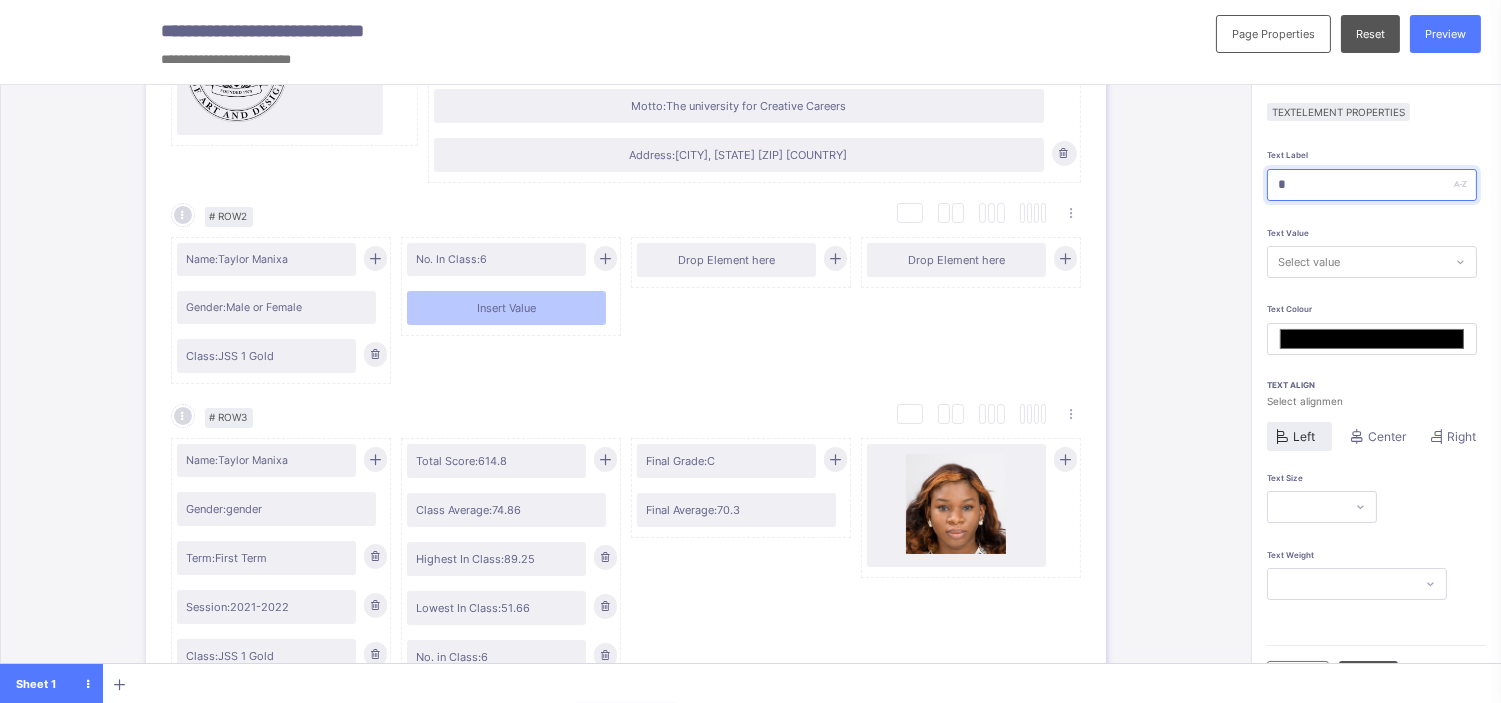 type on "*******" 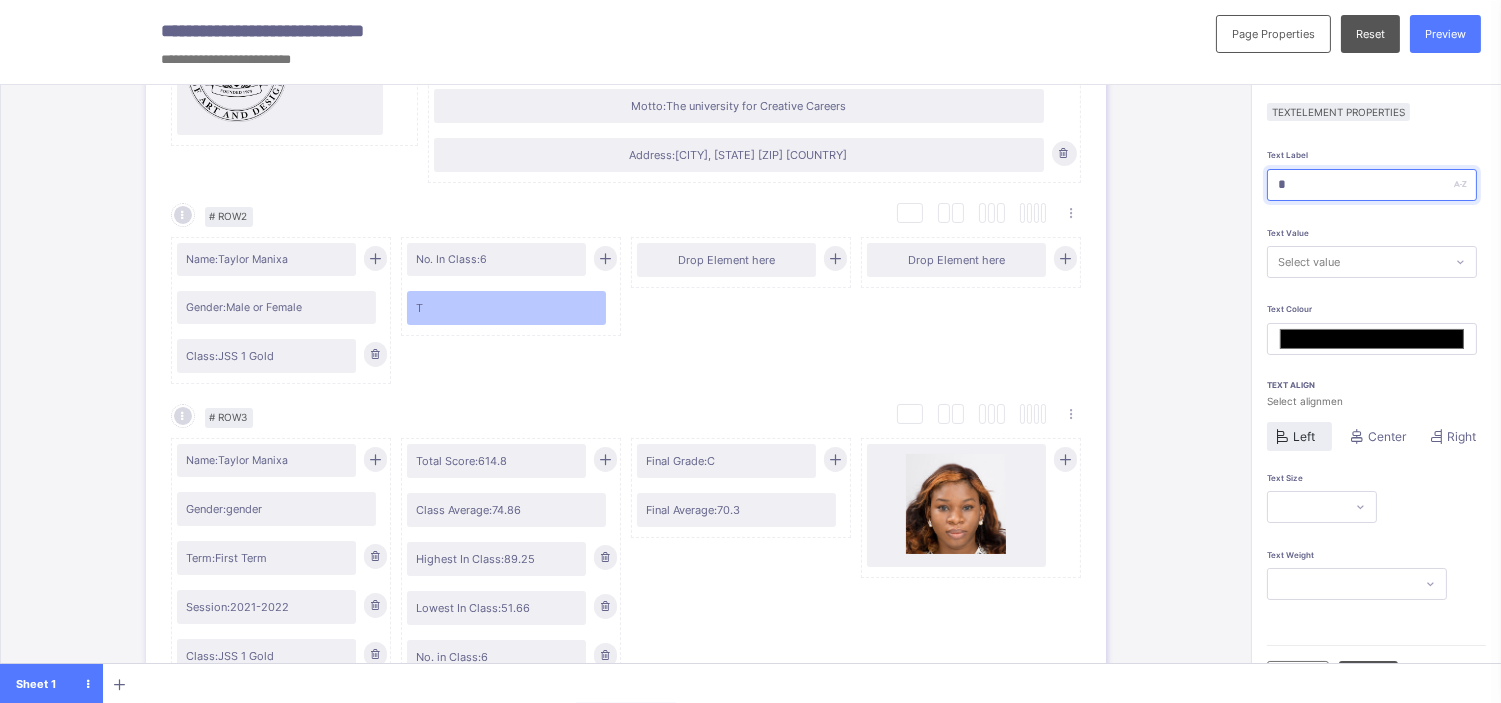type on "**" 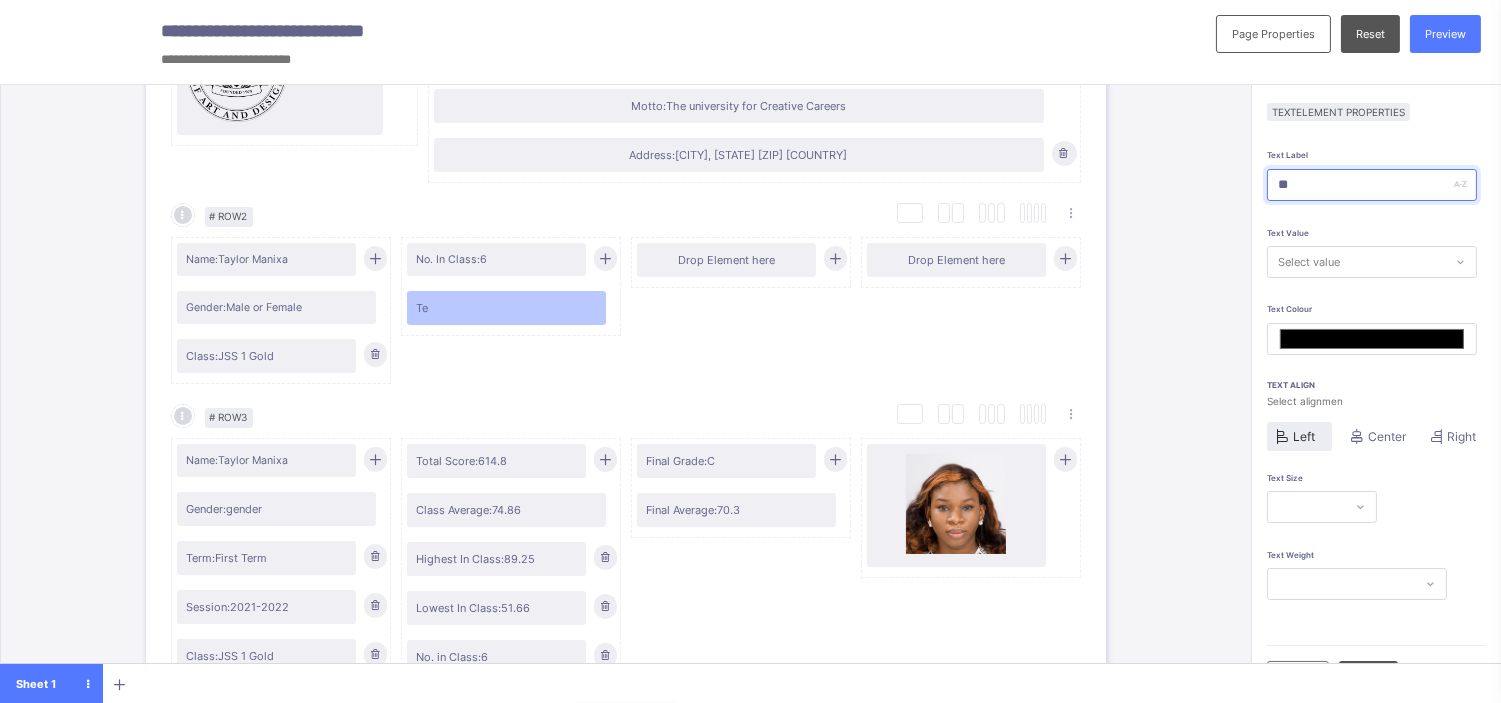 type on "***" 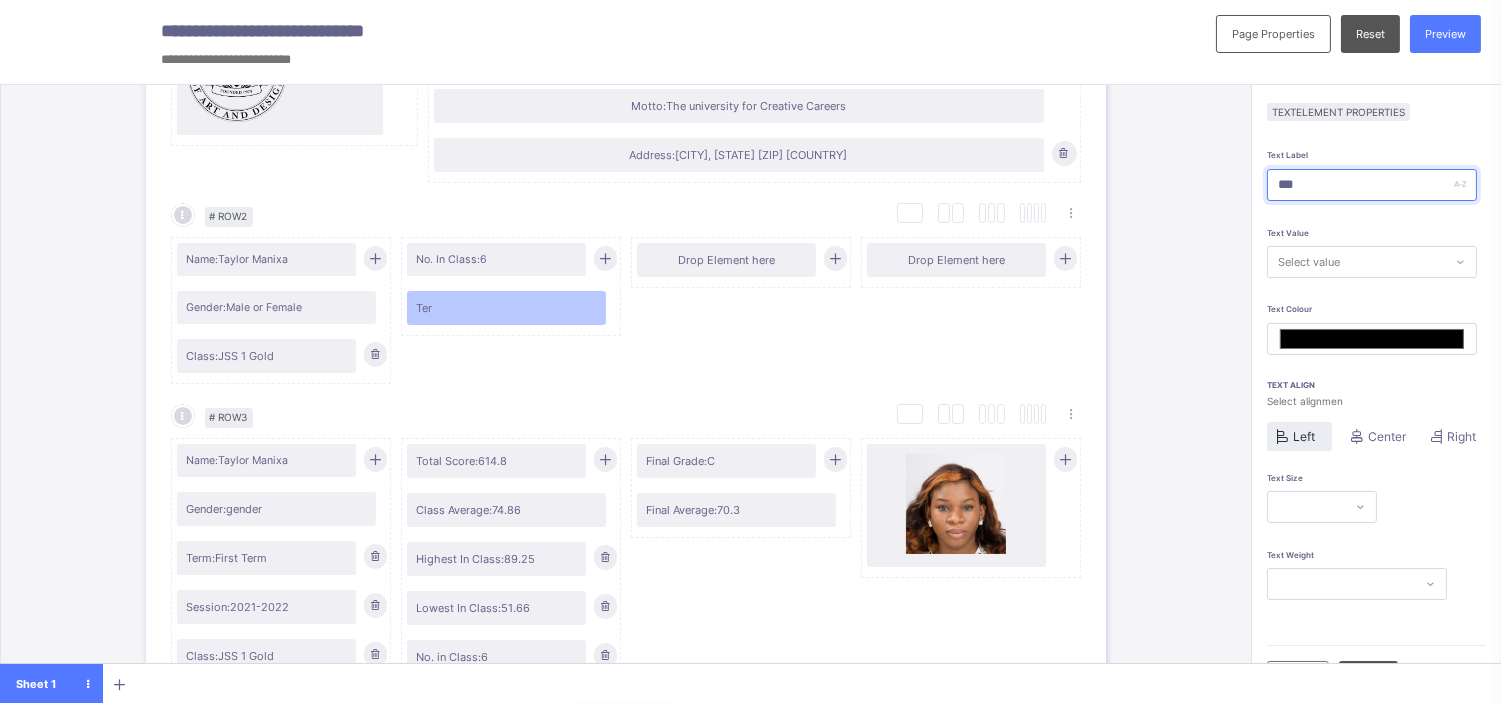 type on "****" 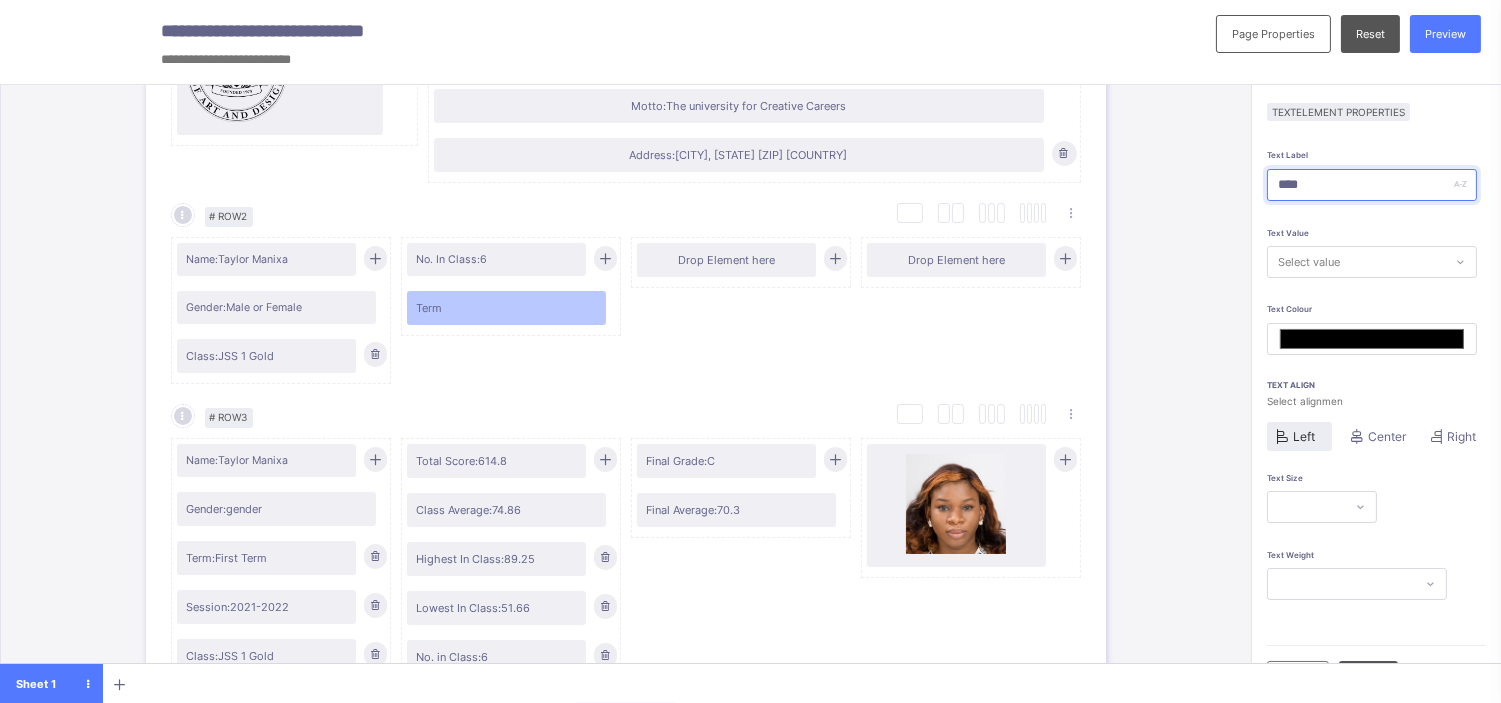 type on "*****" 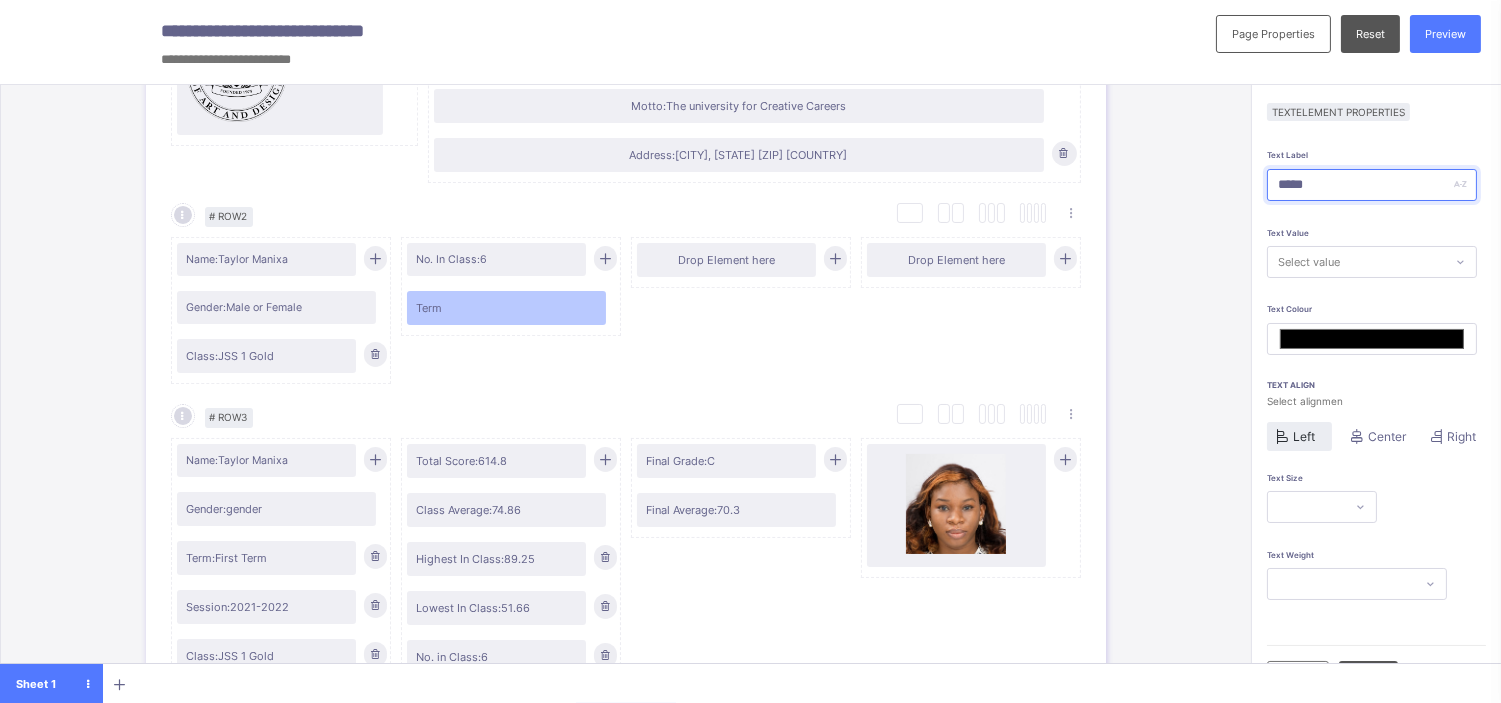 type on "*******" 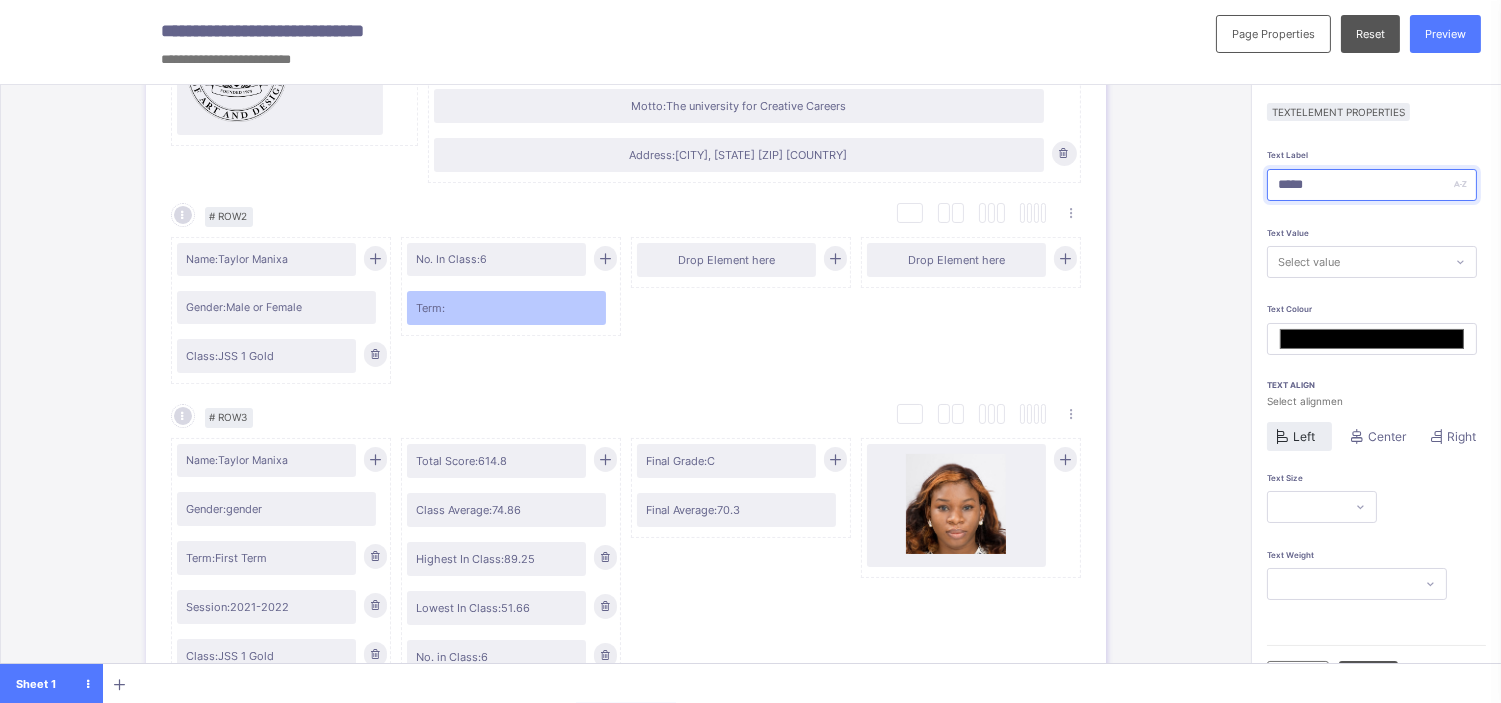 type on "*****" 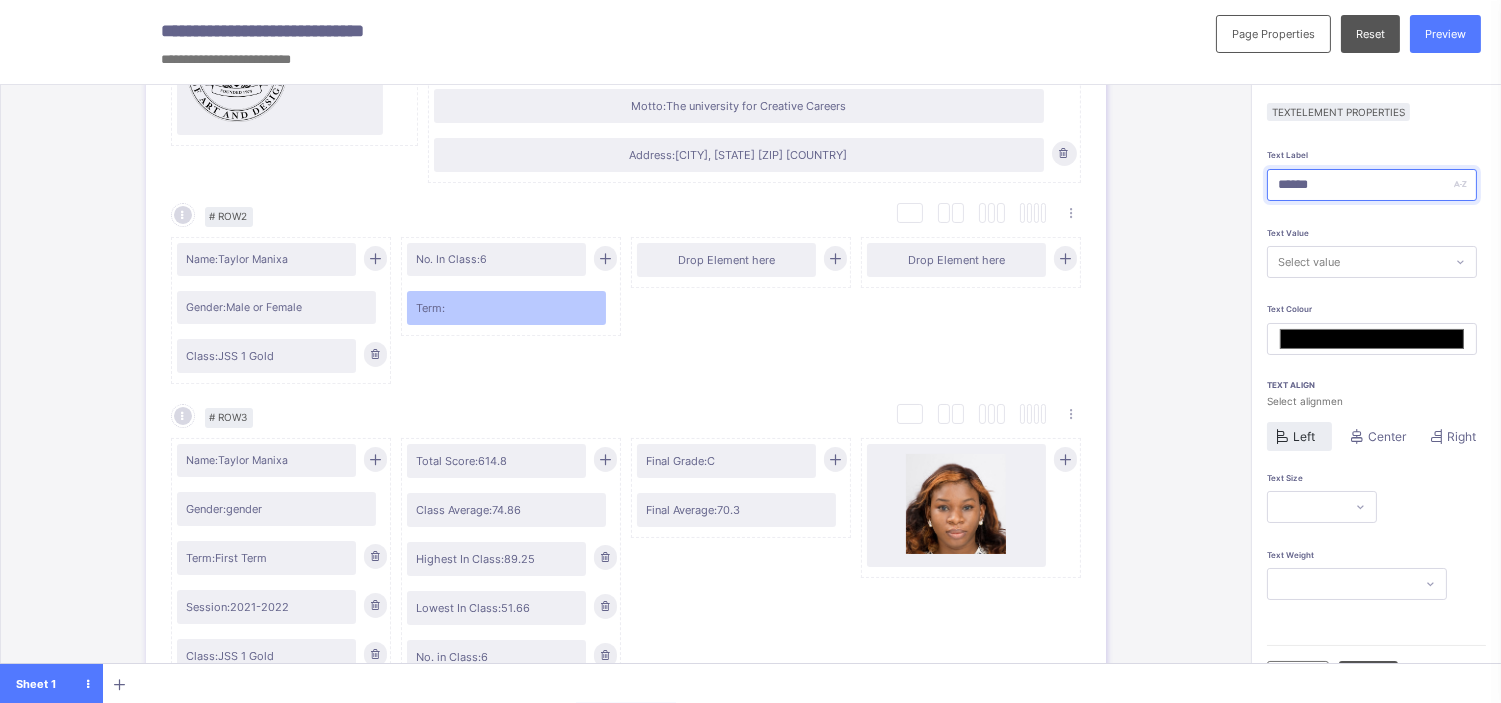 type on "*****" 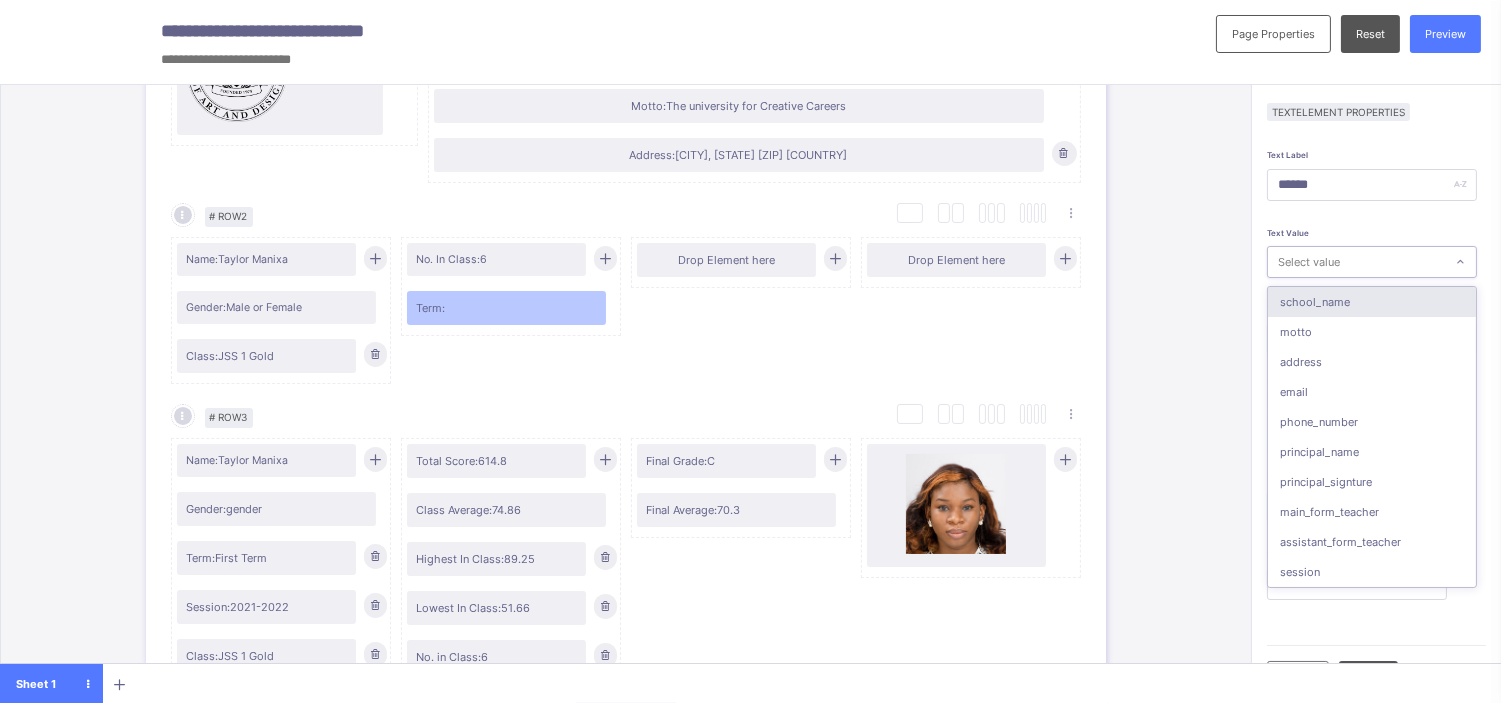 click on "Select value" at bounding box center [1309, 262] 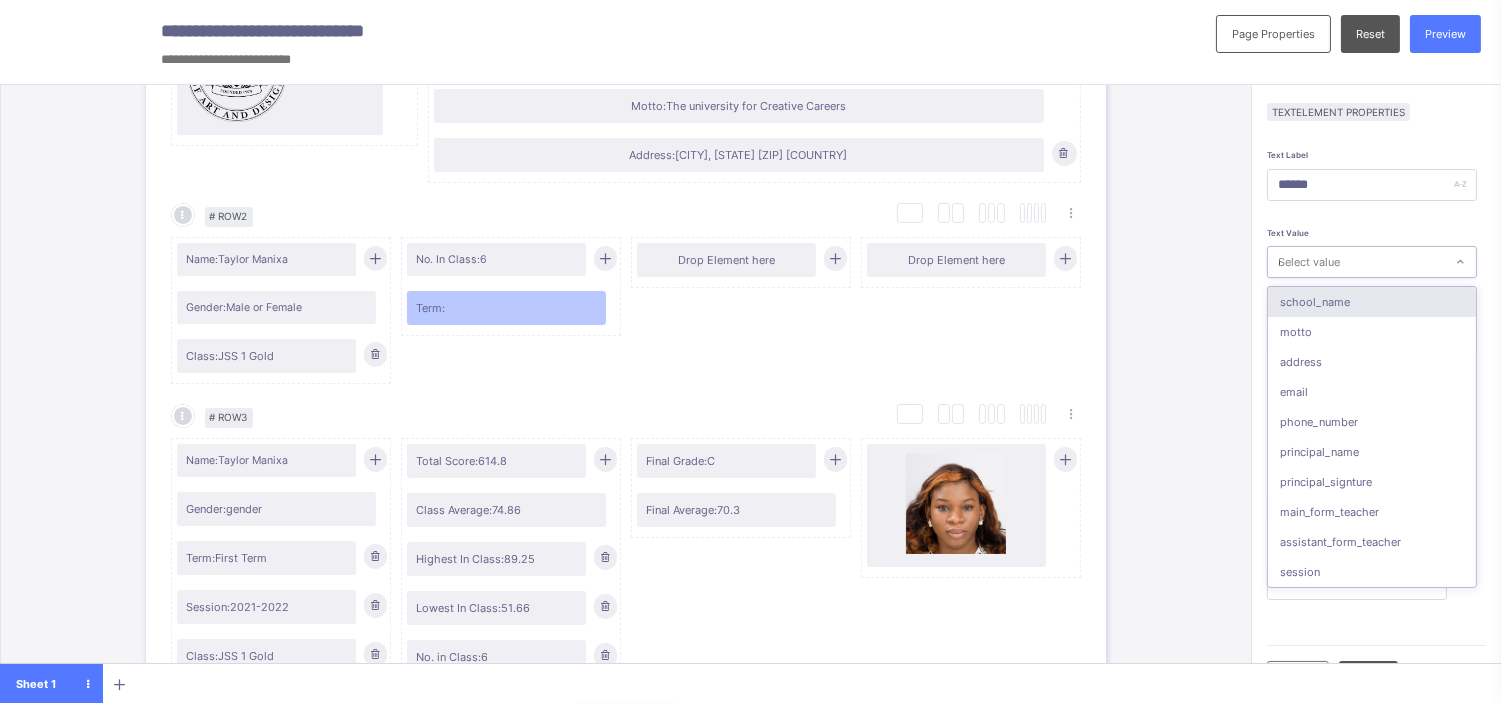 type on "*******" 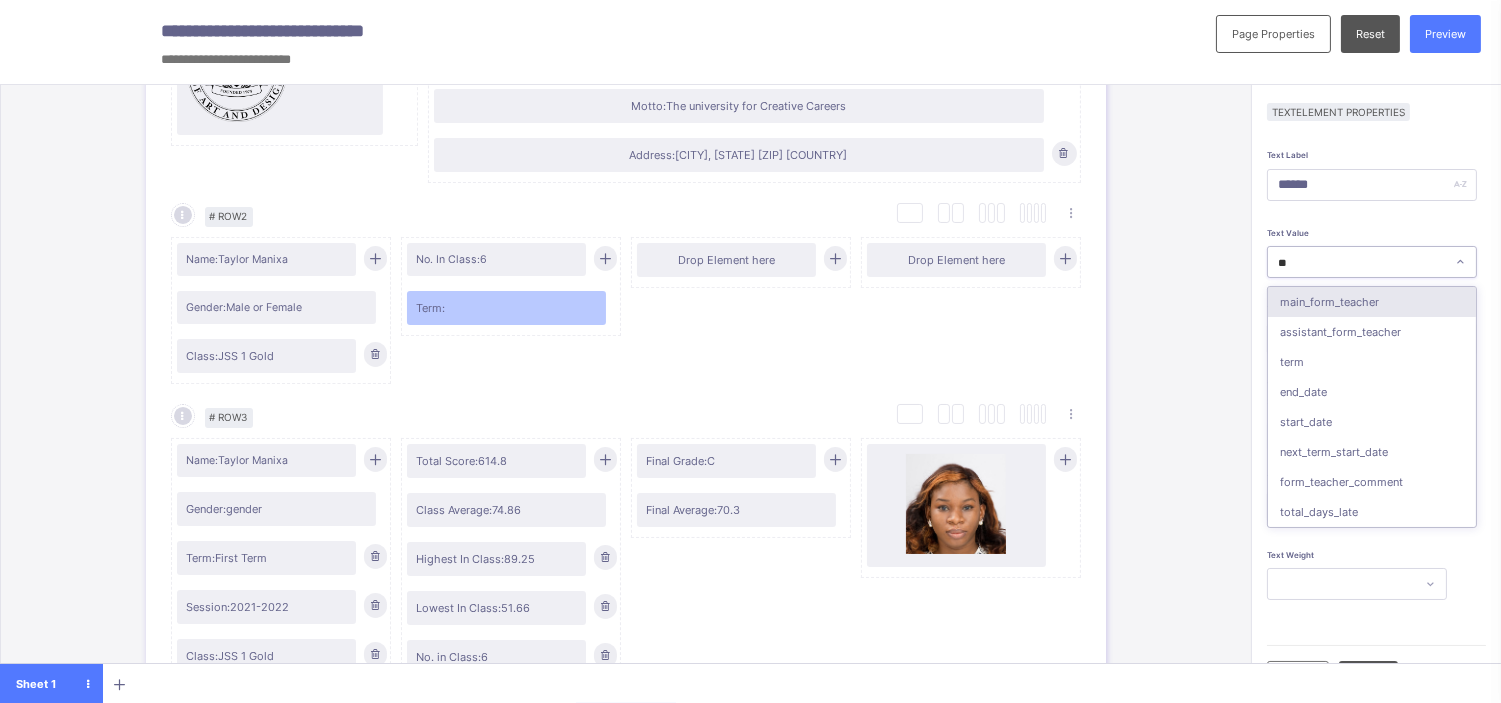 type on "***" 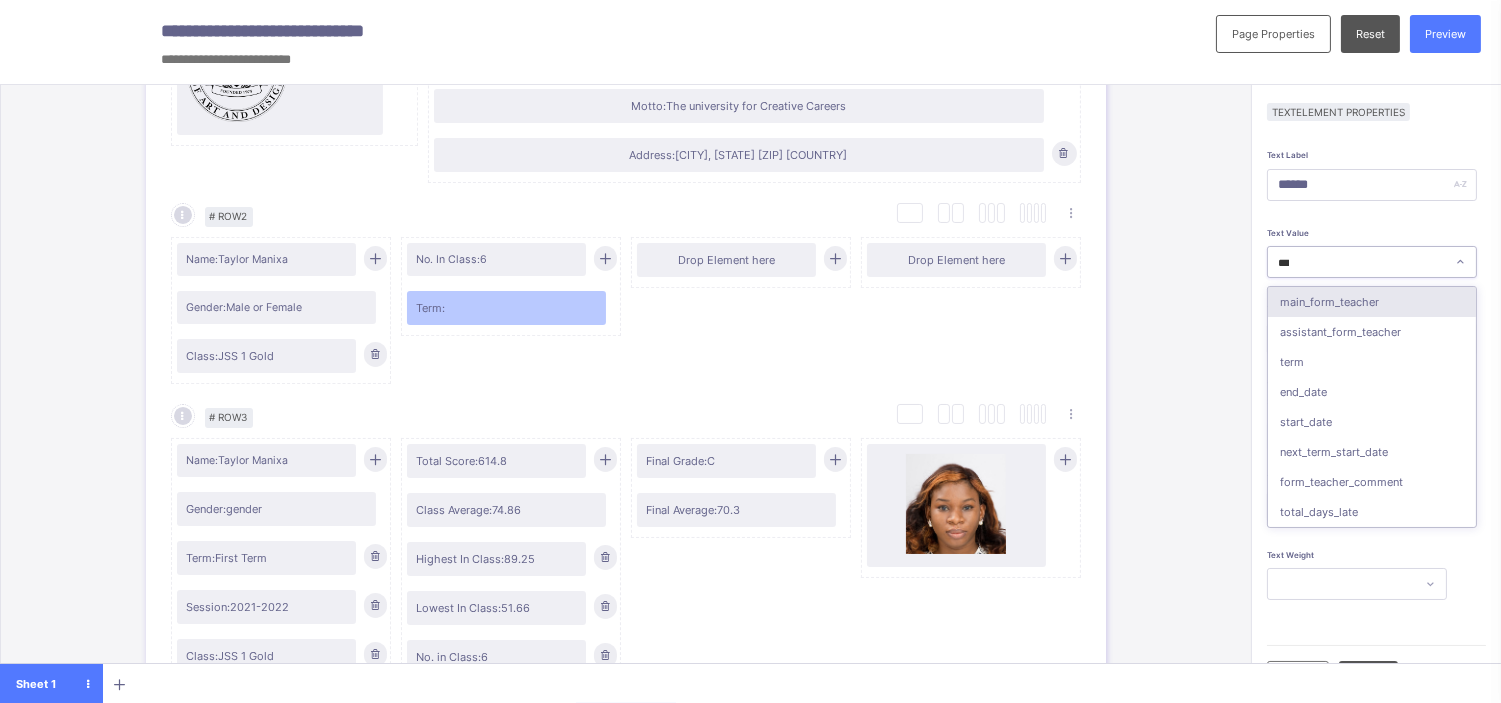 type on "****" 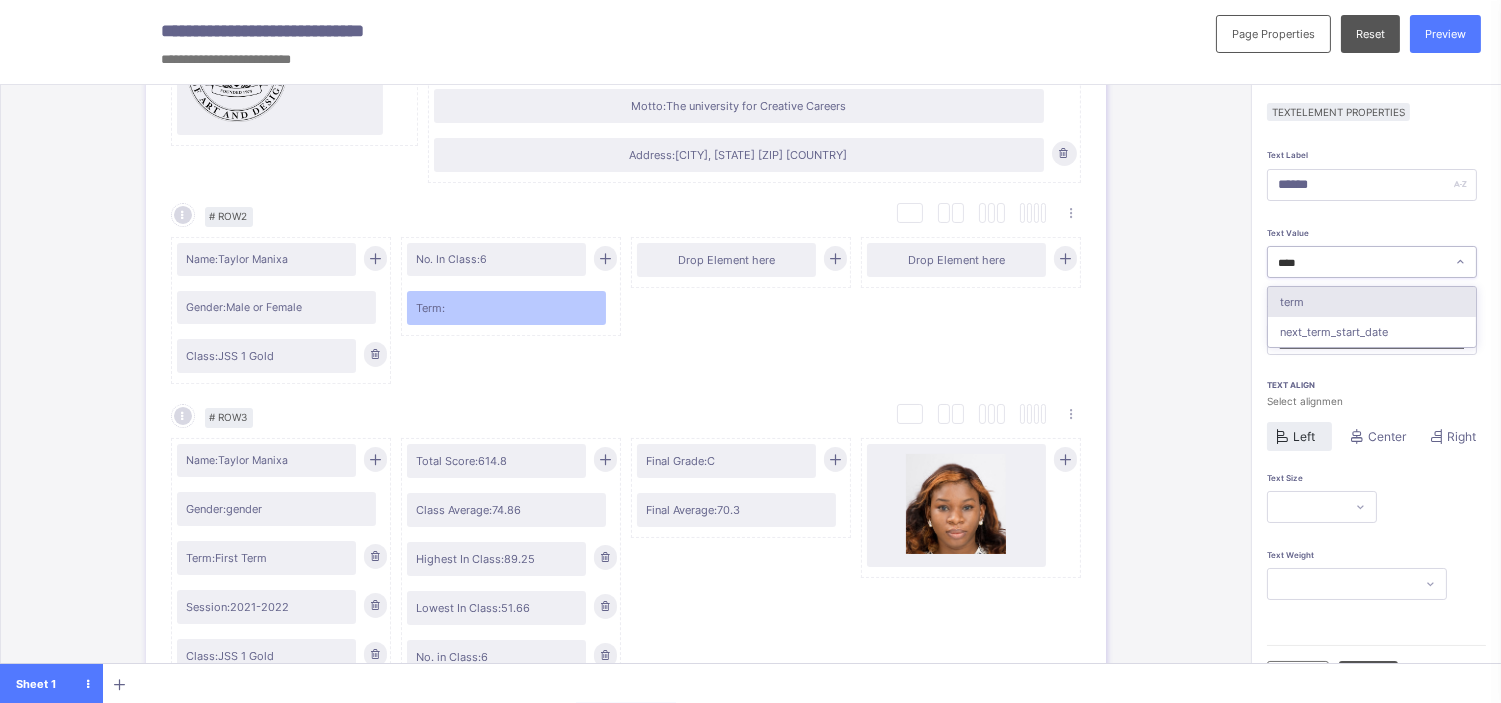 click on "term" at bounding box center [1372, 302] 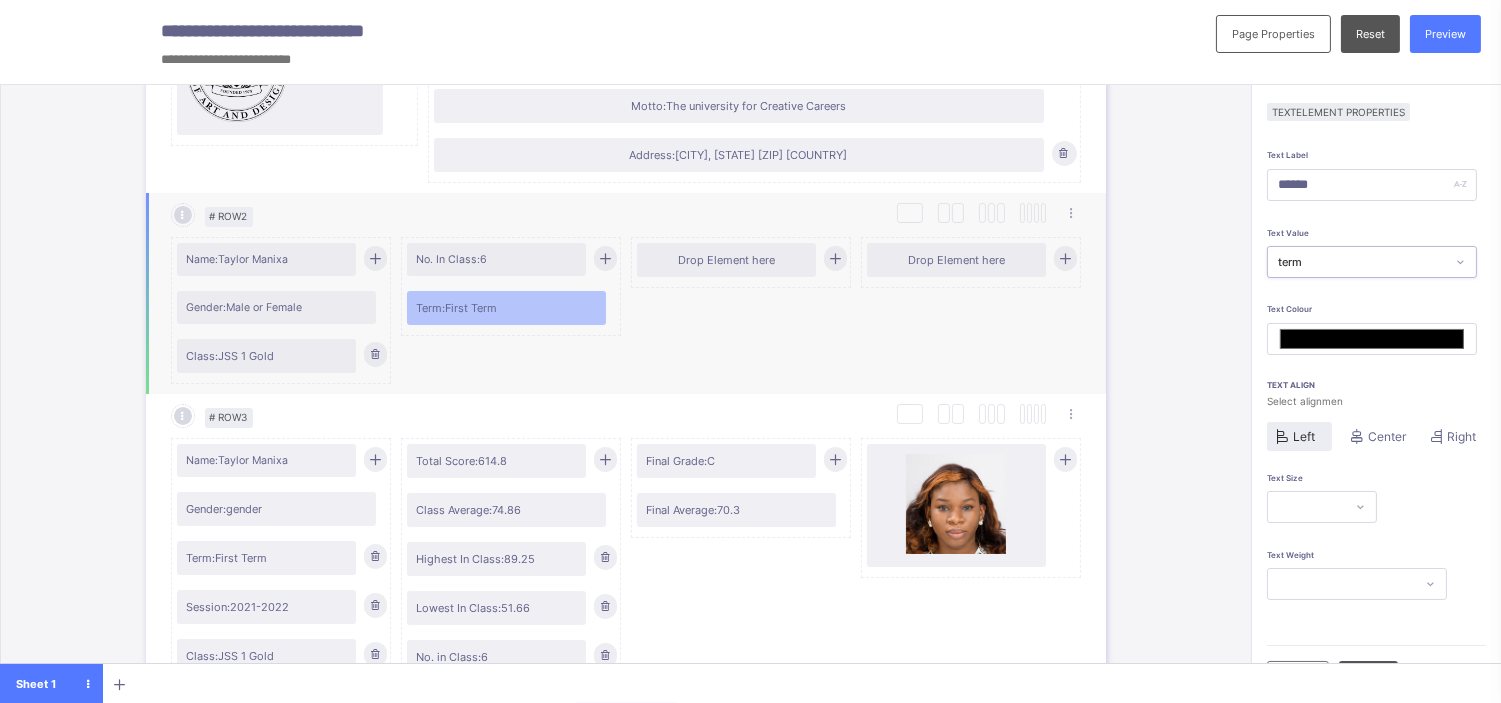 click at bounding box center [605, 258] 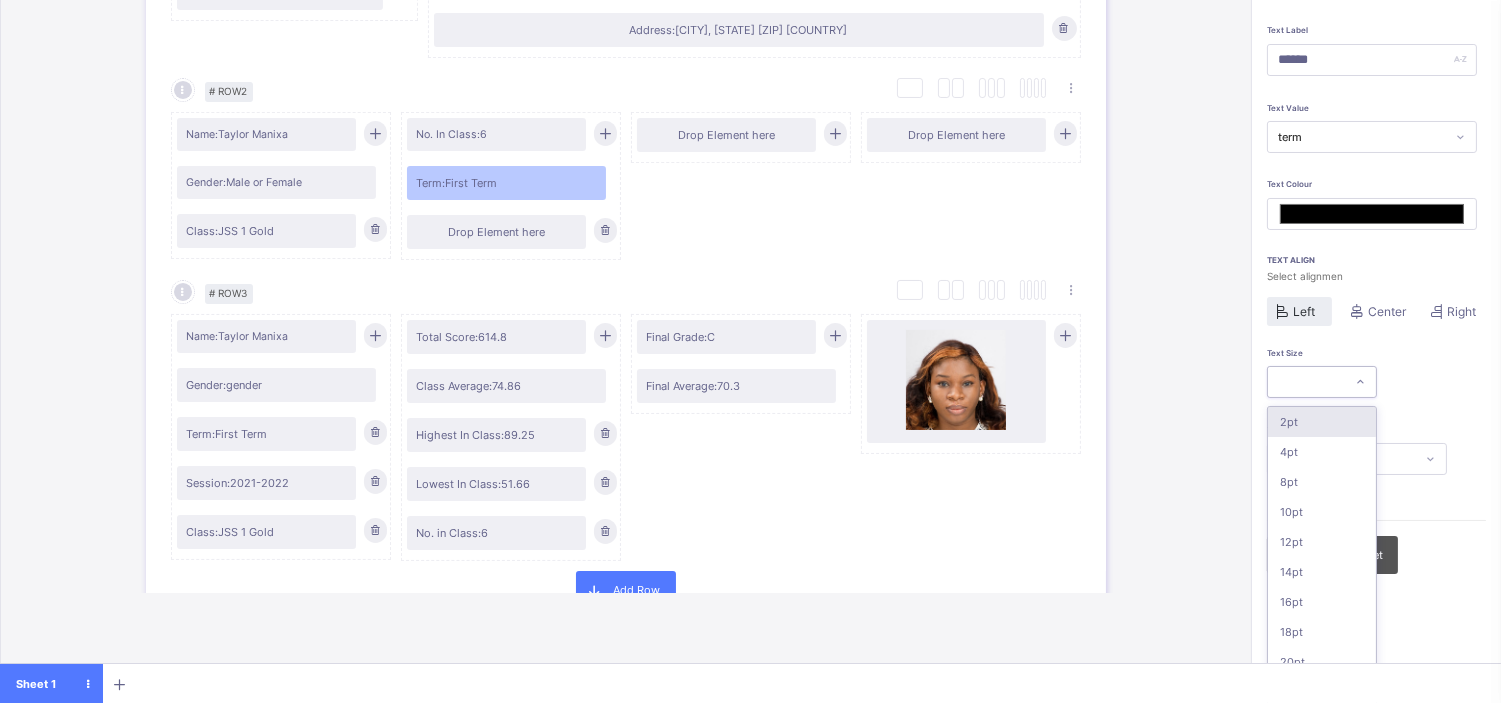 click on "option 2pt focused, 1 of 16. 16 results available. Use Up and Down to choose options, press Enter to select the currently focused option, press Escape to exit the menu, press Tab to select the option and exit the menu. 2pt 4pt 8pt 10pt 12pt 14pt 16pt 18pt 20pt 26pt 30pt 33pt 36pt 40pt 44pt 48pt" at bounding box center [1322, 382] 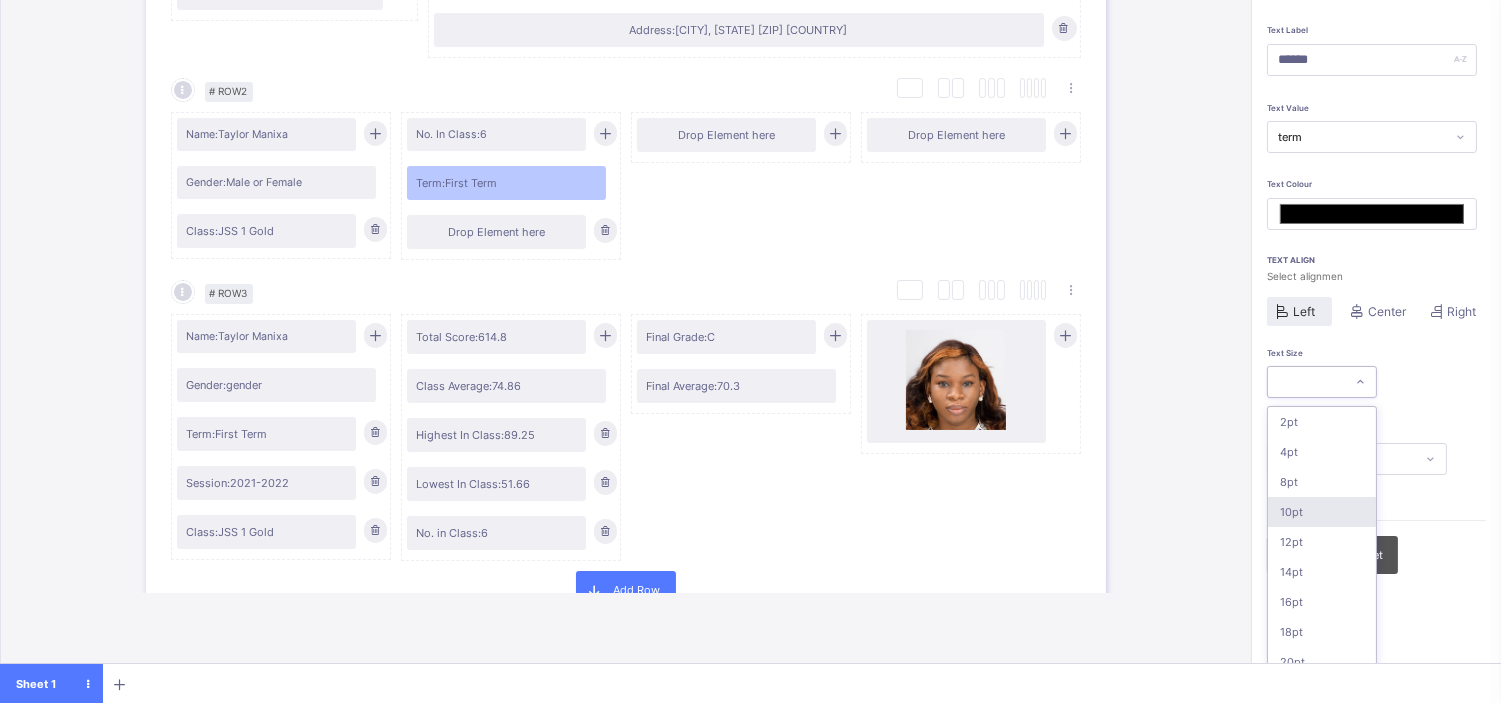 scroll, scrollTop: 136, scrollLeft: 0, axis: vertical 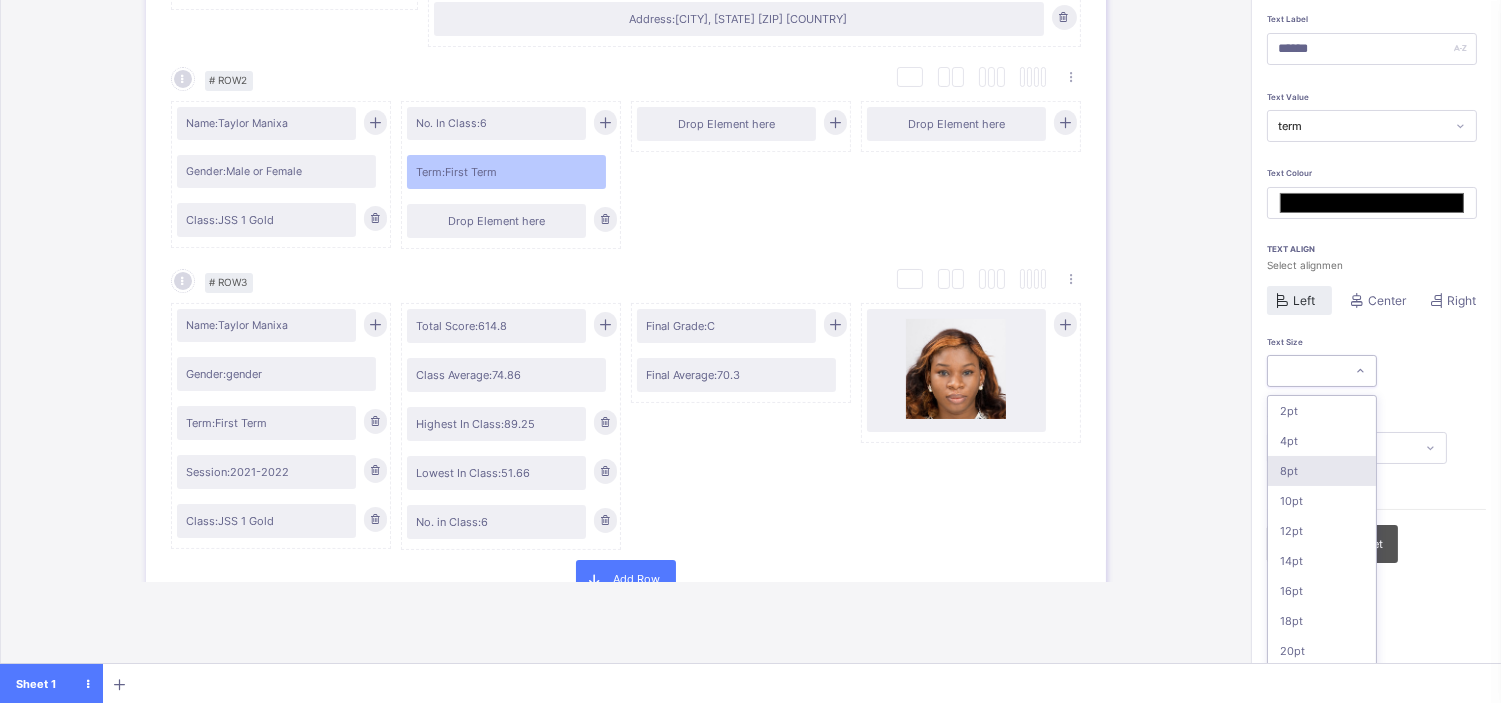 click on "8pt" at bounding box center [1322, 471] 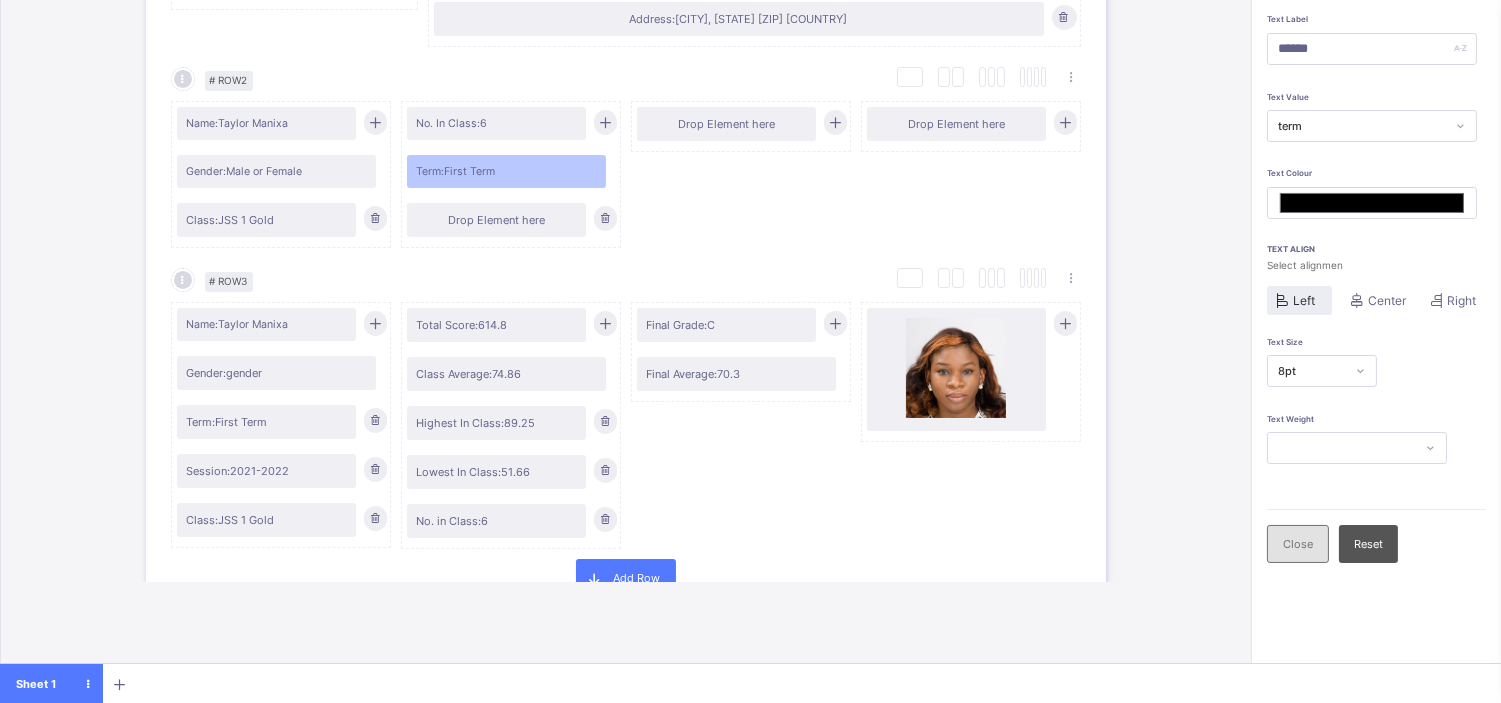 click on "Close" at bounding box center [1298, 544] 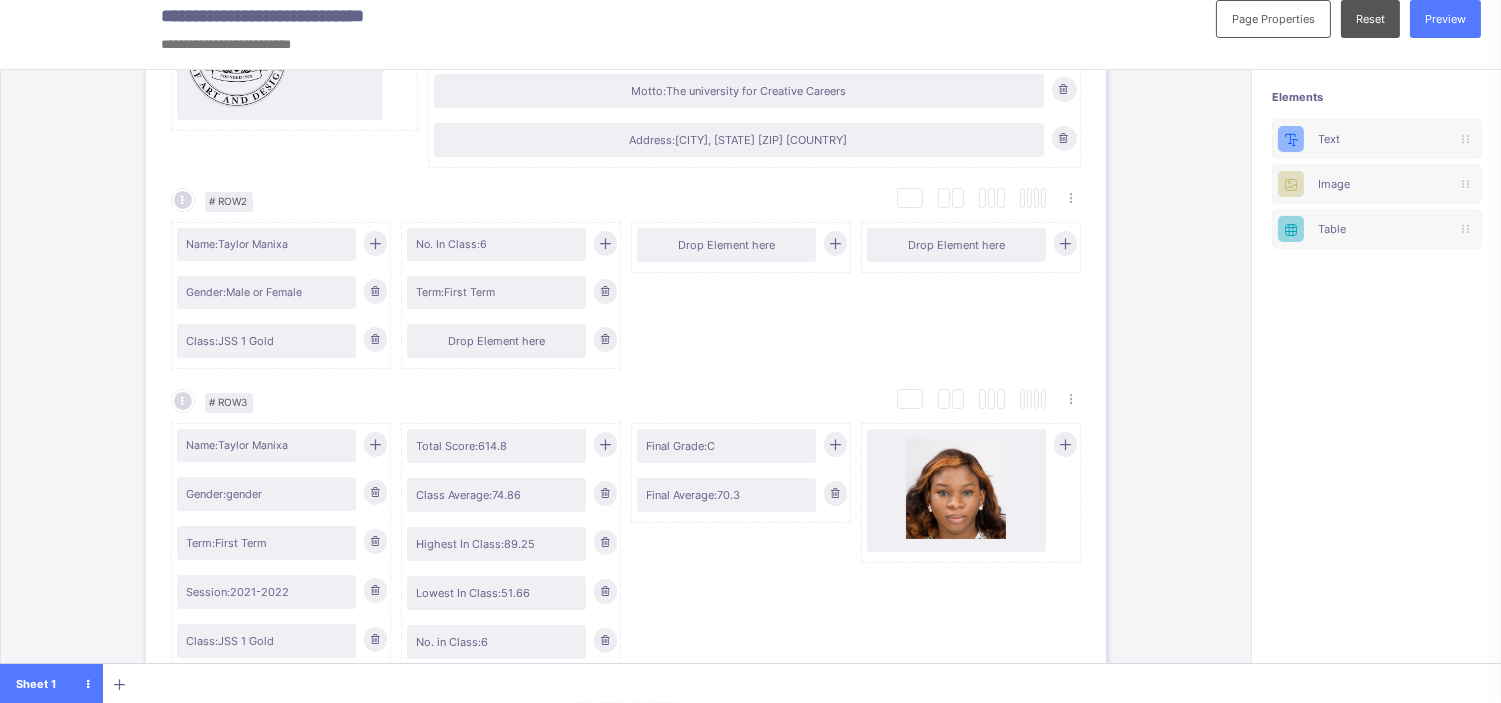scroll, scrollTop: 14, scrollLeft: 0, axis: vertical 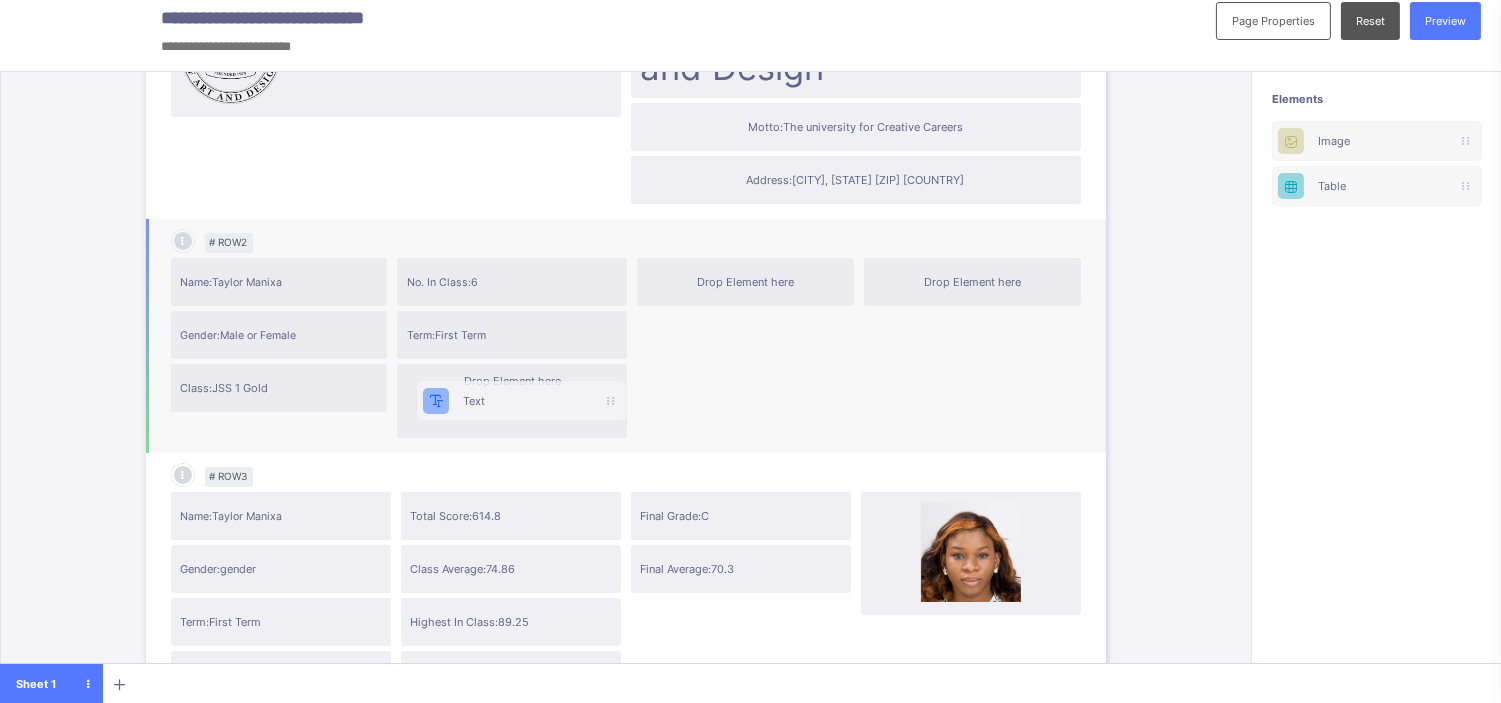 drag, startPoint x: 1365, startPoint y: 130, endPoint x: 481, endPoint y: 397, distance: 923.44196 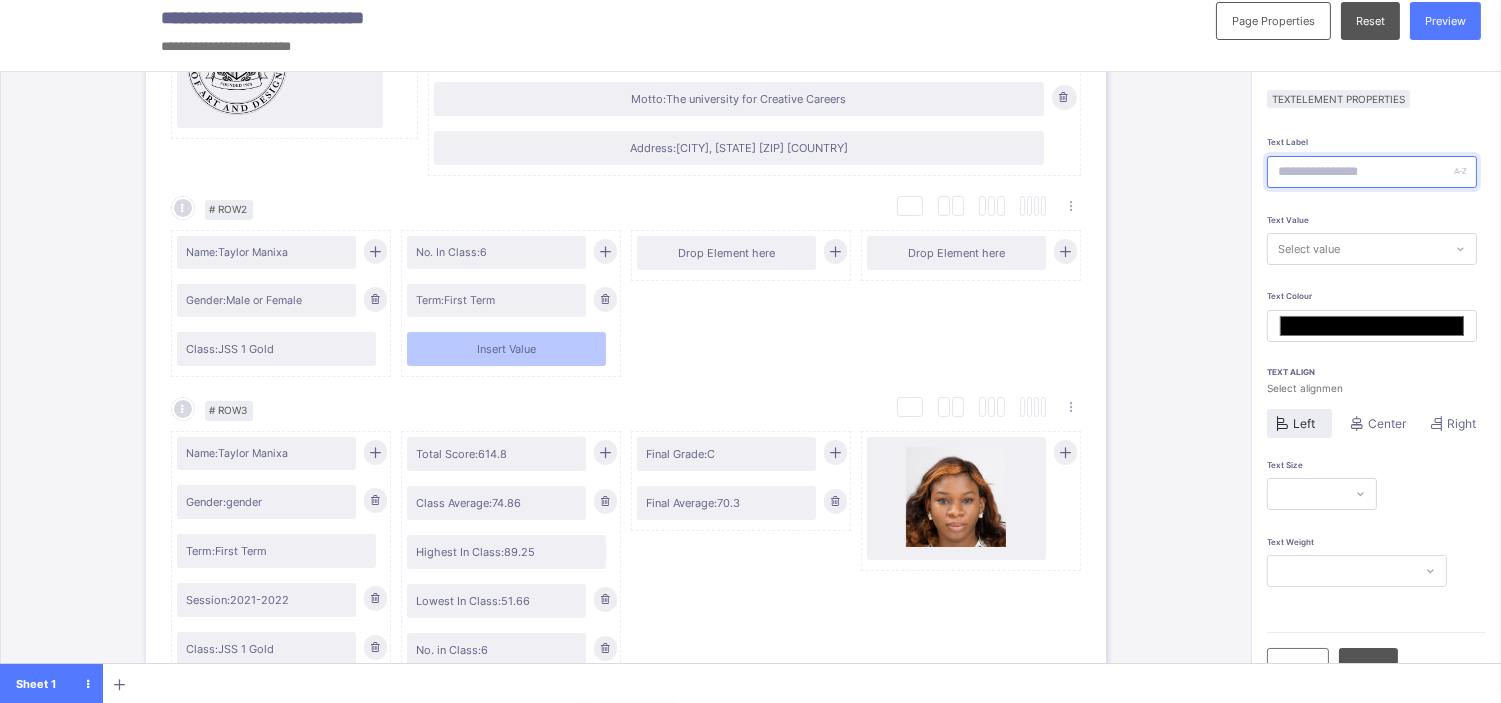 click at bounding box center (1372, 172) 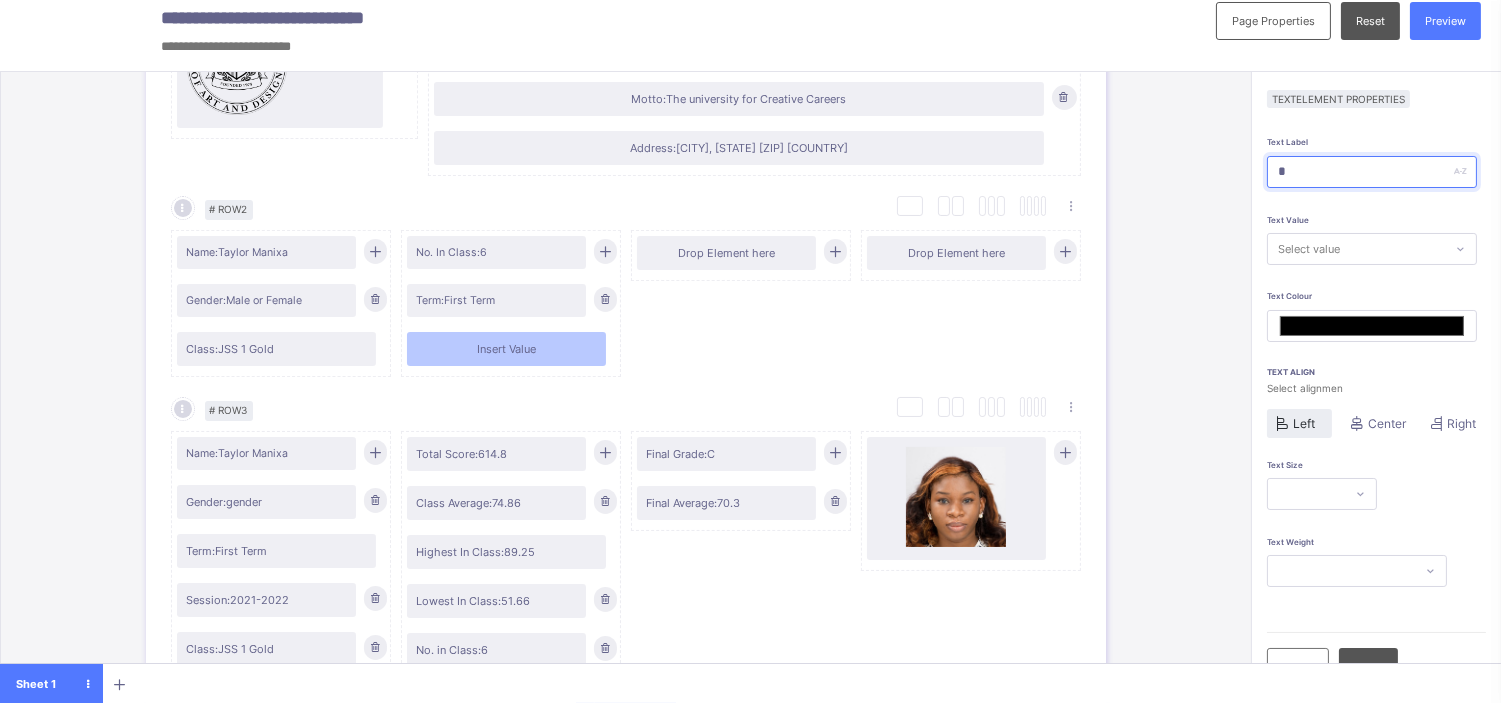 type on "*******" 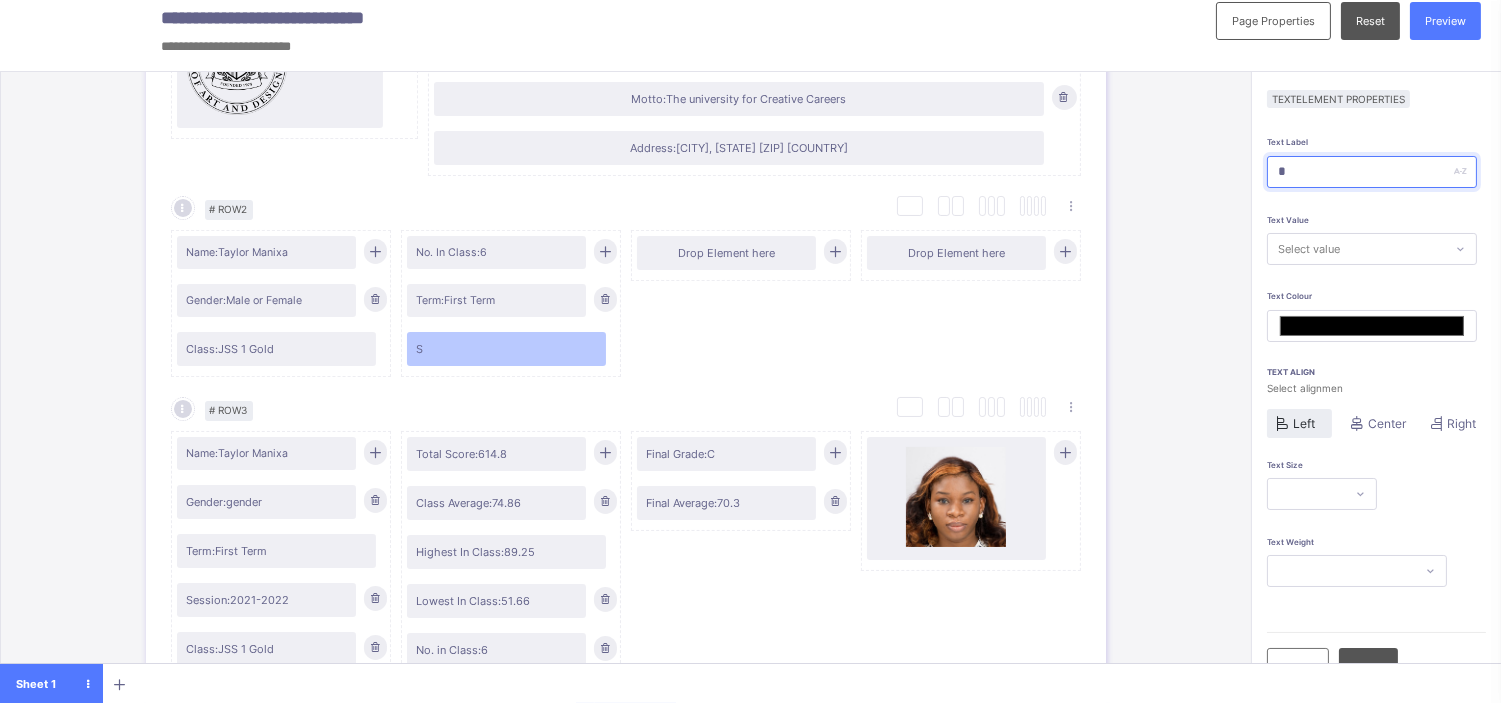 type on "**" 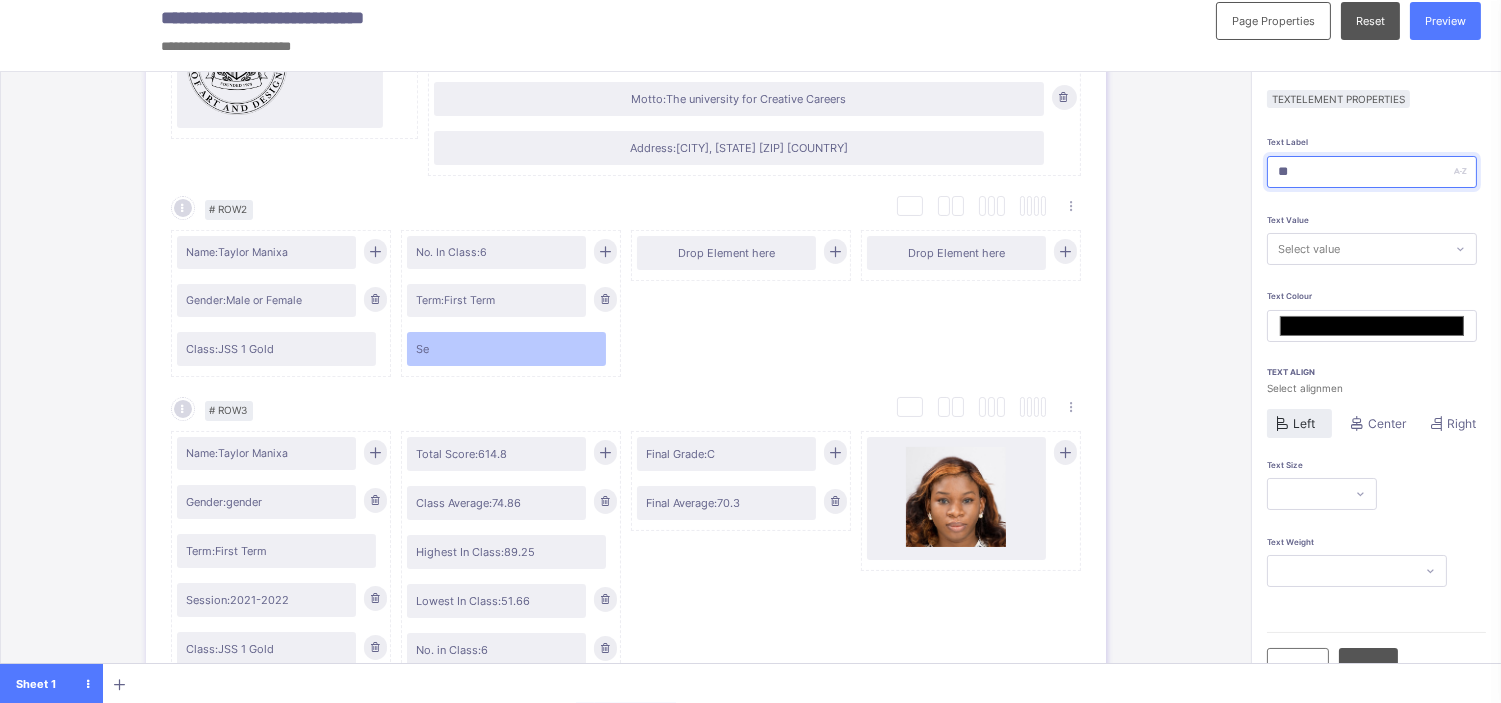 type on "***" 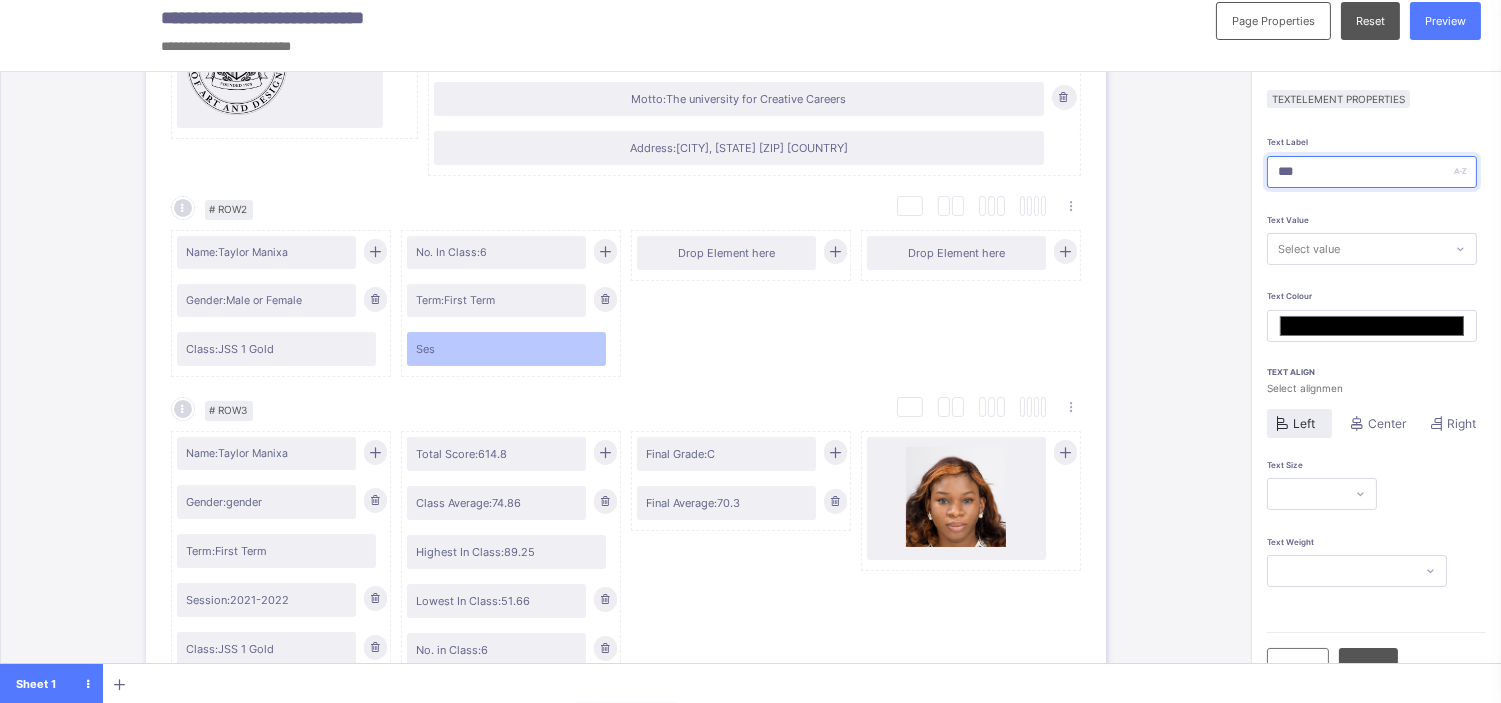 type on "****" 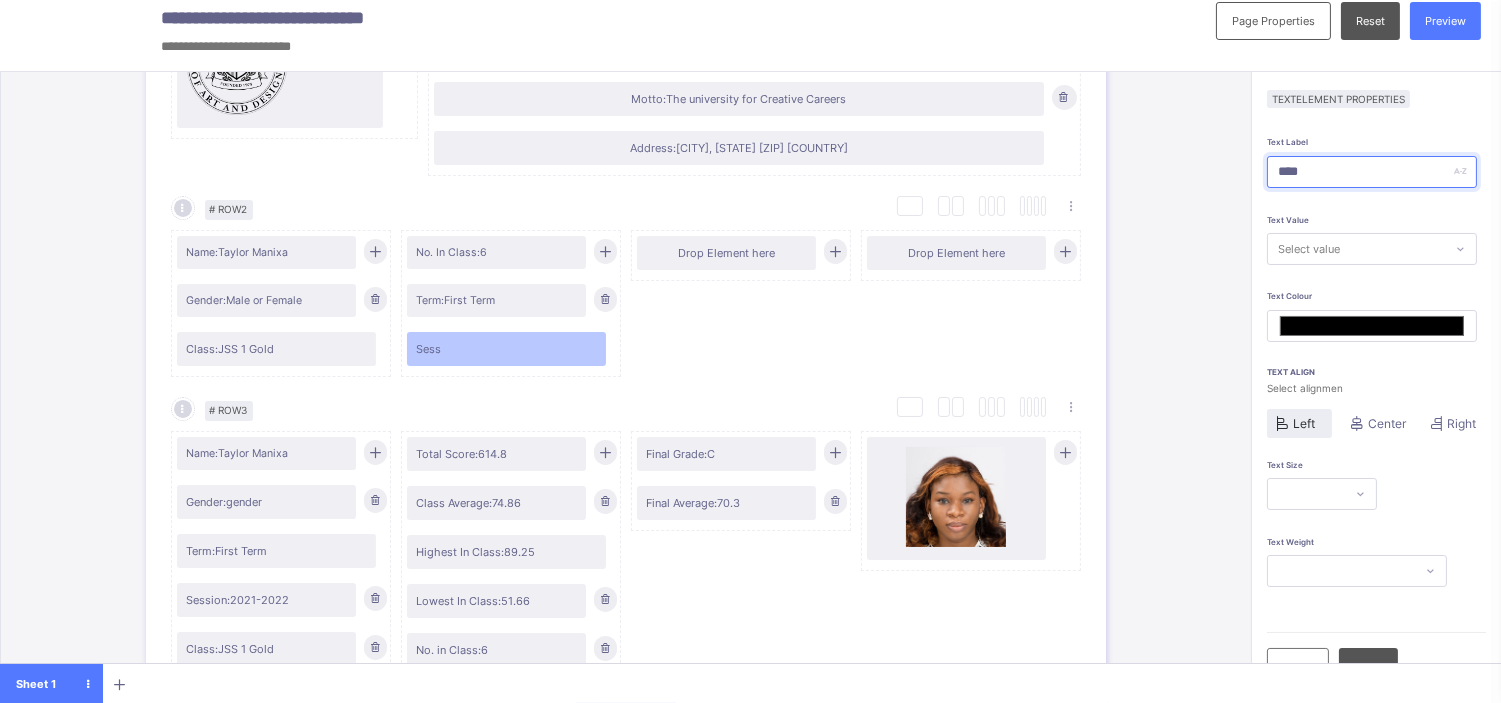 type on "*****" 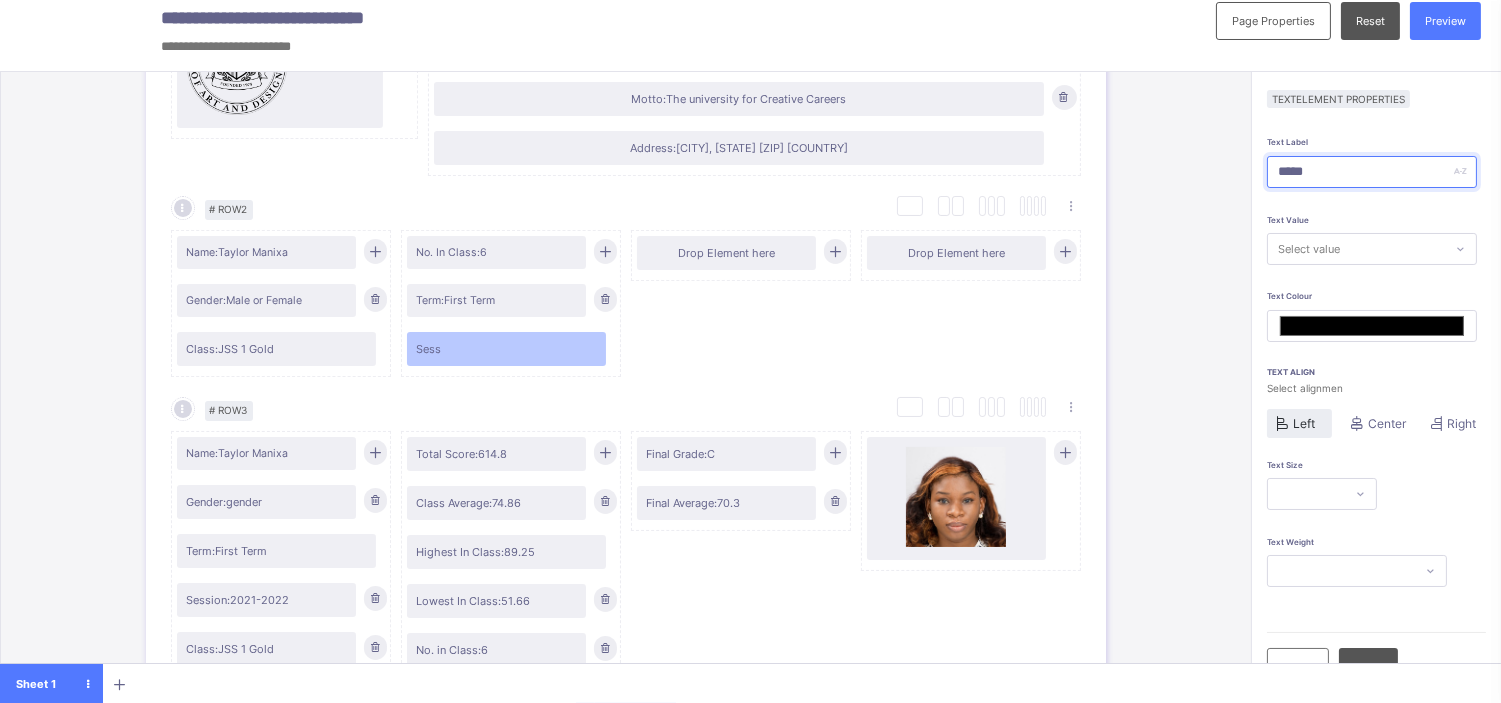 type on "******" 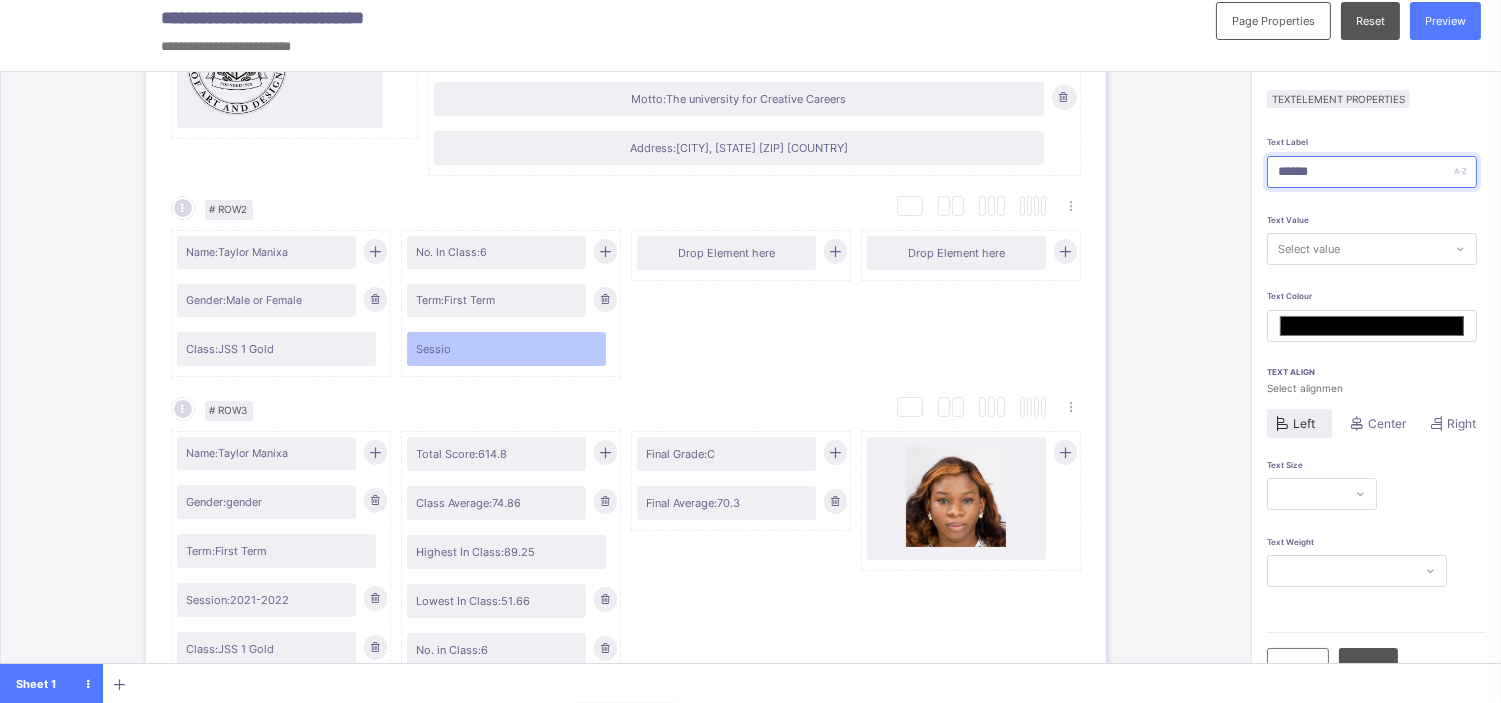 type on "*******" 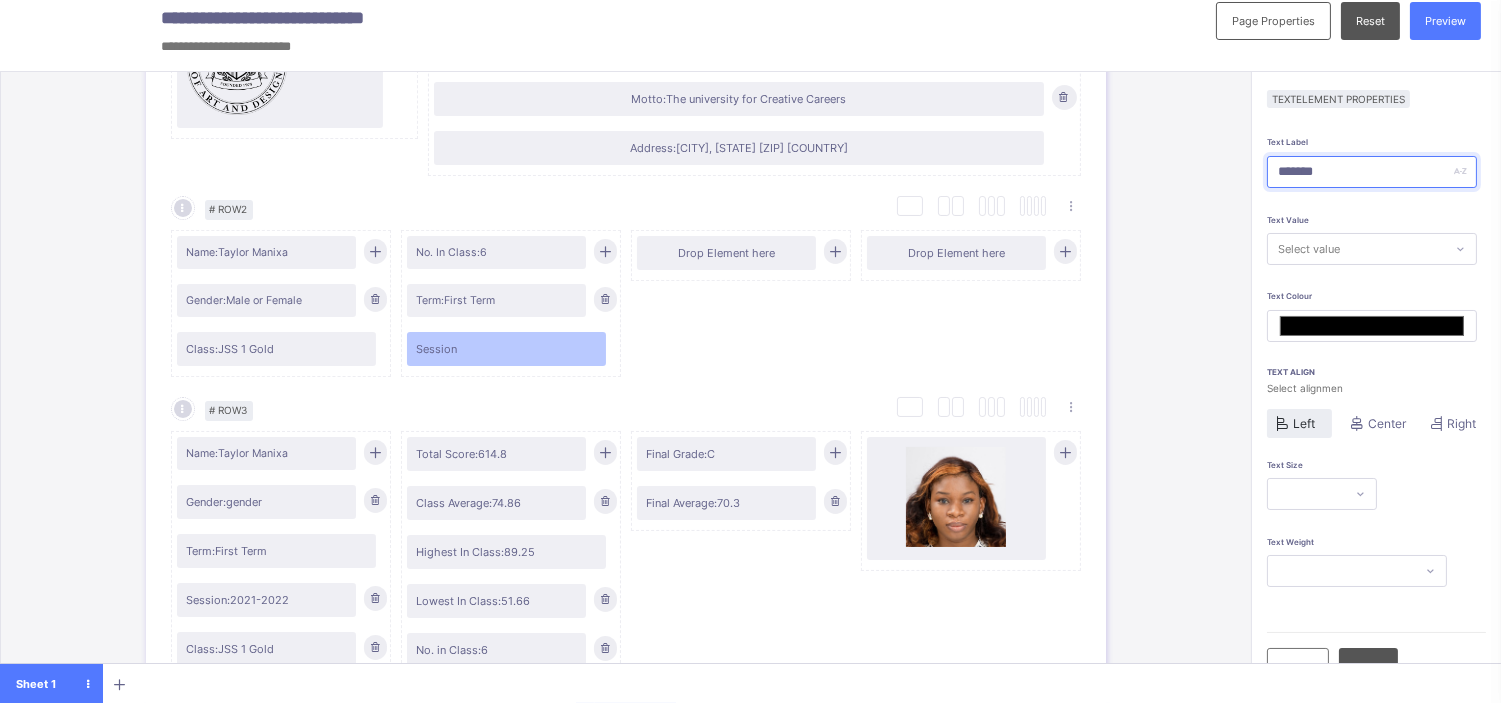 type on "********" 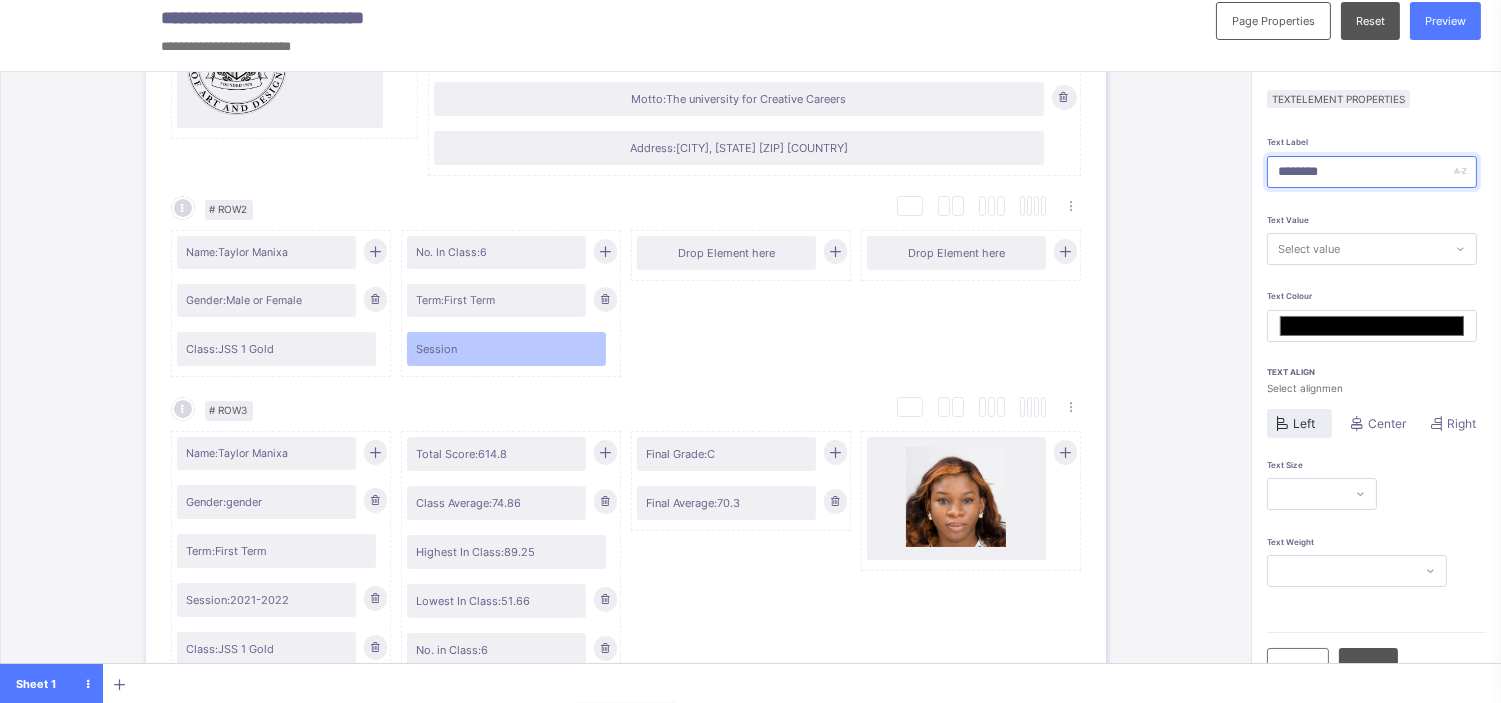 type on "*******" 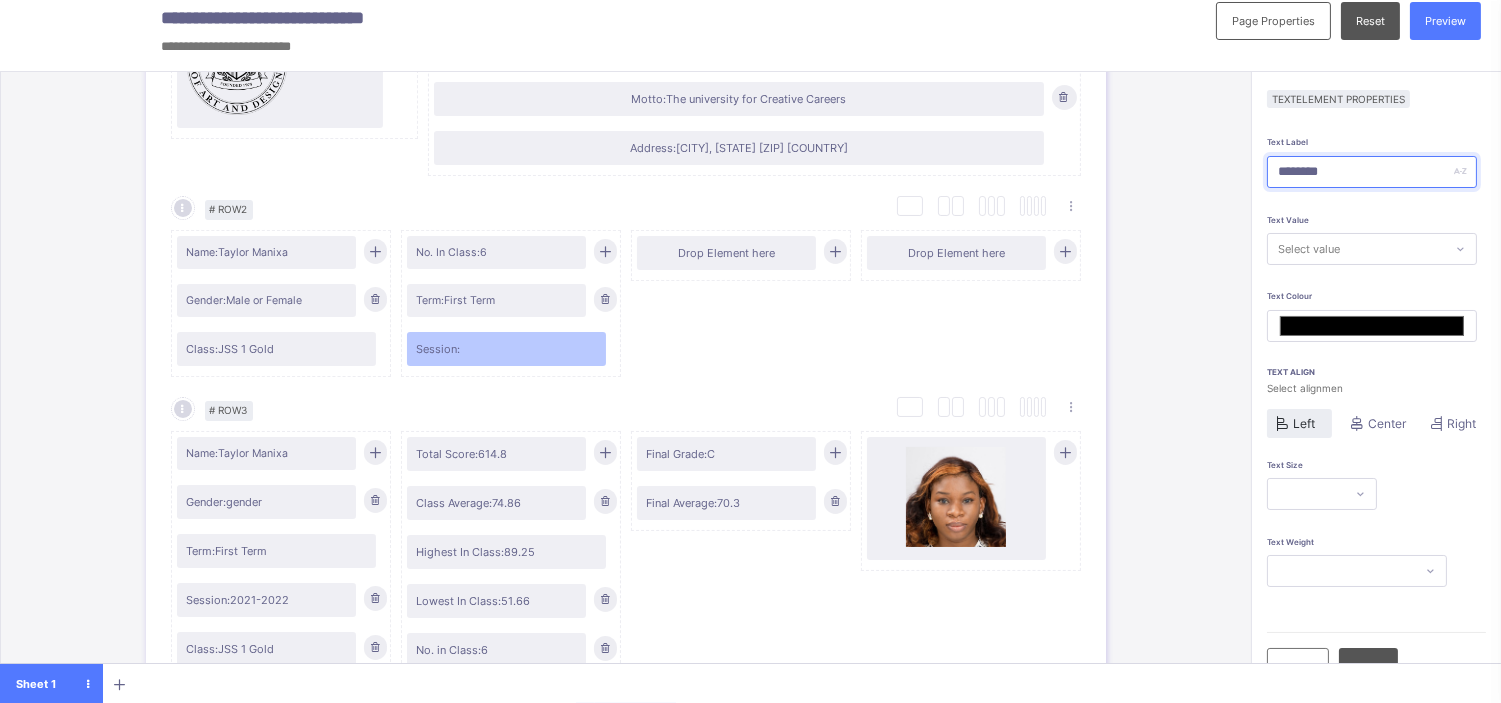 type on "********" 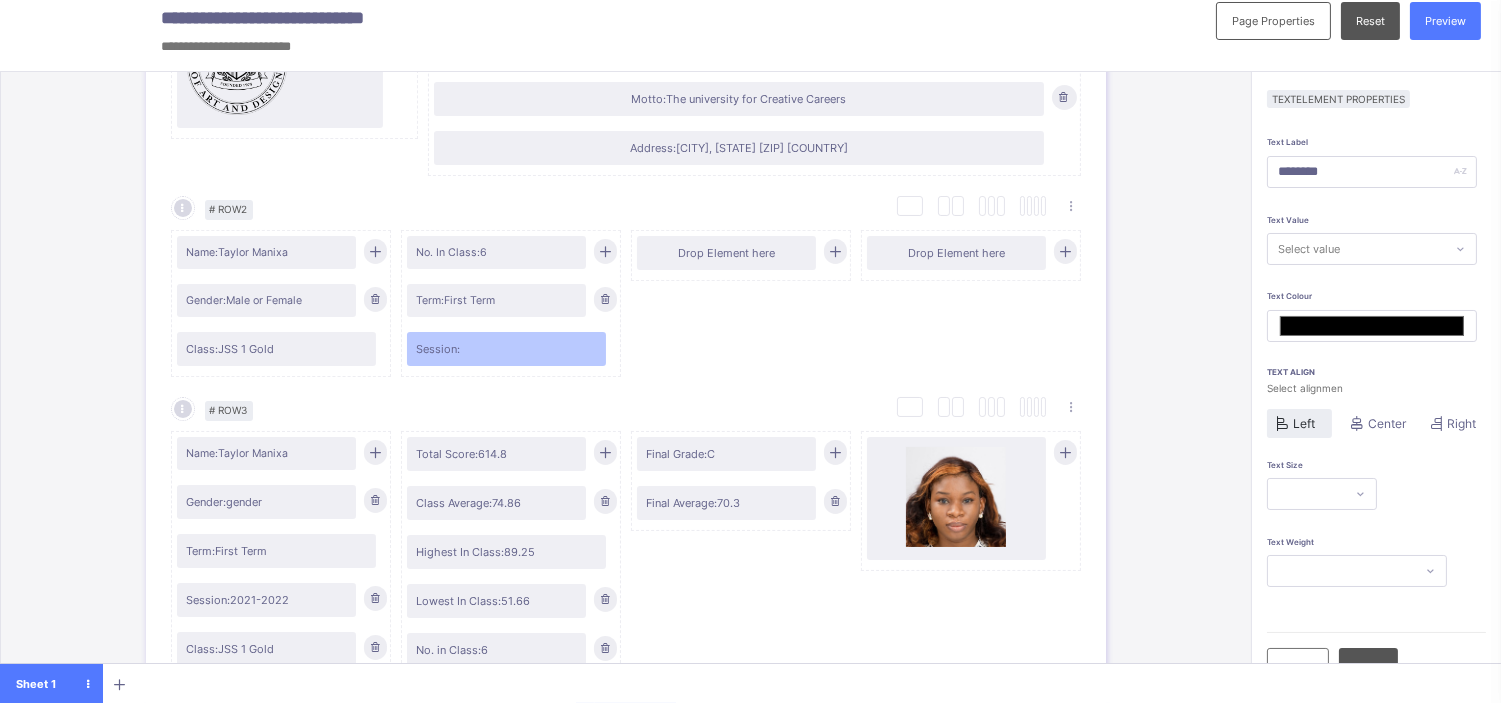 type on "*" 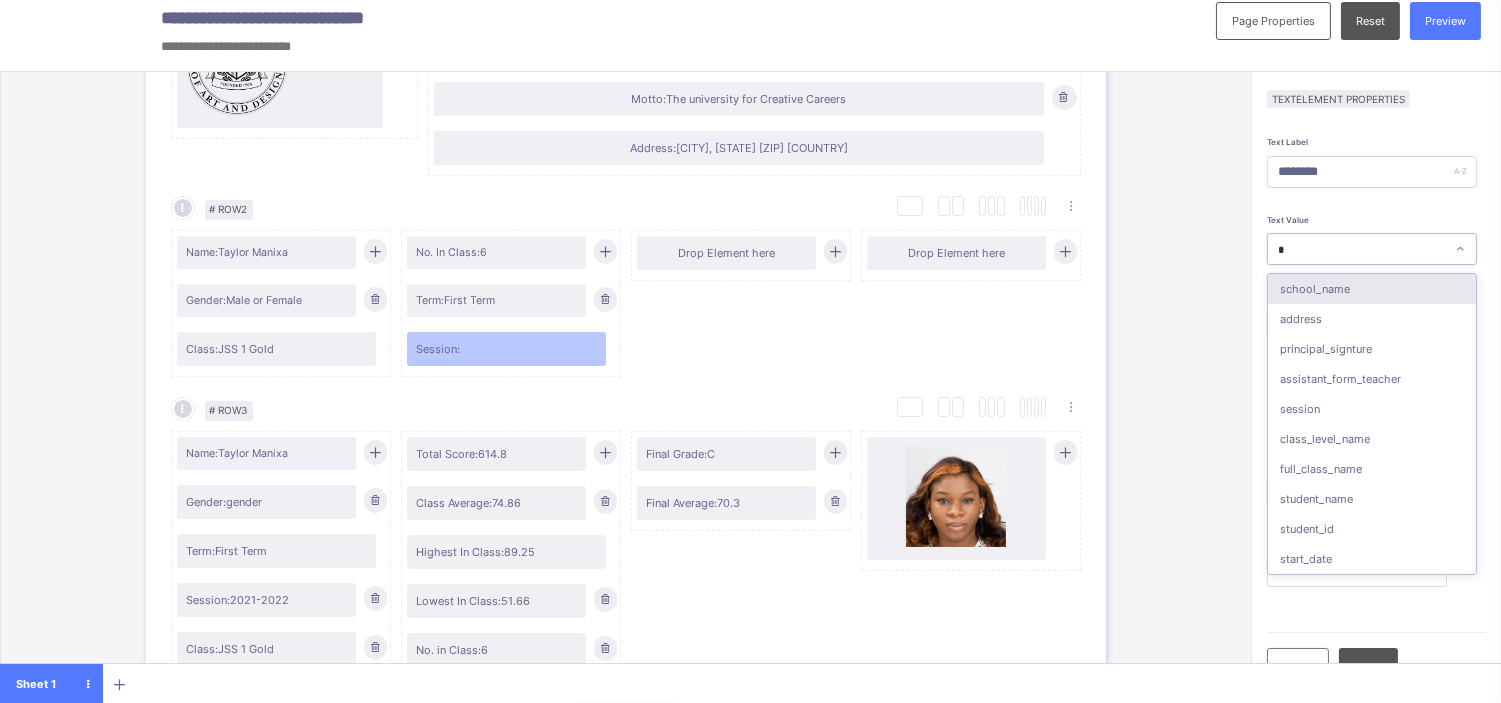 type on "**" 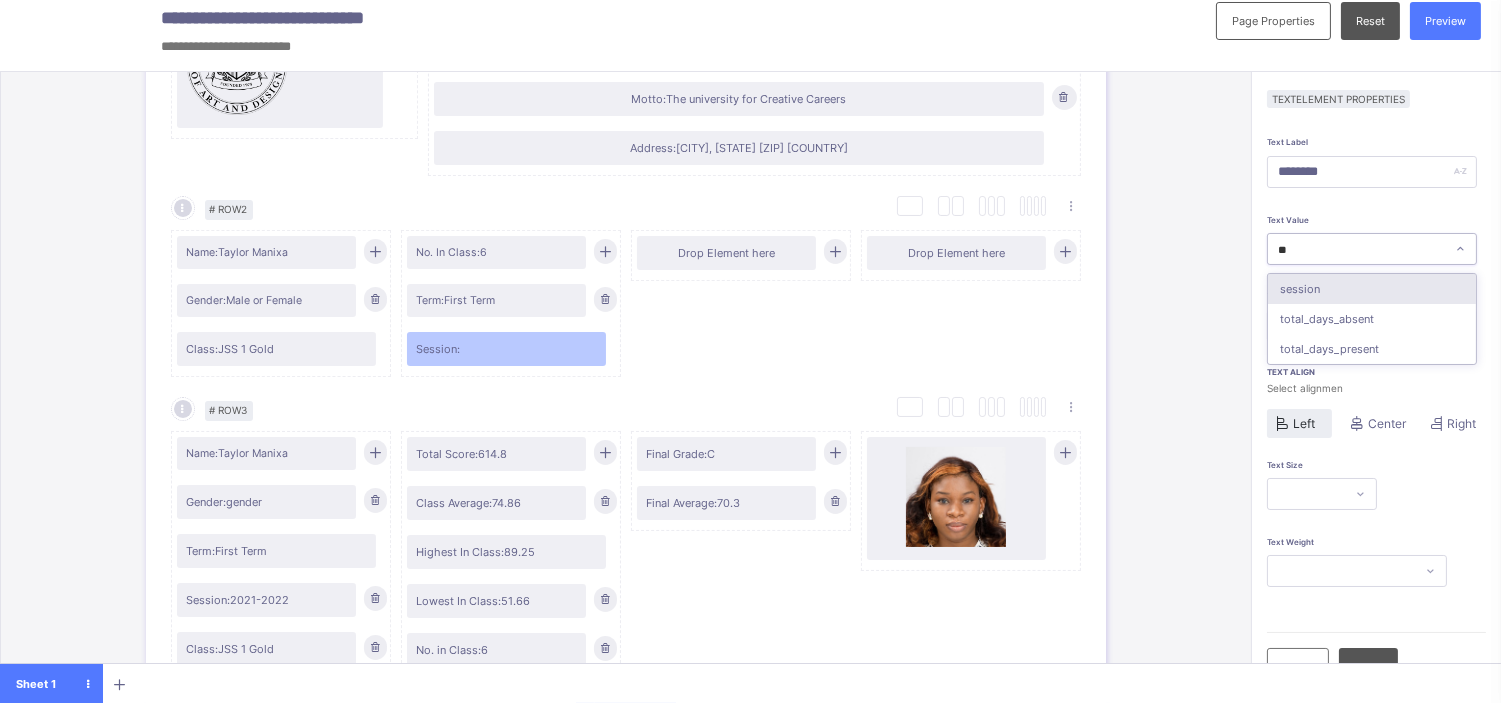 type on "***" 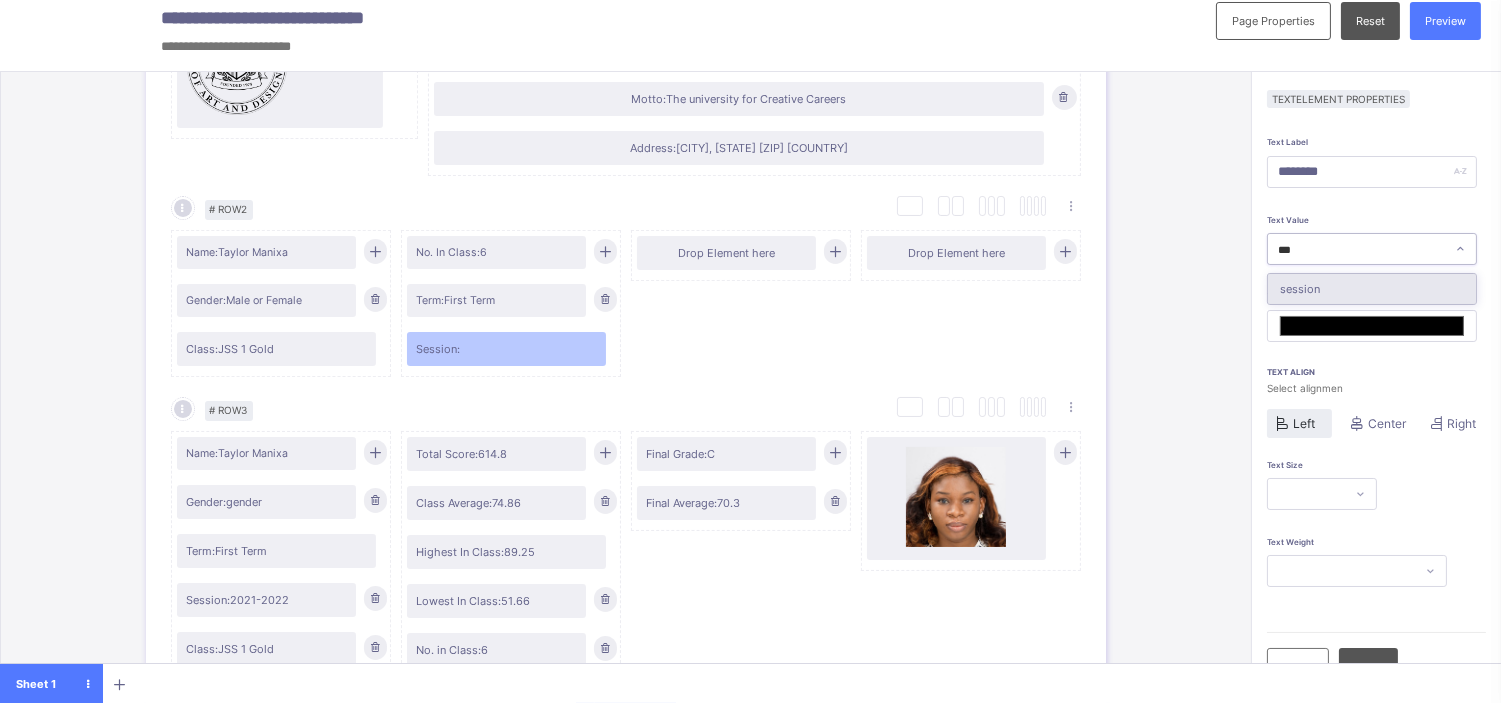 click on "session" at bounding box center (1372, 289) 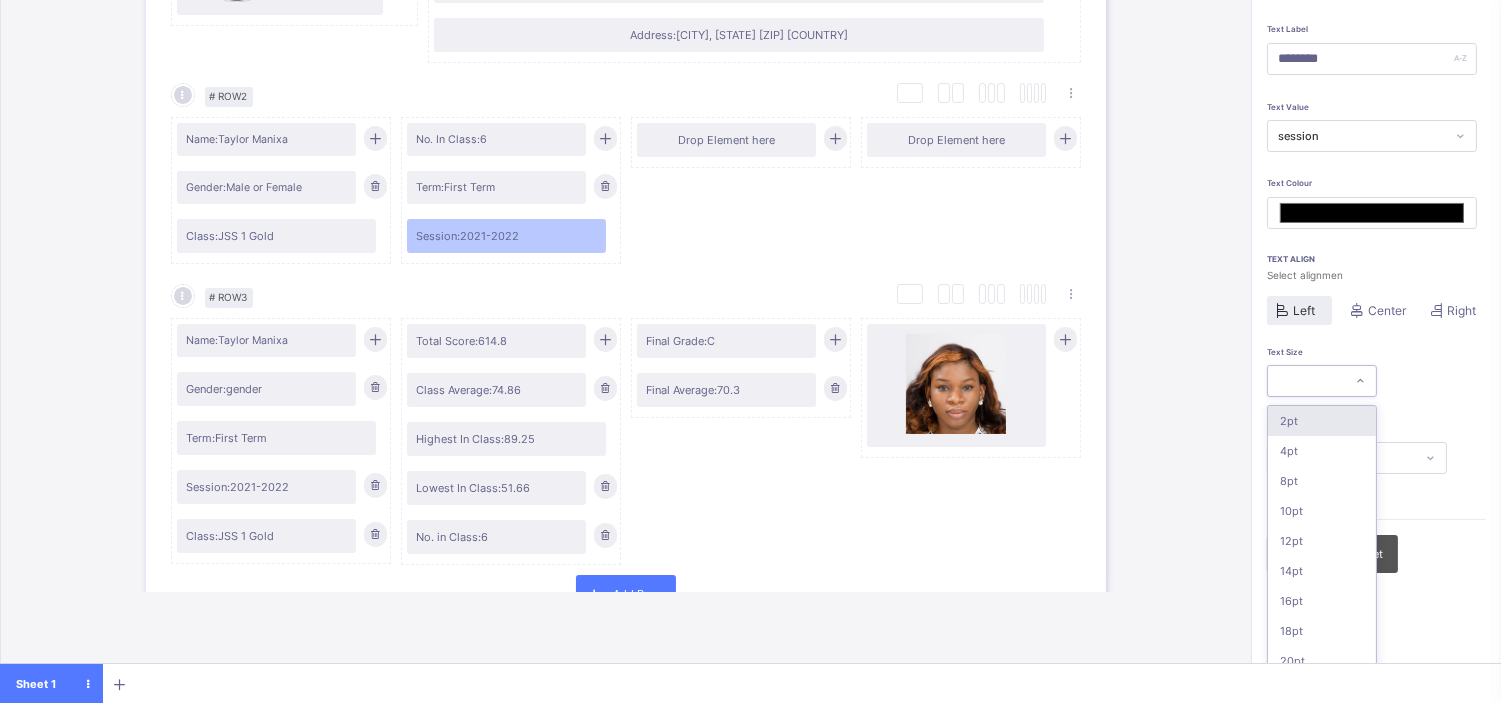 click on "option 2pt focused, 1 of 16. 16 results available. Use Up and Down to choose options, press Enter to select the currently focused option, press Escape to exit the menu, press Tab to select the option and exit the menu. 2pt 4pt 8pt 10pt 12pt 14pt 16pt 18pt 20pt 26pt 30pt 33pt 36pt 40pt 44pt 48pt" at bounding box center (1322, 381) 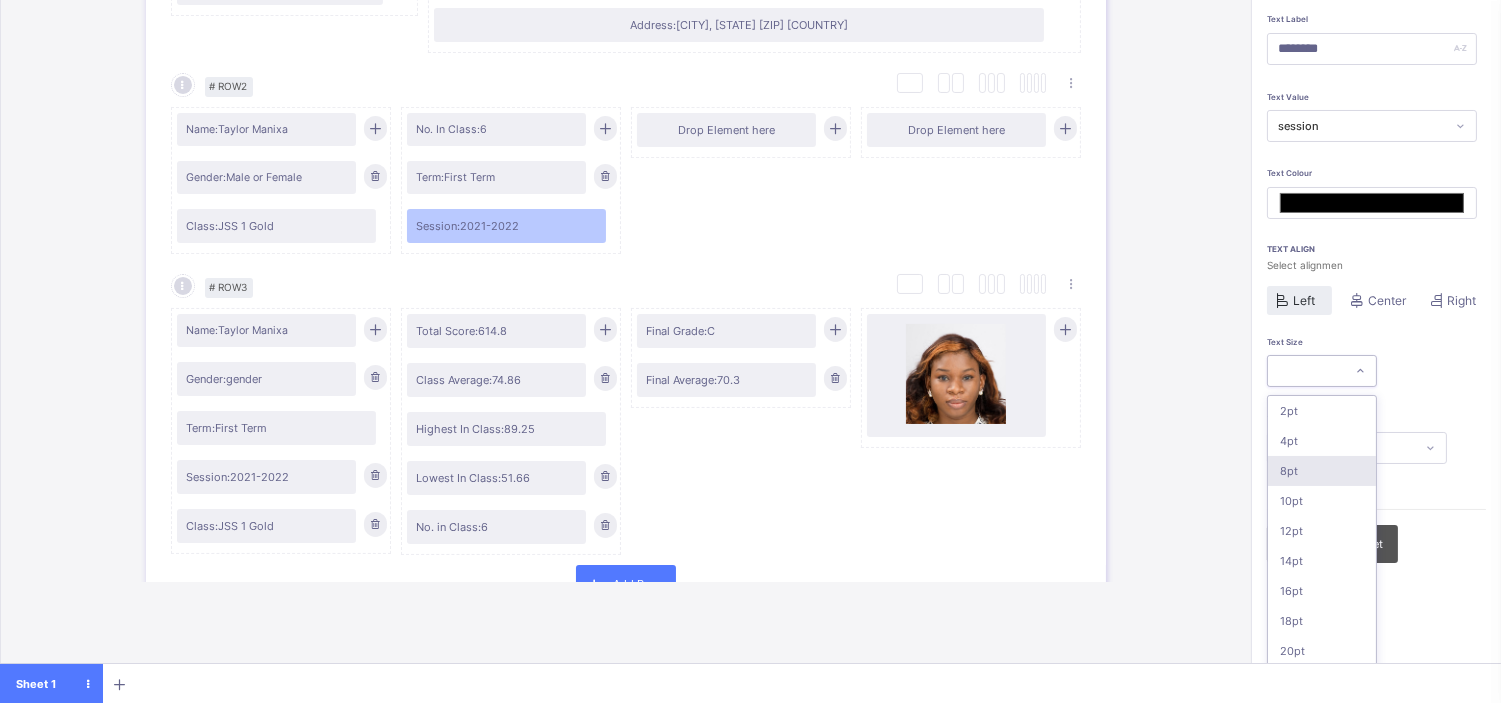 click on "8pt" at bounding box center [1322, 471] 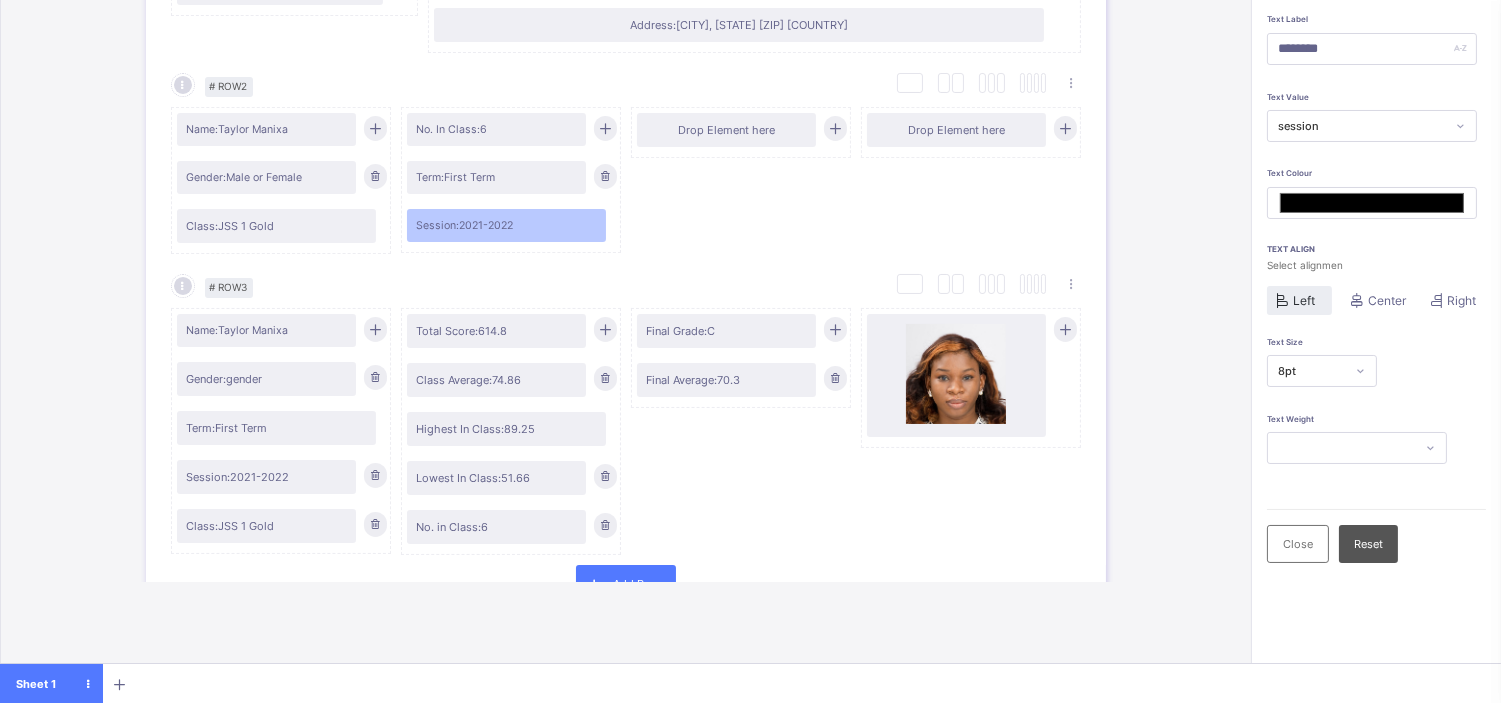 click on "Left" at bounding box center [1304, 300] 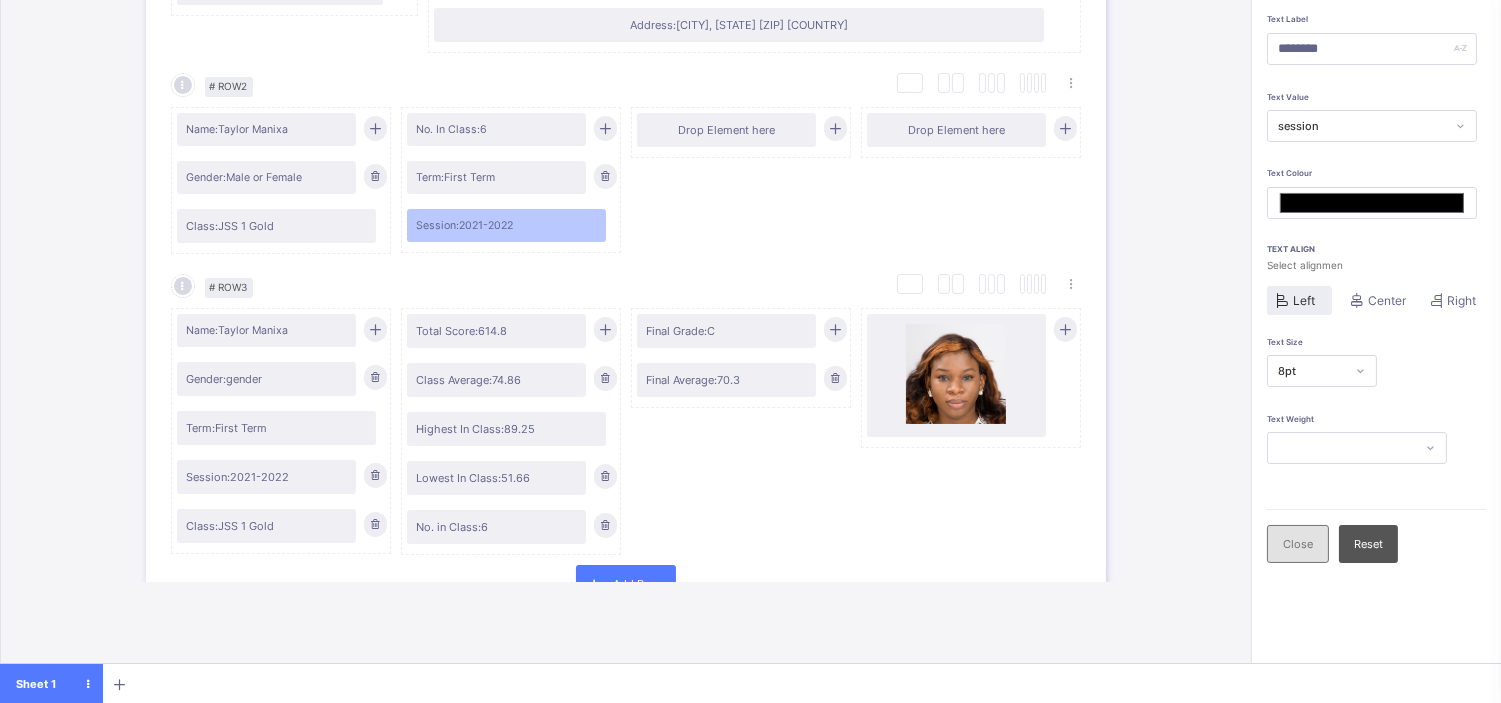 click on "Close" at bounding box center (1298, 544) 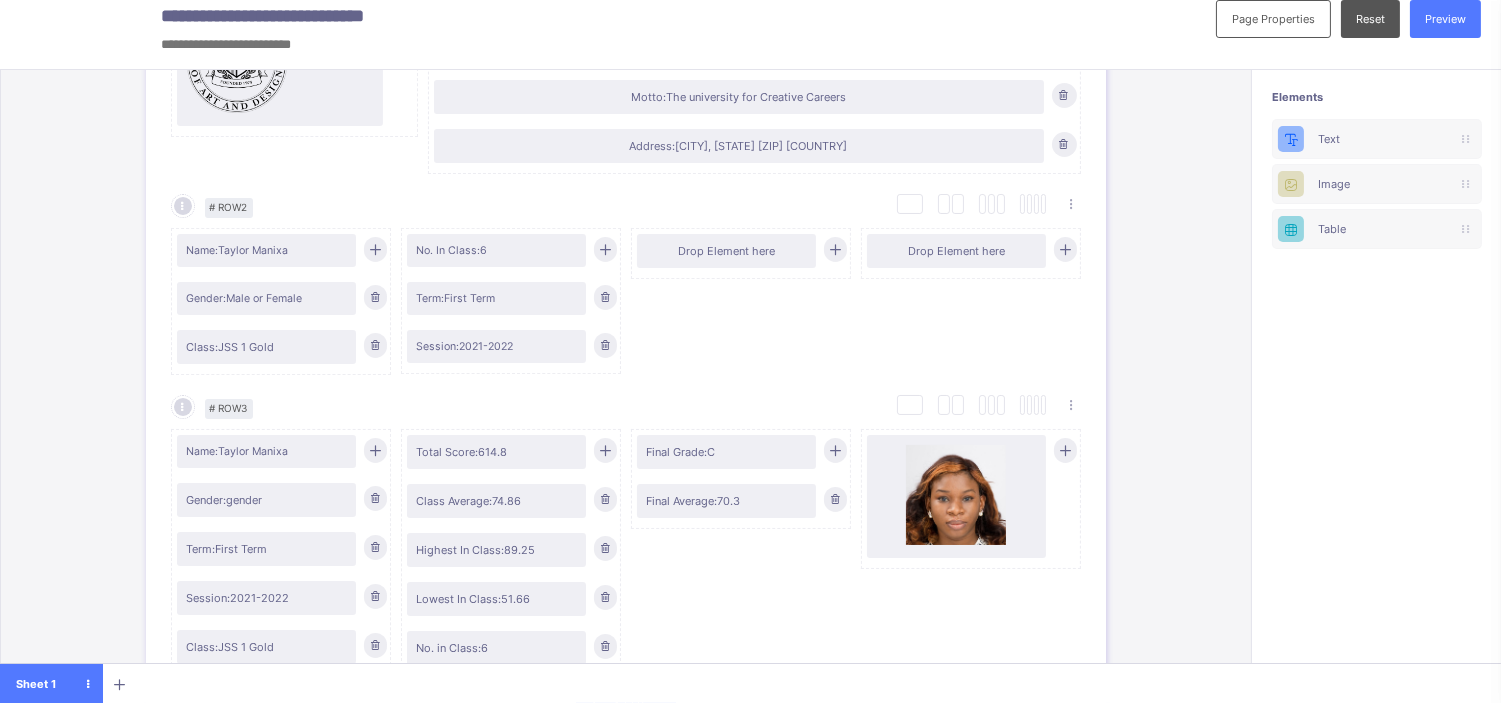 scroll, scrollTop: 14, scrollLeft: 0, axis: vertical 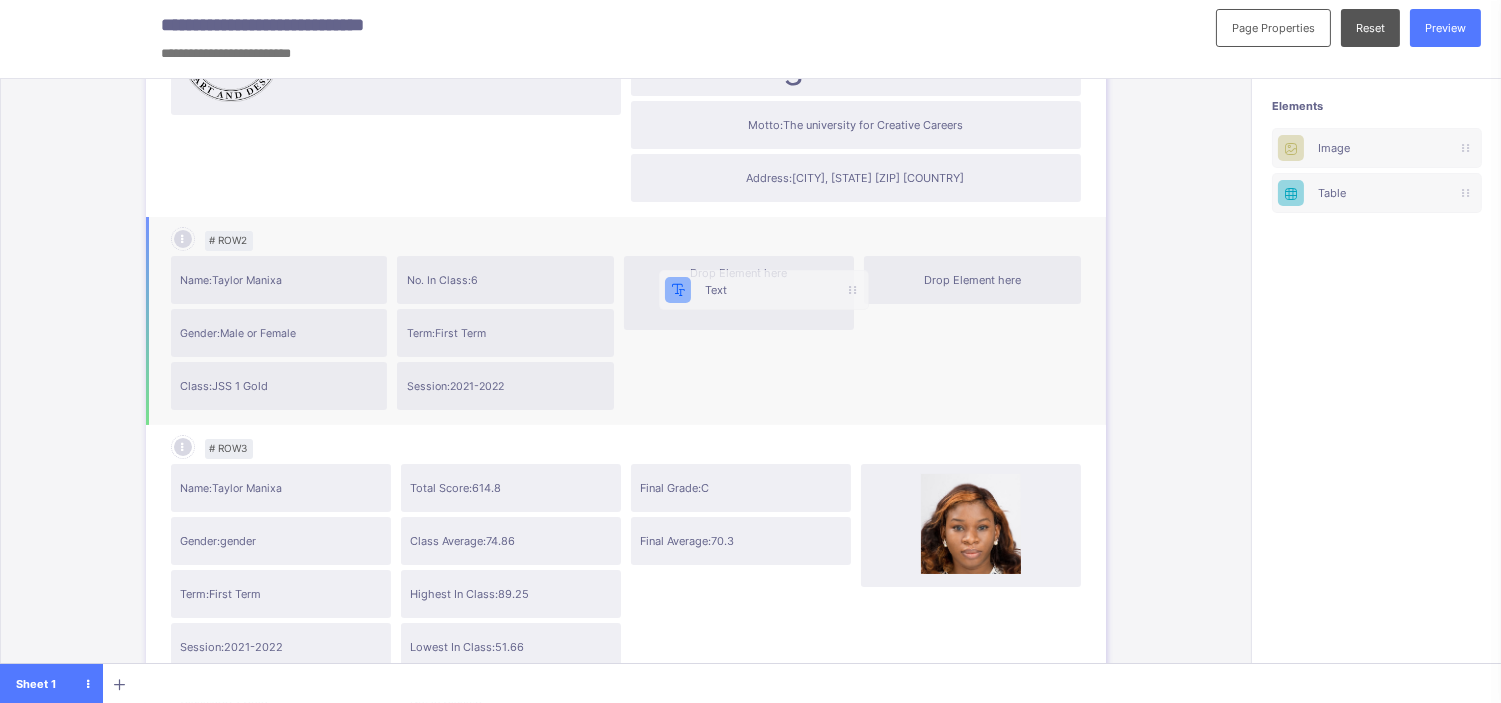 drag, startPoint x: 1381, startPoint y: 130, endPoint x: 726, endPoint y: 283, distance: 672.63214 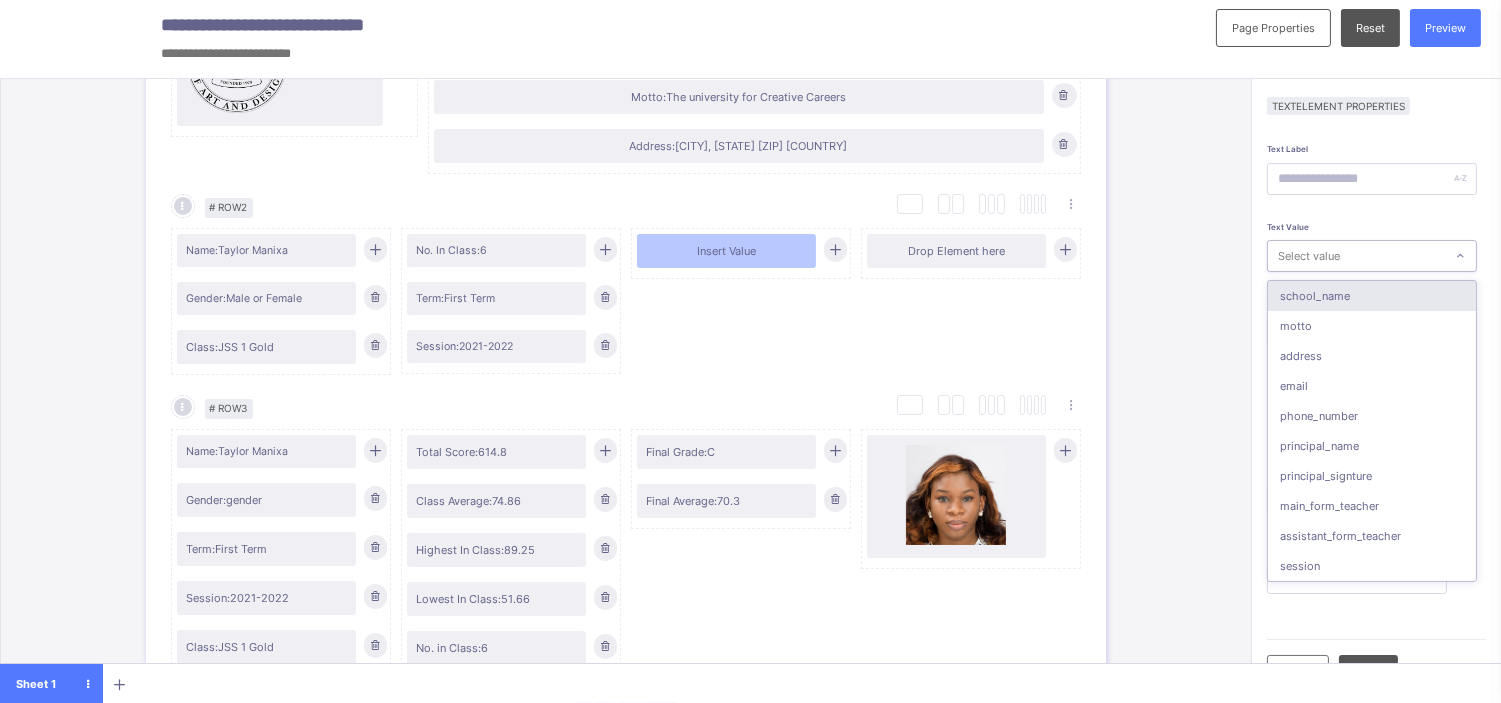 click on "Select value" at bounding box center [1309, 256] 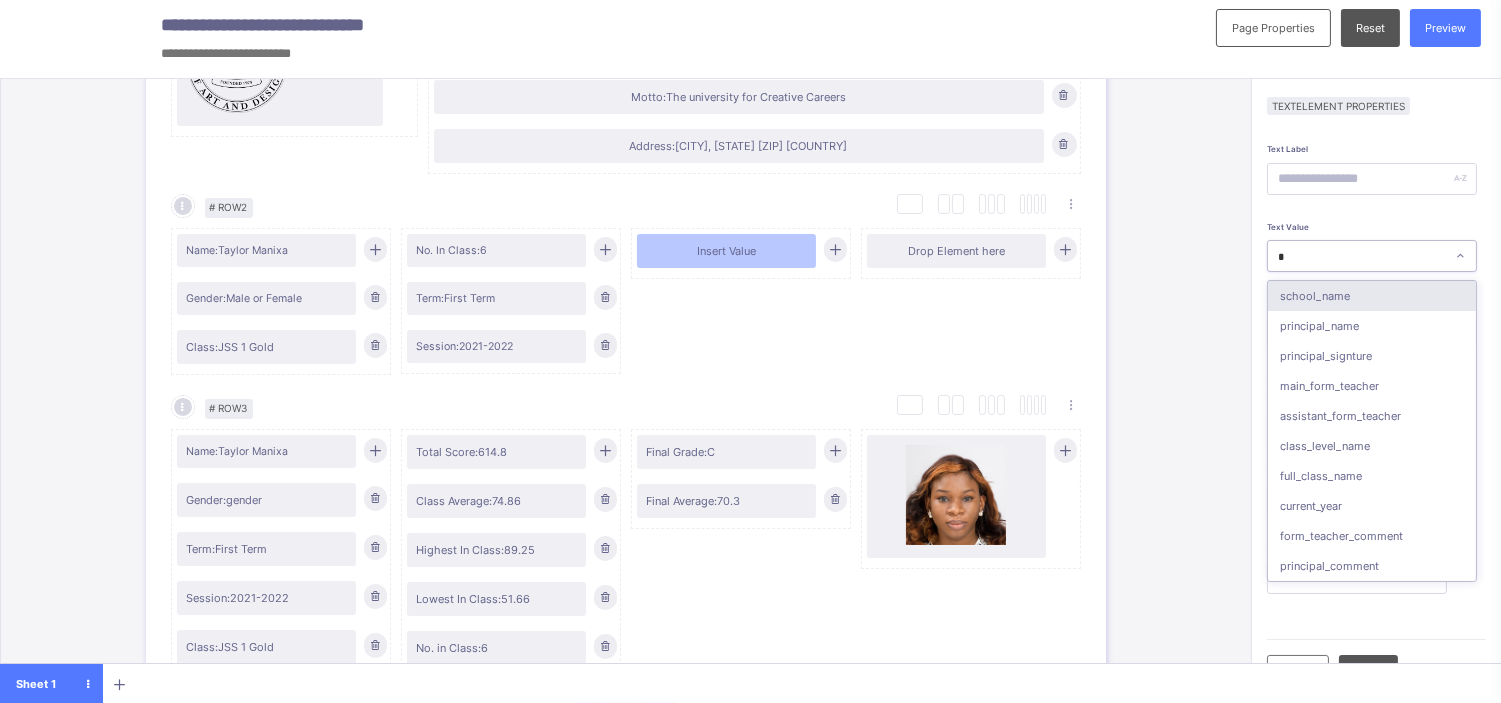type on "**" 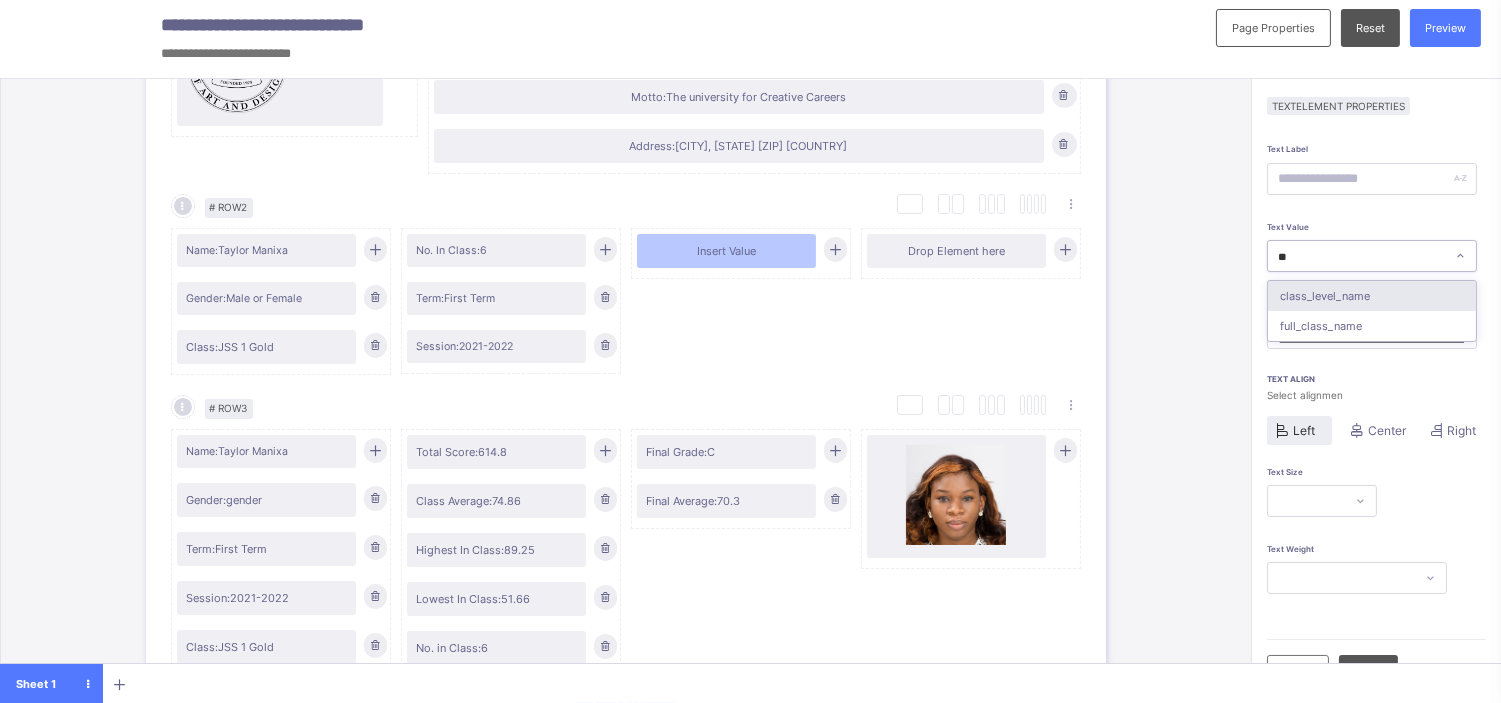 type on "***" 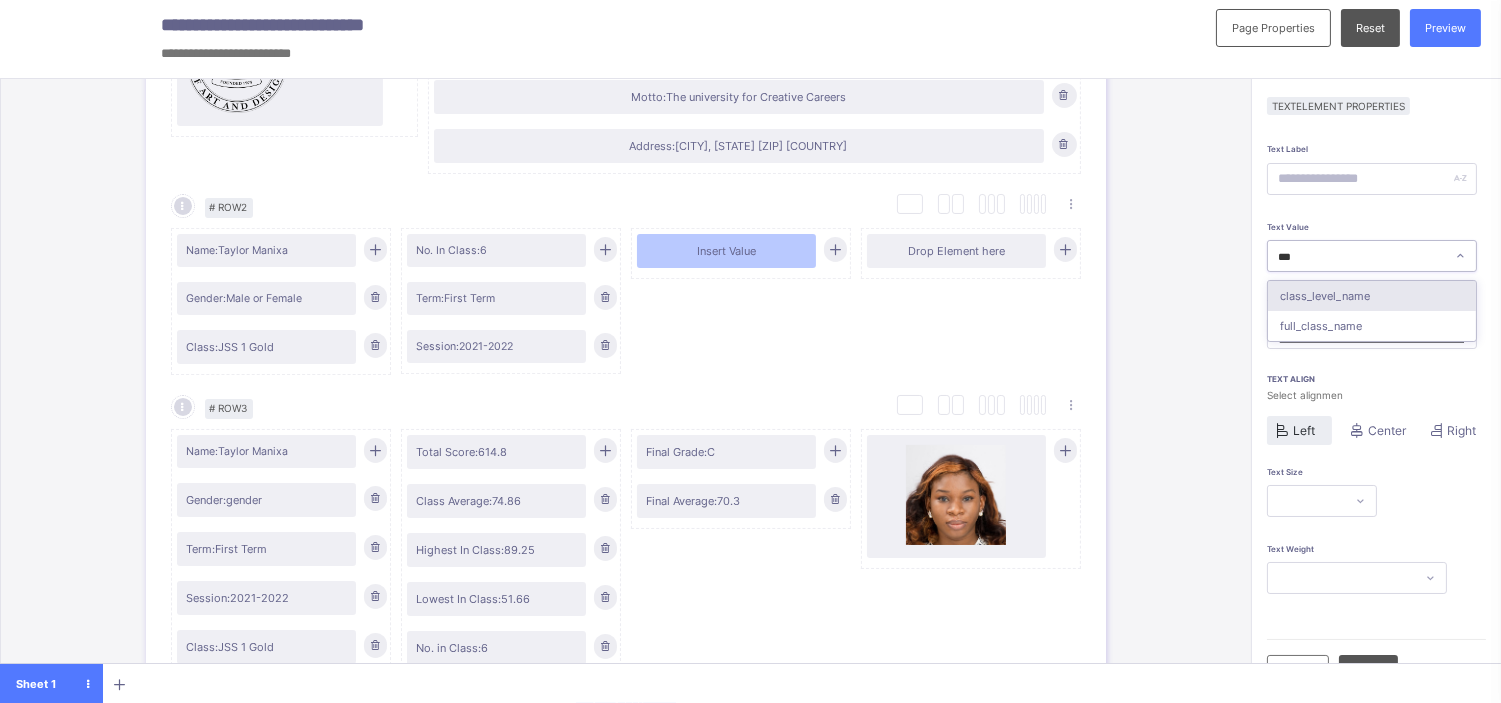 type on "*******" 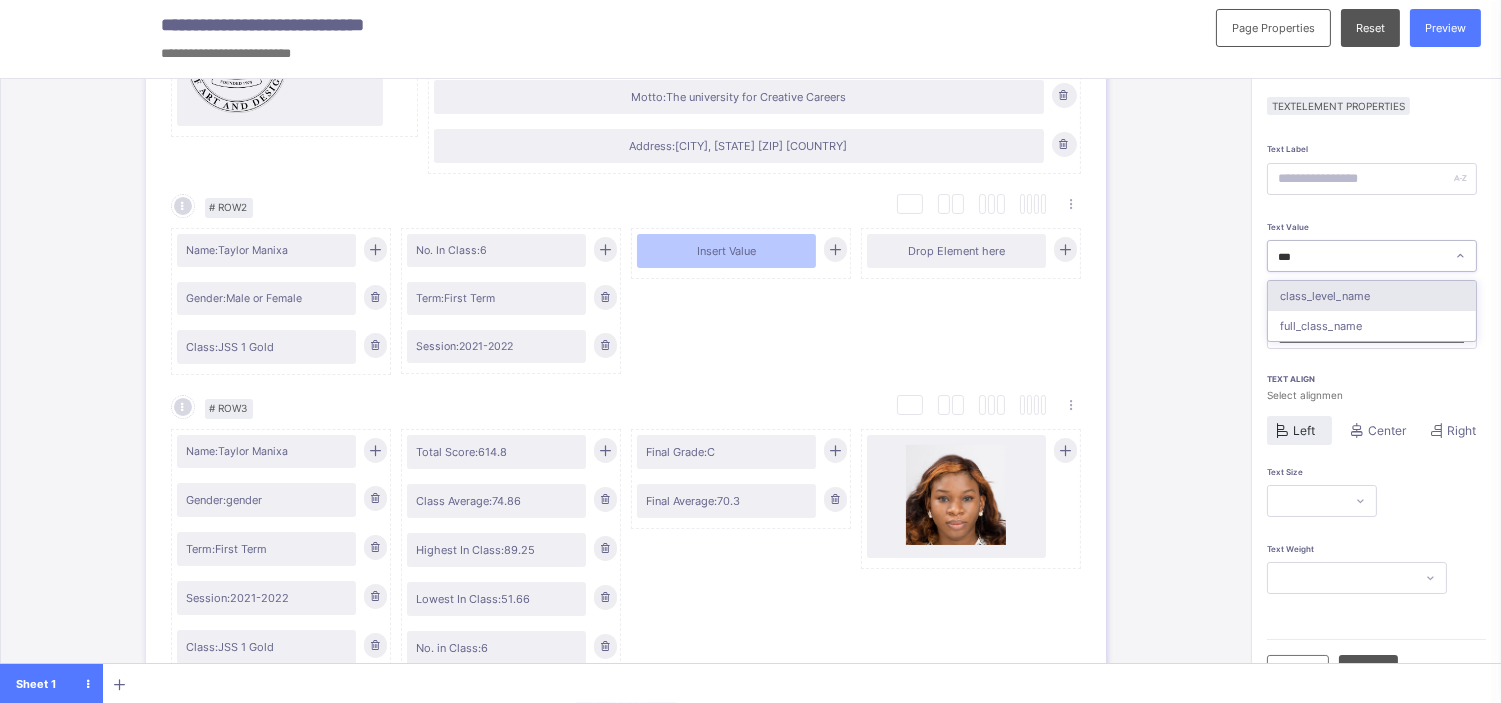 type on "**" 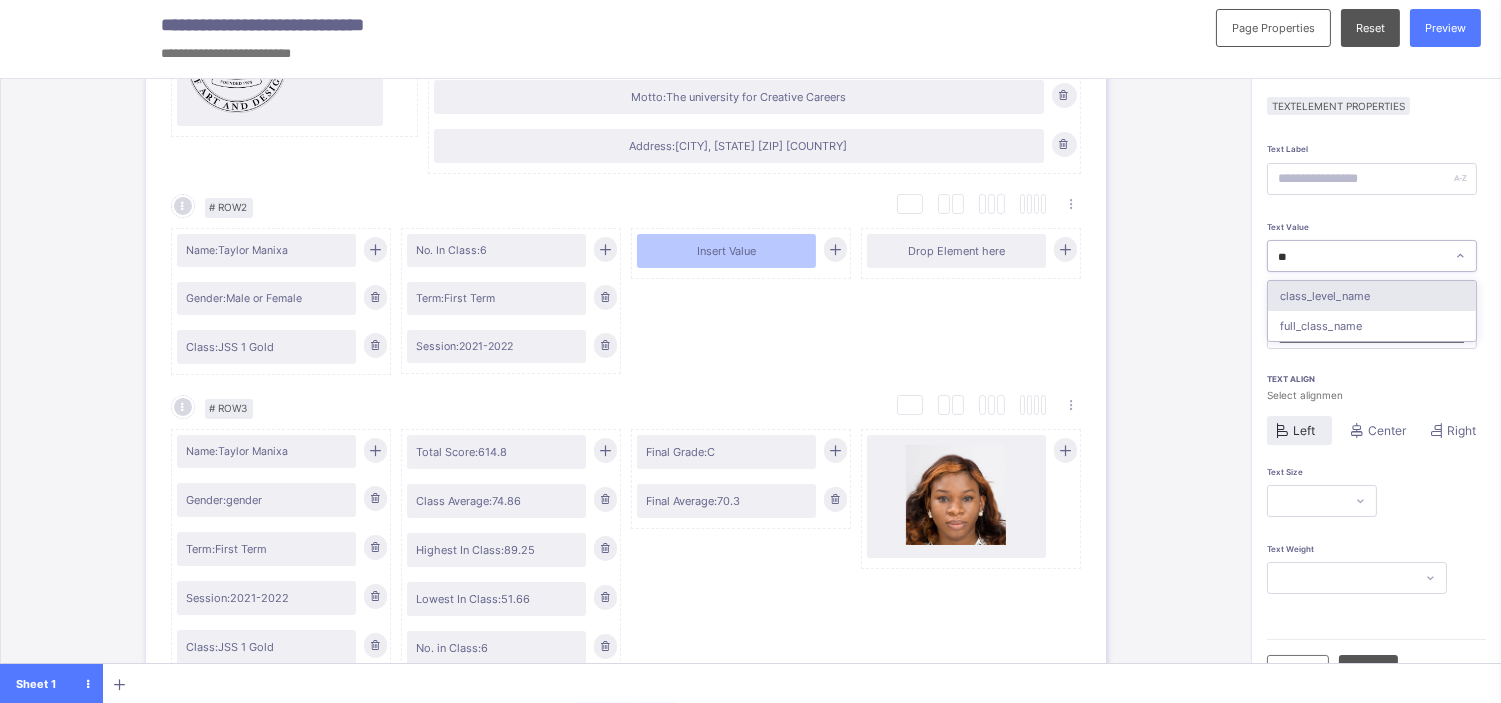 type on "*" 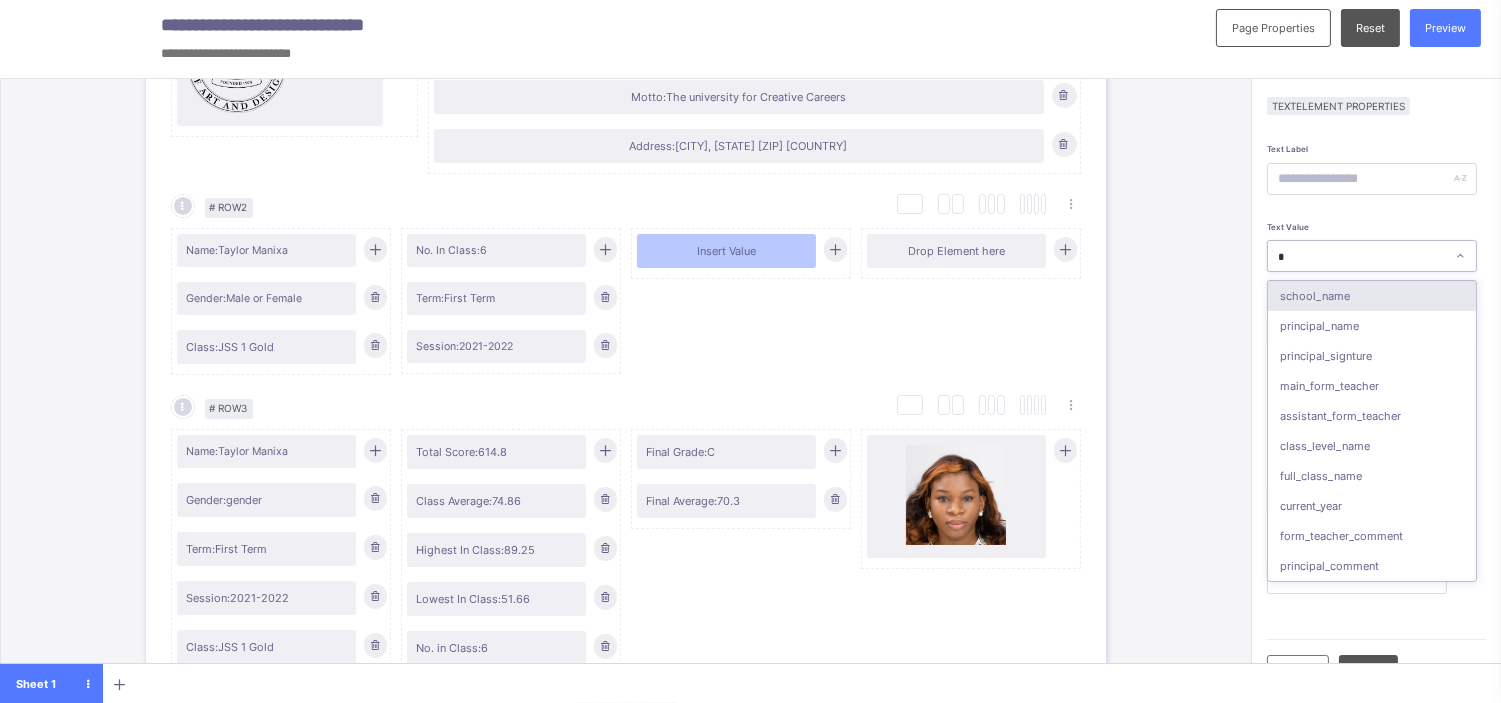 type 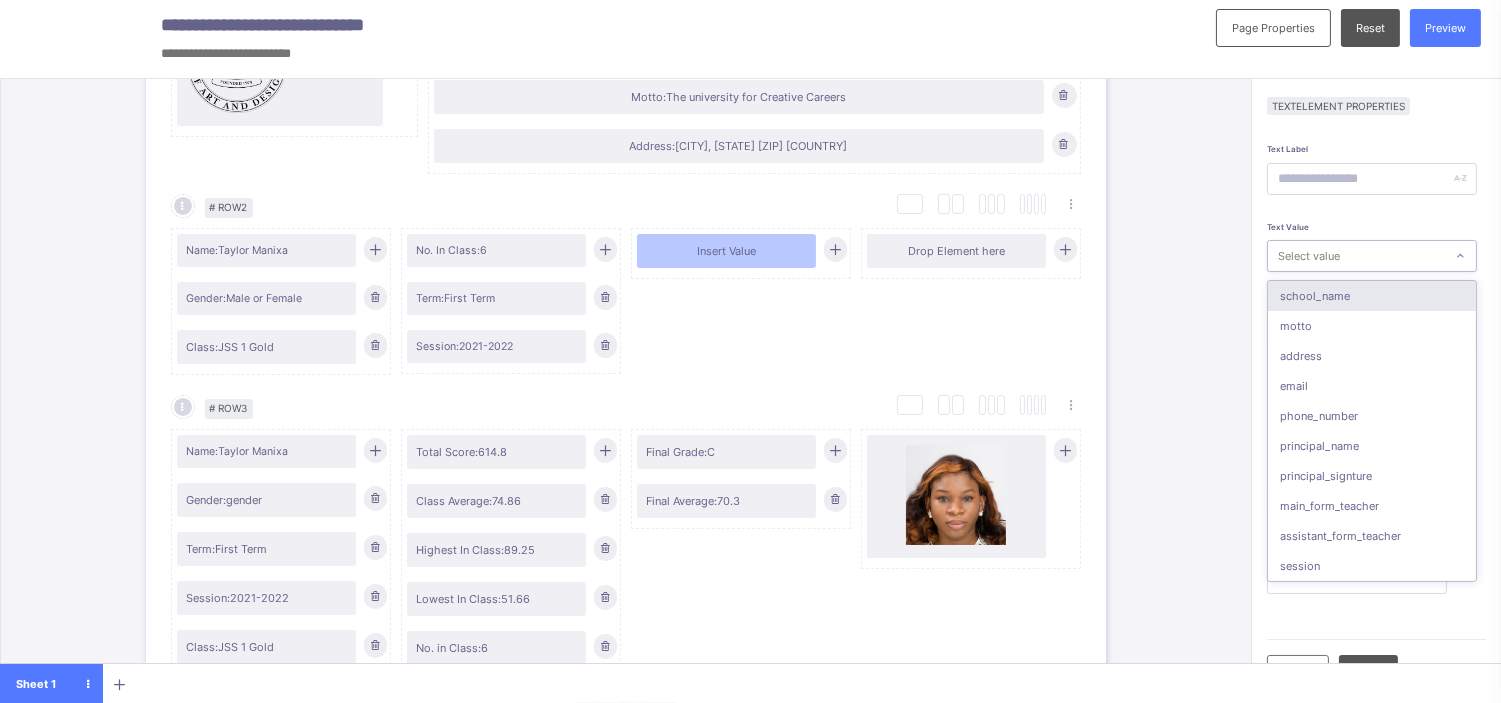 type on "*" 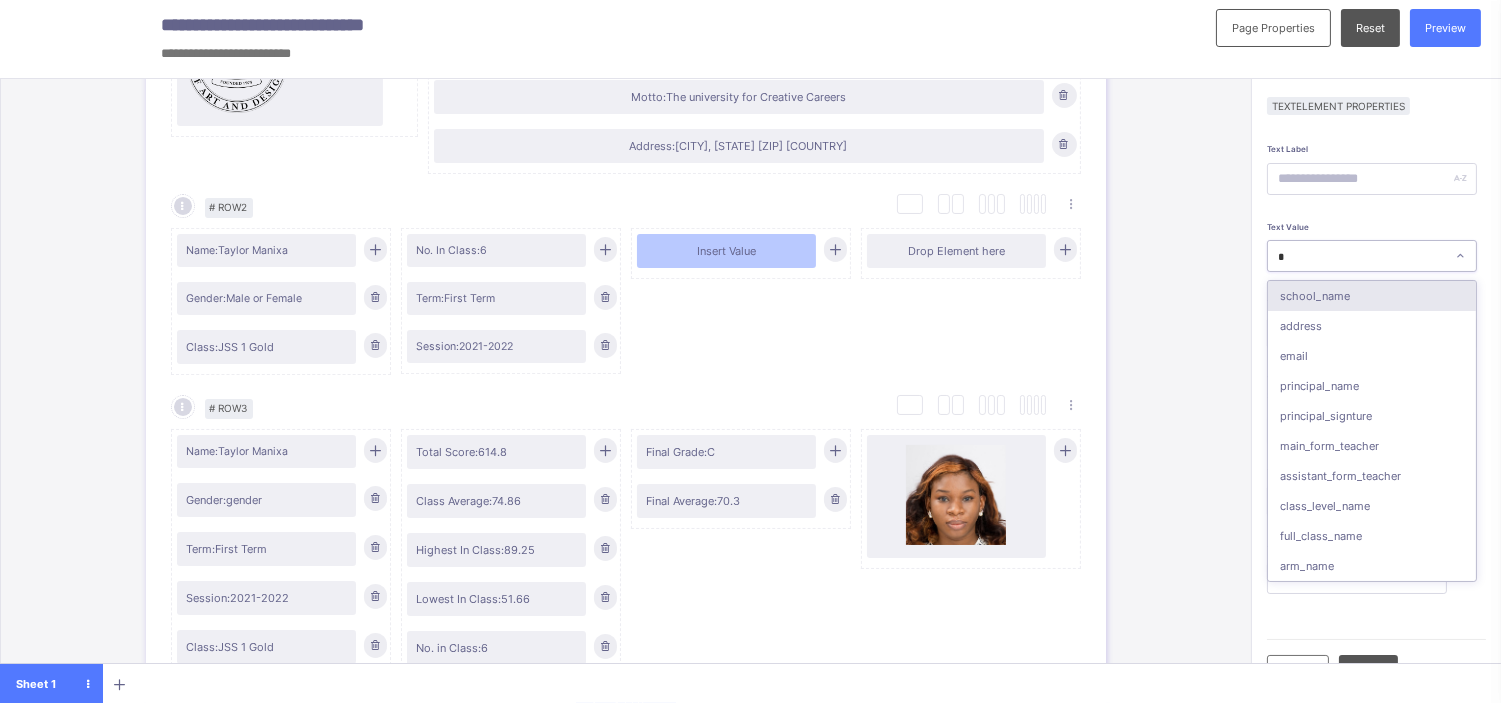 type on "**" 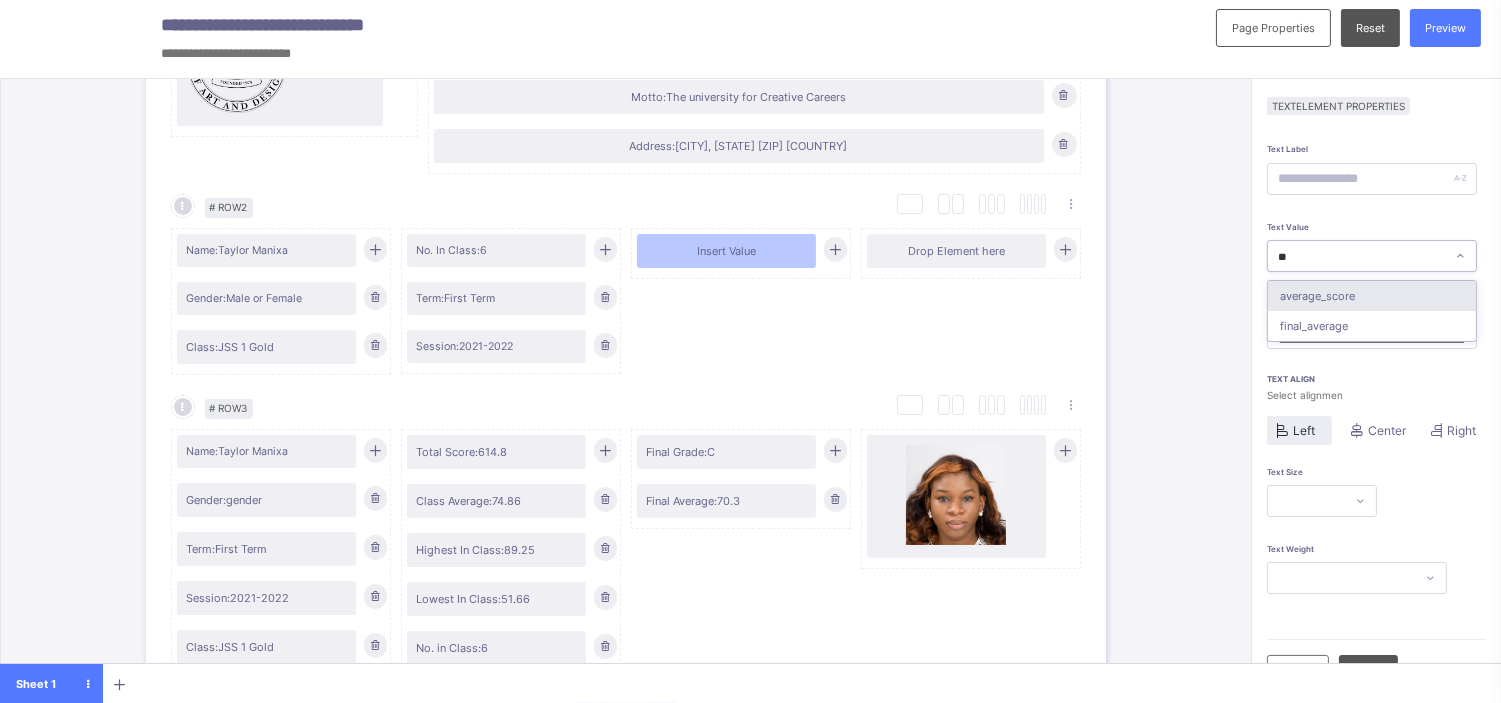 type on "***" 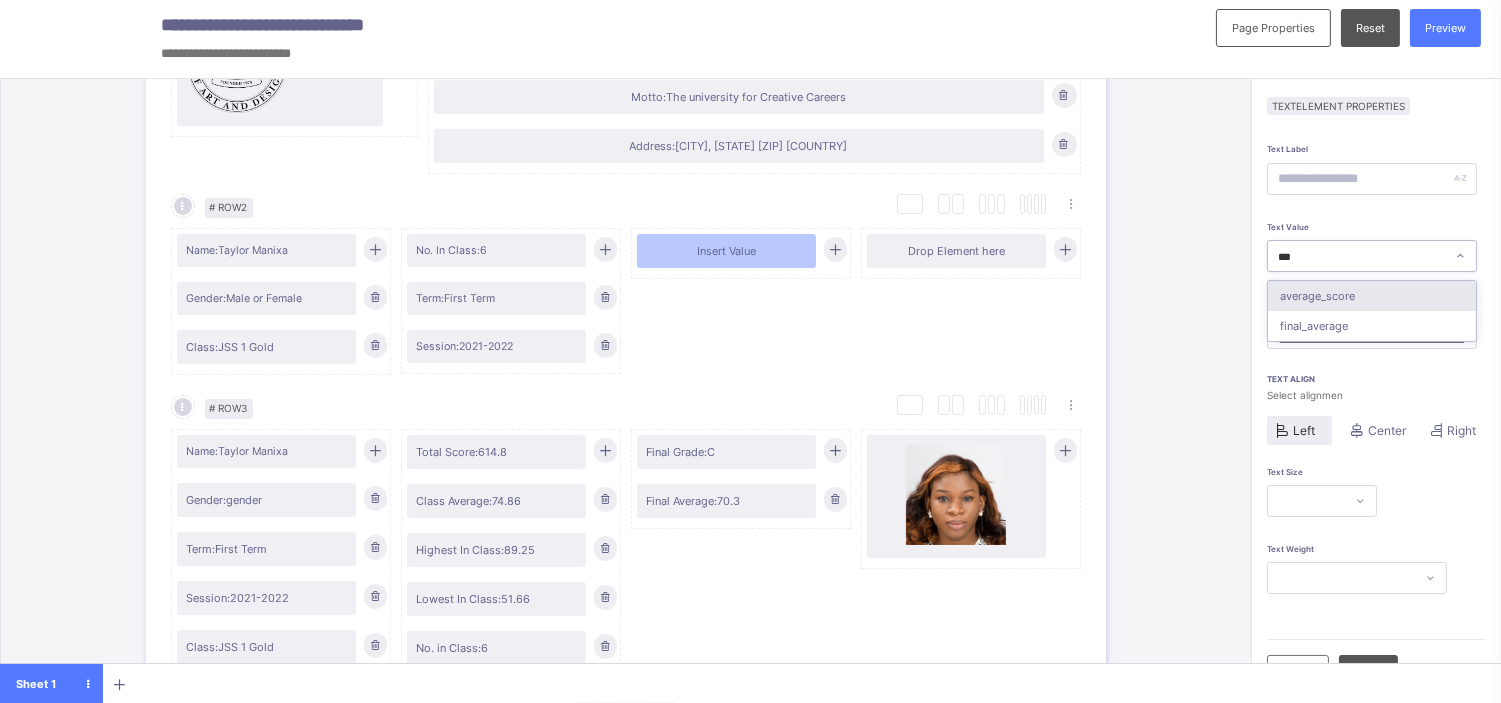 click on "average_score" at bounding box center [1372, 296] 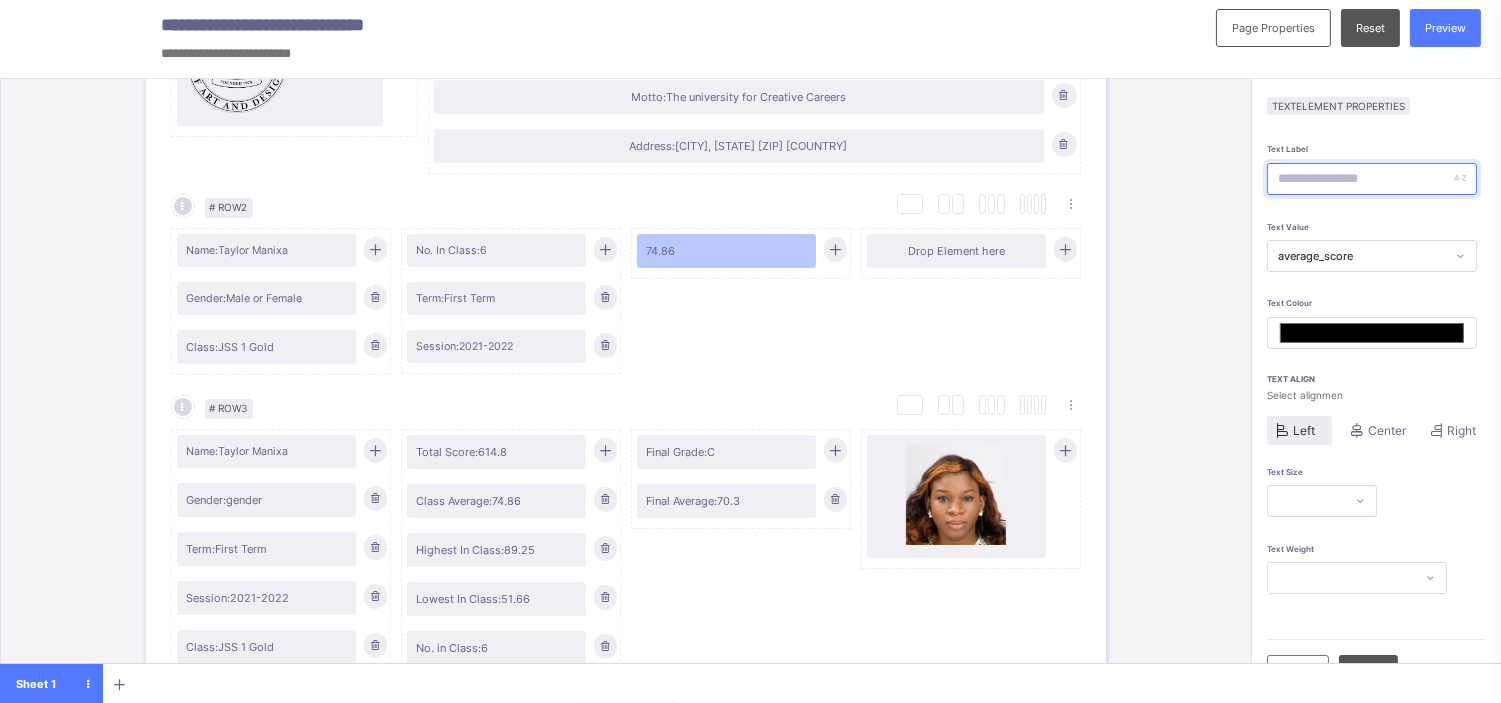 click at bounding box center [1372, 179] 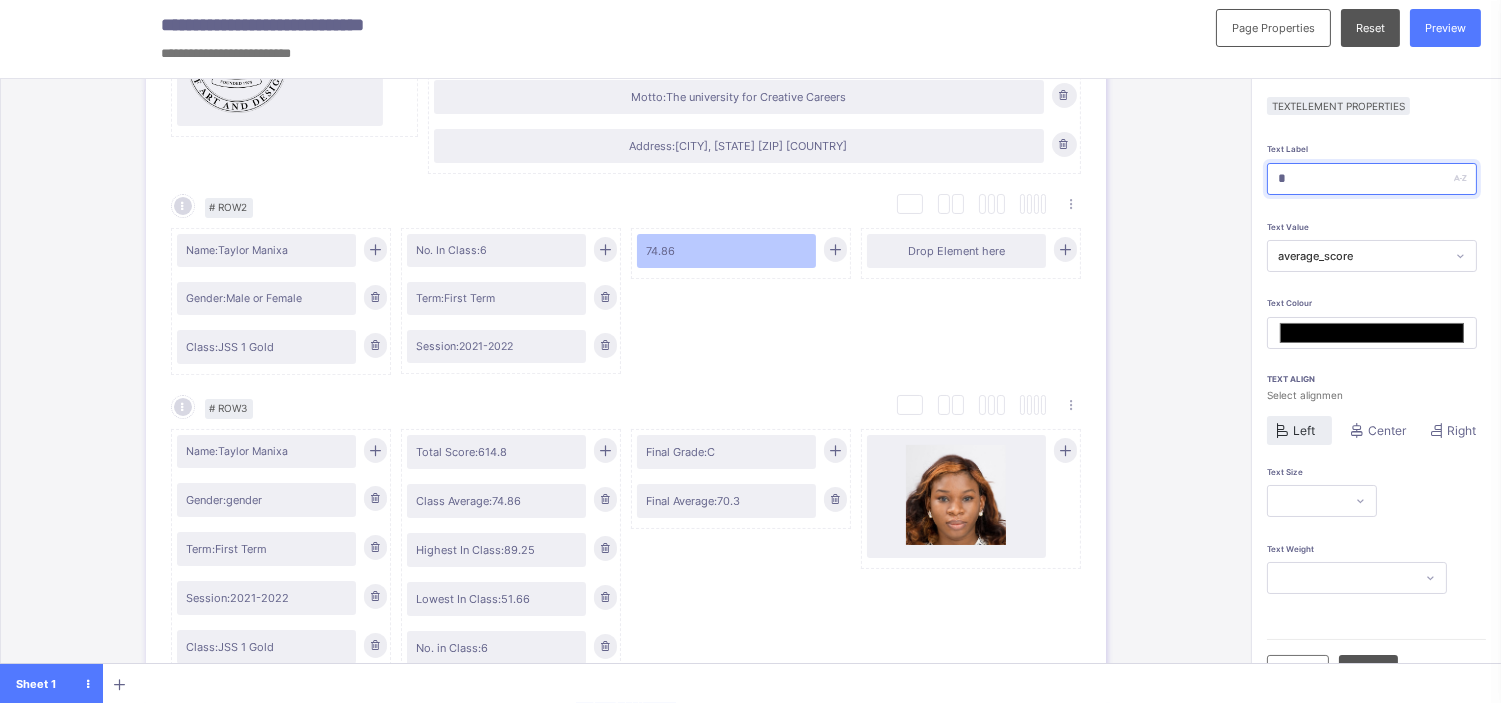 type on "*******" 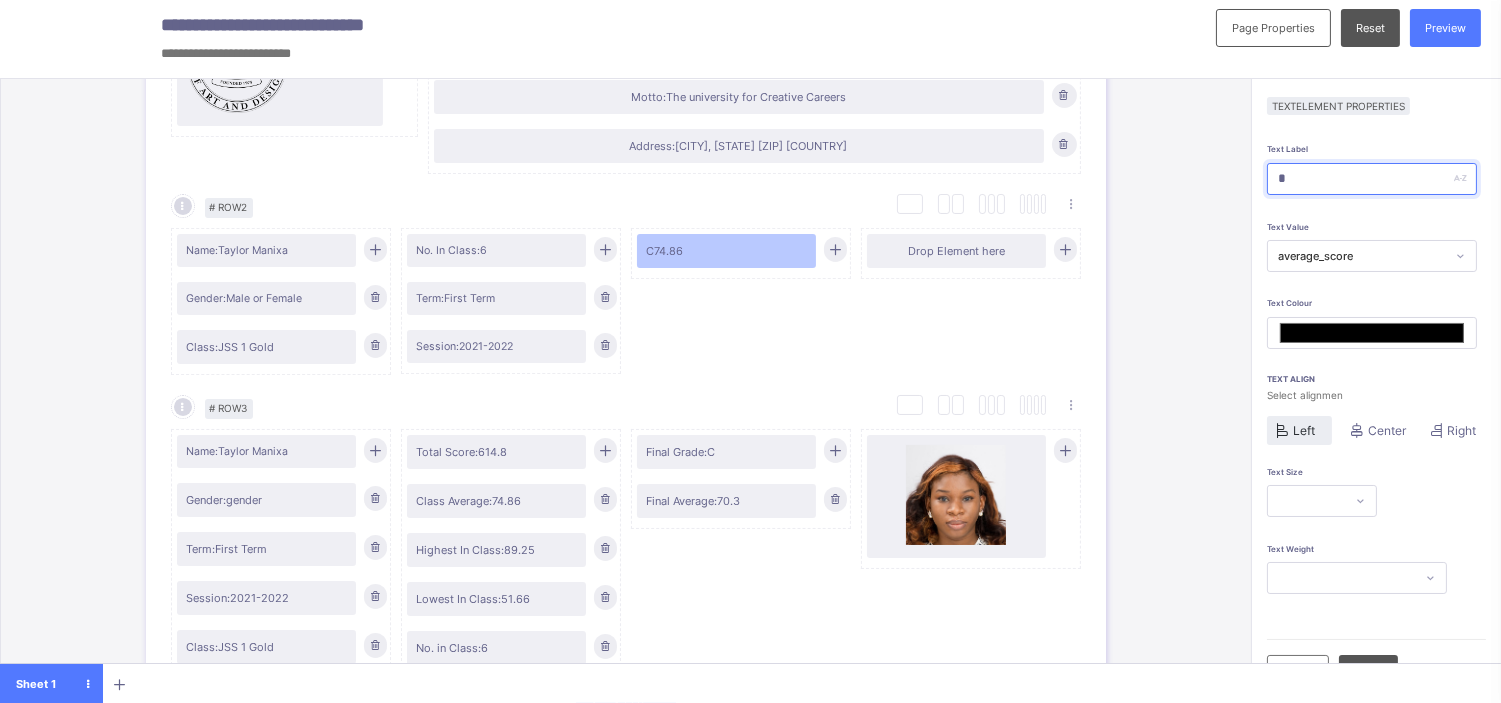 type on "**" 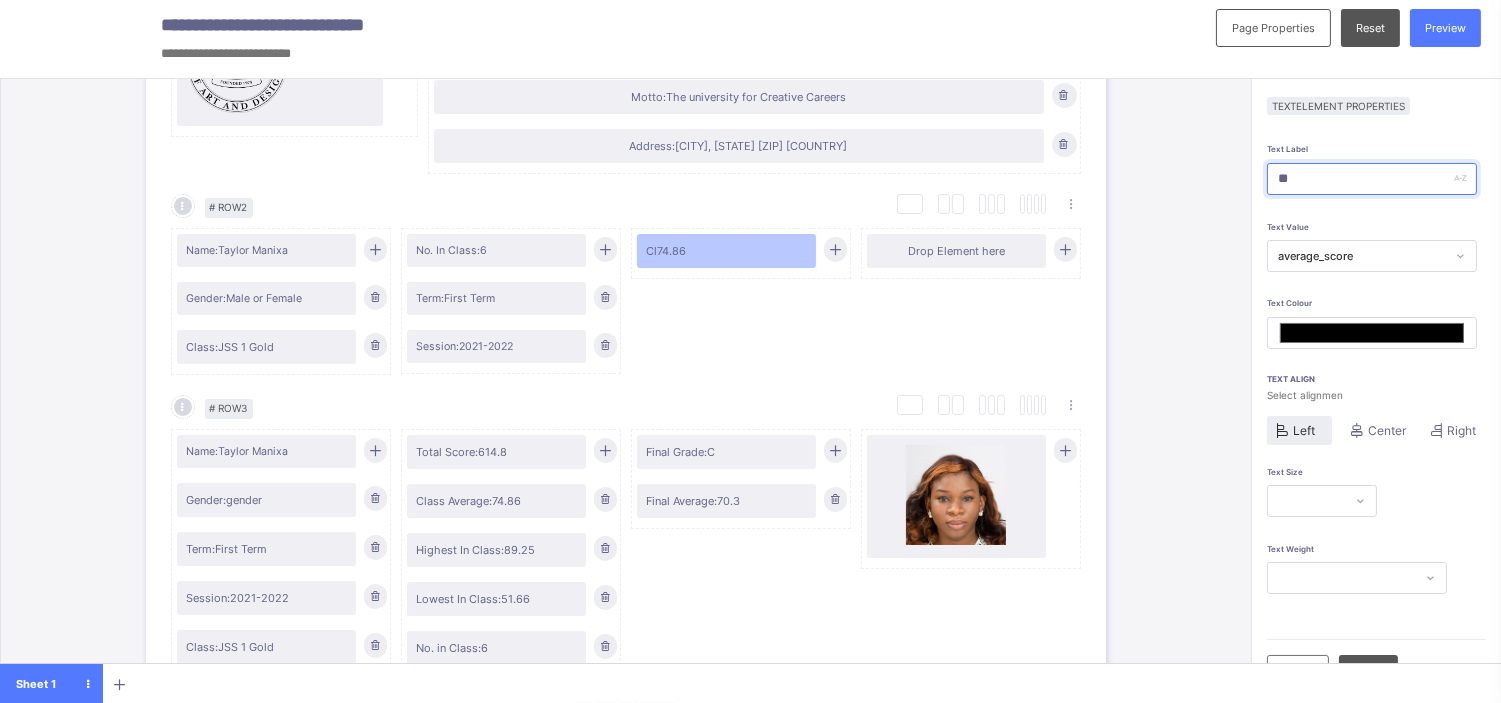 type on "***" 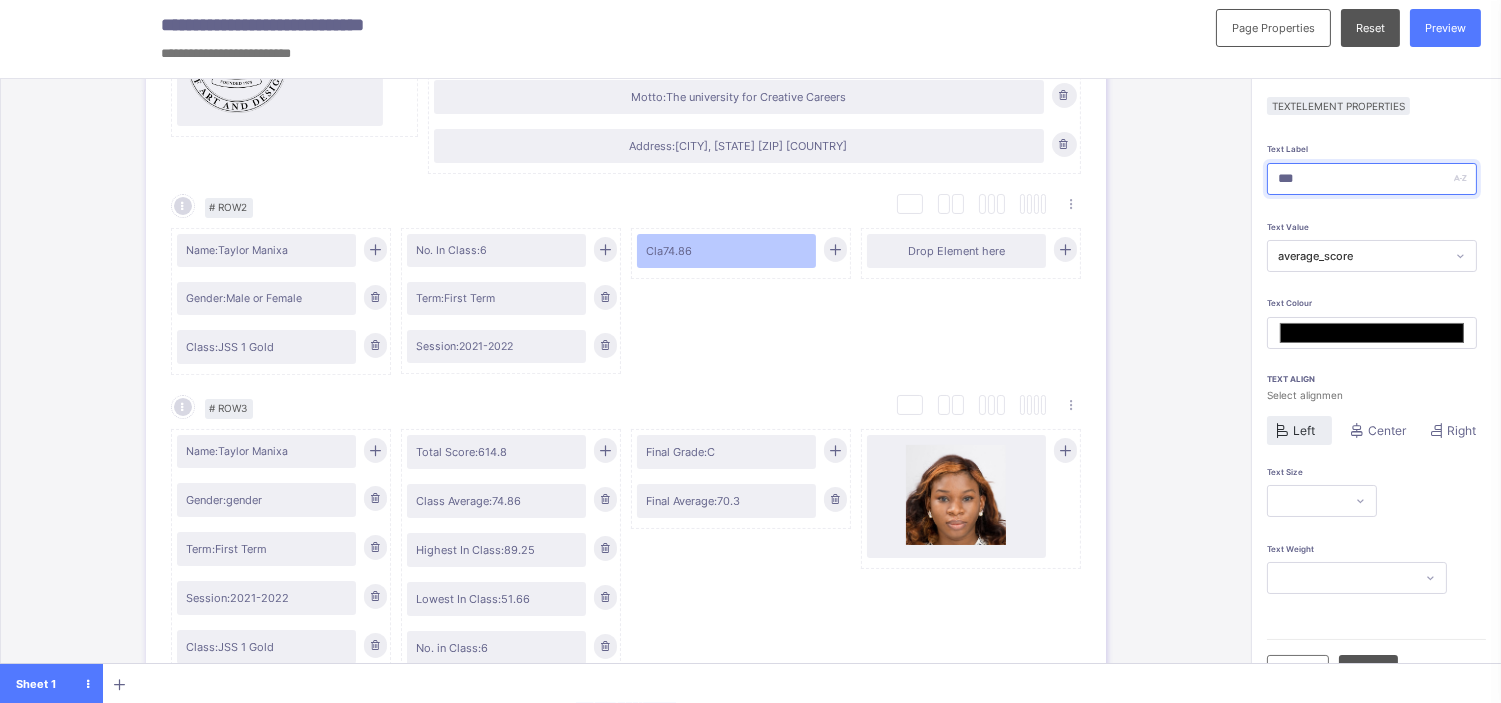 type on "****" 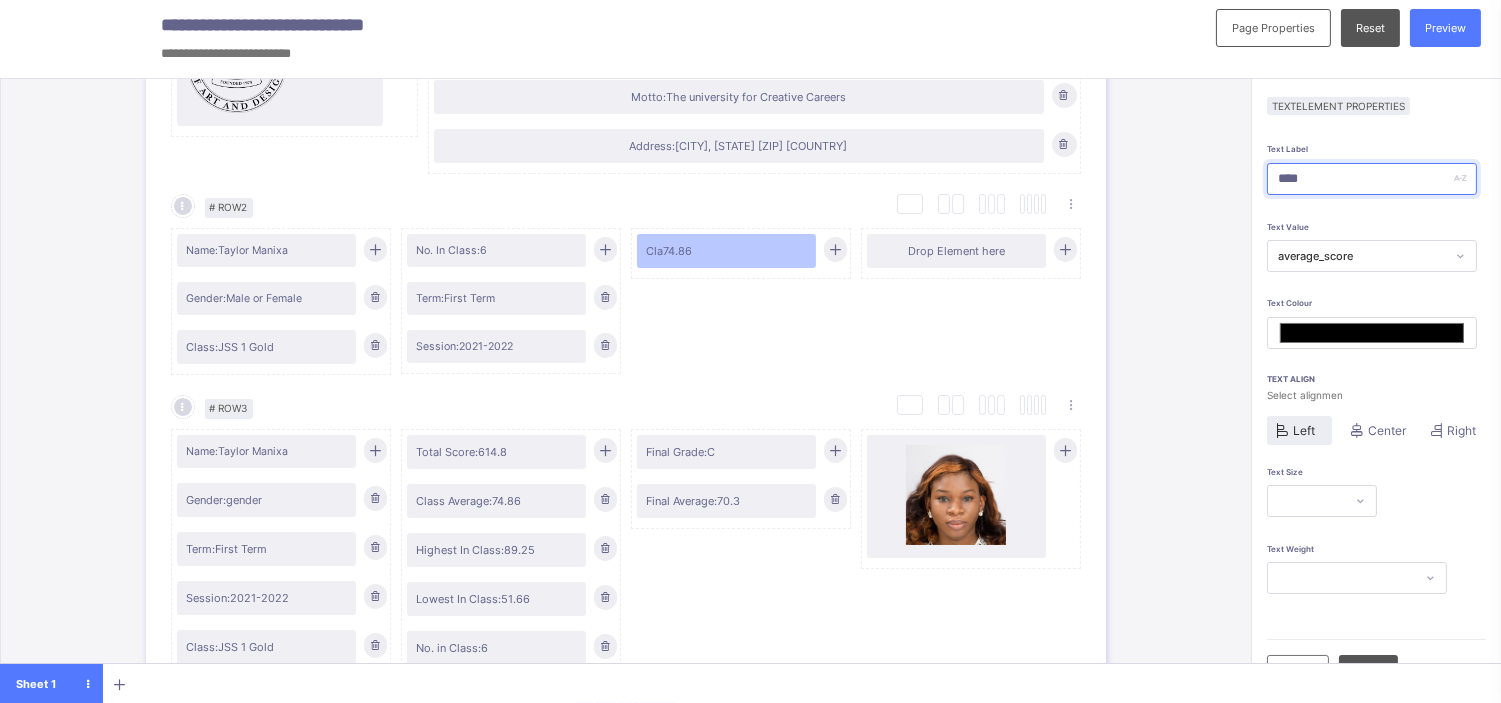 type on "*******" 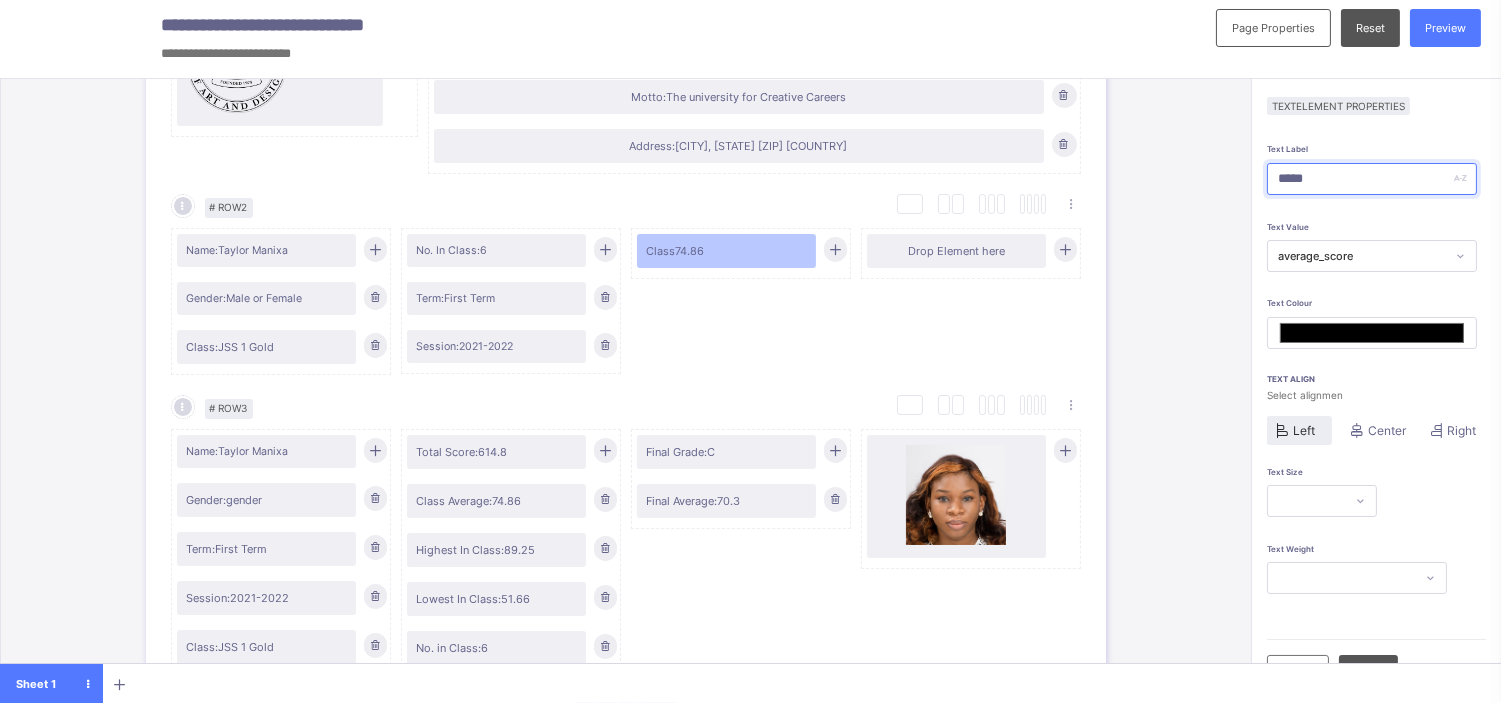type on "*****" 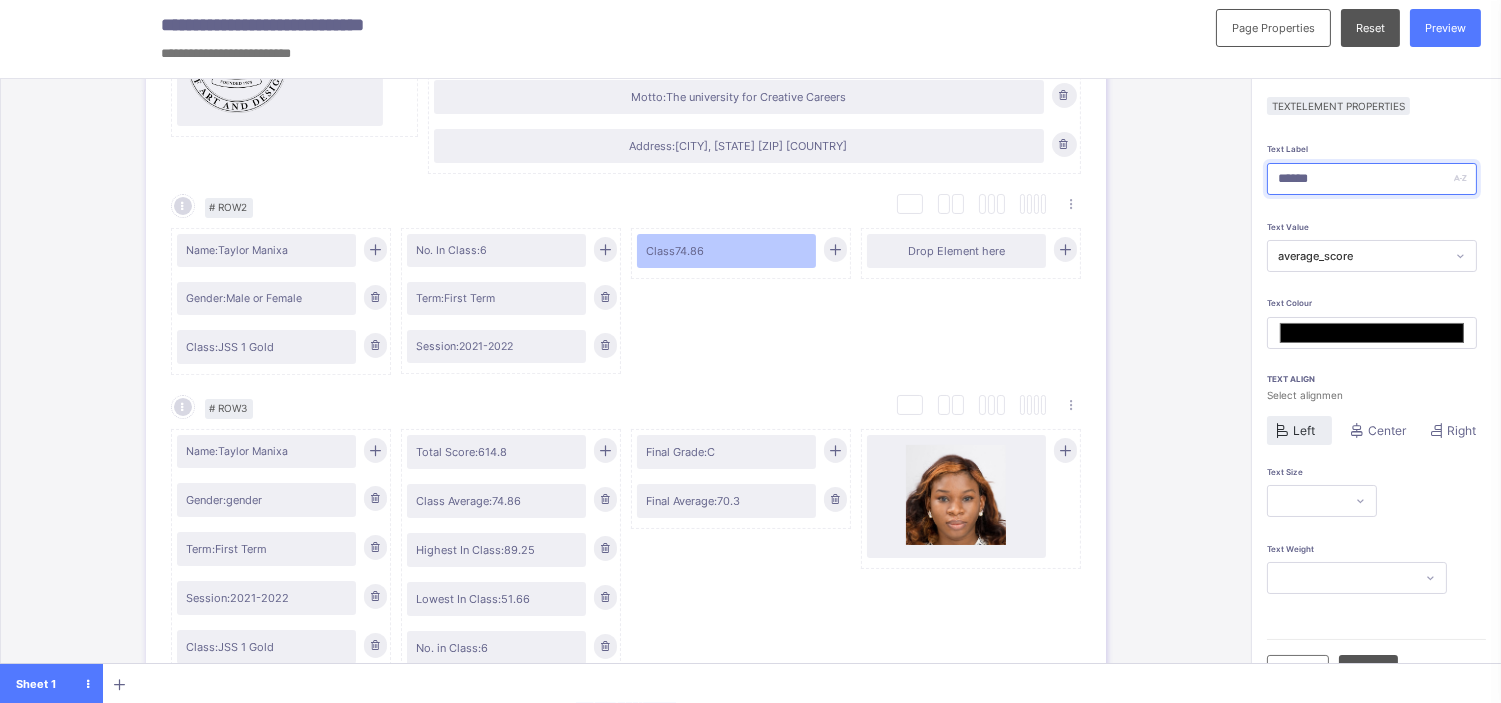 type on "*******" 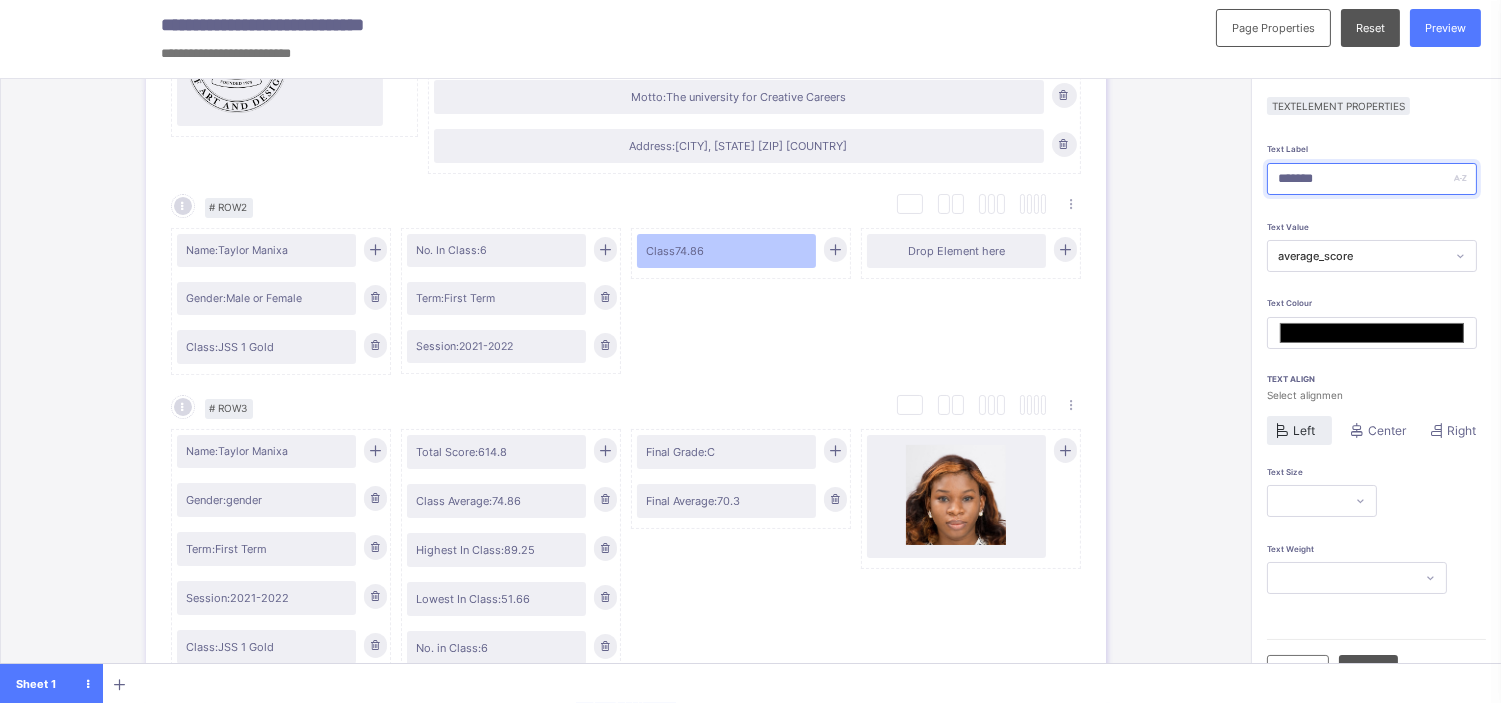 type on "*******" 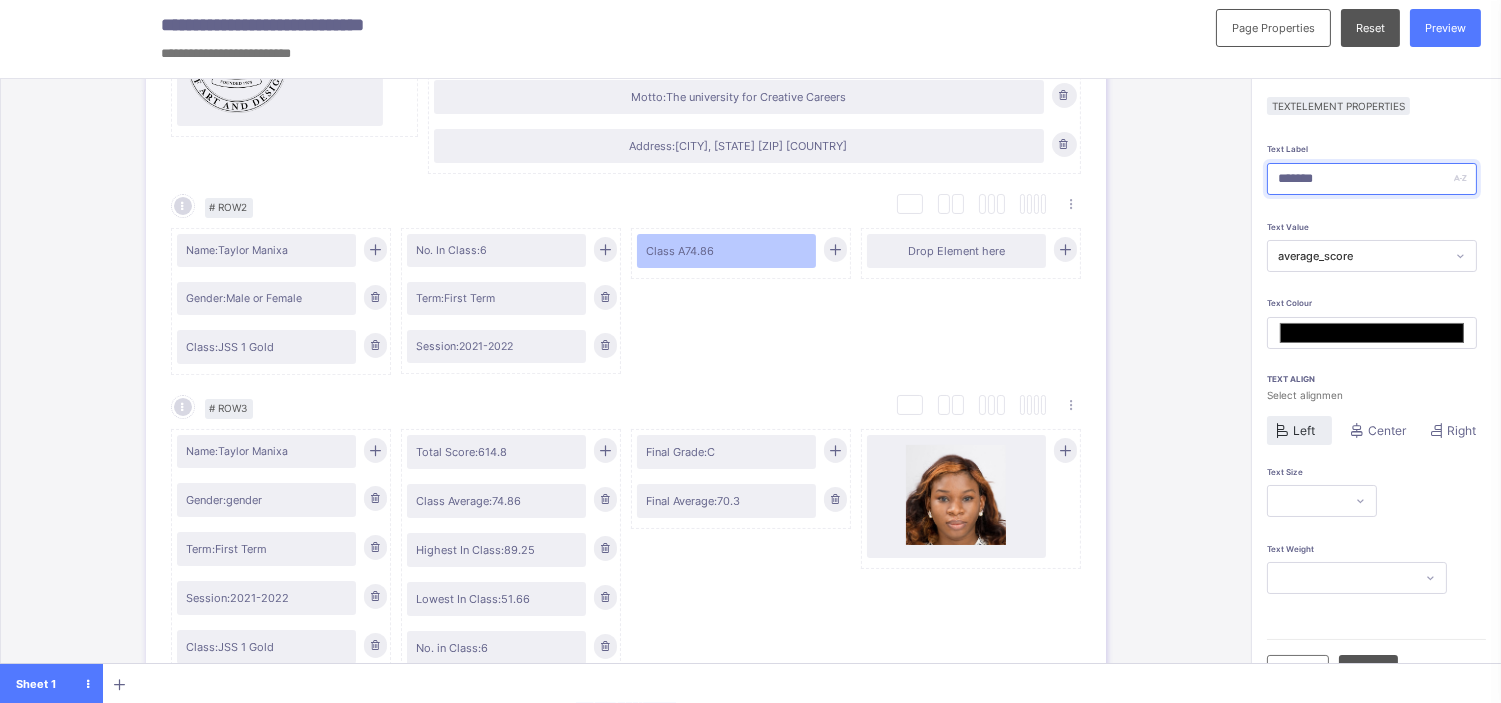 type on "********" 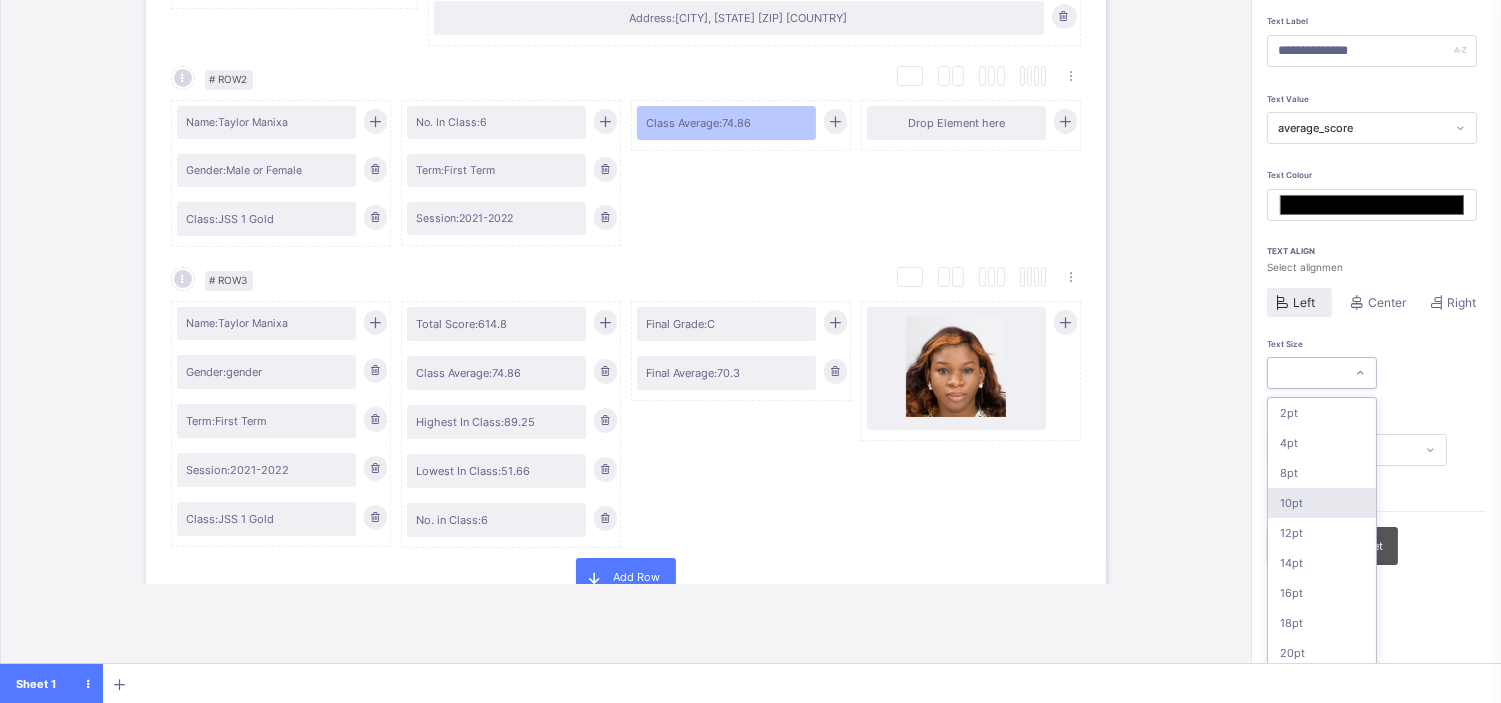 click on "option 10pt focused, 4 of 16. 16 results available. Use Up and Down to choose options, press Enter to select the currently focused option, press Escape to exit the menu, press Tab to select the option and exit the menu. 2pt 4pt 8pt 10pt 12pt 14pt 16pt 18pt 20pt 26pt 30pt 33pt 36pt 40pt 44pt 48pt" at bounding box center (1322, 373) 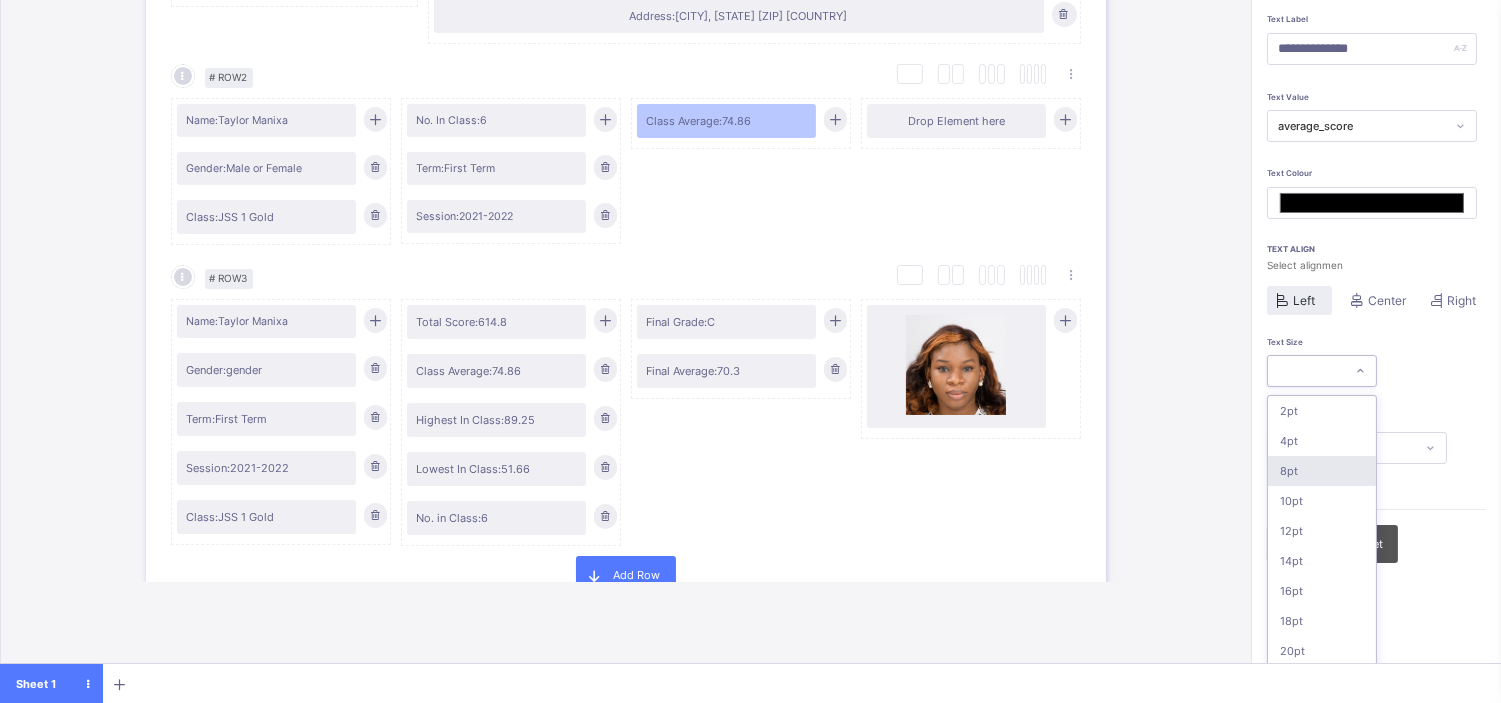 click on "8pt" at bounding box center (1322, 471) 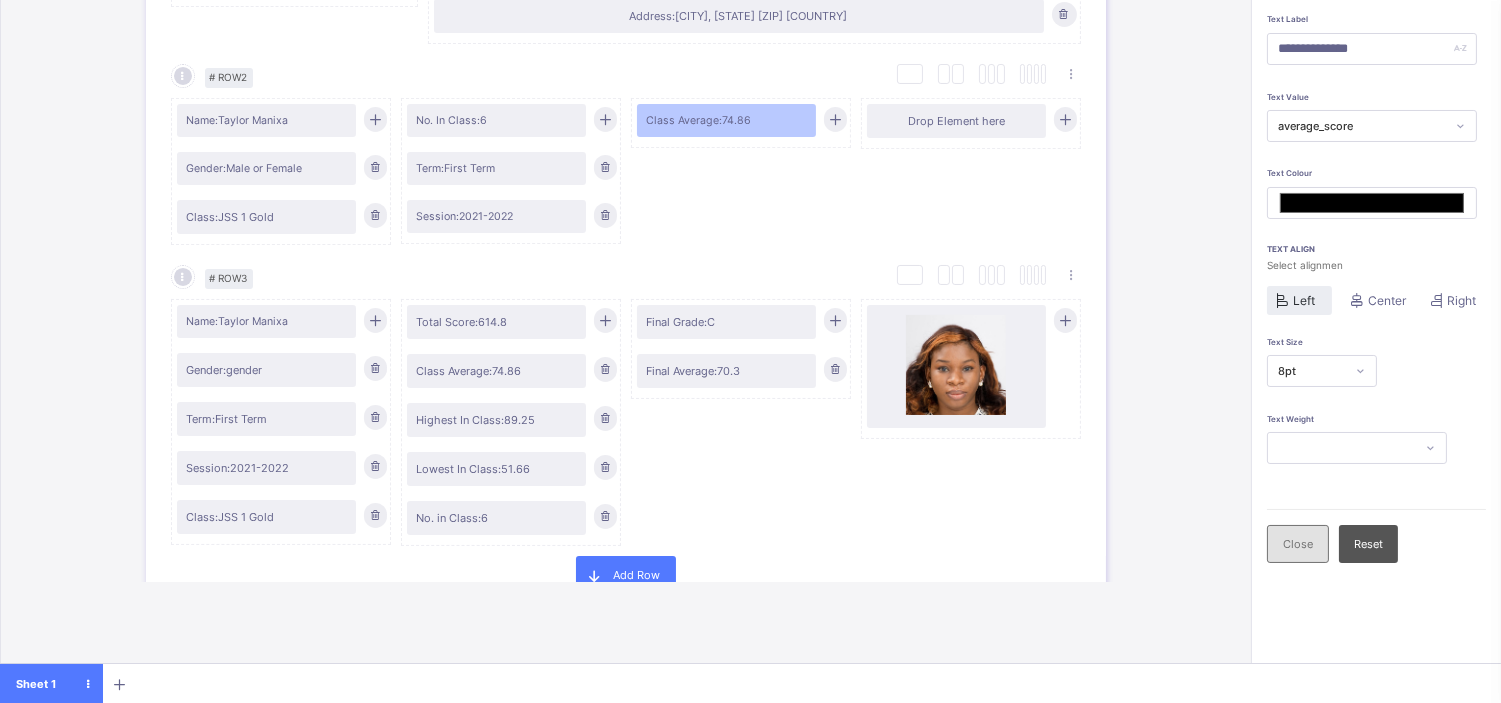 click on "Close" at bounding box center (1298, 544) 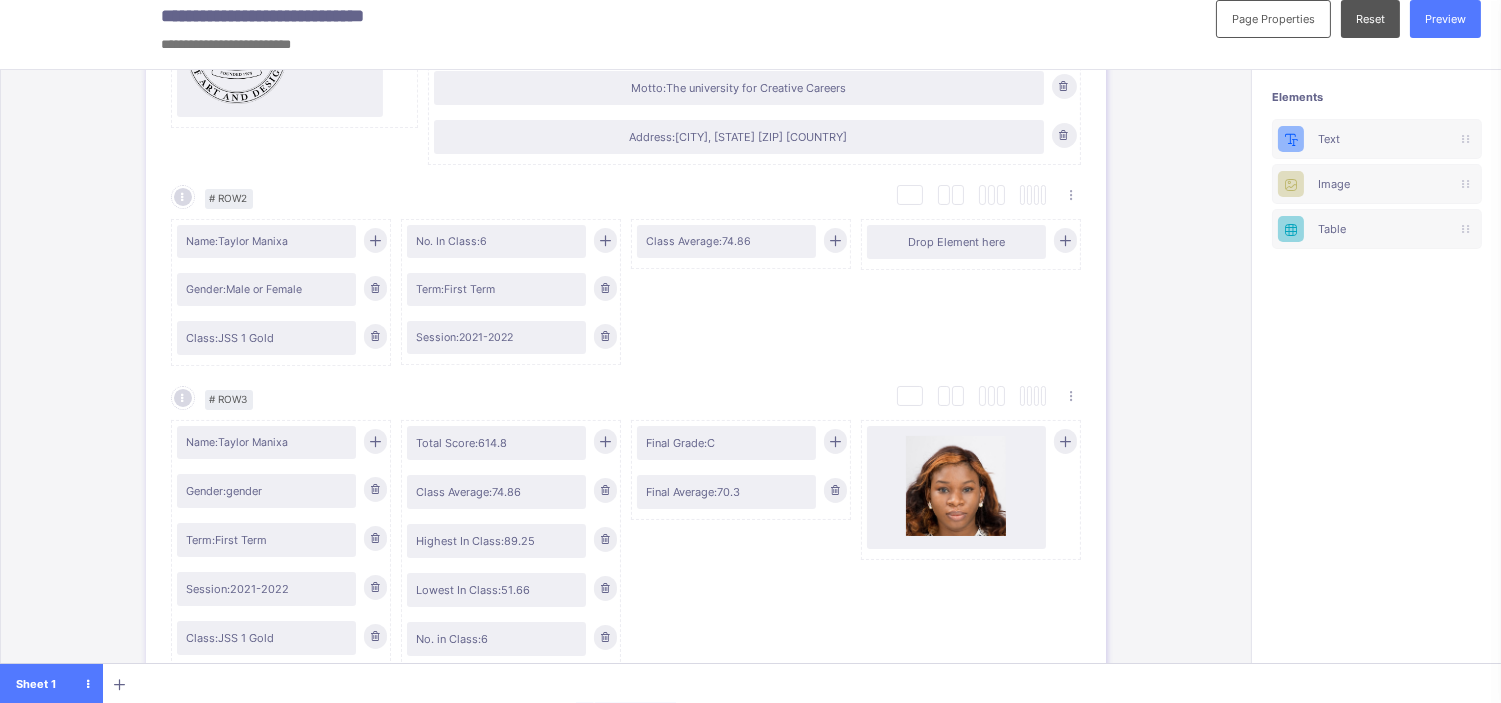 scroll, scrollTop: 14, scrollLeft: 0, axis: vertical 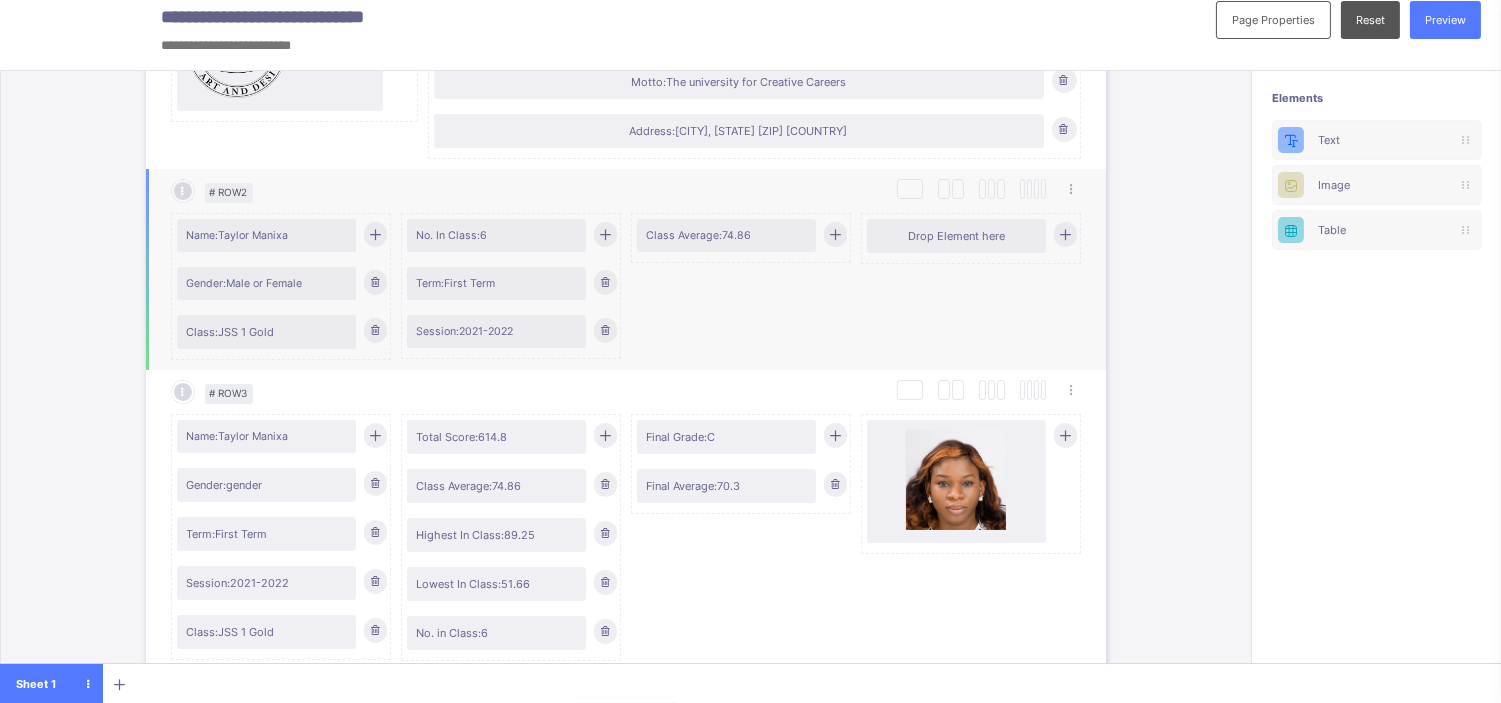 click at bounding box center [835, 234] 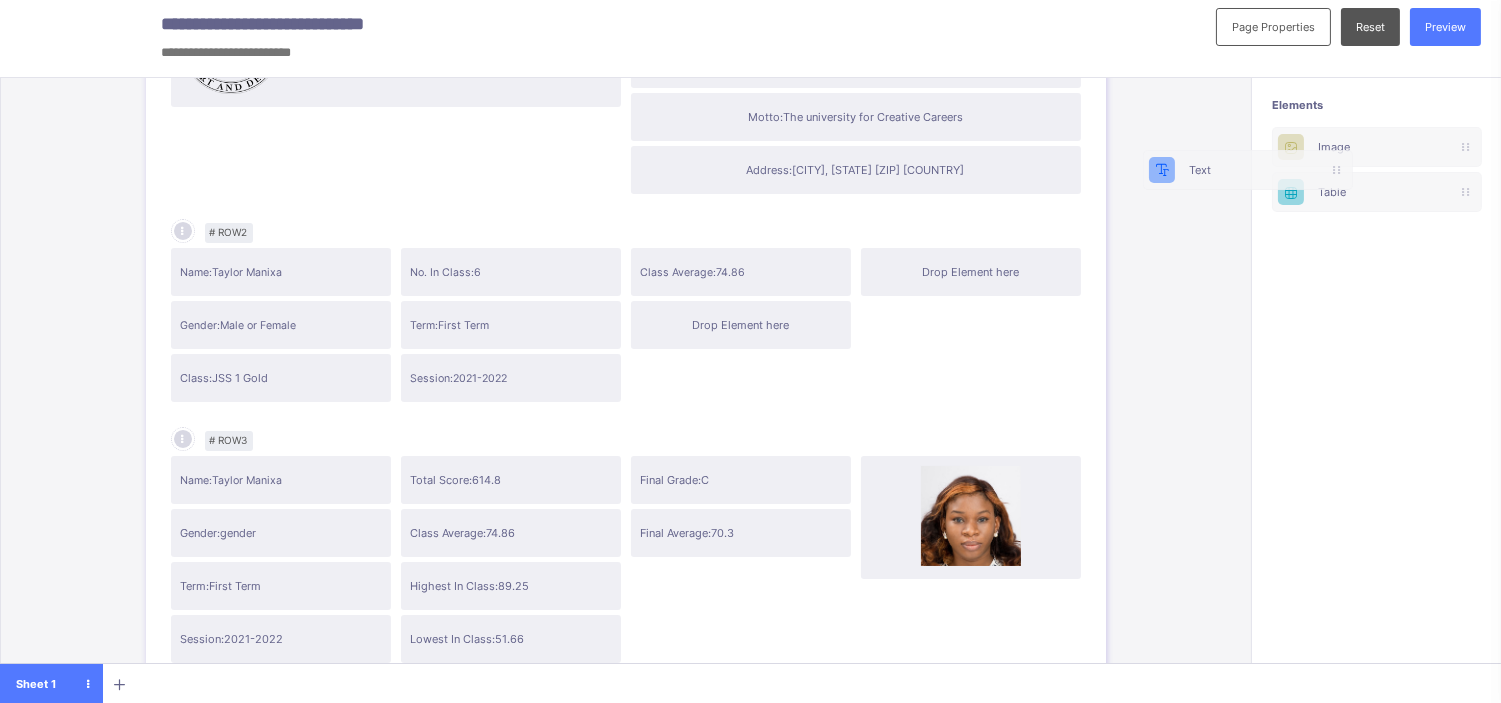 scroll, scrollTop: 0, scrollLeft: 15, axis: horizontal 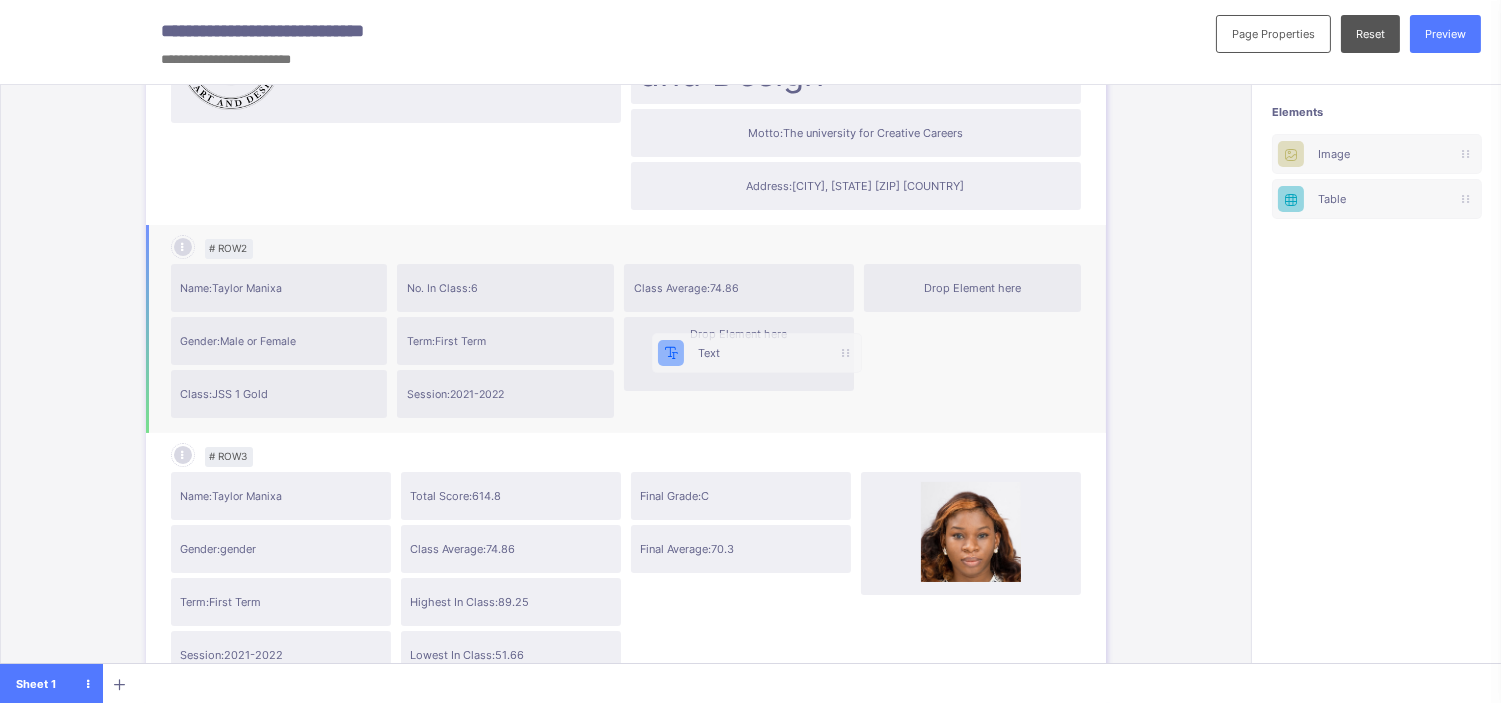 drag, startPoint x: 1376, startPoint y: 132, endPoint x: 721, endPoint y: 341, distance: 687.5362 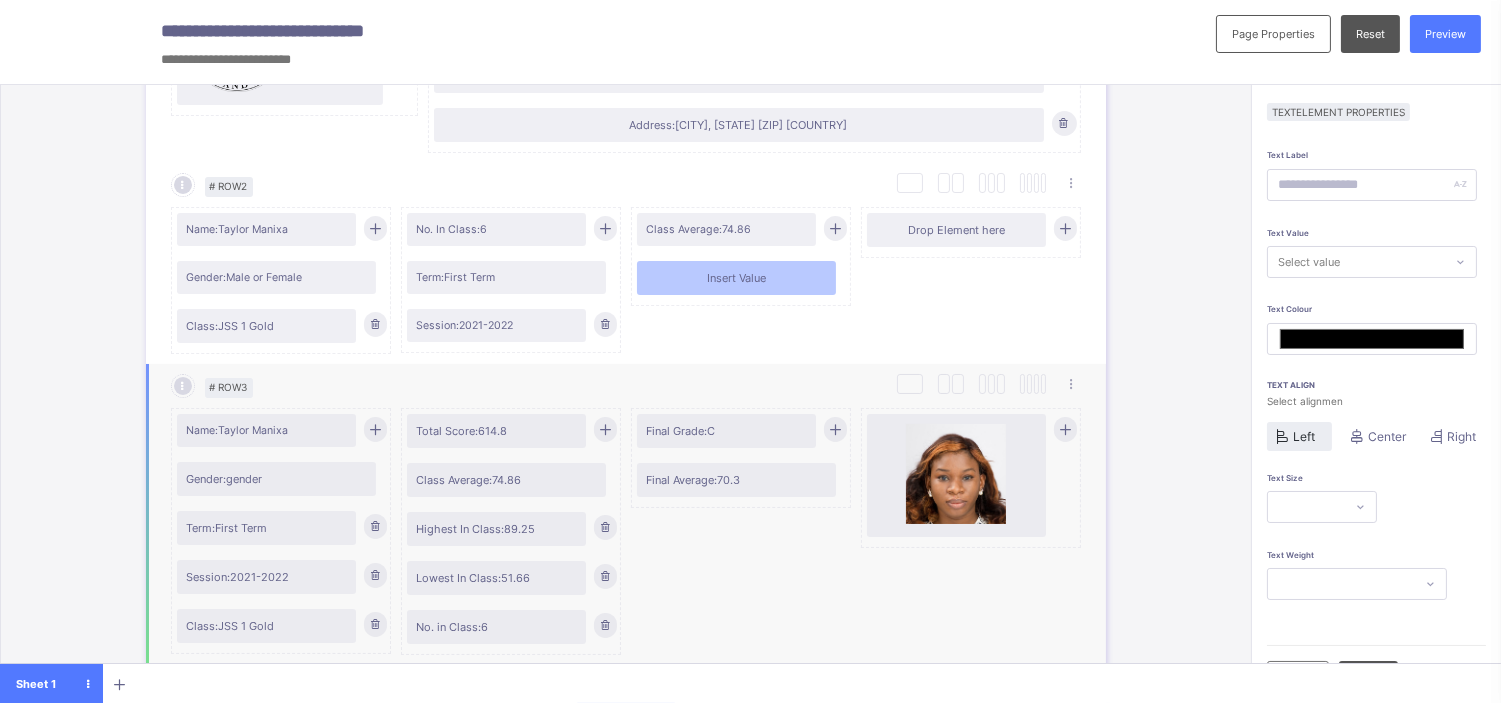 scroll, scrollTop: 363, scrollLeft: 0, axis: vertical 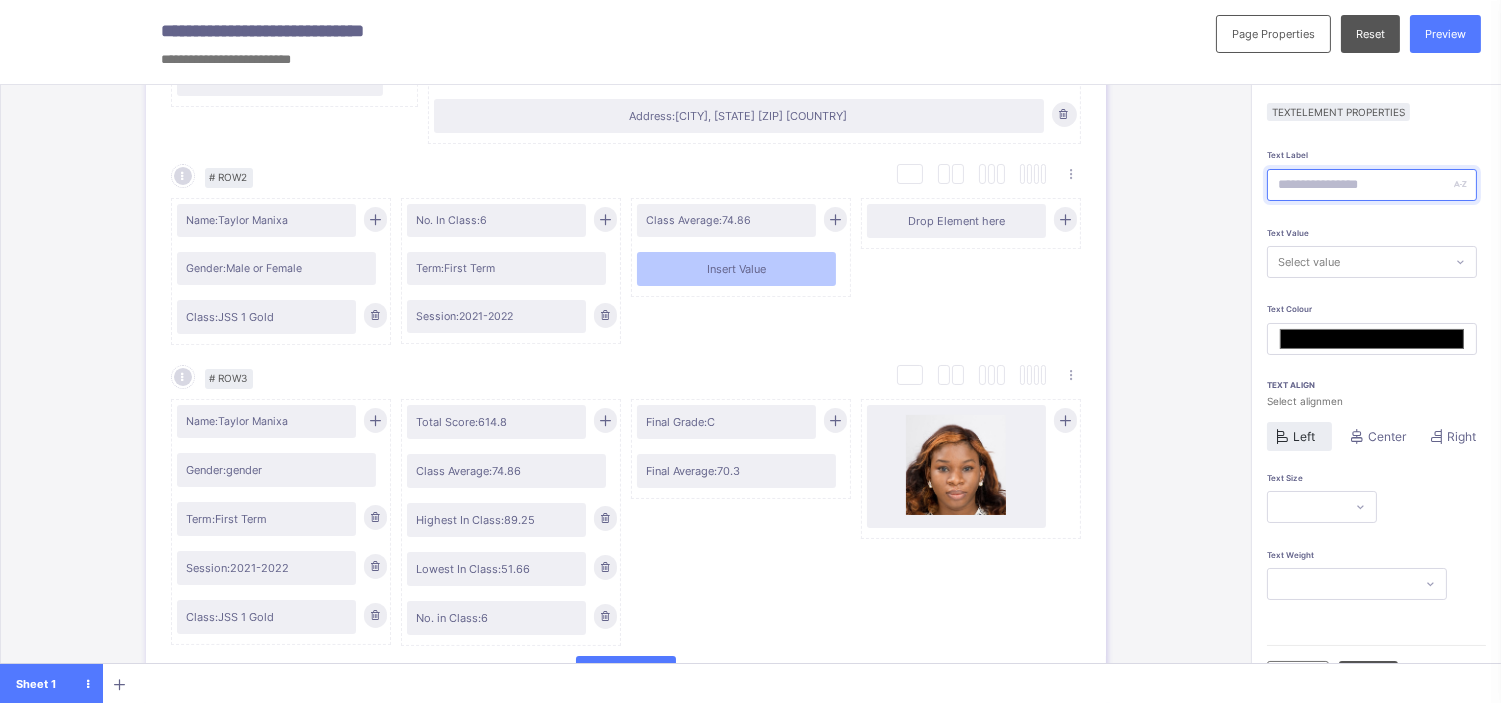 click at bounding box center [1372, 185] 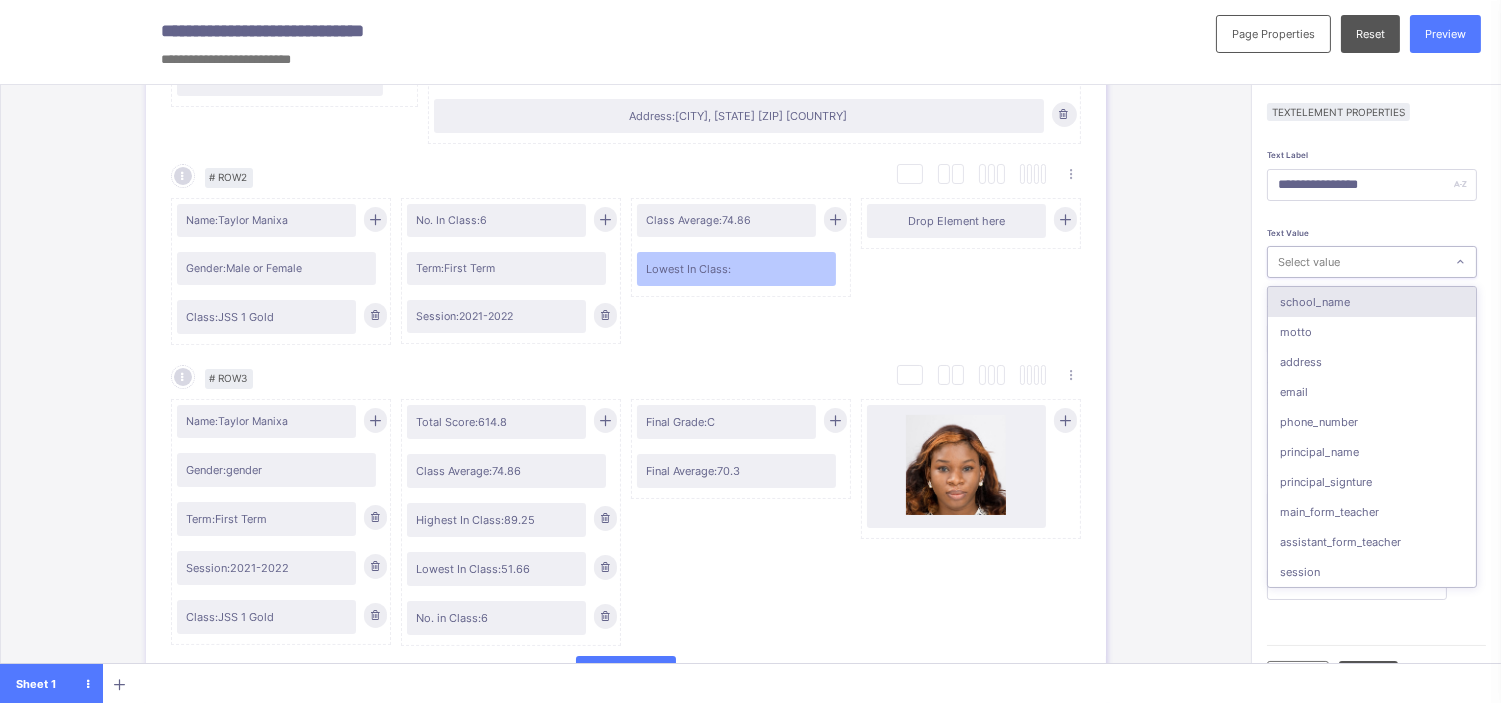 click on "Select value" at bounding box center (1309, 262) 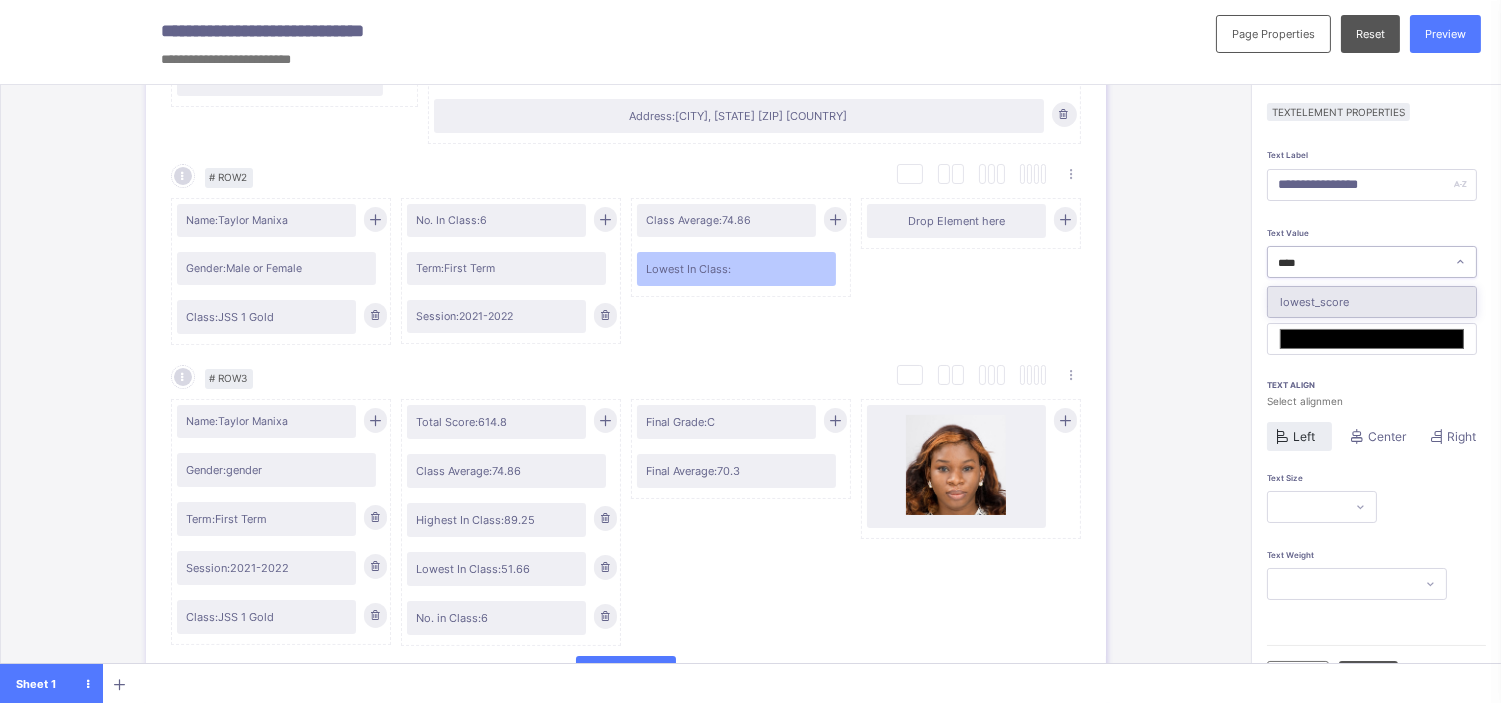 click on "lowest_score" at bounding box center (1372, 302) 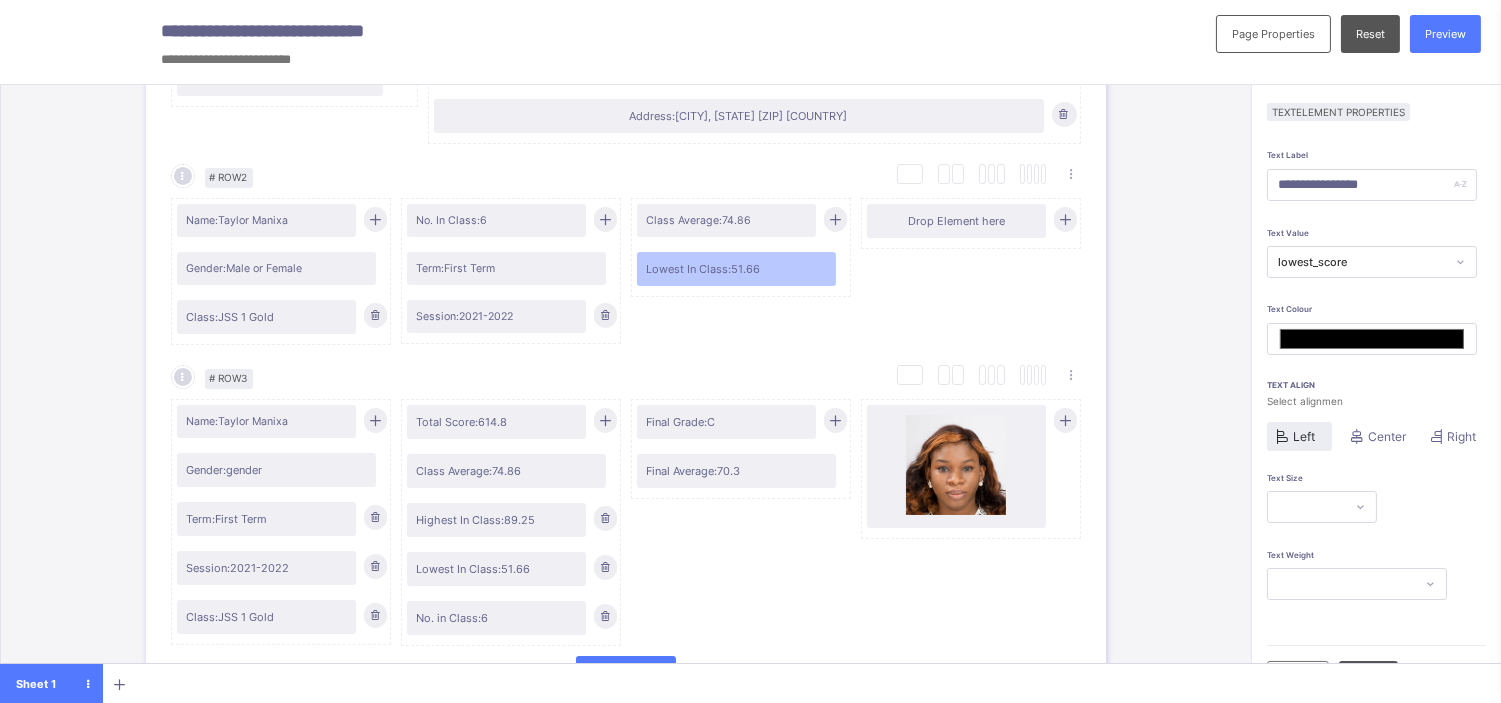 click on "Left" at bounding box center [1299, 436] 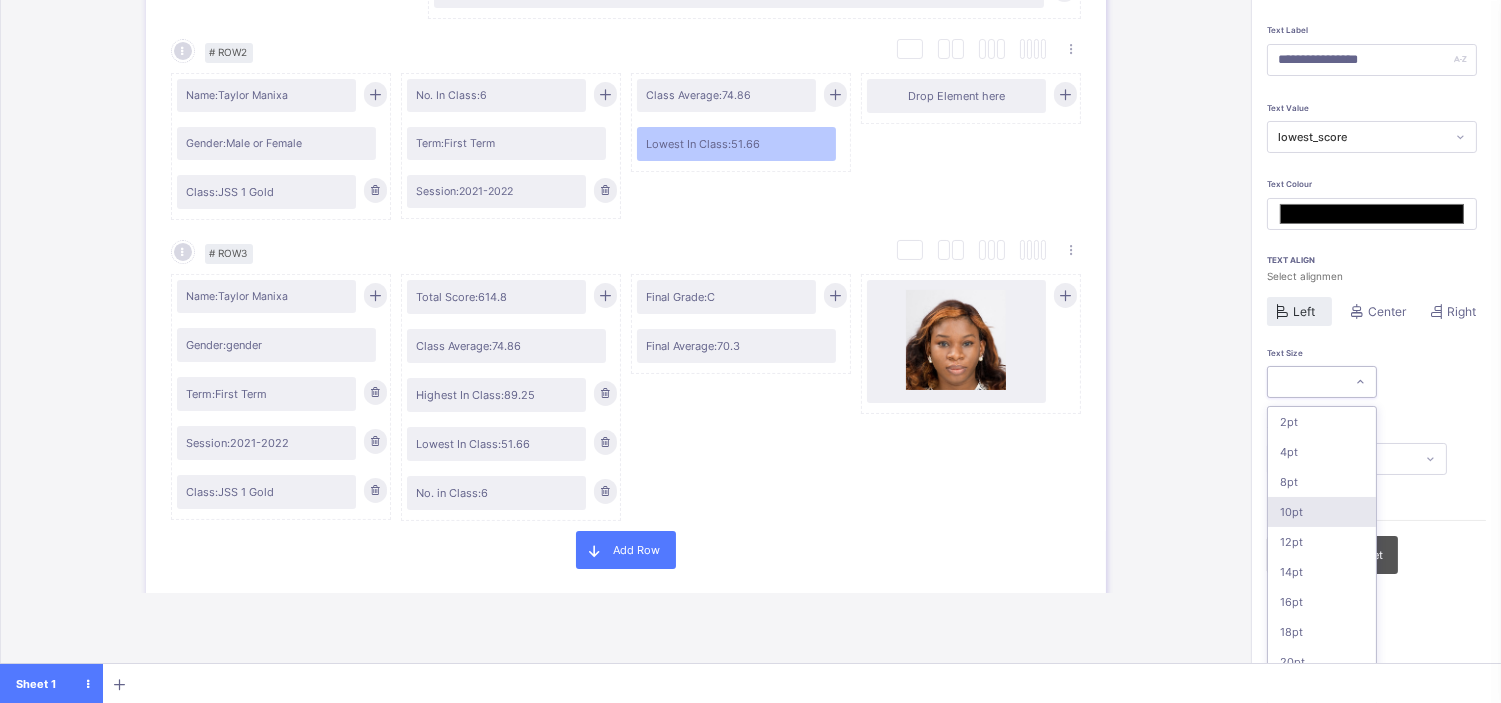 scroll, scrollTop: 136, scrollLeft: 0, axis: vertical 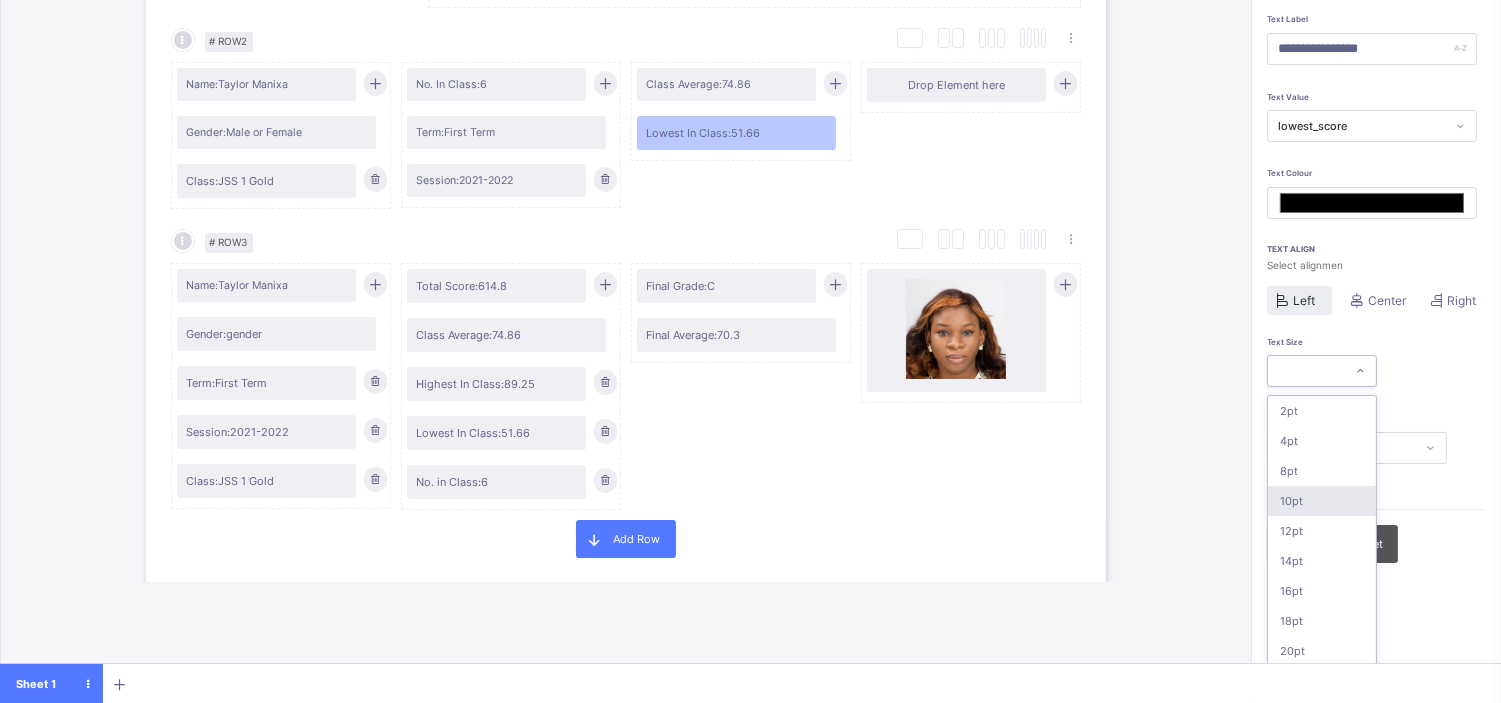 click on "option 10pt focused, 4 of 16. 16 results available. Use Up and Down to choose options, press Enter to select the currently focused option, press Escape to exit the menu, press Tab to select the option and exit the menu. 2pt 4pt 8pt 10pt 12pt 14pt 16pt 18pt 20pt 26pt 30pt 33pt 36pt 40pt 44pt 48pt" at bounding box center [1322, 371] 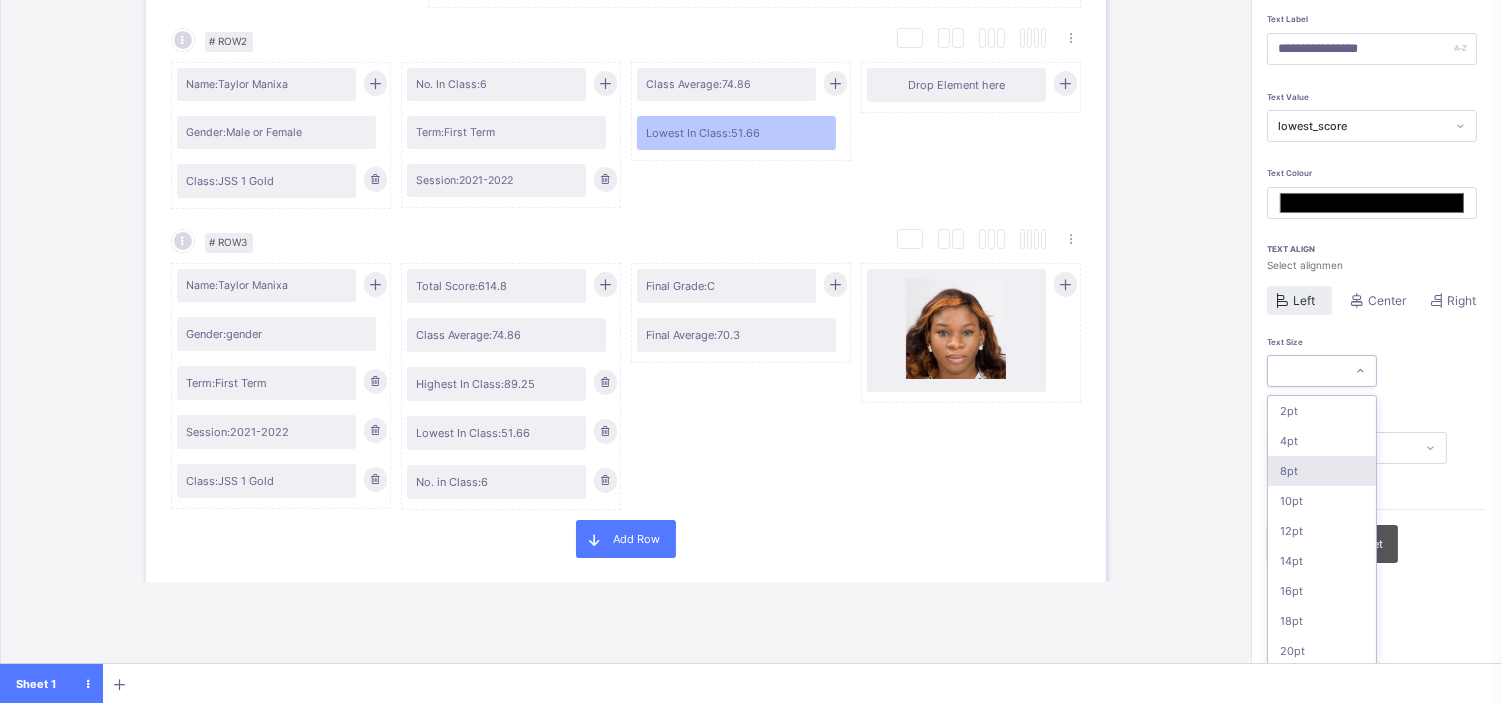 click on "8pt" at bounding box center [1322, 471] 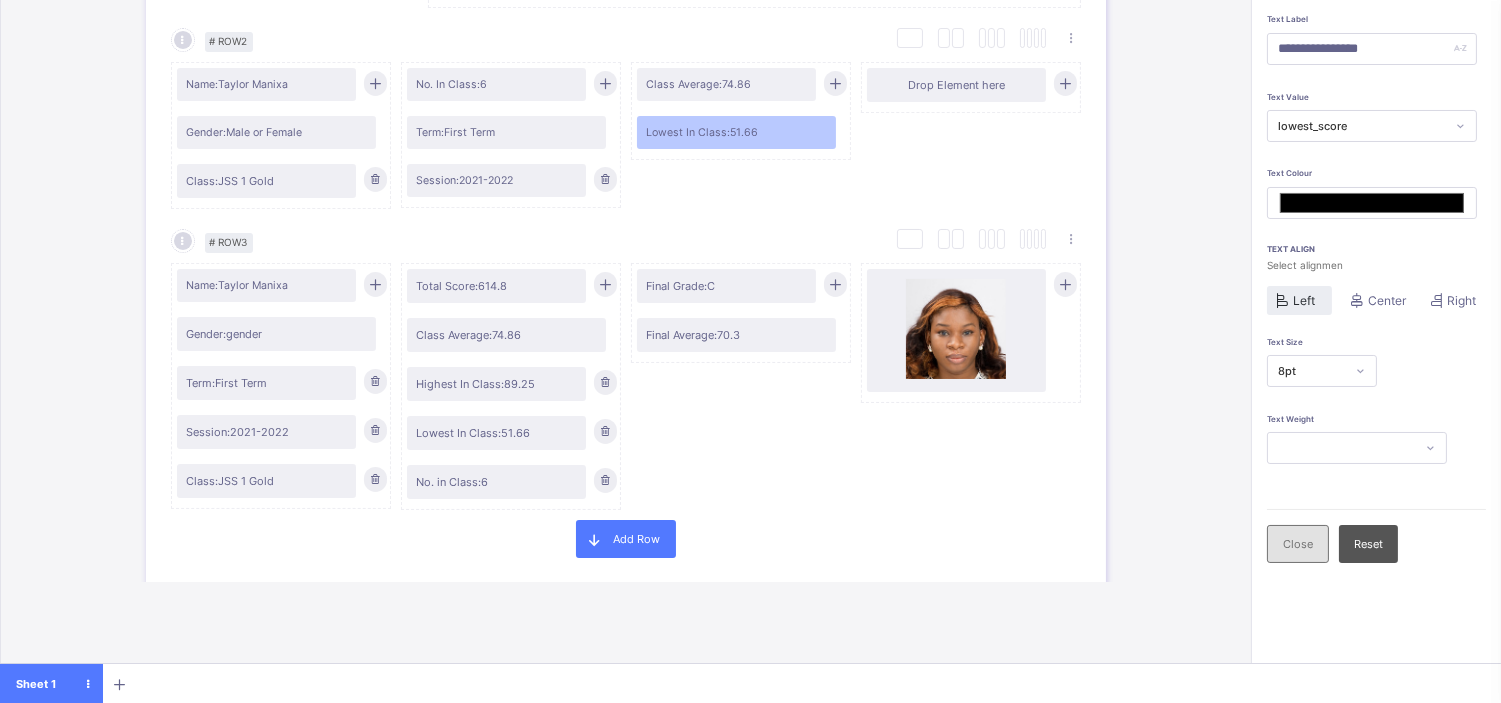 click on "Close" at bounding box center [1298, 544] 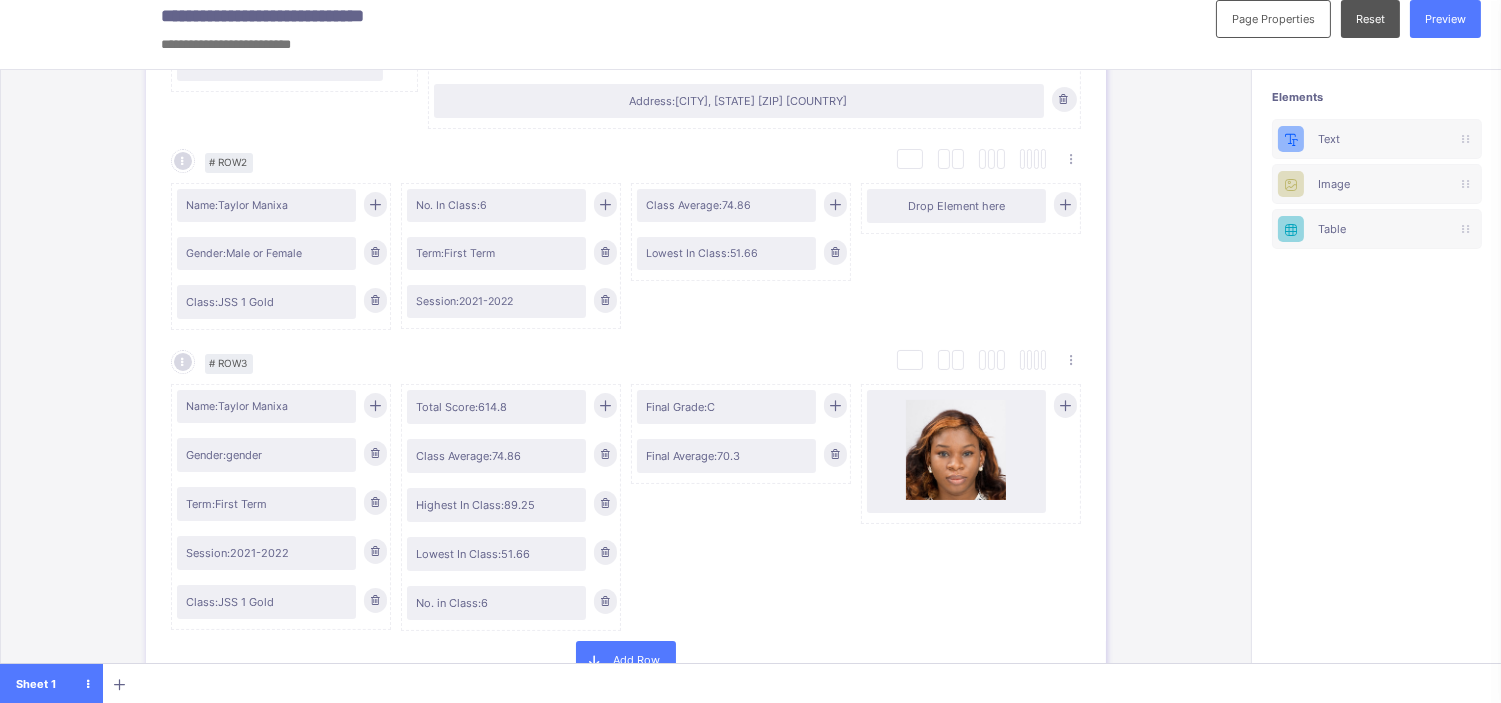 scroll, scrollTop: 14, scrollLeft: 0, axis: vertical 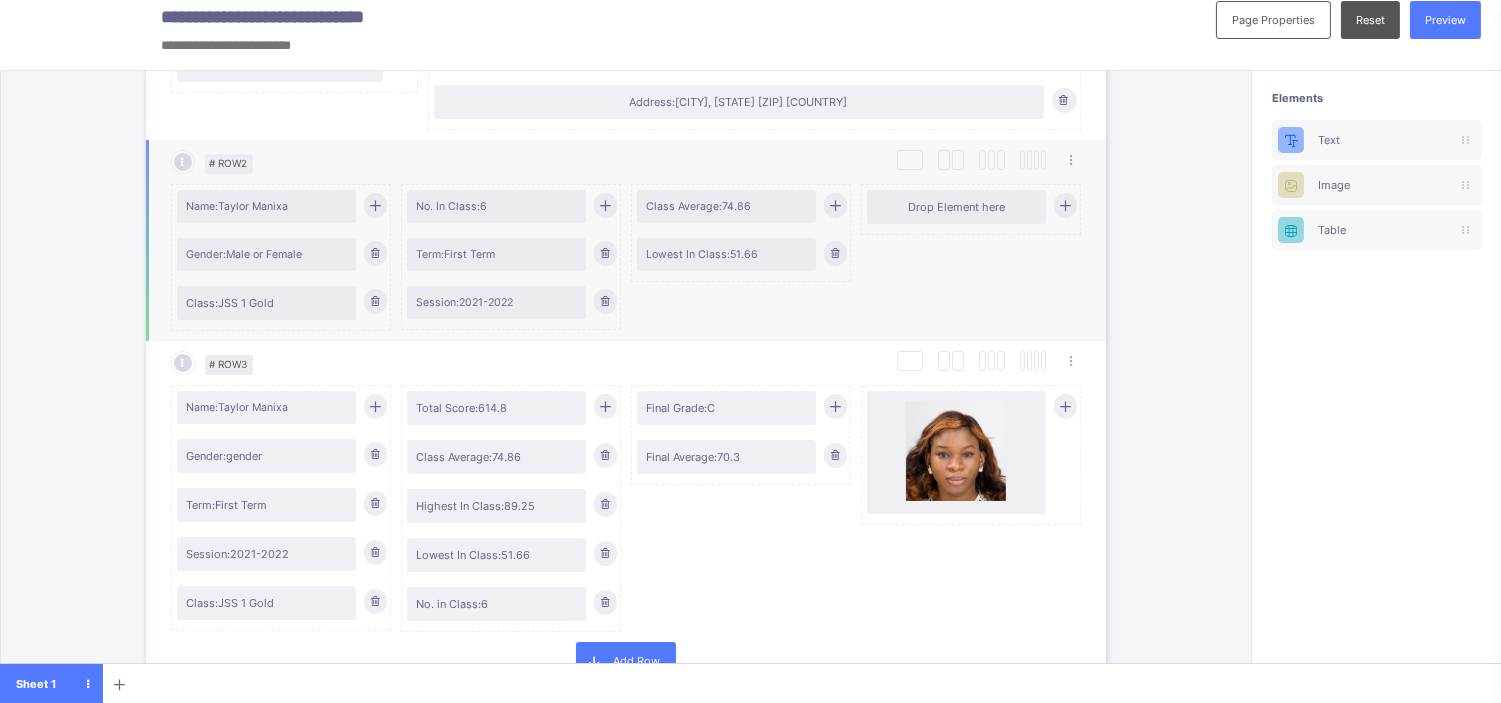 click at bounding box center (835, 205) 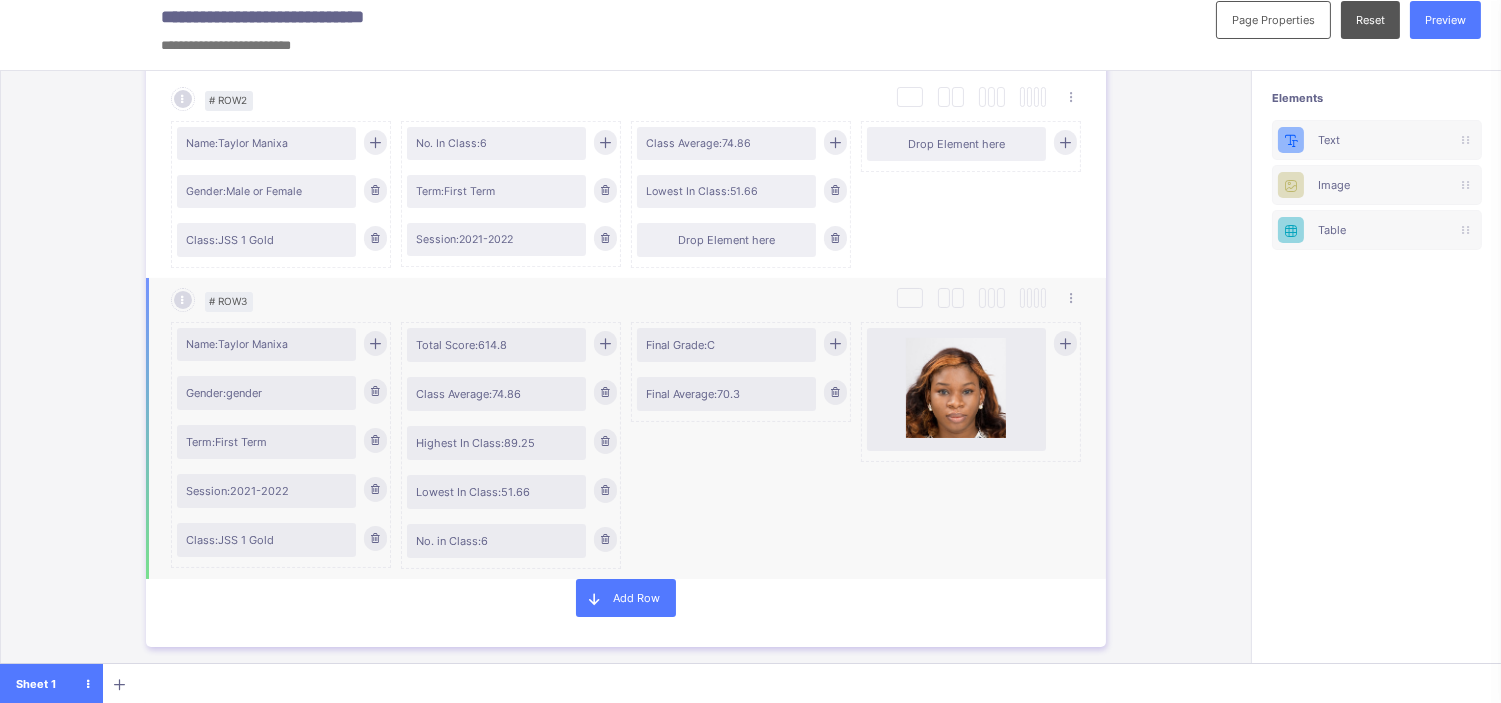 scroll, scrollTop: 417, scrollLeft: 0, axis: vertical 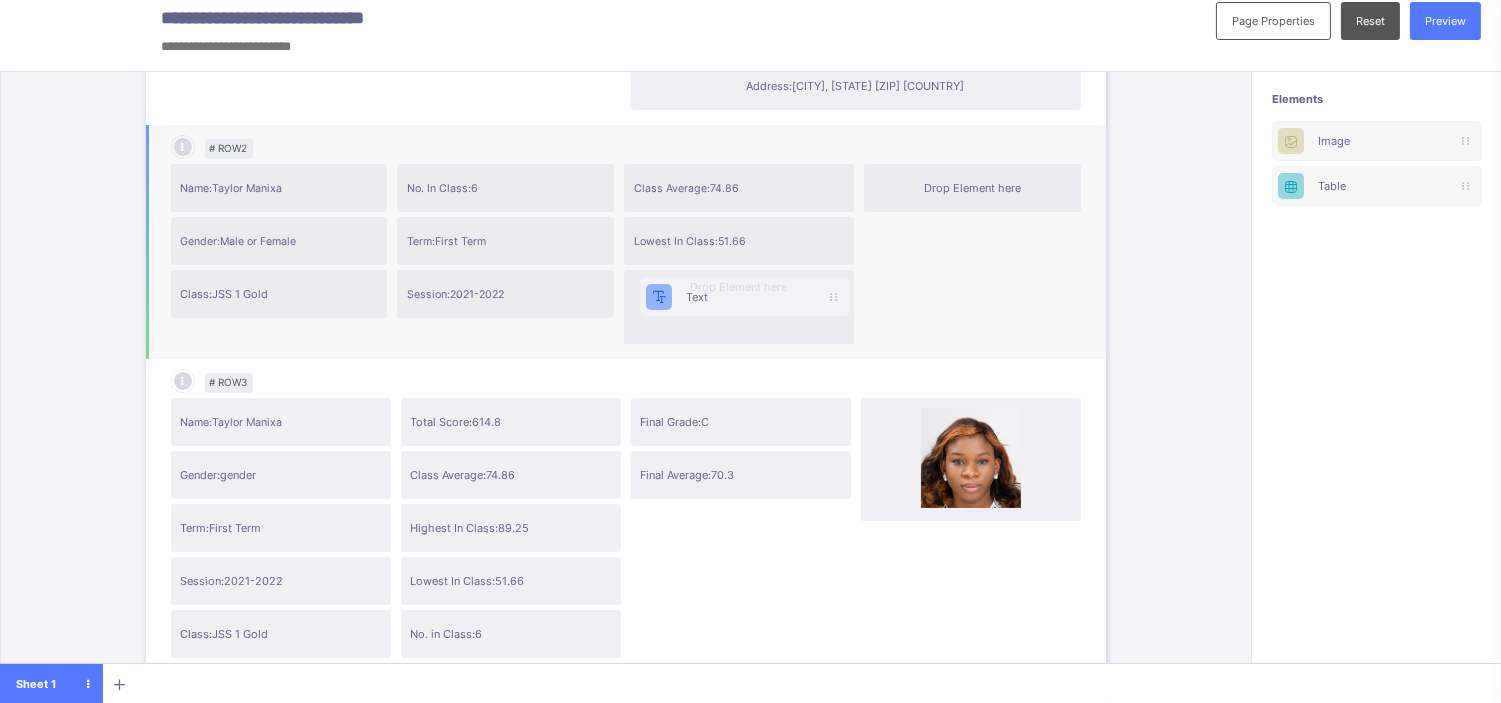 drag, startPoint x: 1365, startPoint y: 140, endPoint x: 676, endPoint y: 318, distance: 711.6214 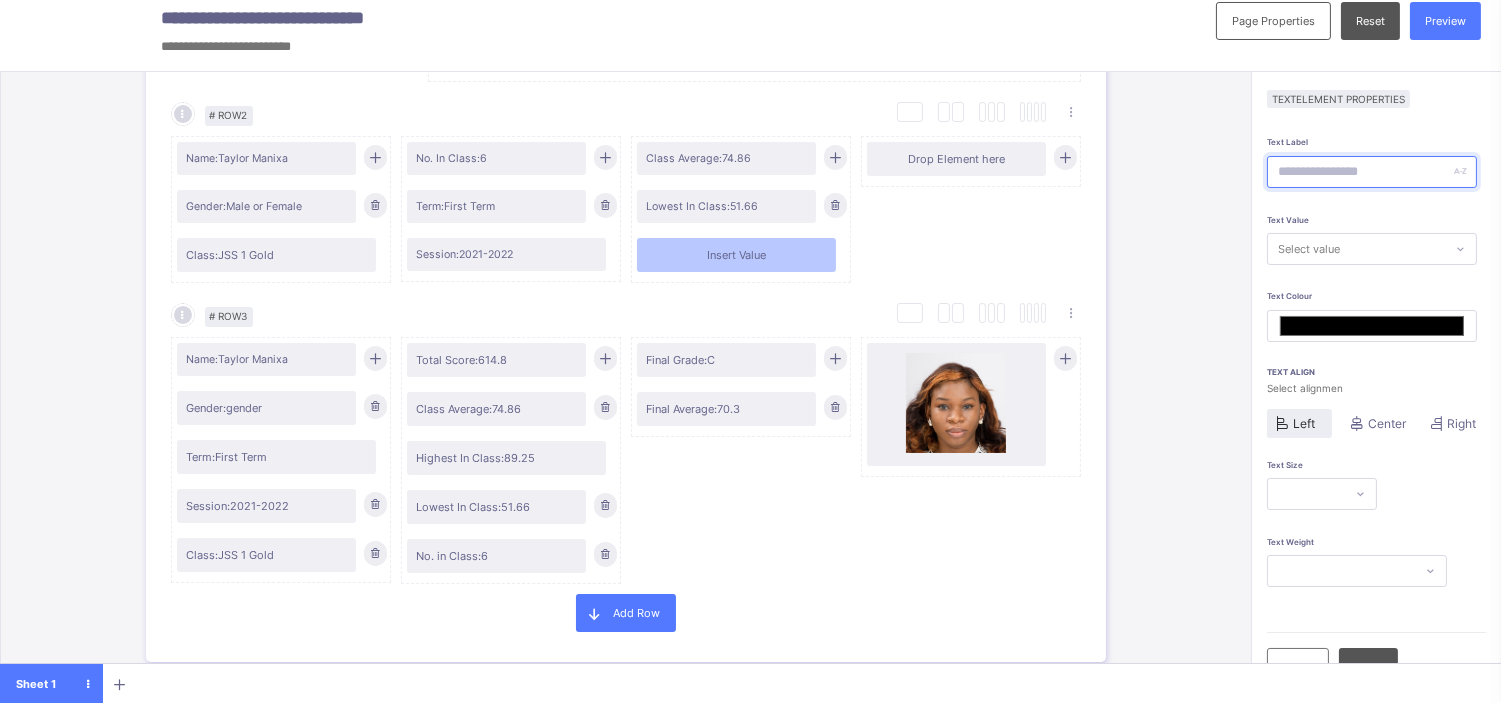 click at bounding box center [1372, 172] 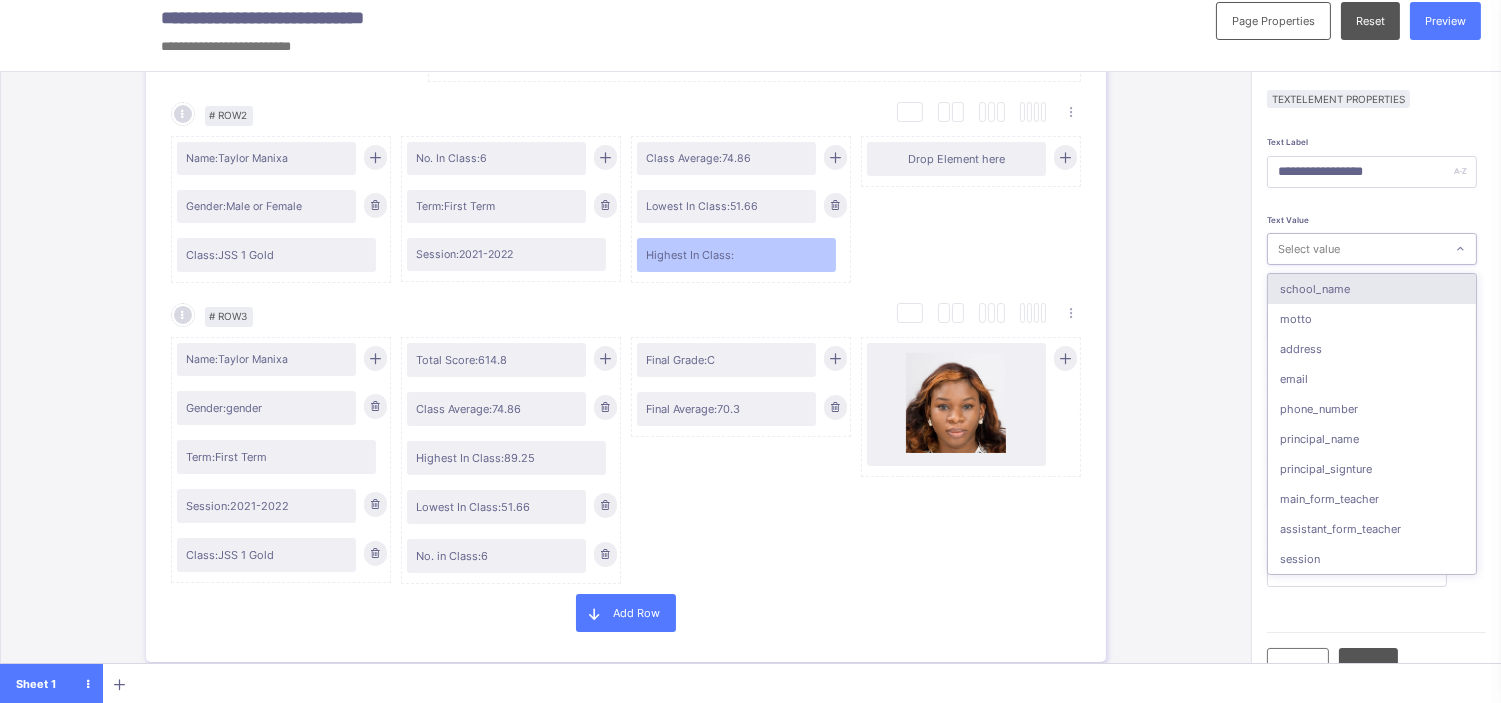 click on "Select value" at bounding box center [1309, 249] 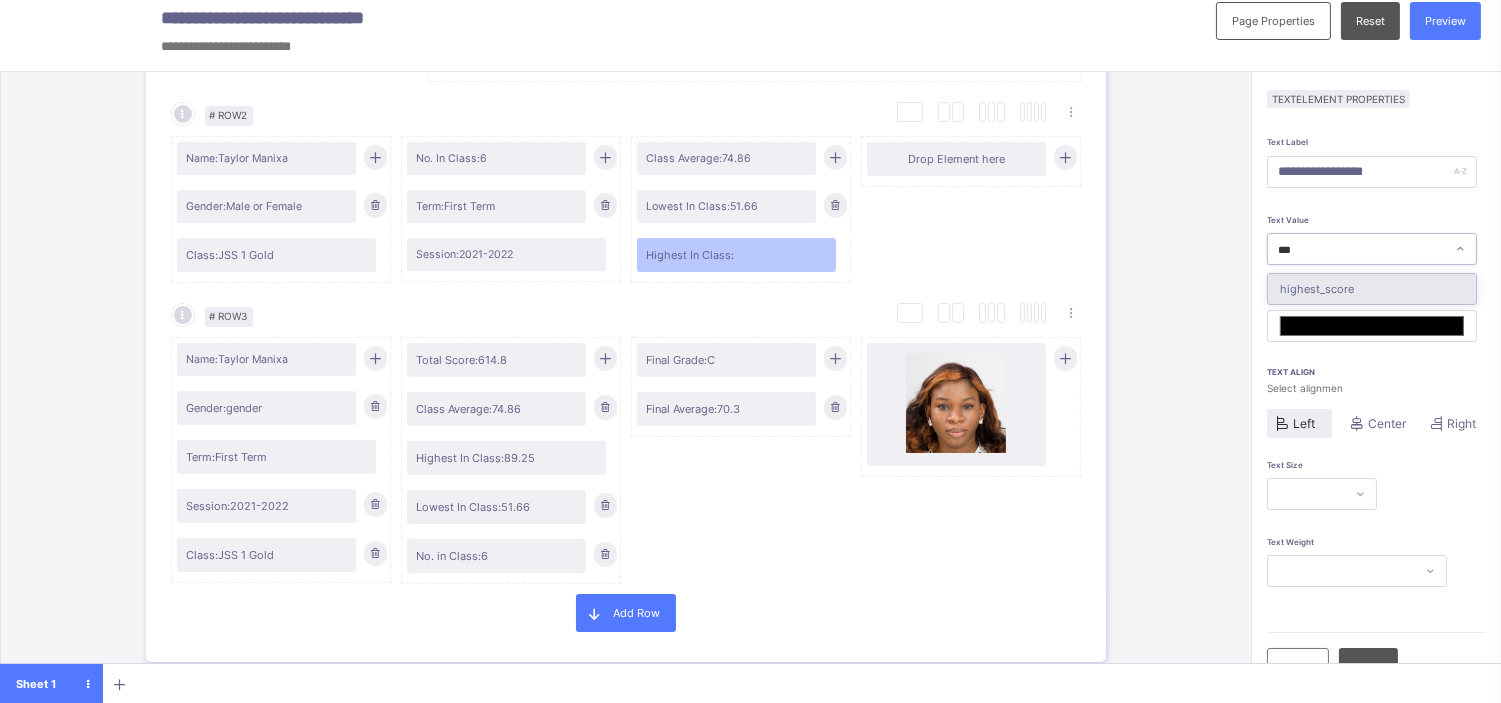 click on "highest_score" at bounding box center (1372, 289) 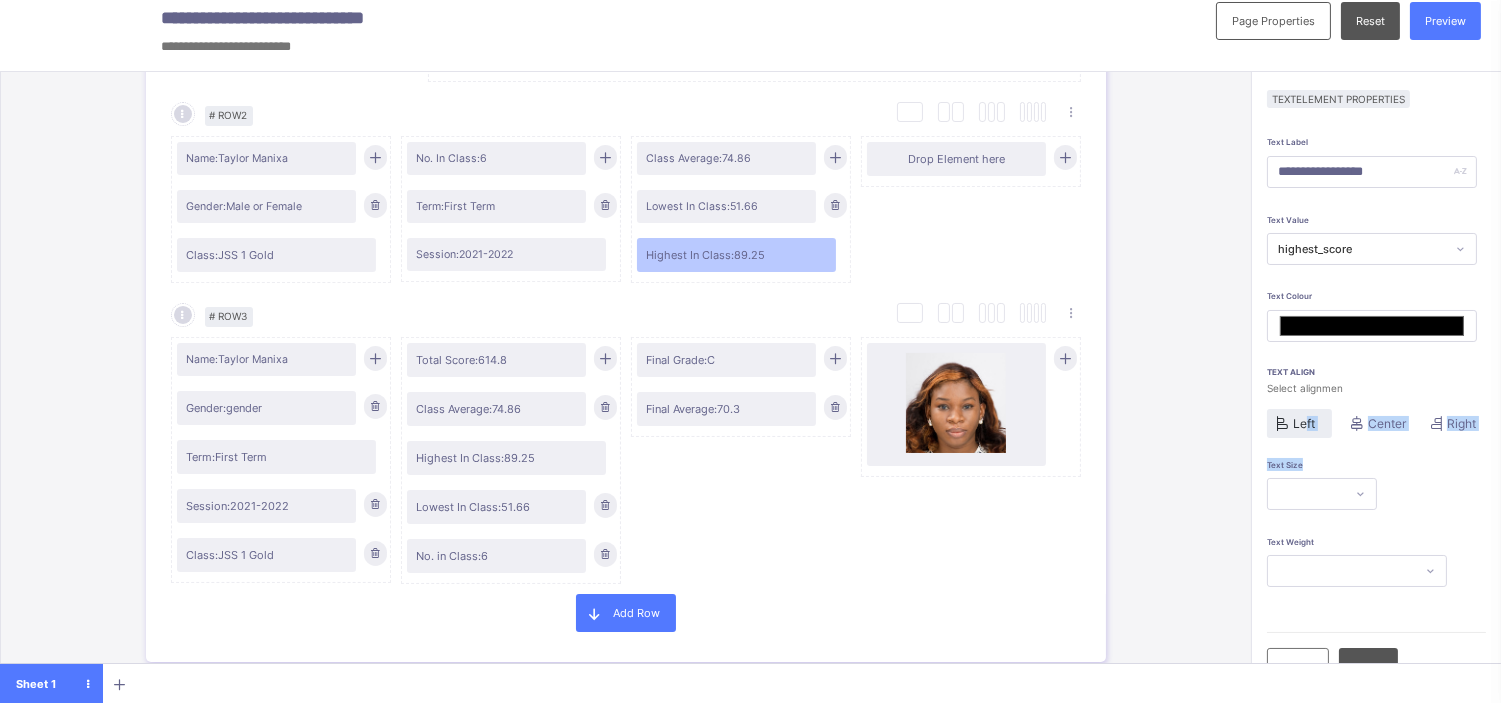 drag, startPoint x: 1308, startPoint y: 424, endPoint x: 1333, endPoint y: 496, distance: 76.2168 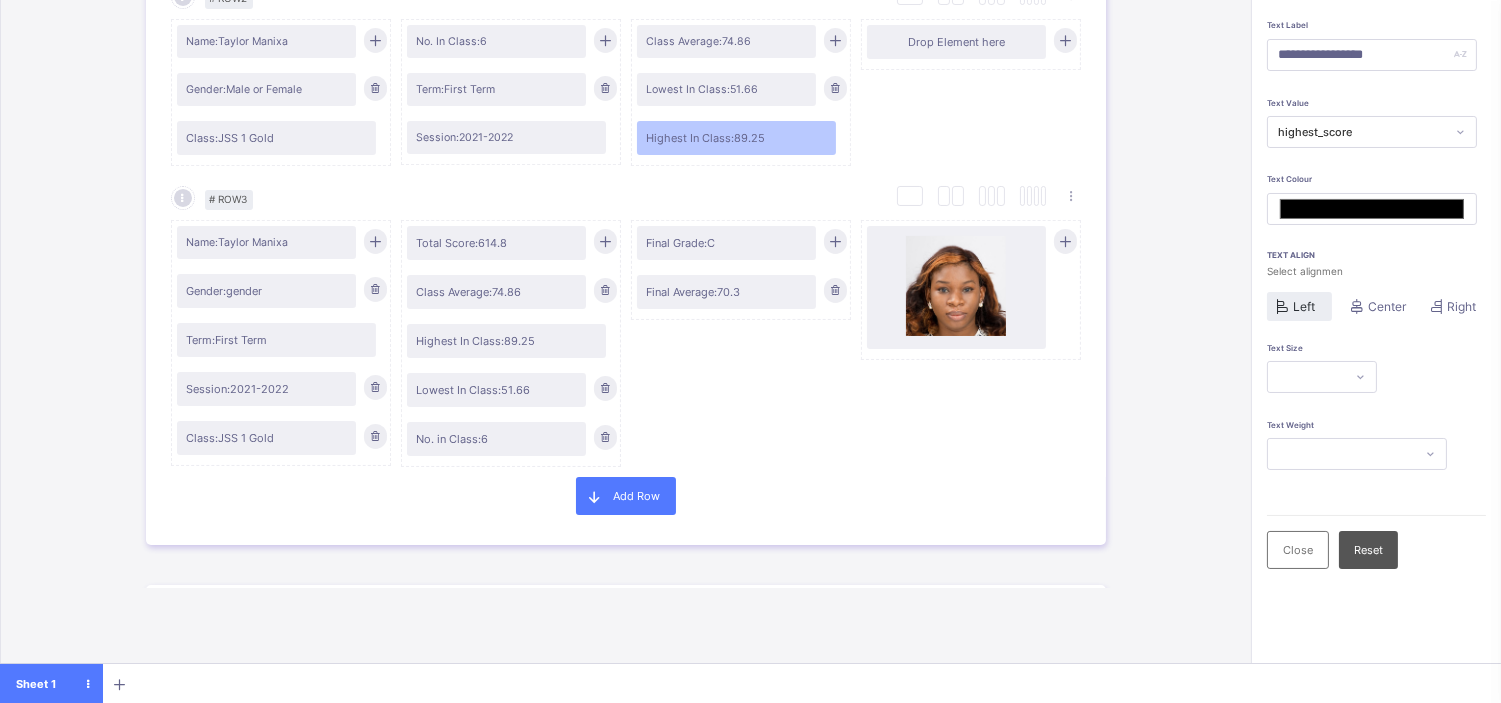 click at bounding box center [1322, 377] 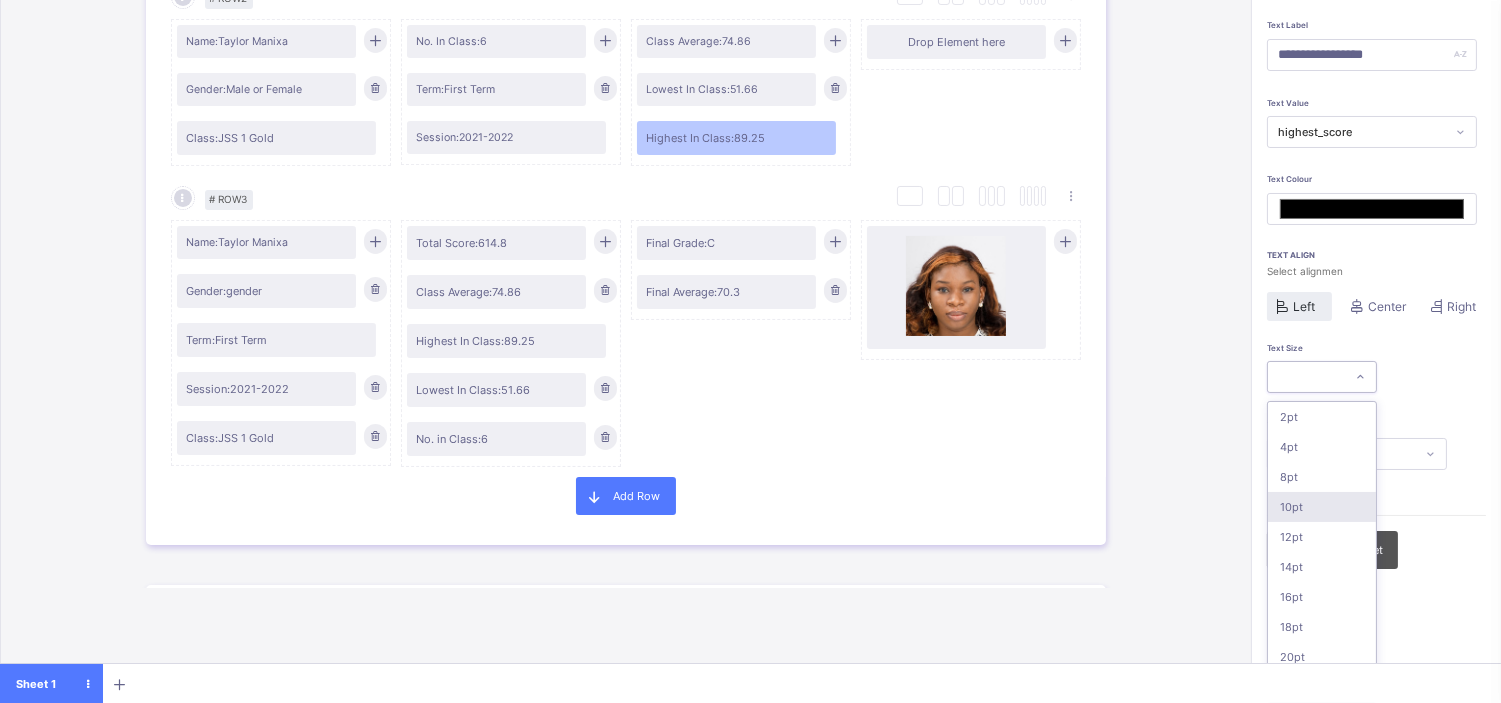 scroll, scrollTop: 136, scrollLeft: 0, axis: vertical 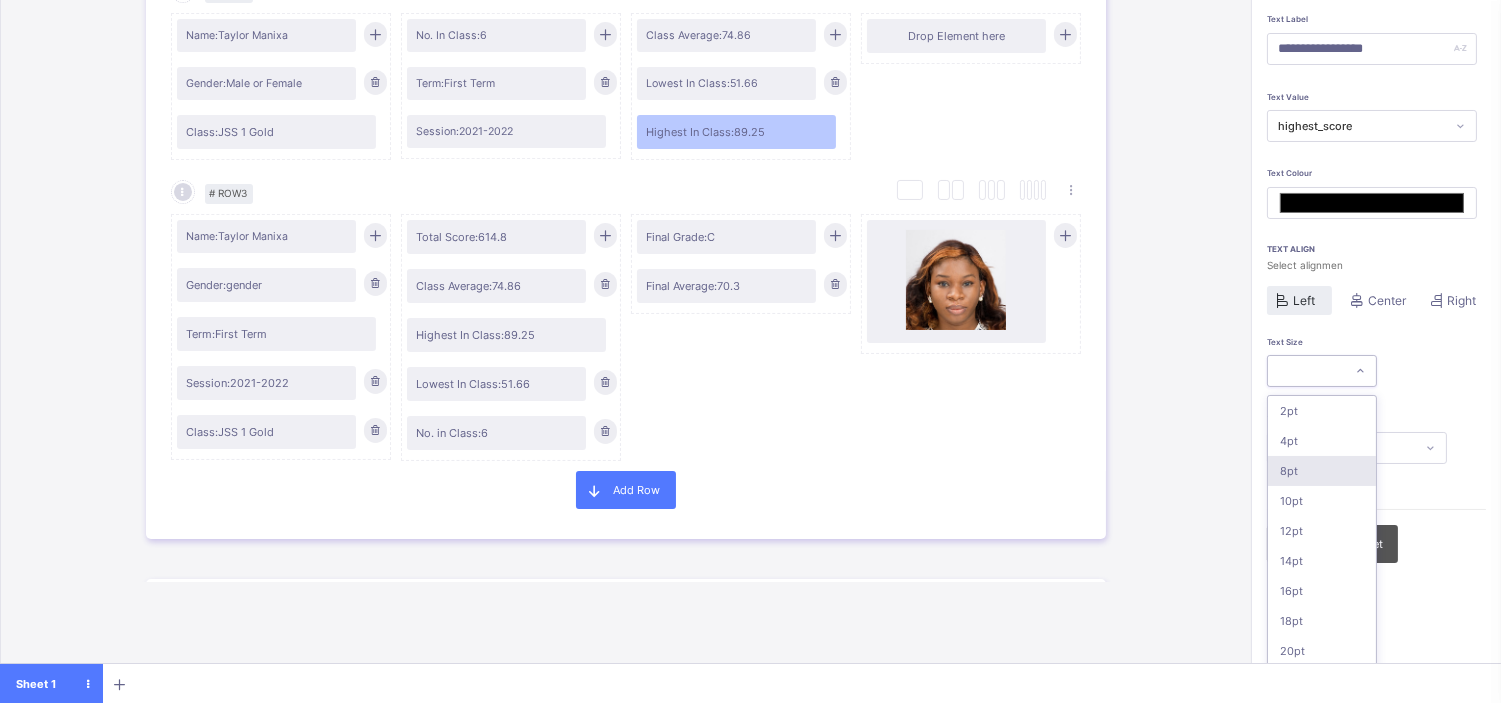 click on "8pt" at bounding box center [1322, 471] 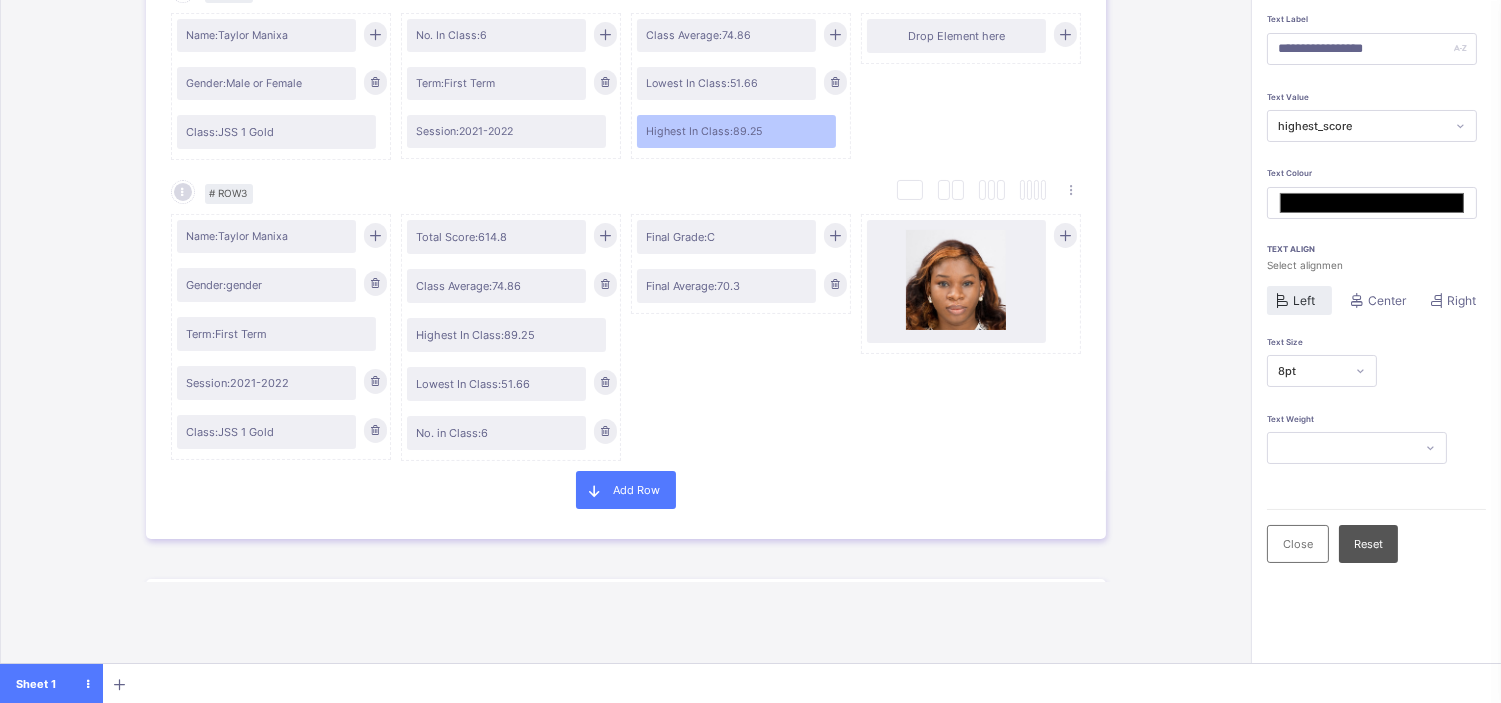 click on "# Section  1   Section Properties Duplicate Section Delete Section Select Column Layout Cancel   # Row  1   Duplicate Row Delete Row Savannah College of Art and Design Motto:   The university for Creative Careers Address:  Savannah, GA 31402-2072 USA Select Column Layout Cancel   # Row  2   Duplicate Row Delete Row Name:  Taylor Manixa Gender:  Male or Female Class:  JSS 1 Gold No. In Class:  6 Term:   First Term Session:  2021-2022 Class Average:  74.86 Lowest In Class:  51.66 Highest In Class:  89.25 Drop Element here Select Column Layout Cancel   # Row  3   Duplicate Row Delete Row Name:  Taylor Manixa Gender:  gender Term:  First Term Session:  2021-2022 Class:  JSS 1 Gold Total Score:  614.8 Class Average:  74.86 Highest In Class:  89.25 Lowest In Class:  51.66 No. in Class:  6 Final Grade:  C Final Average:  70.3 Add Row   # Section  2   Section Properties Duplicate Section Delete Section Select Column Layout Cancel   # Row  1   Duplicate Row Delete Row Subjects 1st Term 2nd Term 3rd Term Year Average" at bounding box center [625, 265] 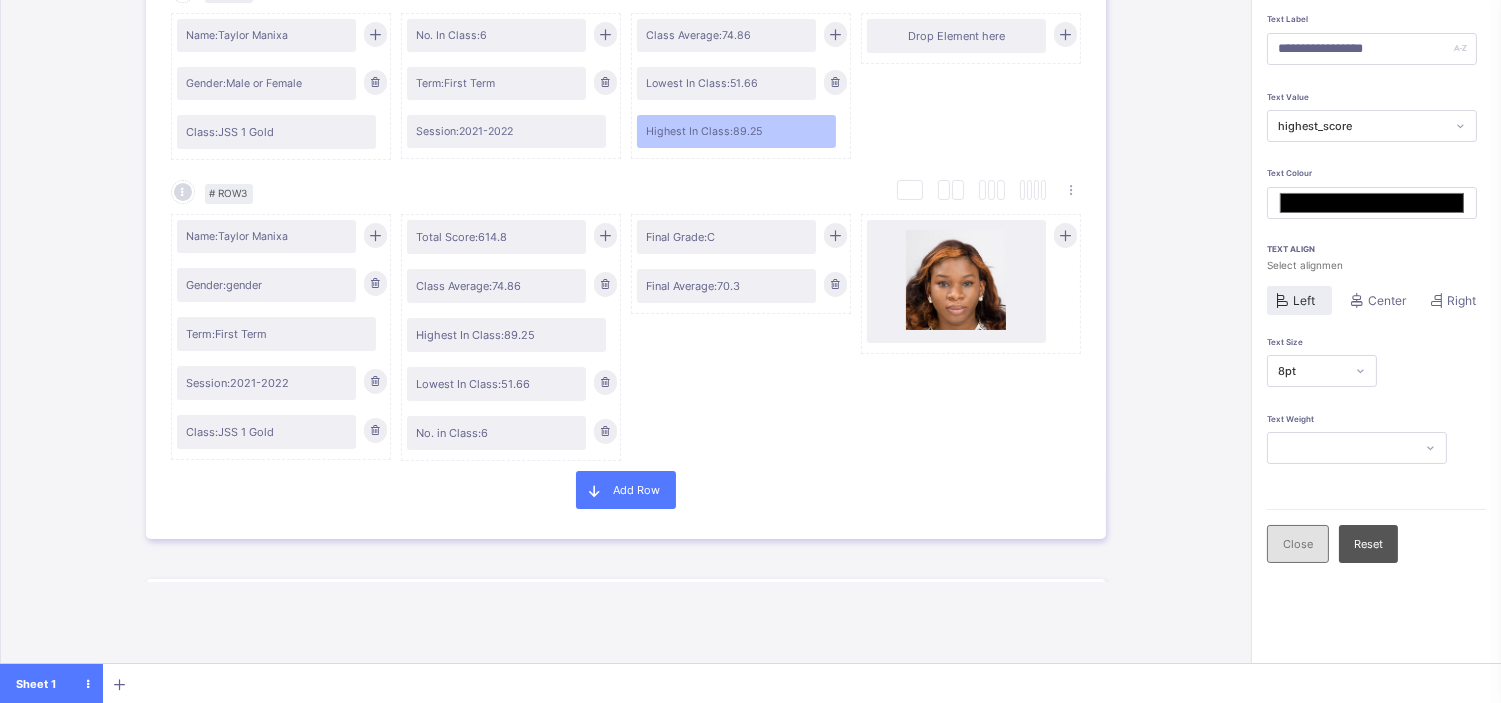 click on "Close" at bounding box center (1298, 544) 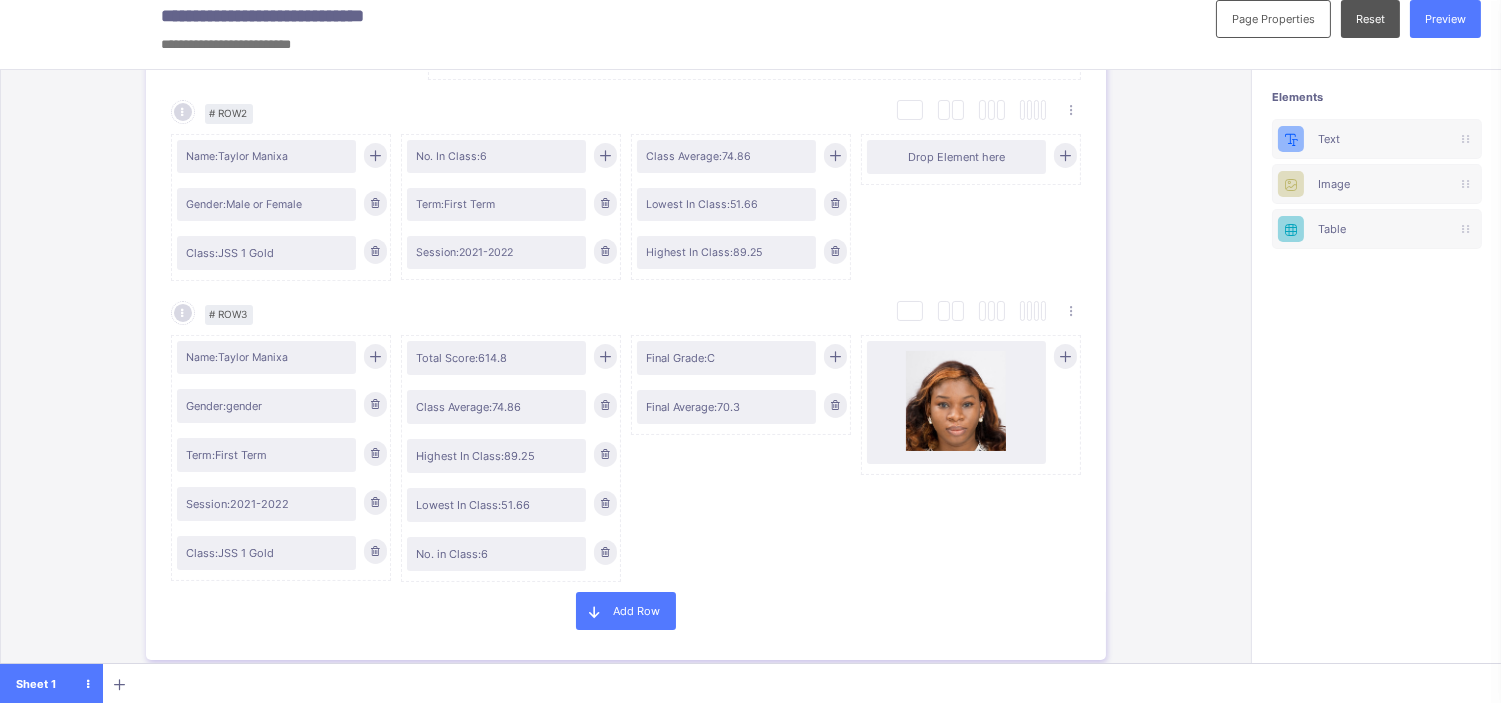 scroll, scrollTop: 14, scrollLeft: 0, axis: vertical 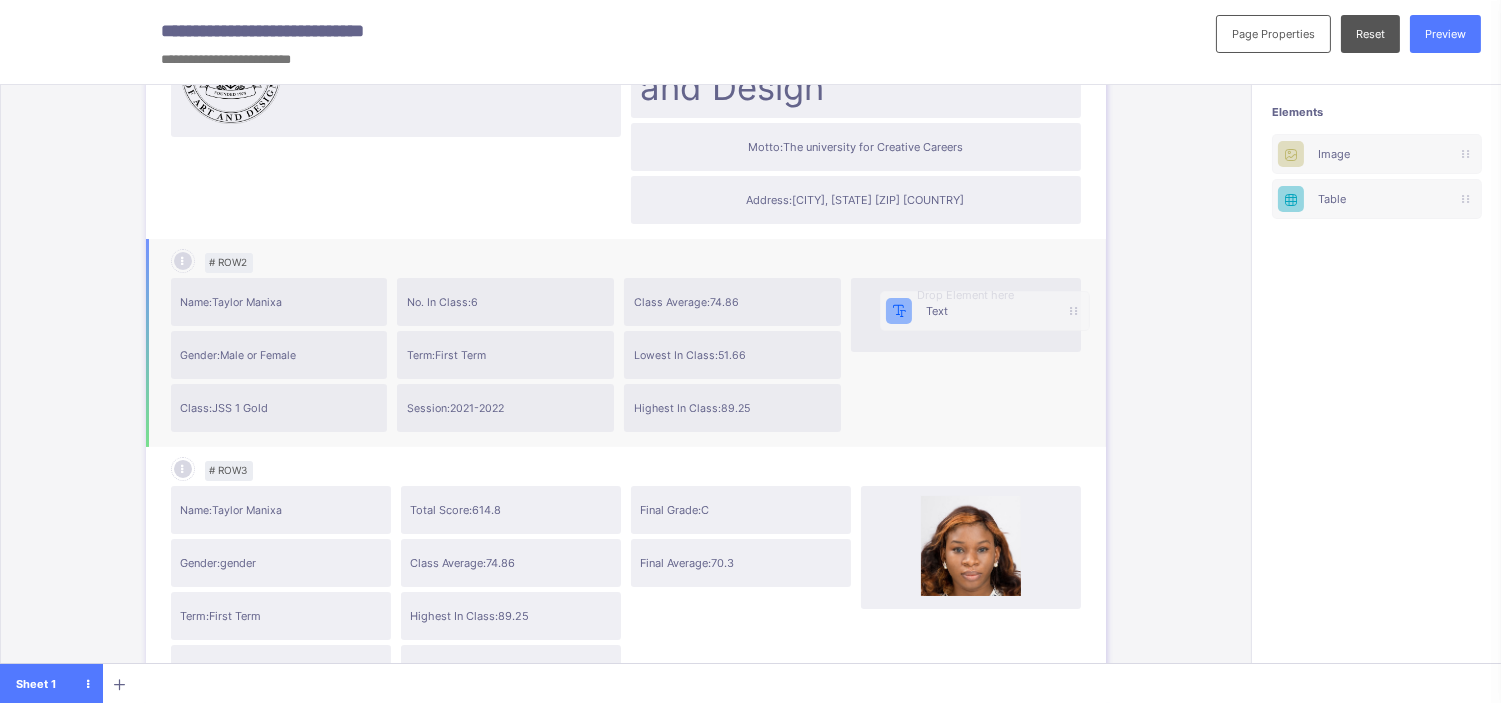 drag, startPoint x: 1358, startPoint y: 133, endPoint x: 941, endPoint y: 307, distance: 451.84622 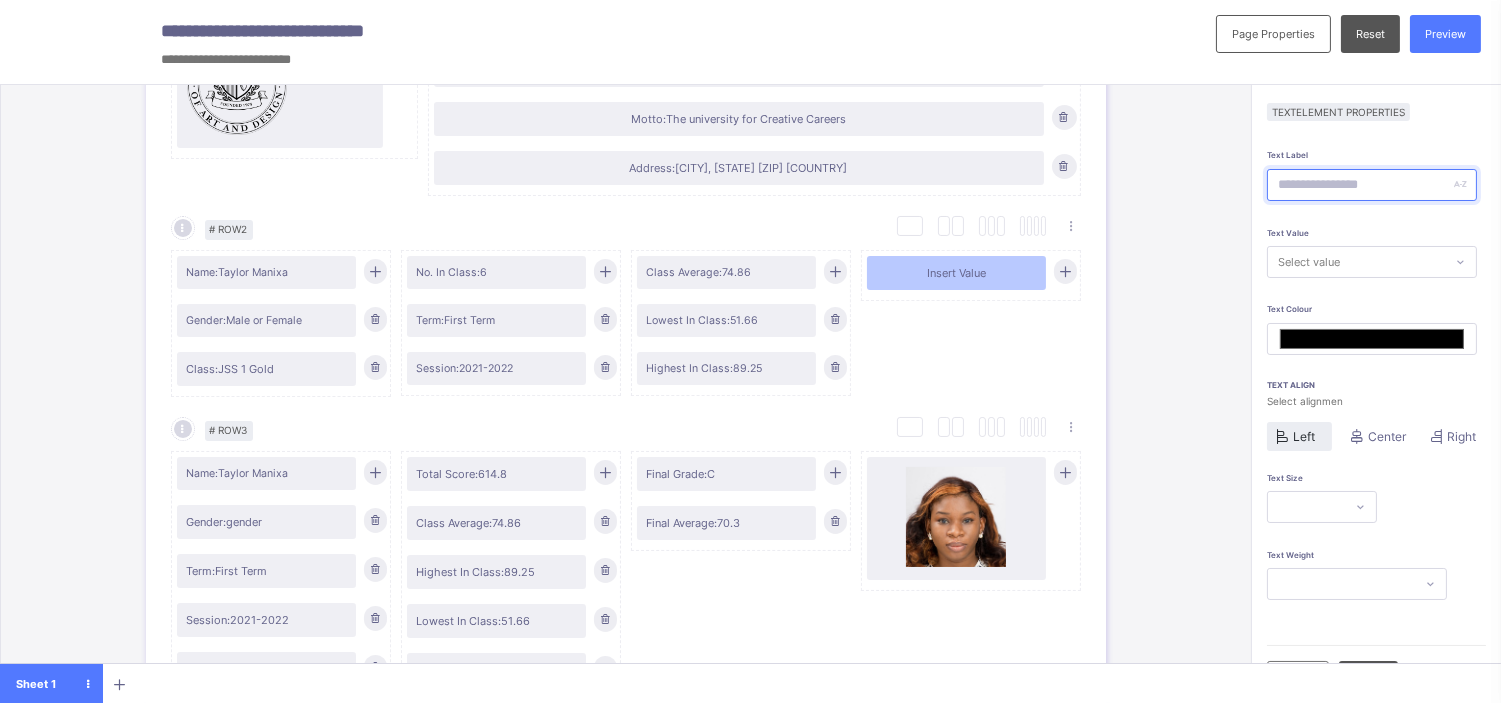 click at bounding box center [1372, 185] 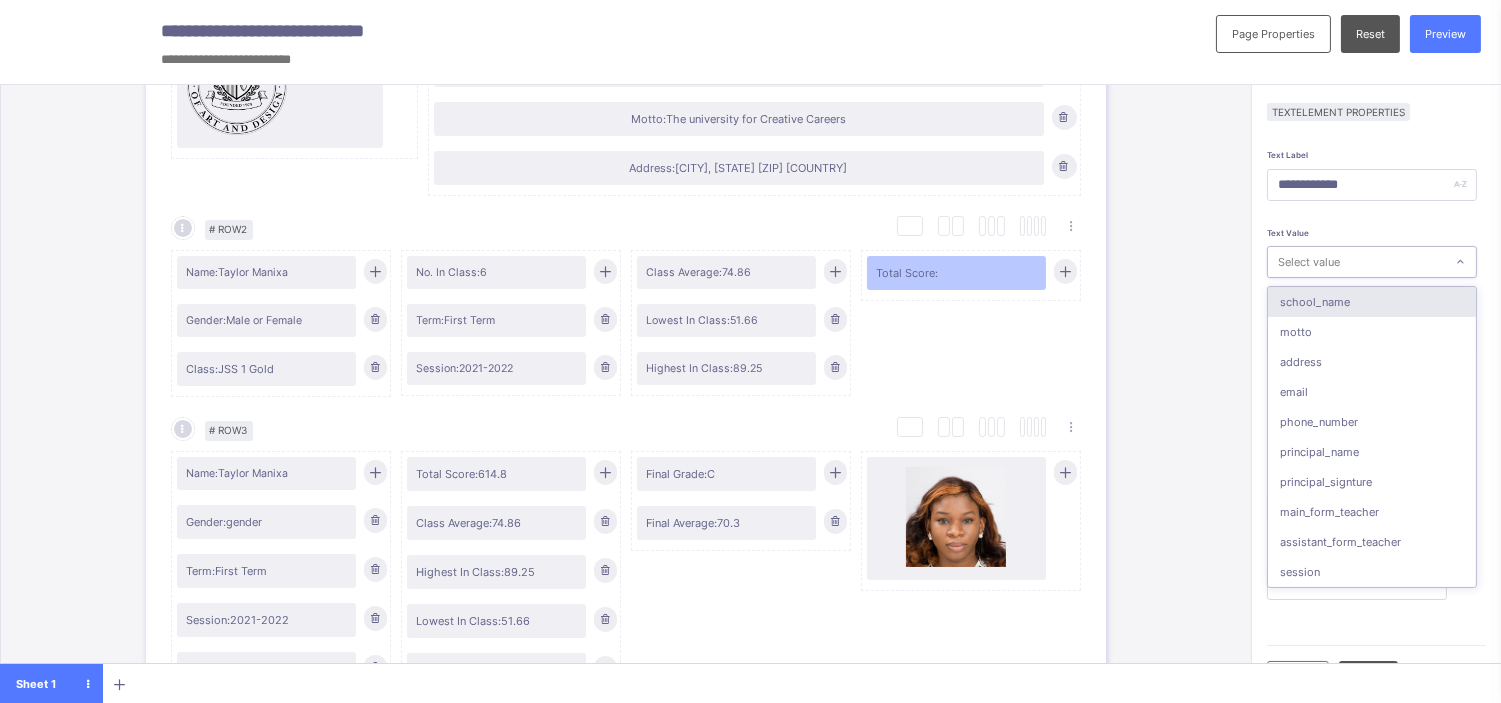 click on "Select value" at bounding box center [1309, 262] 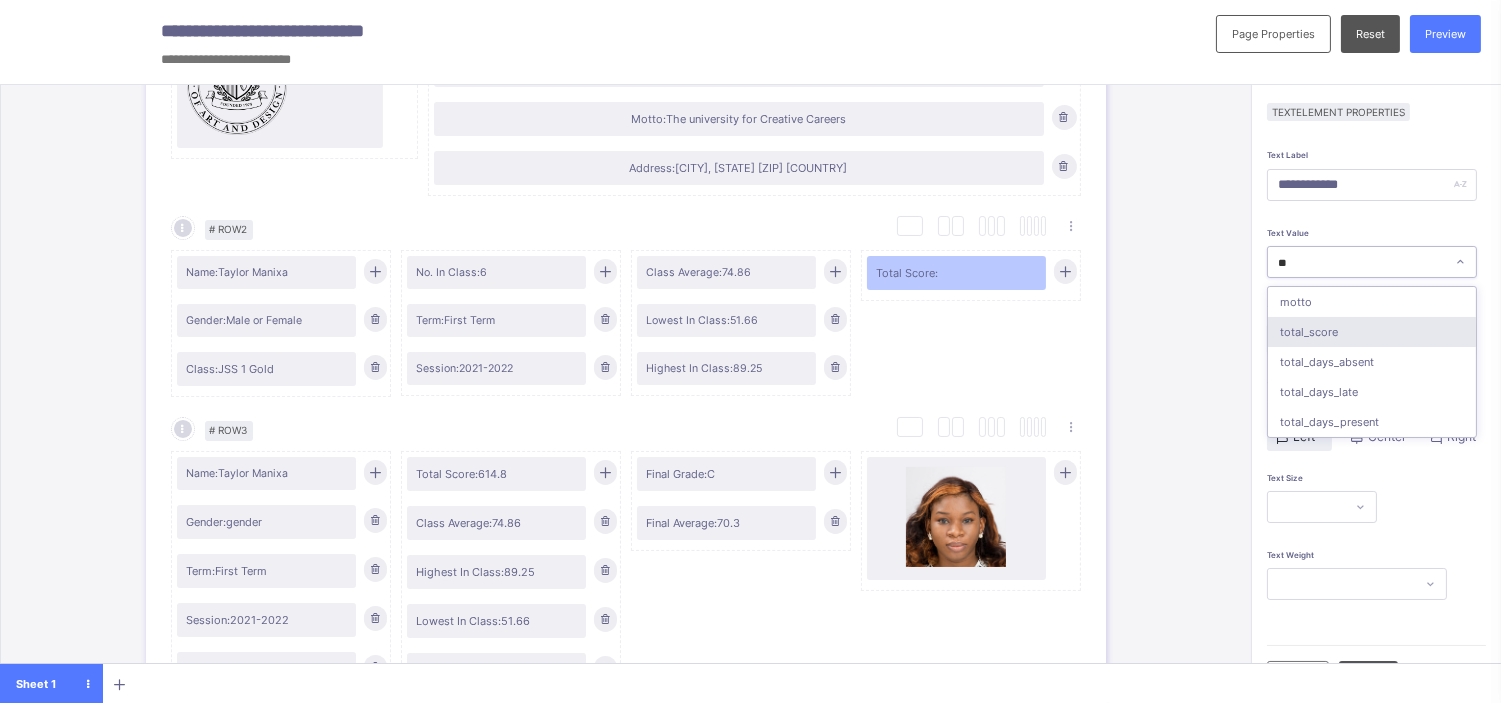 click on "total_score" at bounding box center [1372, 332] 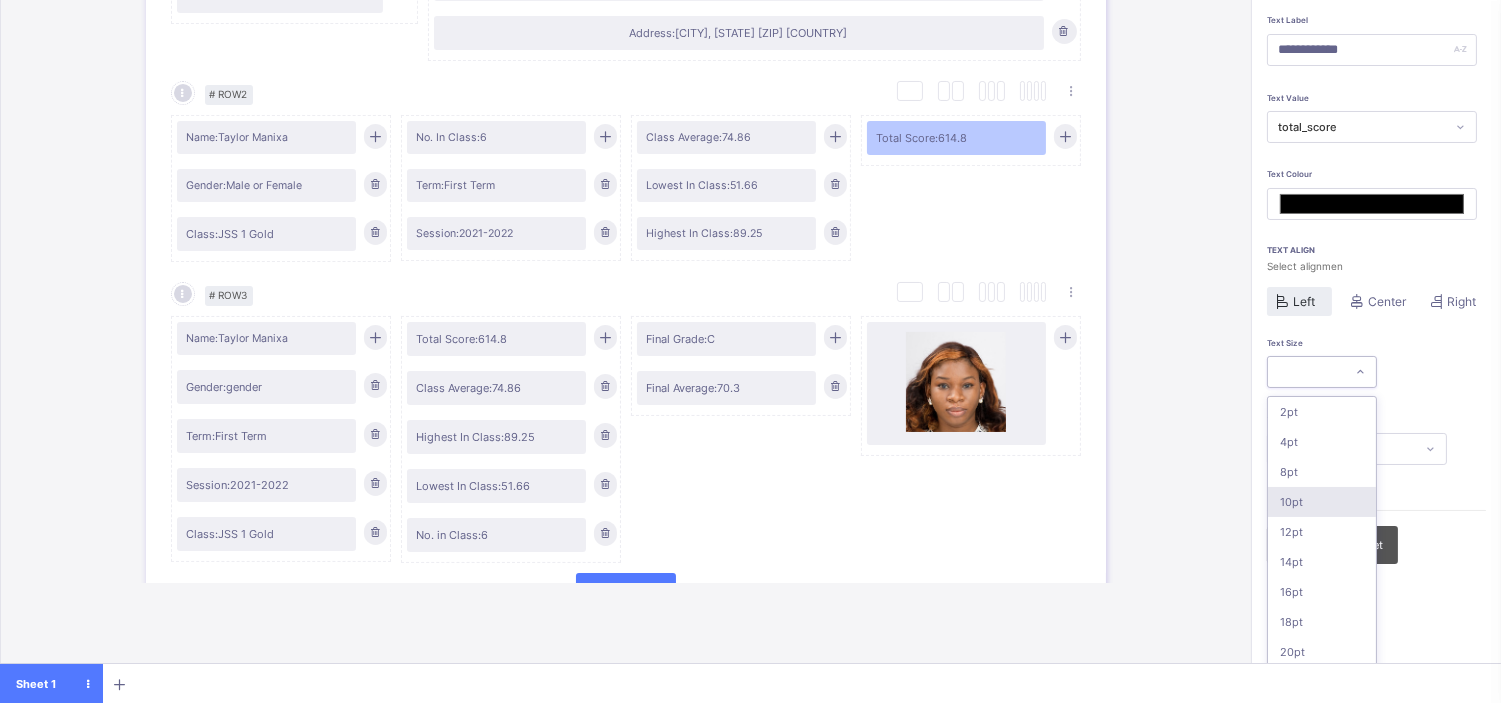 click on "option 10pt focused, 4 of 16. 16 results available. Use Up and Down to choose options, press Enter to select the currently focused option, press Escape to exit the menu, press Tab to select the option and exit the menu. 2pt 4pt 8pt 10pt 12pt 14pt 16pt 18pt 20pt 26pt 30pt 33pt 36pt 40pt 44pt 48pt" at bounding box center [1322, 372] 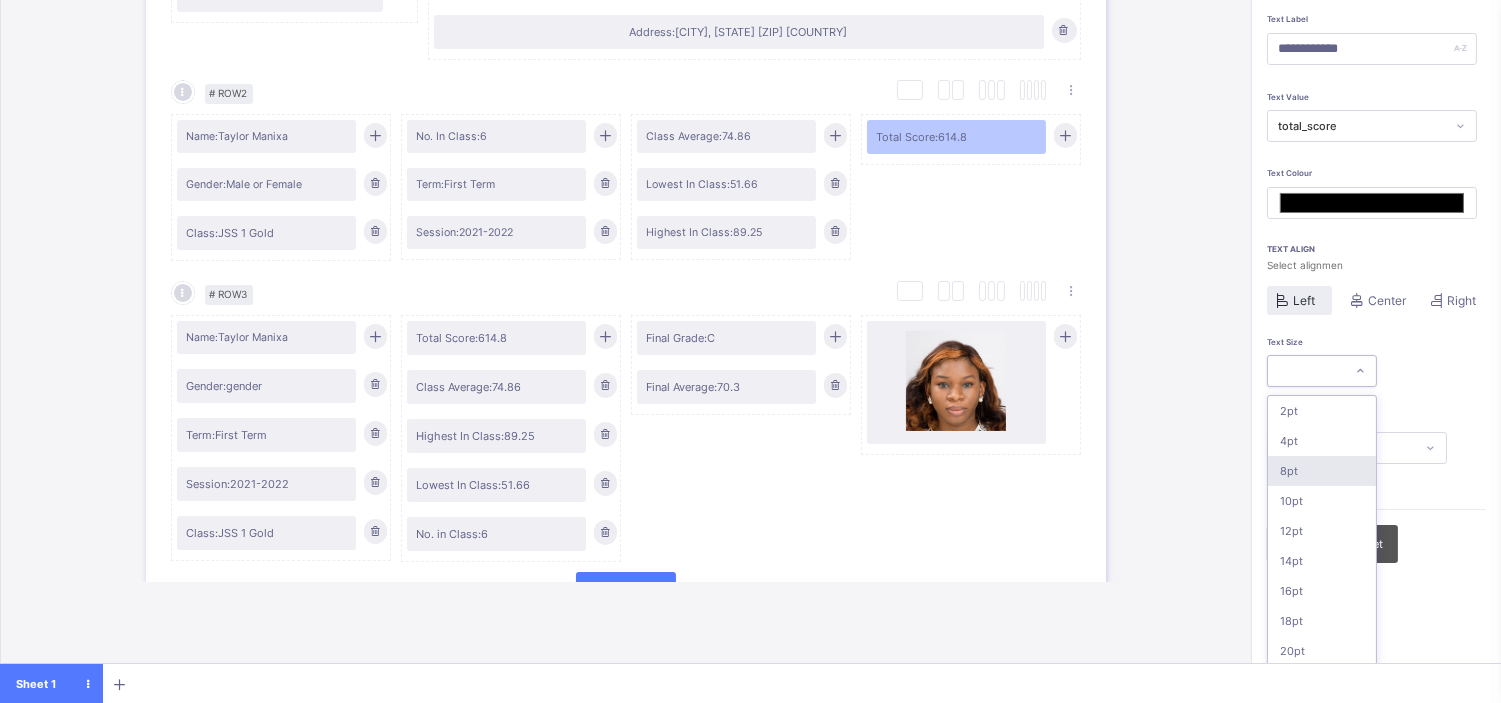 click on "8pt" at bounding box center [1322, 471] 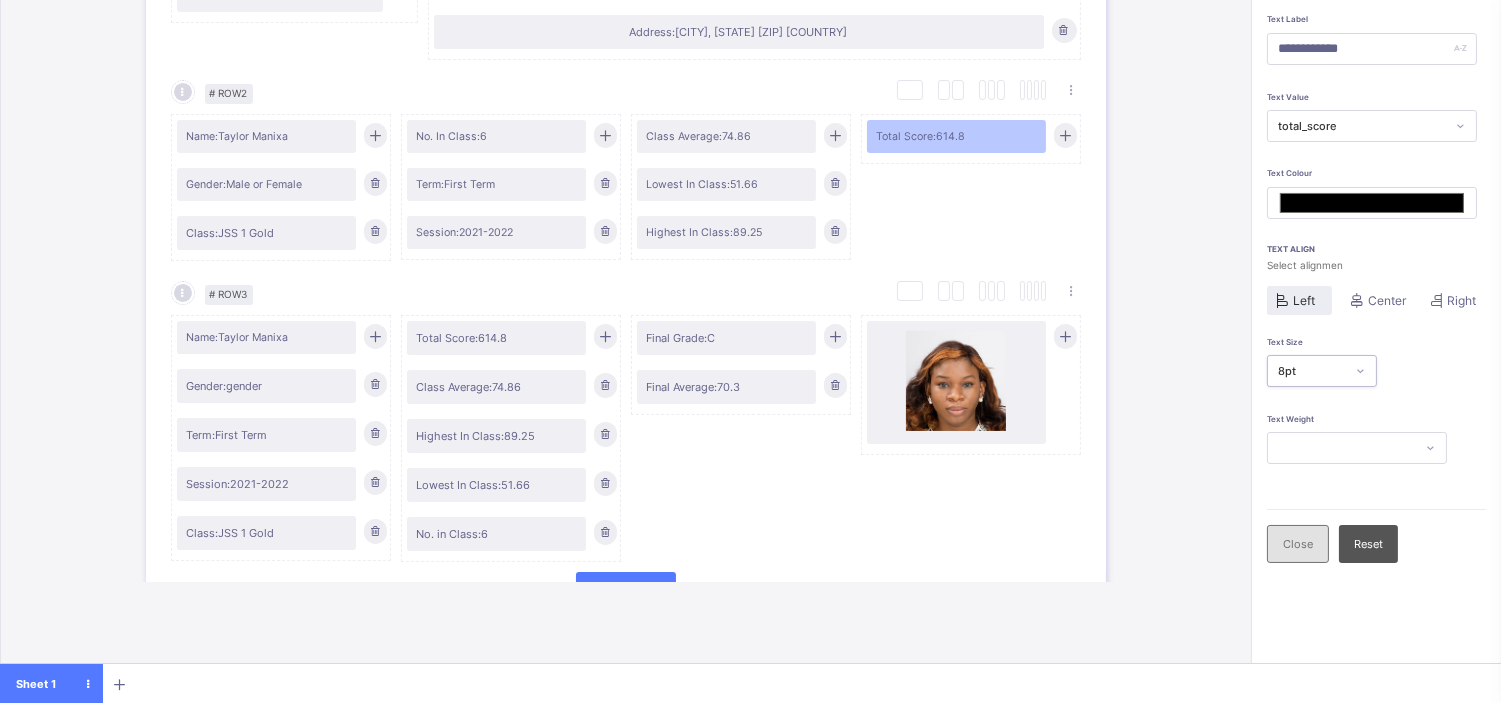 click on "Close" at bounding box center (1298, 544) 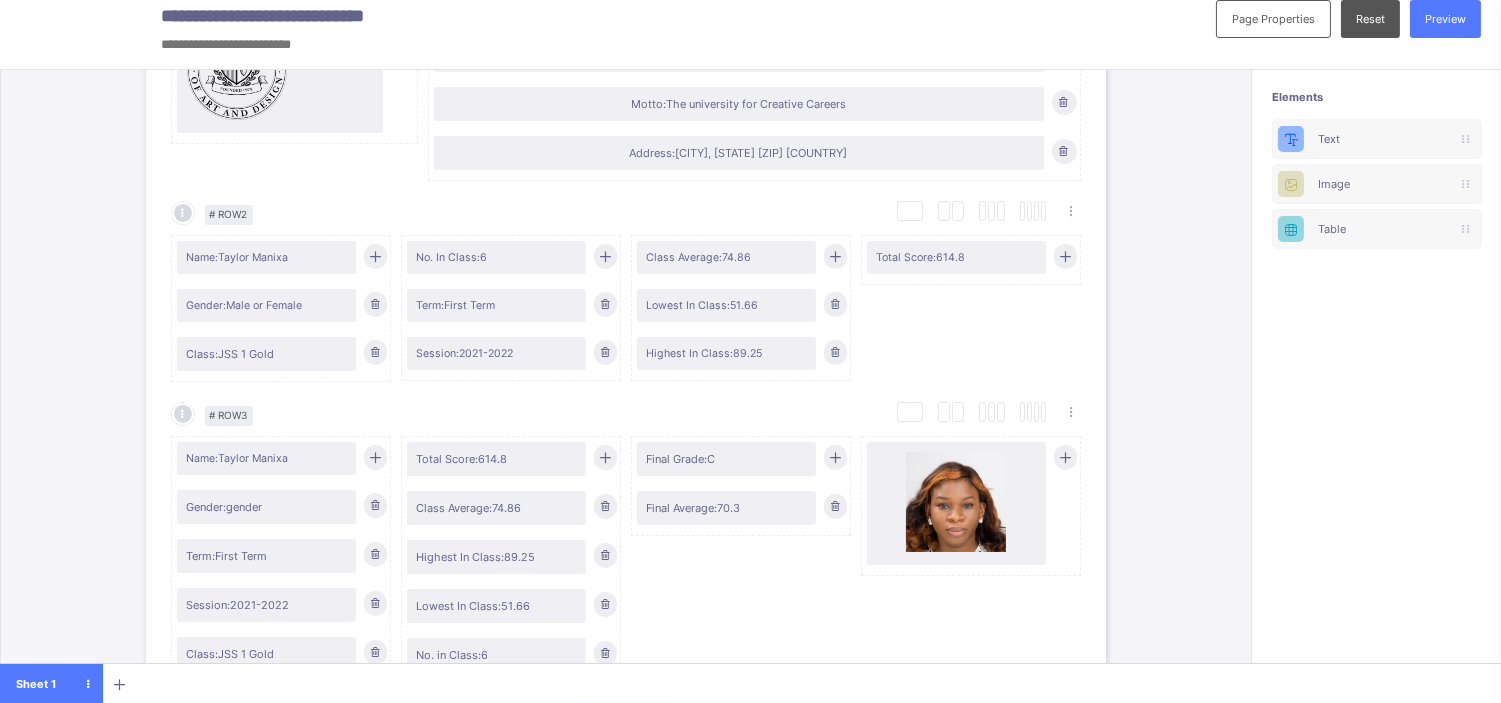 scroll, scrollTop: 14, scrollLeft: 0, axis: vertical 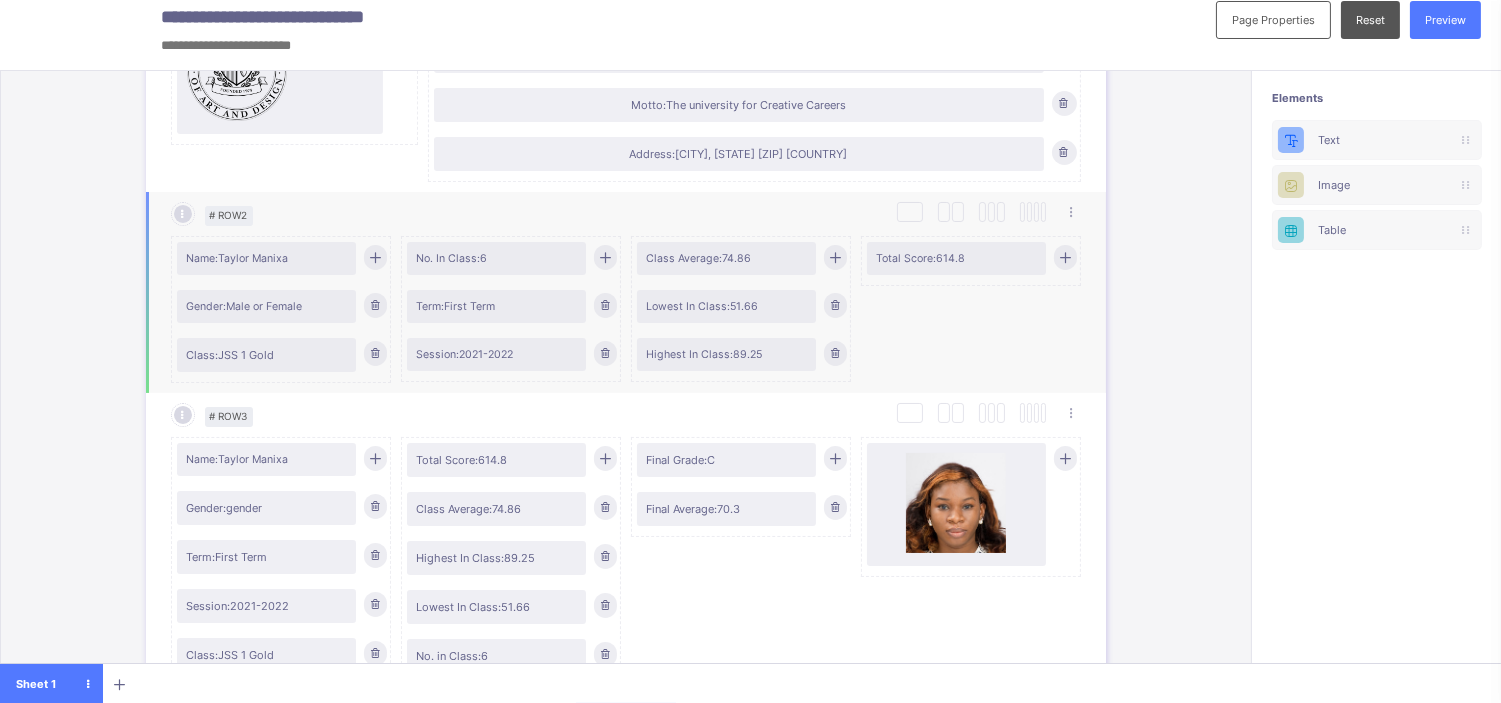 click at bounding box center [1065, 257] 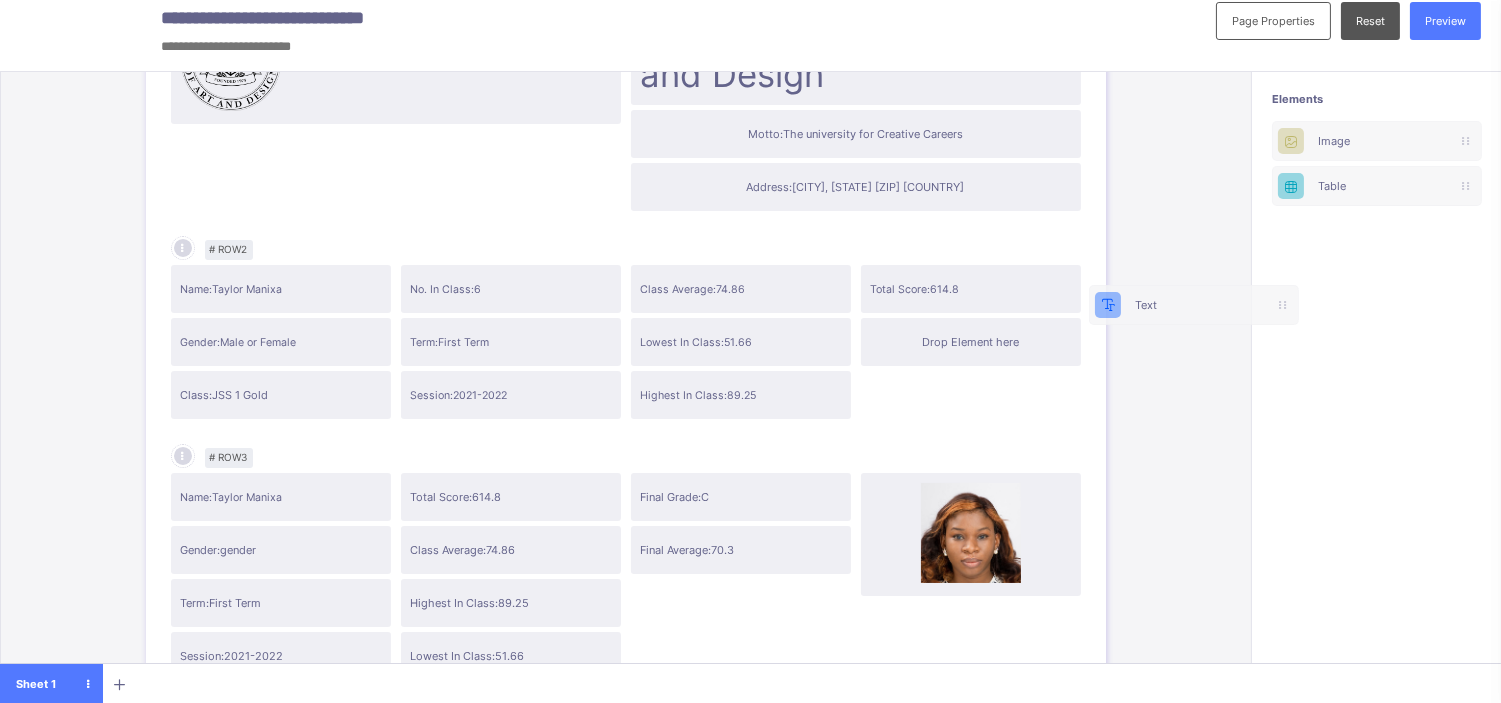 scroll, scrollTop: 13, scrollLeft: 15, axis: both 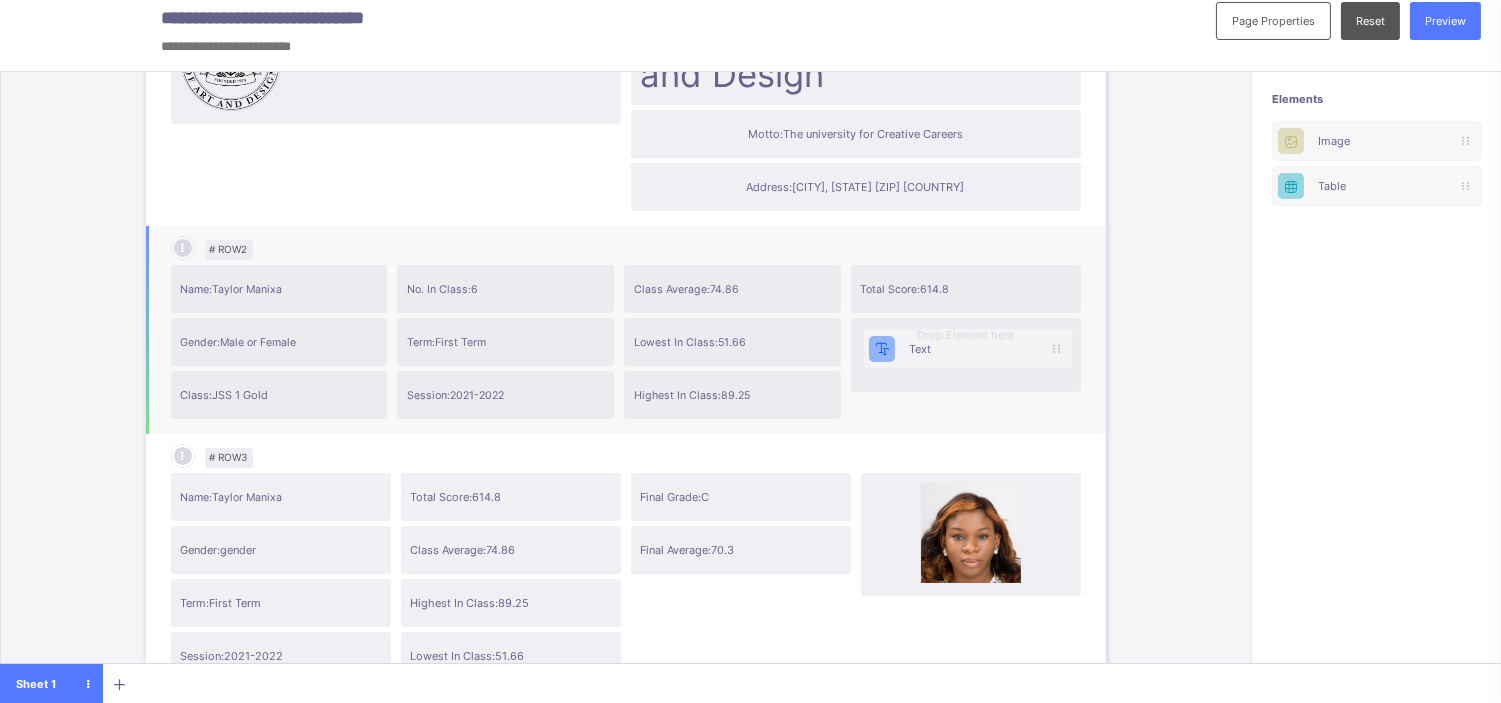 drag, startPoint x: 1375, startPoint y: 130, endPoint x: 941, endPoint y: 342, distance: 483.01138 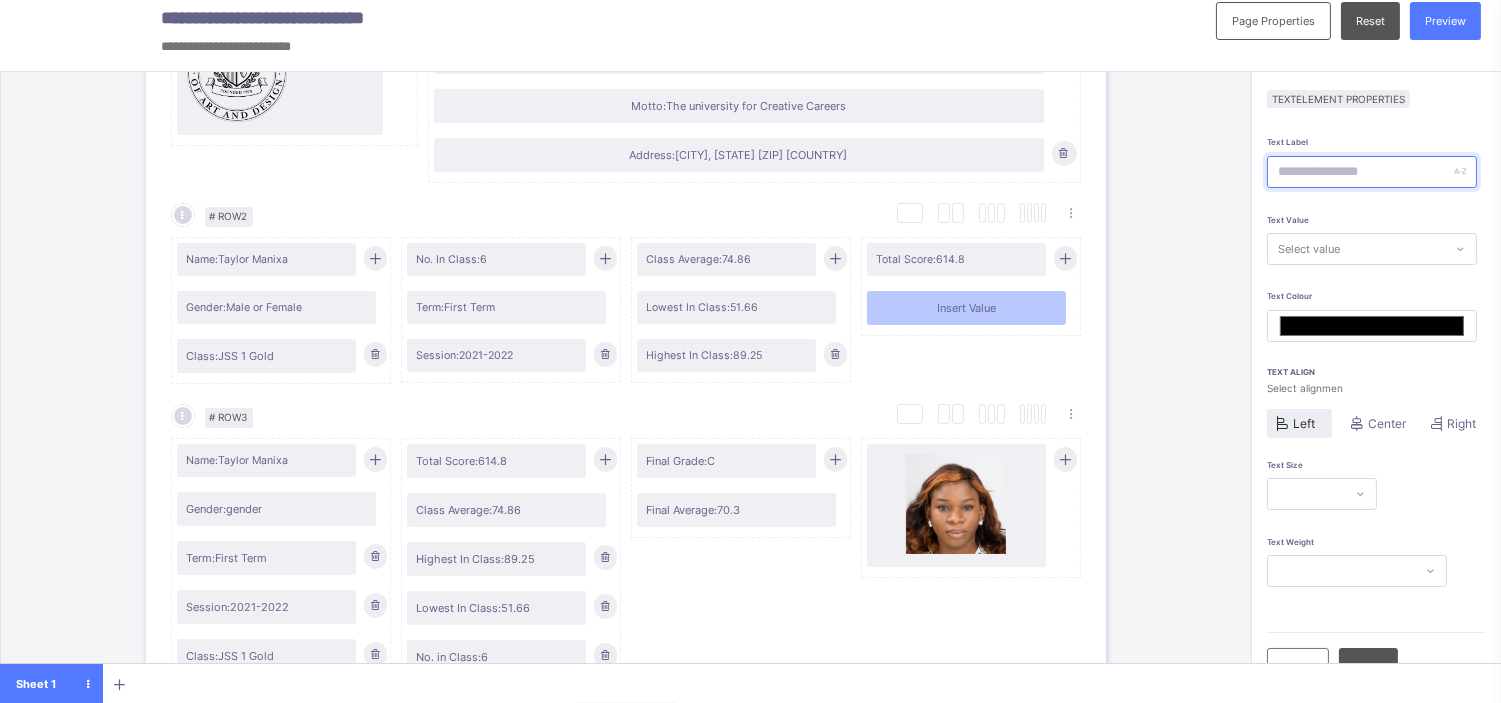 click at bounding box center [1372, 172] 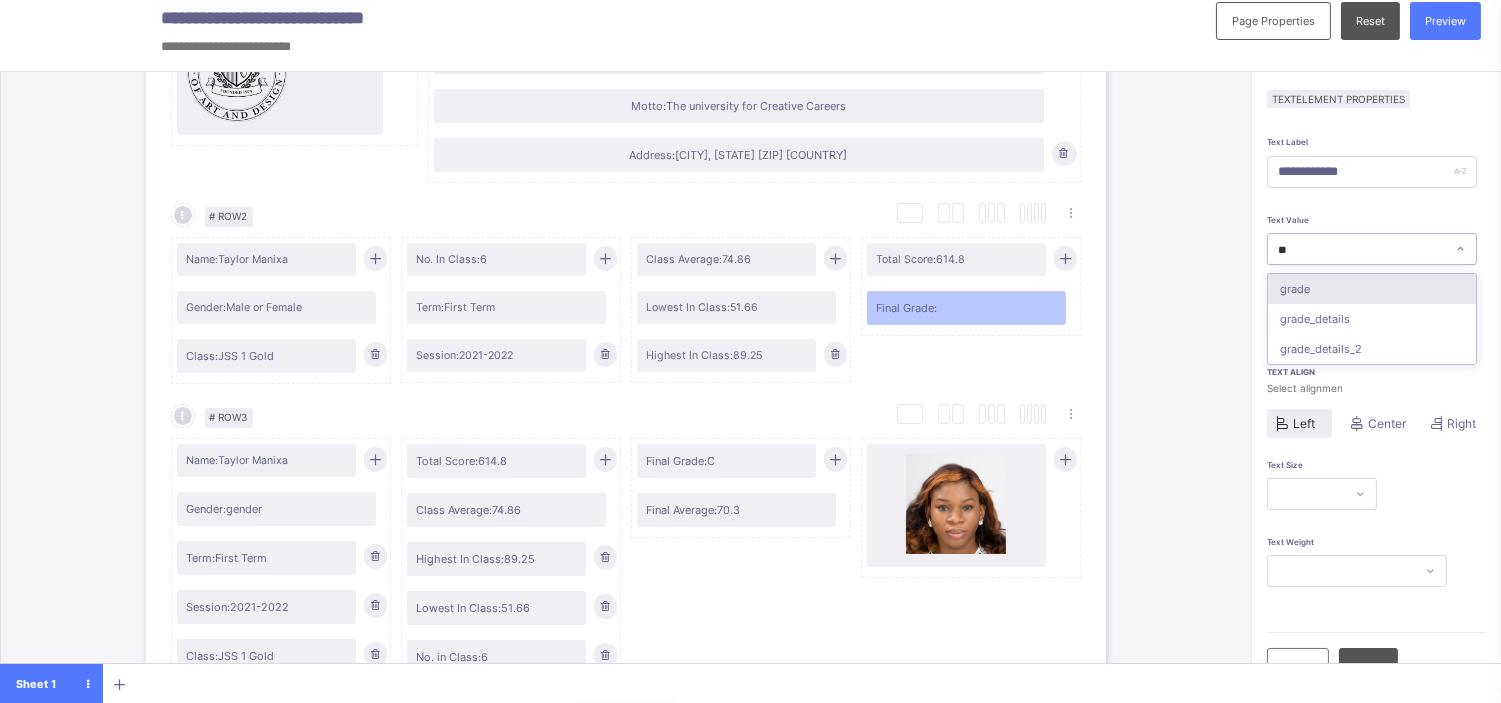 click on "grade" at bounding box center [1372, 289] 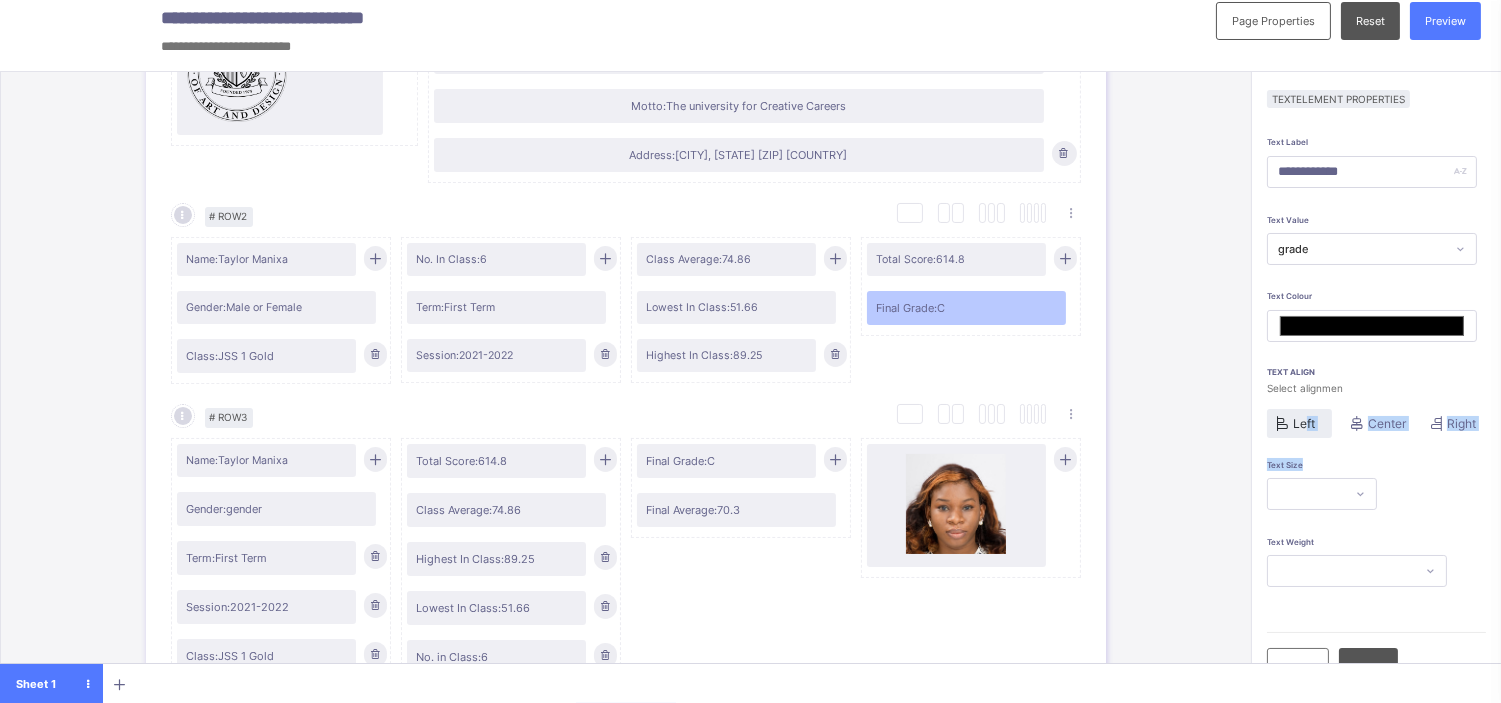 drag, startPoint x: 1308, startPoint y: 424, endPoint x: 1332, endPoint y: 493, distance: 73.05477 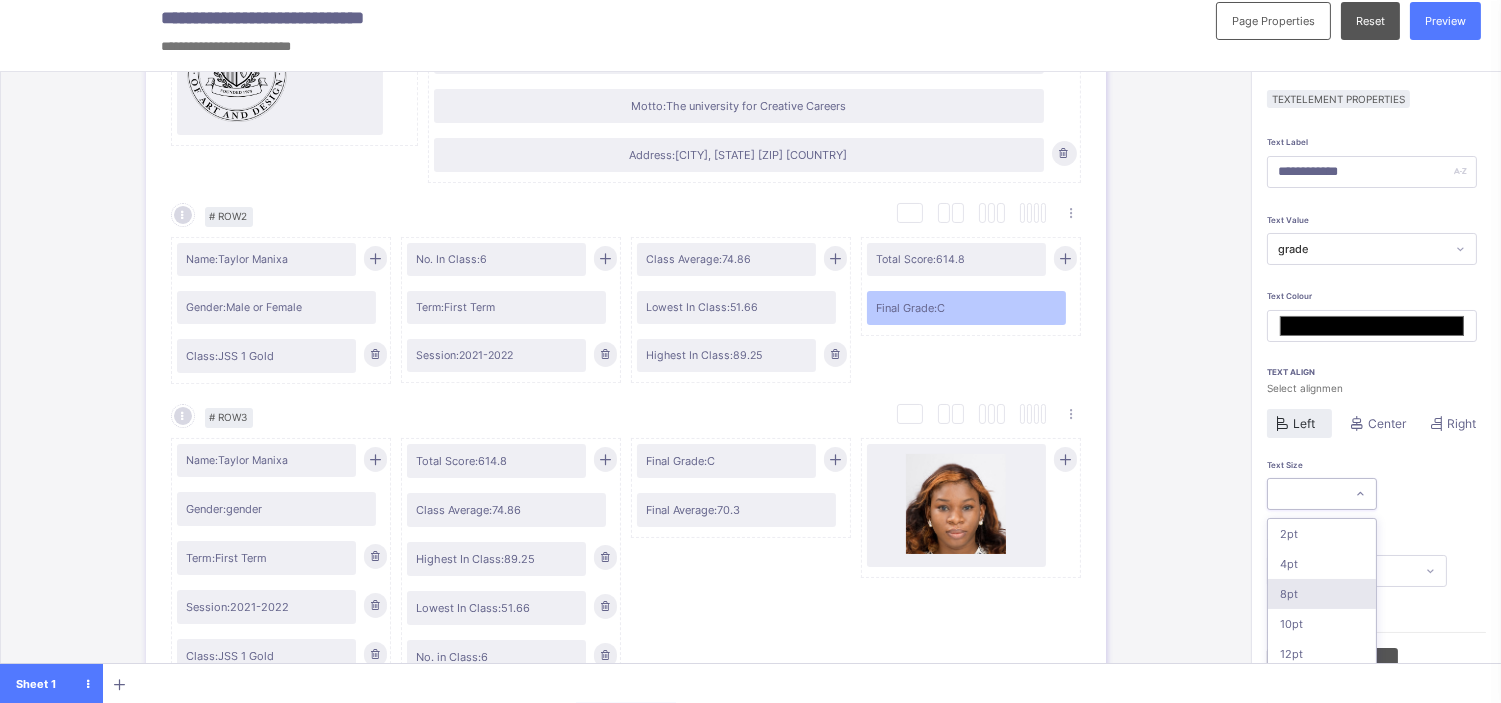 scroll, scrollTop: 136, scrollLeft: 0, axis: vertical 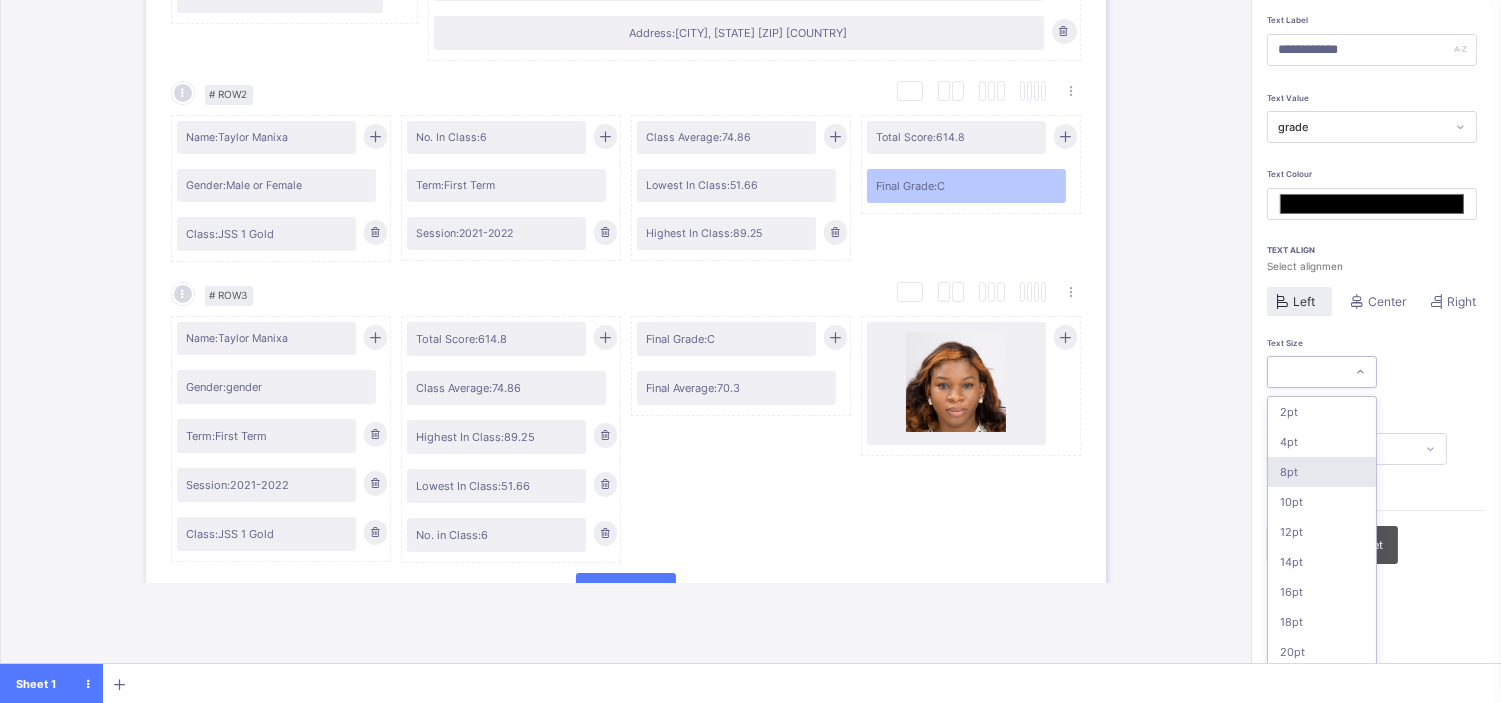 click on "option 8pt focused, 3 of 16. 16 results available. Use Up and Down to choose options, press Enter to select the currently focused option, press Escape to exit the menu, press Tab to select the option and exit the menu. 2pt 4pt 8pt 10pt 12pt 14pt 16pt 18pt 20pt 26pt 30pt 33pt 36pt 40pt 44pt 48pt" at bounding box center [1322, 372] 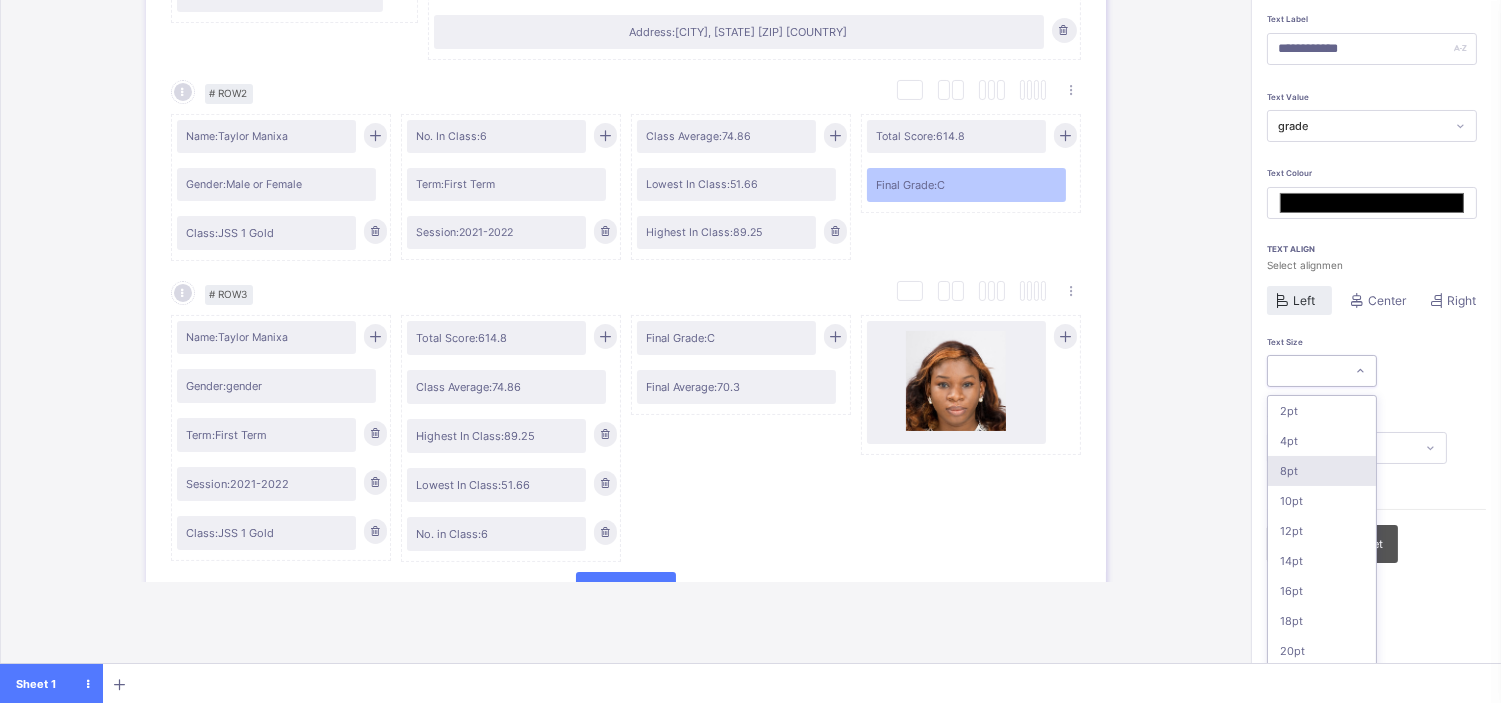 click on "8pt" at bounding box center [1322, 471] 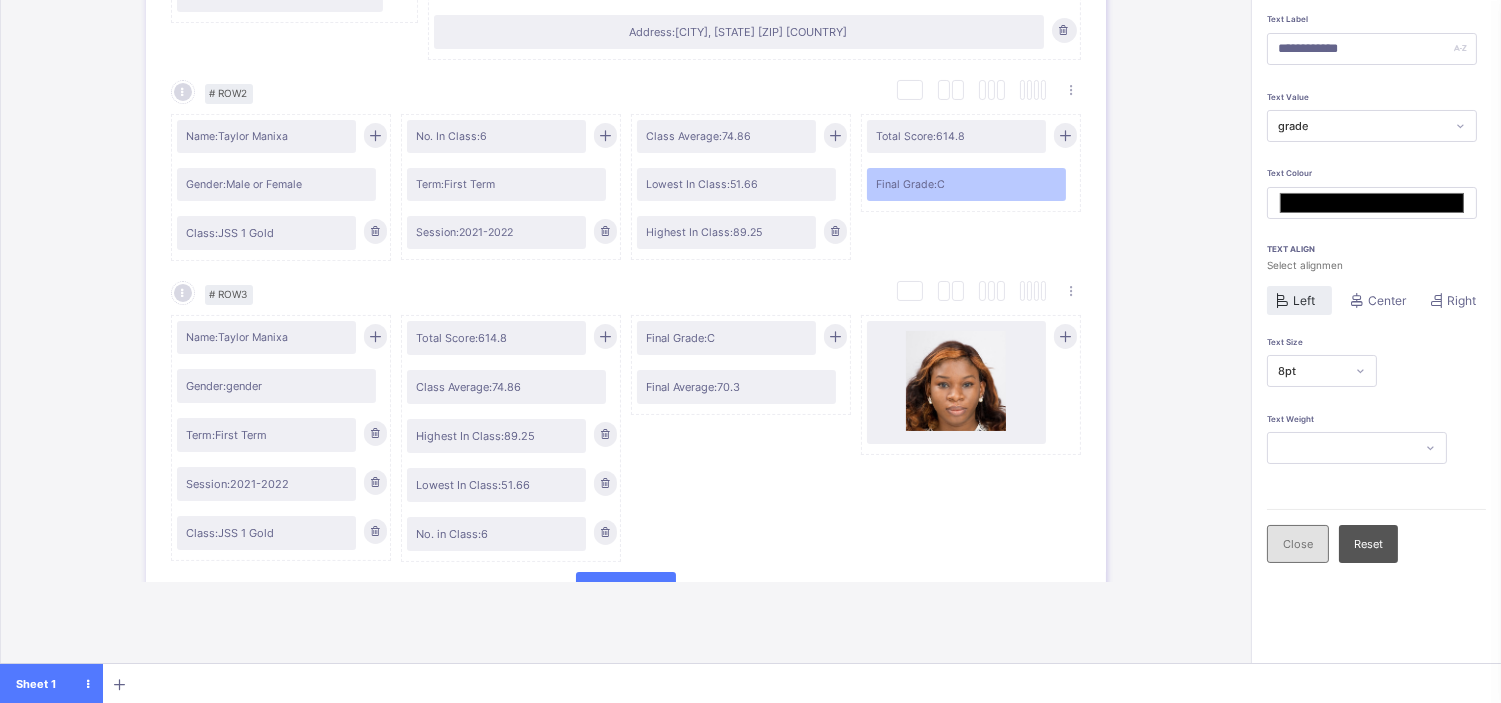 click on "Close" at bounding box center (1298, 544) 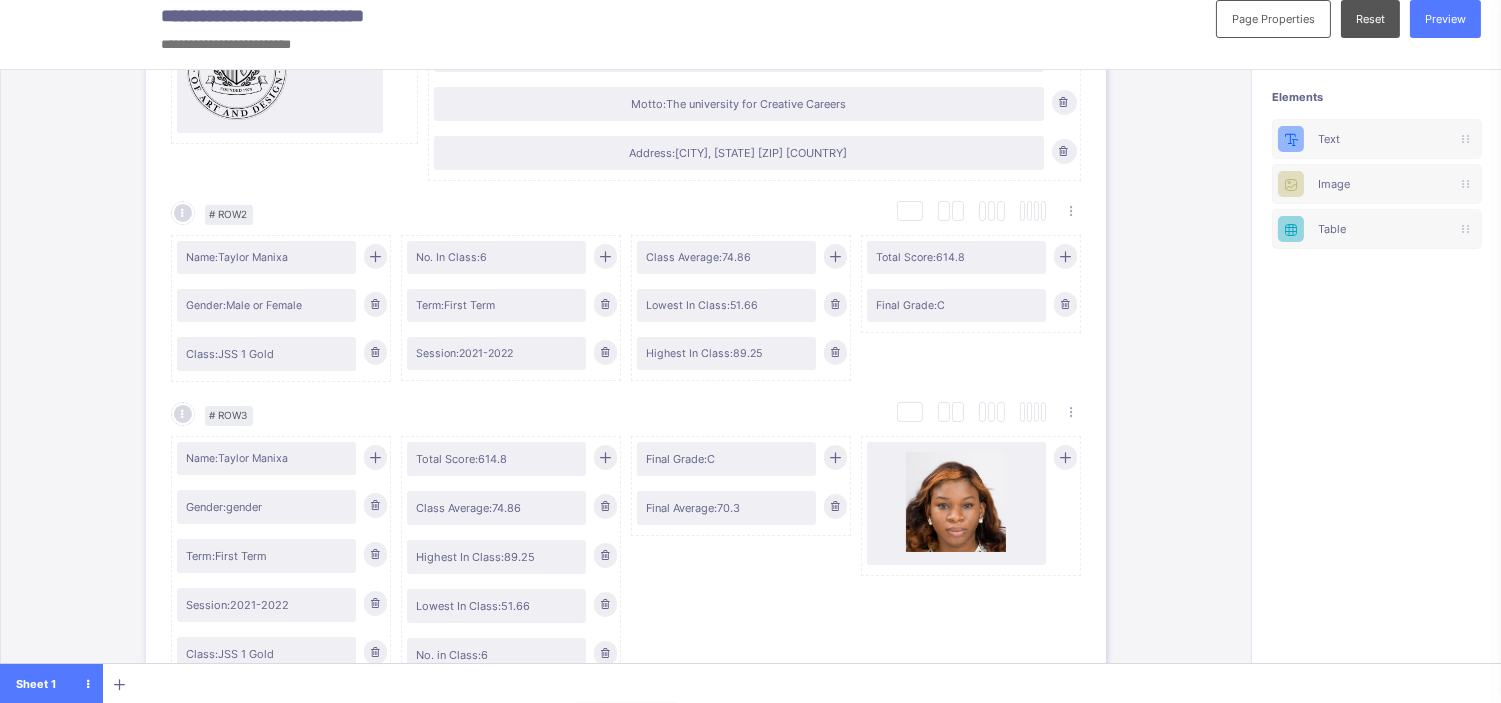 scroll, scrollTop: 14, scrollLeft: 0, axis: vertical 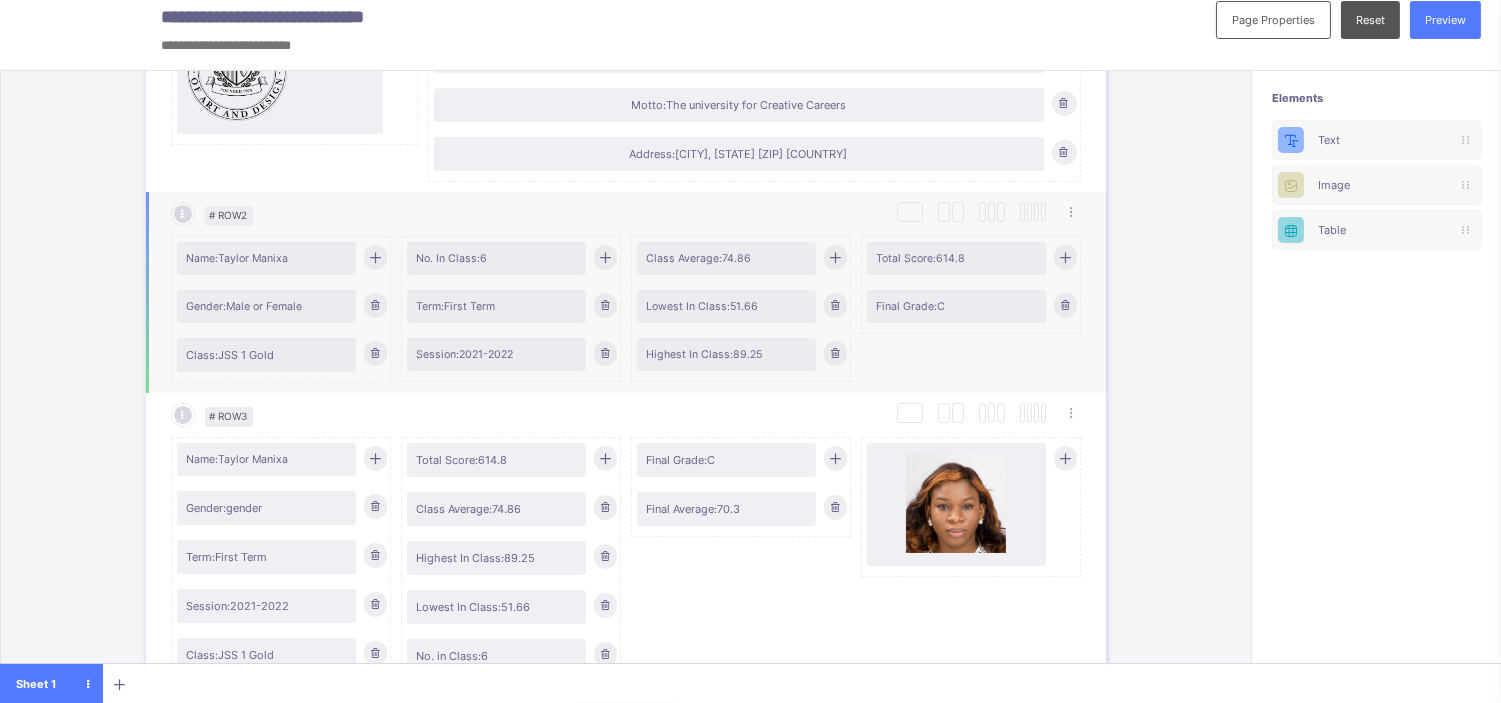 click at bounding box center (1065, 257) 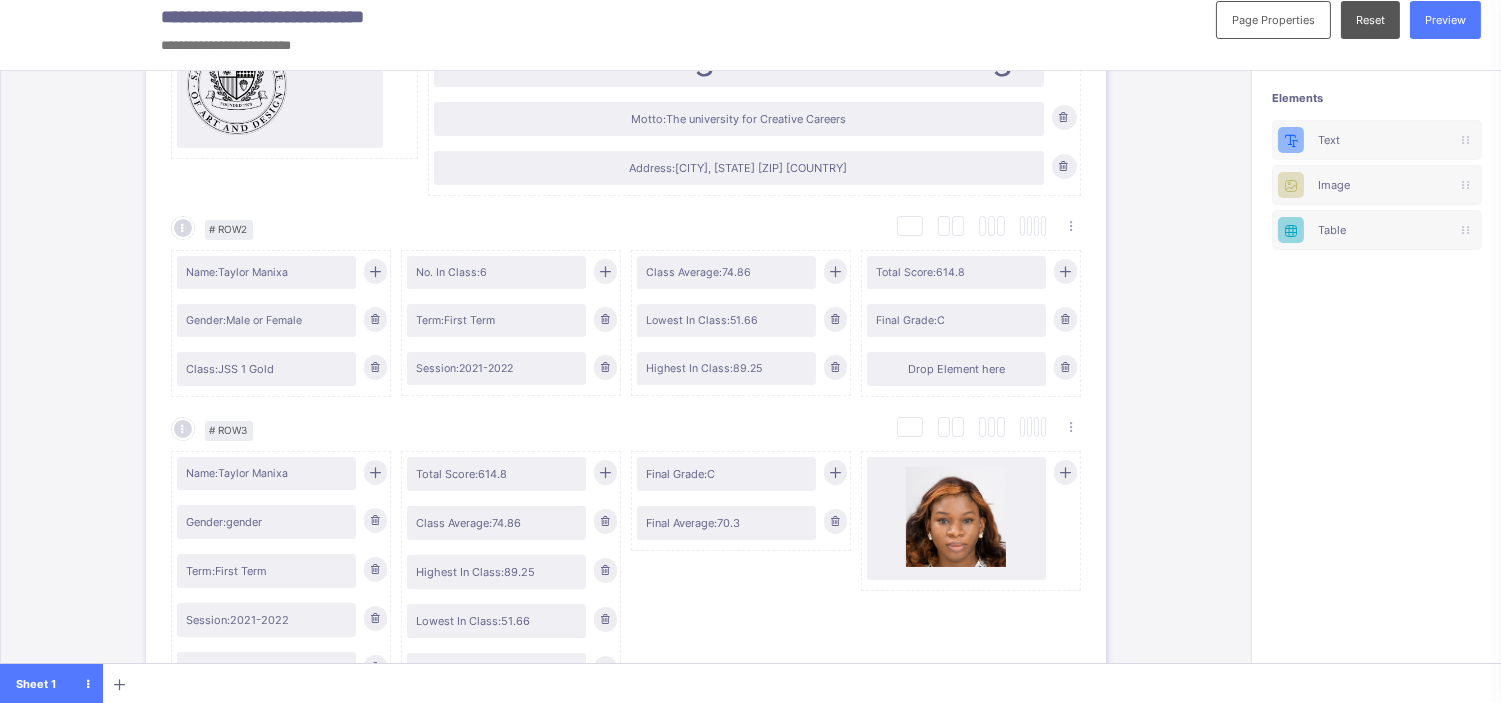 scroll, scrollTop: 296, scrollLeft: 0, axis: vertical 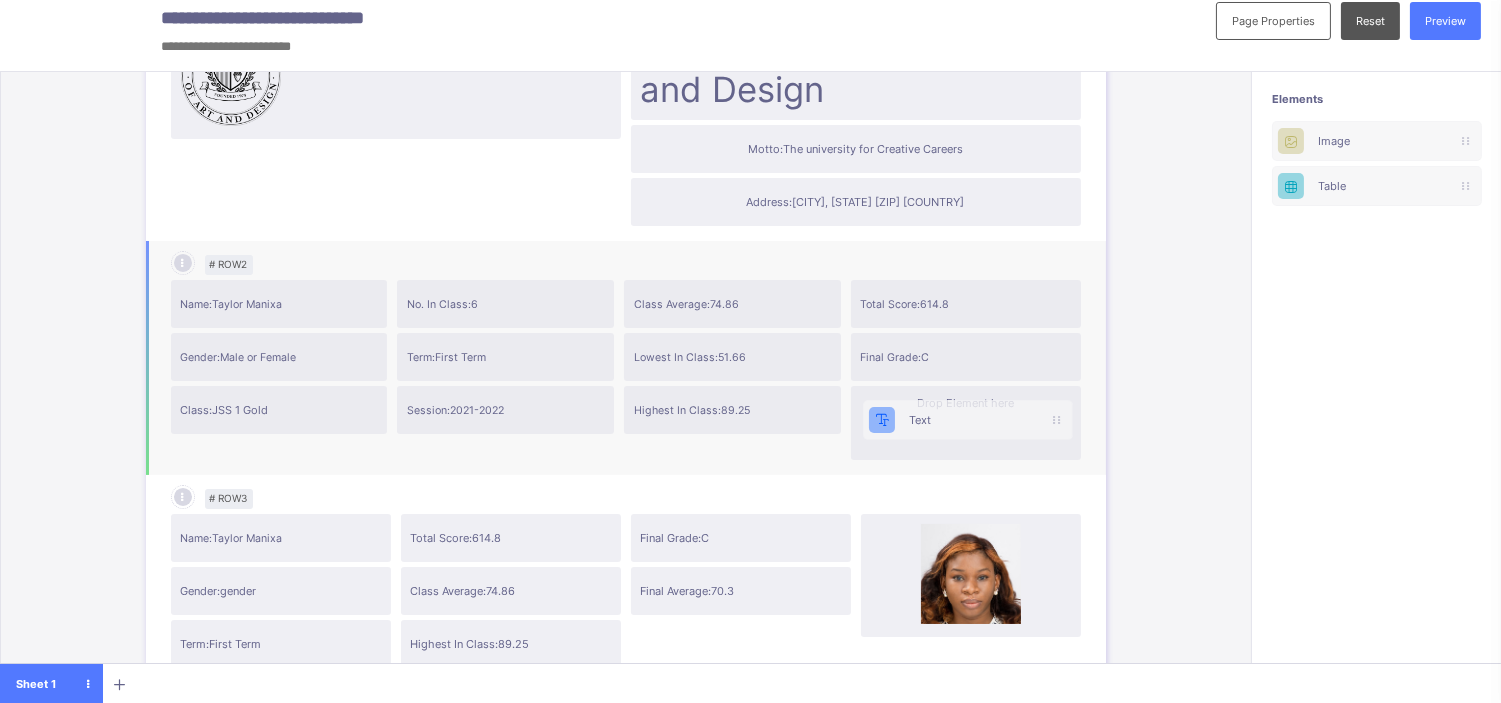 drag, startPoint x: 1376, startPoint y: 133, endPoint x: 945, endPoint y: 413, distance: 513.96594 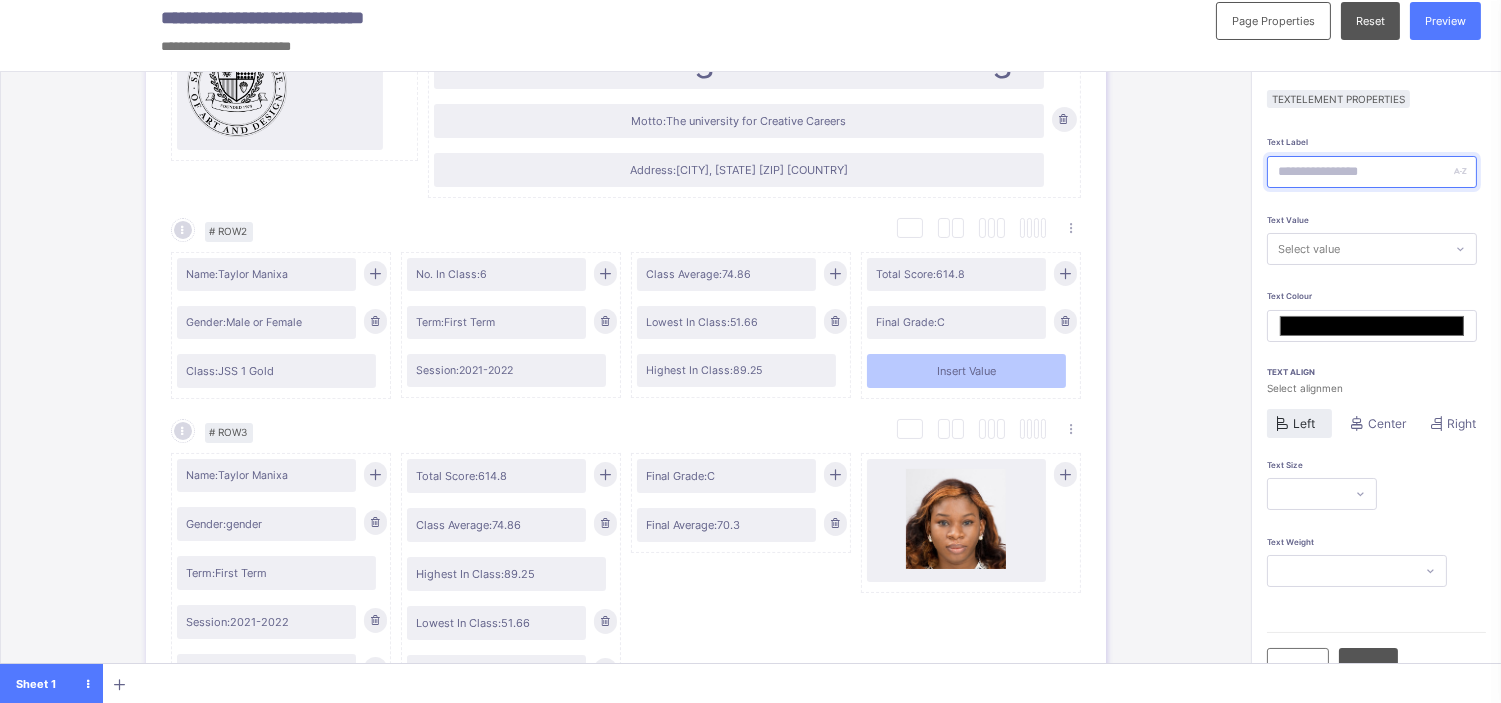 click at bounding box center (1372, 172) 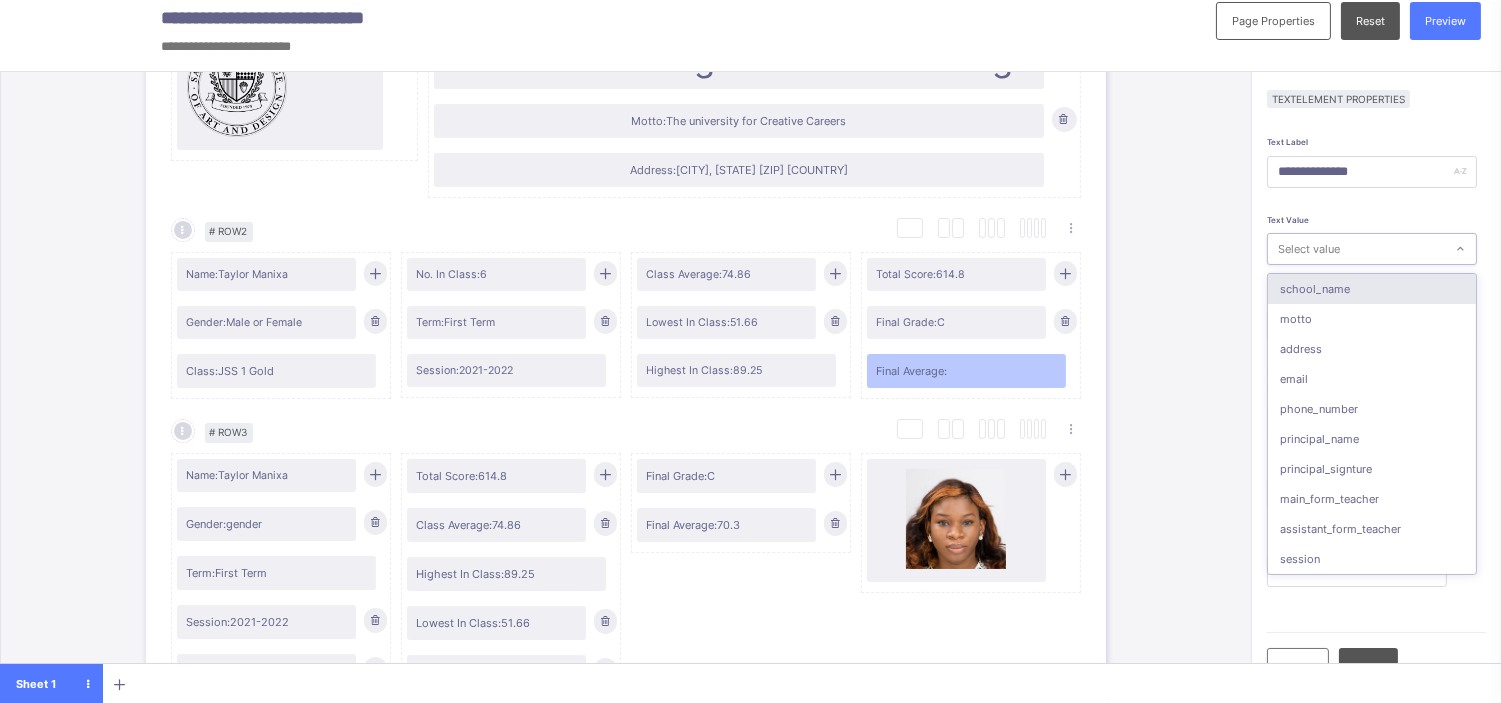 click on "Select value" at bounding box center [1356, 249] 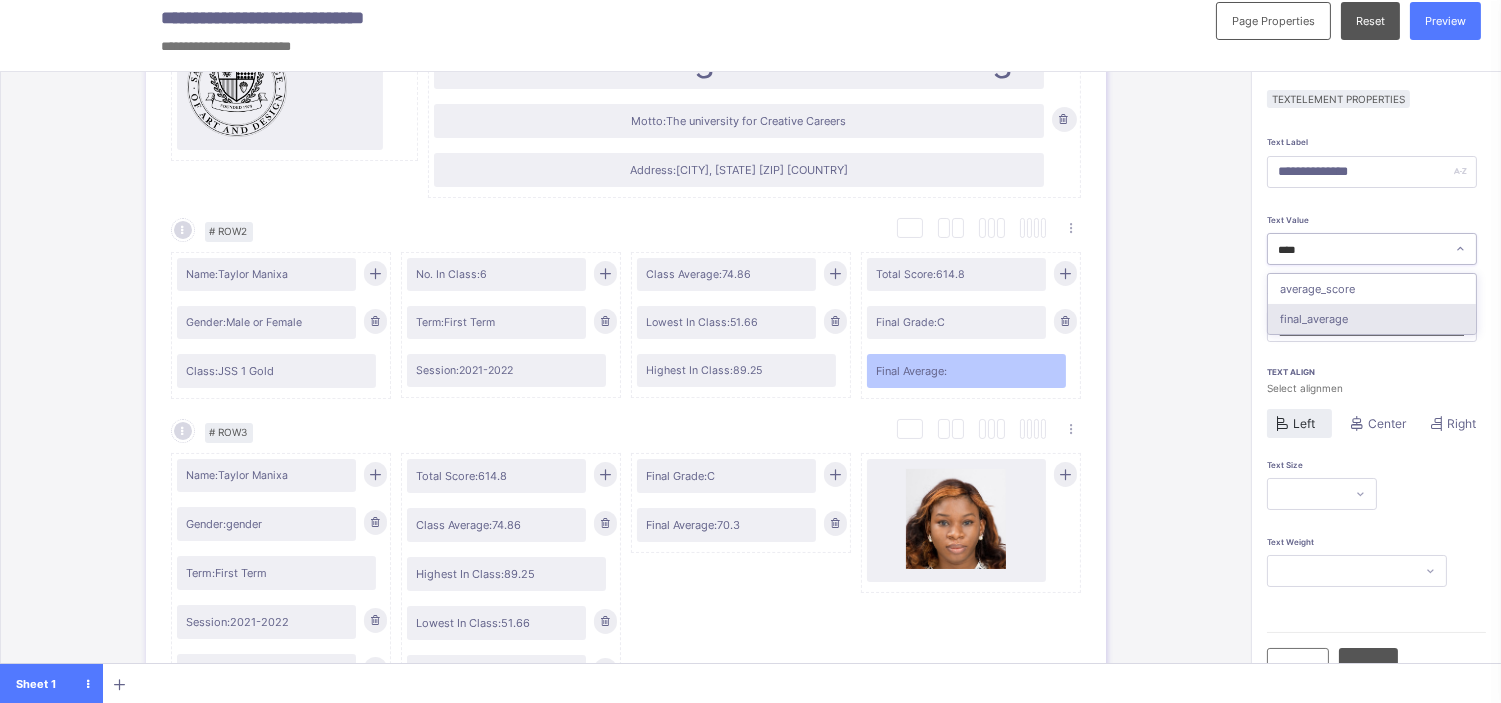 click on "final_average" at bounding box center [1372, 319] 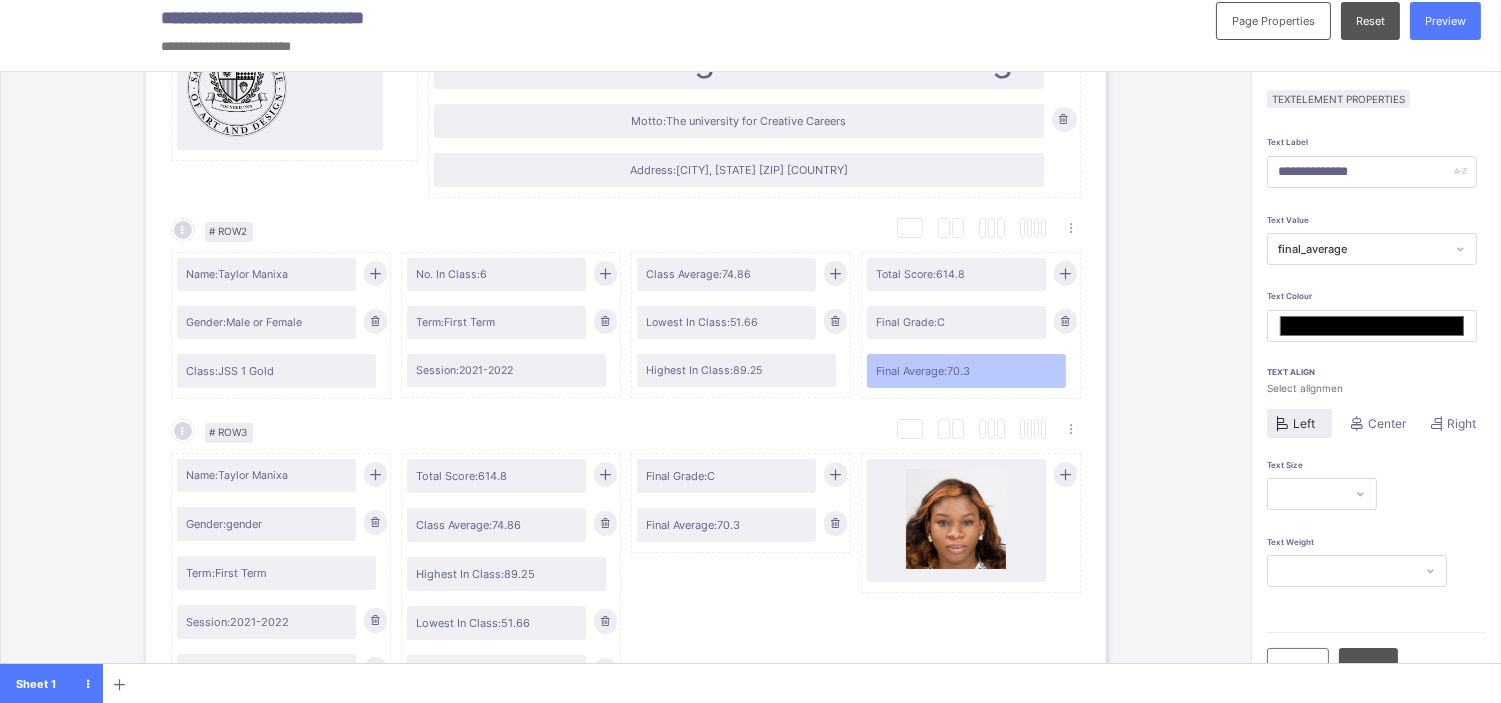 click on "Left" at bounding box center (1304, 423) 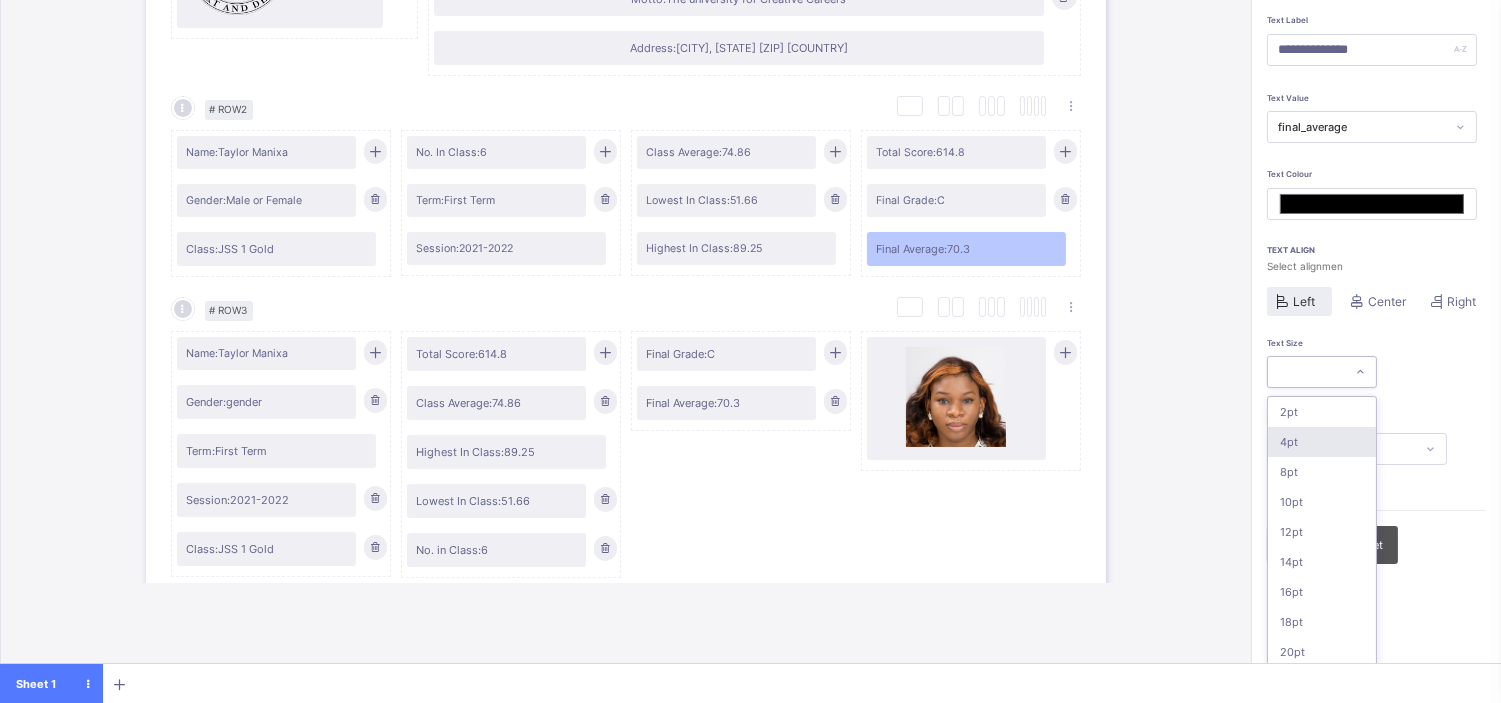 click on "option 4pt focused, 2 of 16. 16 results available. Use Up and Down to choose options, press Enter to select the currently focused option, press Escape to exit the menu, press Tab to select the option and exit the menu. 2pt 4pt 8pt 10pt 12pt 14pt 16pt 18pt 20pt 26pt 30pt 33pt 36pt 40pt 44pt 48pt" at bounding box center (1322, 372) 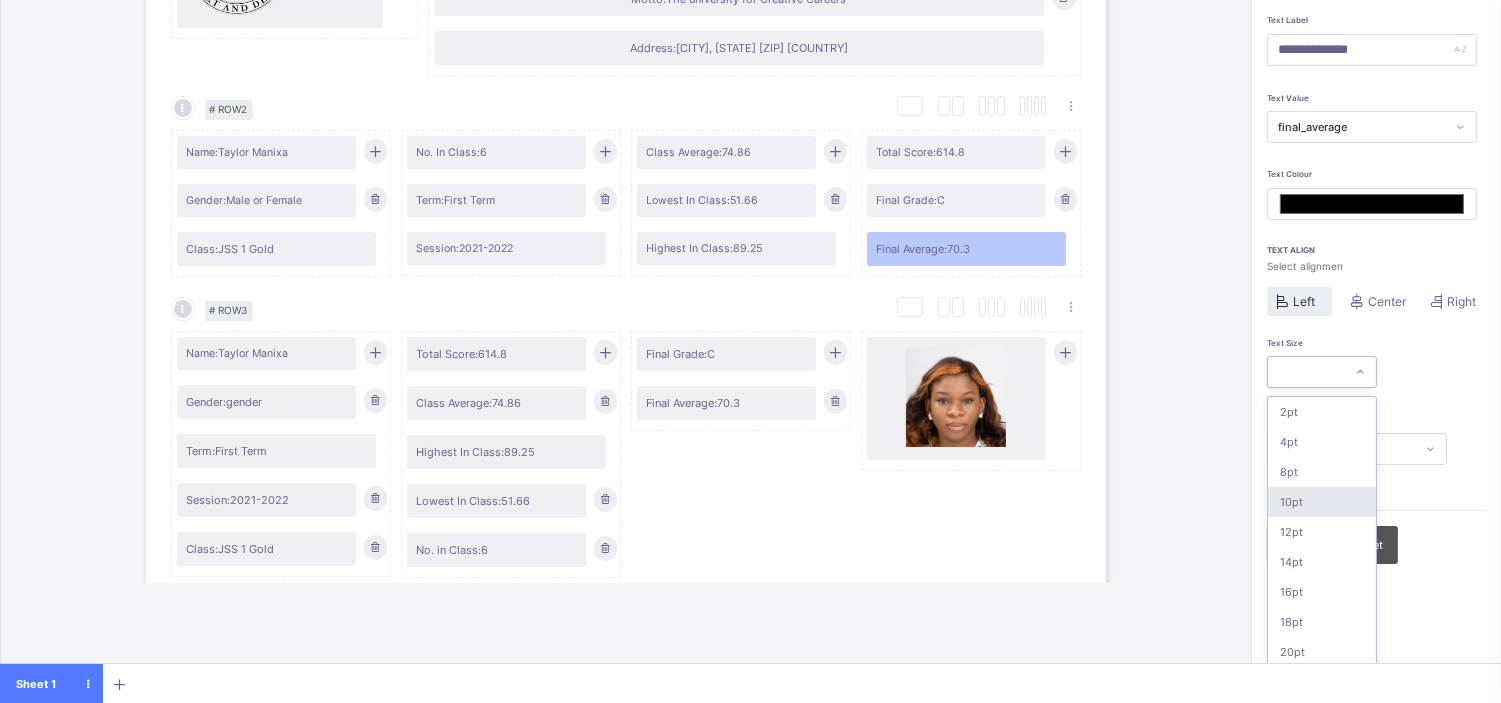 scroll, scrollTop: 136, scrollLeft: 0, axis: vertical 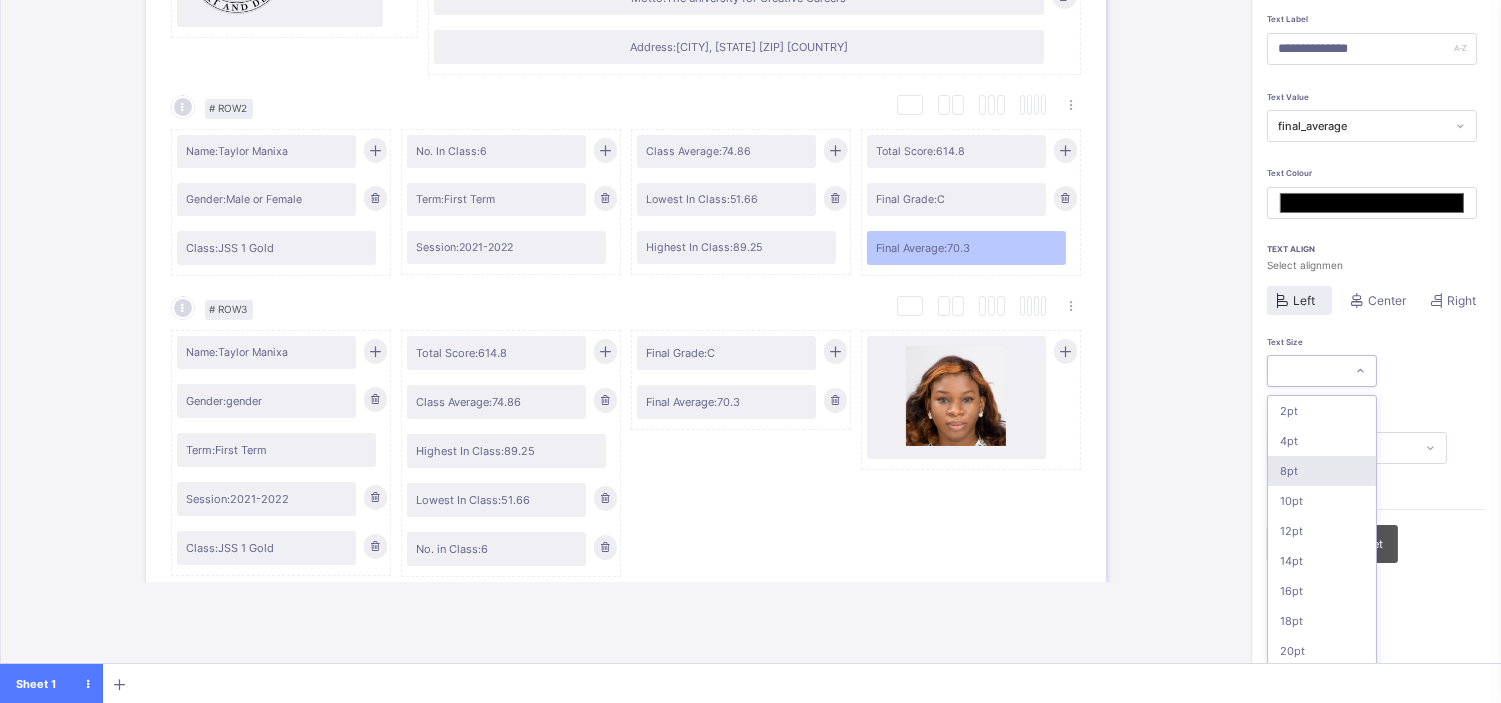 click on "8pt" at bounding box center [1322, 471] 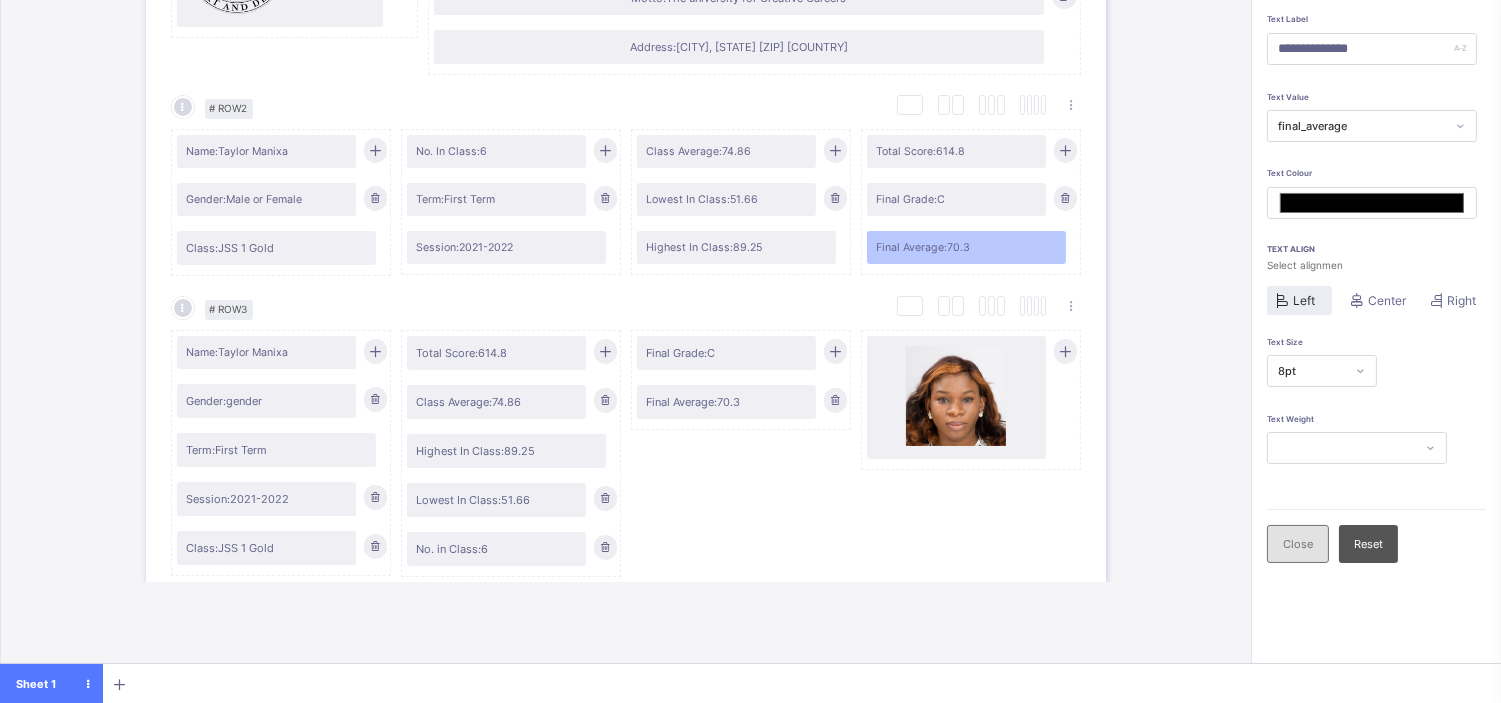 click on "Close" at bounding box center (1298, 544) 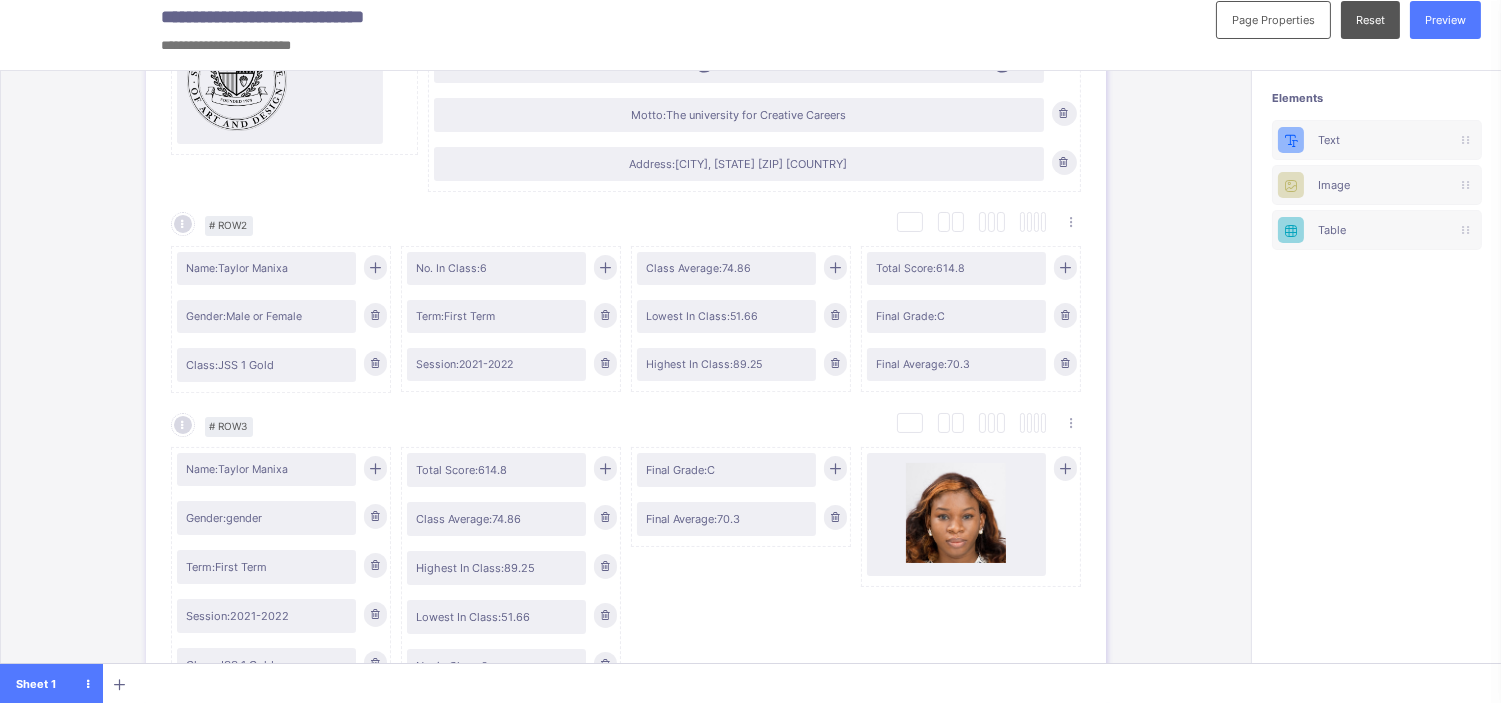 scroll, scrollTop: 298, scrollLeft: 0, axis: vertical 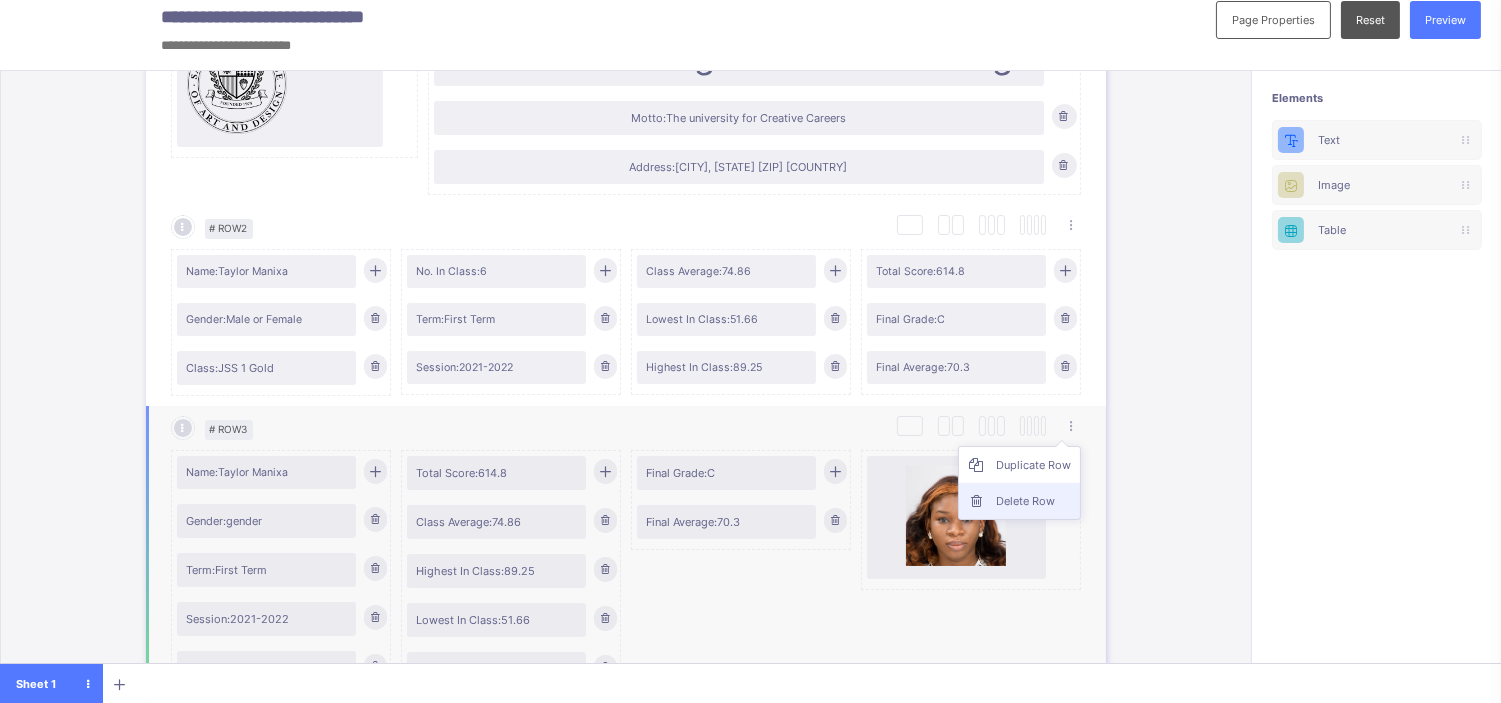 click on "Delete Row" at bounding box center [1034, 501] 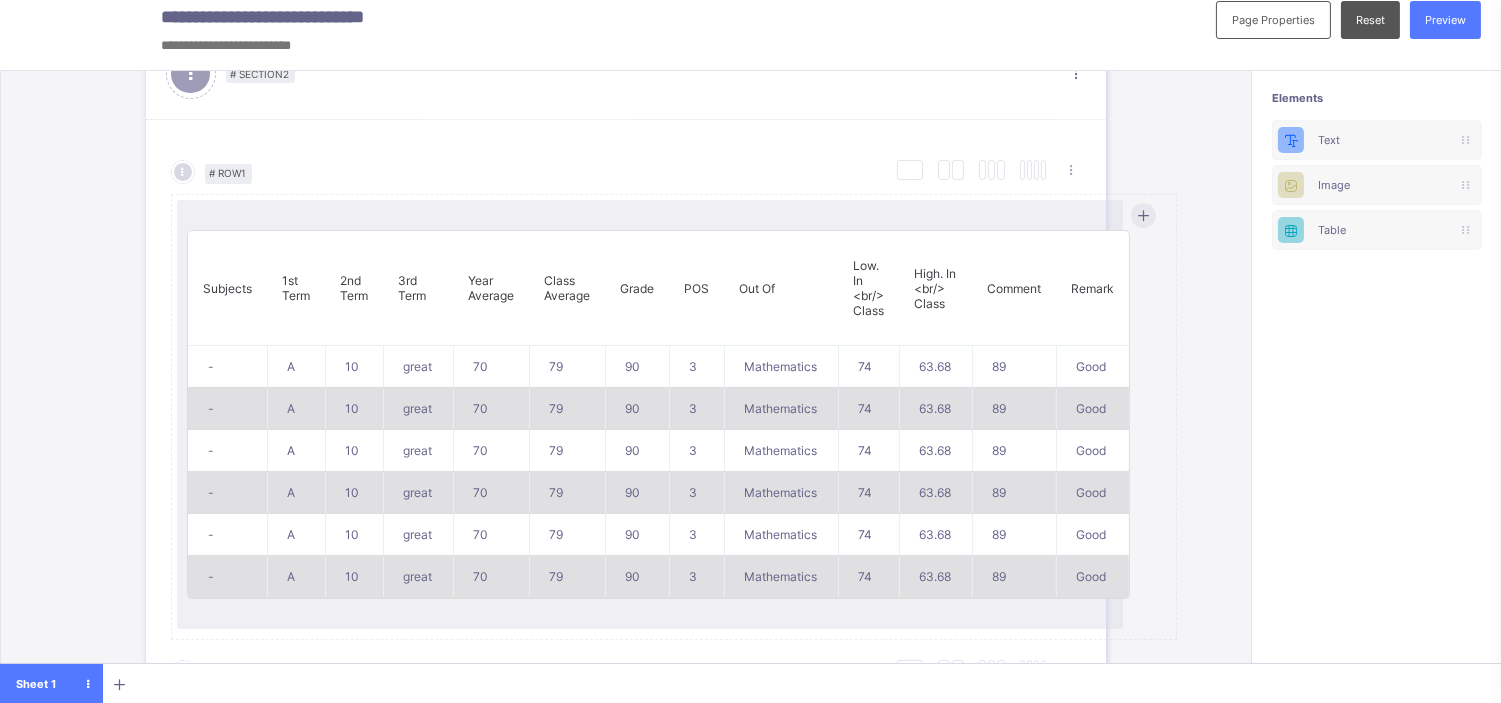 scroll, scrollTop: 784, scrollLeft: 0, axis: vertical 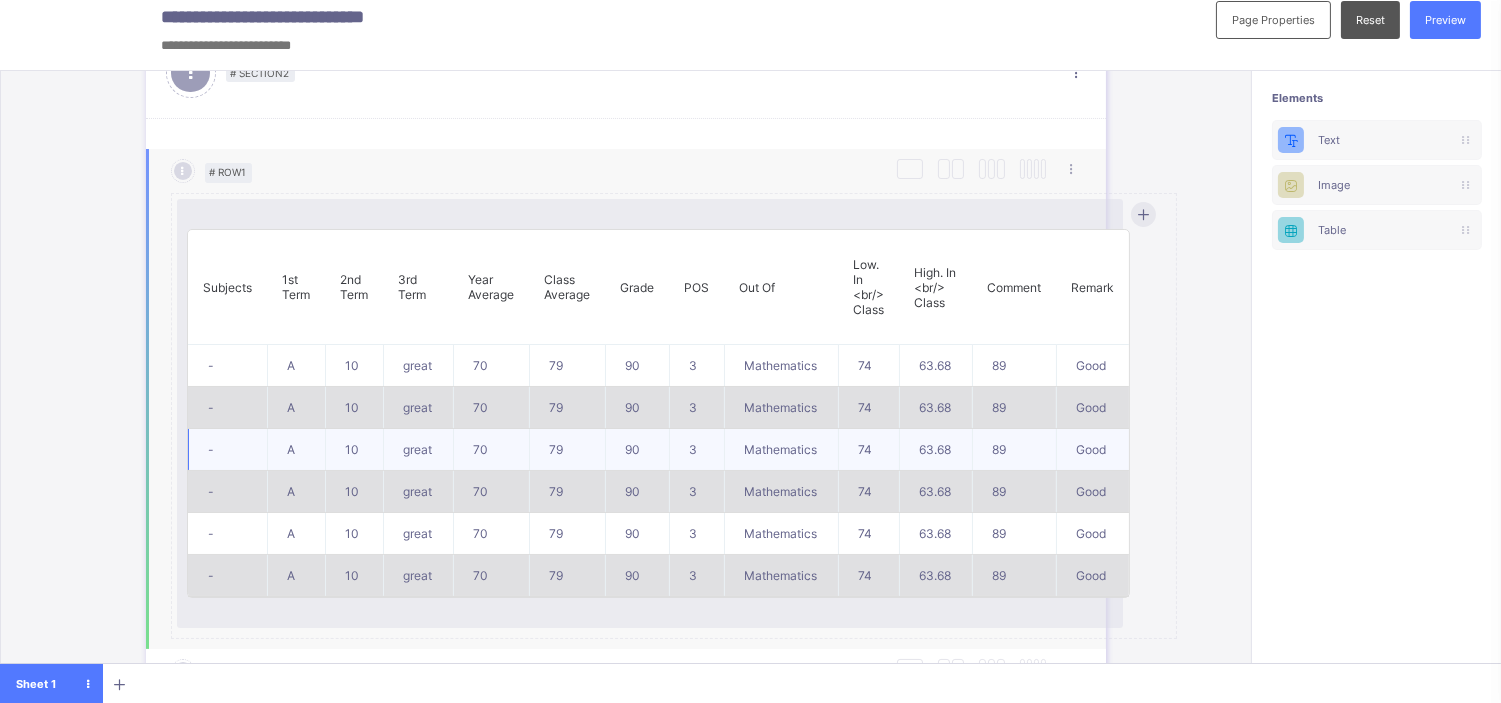 click on "90" at bounding box center [637, 450] 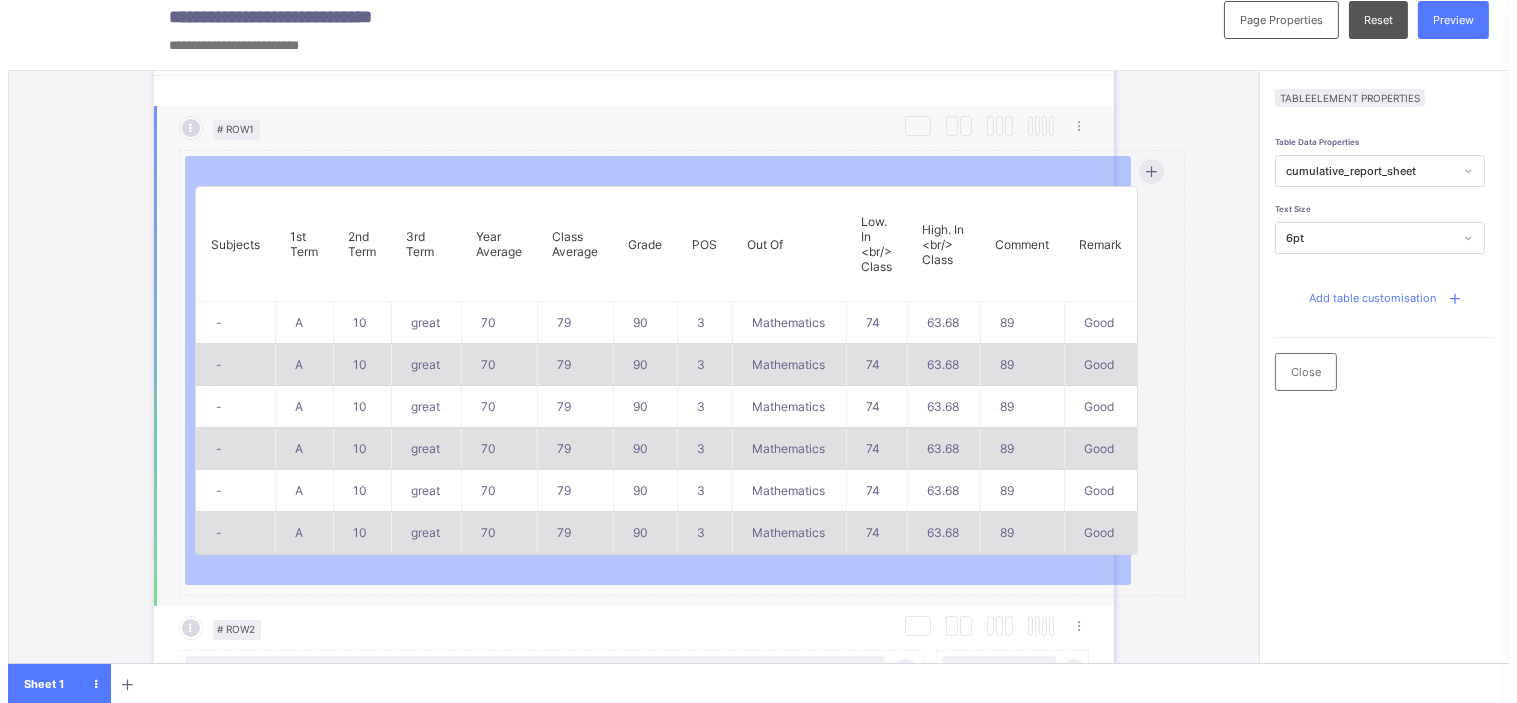 scroll, scrollTop: 847, scrollLeft: 0, axis: vertical 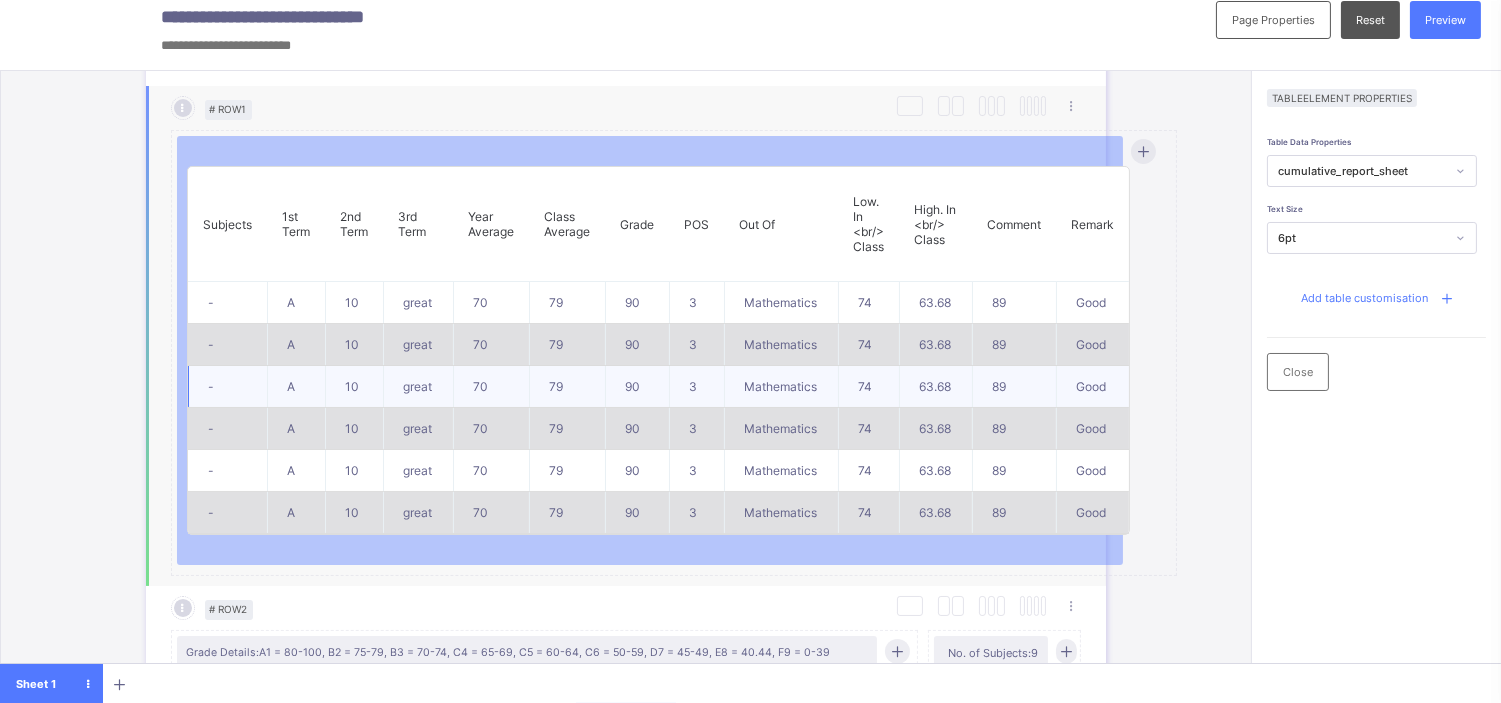 click on "Mathematics" at bounding box center (781, 387) 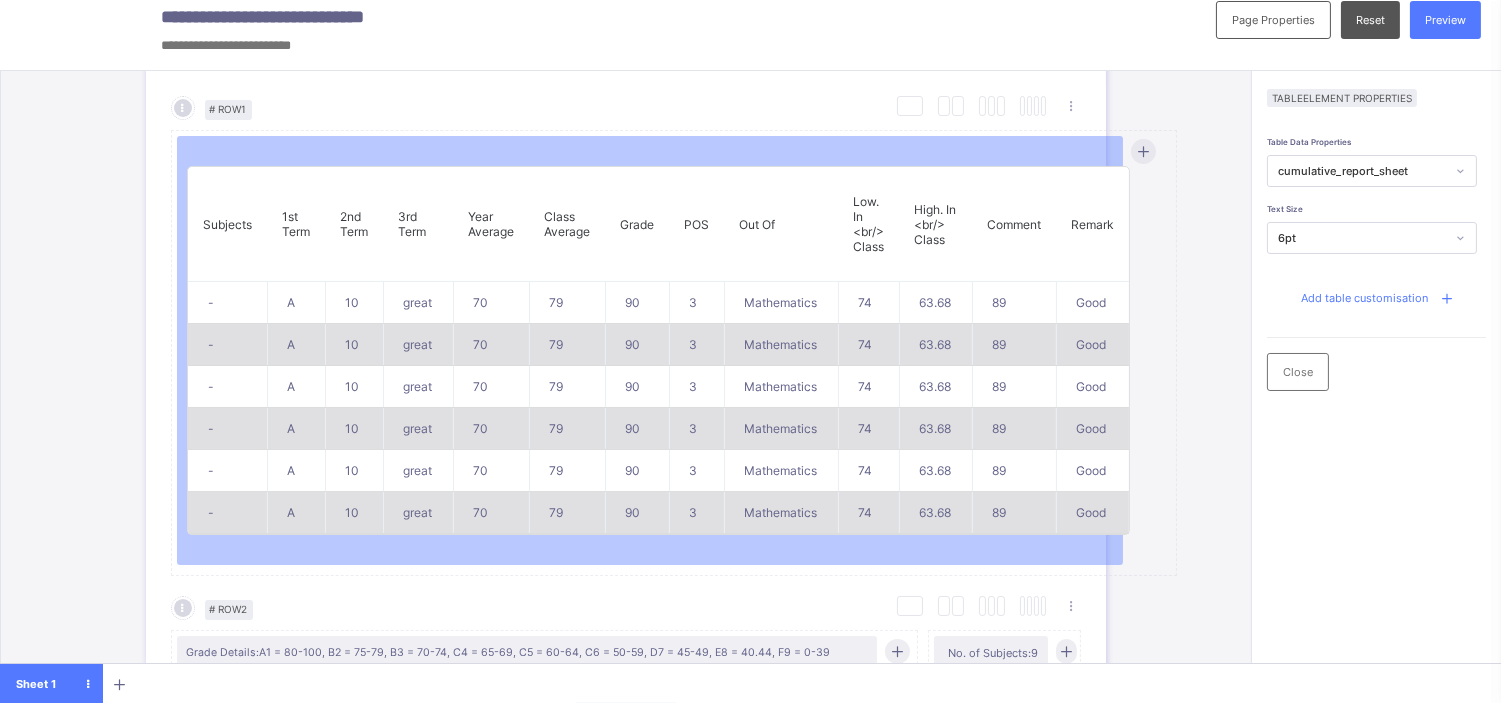 click on "Add table customisation" at bounding box center (1365, 298) 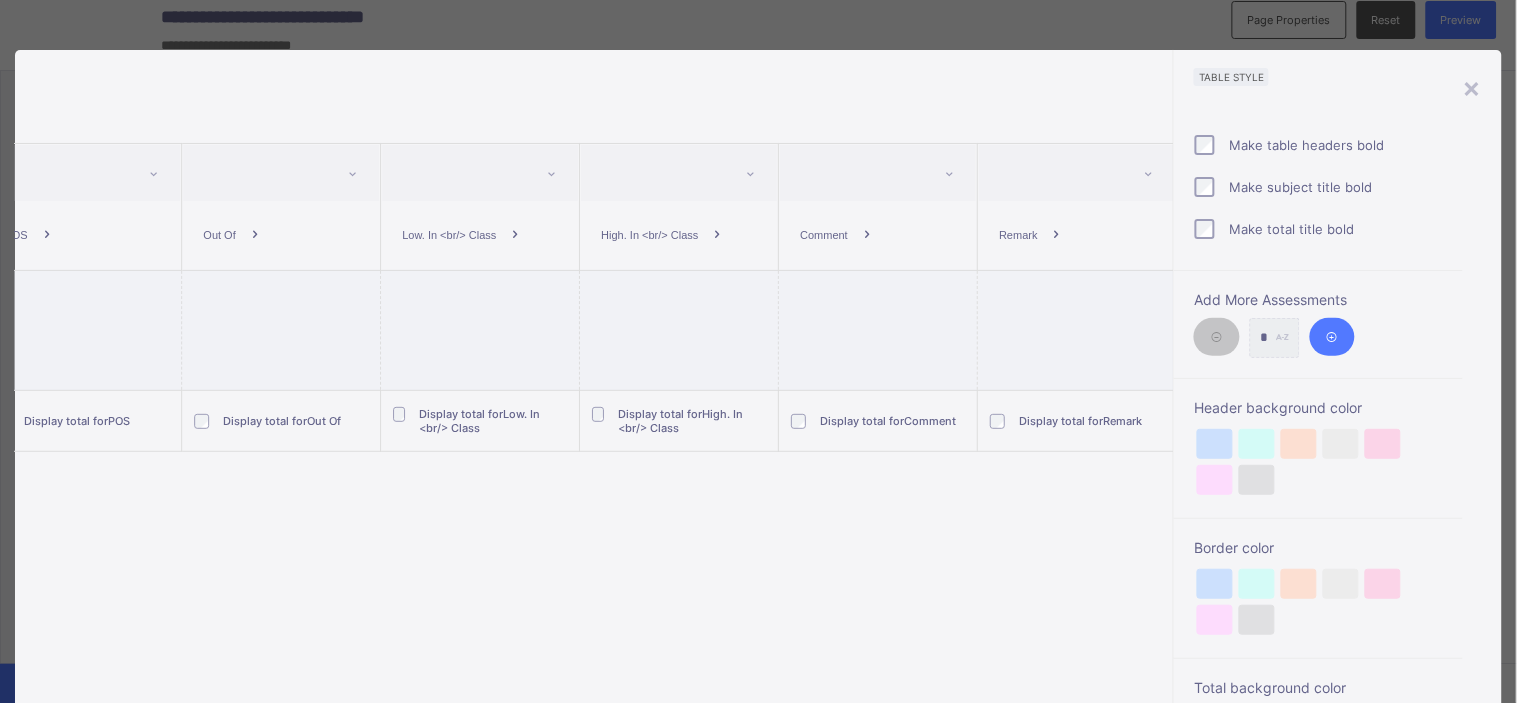 scroll, scrollTop: 0, scrollLeft: 1470, axis: horizontal 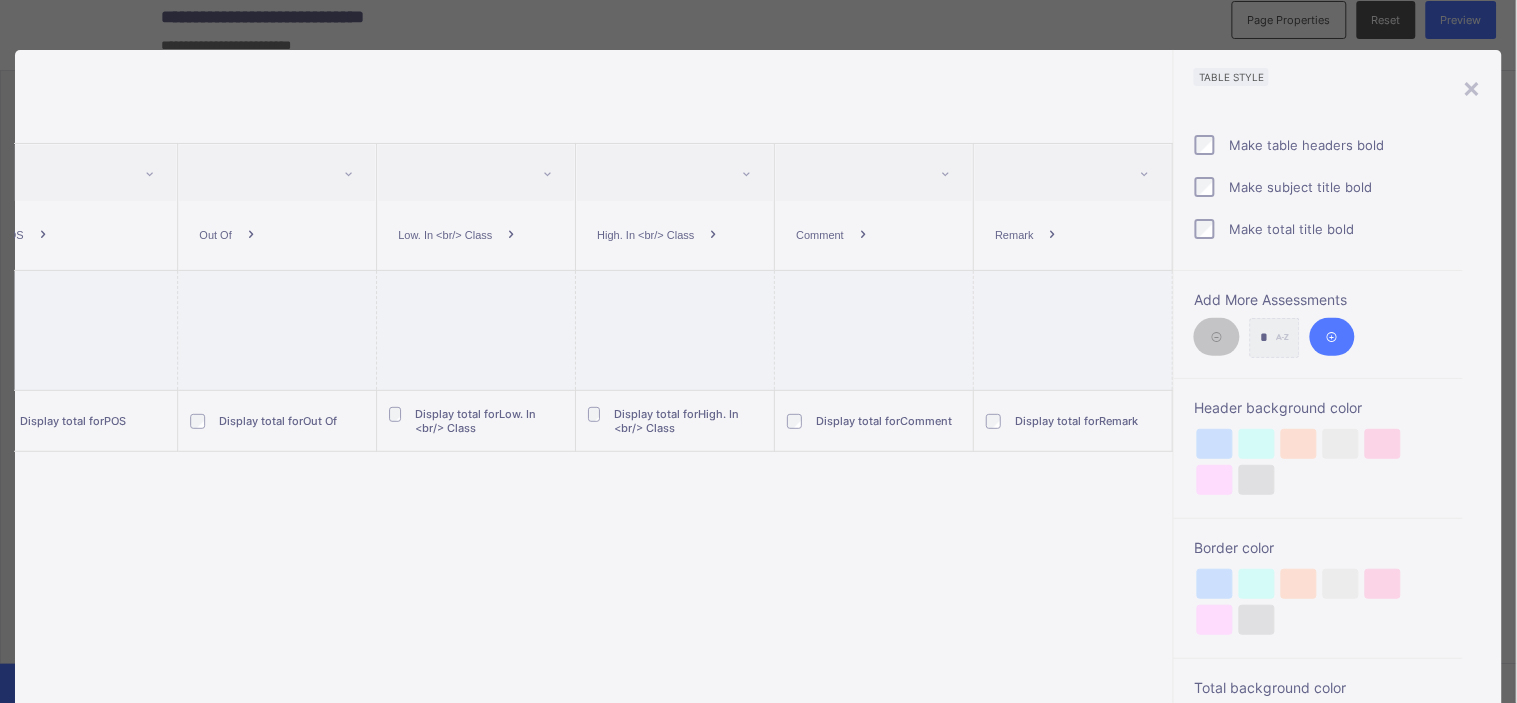 click at bounding box center (863, 235) 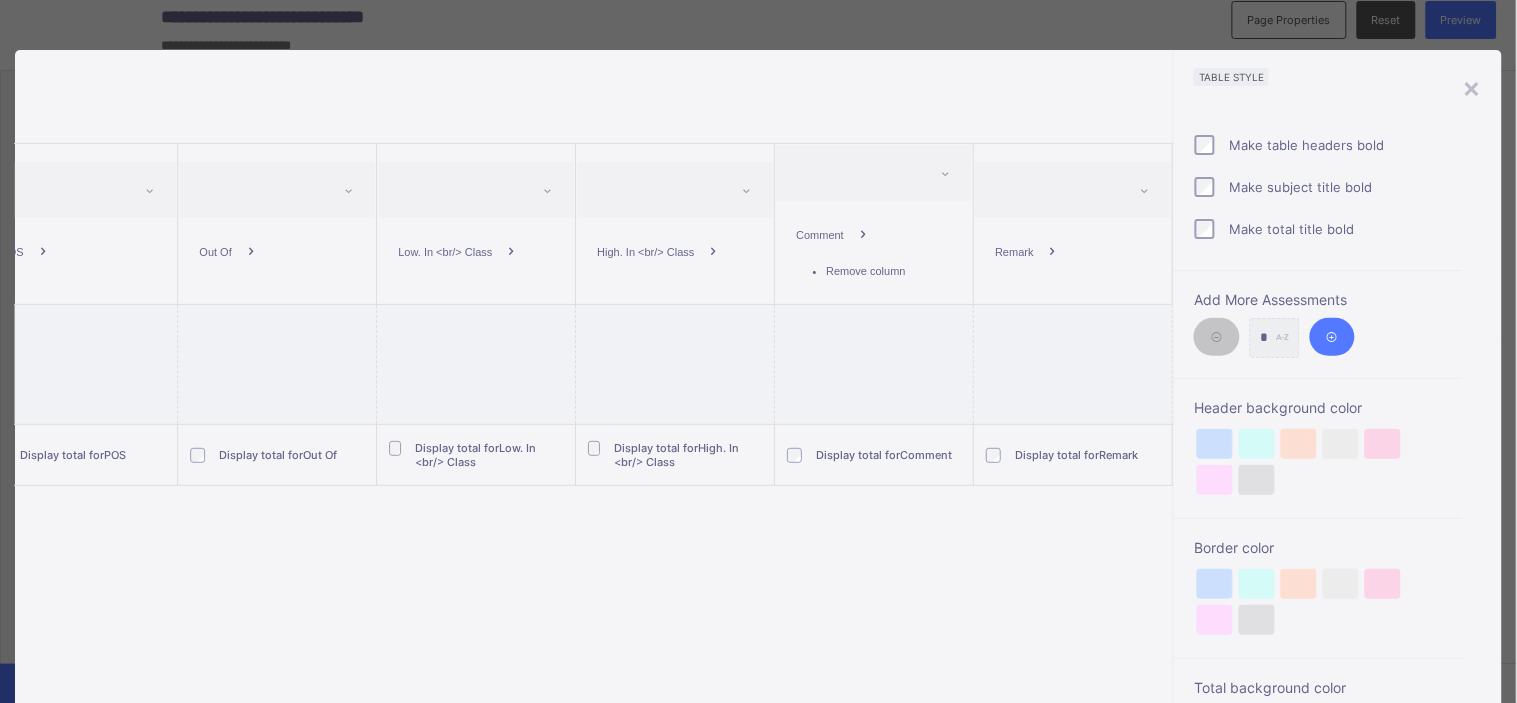 click on "Remove column" at bounding box center (894, 271) 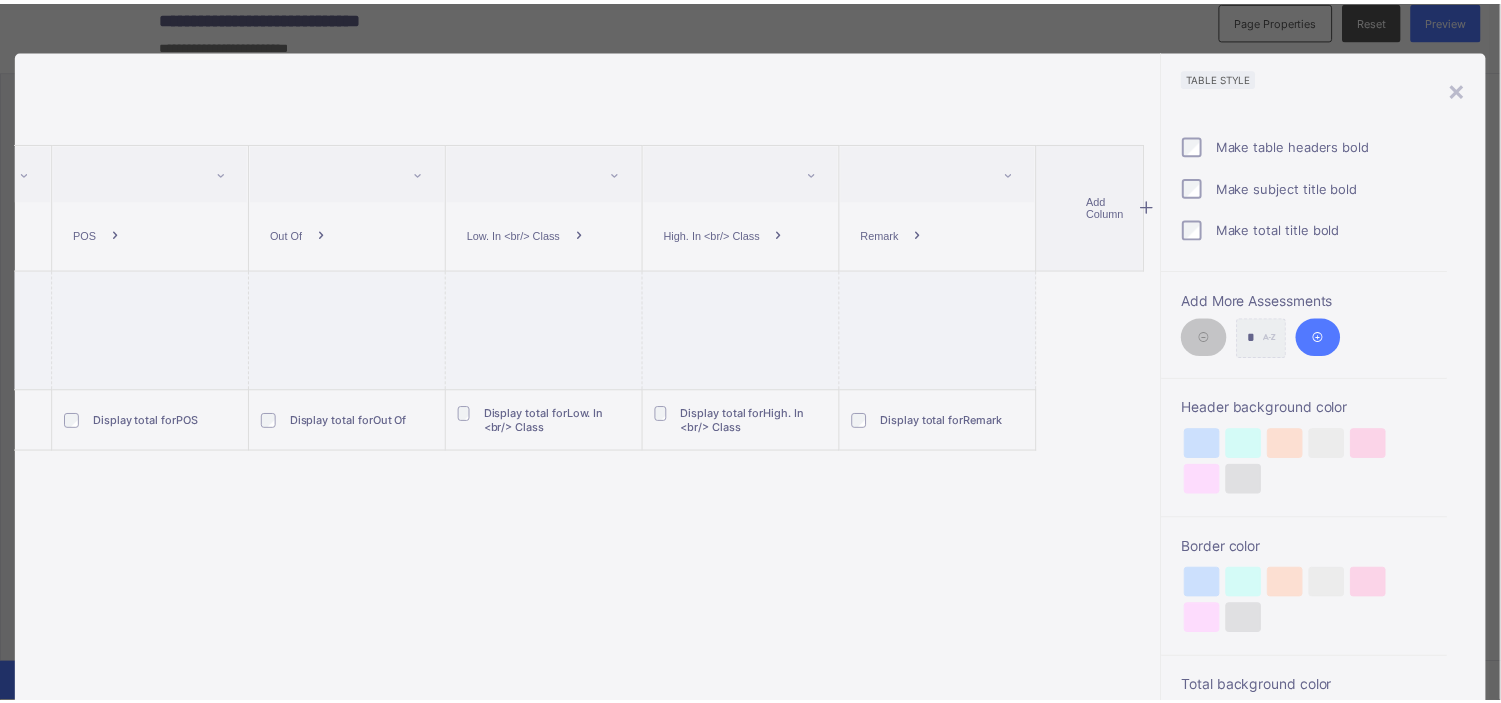 scroll, scrollTop: 465, scrollLeft: 0, axis: vertical 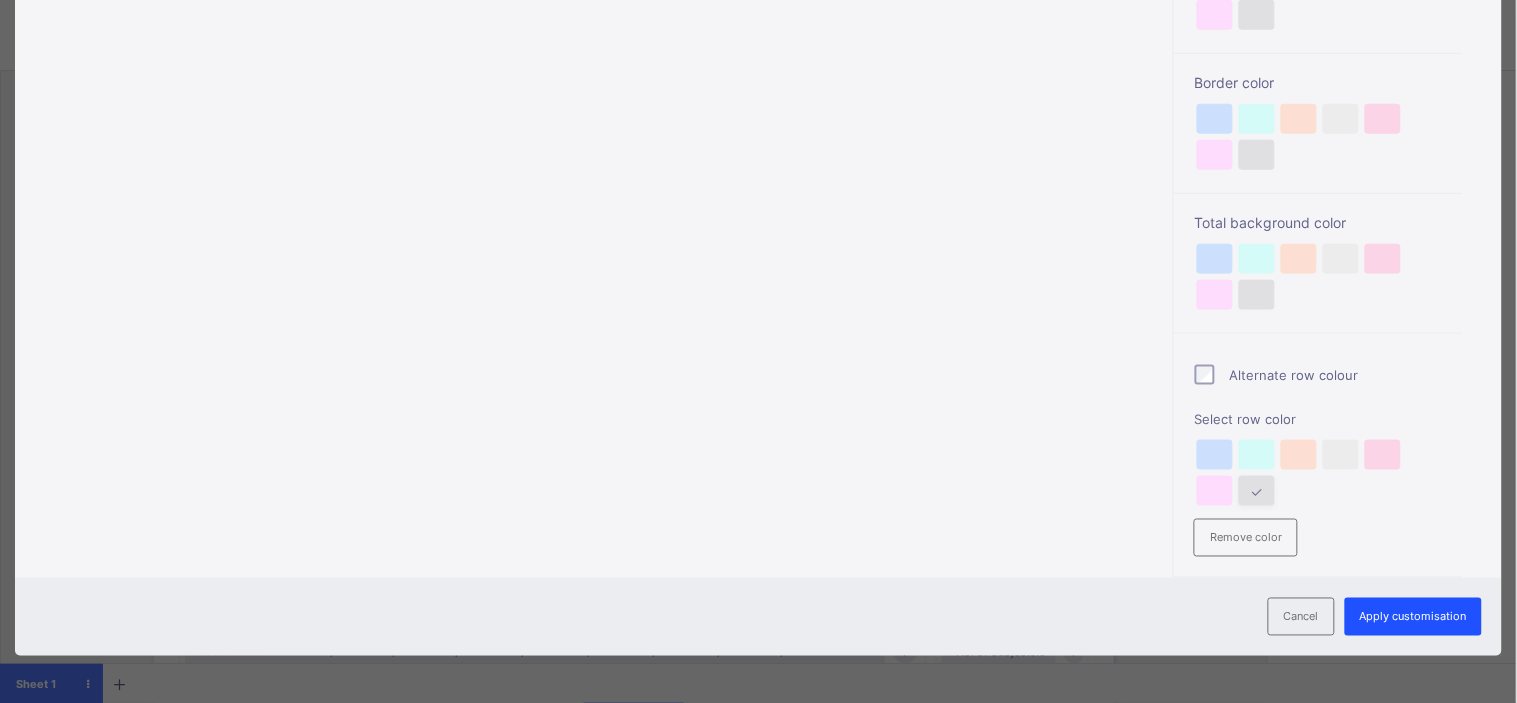 click on "Apply customisation" at bounding box center [1413, 617] 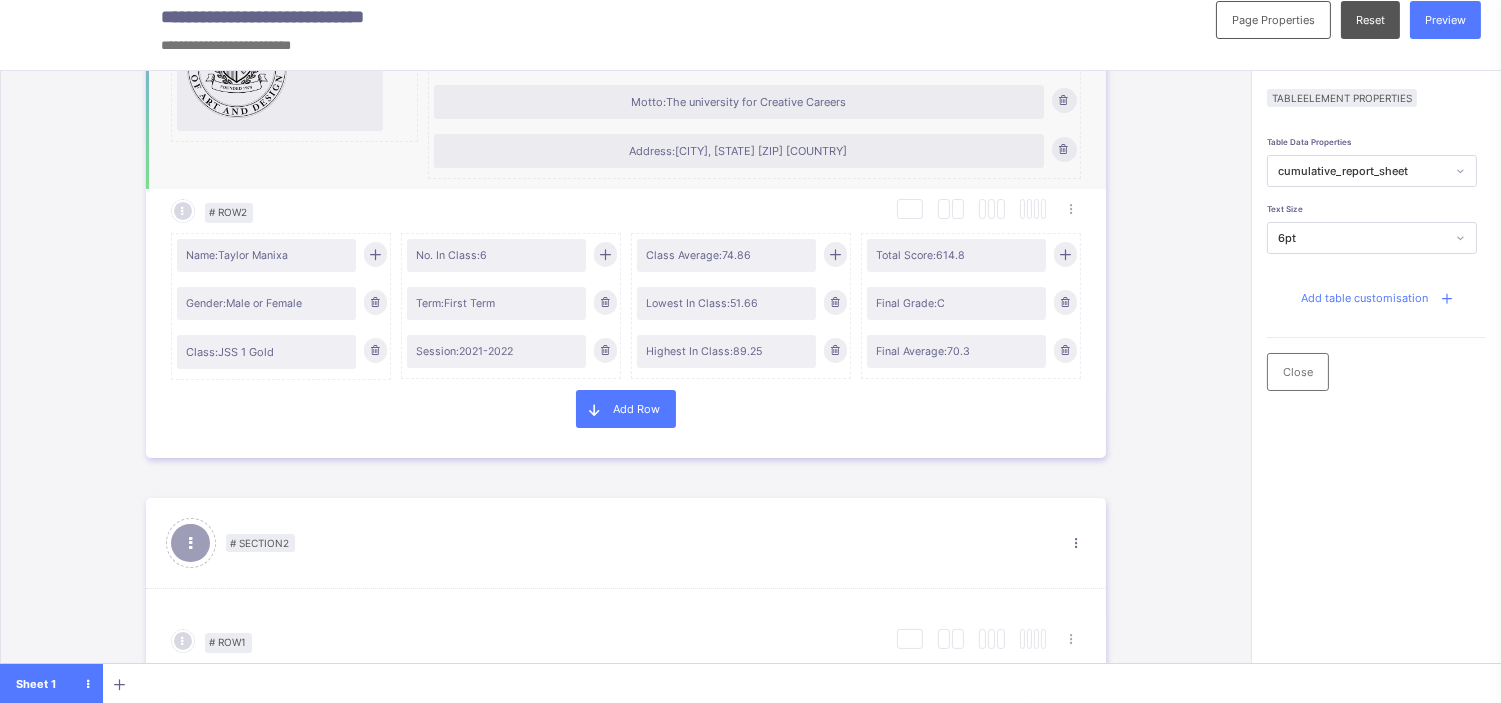 scroll, scrollTop: 316, scrollLeft: 0, axis: vertical 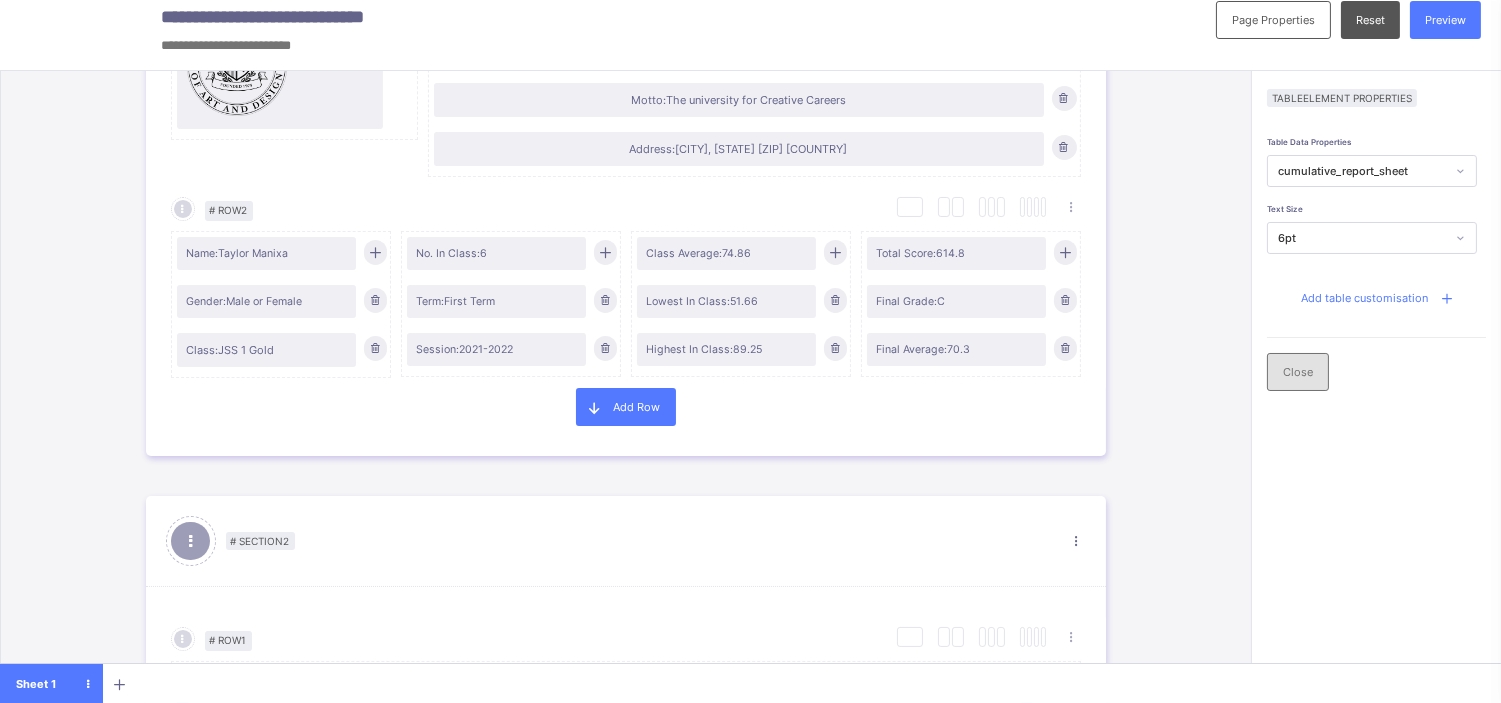 click on "Close" at bounding box center (1298, 372) 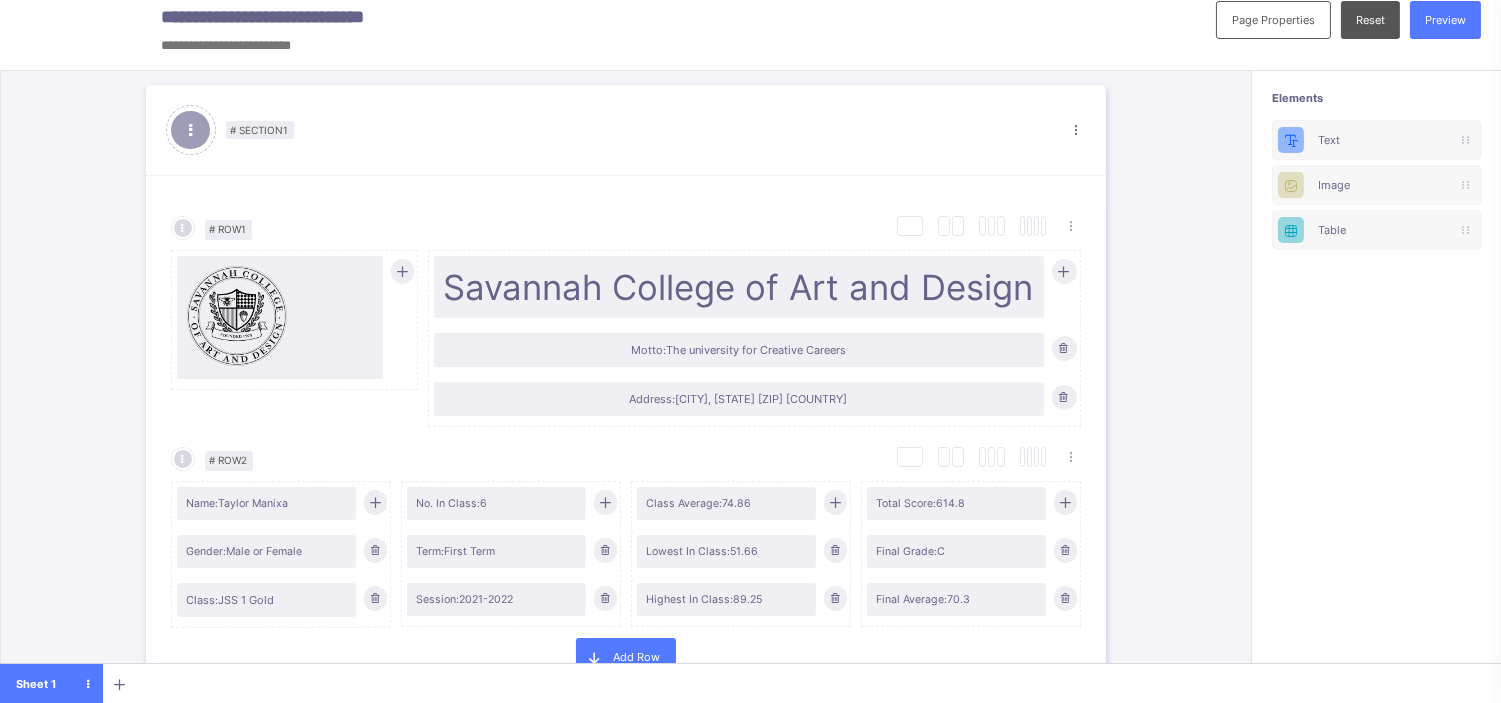 scroll, scrollTop: 0, scrollLeft: 0, axis: both 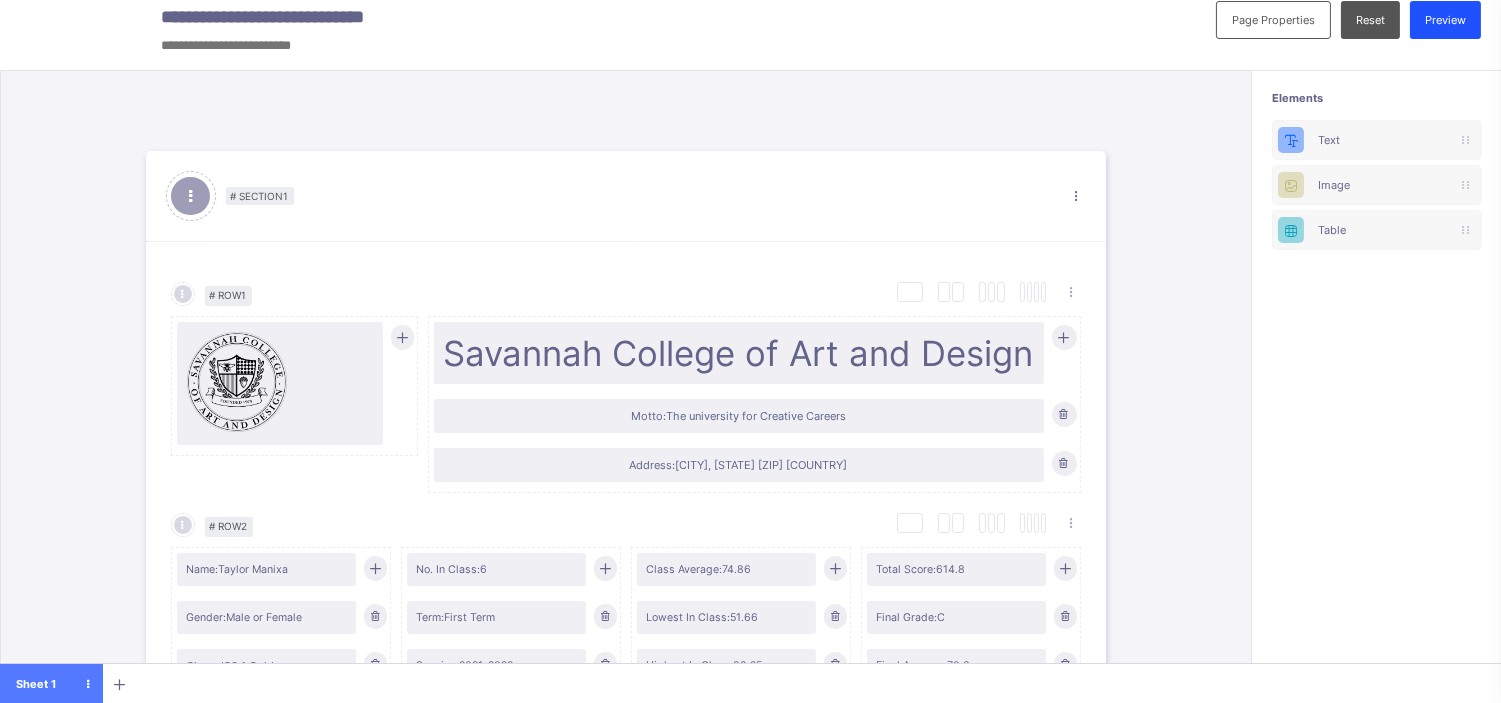 click on "Preview" at bounding box center [1445, 20] 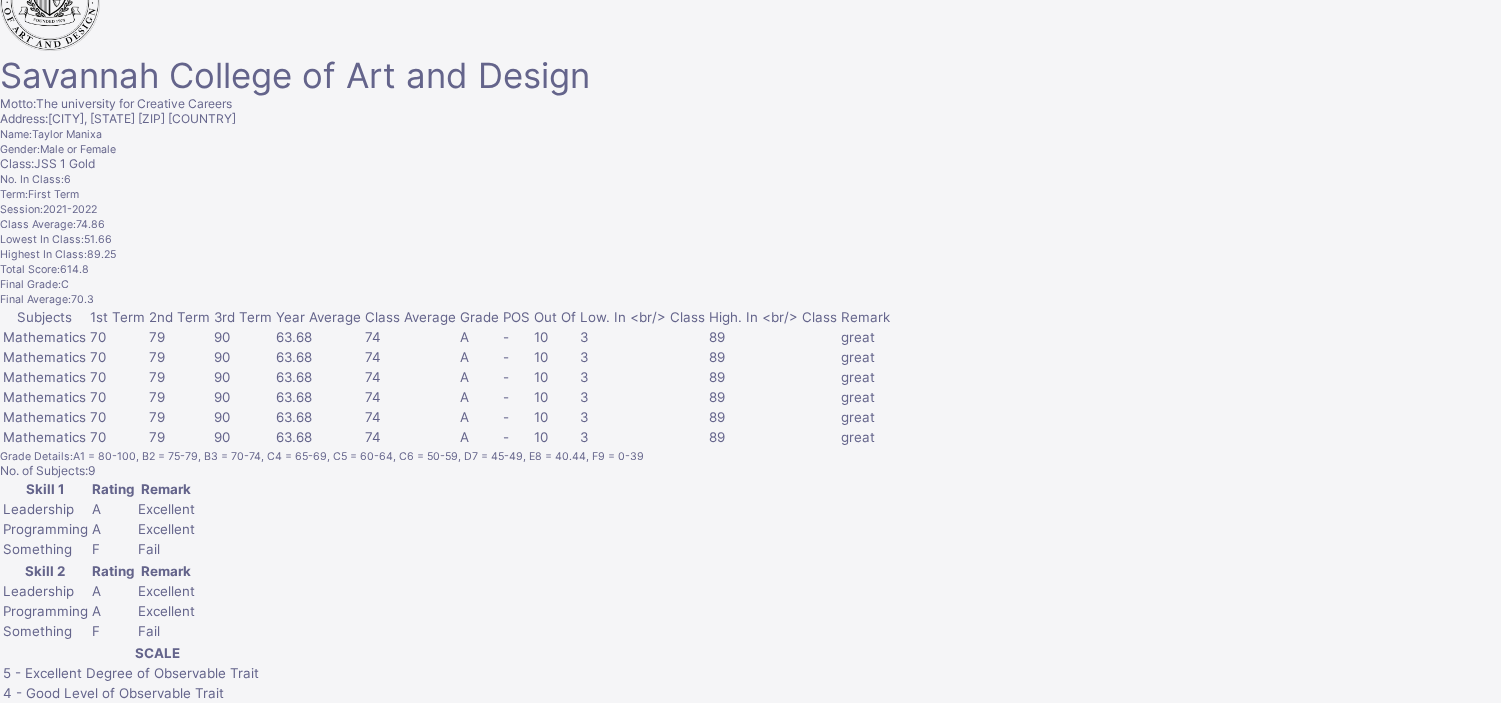 scroll, scrollTop: 0, scrollLeft: 0, axis: both 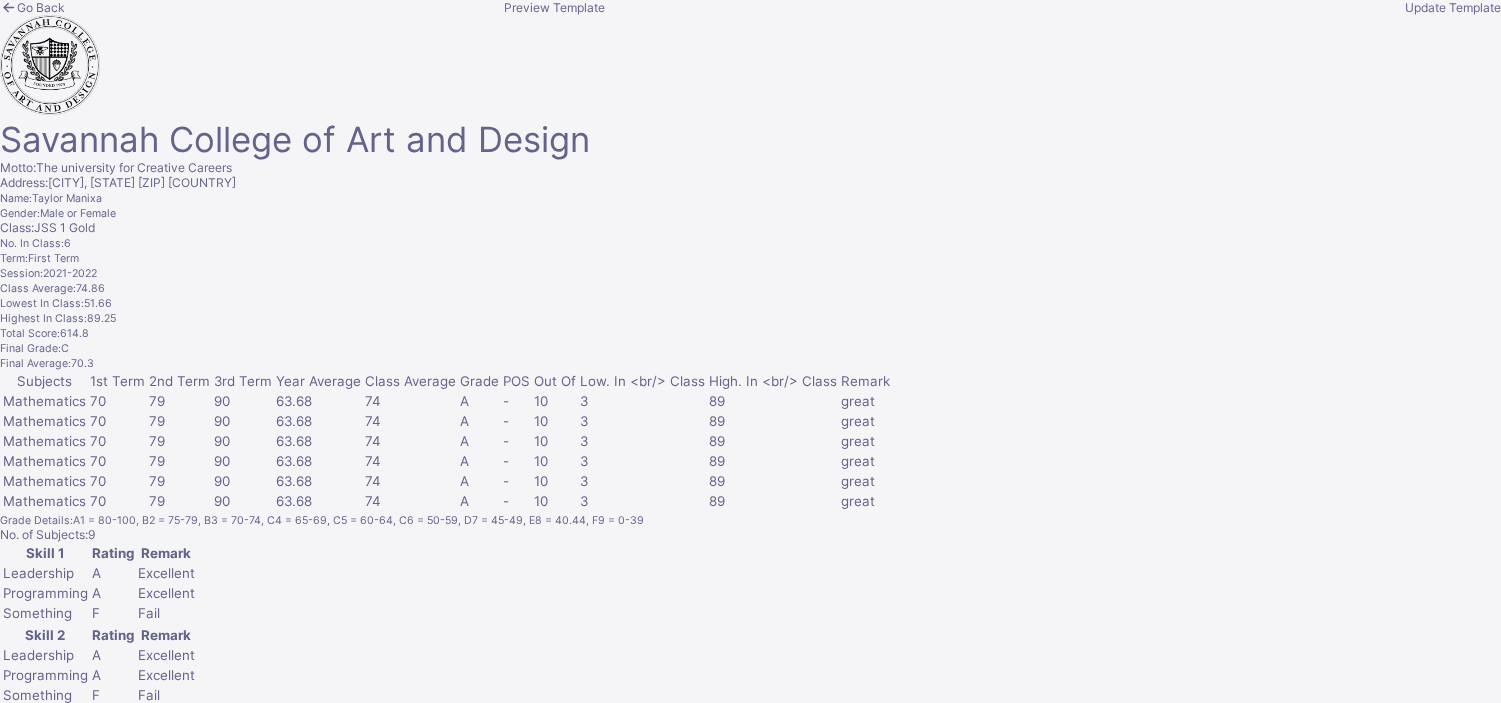 click on "Update Template" at bounding box center [1453, 7] 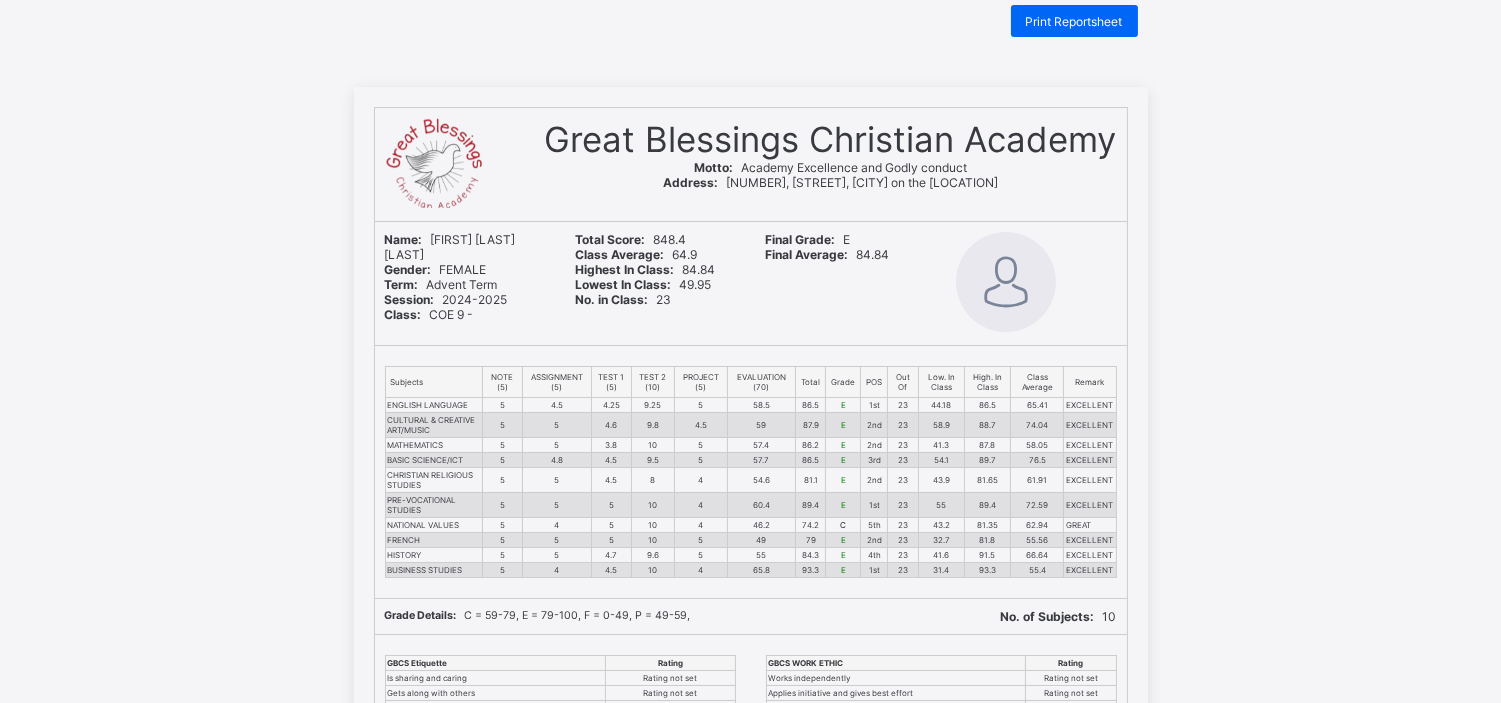 scroll, scrollTop: 46, scrollLeft: 0, axis: vertical 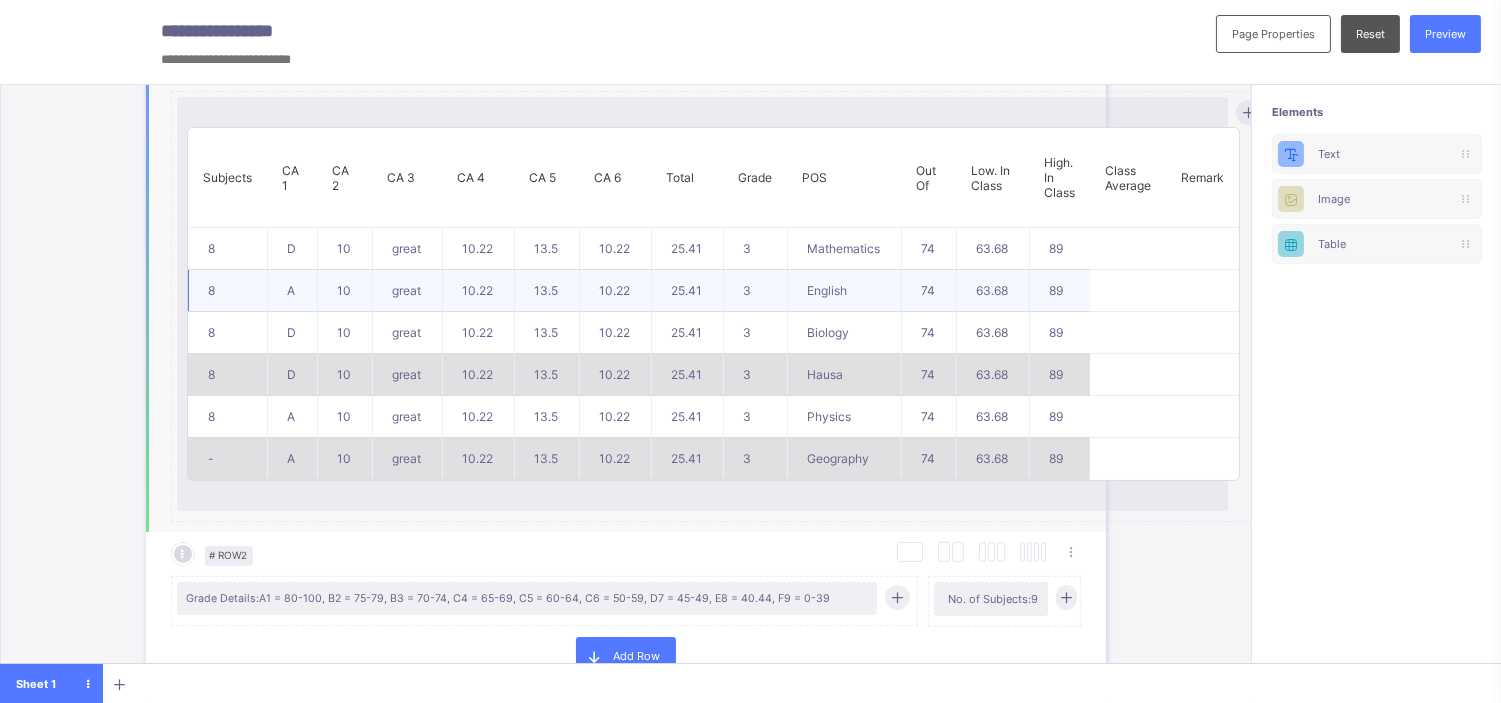 click on "10.22" at bounding box center [615, 291] 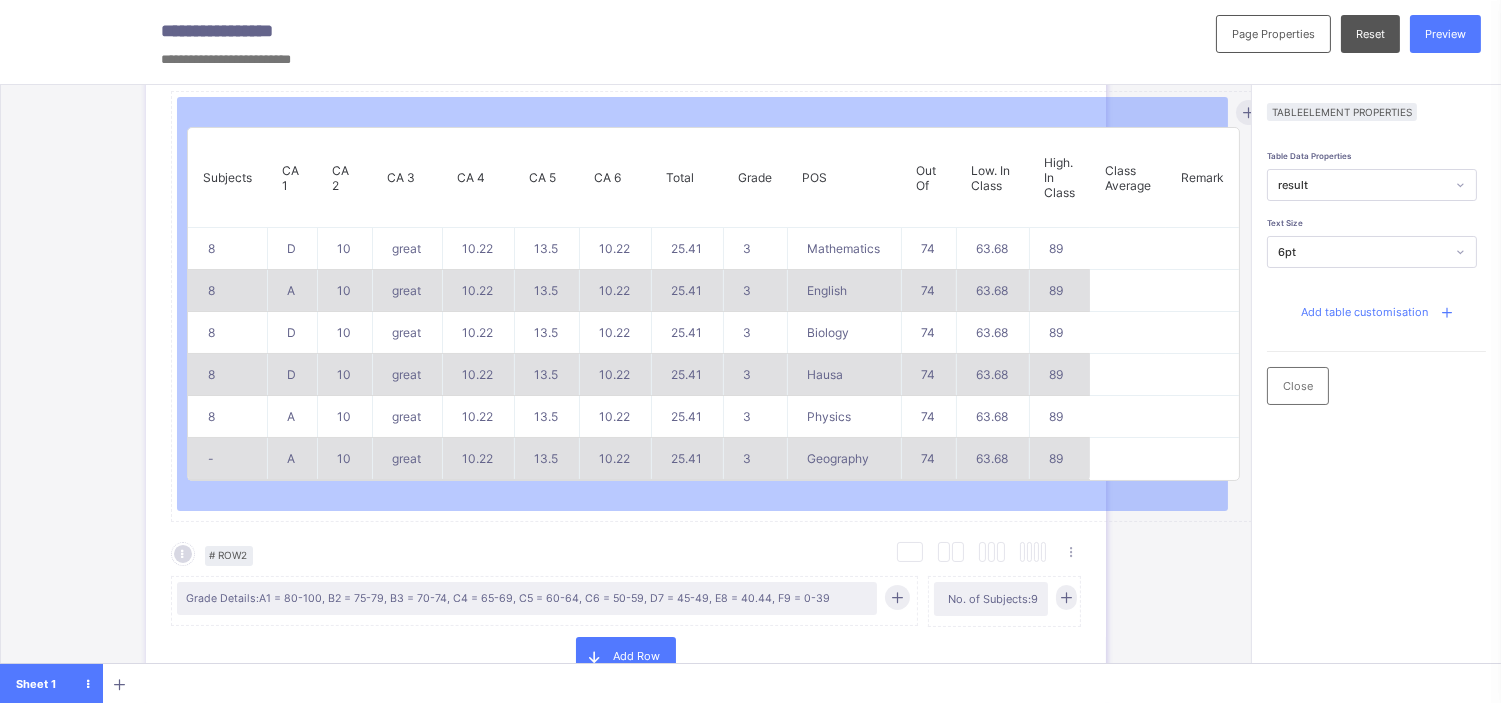 click on "Add table customisation" at bounding box center [1365, 312] 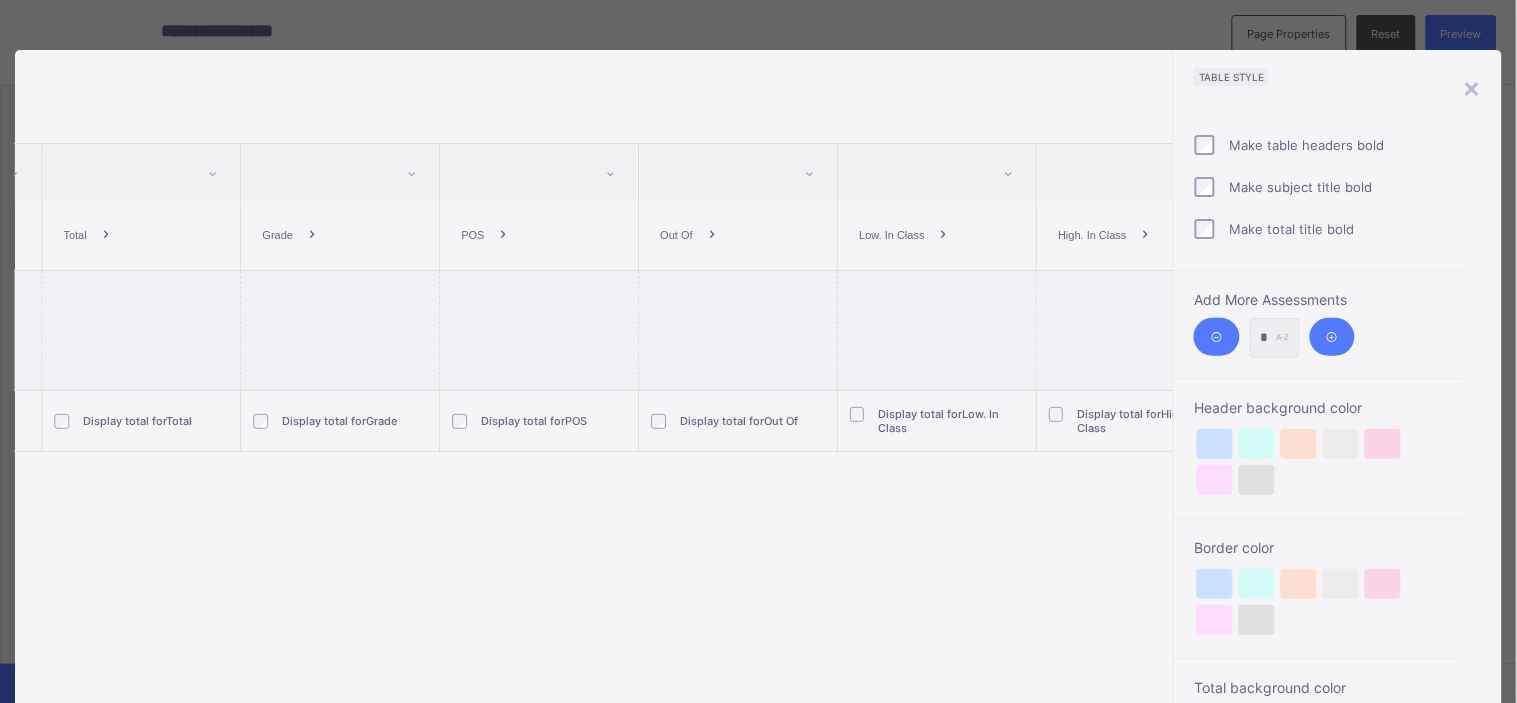 scroll, scrollTop: 0, scrollLeft: 1994, axis: horizontal 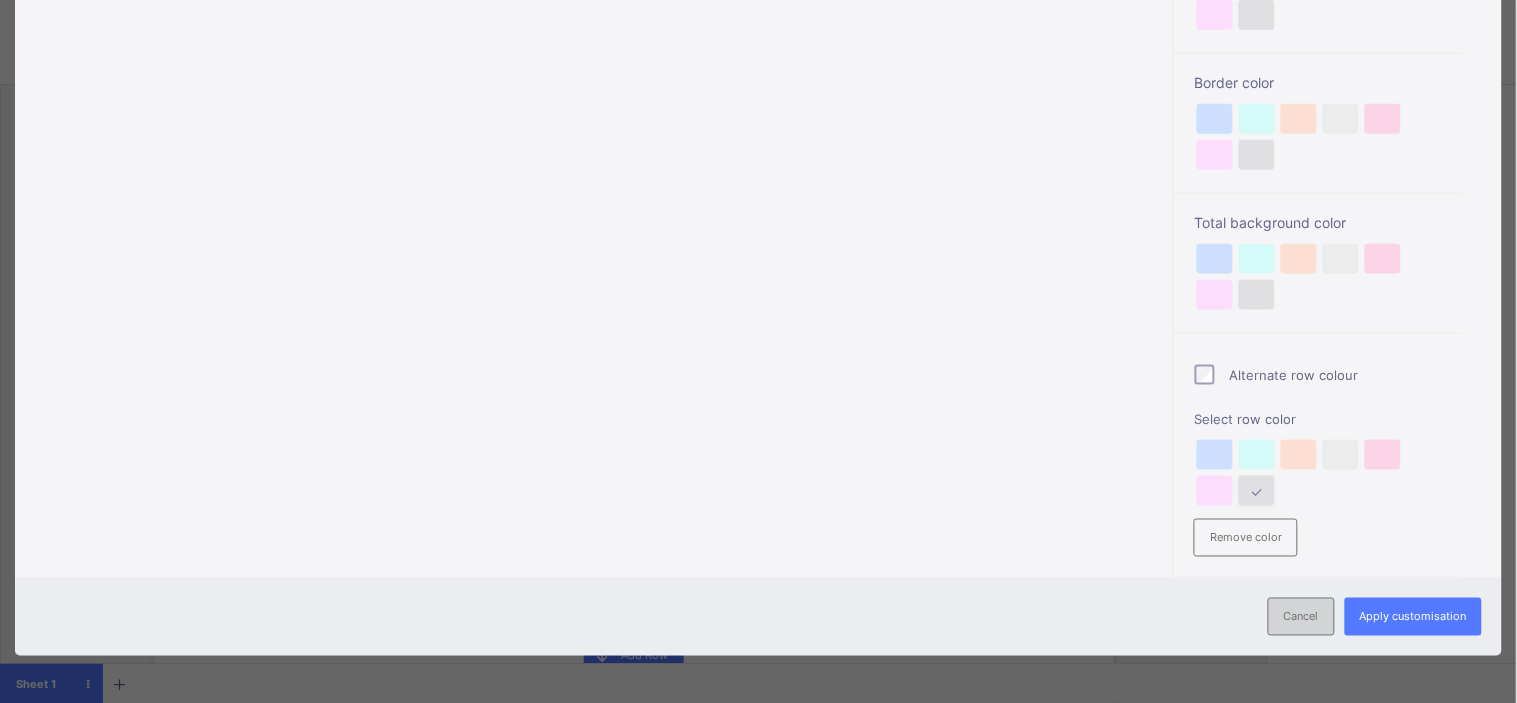 click on "Cancel" at bounding box center [1301, 617] 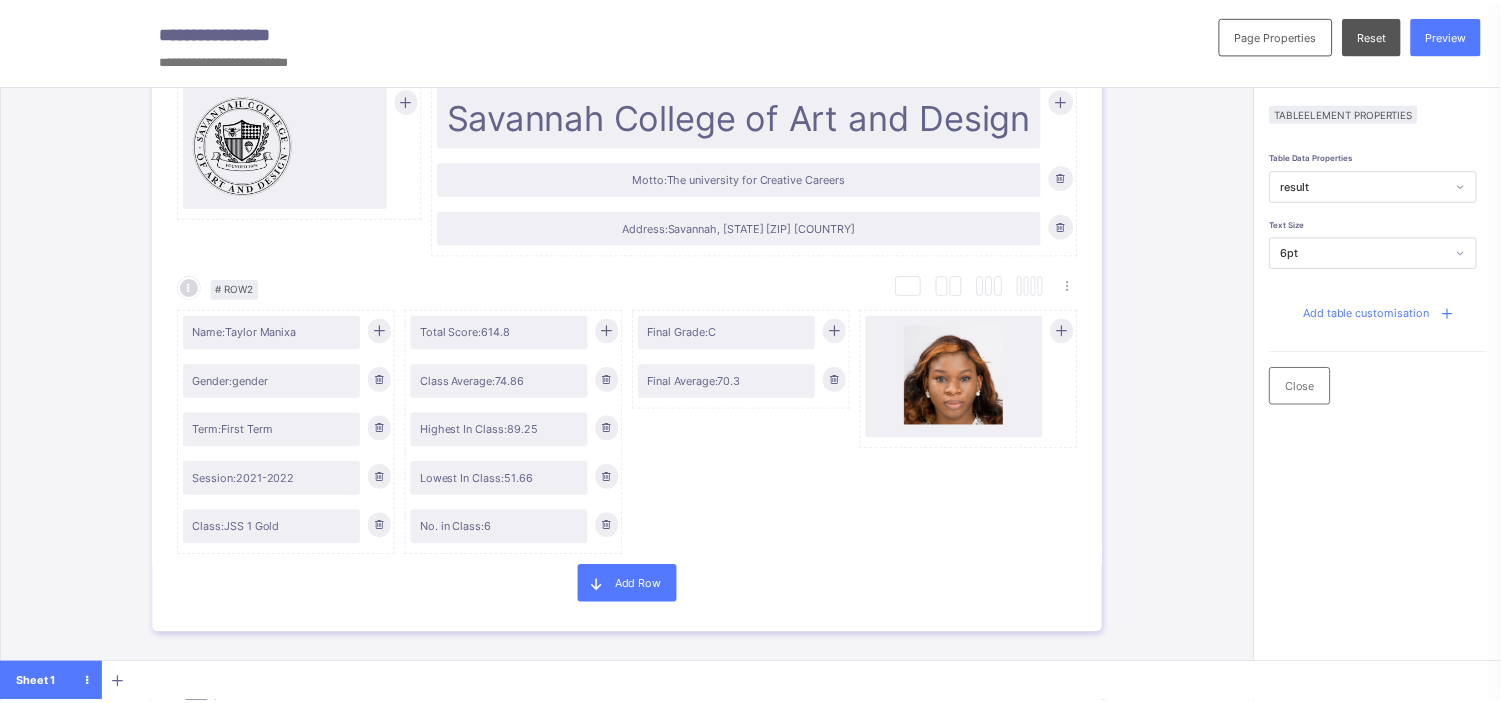 scroll, scrollTop: 232, scrollLeft: 0, axis: vertical 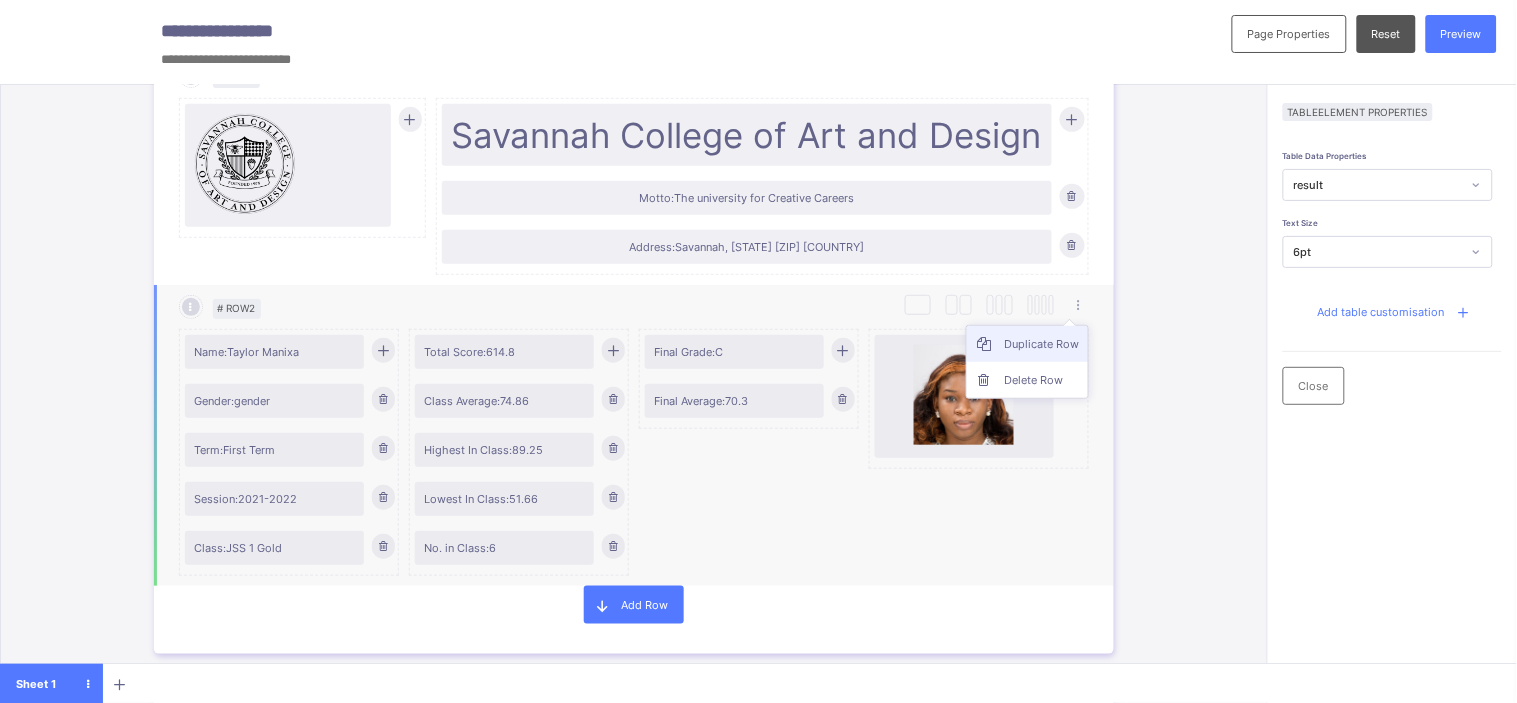 click on "Duplicate Row" at bounding box center [1042, 344] 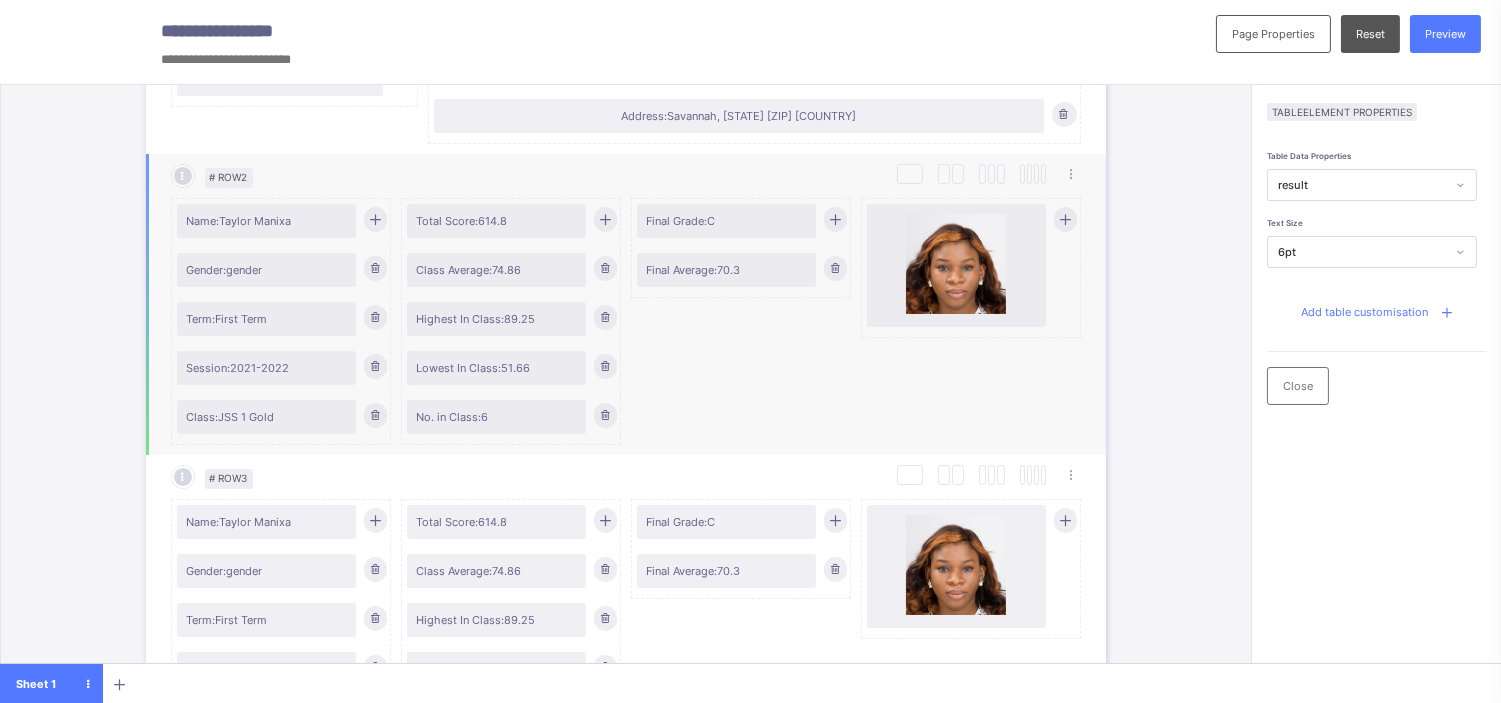 scroll, scrollTop: 364, scrollLeft: 0, axis: vertical 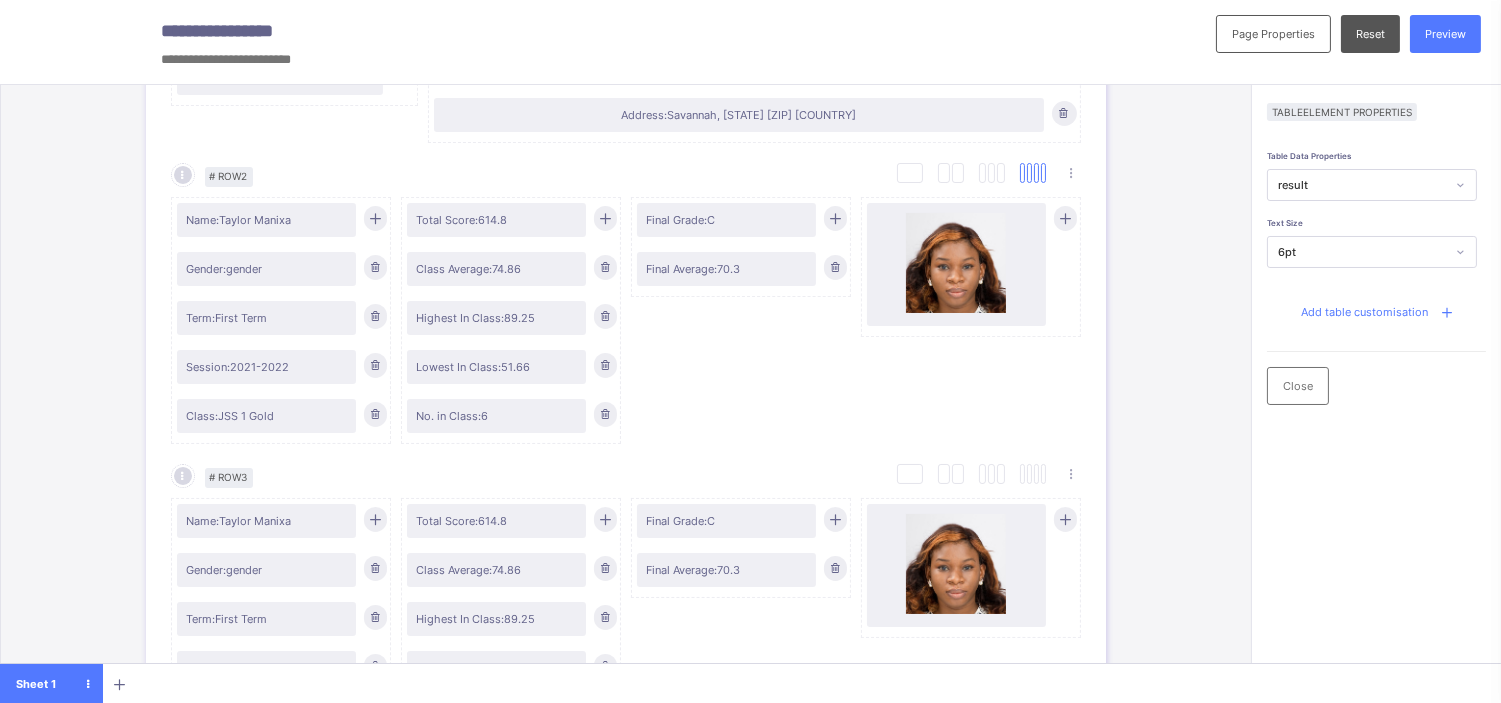 click at bounding box center [1036, 173] 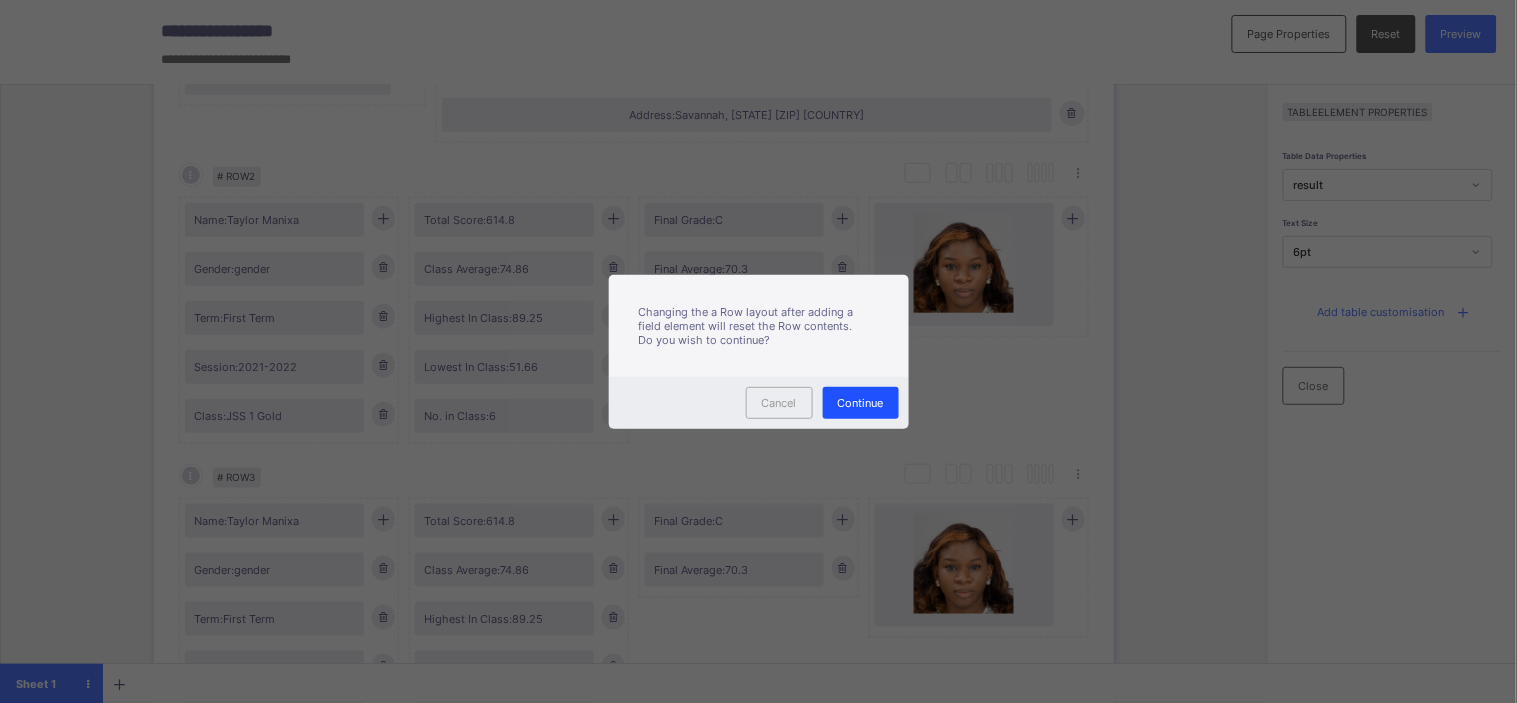 click on "Continue" at bounding box center [861, 403] 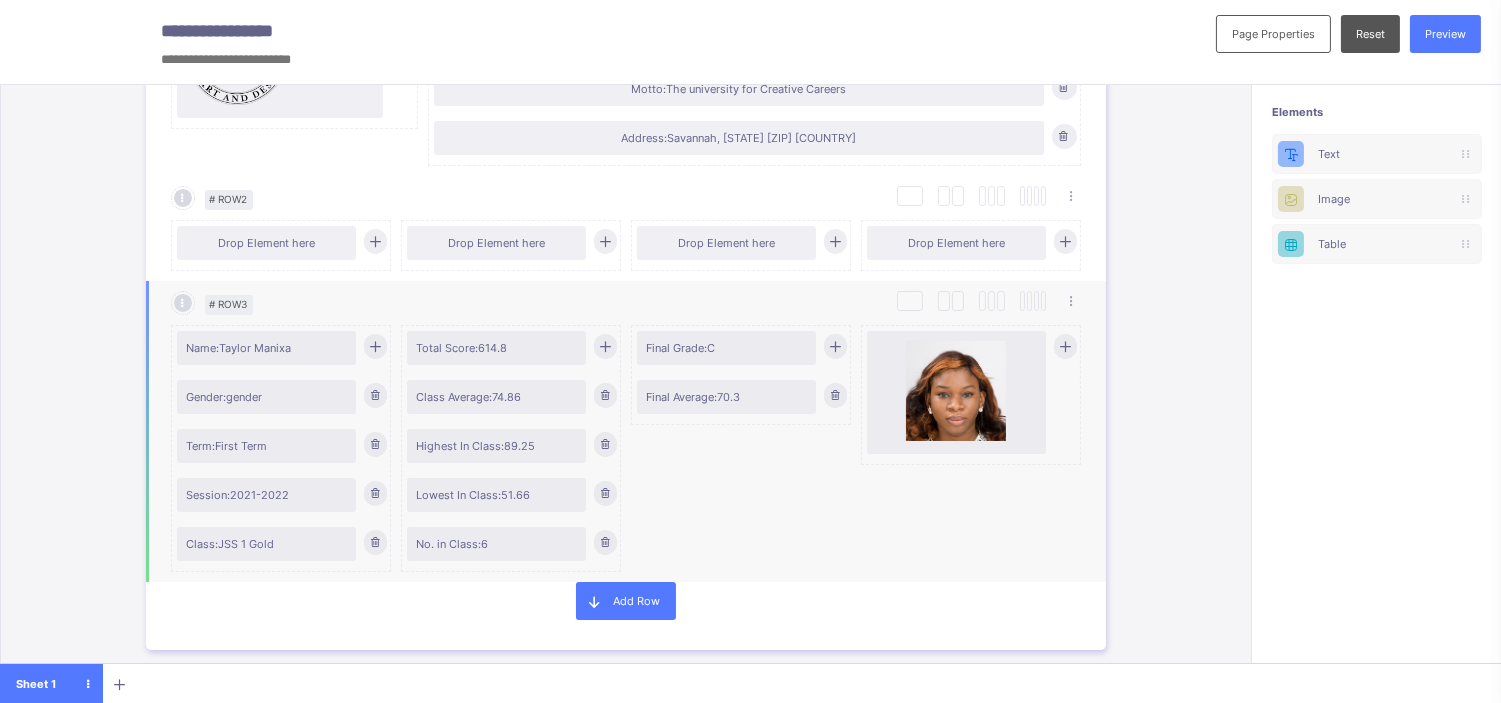 scroll, scrollTop: 341, scrollLeft: 0, axis: vertical 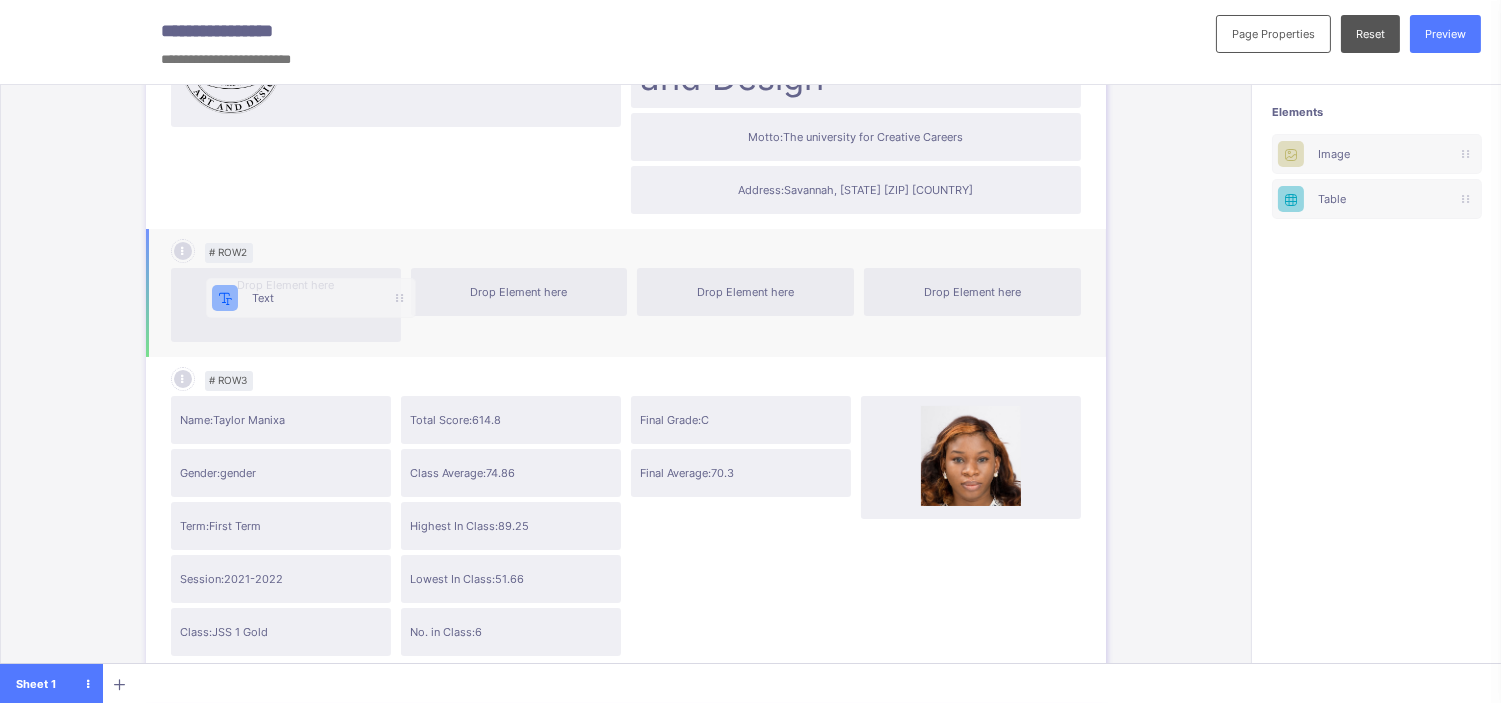 drag, startPoint x: 1368, startPoint y: 146, endPoint x: 234, endPoint y: 297, distance: 1144.0092 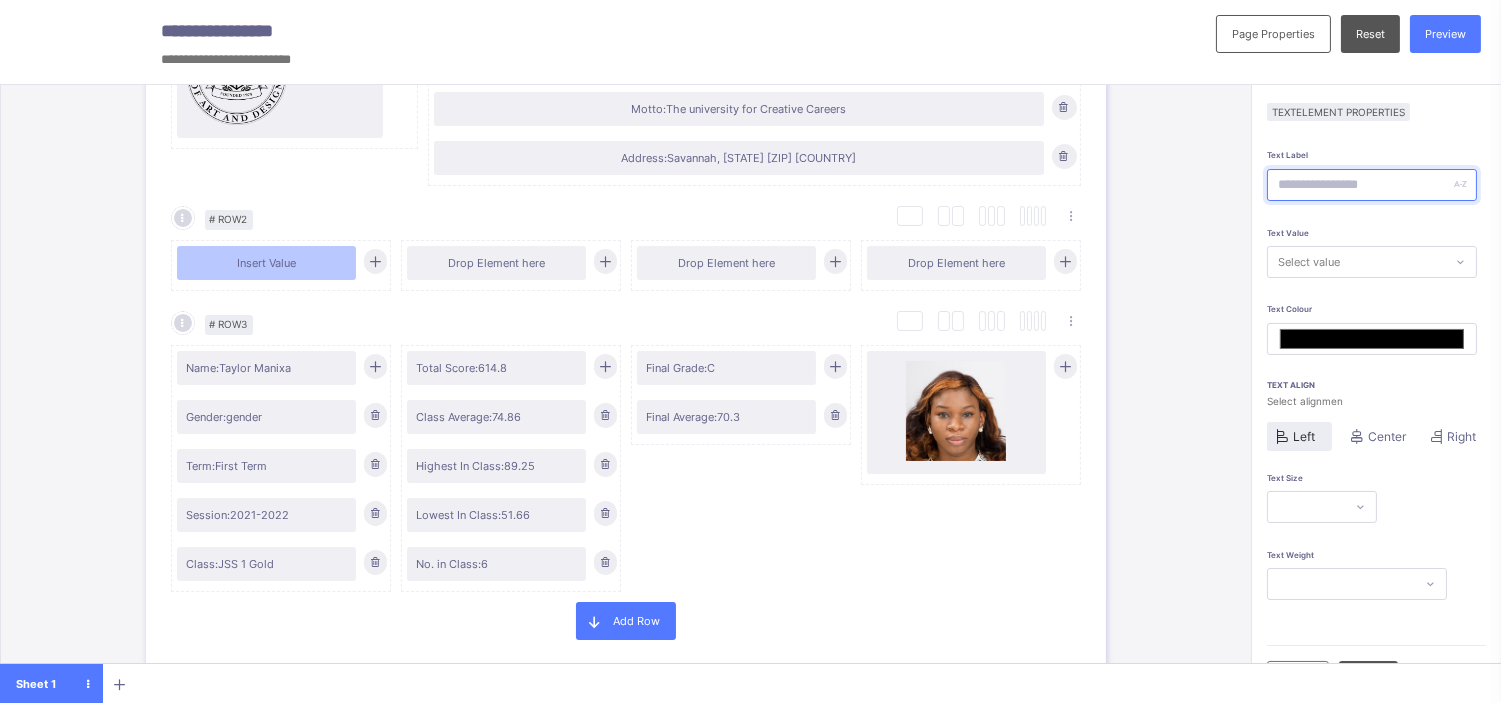 click at bounding box center [1372, 185] 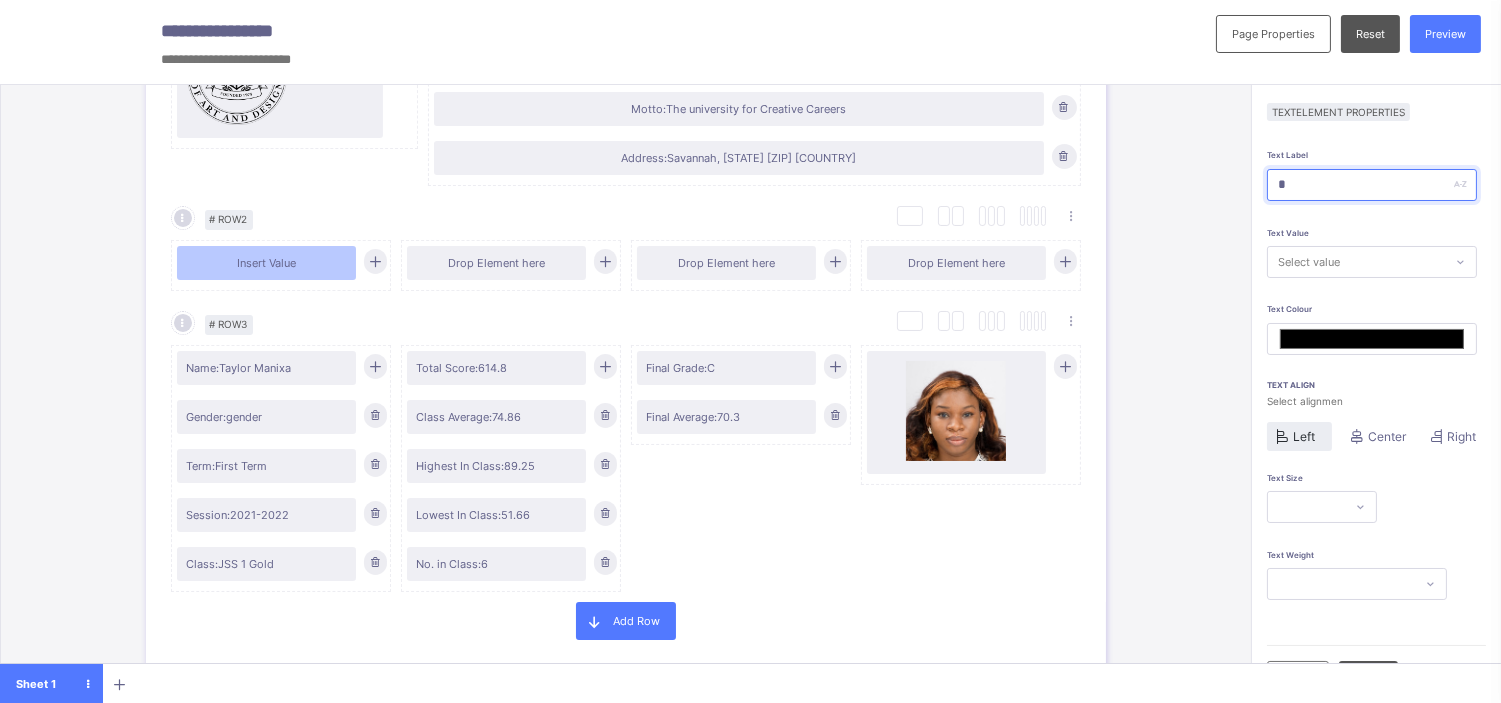 type on "*******" 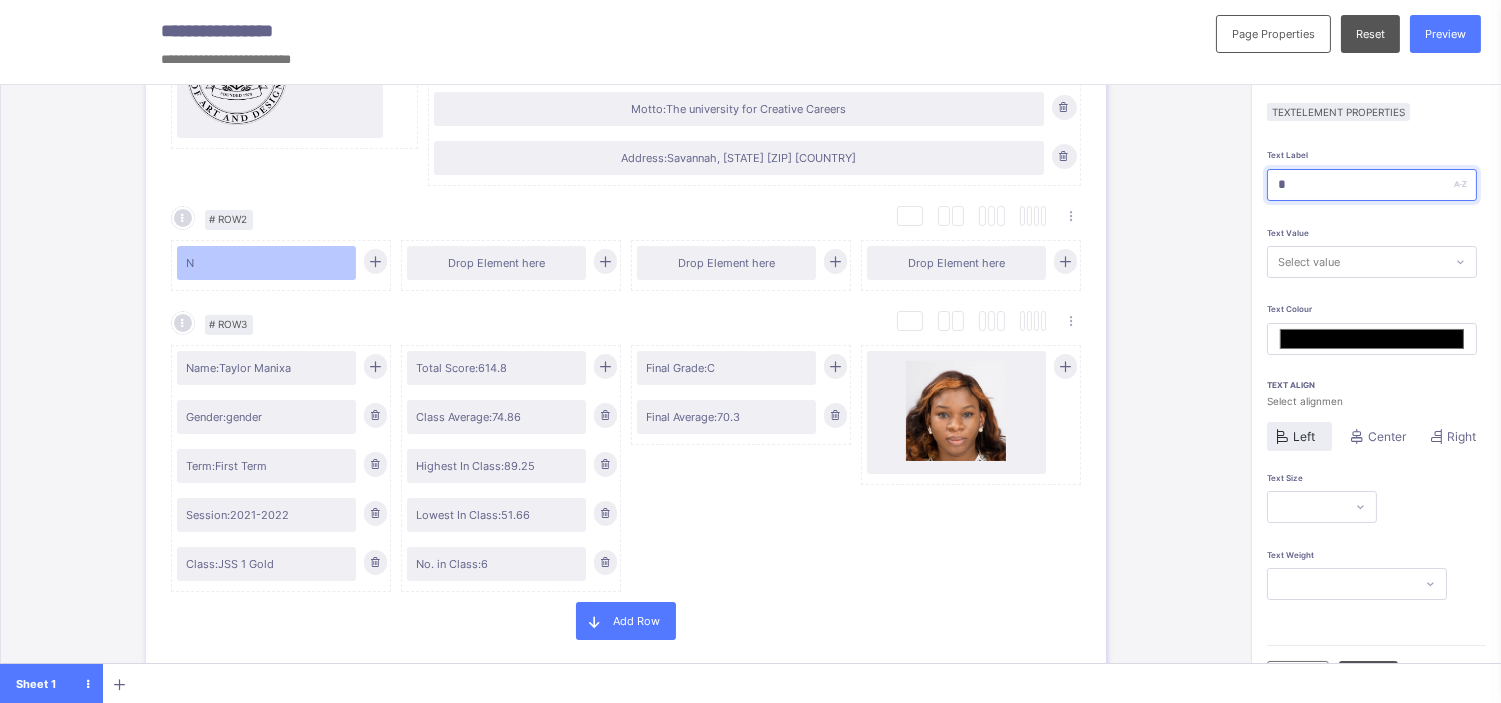 type on "**" 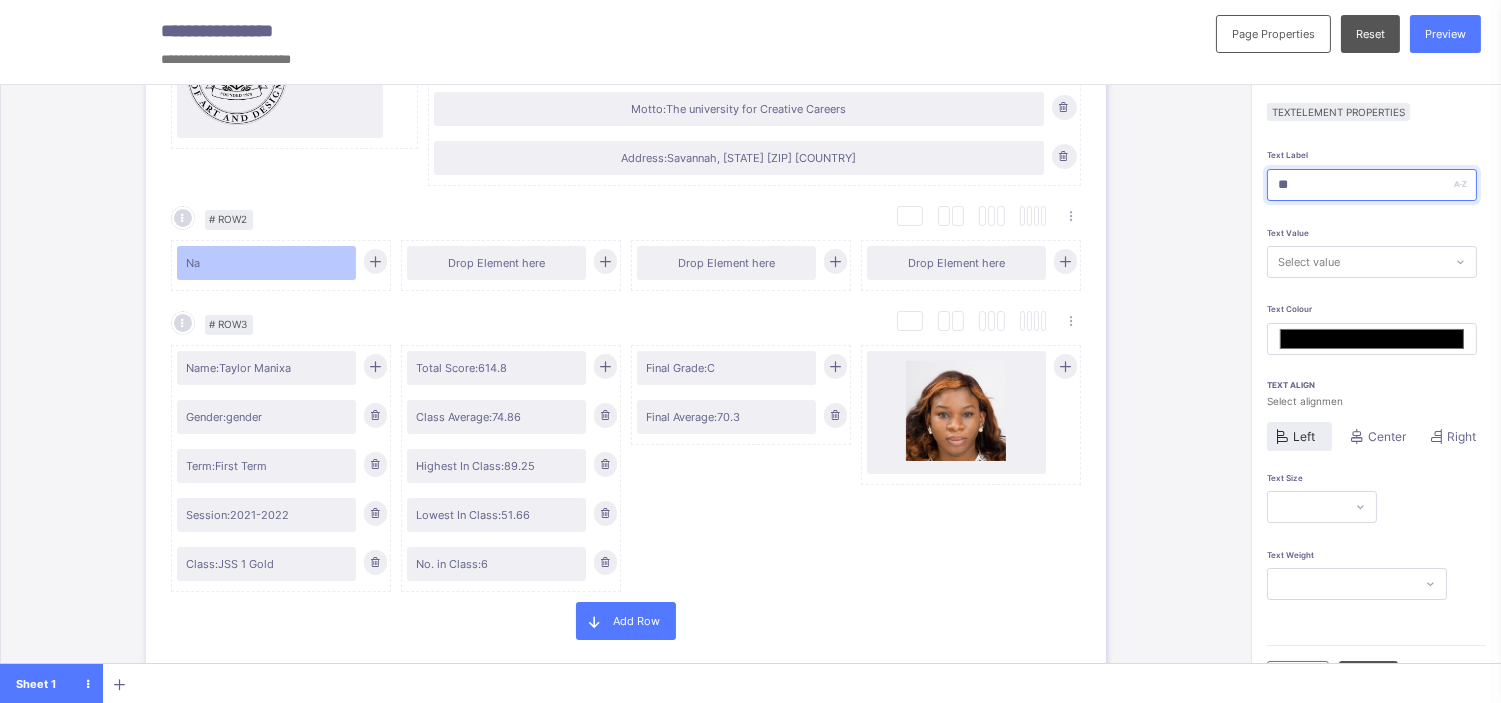 type on "***" 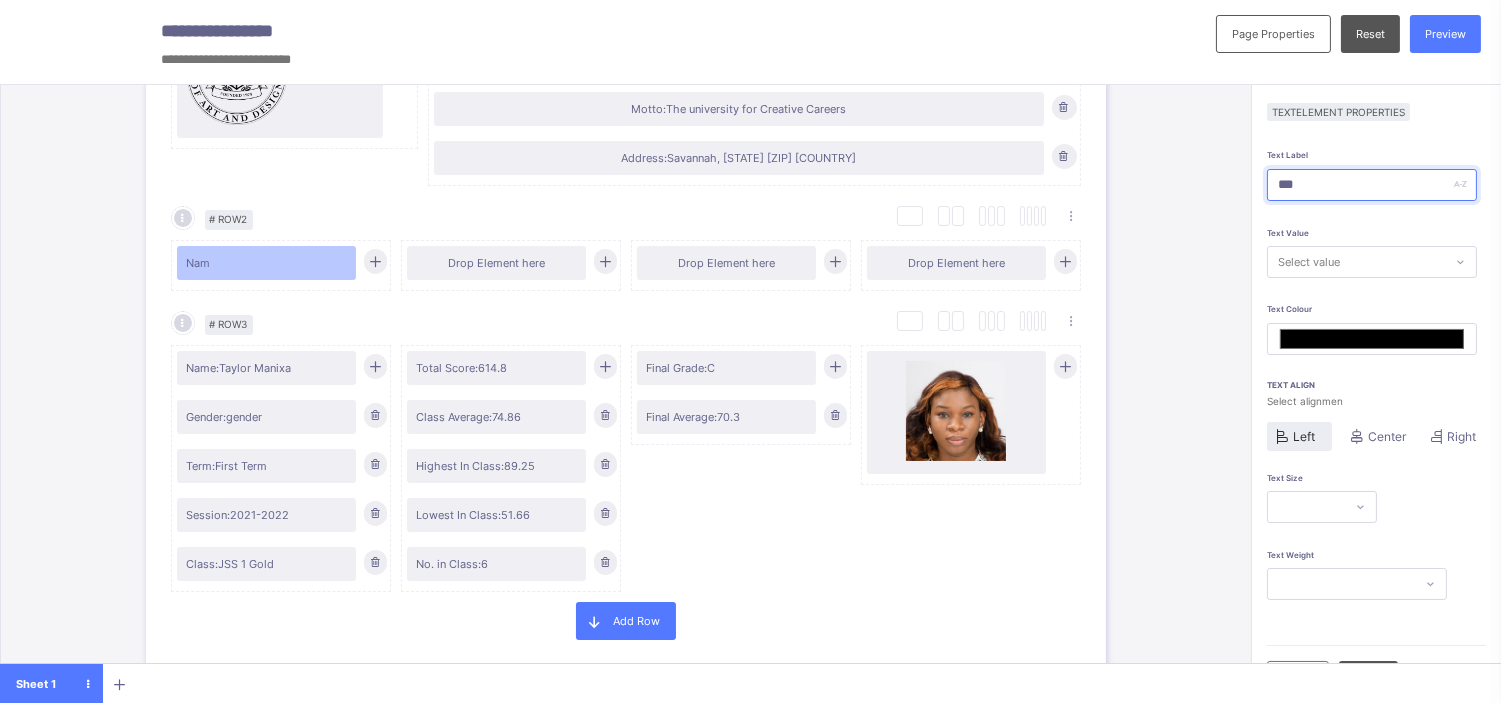 type on "****" 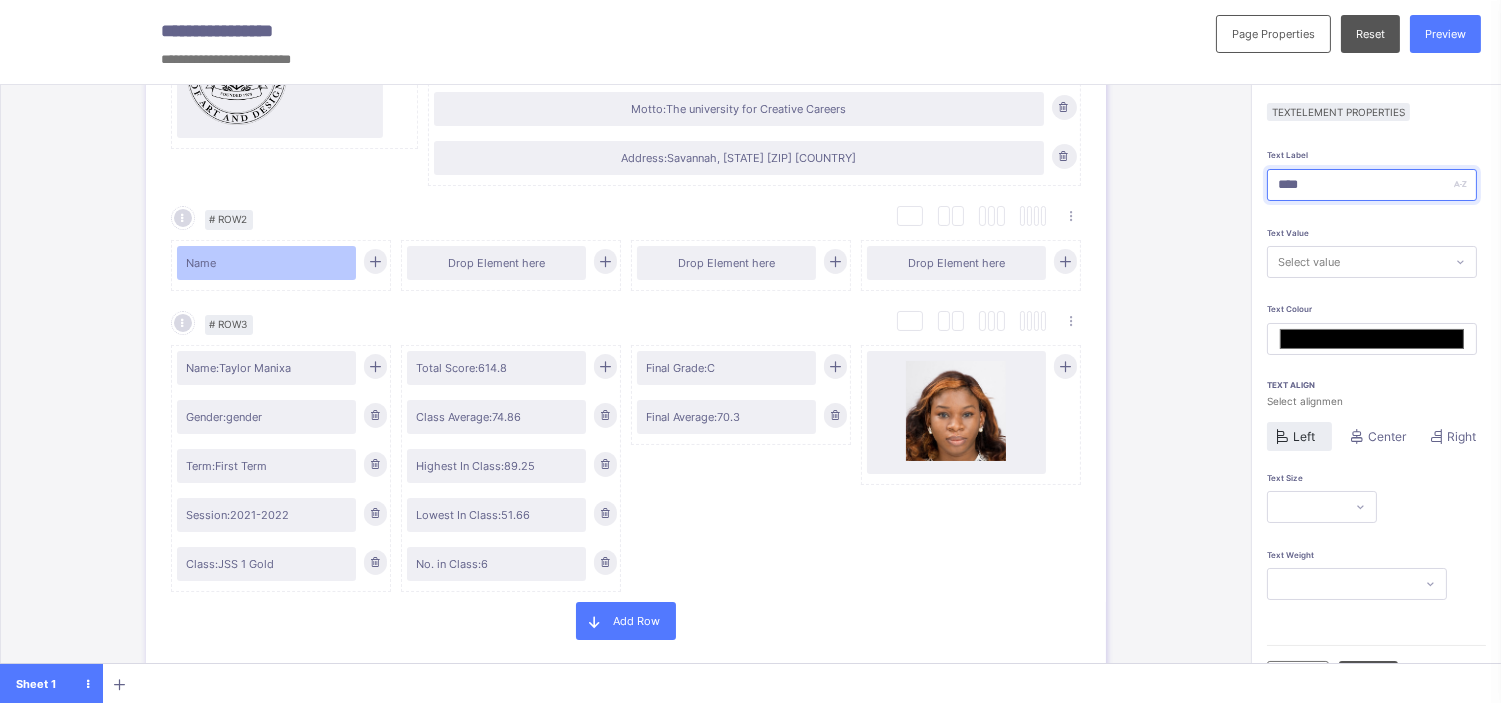 type on "*****" 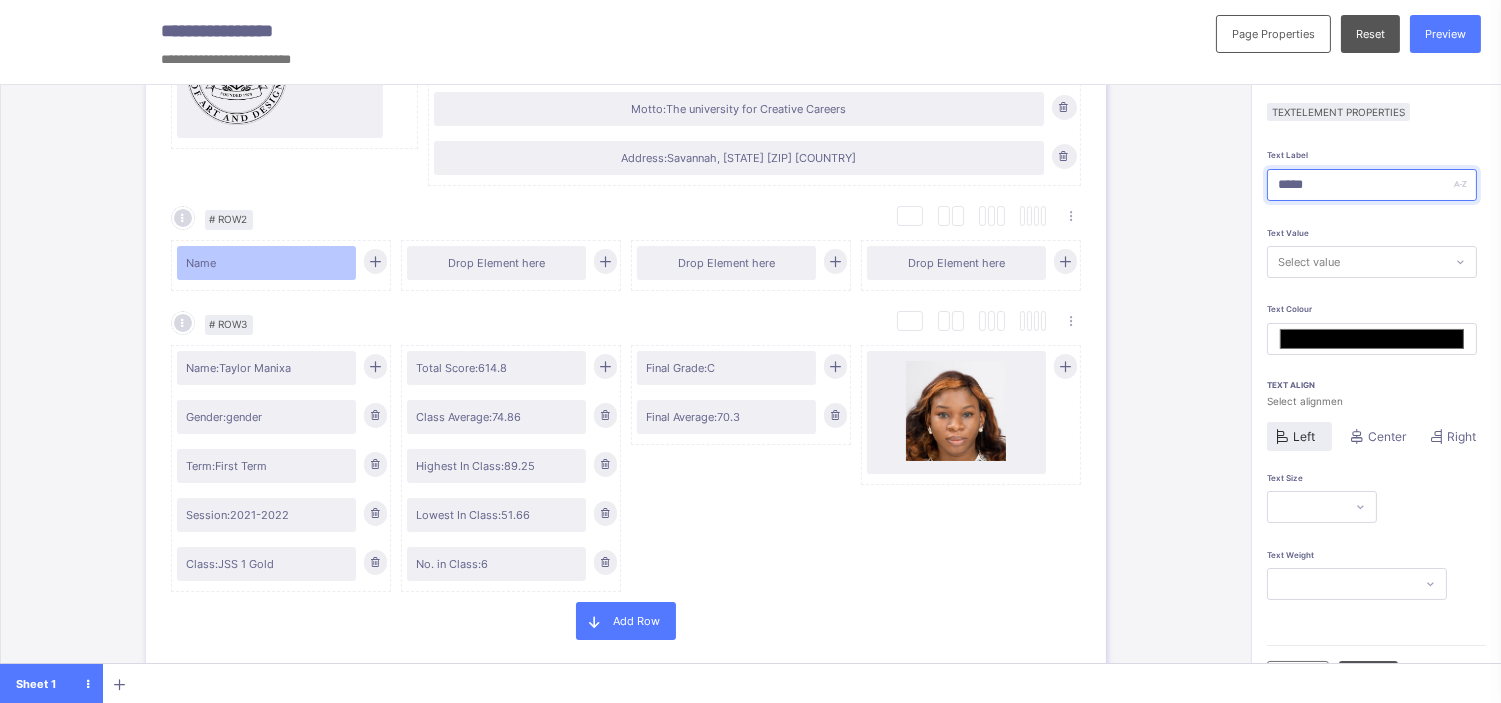 type on "*******" 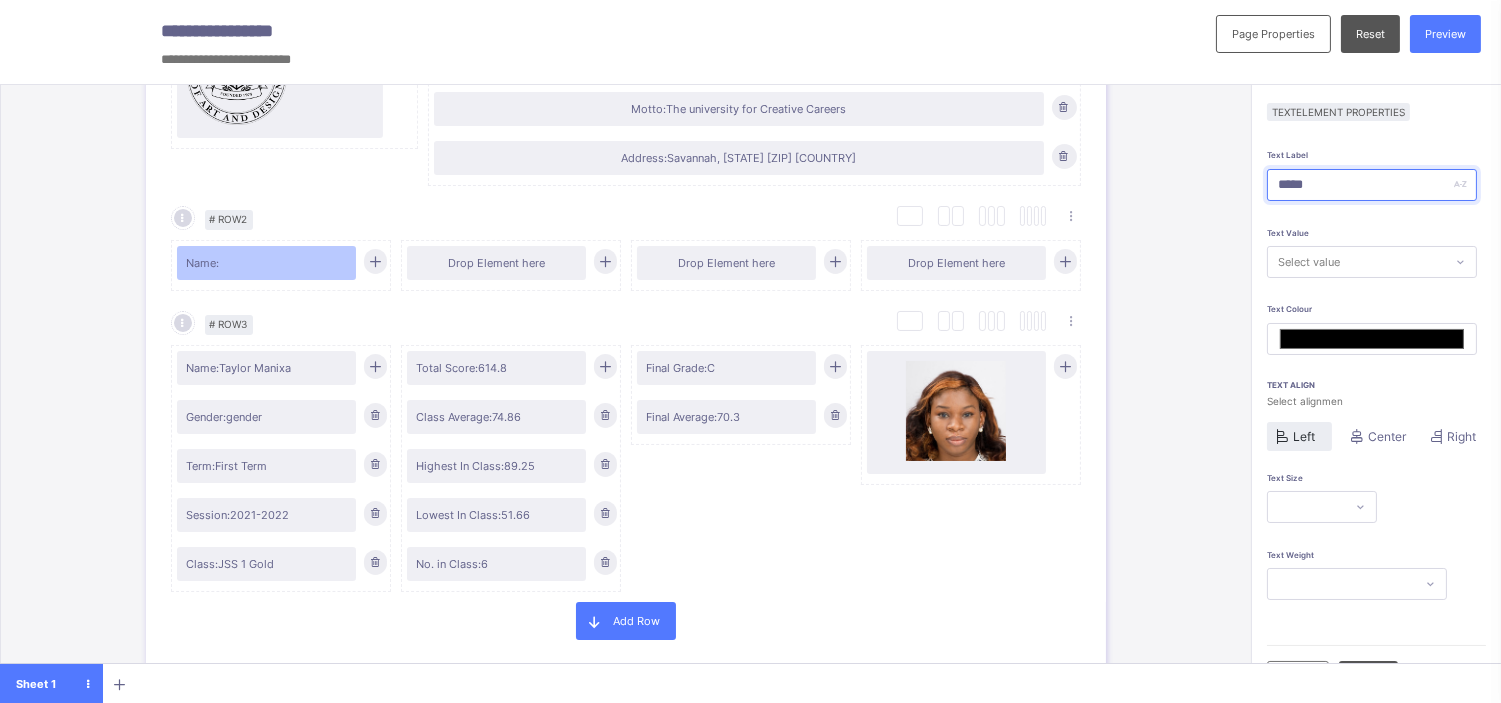 type on "*****" 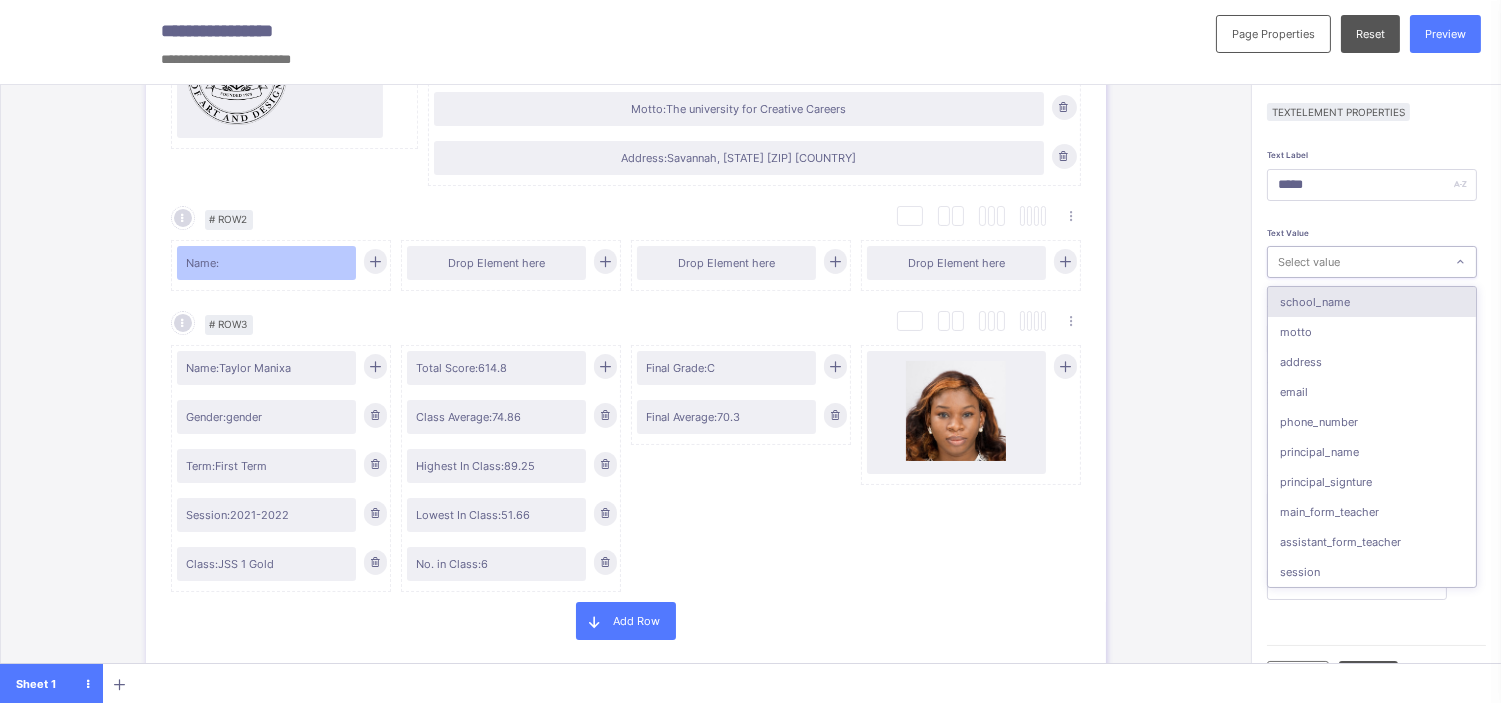 click on "Select value" at bounding box center [1309, 262] 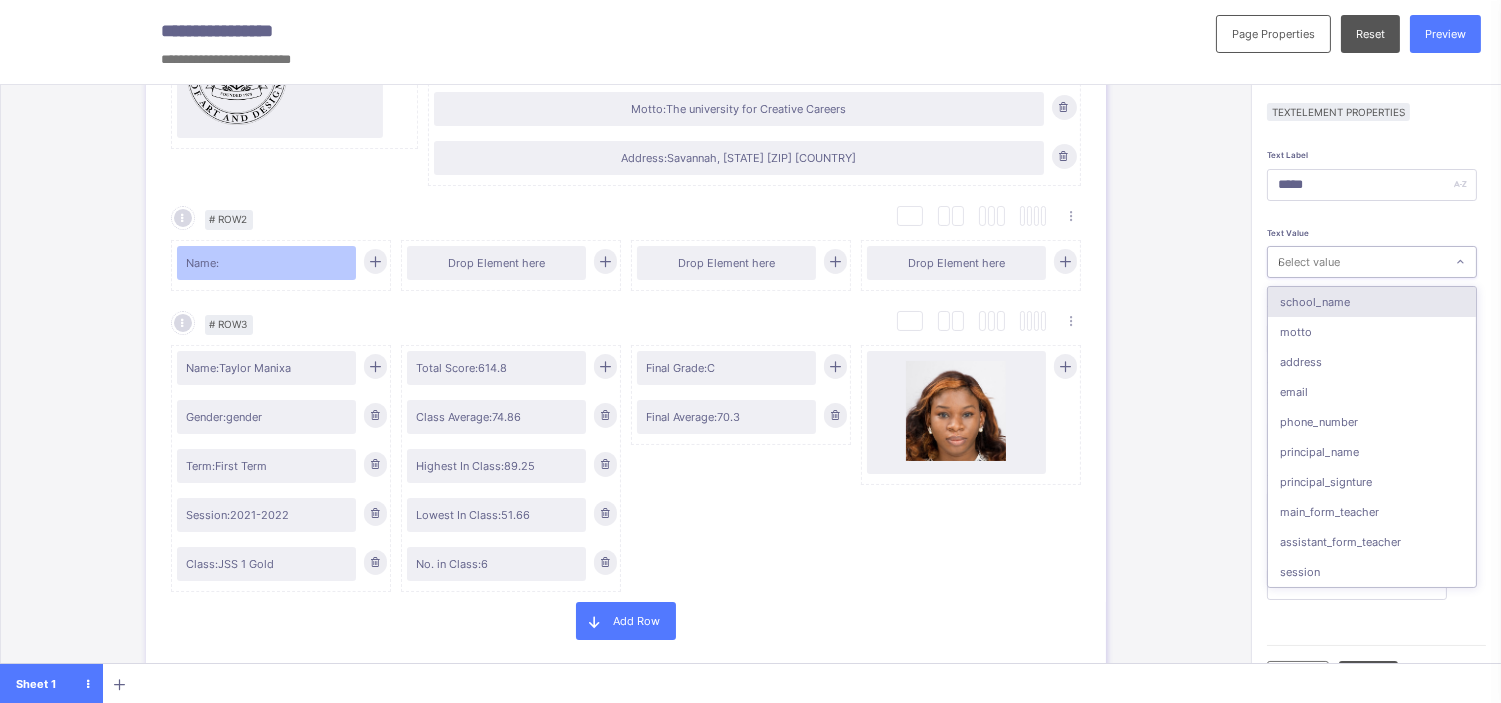 type on "*******" 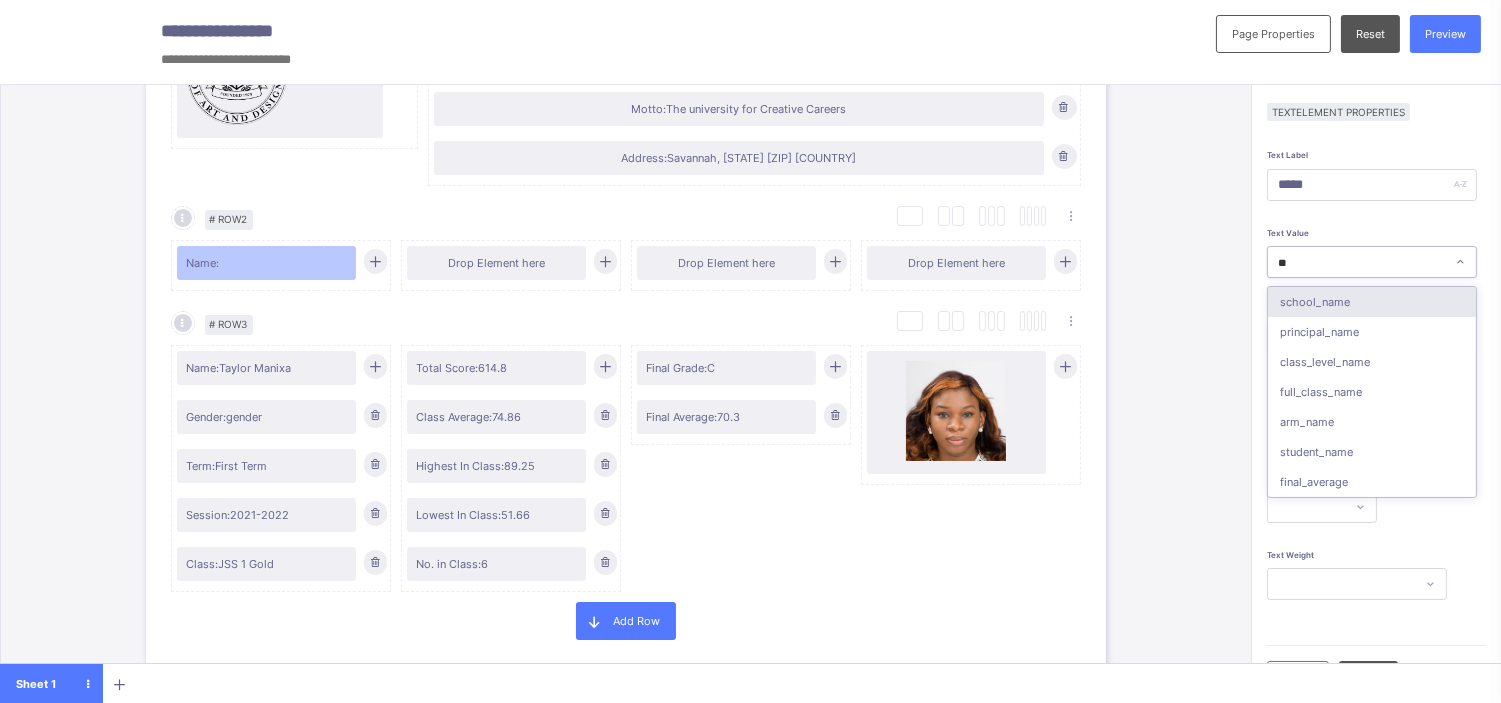 type on "***" 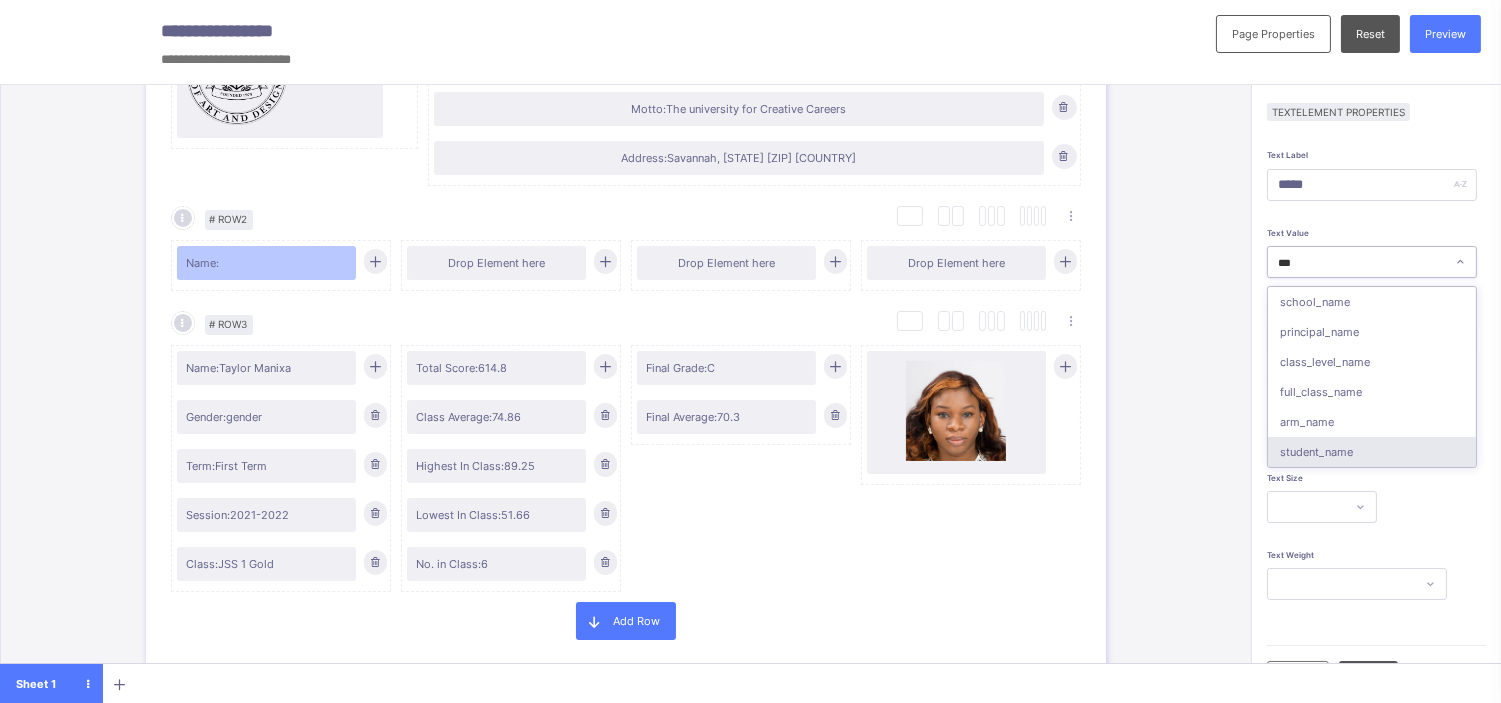 click on "student_name" at bounding box center [1372, 452] 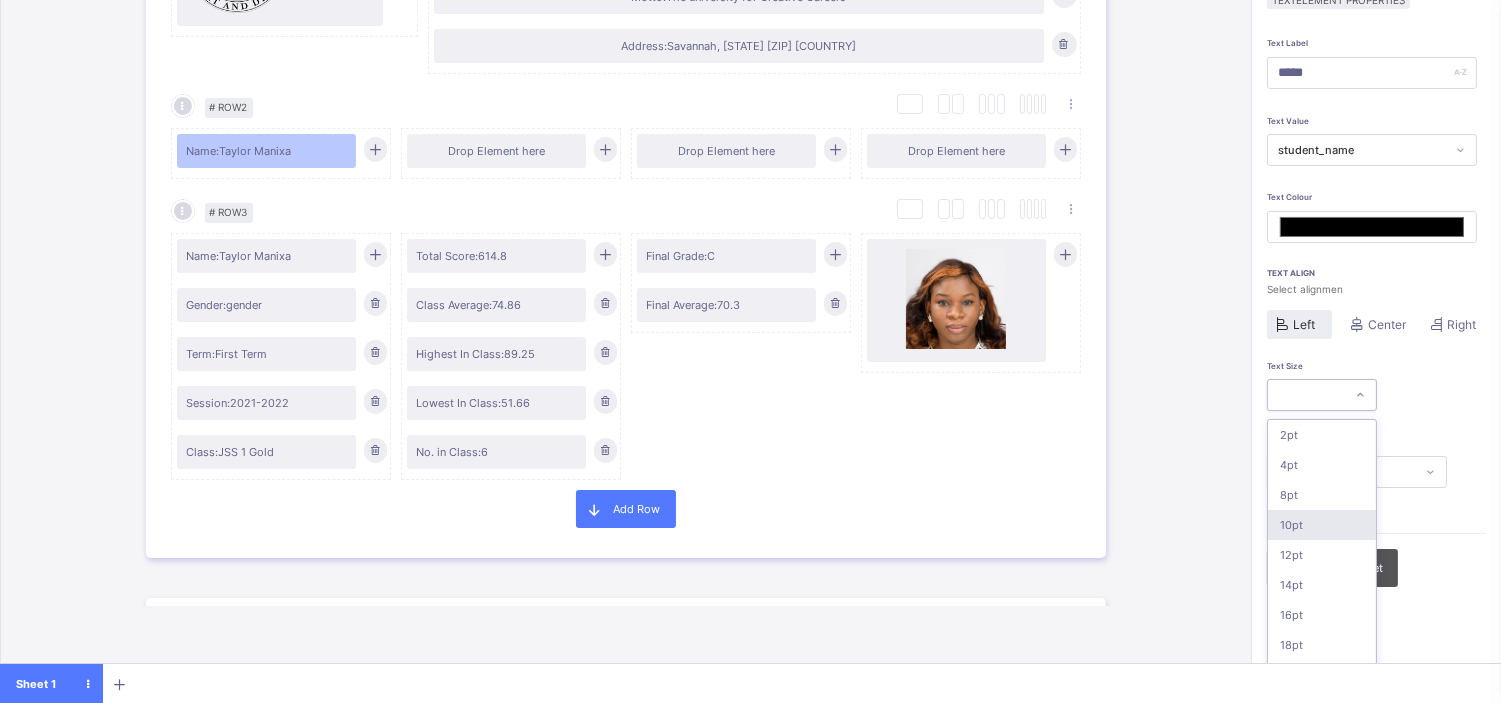 scroll, scrollTop: 136, scrollLeft: 0, axis: vertical 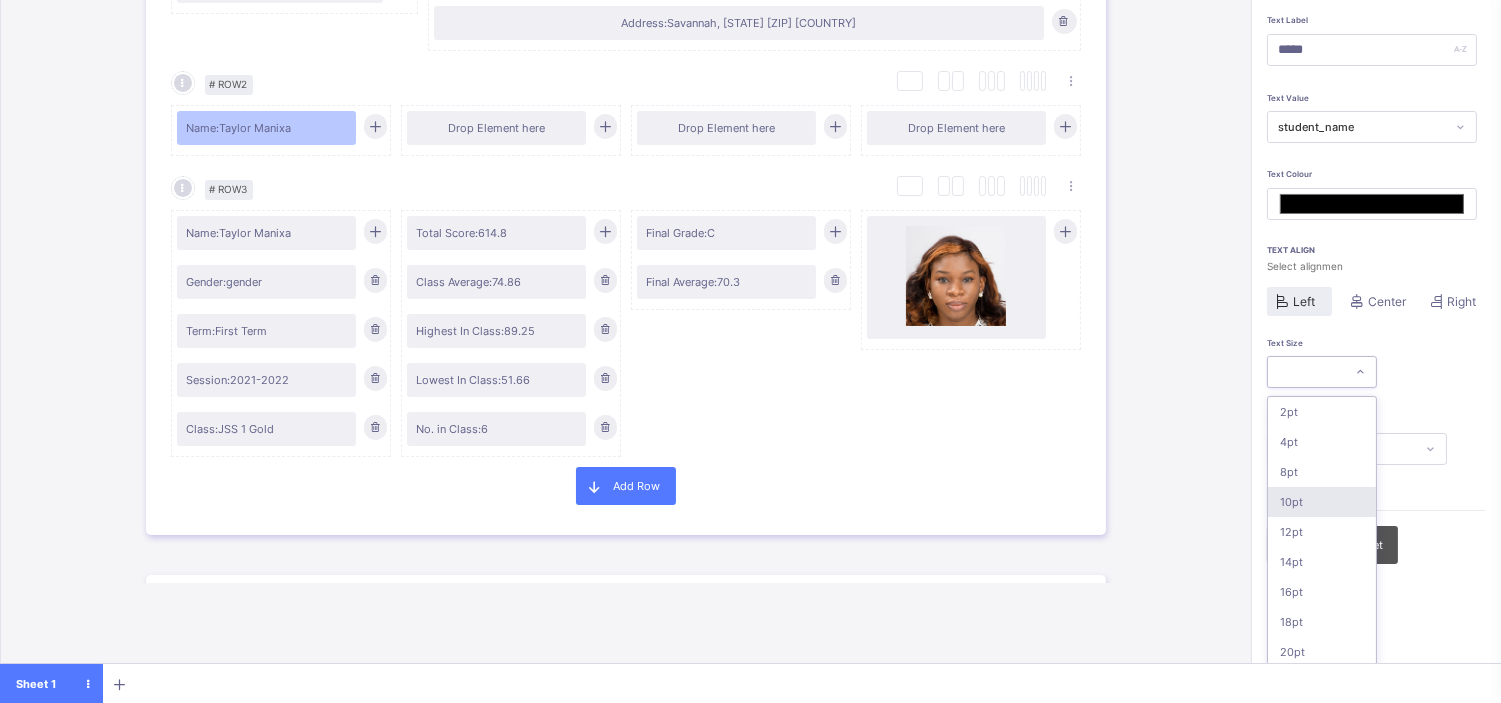 click on "option 10pt focused, 4 of 16. 16 results available. Use Up and Down to choose options, press Enter to select the currently focused option, press Escape to exit the menu, press Tab to select the option and exit the menu. 2pt 4pt 8pt 10pt 12pt 14pt 16pt 18pt 20pt 26pt 30pt 33pt 36pt 40pt 44pt 48pt" at bounding box center [1322, 372] 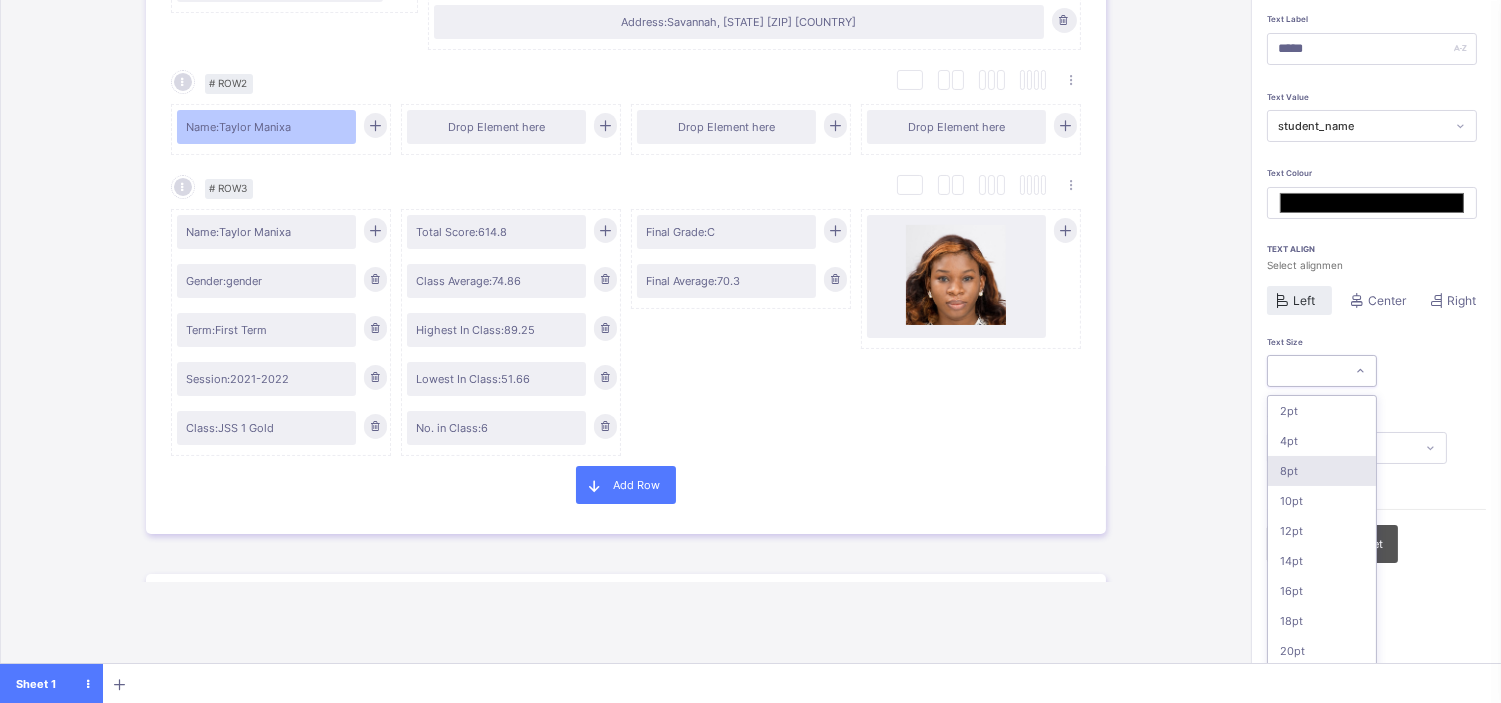 click on "8pt" at bounding box center [1322, 471] 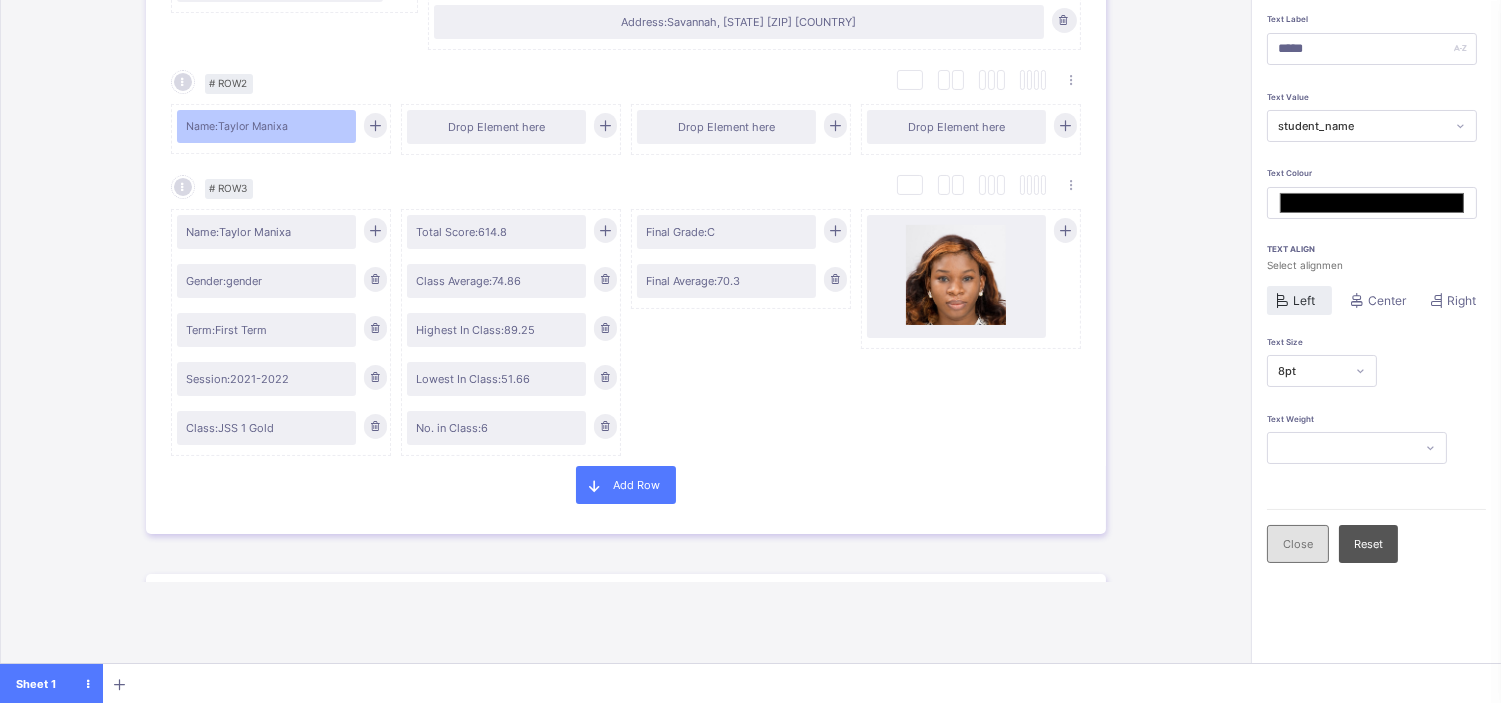 click on "Close" at bounding box center [1298, 544] 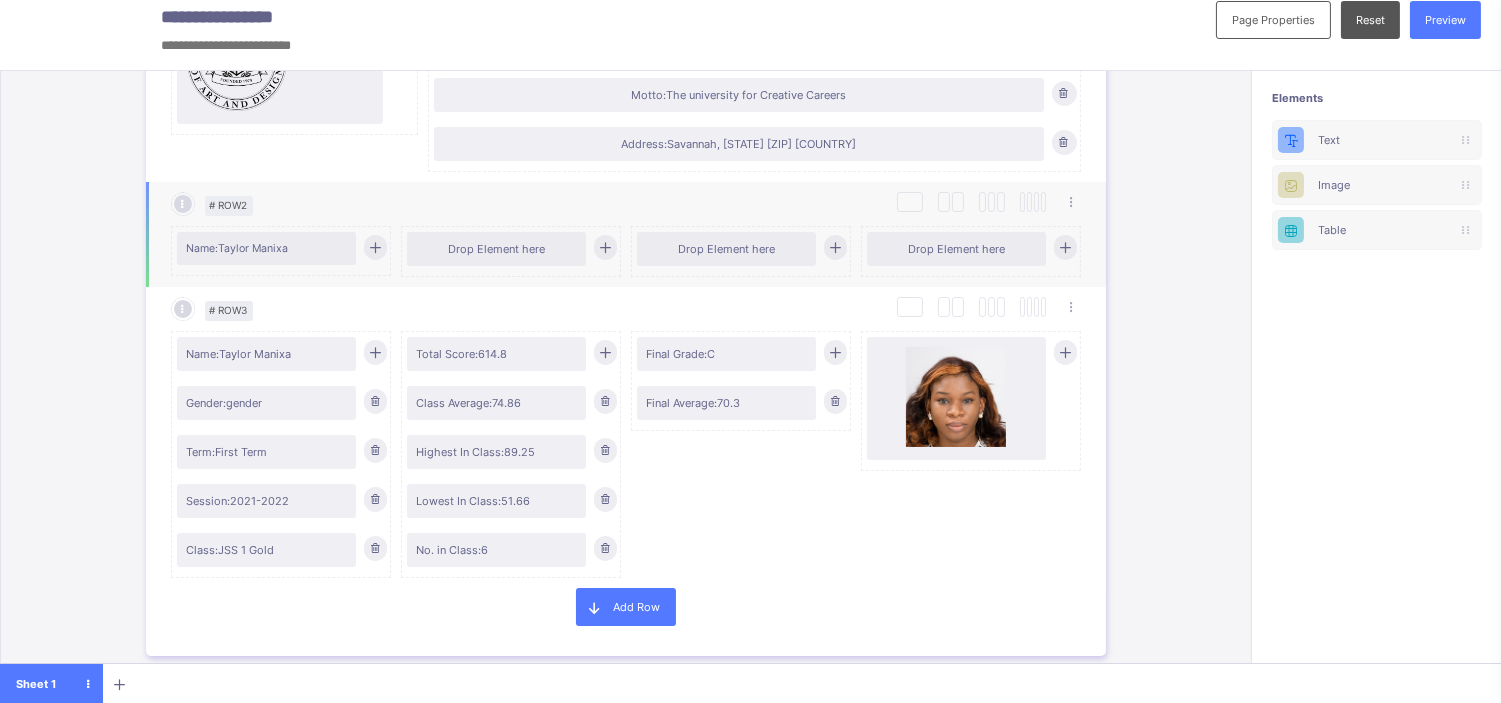 click at bounding box center [375, 247] 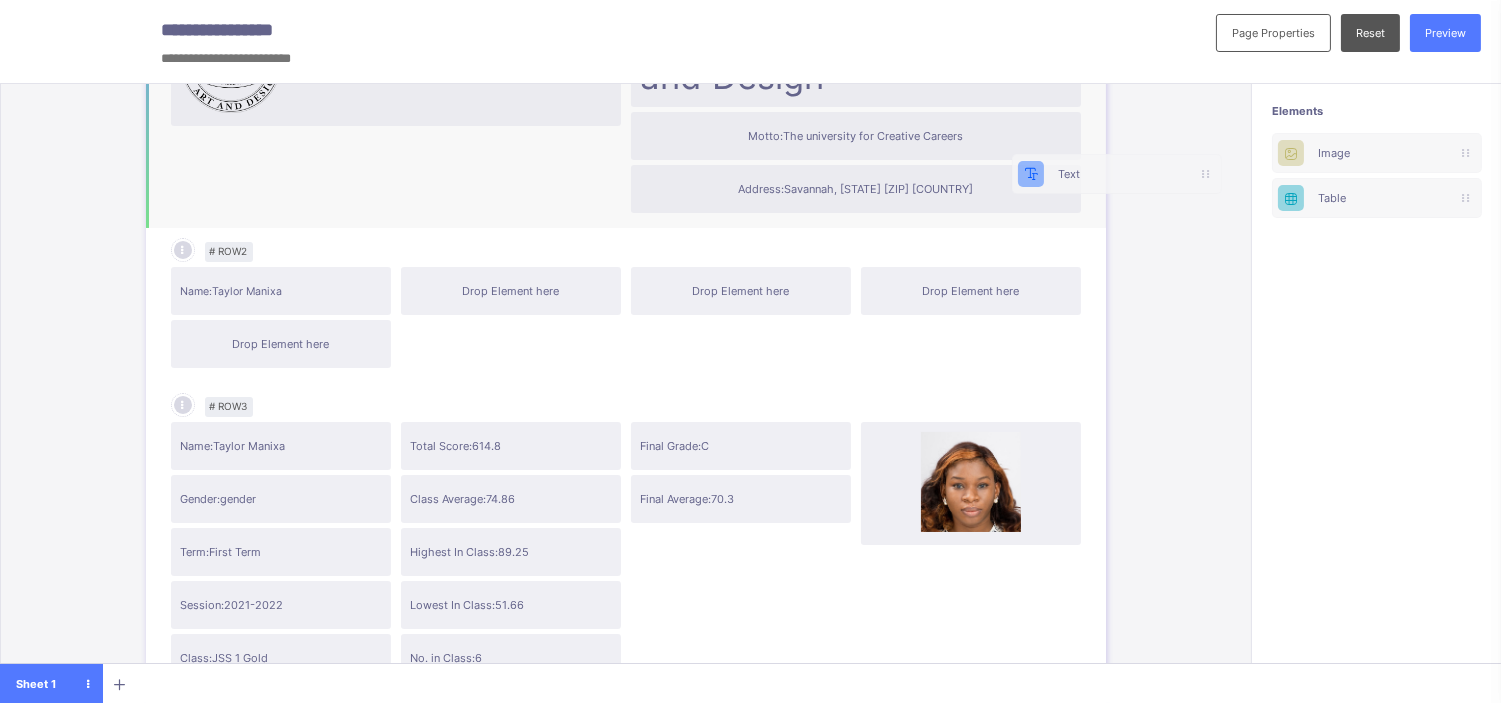scroll, scrollTop: 0, scrollLeft: 3, axis: horizontal 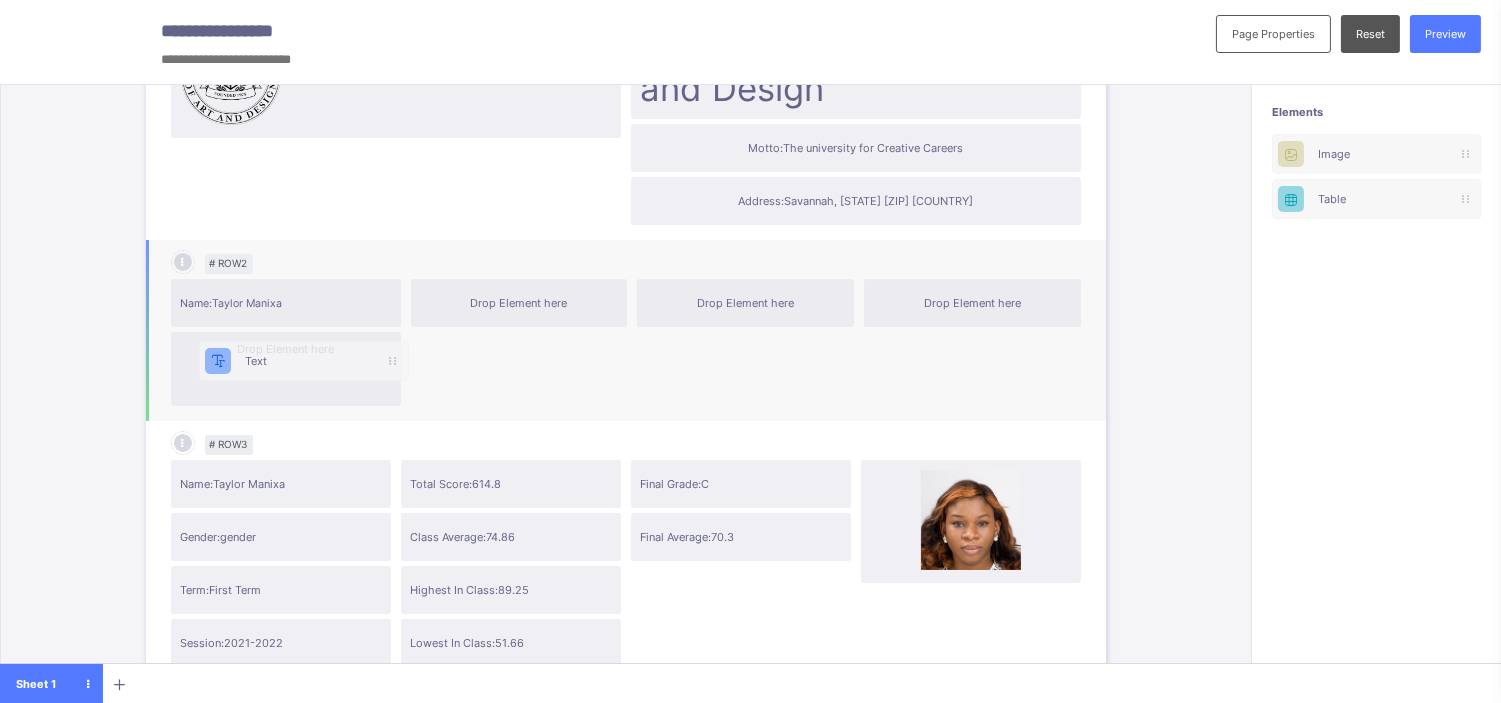 drag, startPoint x: 1368, startPoint y: 133, endPoint x: 265, endPoint y: 357, distance: 1125.5154 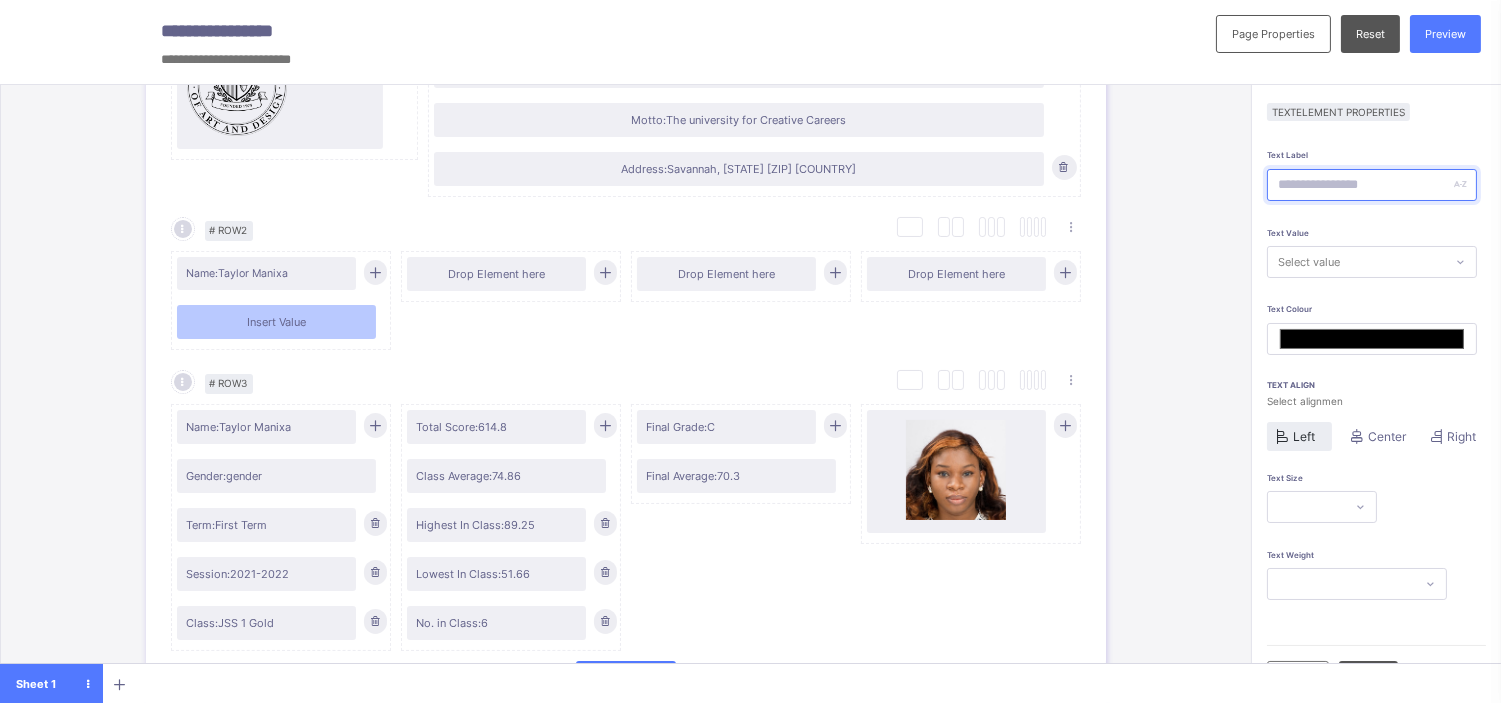 click at bounding box center [1372, 185] 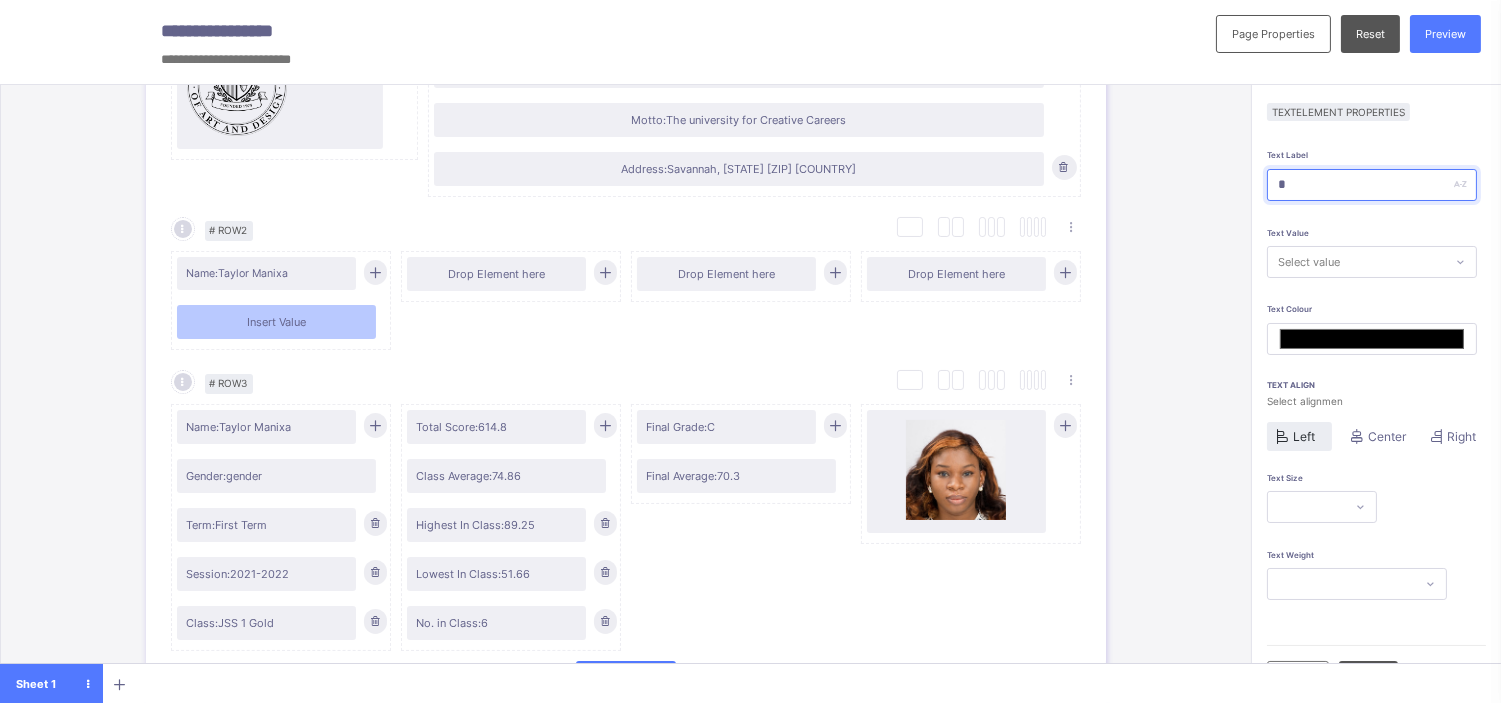type on "*******" 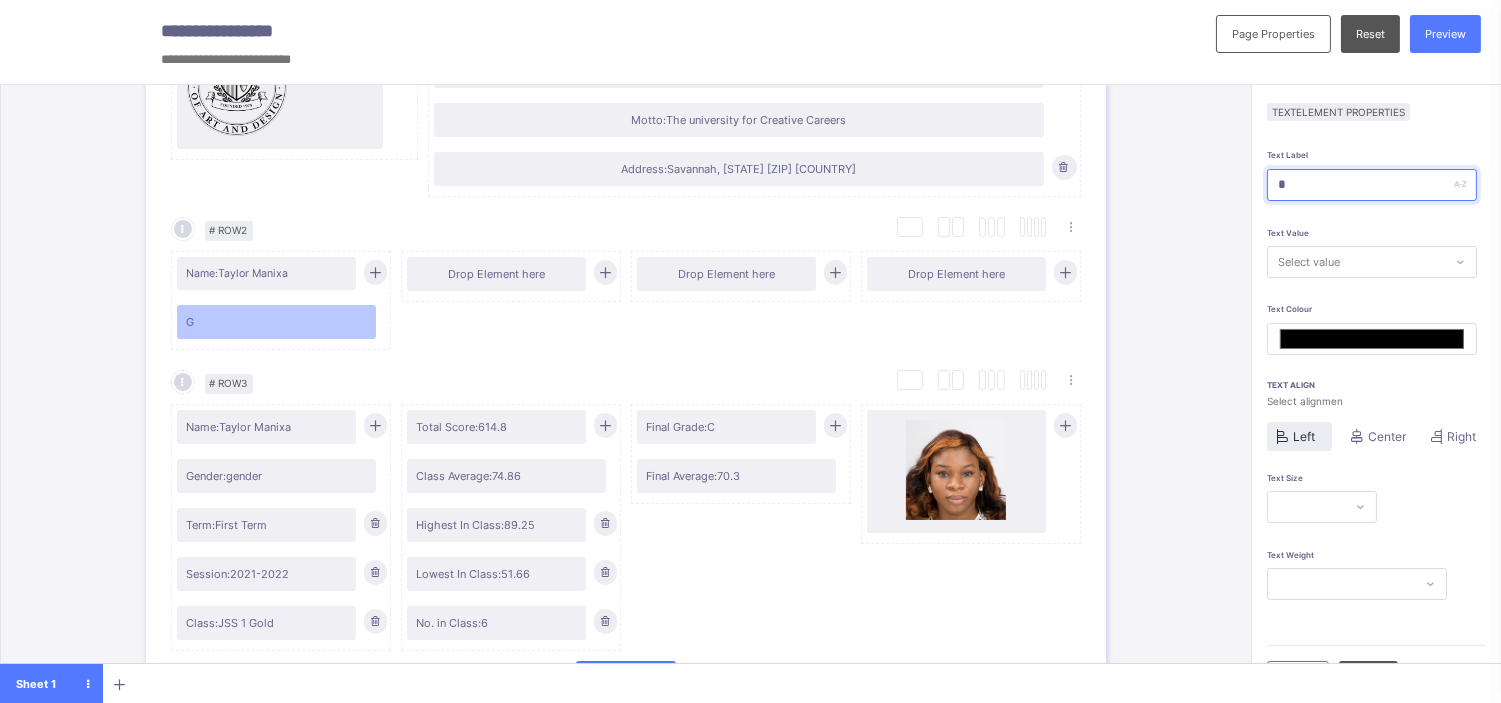 type on "**" 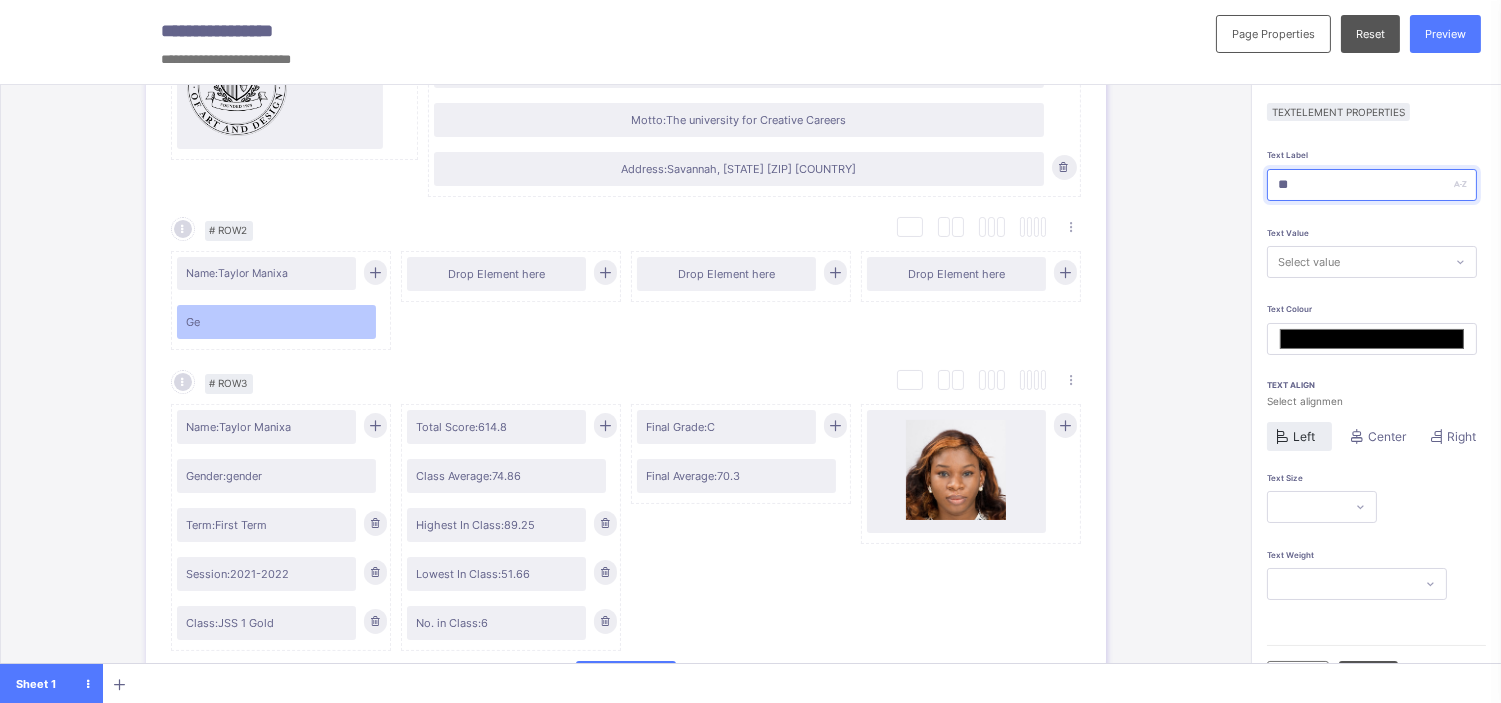 type on "***" 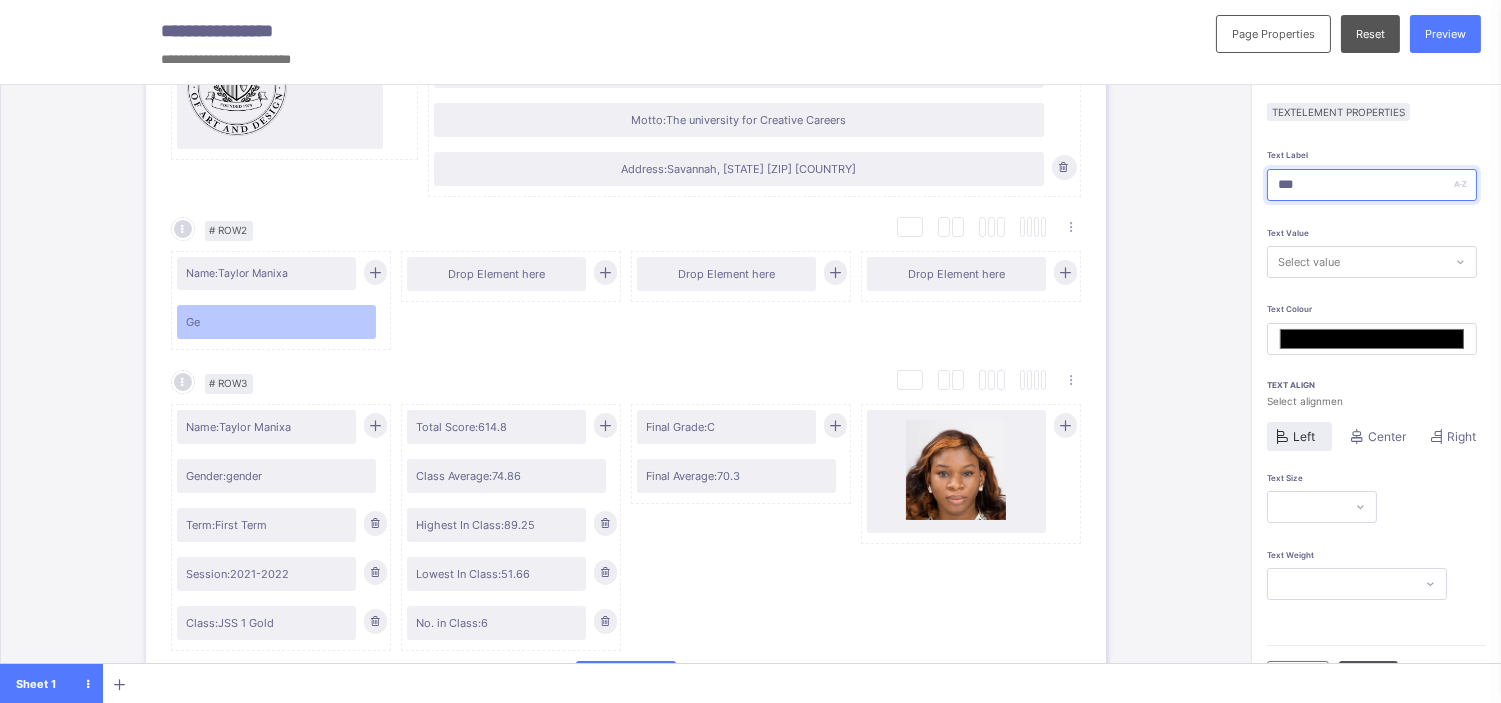 type on "****" 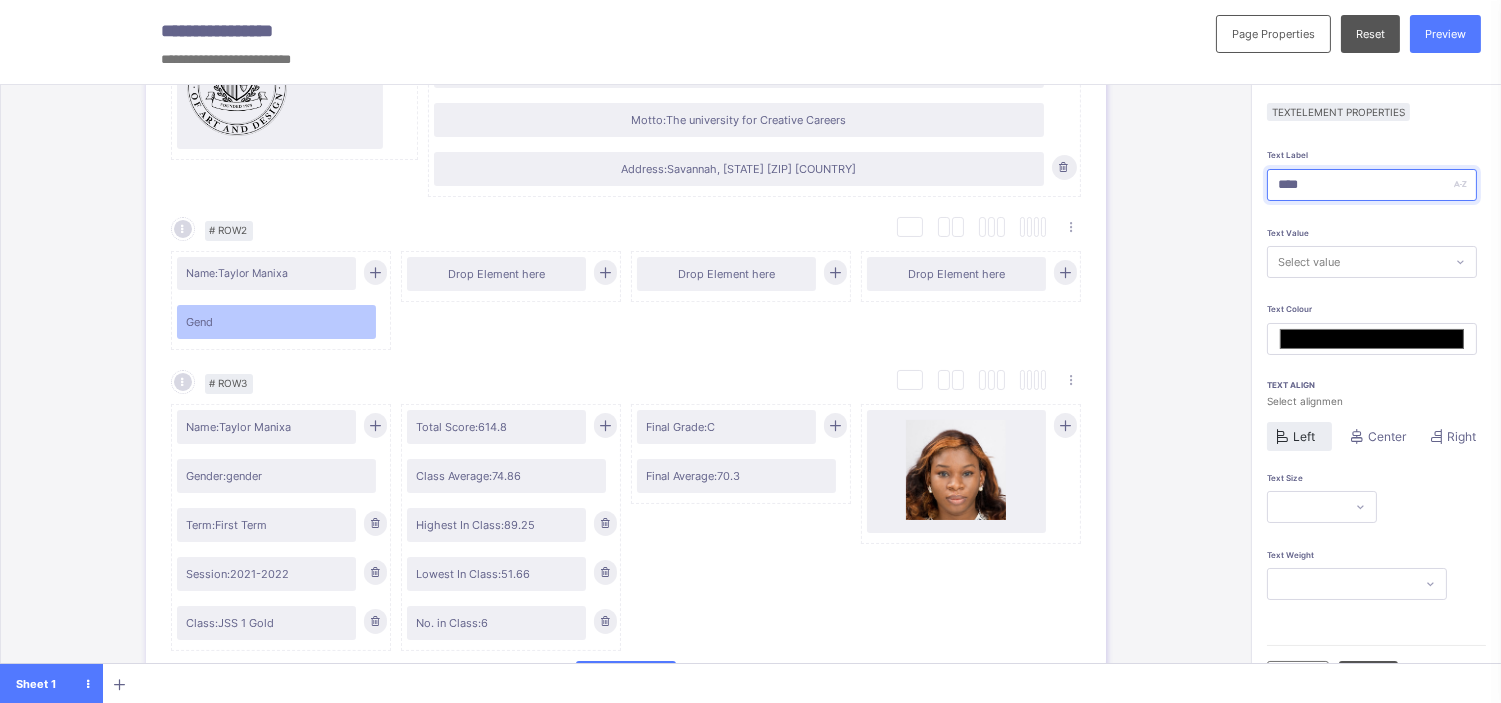 type on "*****" 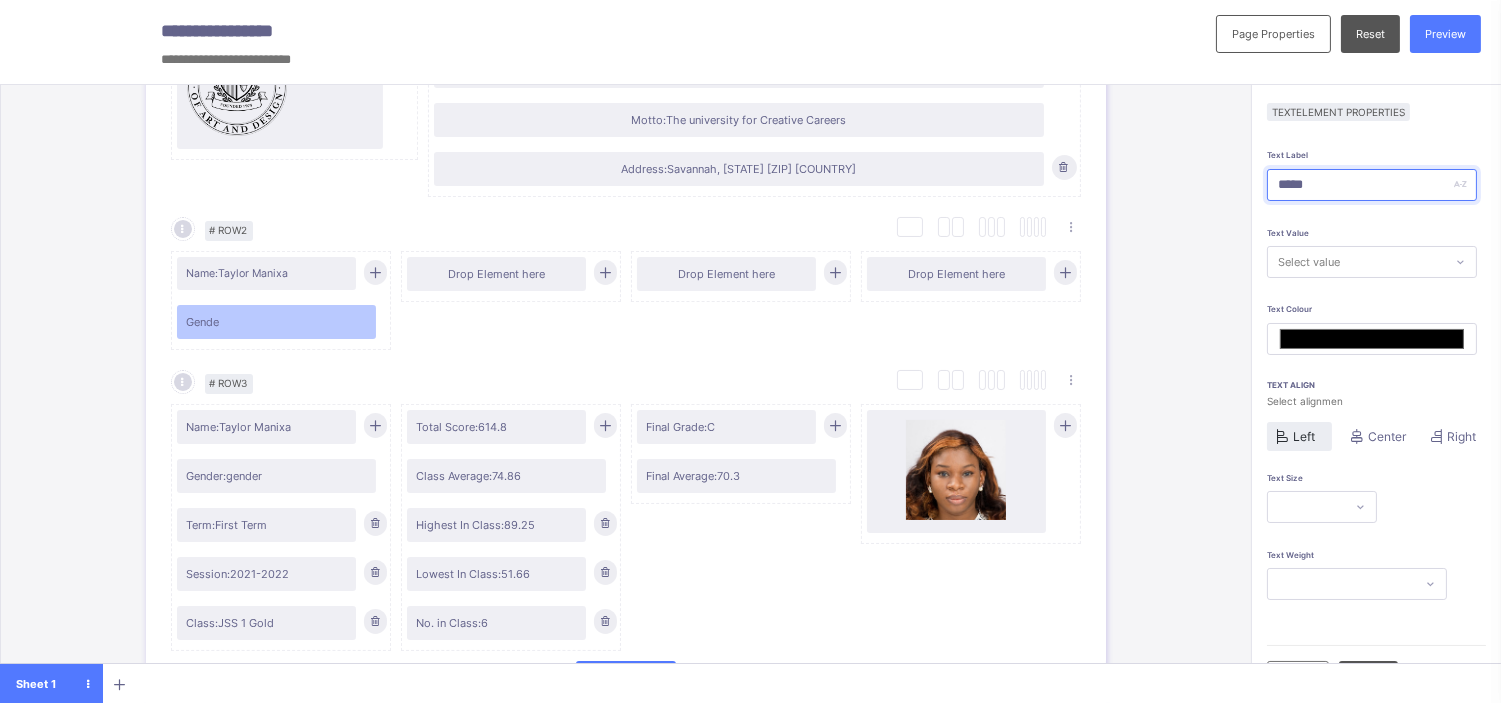 type on "******" 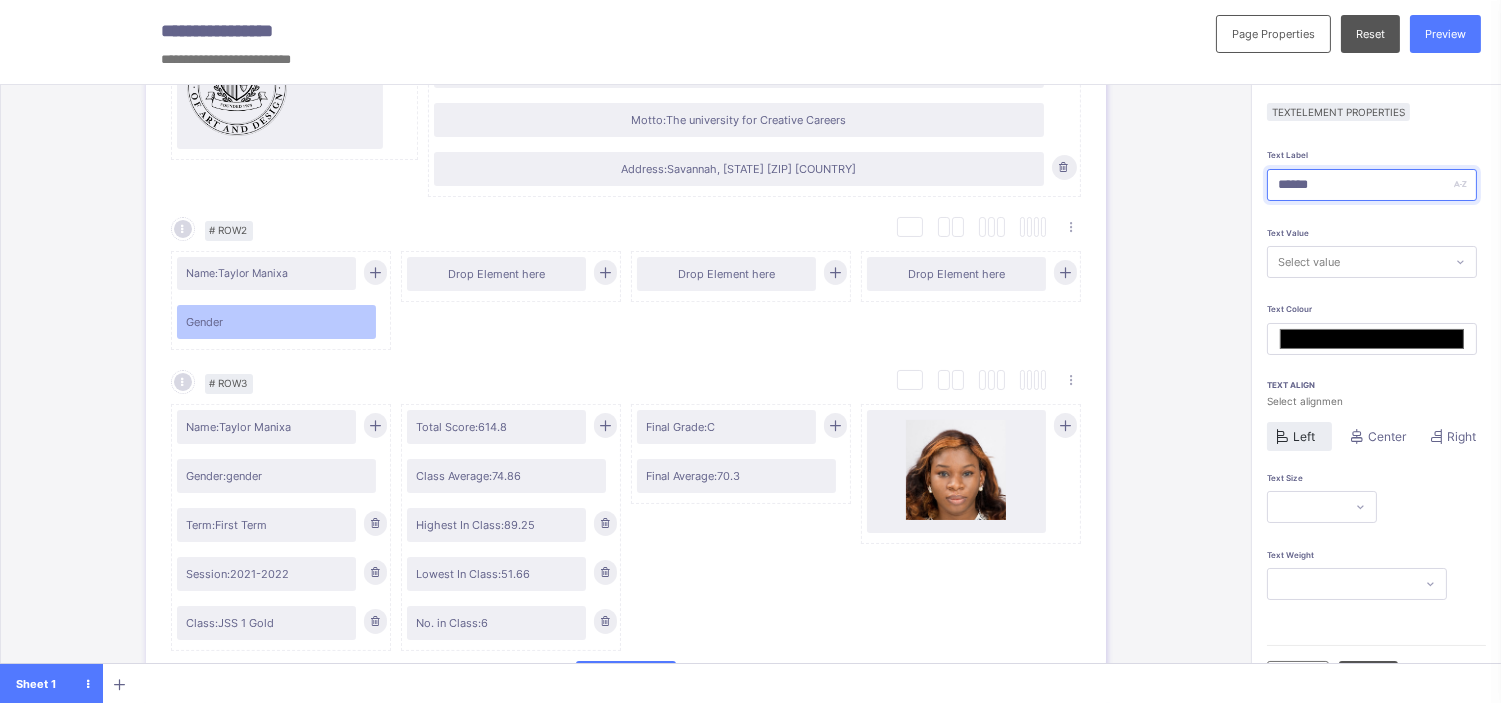type on "*******" 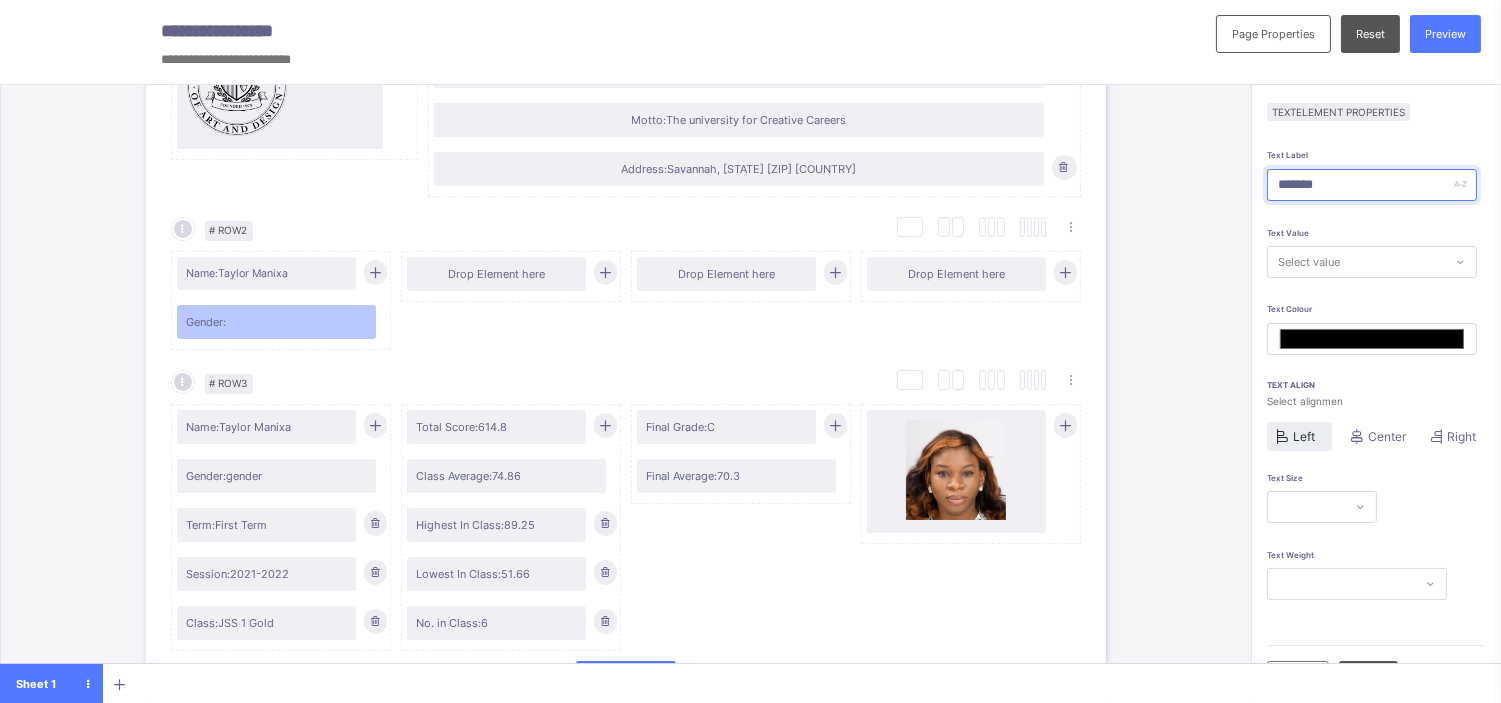 type on "*******" 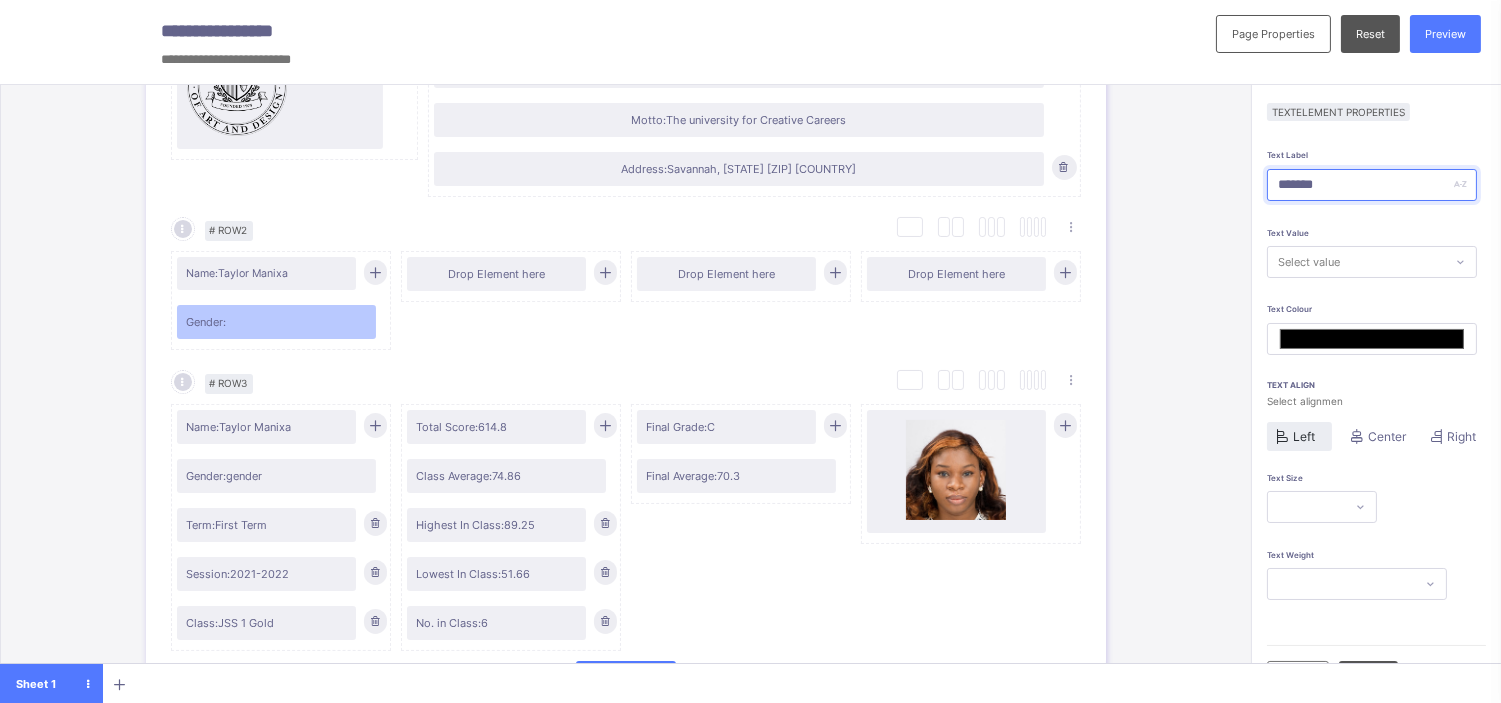 type on "*******" 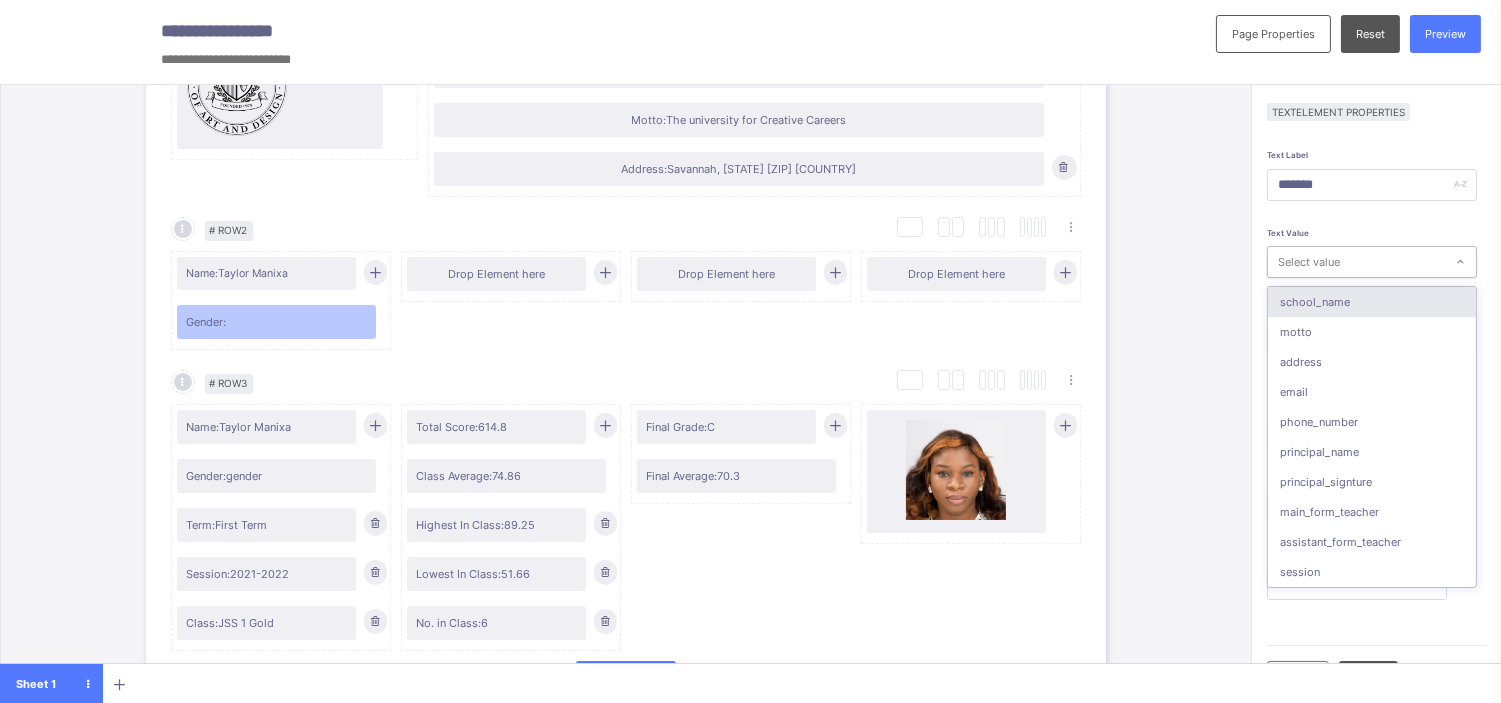 click on "Select value" at bounding box center (1309, 262) 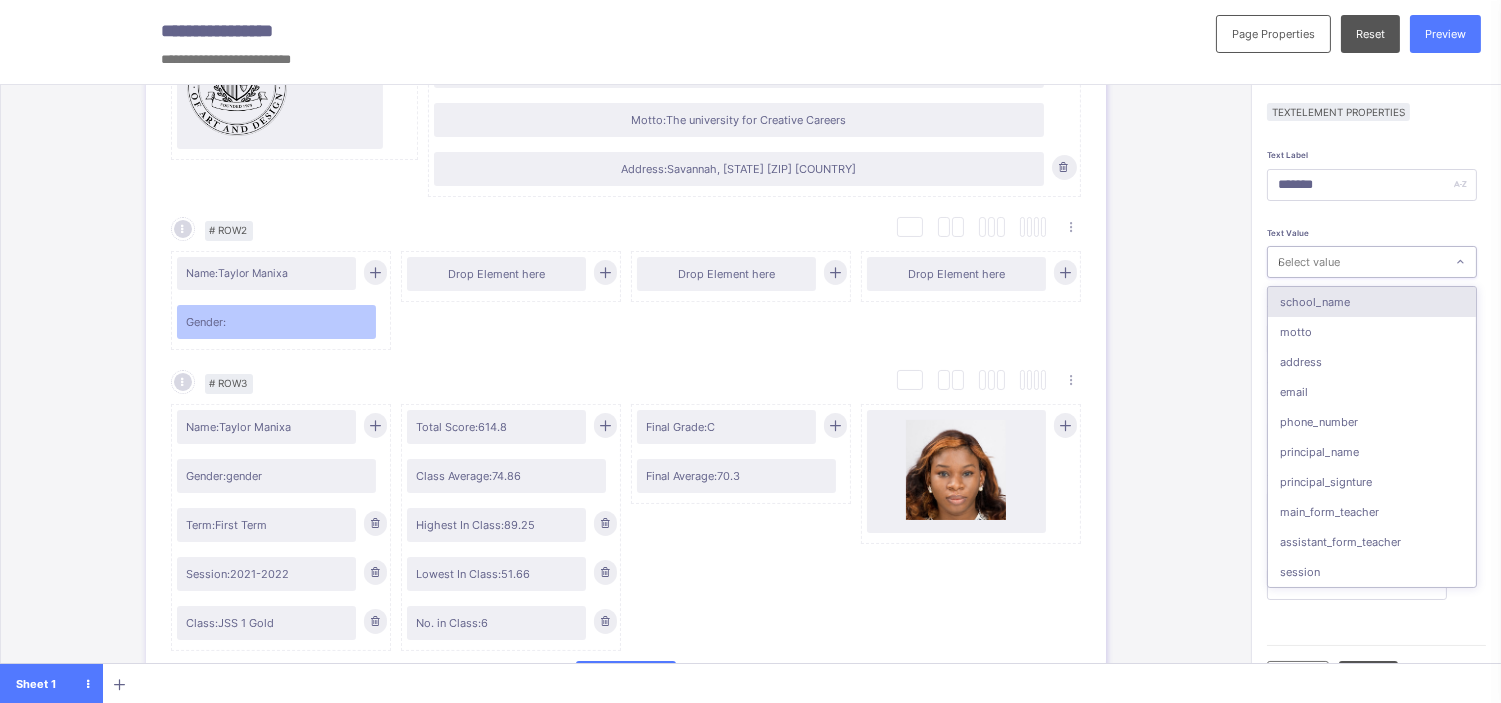 type on "*******" 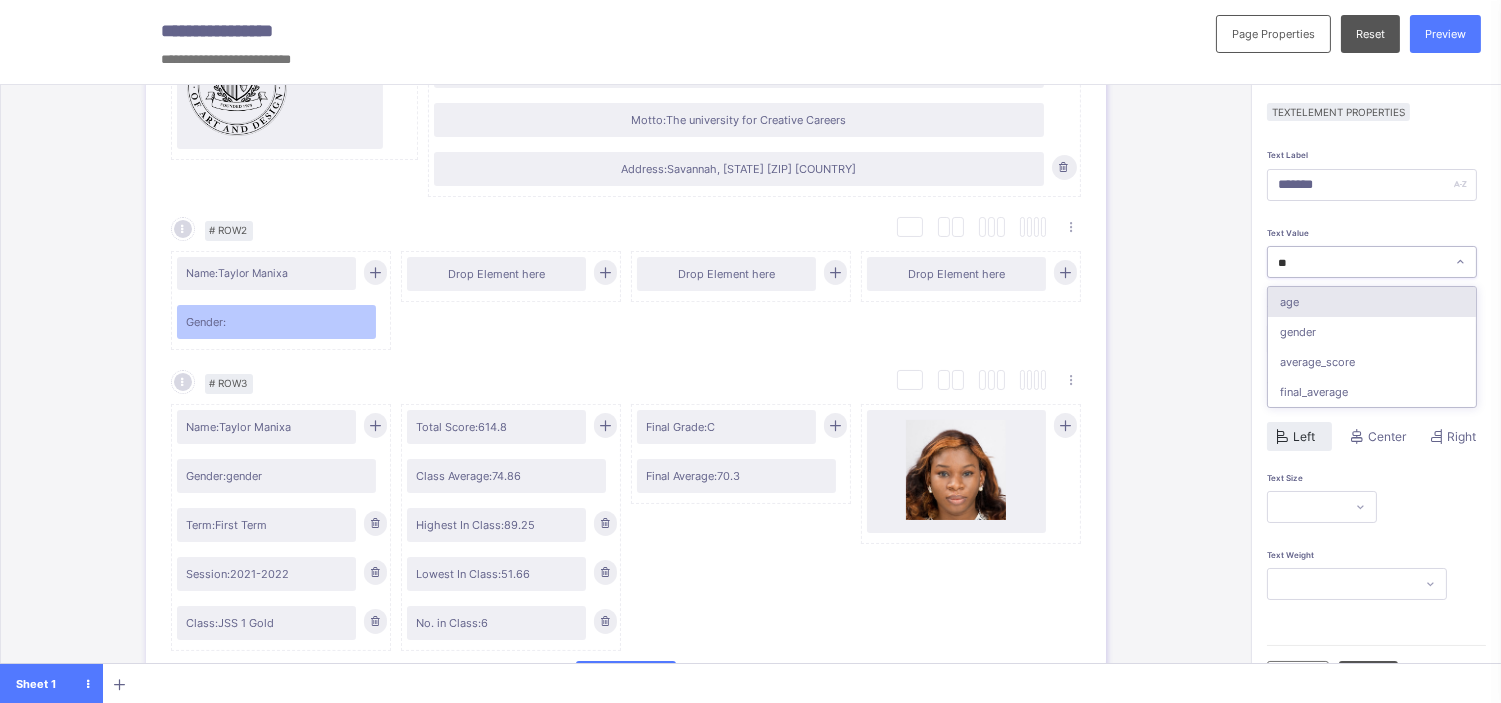 type on "***" 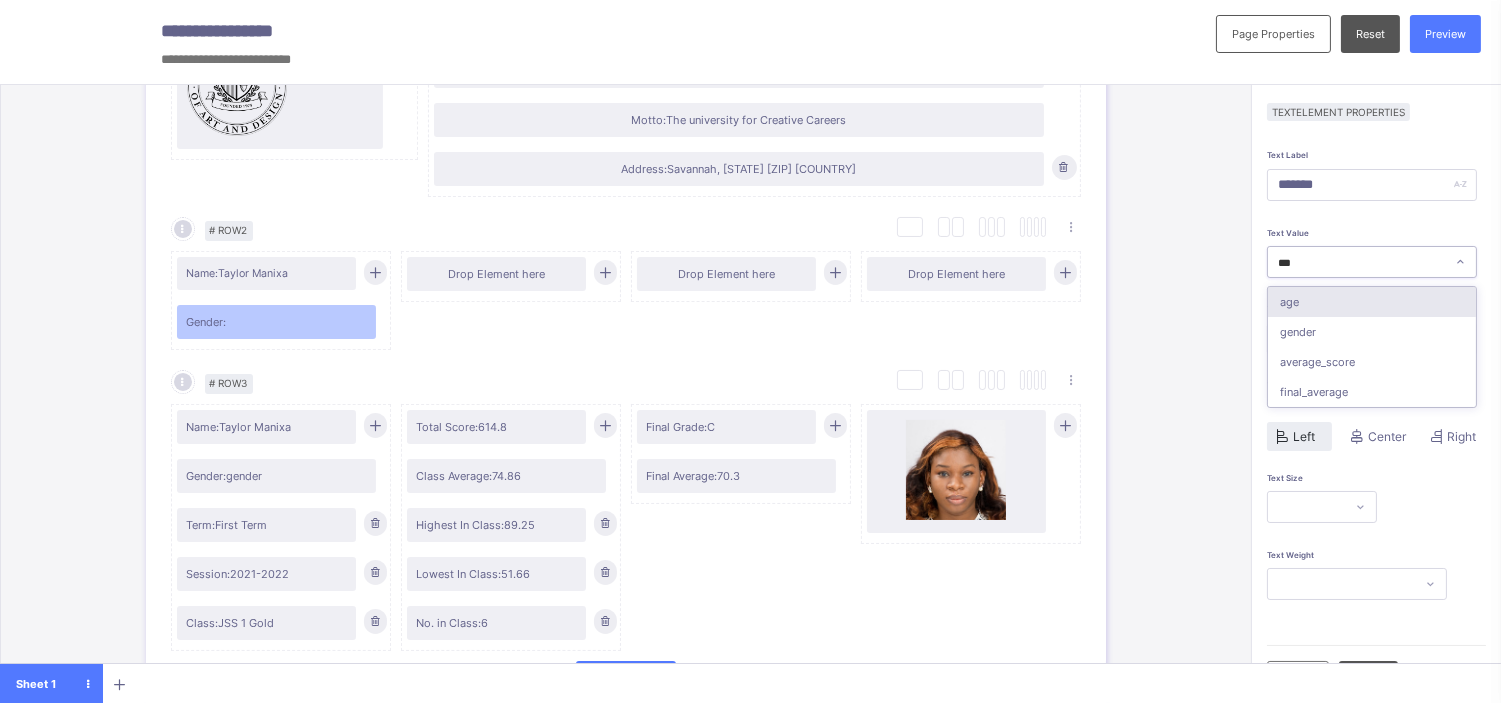 type on "*******" 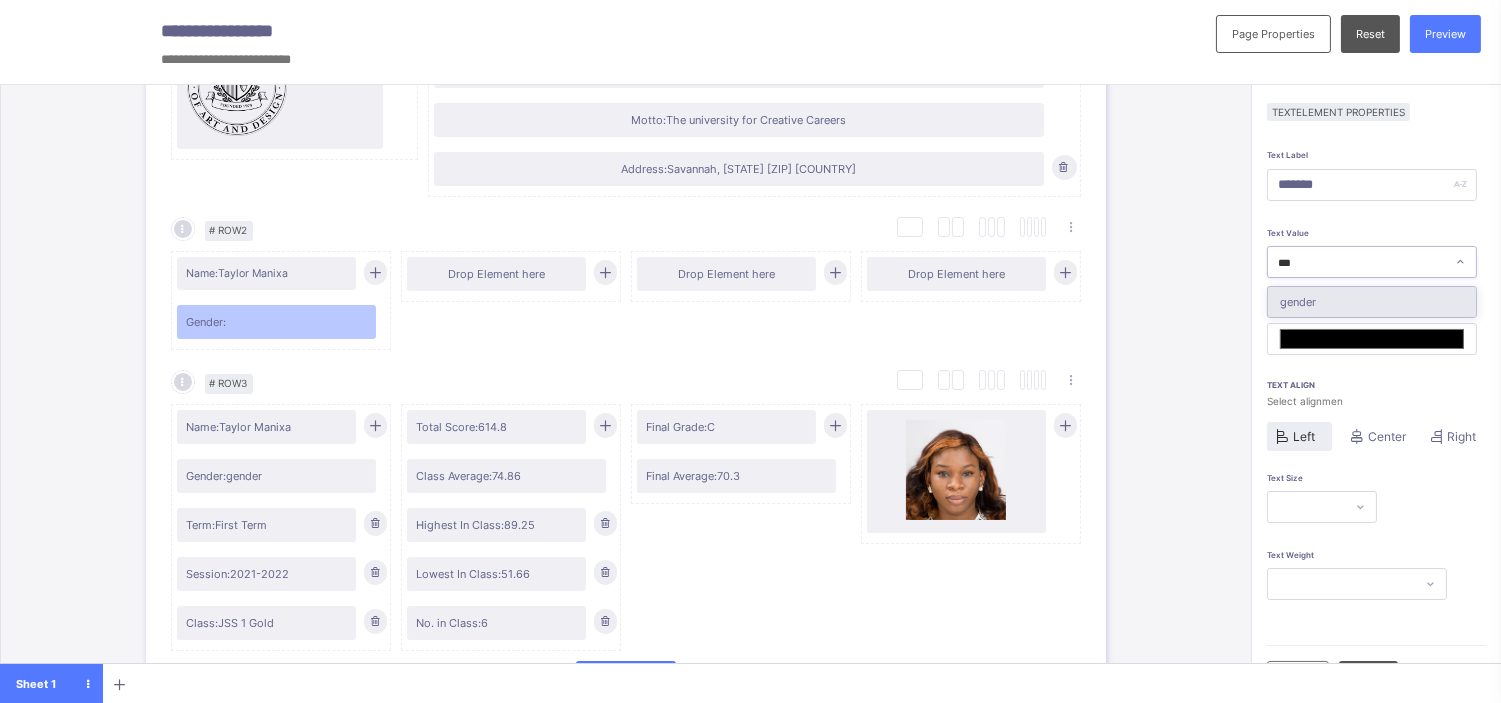 click on "gender" at bounding box center [1372, 302] 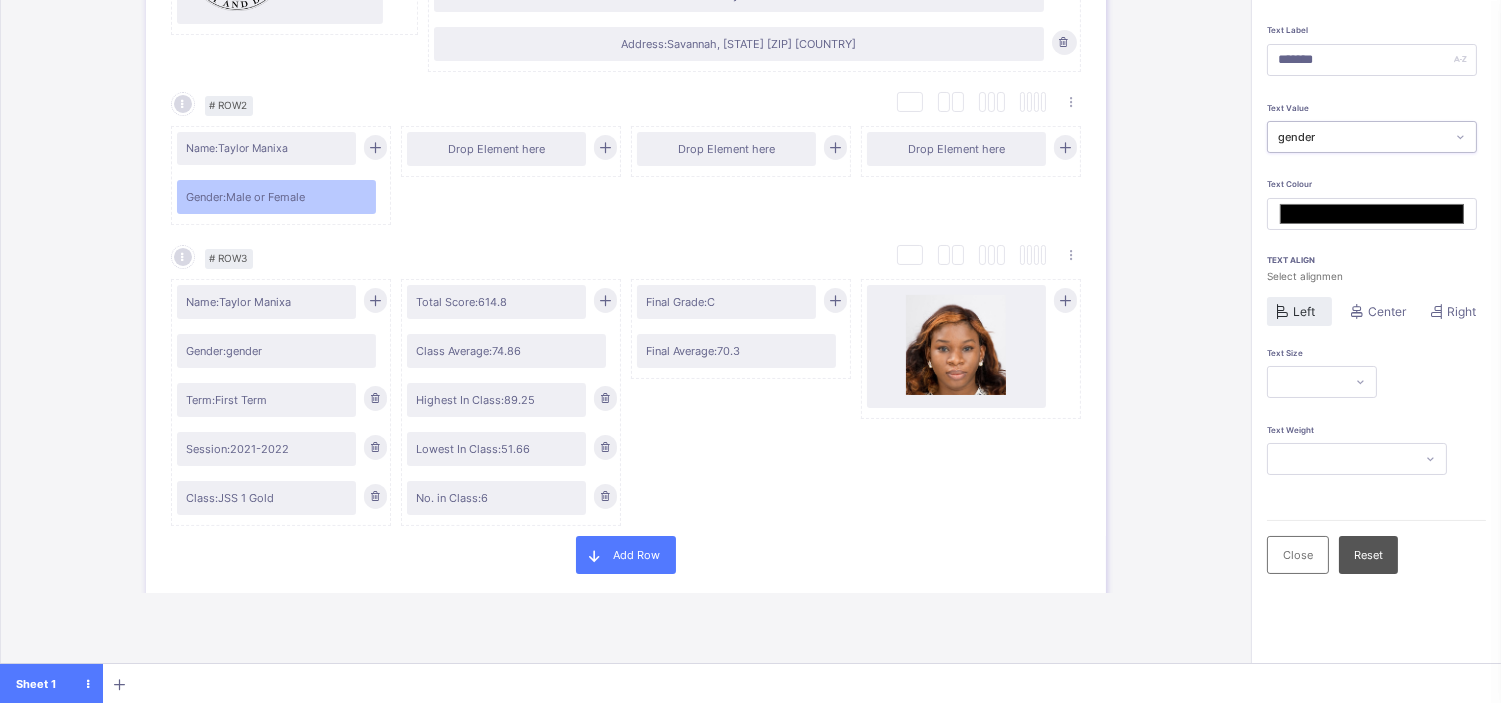 click at bounding box center [1322, 382] 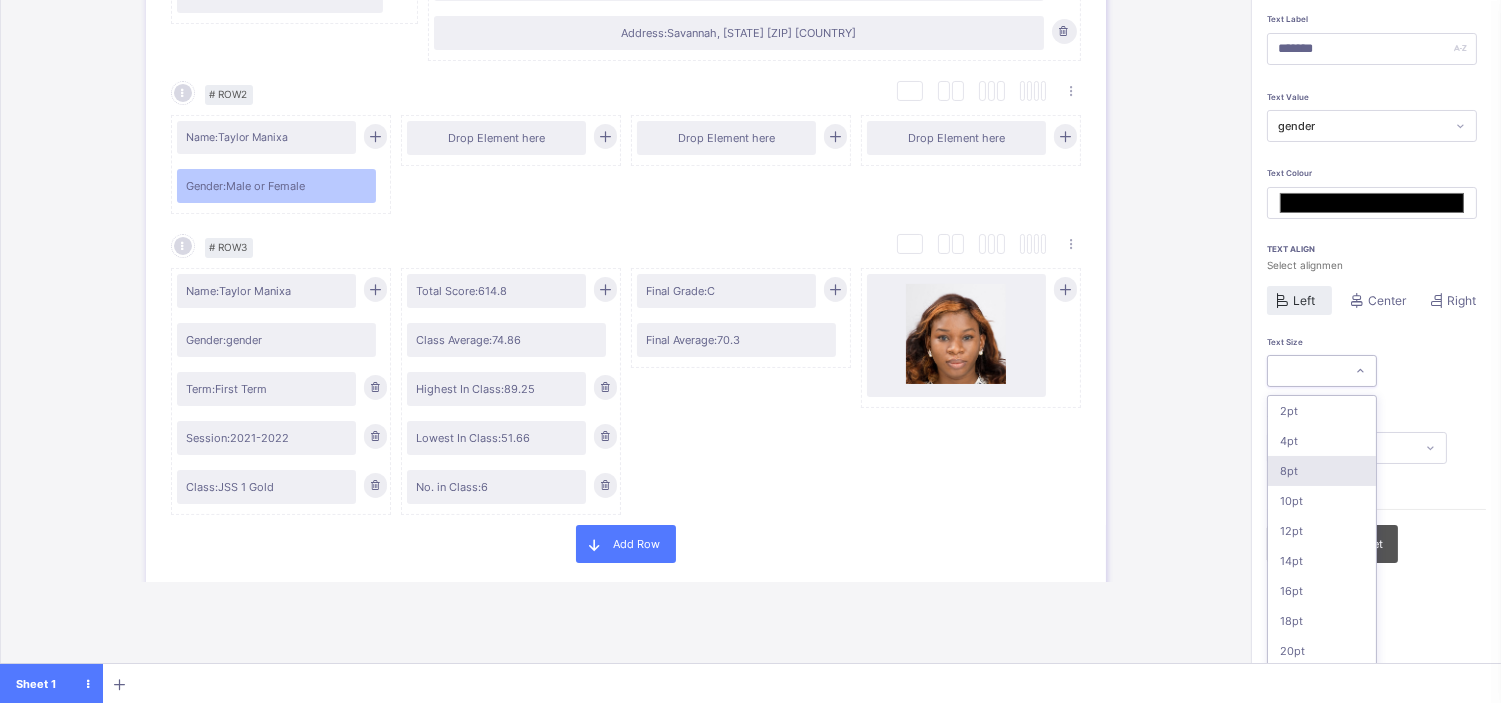 click on "8pt" at bounding box center (1322, 471) 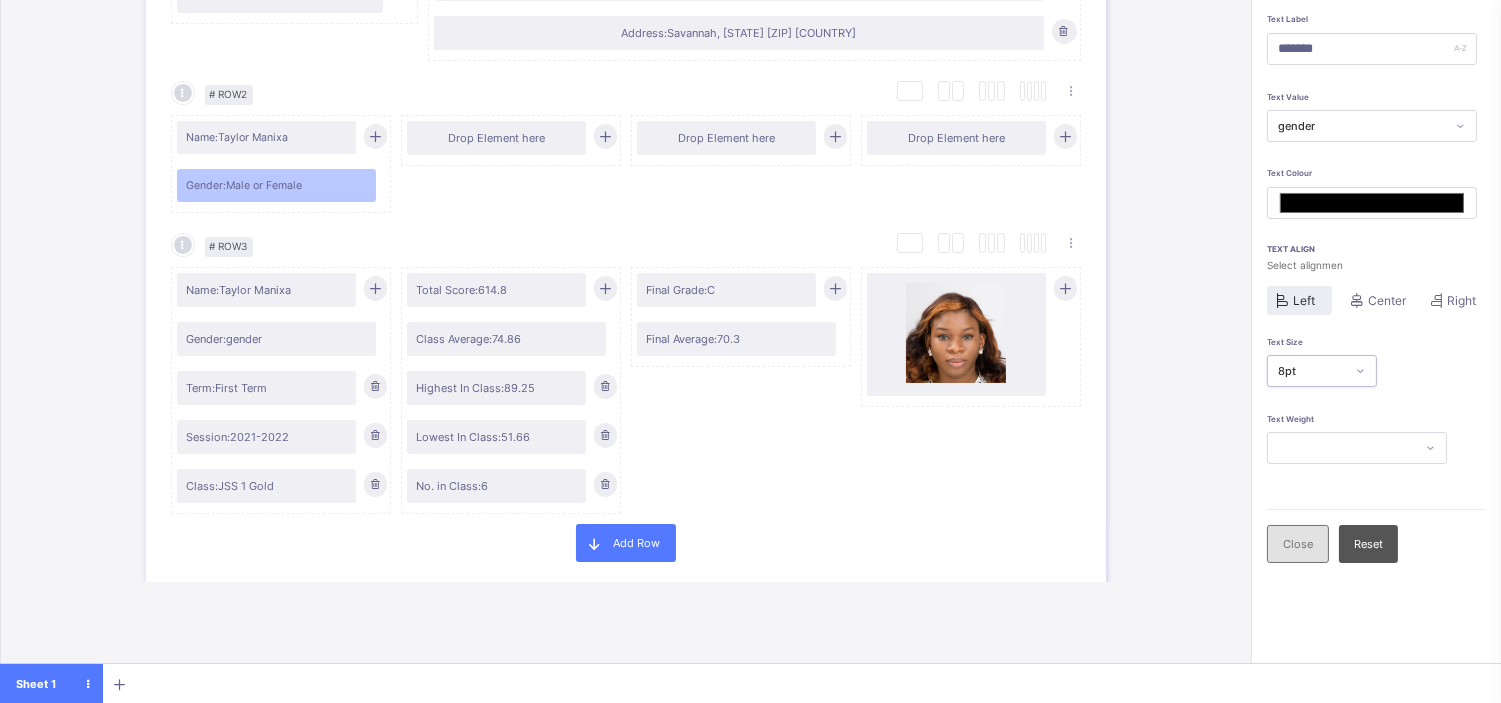 click on "Close" at bounding box center (1298, 544) 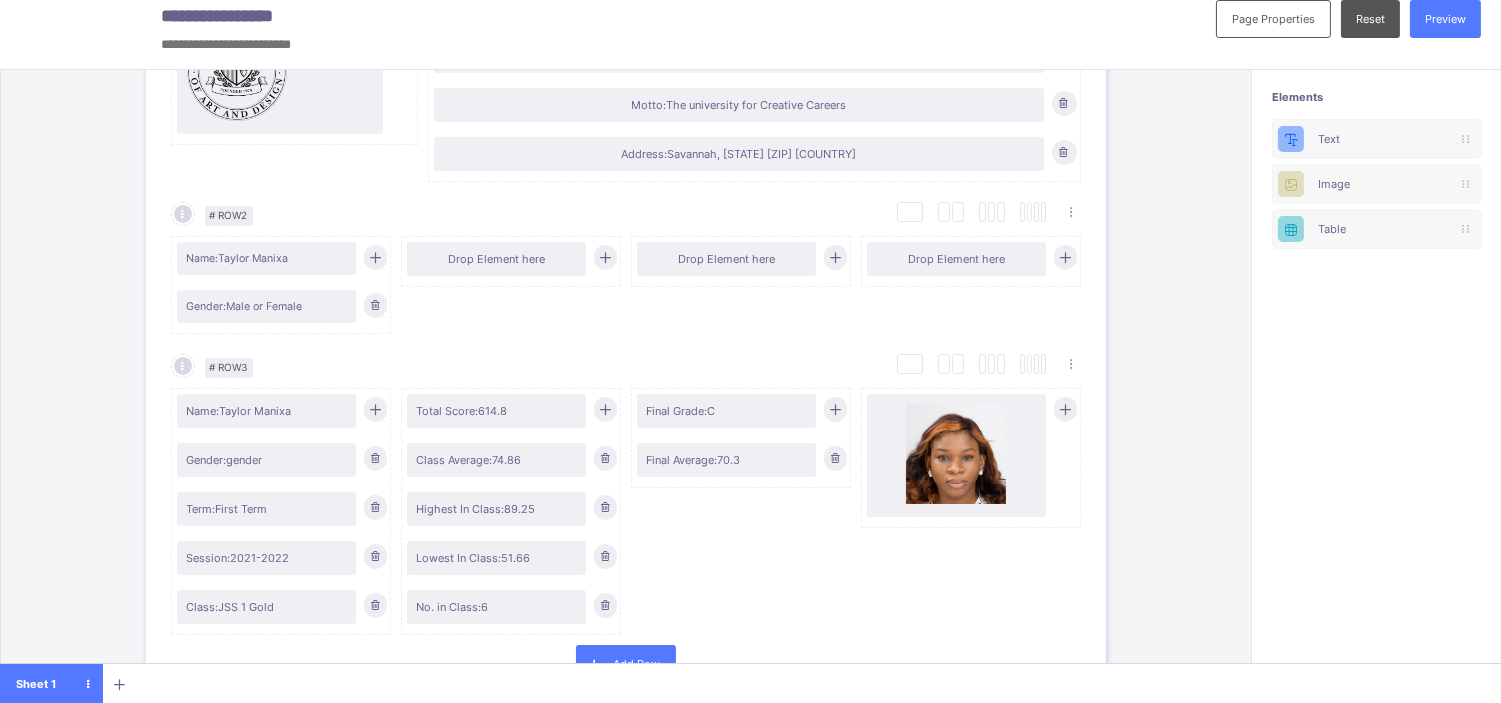 scroll, scrollTop: 14, scrollLeft: 0, axis: vertical 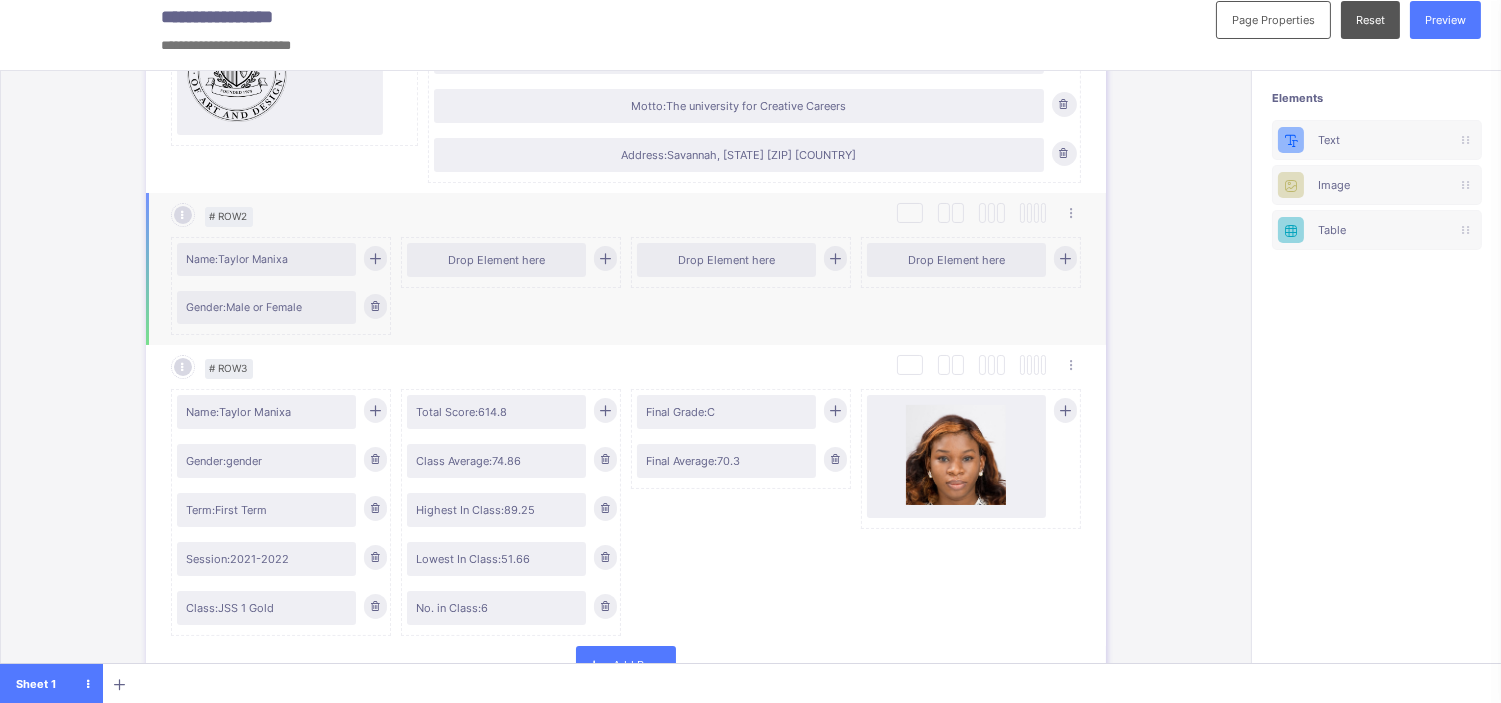 click at bounding box center [375, 258] 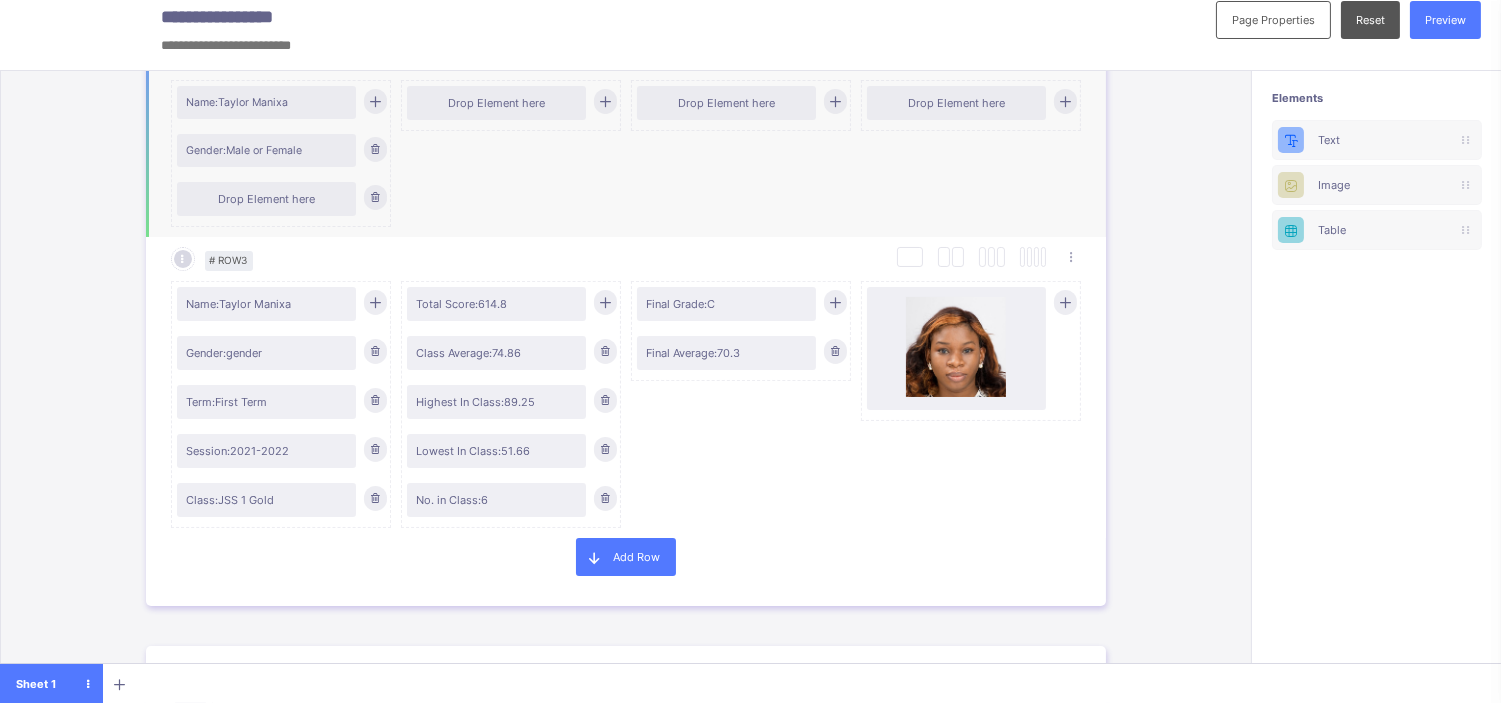 scroll, scrollTop: 471, scrollLeft: 0, axis: vertical 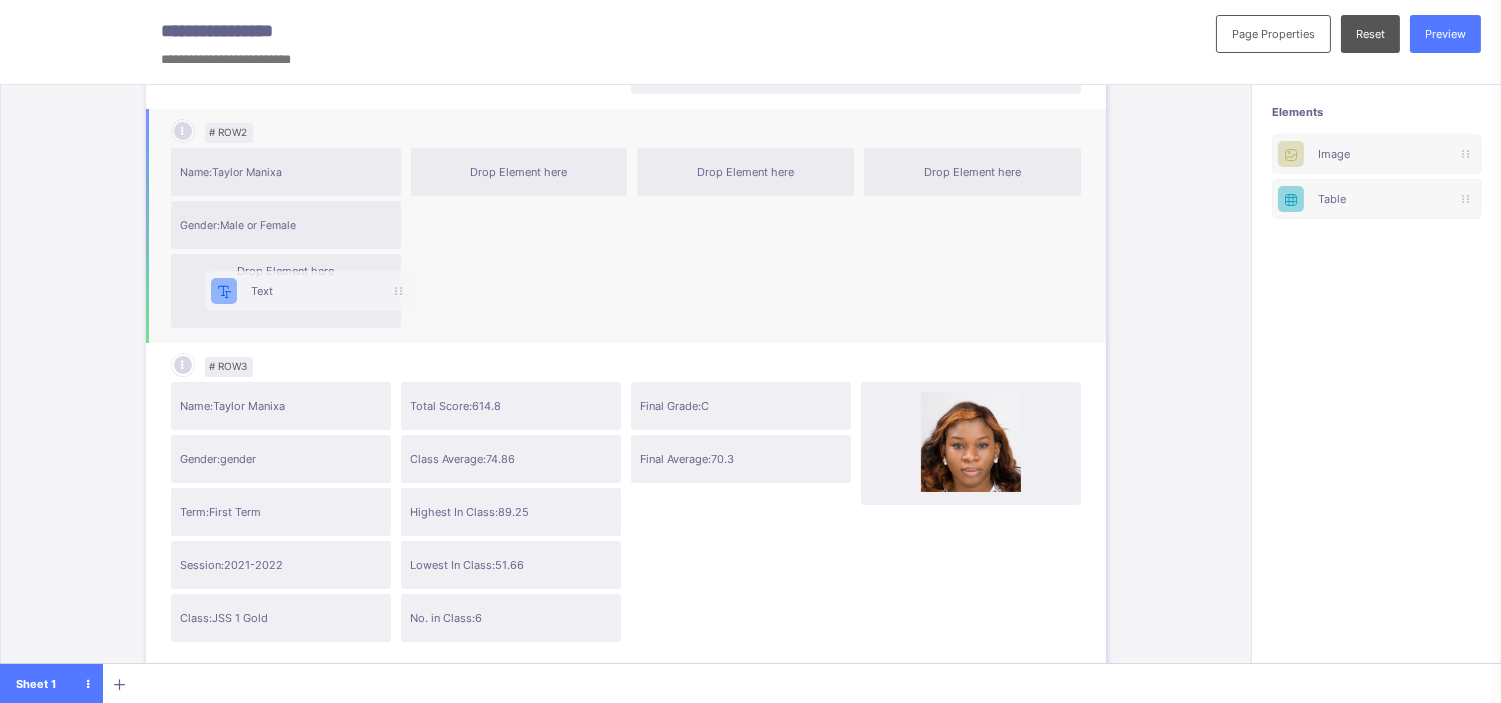 drag, startPoint x: 1367, startPoint y: 153, endPoint x: 273, endPoint y: 287, distance: 1102.176 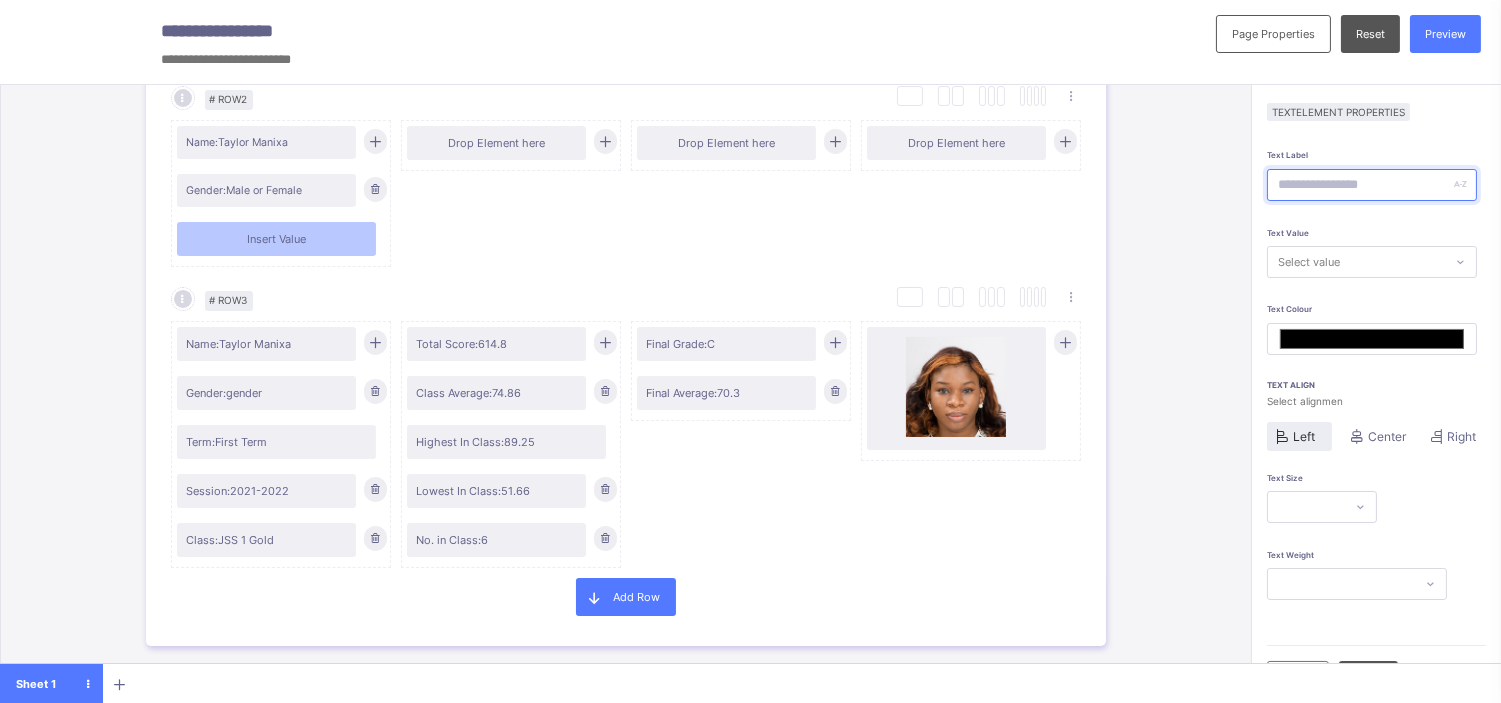 click at bounding box center [1372, 185] 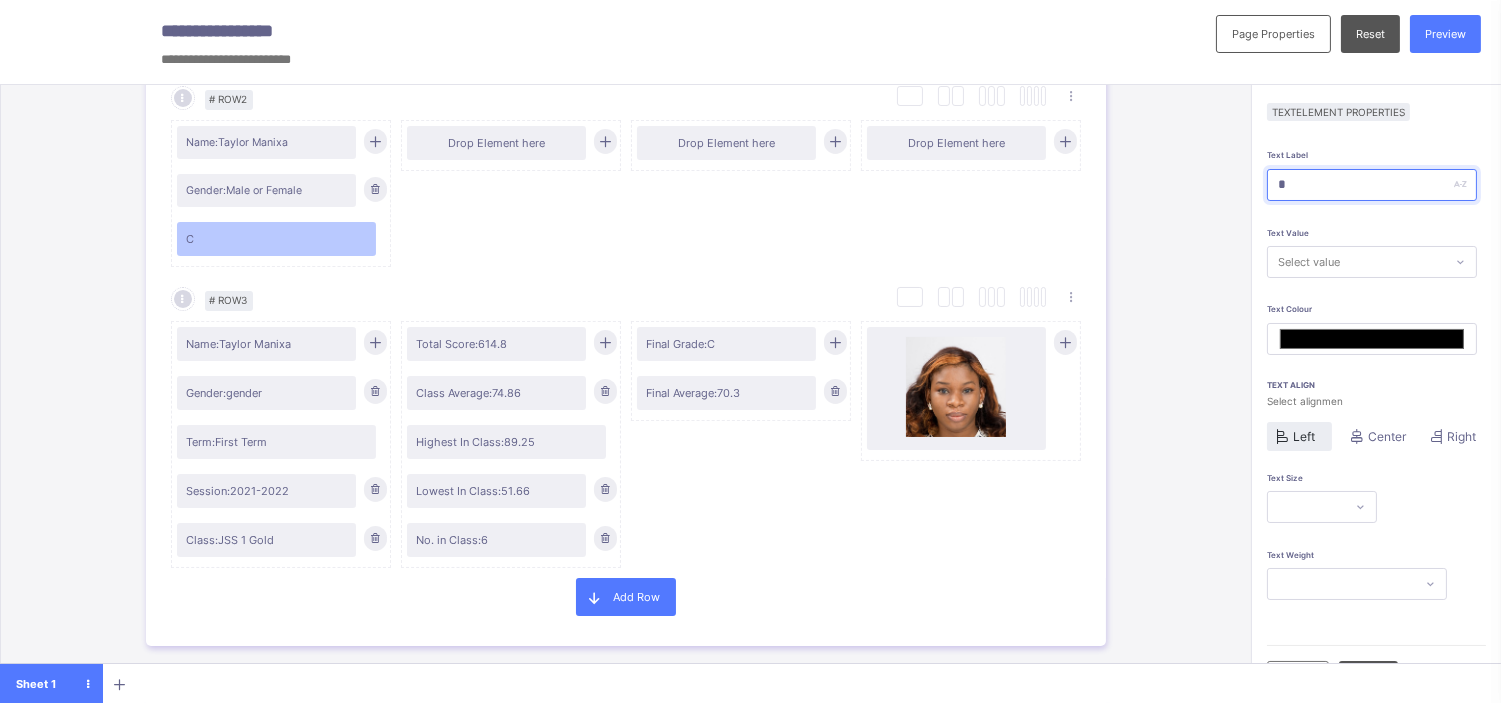 type on "**" 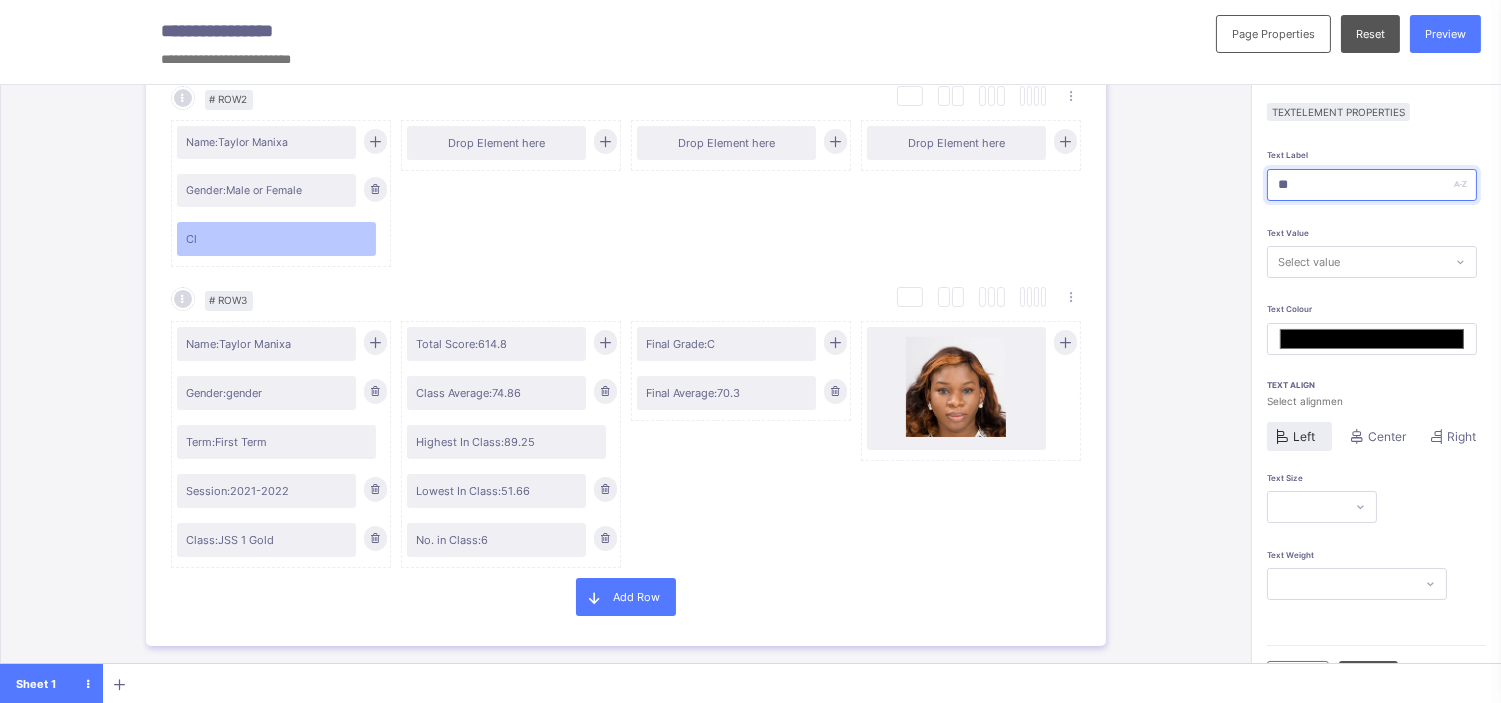 type on "***" 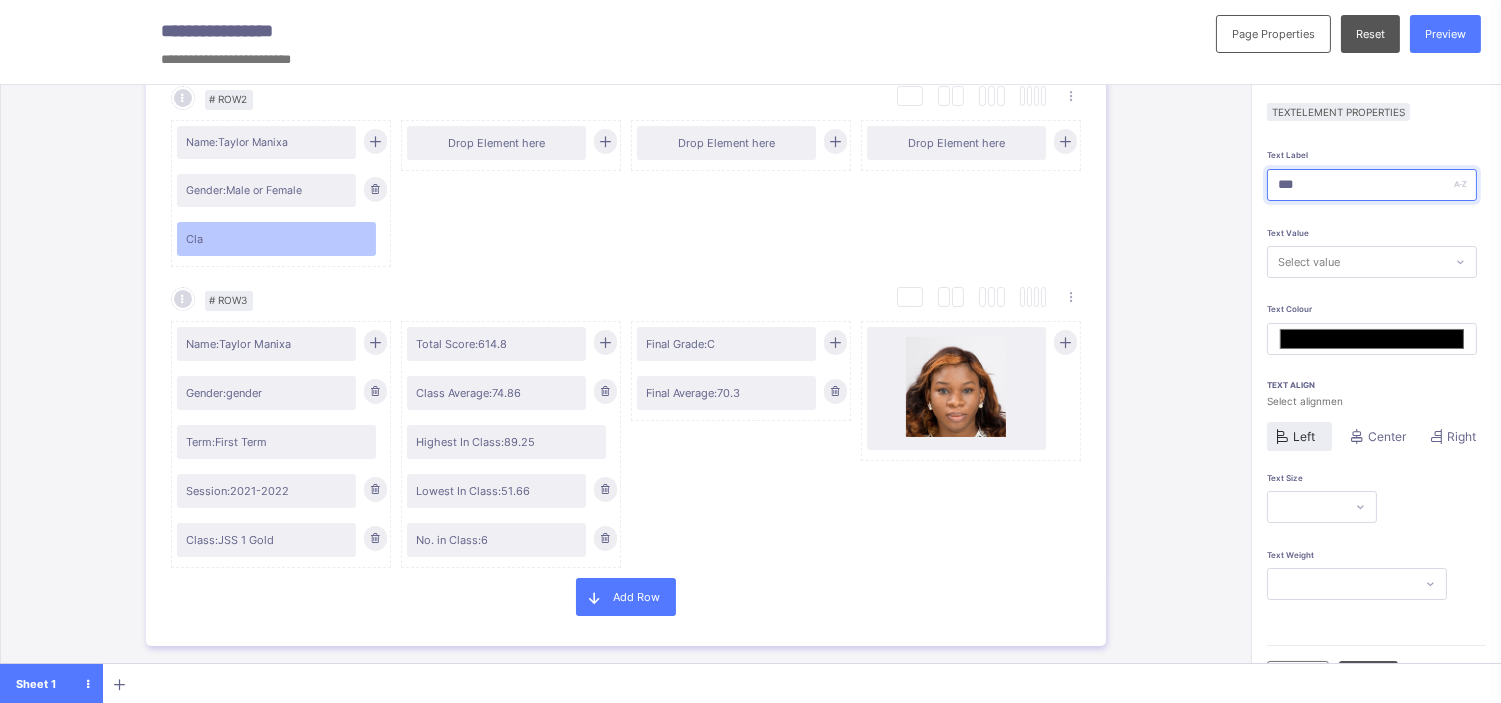 type on "****" 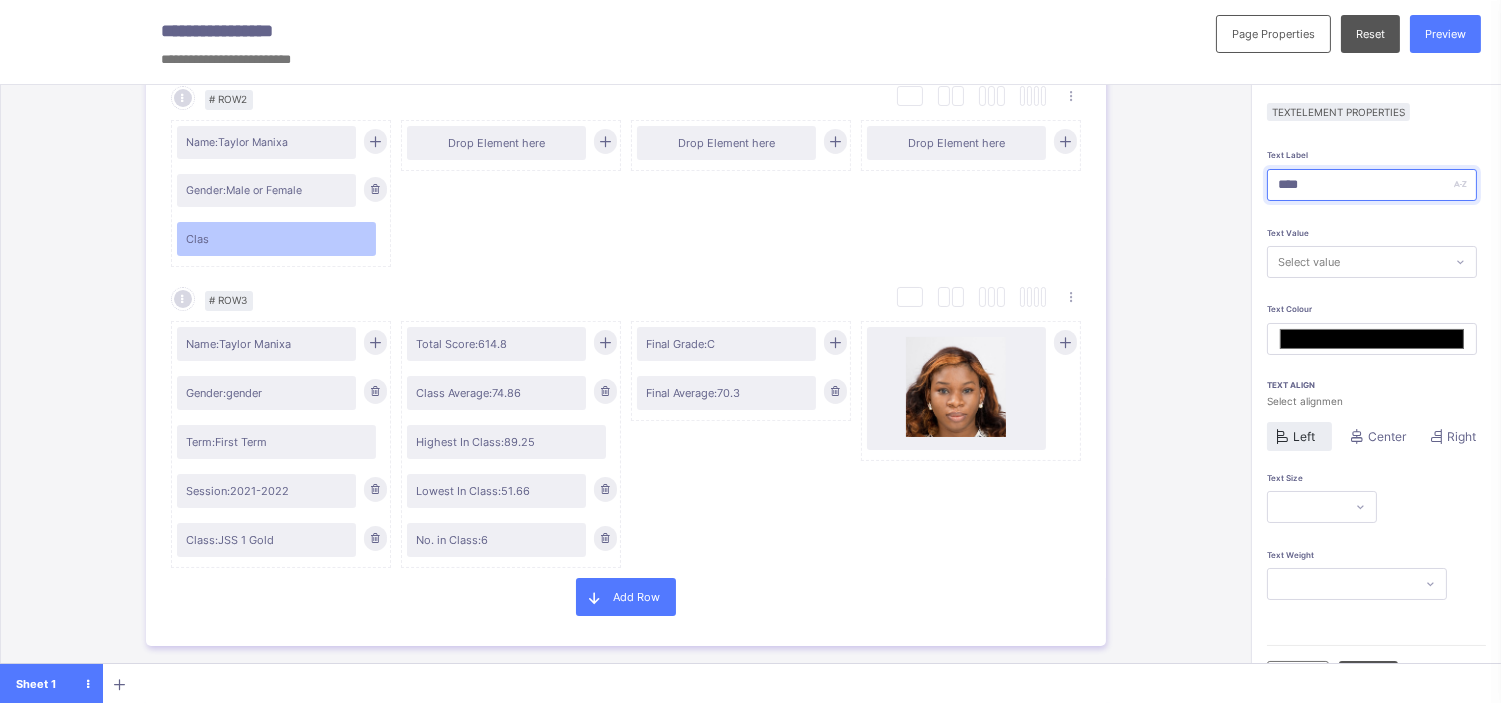 type on "*****" 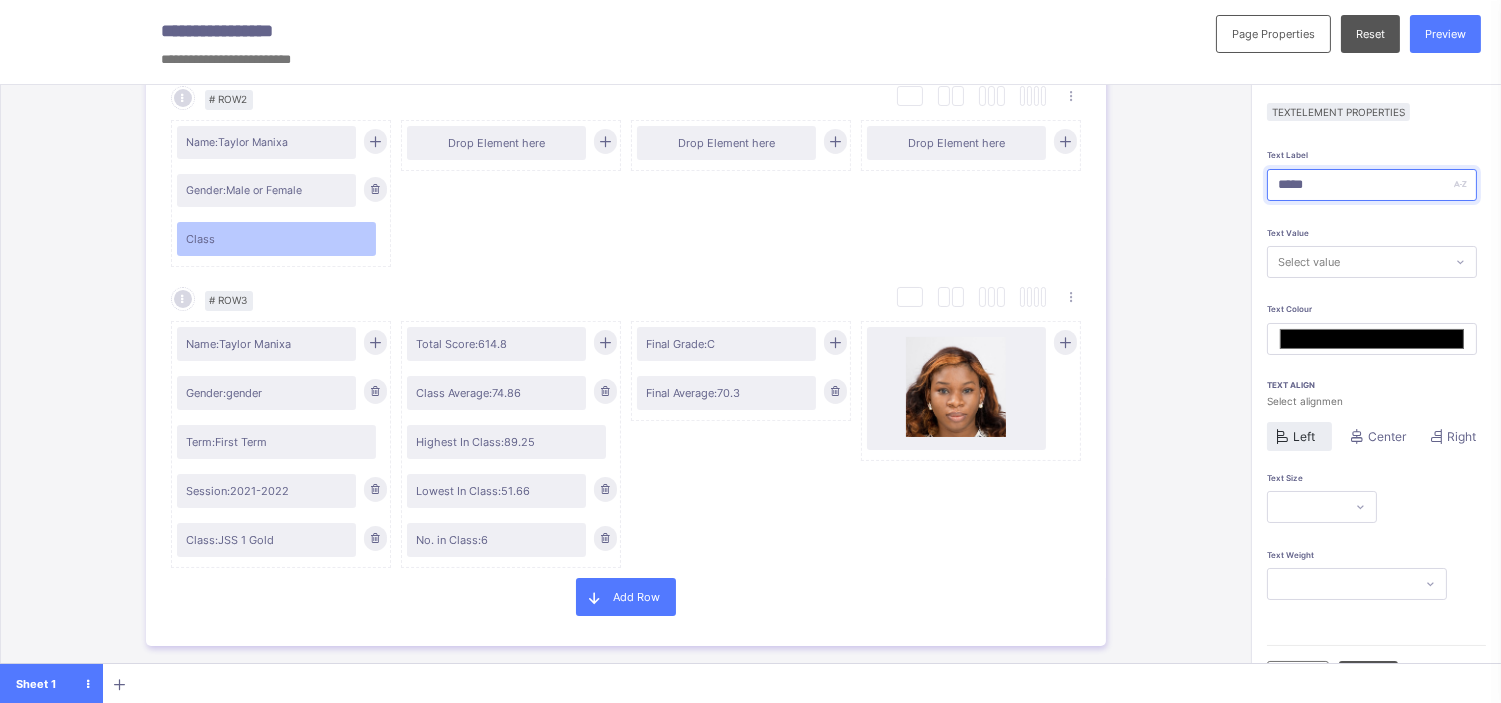 type on "******" 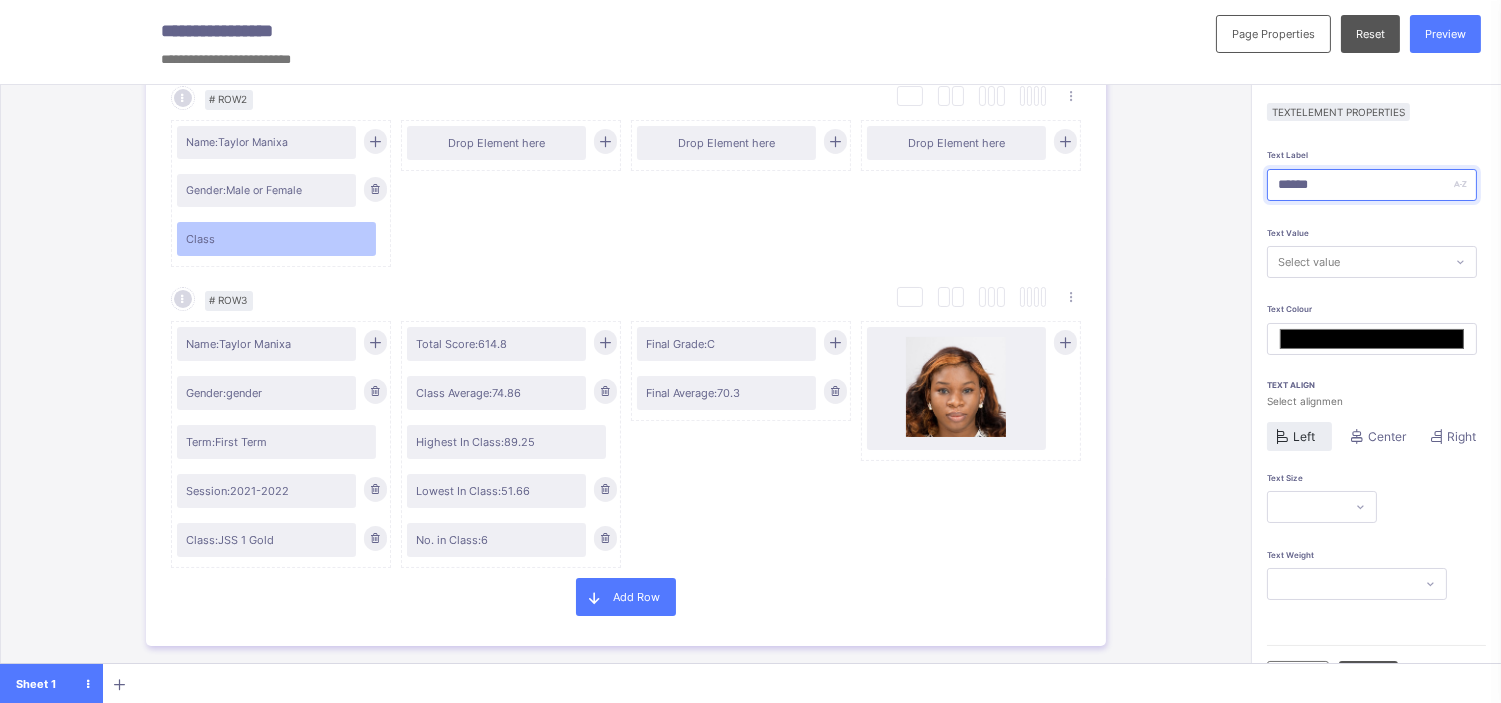 type on "*******" 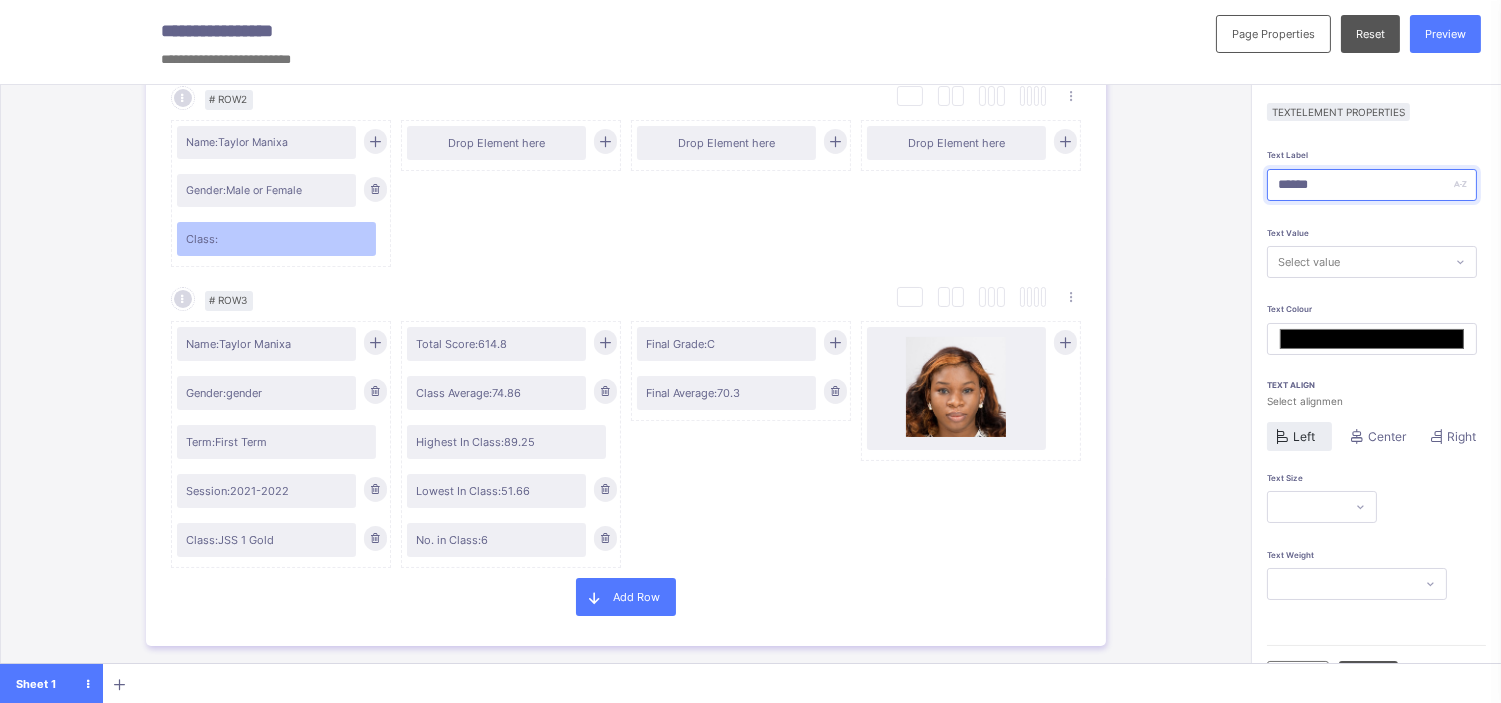 type on "******" 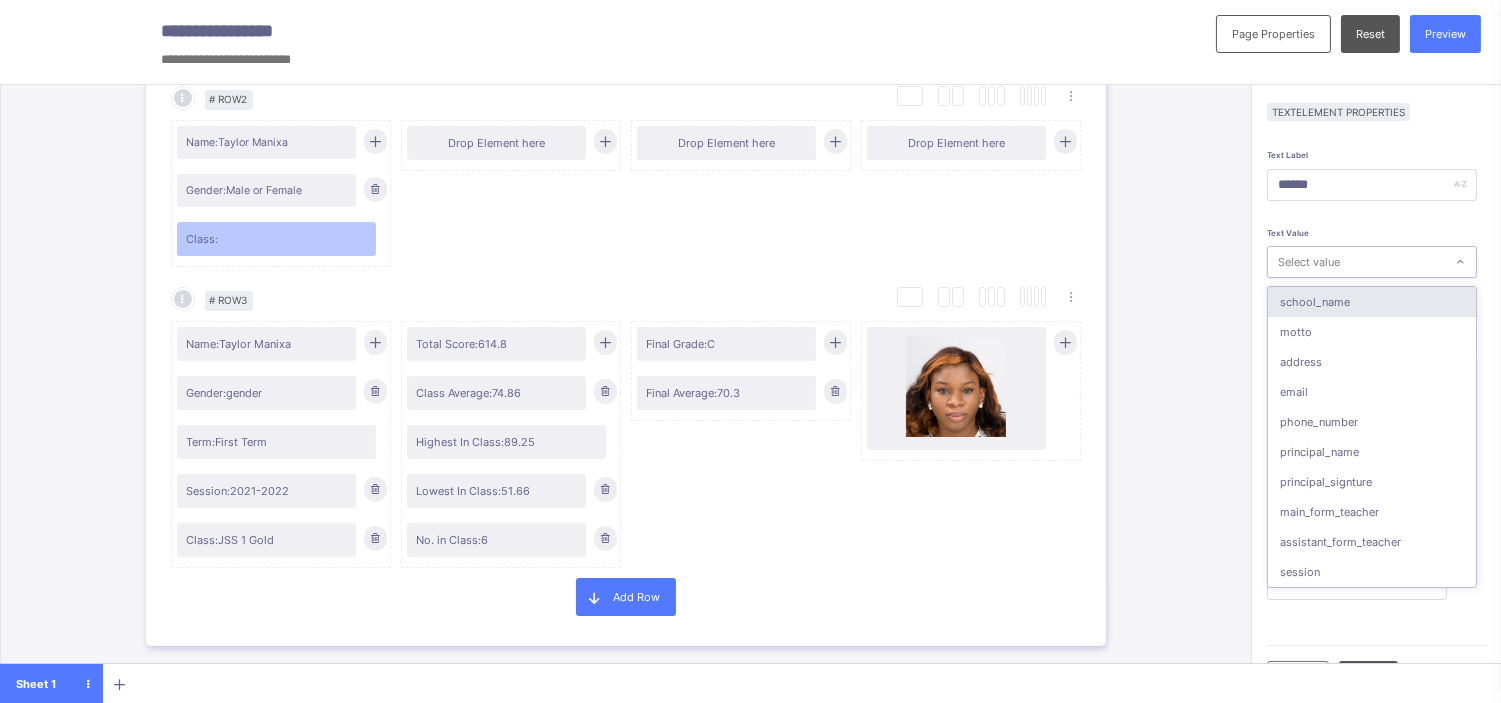 click on "Select value" at bounding box center [1309, 262] 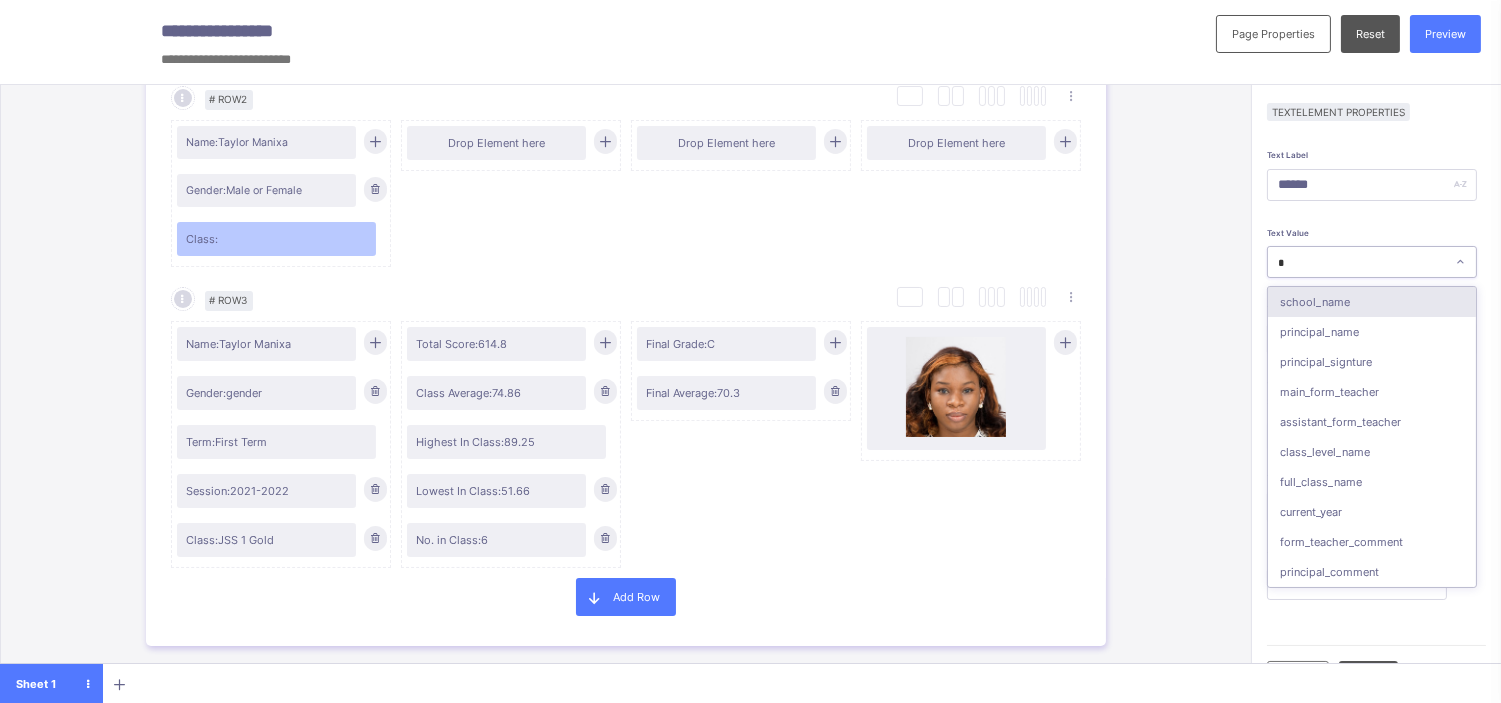 type on "**" 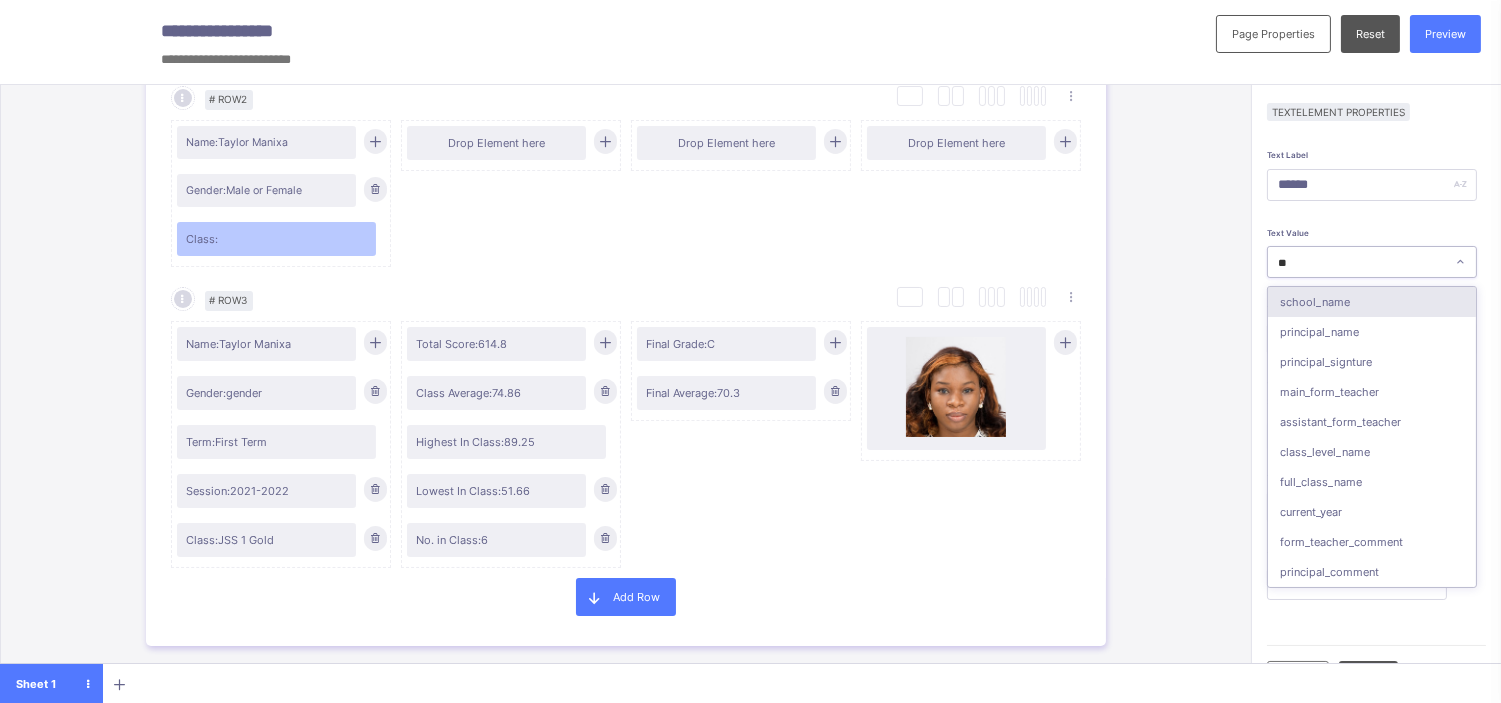 type on "***" 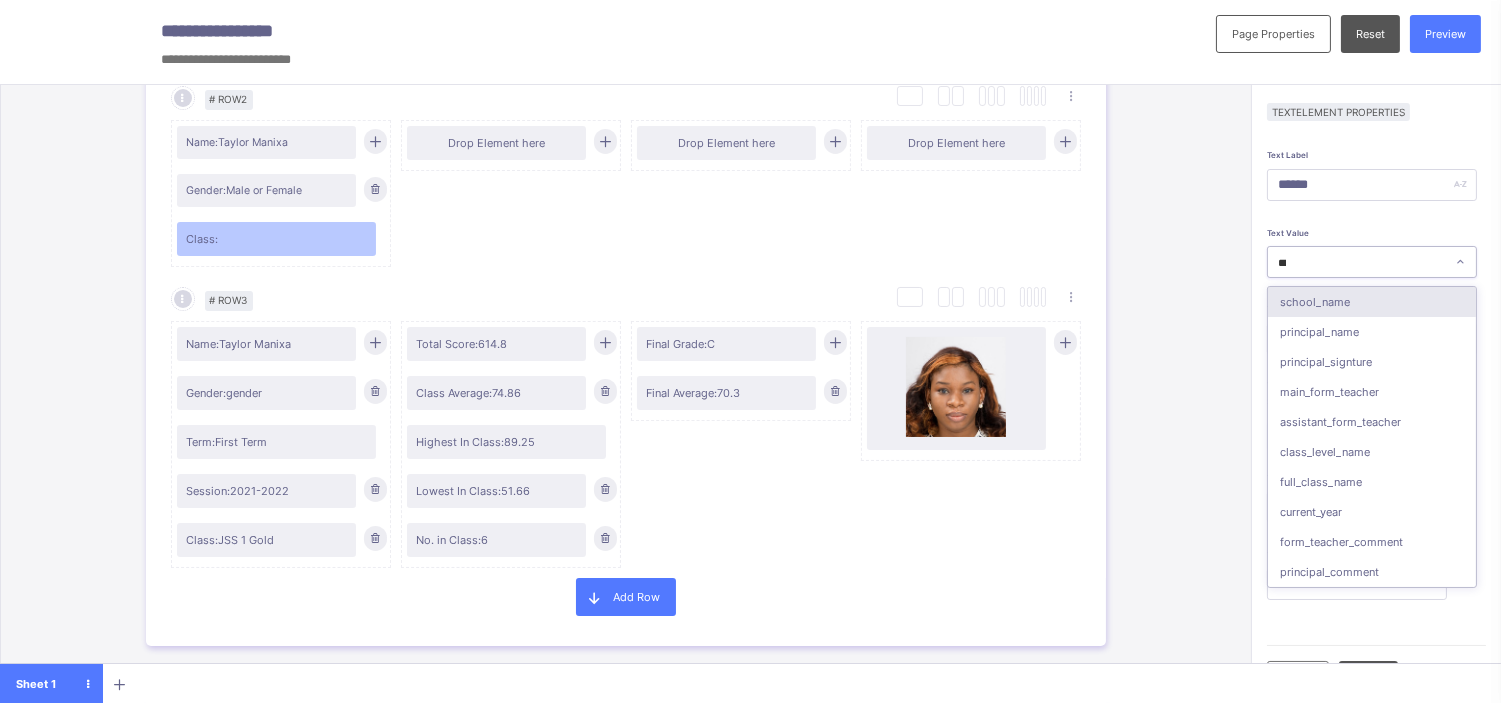 type on "*******" 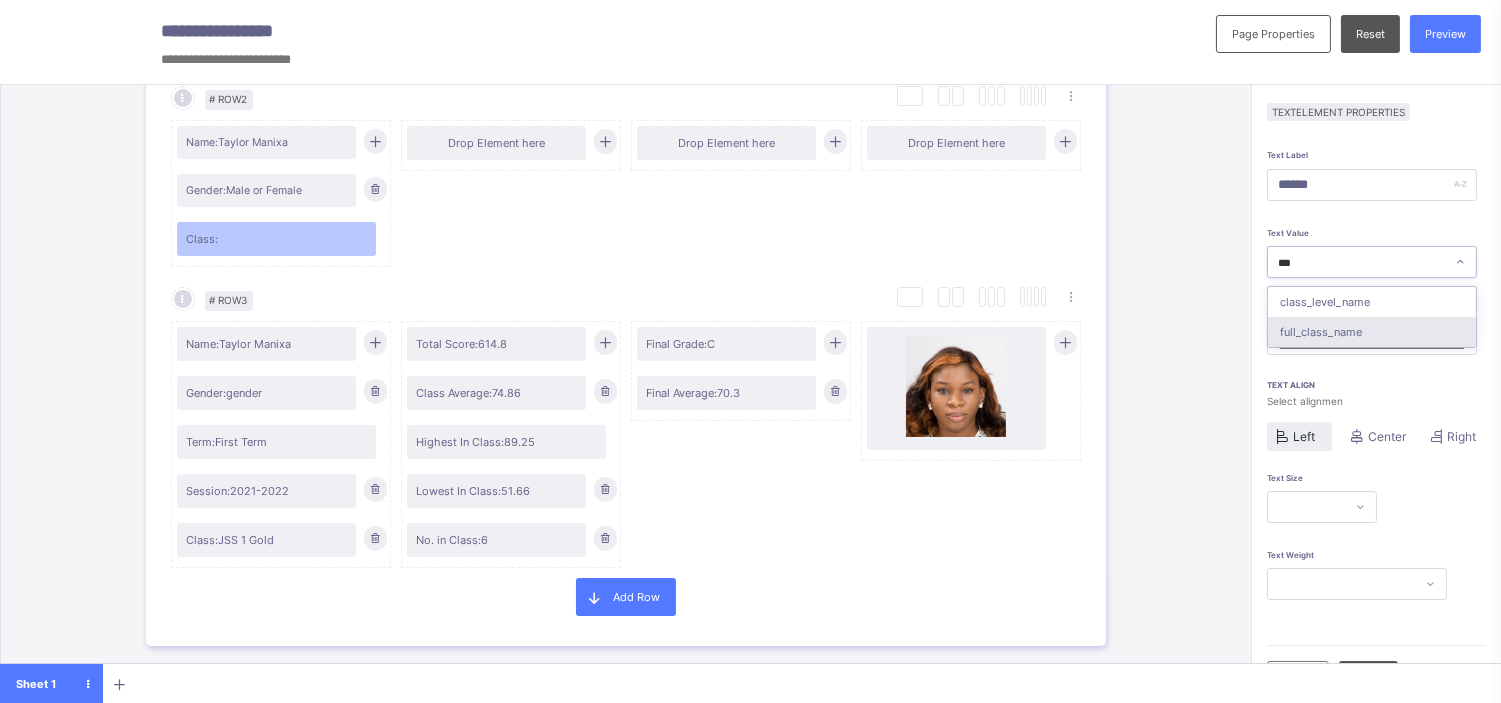 click on "full_class_name" at bounding box center [1372, 332] 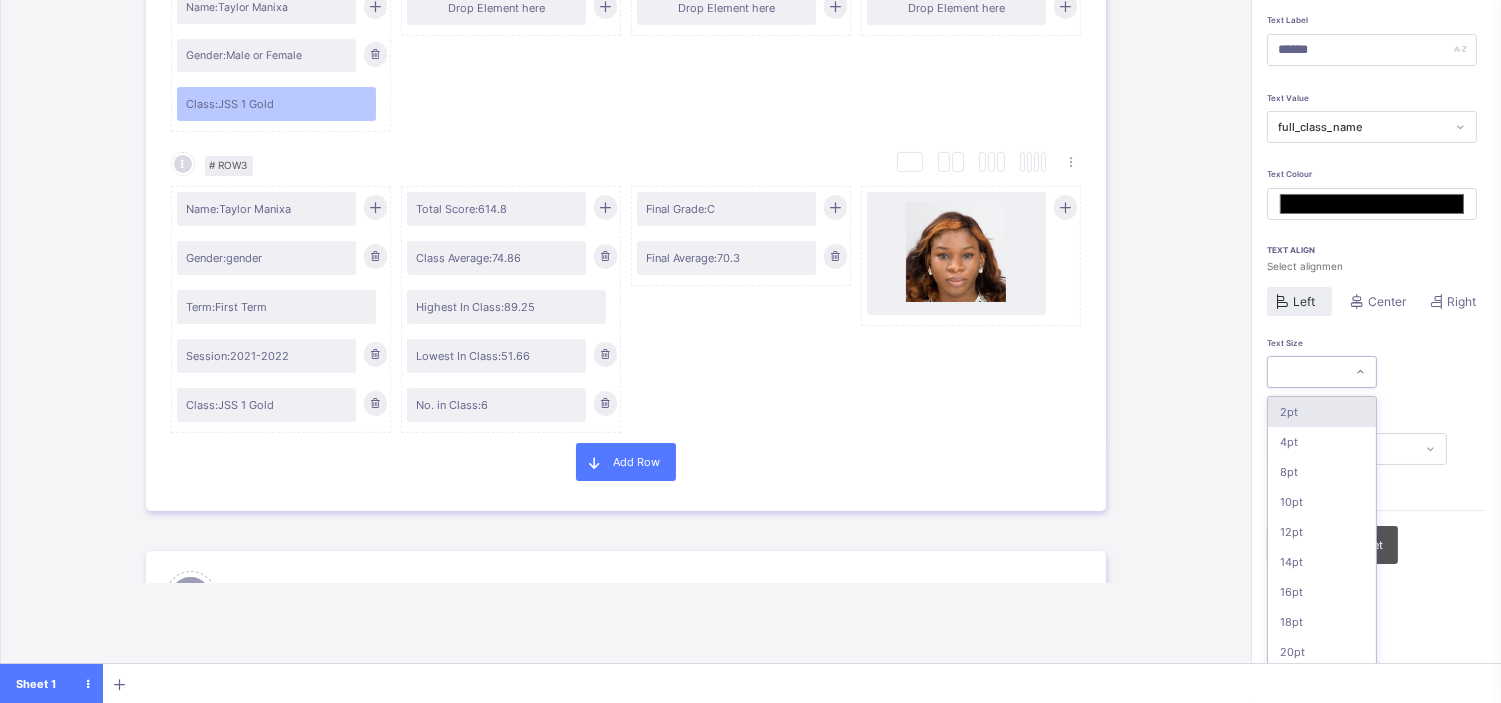click on "option 2pt focused, 1 of 16. 16 results available. Use Up and Down to choose options, press Enter to select the currently focused option, press Escape to exit the menu, press Tab to select the option and exit the menu. 2pt 4pt 8pt 10pt 12pt 14pt 16pt 18pt 20pt 26pt 30pt 33pt 36pt 40pt 44pt 48pt" at bounding box center (1322, 372) 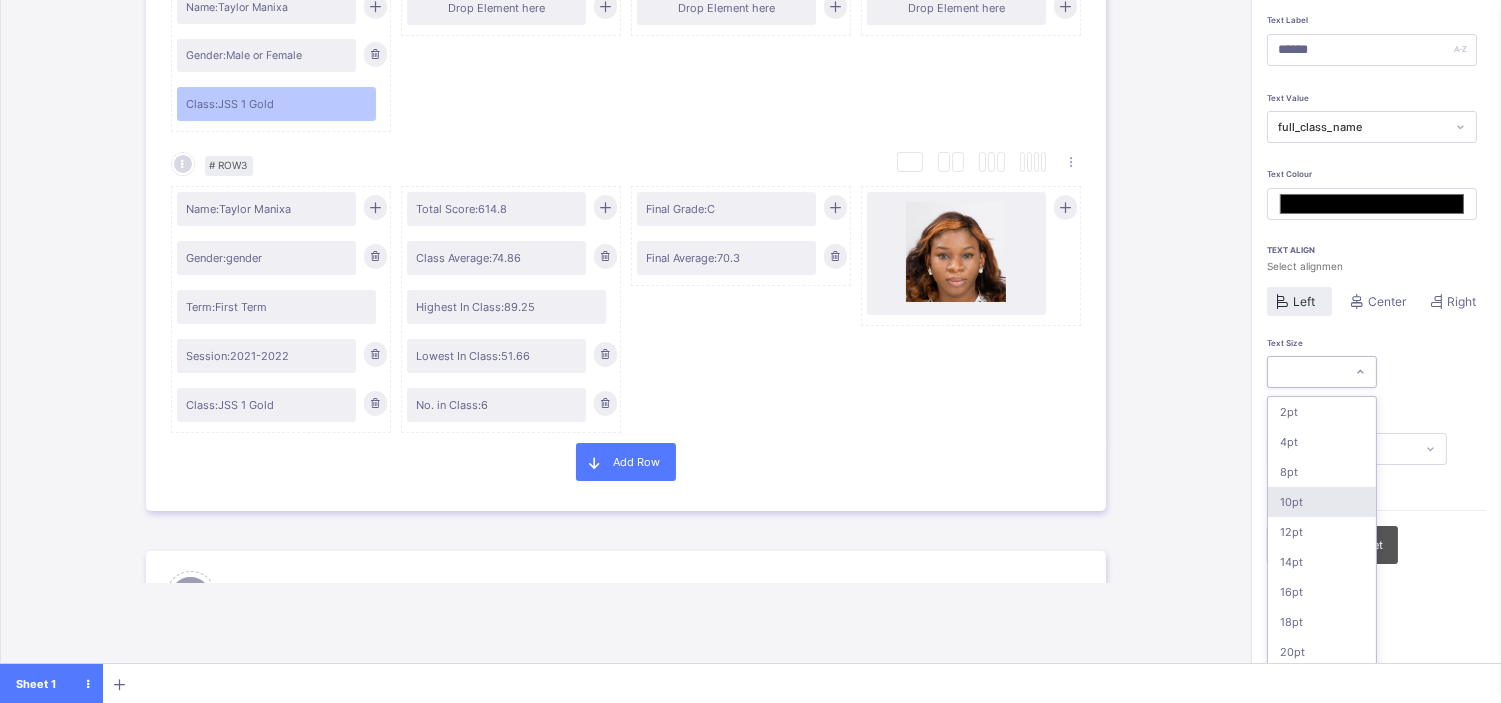 scroll, scrollTop: 136, scrollLeft: 0, axis: vertical 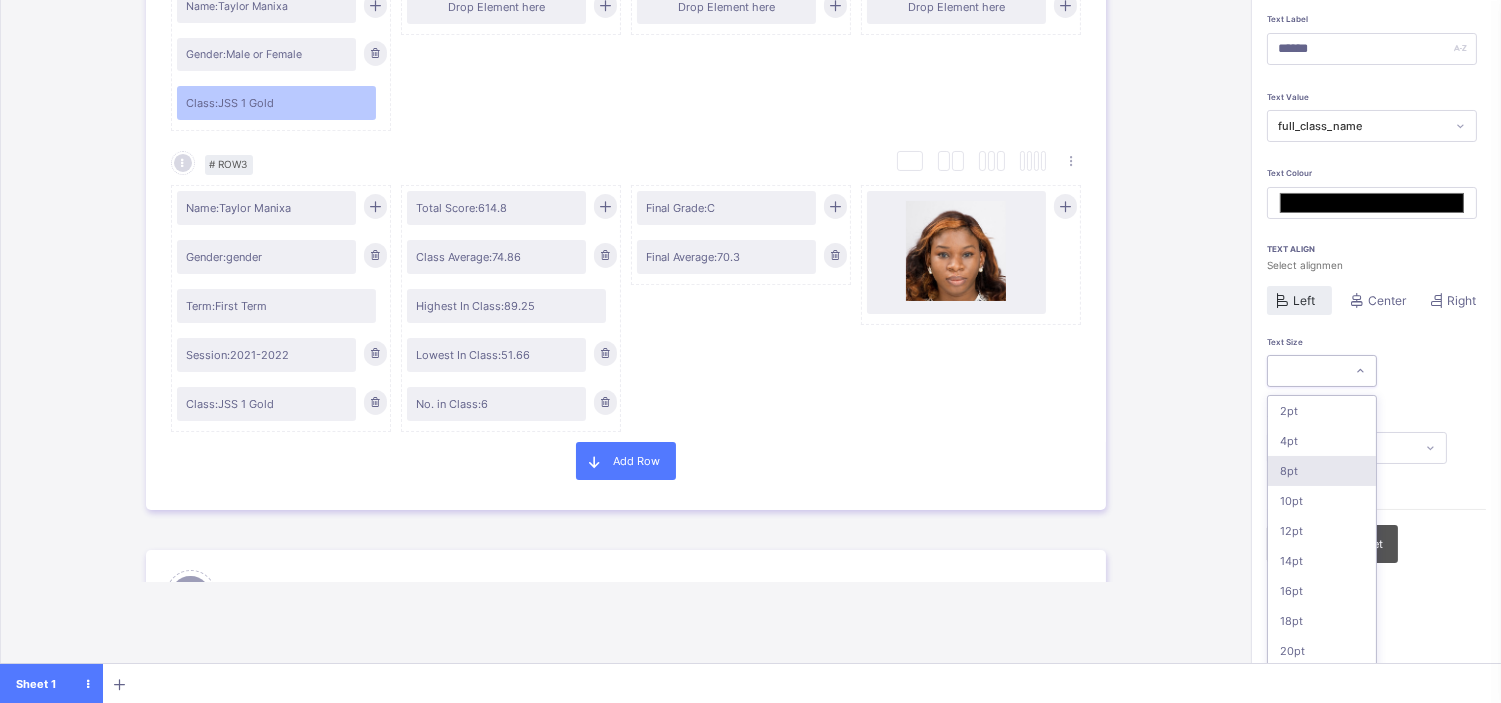 click on "8pt" at bounding box center (1322, 471) 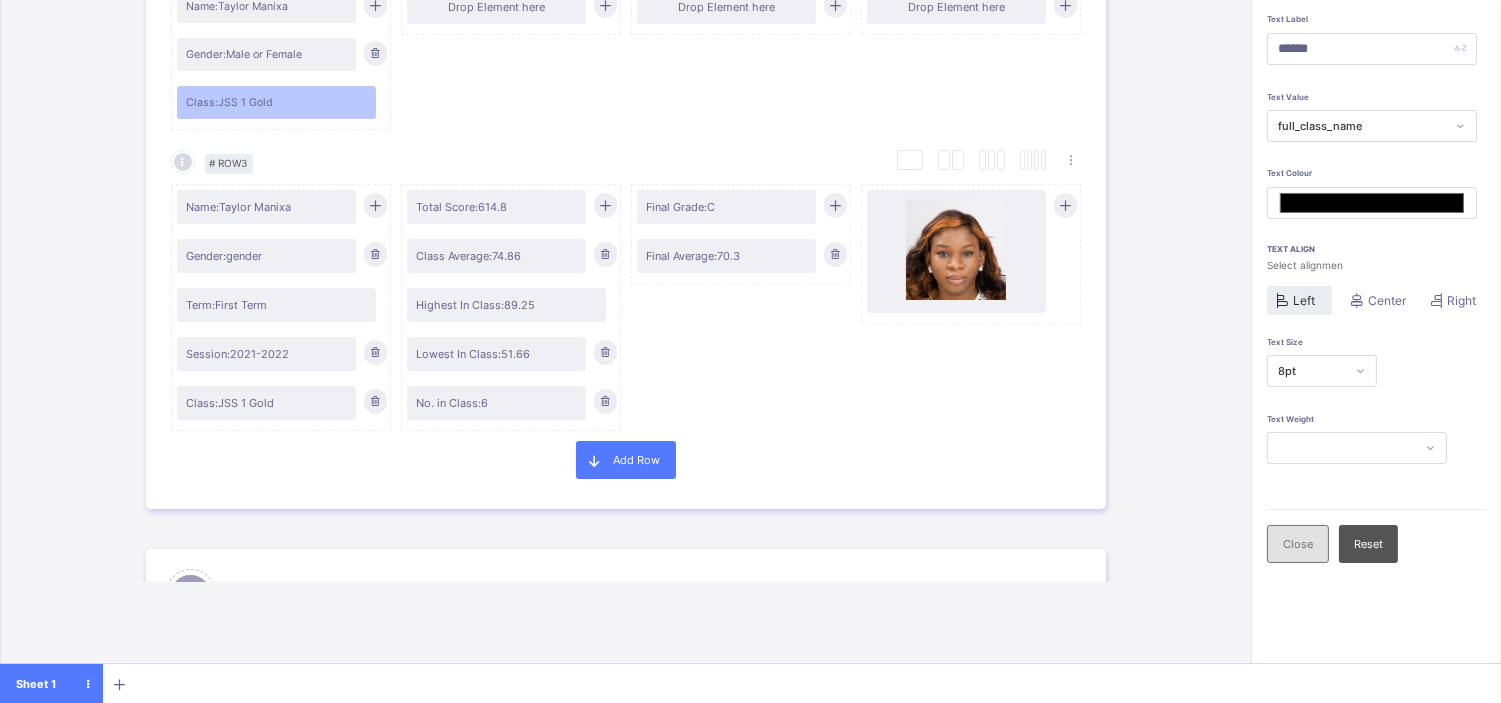click on "Close" at bounding box center (1298, 544) 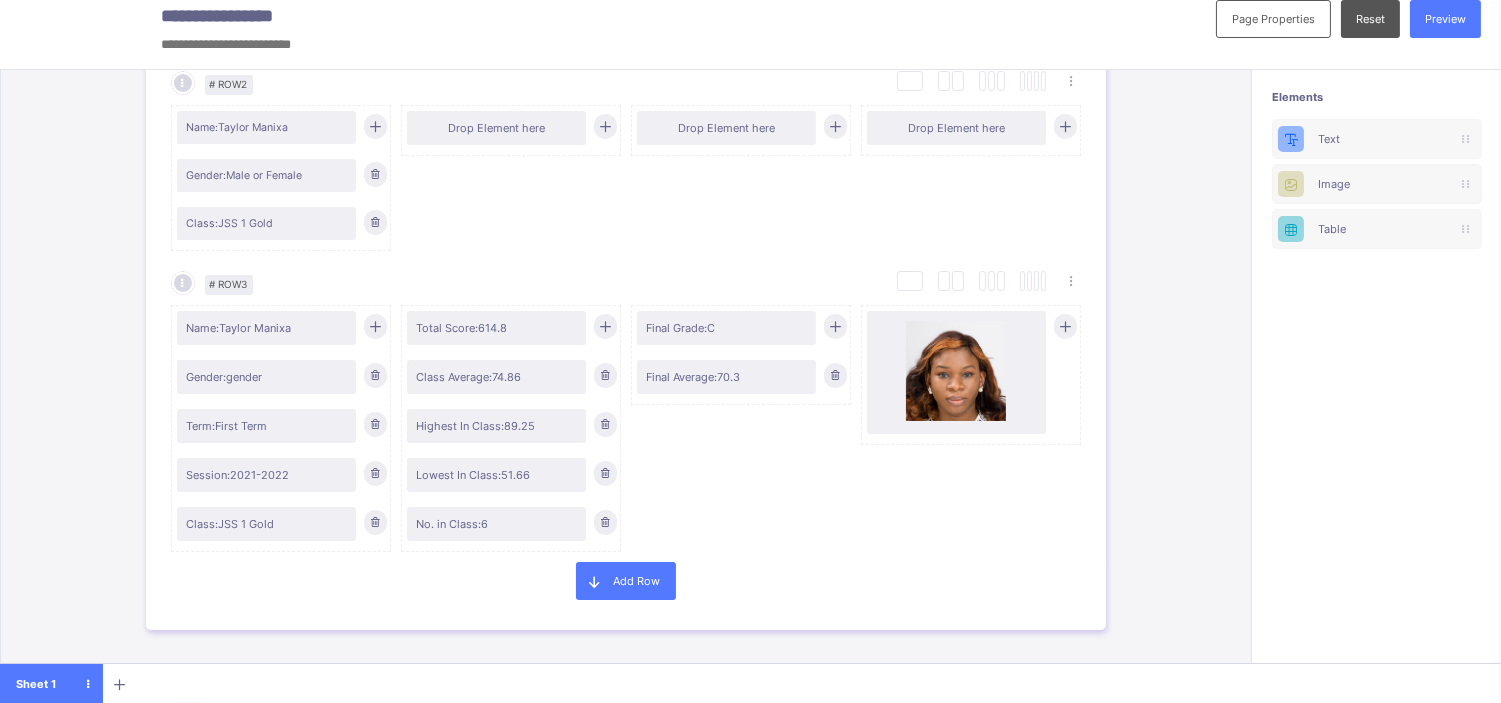 scroll, scrollTop: 14, scrollLeft: 0, axis: vertical 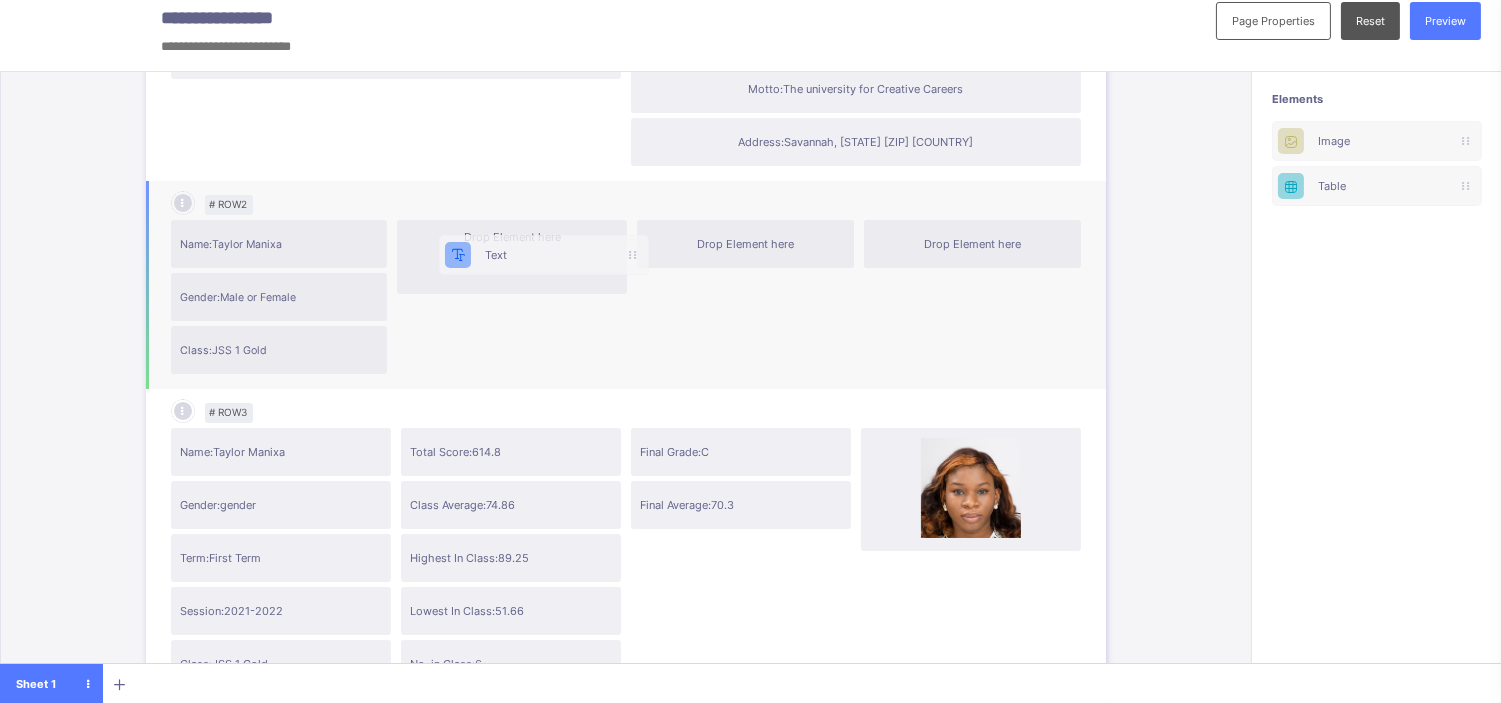 drag, startPoint x: 1360, startPoint y: 136, endPoint x: 506, endPoint y: 252, distance: 861.8422 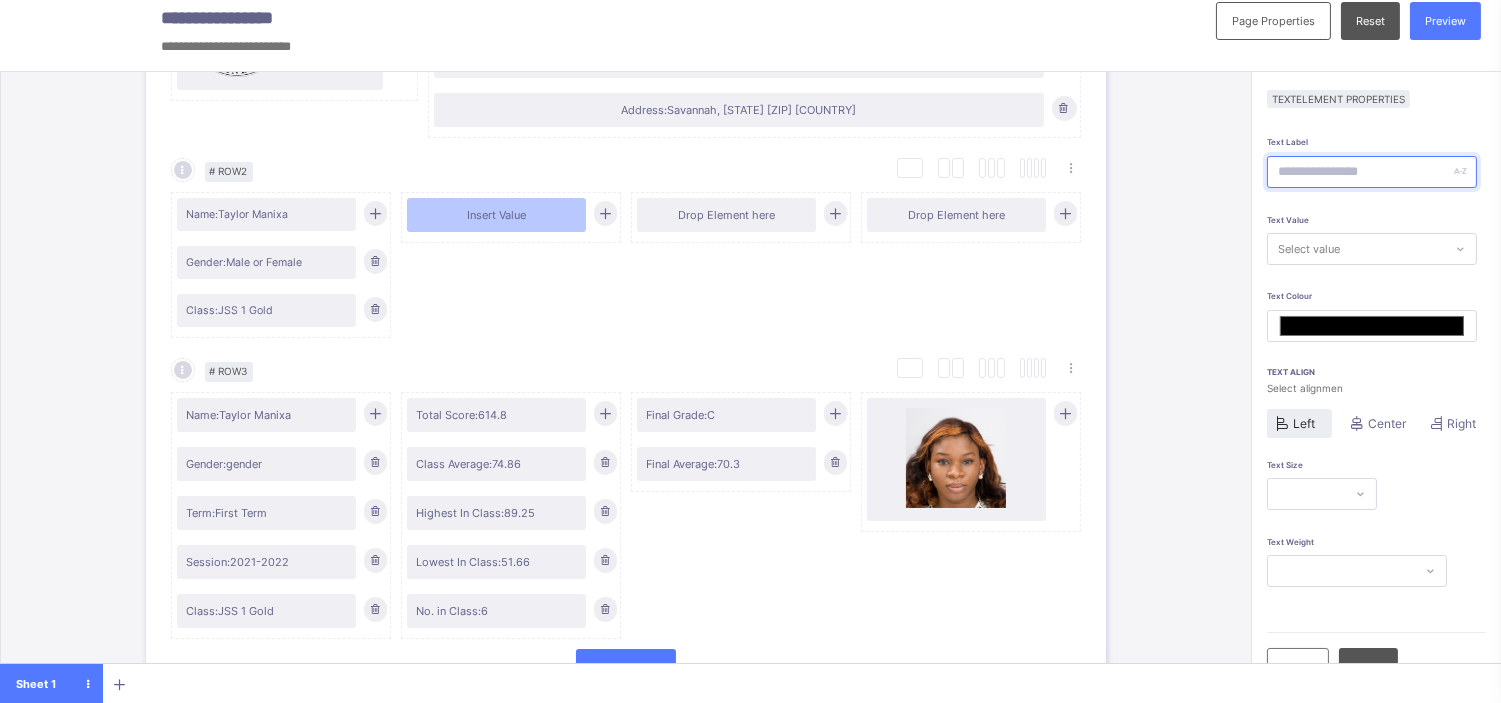 click at bounding box center [1372, 172] 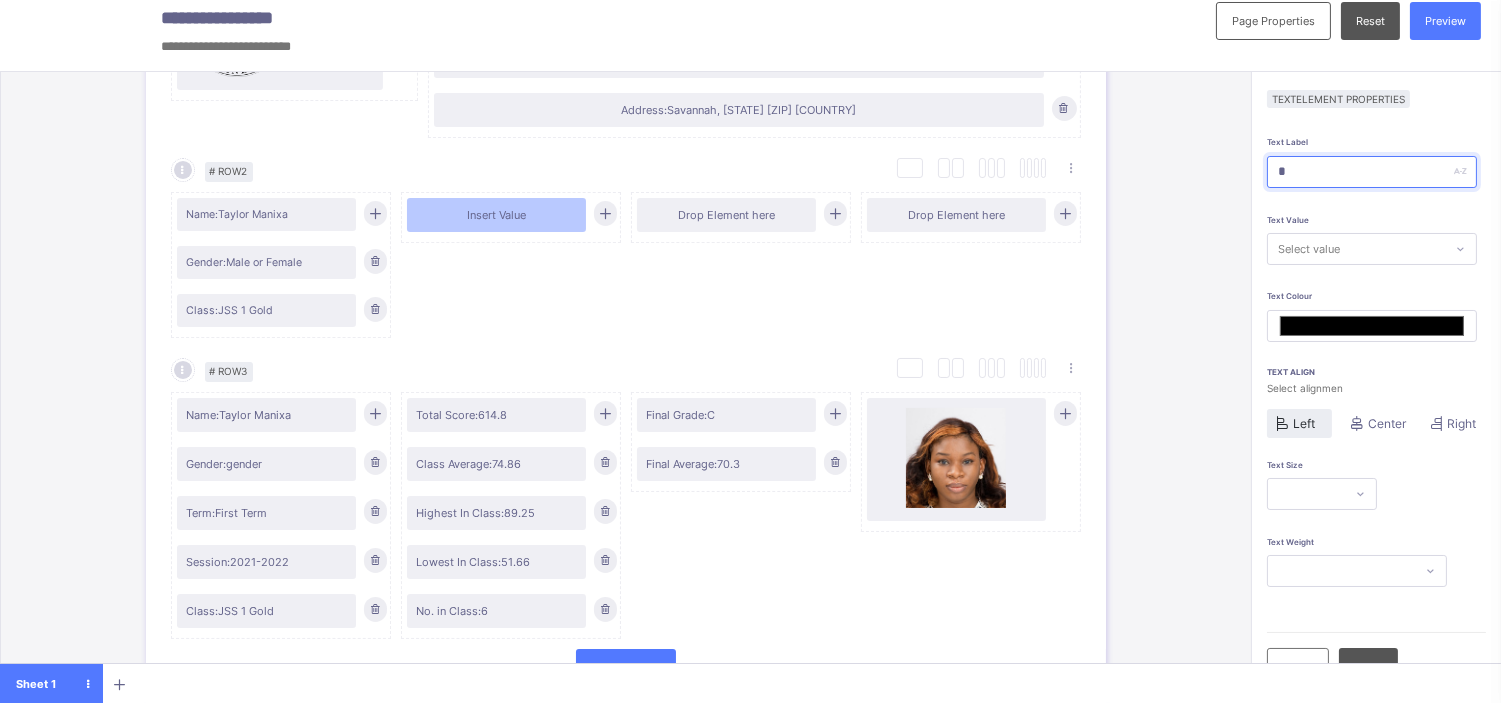 type on "*******" 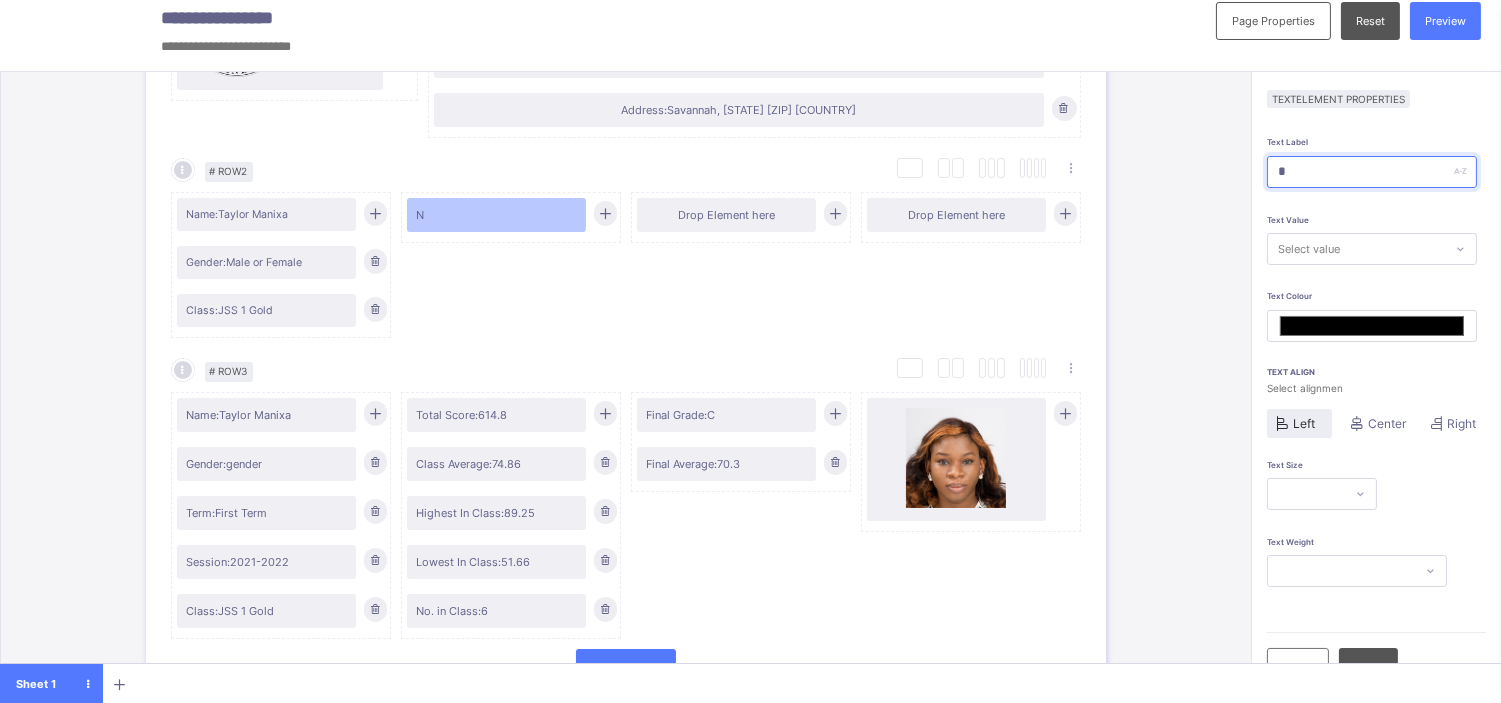 type on "**" 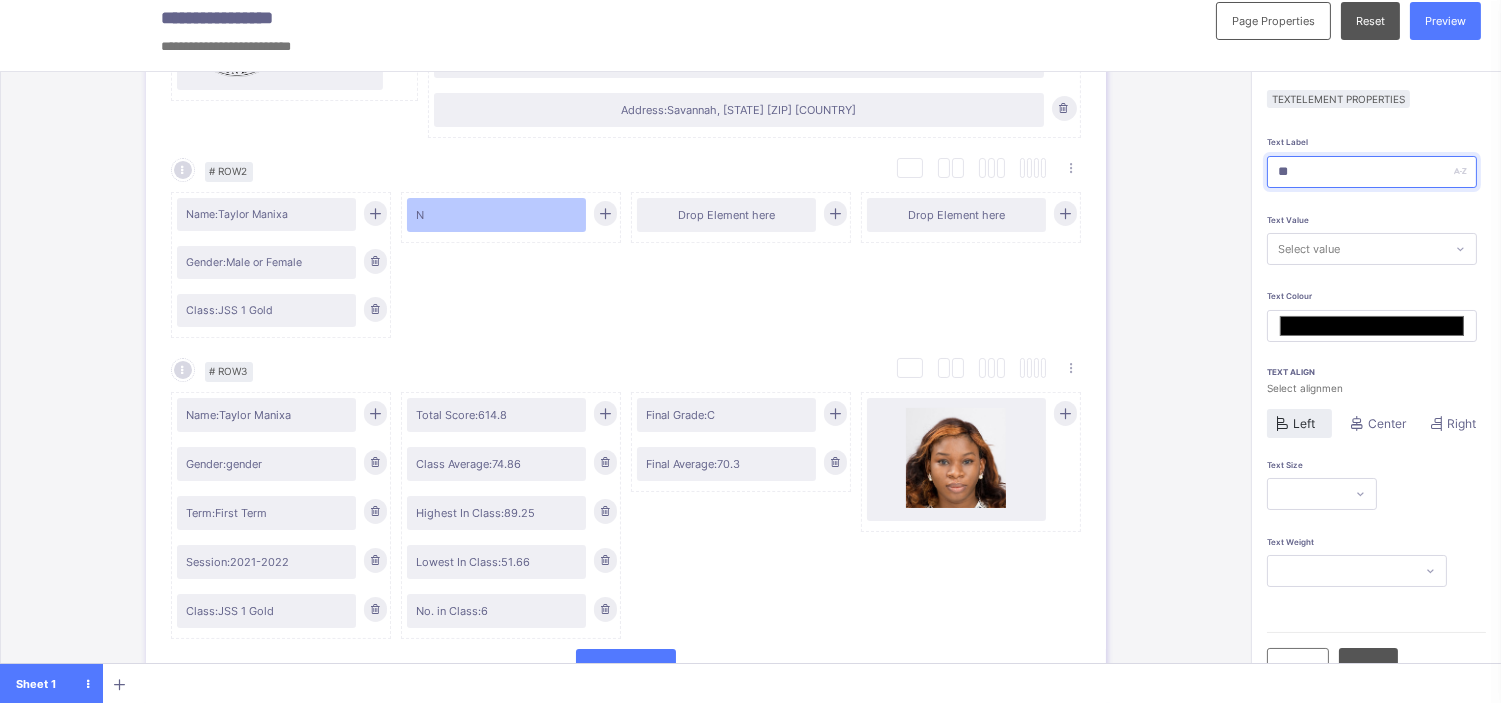 type on "*******" 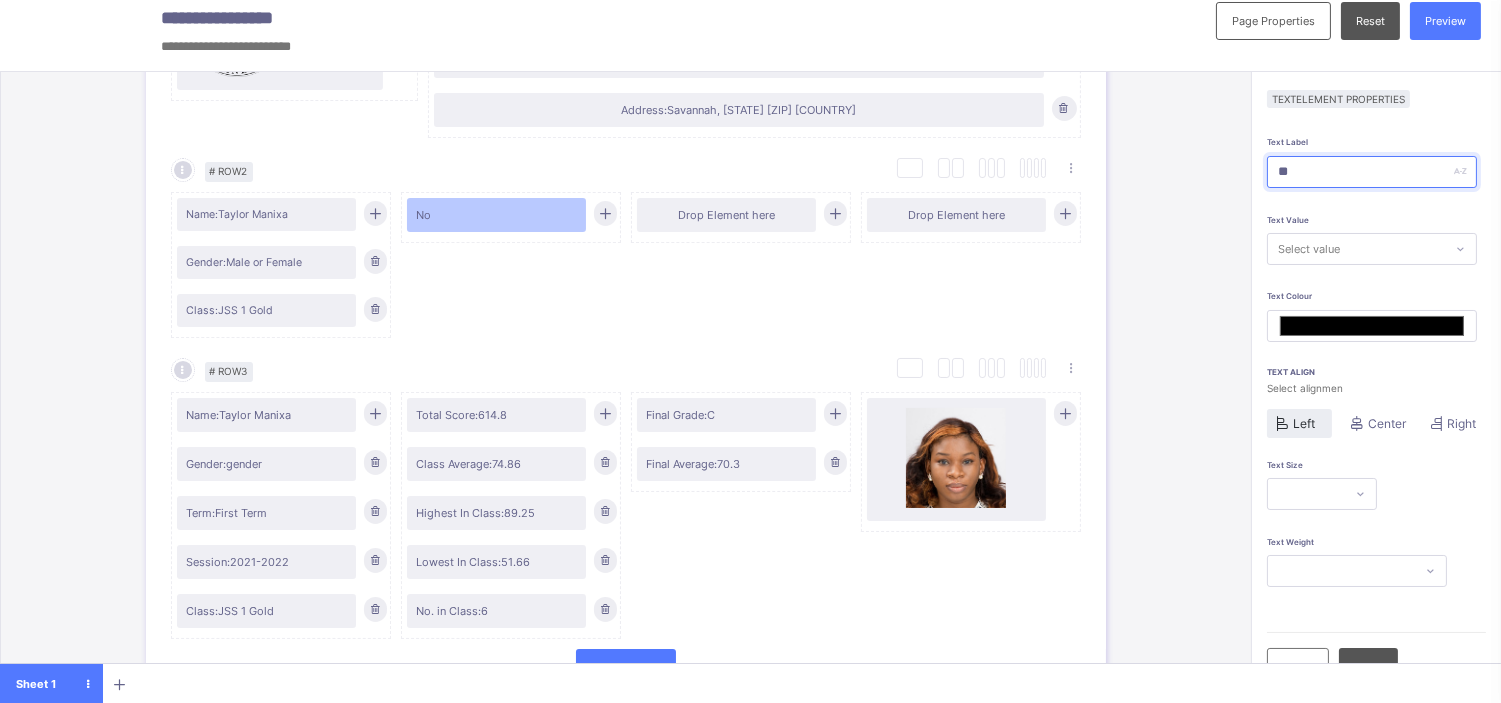 type on "***" 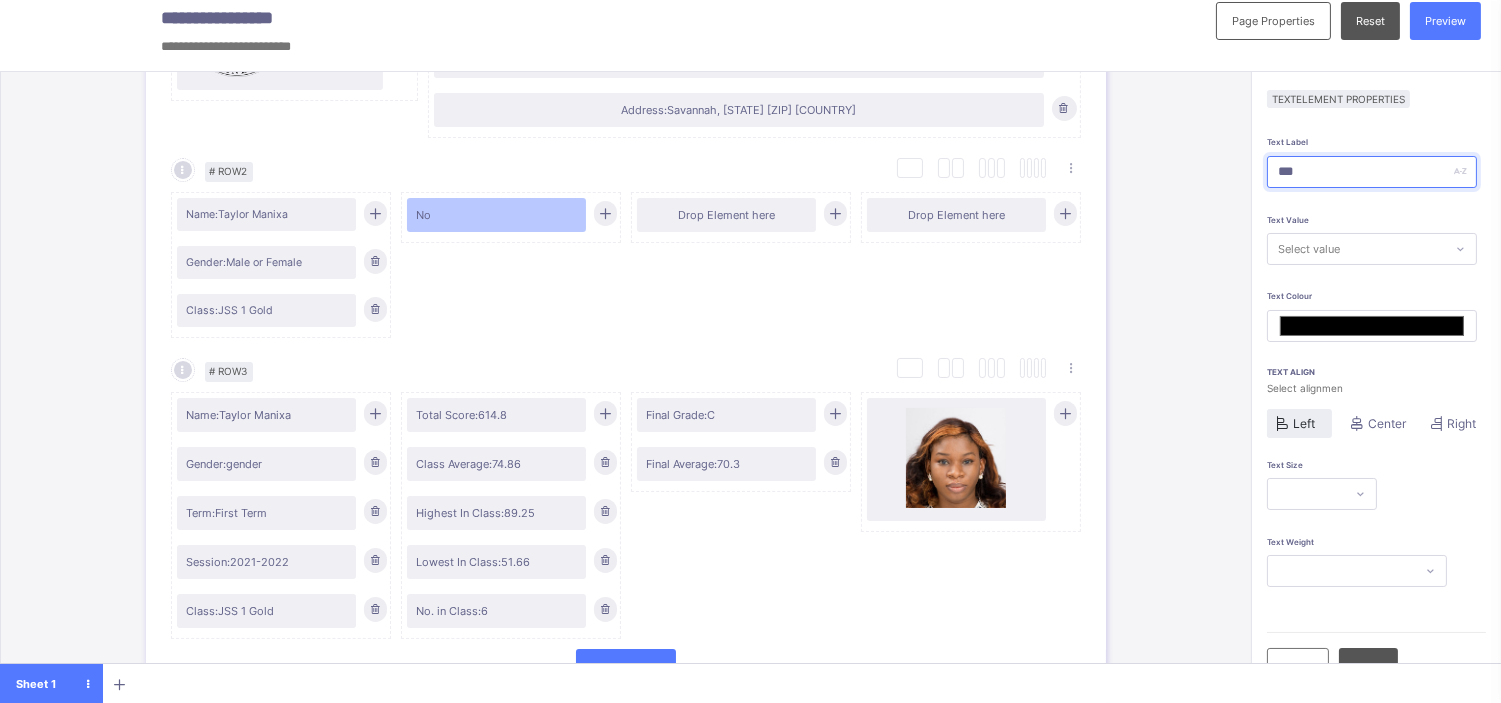 type on "*******" 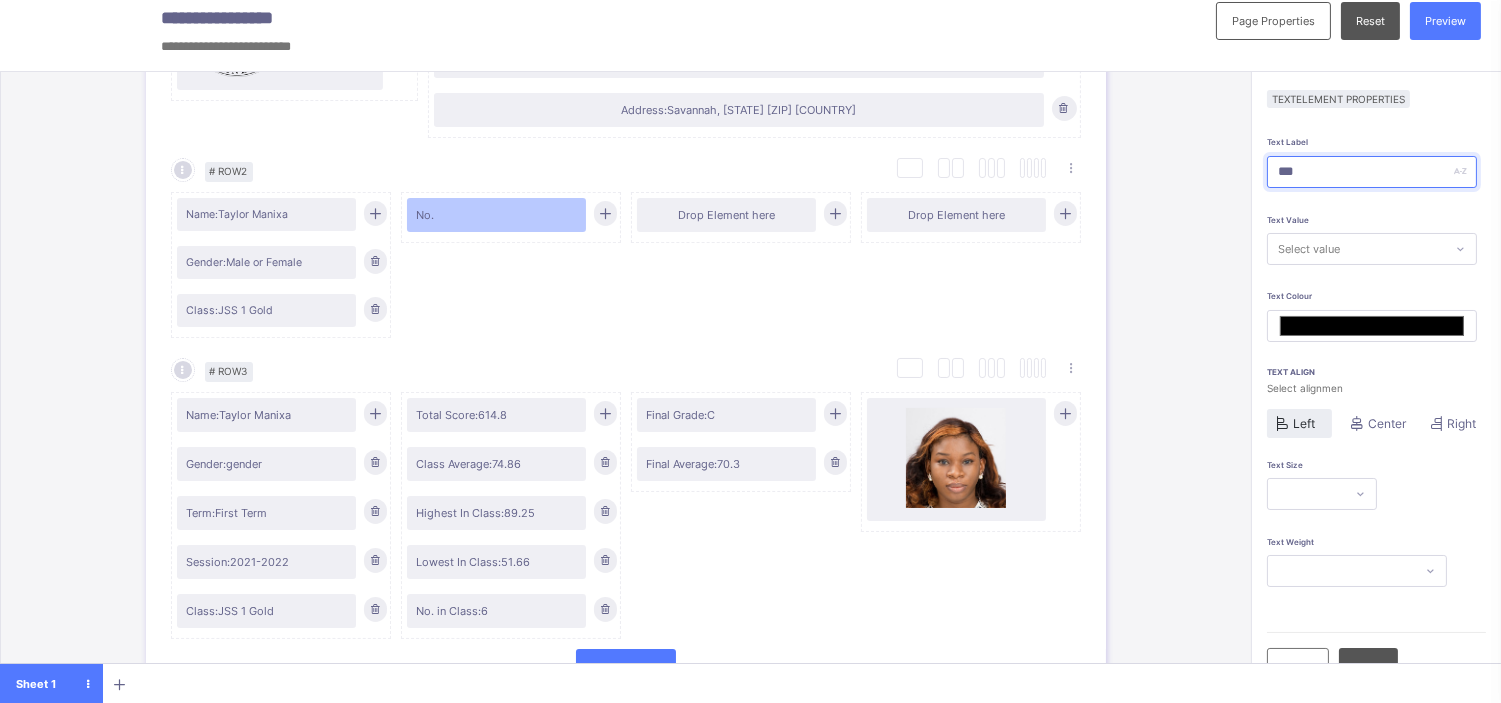 type on "***" 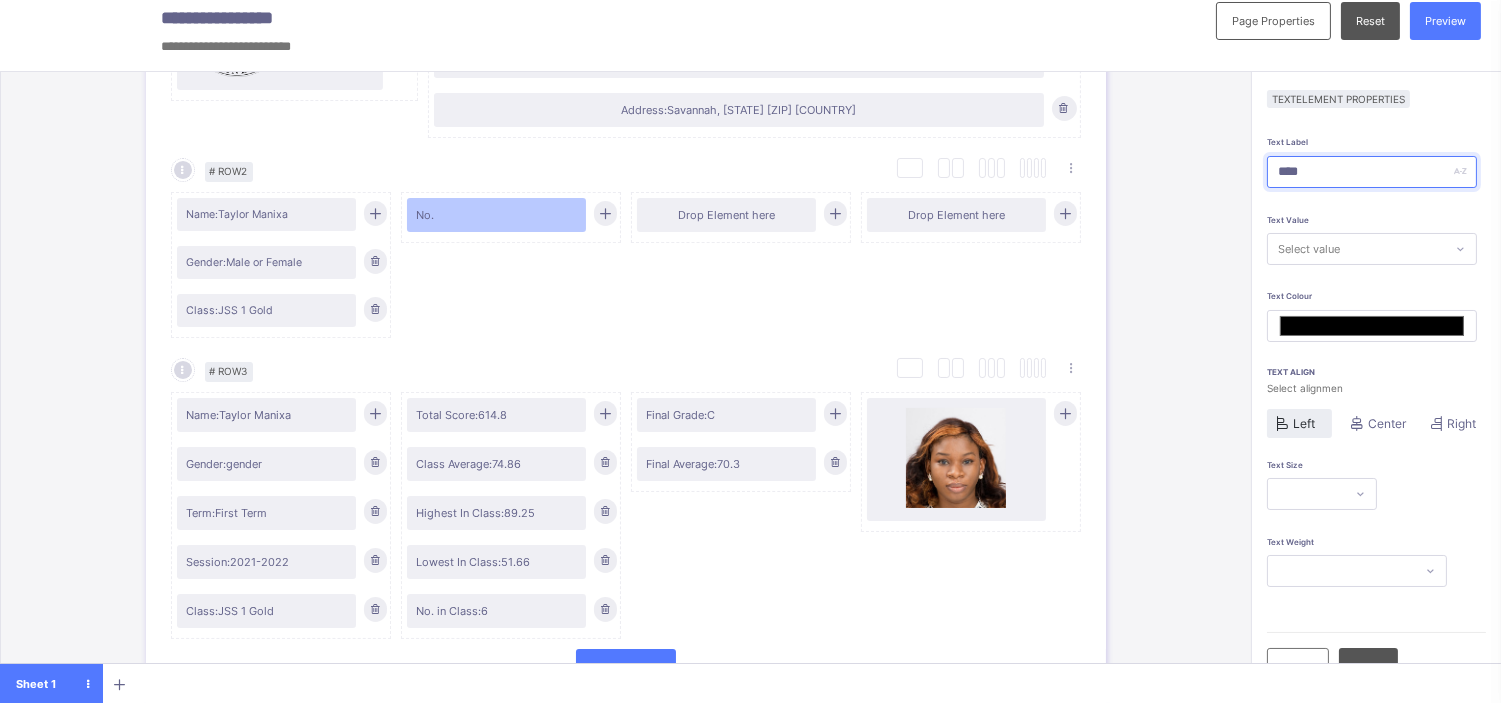 type on "*******" 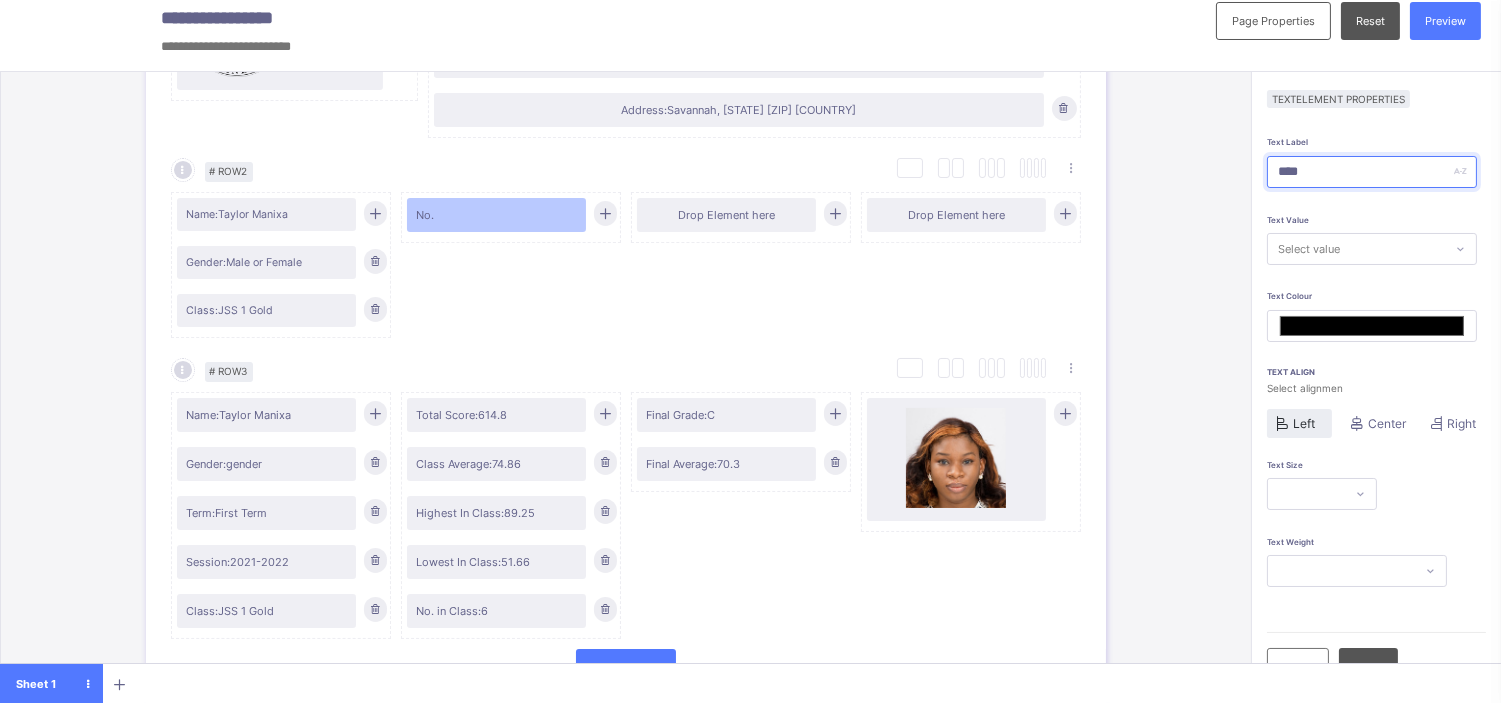 type on "*****" 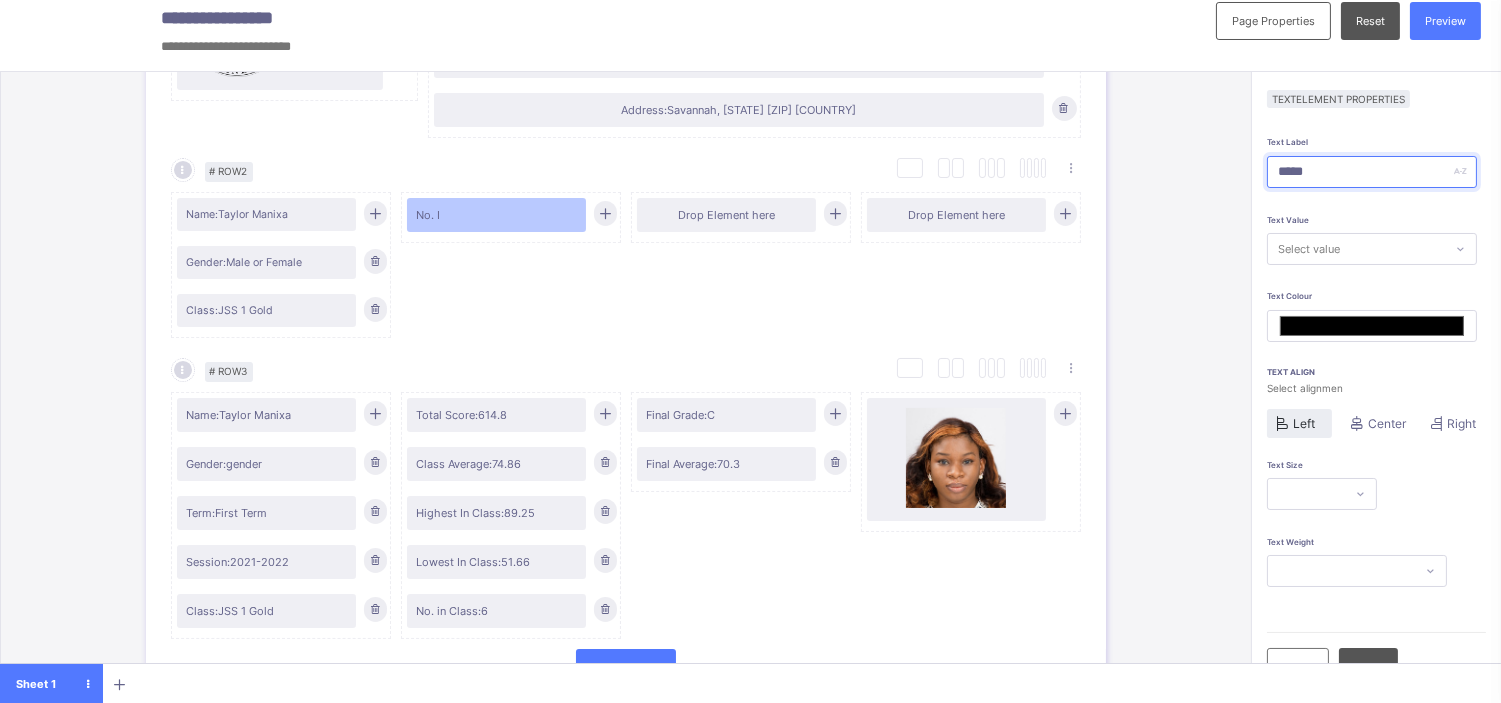 type on "******" 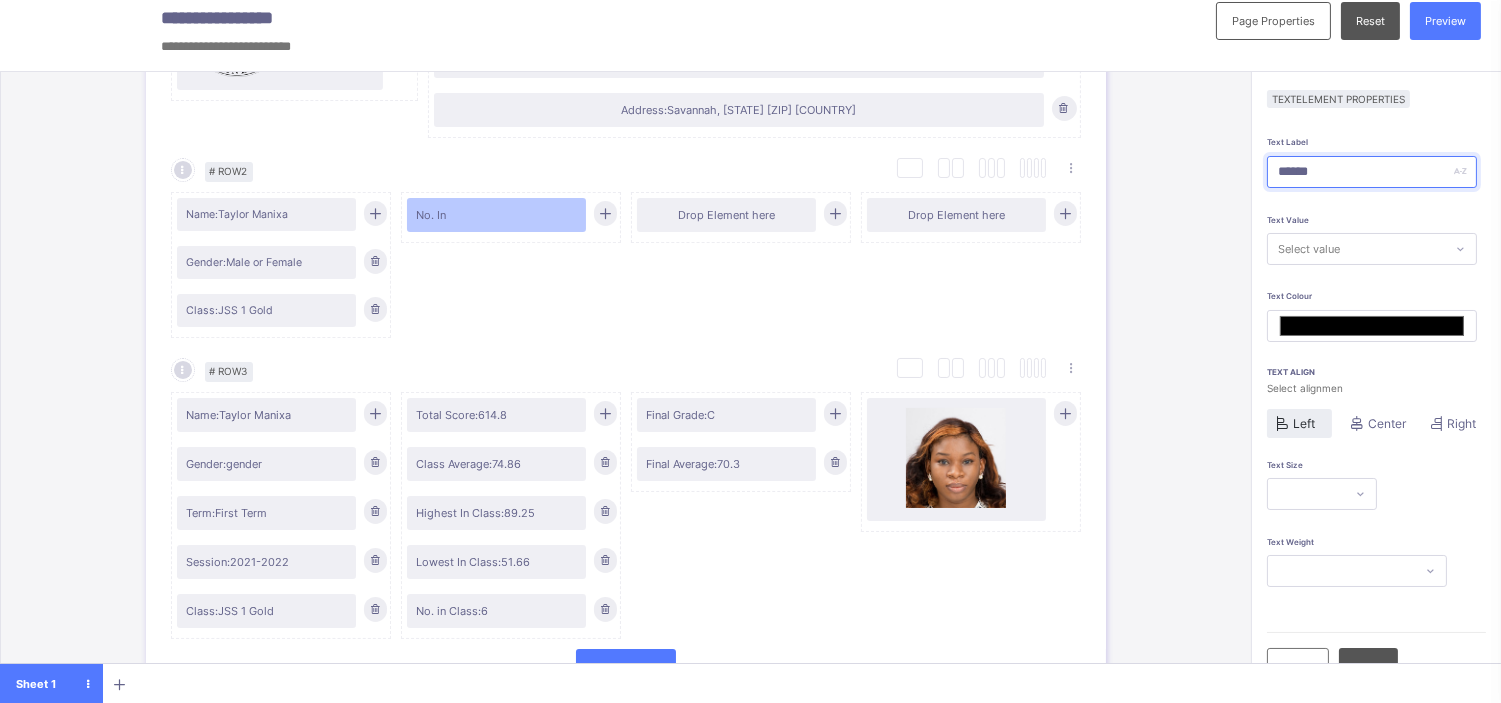 type on "******" 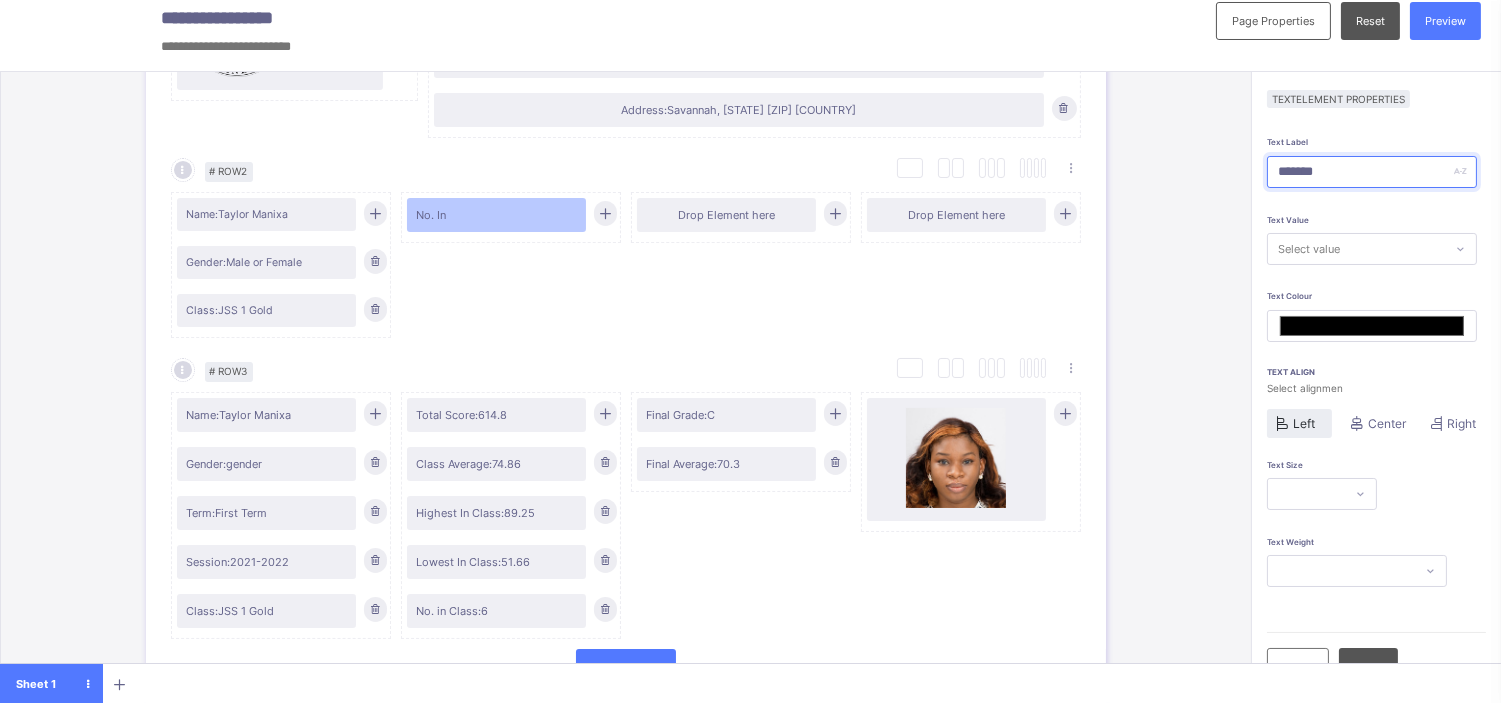 type on "********" 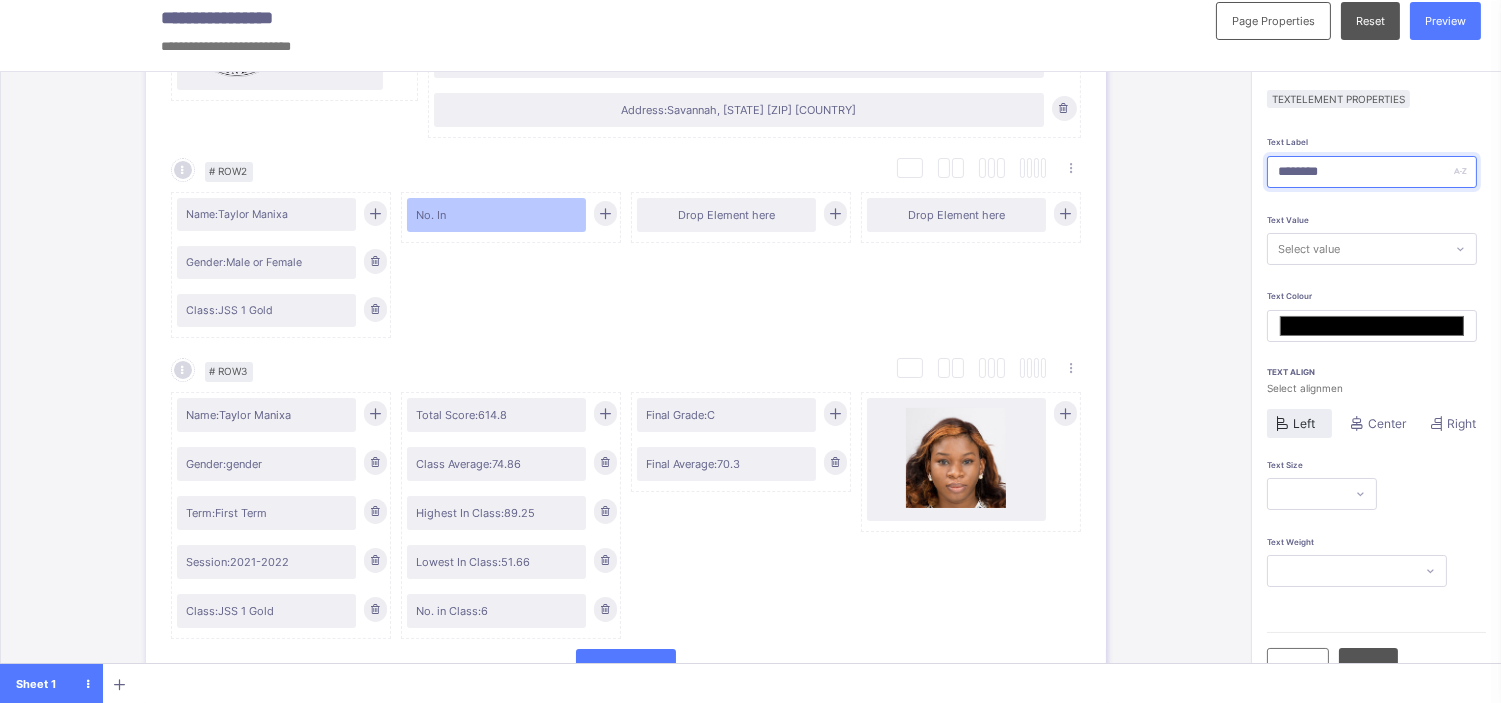type on "*******" 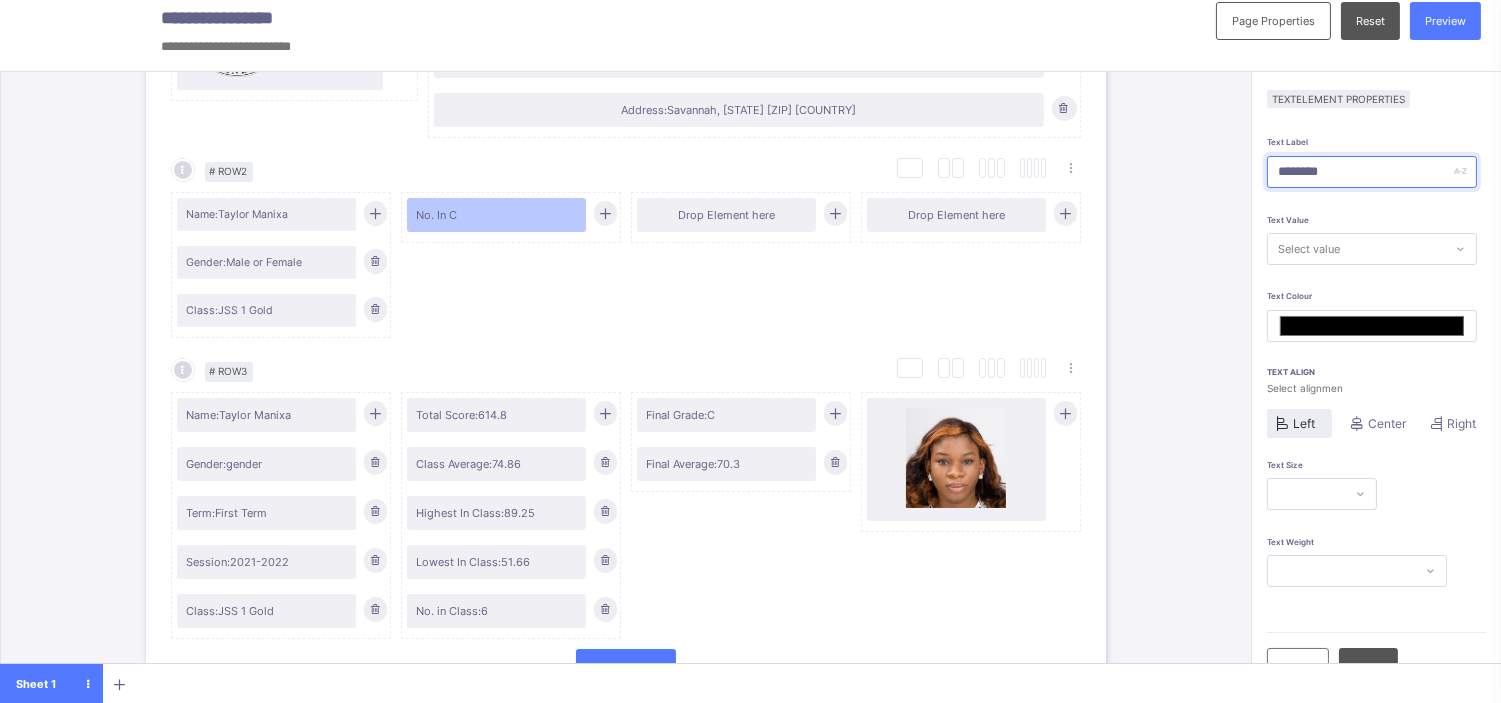 type on "*********" 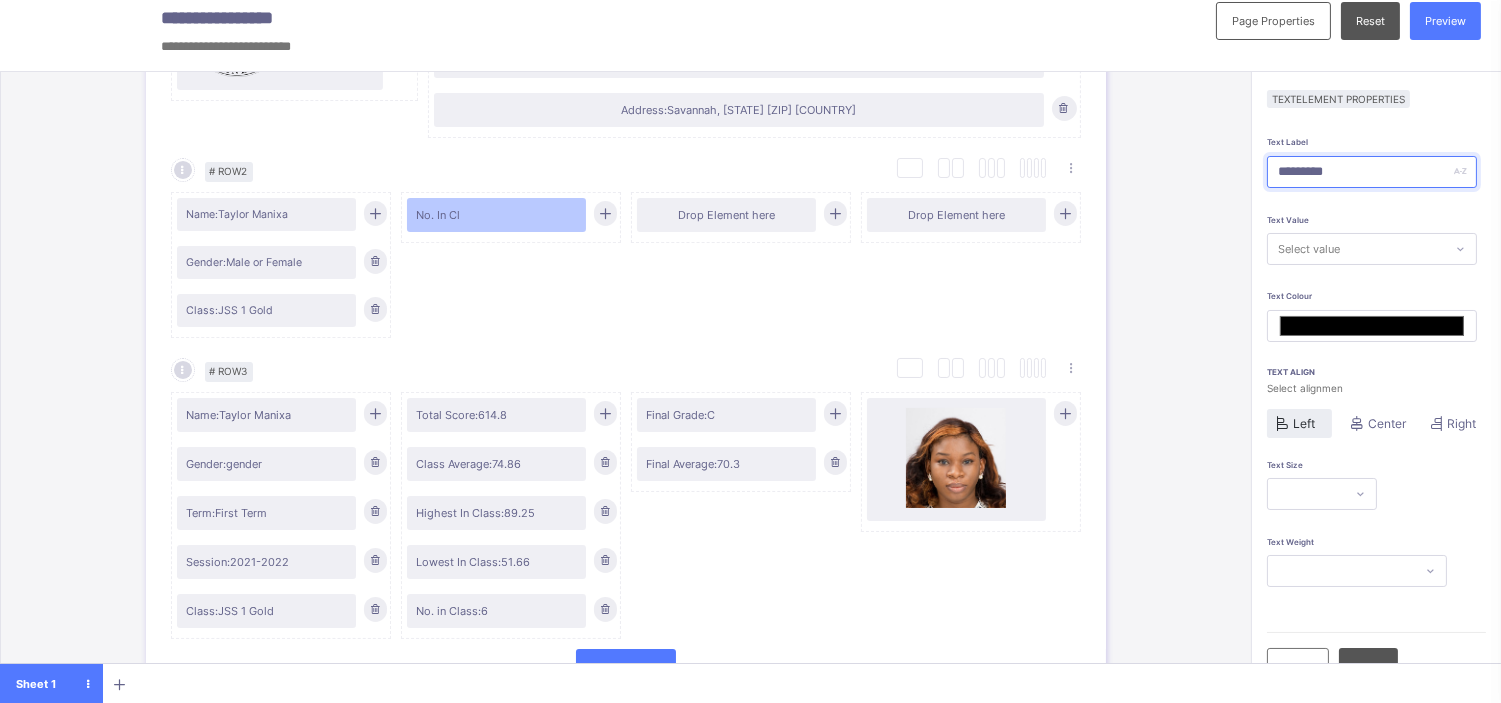 type on "**********" 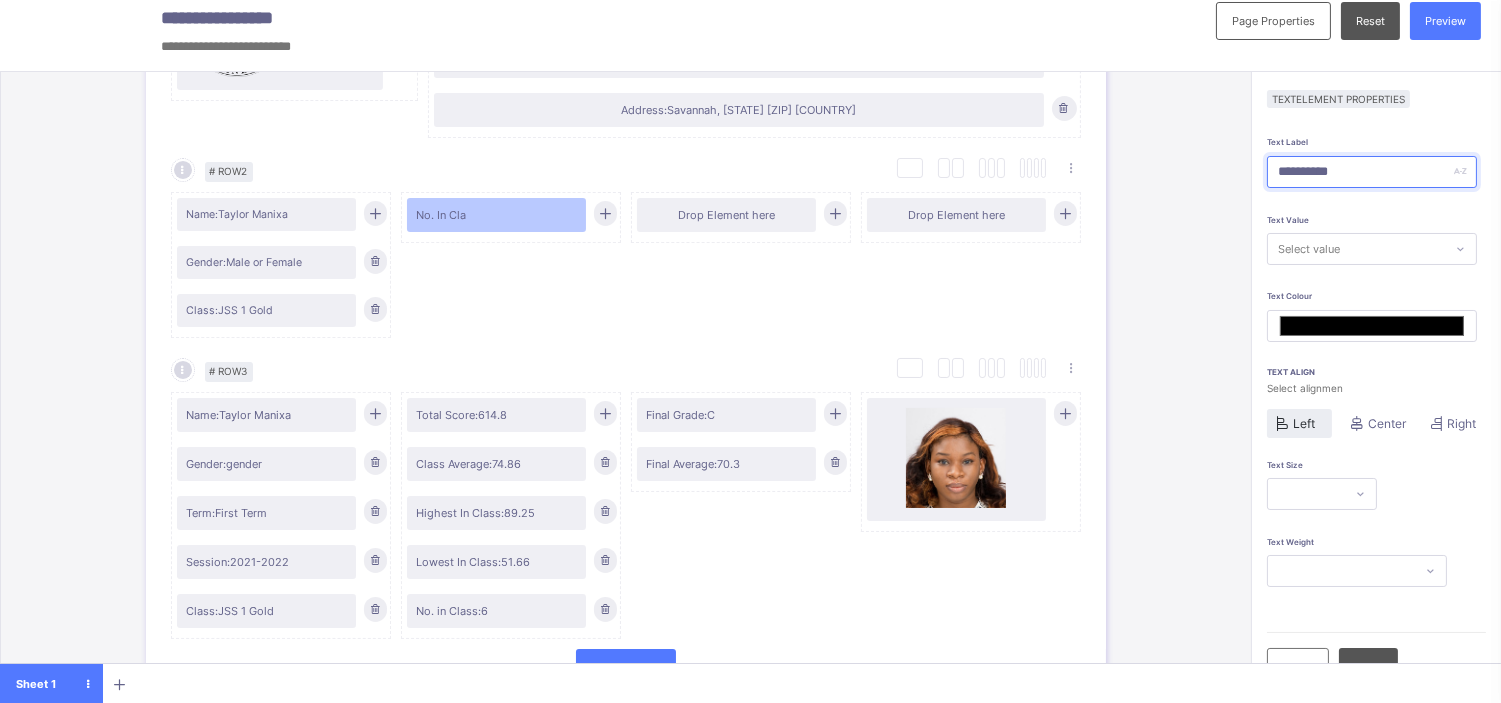 type on "**********" 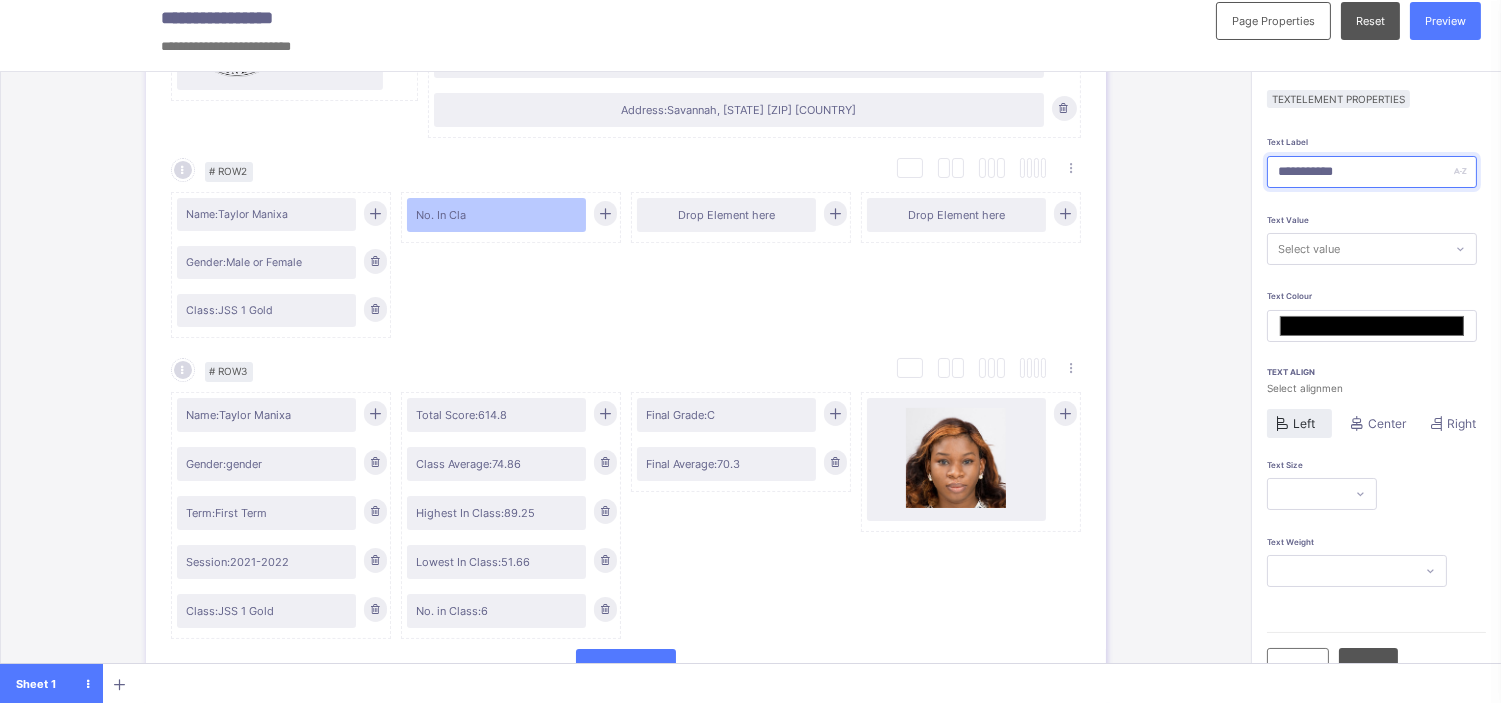 type on "*******" 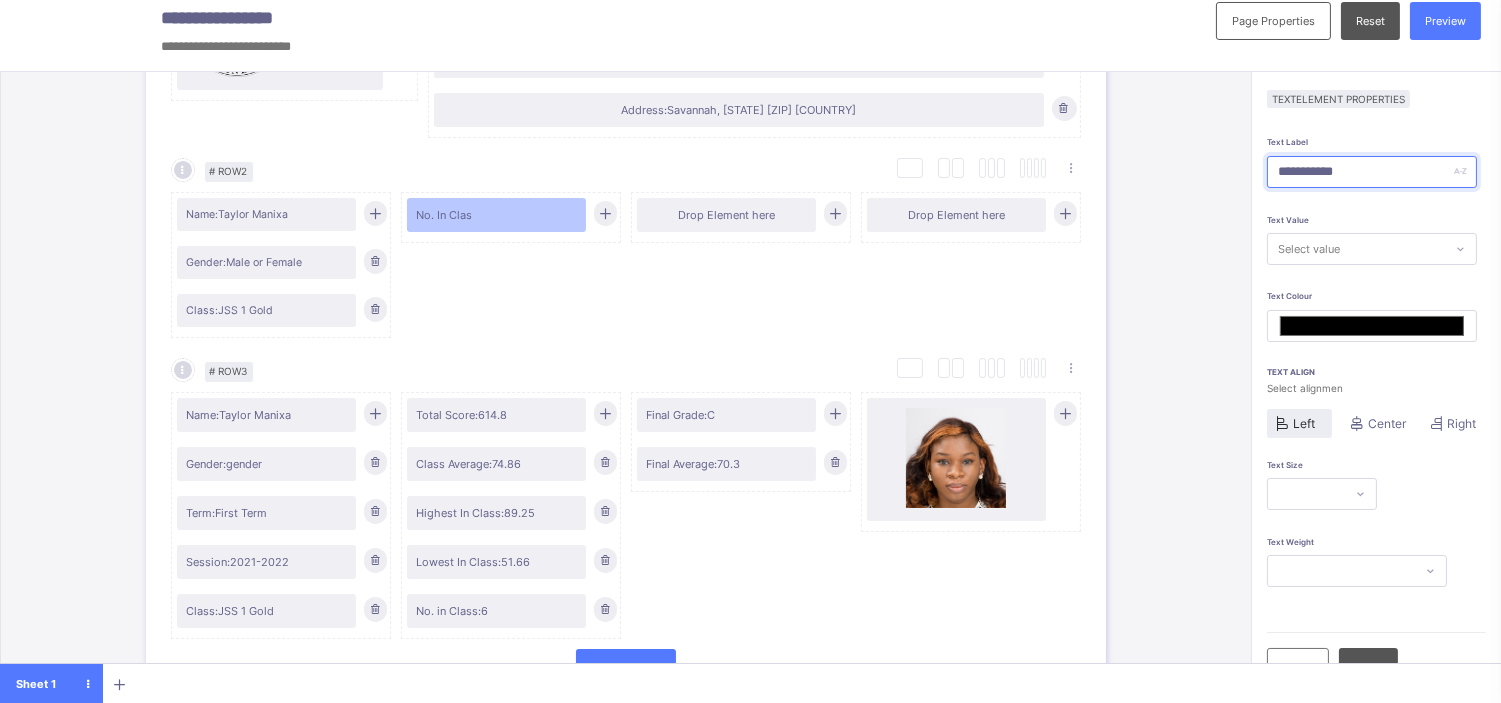type on "**********" 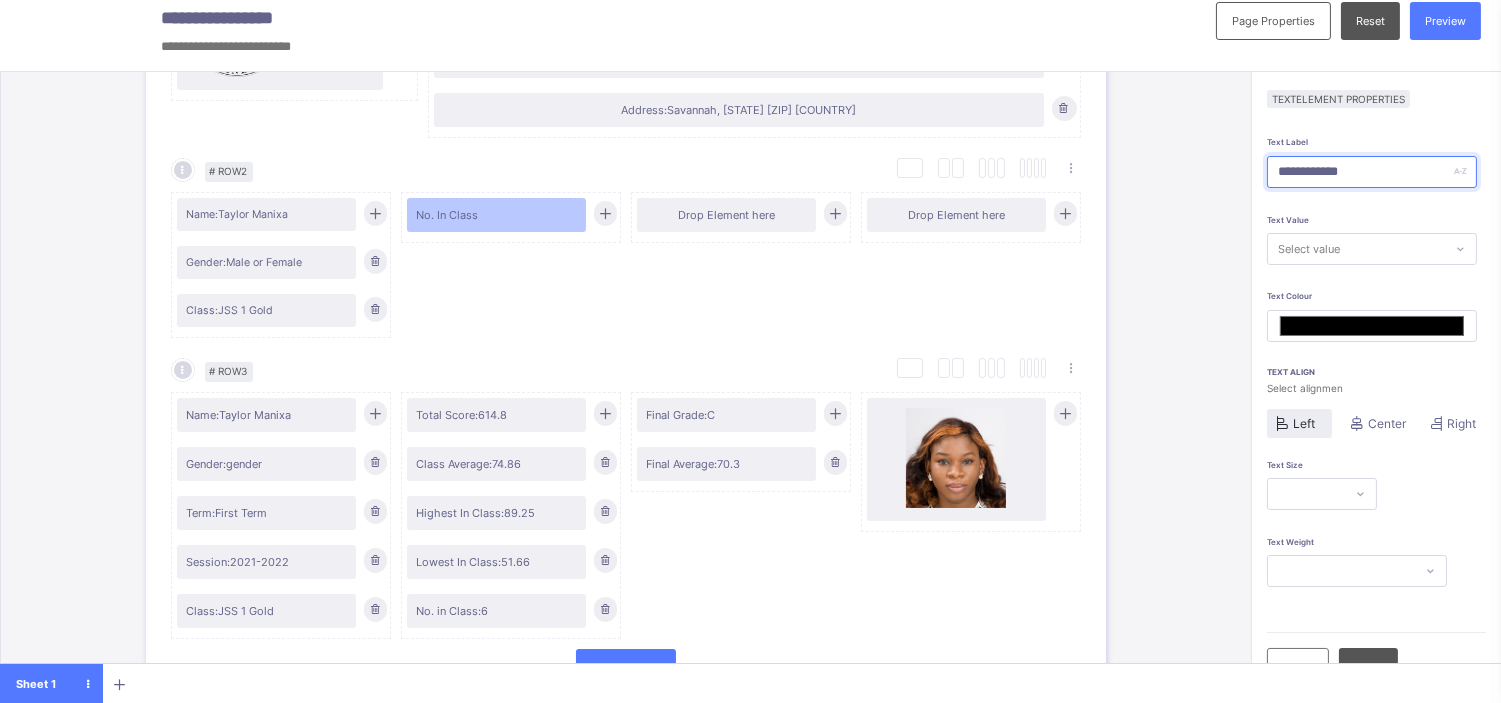 type on "**********" 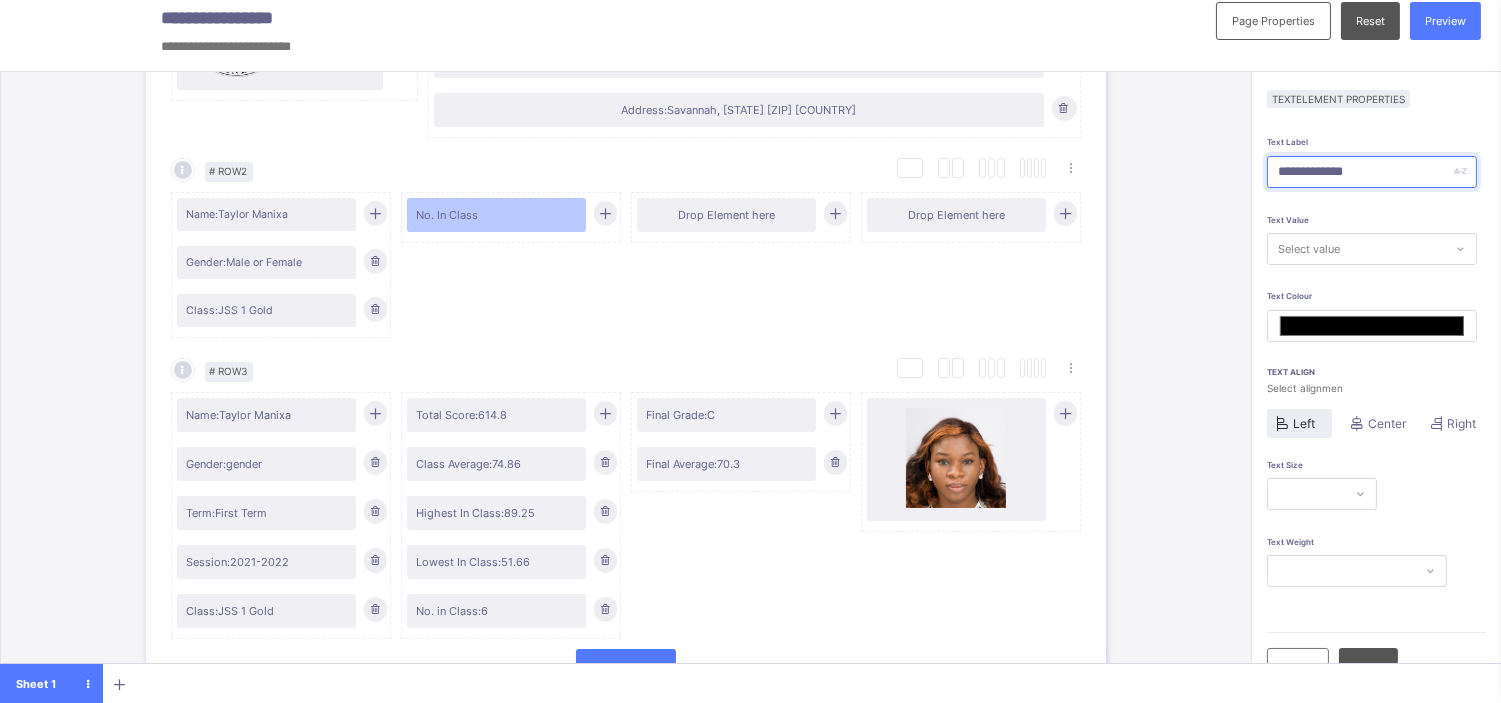 type on "*******" 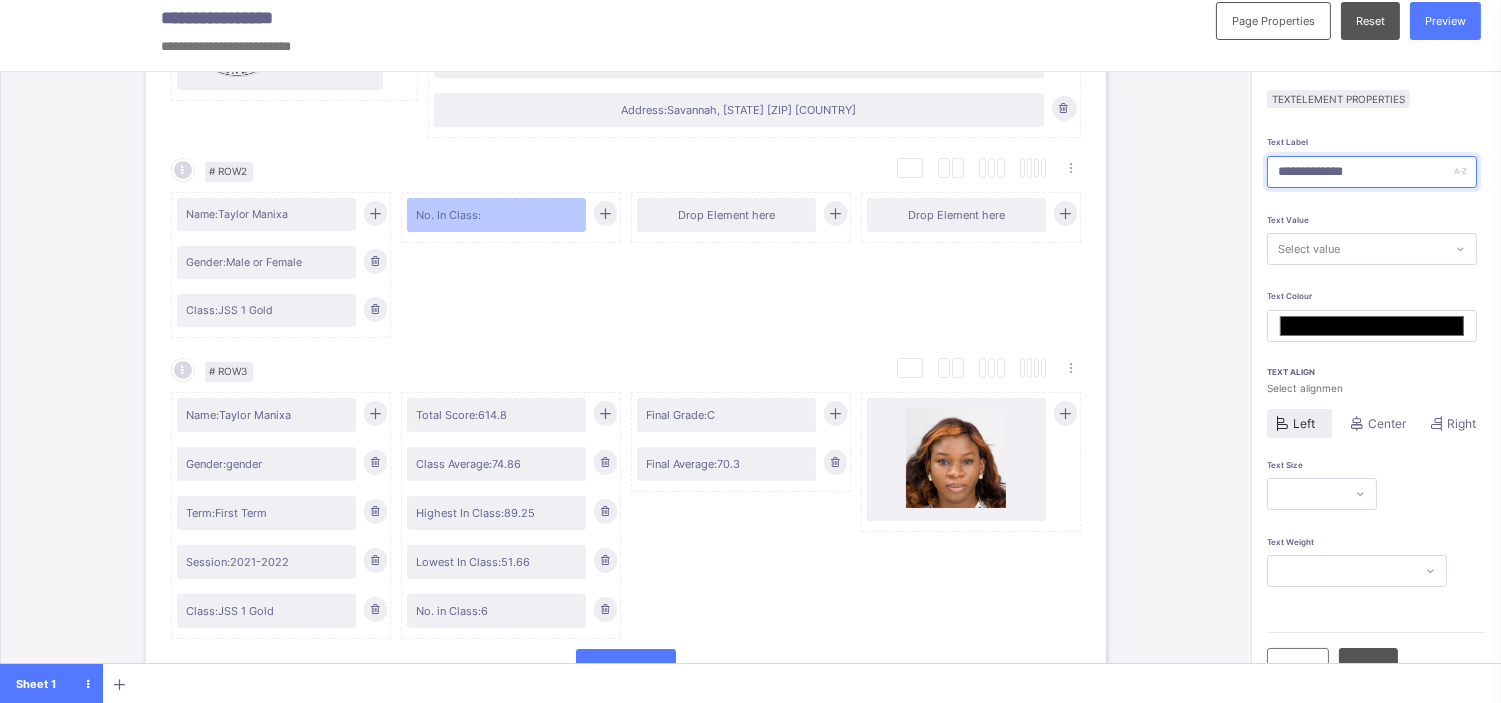 type on "**********" 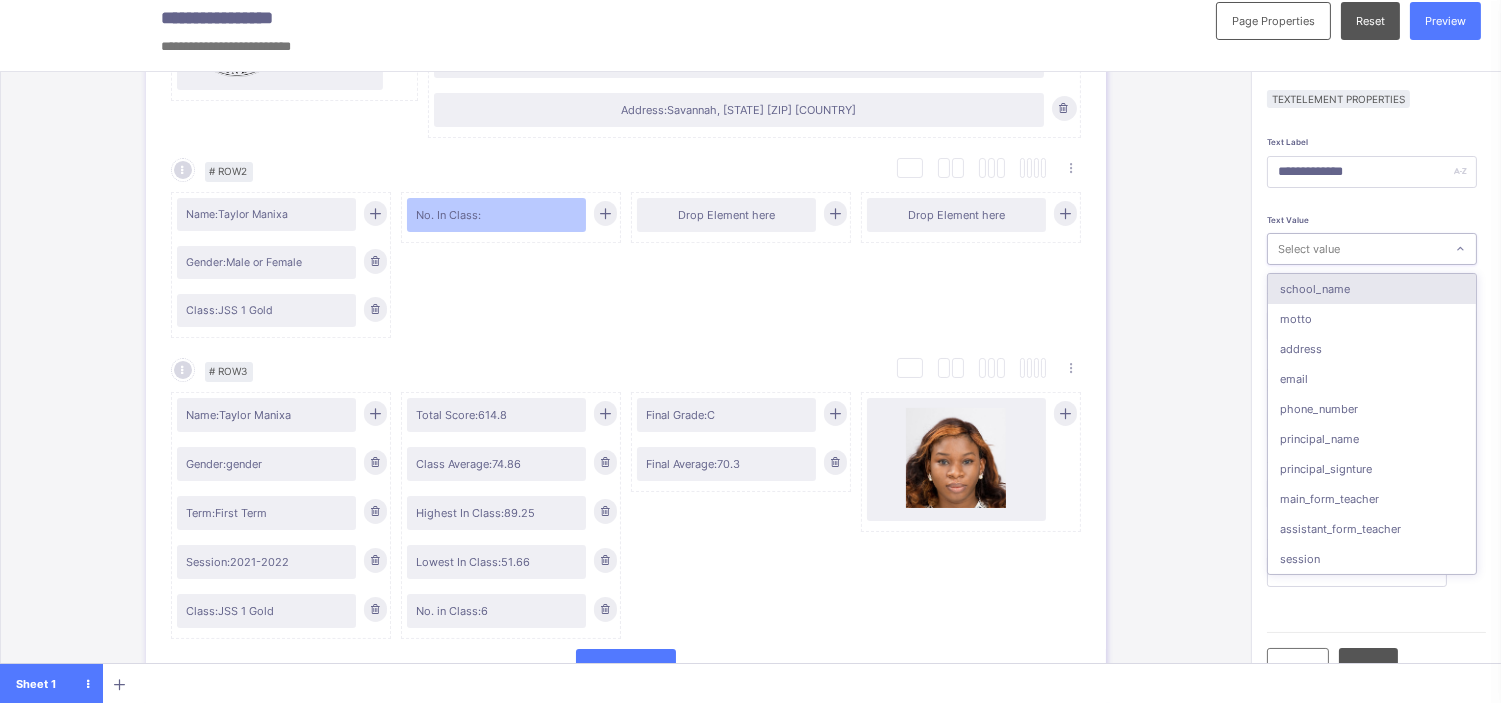 click on "Select value" at bounding box center (1309, 249) 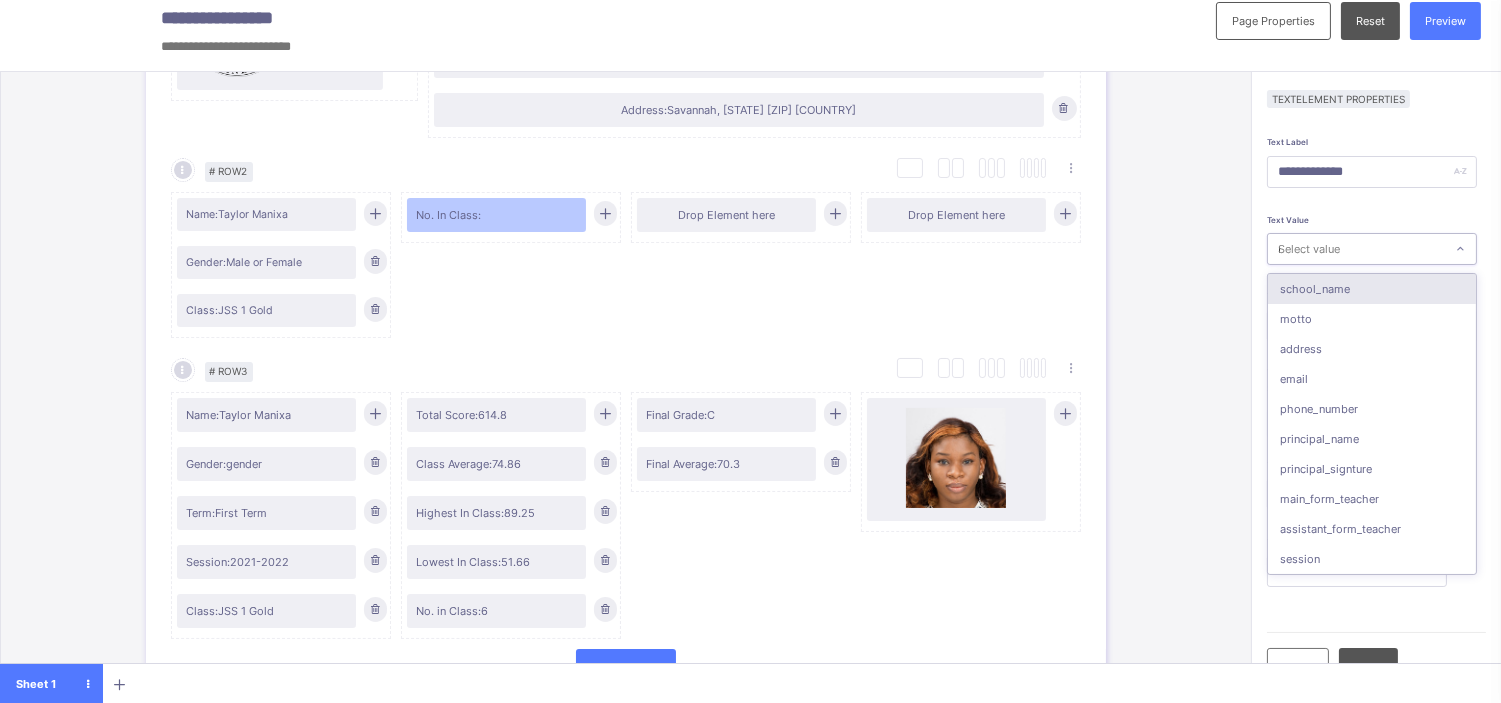 type on "*******" 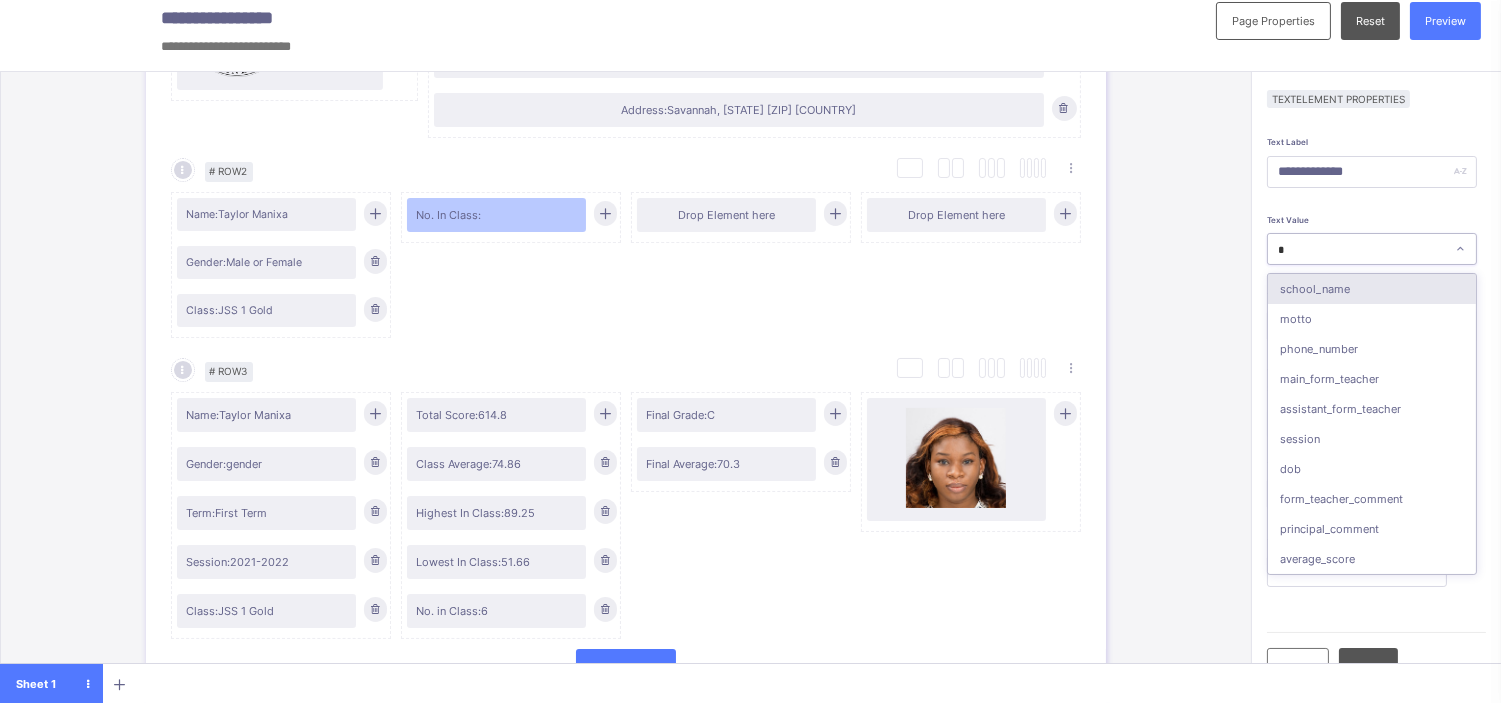 type on "**" 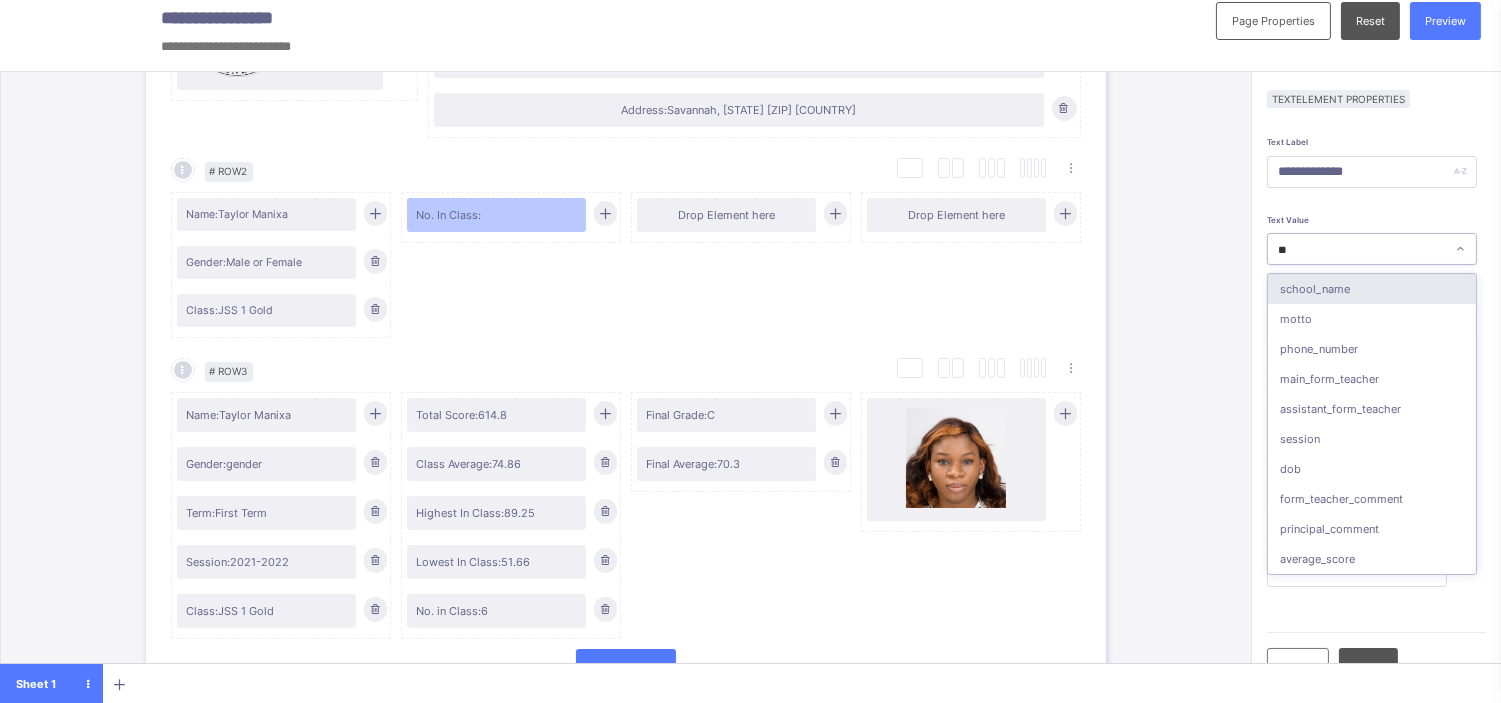 type on "***" 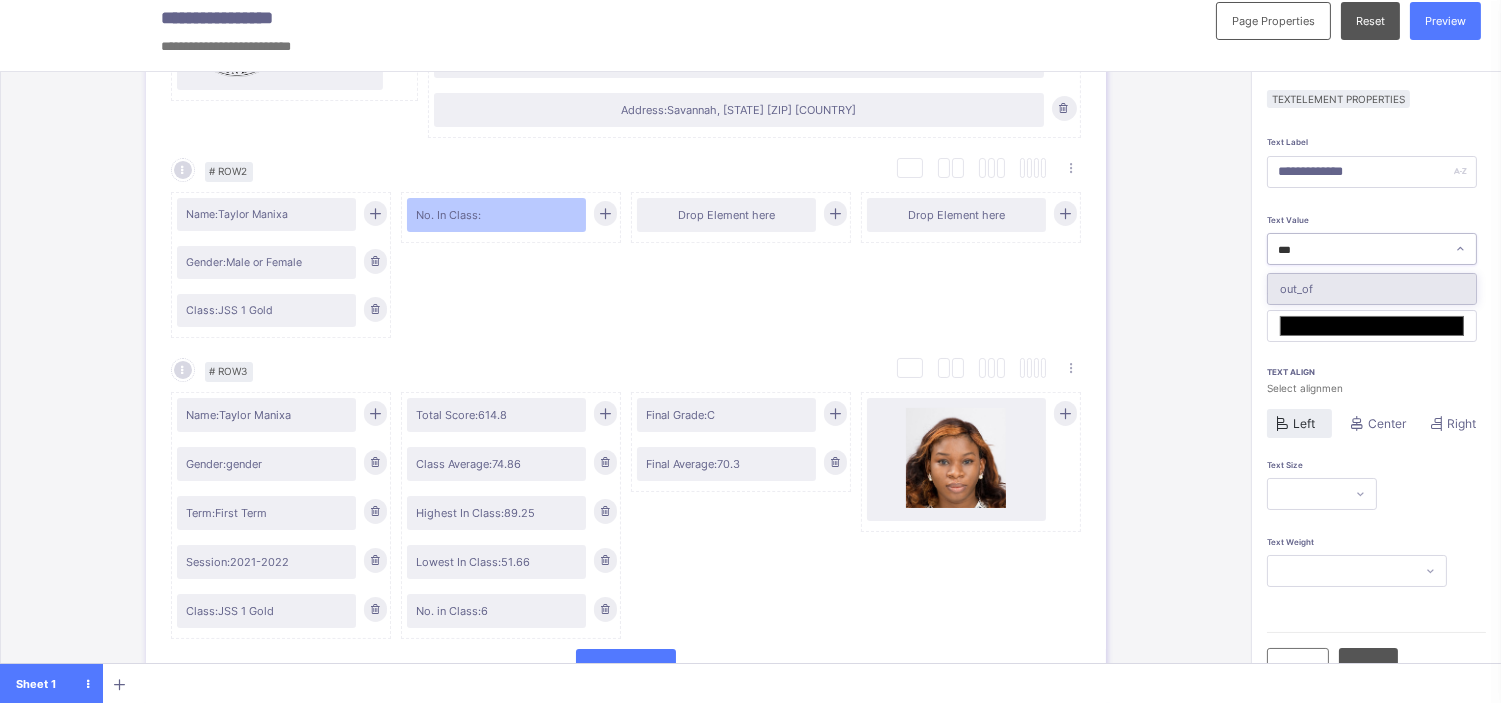 click on "out_of" at bounding box center [1372, 289] 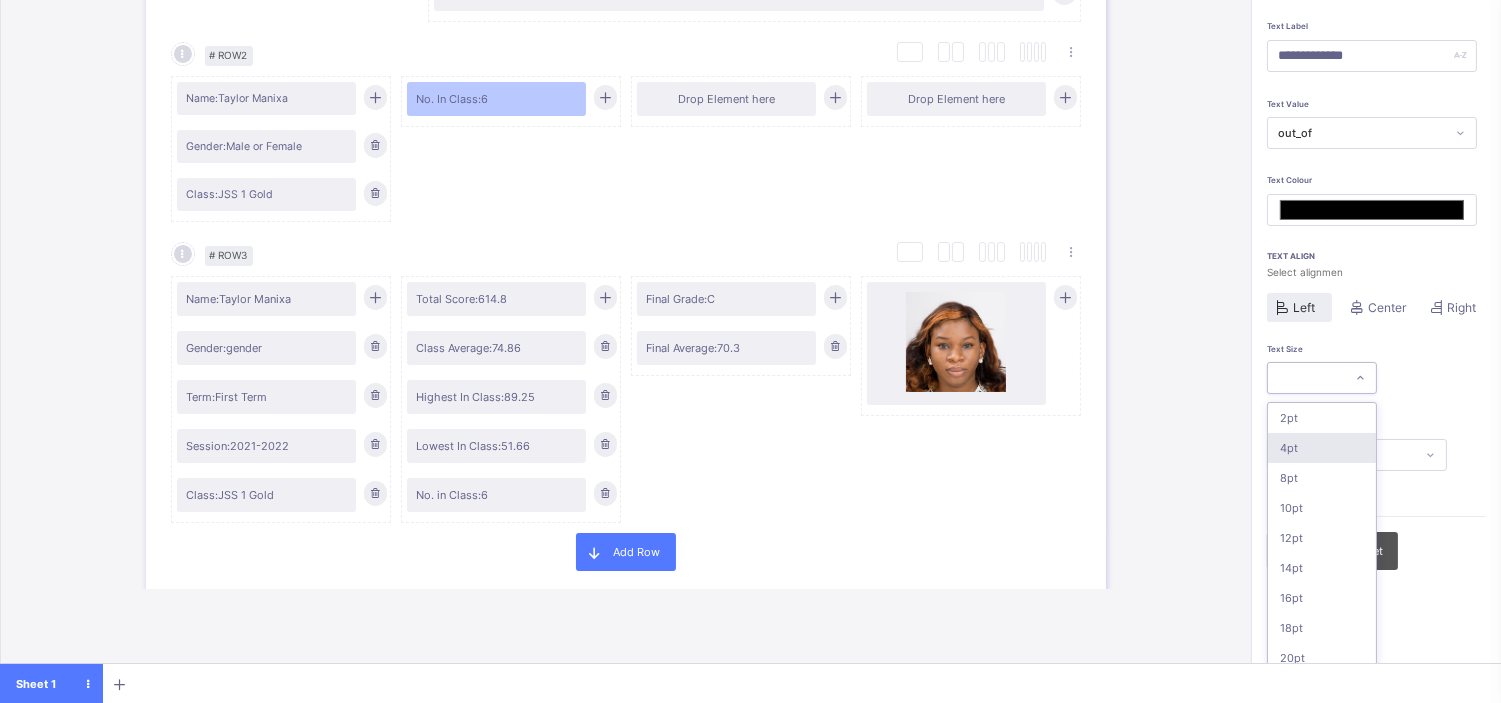 click on "option 4pt focused, 2 of 16. 16 results available. Use Up and Down to choose options, press Enter to select the currently focused option, press Escape to exit the menu, press Tab to select the option and exit the menu. 2pt 4pt 8pt 10pt 12pt 14pt 16pt 18pt 20pt 26pt 30pt 33pt 36pt 40pt 44pt 48pt" at bounding box center (1322, 378) 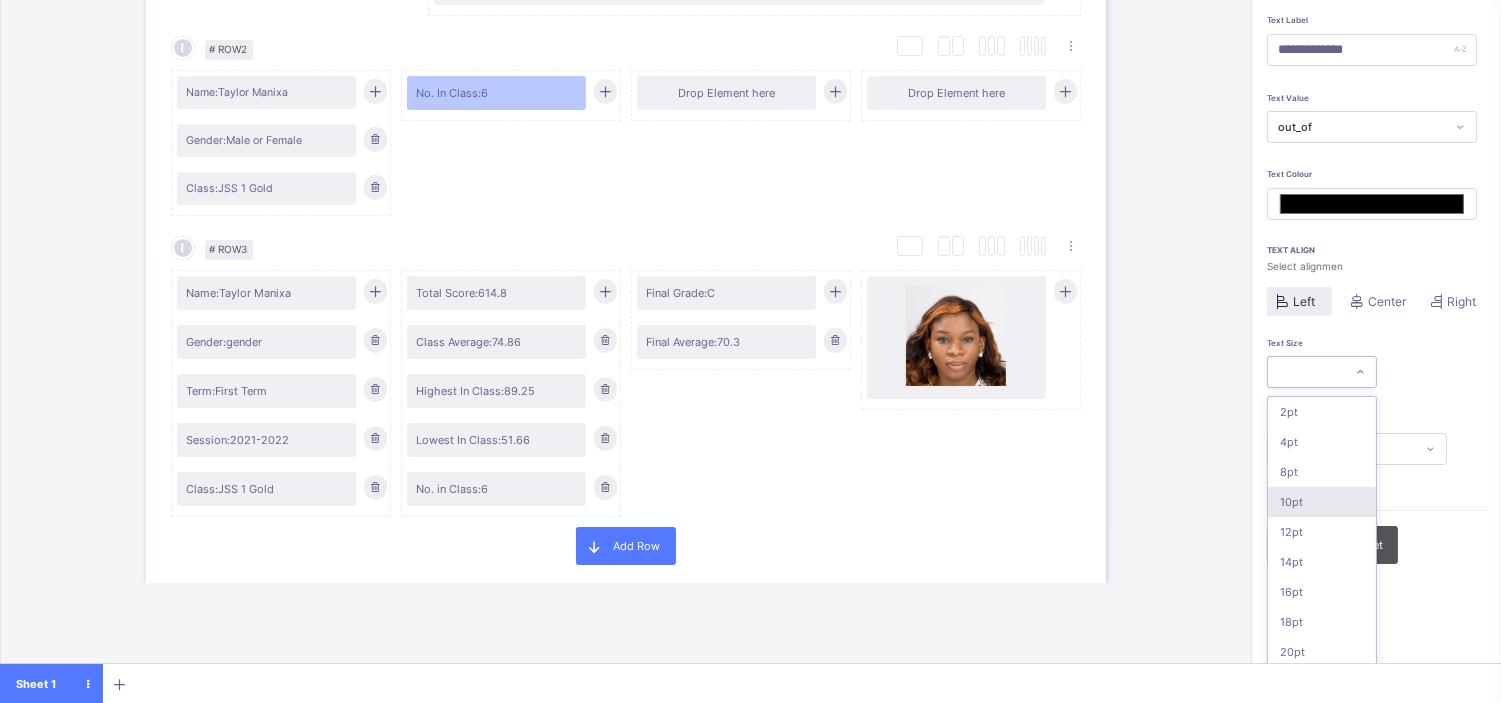 scroll, scrollTop: 136, scrollLeft: 0, axis: vertical 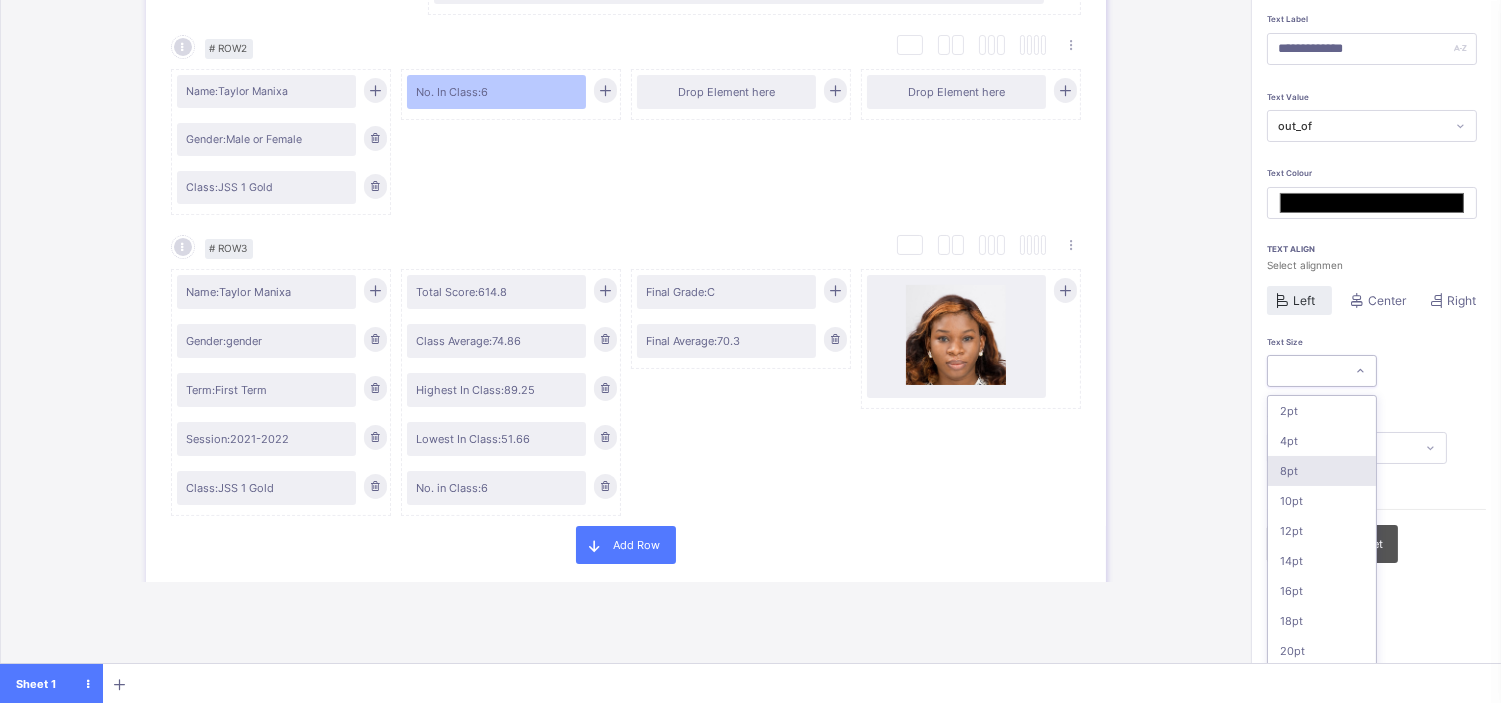 click on "8pt" at bounding box center [1322, 471] 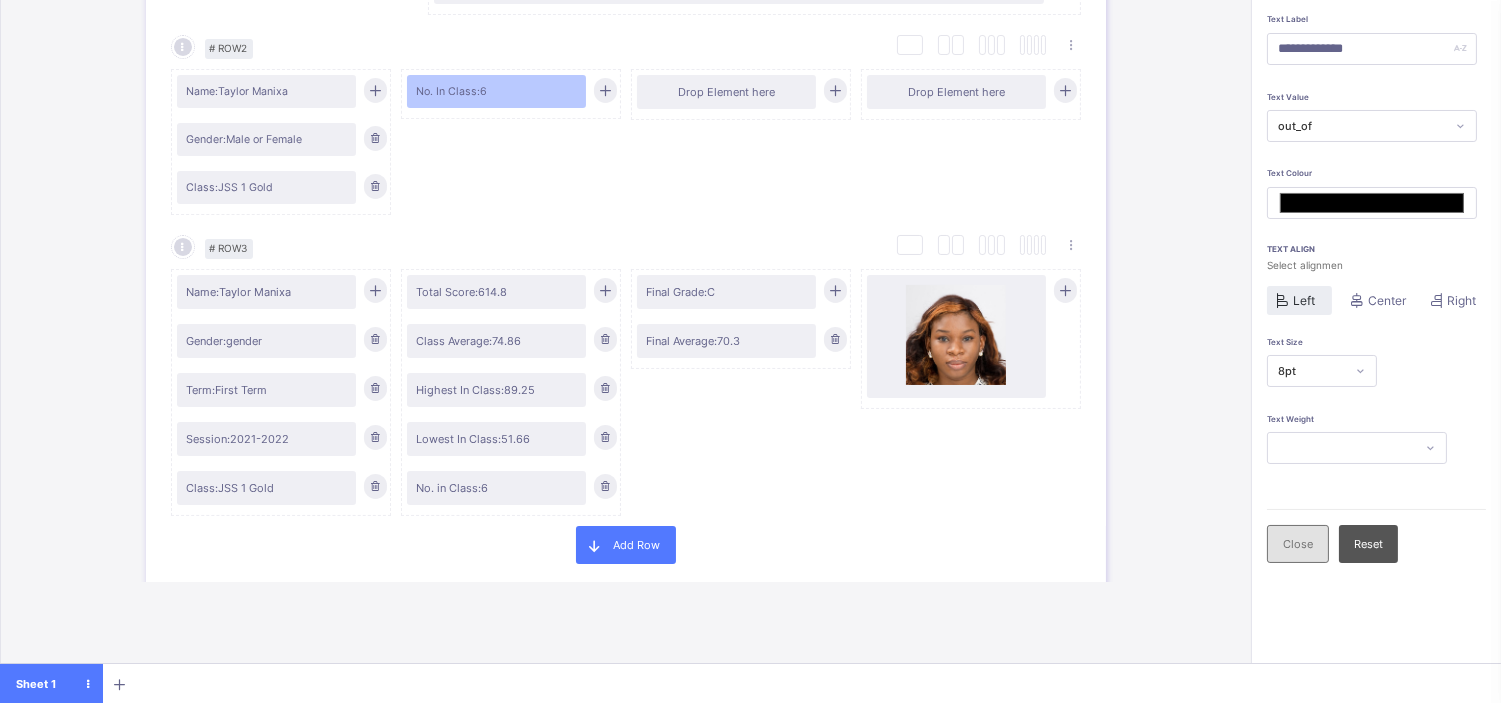 click on "Close" at bounding box center (1298, 544) 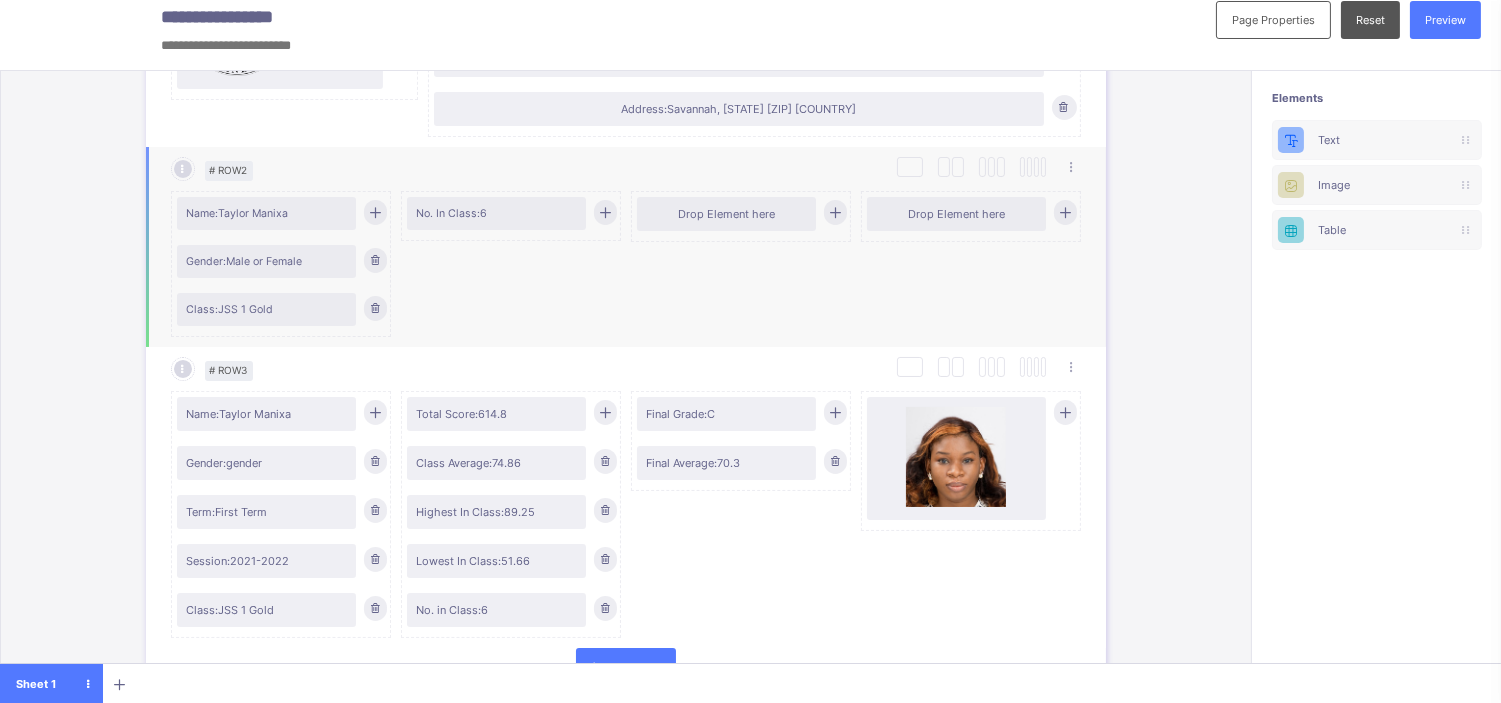 click at bounding box center (605, 212) 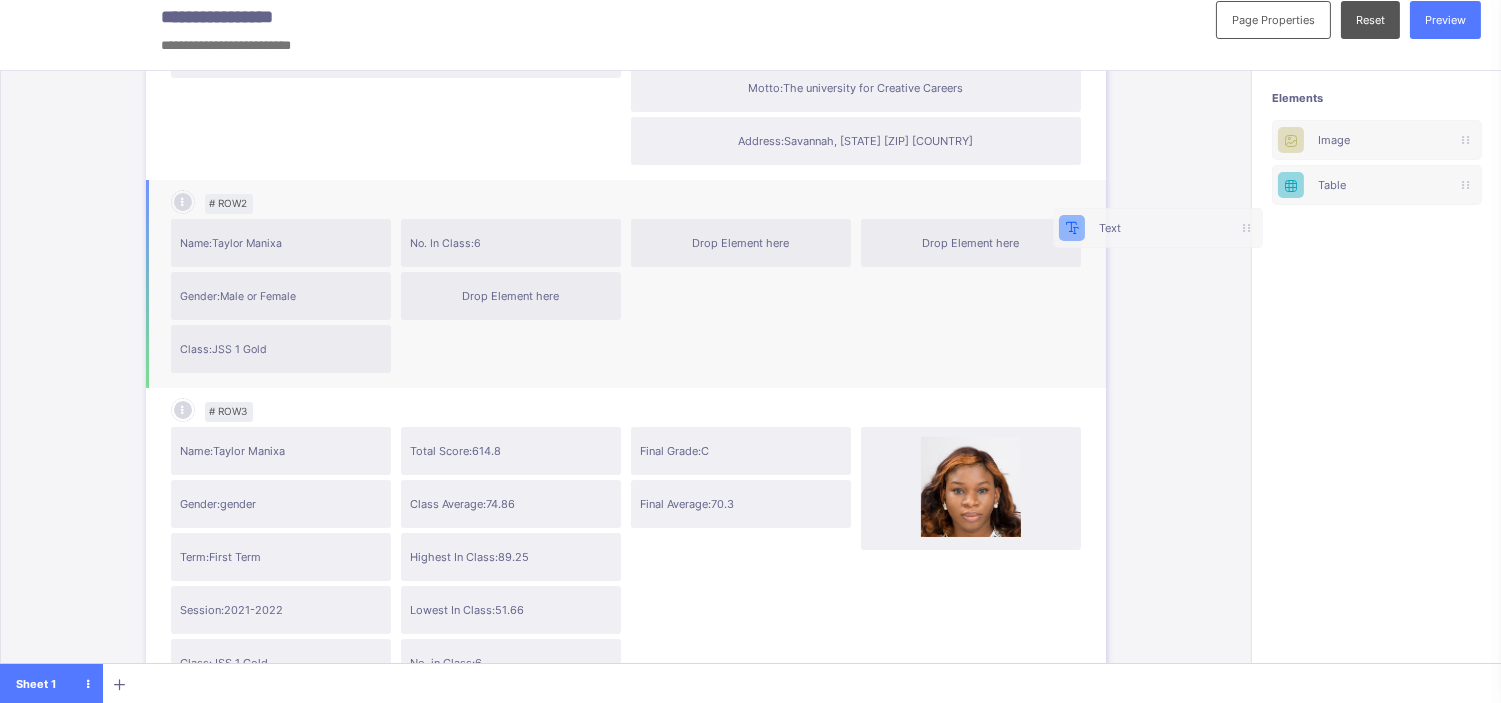 scroll, scrollTop: 13, scrollLeft: 5, axis: both 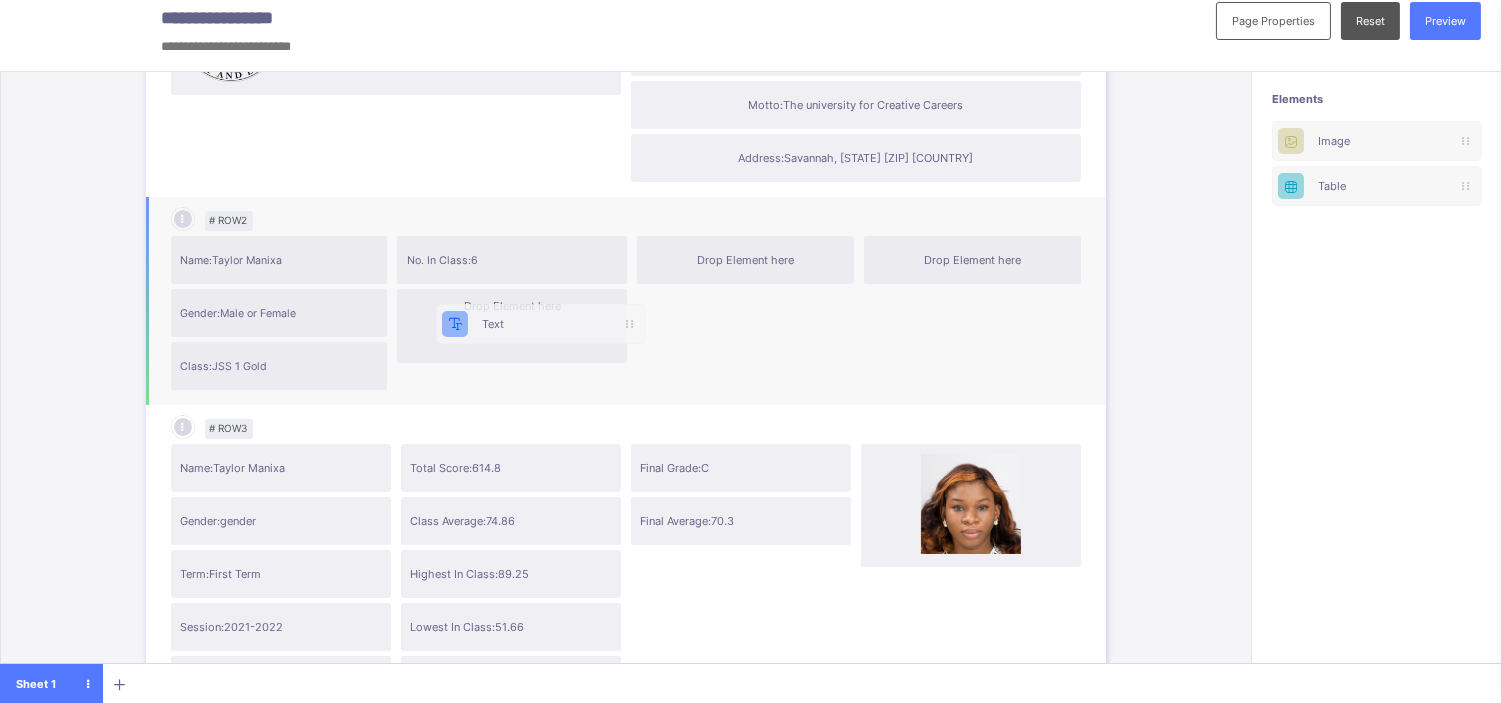 drag, startPoint x: 1376, startPoint y: 130, endPoint x: 510, endPoint y: 315, distance: 885.54 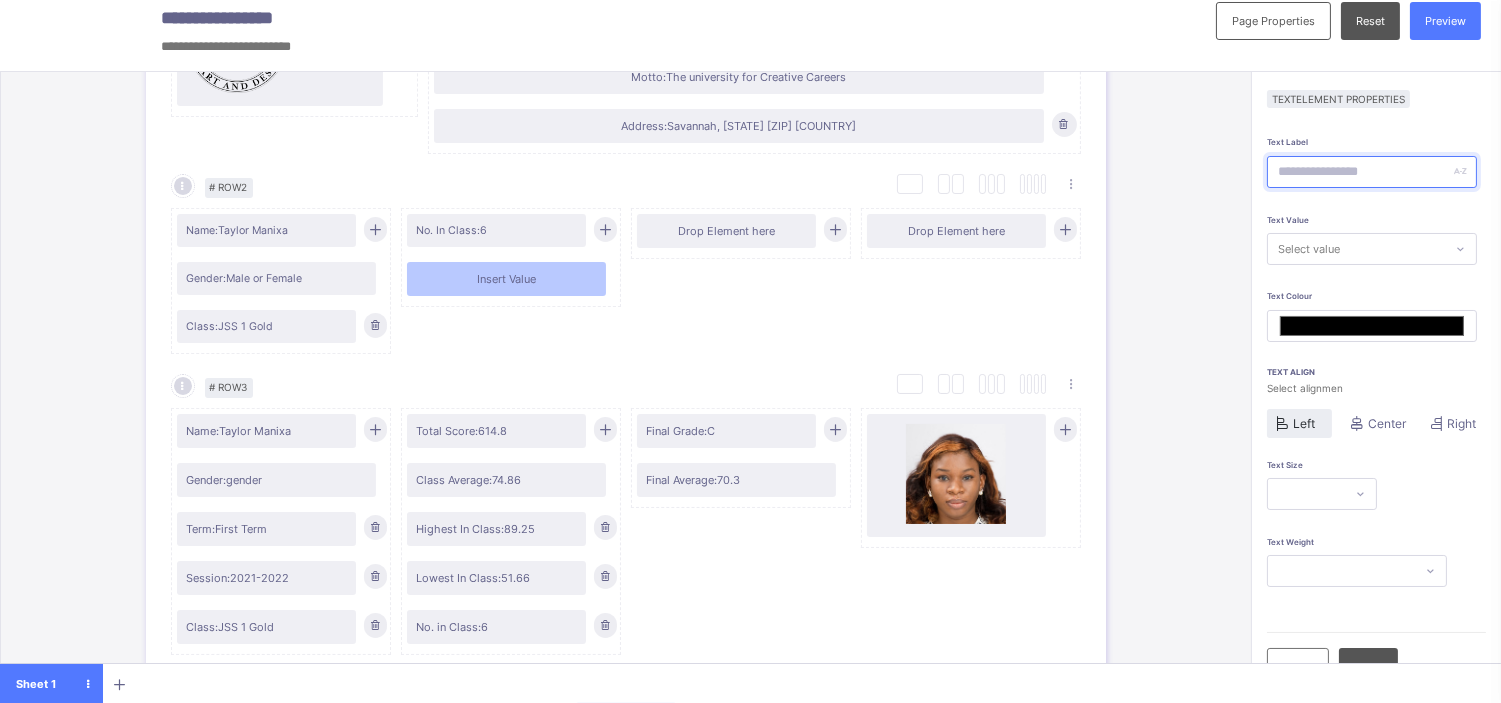 click at bounding box center (1372, 172) 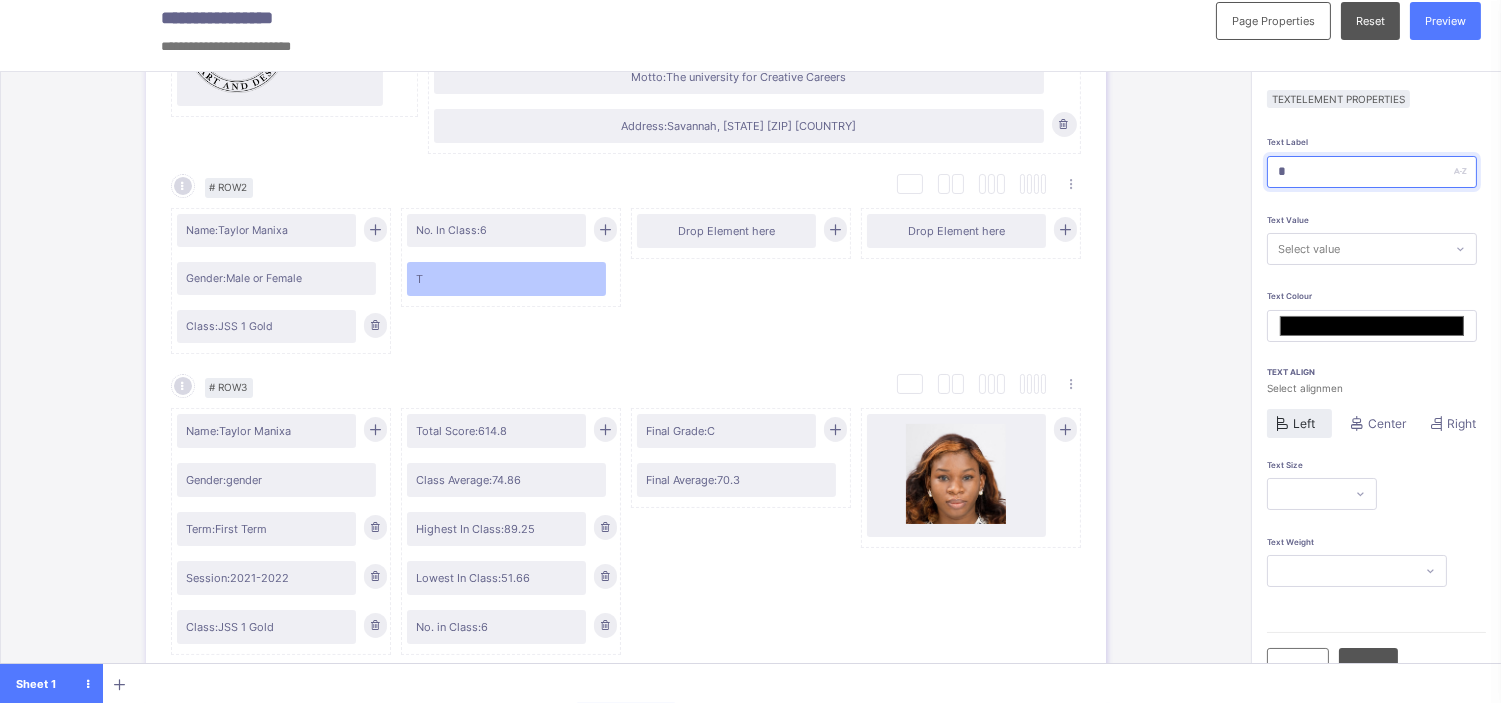 type on "**" 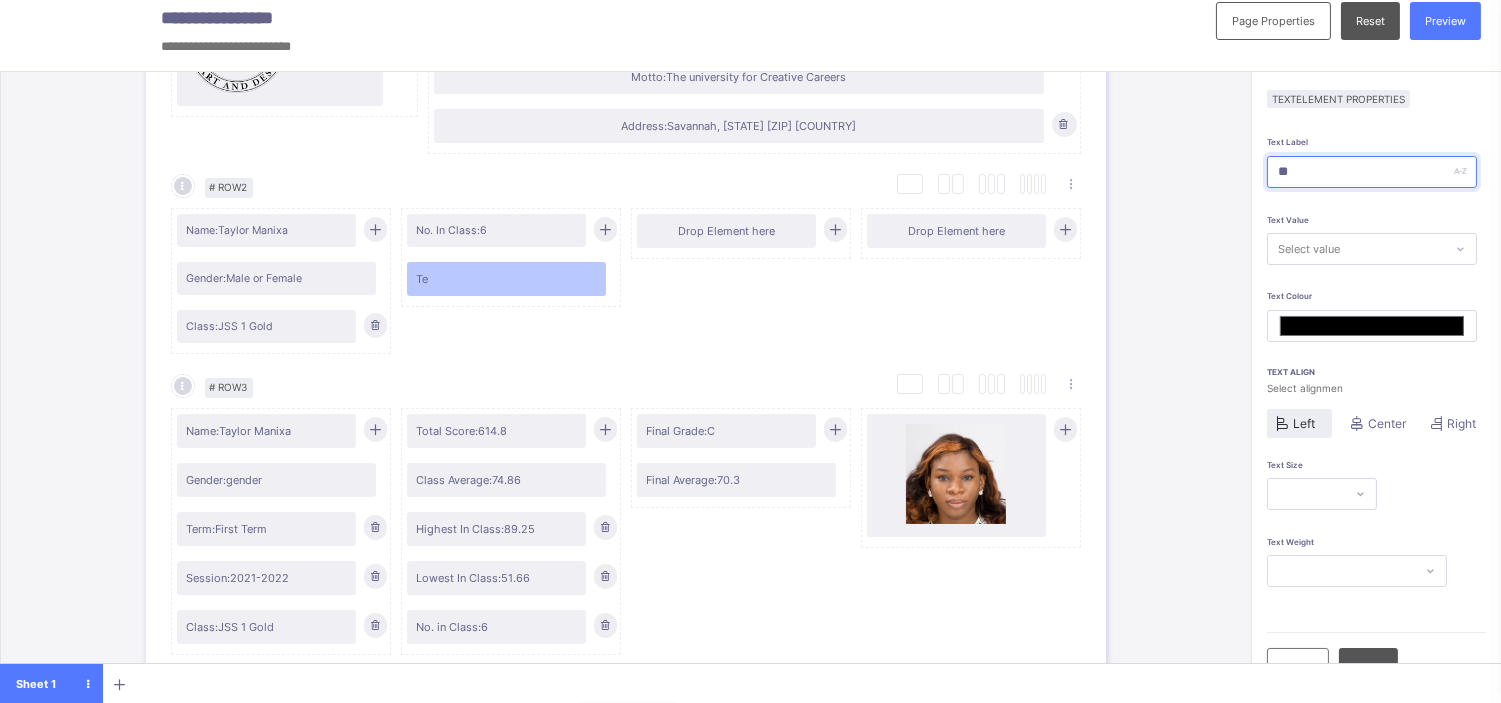 type on "***" 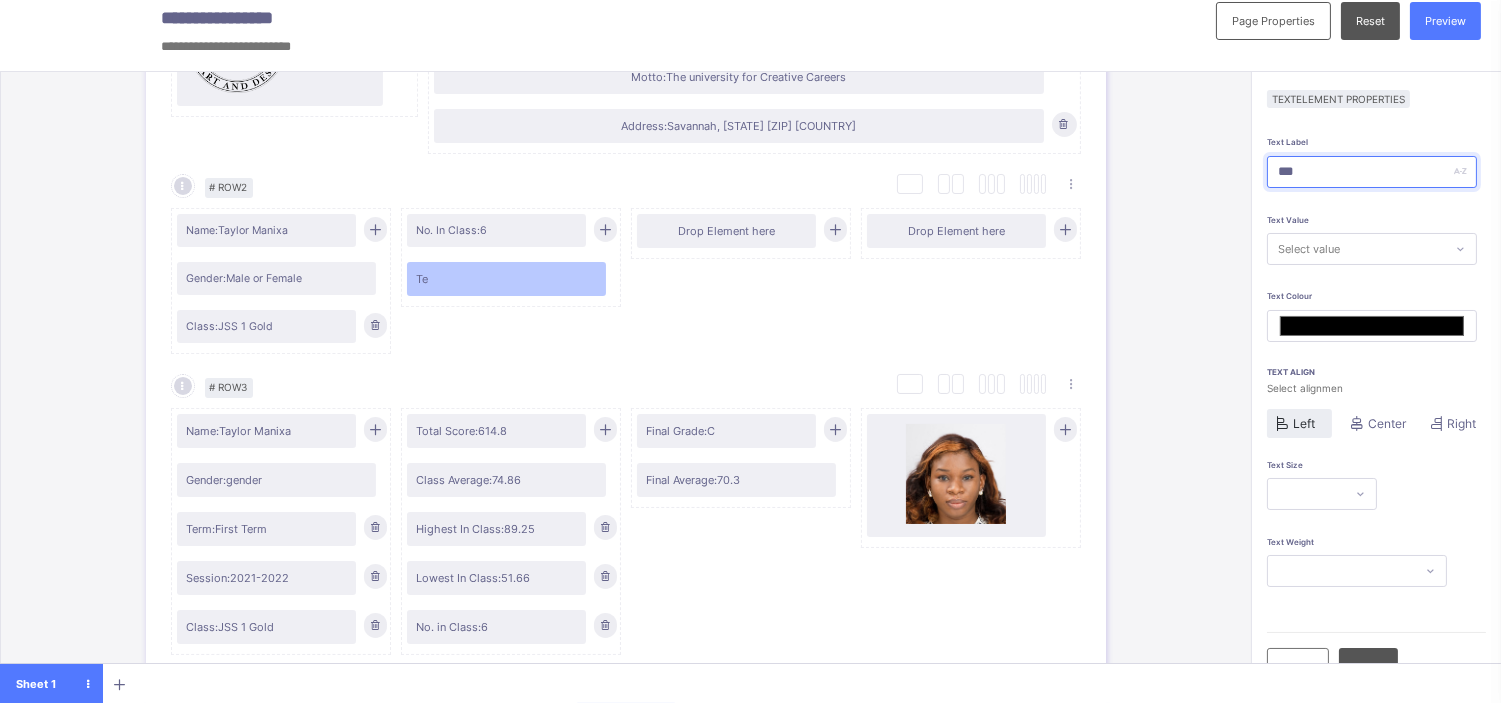 type on "****" 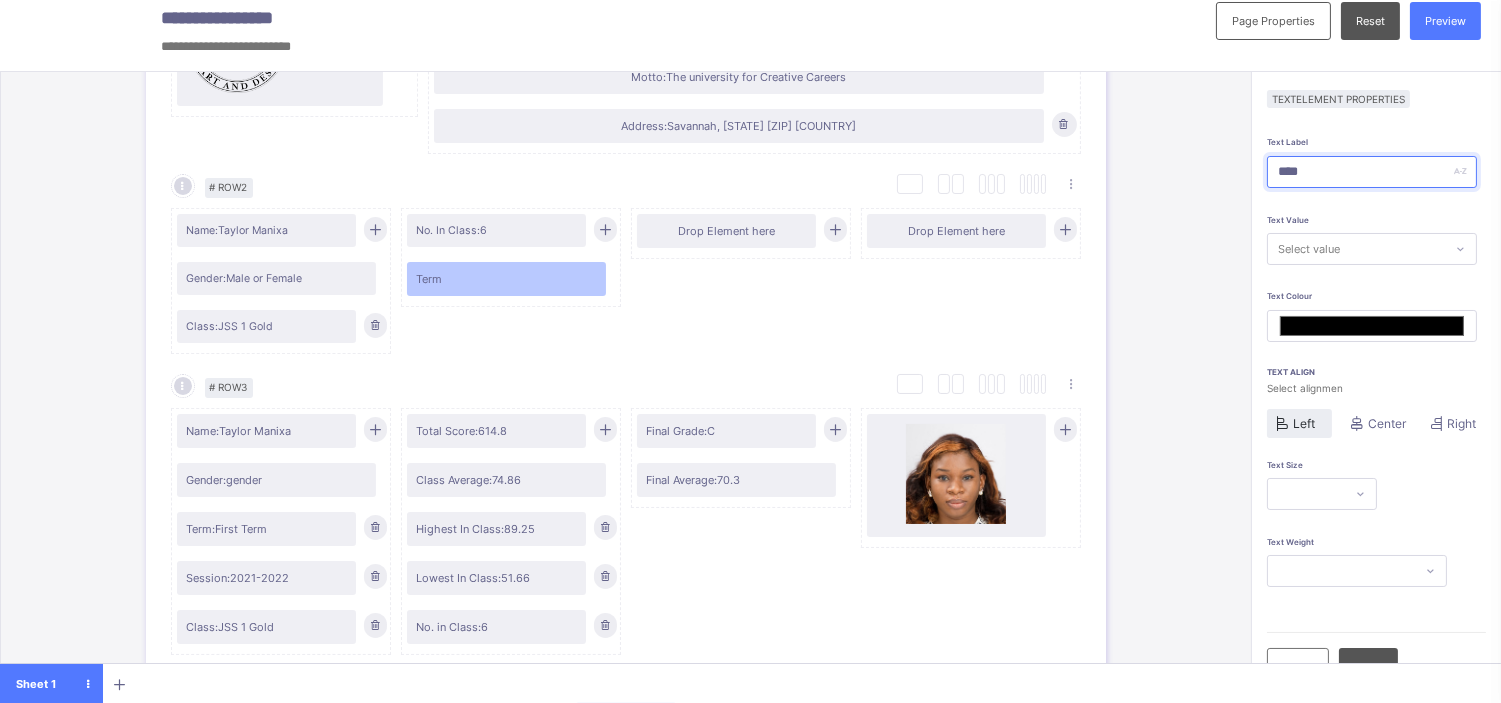 type on "*****" 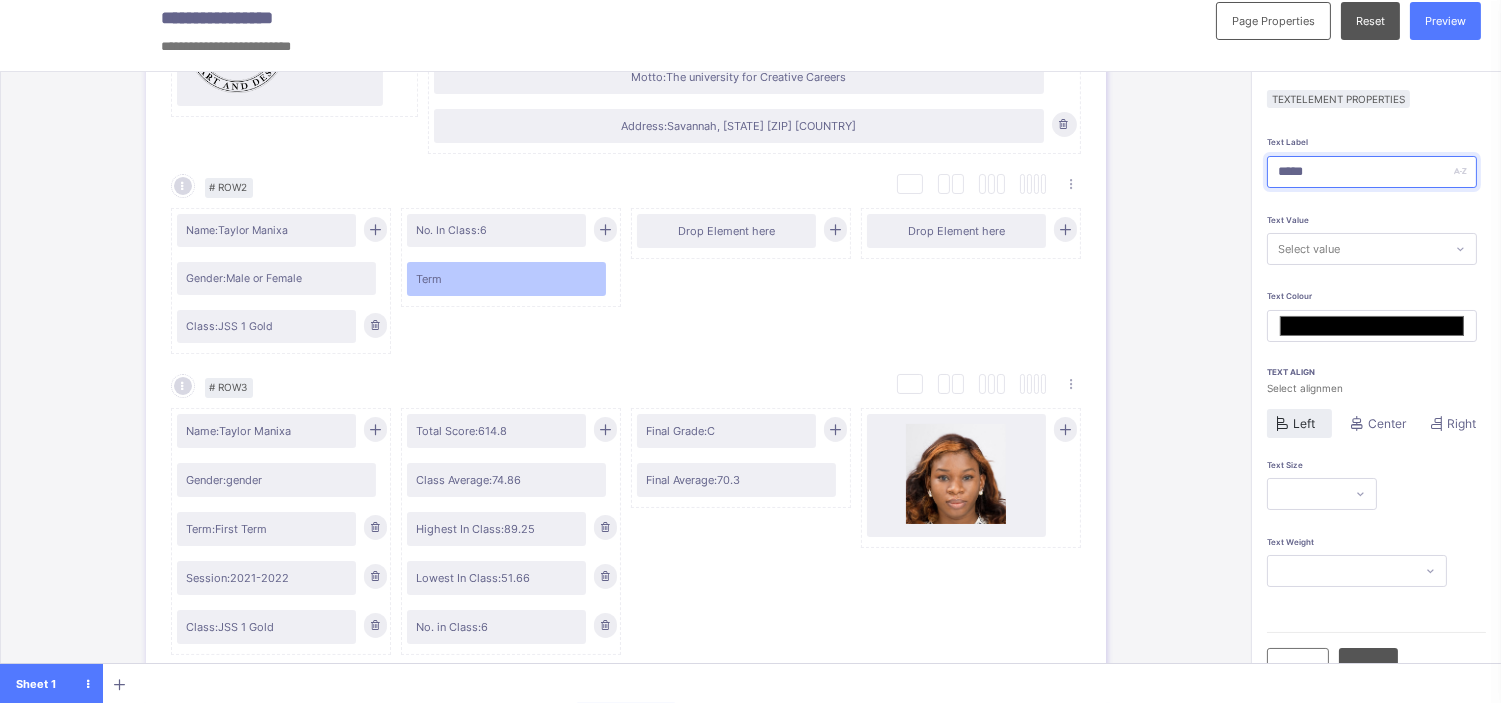 type on "*******" 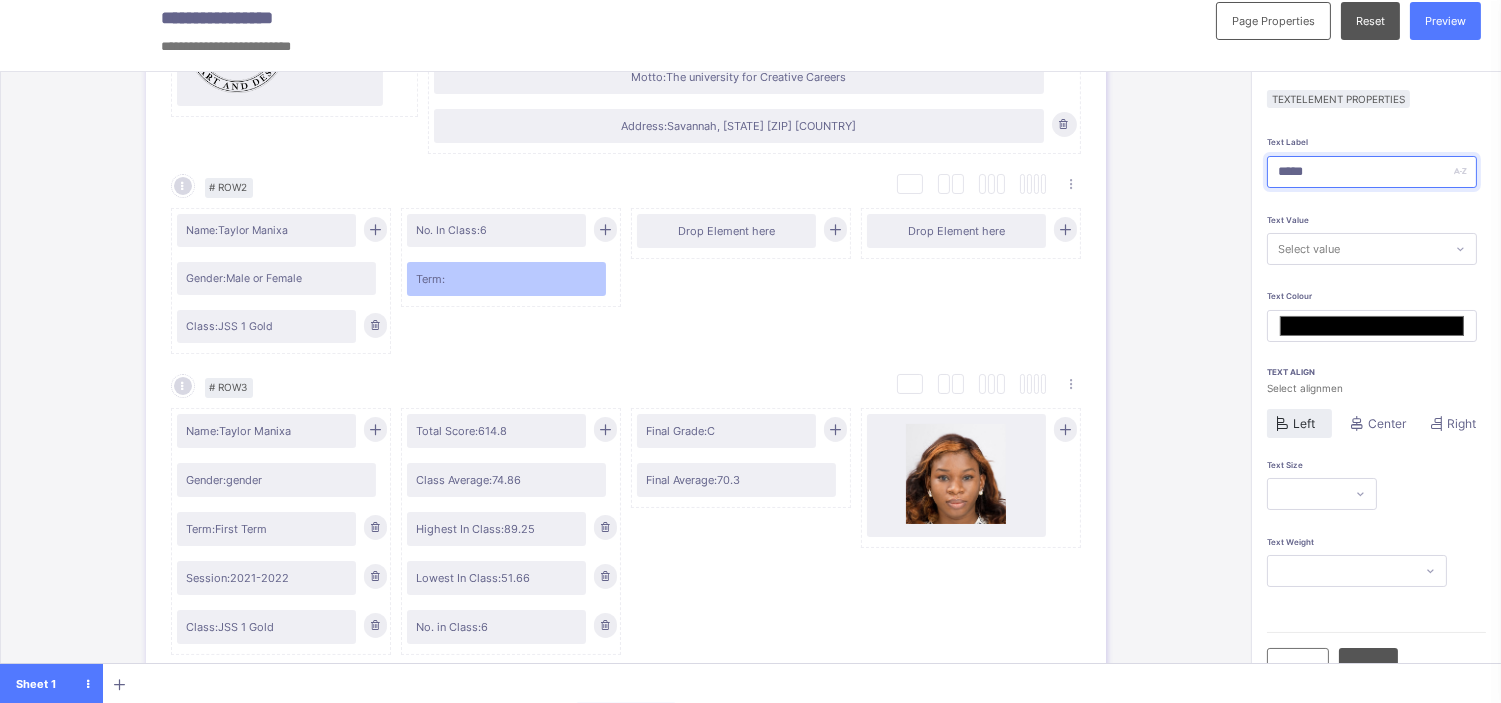 type on "*****" 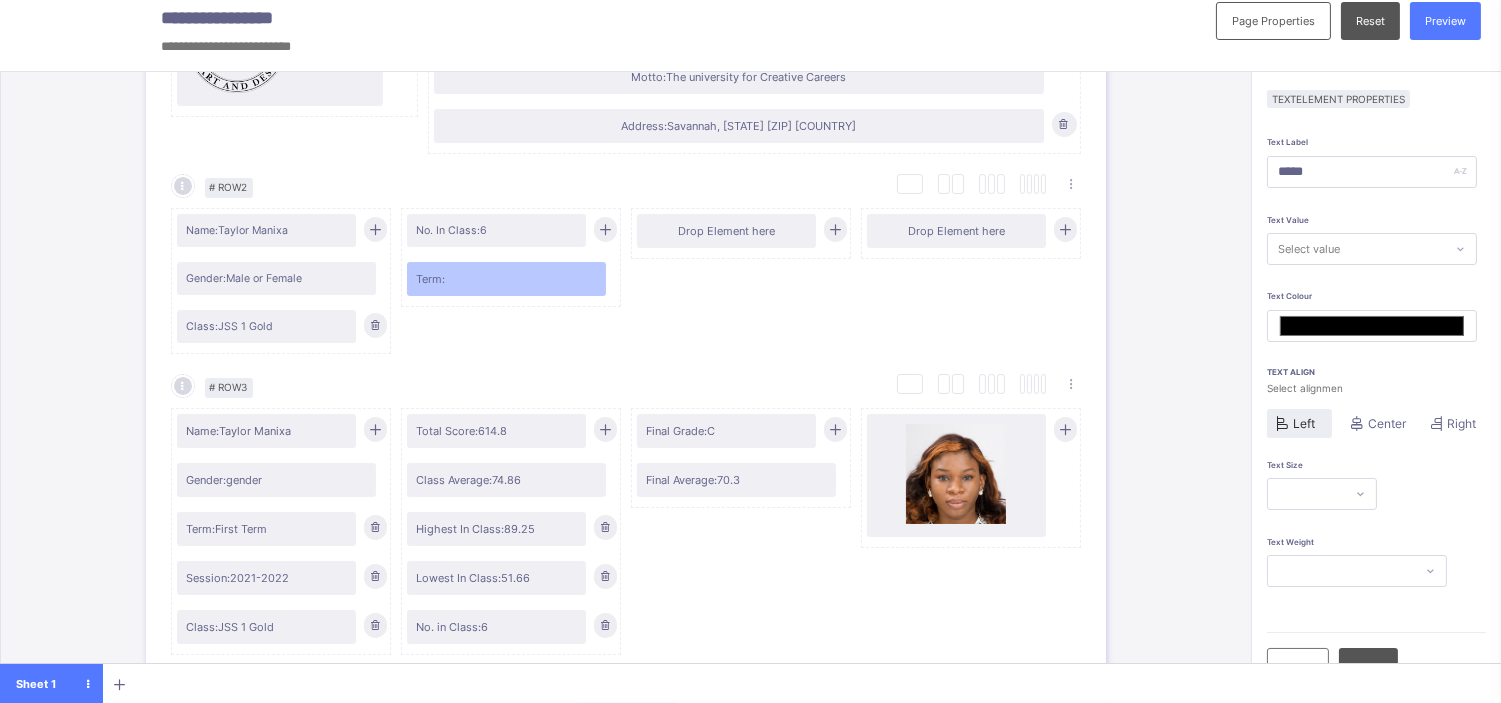 click on "Select value" at bounding box center (1309, 249) 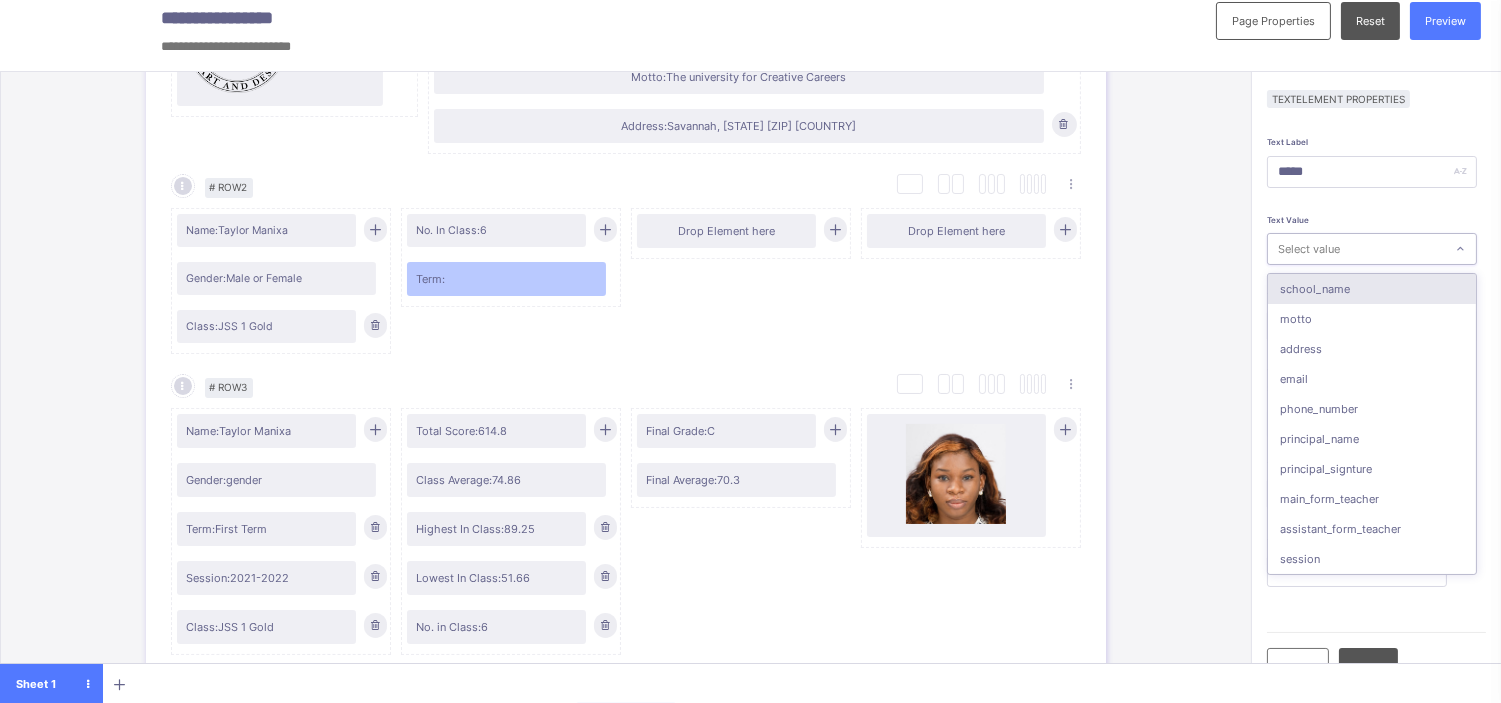 type on "*" 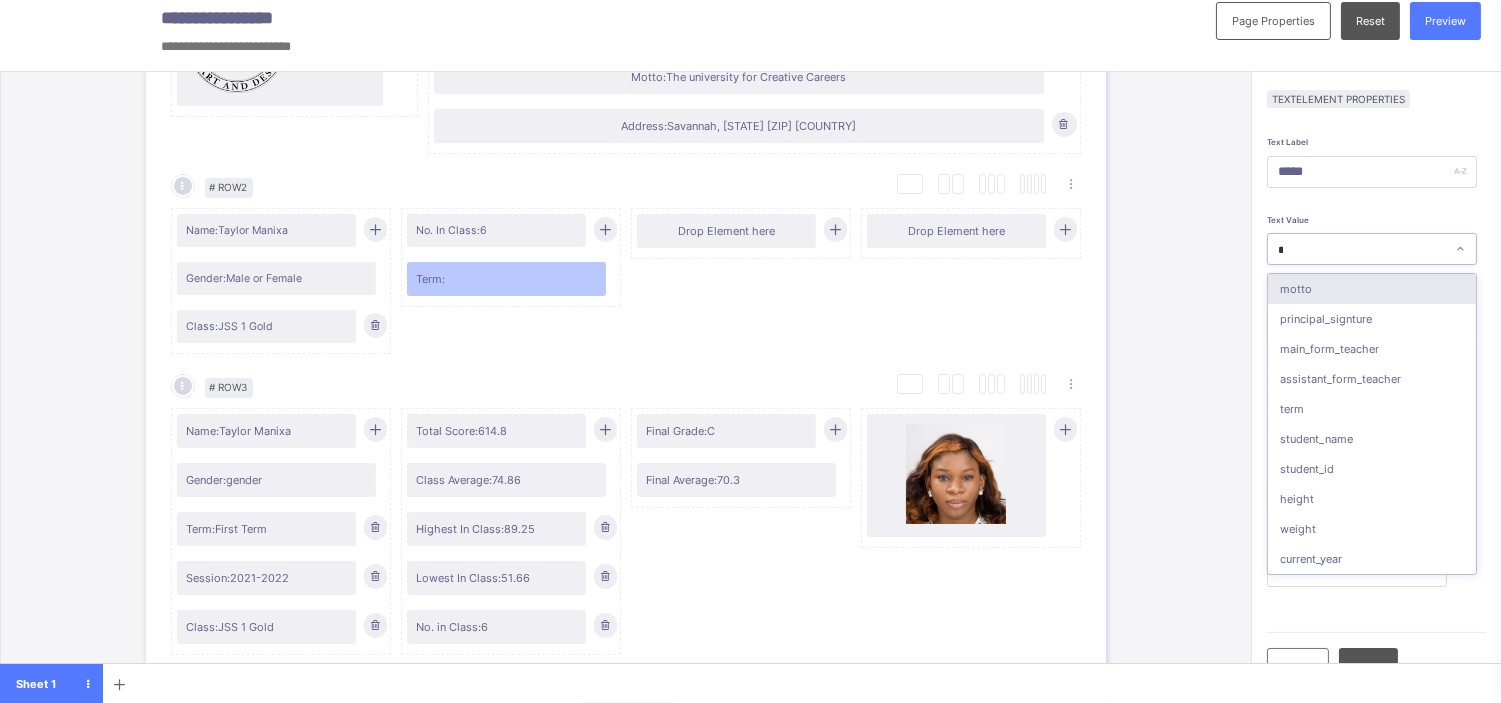 type on "**" 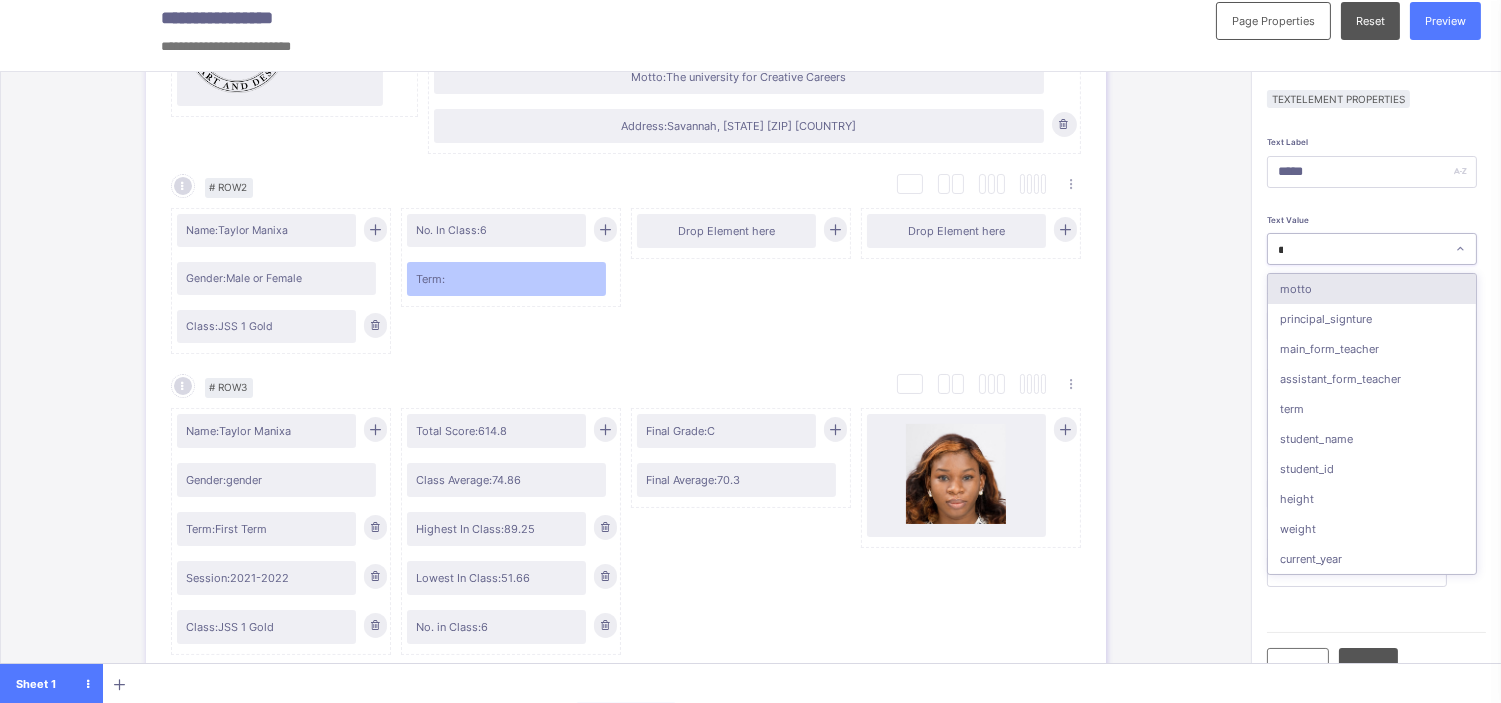 type on "*******" 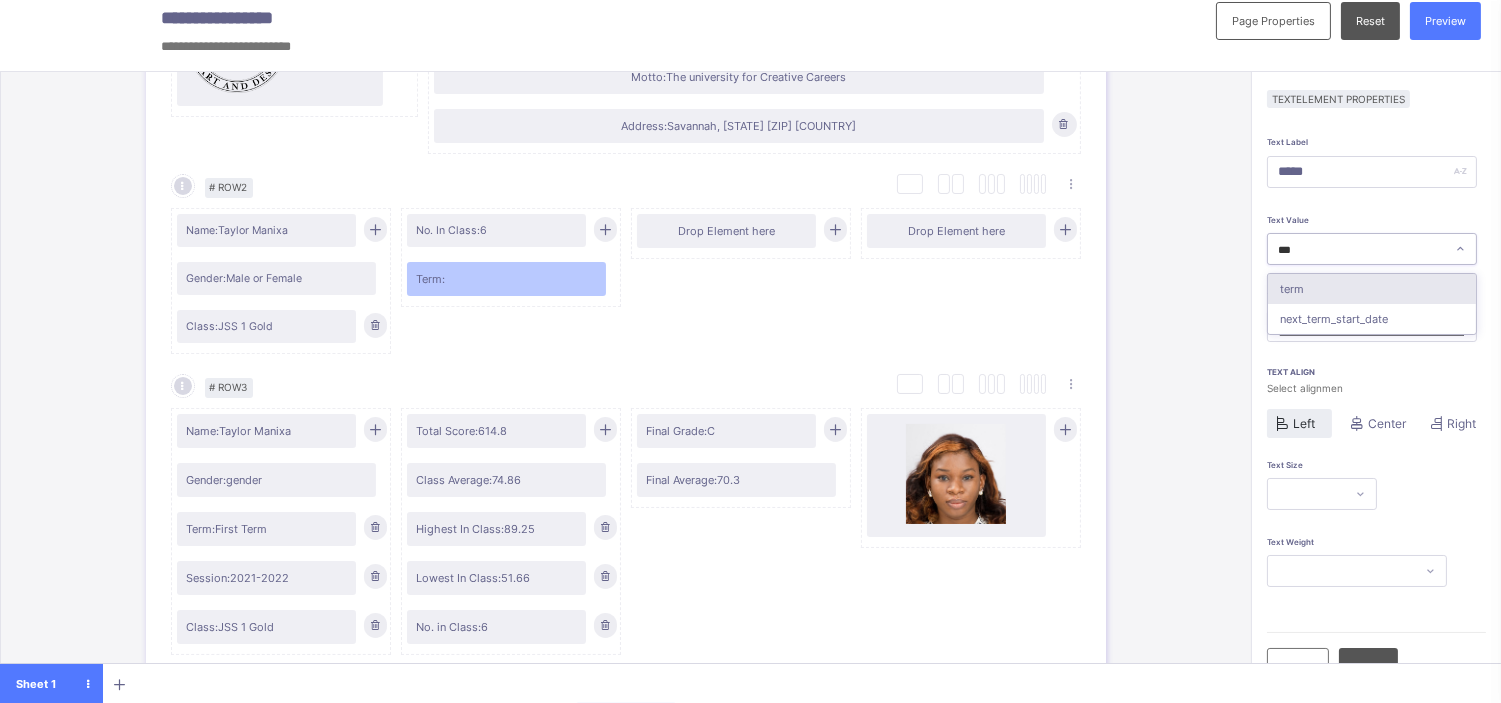 type on "****" 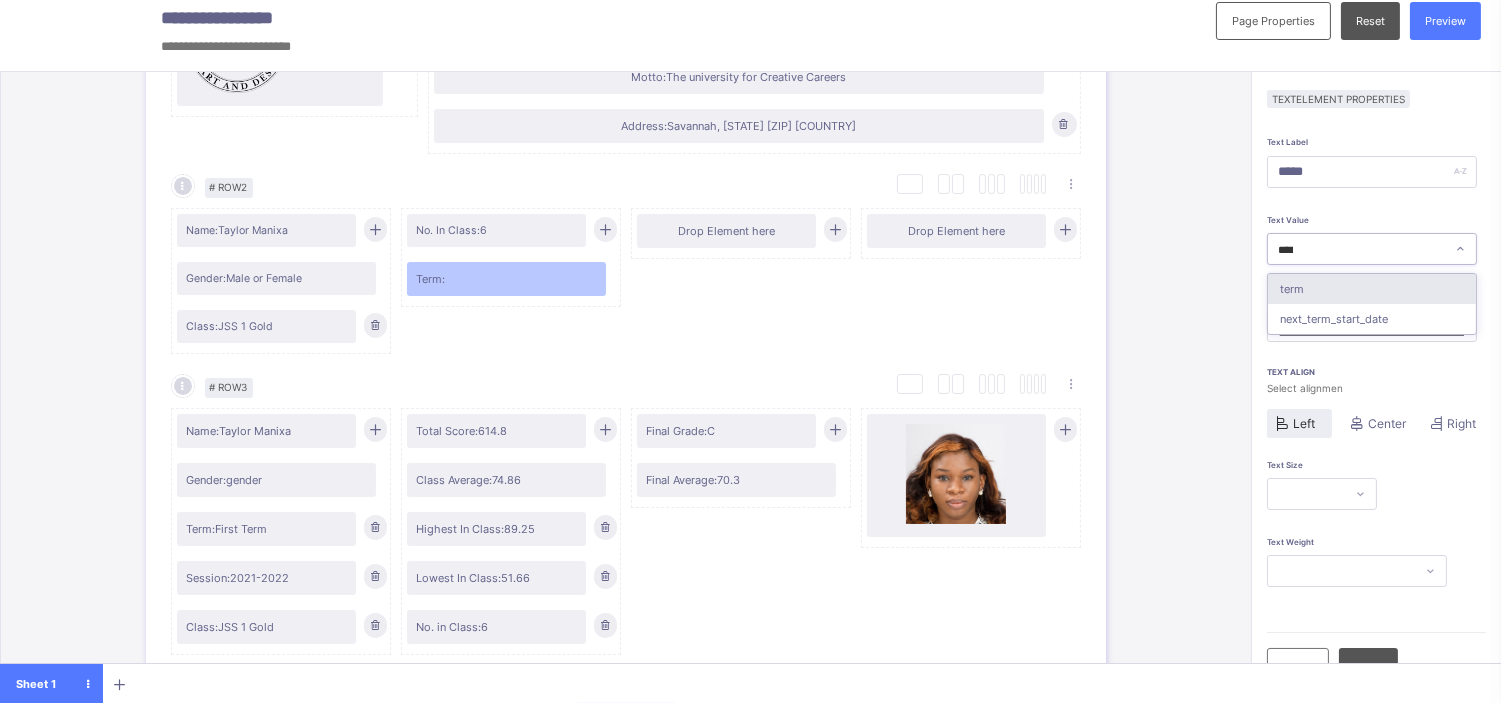 type on "*******" 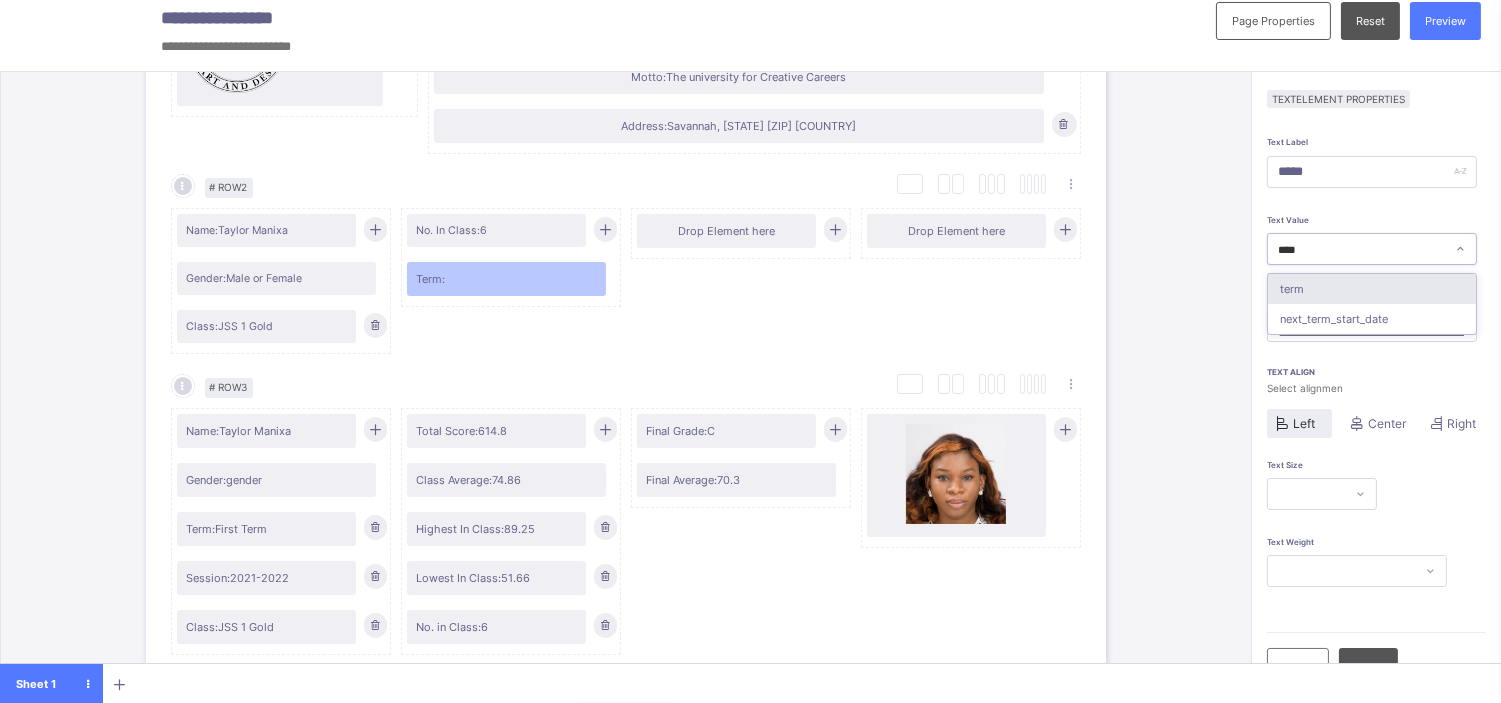 click on "term" at bounding box center (1372, 289) 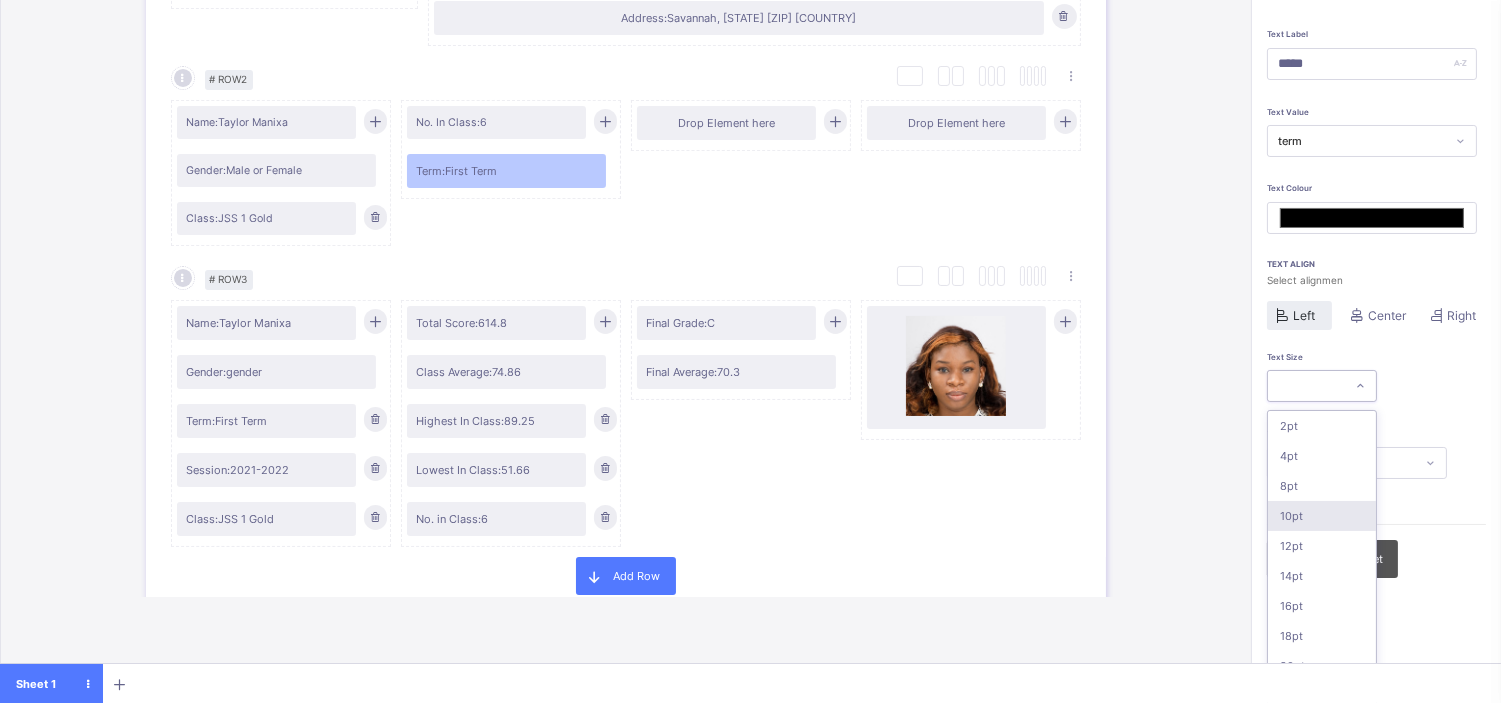 click on "option 10pt focused, 4 of 16. 16 results available. Use Up and Down to choose options, press Enter to select the currently focused option, press Escape to exit the menu, press Tab to select the option and exit the menu. 2pt 4pt 8pt 10pt 12pt 14pt 16pt 18pt 20pt 26pt 30pt 33pt 36pt 40pt 44pt 48pt" at bounding box center [1322, 386] 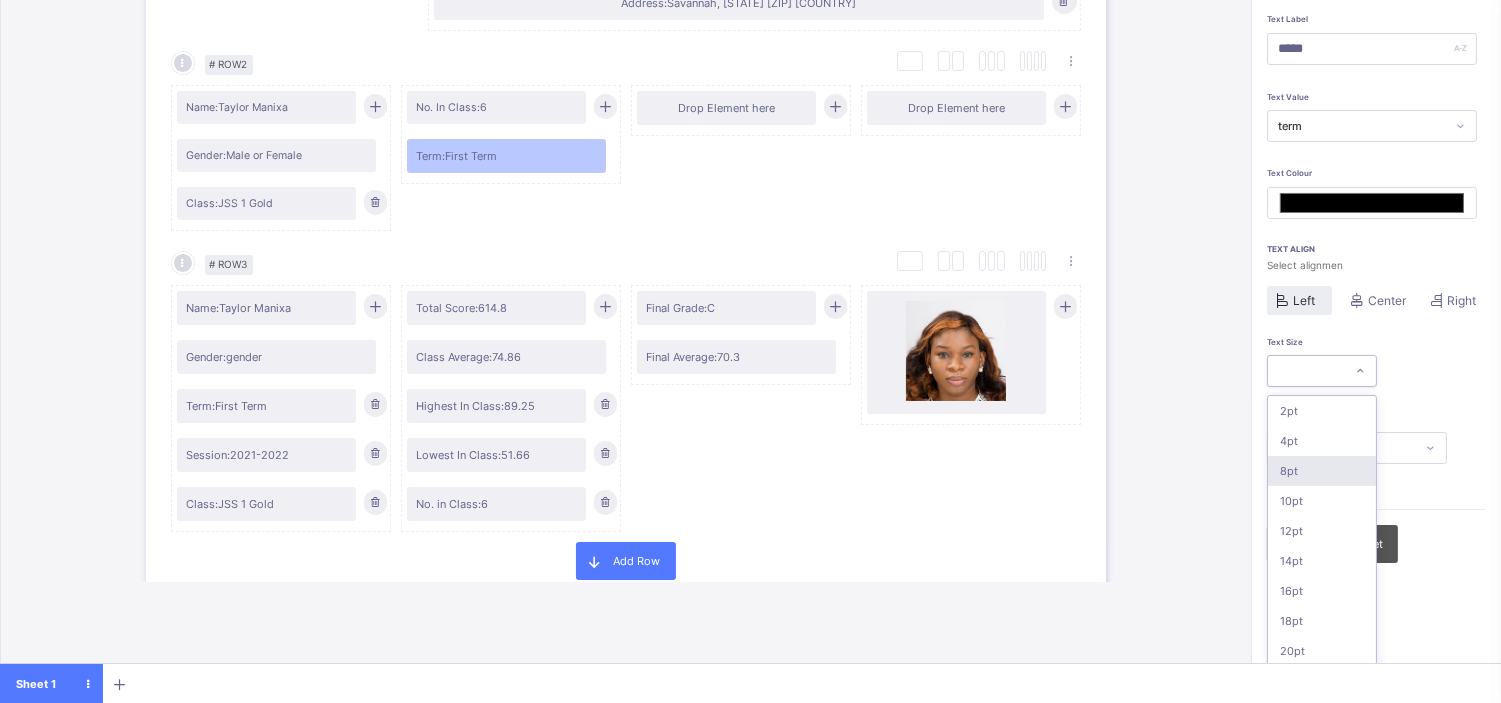 click on "8pt" at bounding box center (1322, 471) 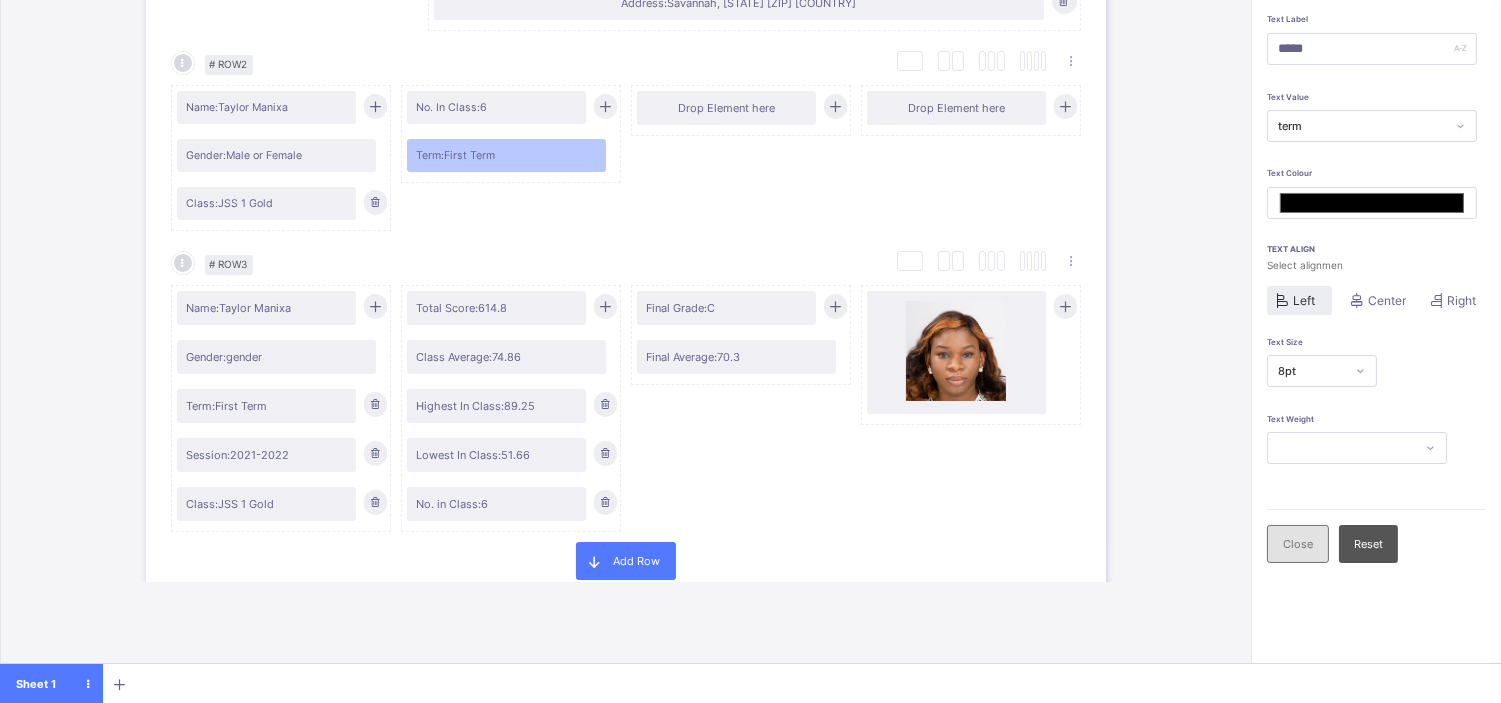 click on "Close" at bounding box center (1298, 544) 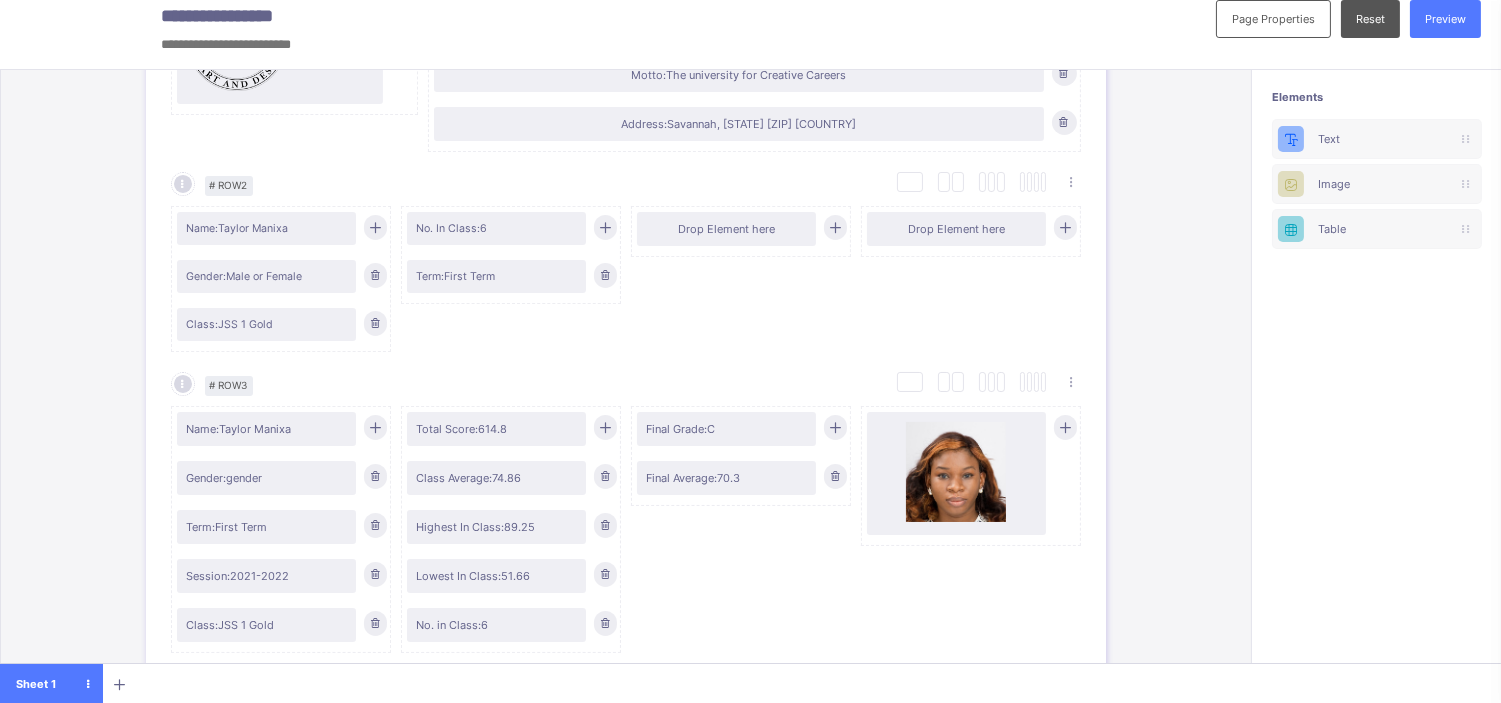 scroll, scrollTop: 14, scrollLeft: 0, axis: vertical 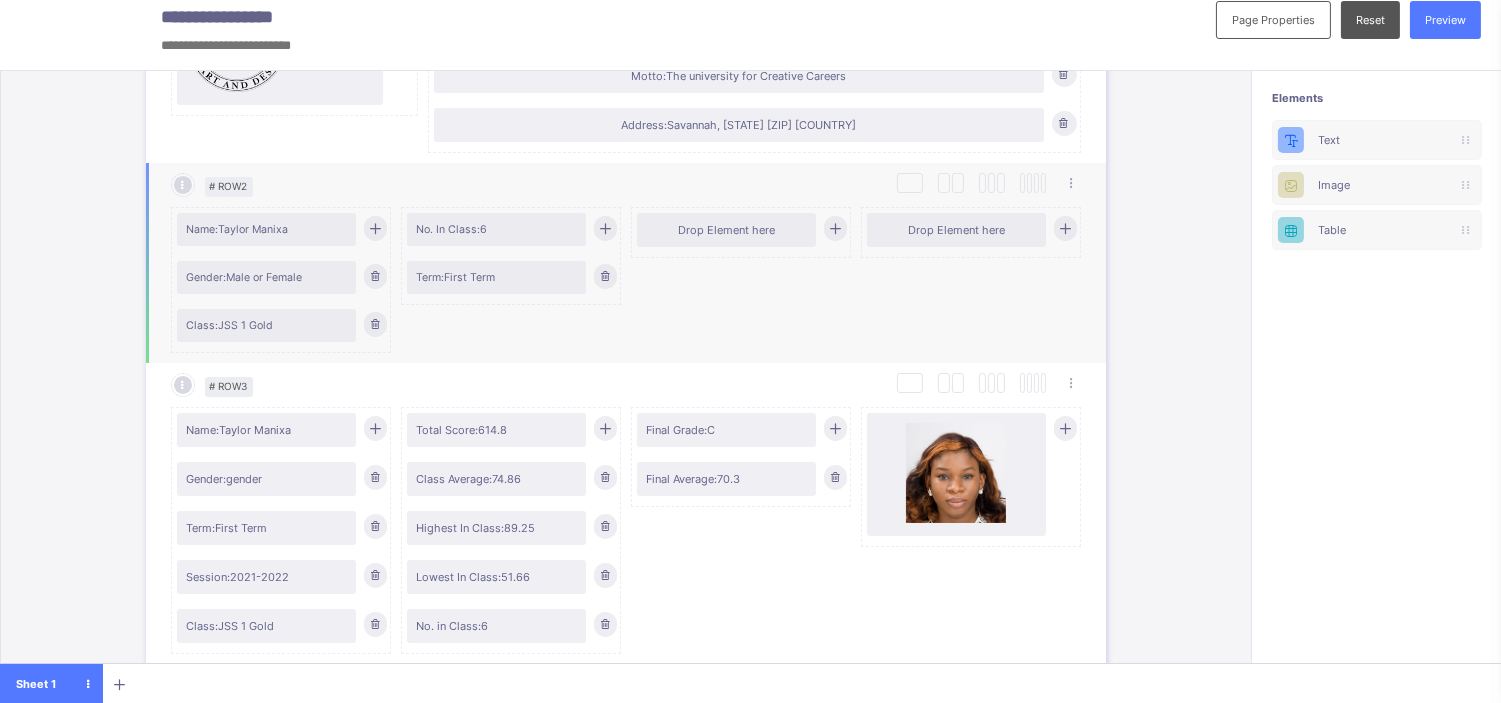 click at bounding box center [605, 228] 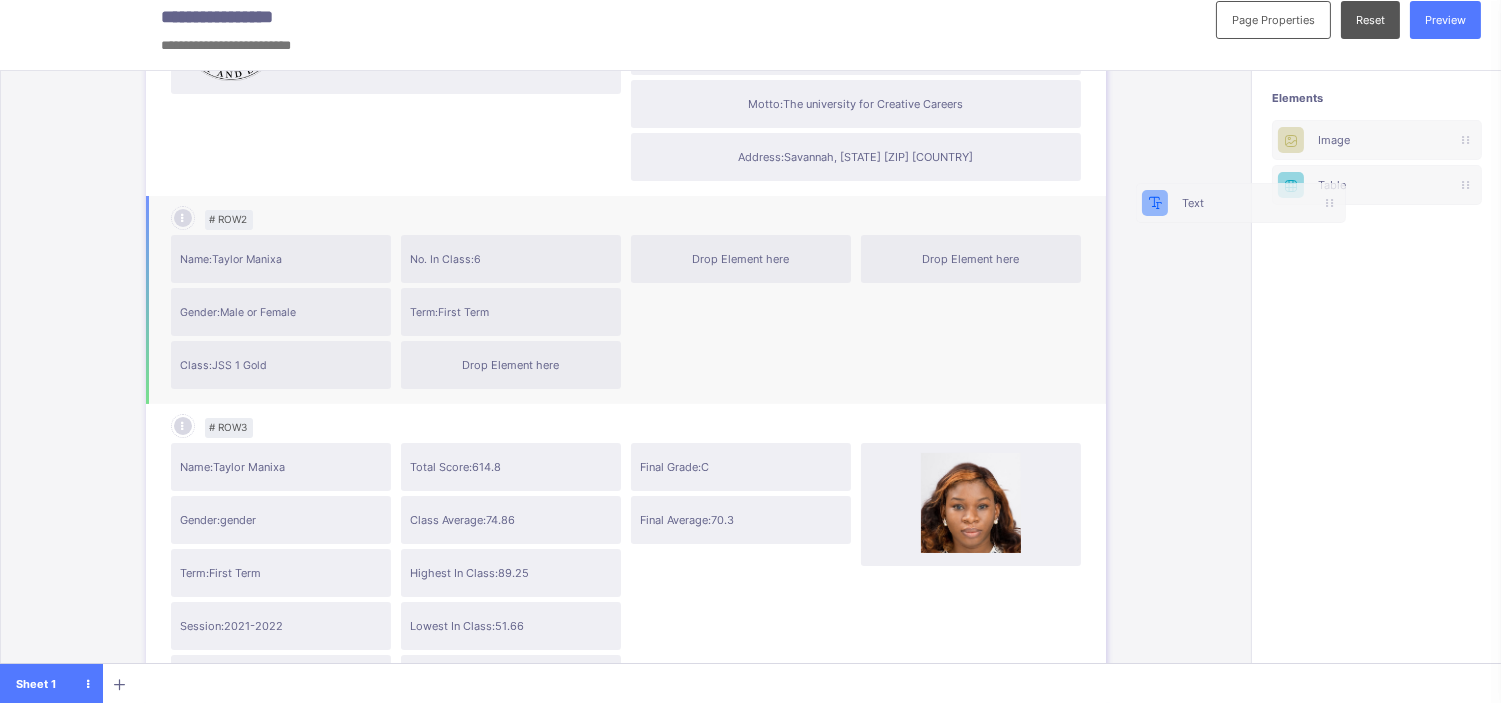 scroll, scrollTop: 13, scrollLeft: 6, axis: both 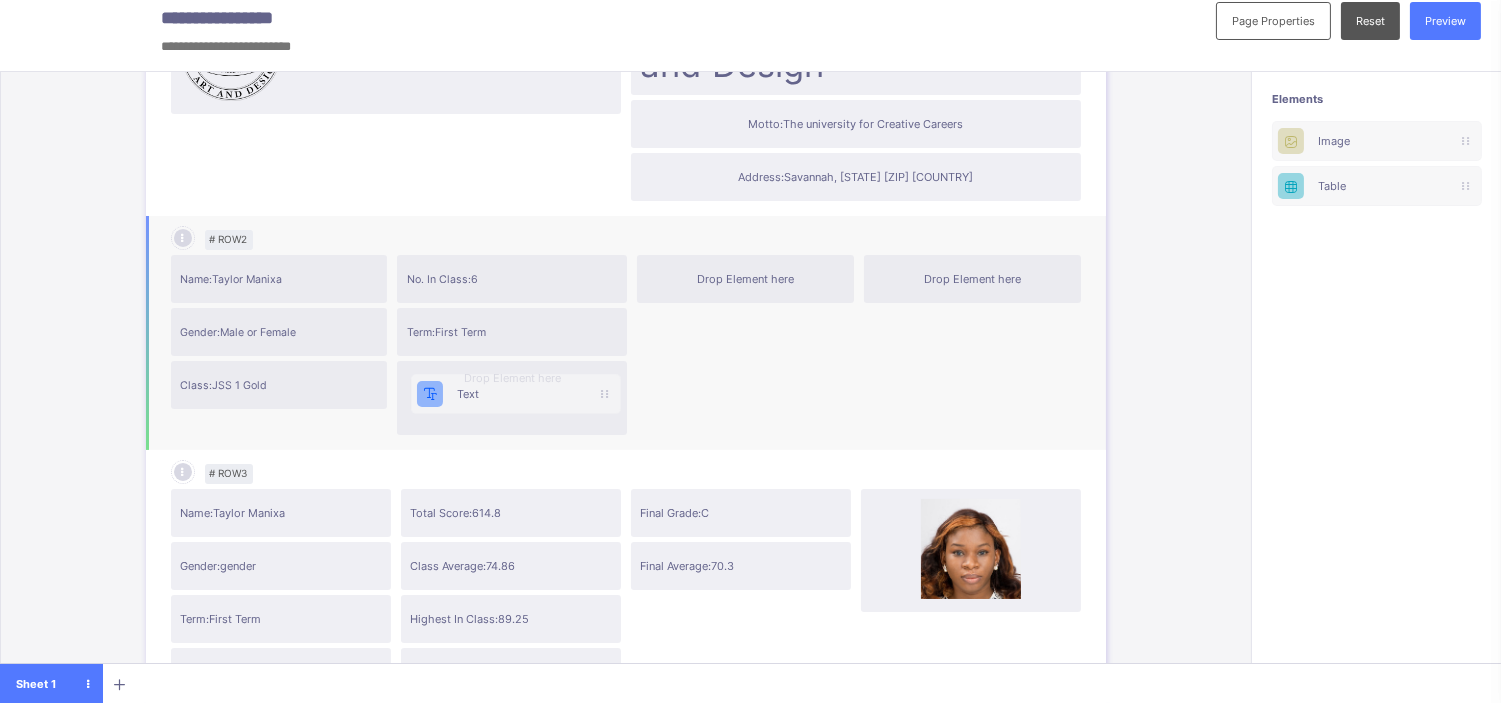 drag, startPoint x: 1350, startPoint y: 142, endPoint x: 453, endPoint y: 408, distance: 935.60944 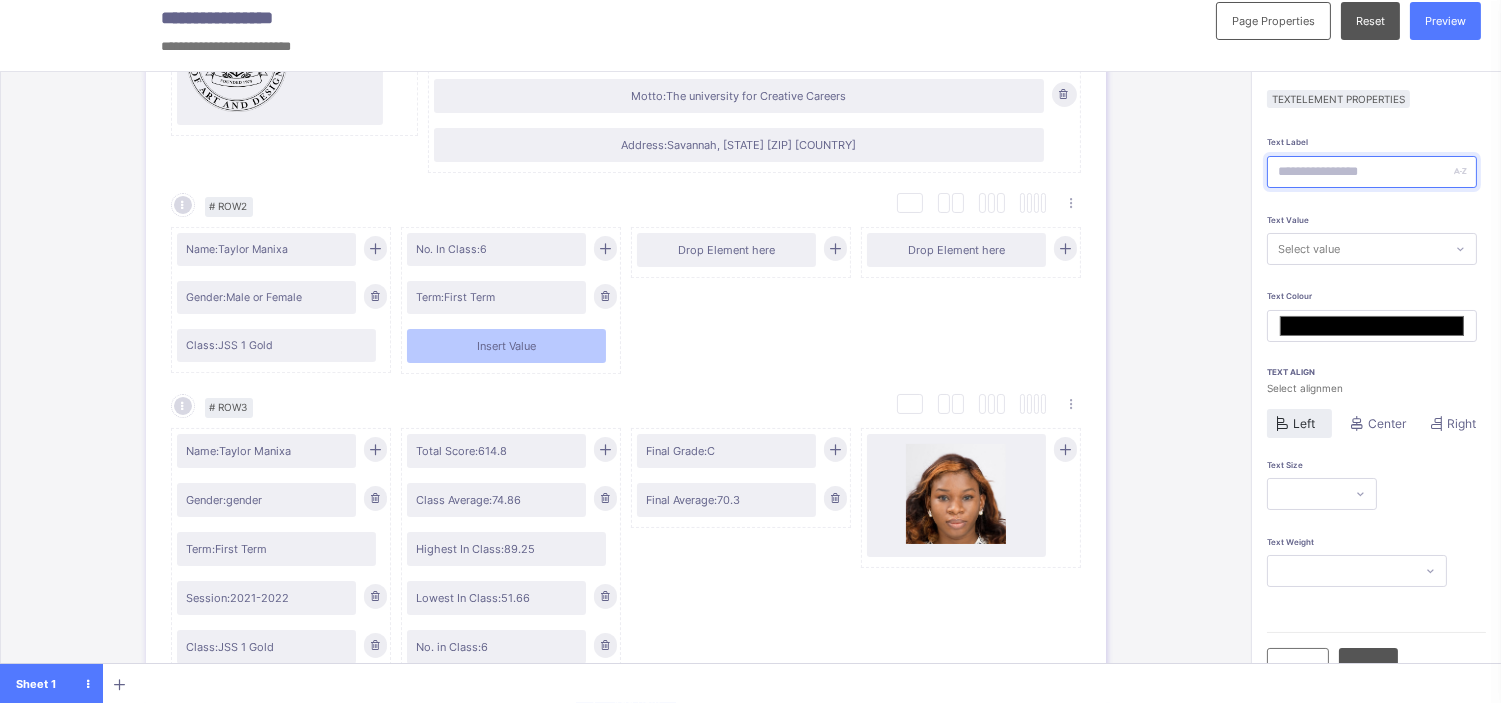click at bounding box center [1372, 172] 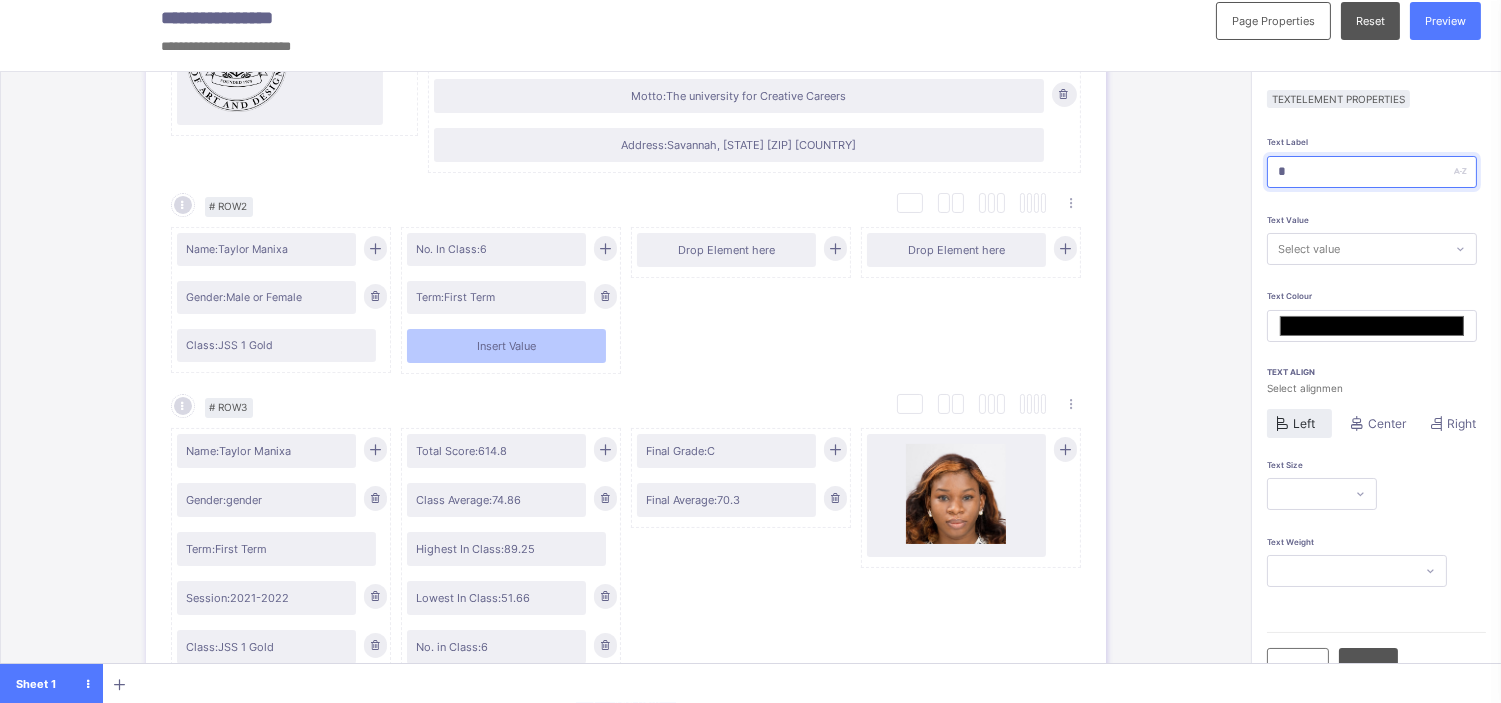 type on "*******" 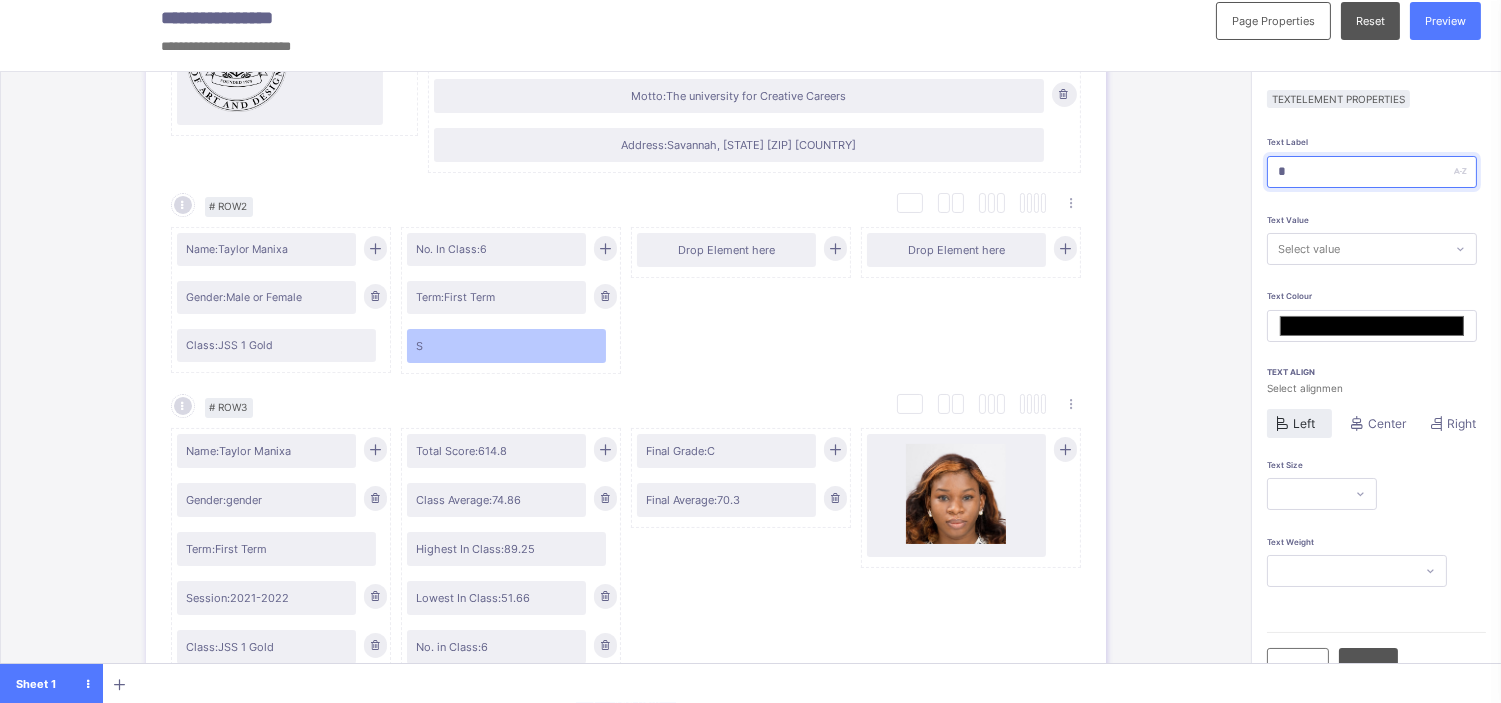 type on "**" 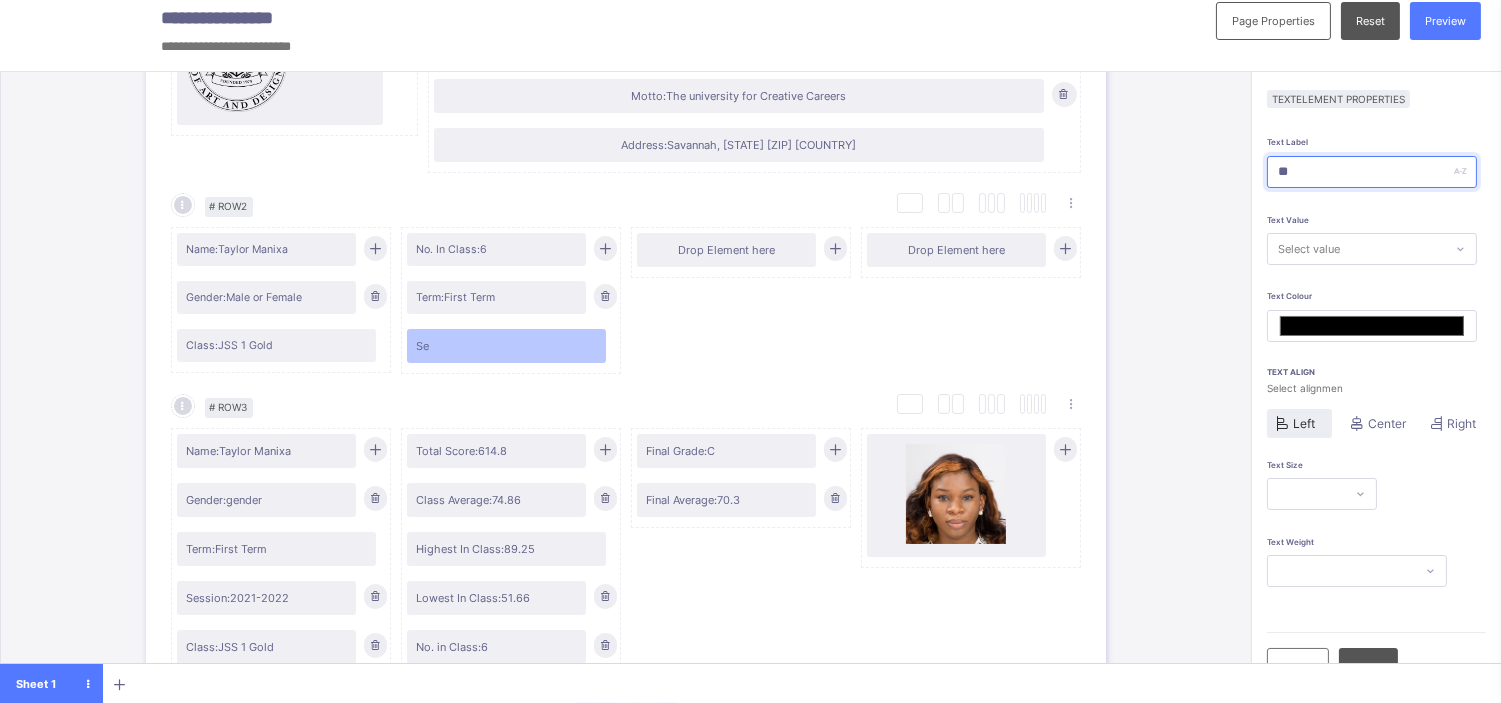 type on "***" 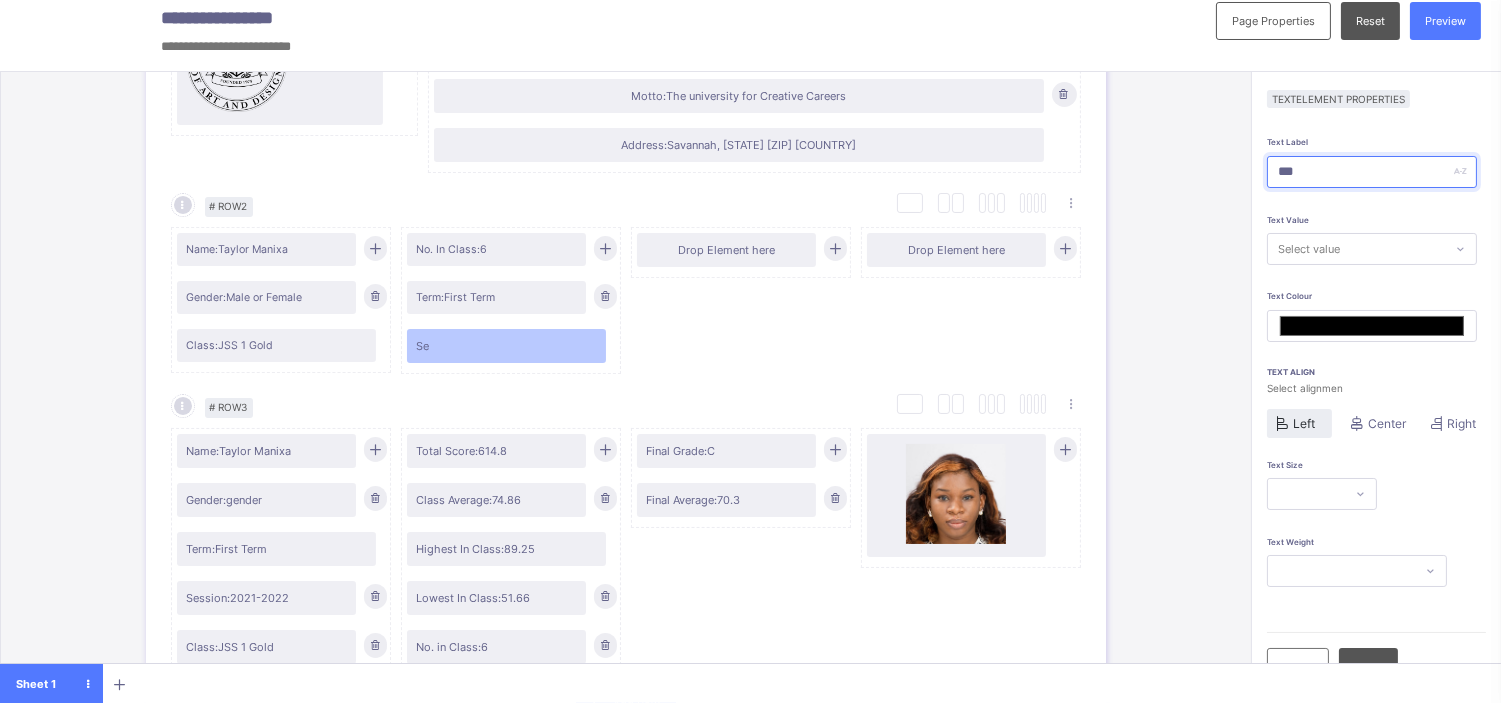 type on "*******" 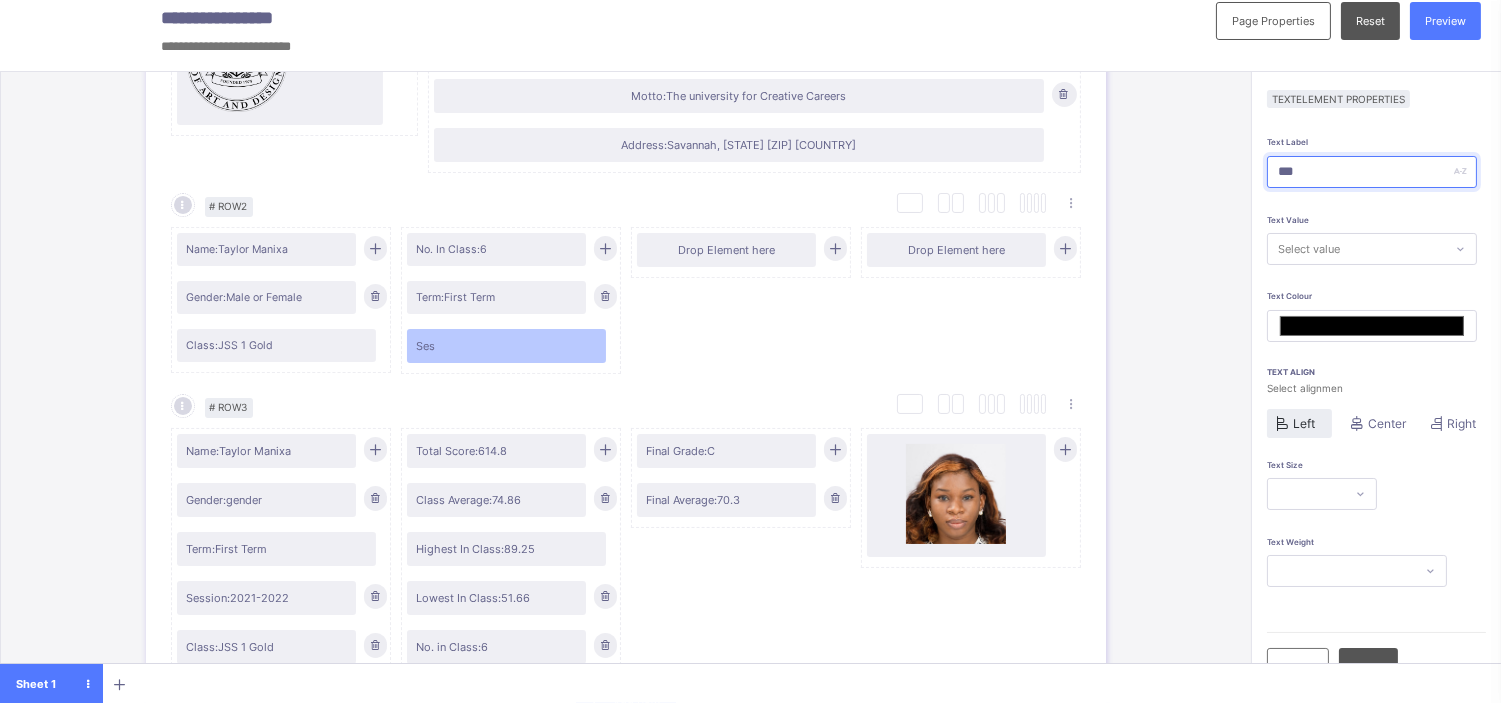 type on "****" 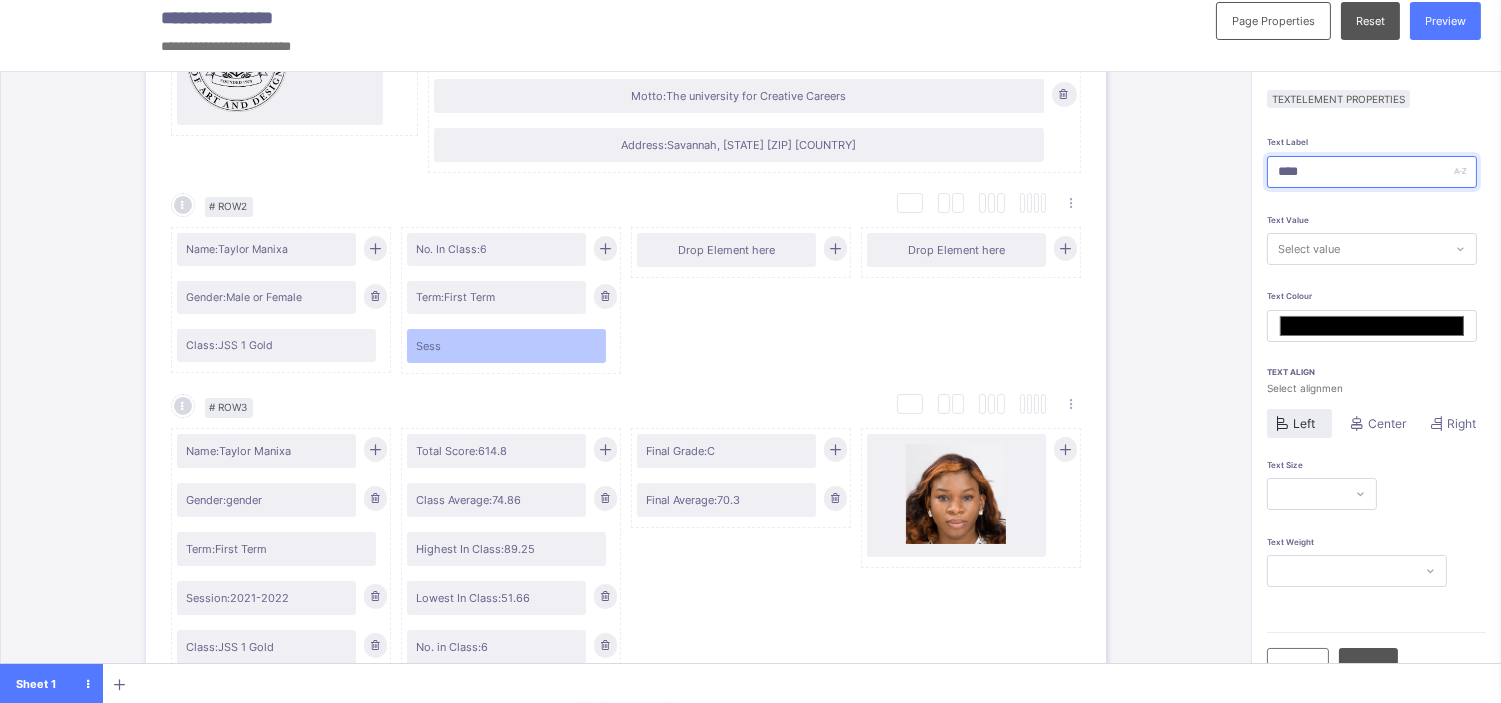 type on "*****" 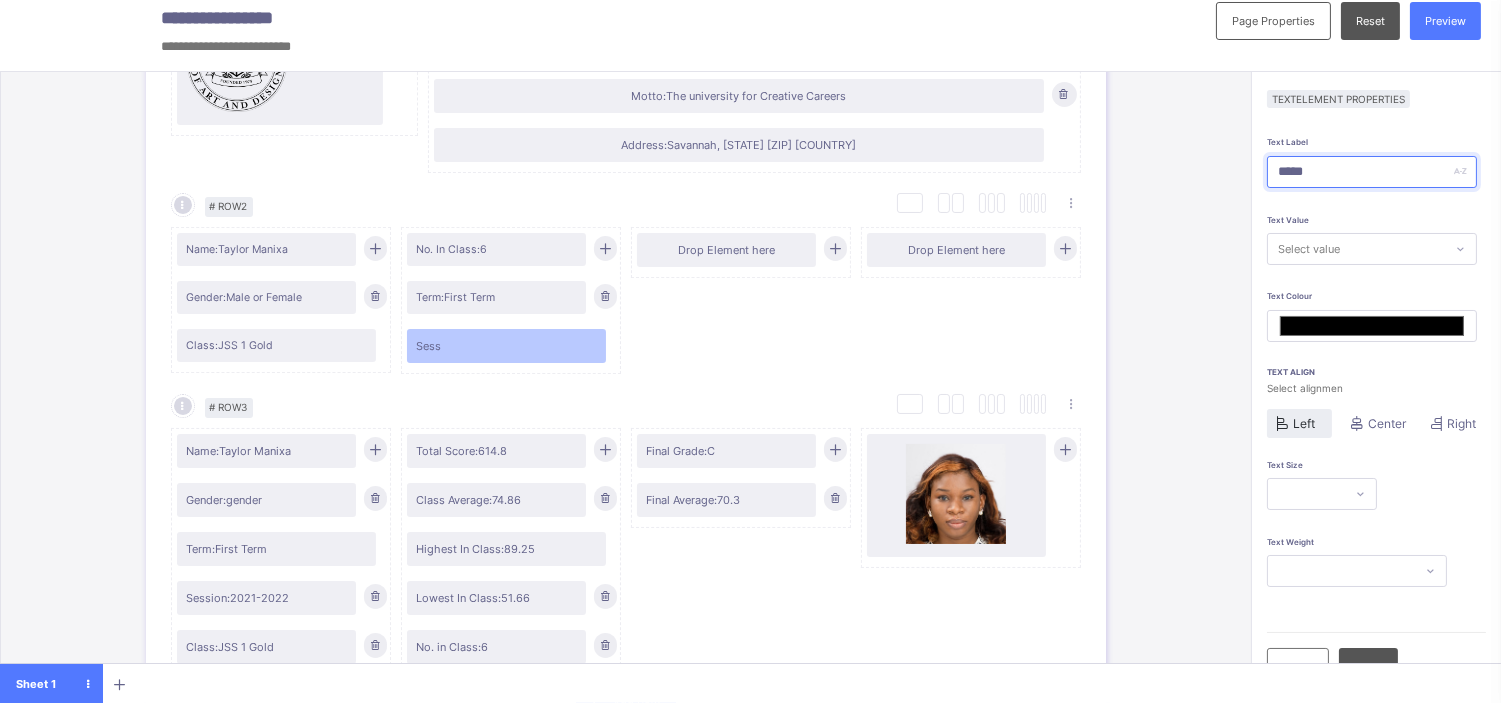 type on "******" 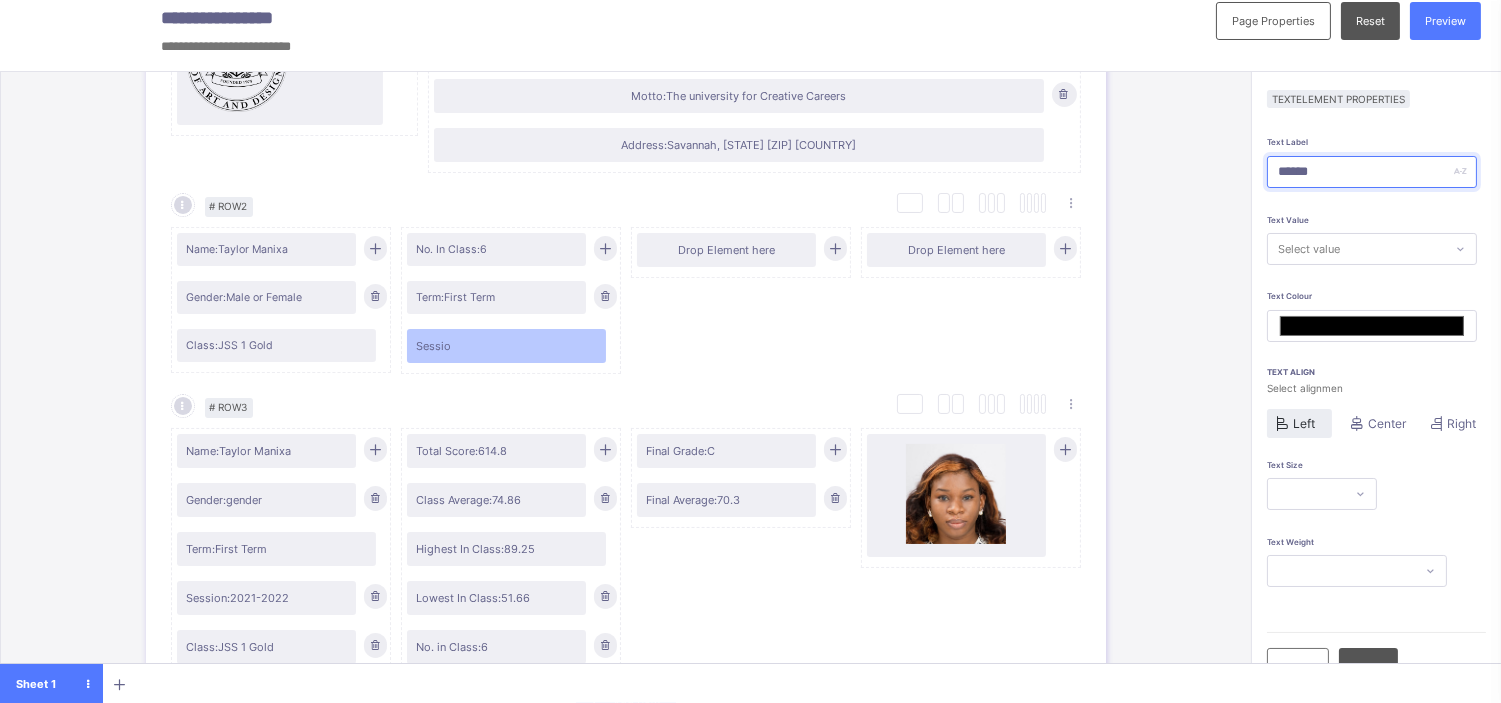 type on "*******" 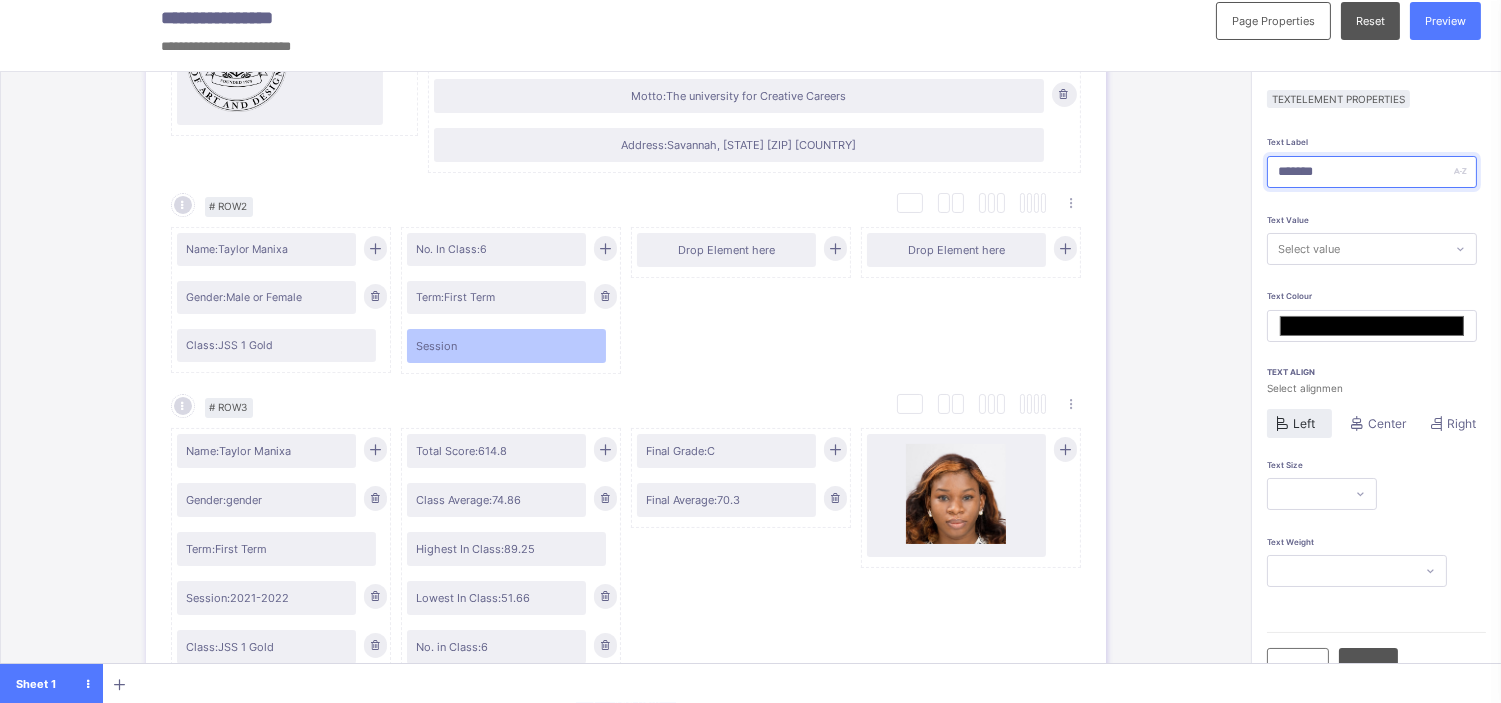 type on "********" 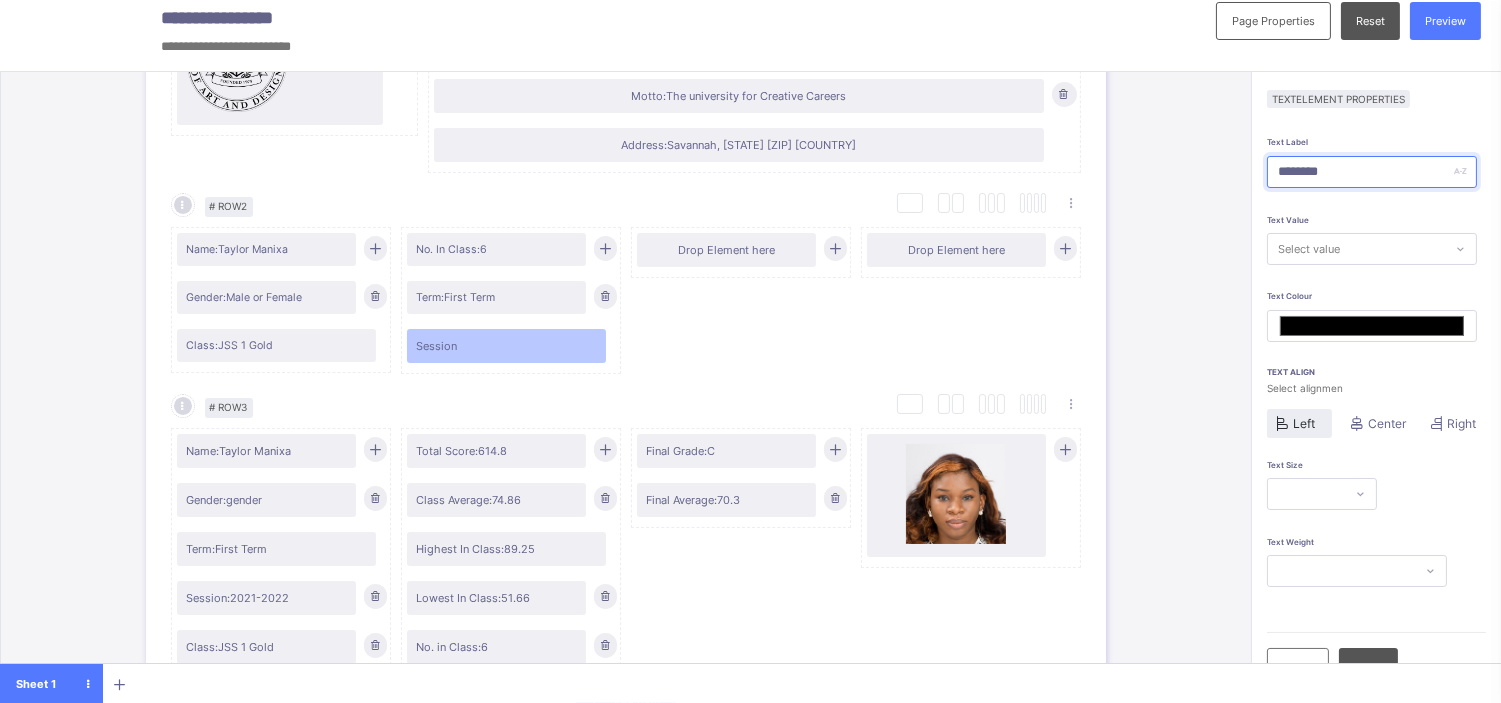 type on "*******" 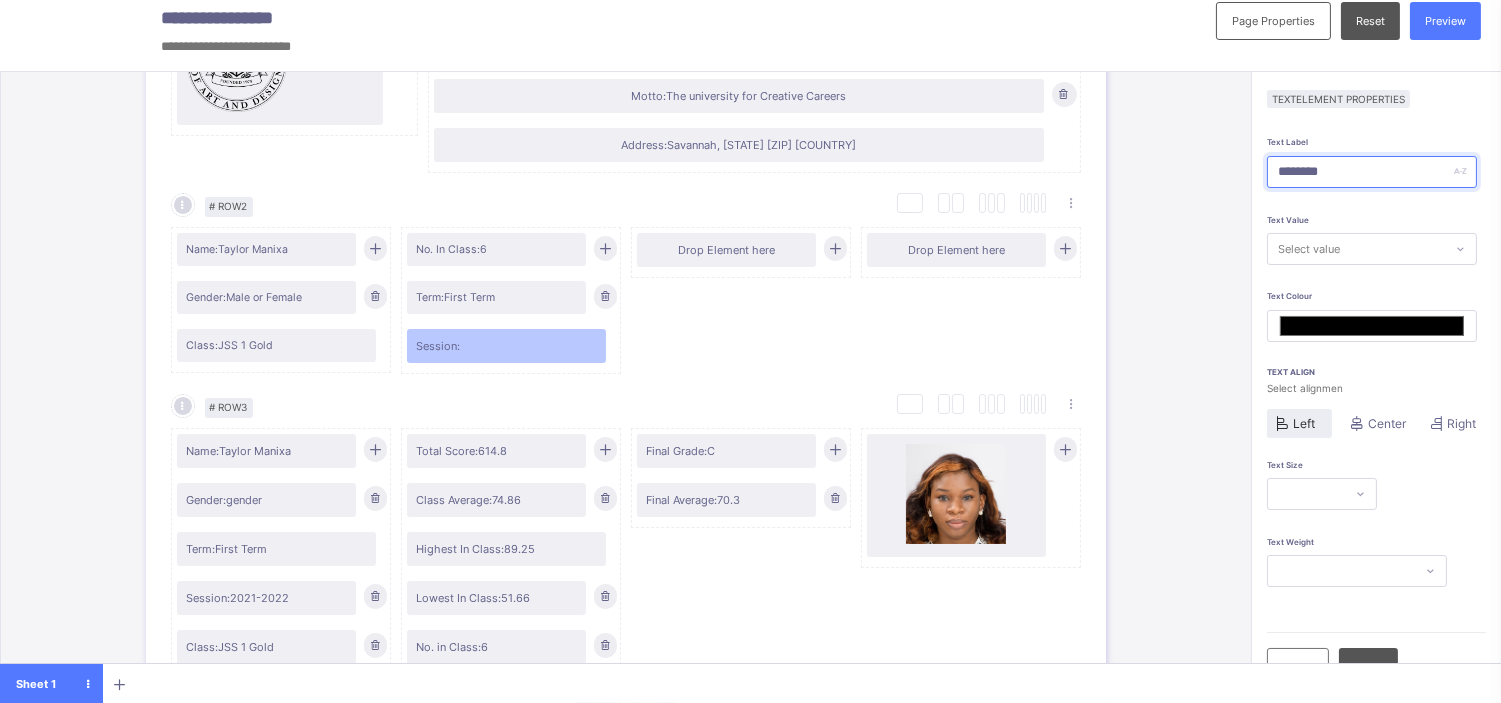 type on "********" 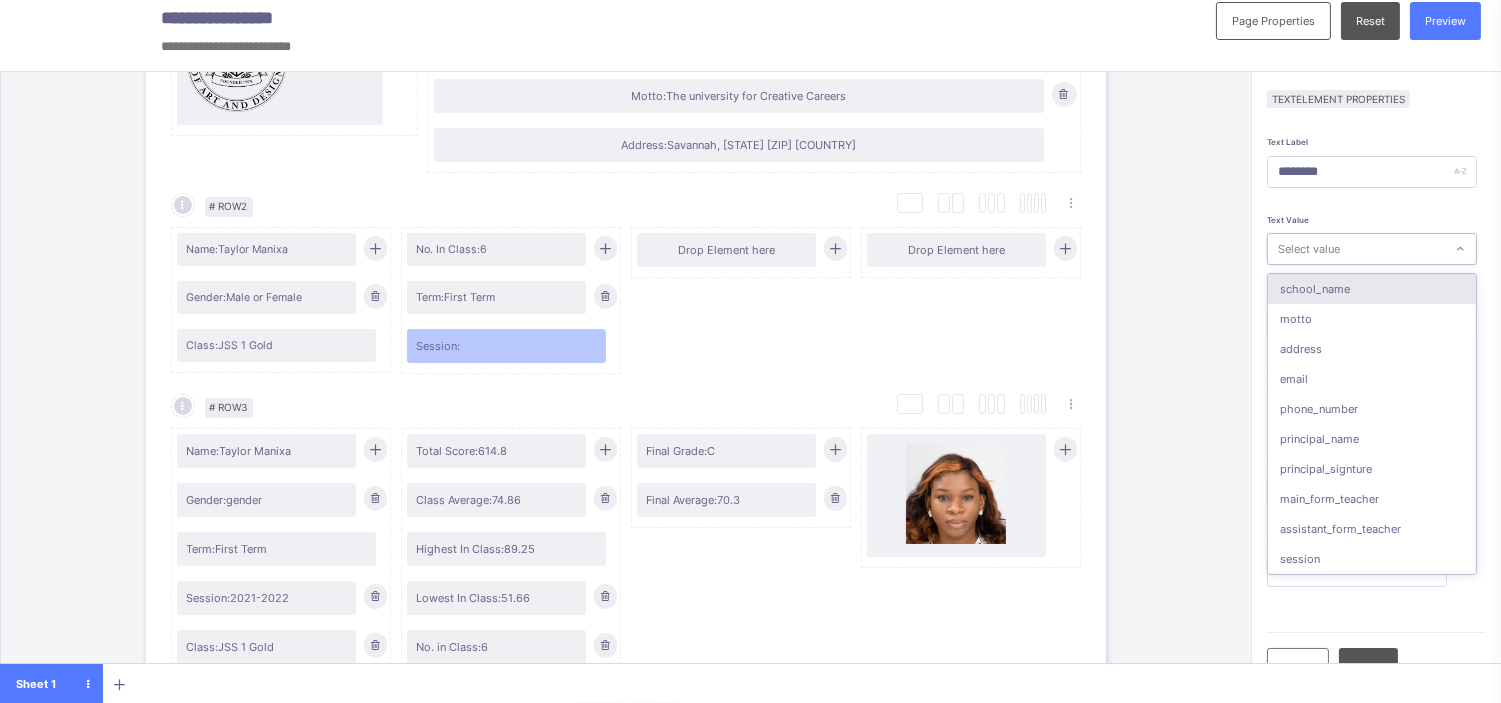 click on "Select value" at bounding box center [1309, 249] 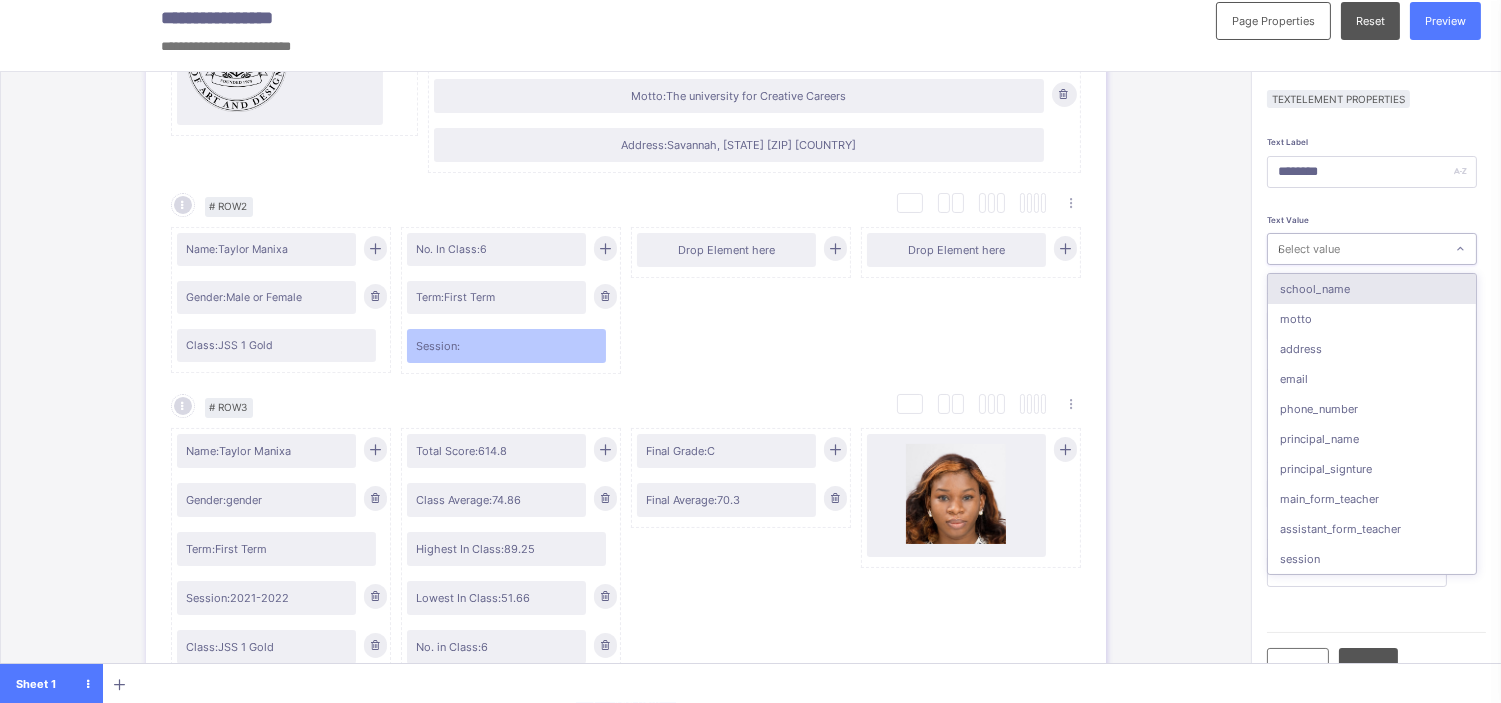 type on "*******" 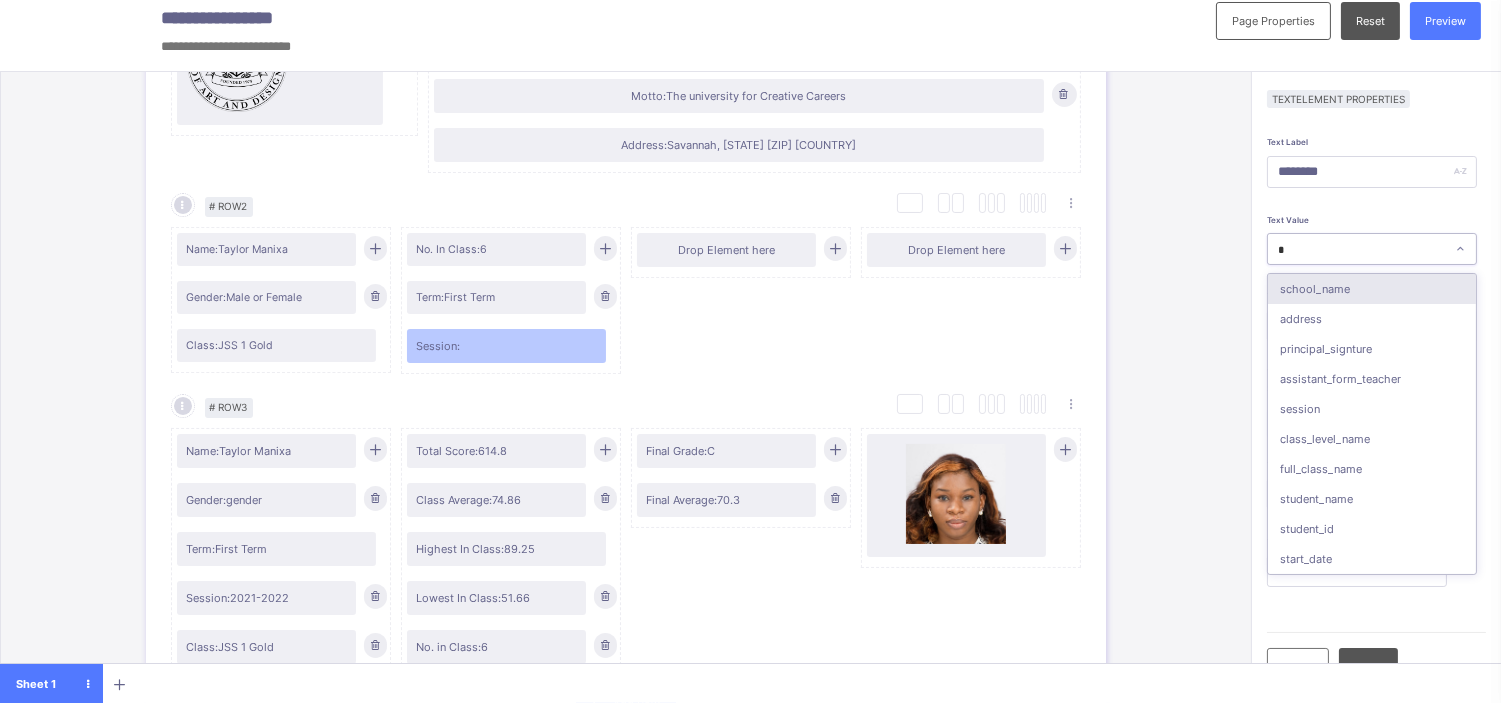type on "**" 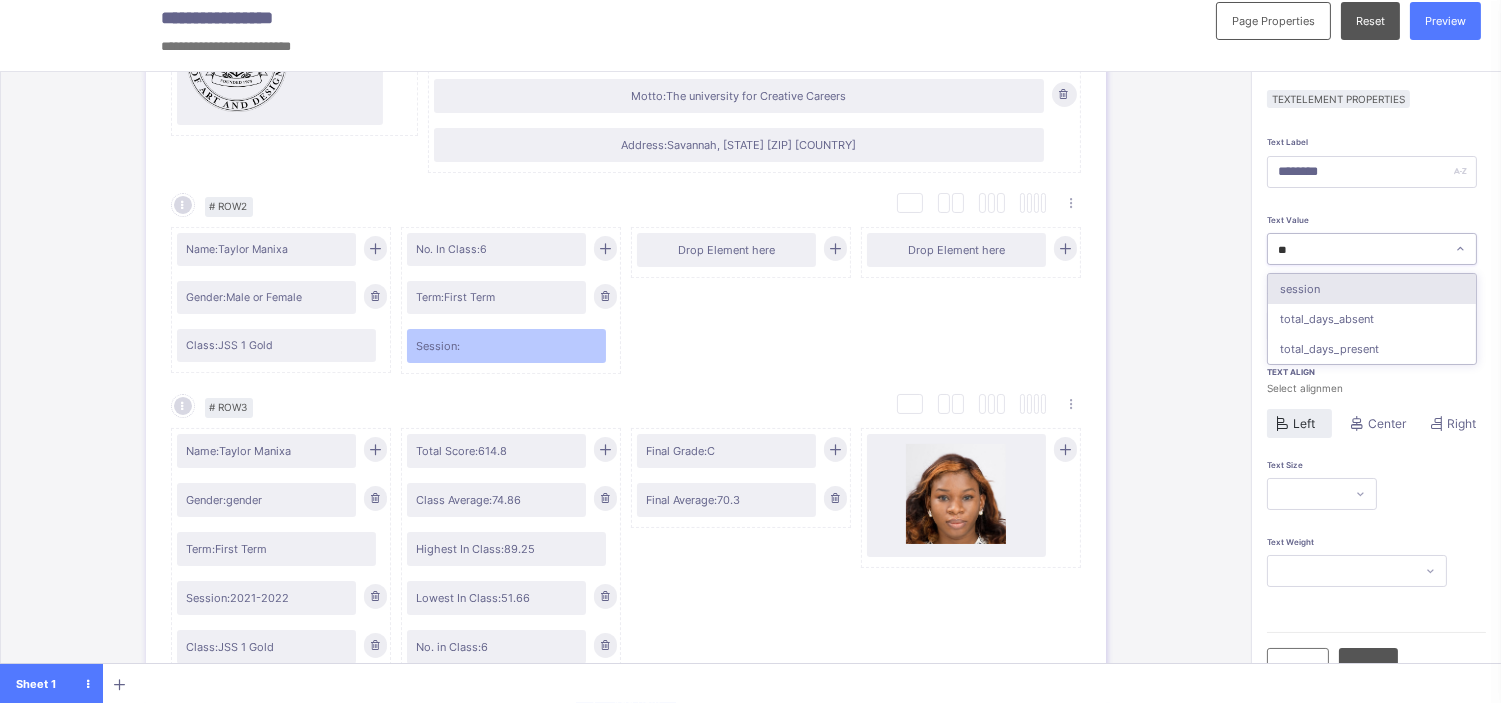 click on "session" at bounding box center [1372, 289] 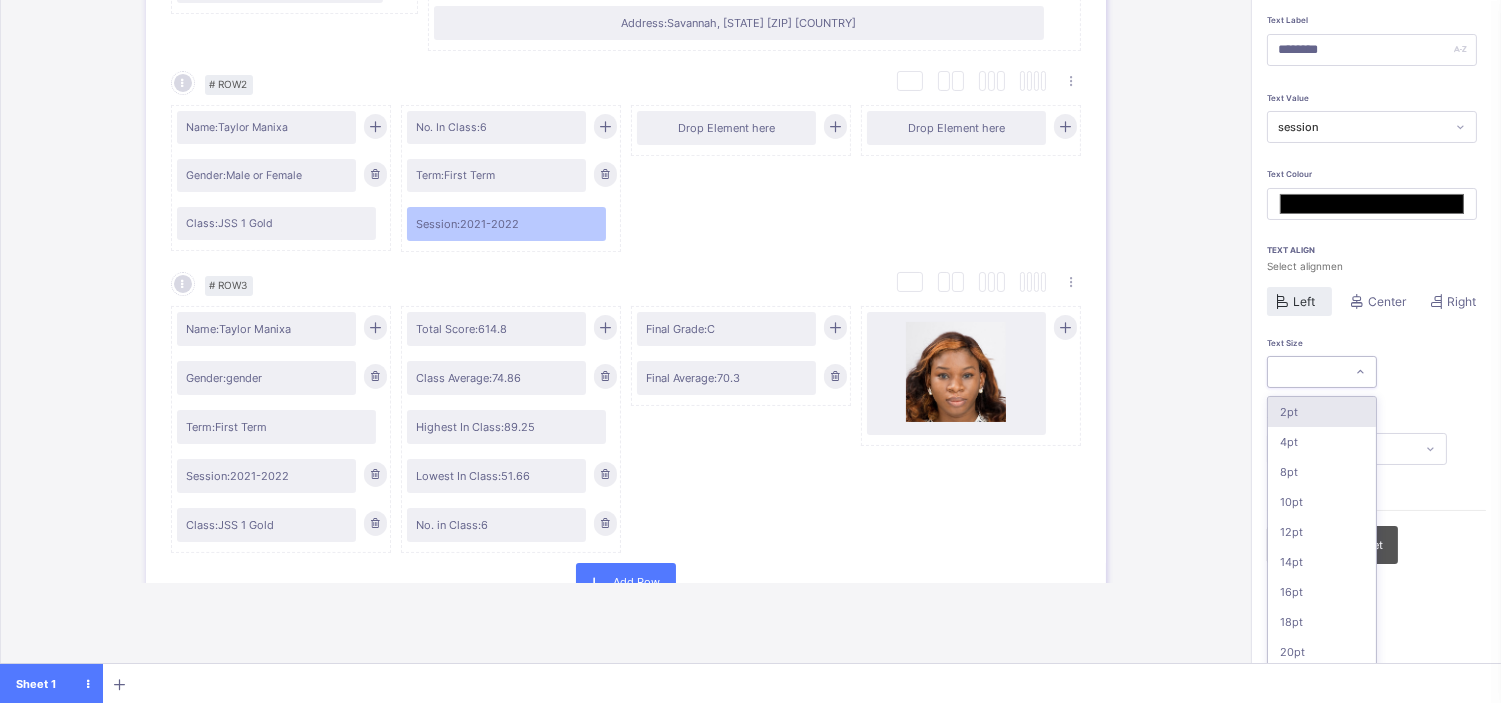 click on "option 2pt focused, 1 of 16. 16 results available. Use Up and Down to choose options, press Enter to select the currently focused option, press Escape to exit the menu, press Tab to select the option and exit the menu. 2pt 4pt 8pt 10pt 12pt 14pt 16pt 18pt 20pt 26pt 30pt 33pt 36pt 40pt 44pt 48pt" at bounding box center (1322, 372) 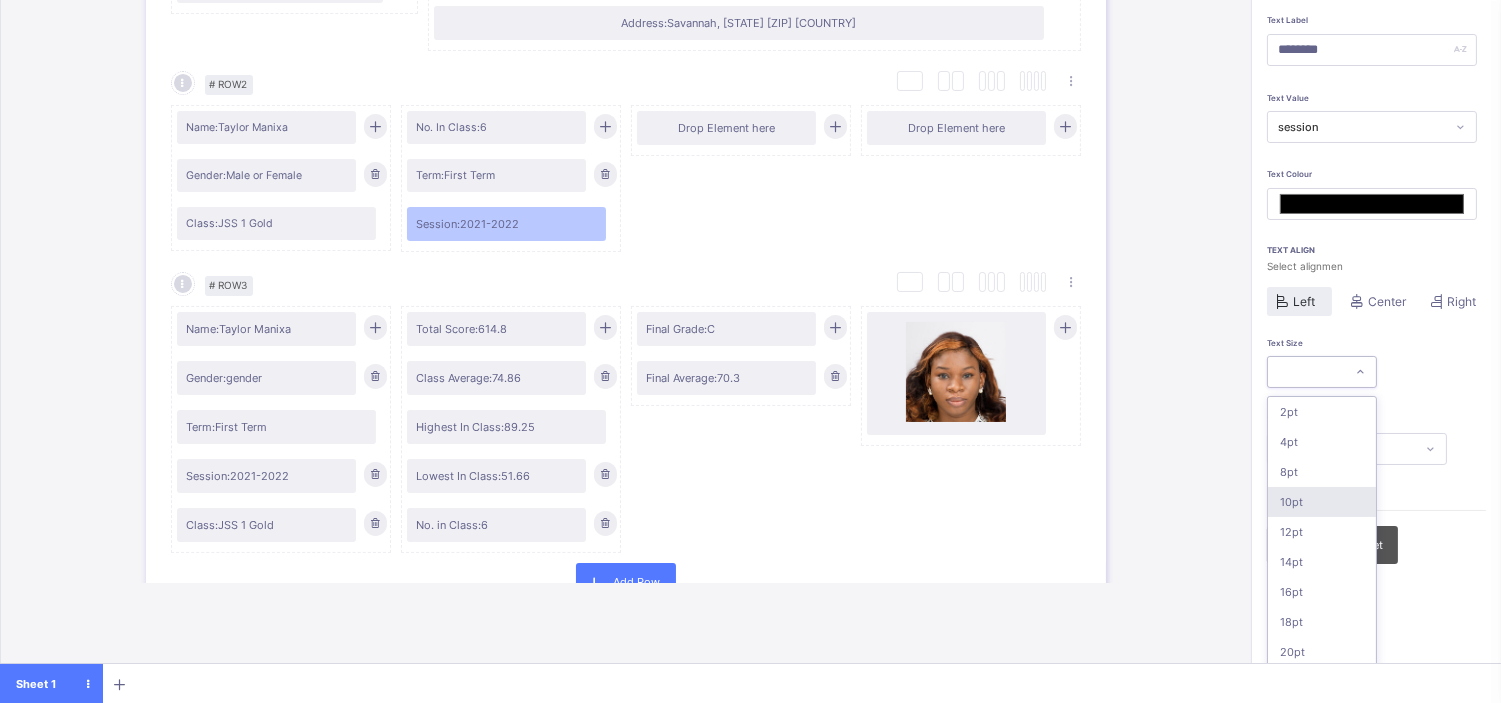 scroll, scrollTop: 136, scrollLeft: 0, axis: vertical 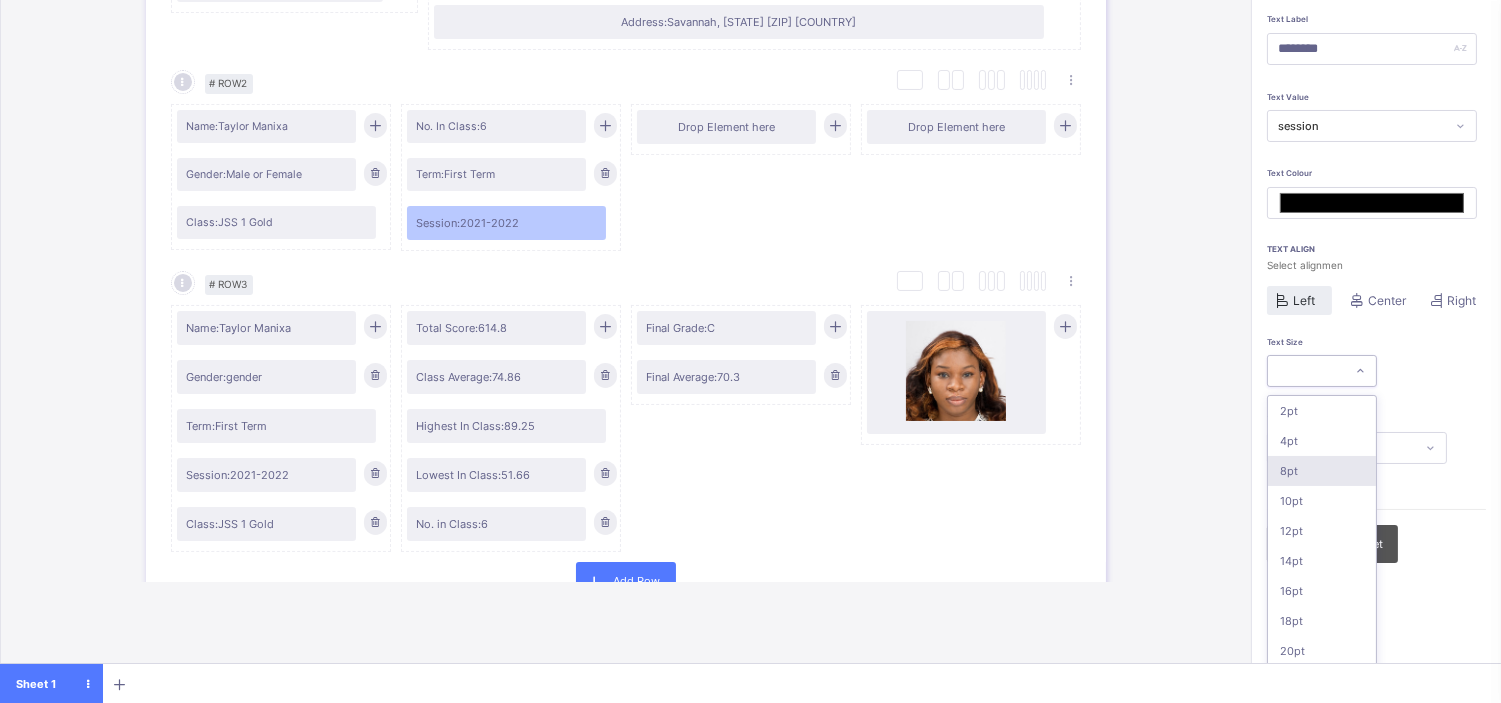 click on "8pt" at bounding box center [1322, 471] 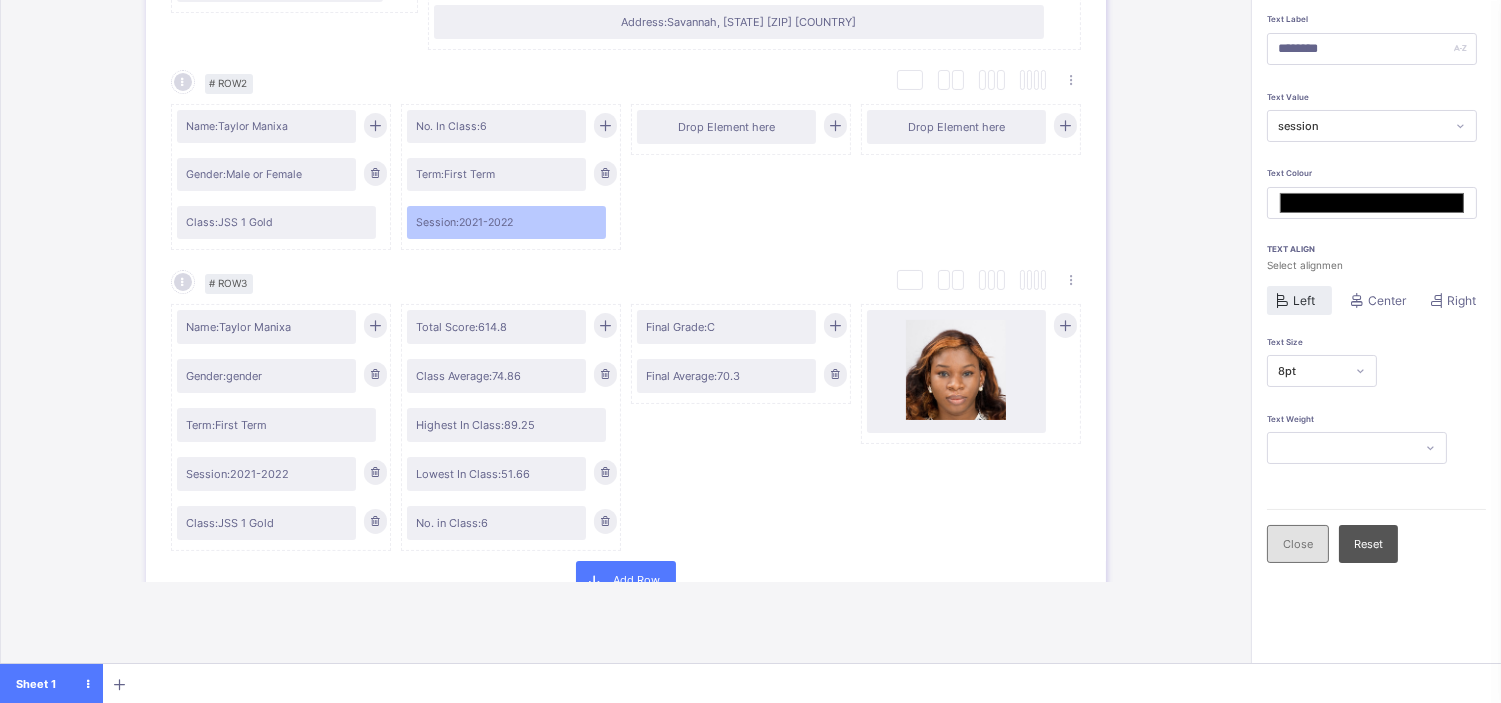 click on "Close" at bounding box center [1298, 544] 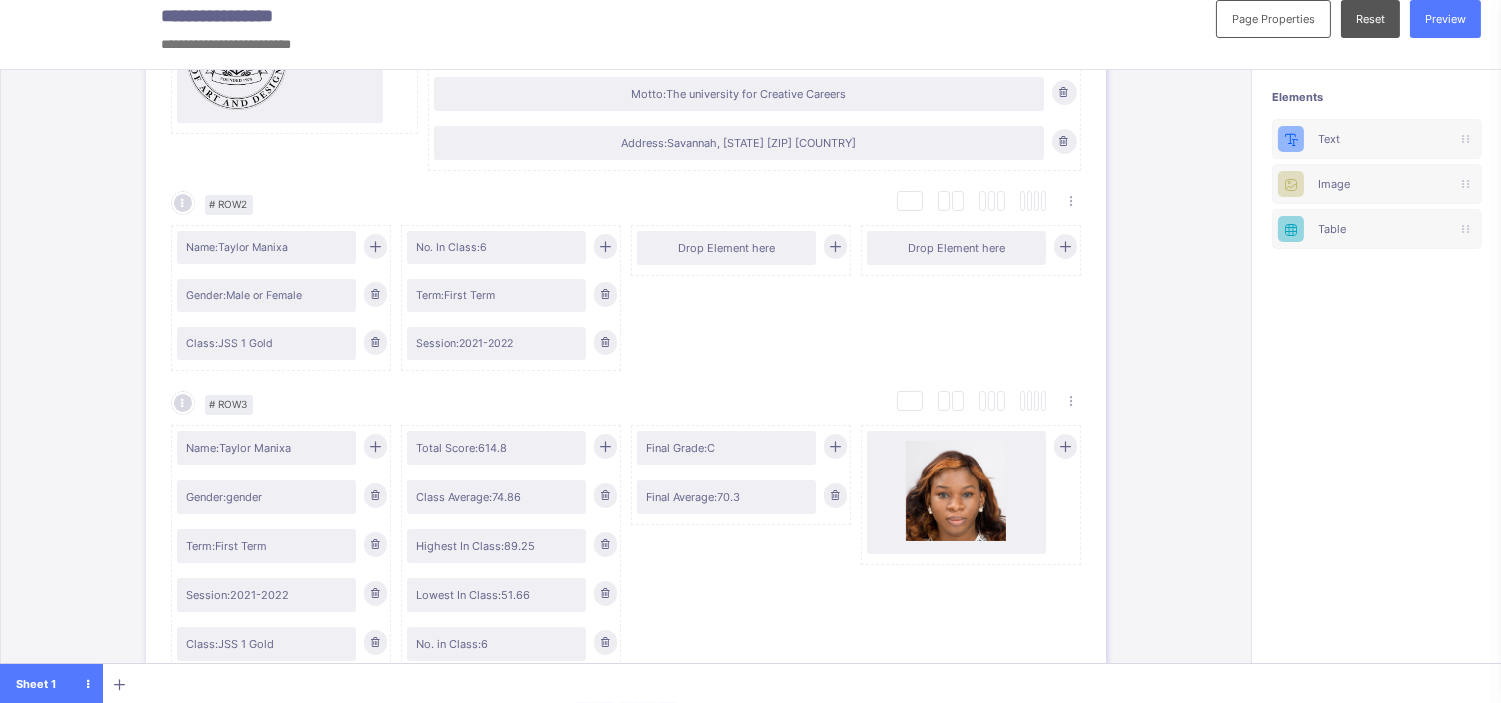 scroll, scrollTop: 14, scrollLeft: 0, axis: vertical 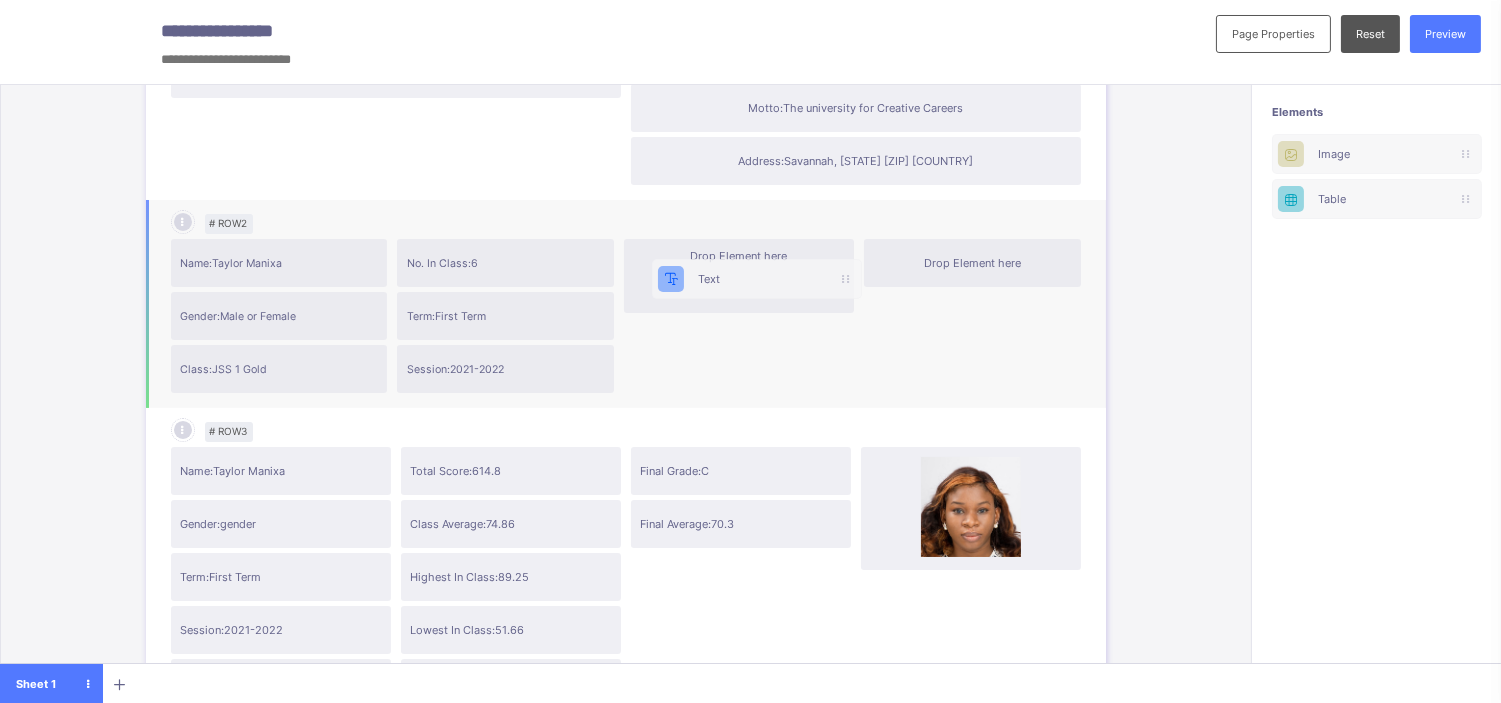 drag, startPoint x: 1365, startPoint y: 133, endPoint x: 723, endPoint y: 270, distance: 656.4549 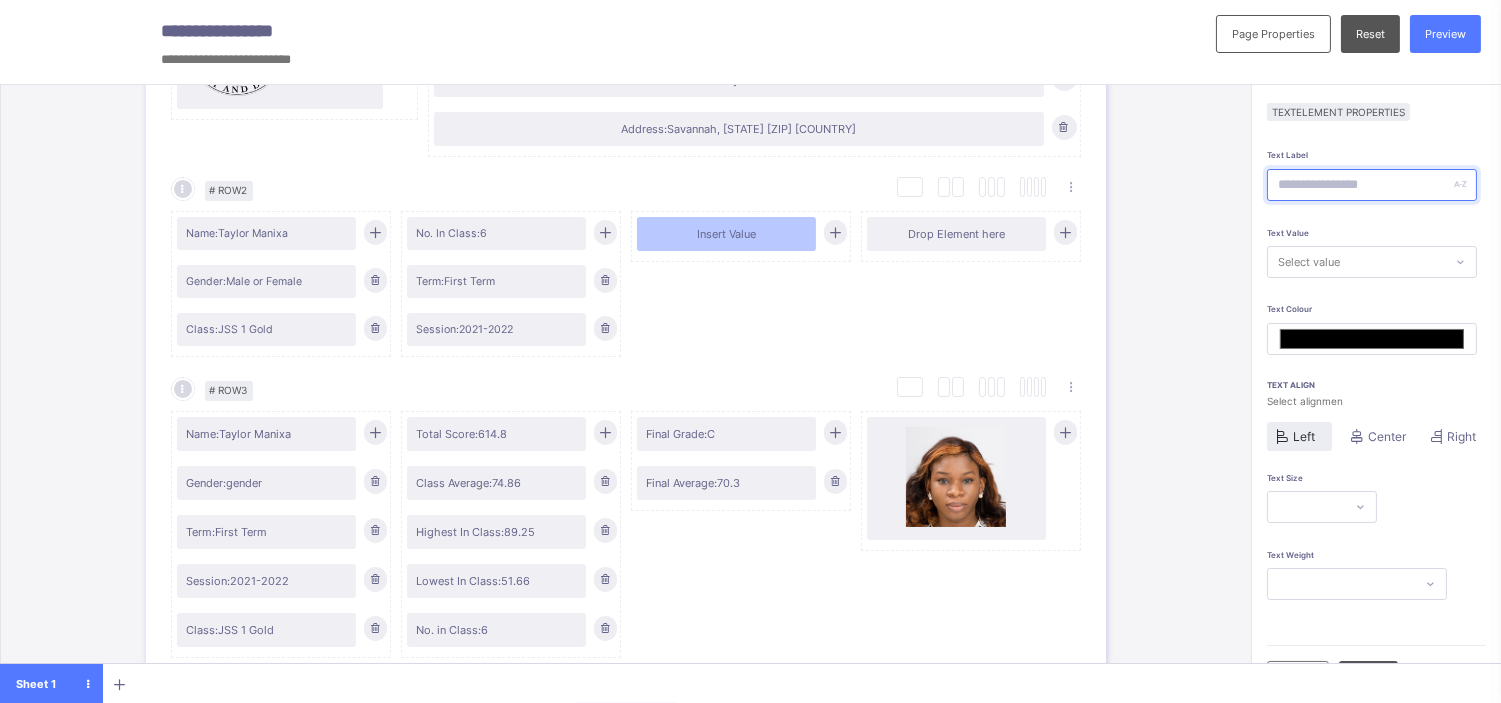 click at bounding box center [1372, 185] 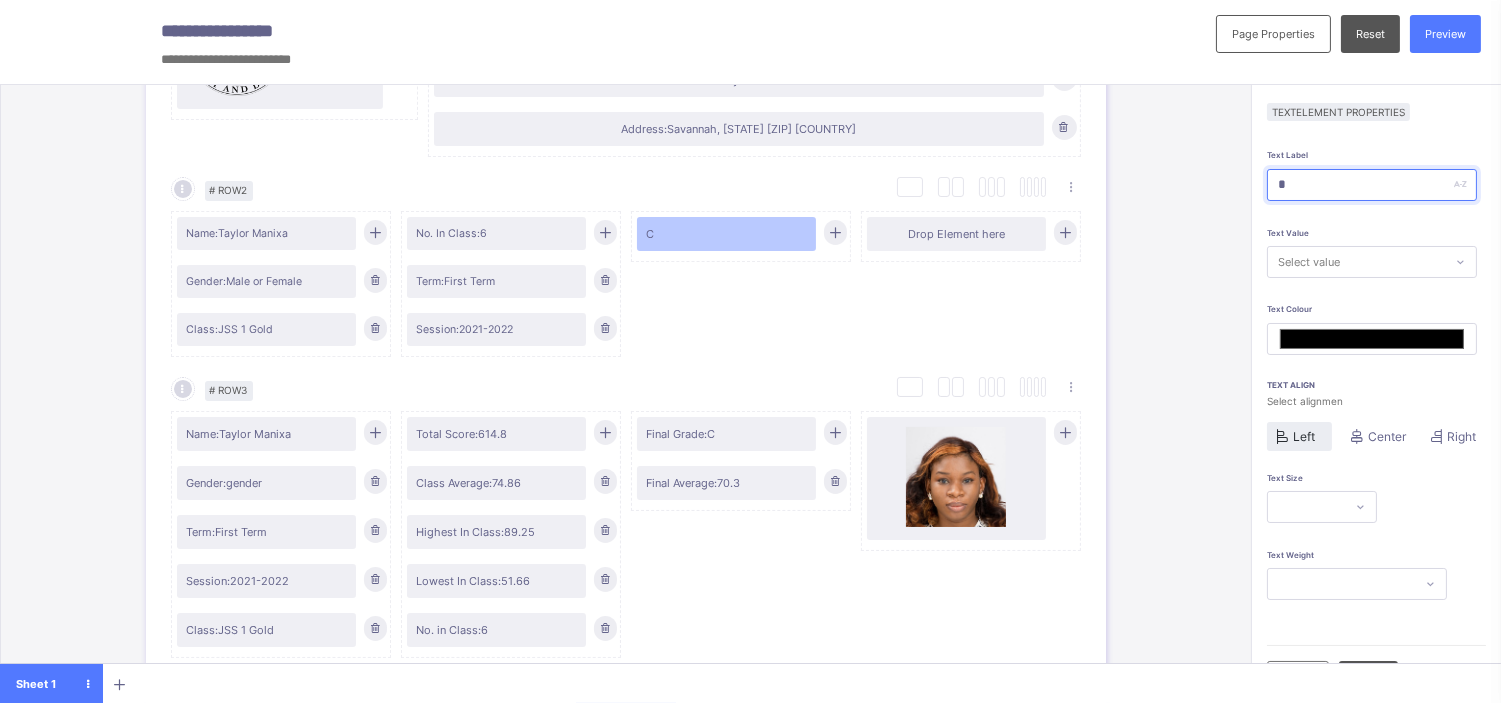 type on "**" 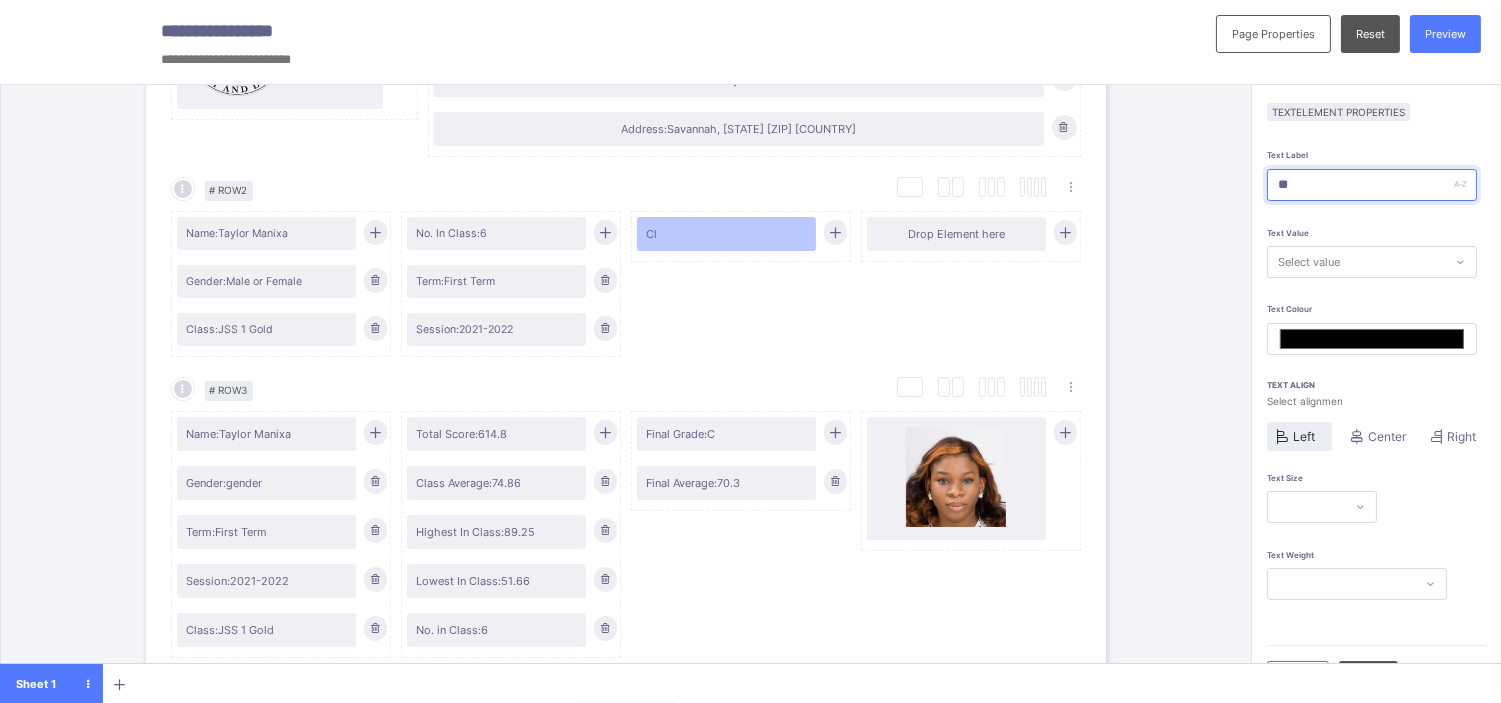 type on "***" 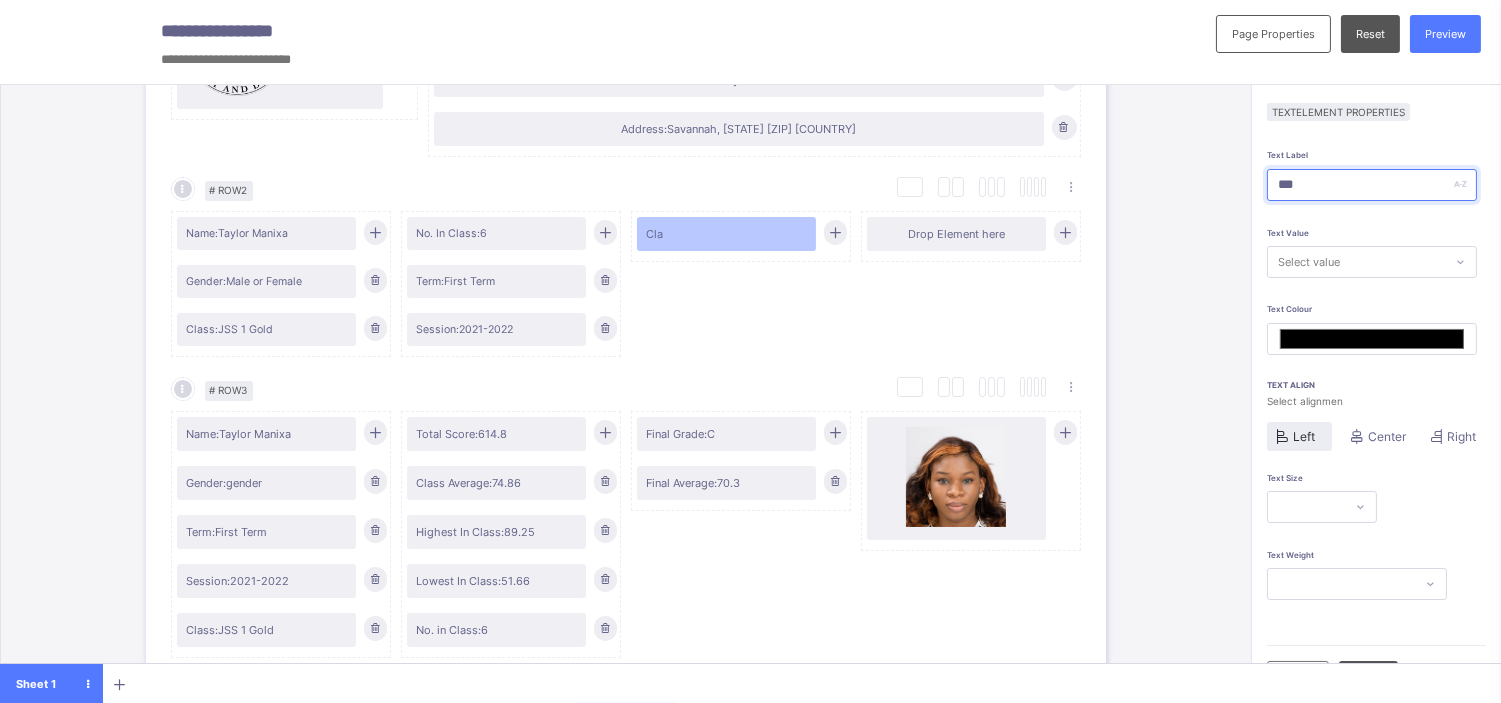 type on "****" 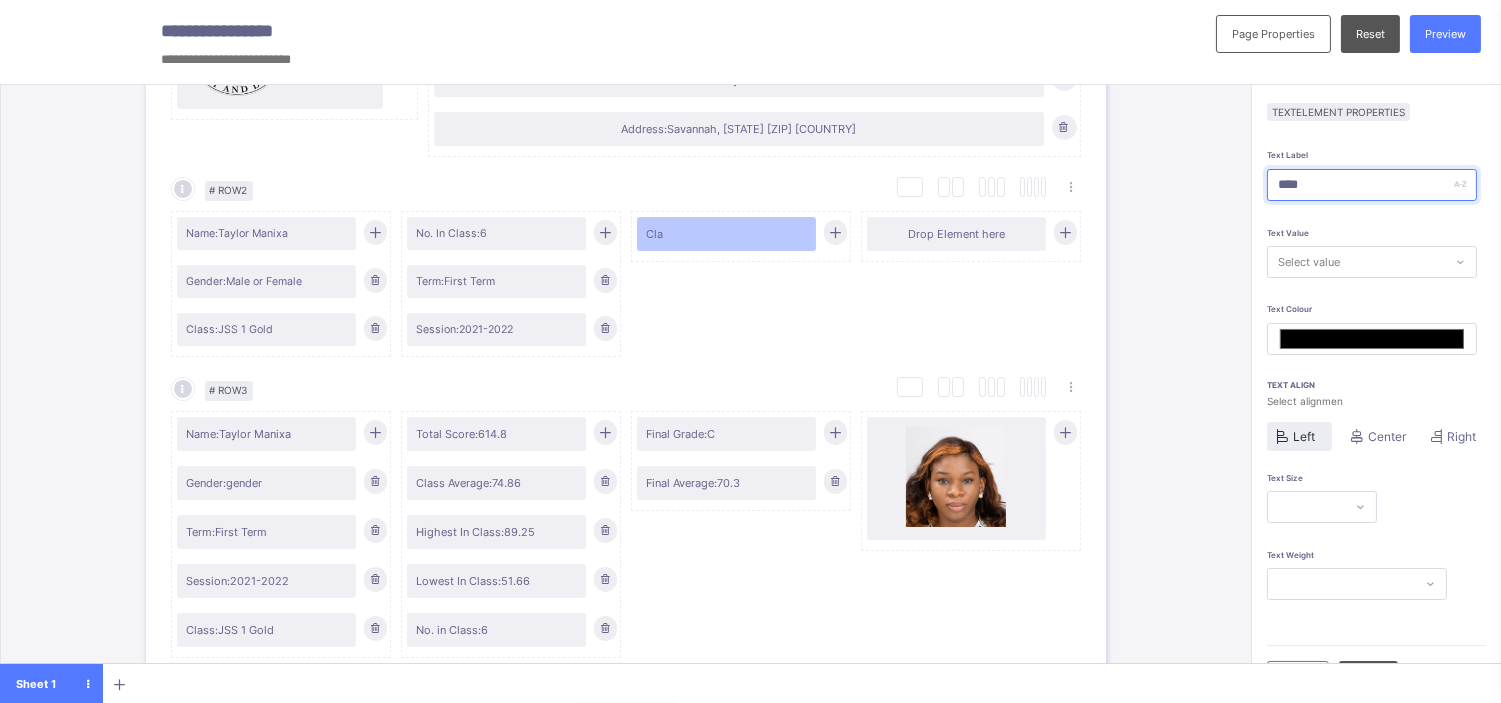 type on "*******" 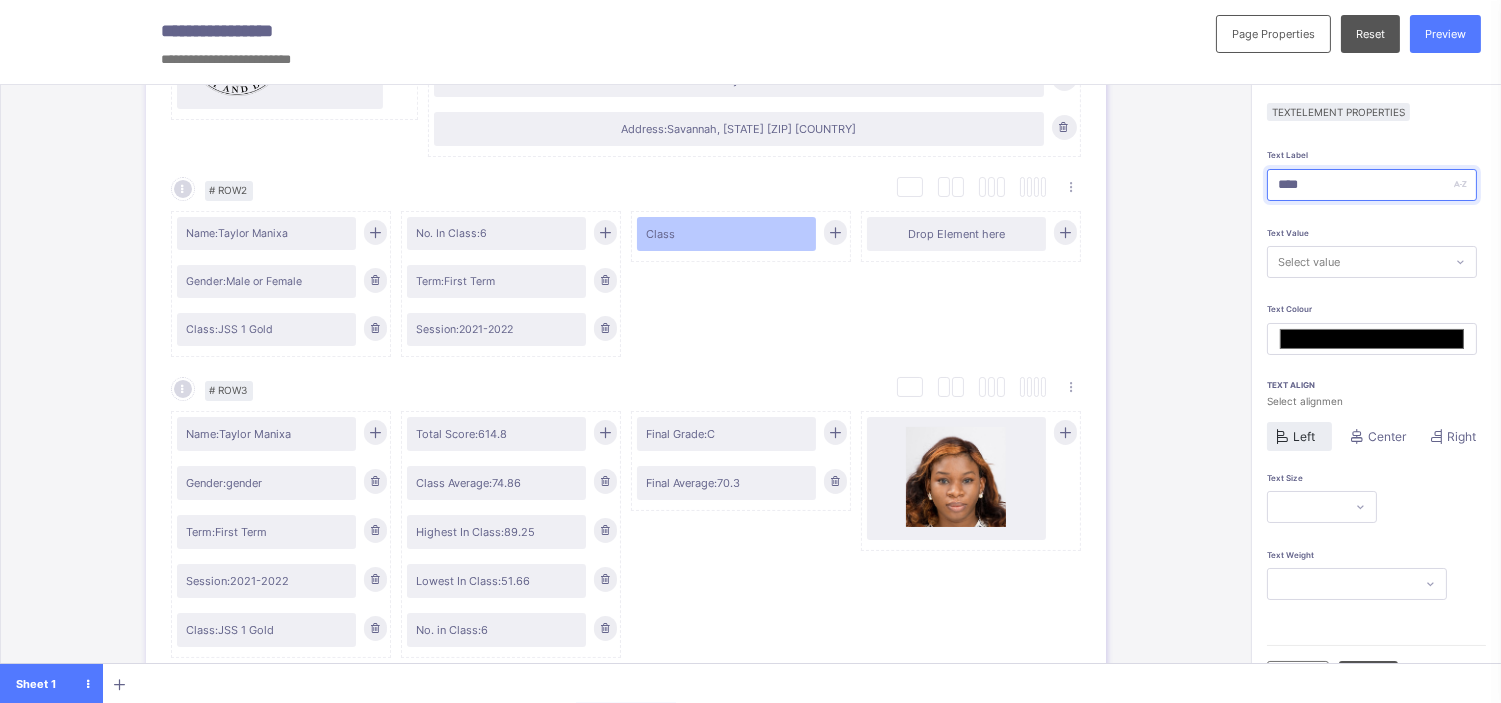 type on "*****" 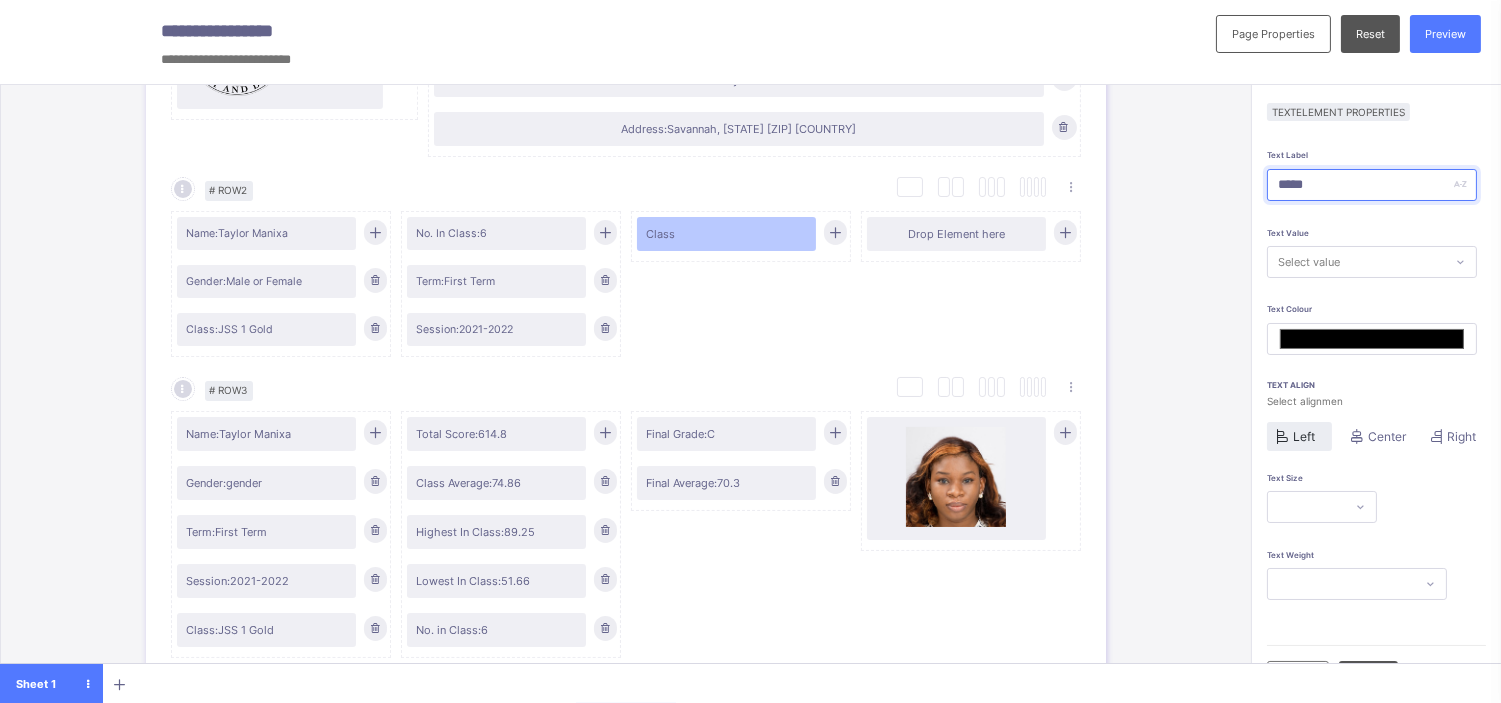 type on "*****" 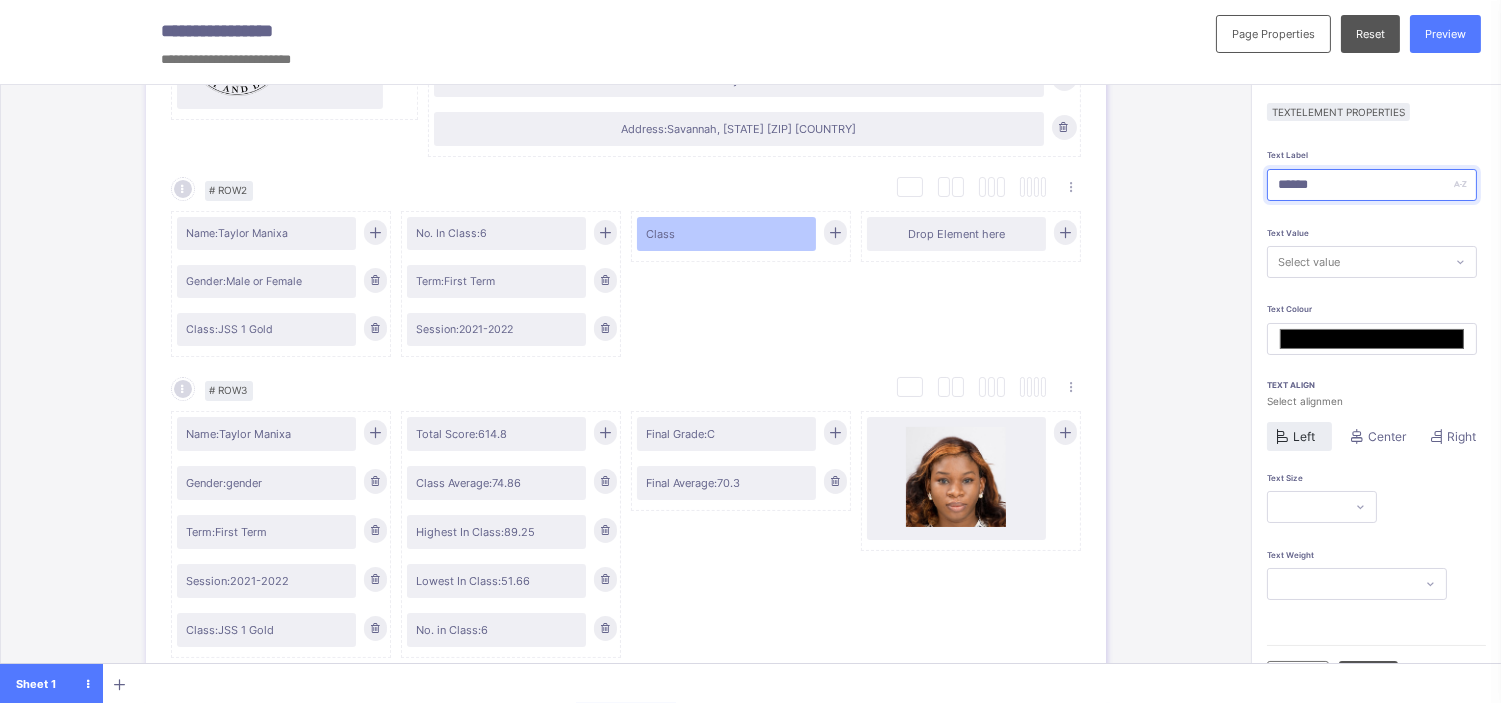 type on "*******" 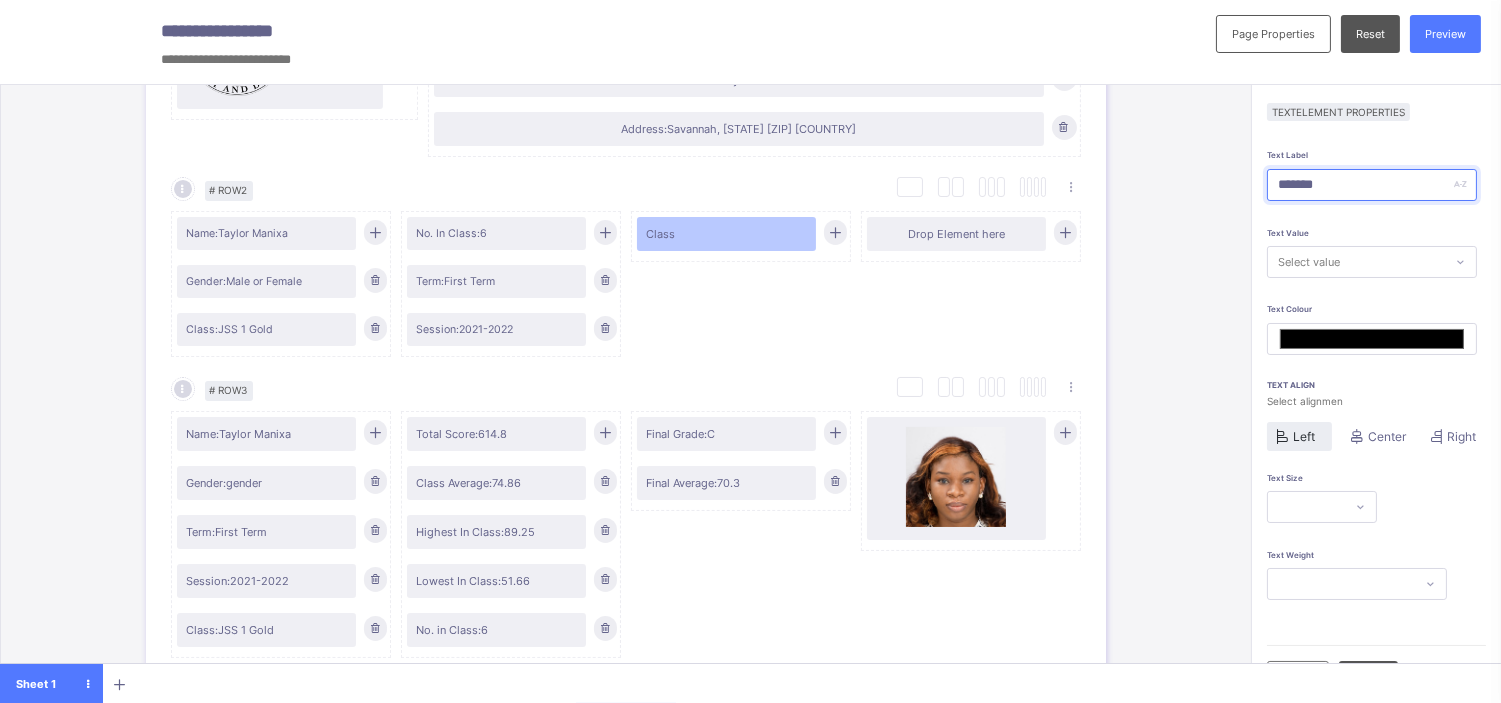 type on "*******" 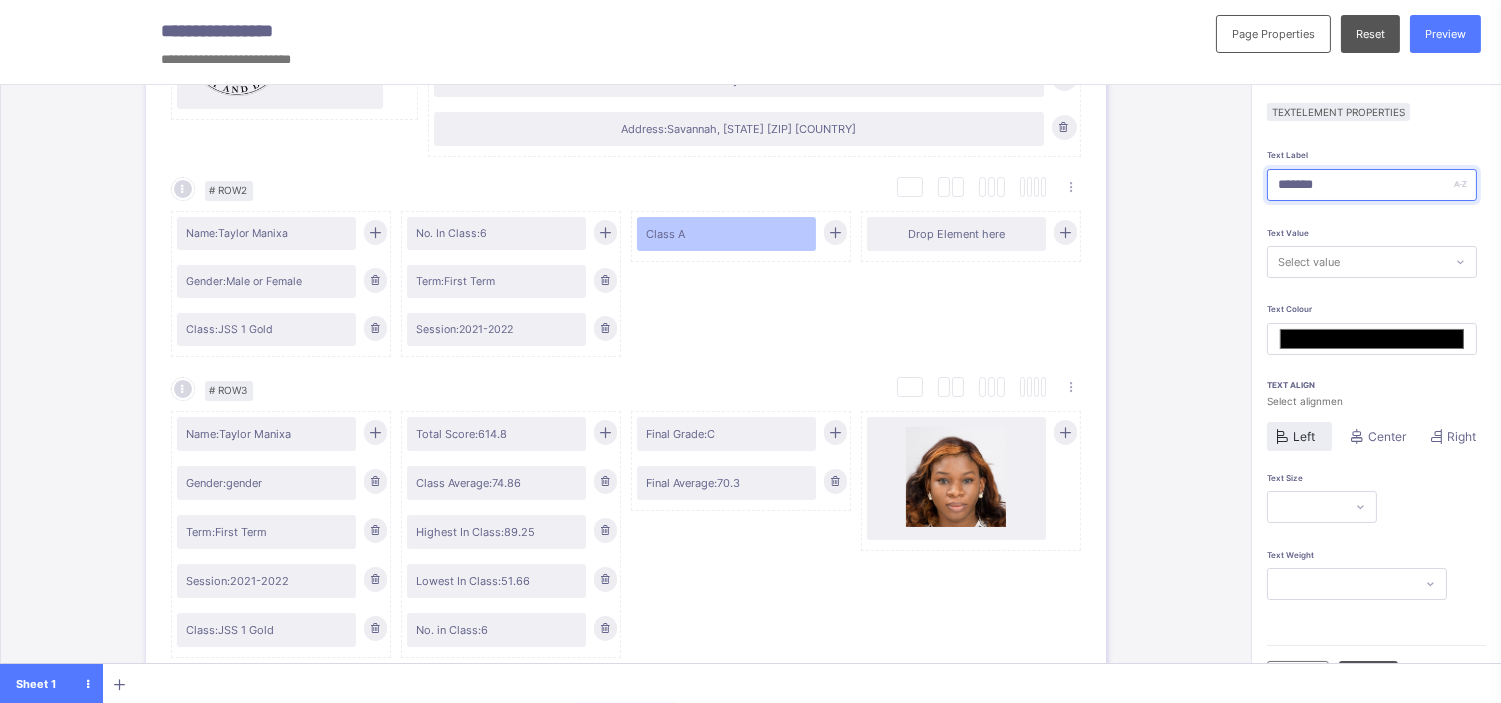type on "********" 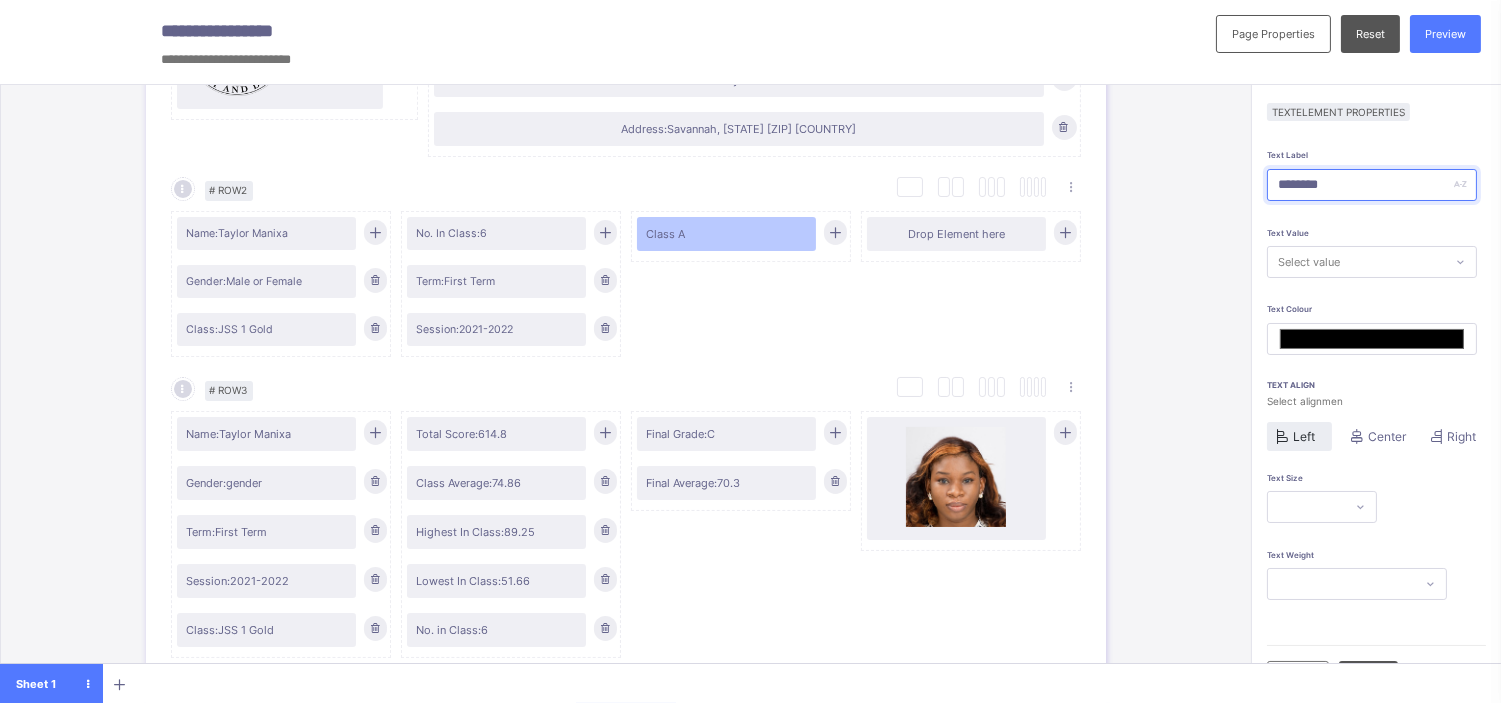 type on "*******" 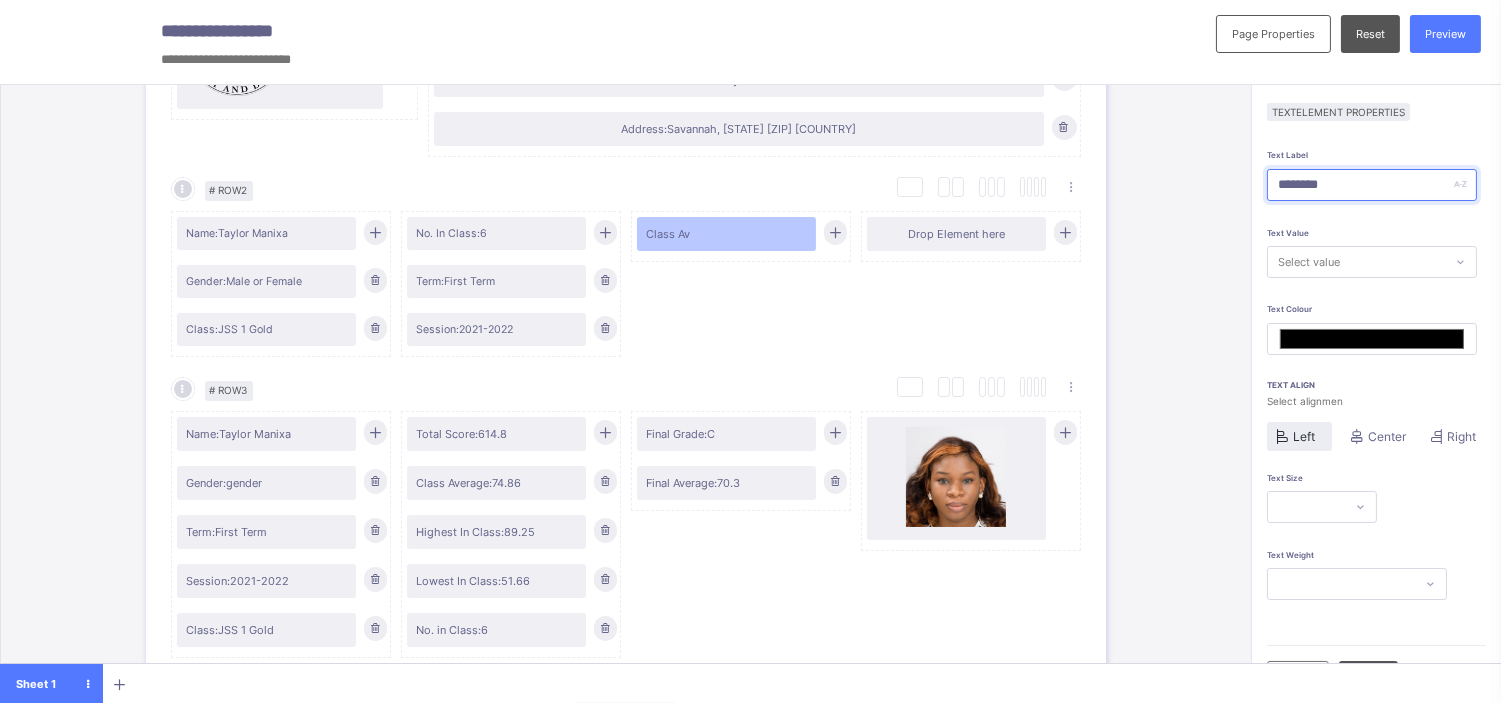 type on "*********" 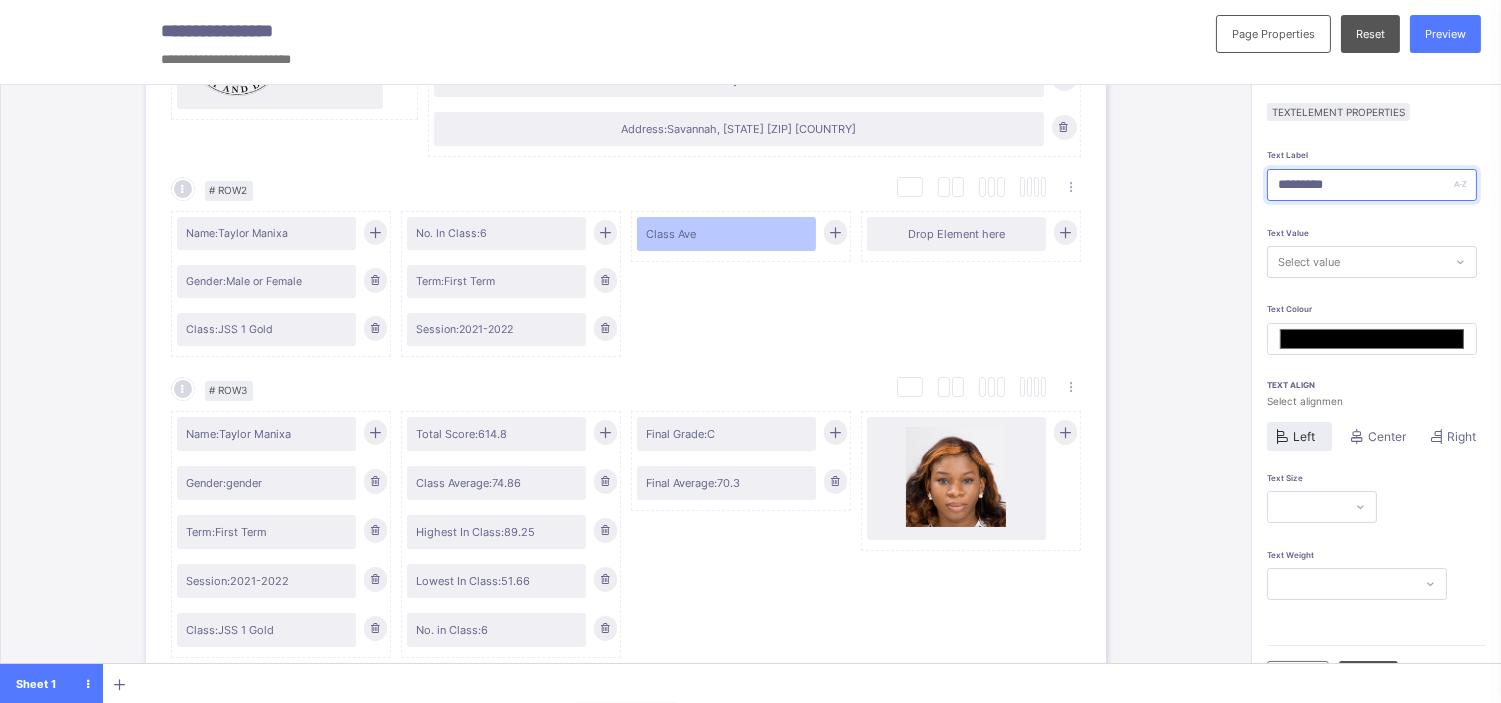 type on "**********" 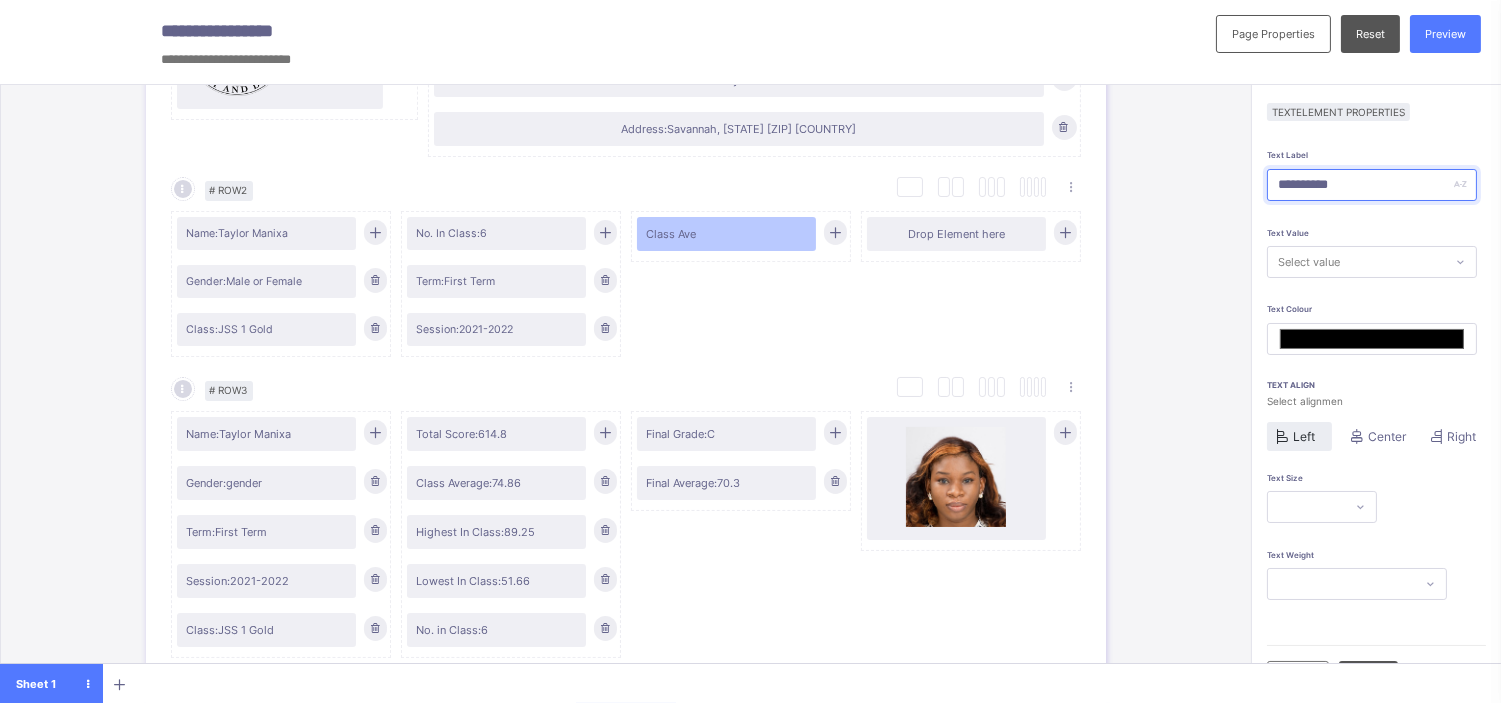 type on "*******" 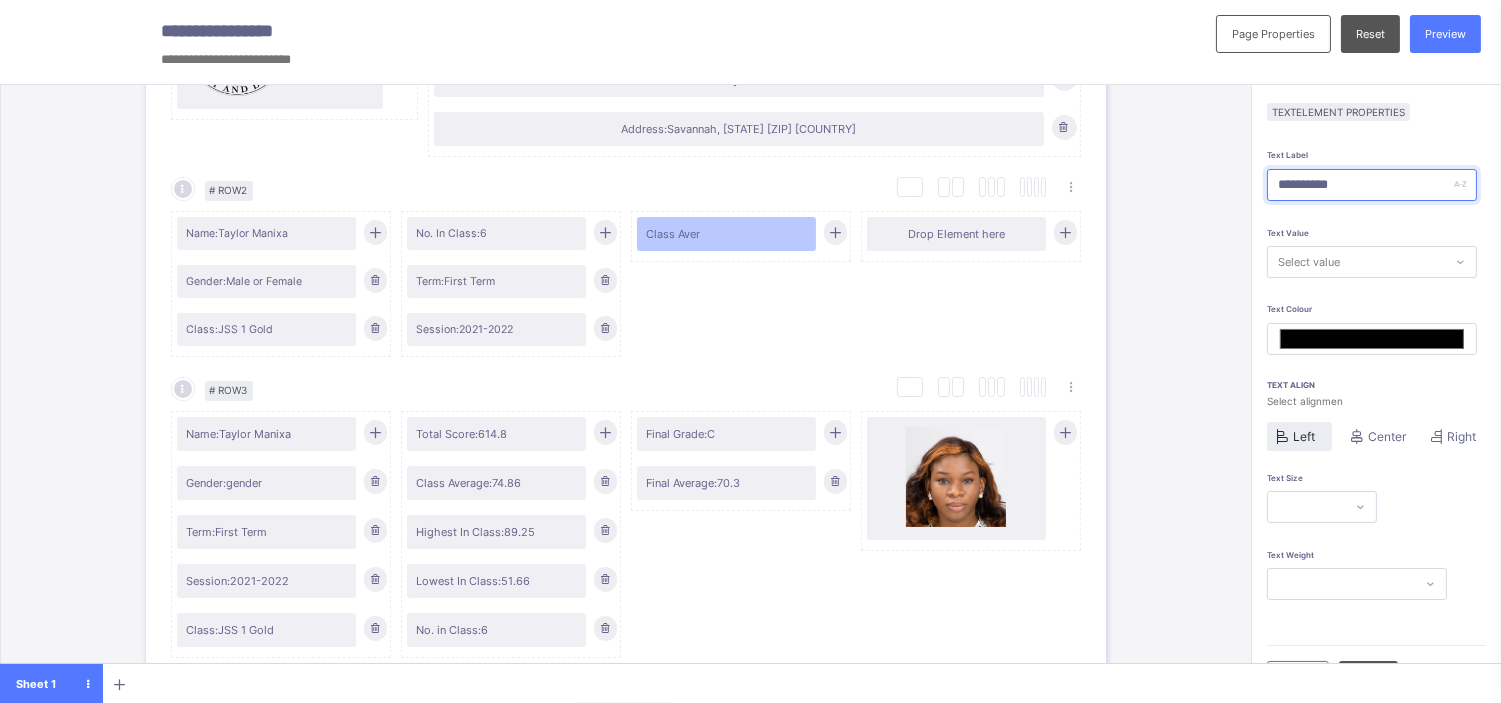 type on "**********" 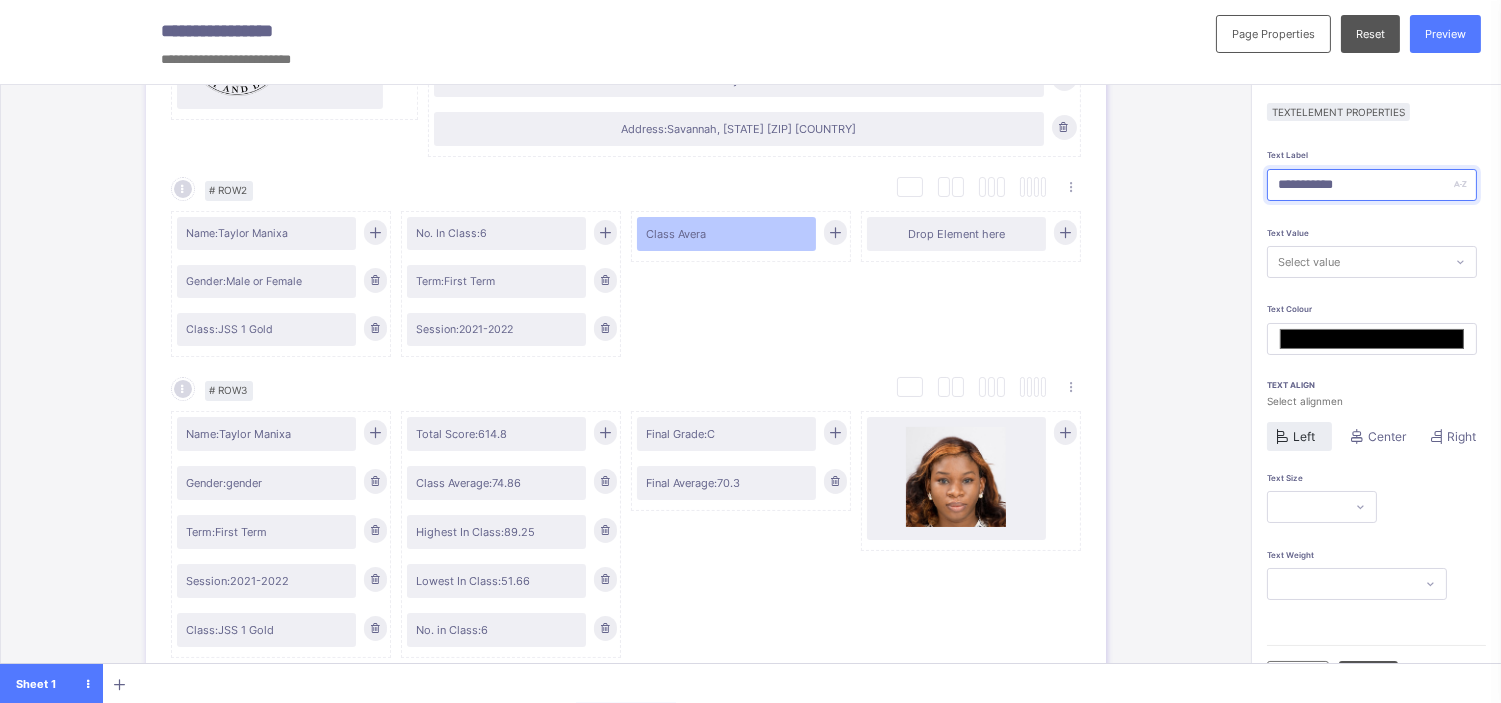 type on "**********" 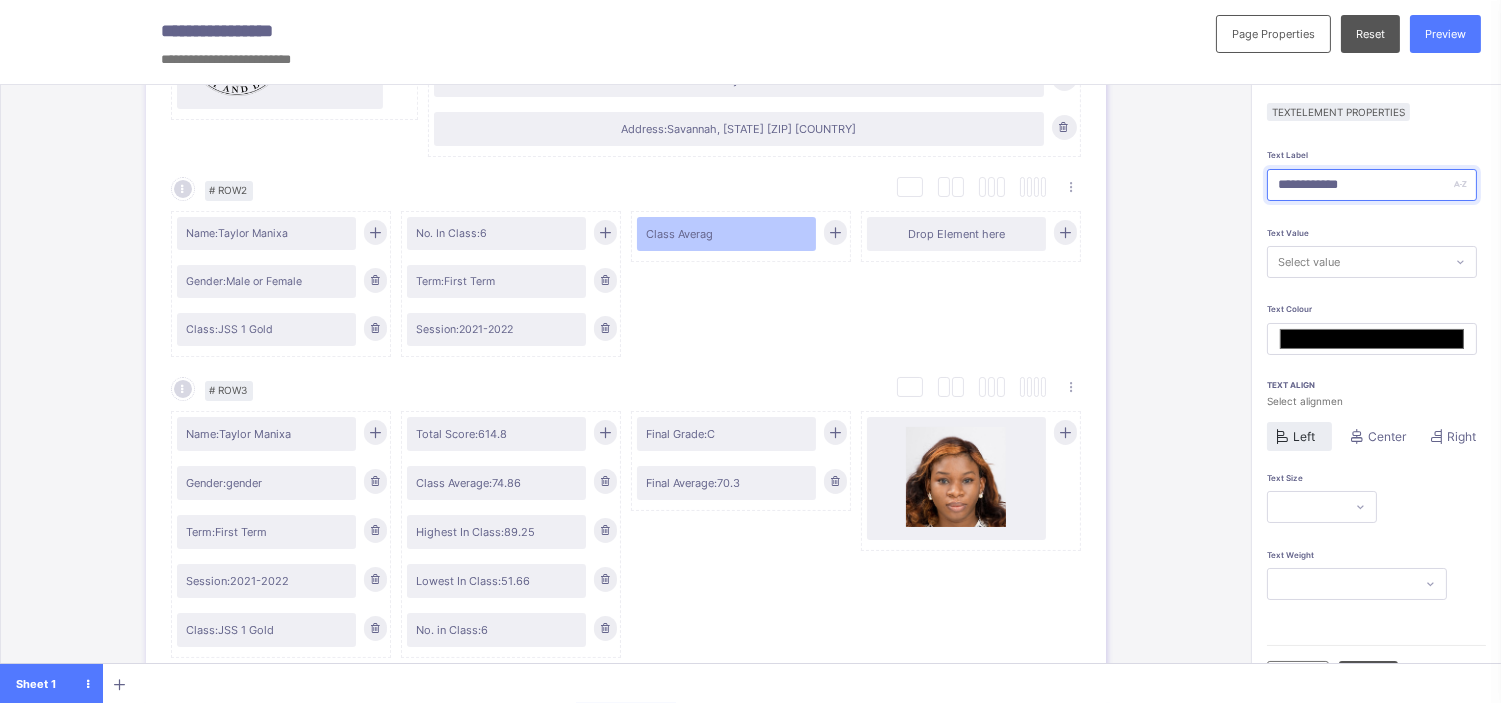 type on "**********" 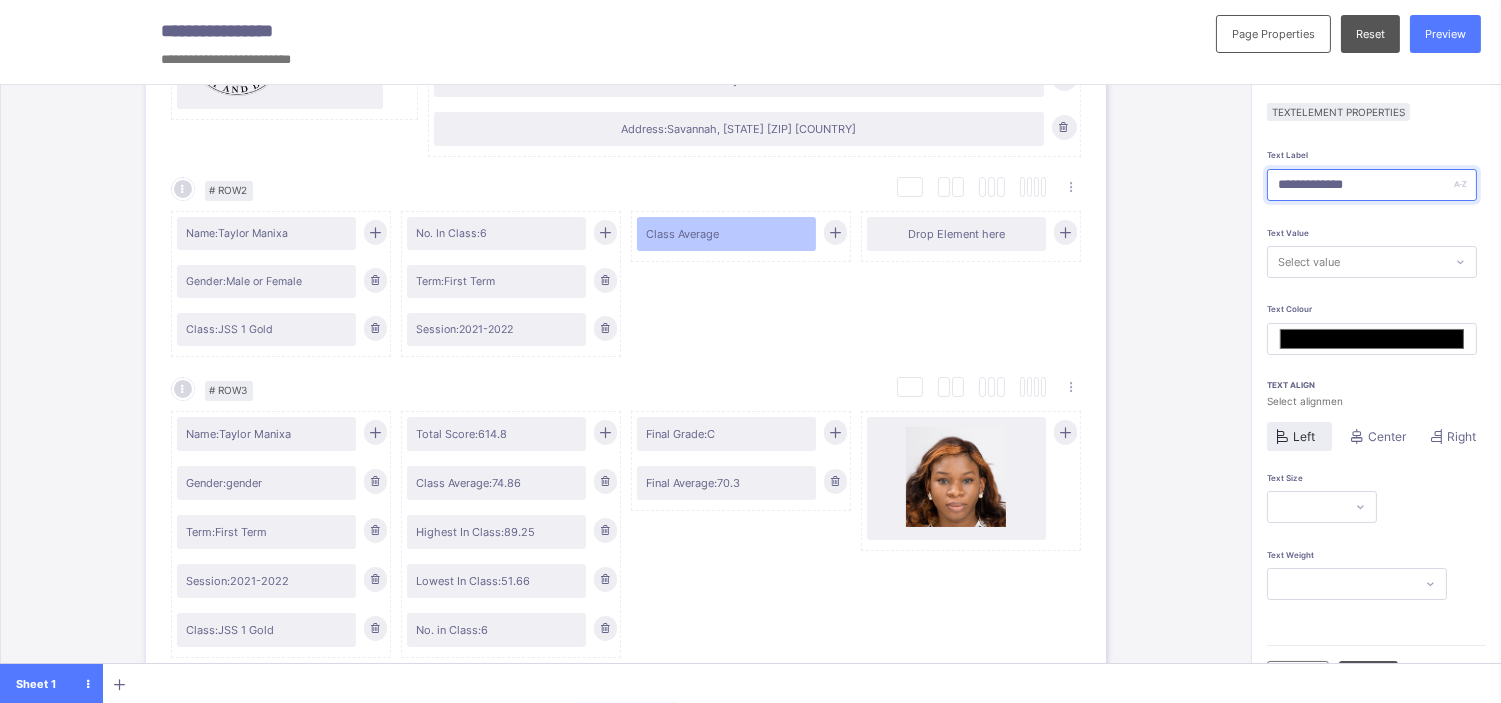 type on "**********" 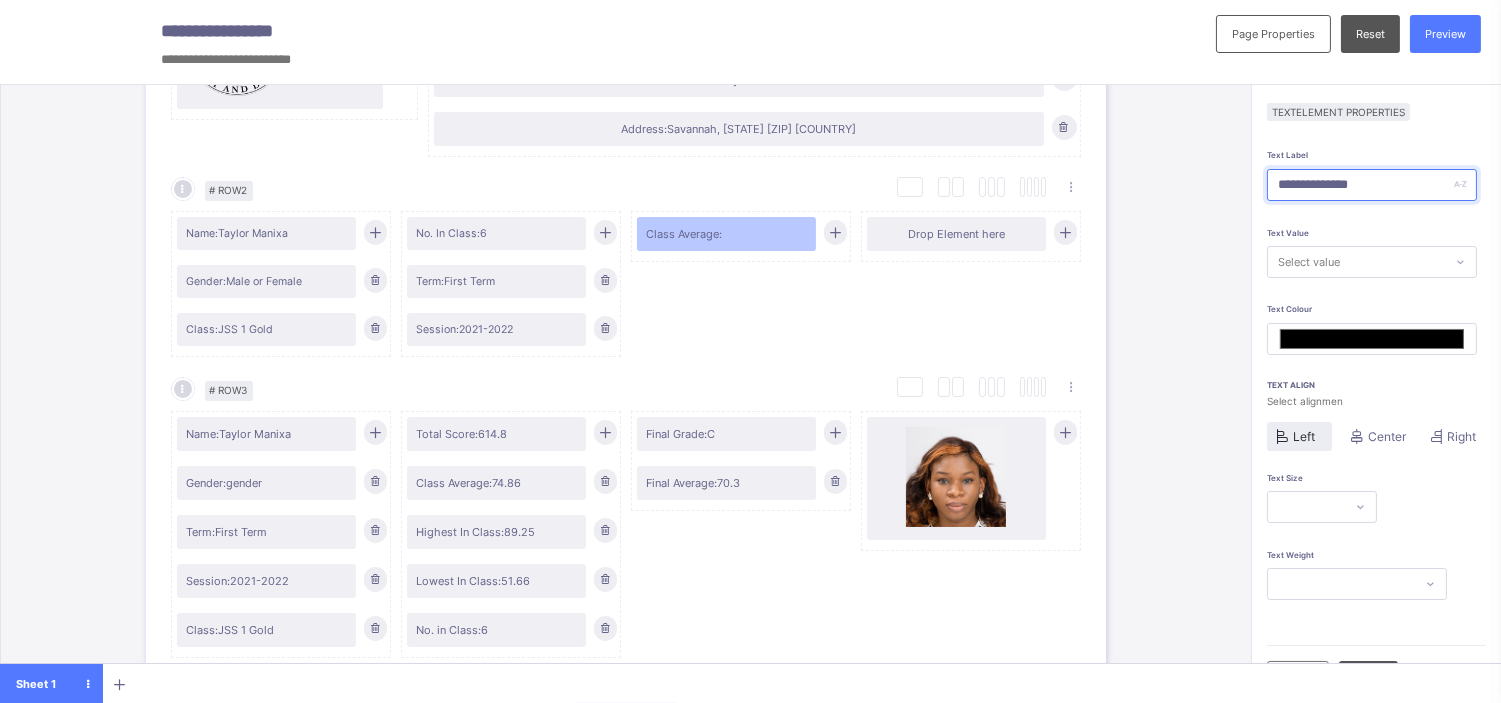 type on "**********" 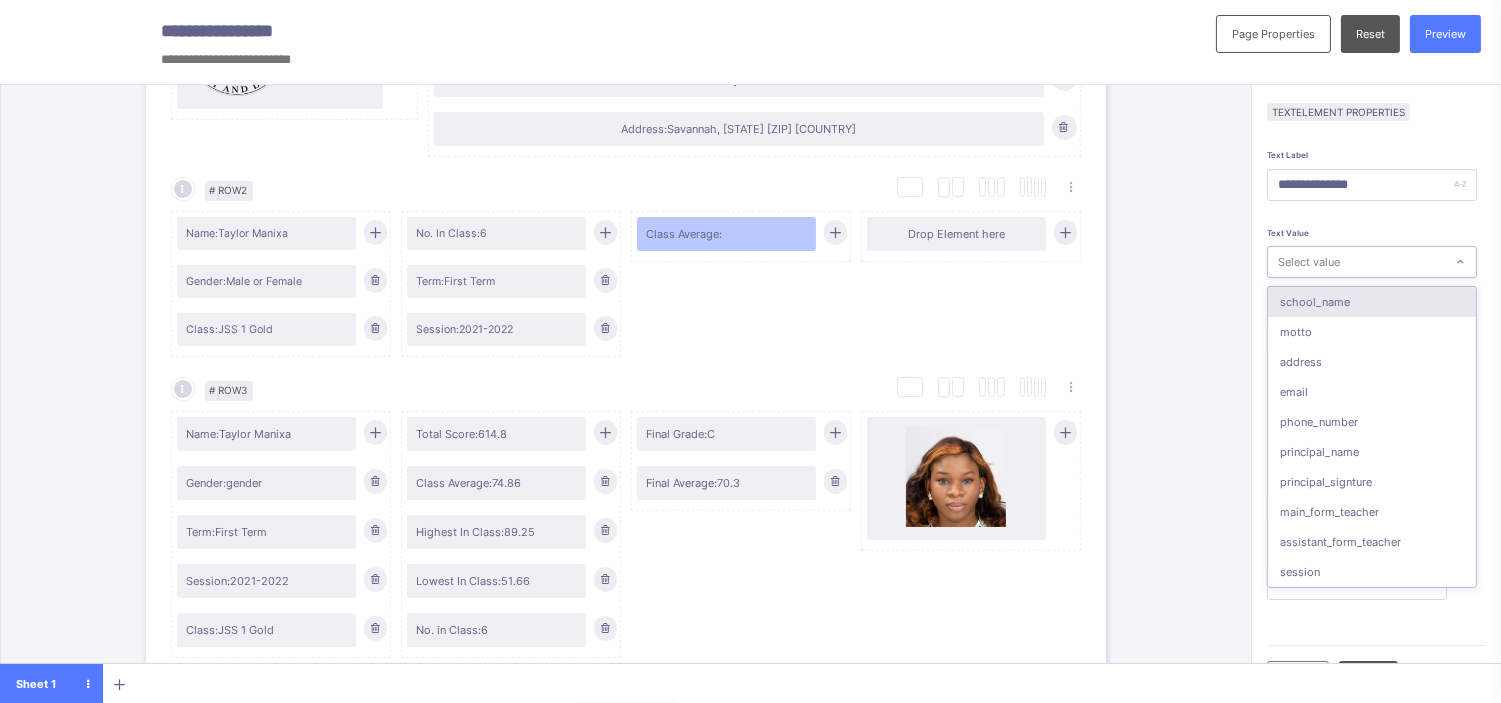 click on "Select value" at bounding box center [1309, 262] 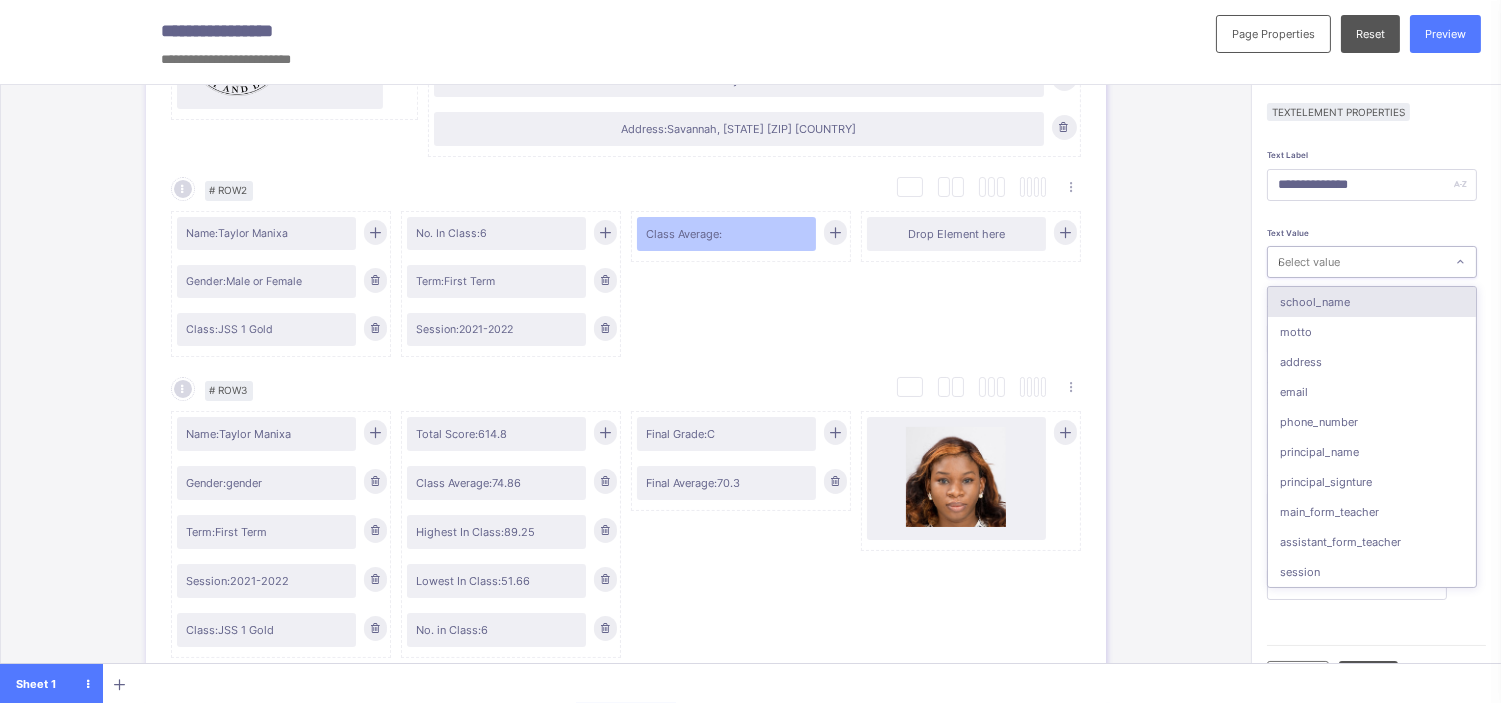 type on "*******" 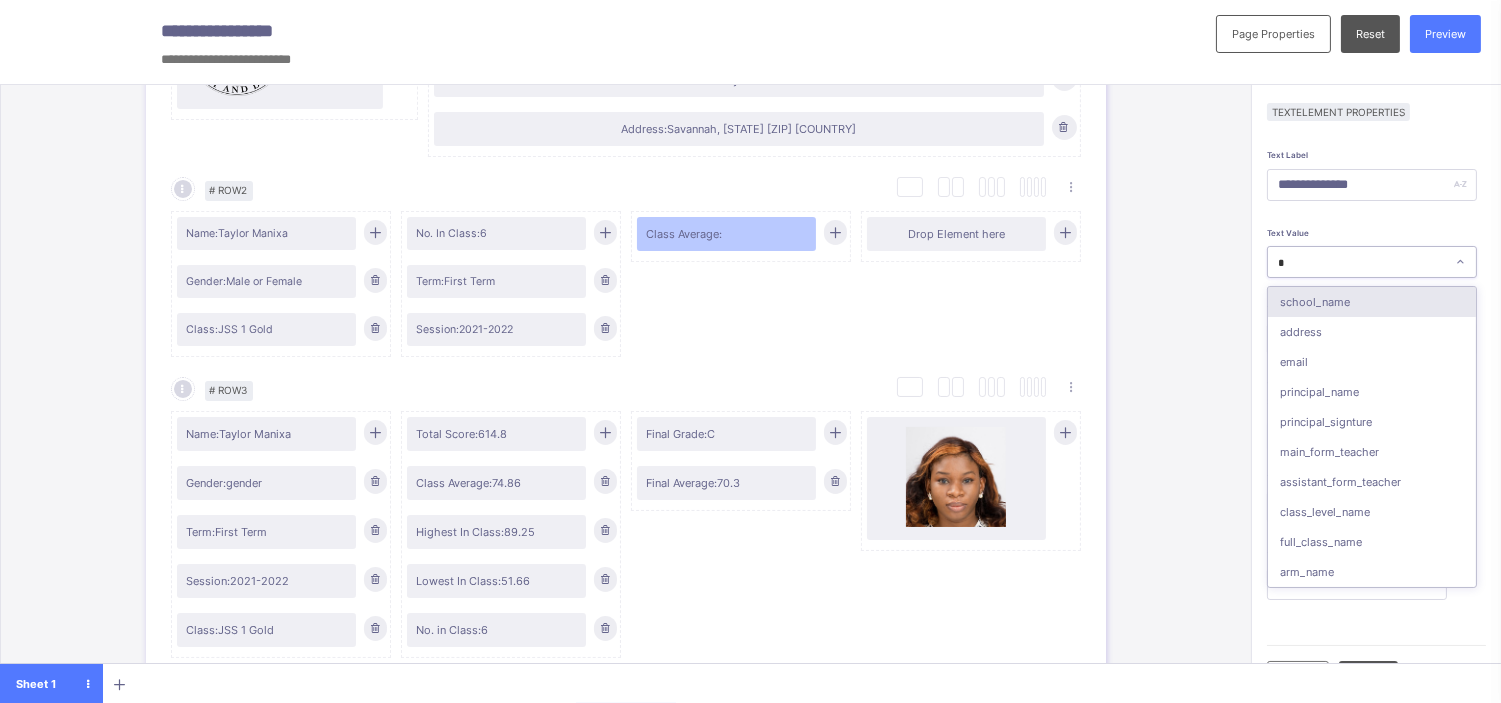 type on "**" 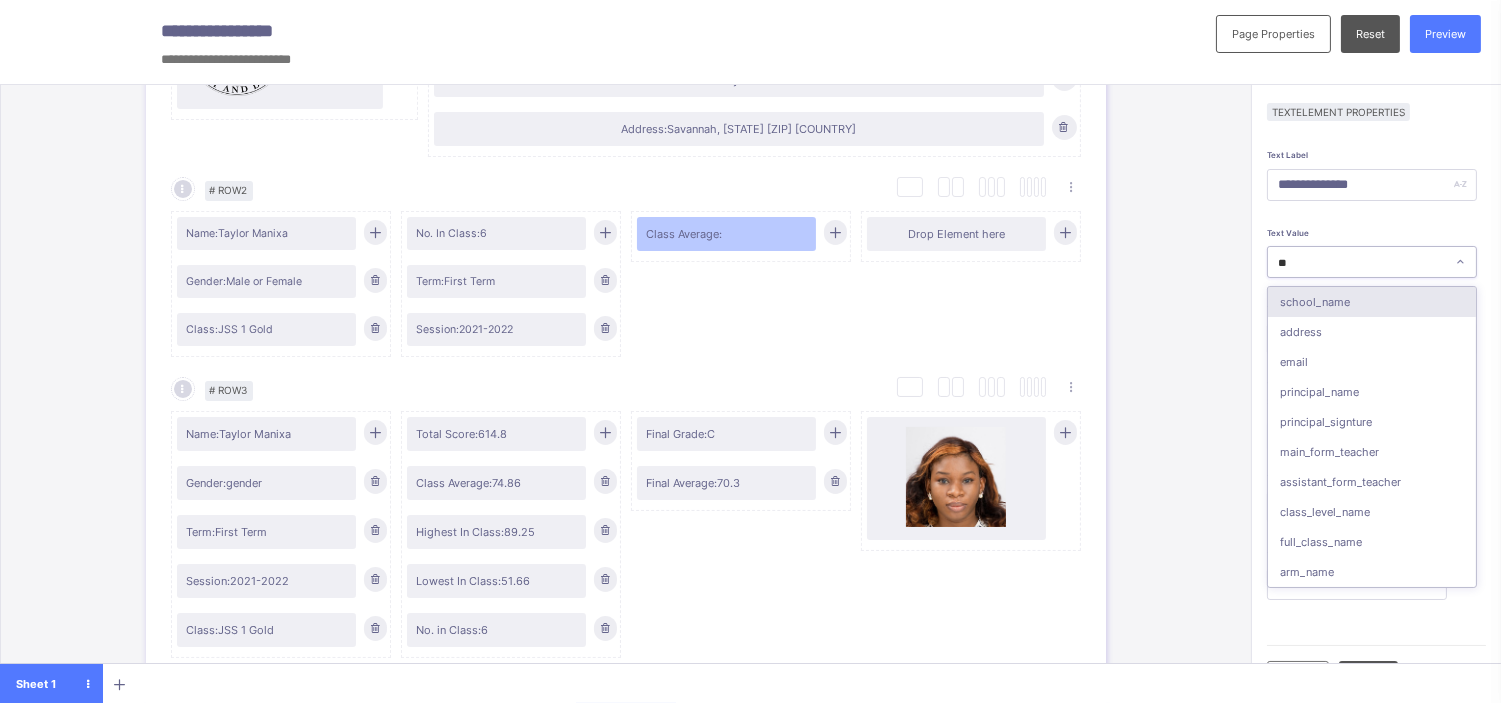 type on "*******" 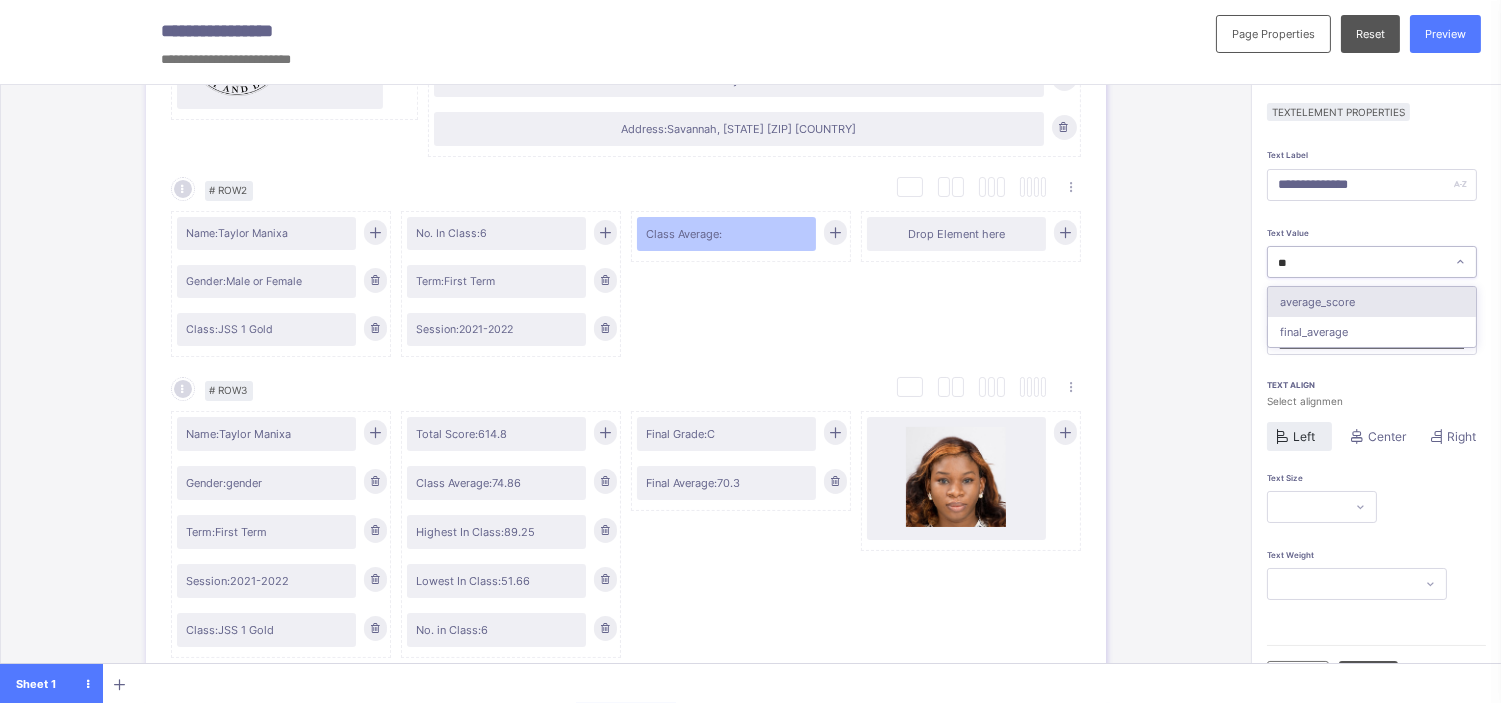 type on "***" 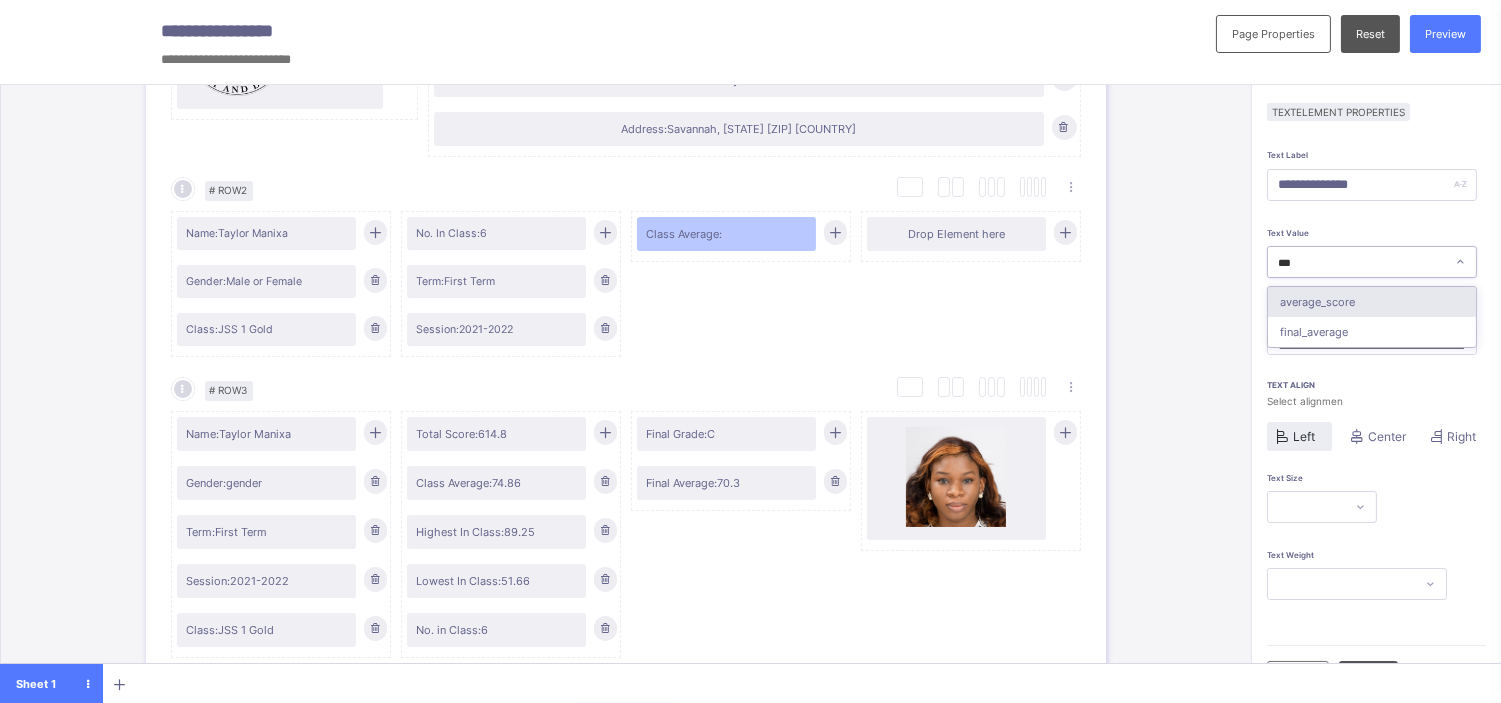 click on "average_score" at bounding box center (1372, 302) 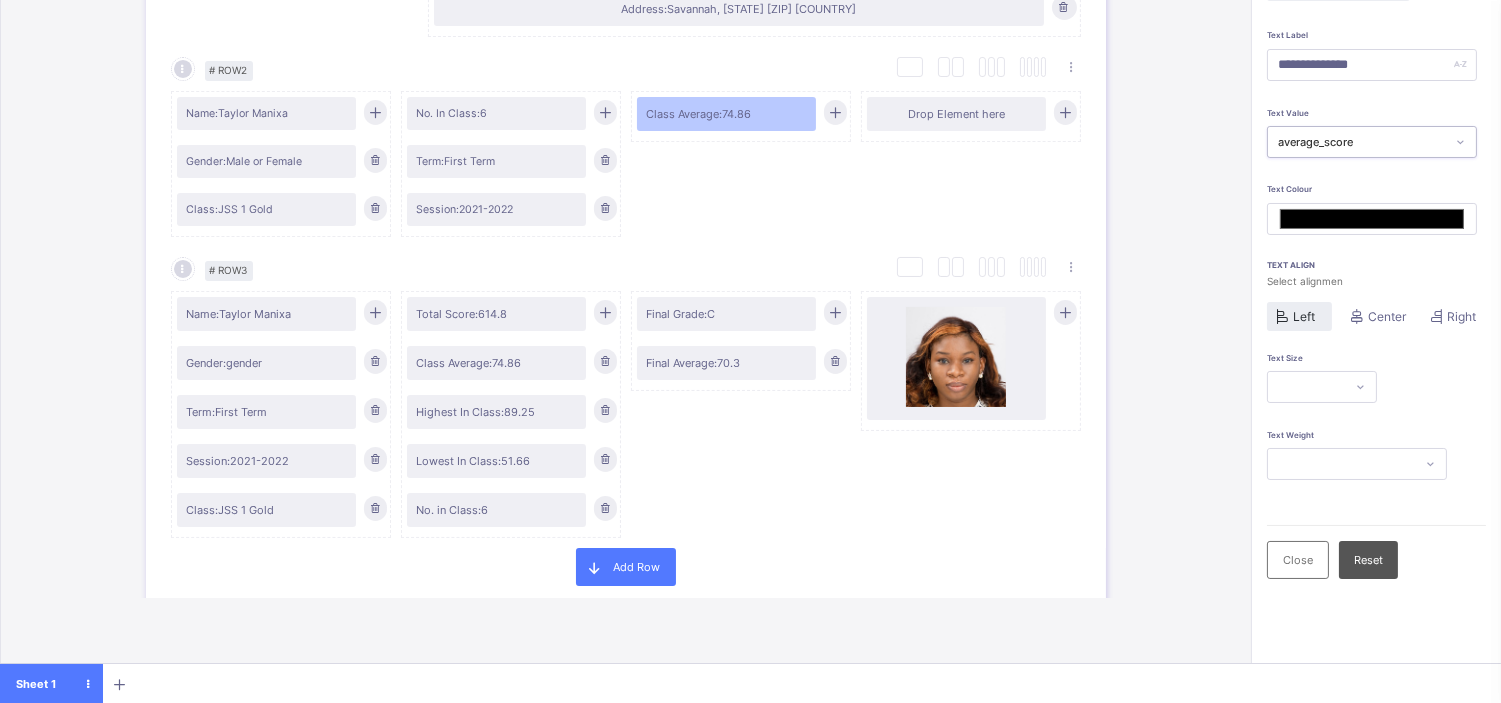 click at bounding box center (1322, 387) 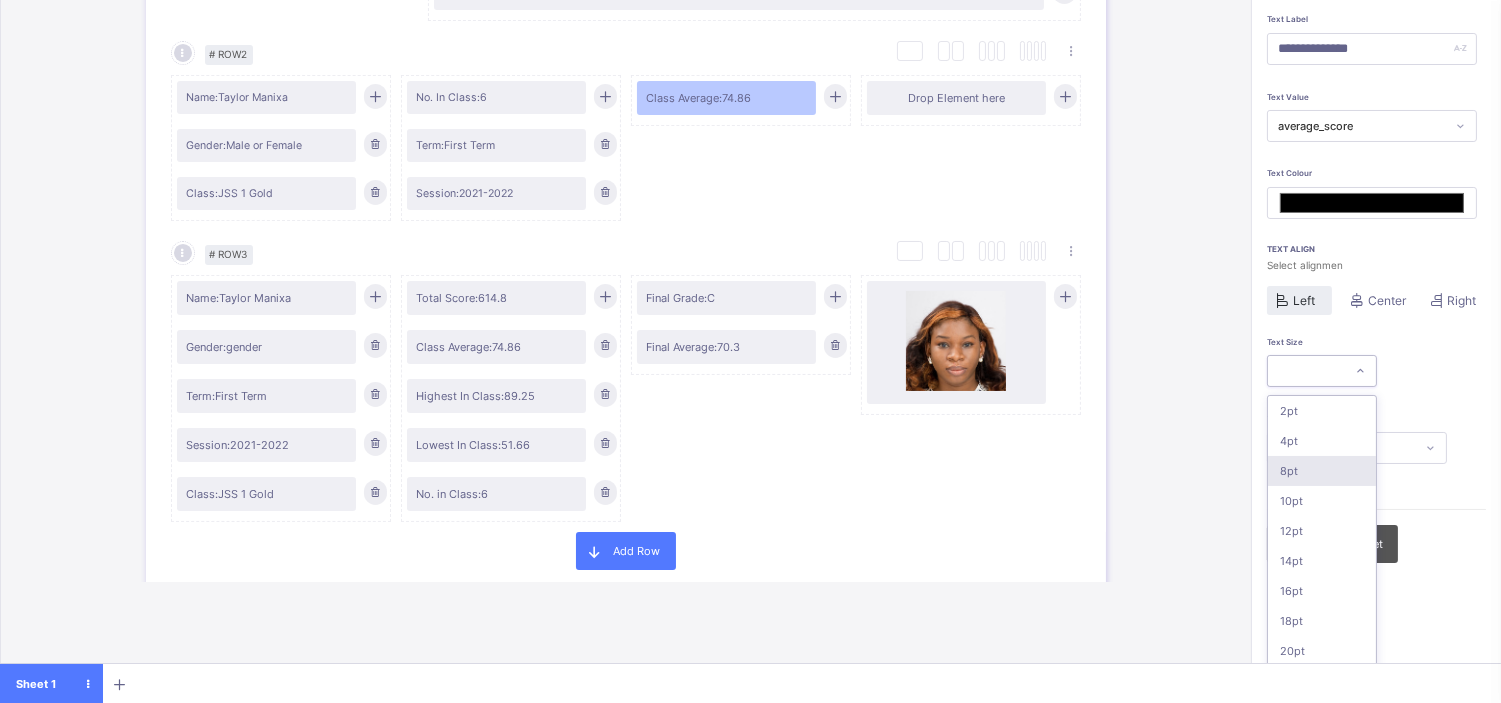 click on "8pt" at bounding box center (1322, 471) 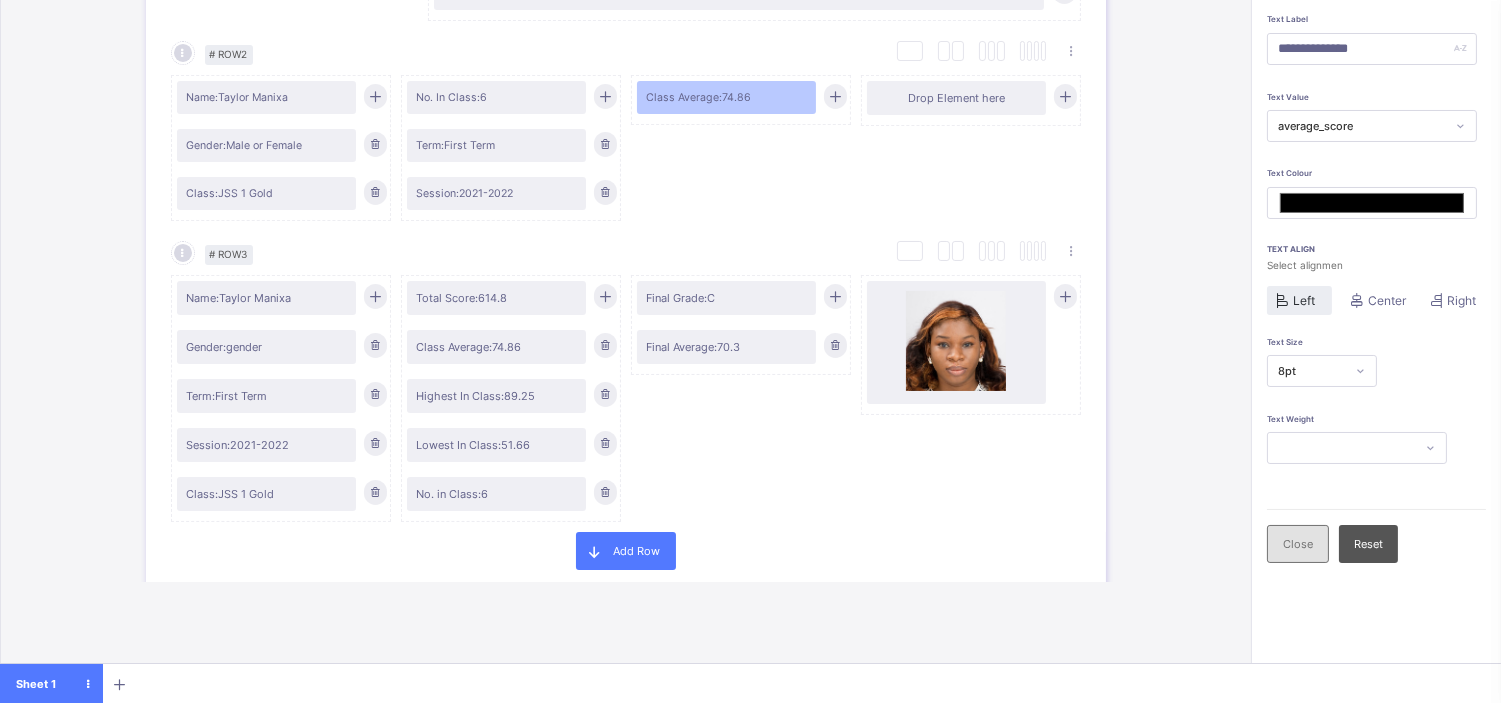 click on "Close" at bounding box center (1298, 544) 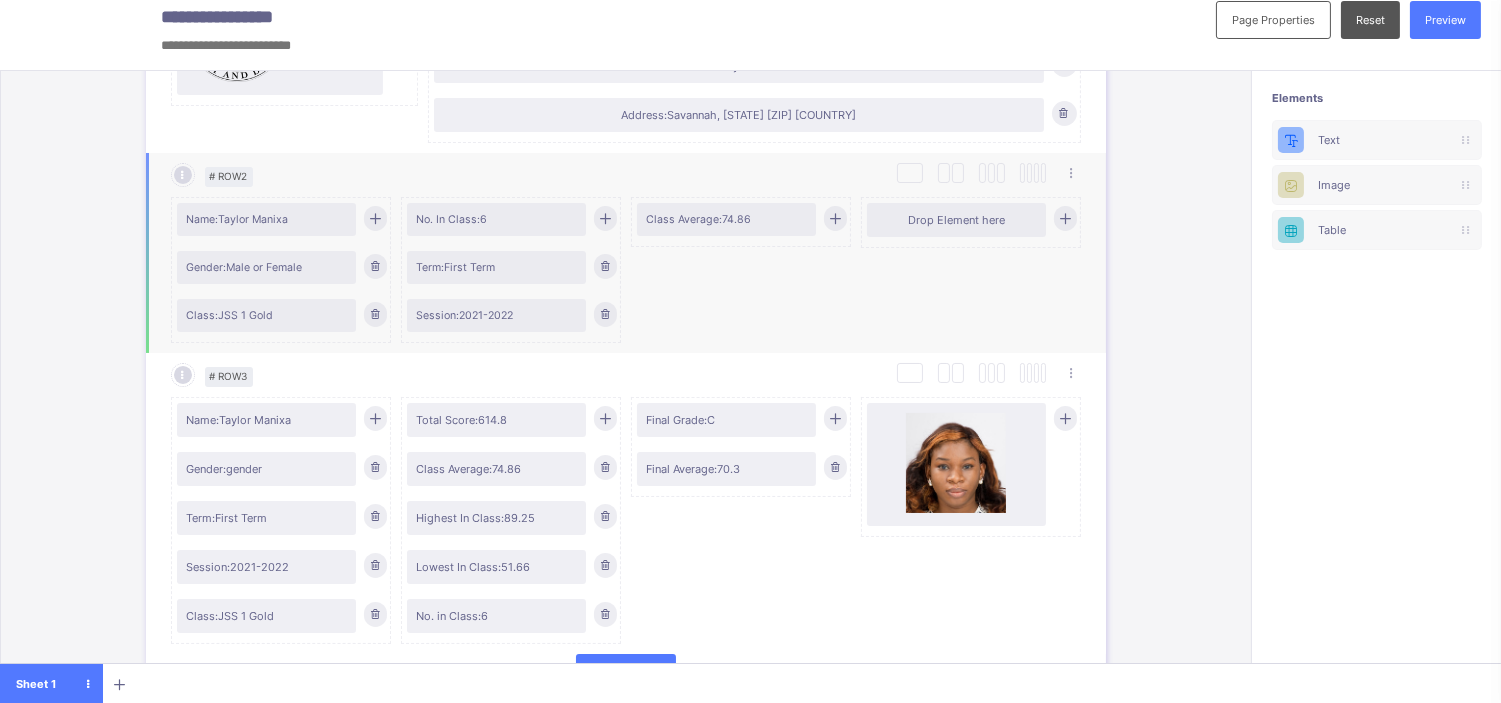 click at bounding box center [835, 218] 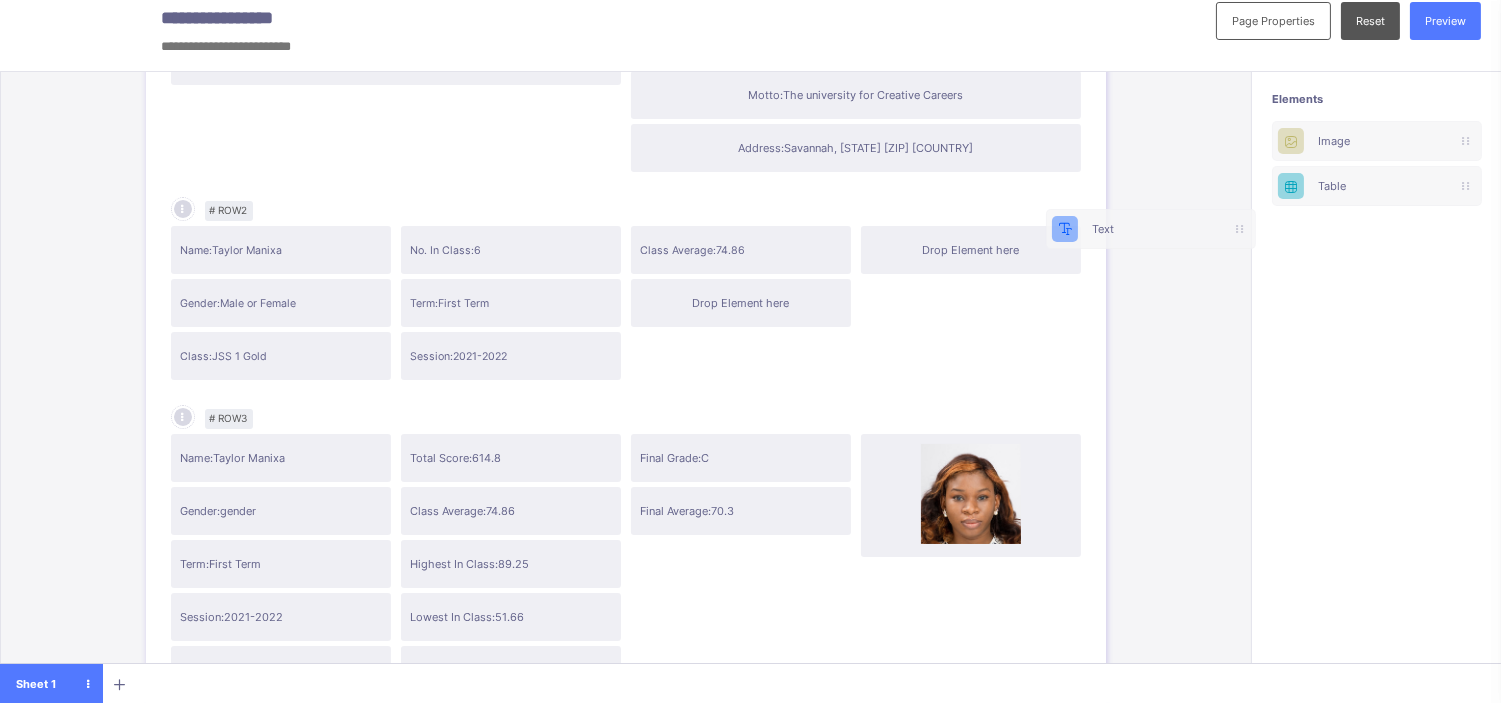 scroll, scrollTop: 13, scrollLeft: 15, axis: both 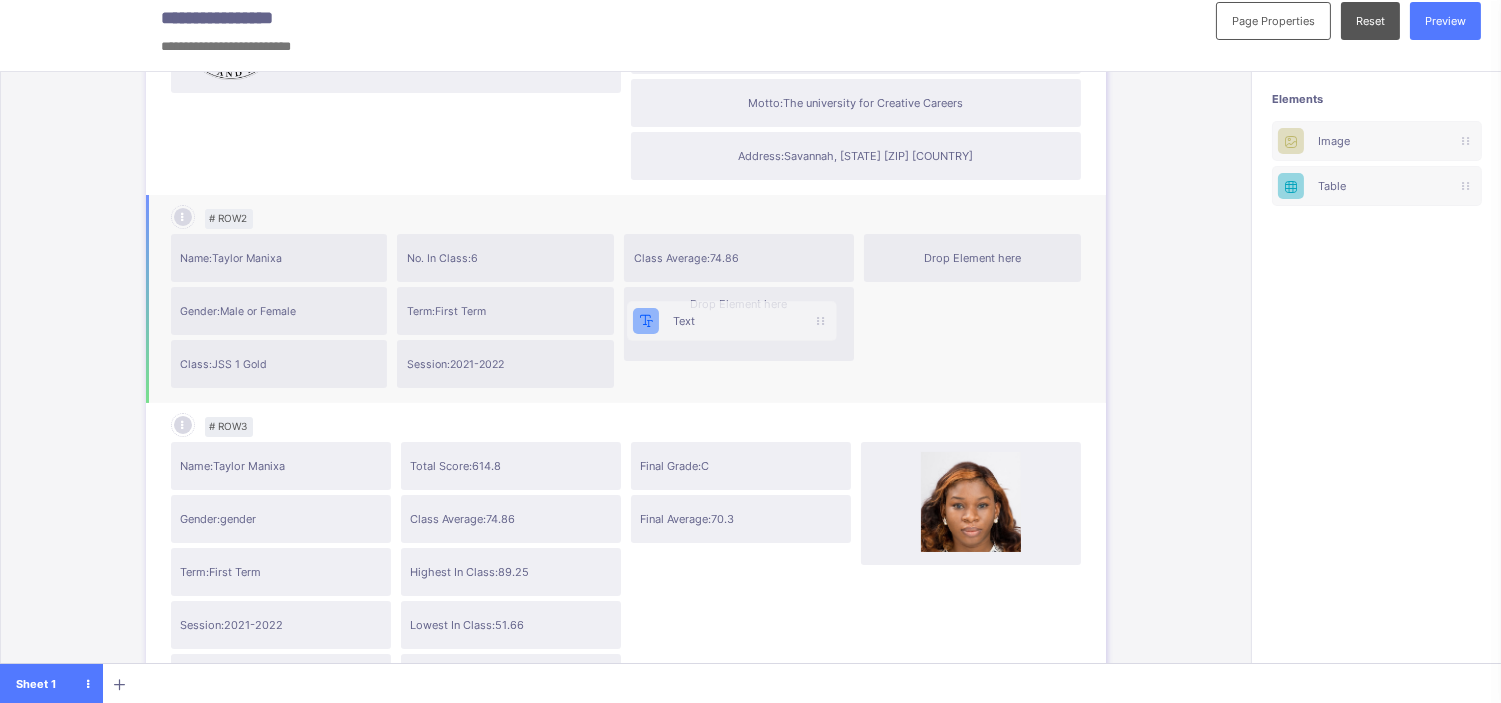 drag, startPoint x: 1377, startPoint y: 134, endPoint x: 701, endPoint y: 330, distance: 703.8409 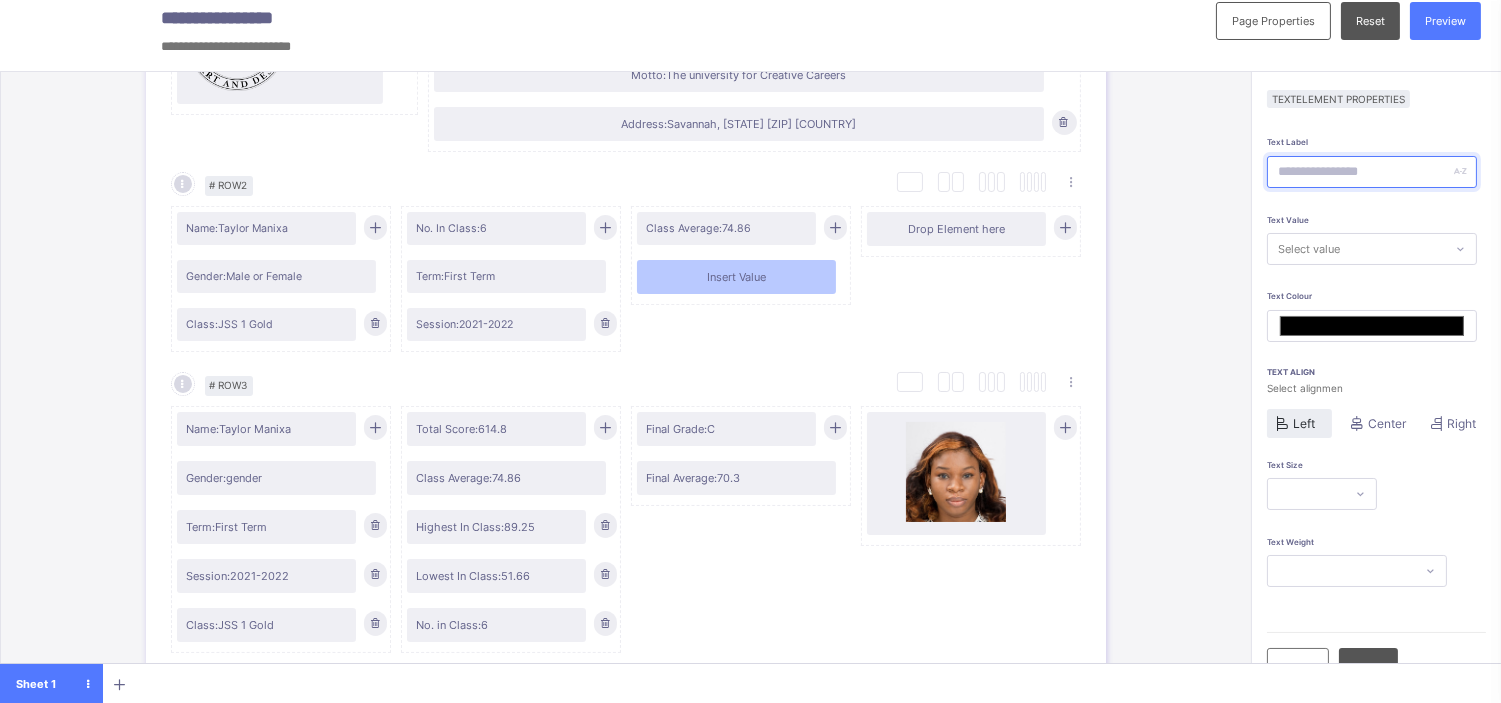 click at bounding box center (1372, 172) 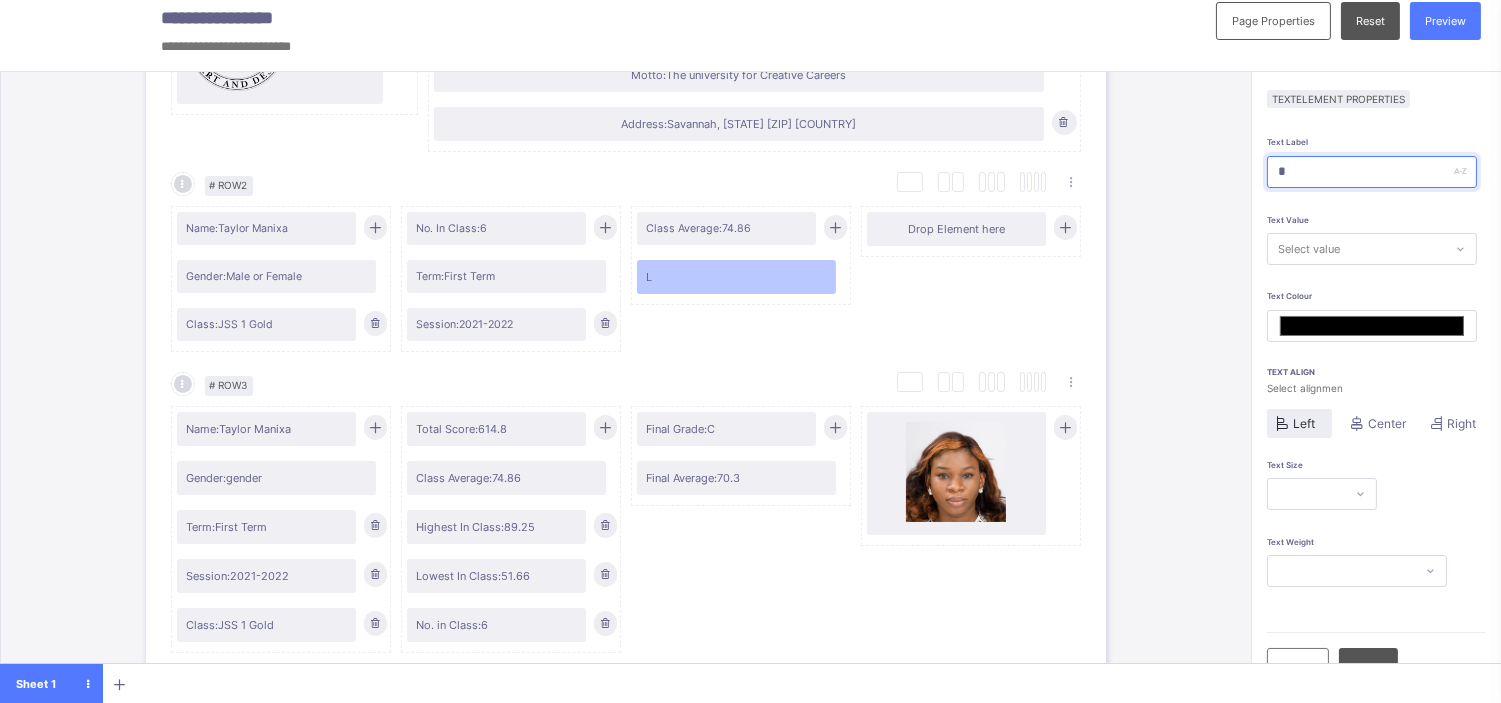 type on "**" 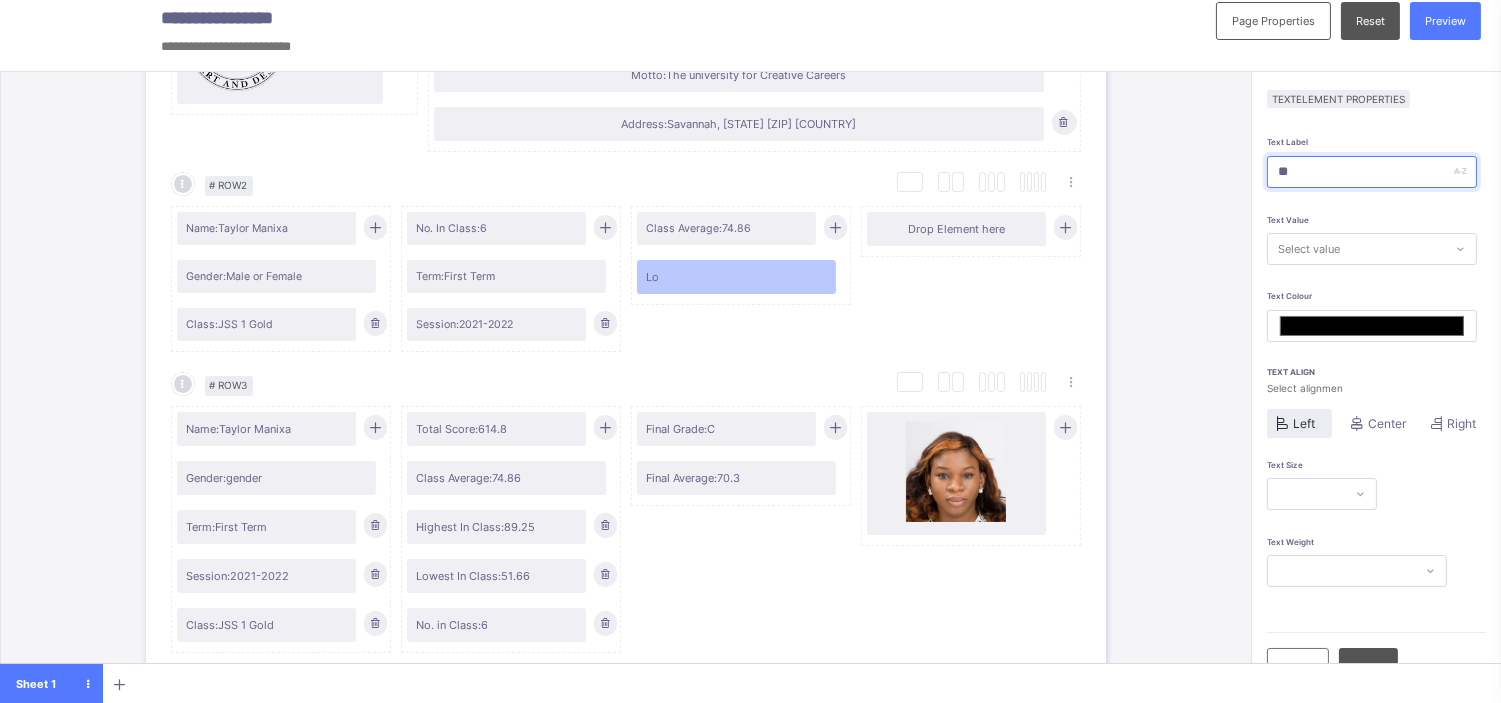 type on "***" 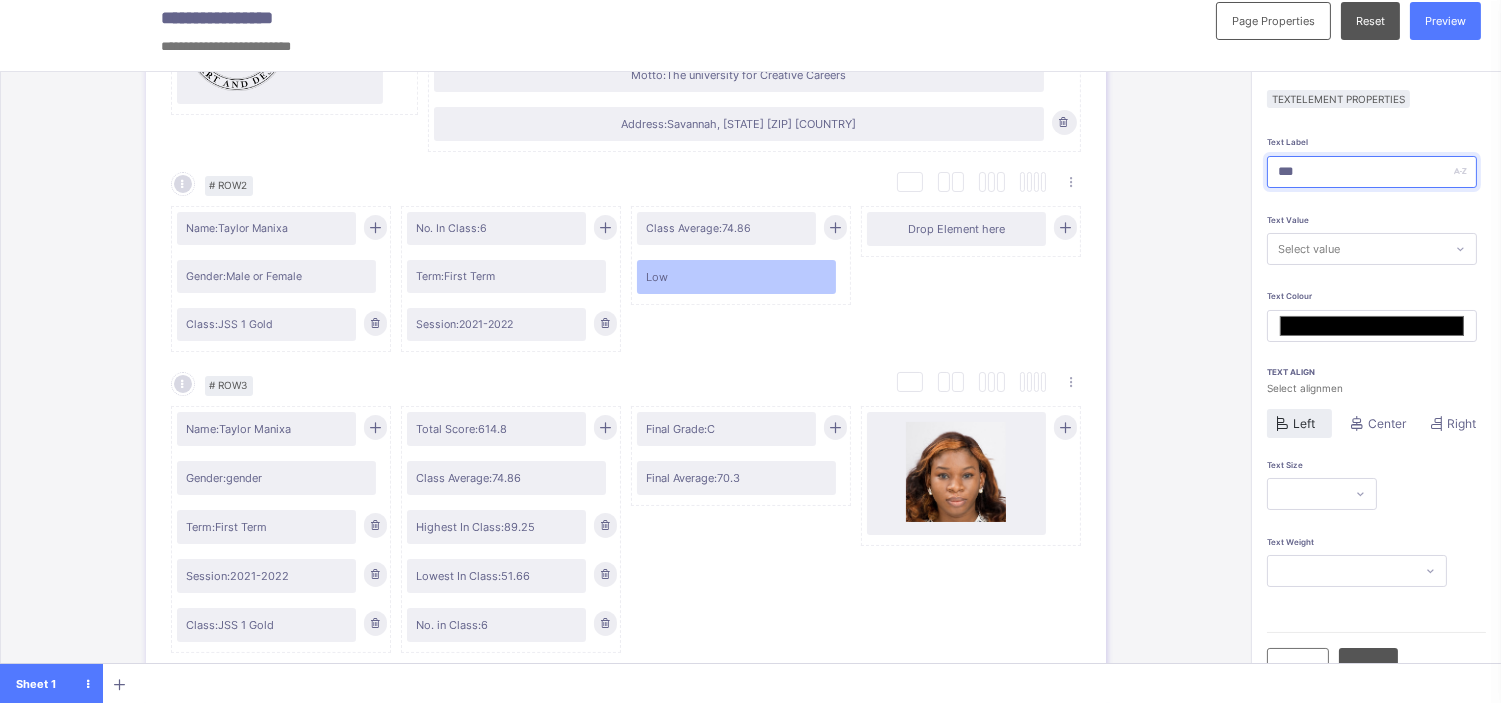 type on "****" 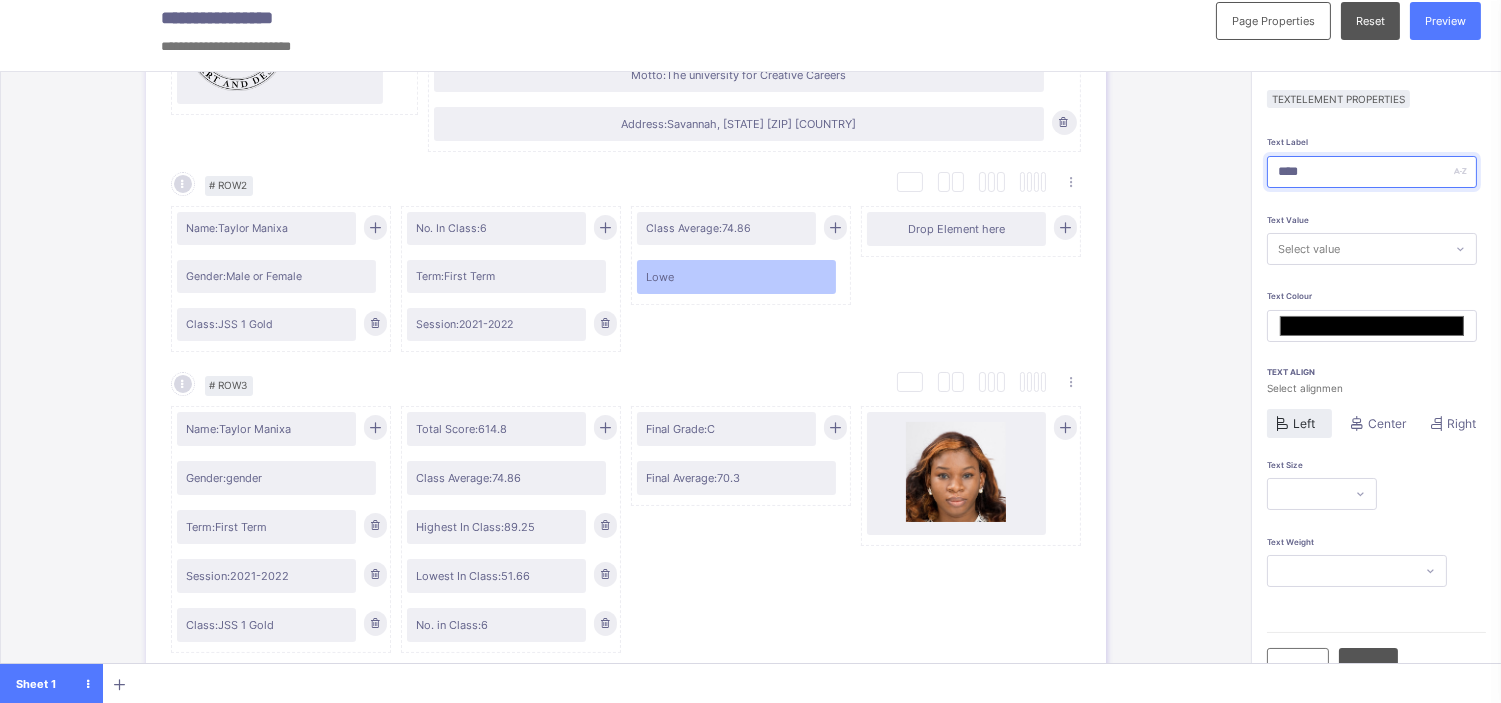 type on "*****" 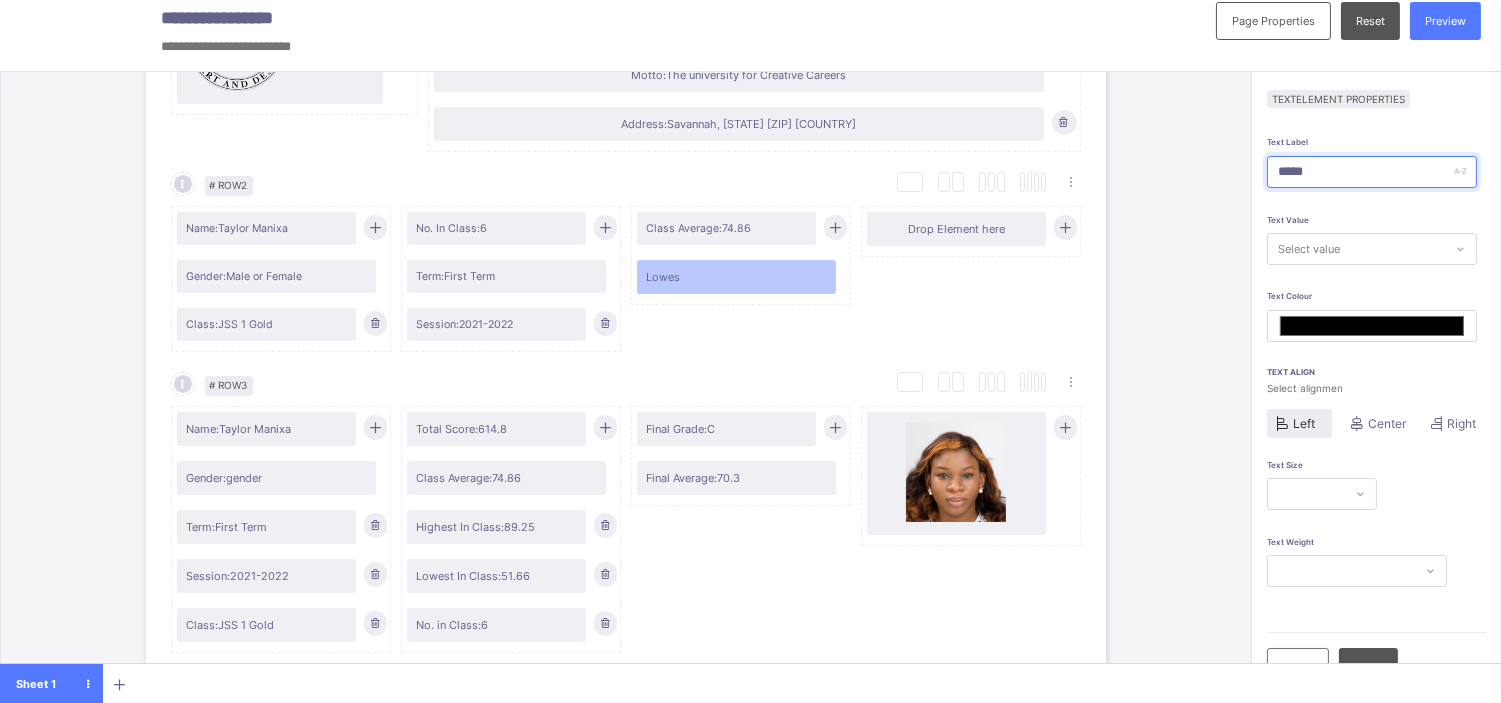 type on "******" 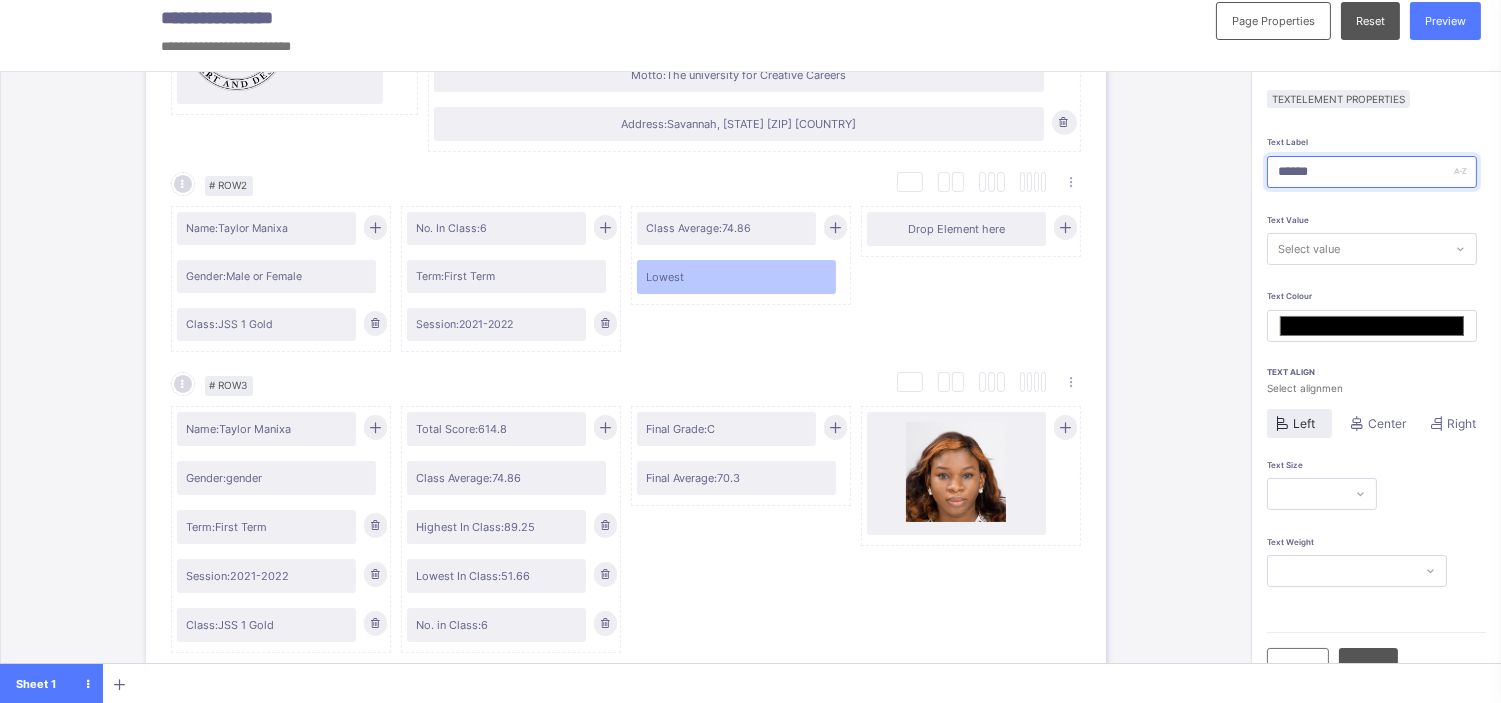 type on "******" 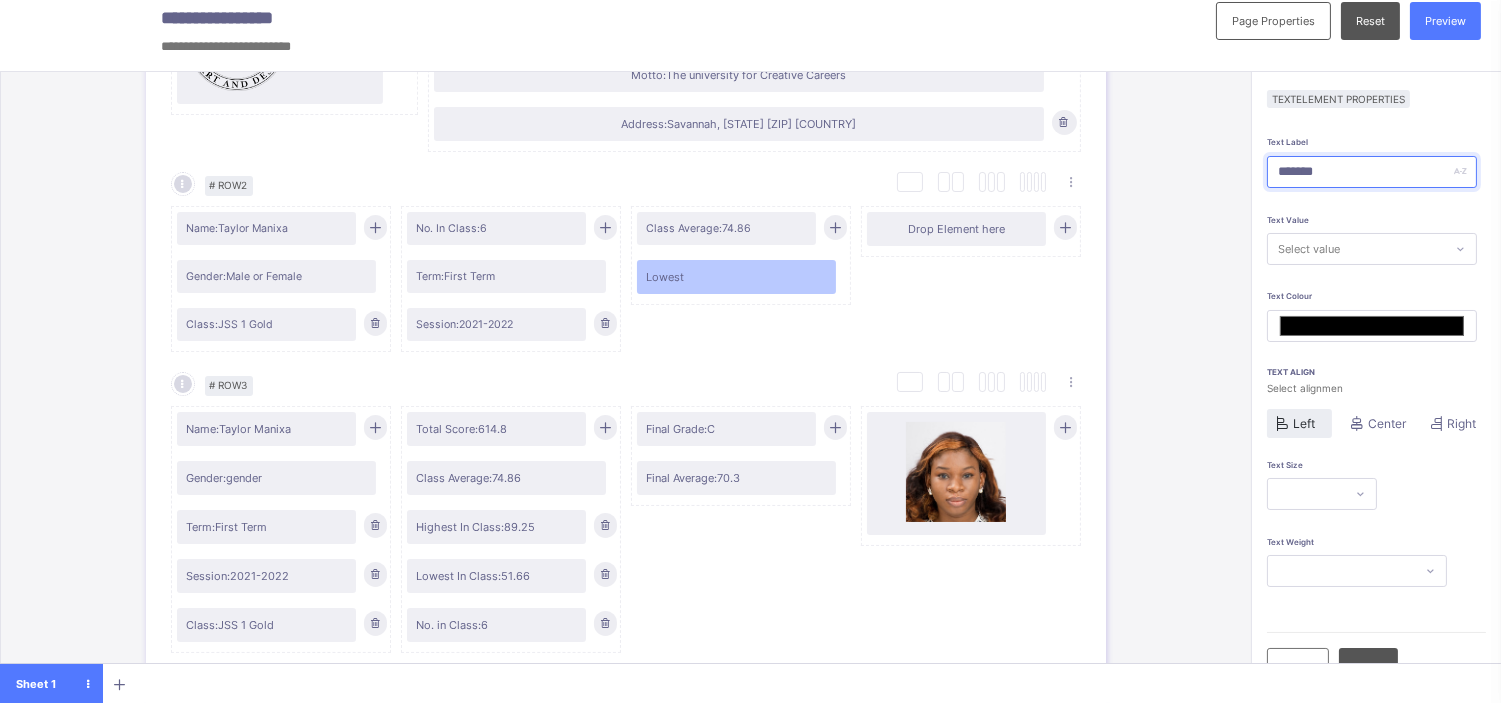 type on "********" 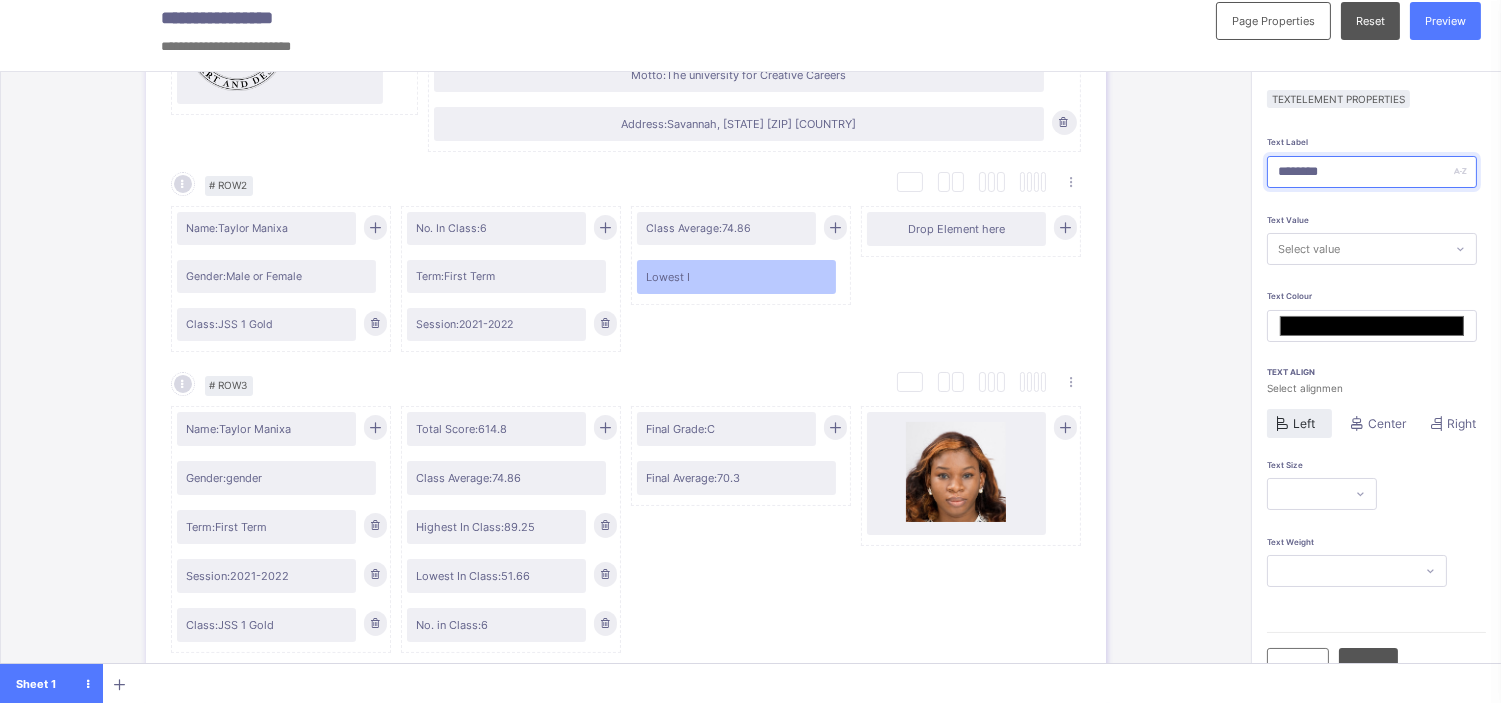type on "*********" 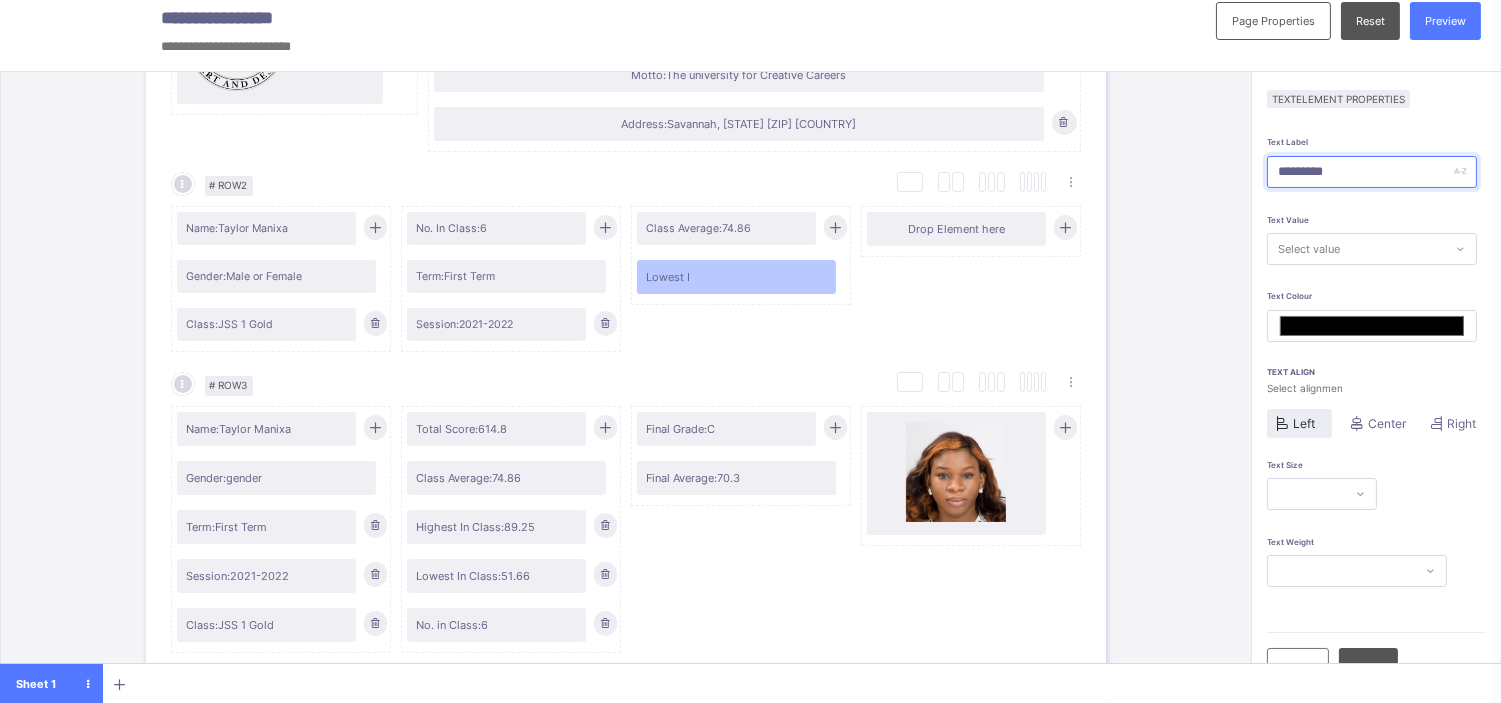 type on "*******" 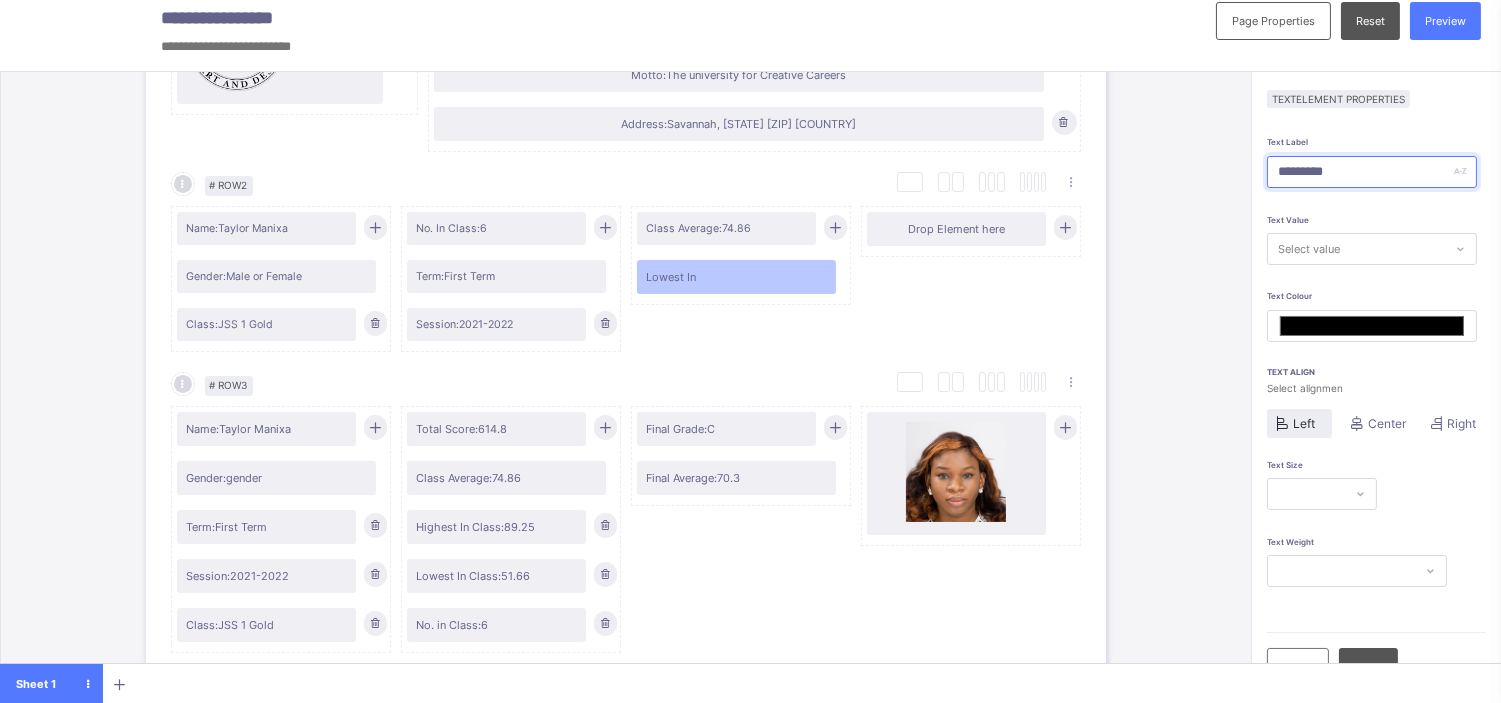 type on "*********" 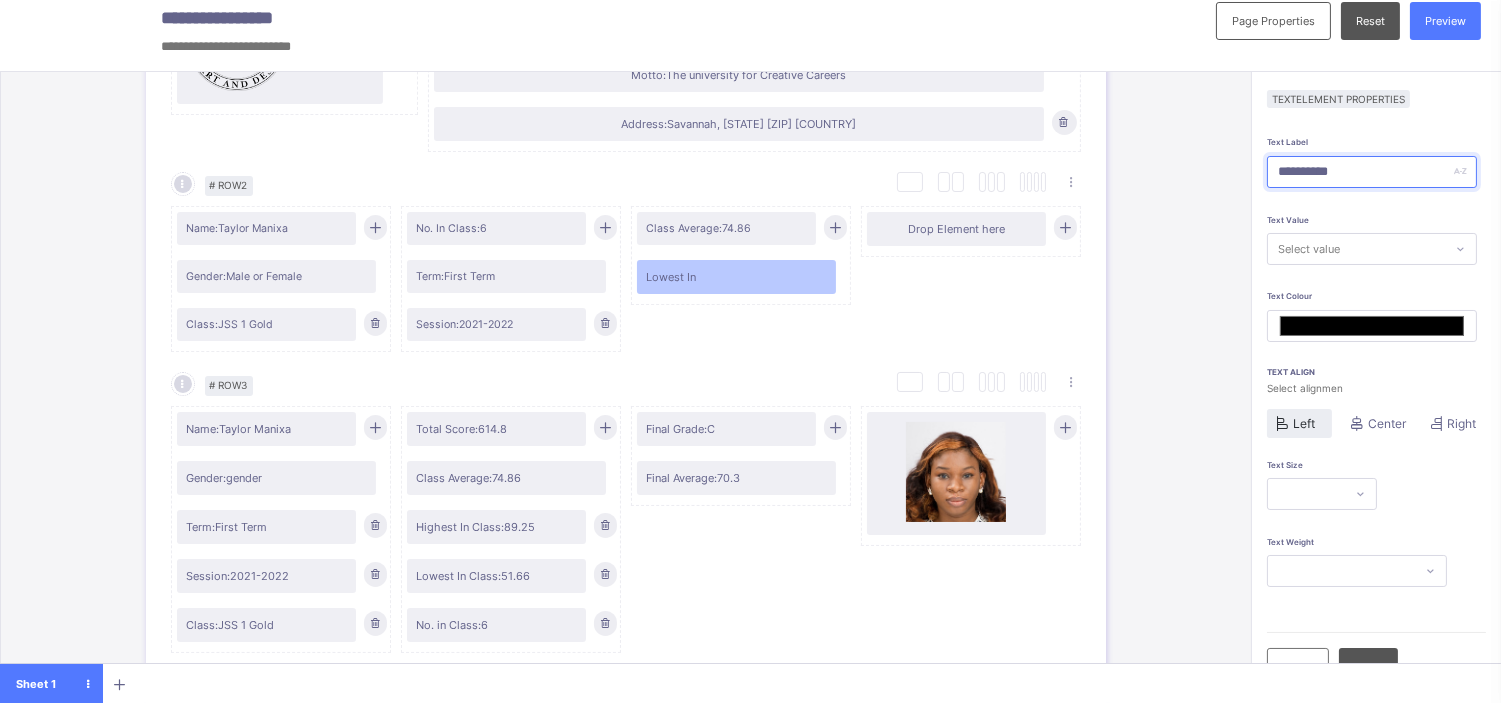 type on "**********" 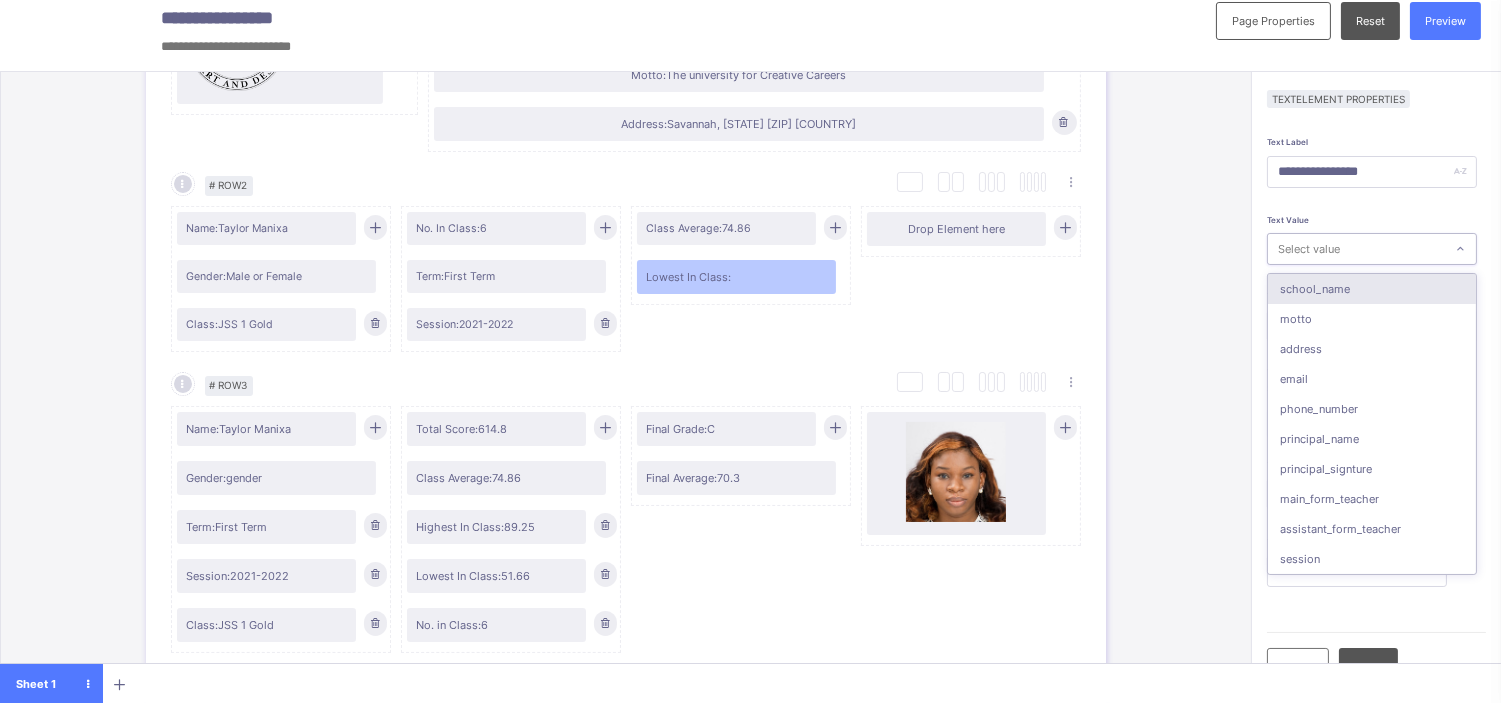 click on "Select value" at bounding box center [1356, 249] 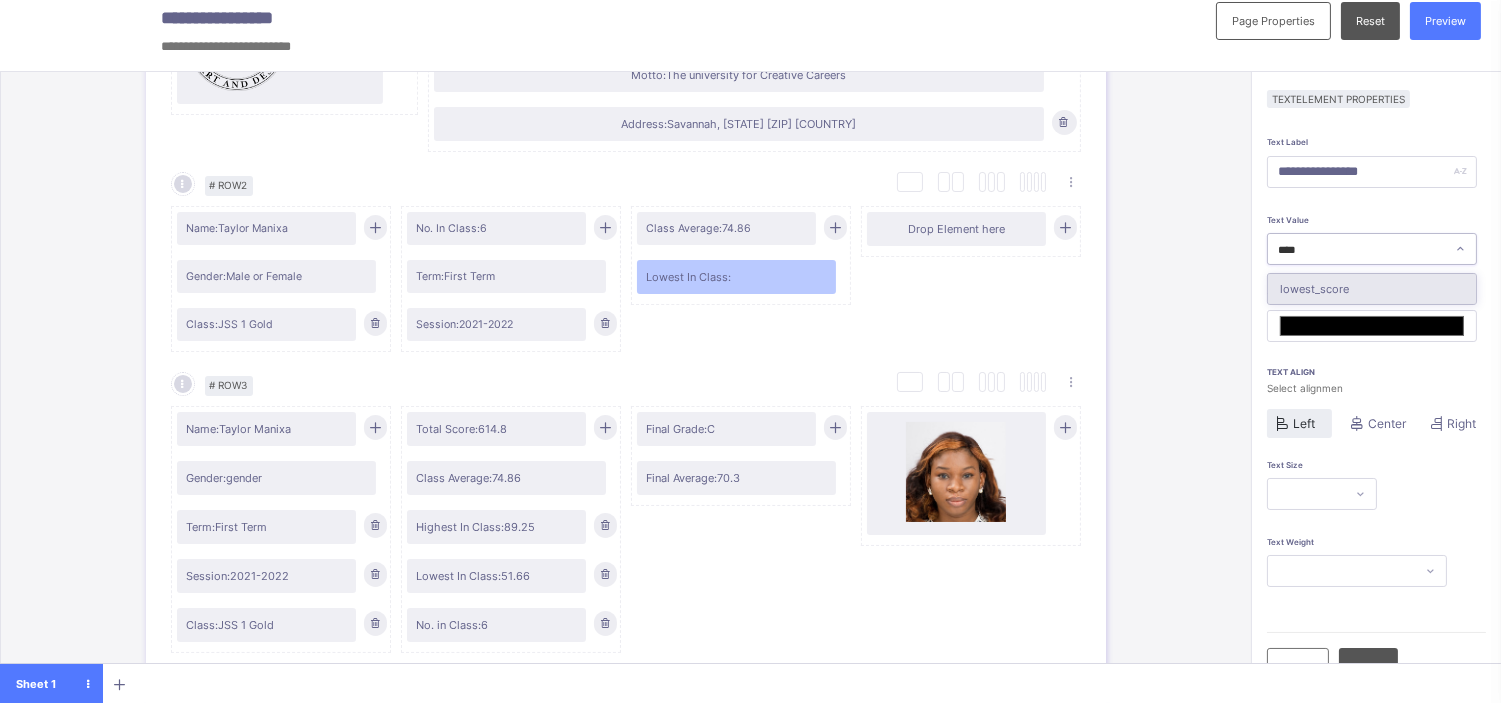click on "lowest_score" at bounding box center (1372, 289) 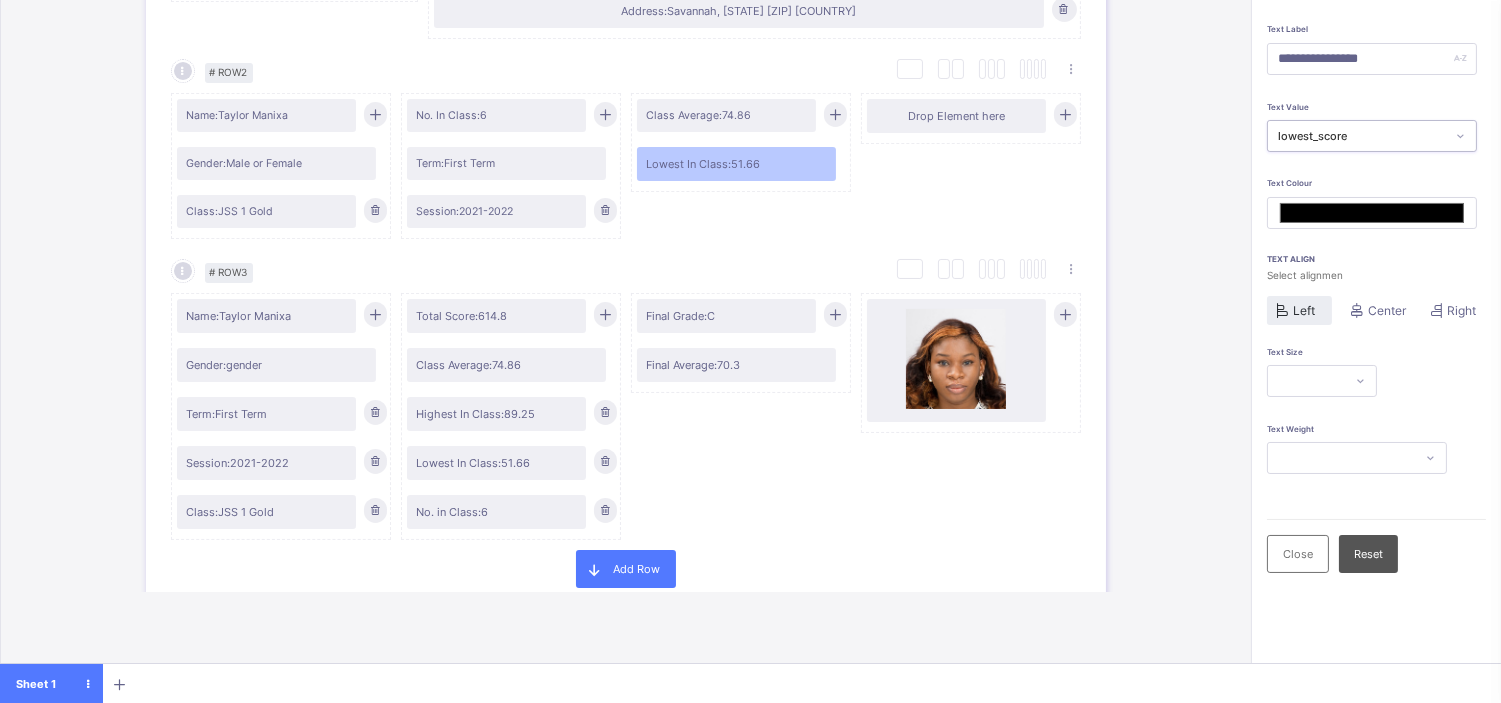 click at bounding box center (1322, 381) 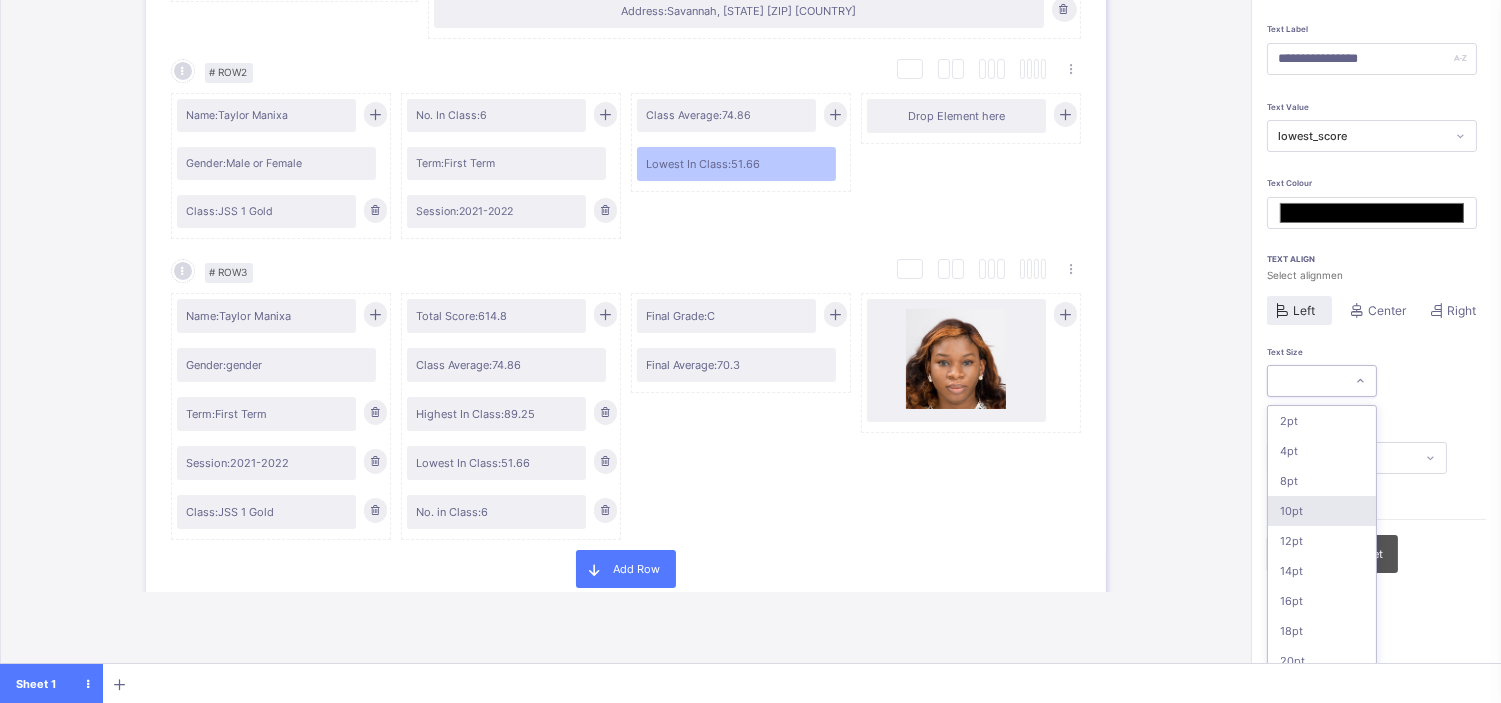 scroll, scrollTop: 136, scrollLeft: 0, axis: vertical 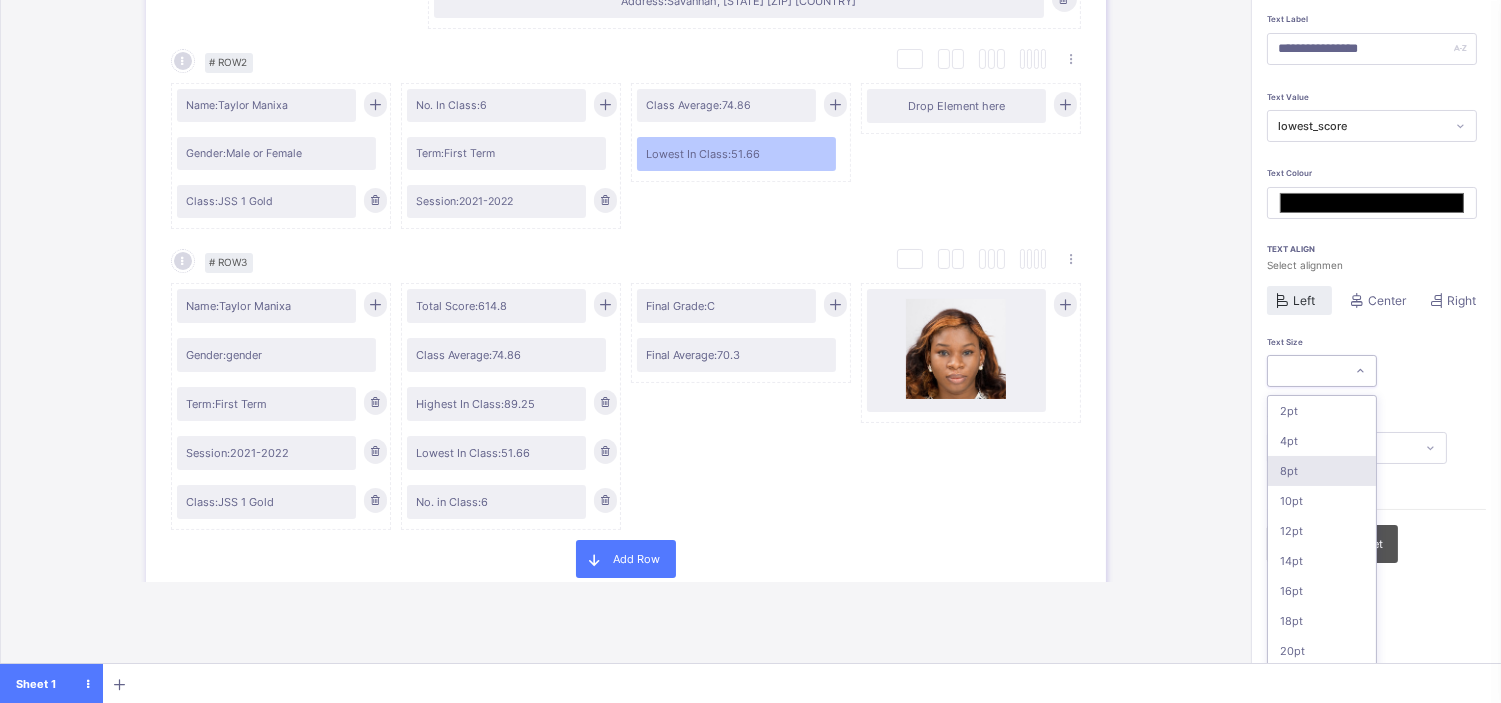 click on "8pt" at bounding box center [1322, 471] 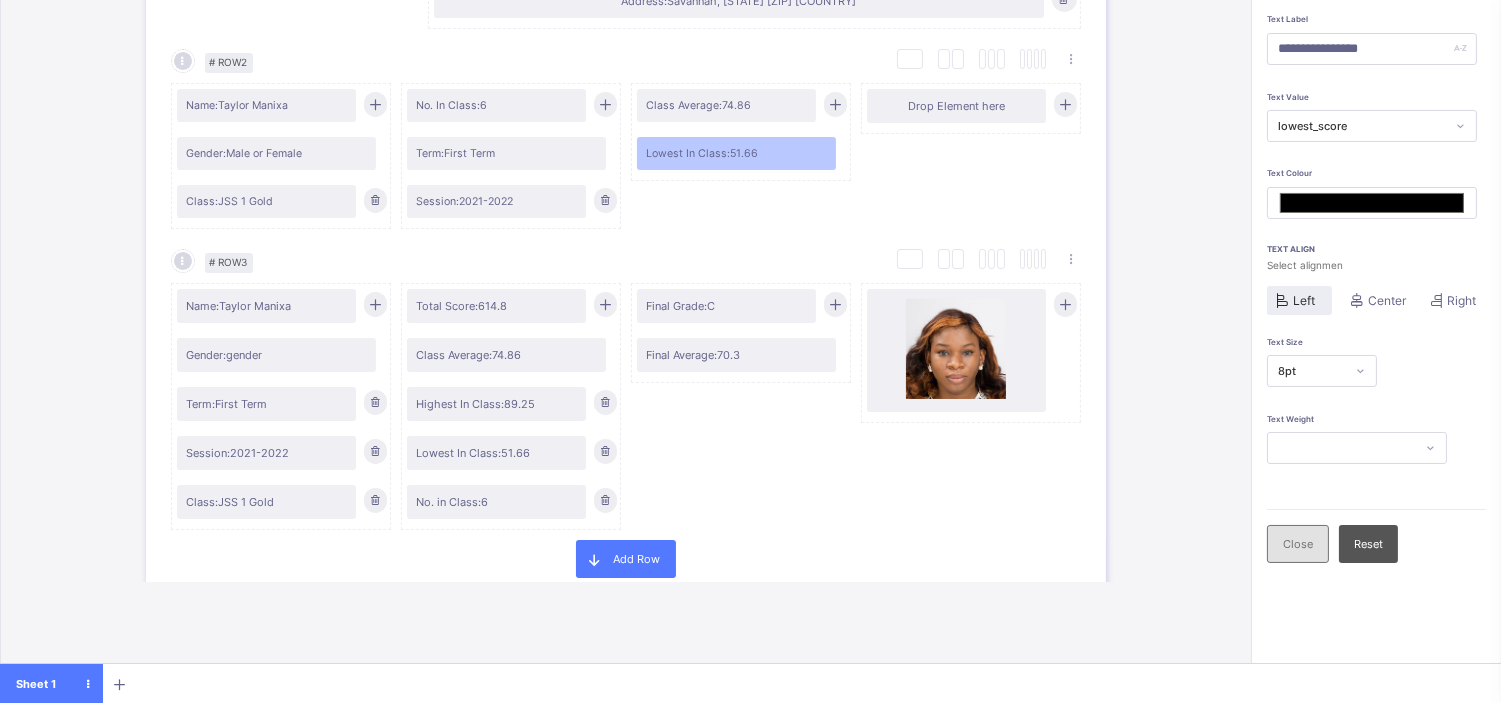 click on "Close" at bounding box center (1298, 544) 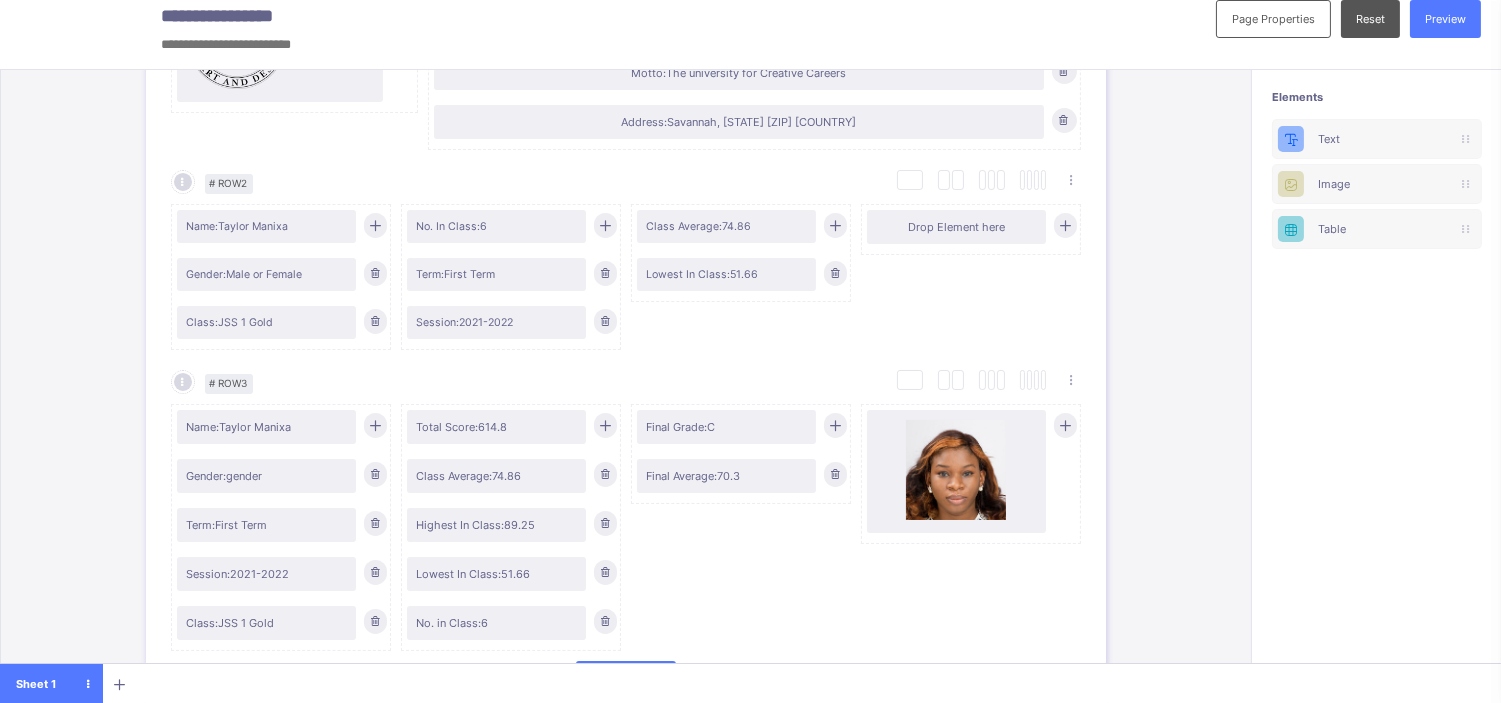 scroll, scrollTop: 14, scrollLeft: 0, axis: vertical 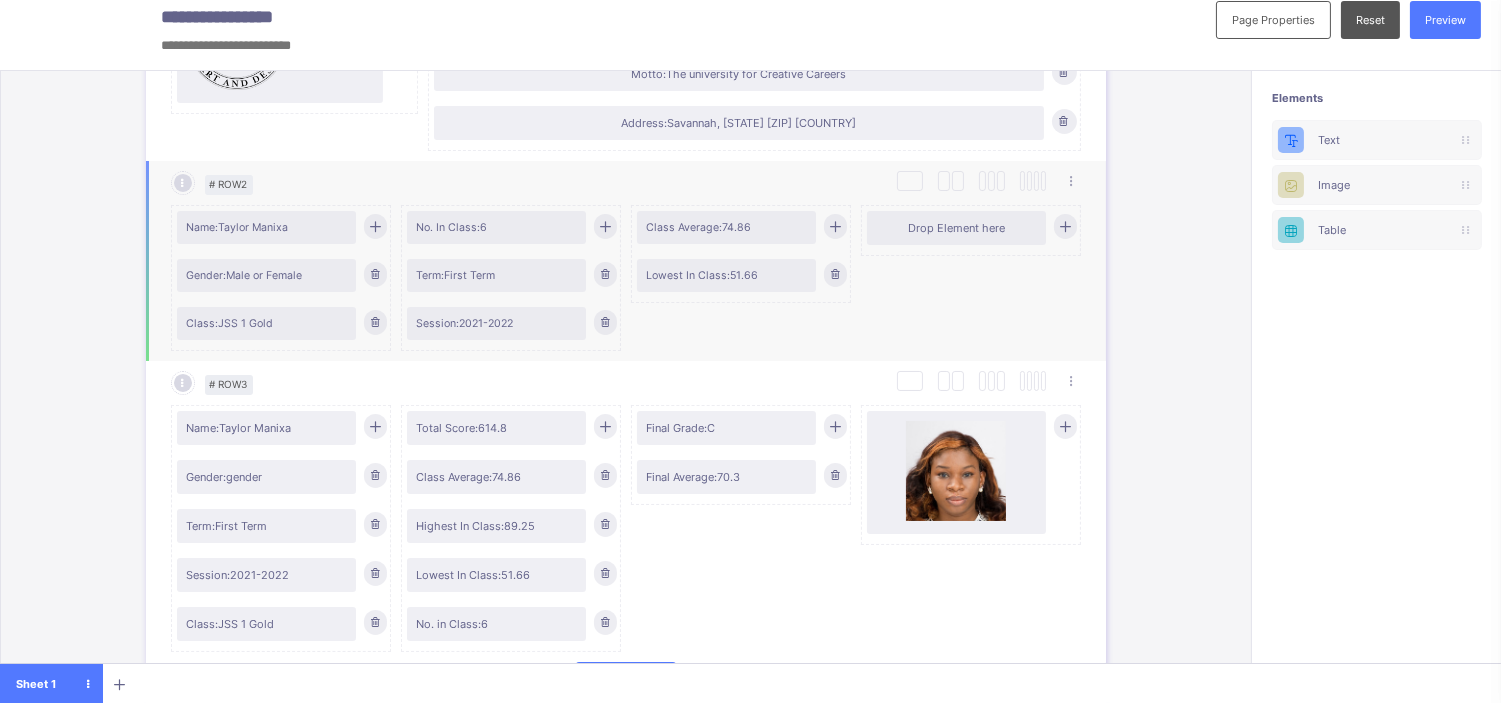 click at bounding box center [835, 226] 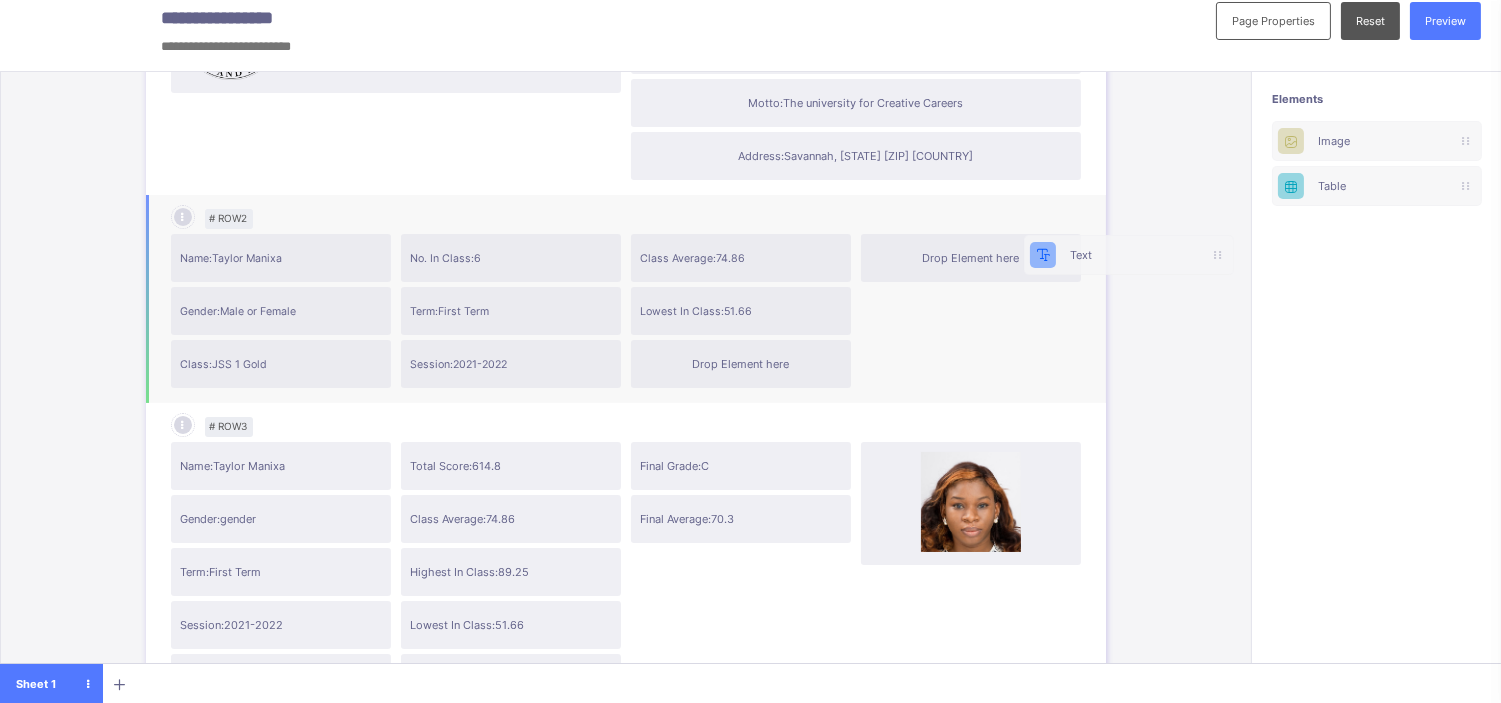 scroll, scrollTop: 13, scrollLeft: 15, axis: both 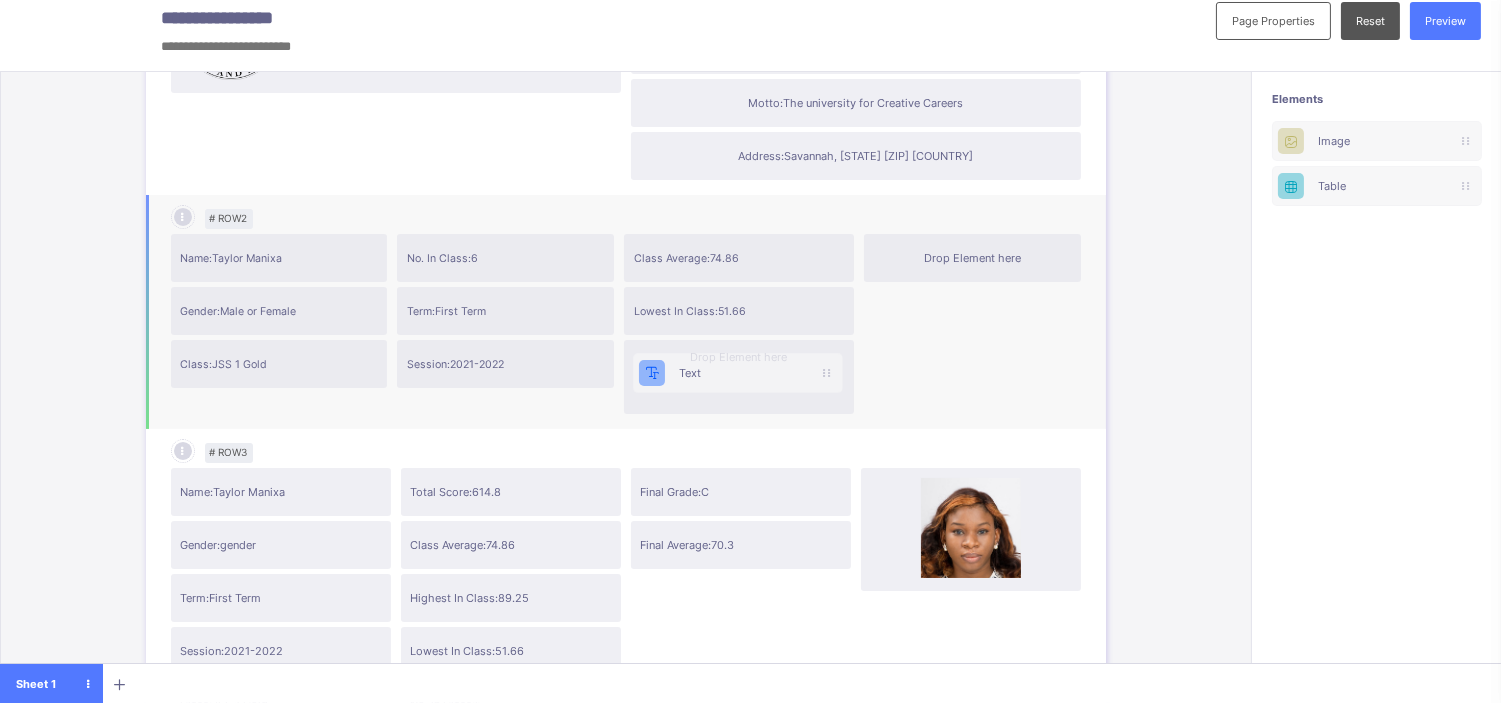 drag, startPoint x: 1362, startPoint y: 133, endPoint x: 692, endPoint y: 376, distance: 712.7054 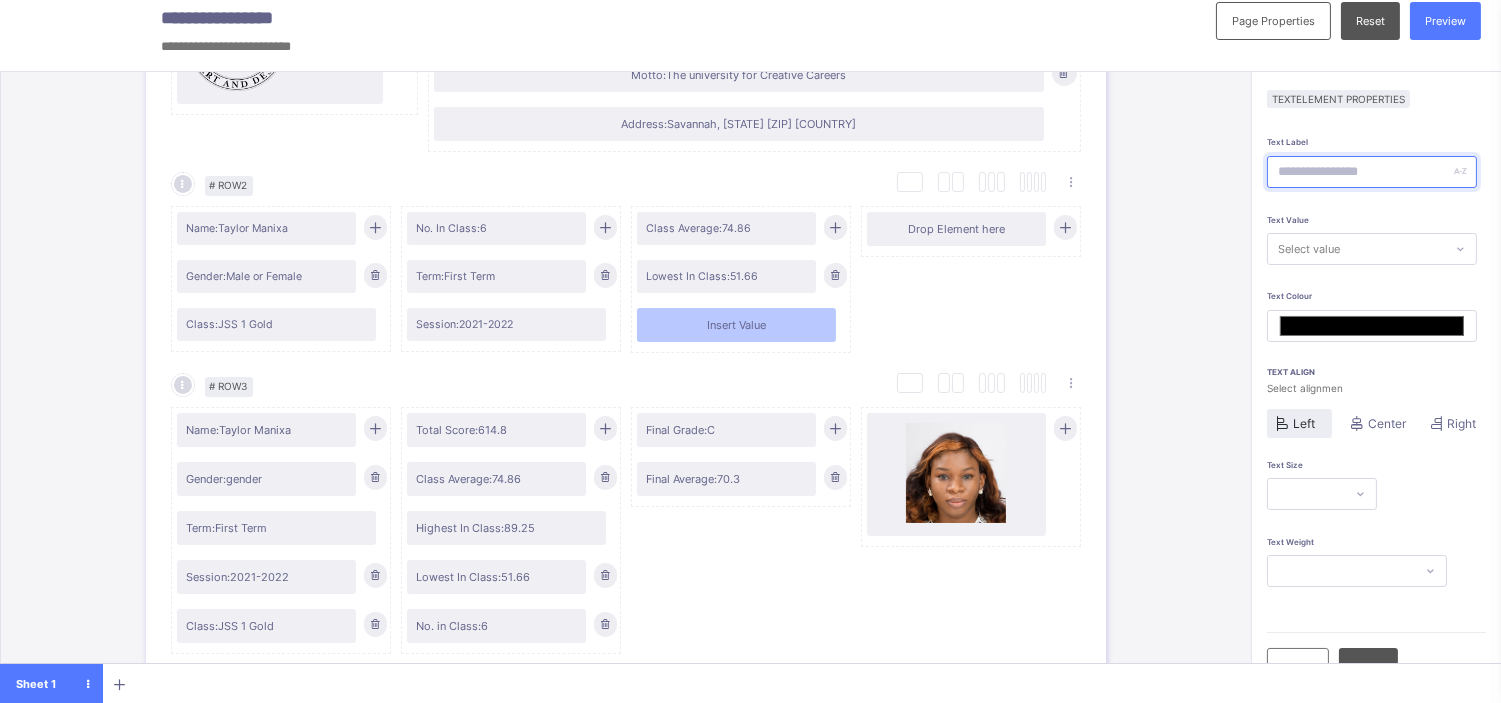 click at bounding box center [1372, 172] 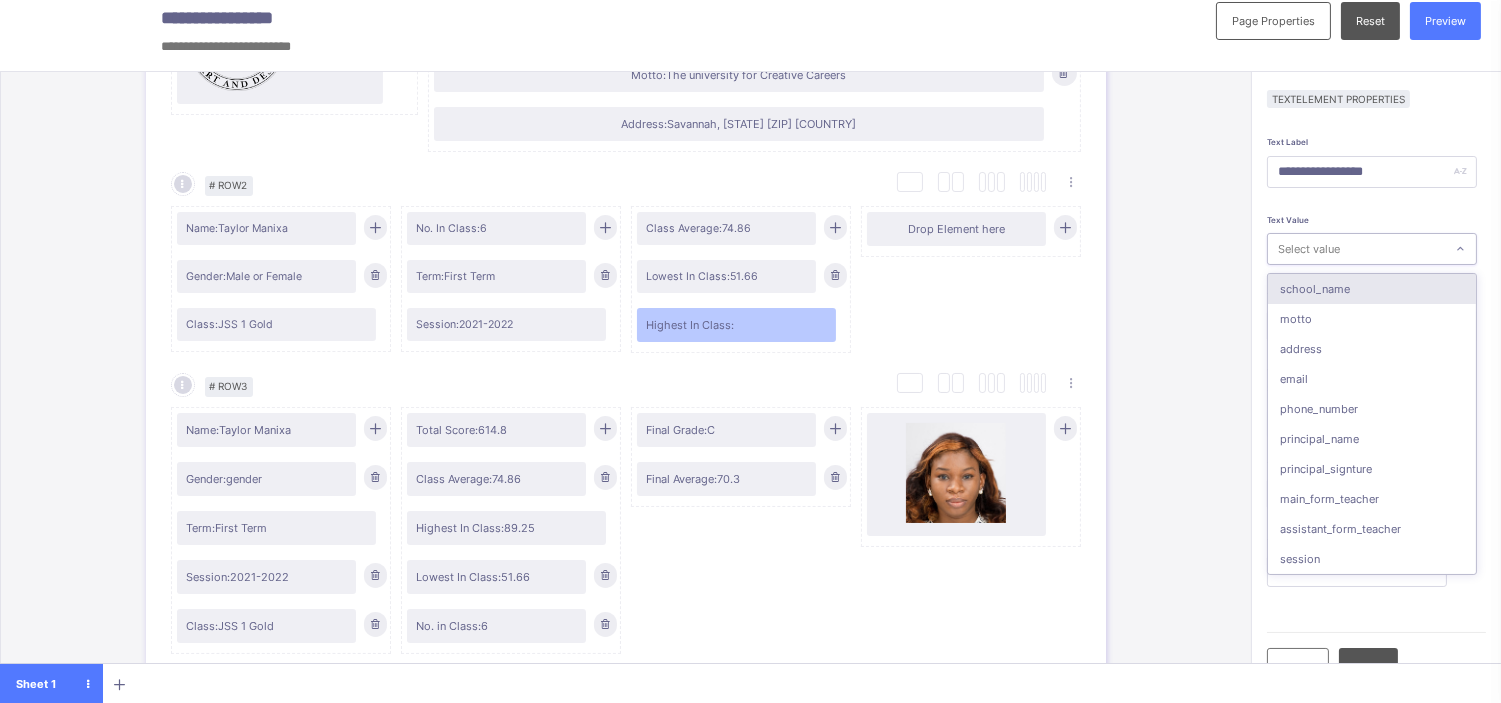 click on "Select value" at bounding box center (1356, 249) 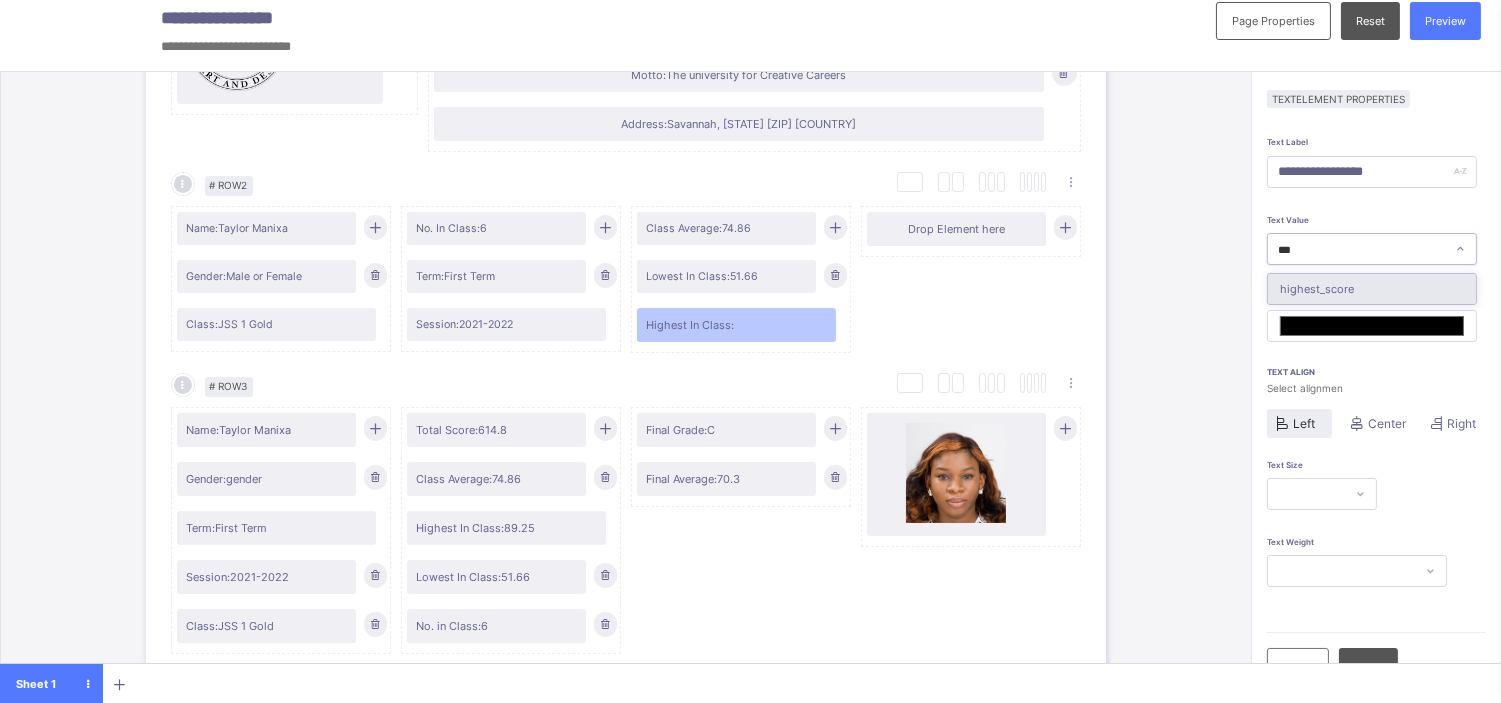 click on "highest_score" at bounding box center (1372, 289) 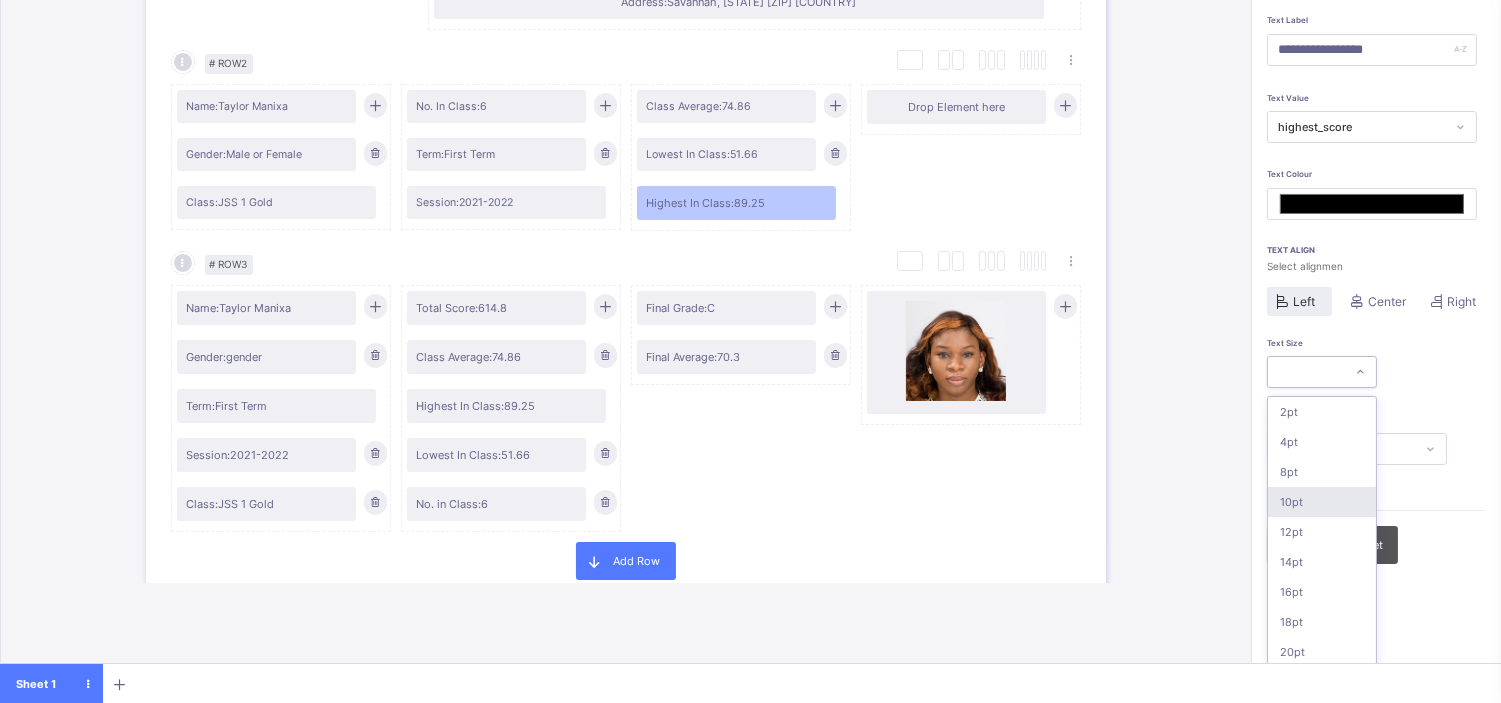 click on "option 10pt focused, 4 of 16. 16 results available. Use Up and Down to choose options, press Enter to select the currently focused option, press Escape to exit the menu, press Tab to select the option and exit the menu. 2pt 4pt 8pt 10pt 12pt 14pt 16pt 18pt 20pt 26pt 30pt 33pt 36pt 40pt 44pt 48pt" at bounding box center [1322, 372] 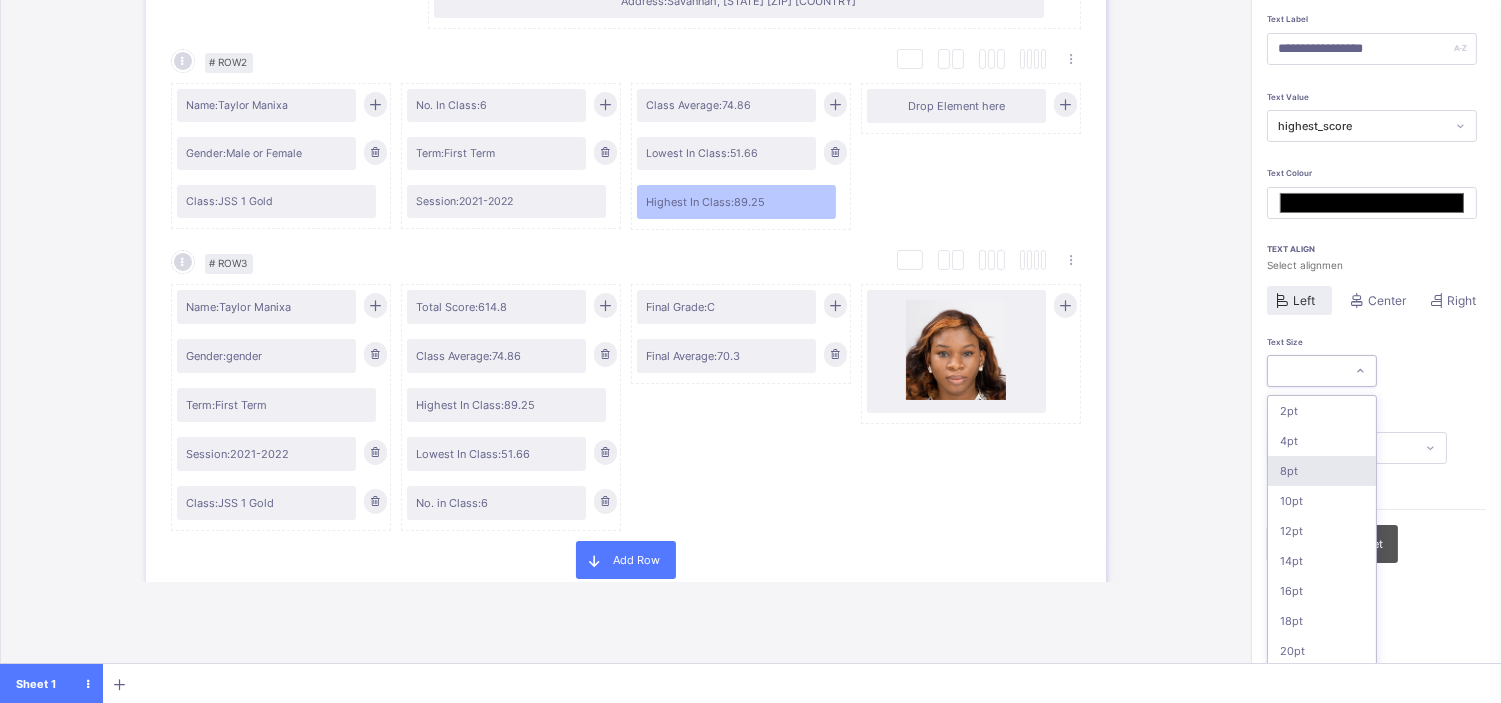 click on "8pt" at bounding box center [1322, 471] 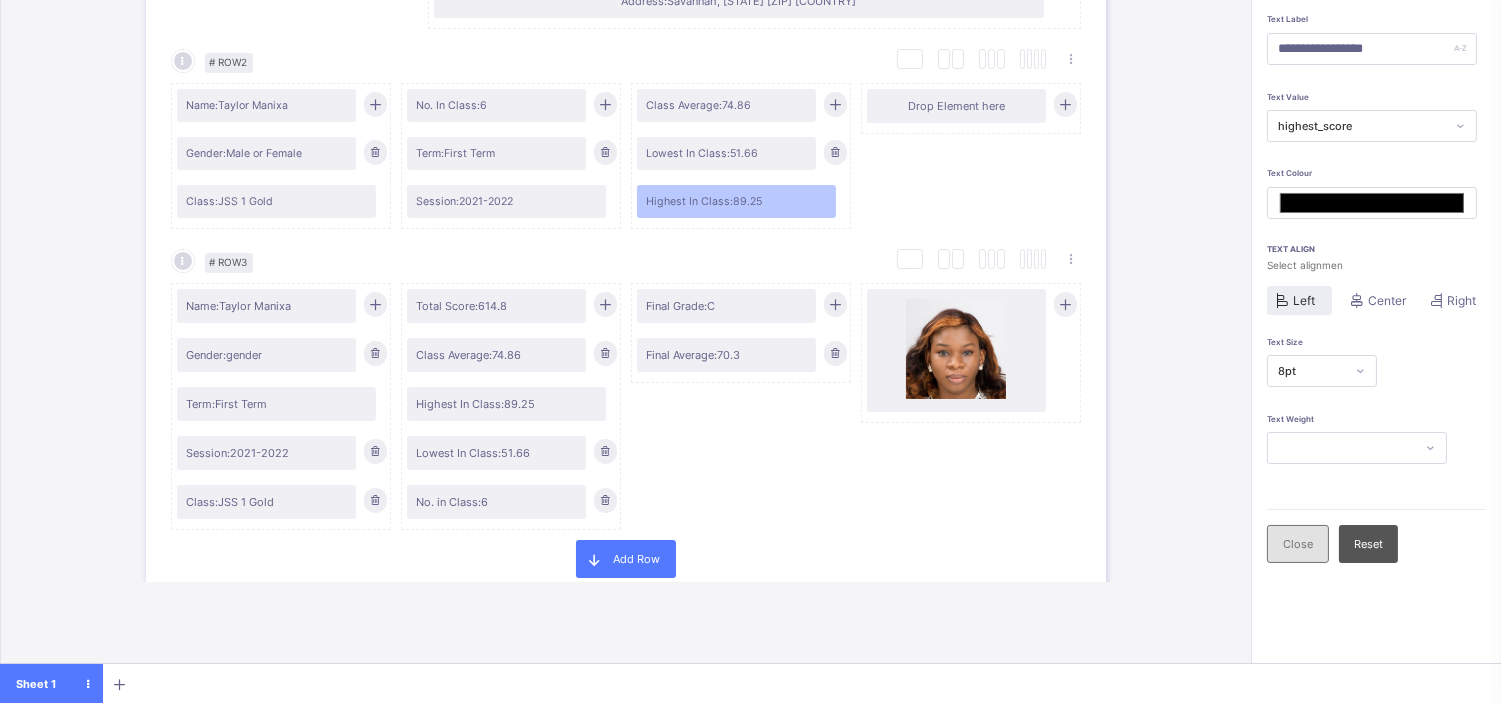 click on "Close" at bounding box center [1298, 544] 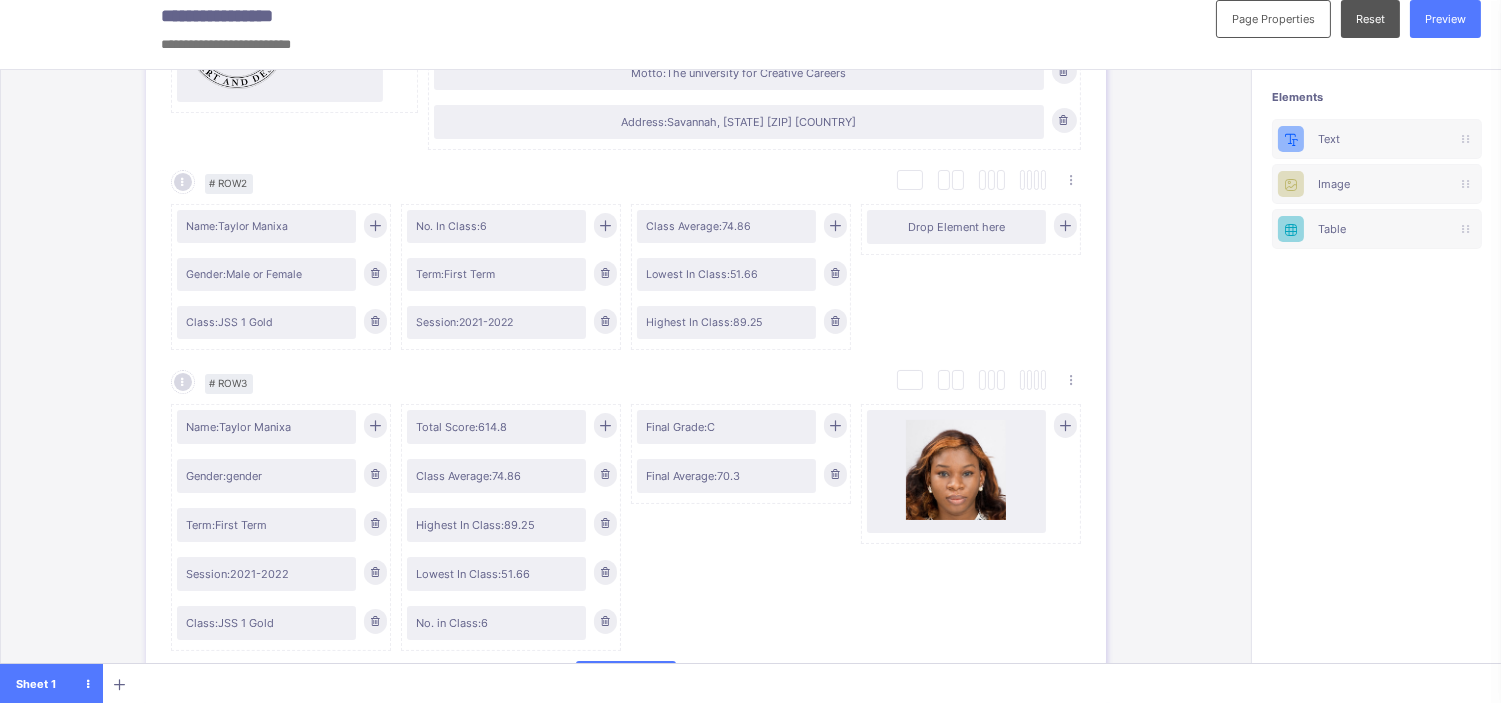 scroll, scrollTop: 14, scrollLeft: 0, axis: vertical 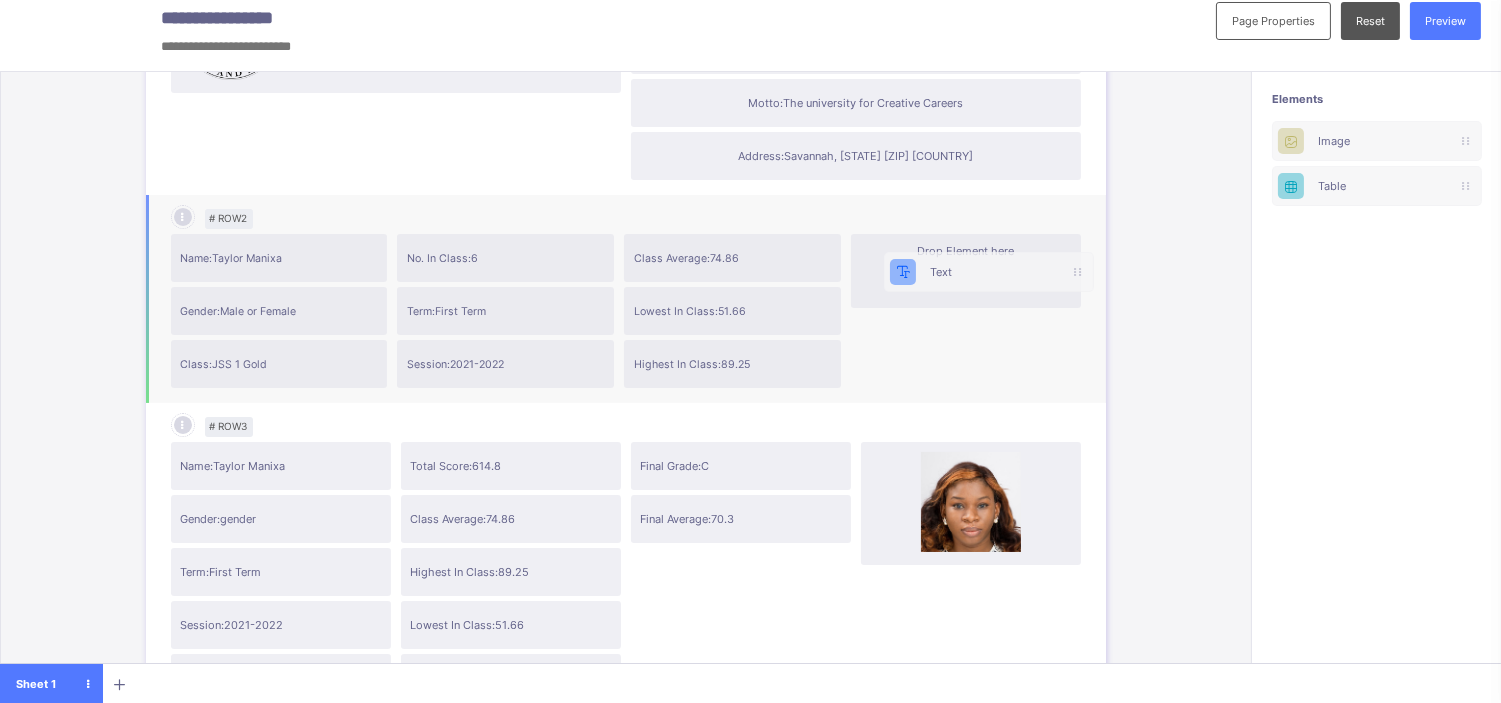 drag, startPoint x: 1357, startPoint y: 128, endPoint x: 943, endPoint y: 264, distance: 435.766 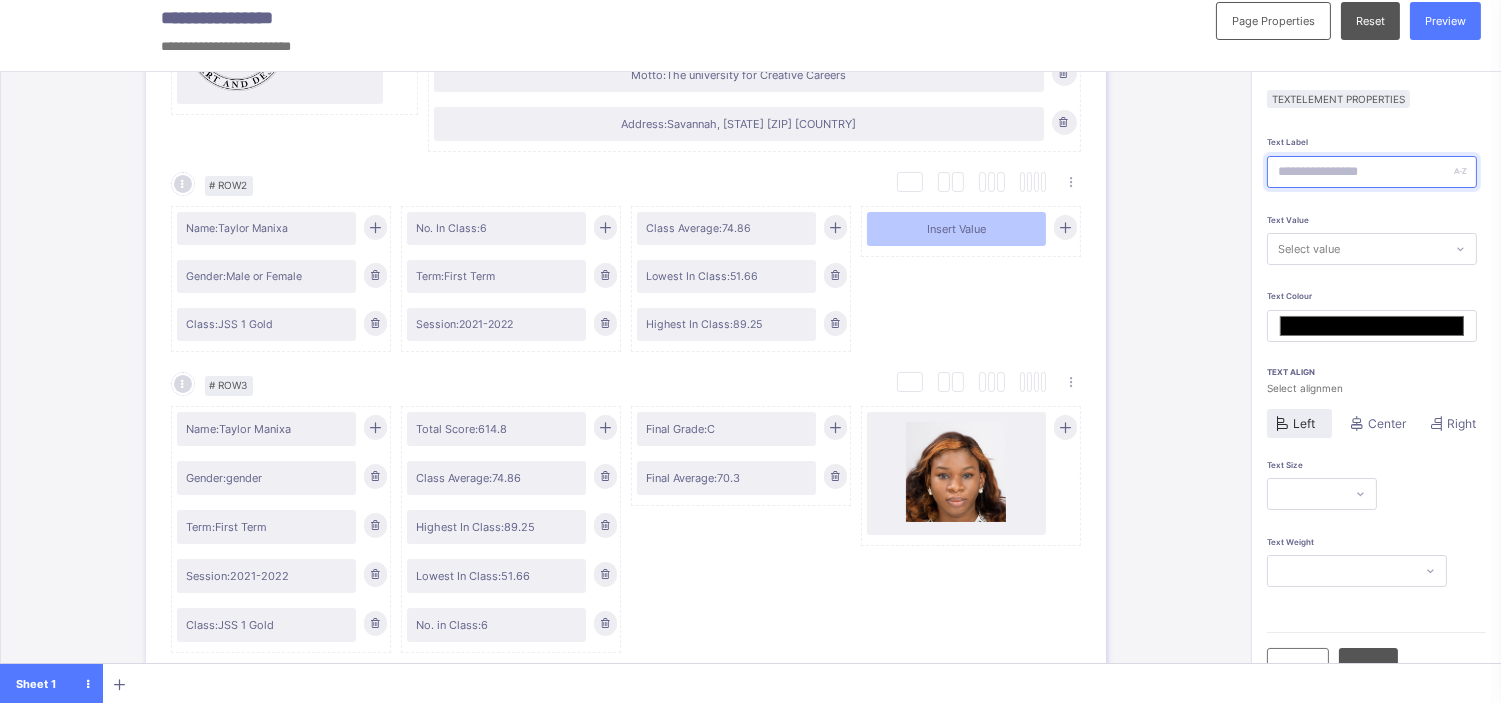 click at bounding box center (1372, 172) 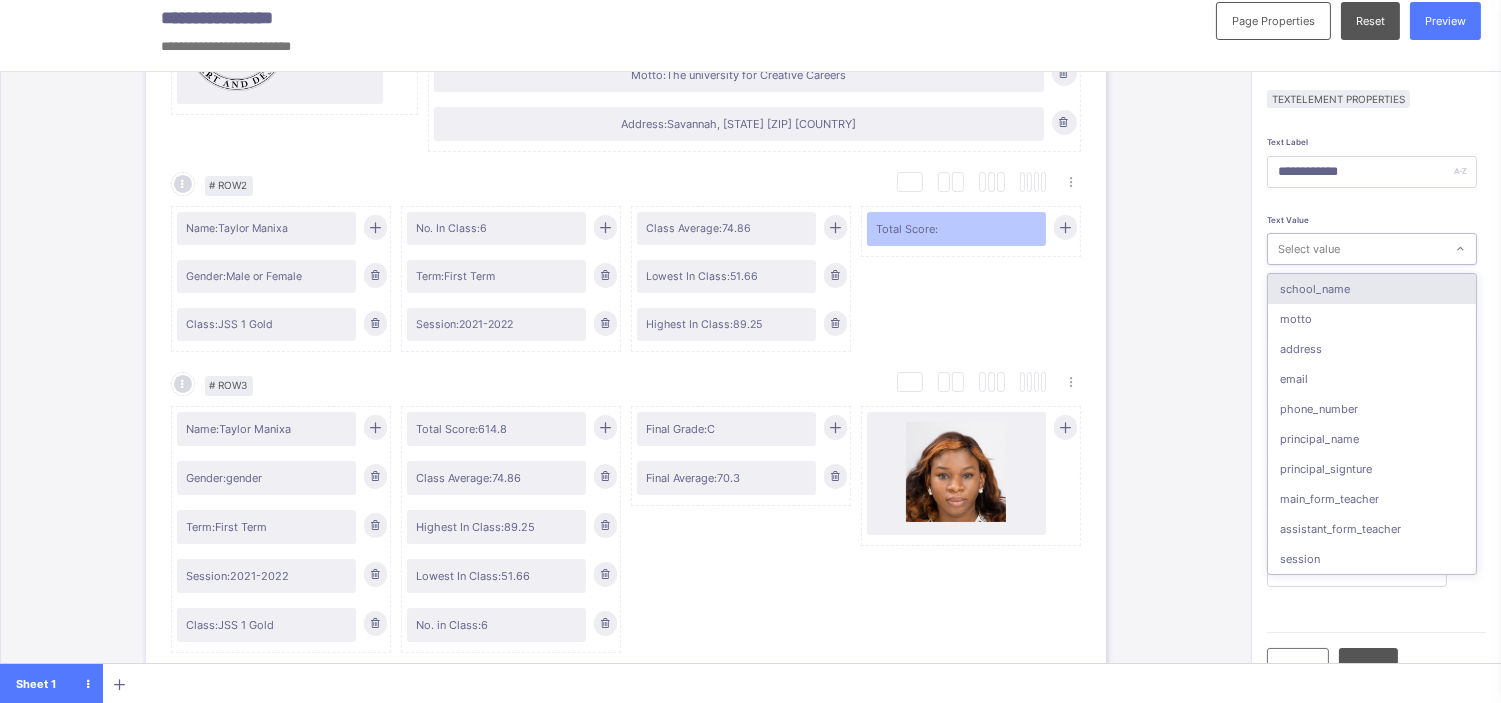 click on "Select value" at bounding box center (1309, 249) 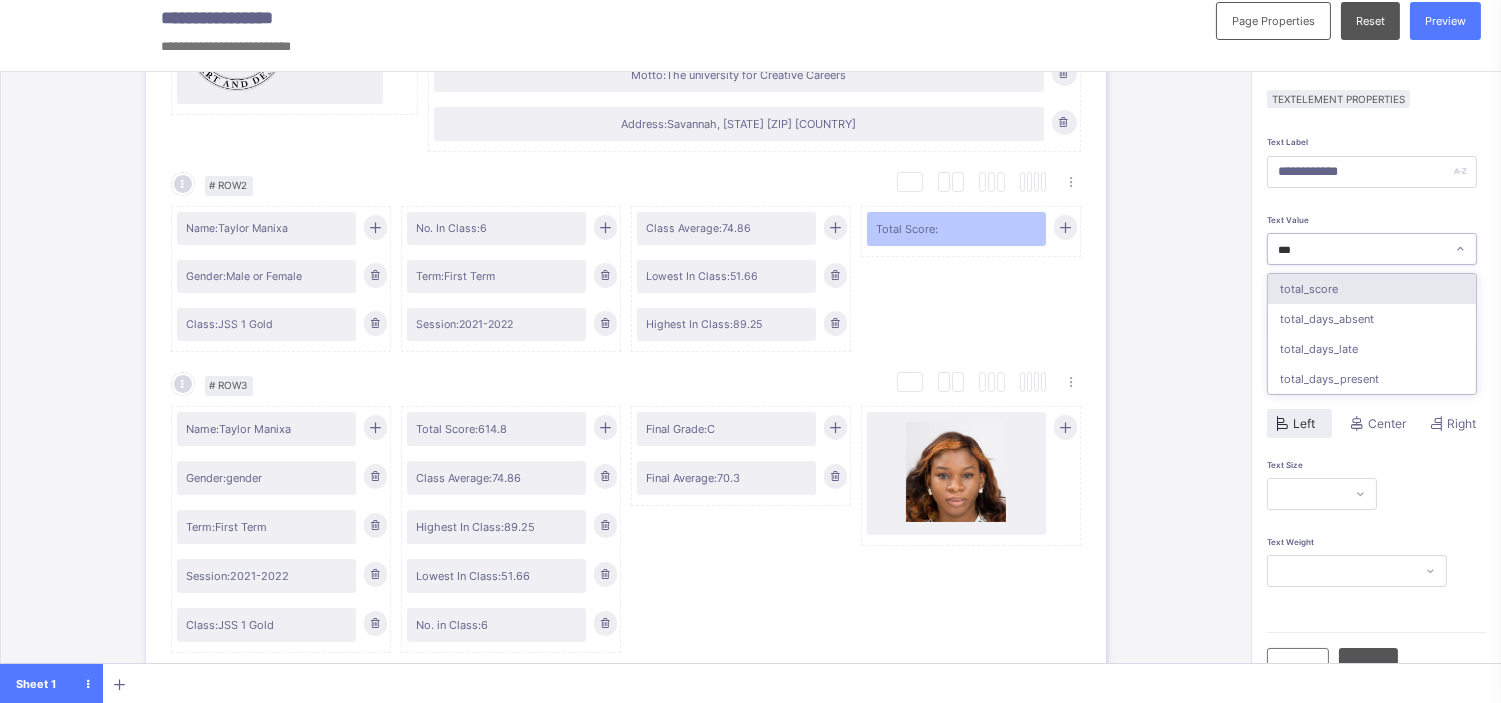 click on "total_score" at bounding box center [1372, 289] 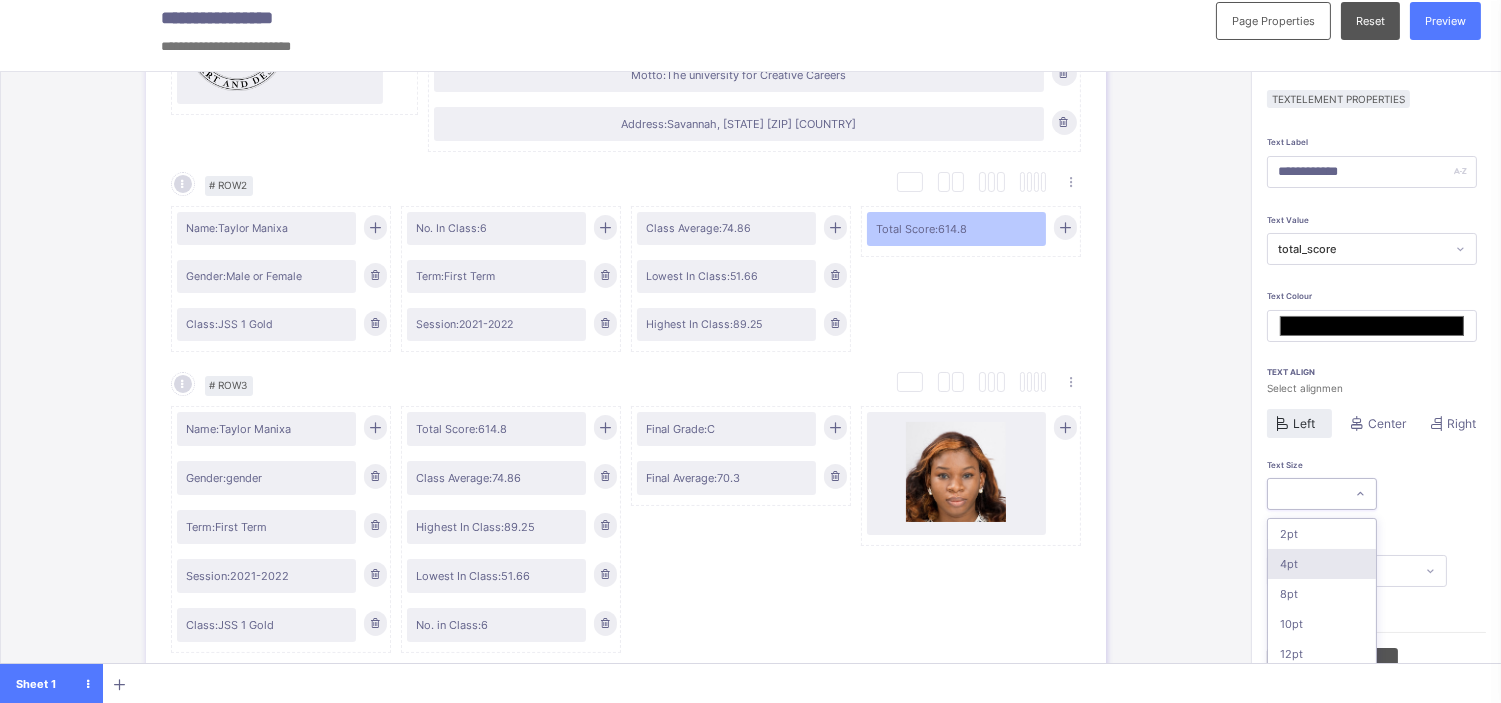 scroll, scrollTop: 136, scrollLeft: 0, axis: vertical 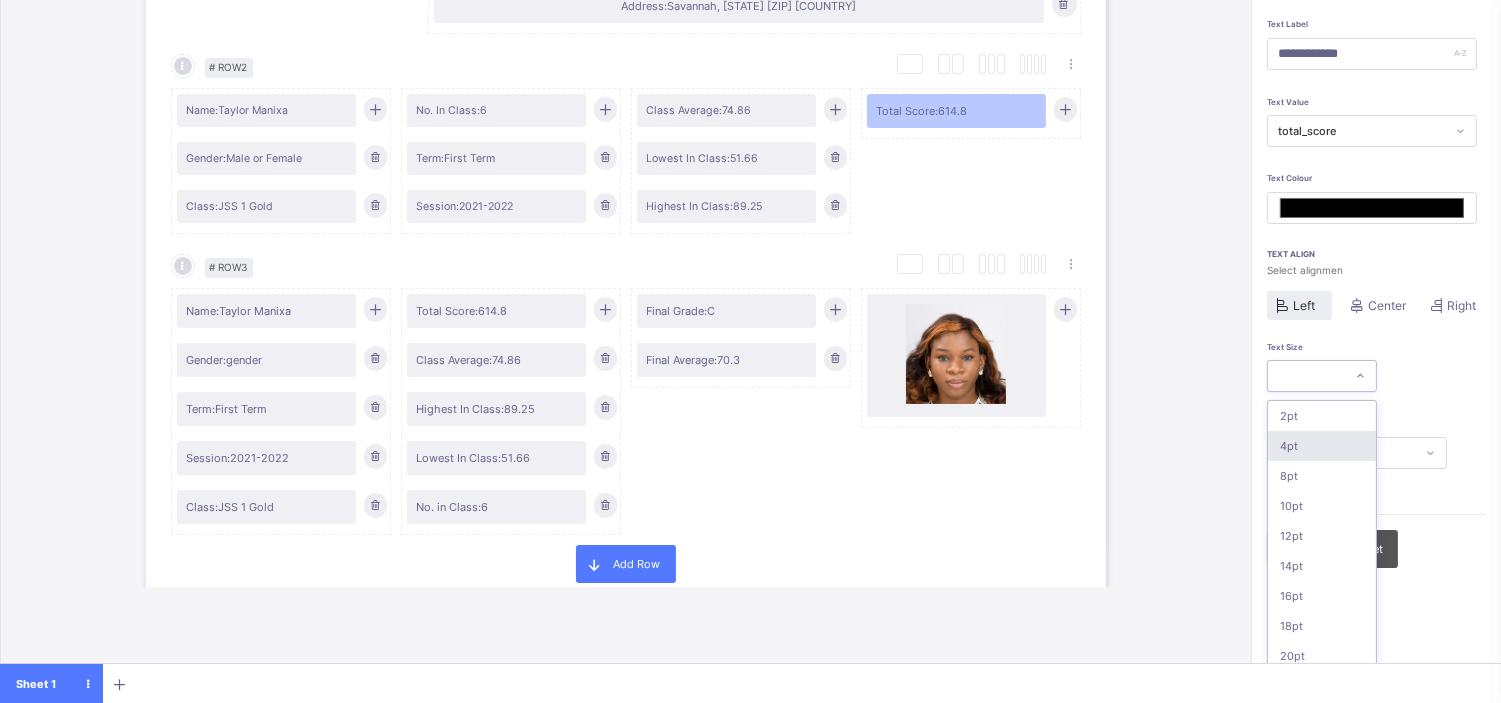 click on "option 4pt focused, 2 of 16. 16 results available. Use Up and Down to choose options, press Enter to select the currently focused option, press Escape to exit the menu, press Tab to select the option and exit the menu. 2pt 4pt 8pt 10pt 12pt 14pt 16pt 18pt 20pt 26pt 30pt 33pt 36pt 40pt 44pt 48pt" at bounding box center (1322, 376) 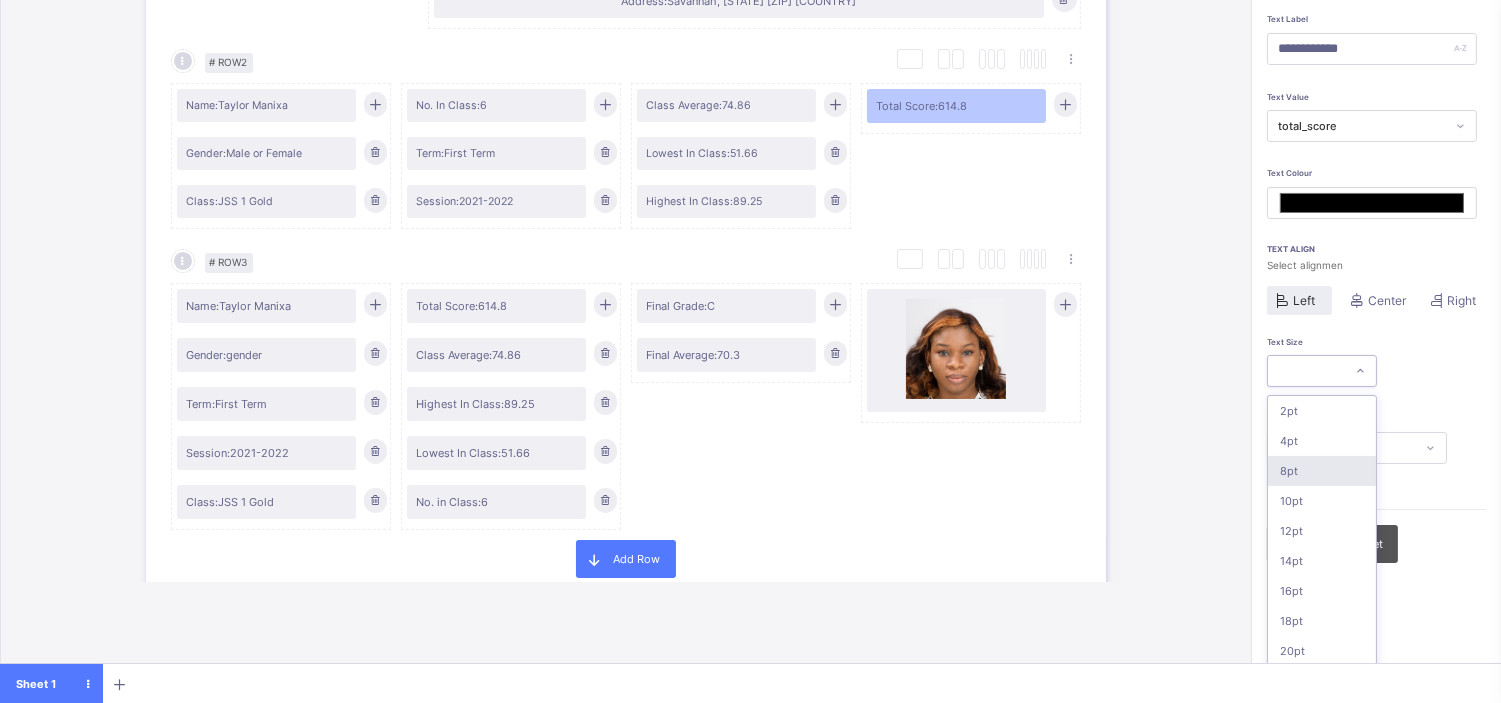 click on "8pt" at bounding box center [1322, 471] 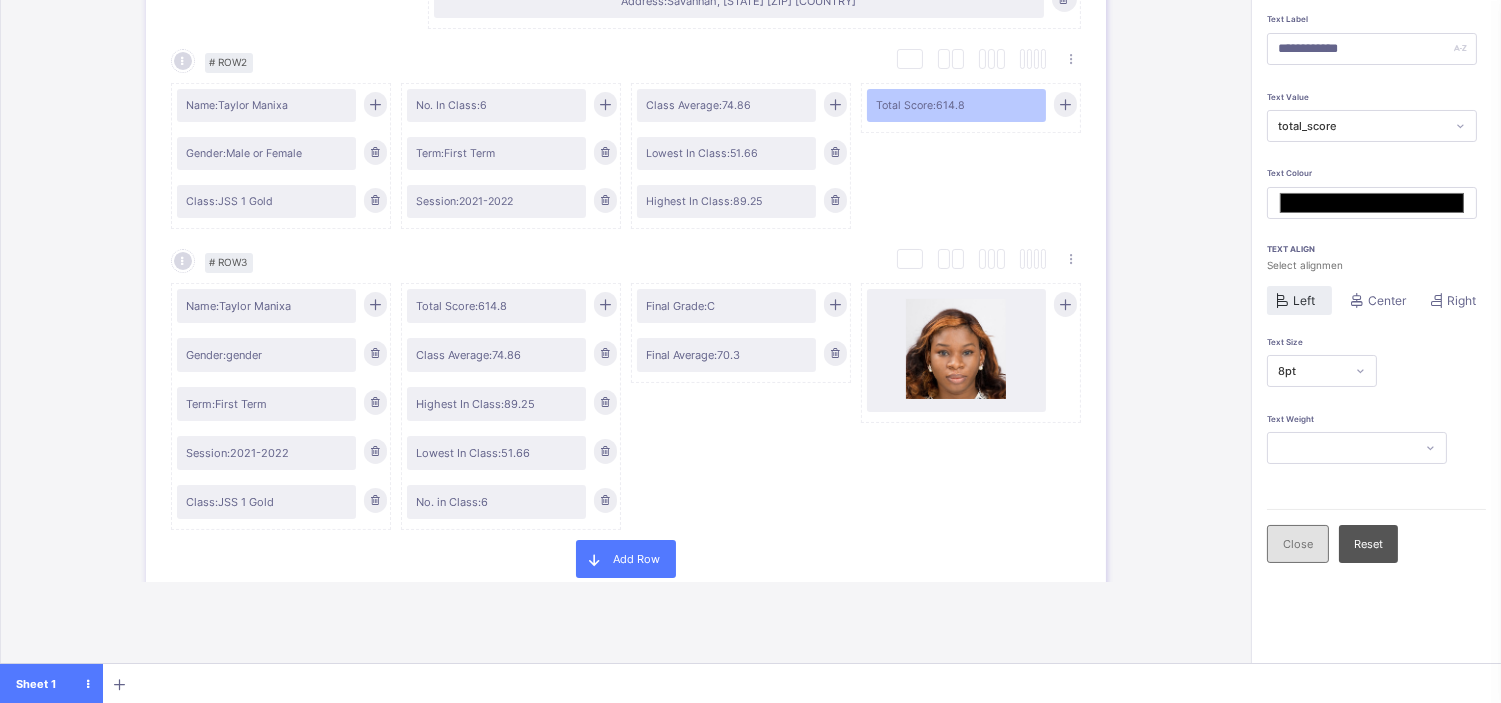 click on "Close" at bounding box center (1298, 544) 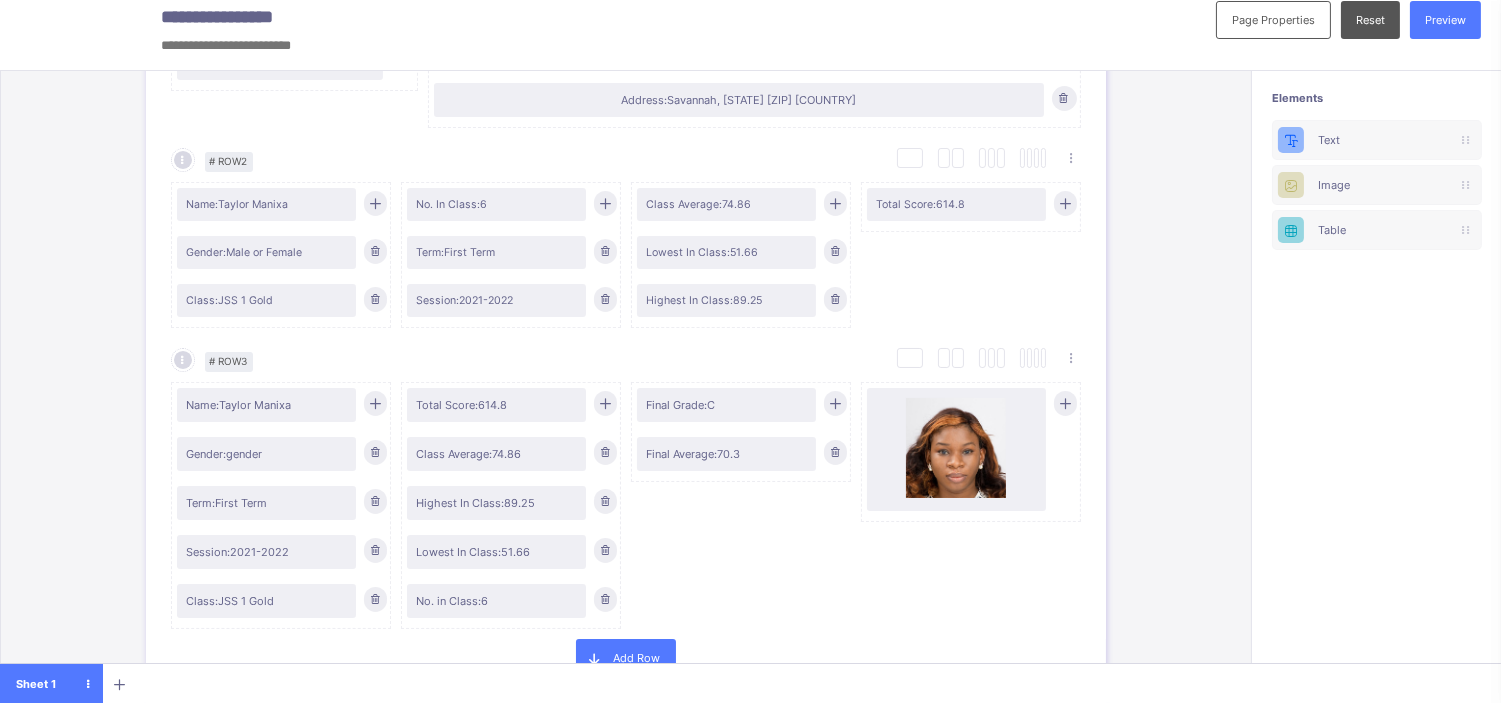scroll, scrollTop: 360, scrollLeft: 0, axis: vertical 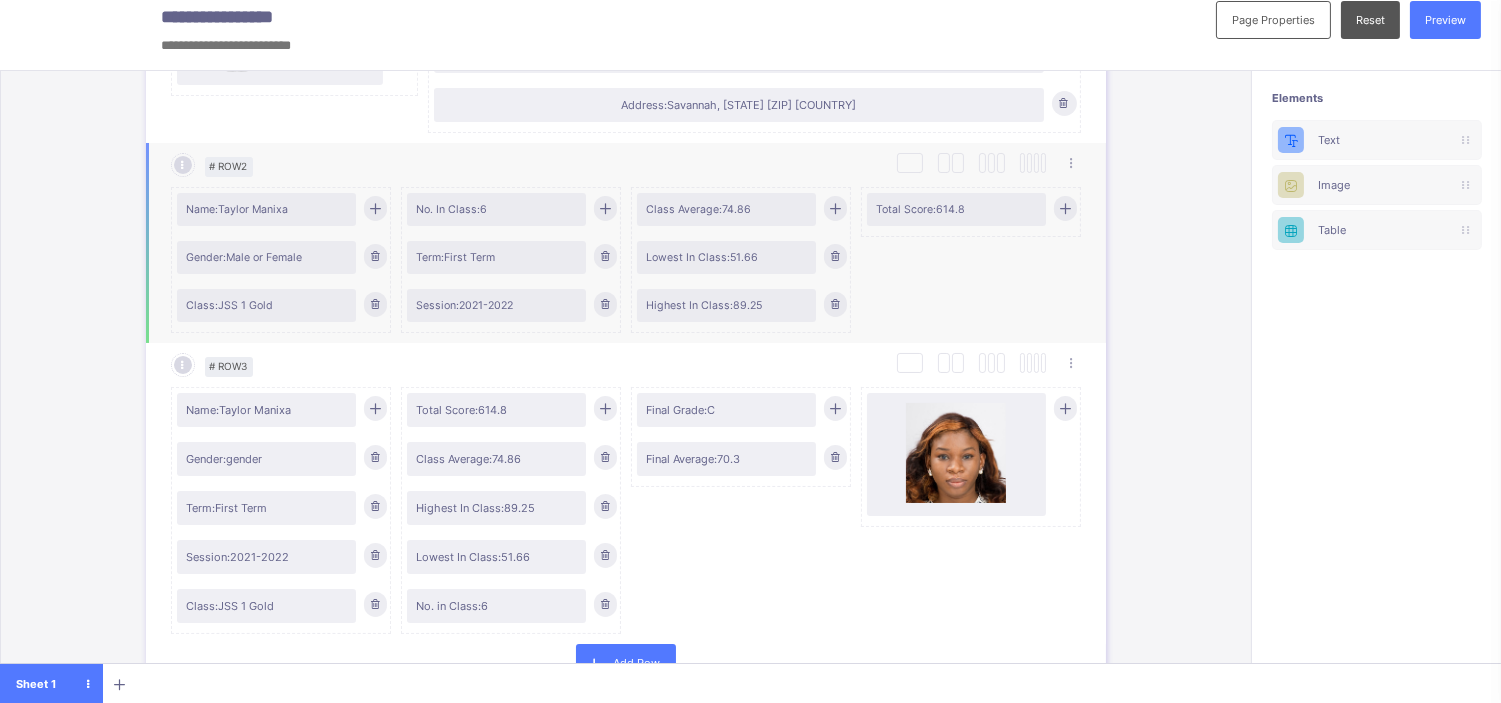 click at bounding box center (1065, 208) 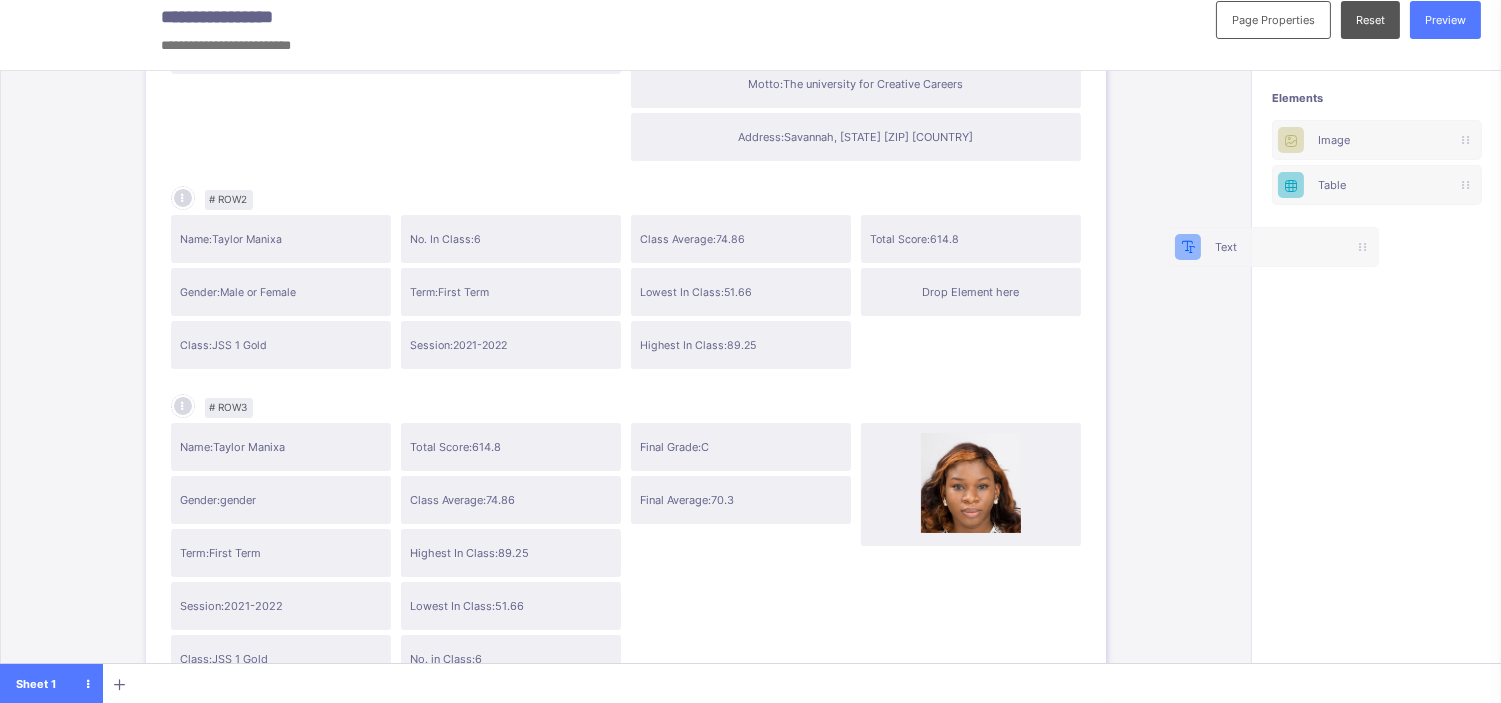 scroll, scrollTop: 13, scrollLeft: 15, axis: both 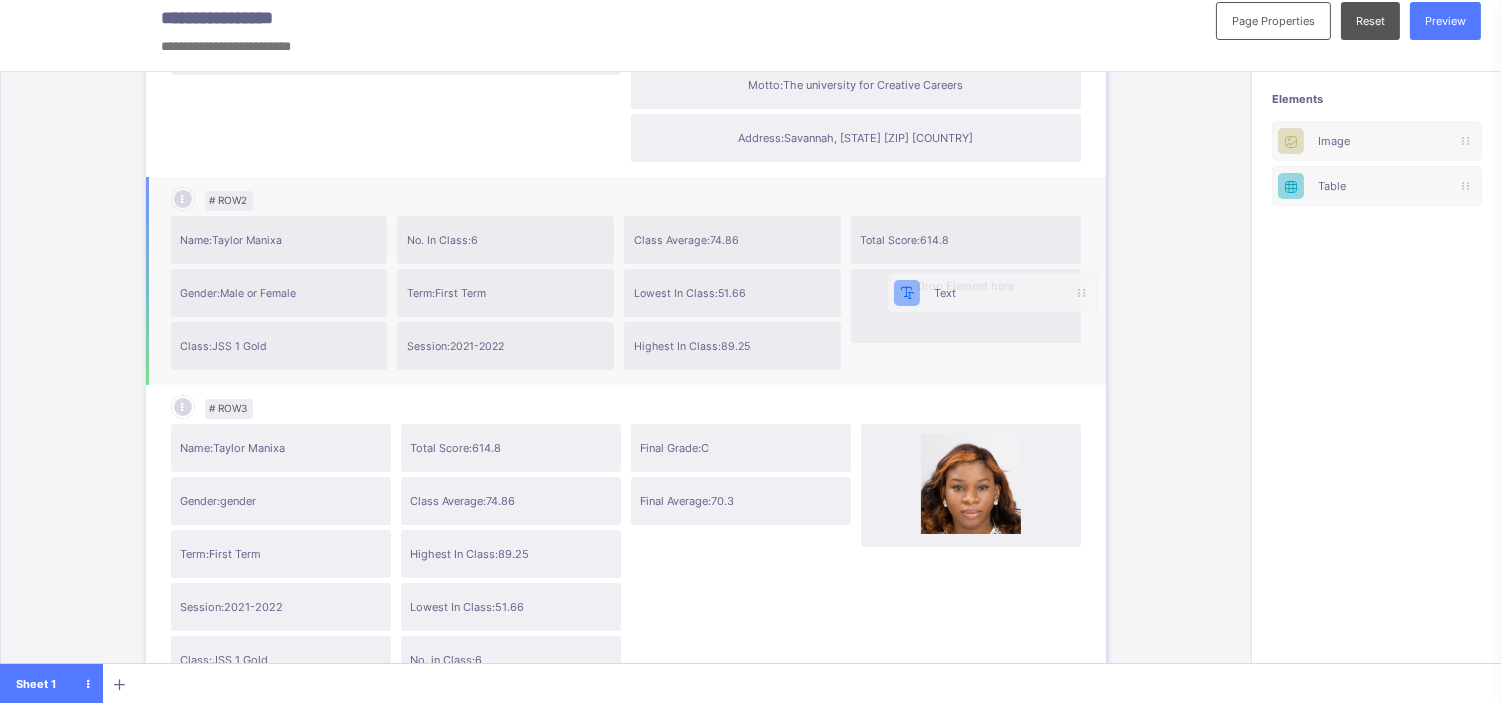 drag, startPoint x: 1373, startPoint y: 135, endPoint x: 961, endPoint y: 291, distance: 440.5451 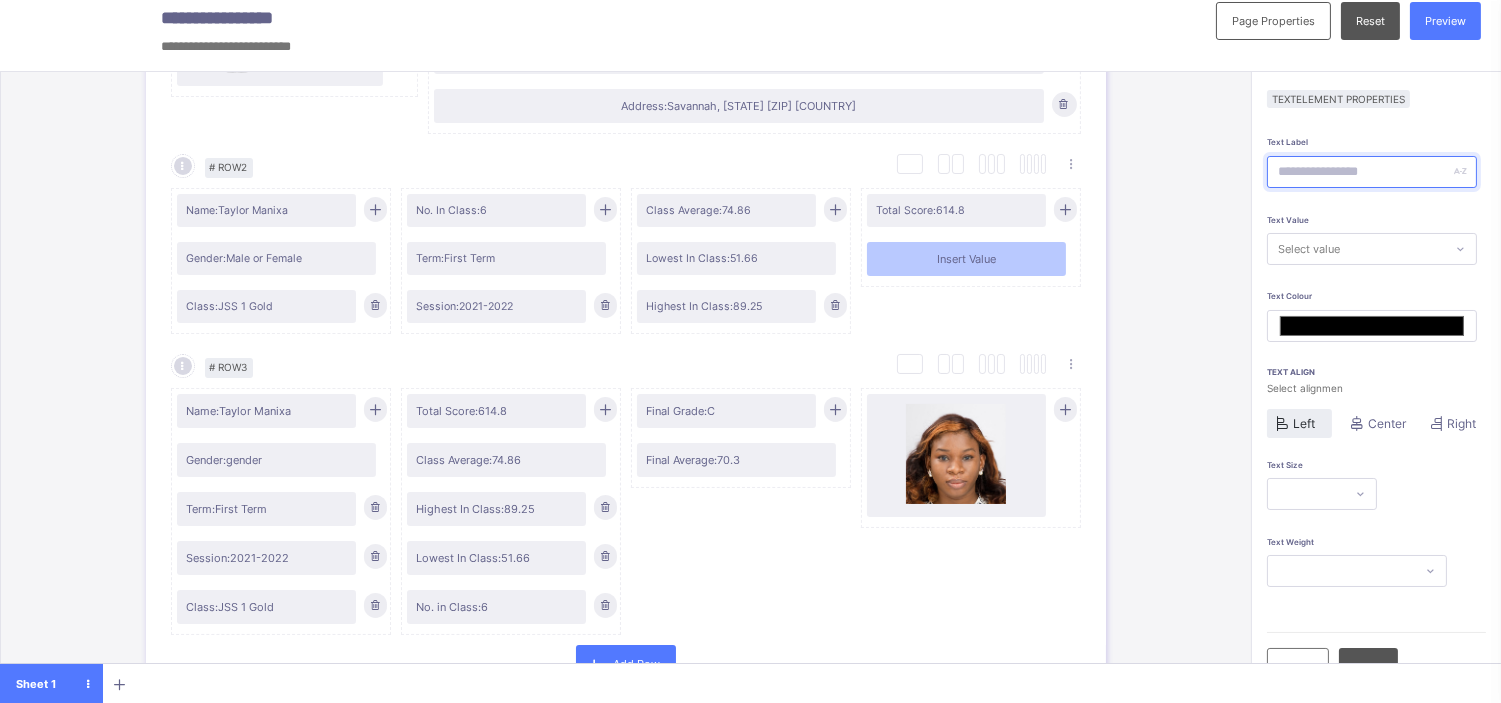 click at bounding box center [1372, 172] 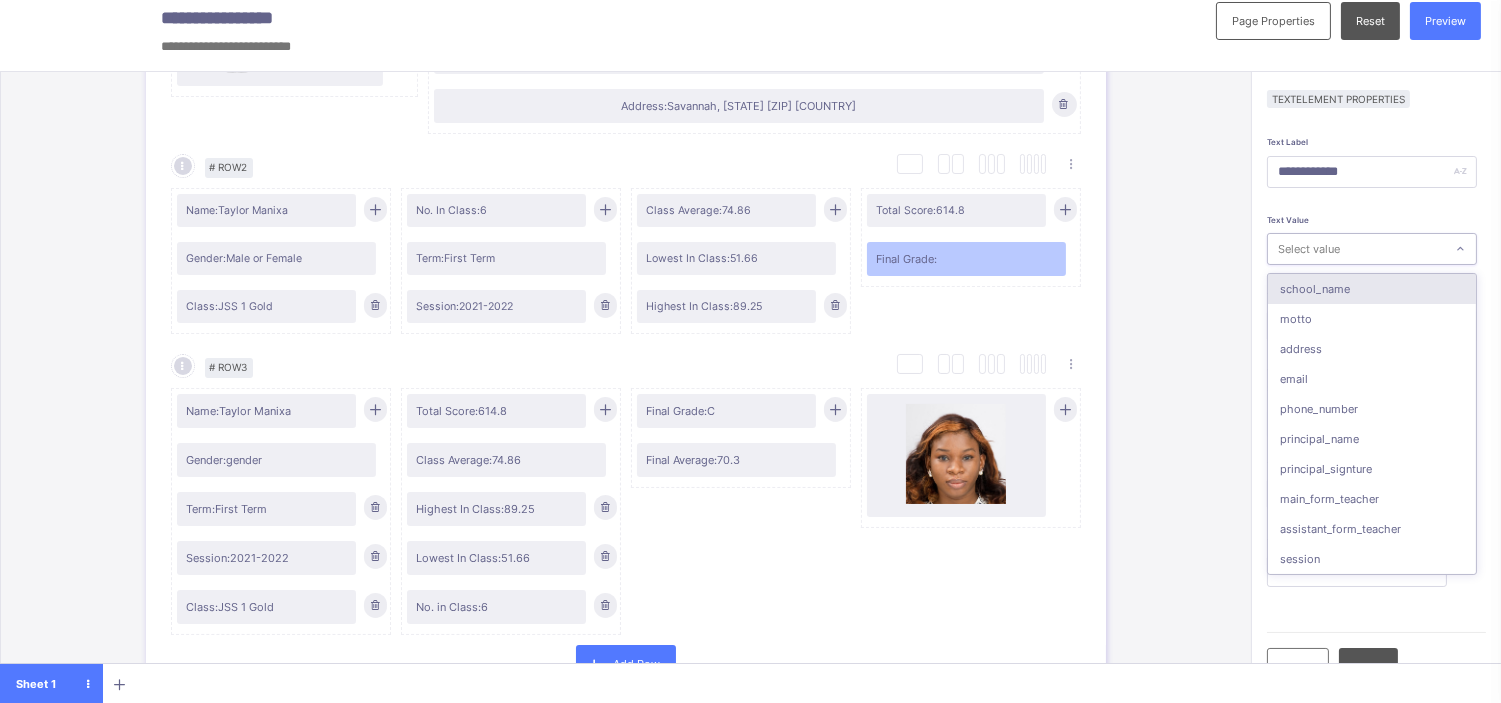 click on "Select value" at bounding box center [1309, 249] 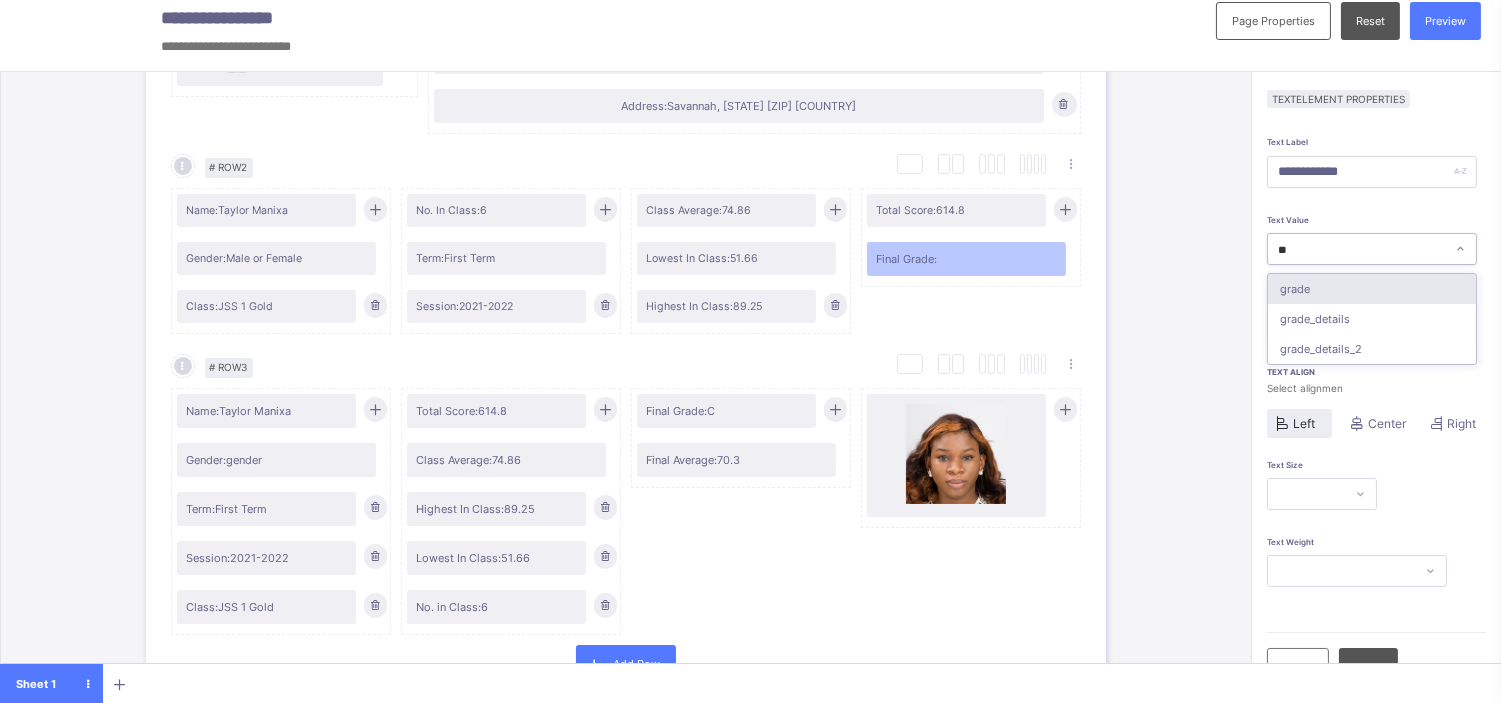 click on "grade" at bounding box center (1372, 289) 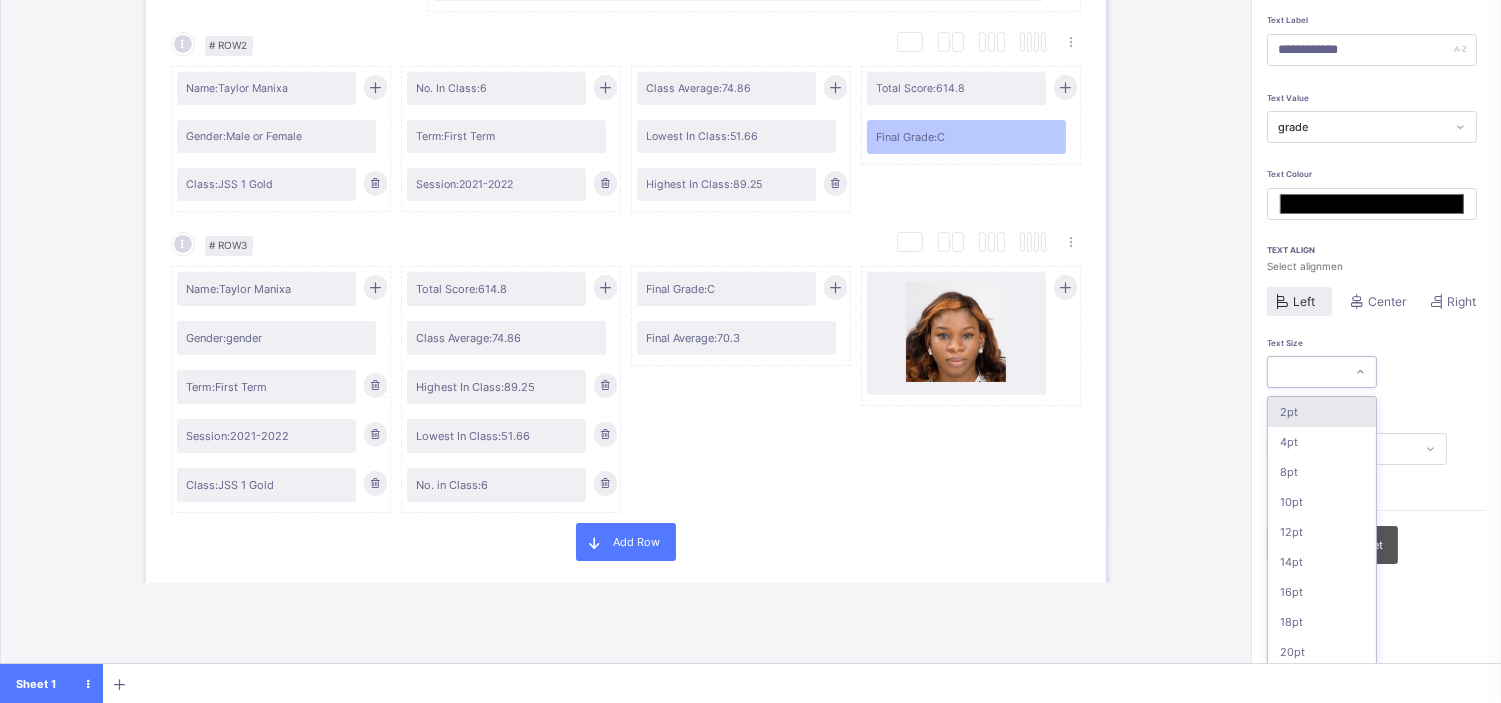 click on "option 2pt focused, 1 of 16. 16 results available. Use Up and Down to choose options, press Enter to select the currently focused option, press Escape to exit the menu, press Tab to select the option and exit the menu. 2pt 4pt 8pt 10pt 12pt 14pt 16pt 18pt 20pt 26pt 30pt 33pt 36pt 40pt 44pt 48pt" at bounding box center (1322, 372) 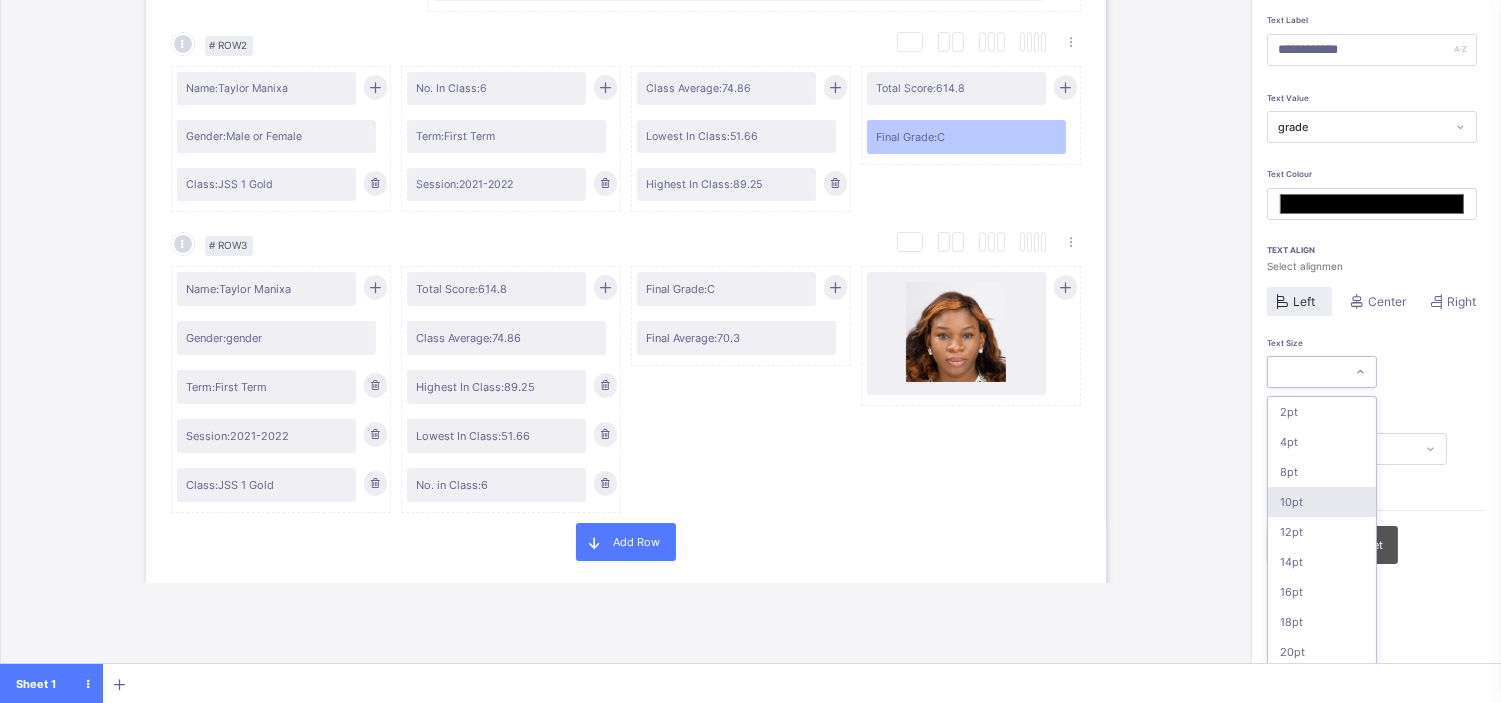 scroll, scrollTop: 136, scrollLeft: 0, axis: vertical 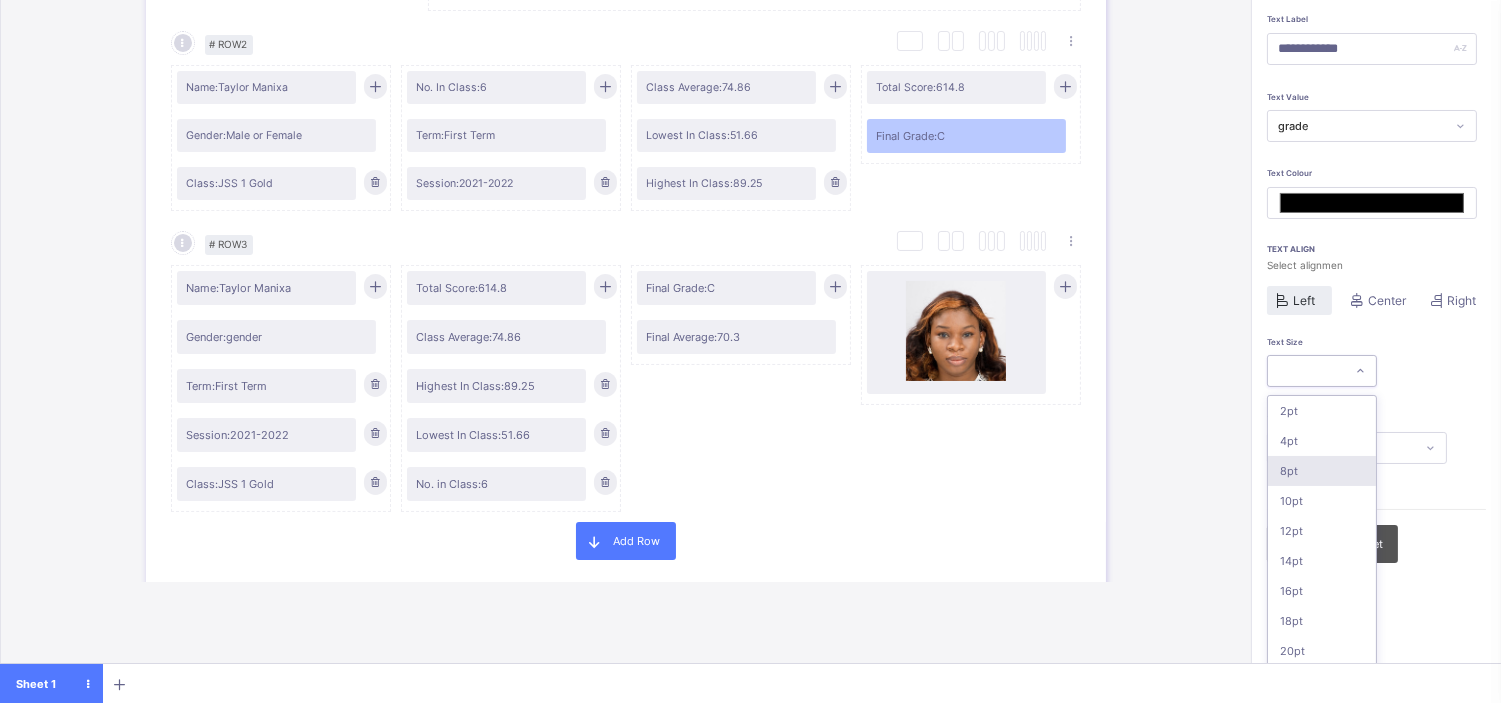 click on "8pt" at bounding box center (1322, 471) 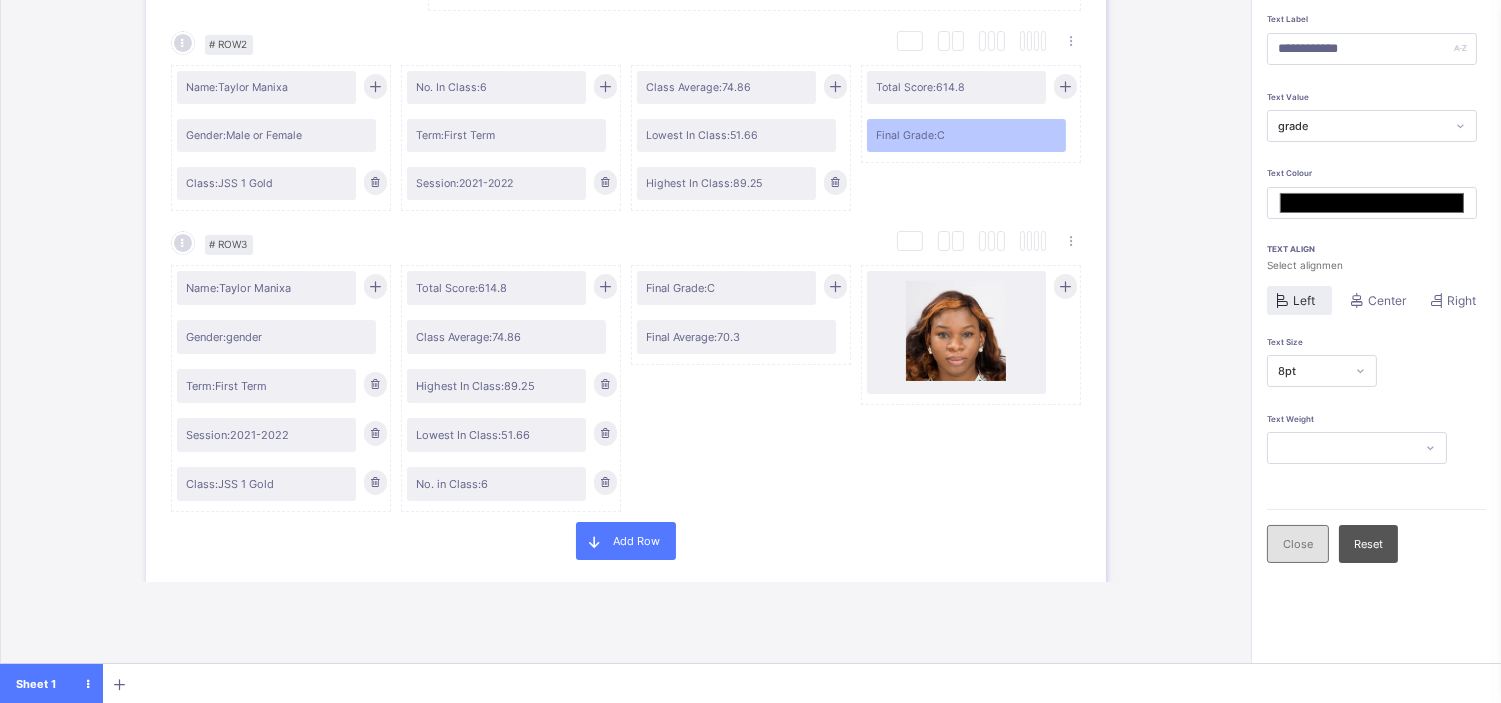 click on "Close" at bounding box center (1298, 544) 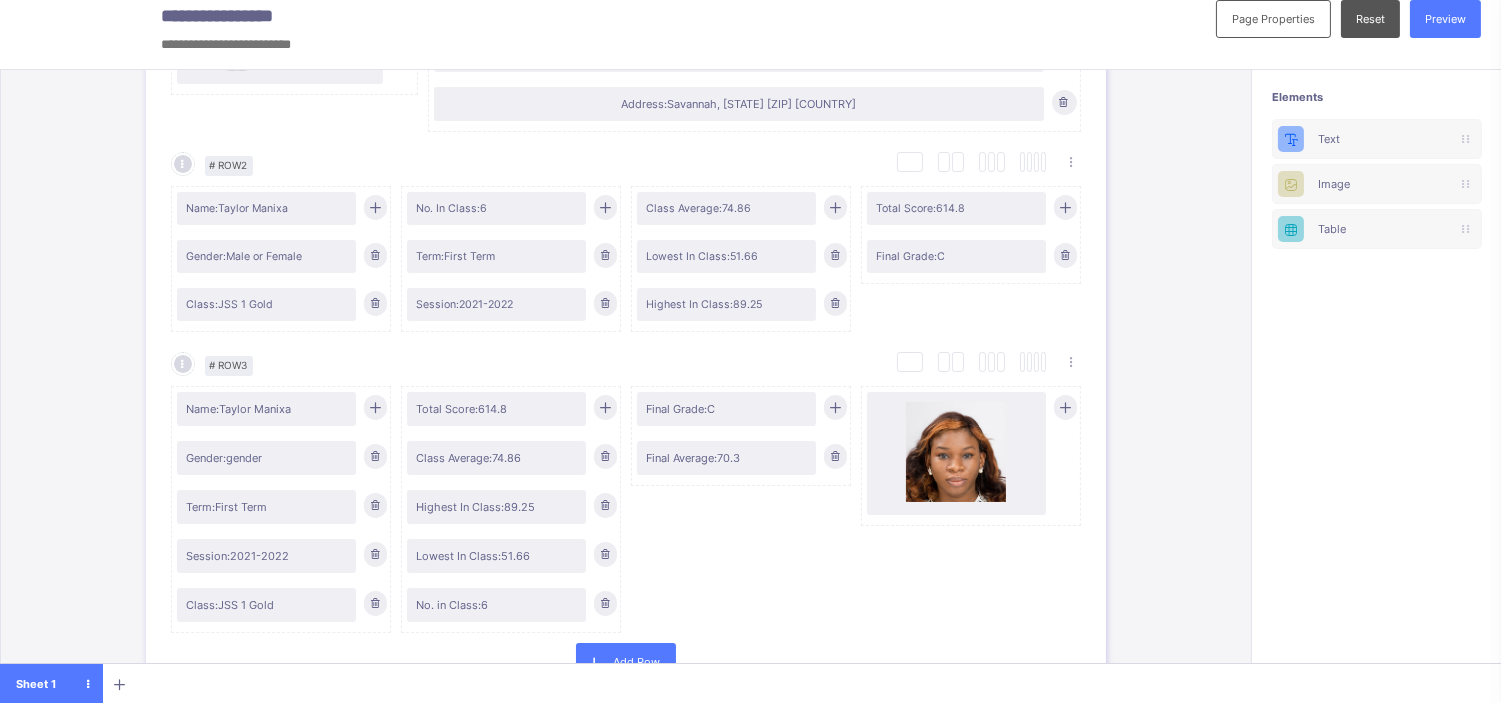 scroll, scrollTop: 14, scrollLeft: 0, axis: vertical 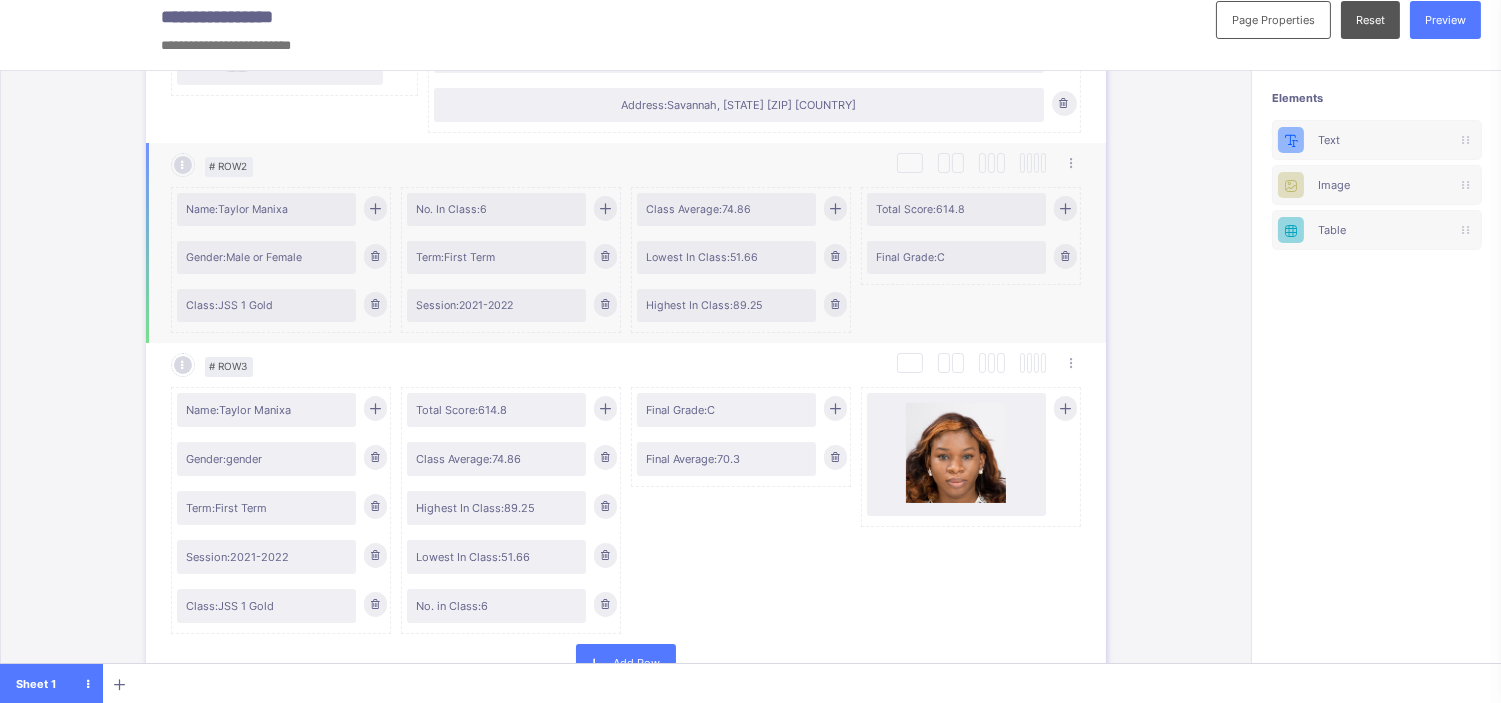 click at bounding box center (1065, 208) 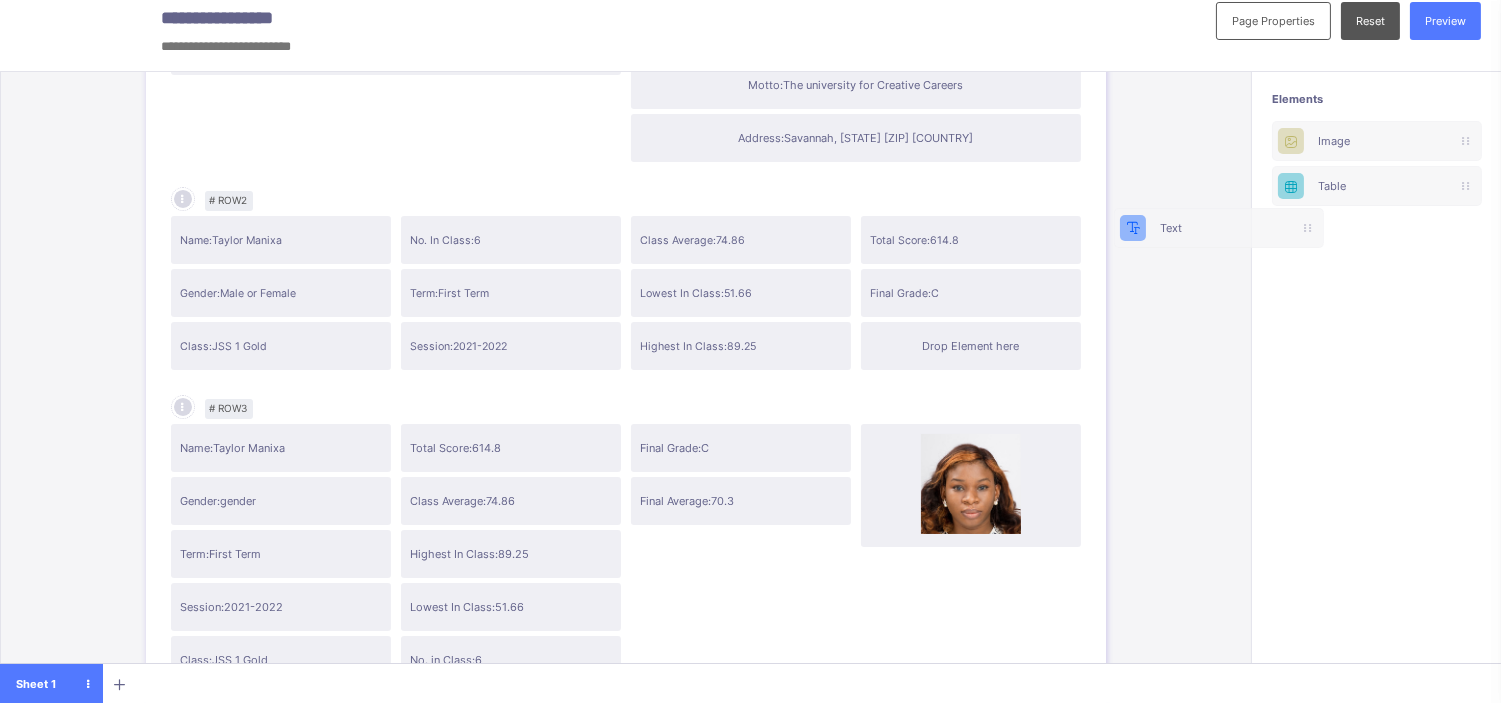 scroll, scrollTop: 13, scrollLeft: 15, axis: both 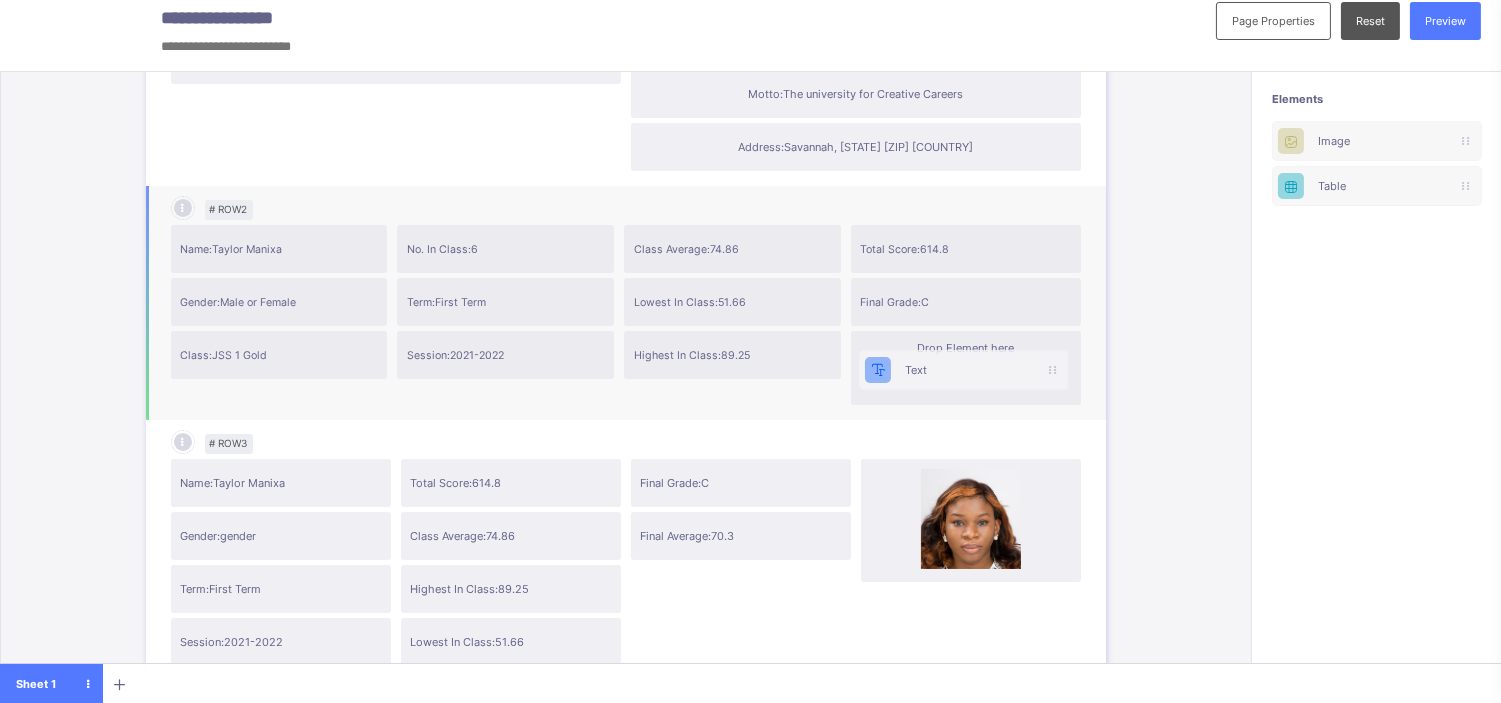 drag, startPoint x: 1368, startPoint y: 134, endPoint x: 906, endPoint y: 384, distance: 525.3037 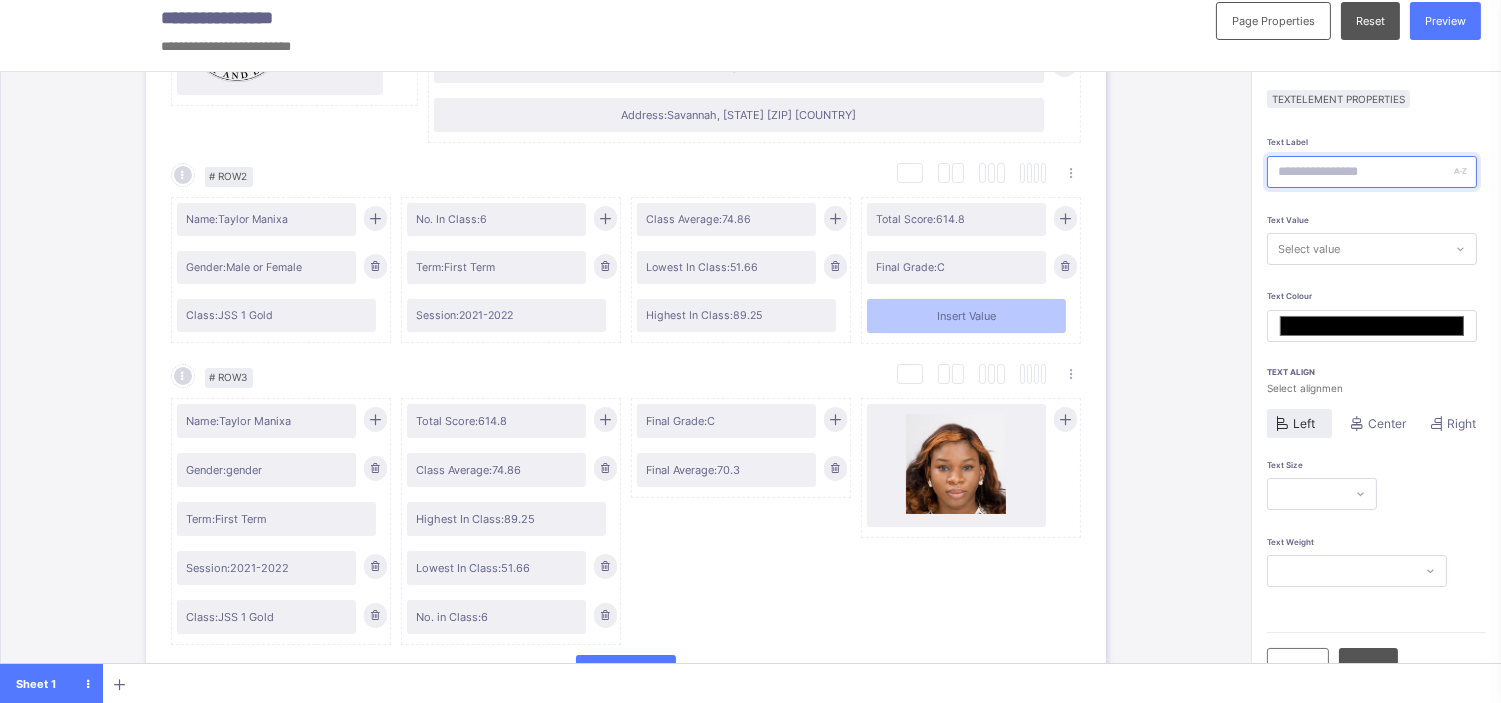 click at bounding box center [1372, 172] 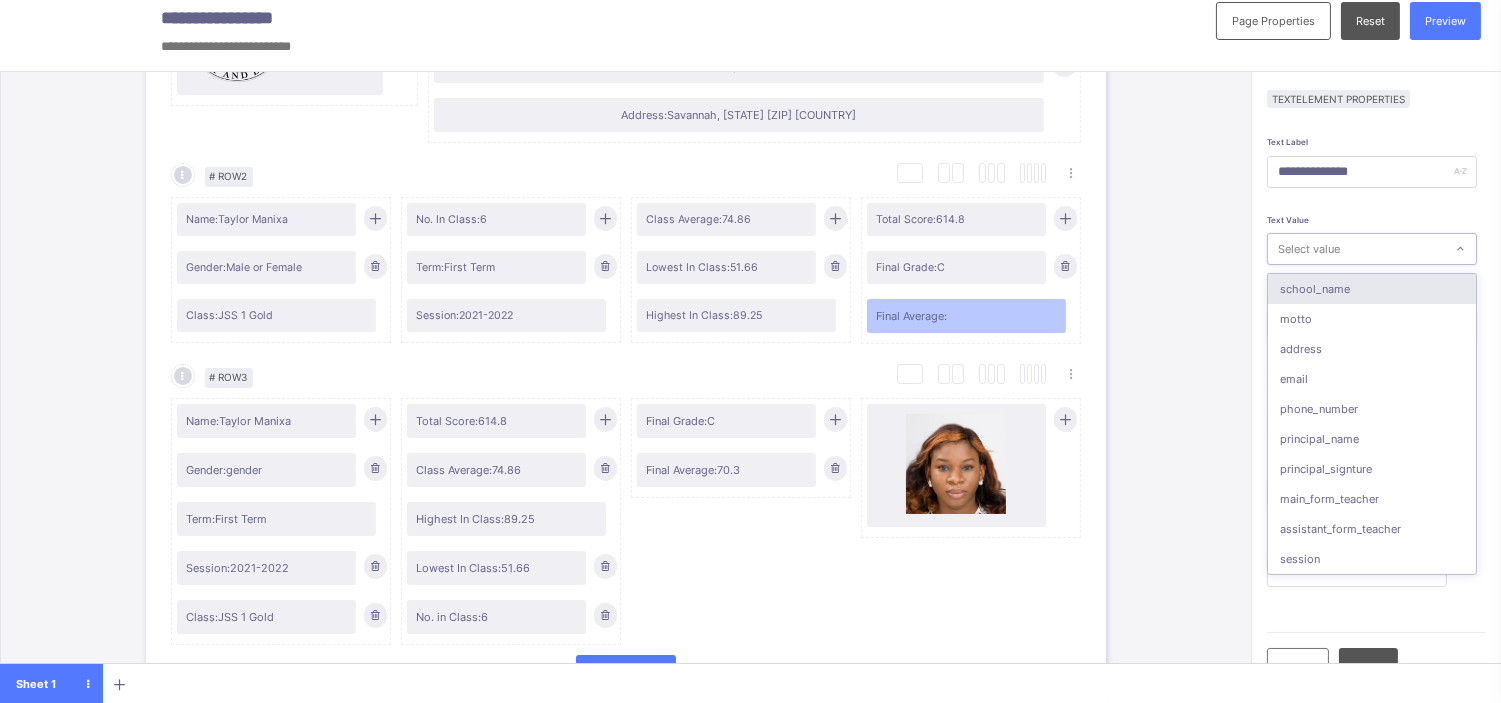 click on "Select value" at bounding box center [1309, 249] 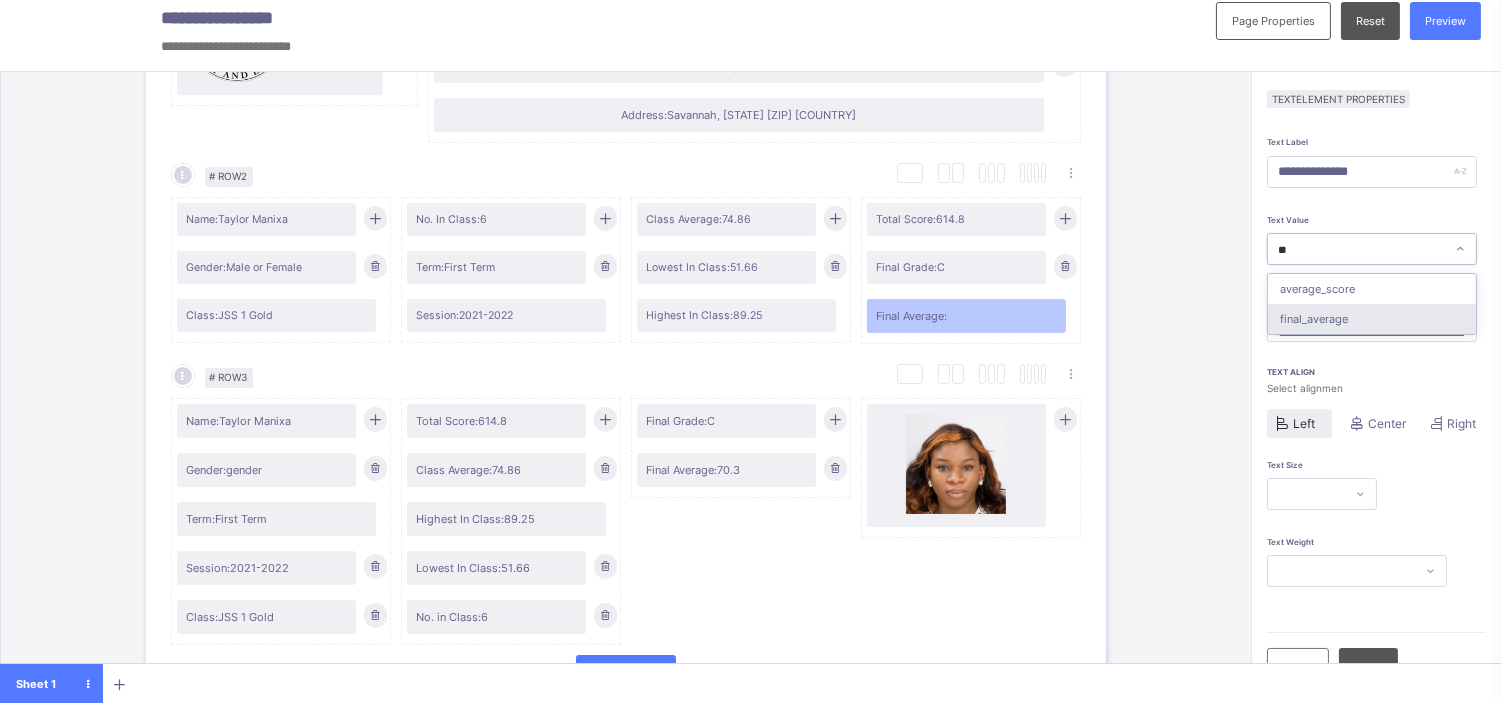 click on "final_average" at bounding box center (1372, 319) 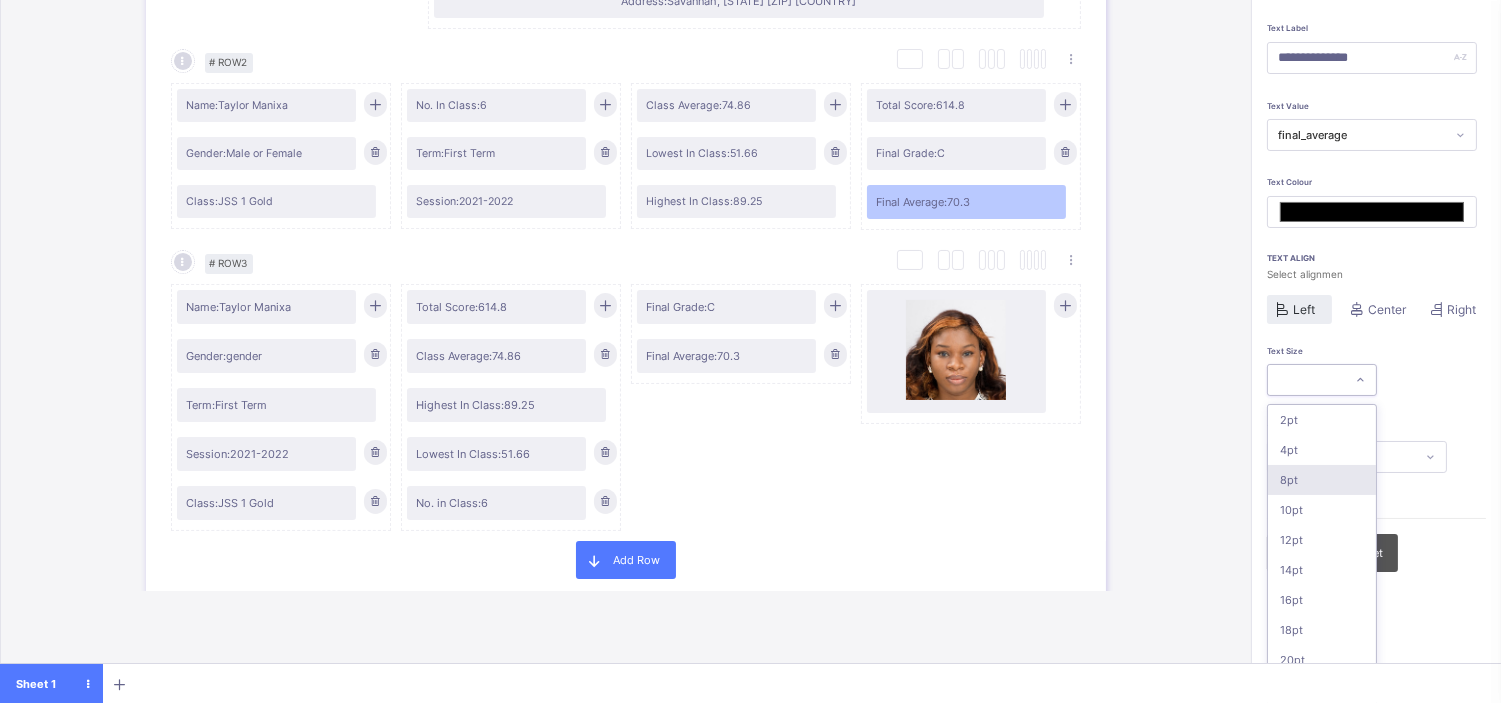 click on "option 8pt focused, 3 of 16. 16 results available. Use Up and Down to choose options, press Enter to select the currently focused option, press Escape to exit the menu, press Tab to select the option and exit the menu. 2pt 4pt 8pt 10pt 12pt 14pt 16pt 18pt 20pt 26pt 30pt 33pt 36pt 40pt 44pt 48pt" at bounding box center (1322, 380) 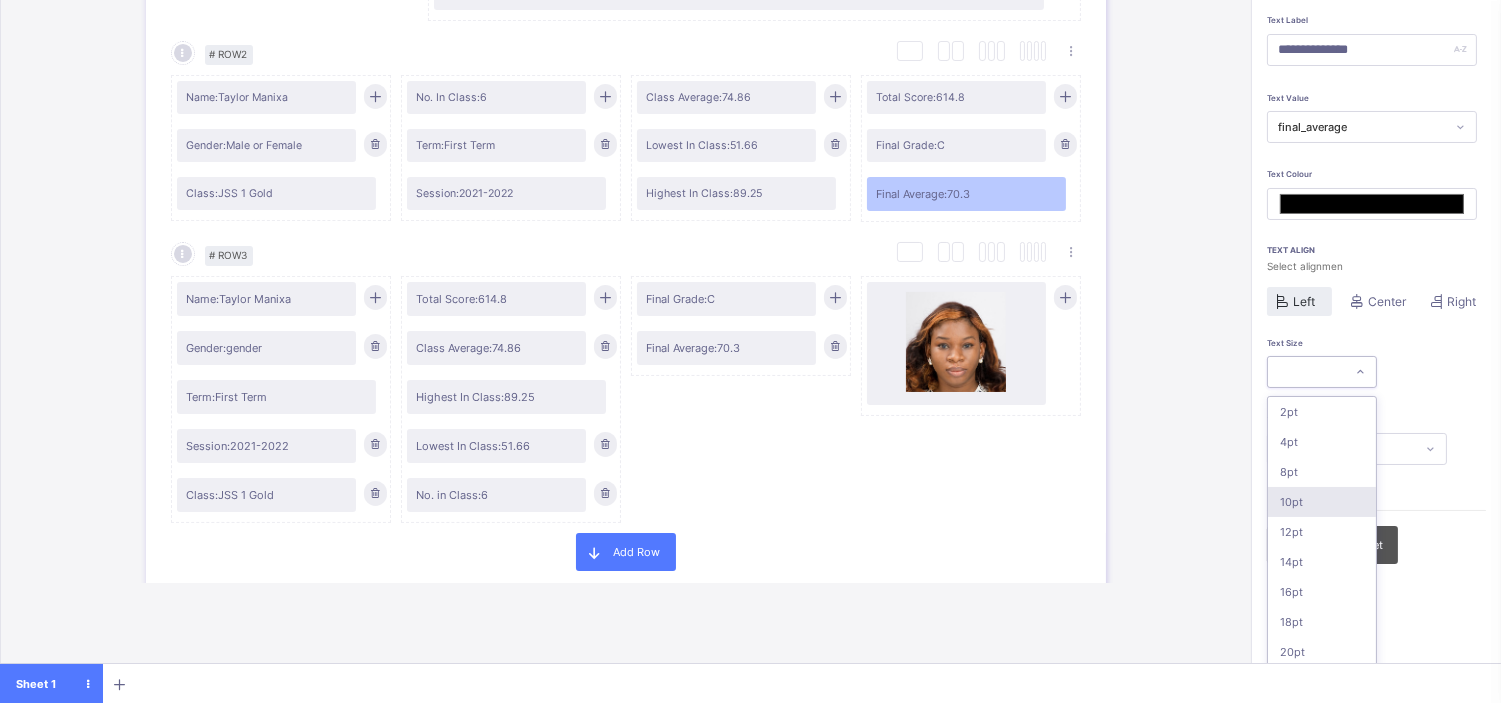 scroll, scrollTop: 136, scrollLeft: 0, axis: vertical 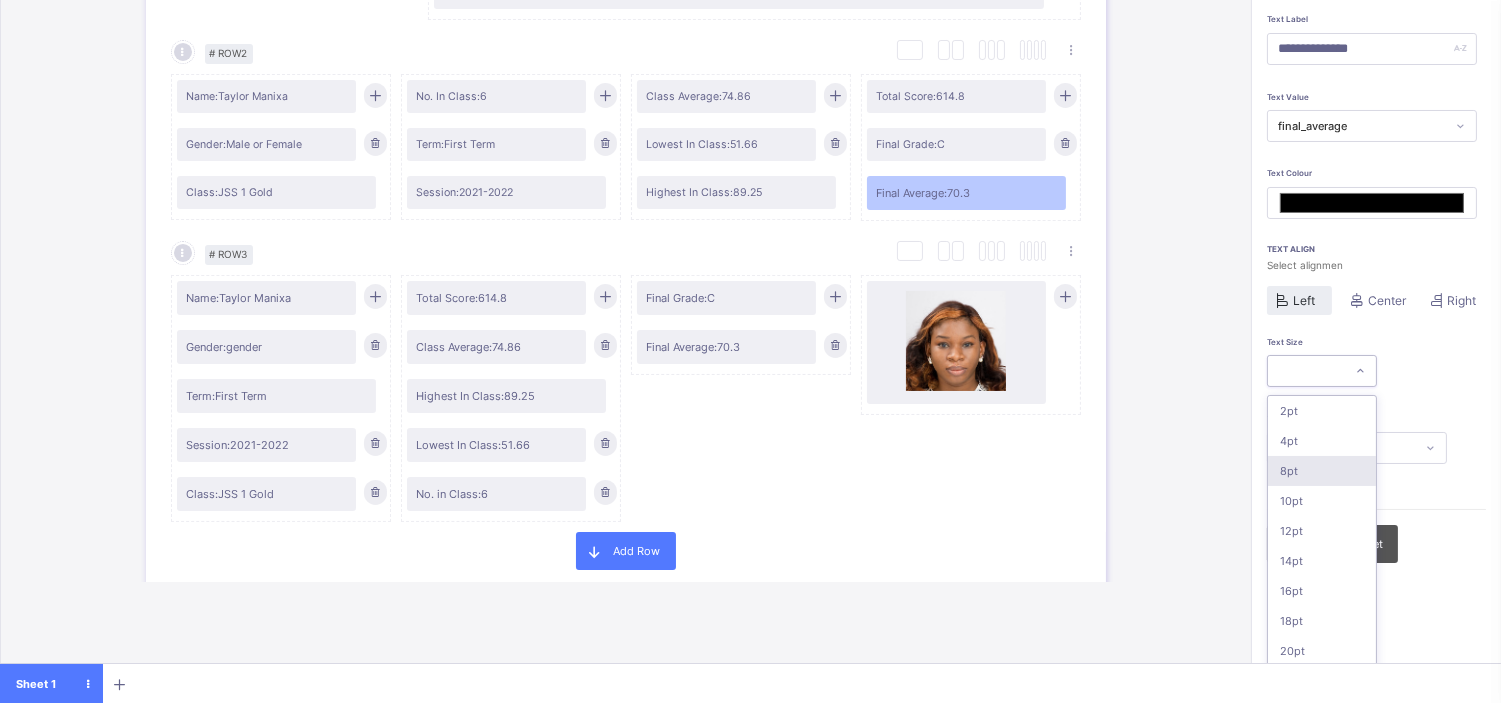 click on "8pt" at bounding box center (1322, 471) 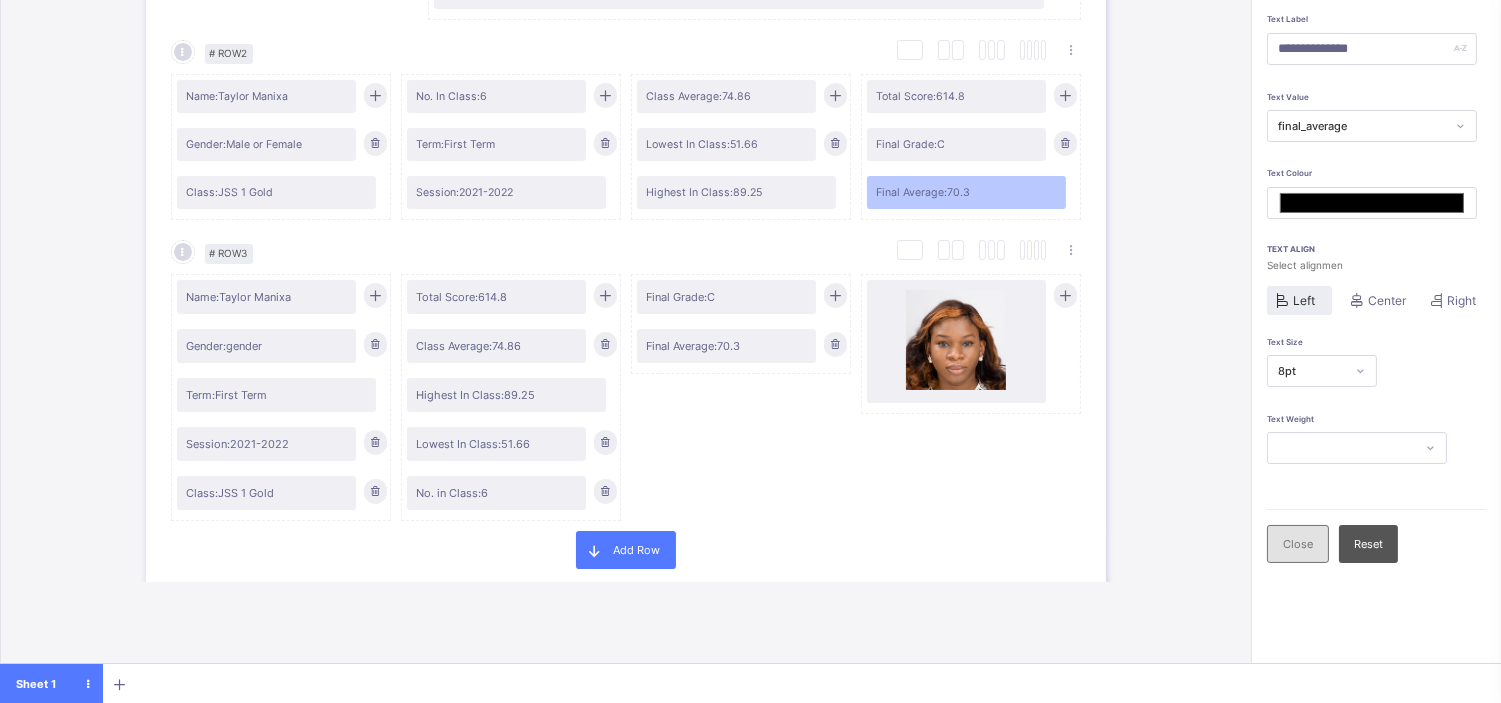 click on "Close" at bounding box center (1298, 544) 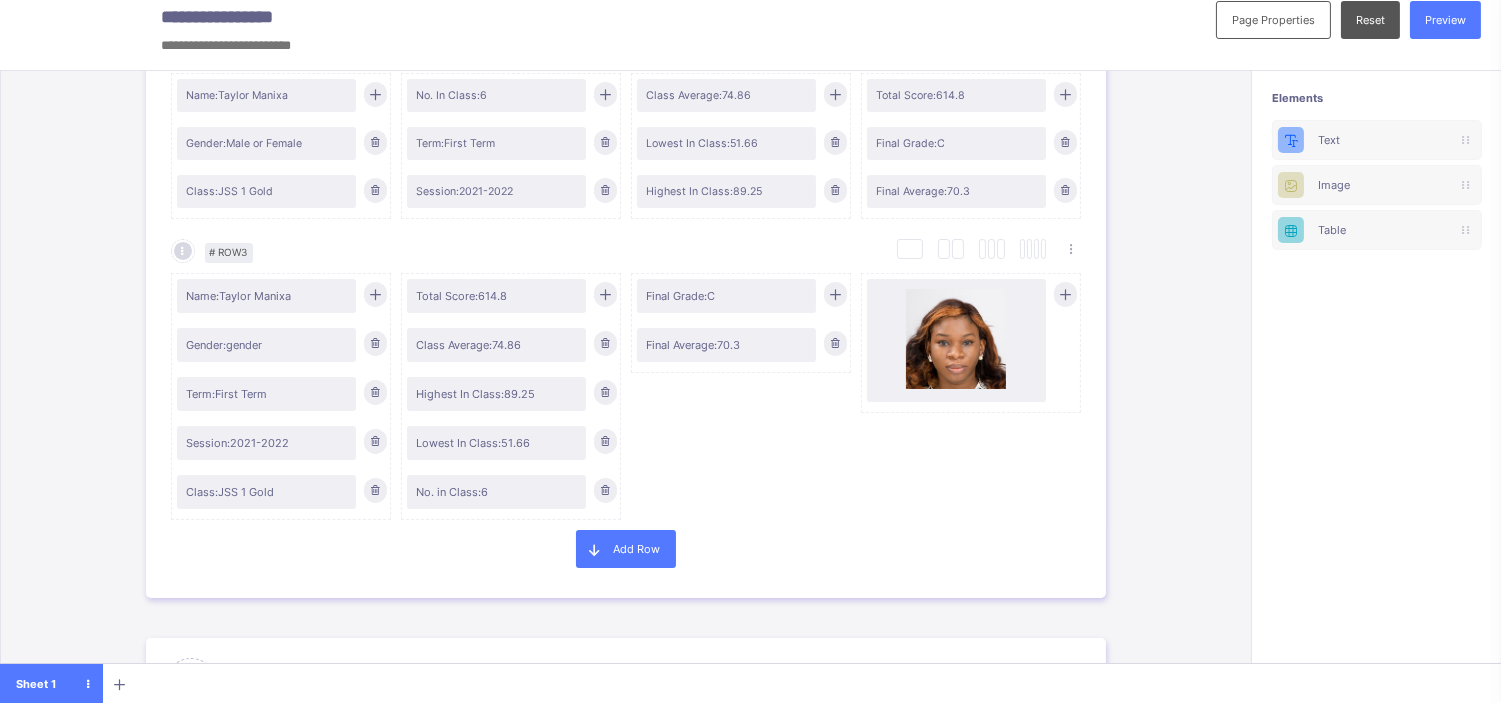 scroll, scrollTop: 475, scrollLeft: 0, axis: vertical 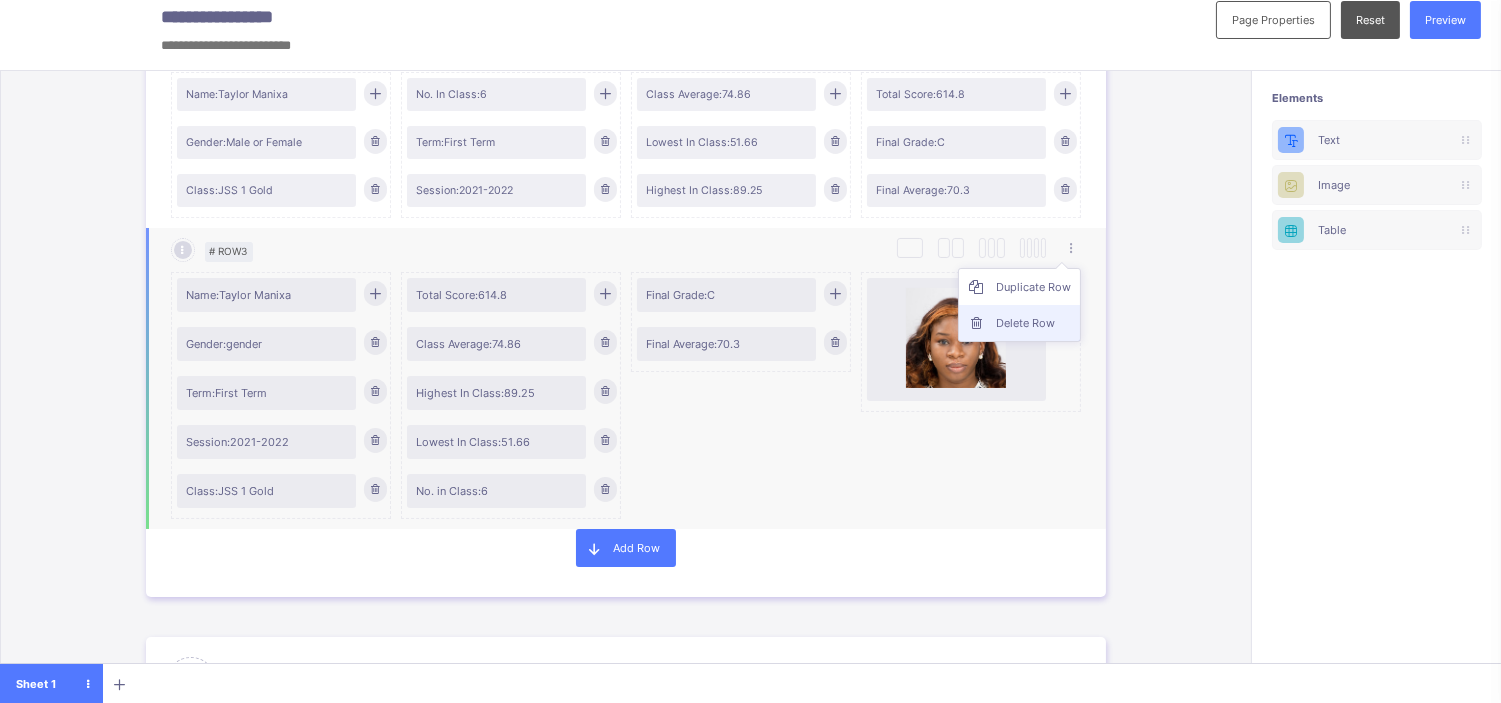 click on "Delete Row" at bounding box center (1034, 323) 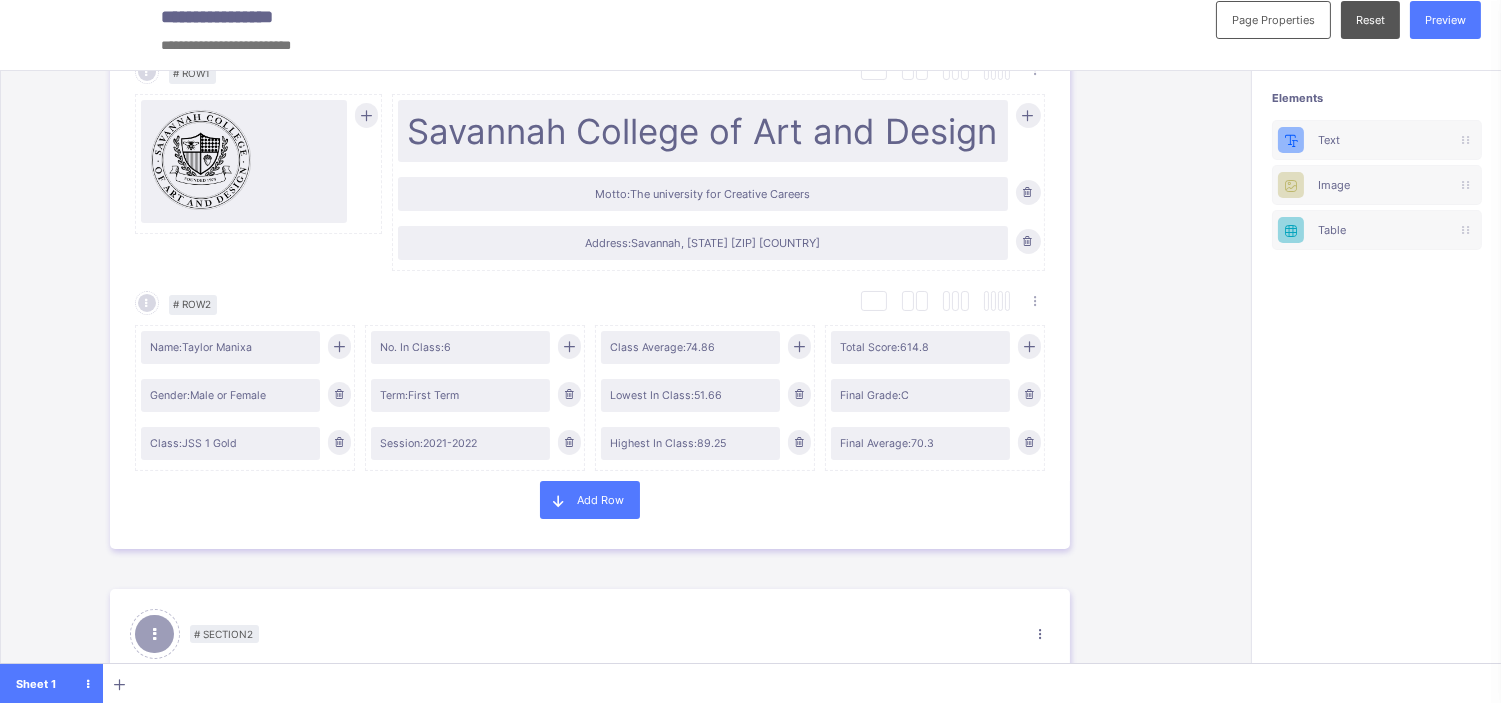 scroll, scrollTop: 221, scrollLeft: 36, axis: both 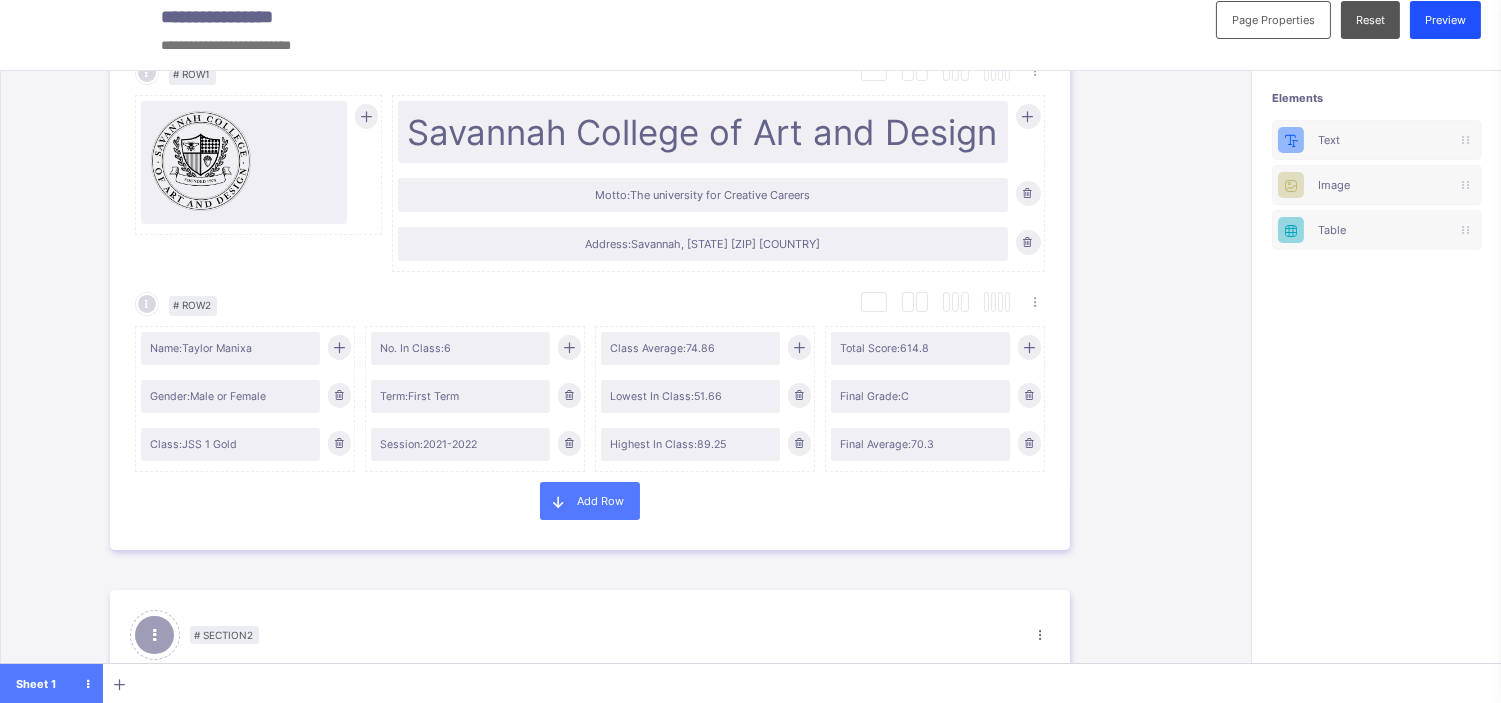 click on "Preview" at bounding box center (1445, 20) 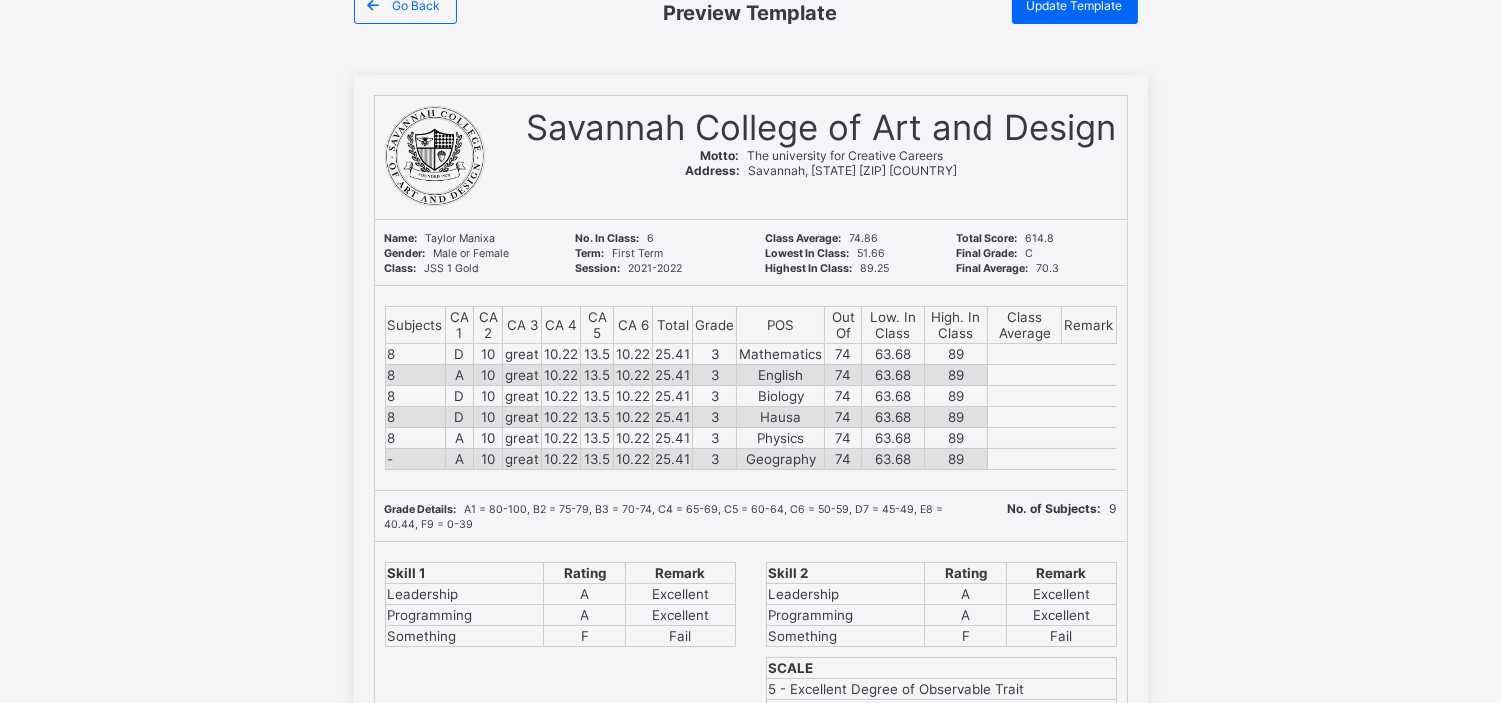 scroll, scrollTop: 0, scrollLeft: 0, axis: both 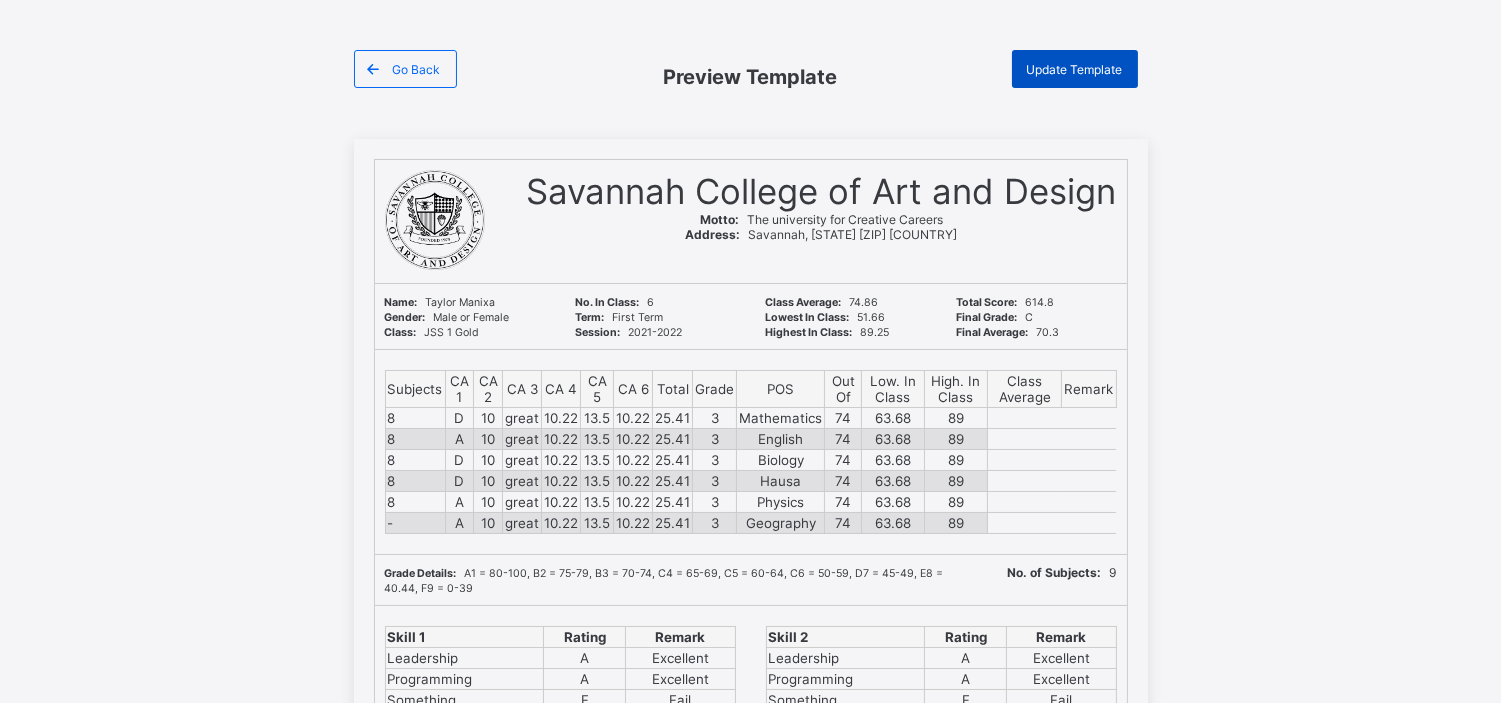 click on "Update Template" at bounding box center [1075, 69] 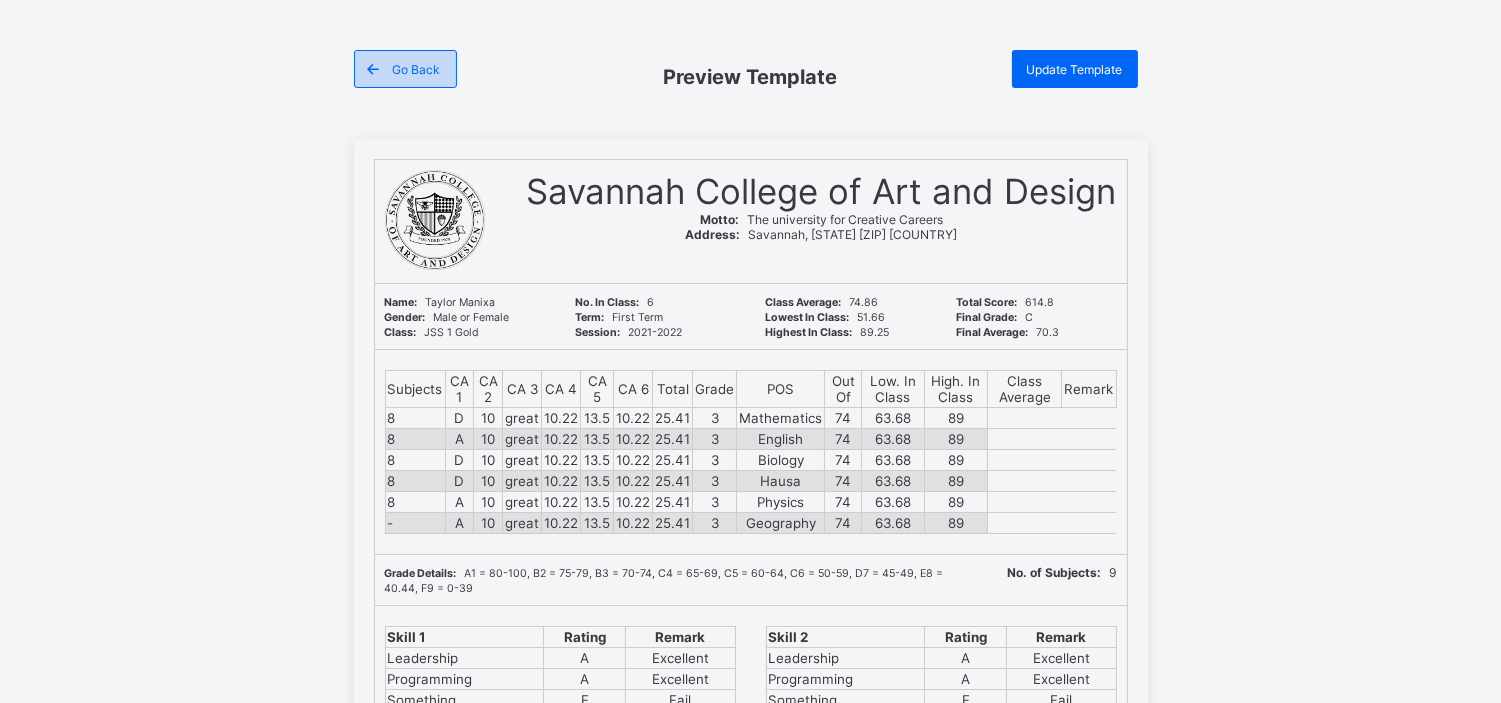 click on "Go Back" at bounding box center (405, 69) 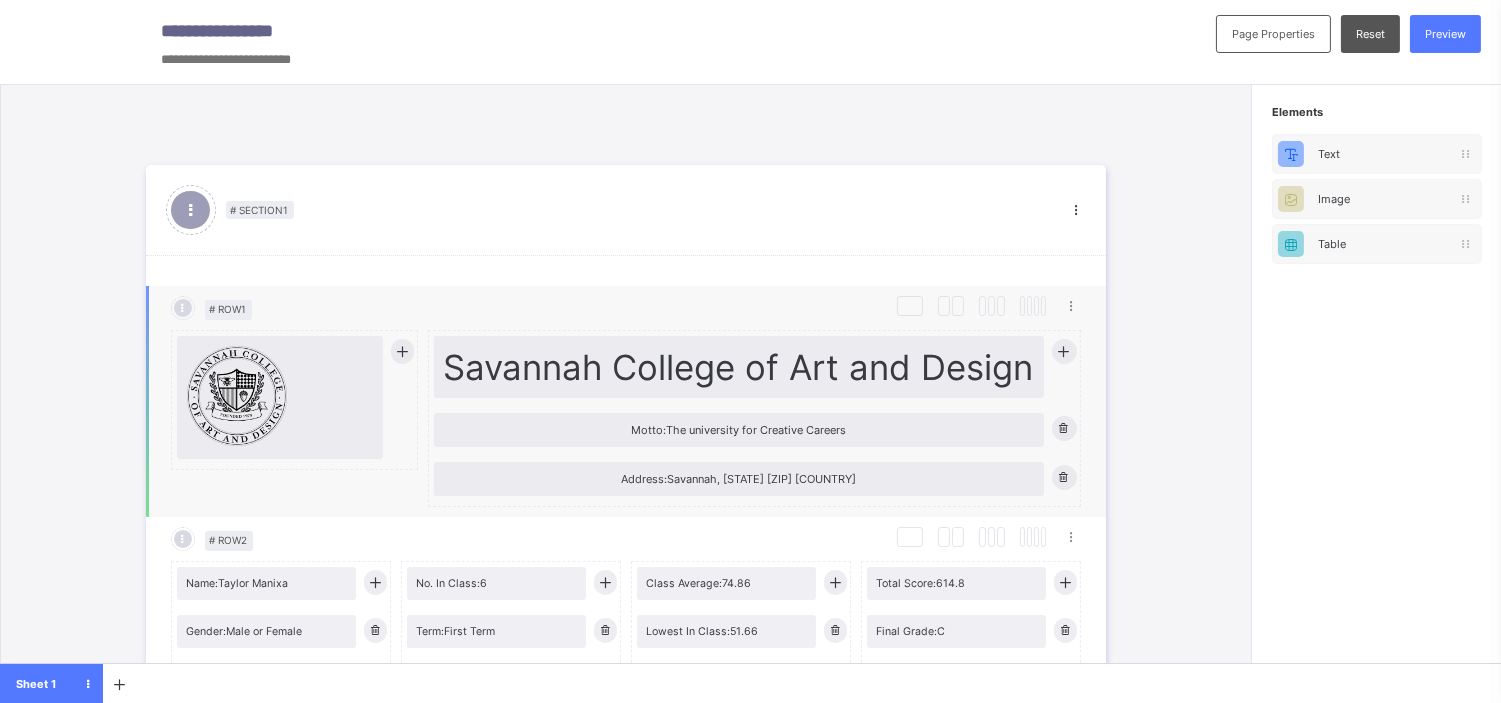 click on "Savannah College of Art and Design" at bounding box center [739, 367] 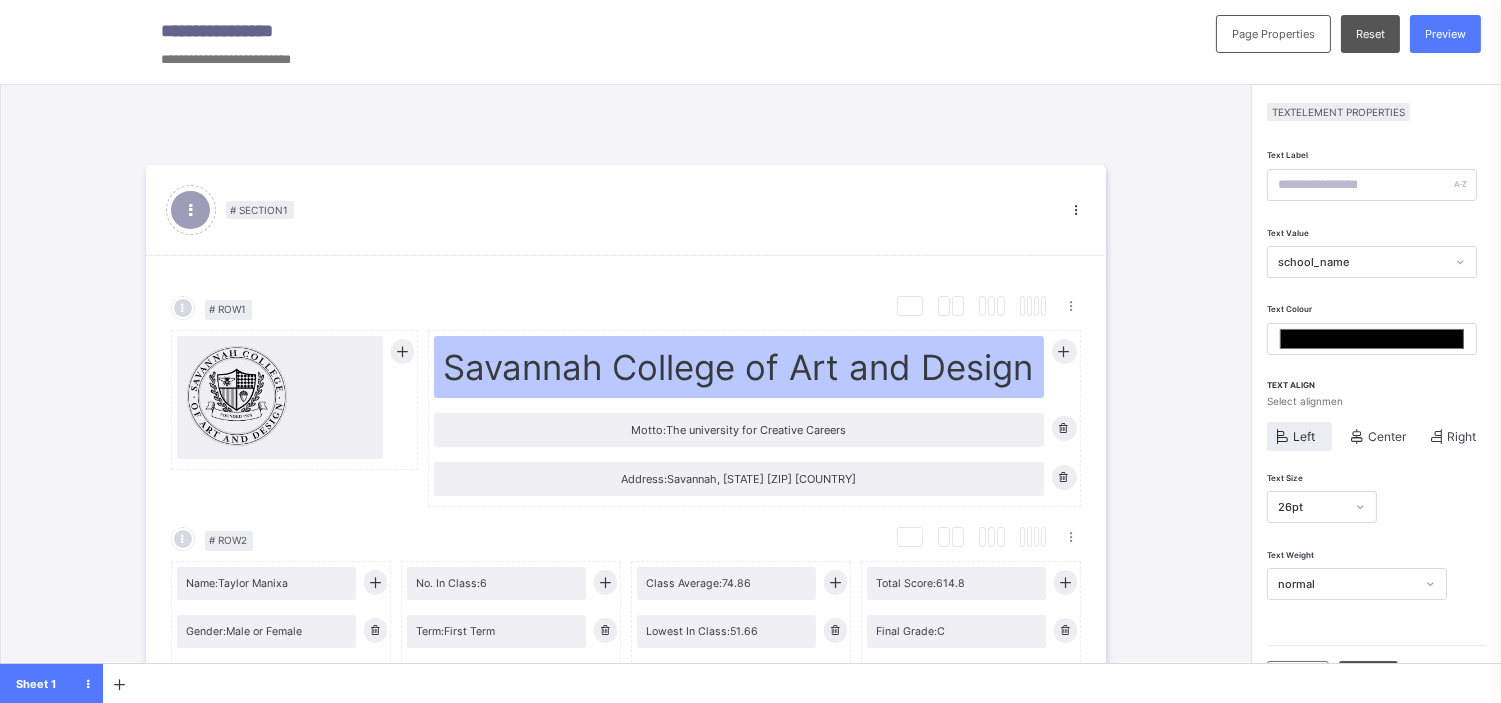 click on "Left" at bounding box center (1304, 436) 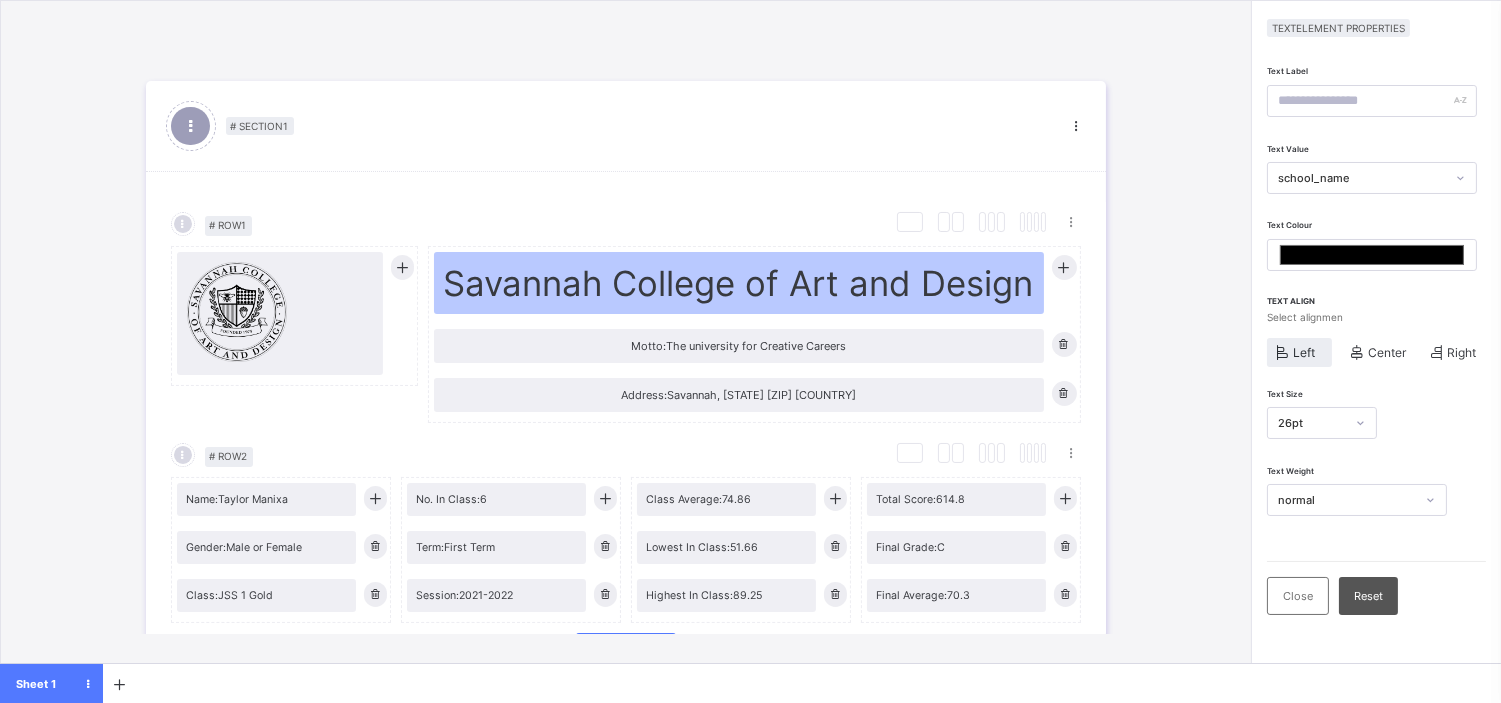 scroll, scrollTop: 158, scrollLeft: 0, axis: vertical 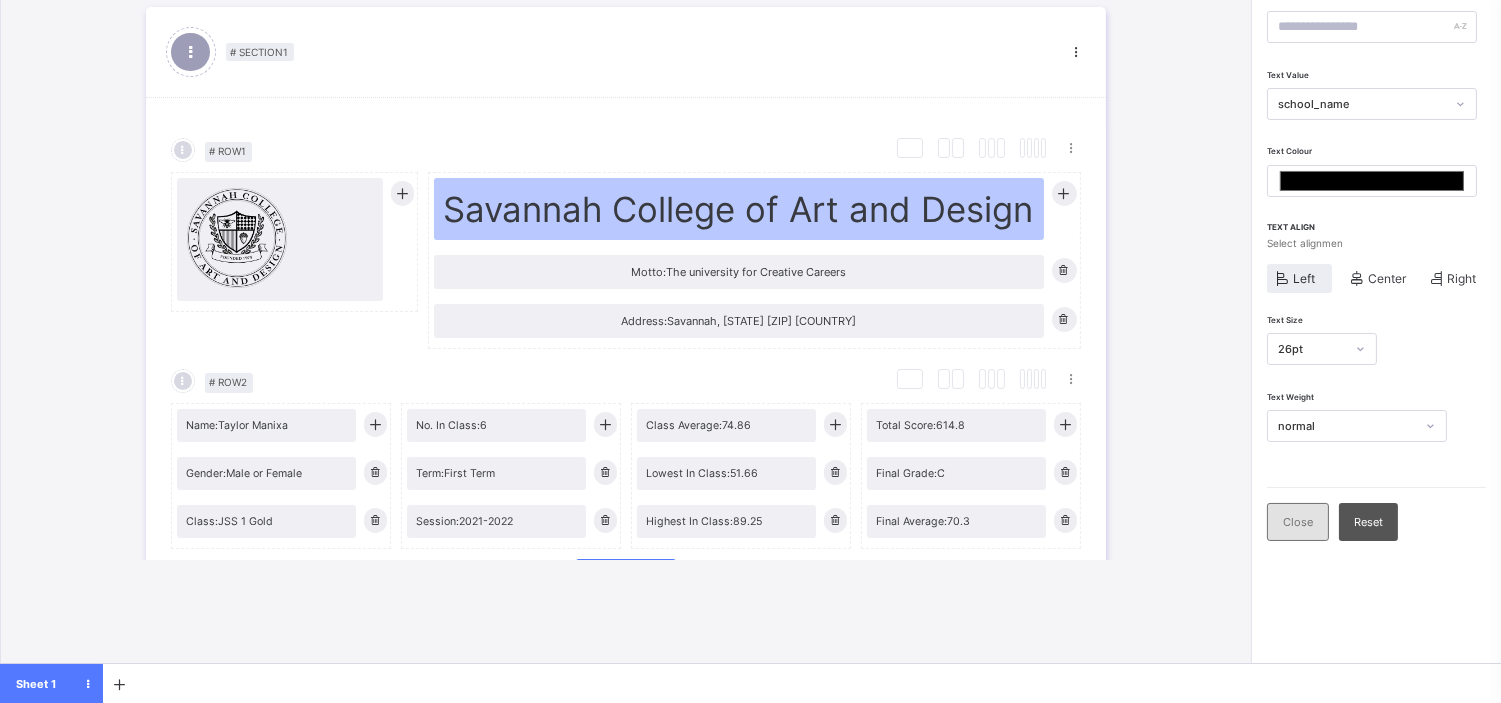 click on "Close" at bounding box center (1298, 522) 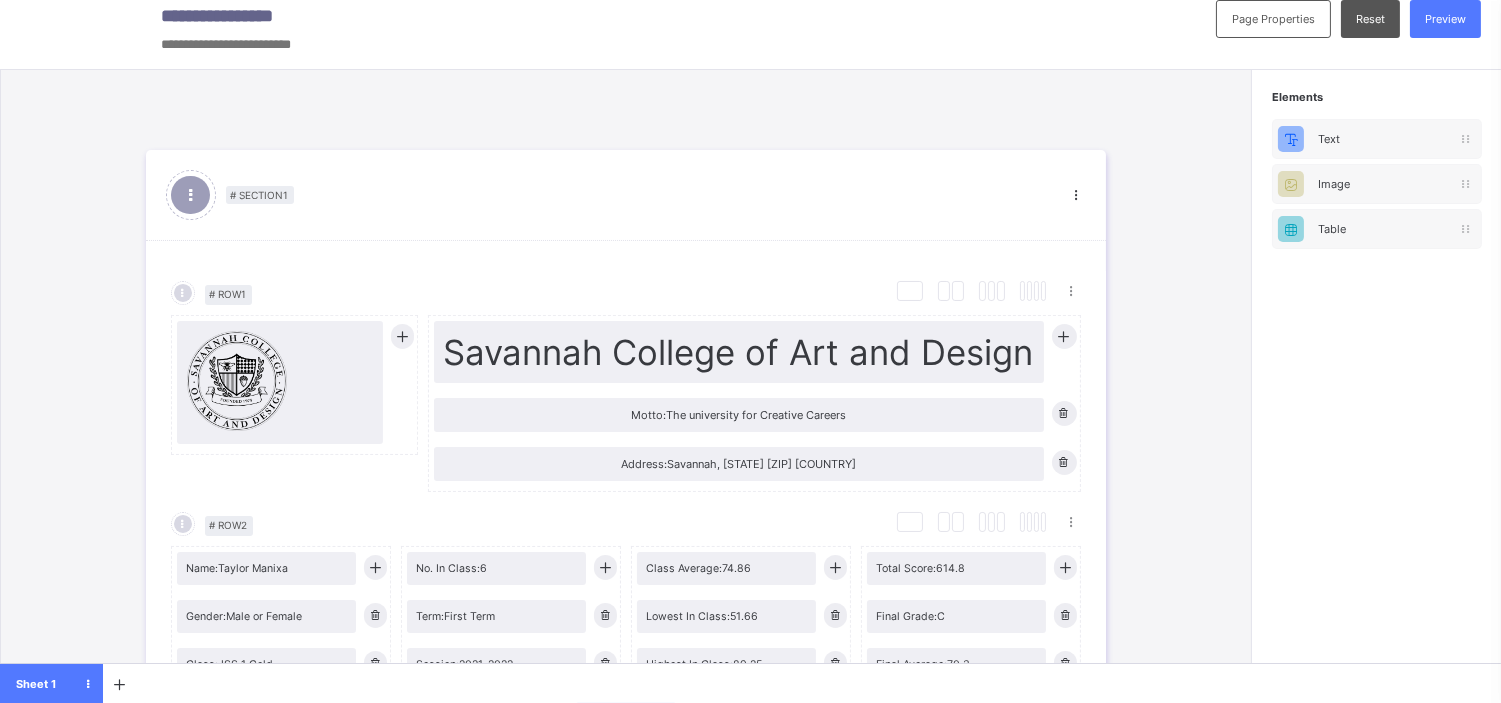 scroll, scrollTop: 14, scrollLeft: 0, axis: vertical 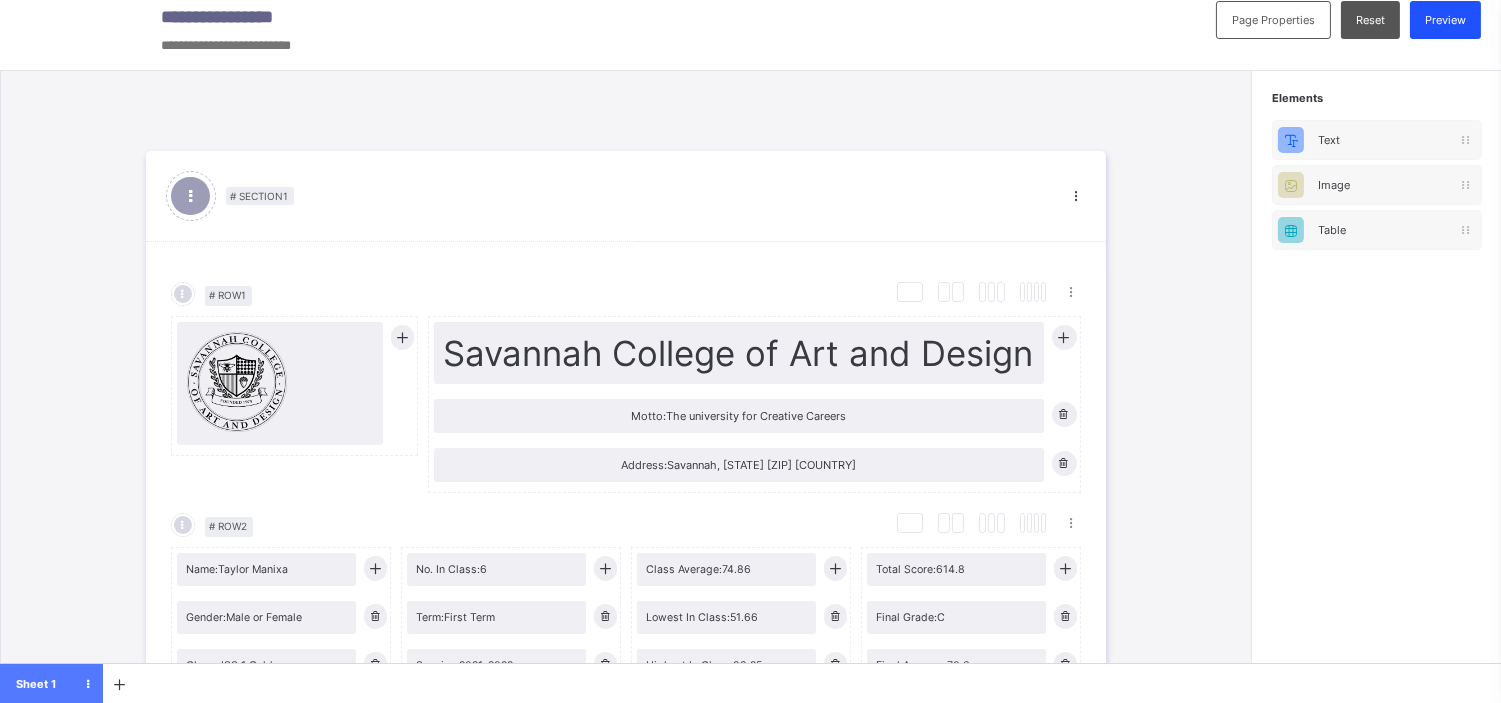 click on "Preview" at bounding box center (1445, 20) 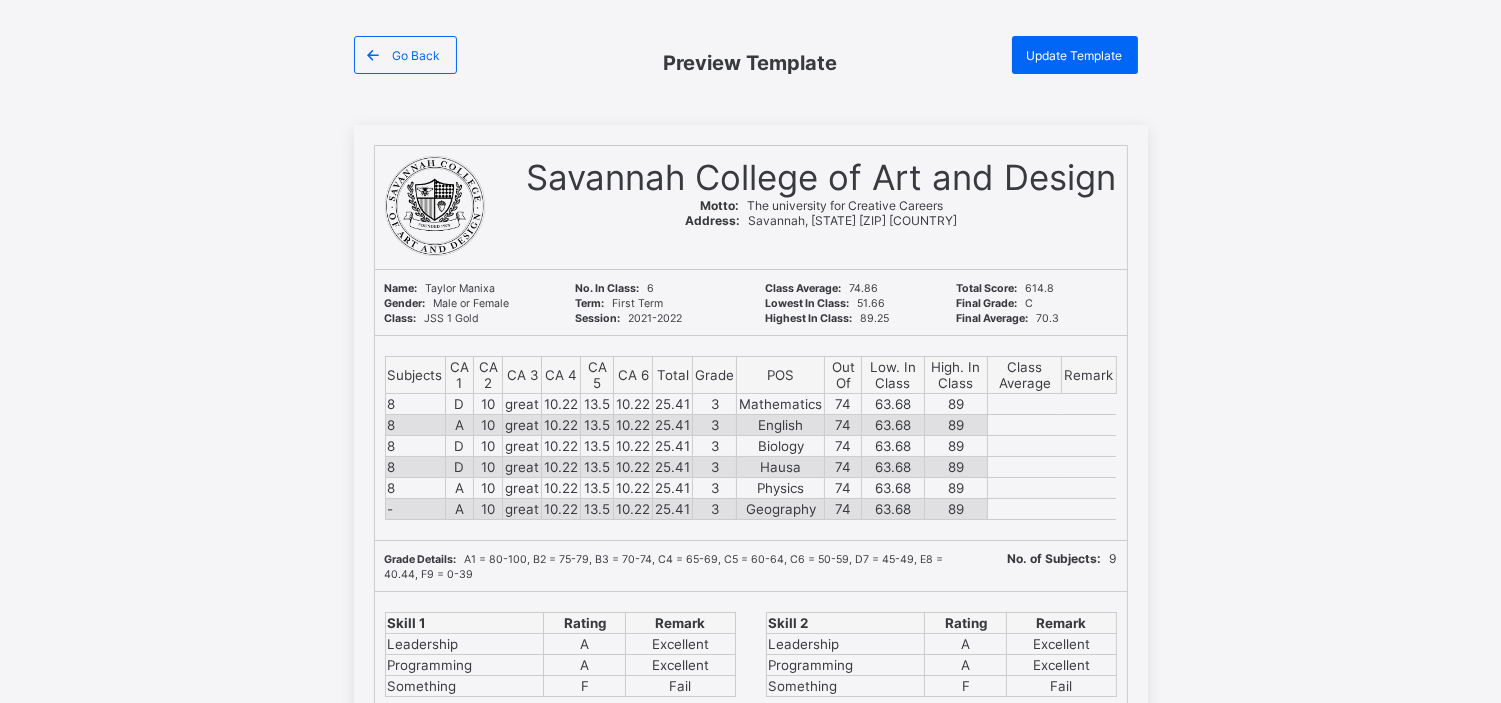scroll, scrollTop: 64, scrollLeft: 0, axis: vertical 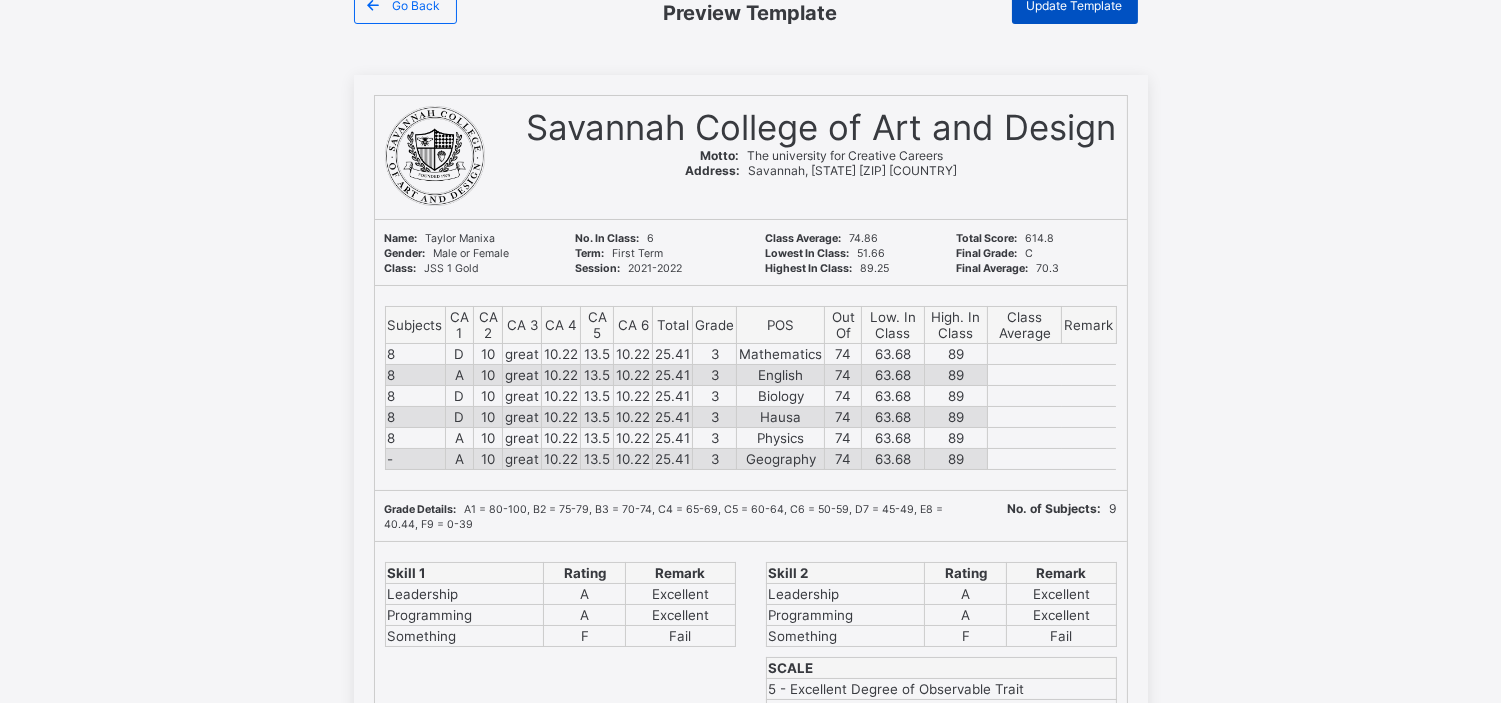 click on "Update Template" at bounding box center [1075, 5] 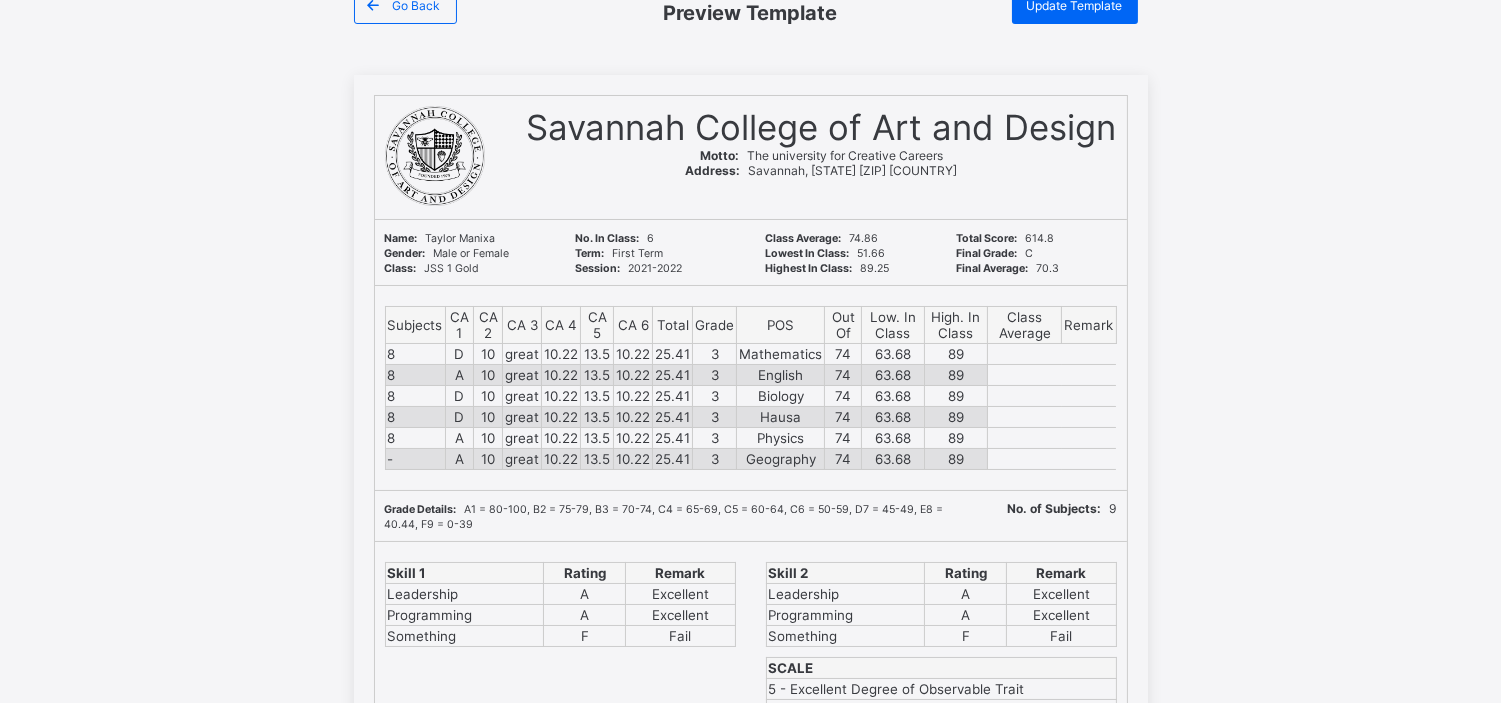 scroll, scrollTop: 0, scrollLeft: 0, axis: both 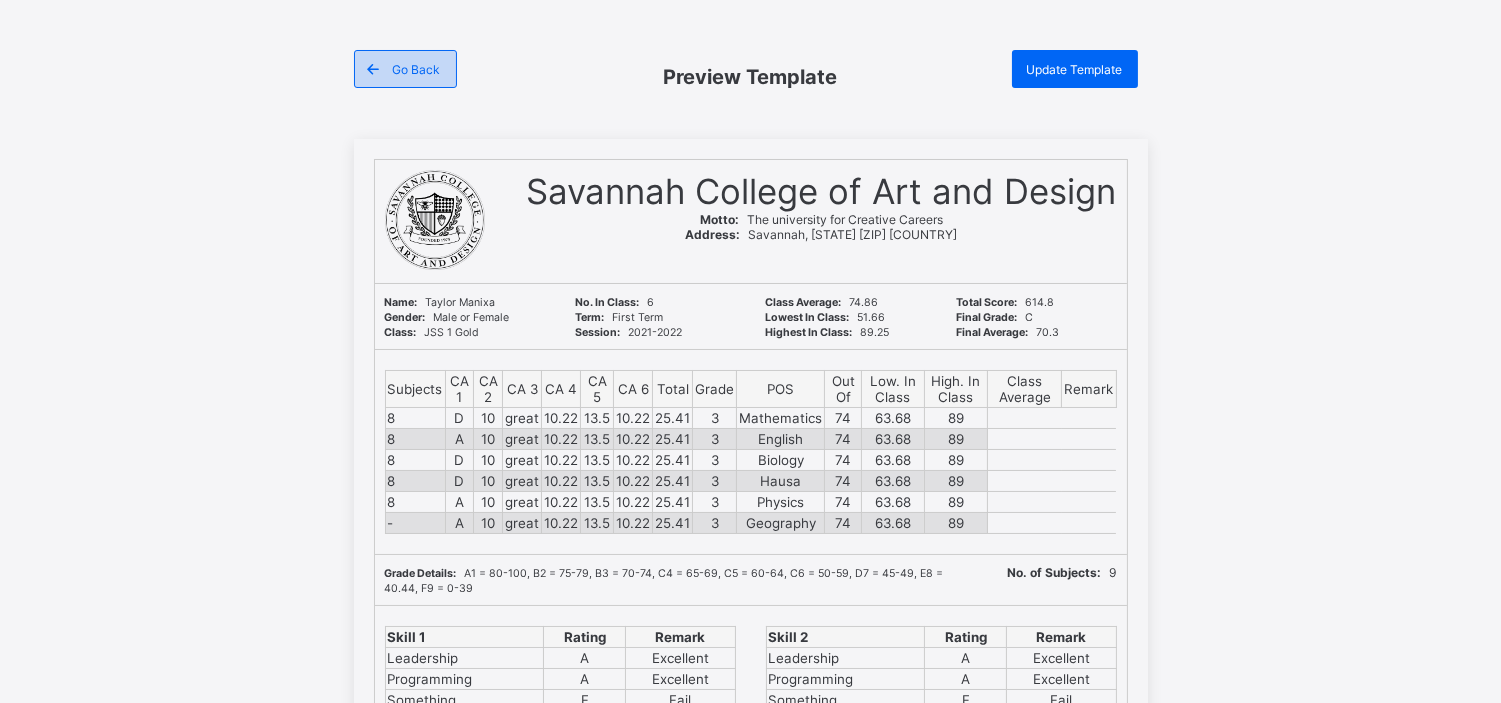 click on "Go Back" at bounding box center [417, 69] 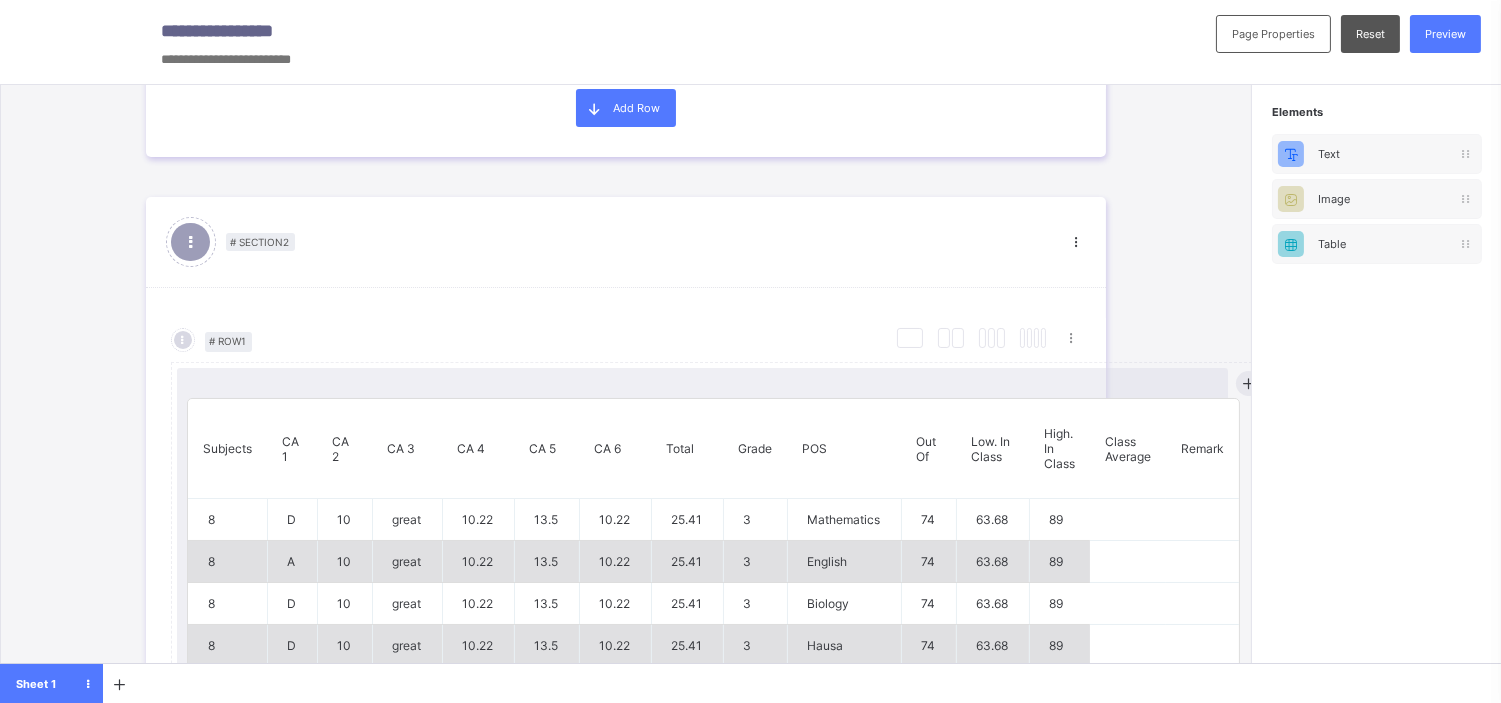 scroll, scrollTop: 0, scrollLeft: 0, axis: both 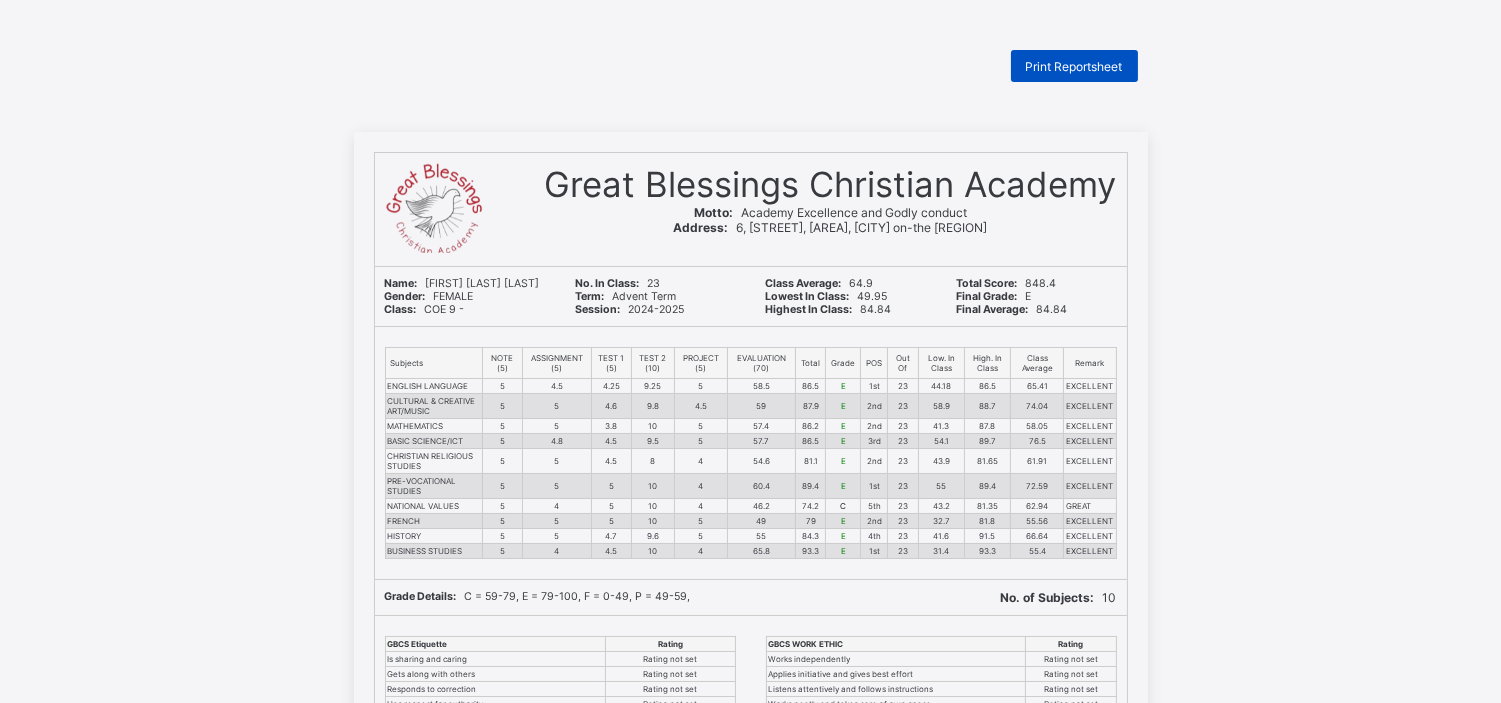 click on "Print Reportsheet" at bounding box center [1074, 66] 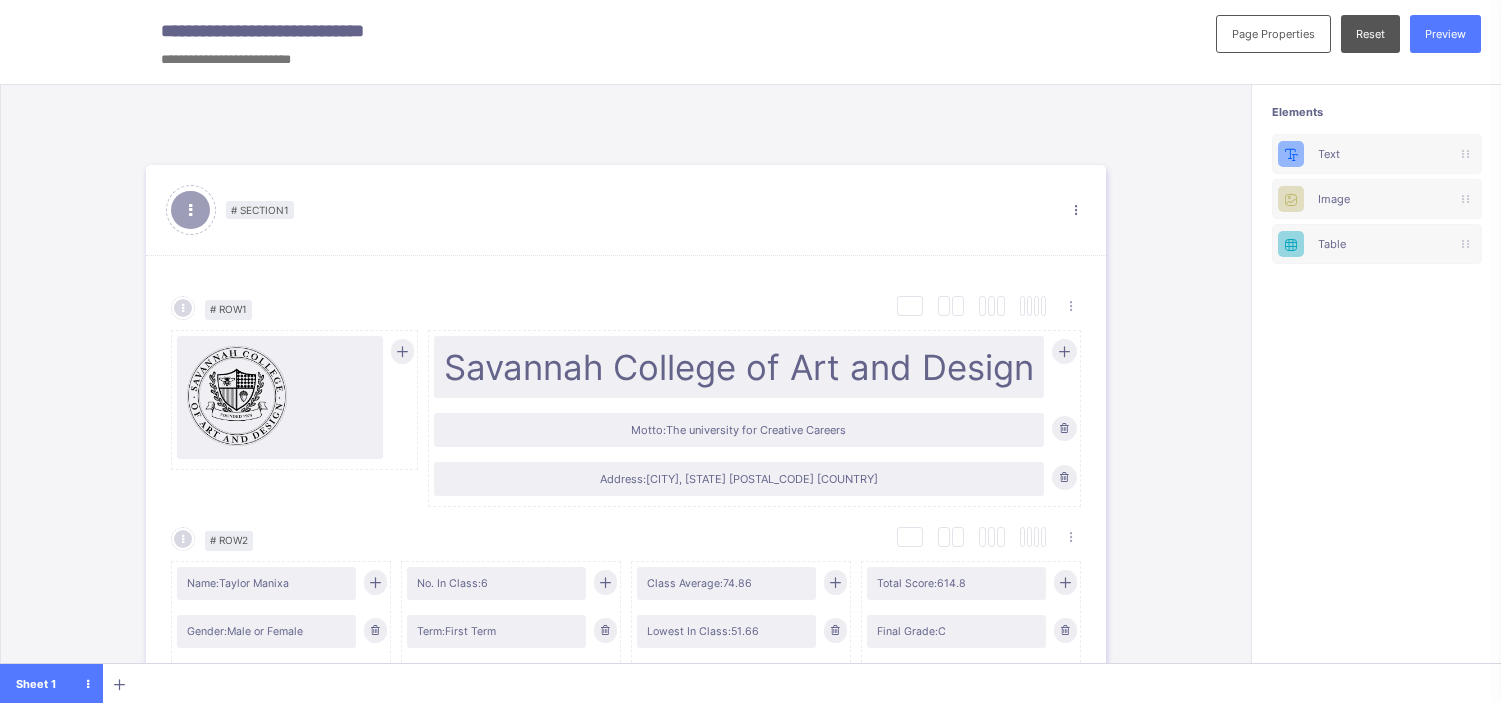 scroll, scrollTop: 0, scrollLeft: 0, axis: both 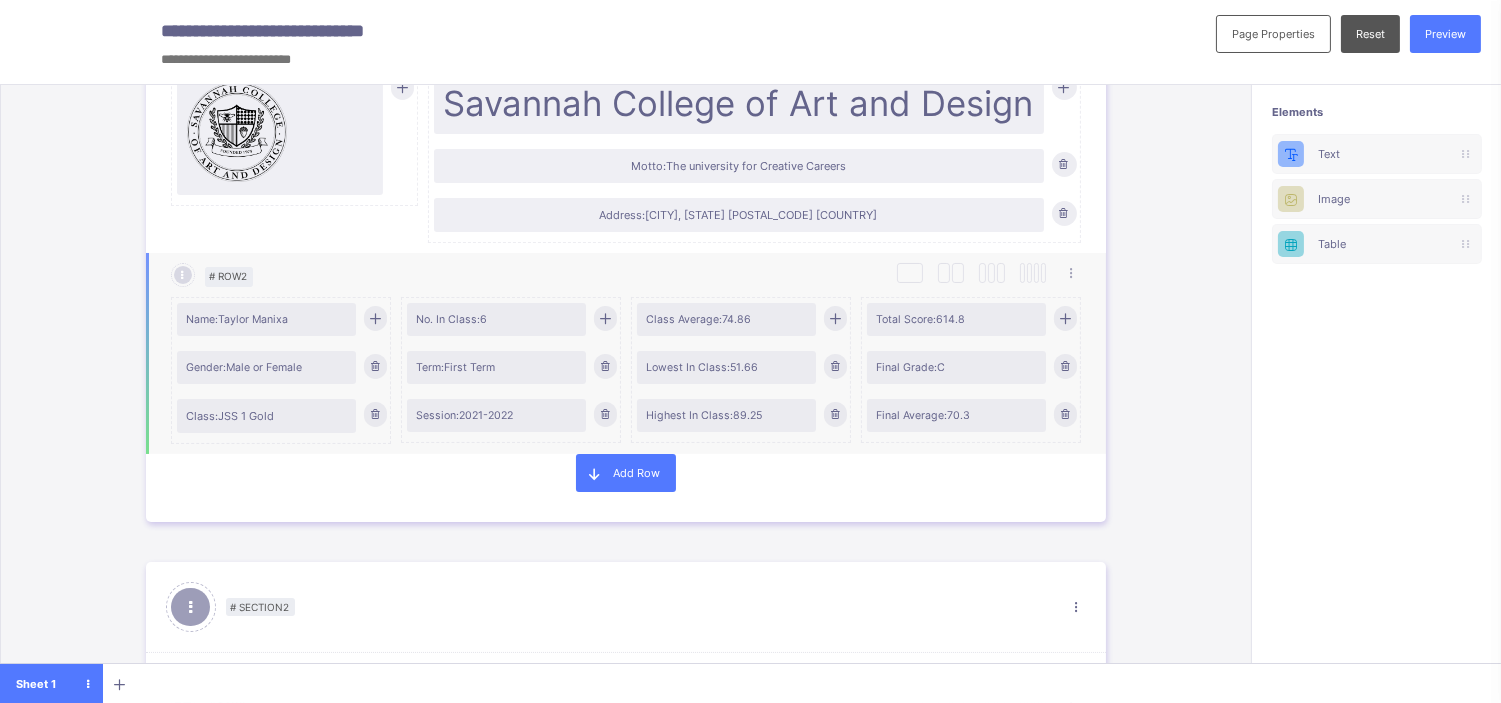 click on "Name:  Taylor Manixa" at bounding box center [267, 319] 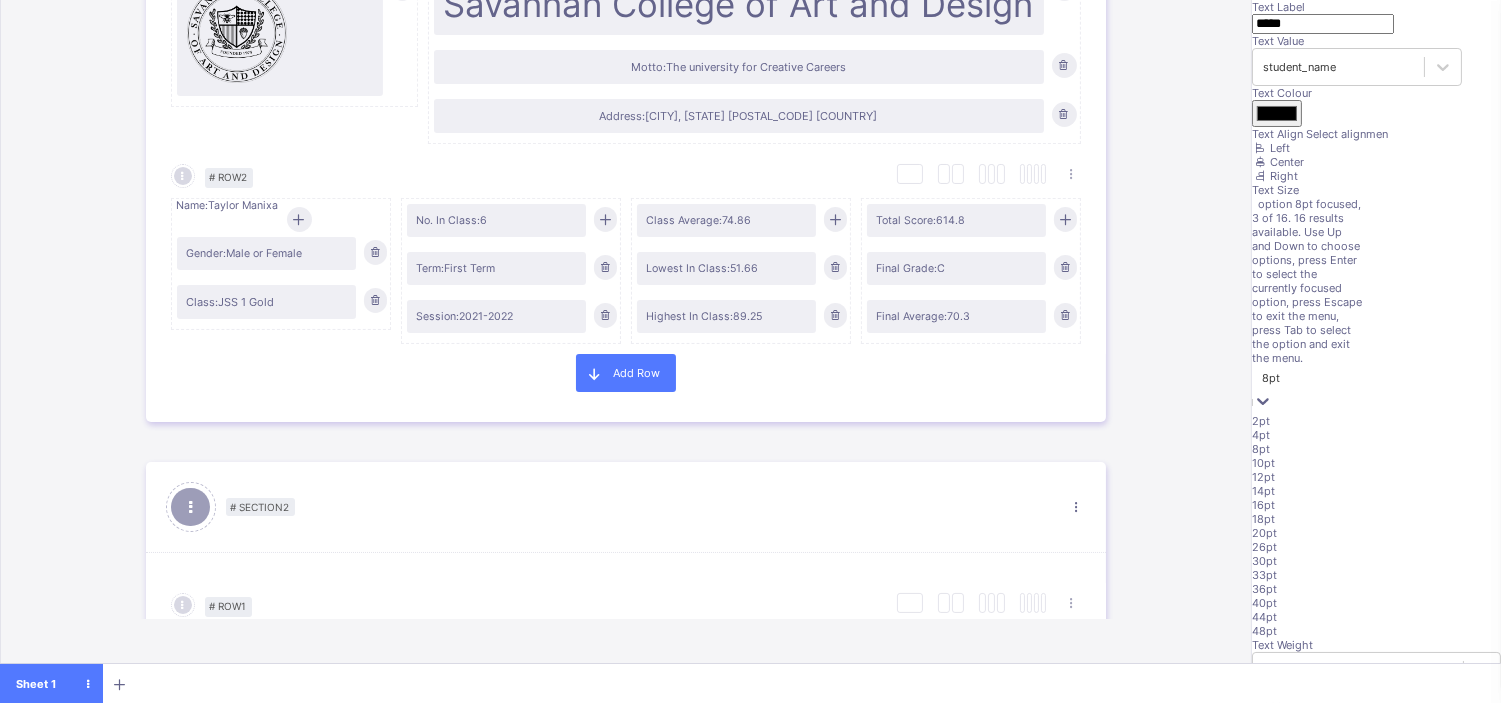 scroll, scrollTop: 136, scrollLeft: 0, axis: vertical 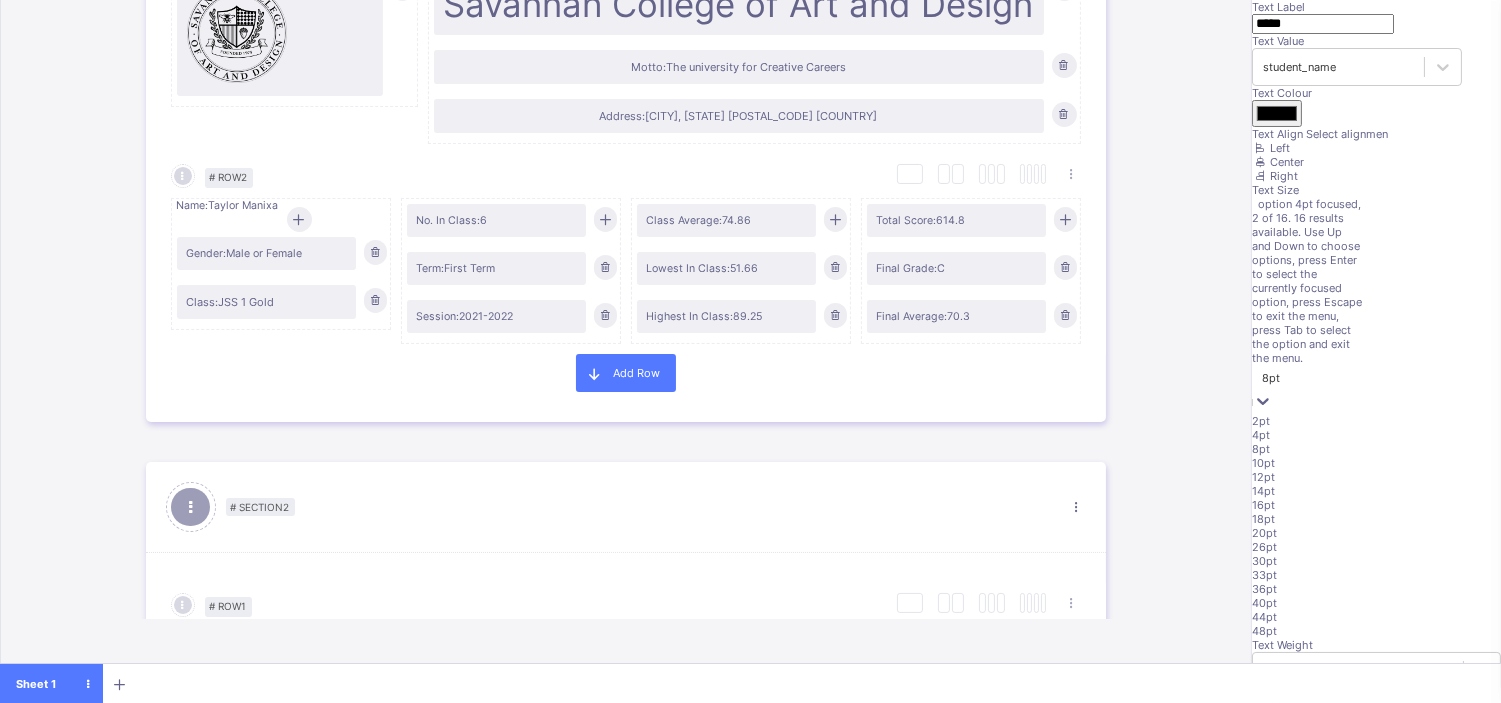 click on "4pt" at bounding box center [1307, 435] 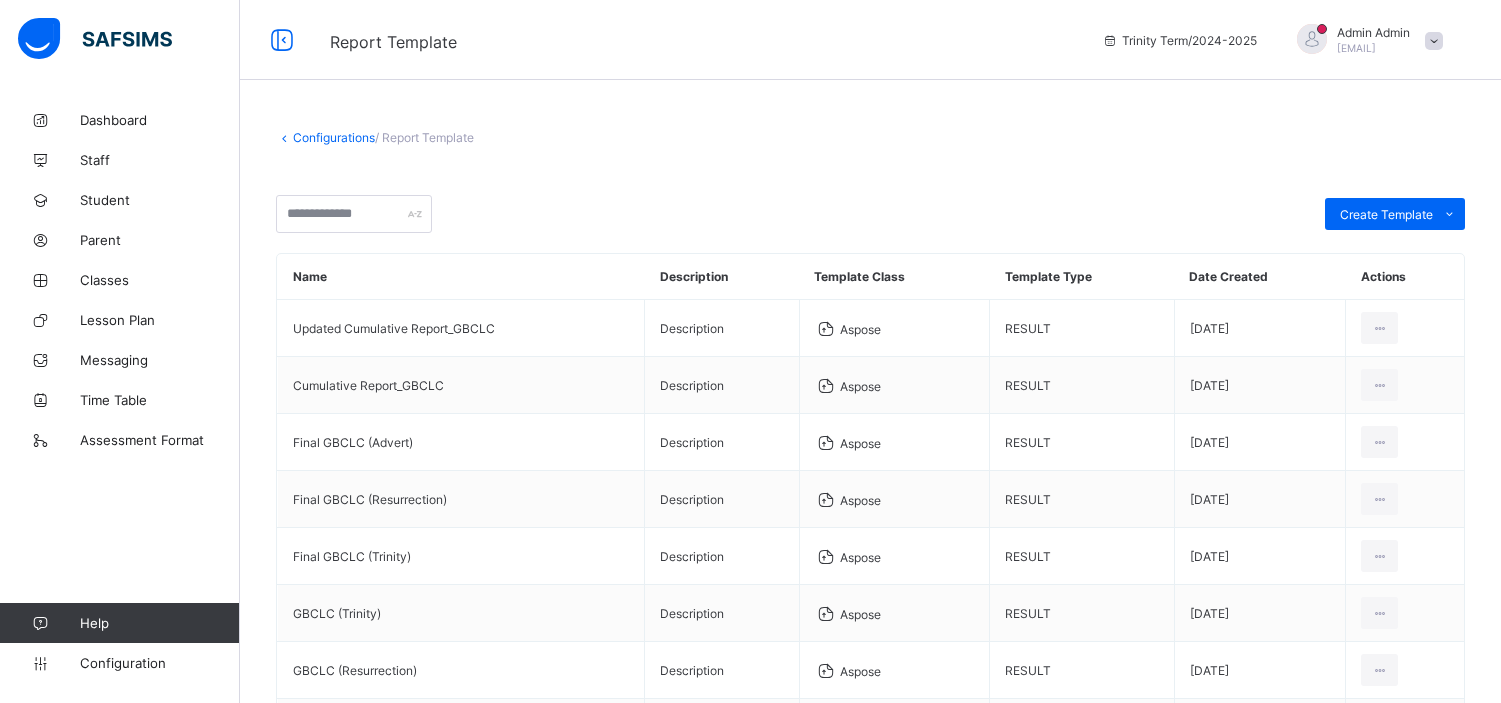 scroll, scrollTop: 0, scrollLeft: 0, axis: both 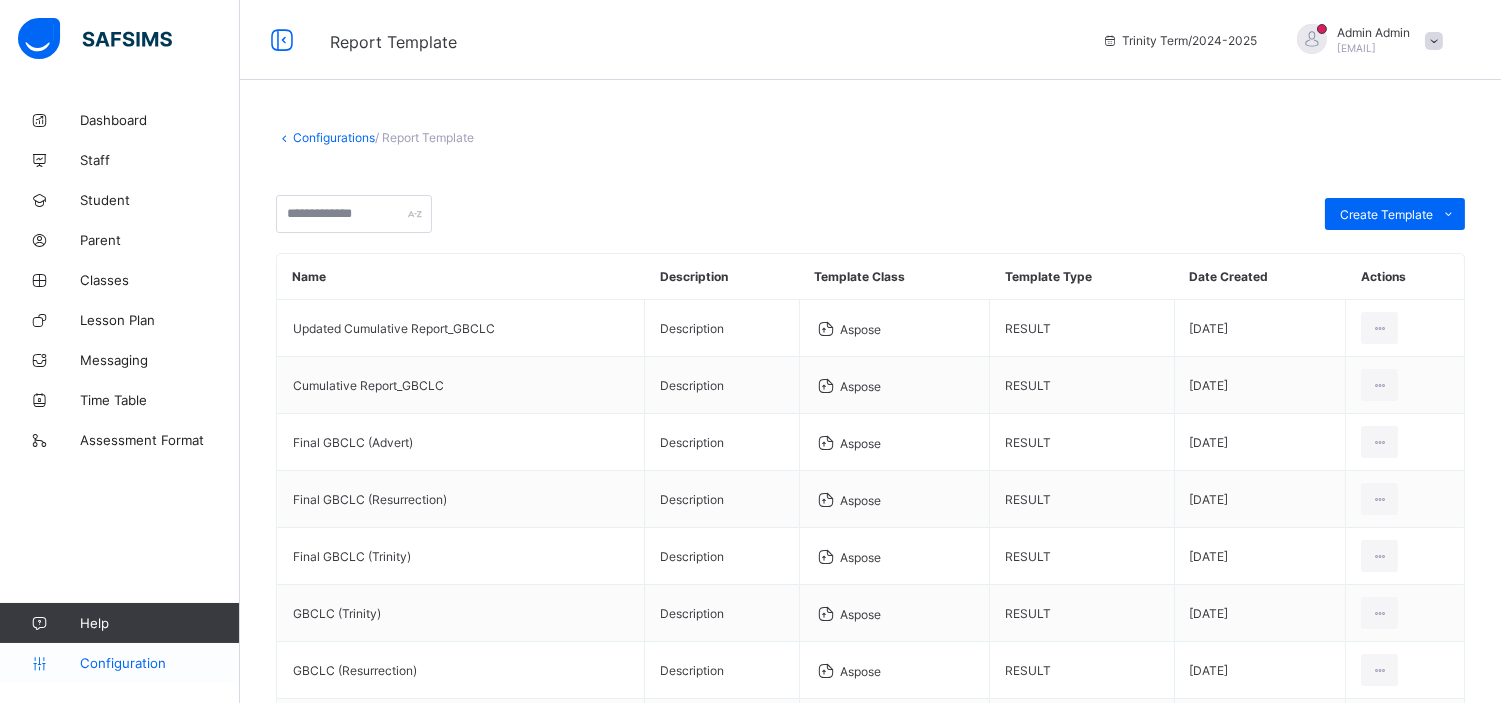 click on "Configuration" at bounding box center [159, 663] 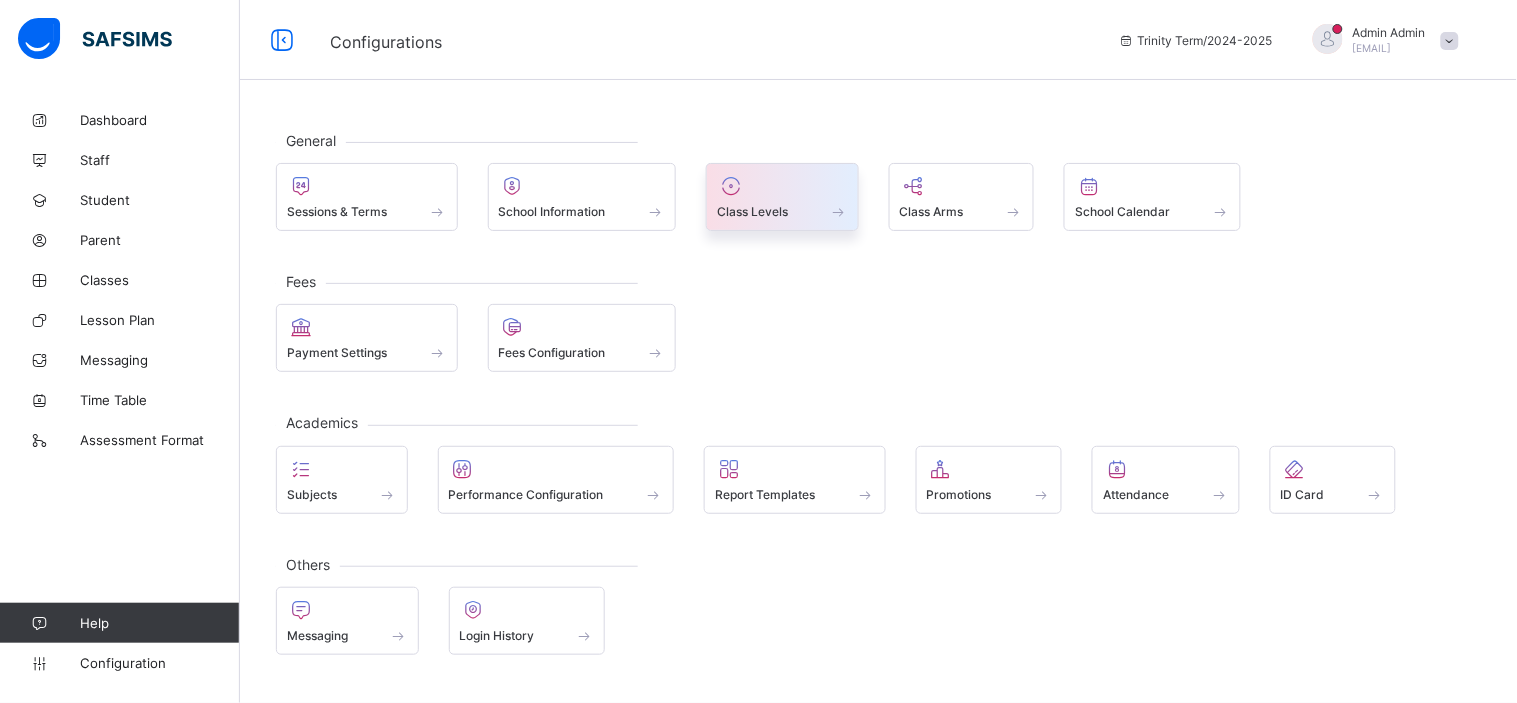 click on "Class Levels" at bounding box center (752, 211) 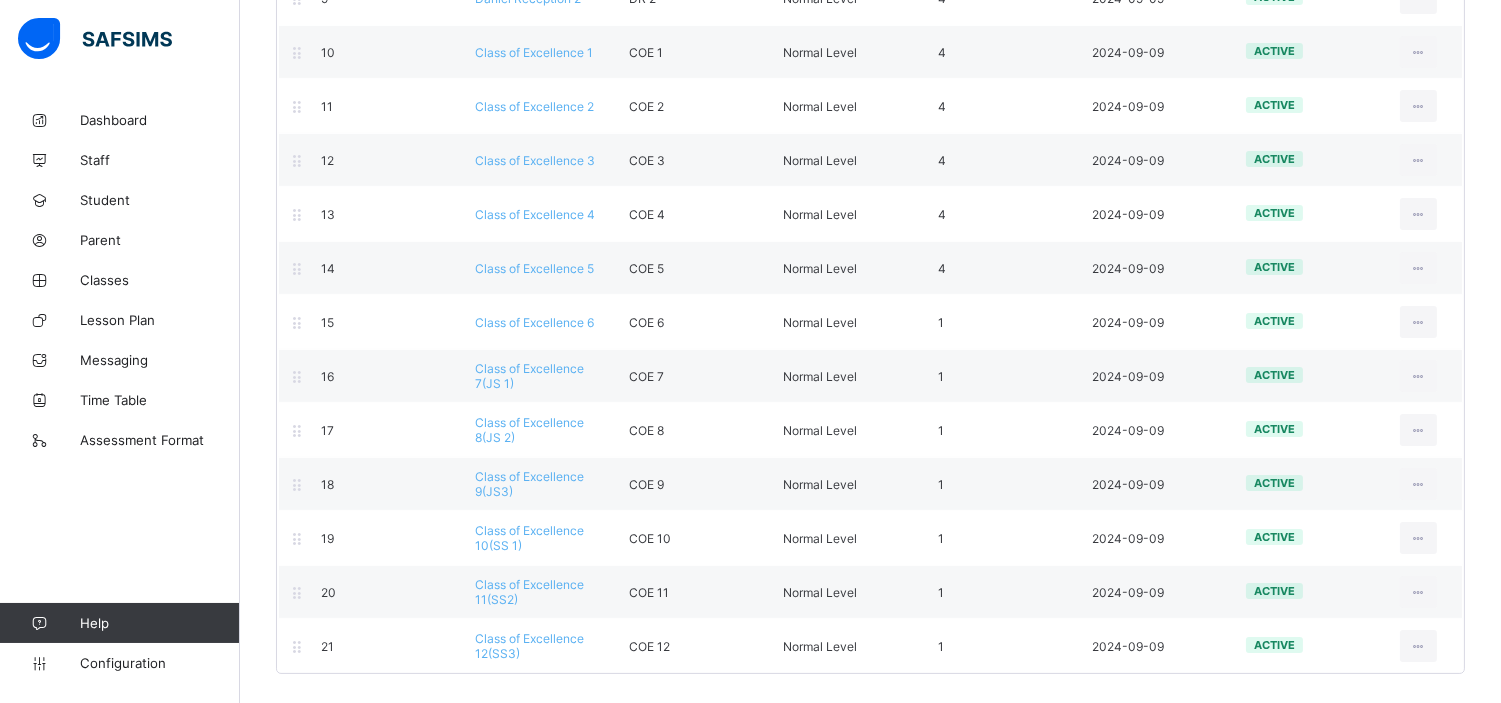 scroll, scrollTop: 730, scrollLeft: 0, axis: vertical 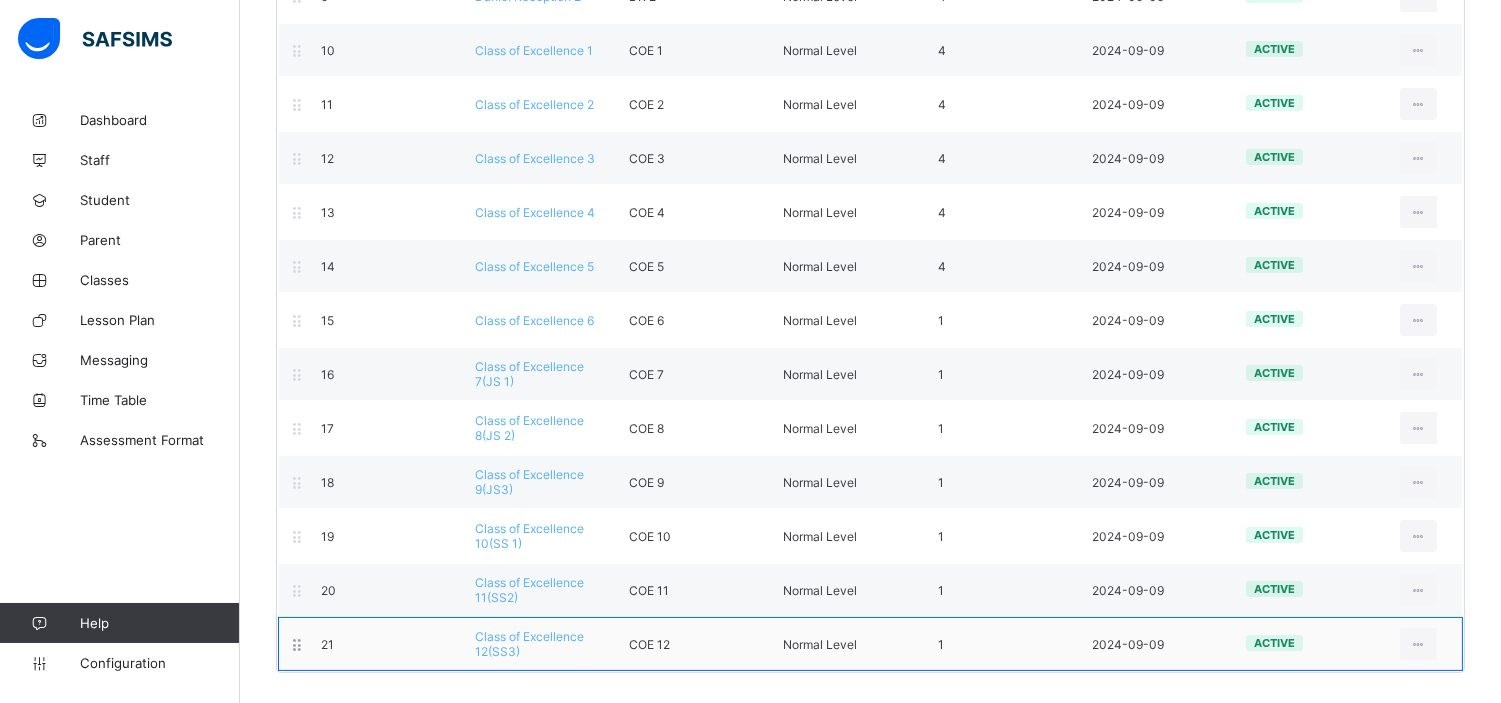 click on "Class of Excellence 12(SS3)" at bounding box center (529, 644) 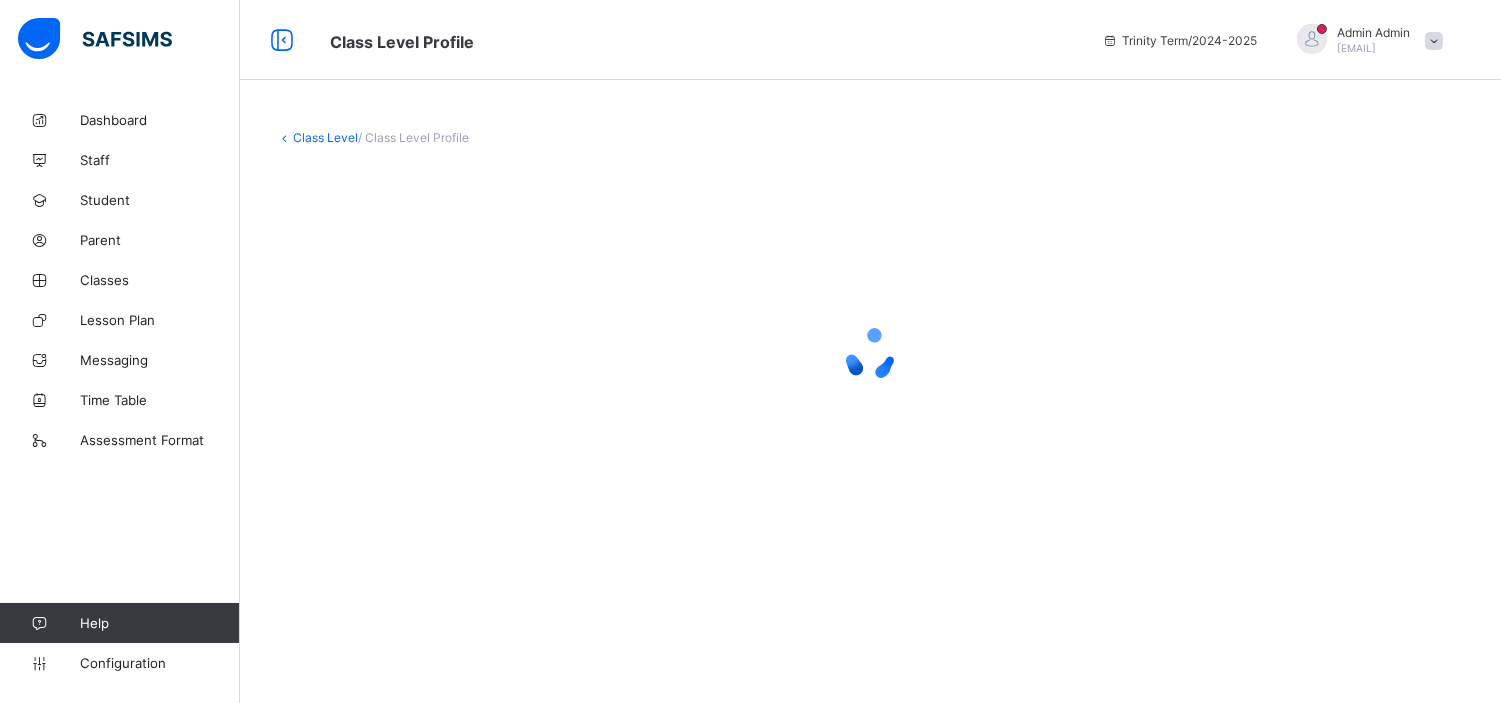 scroll, scrollTop: 0, scrollLeft: 0, axis: both 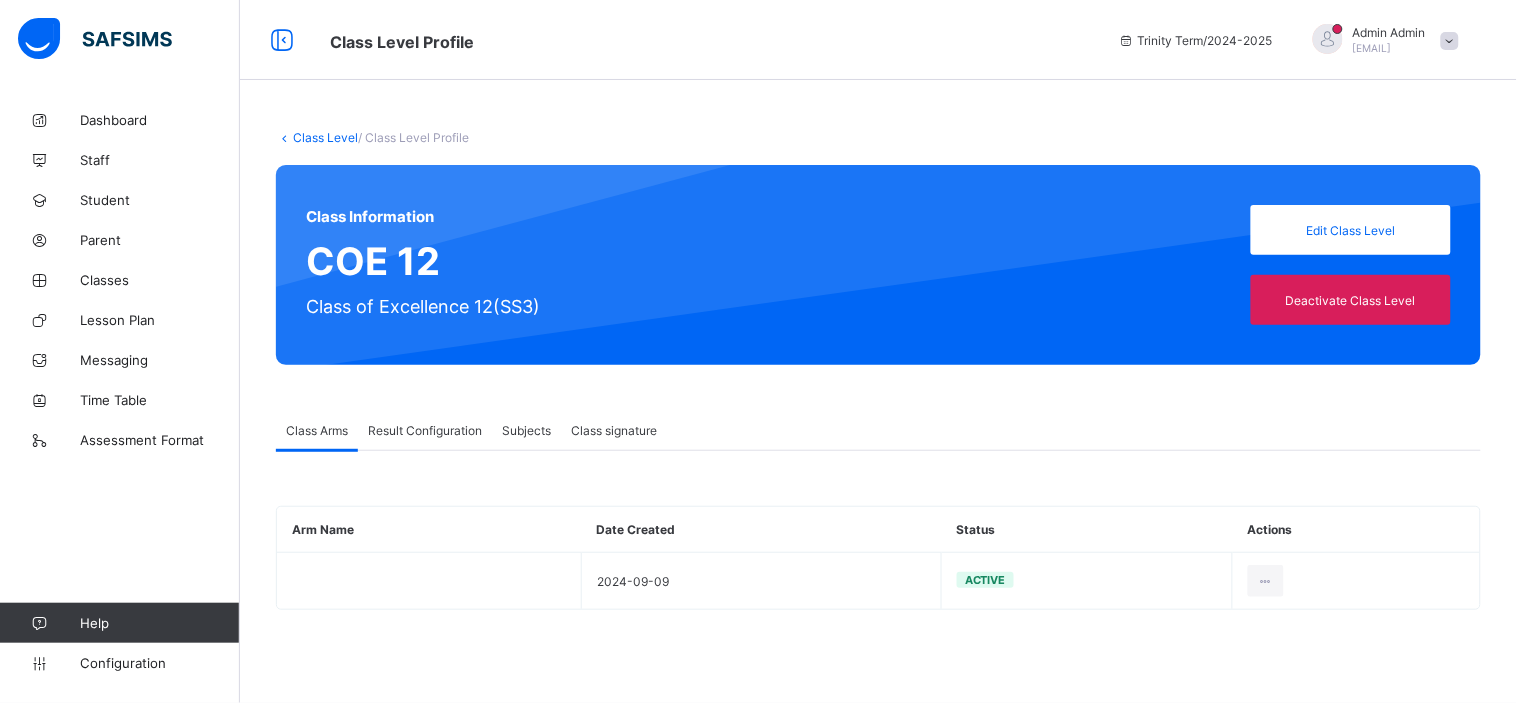 click on "Result Configuration" at bounding box center (425, 430) 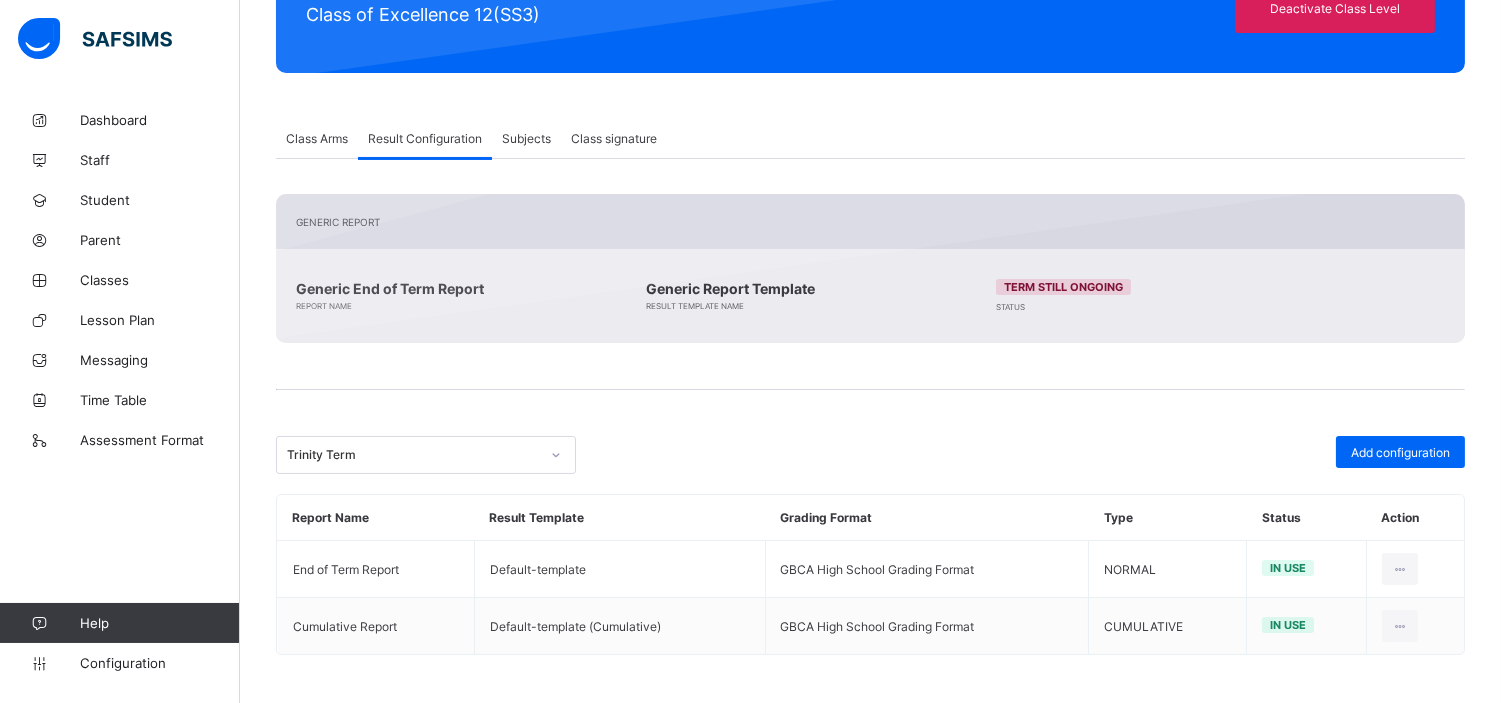 scroll, scrollTop: 0, scrollLeft: 0, axis: both 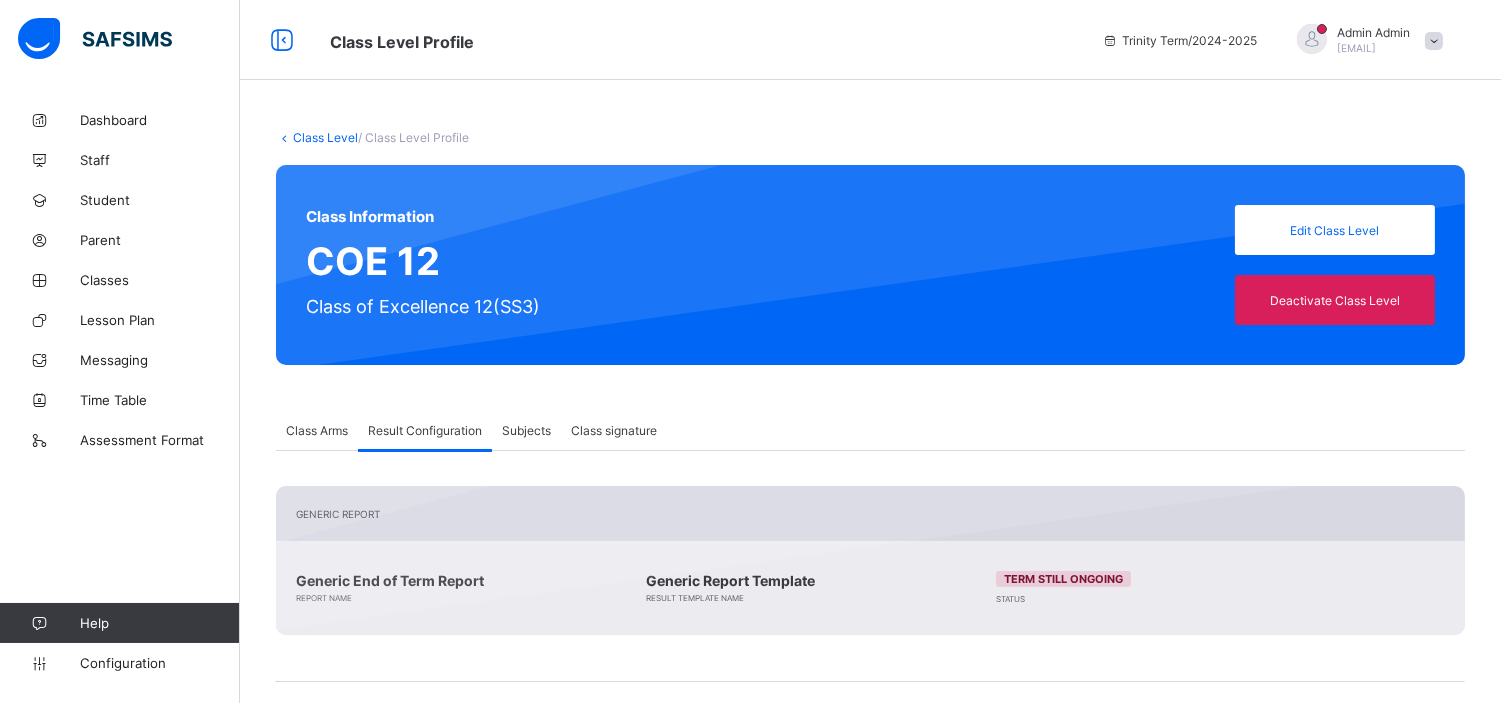 click on "Class Level" at bounding box center [325, 137] 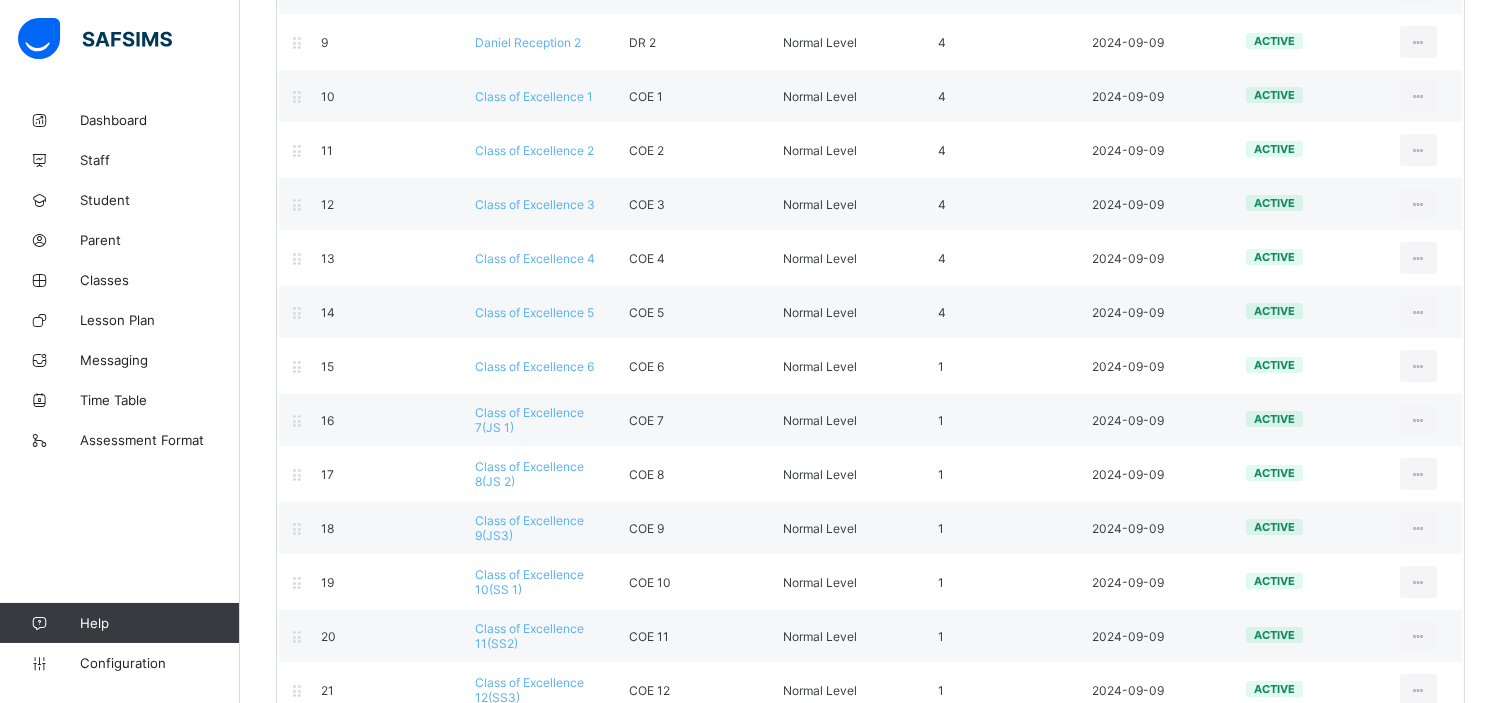 scroll, scrollTop: 730, scrollLeft: 0, axis: vertical 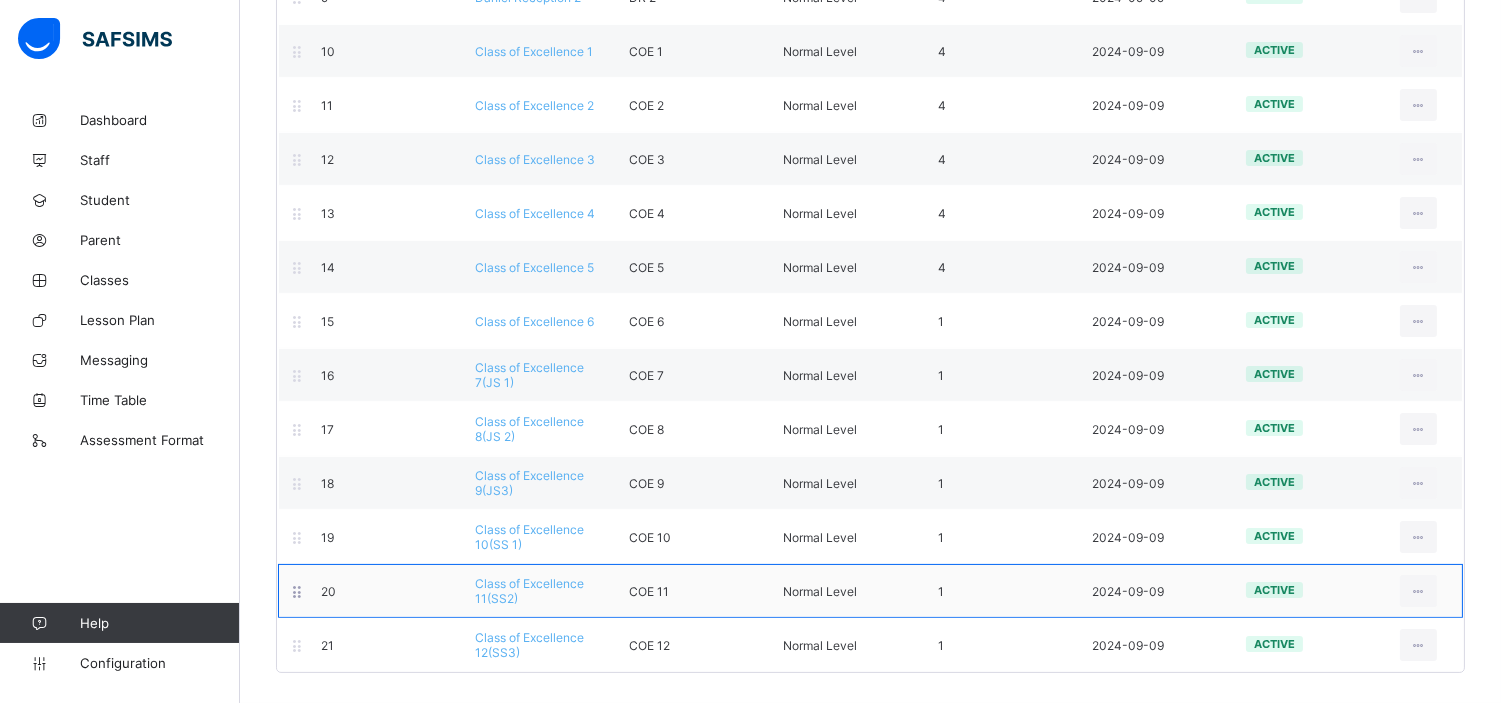 click on "Class of Excellence 11(SS2)" at bounding box center (529, 591) 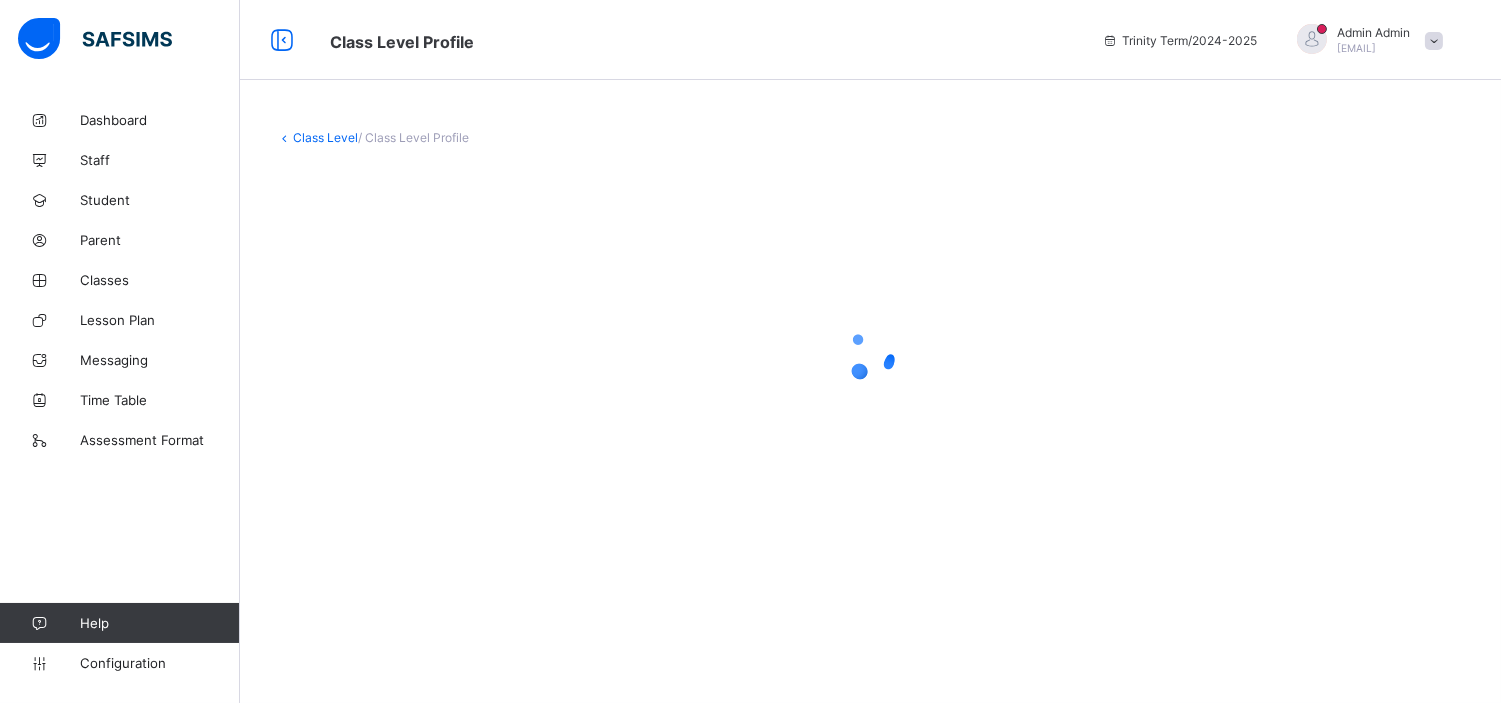 scroll, scrollTop: 0, scrollLeft: 0, axis: both 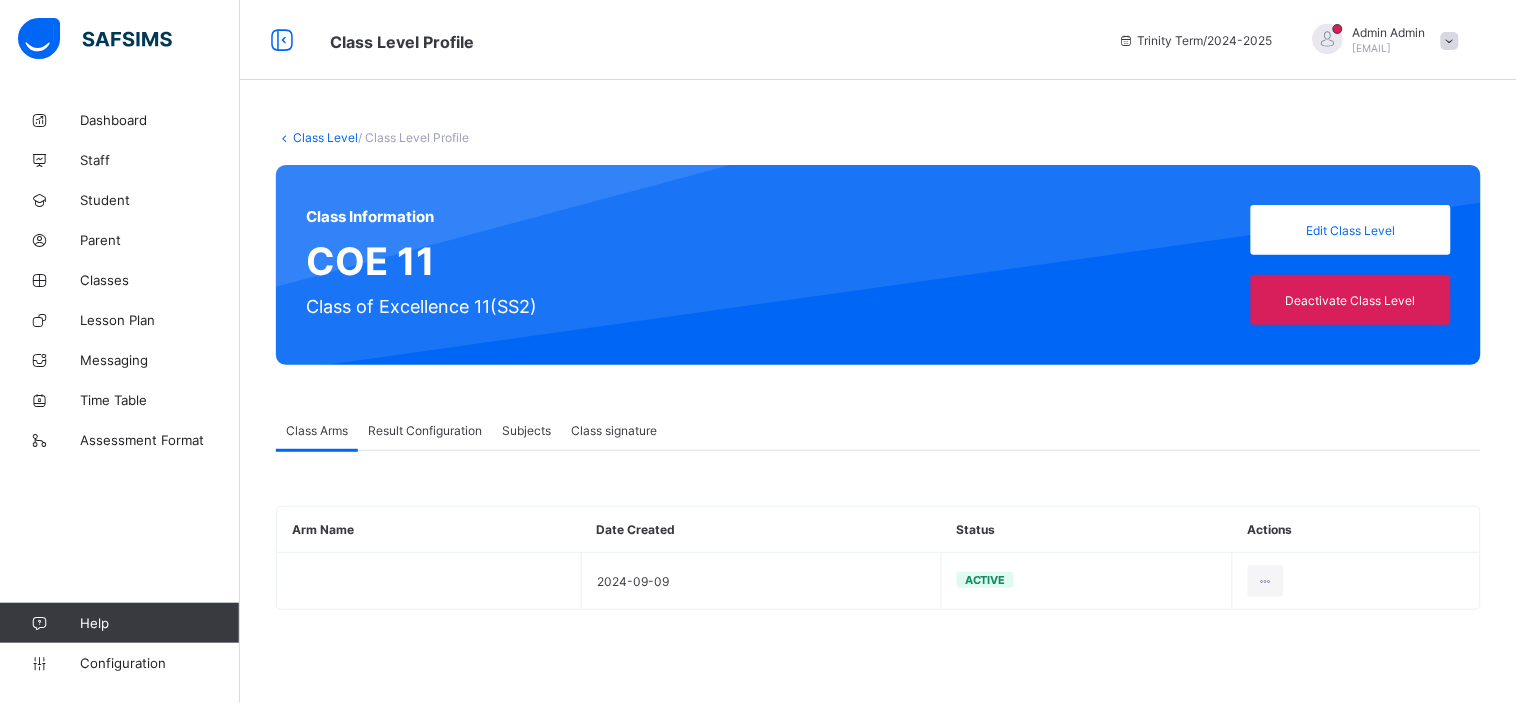 click on "Result Configuration" at bounding box center [425, 430] 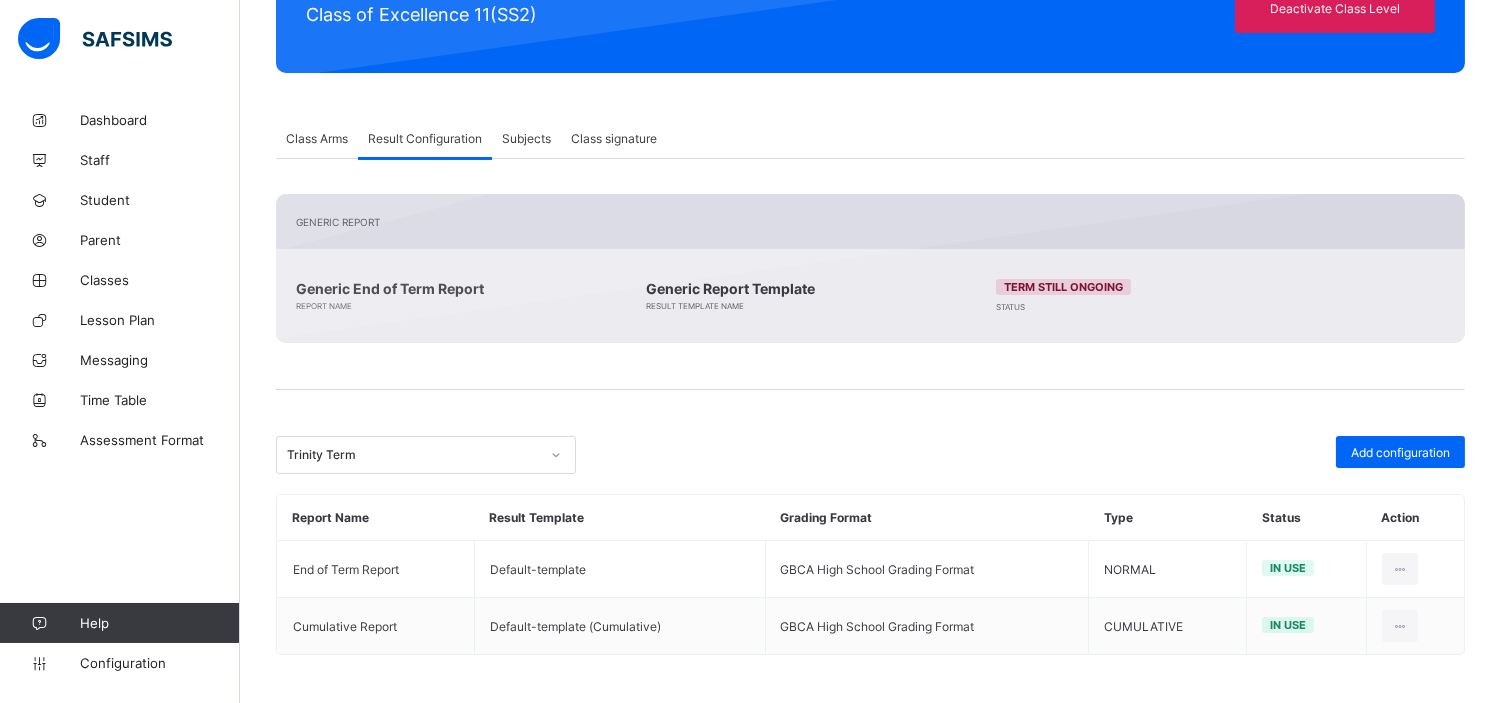 scroll, scrollTop: 0, scrollLeft: 0, axis: both 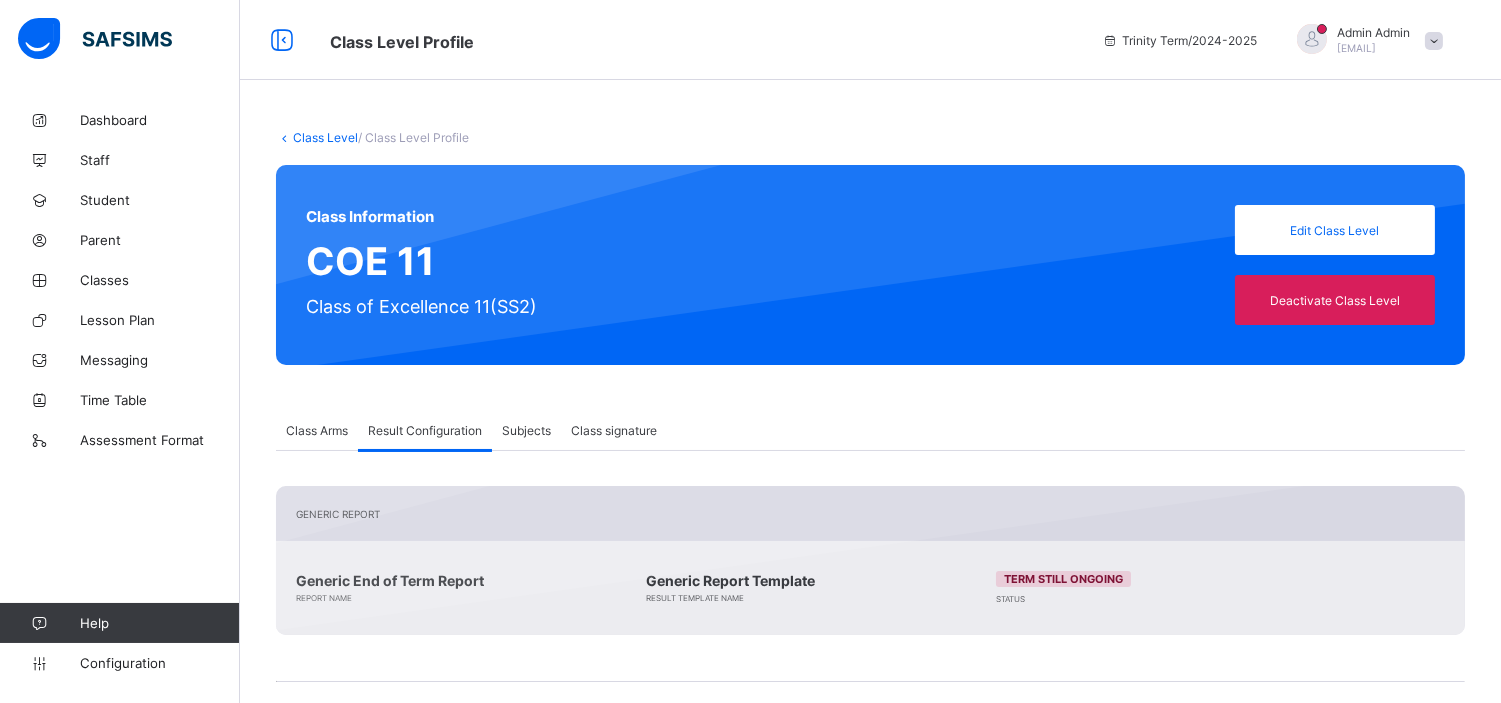 click on "Class Level" at bounding box center [325, 137] 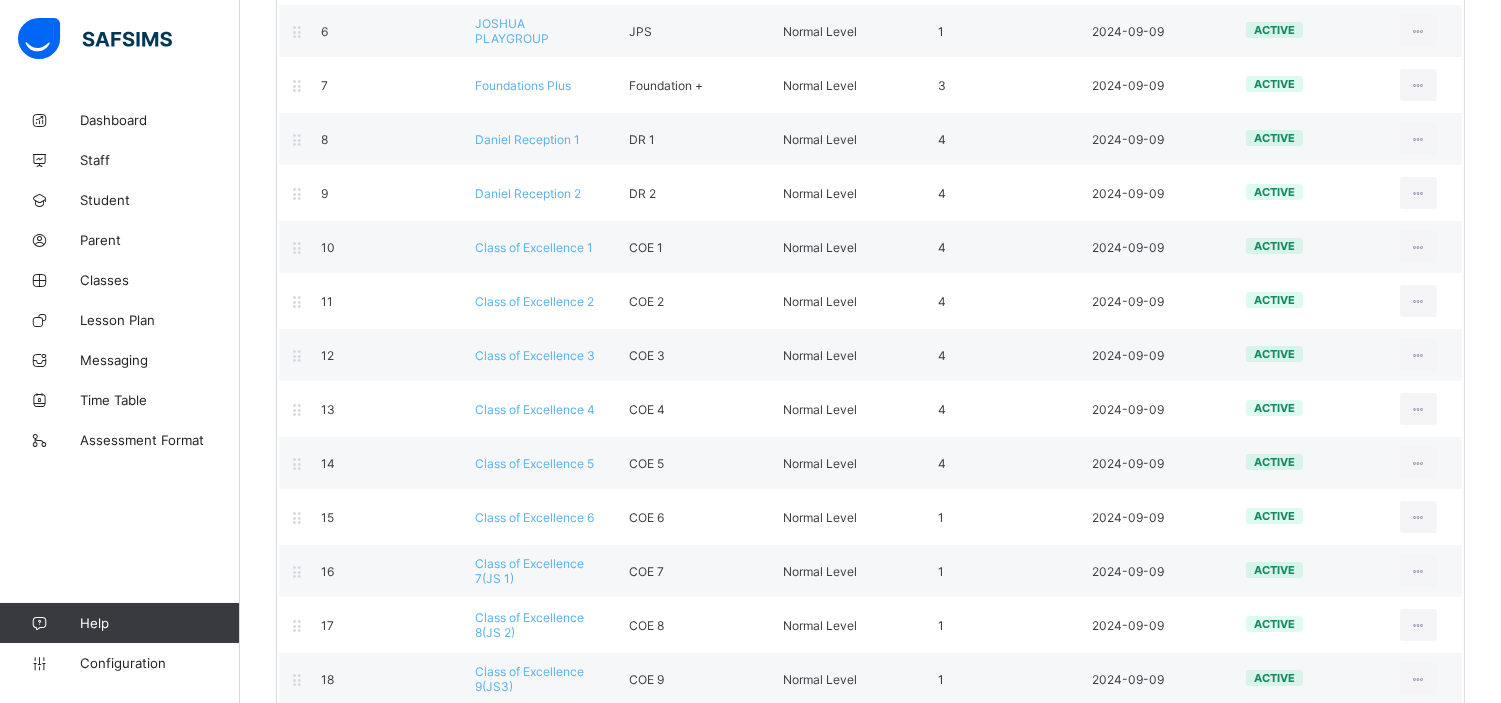 scroll, scrollTop: 730, scrollLeft: 0, axis: vertical 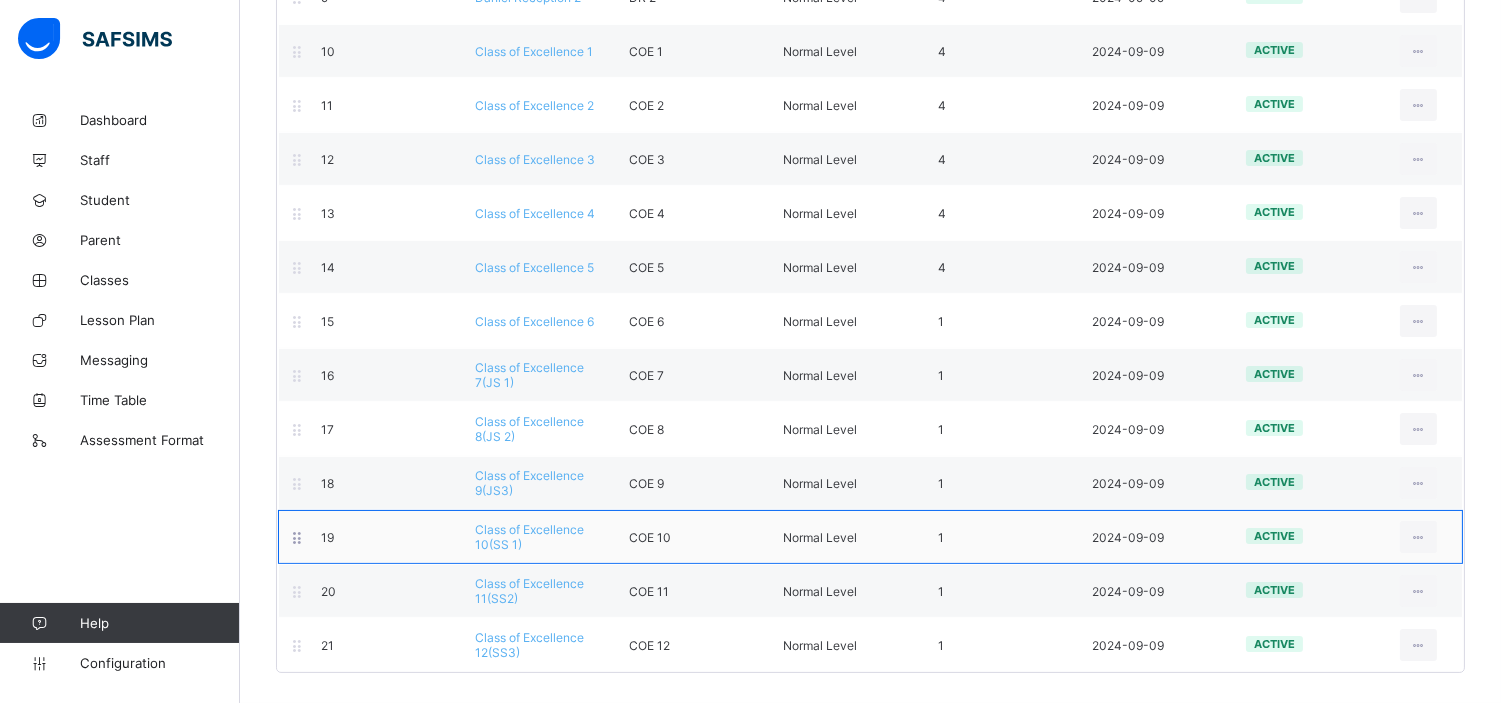 click on "Class of Excellence 10(SS 1)" at bounding box center (529, 537) 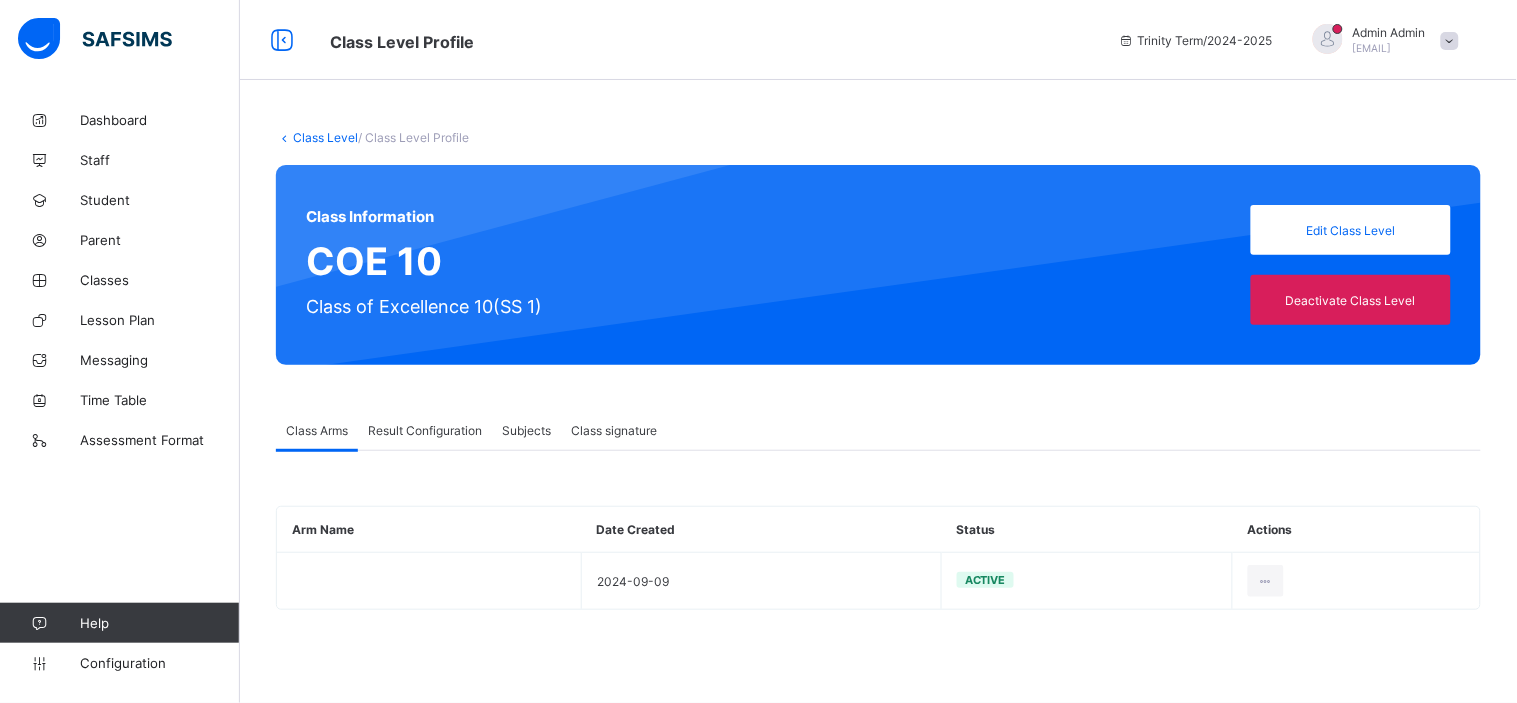 click on "Result Configuration" at bounding box center (425, 430) 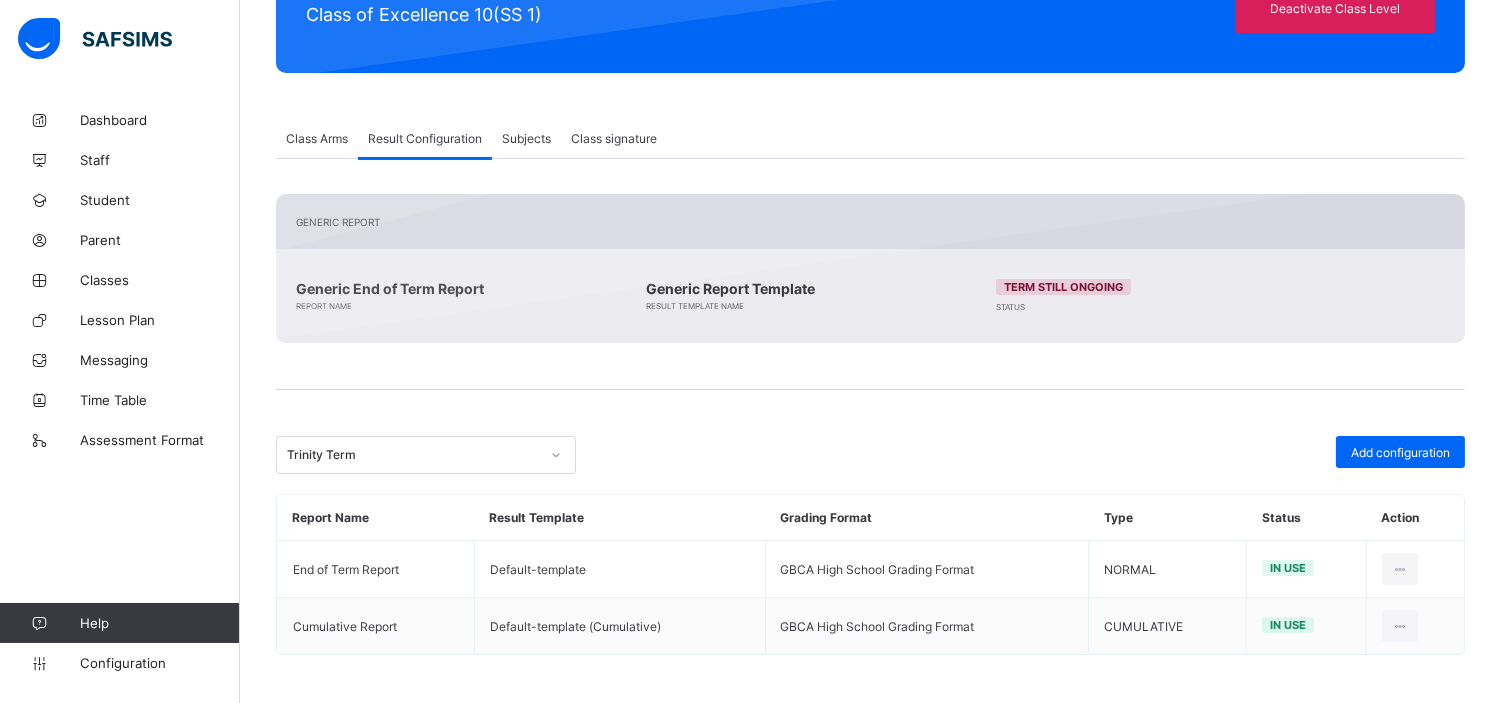 scroll, scrollTop: 0, scrollLeft: 0, axis: both 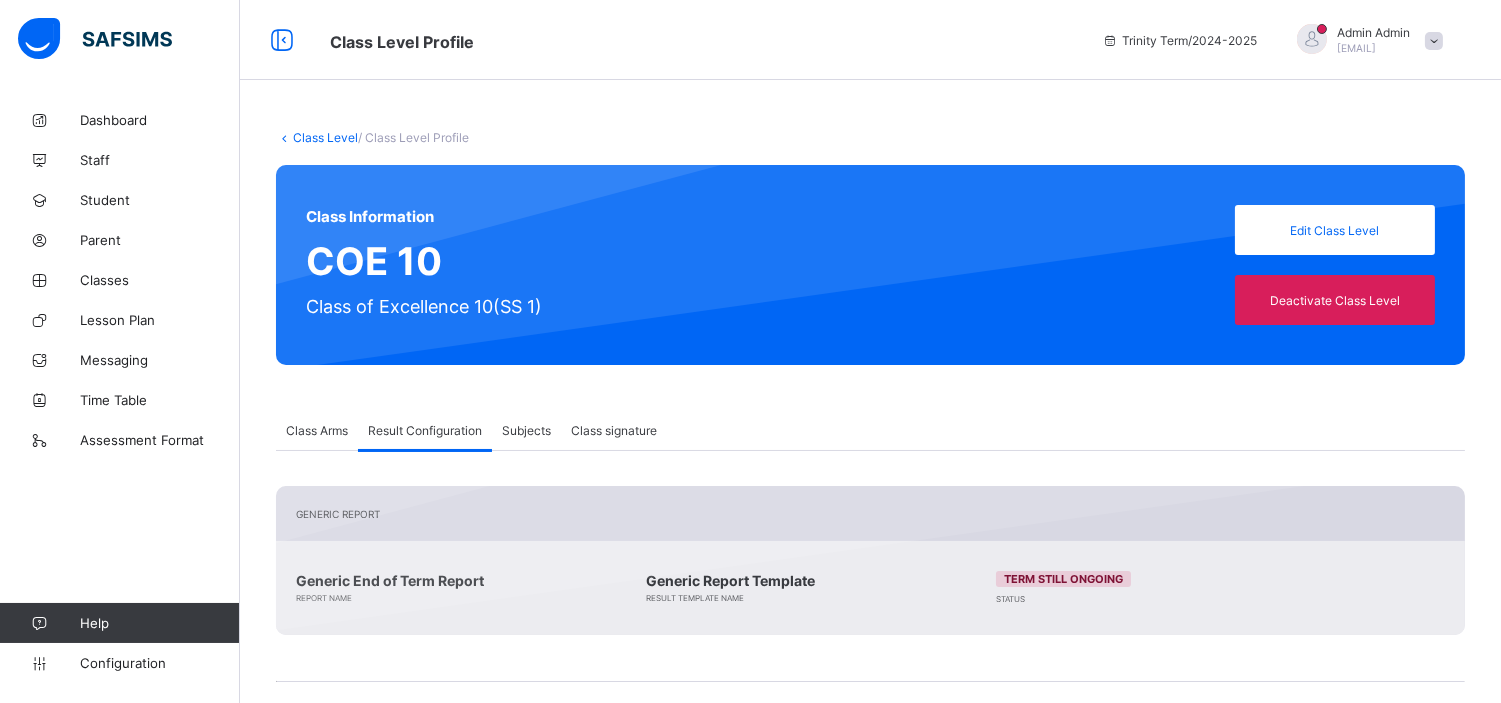 click on "Class Level" at bounding box center [325, 137] 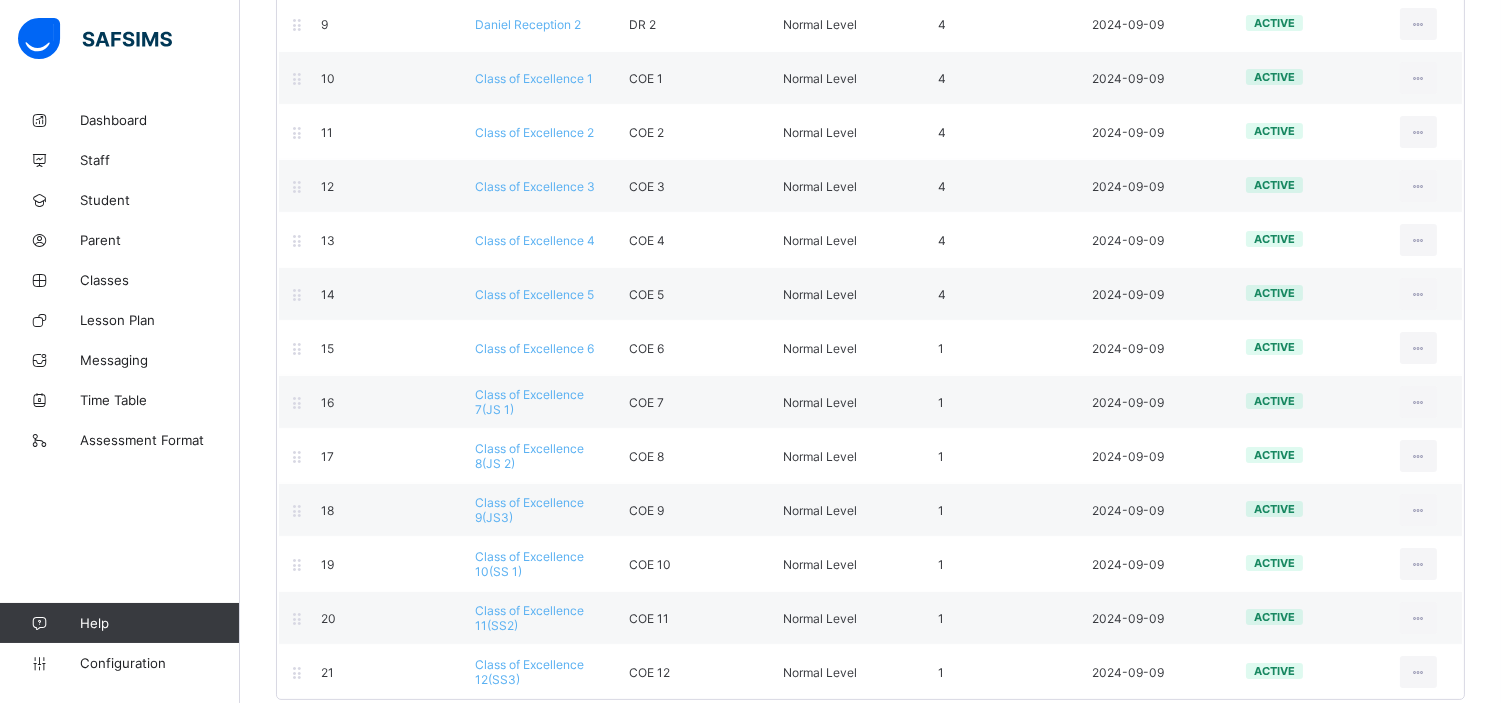scroll, scrollTop: 730, scrollLeft: 0, axis: vertical 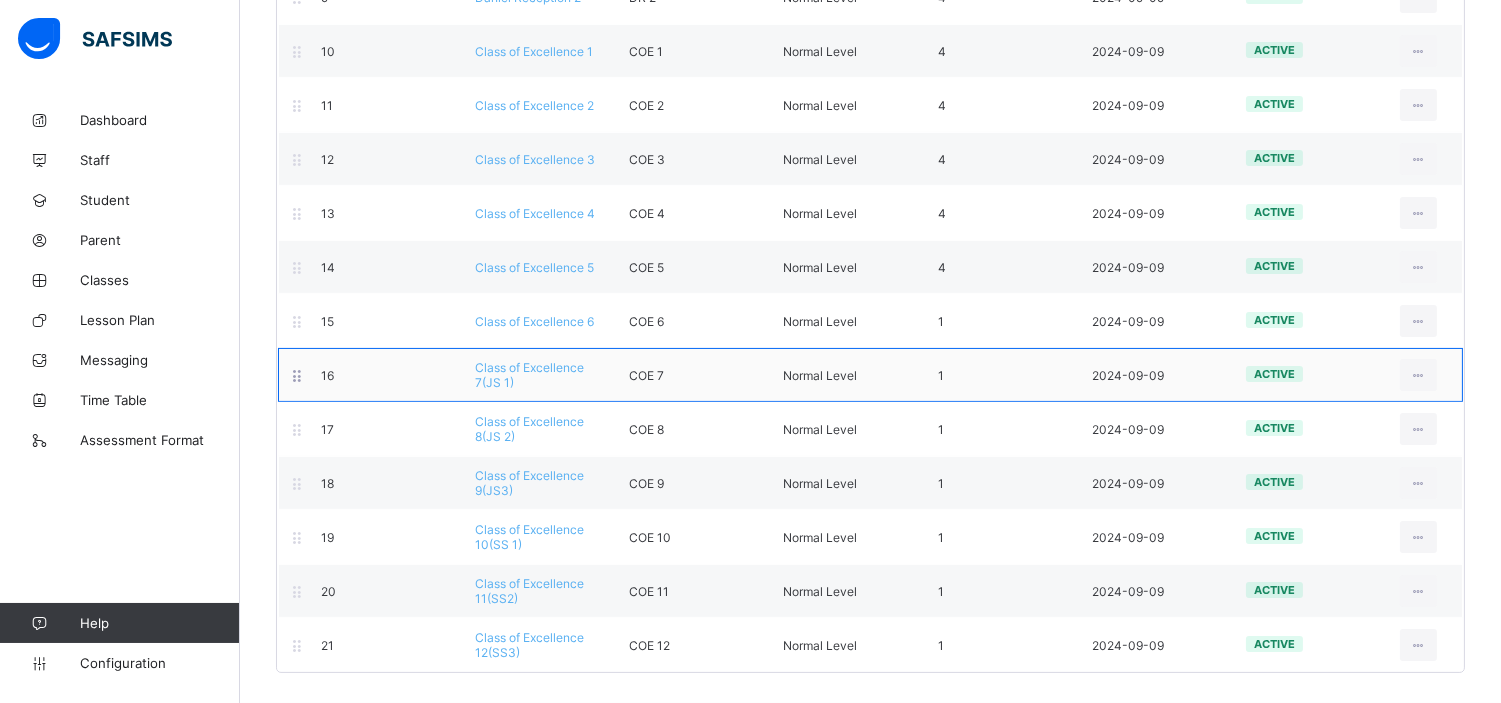 click on "Class of Excellence 7(JS 1)" at bounding box center (529, 375) 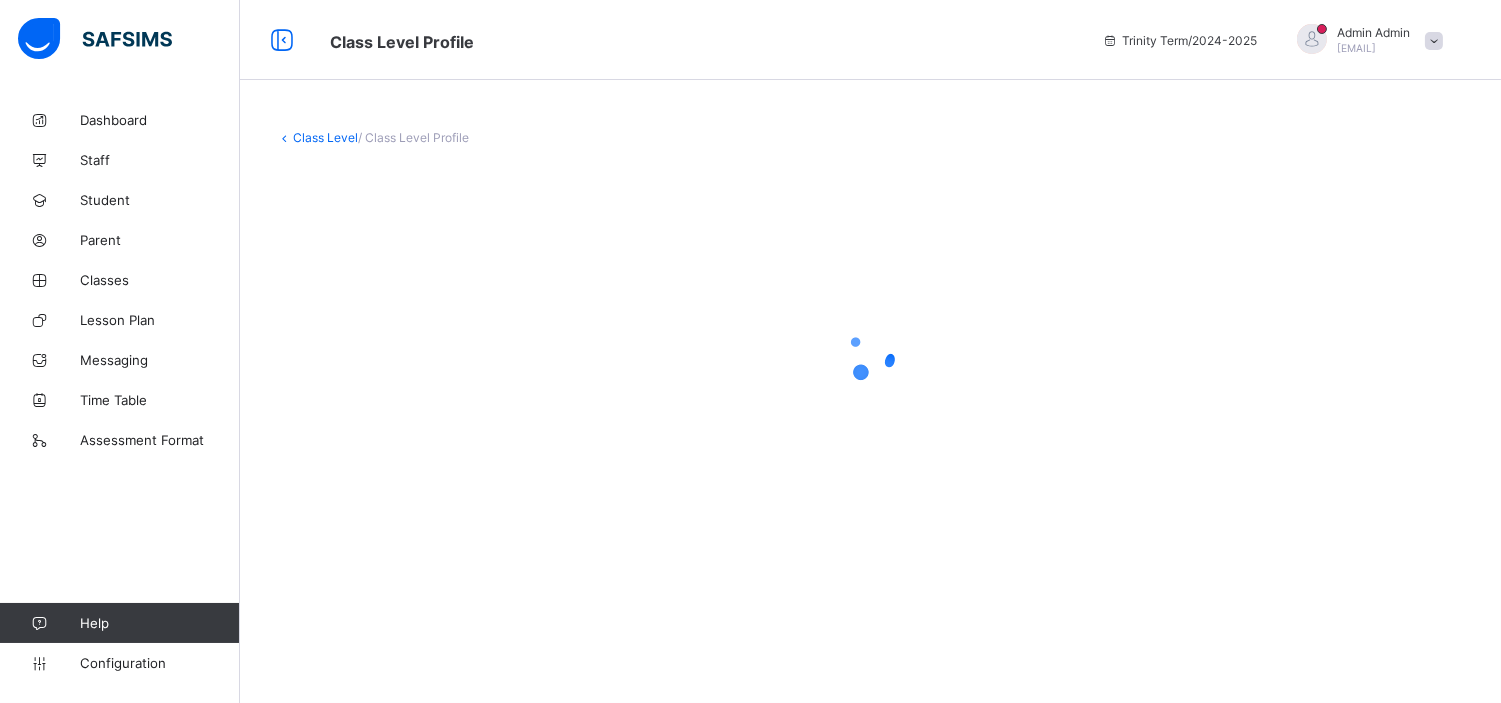 scroll, scrollTop: 0, scrollLeft: 0, axis: both 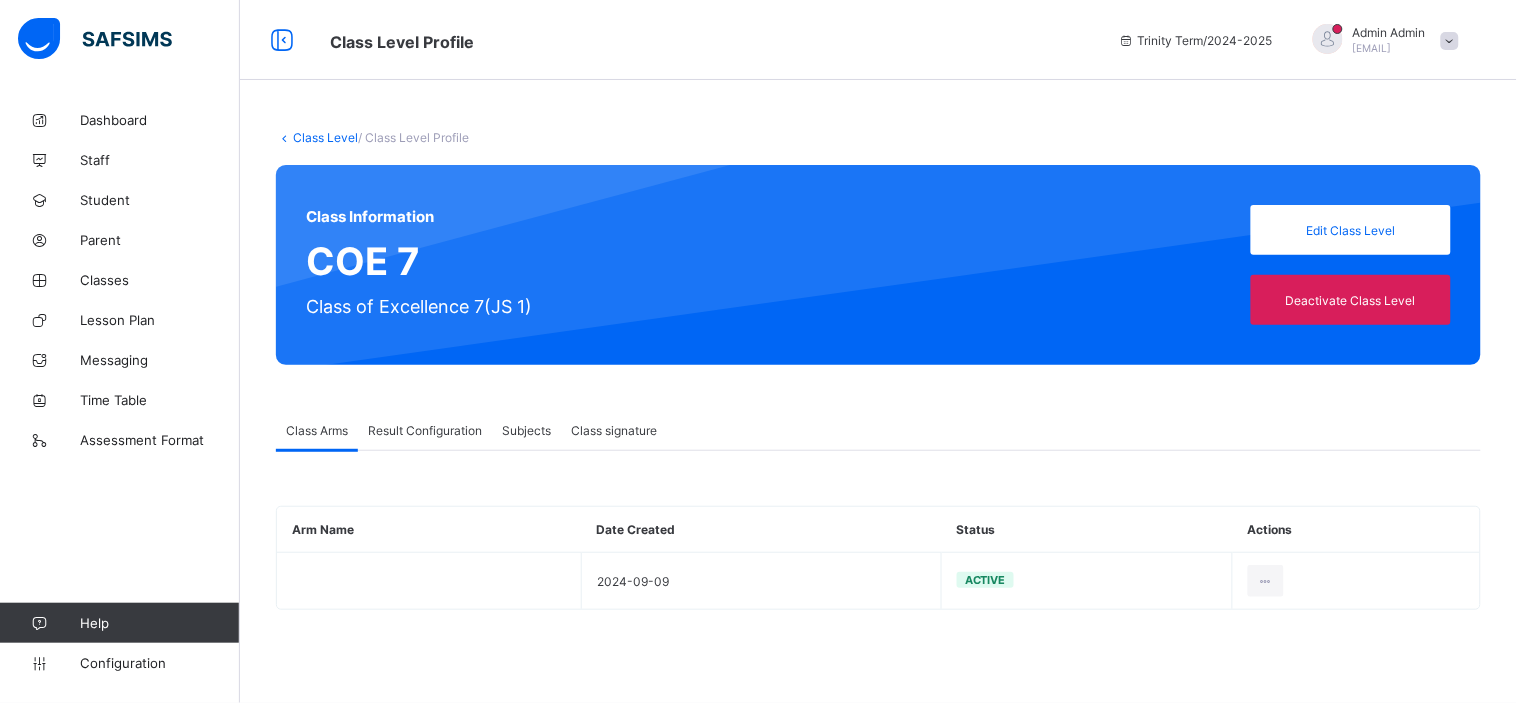 click on "Result Configuration" at bounding box center [425, 430] 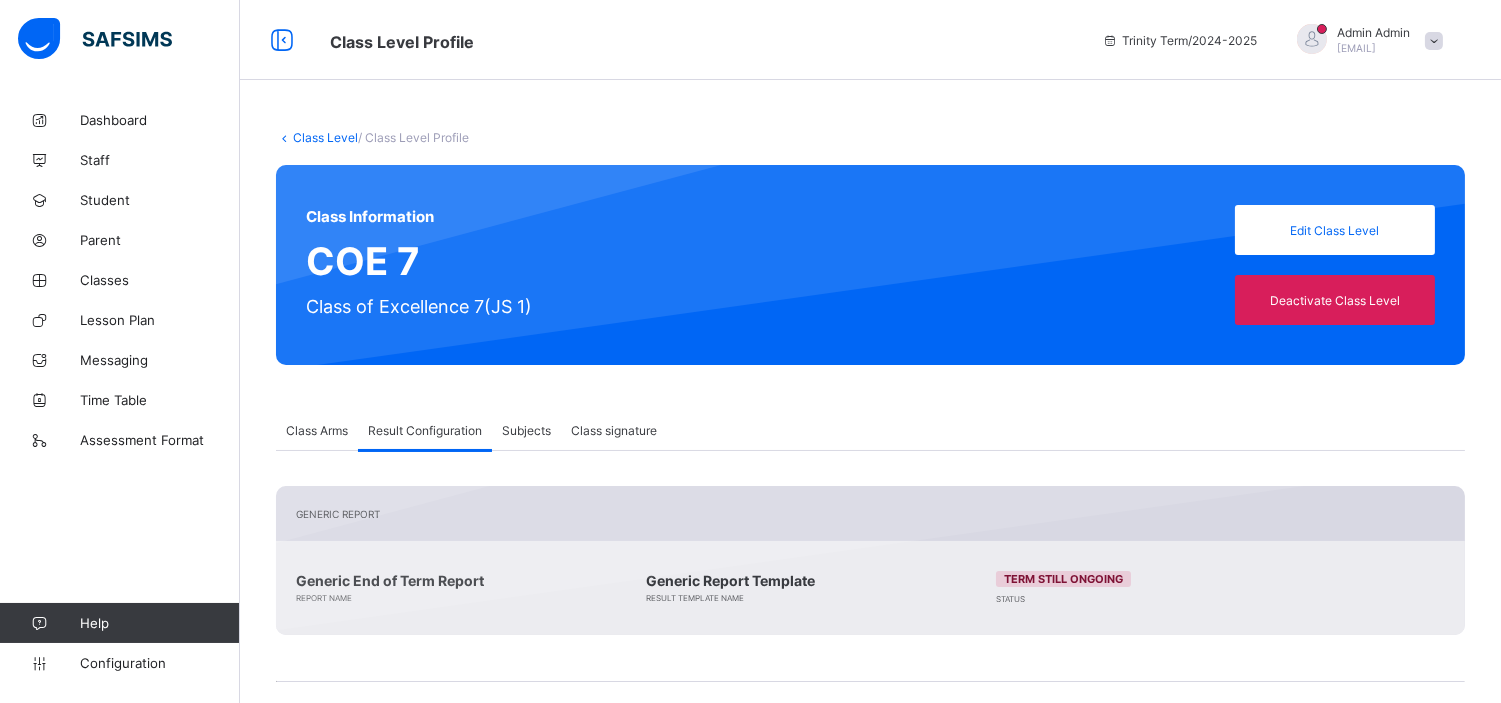 scroll, scrollTop: 292, scrollLeft: 0, axis: vertical 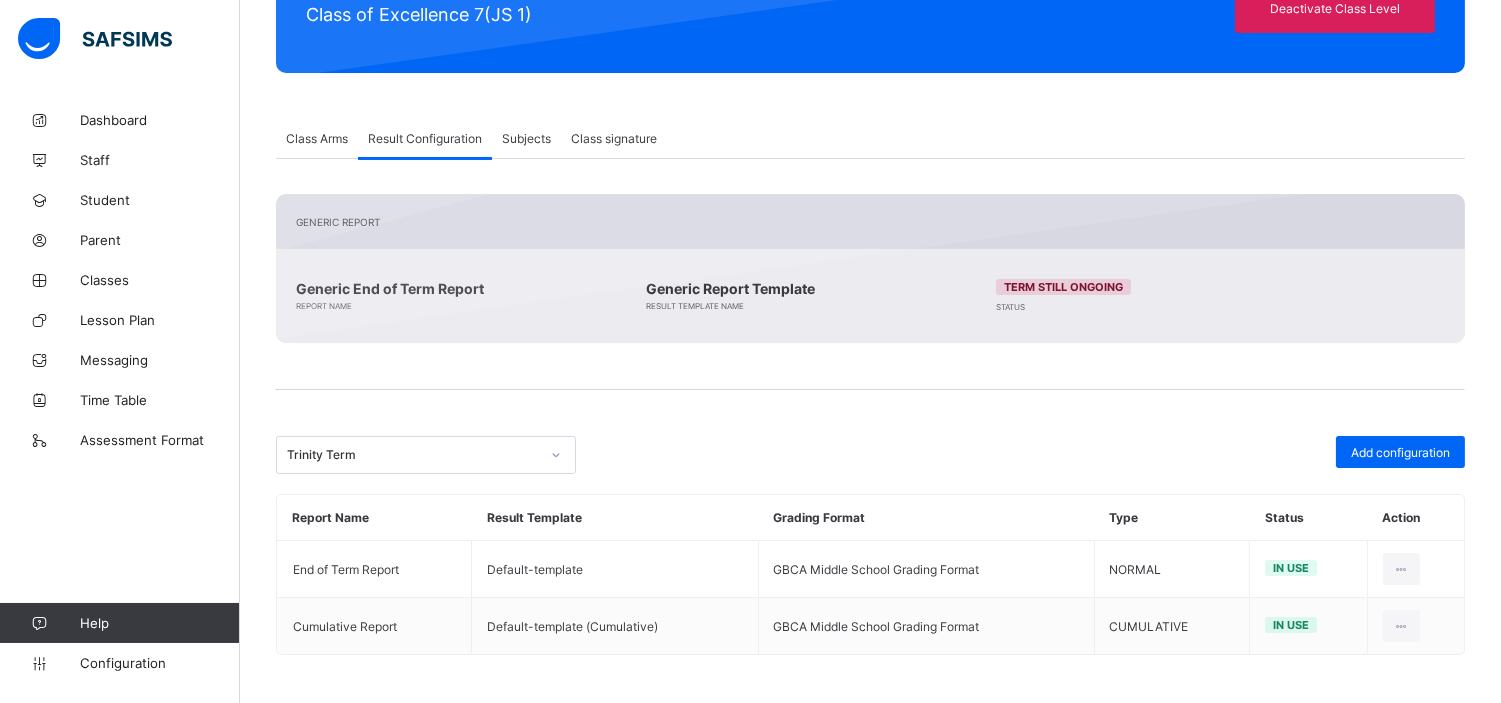 click on "Class signature" at bounding box center (614, 138) 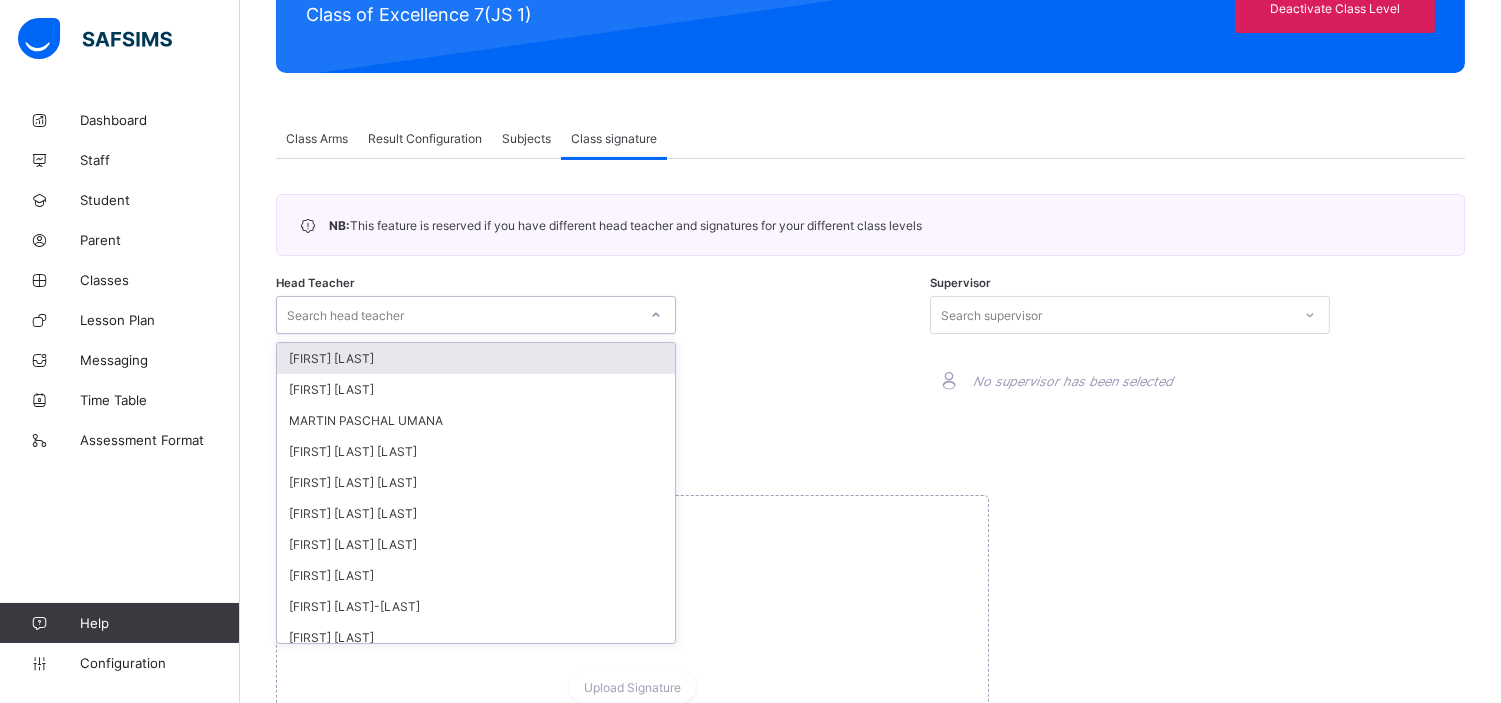 click on "Search head teacher" at bounding box center [457, 315] 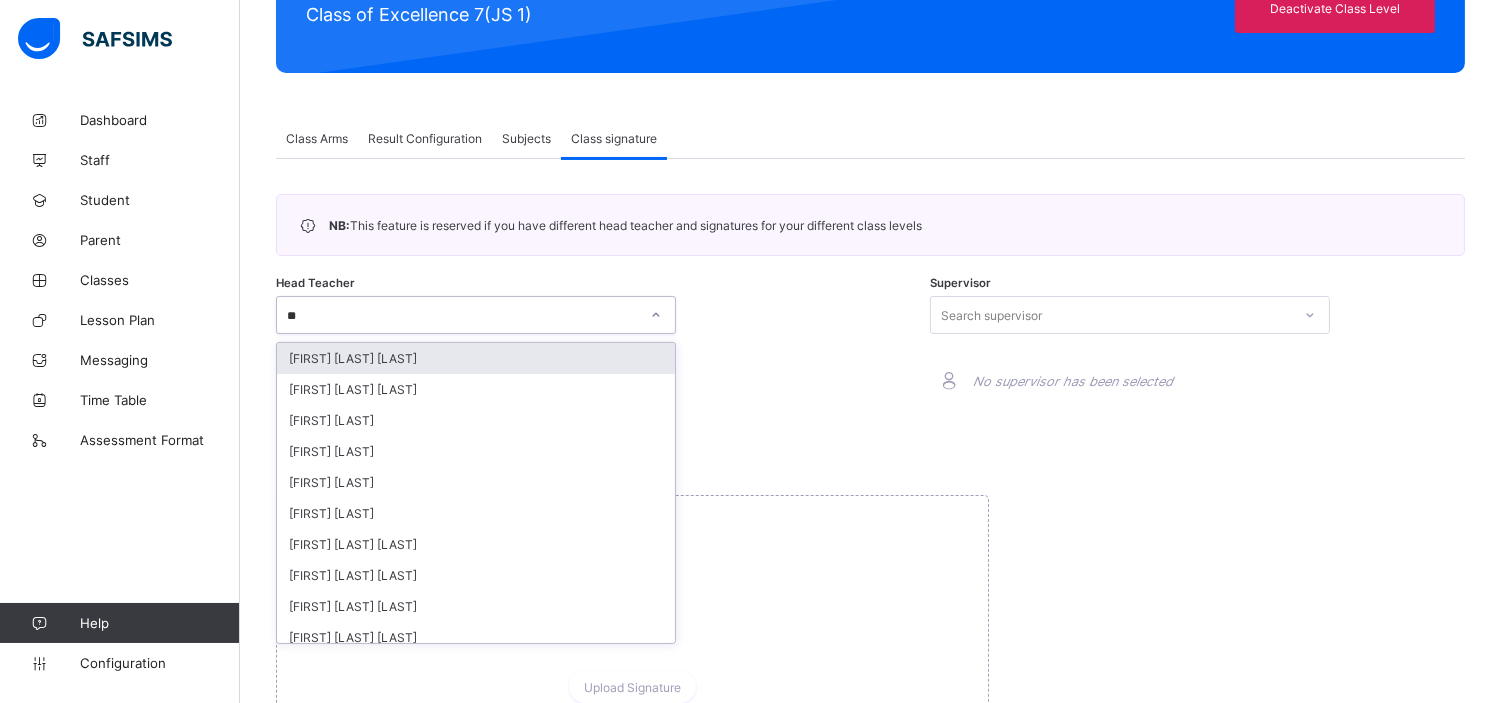type on "***" 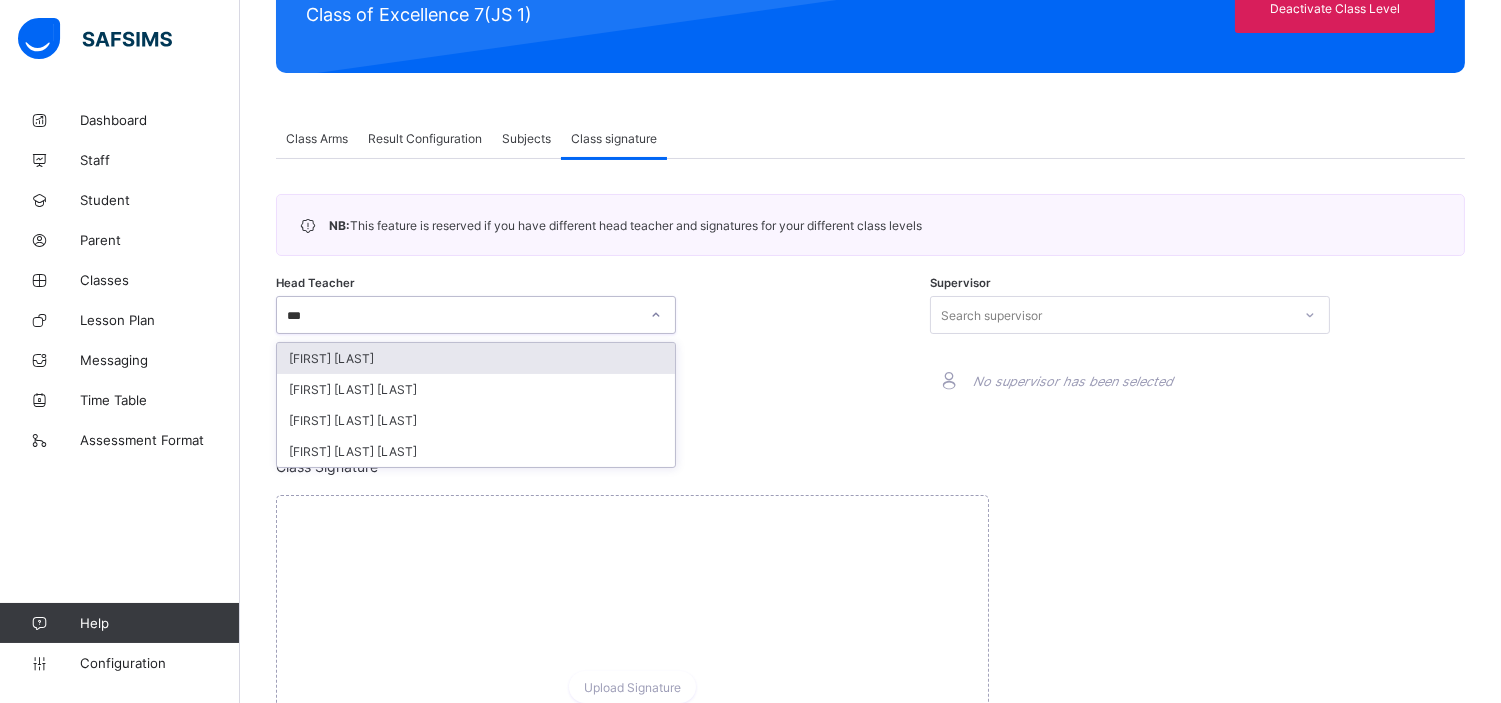 click on "[FIRST] [LAST]" at bounding box center (476, 358) 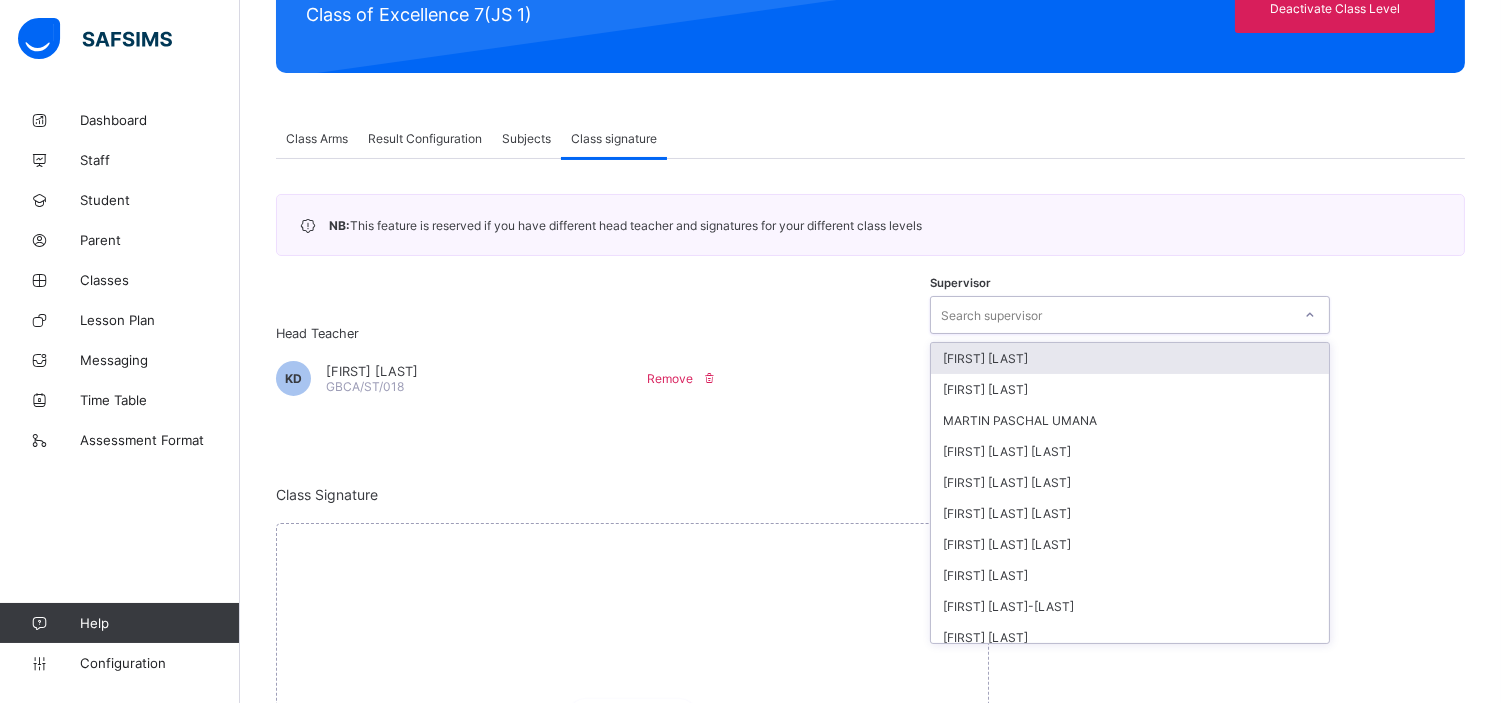 click on "Search supervisor" at bounding box center [1111, 315] 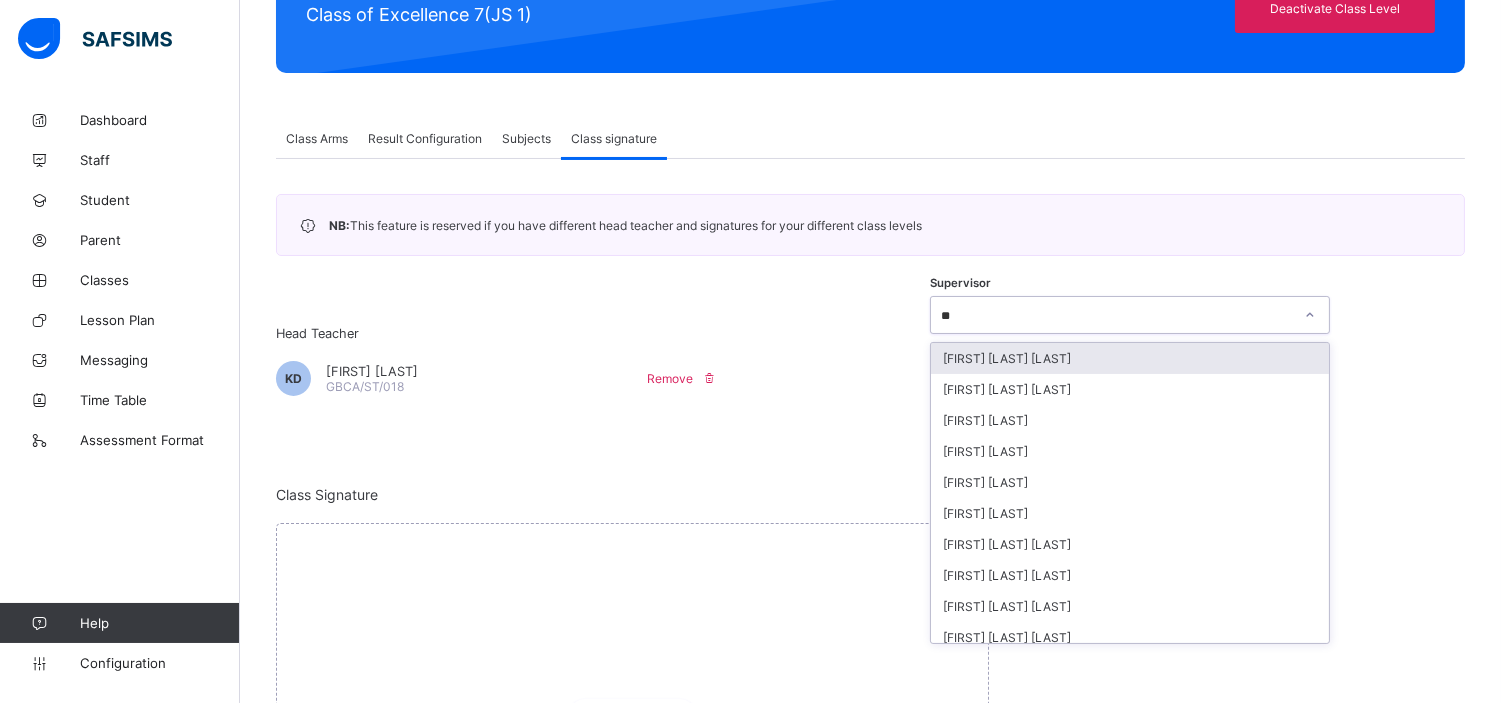 type on "***" 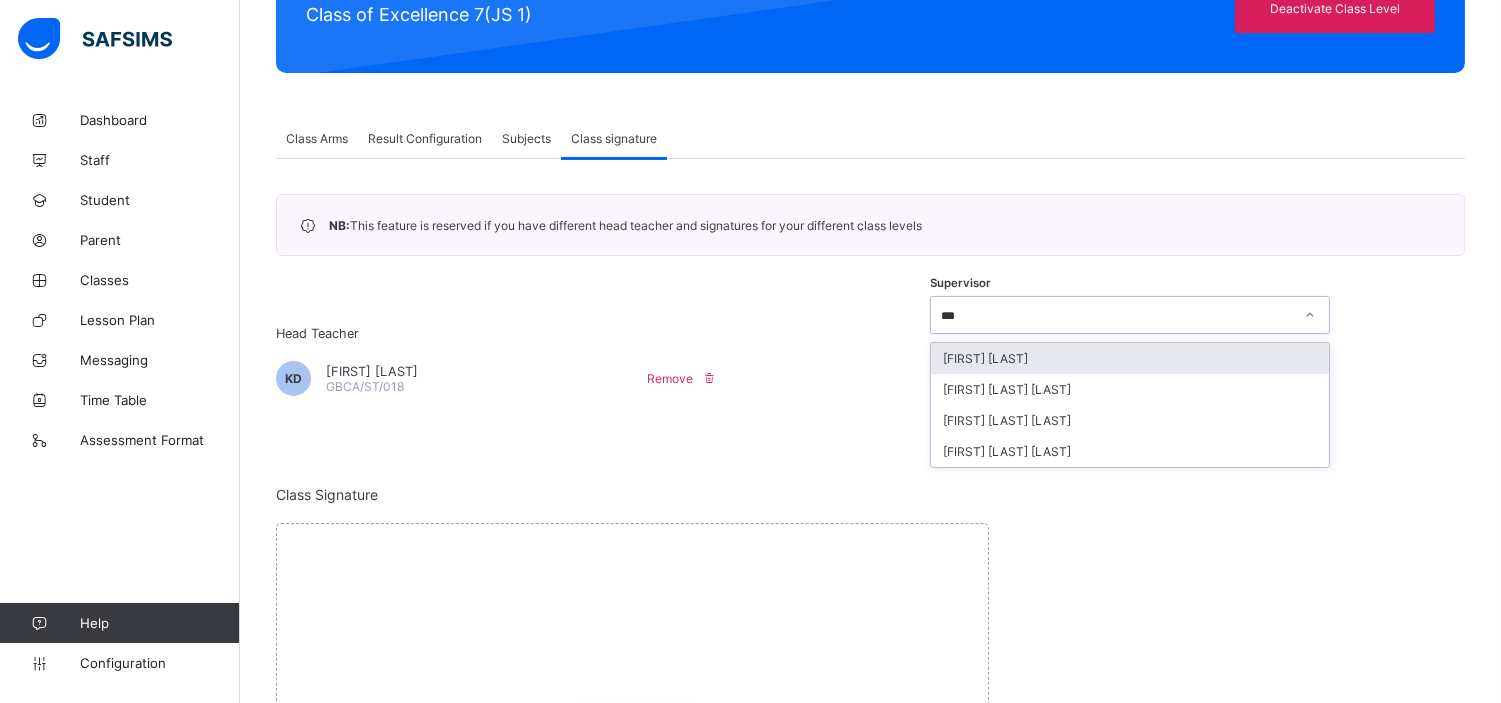 click on "[FIRST] [LAST]" at bounding box center [1130, 358] 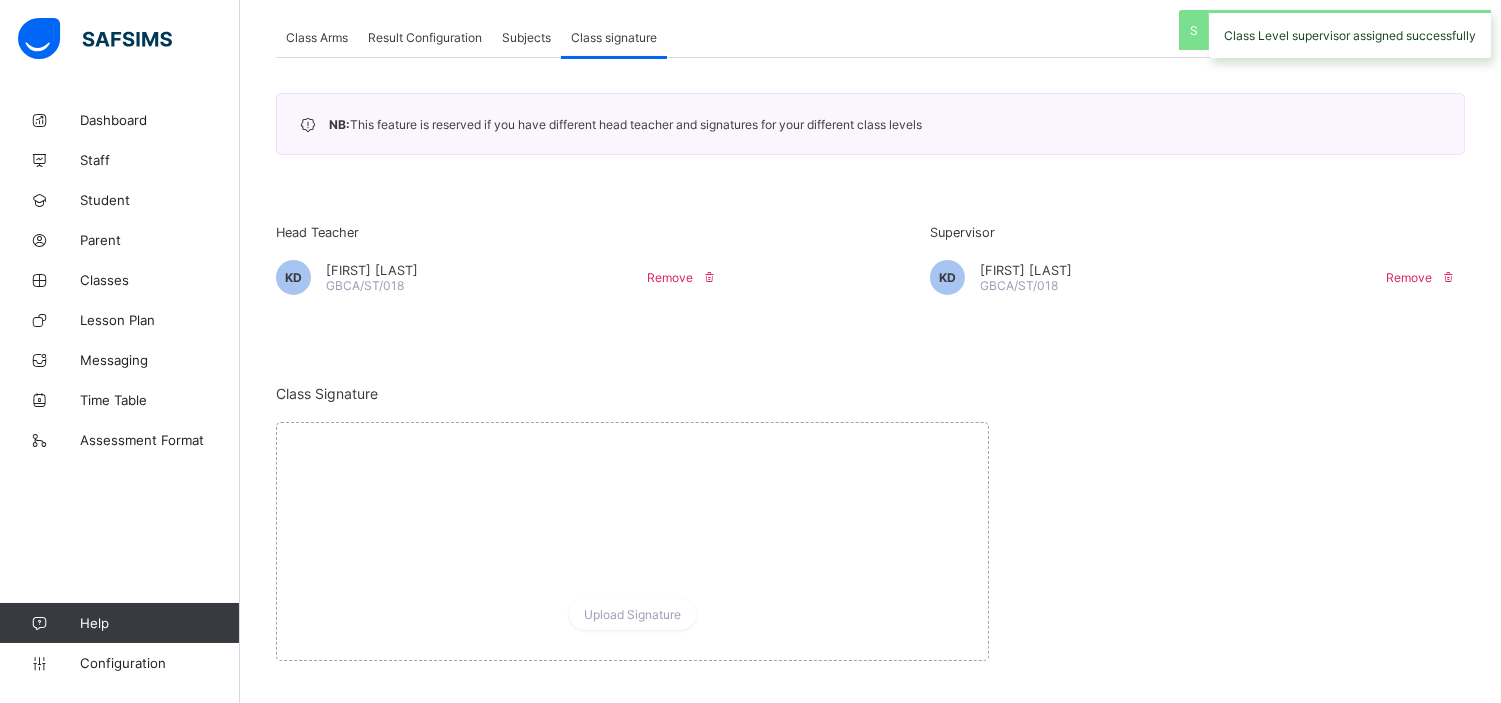 scroll, scrollTop: 410, scrollLeft: 0, axis: vertical 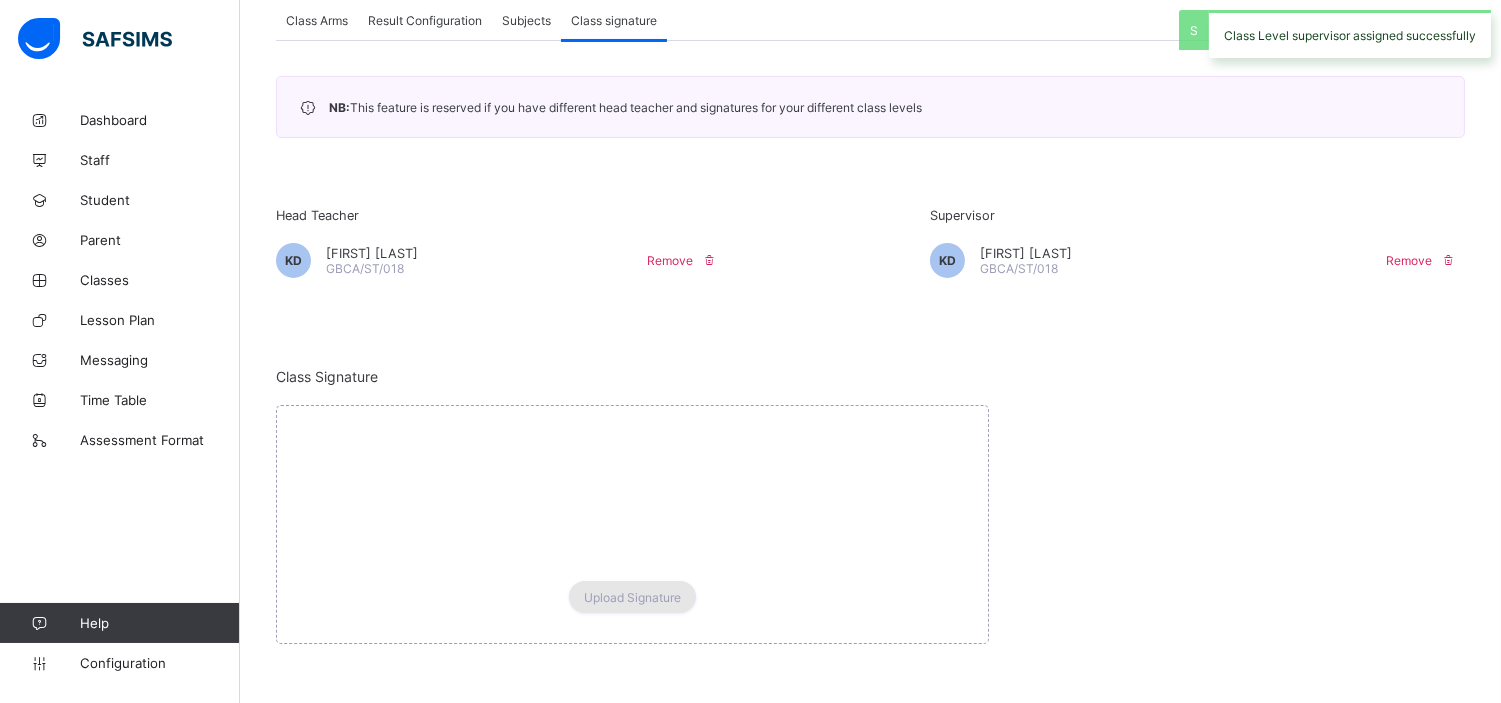 click on "Upload Signature" at bounding box center (632, 597) 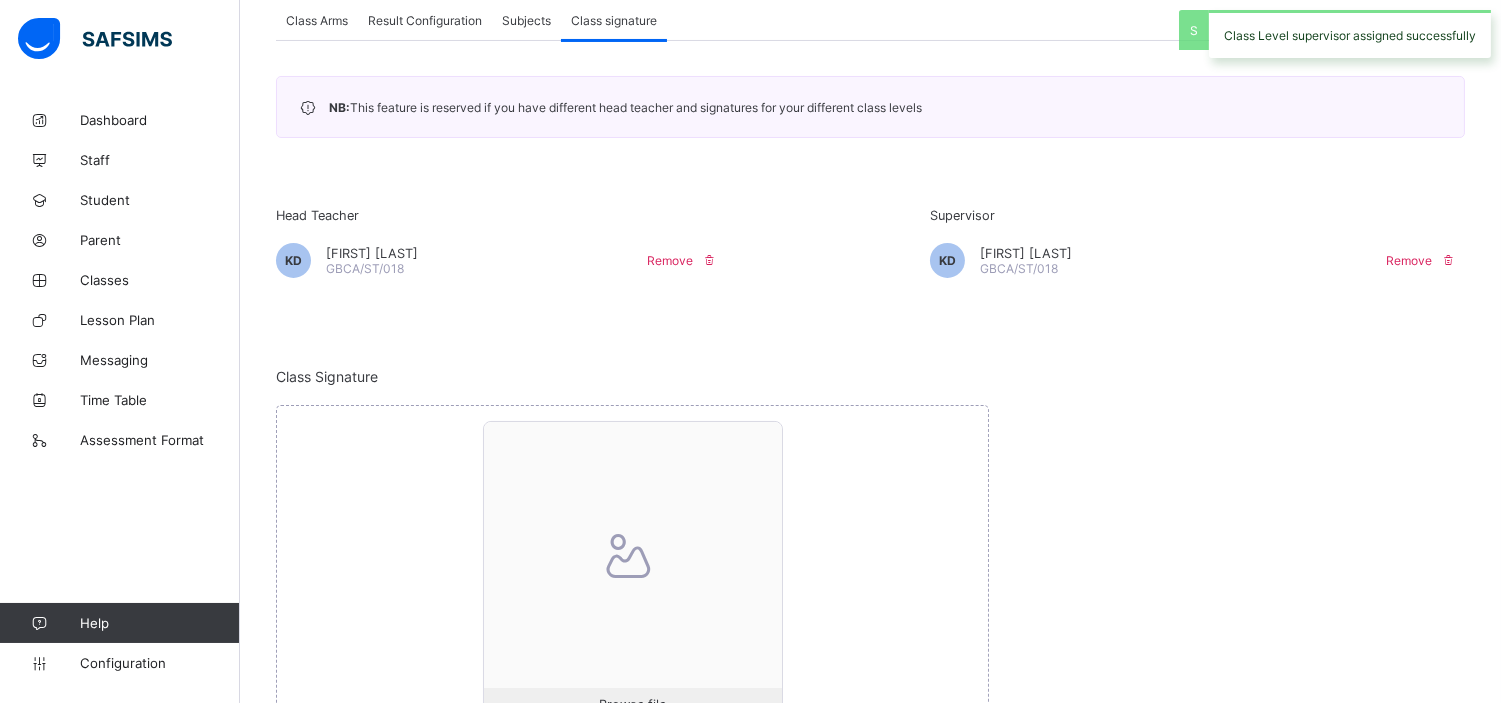 scroll, scrollTop: 560, scrollLeft: 0, axis: vertical 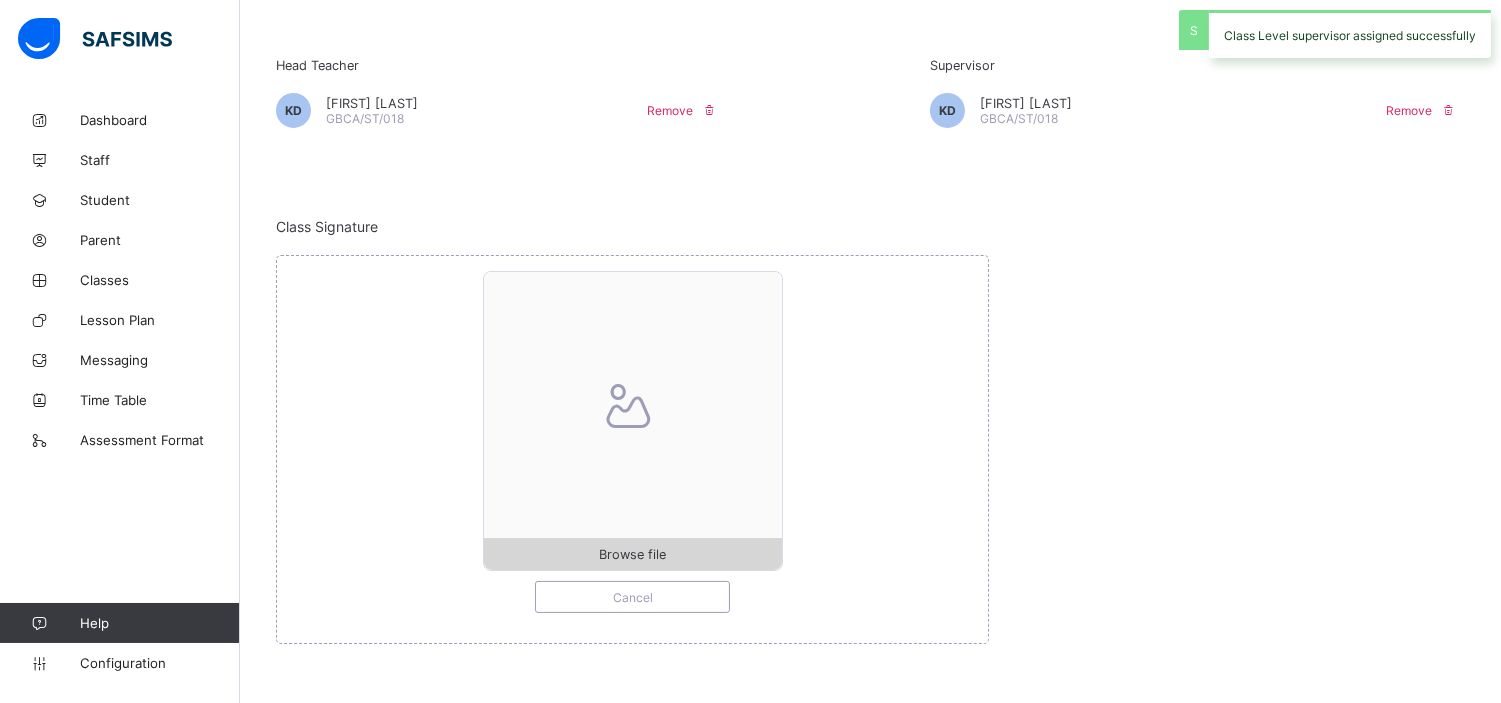 click on "Browse file" at bounding box center (632, 554) 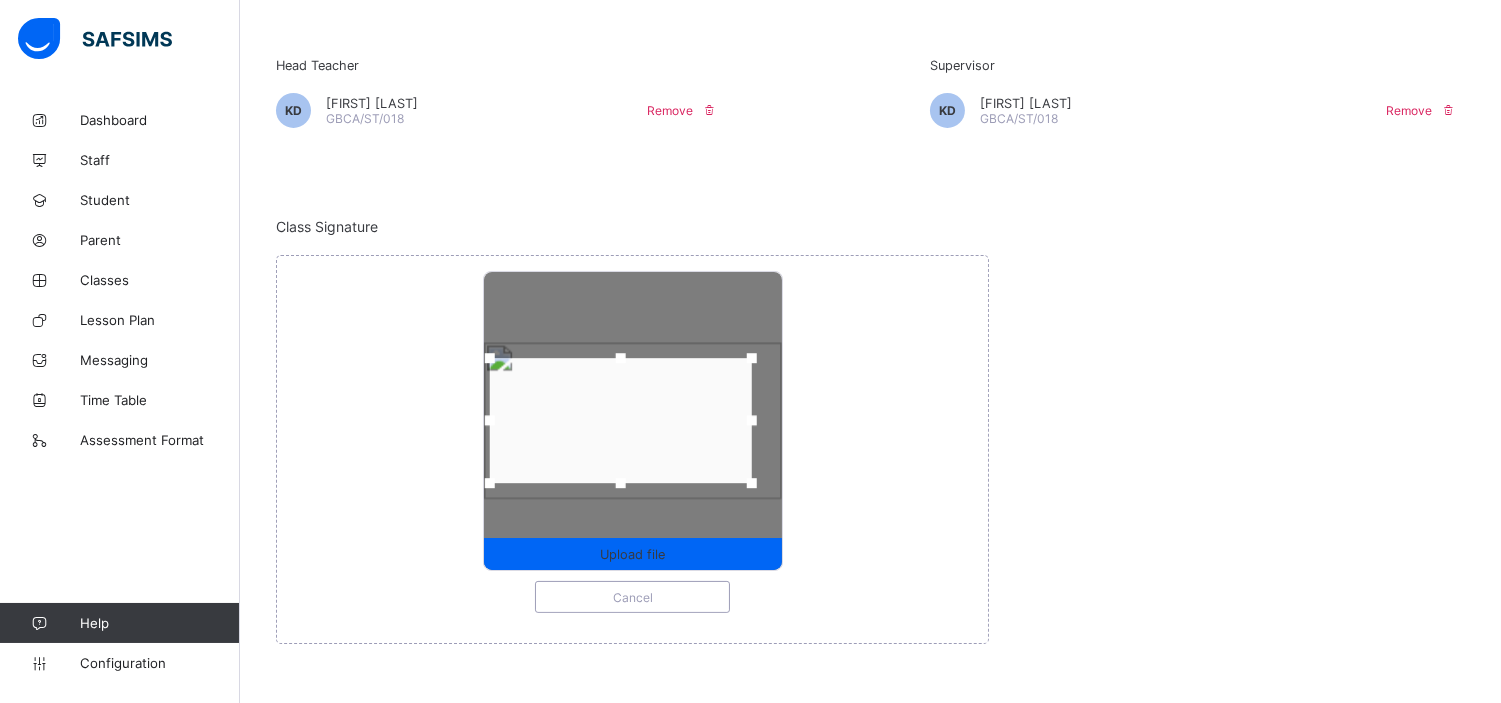 drag, startPoint x: 520, startPoint y: 418, endPoint x: 496, endPoint y: 418, distance: 24 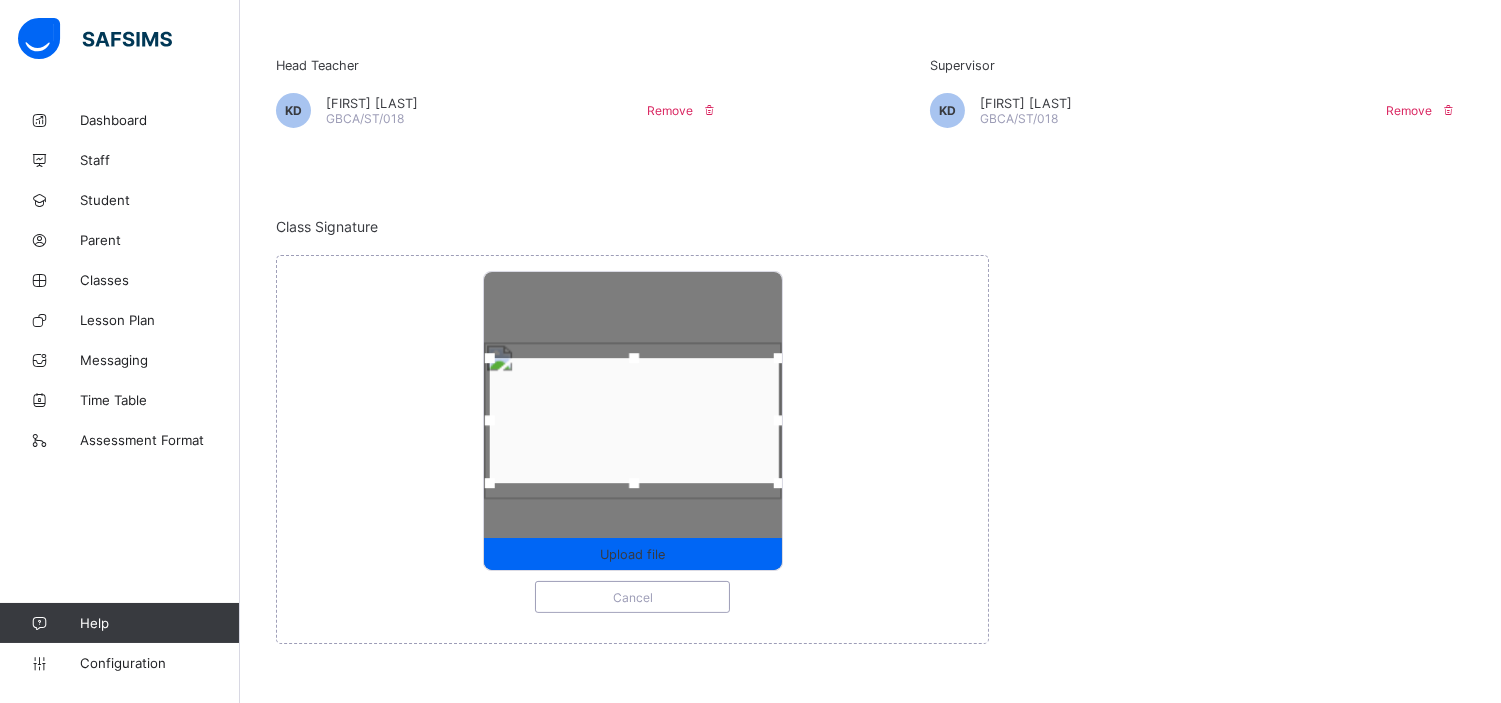 drag, startPoint x: 763, startPoint y: 422, endPoint x: 790, endPoint y: 425, distance: 27.166155 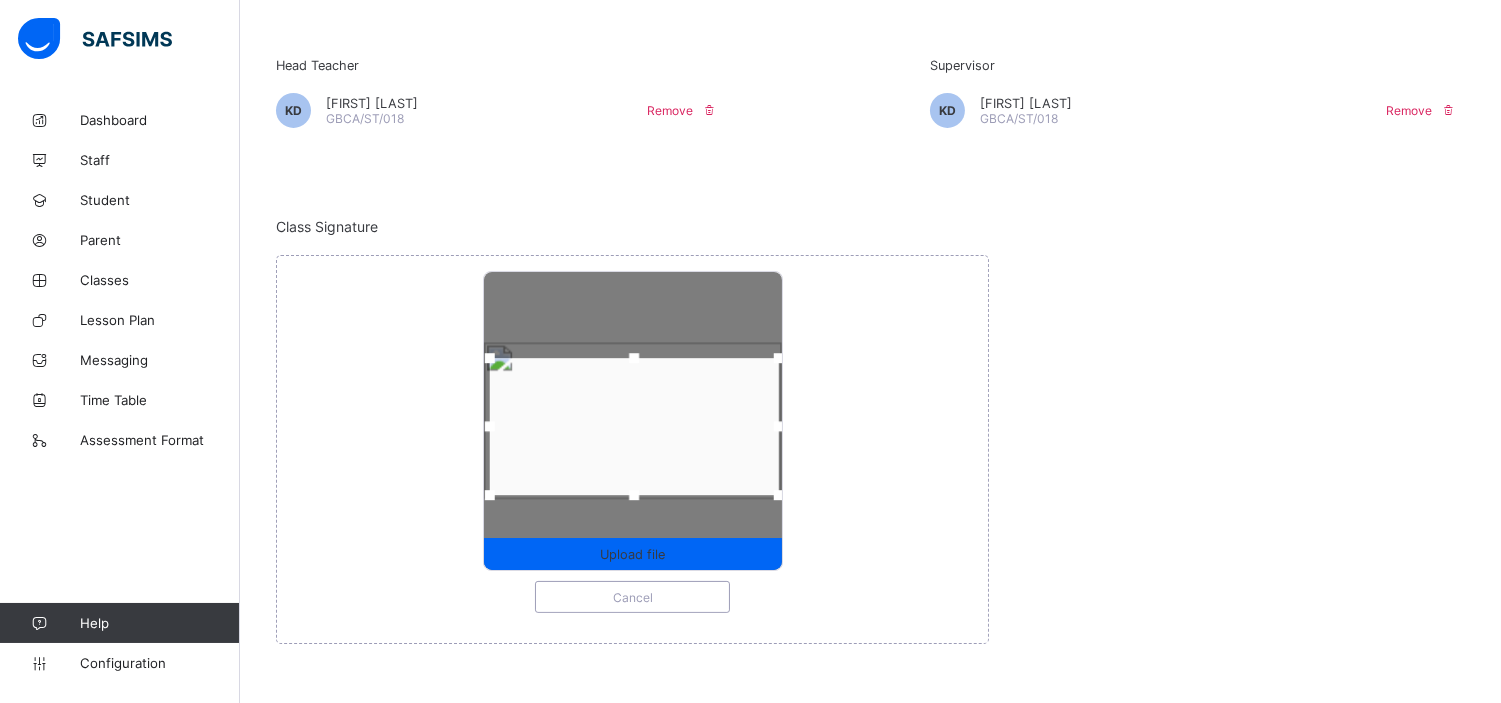 drag, startPoint x: 640, startPoint y: 486, endPoint x: 643, endPoint y: 498, distance: 12.369317 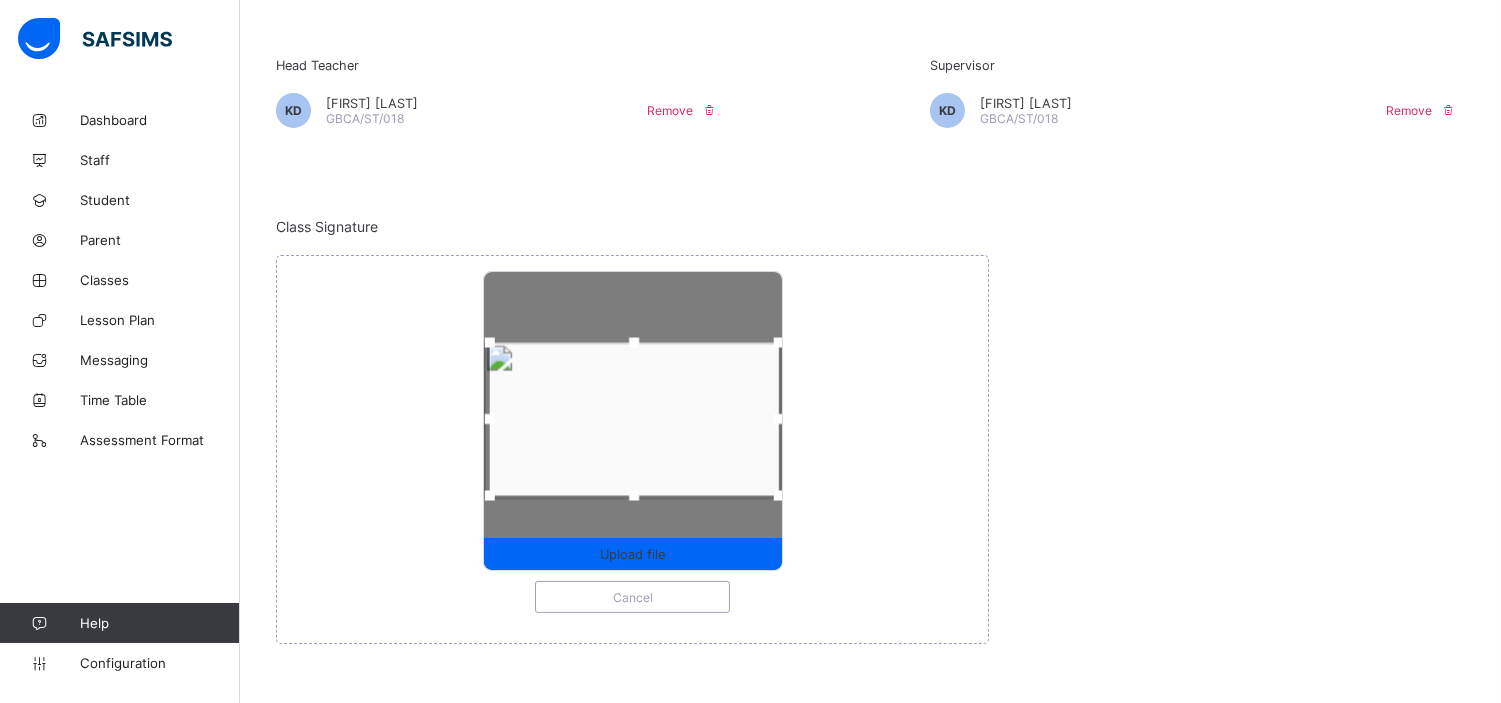 drag, startPoint x: 641, startPoint y: 351, endPoint x: 641, endPoint y: 333, distance: 18 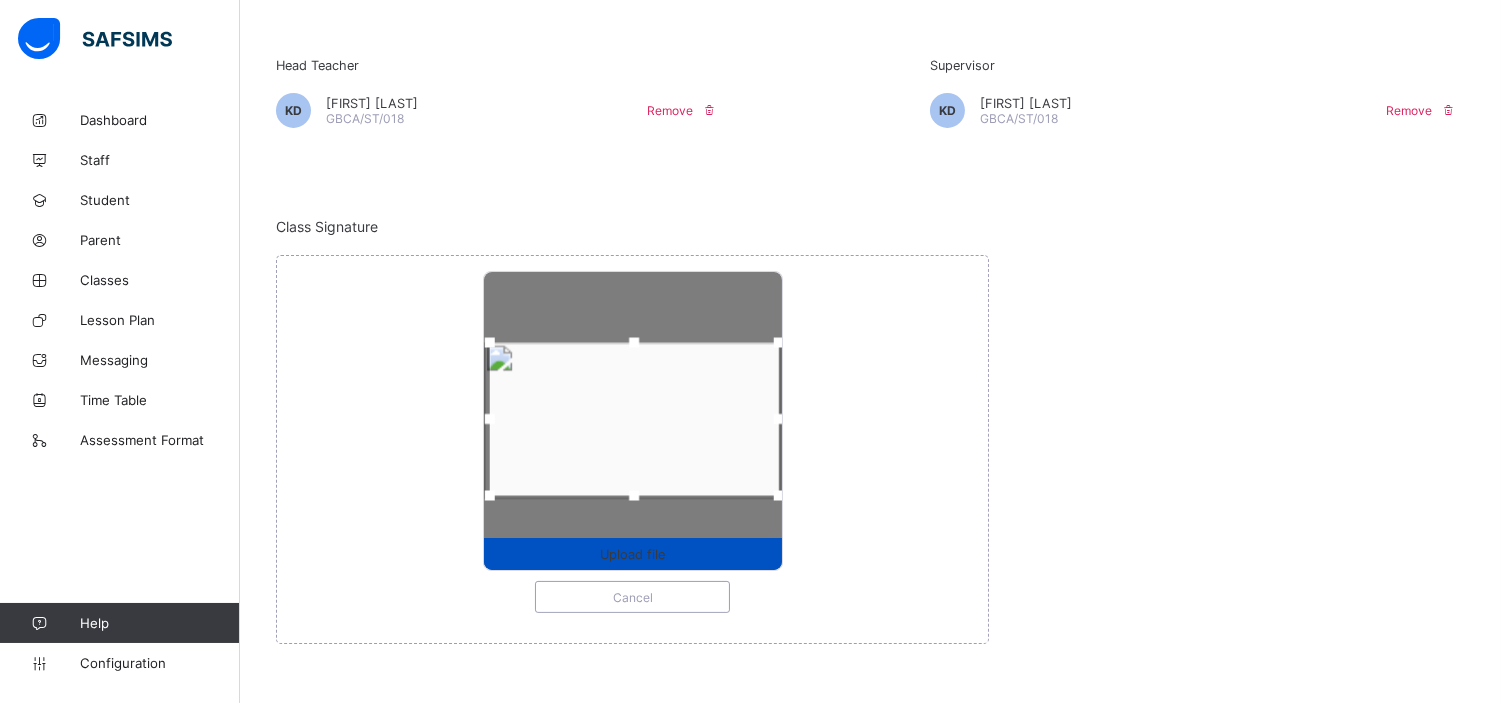 click on "Upload file" at bounding box center (632, 554) 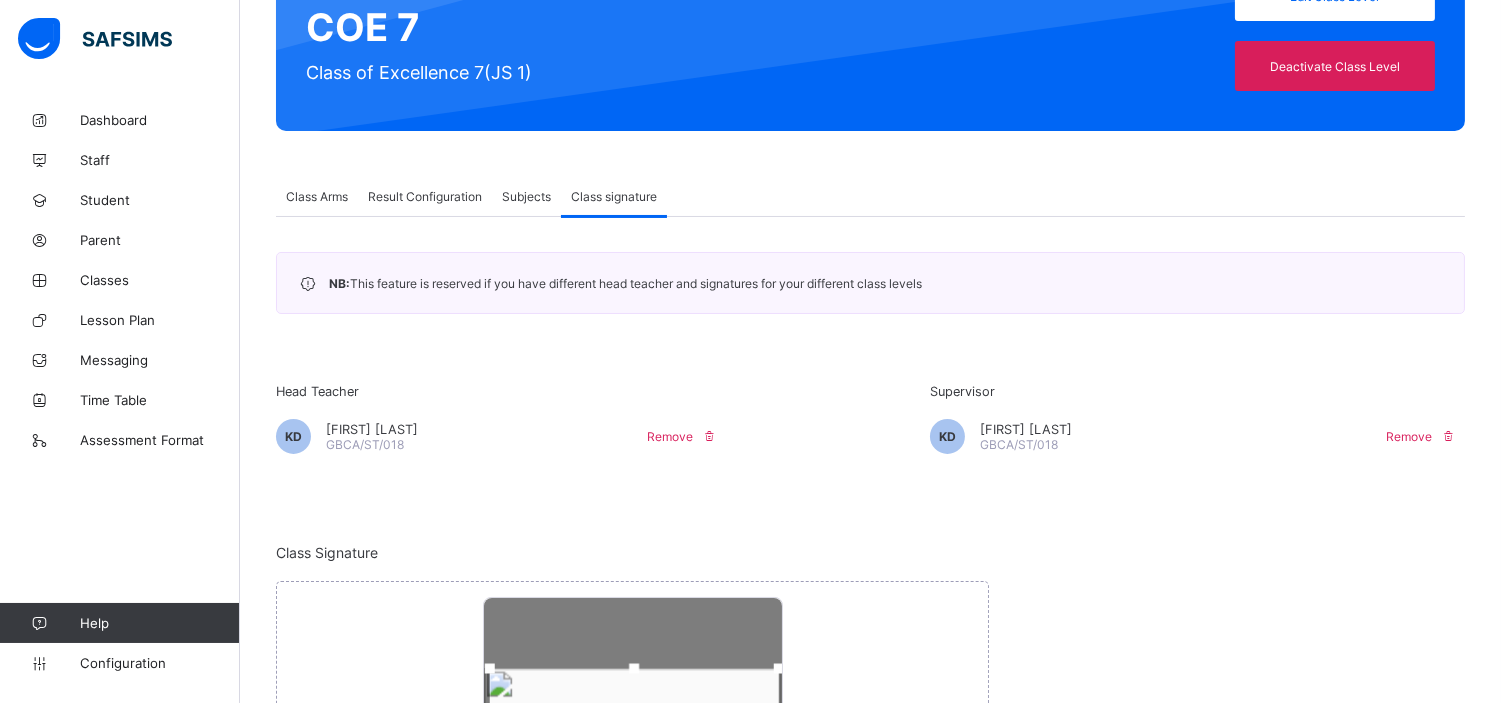 scroll, scrollTop: 0, scrollLeft: 0, axis: both 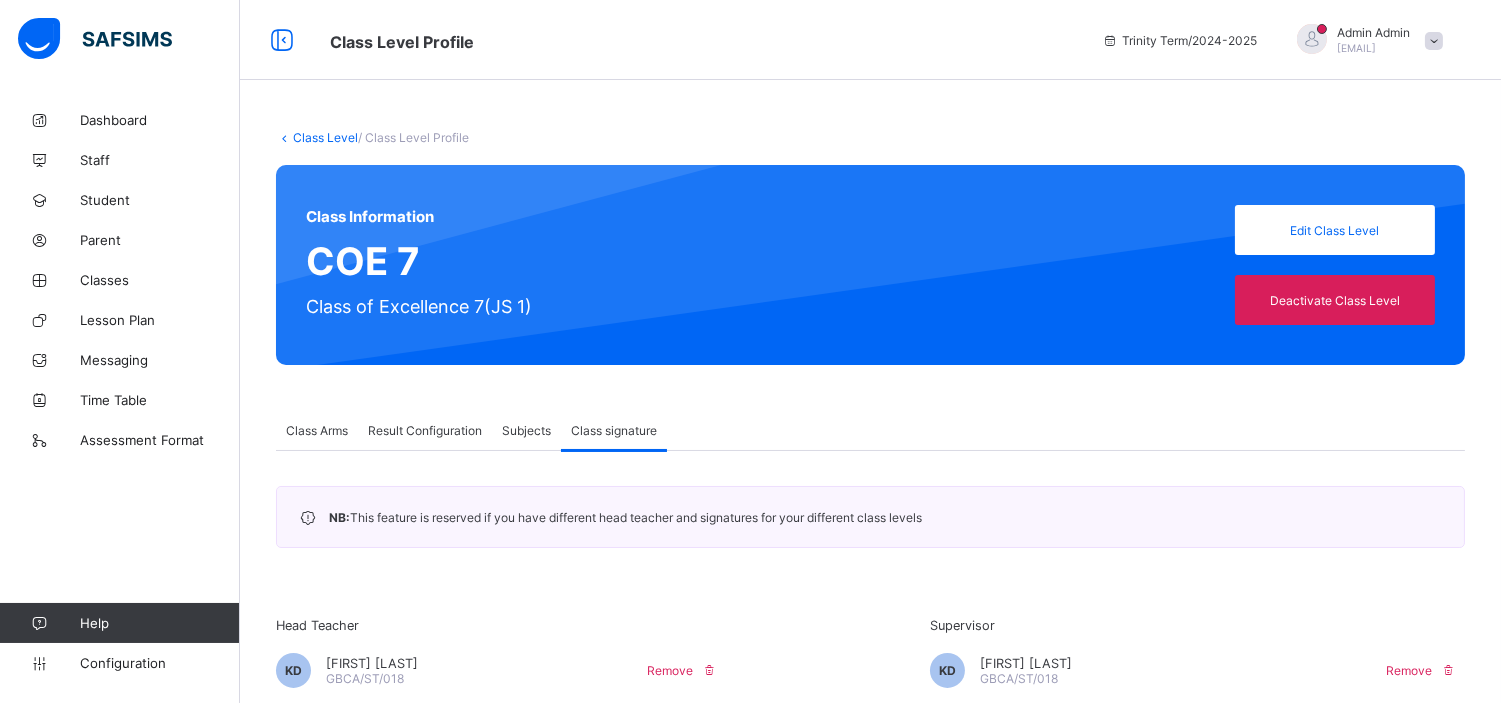 click on "Class Level" at bounding box center (325, 137) 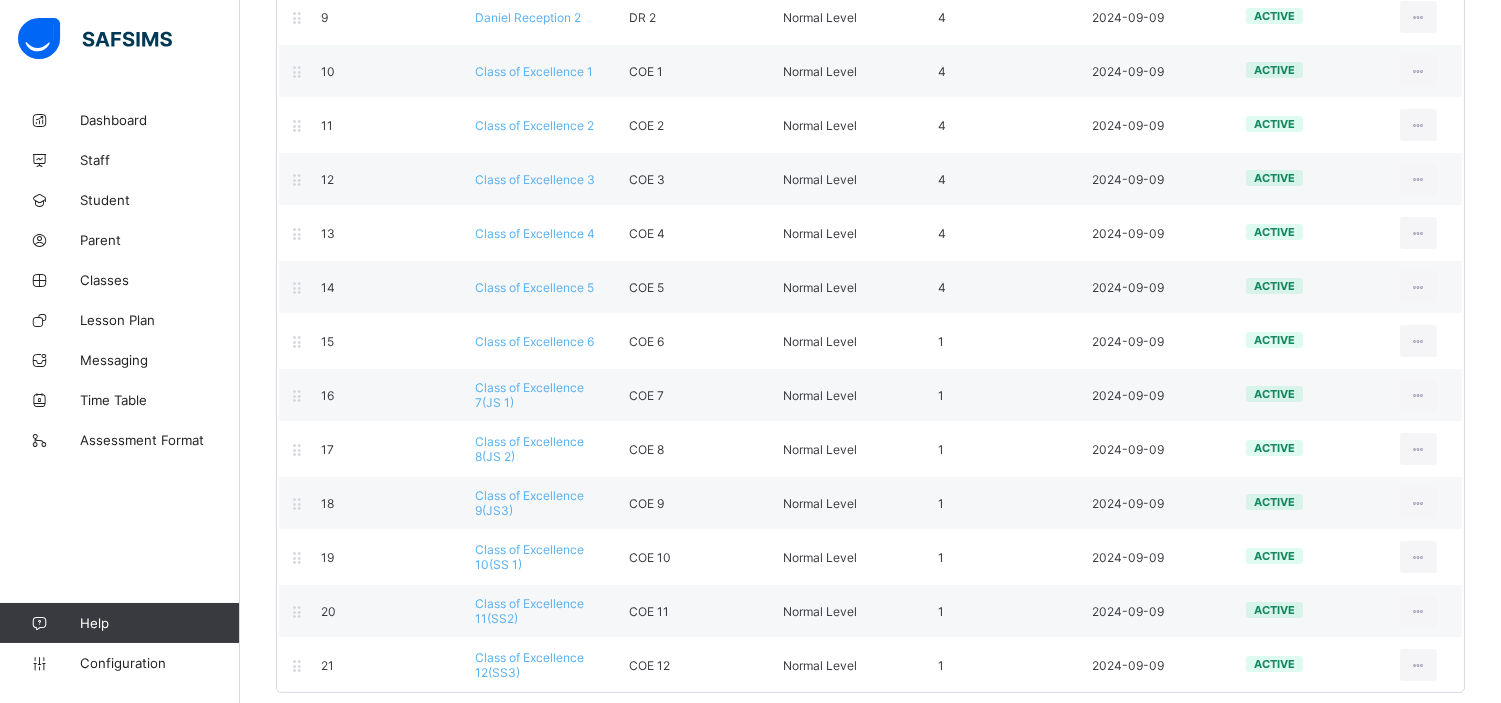 scroll, scrollTop: 730, scrollLeft: 0, axis: vertical 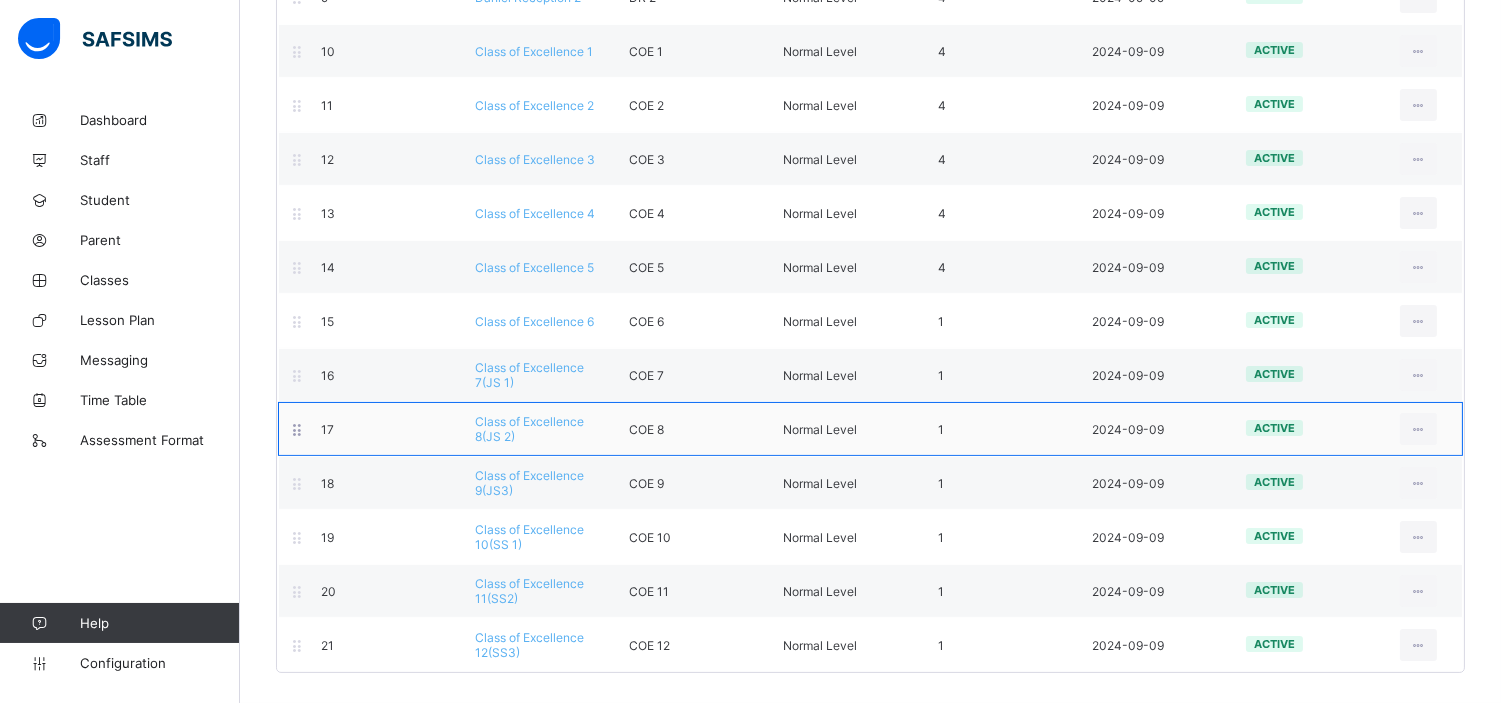 click on "Class of Excellence 8(JS 2)" at bounding box center [529, 429] 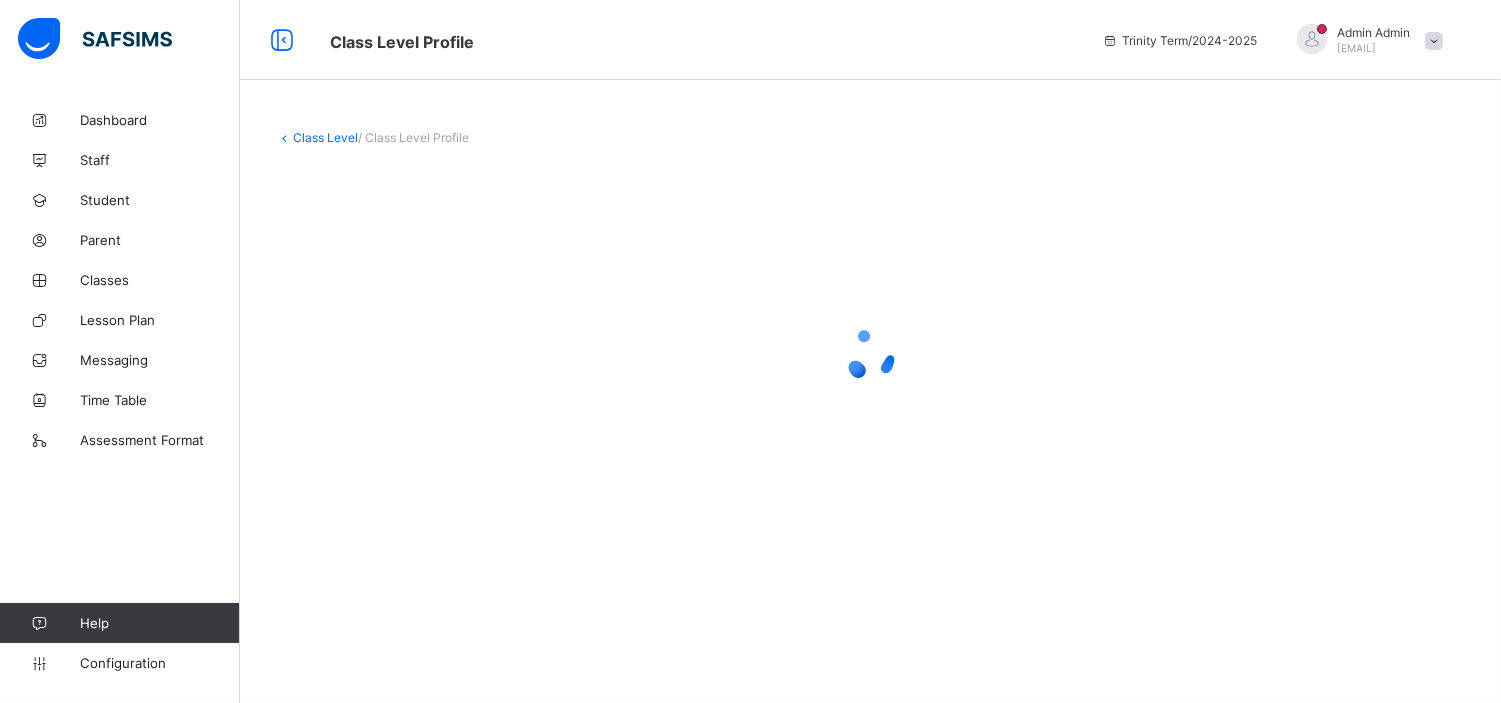 scroll, scrollTop: 0, scrollLeft: 0, axis: both 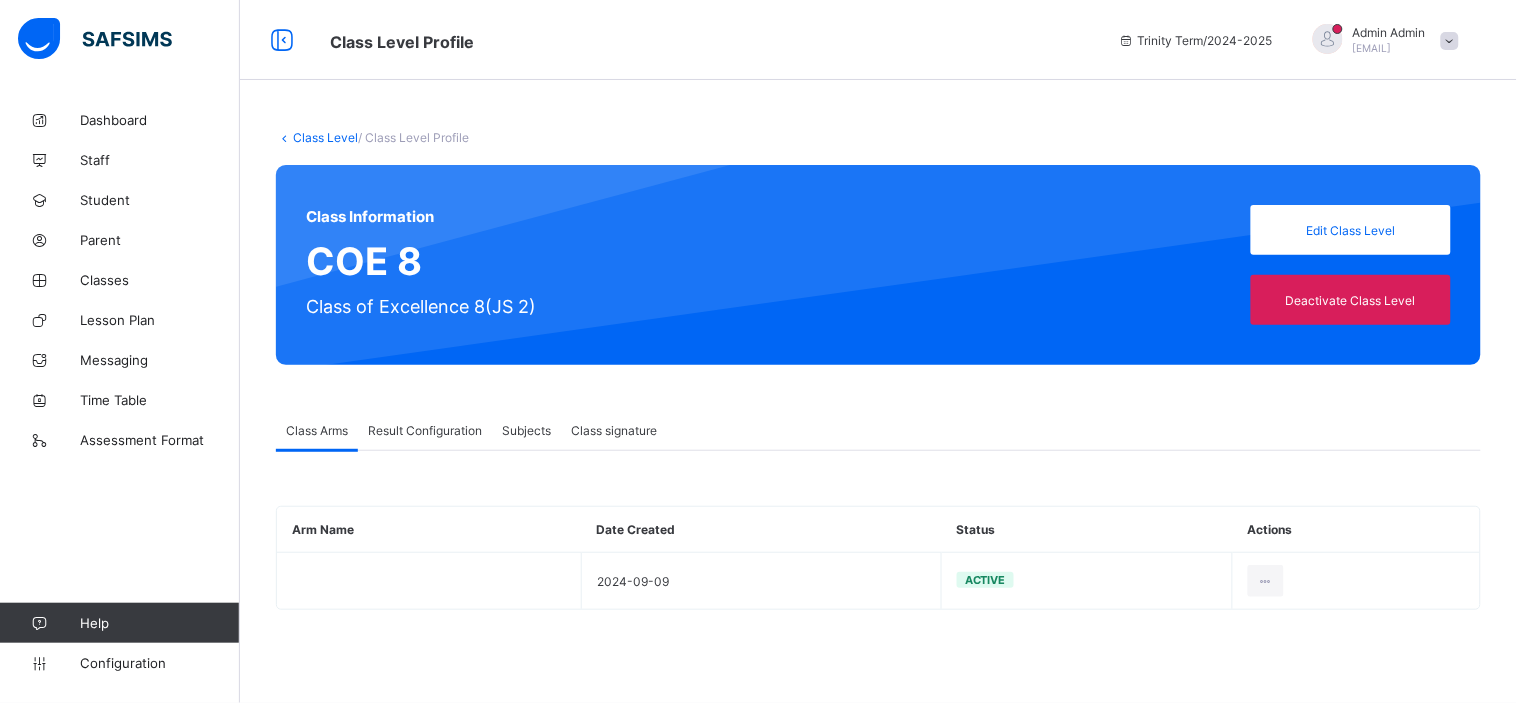 click on "Result Configuration" at bounding box center (425, 430) 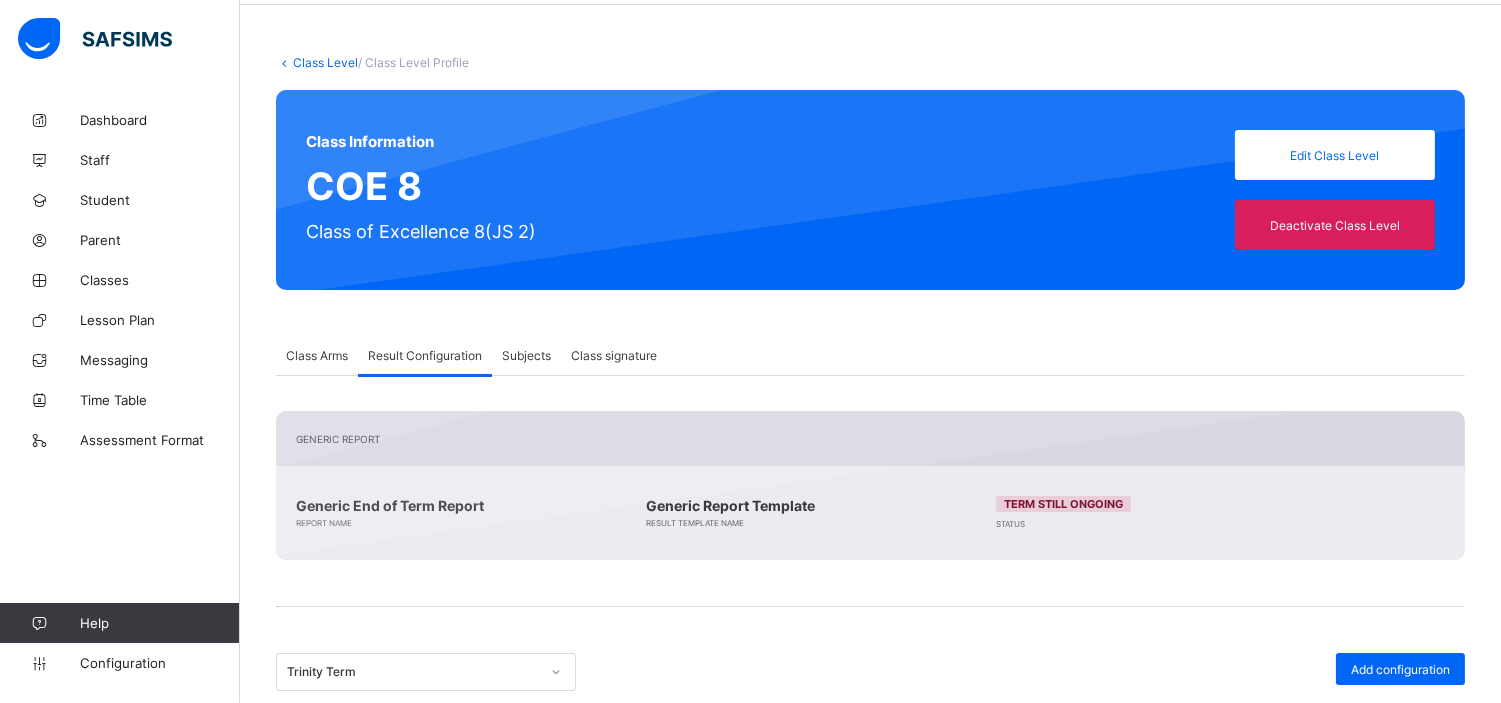 scroll, scrollTop: 26, scrollLeft: 0, axis: vertical 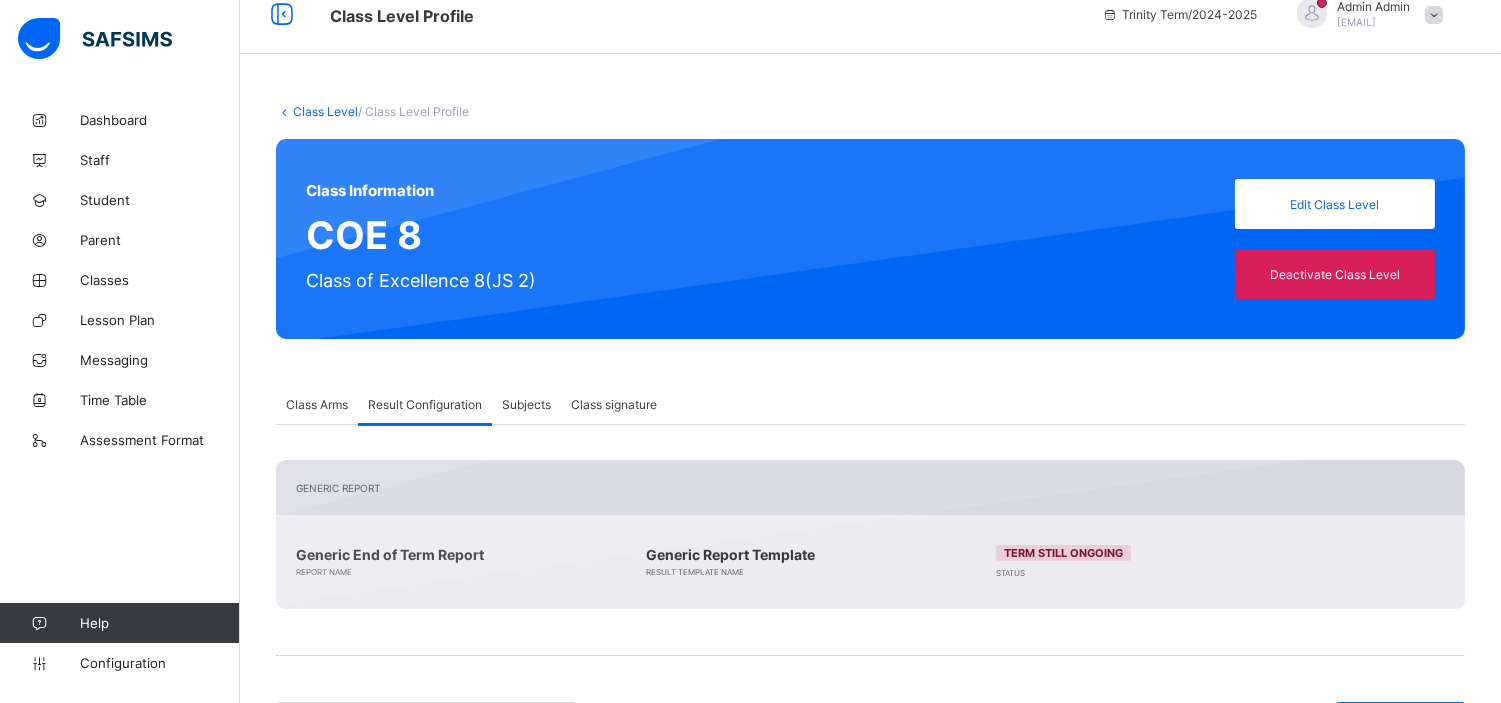 click on "Class signature" at bounding box center (614, 404) 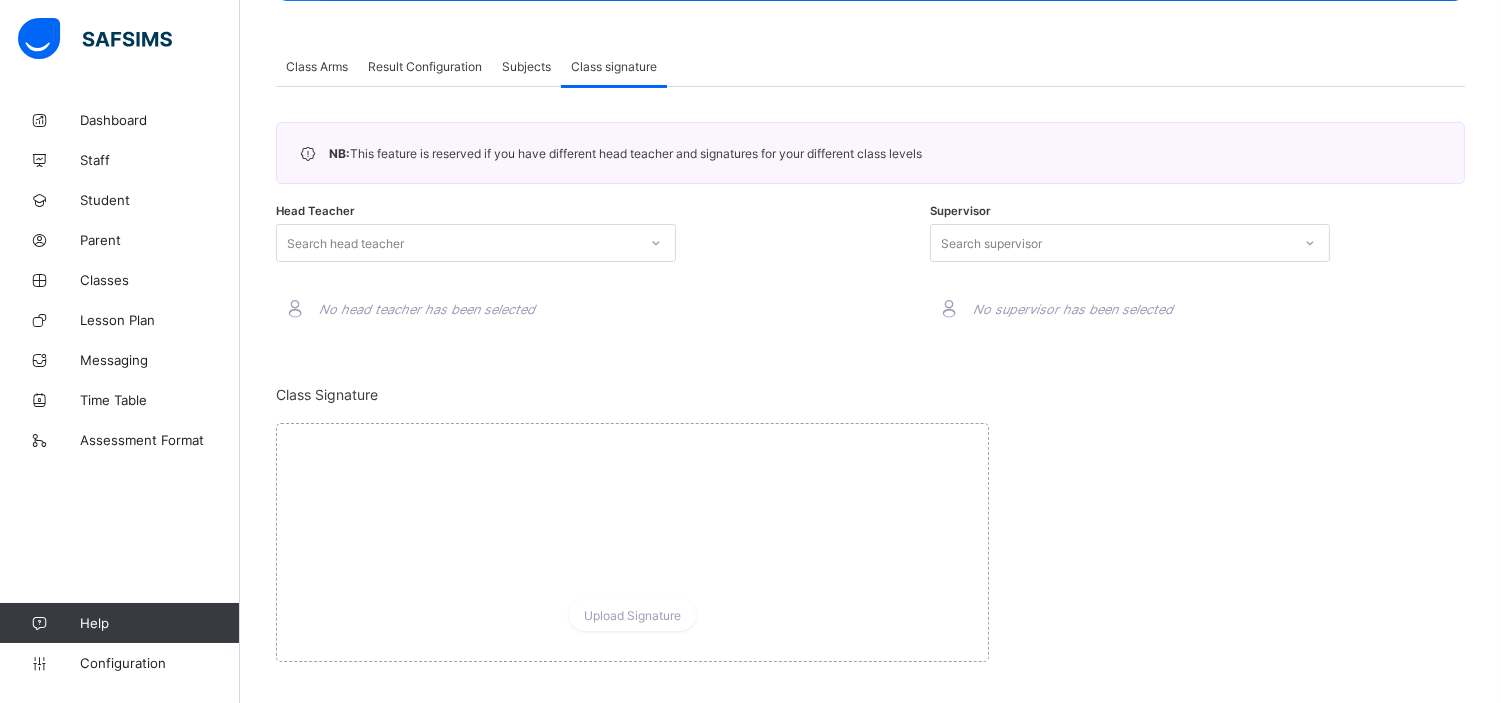 scroll, scrollTop: 380, scrollLeft: 0, axis: vertical 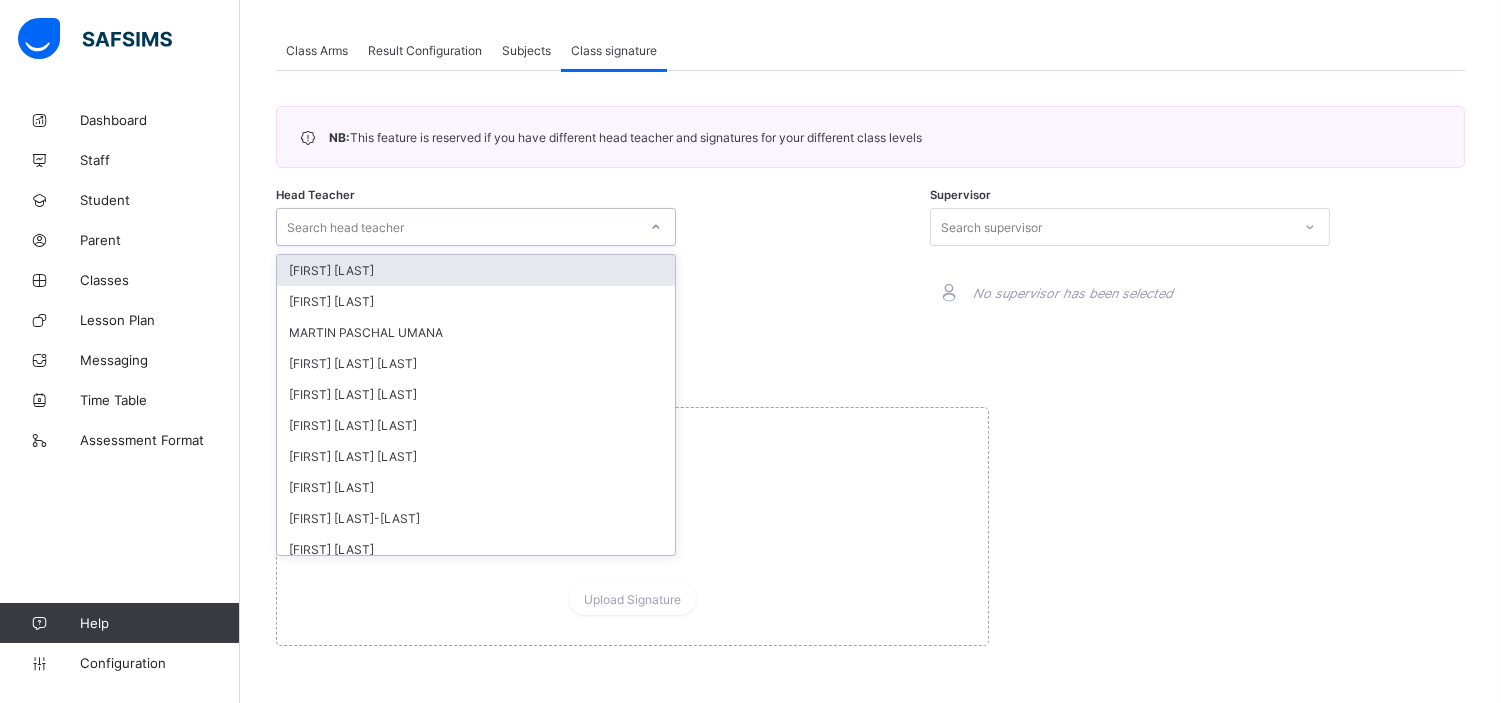 click on "Search head teacher" at bounding box center [457, 227] 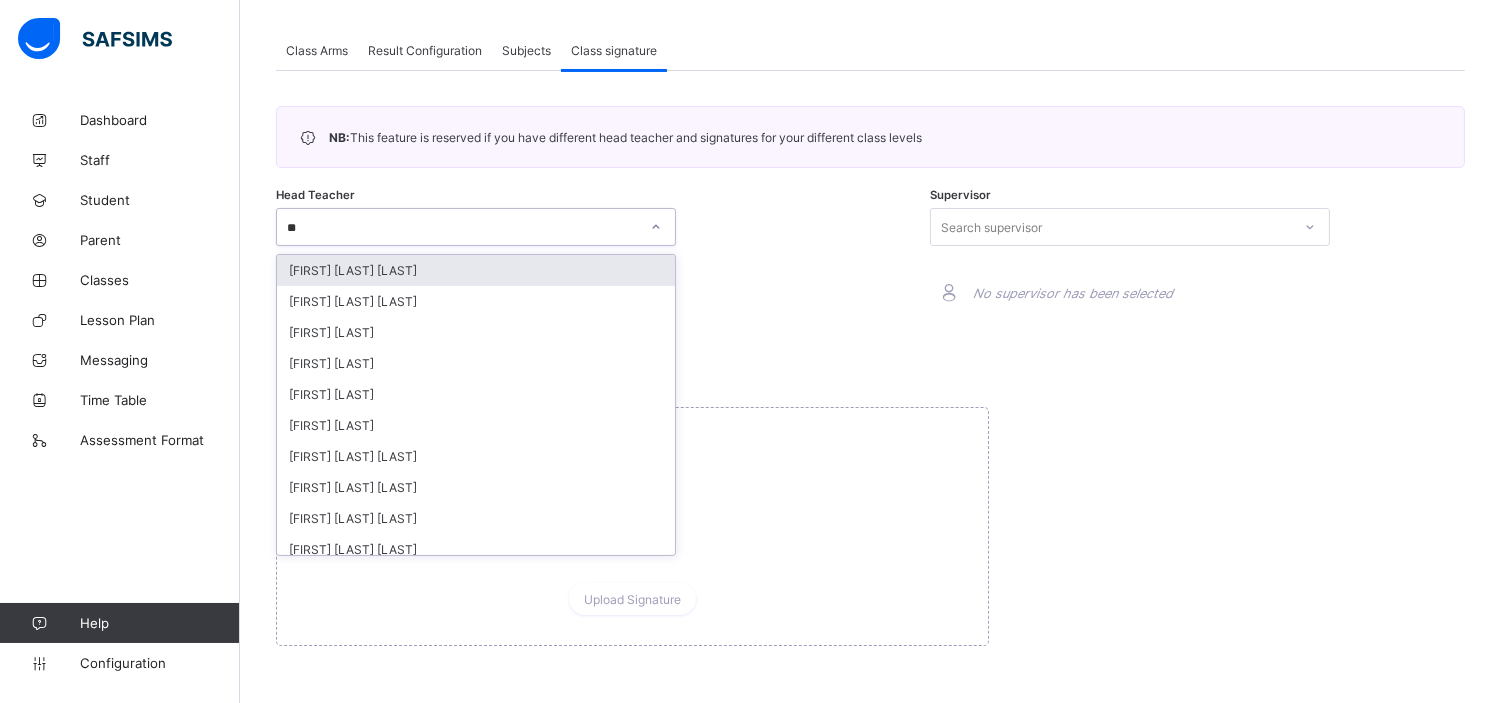 type on "***" 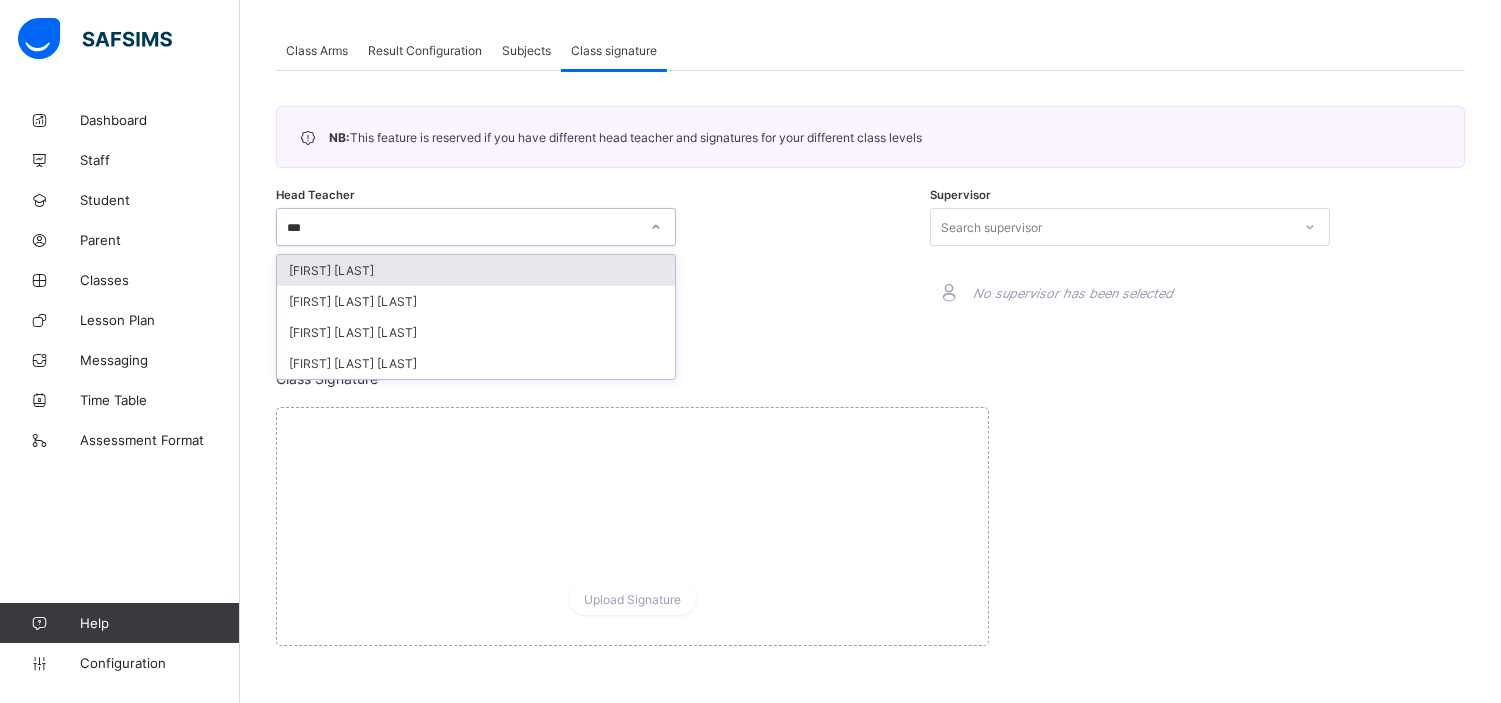 click on "[FIRST] [LAST]" at bounding box center [476, 270] 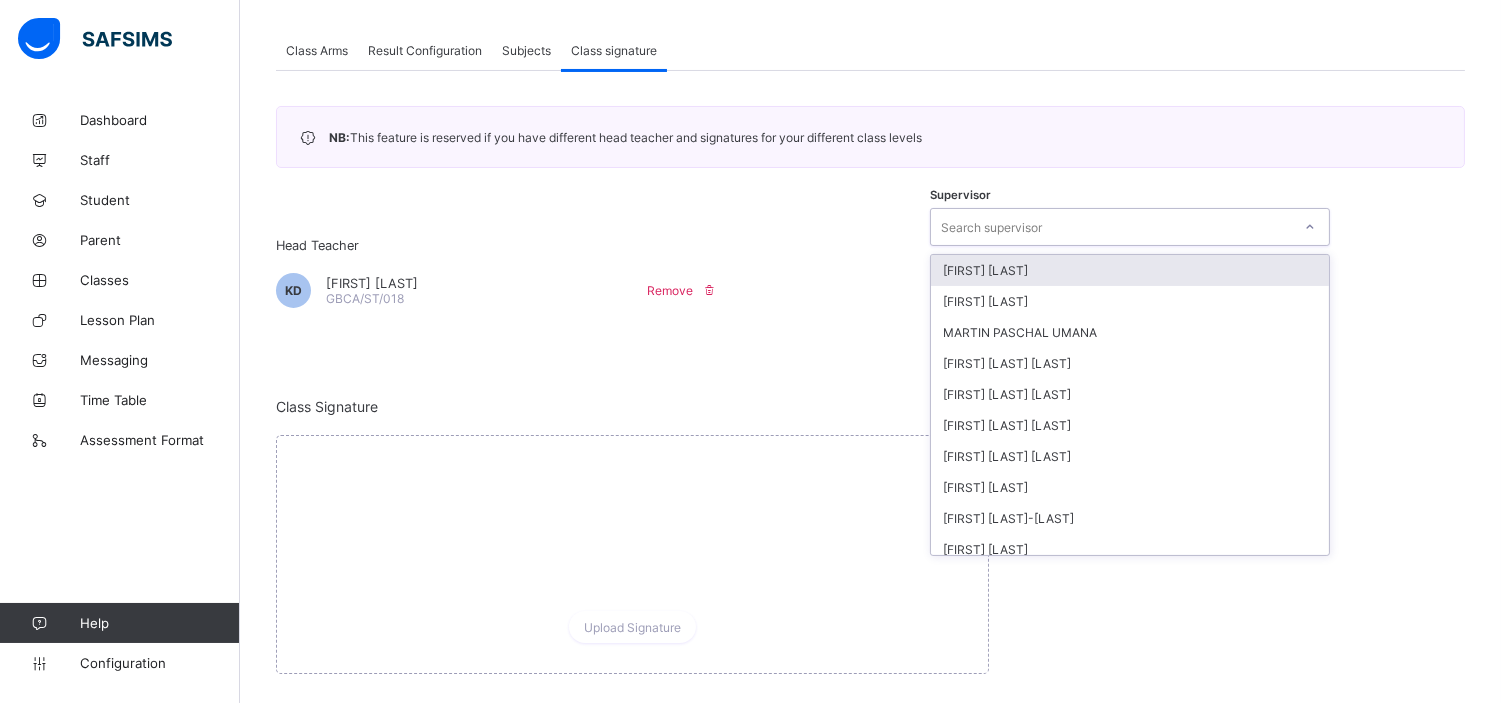 click on "Search supervisor" at bounding box center [991, 227] 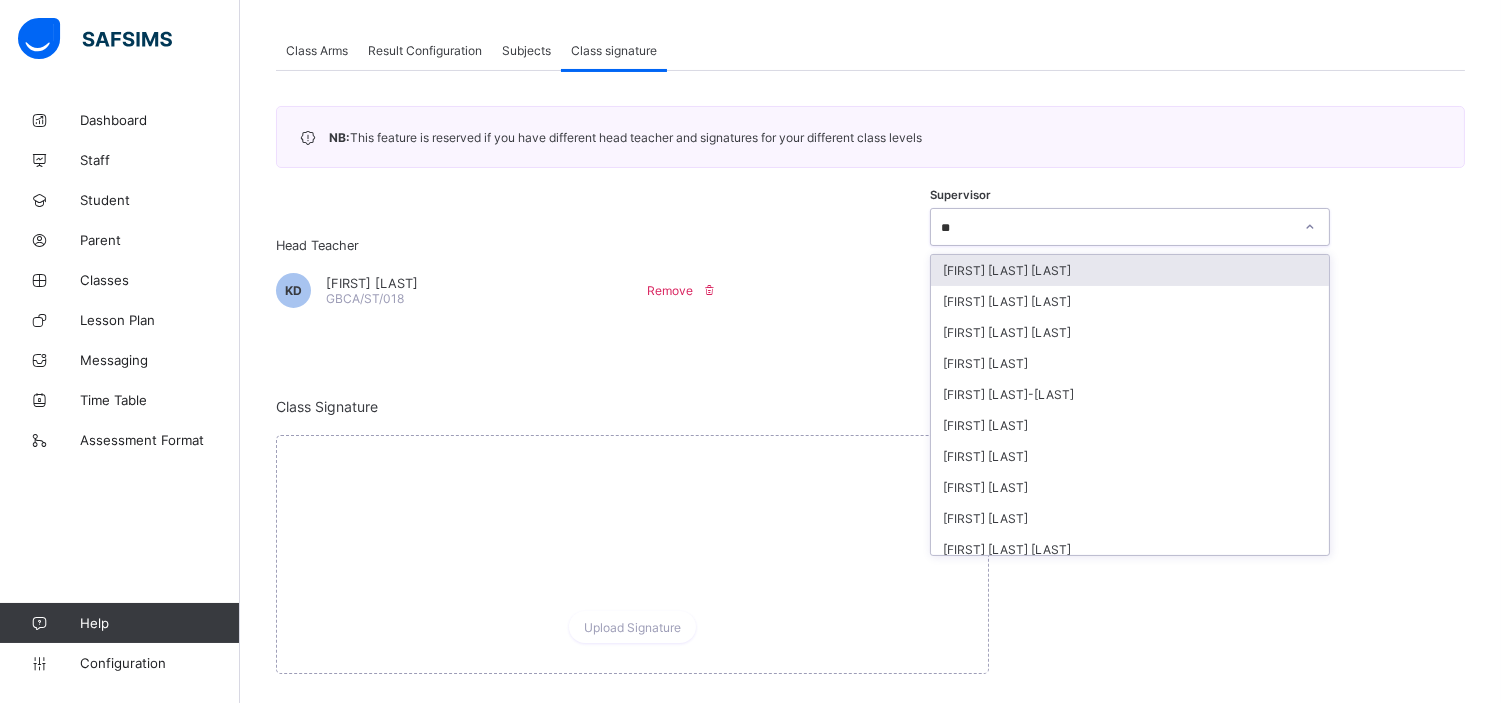 type on "***" 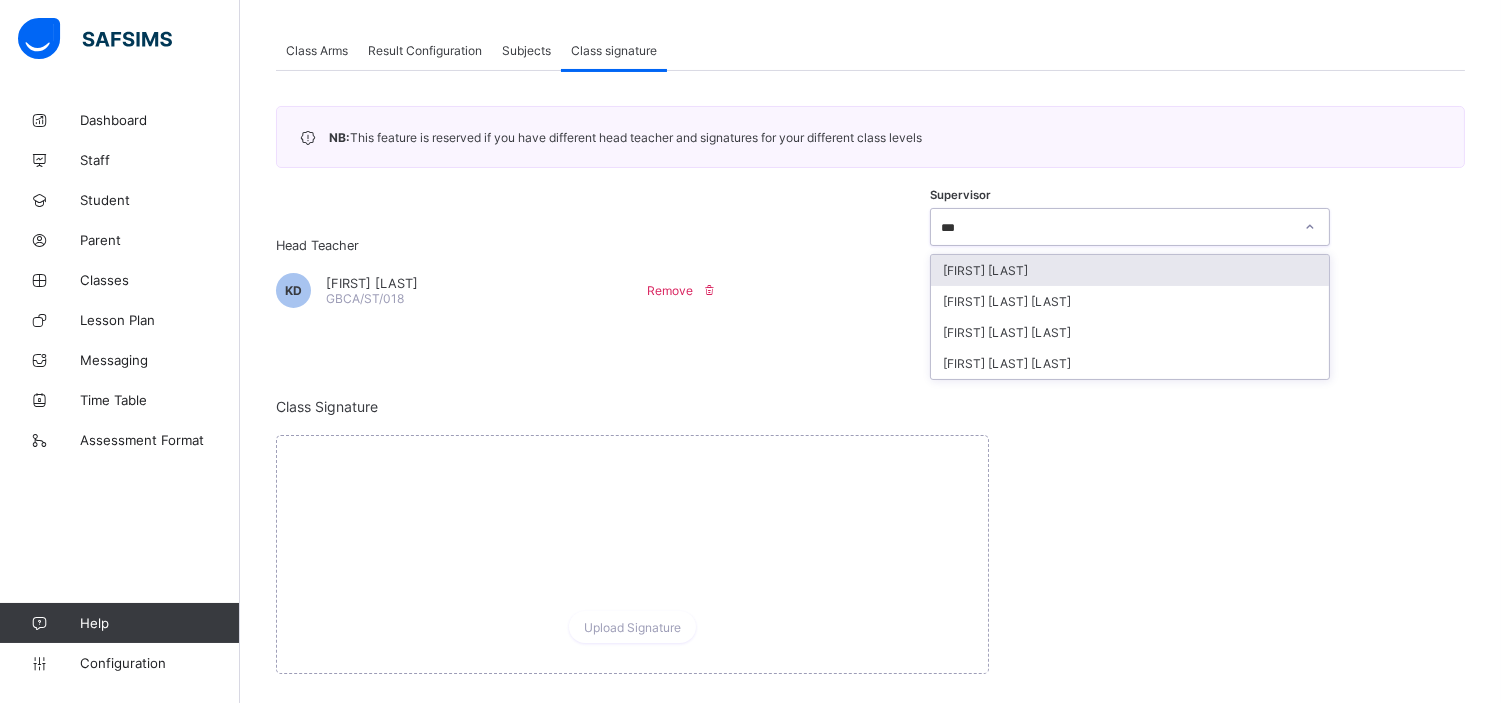 click on "[FIRST] [LAST]" at bounding box center (1130, 270) 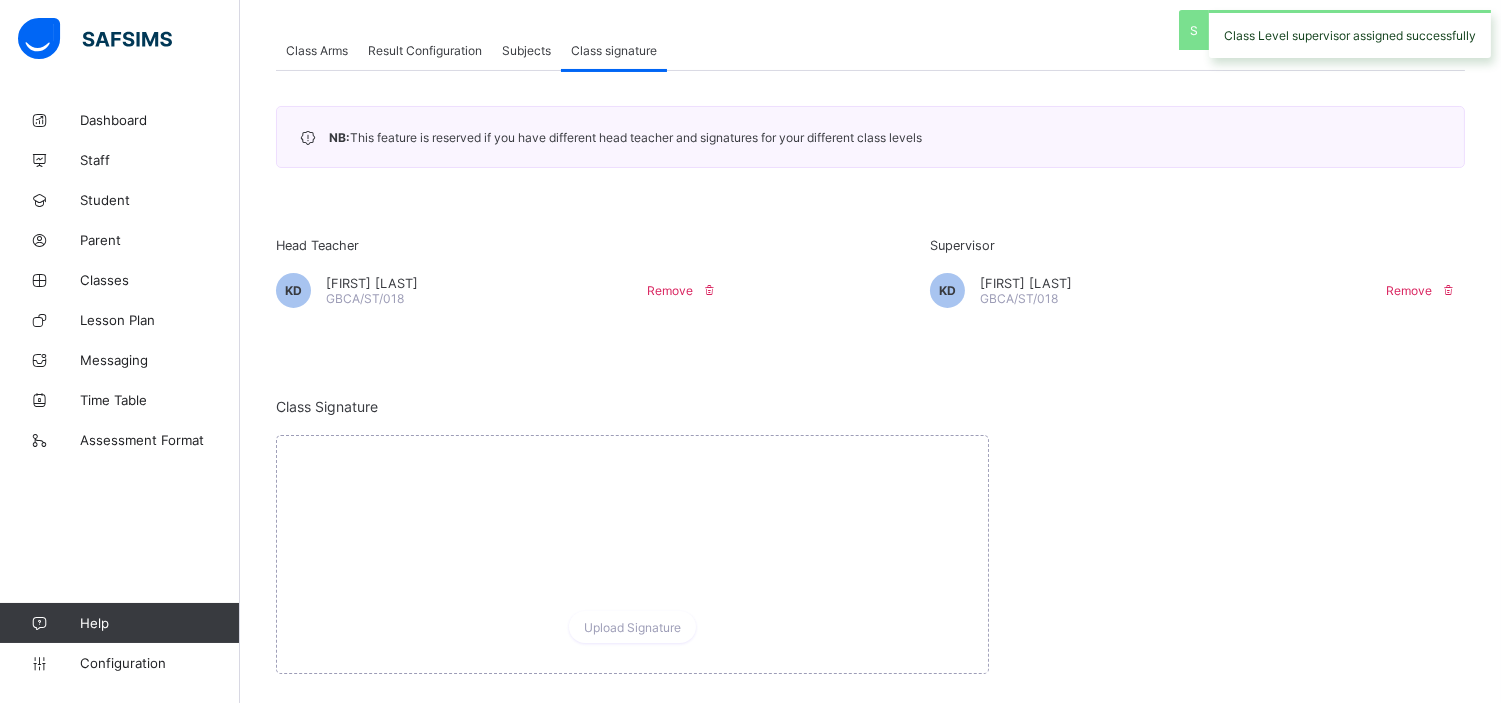 scroll, scrollTop: 410, scrollLeft: 0, axis: vertical 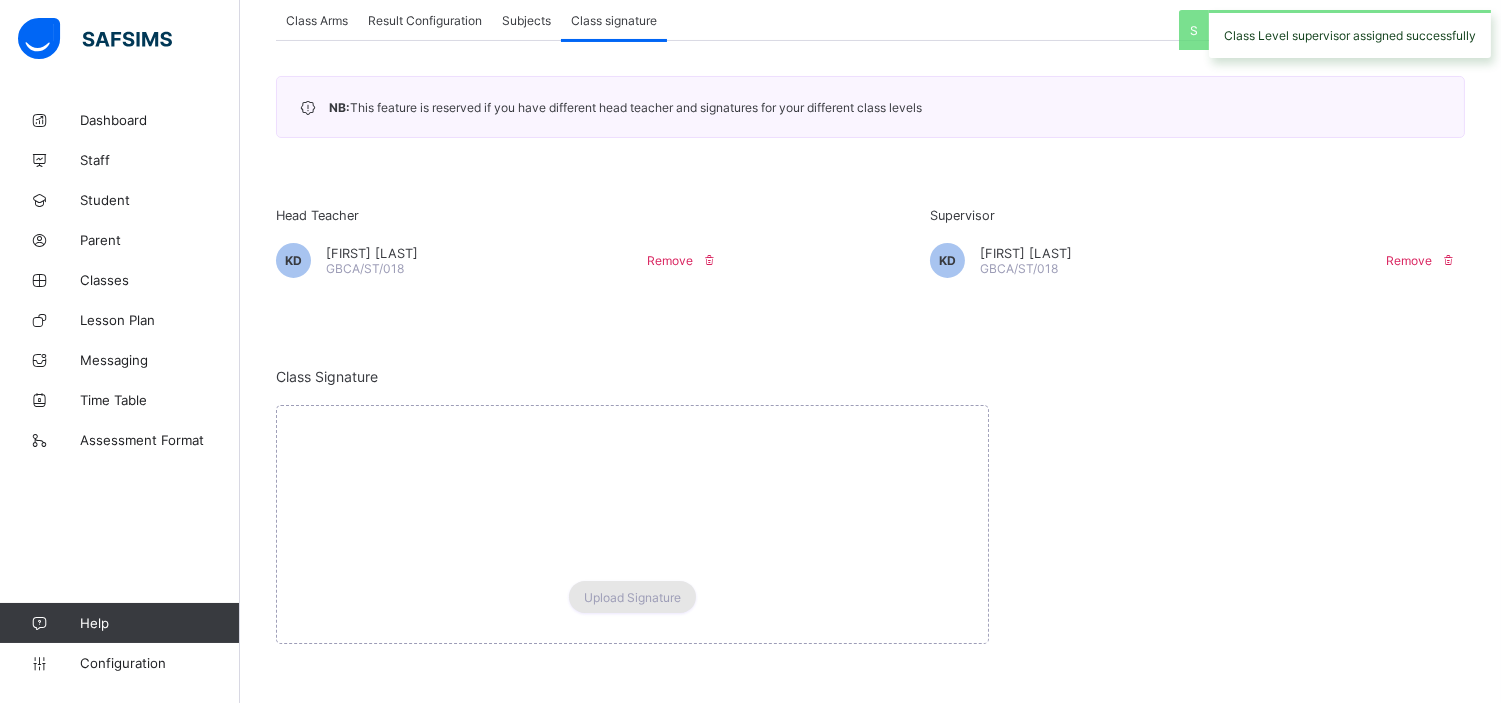 click on "Upload Signature" at bounding box center [632, 597] 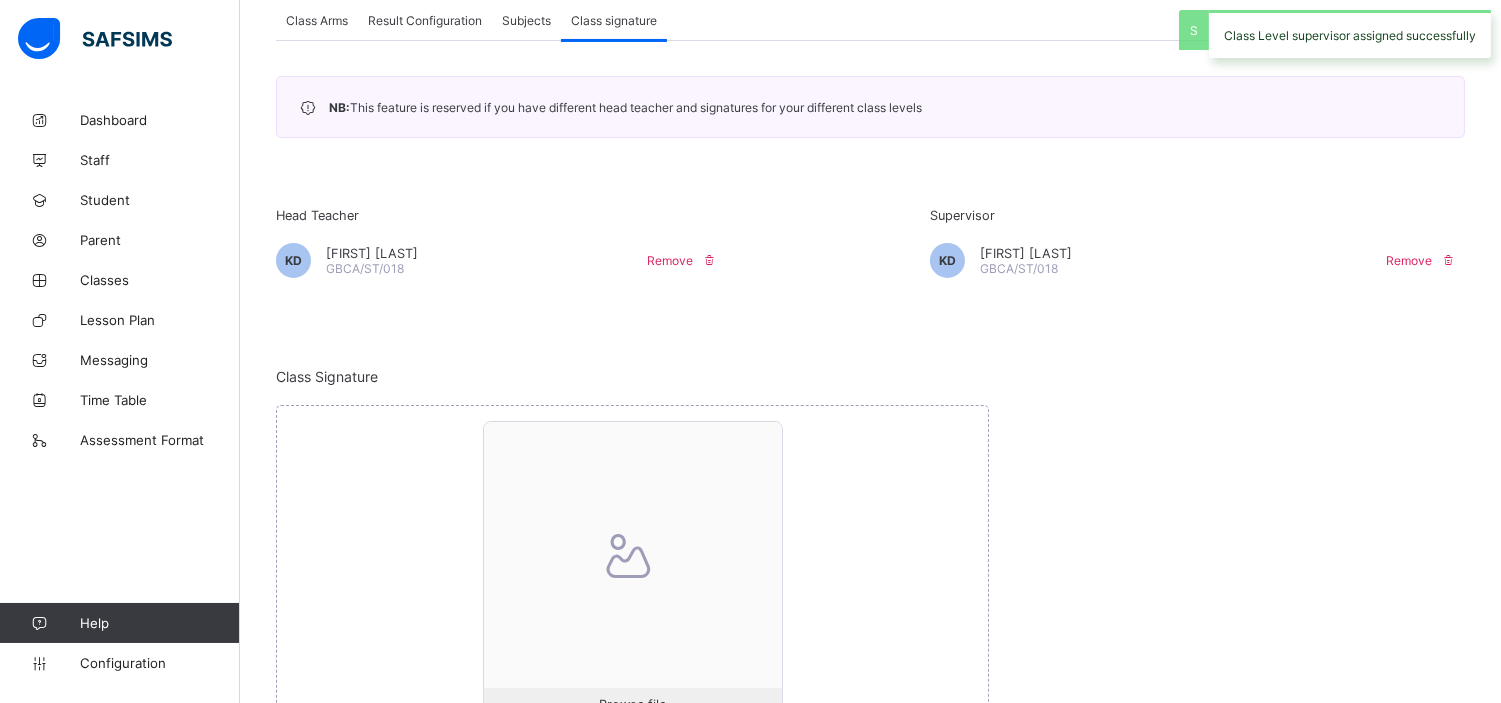 scroll, scrollTop: 560, scrollLeft: 0, axis: vertical 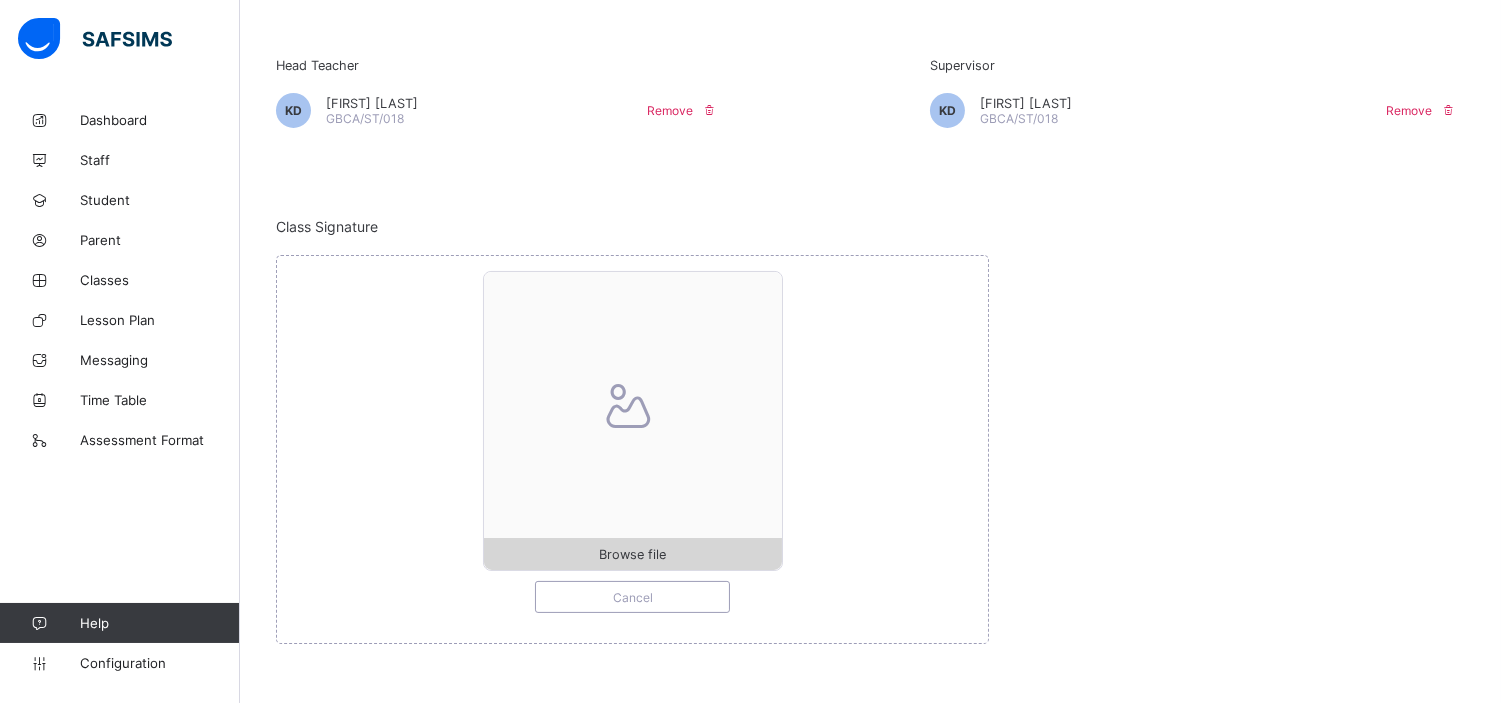 click on "Browse file" at bounding box center [633, 554] 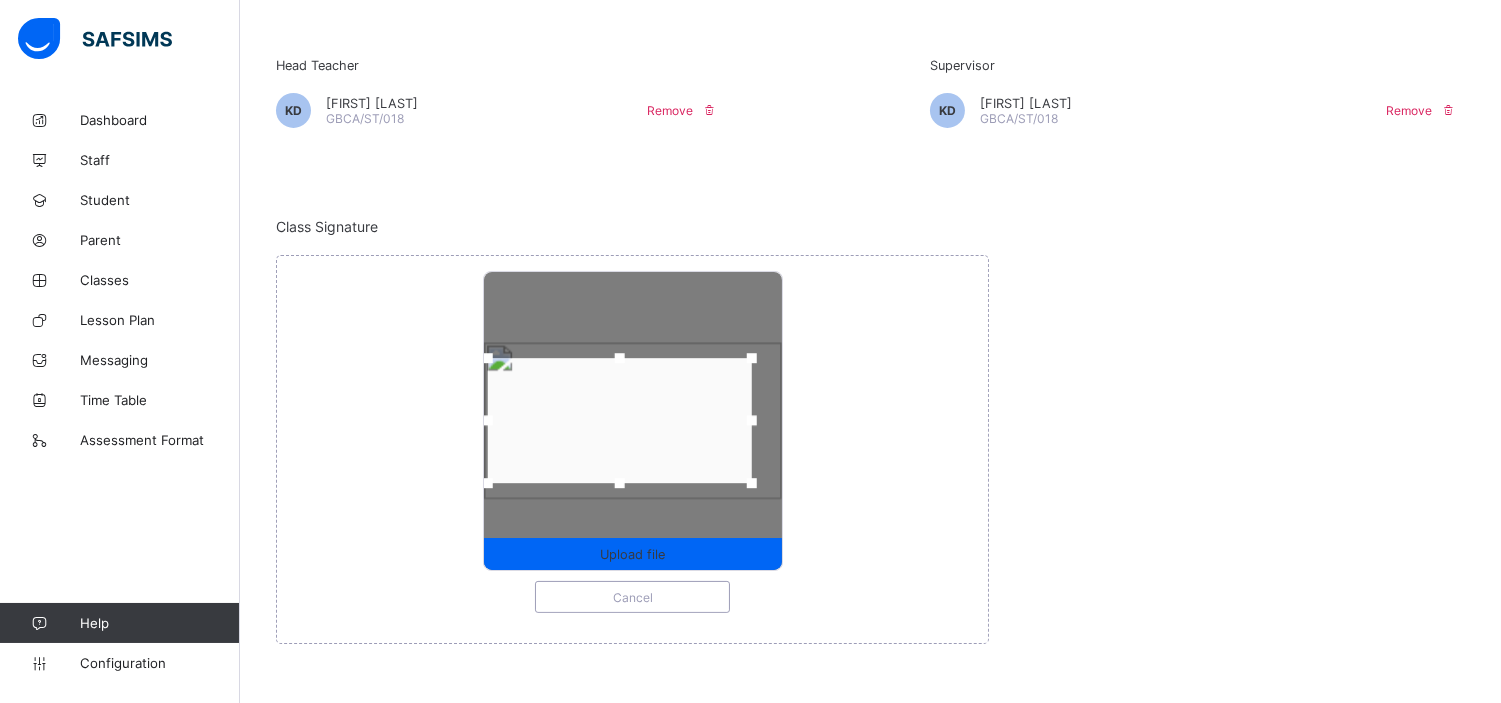 drag, startPoint x: 518, startPoint y: 422, endPoint x: 492, endPoint y: 420, distance: 26.076809 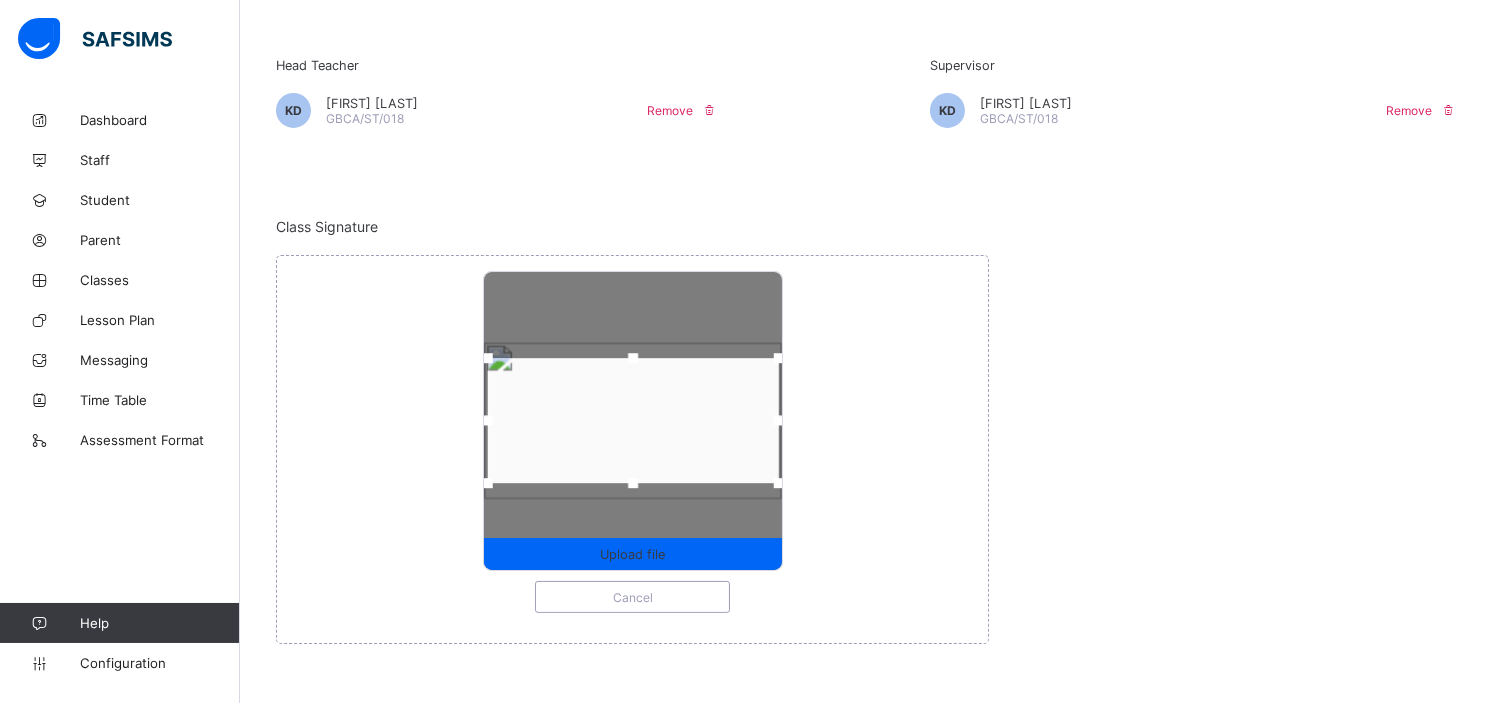drag, startPoint x: 758, startPoint y: 418, endPoint x: 785, endPoint y: 426, distance: 28.160255 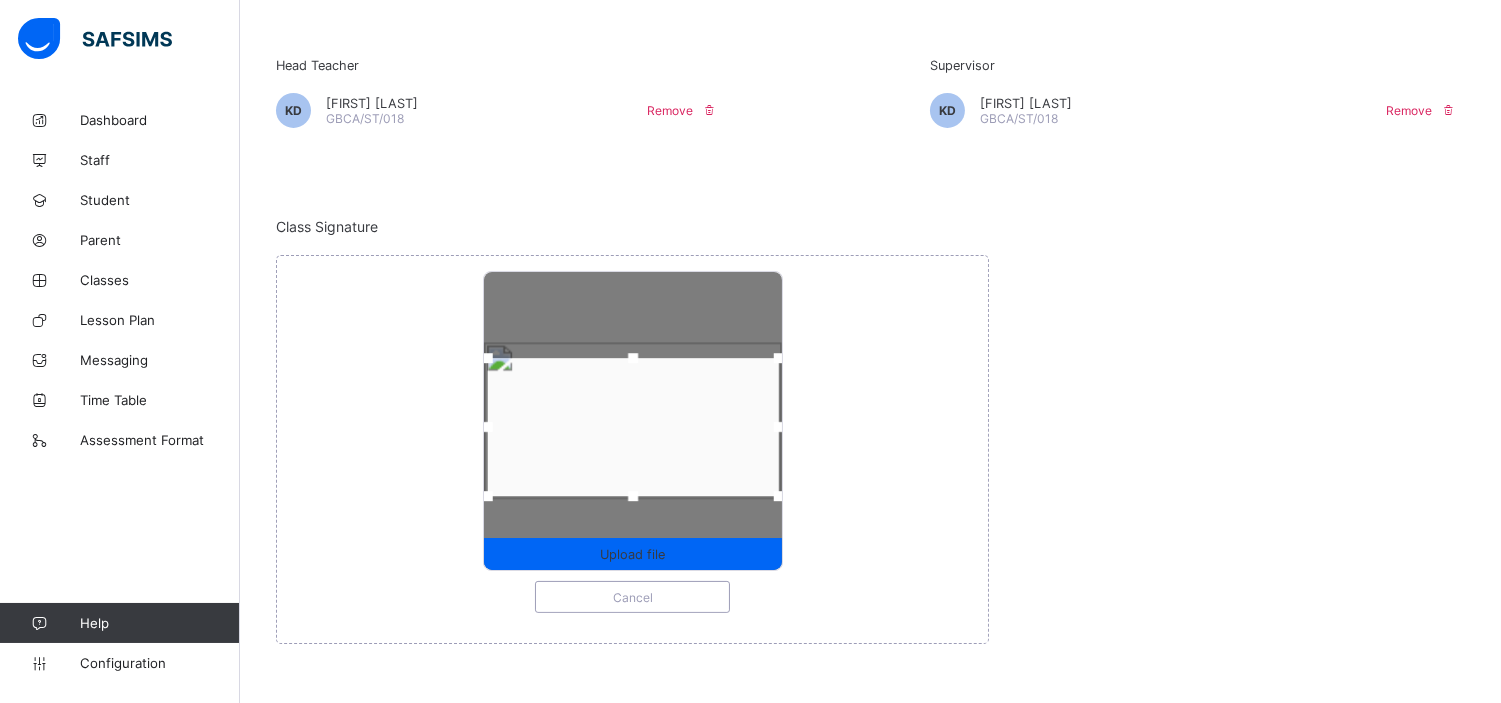 drag, startPoint x: 640, startPoint y: 481, endPoint x: 640, endPoint y: 494, distance: 13 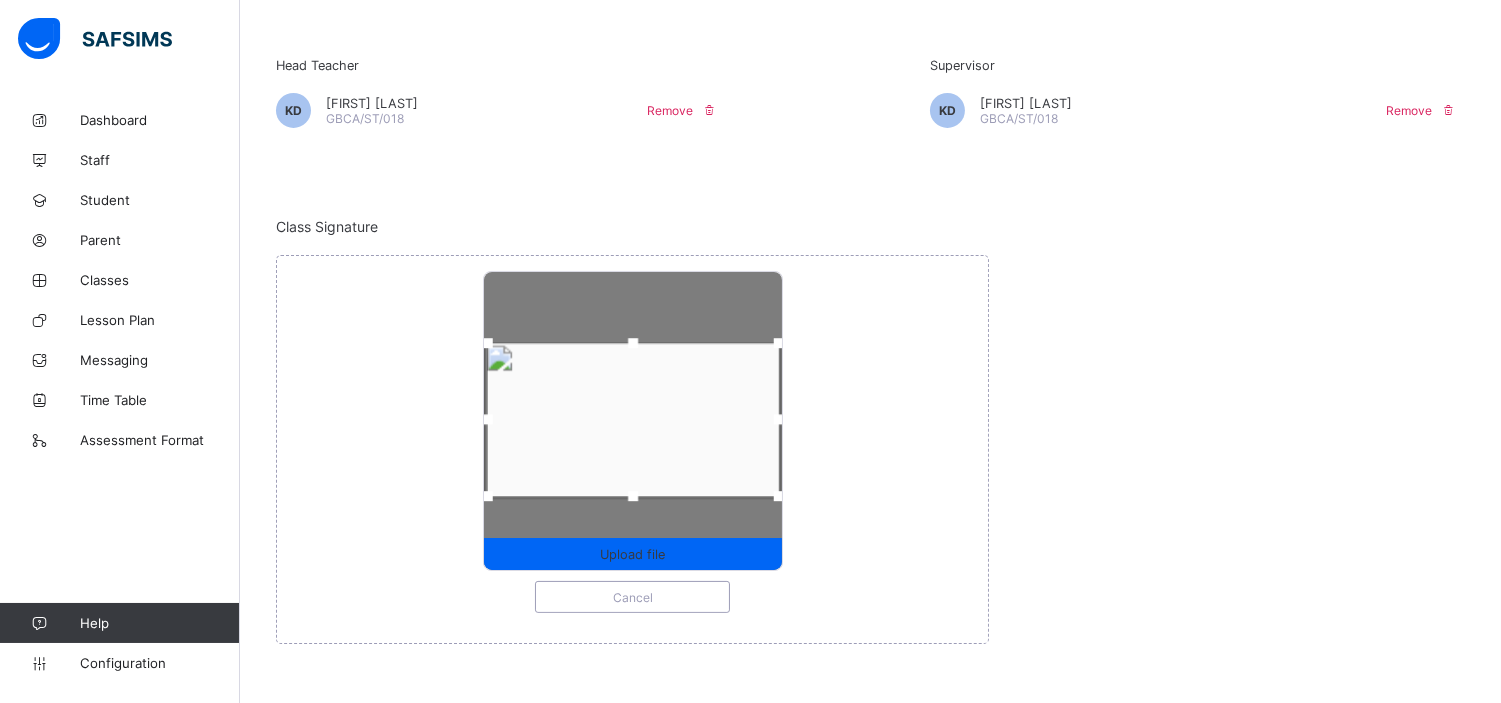 drag, startPoint x: 637, startPoint y: 355, endPoint x: 637, endPoint y: 340, distance: 15 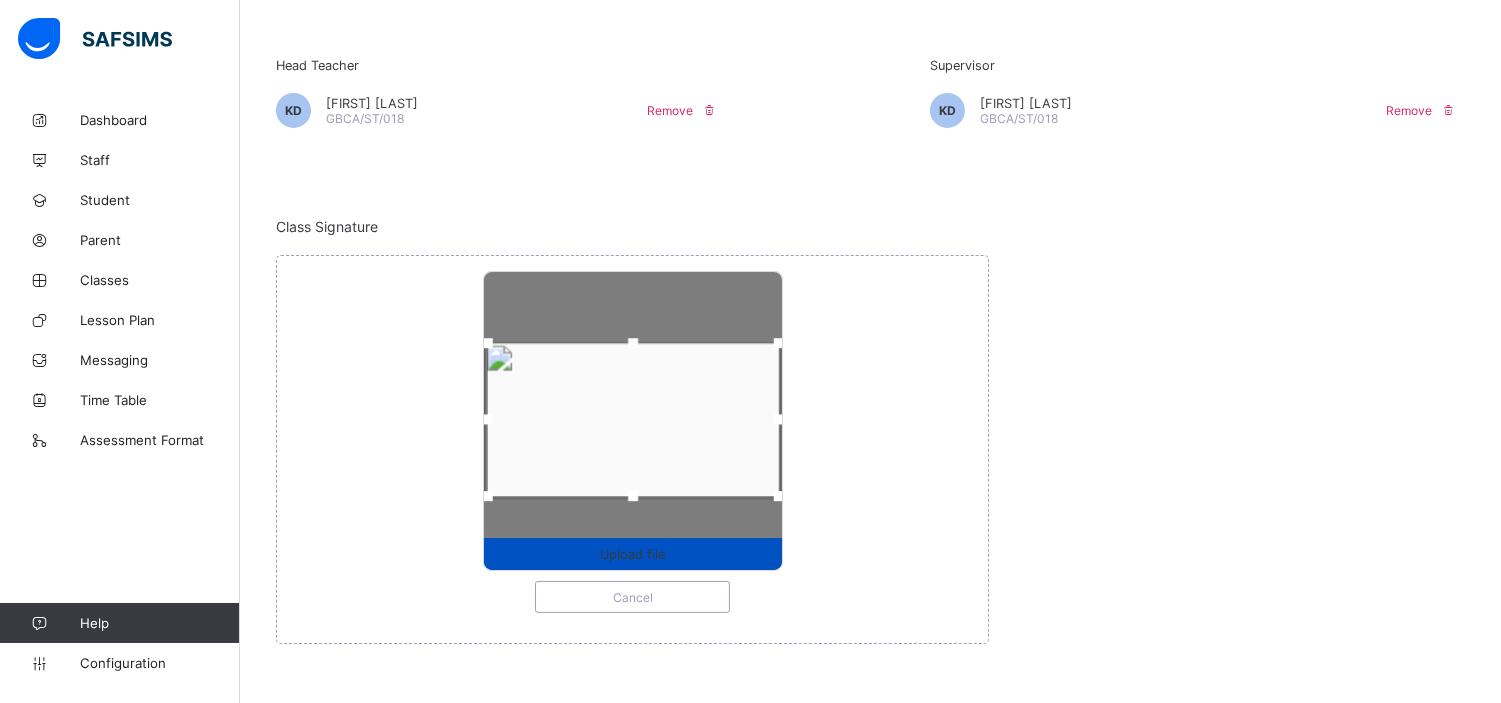 click on "Upload file" at bounding box center [632, 554] 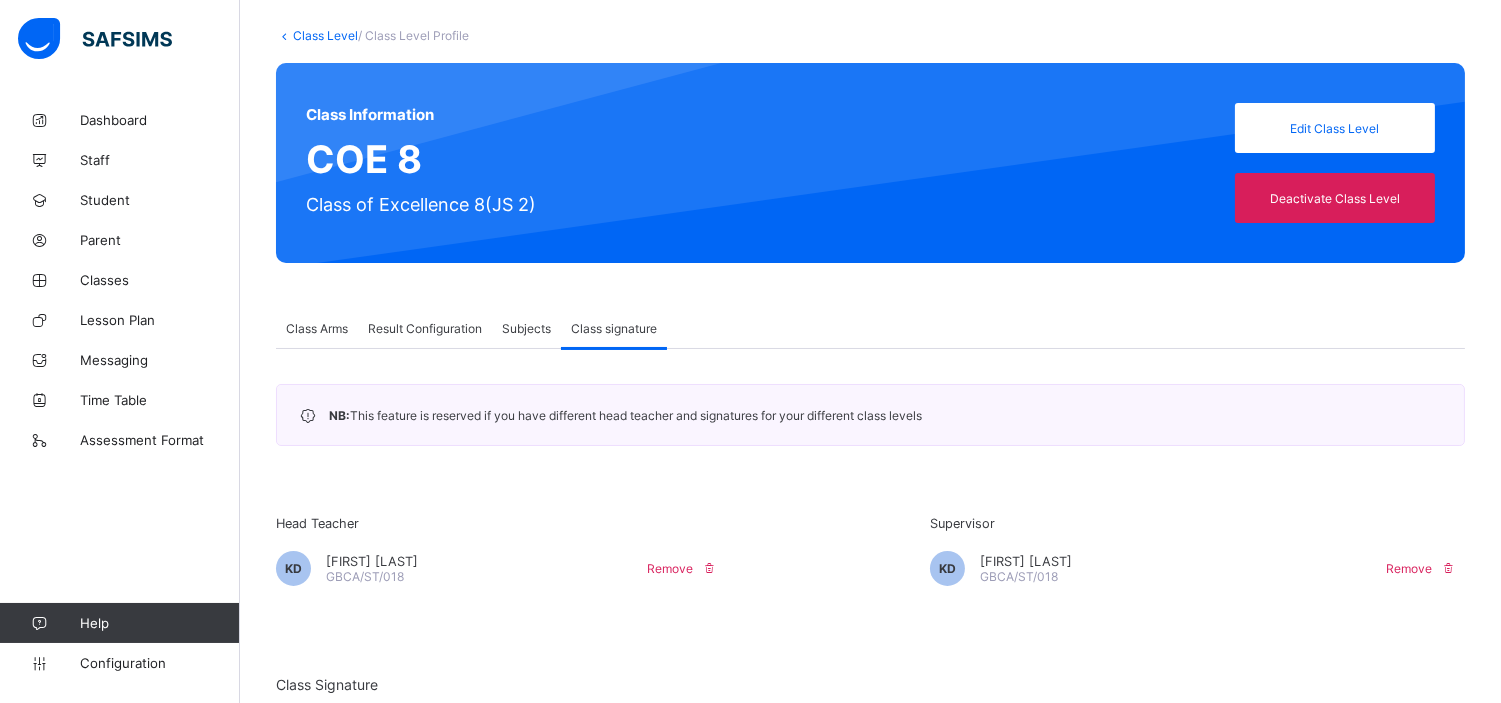 scroll, scrollTop: 0, scrollLeft: 0, axis: both 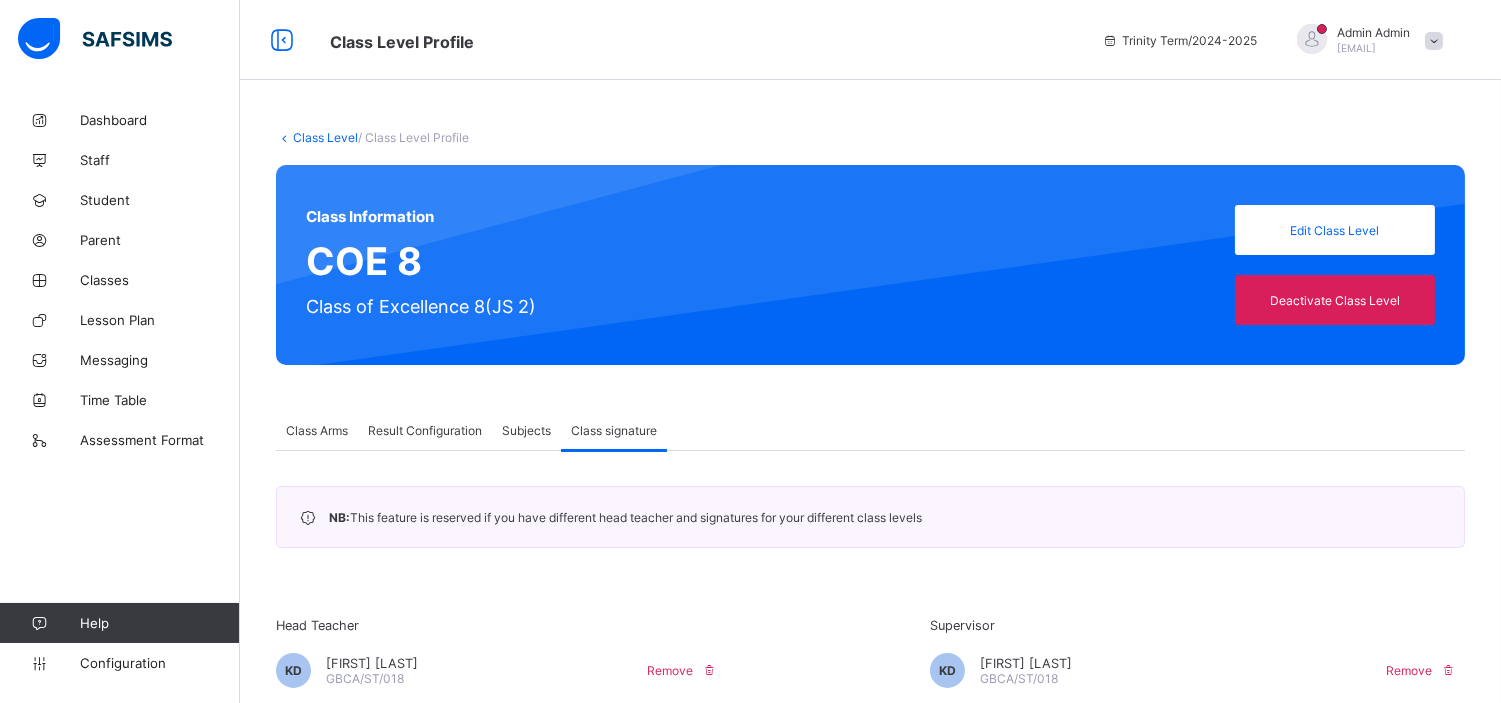 click on "Class Level" at bounding box center [325, 137] 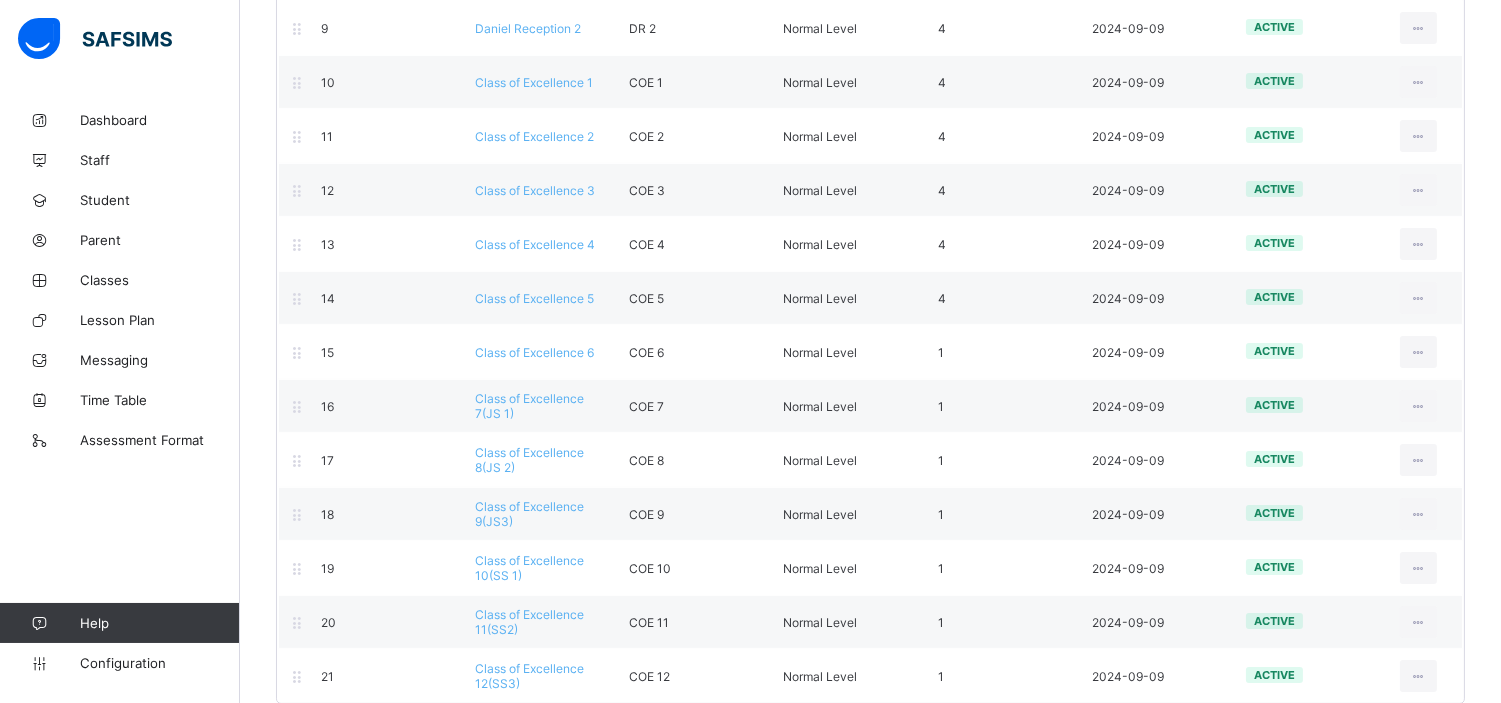 scroll, scrollTop: 730, scrollLeft: 0, axis: vertical 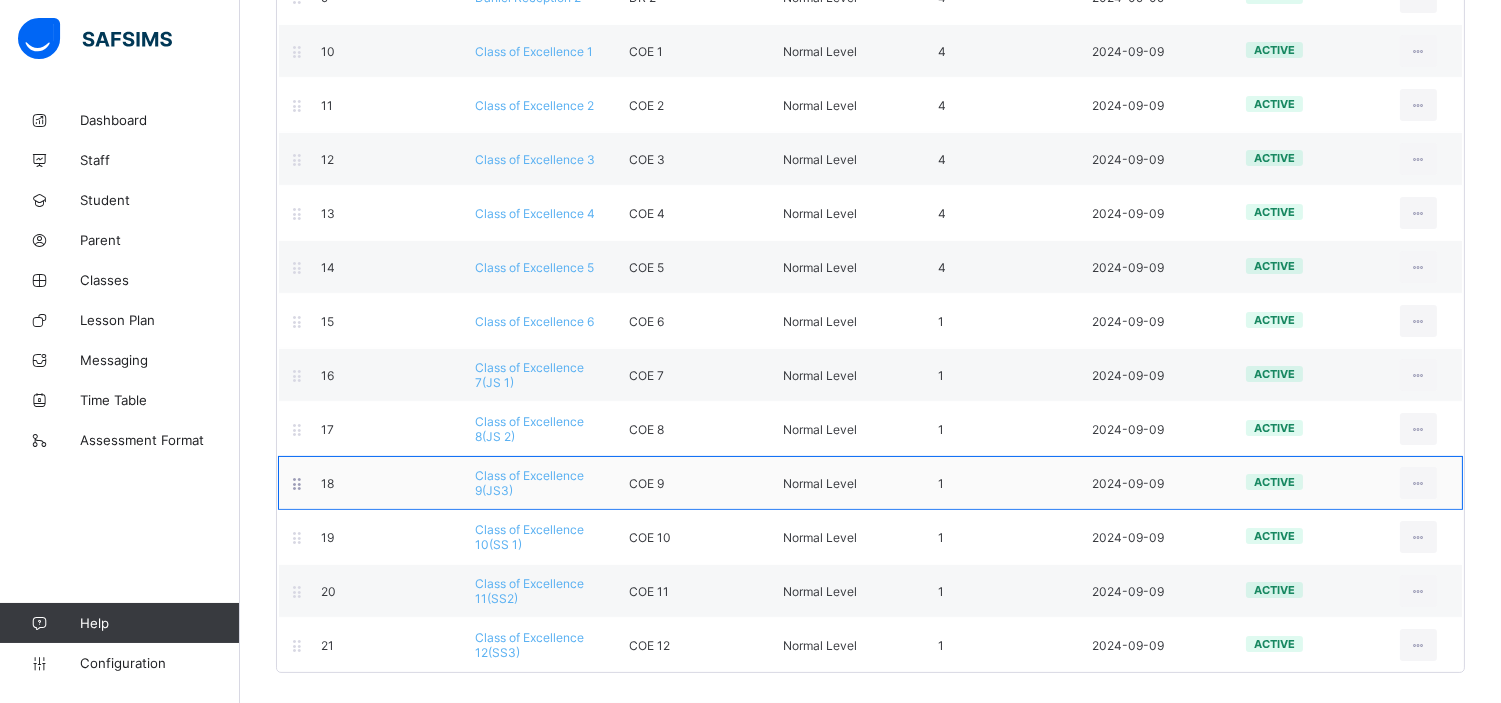 click on "Class of Excellence 9(JS3)" at bounding box center (529, 483) 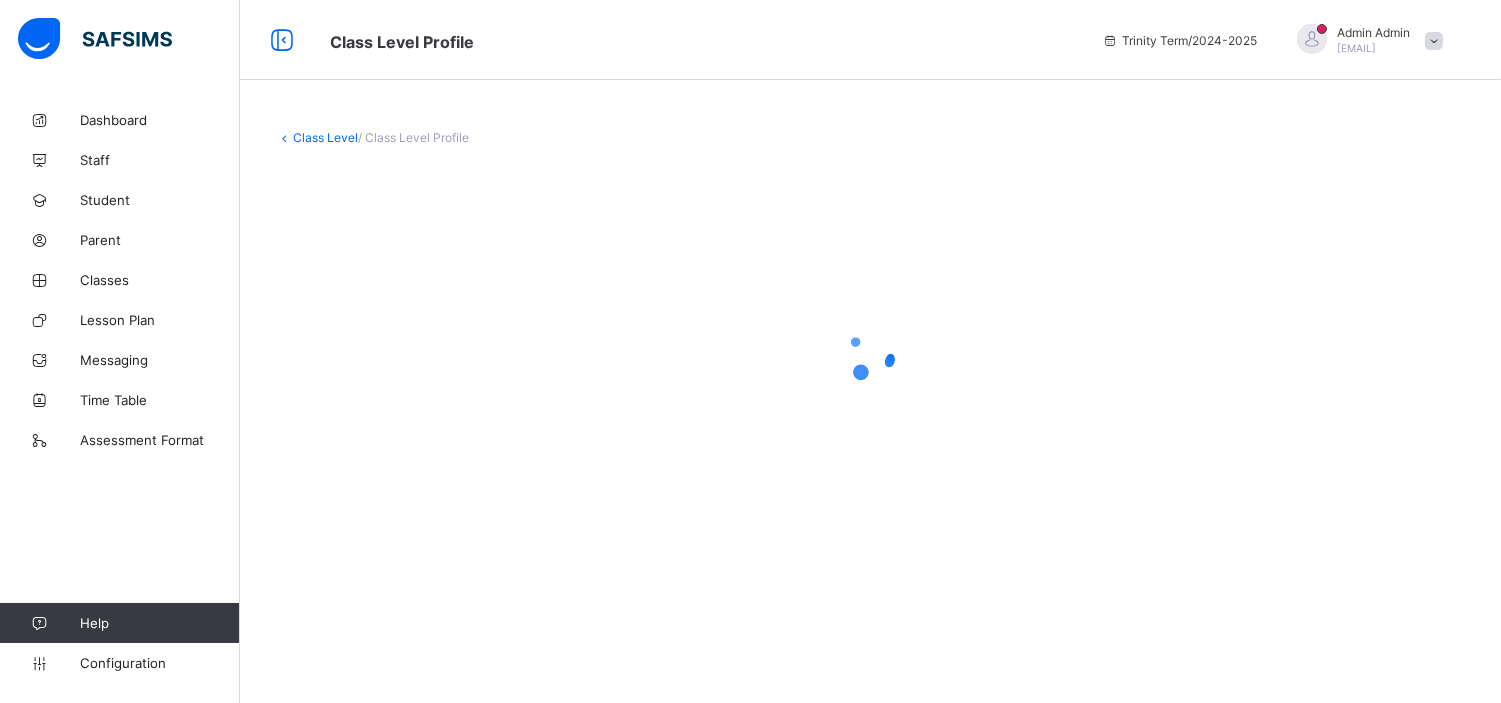 scroll, scrollTop: 0, scrollLeft: 0, axis: both 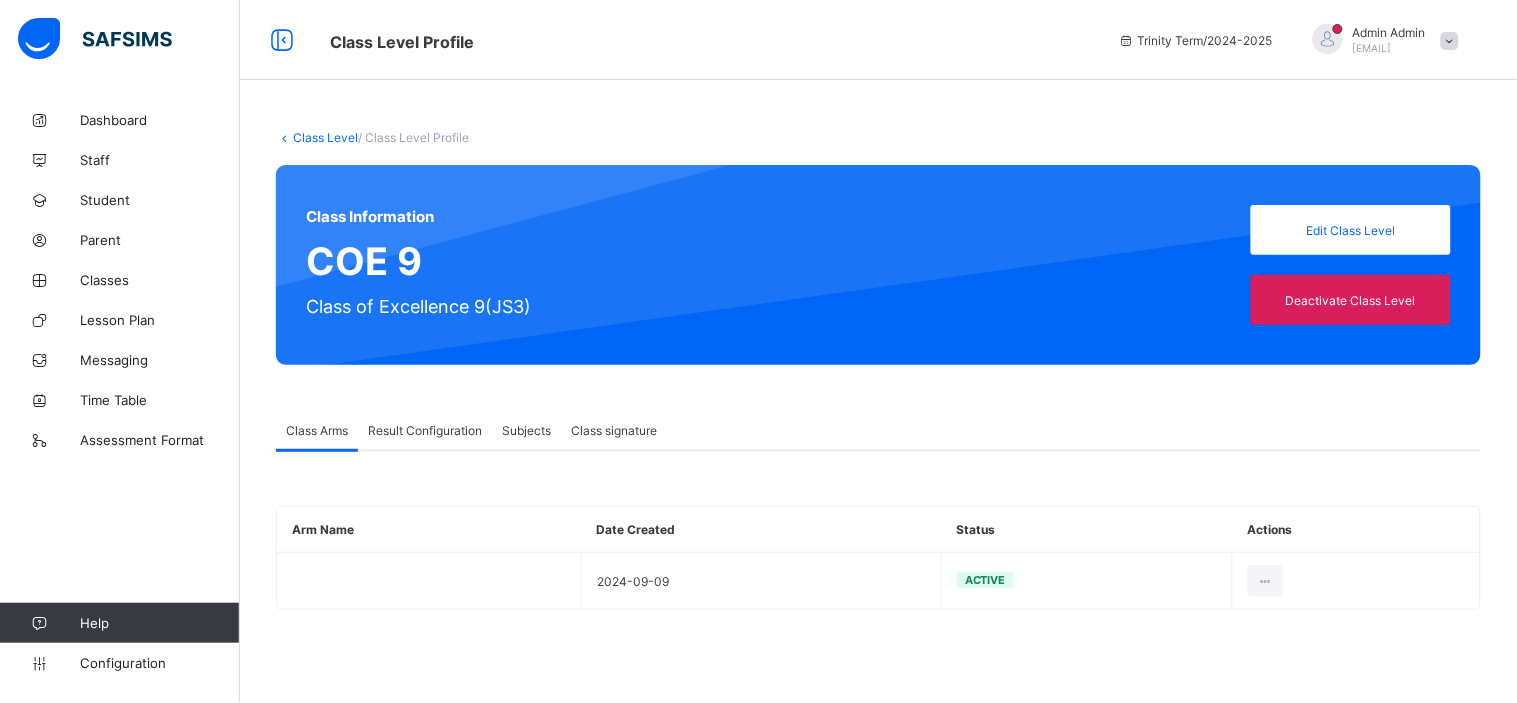 click on "Class signature" at bounding box center [614, 430] 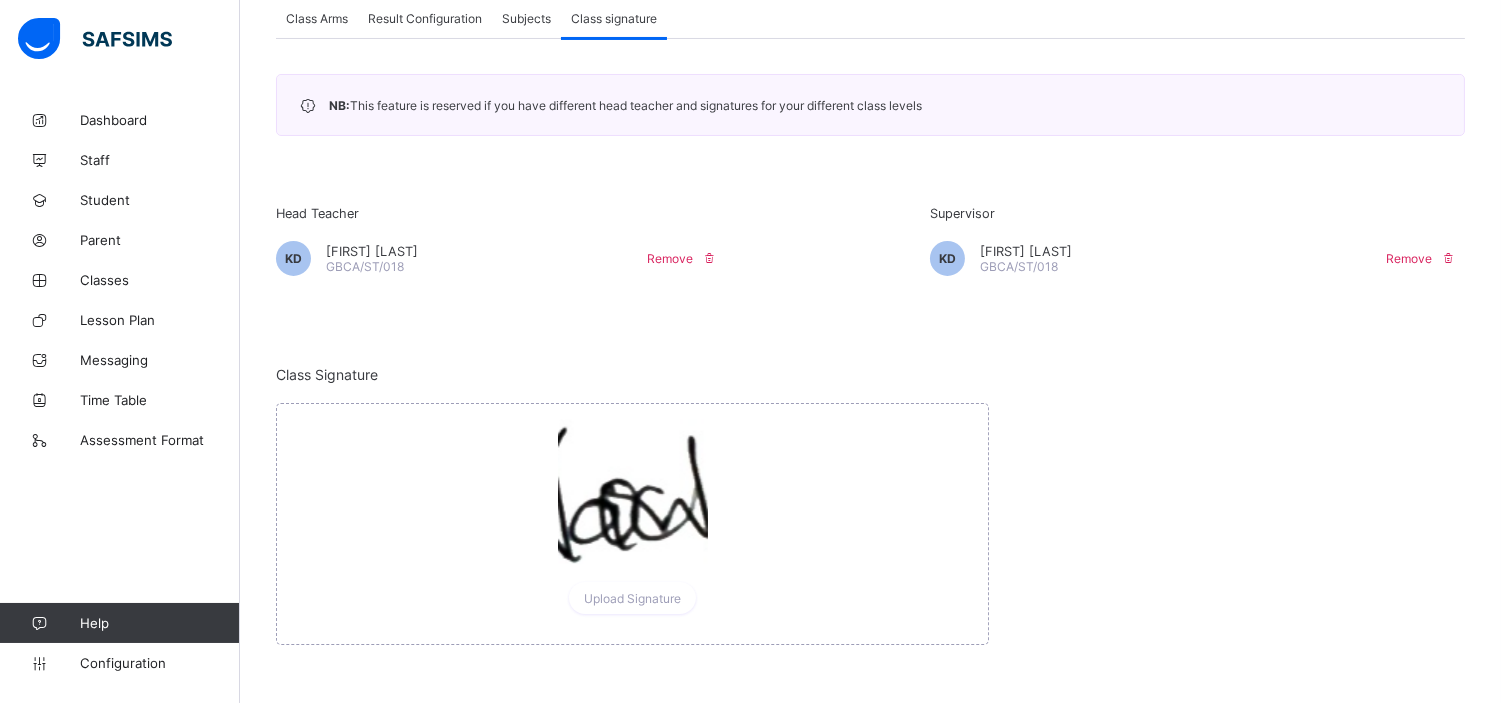 scroll, scrollTop: 413, scrollLeft: 0, axis: vertical 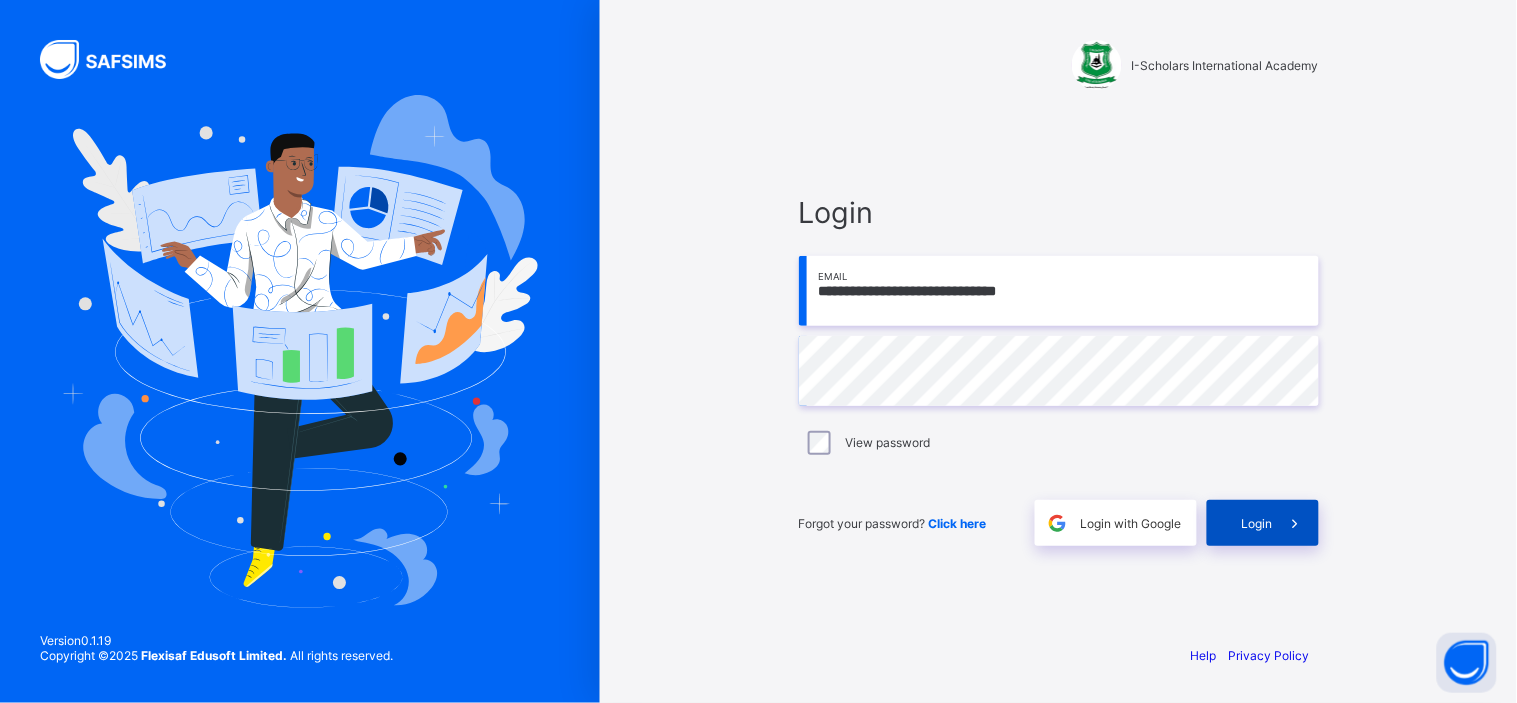click on "Login" at bounding box center (1257, 523) 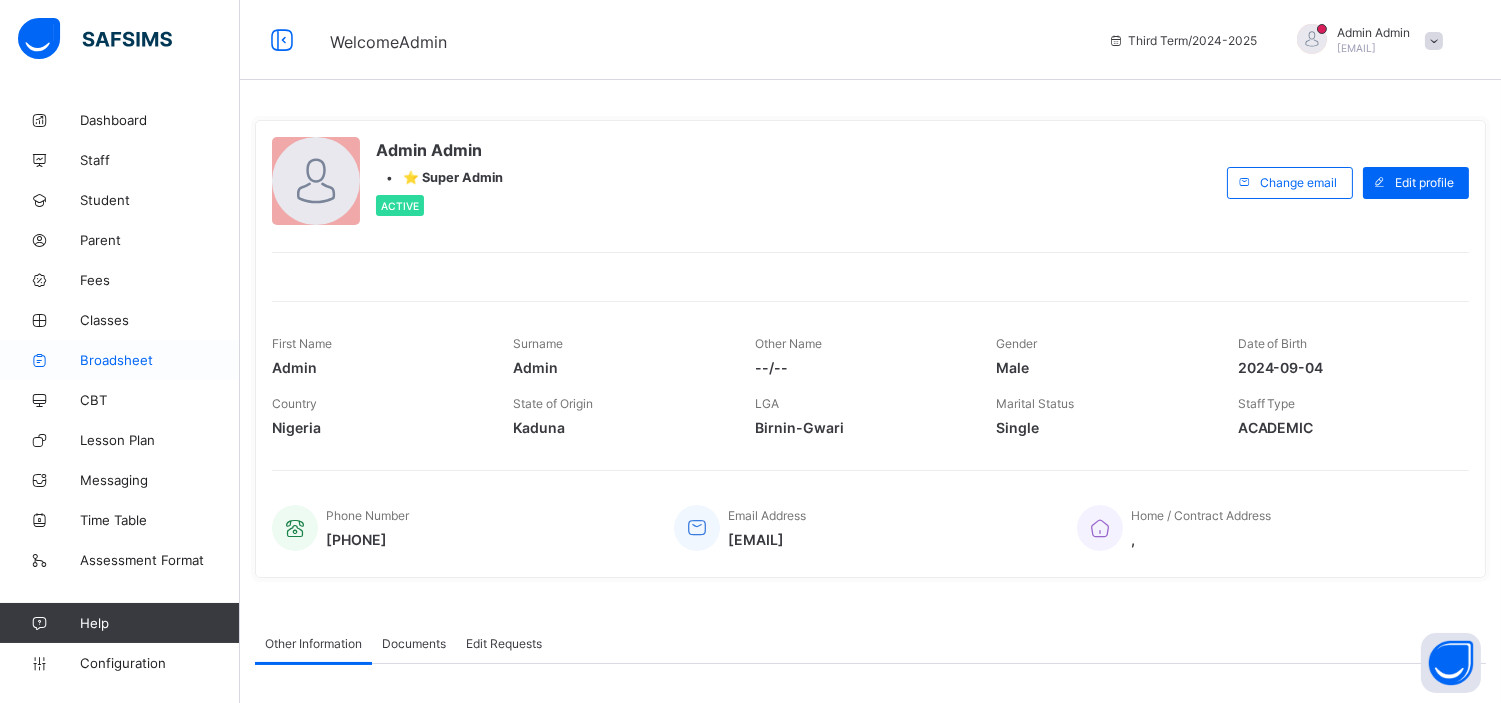 click on "Broadsheet" at bounding box center [160, 360] 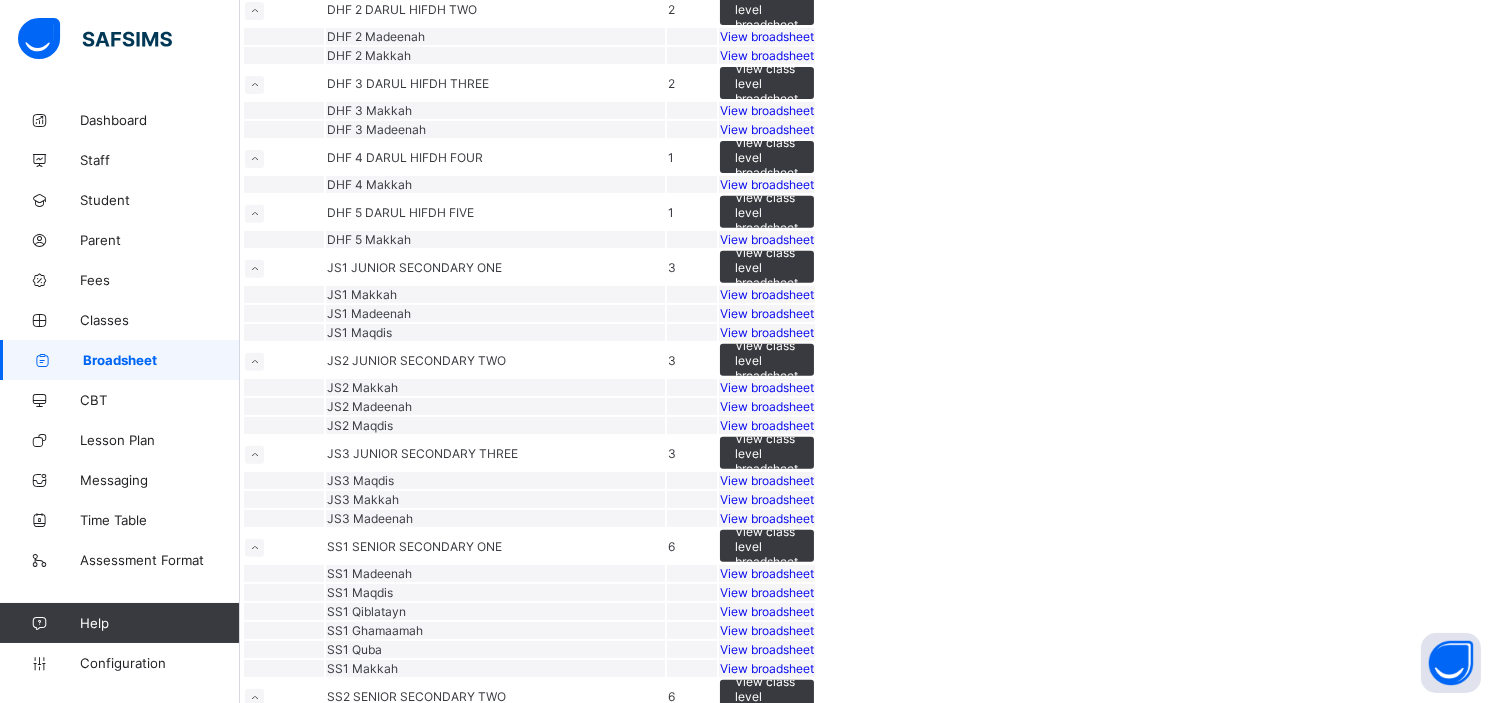 scroll, scrollTop: 1441, scrollLeft: 0, axis: vertical 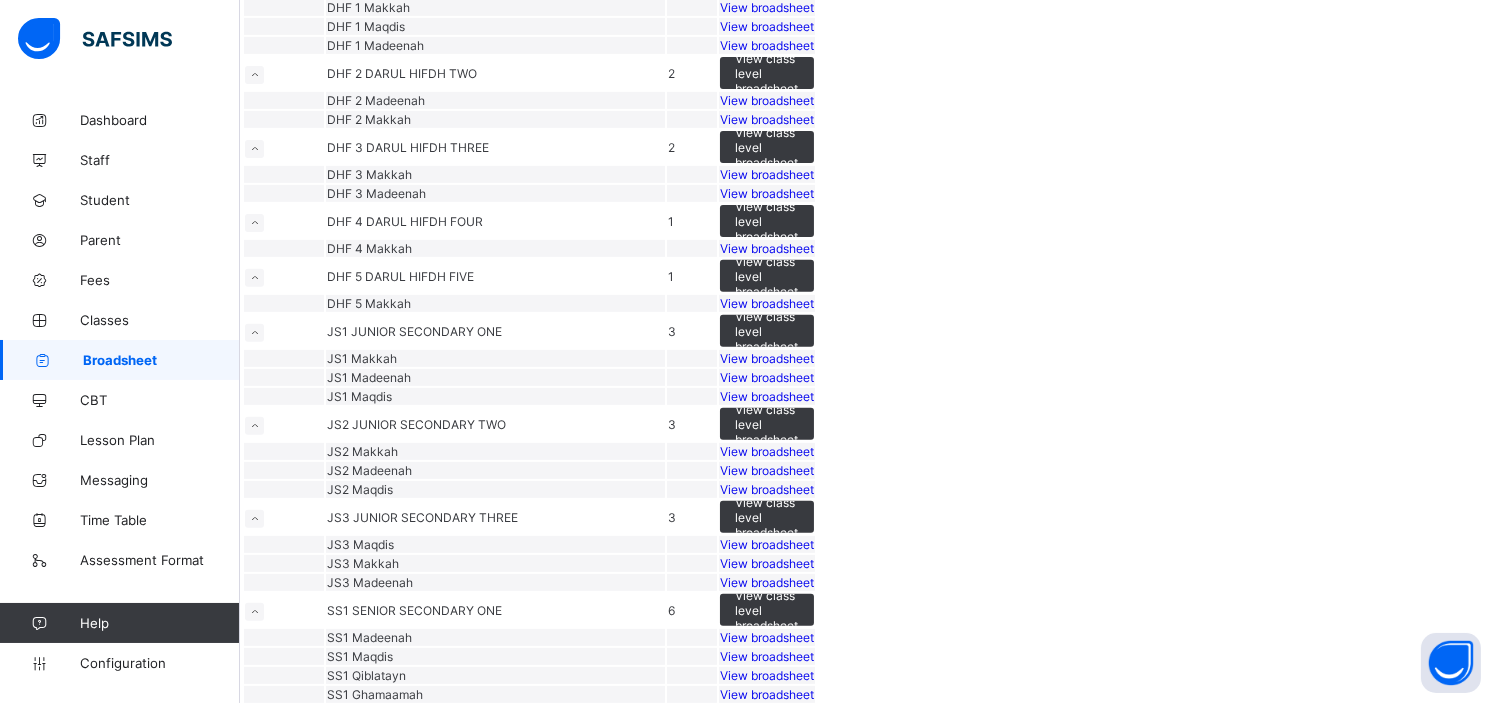 click on "View broadsheet" at bounding box center (767, -625) 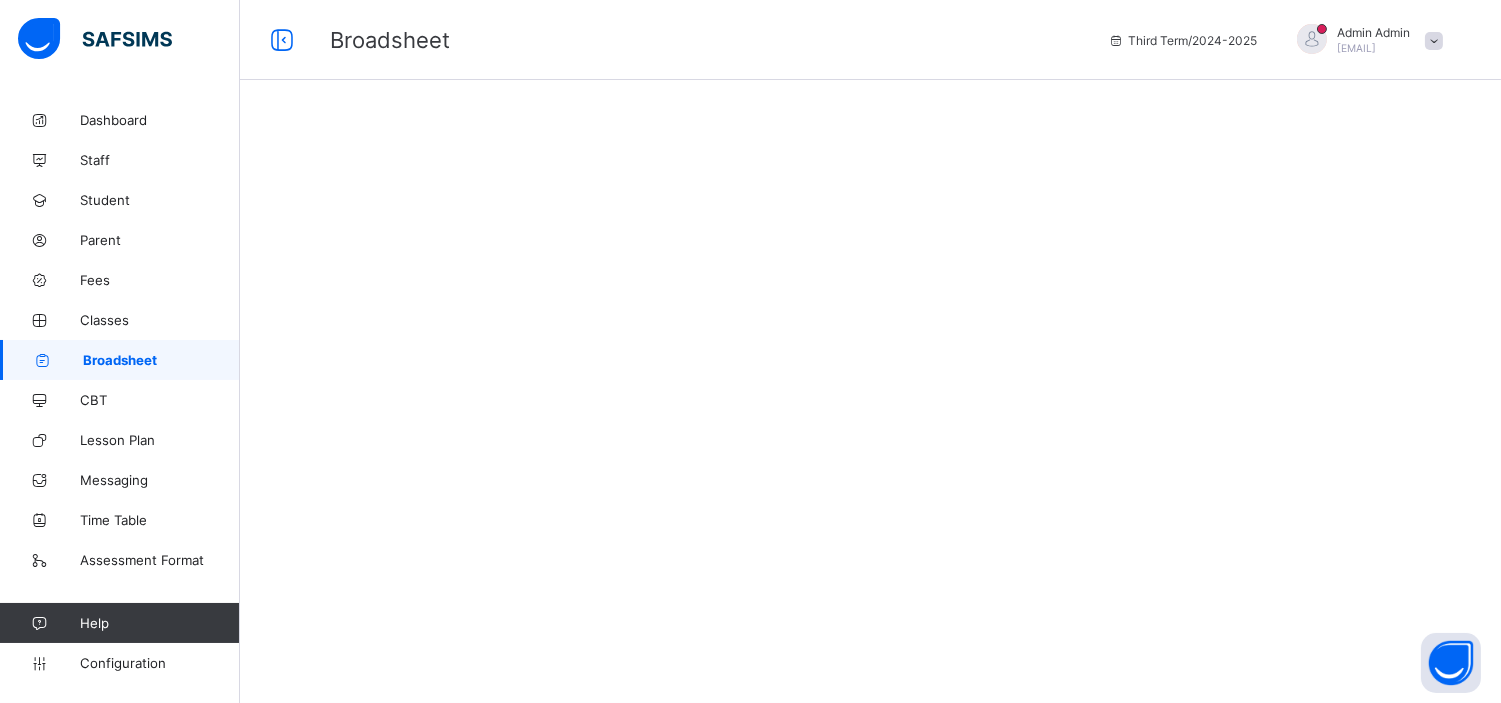 scroll, scrollTop: 0, scrollLeft: 0, axis: both 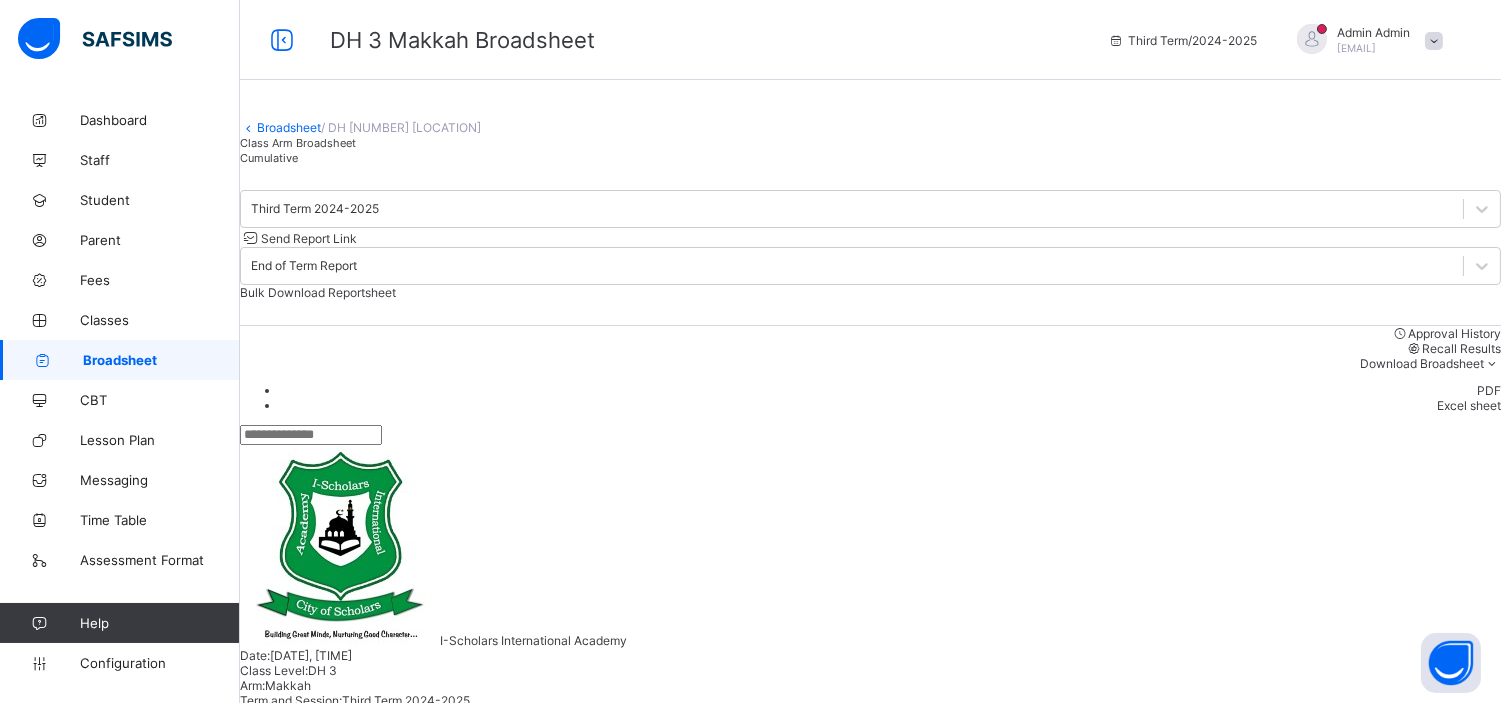 click on "Cumulative" at bounding box center (269, 158) 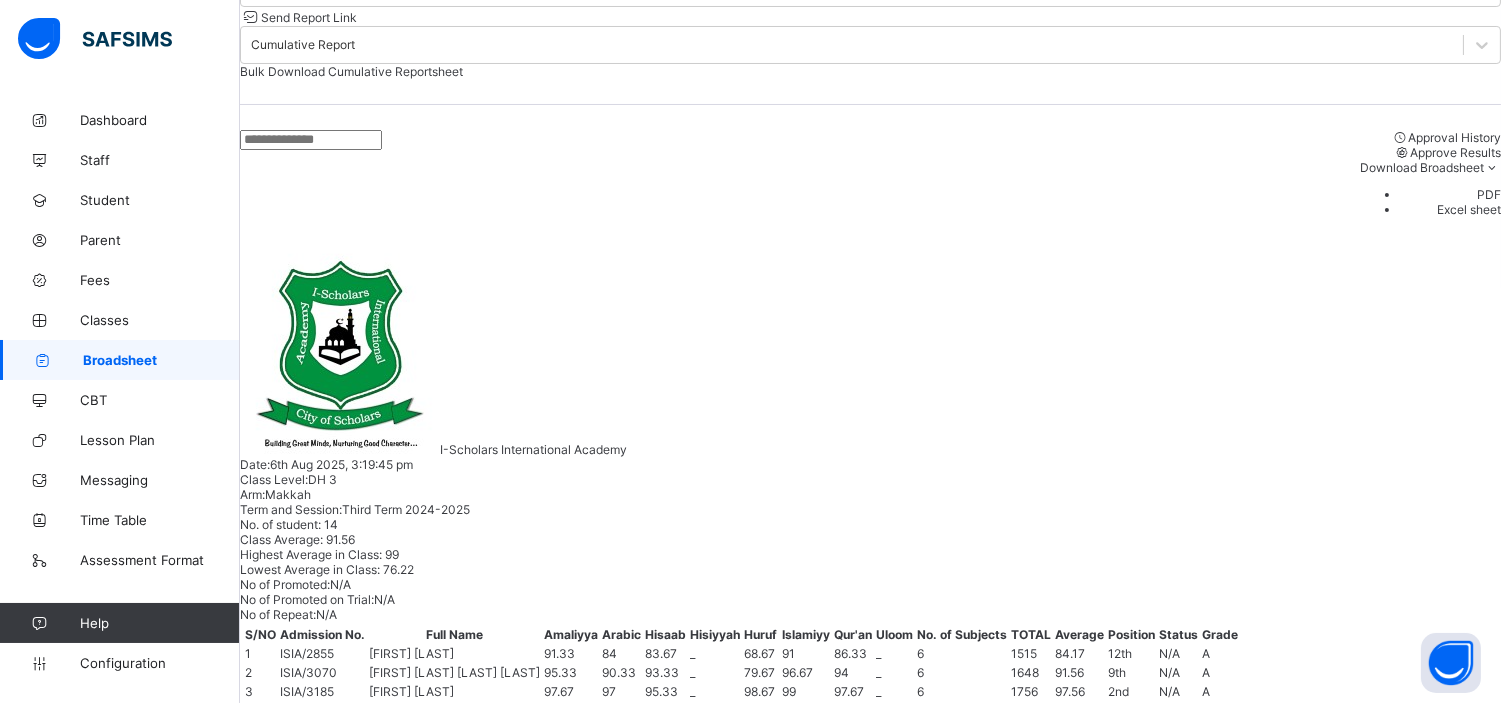 scroll, scrollTop: 226, scrollLeft: 0, axis: vertical 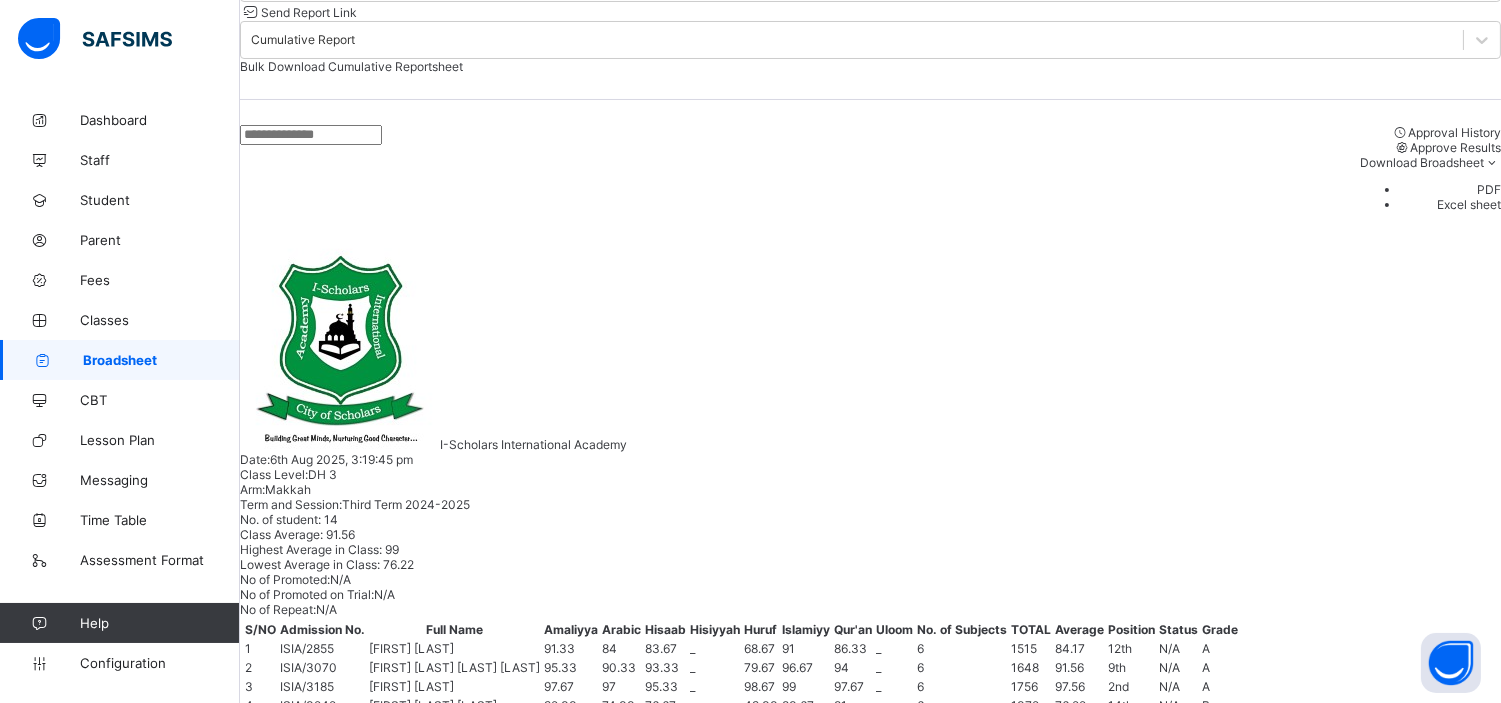 click on "[FIRST] [LAST] [LAST]" at bounding box center [356, 970] 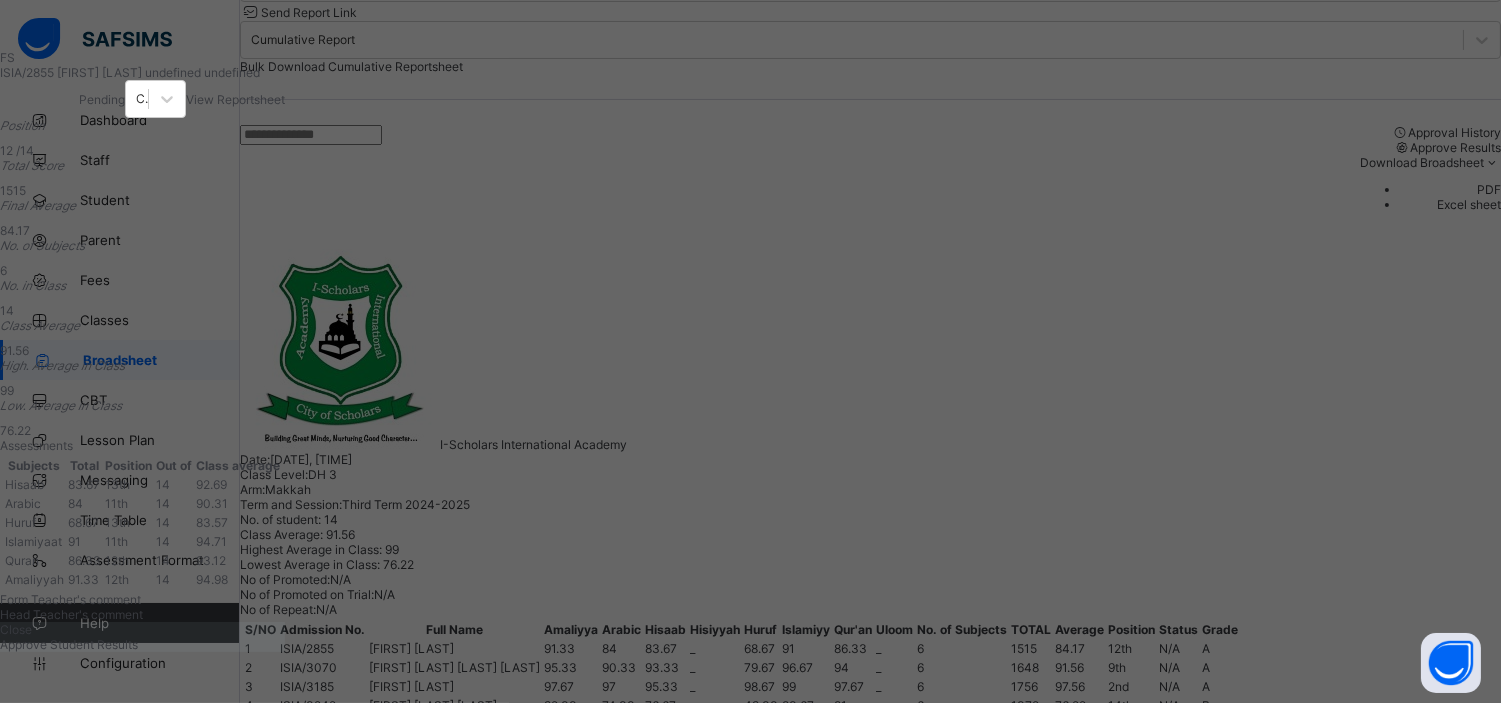 click on "View Reportsheet" at bounding box center (235, 99) 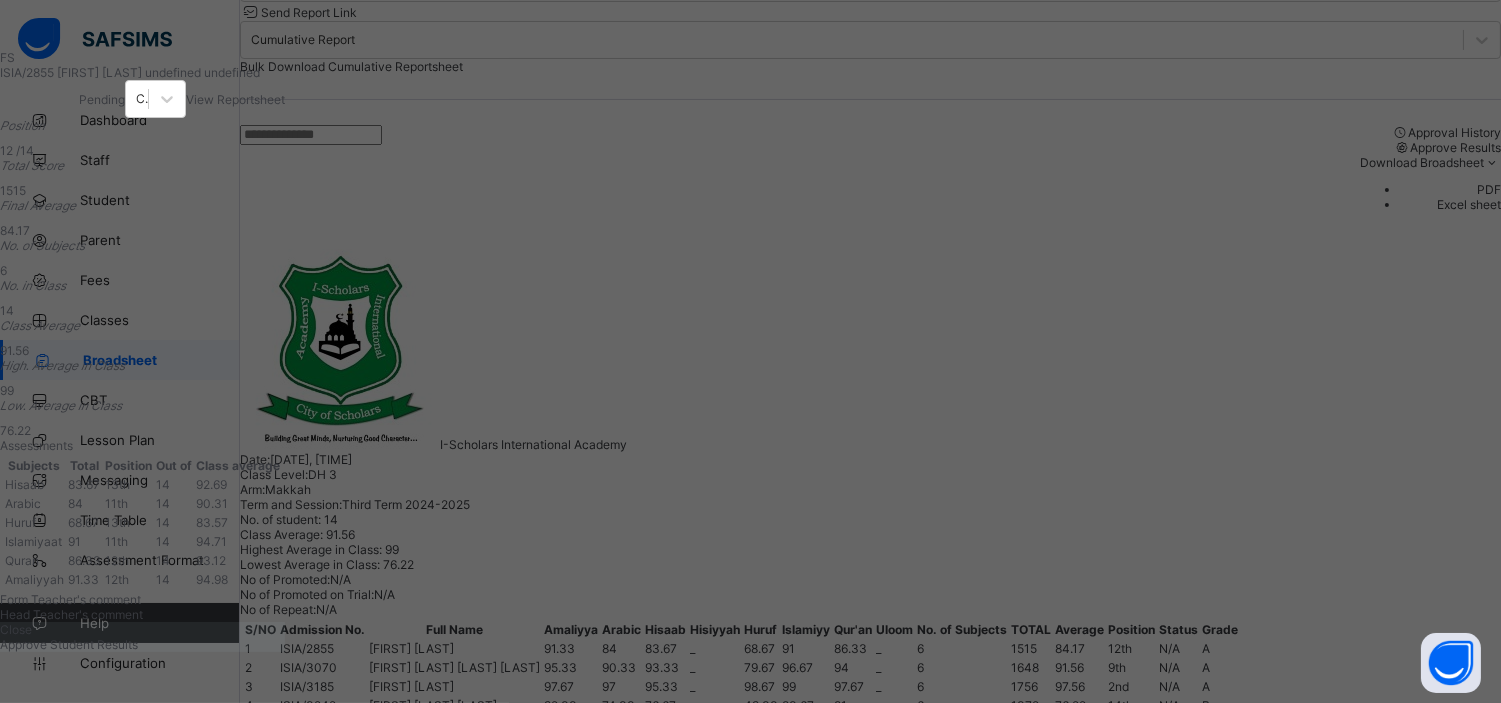 scroll, scrollTop: 231, scrollLeft: 0, axis: vertical 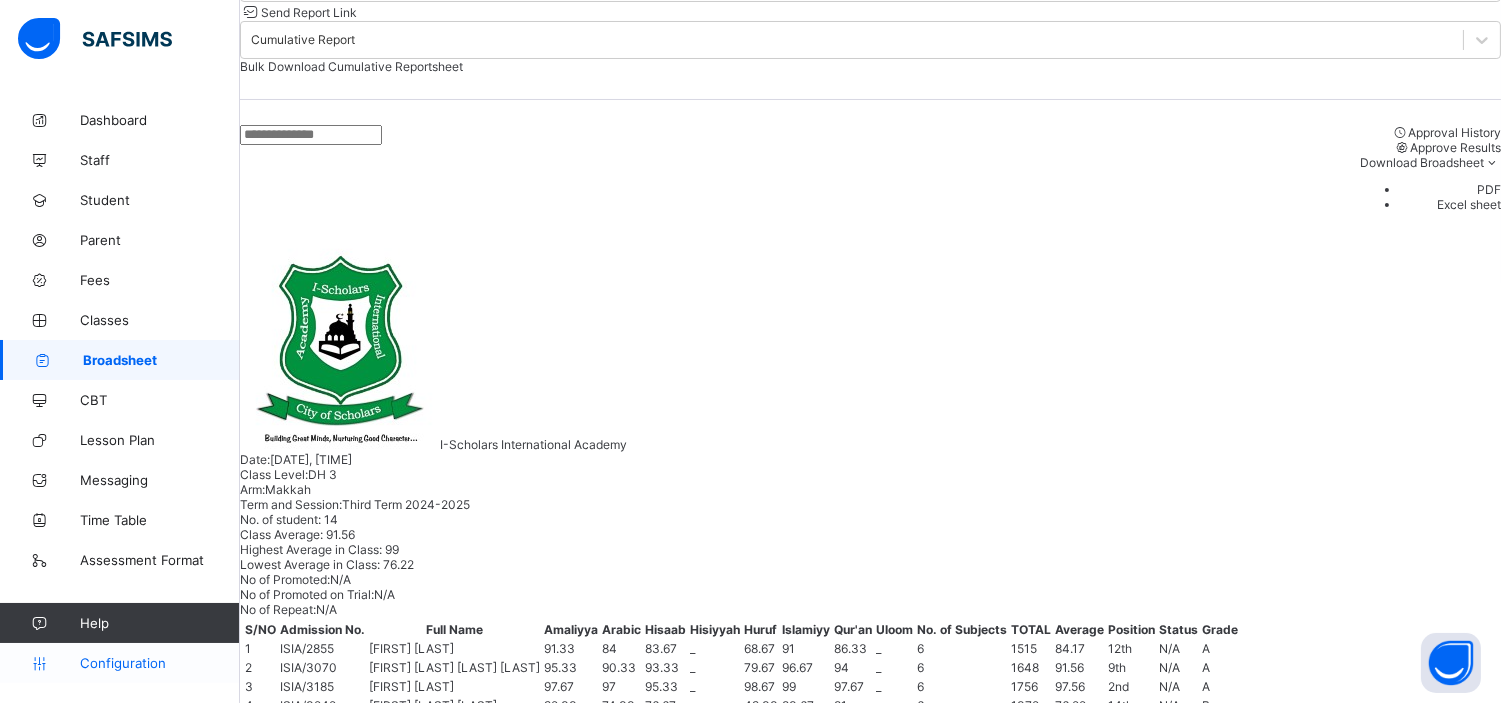 click on "Configuration" at bounding box center (159, 663) 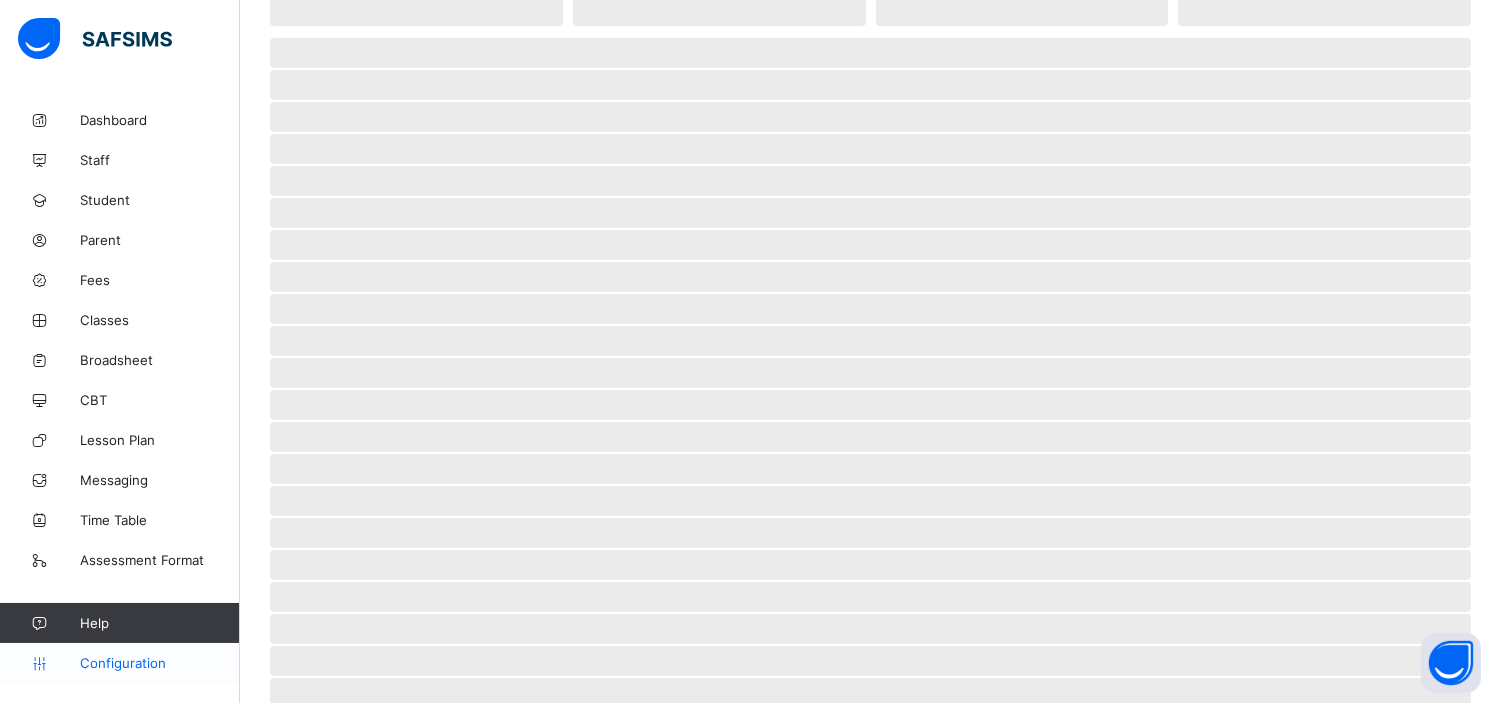 scroll, scrollTop: 0, scrollLeft: 0, axis: both 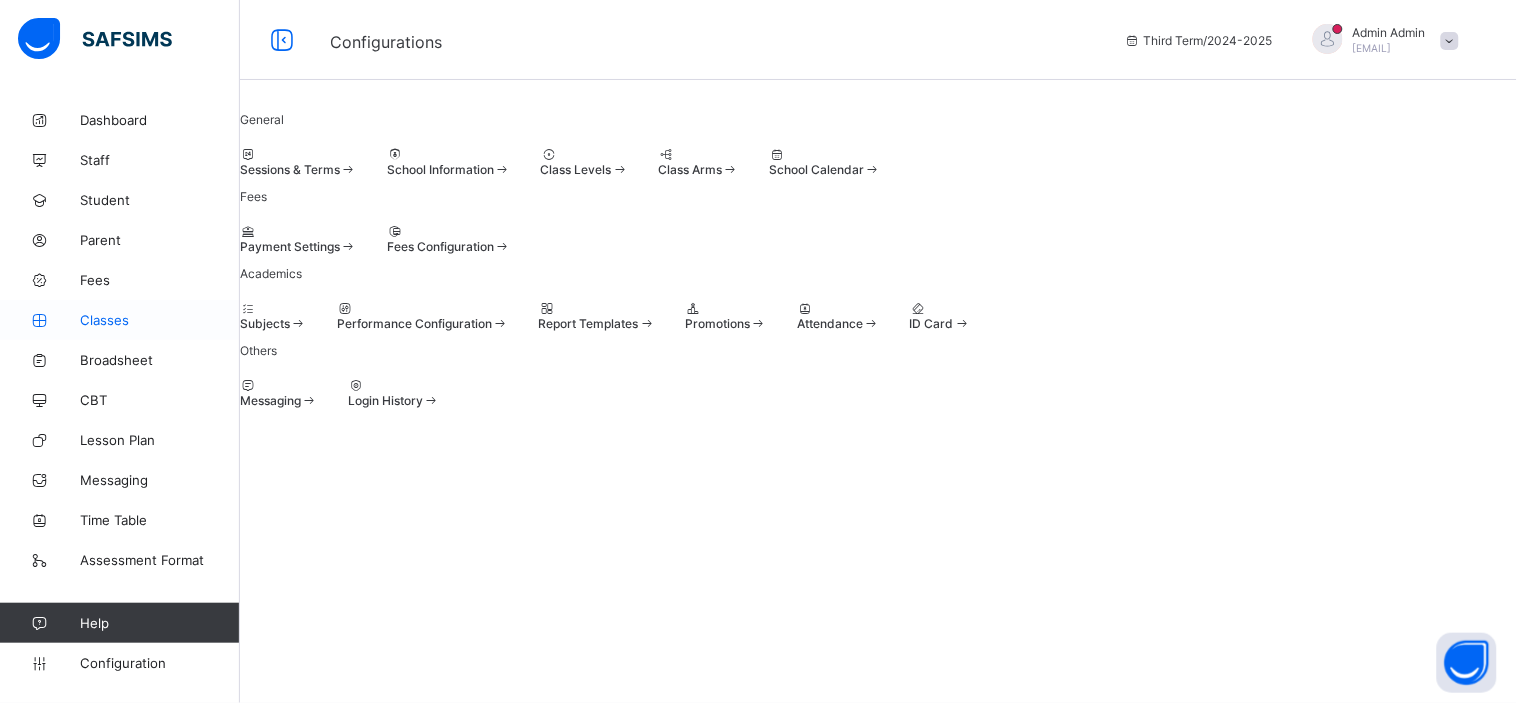 click on "Classes" at bounding box center [160, 320] 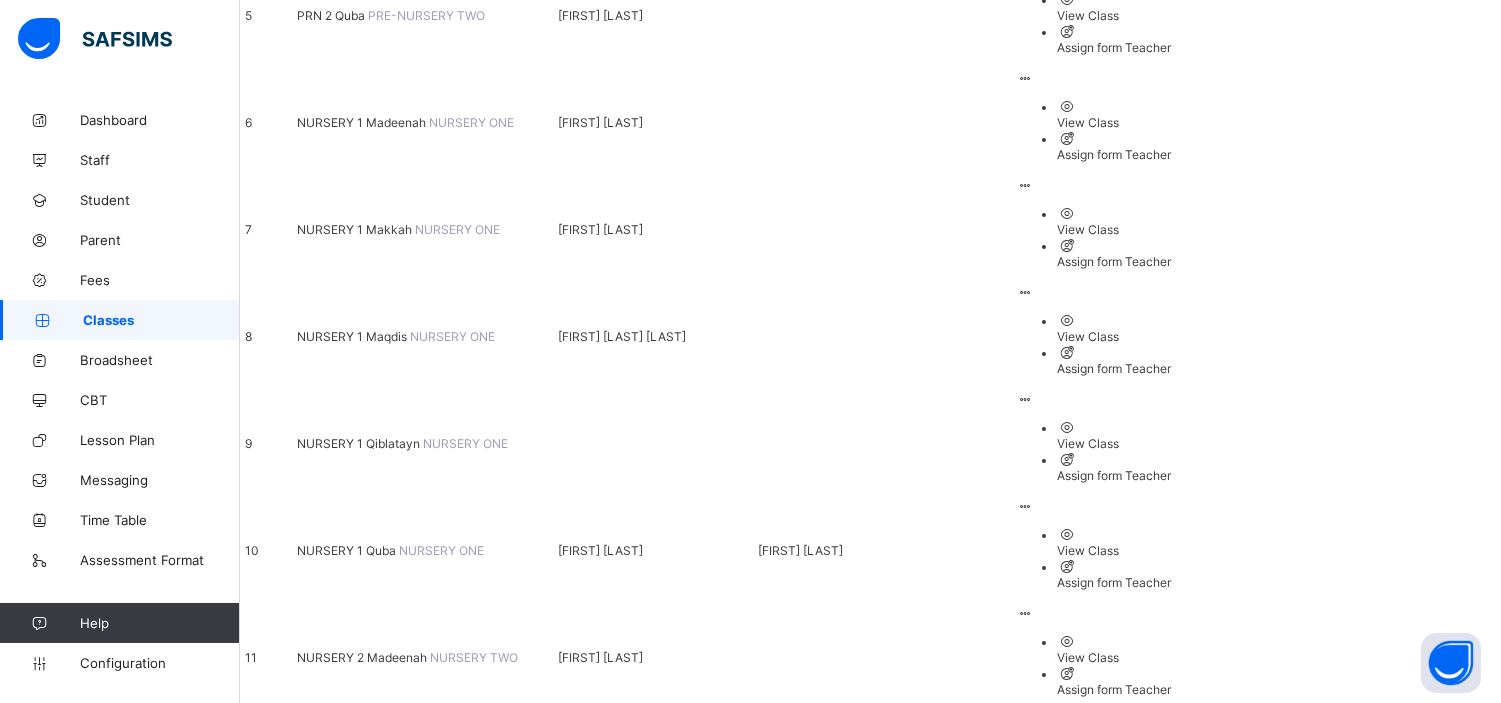 scroll, scrollTop: 805, scrollLeft: 0, axis: vertical 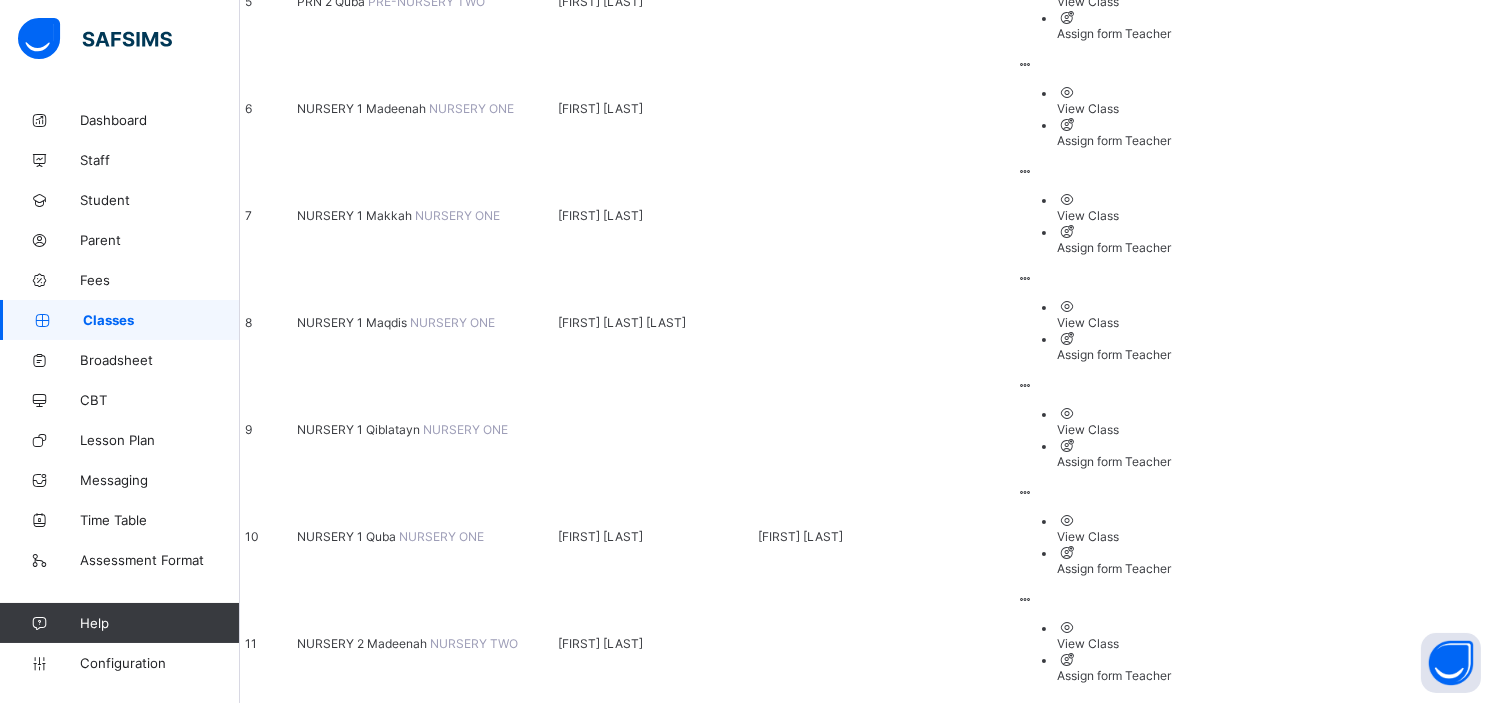 click on "DH 3   Makkah" at bounding box center (337, 1713) 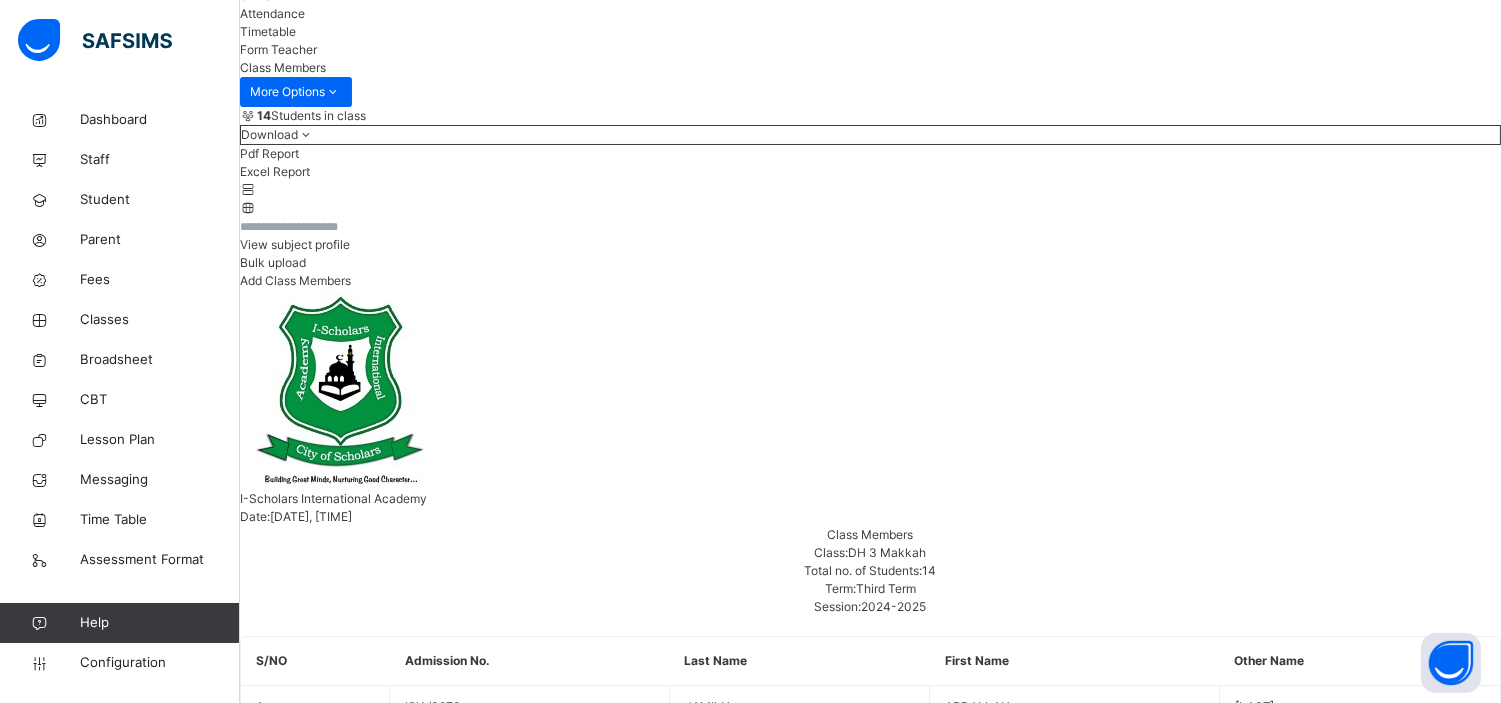 scroll, scrollTop: 124, scrollLeft: 0, axis: vertical 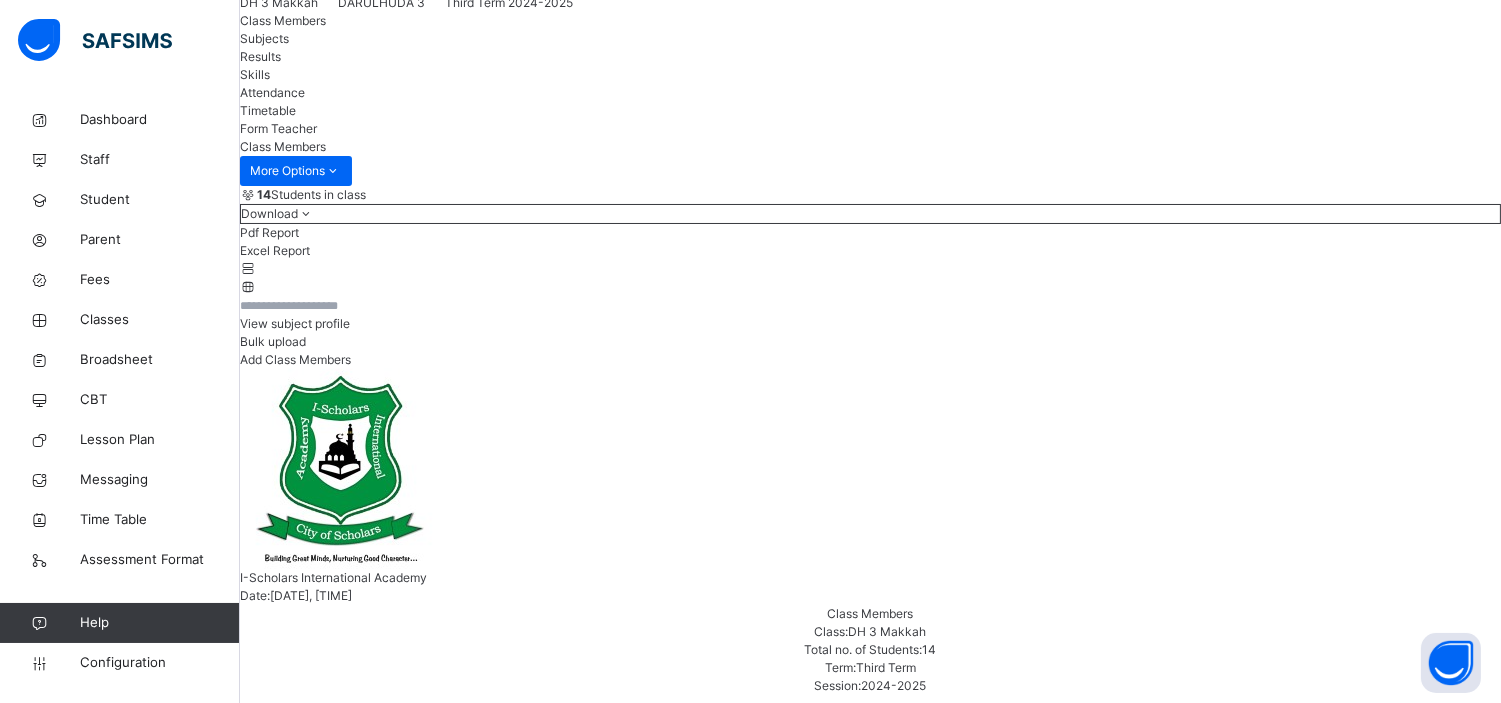 click on "Skills" at bounding box center [255, 74] 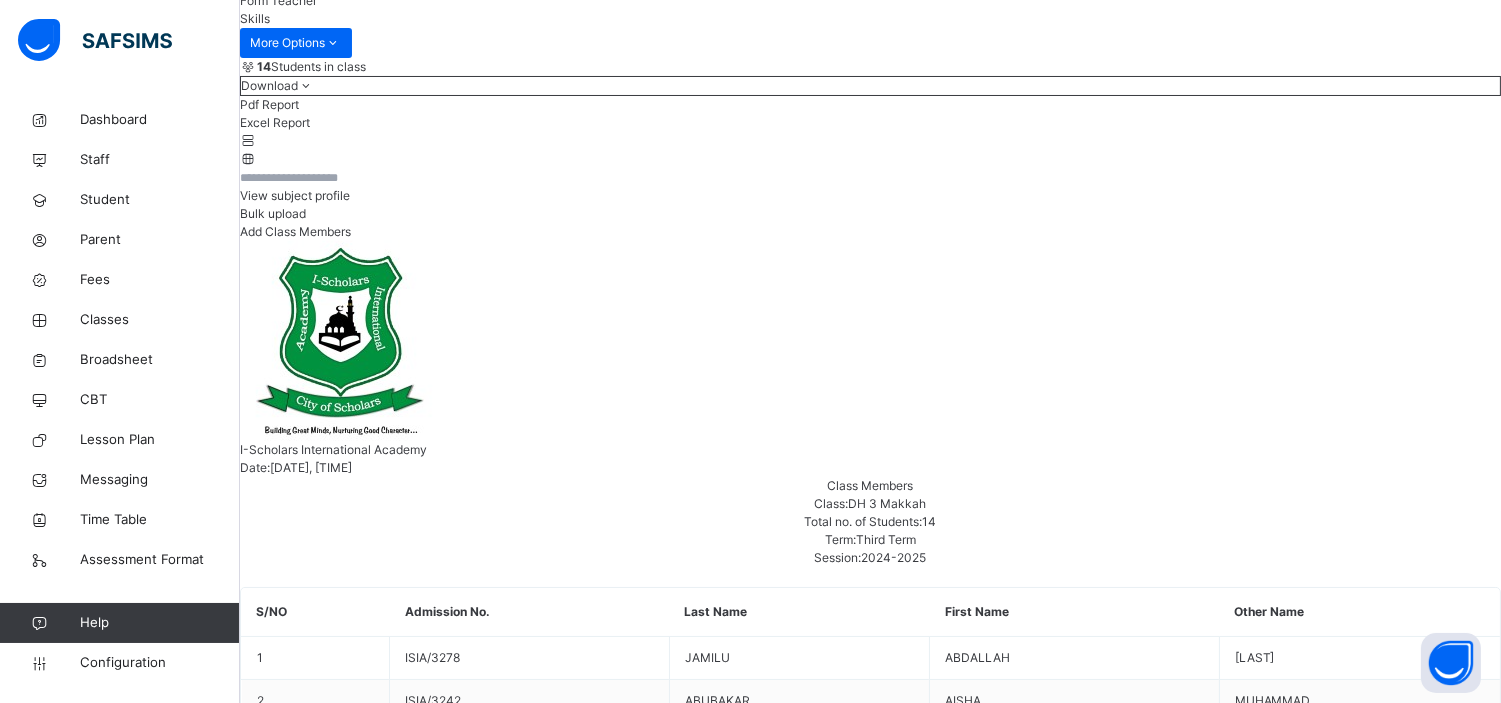 scroll, scrollTop: 256, scrollLeft: 0, axis: vertical 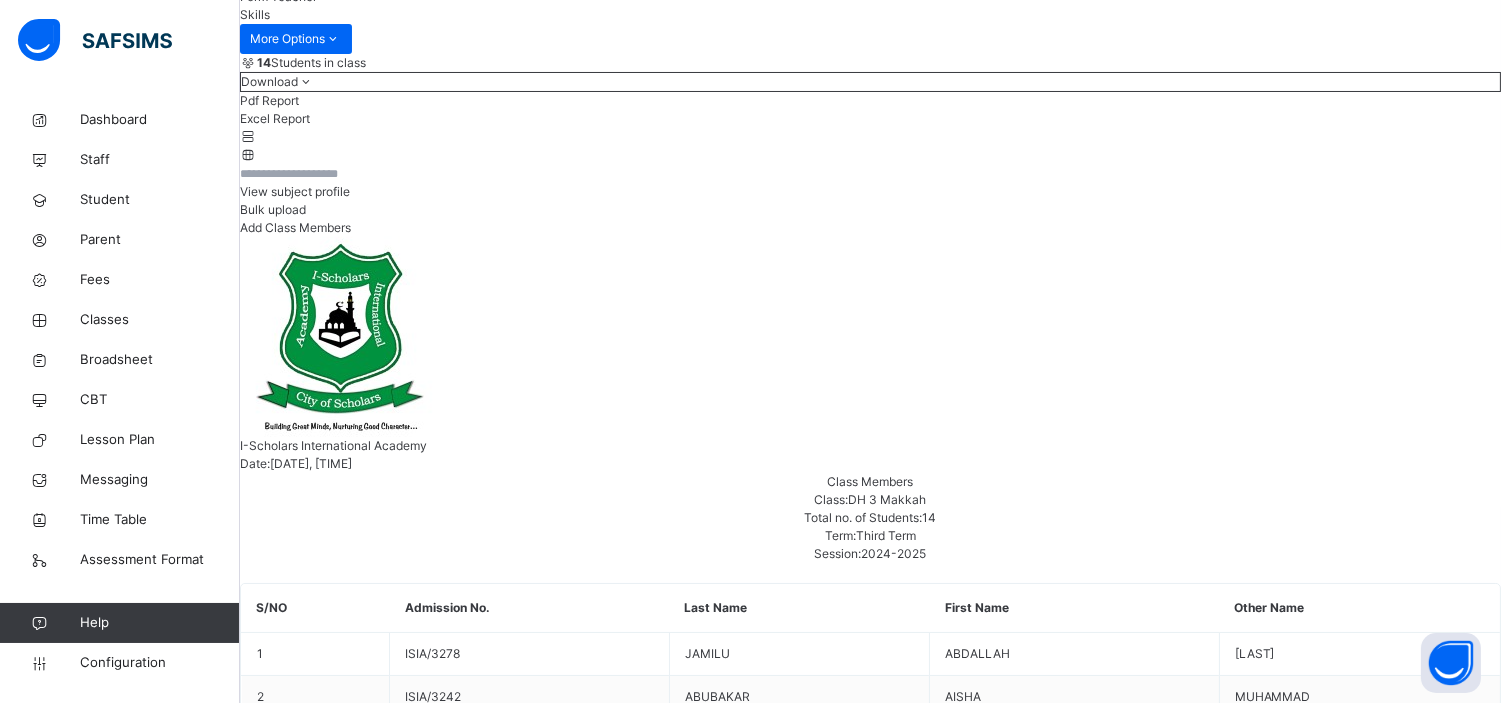 click on "ABDALLAH DAN_HASSAN JAMILU" at bounding box center [870, 5668] 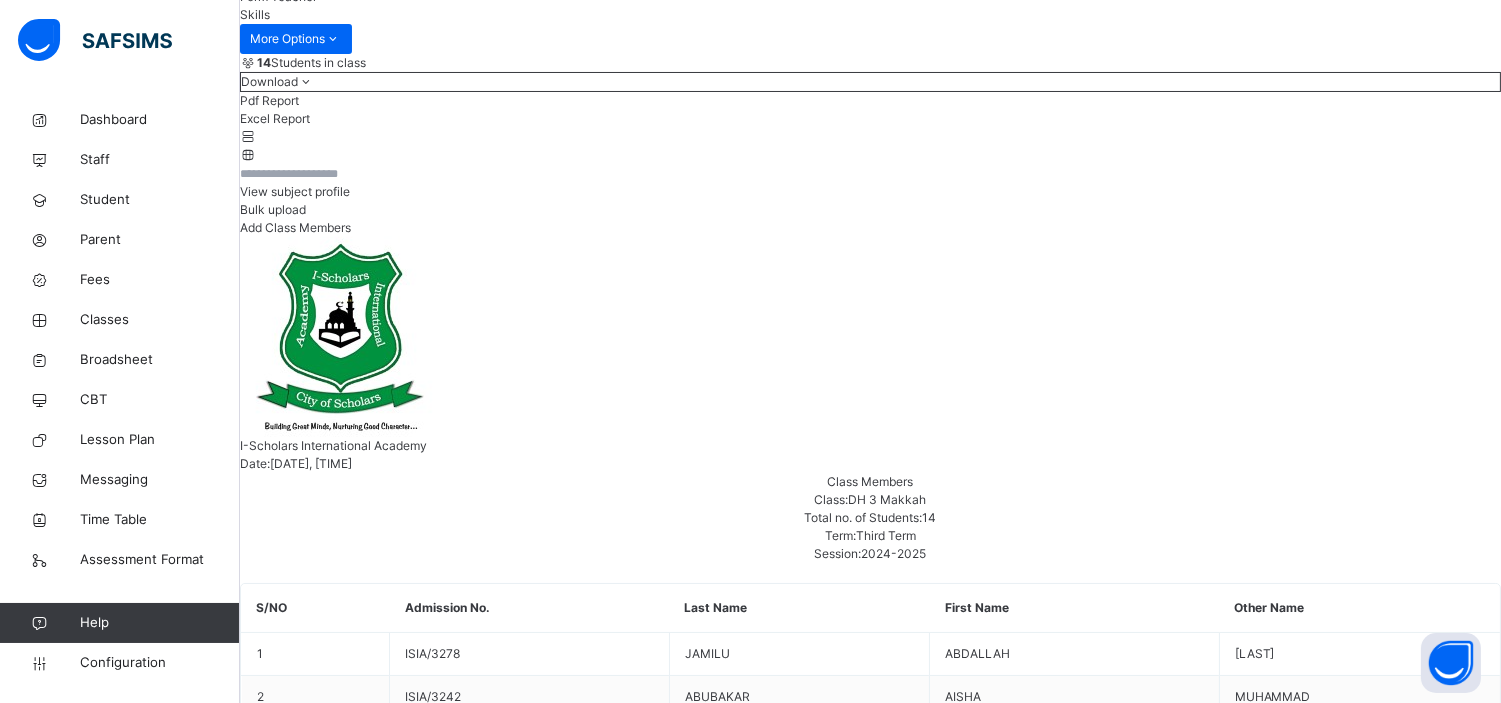 click on "QURAN-D3" at bounding box center (283, 5587) 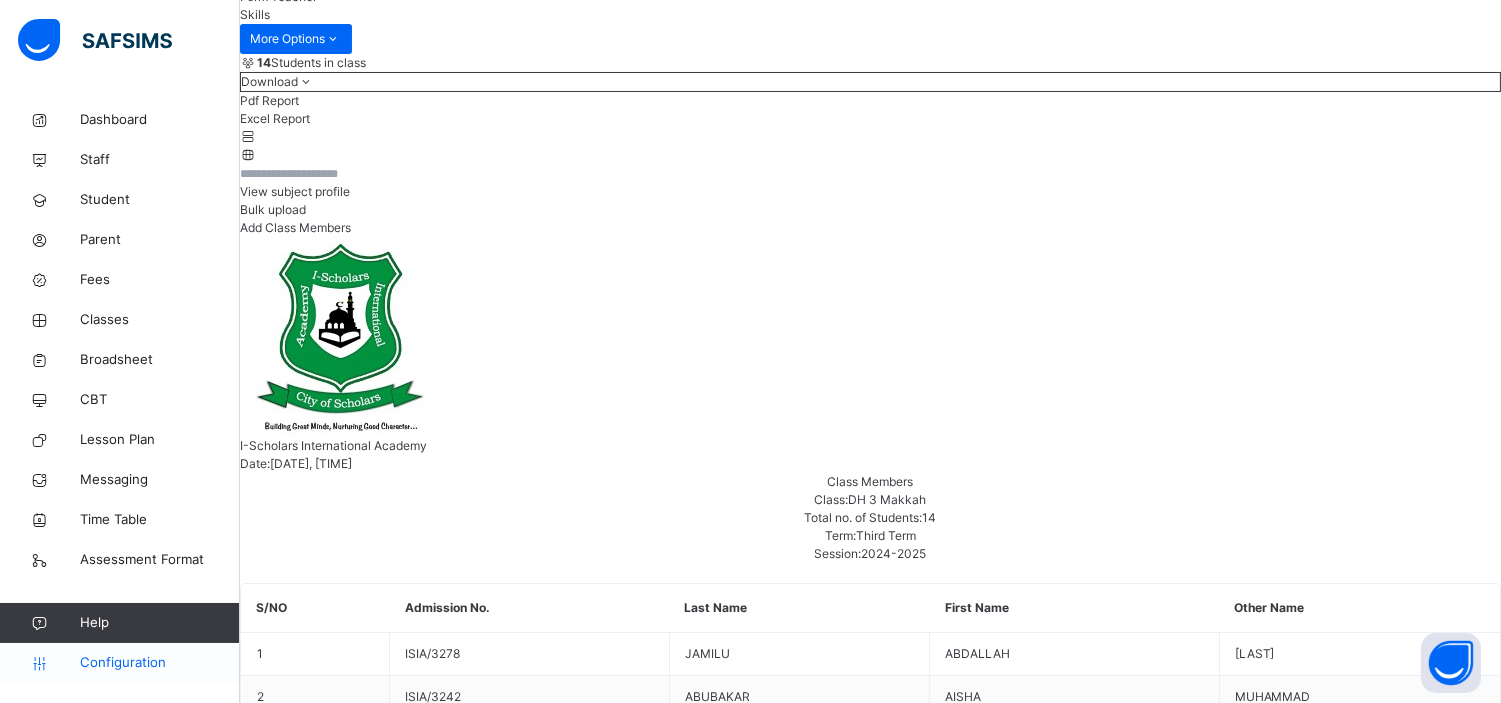 click on "Configuration" at bounding box center (159, 663) 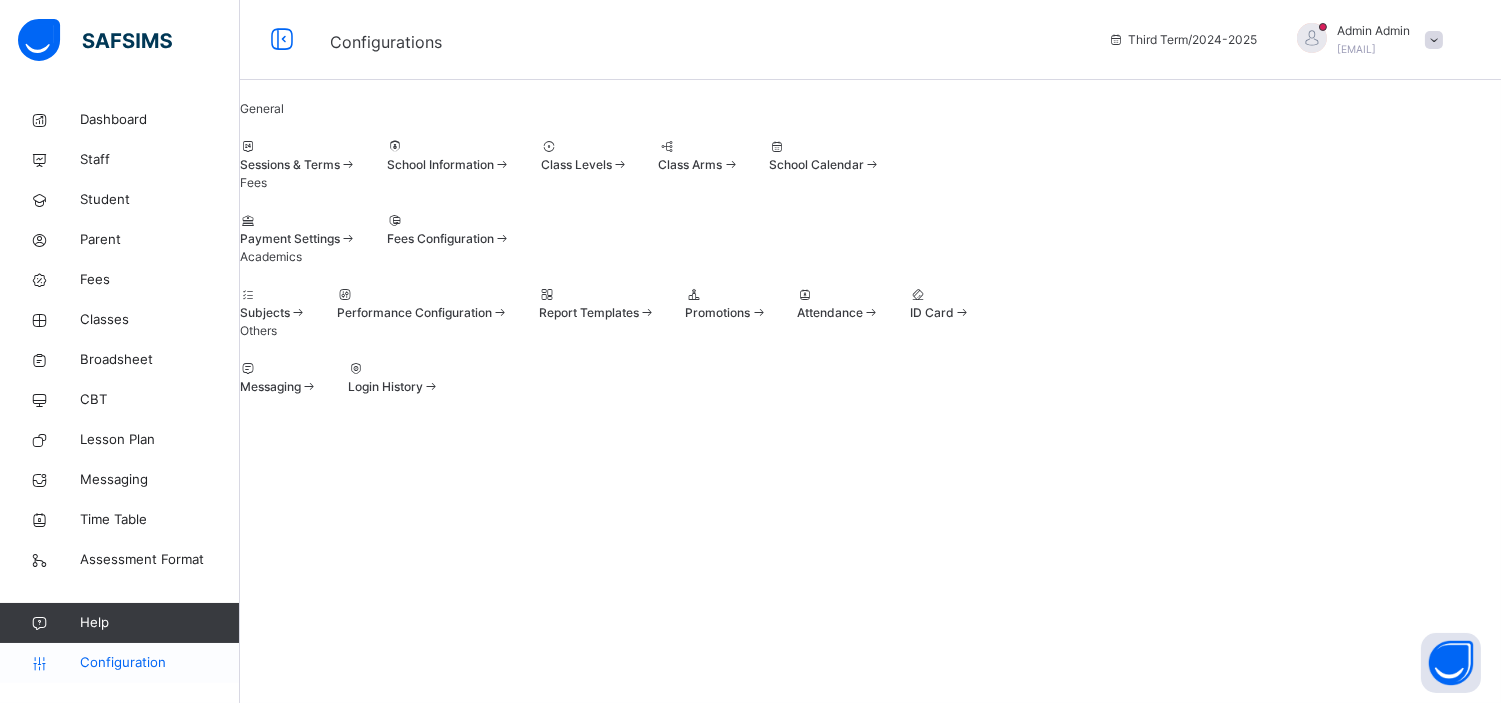 scroll, scrollTop: 23, scrollLeft: 0, axis: vertical 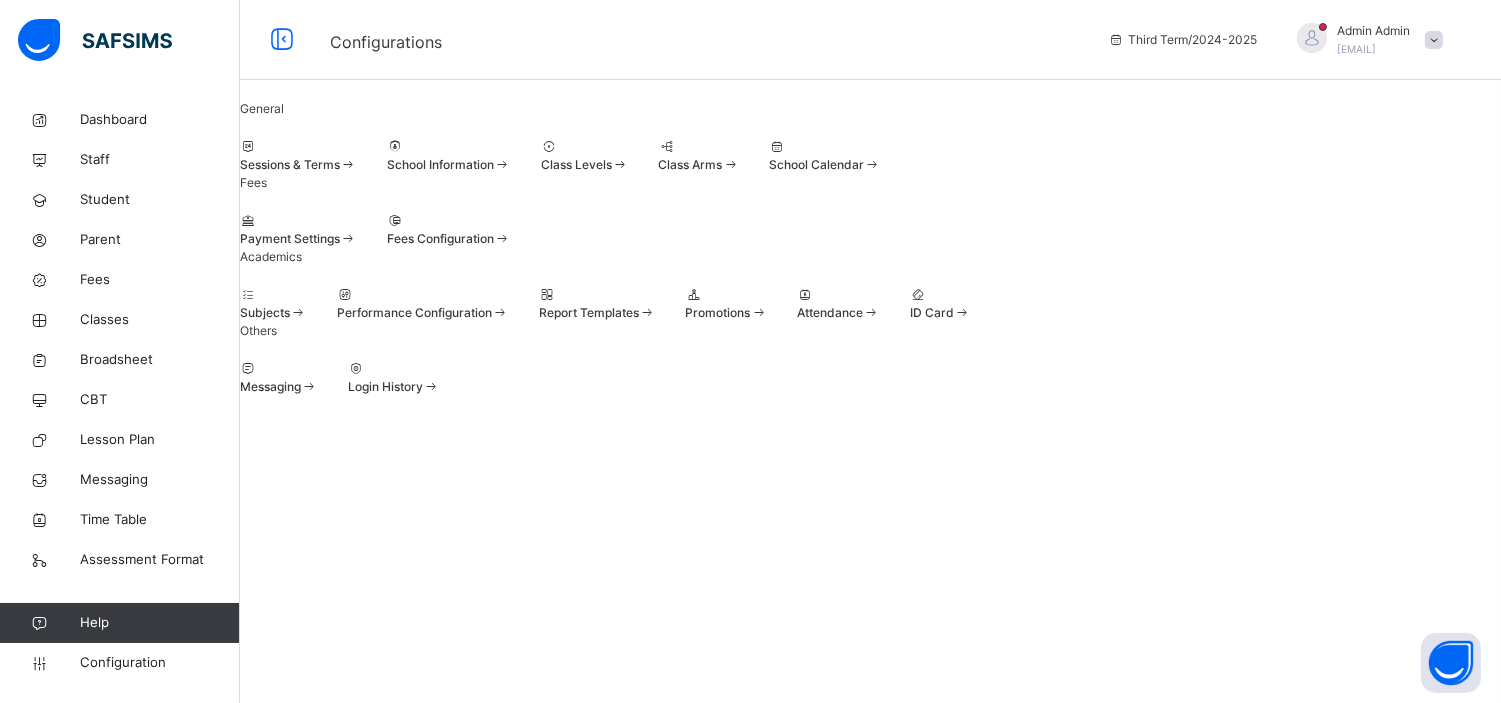 click on "Subjects" at bounding box center [265, 312] 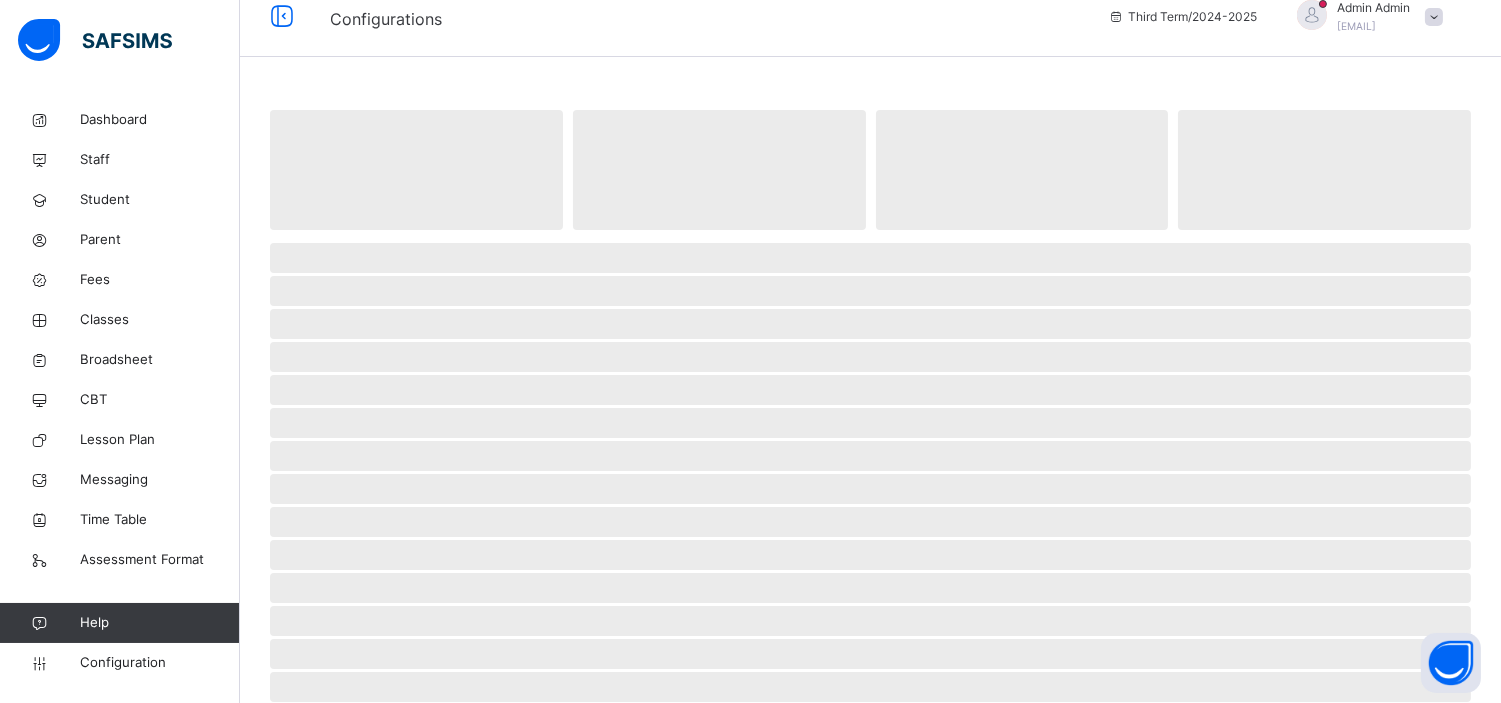 scroll, scrollTop: 256, scrollLeft: 0, axis: vertical 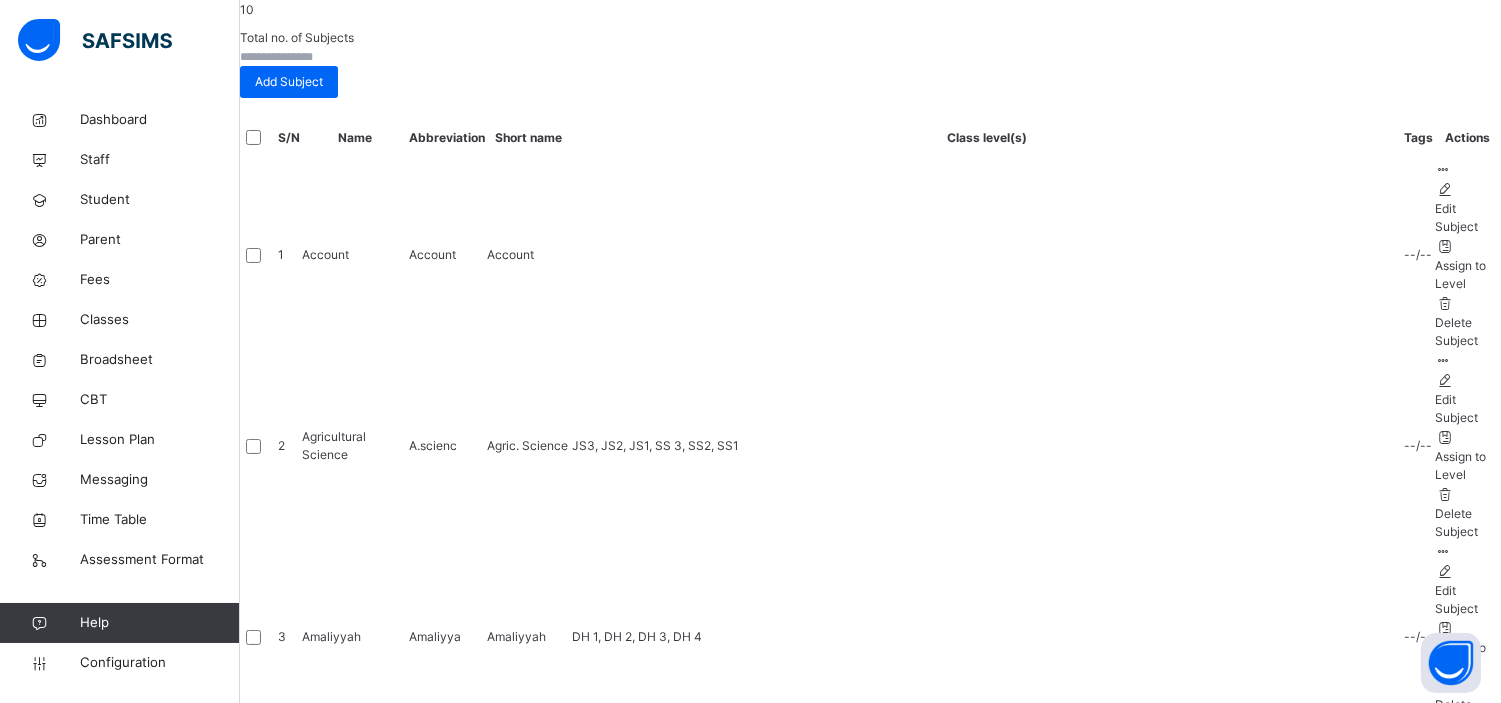 click at bounding box center (300, 57) 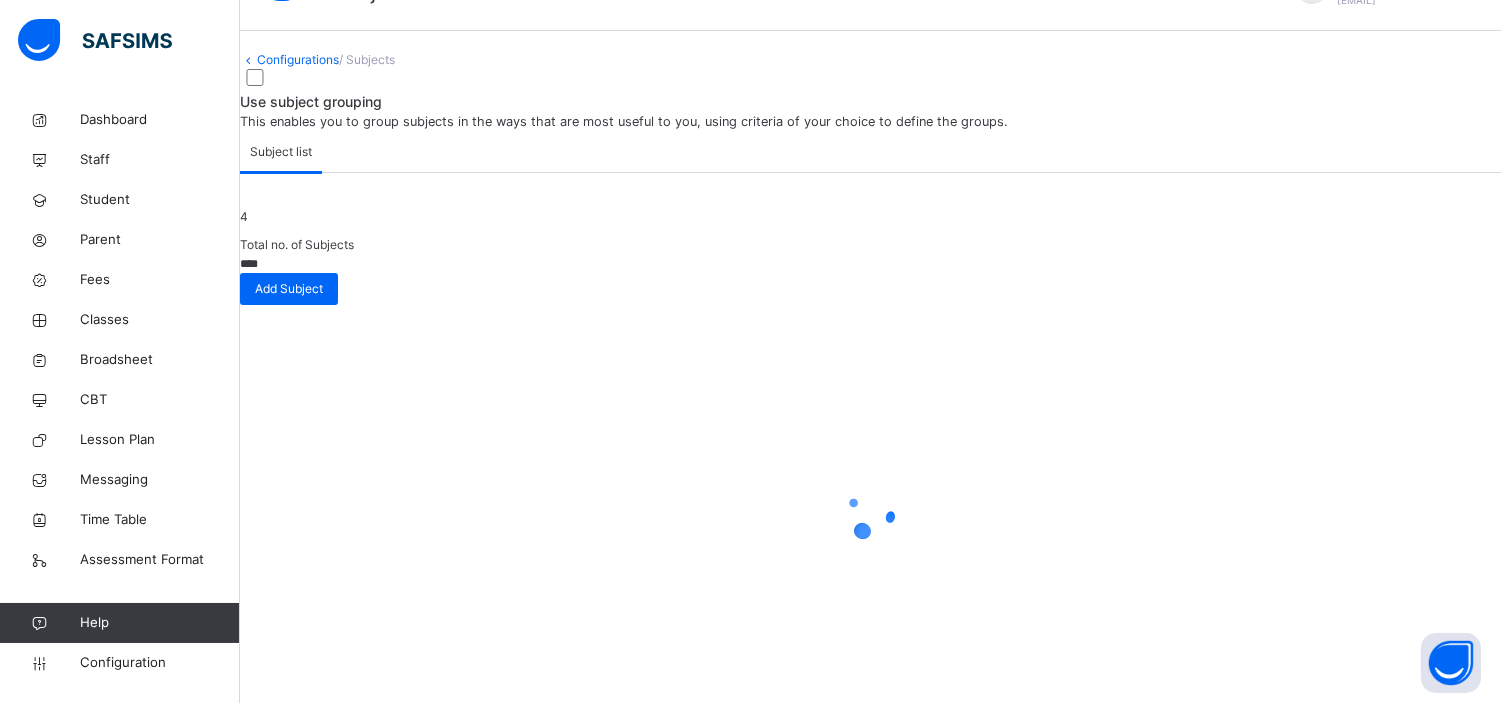 scroll, scrollTop: 234, scrollLeft: 0, axis: vertical 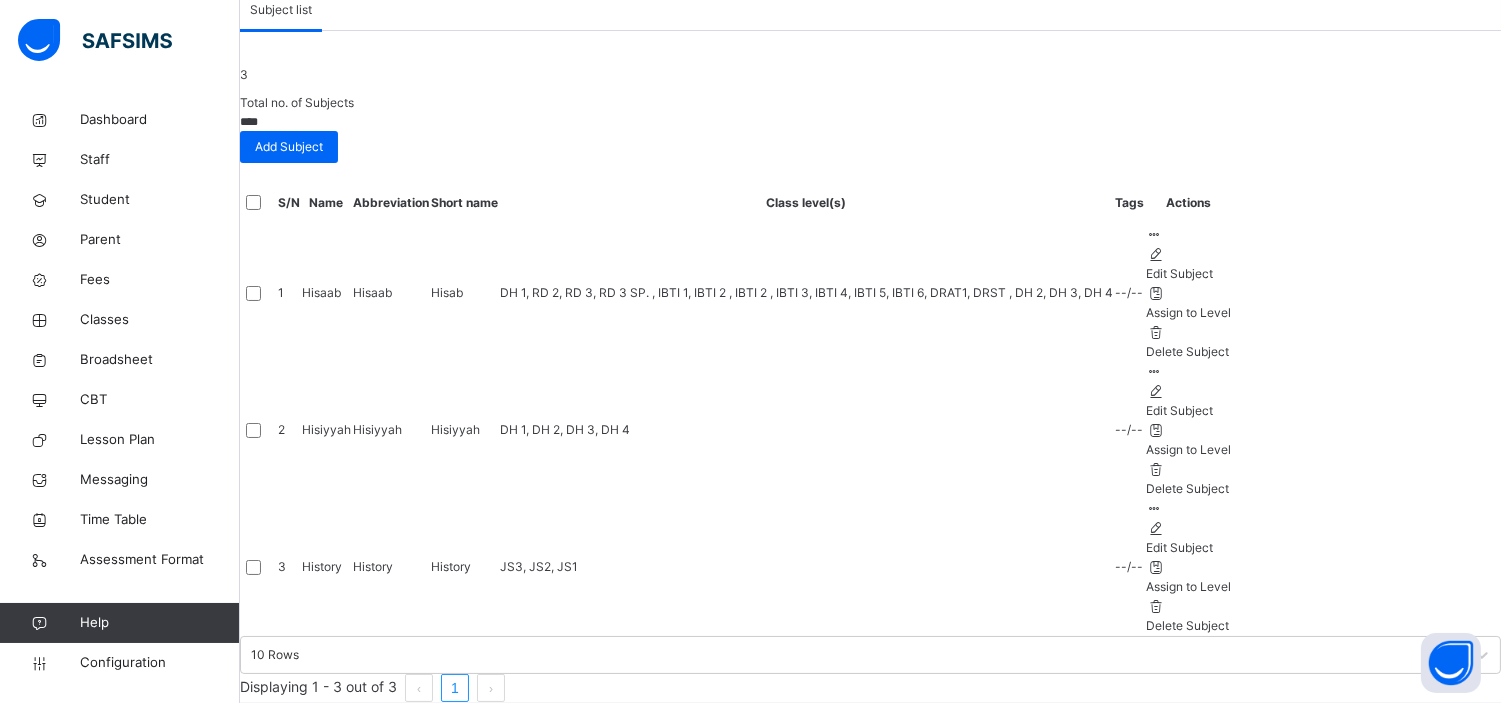 type on "****" 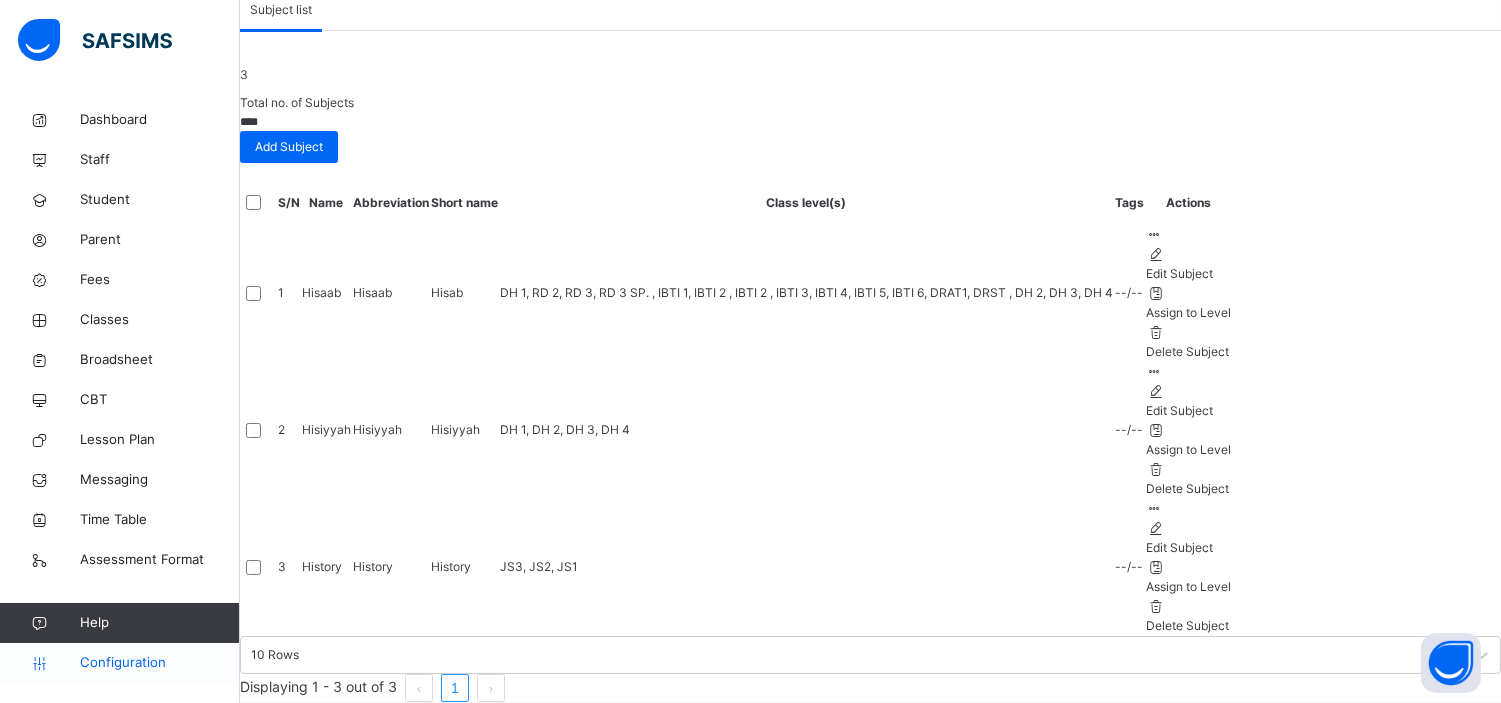 click on "Configuration" at bounding box center [159, 663] 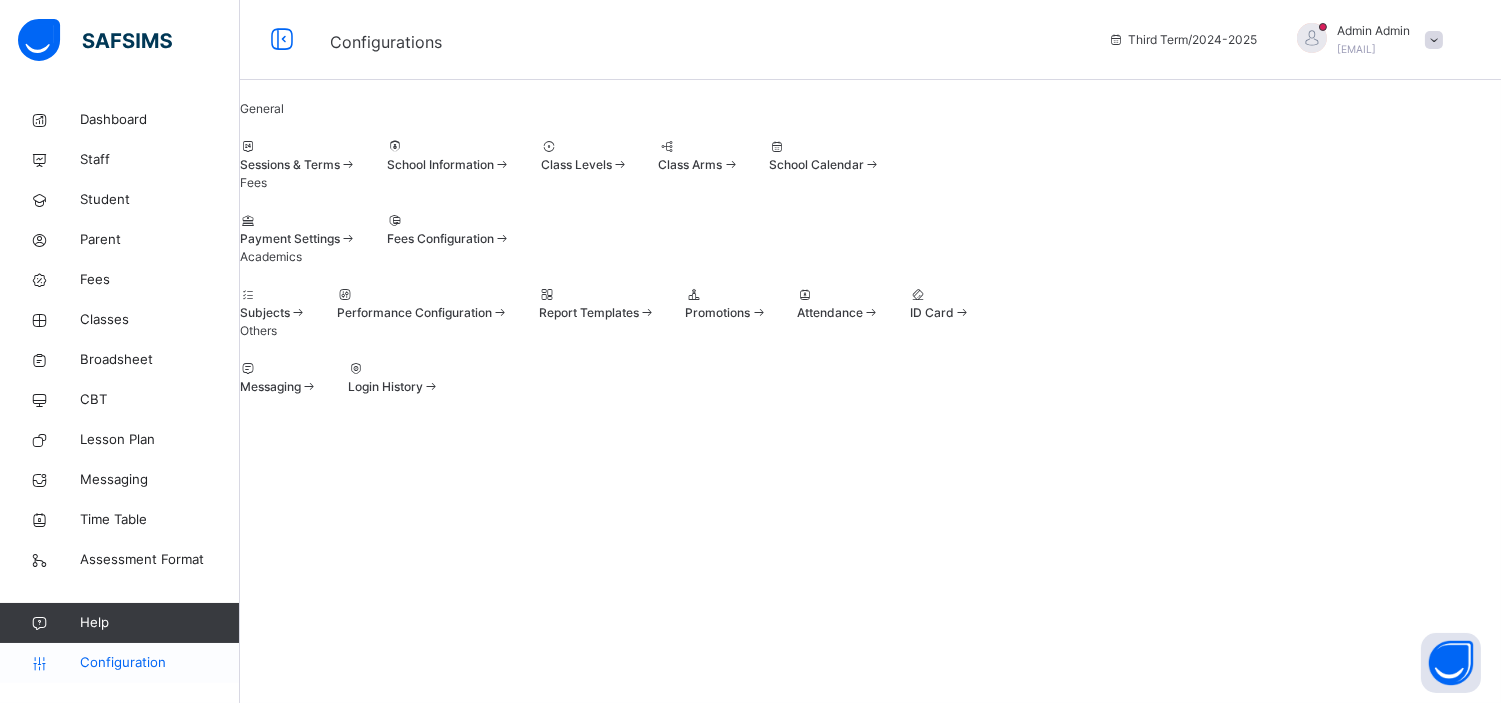 scroll, scrollTop: 0, scrollLeft: 0, axis: both 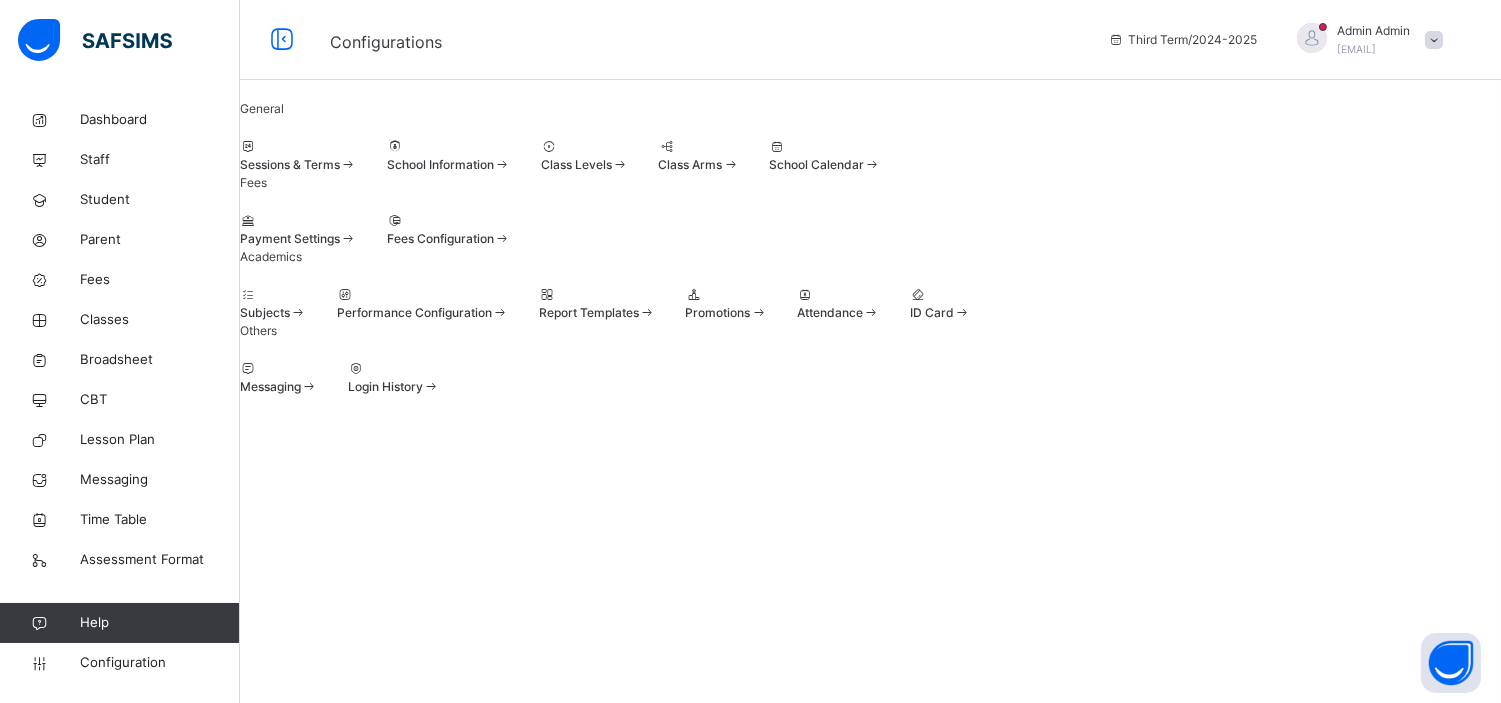 click on "Performance Configuration" at bounding box center [414, 312] 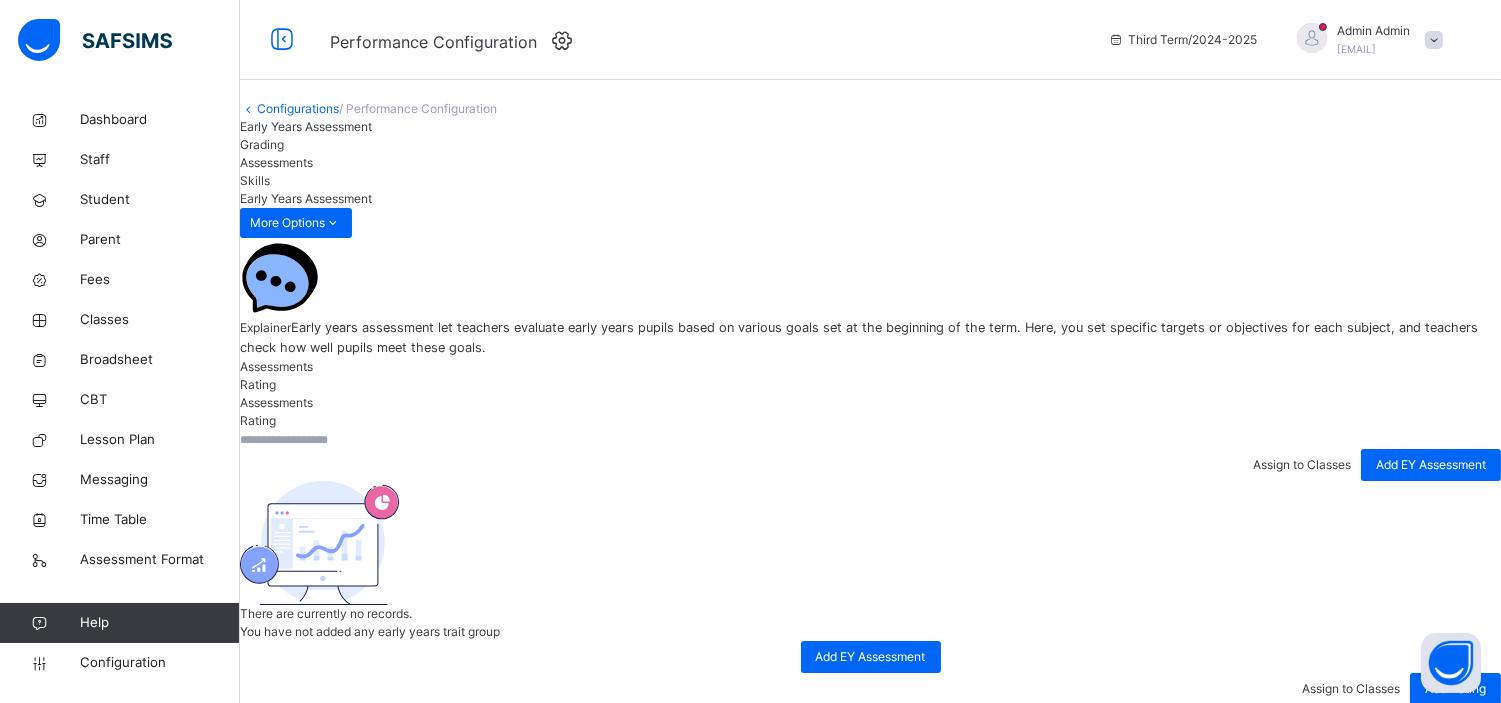 click on "Skills" at bounding box center (255, 180) 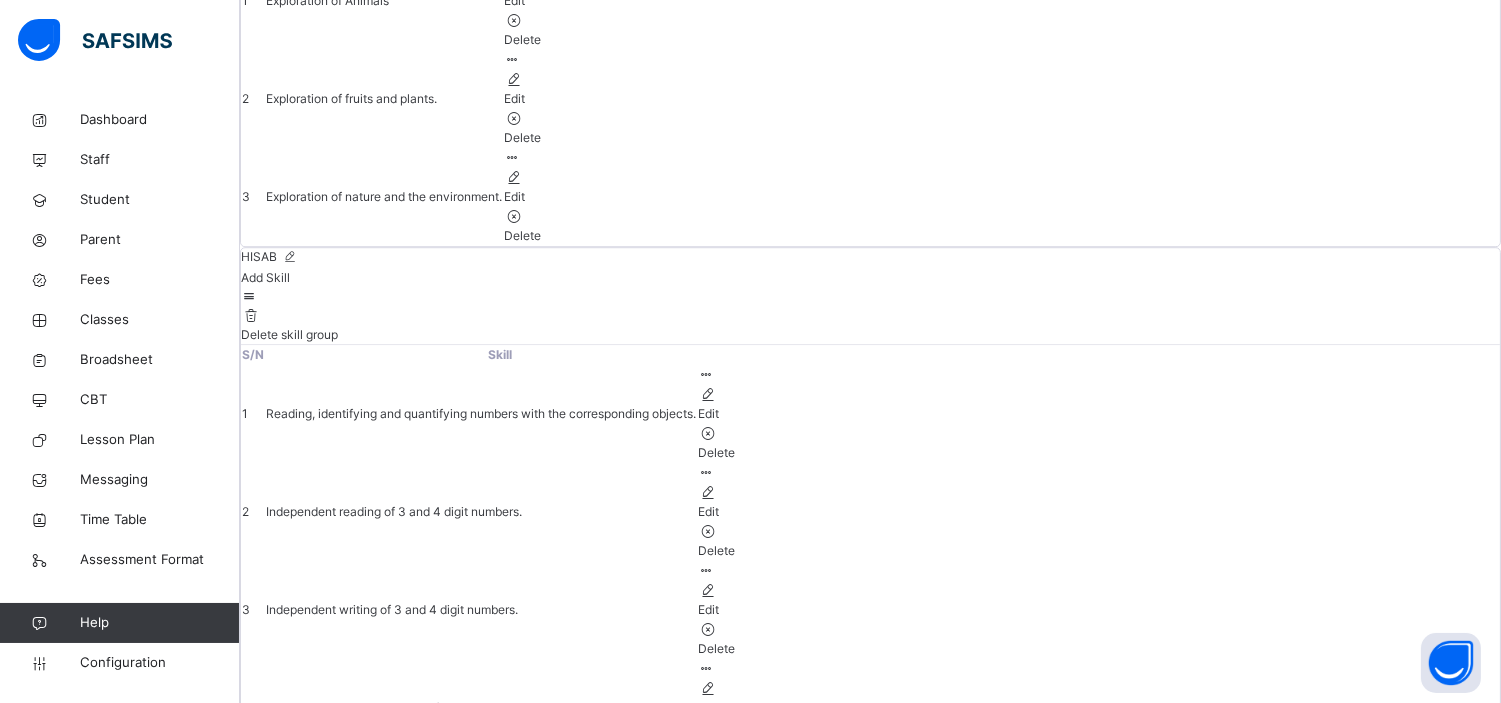scroll, scrollTop: 10321, scrollLeft: 0, axis: vertical 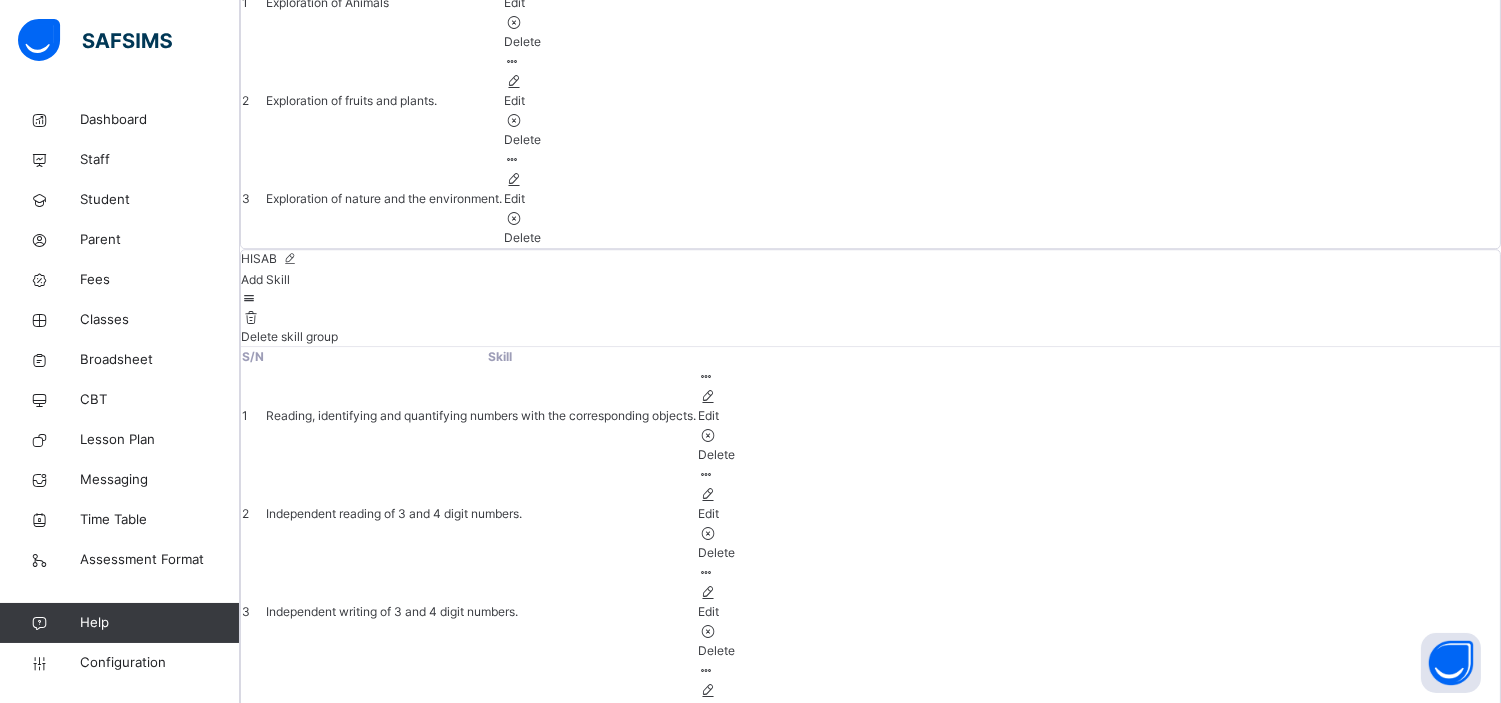 click at bounding box center [313, 42811] 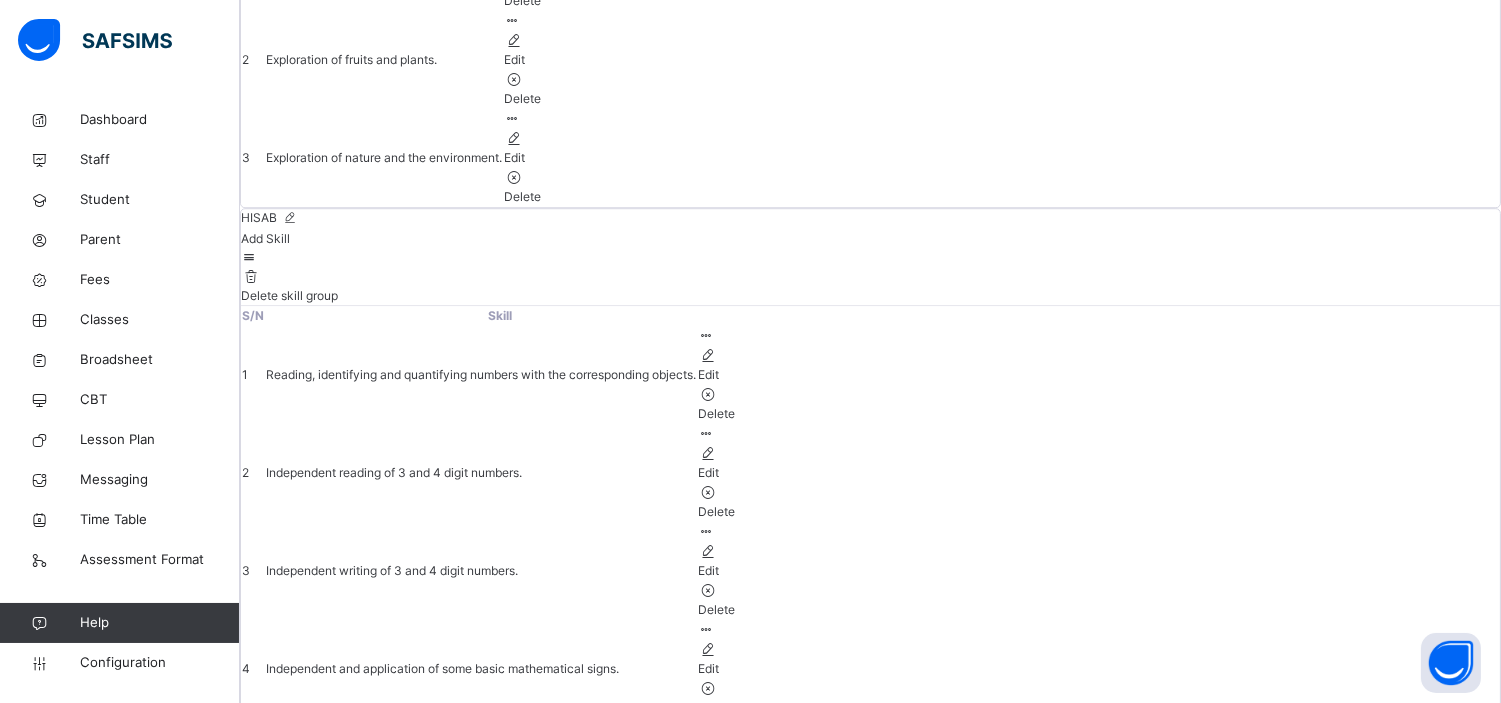 click on "********" at bounding box center (301, 42772) 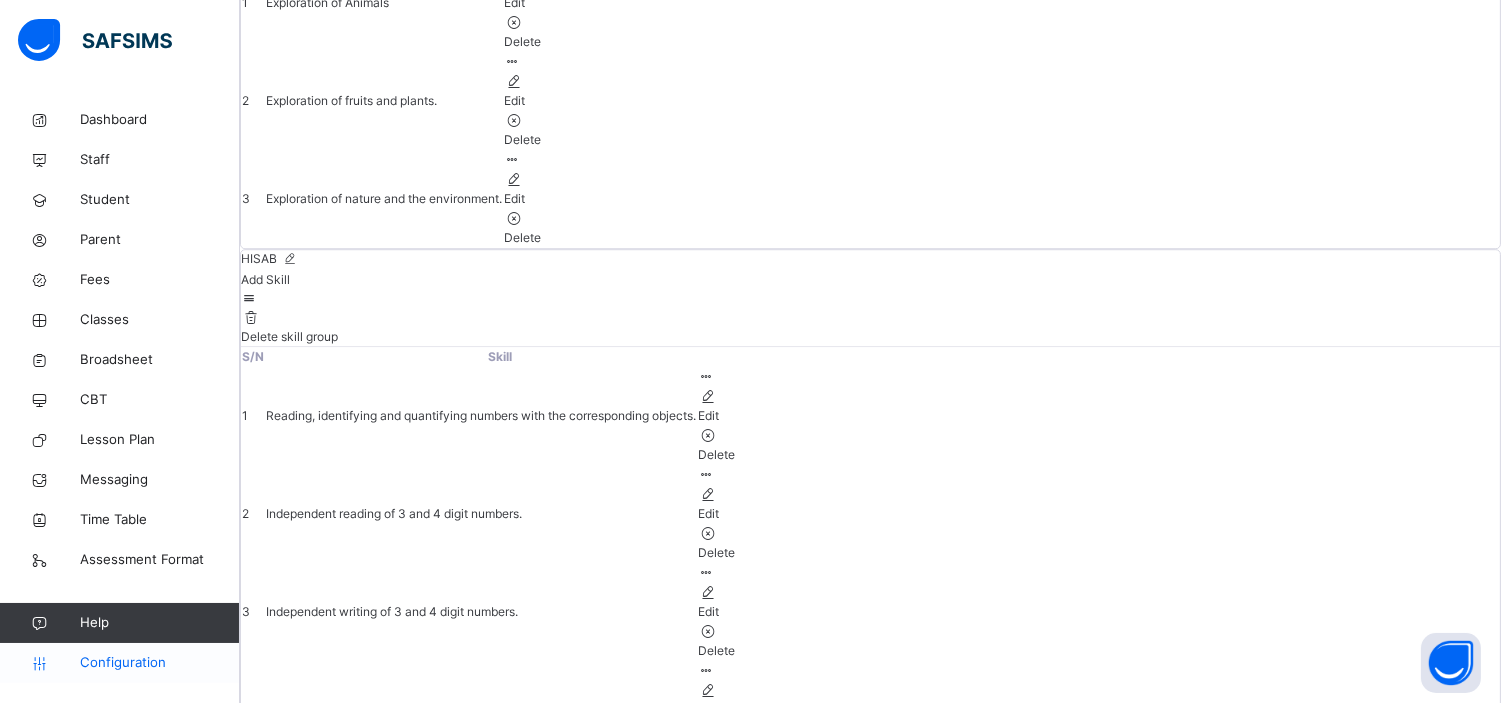 click on "Configuration" at bounding box center (159, 663) 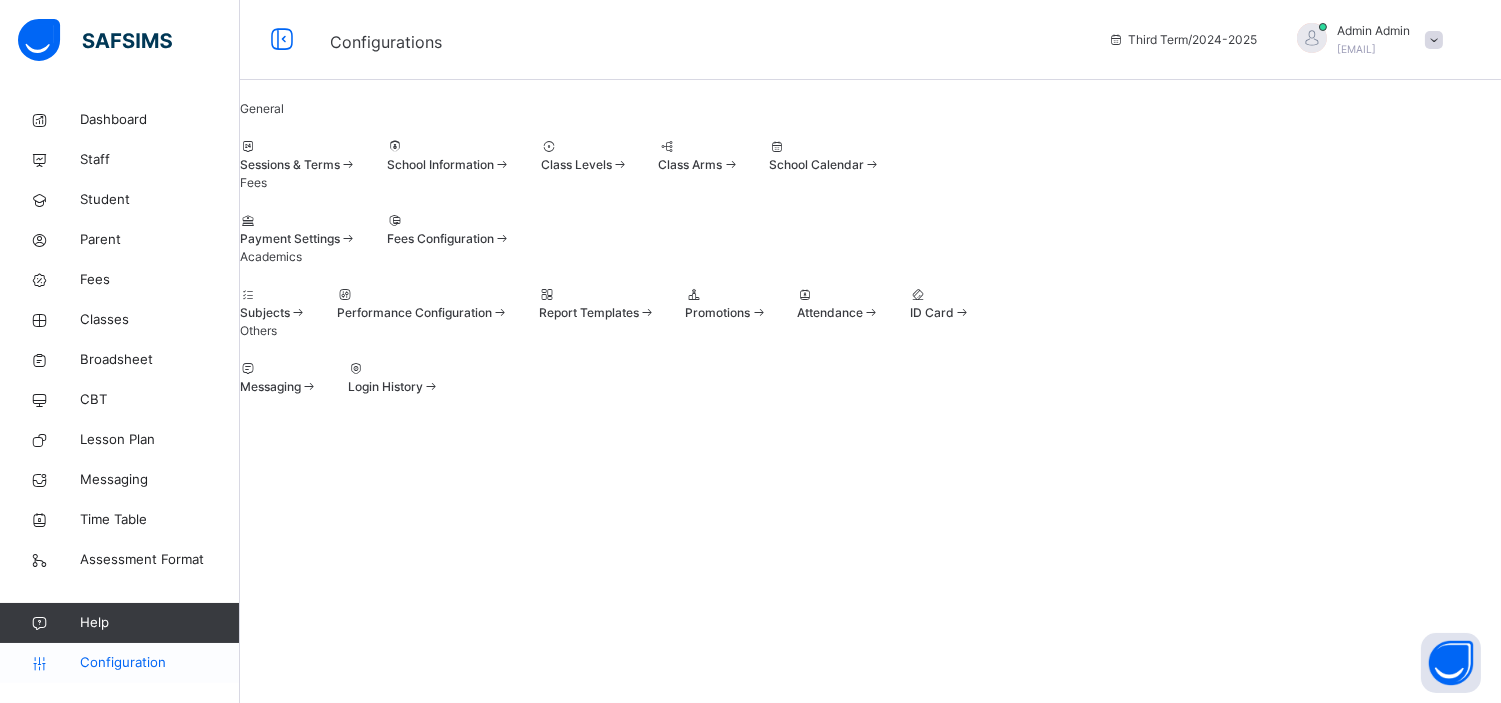 scroll, scrollTop: 23, scrollLeft: 0, axis: vertical 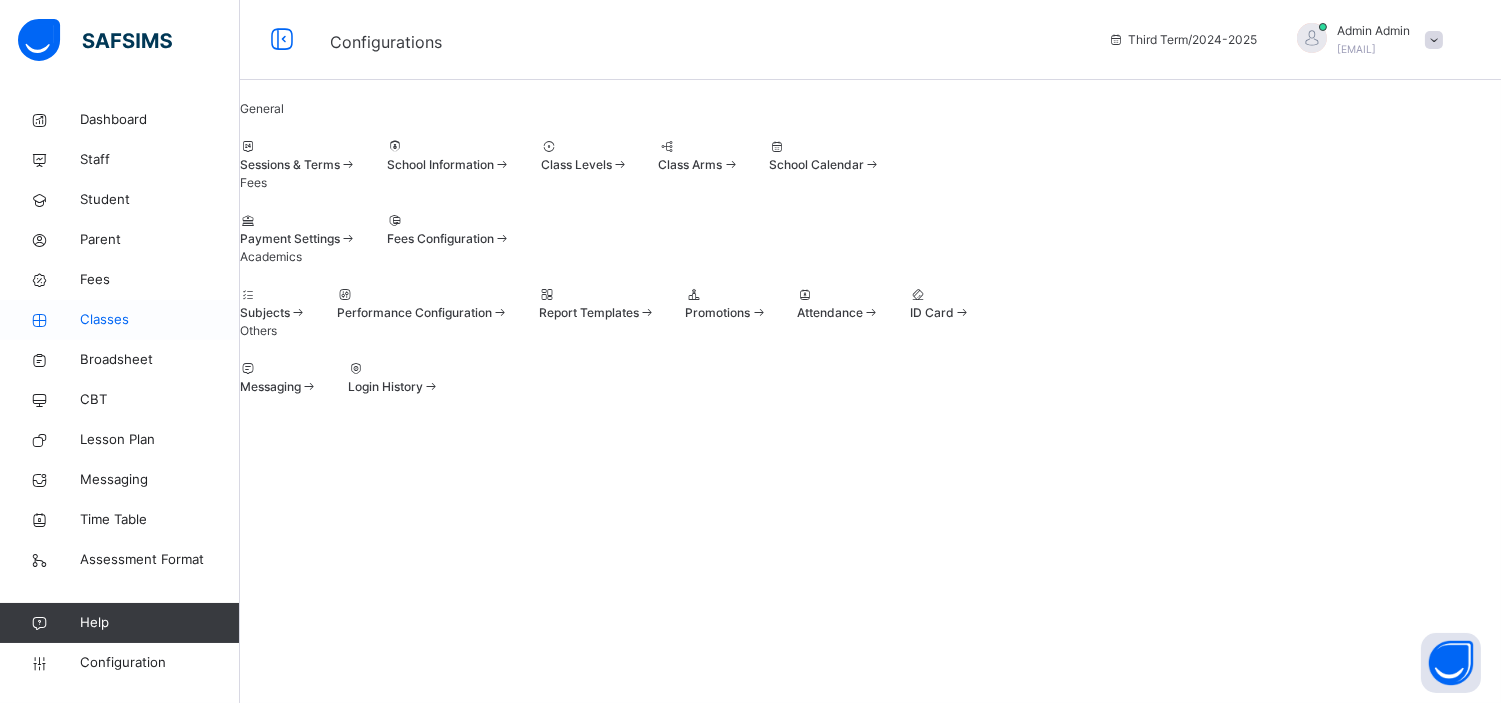 click on "Classes" at bounding box center [160, 320] 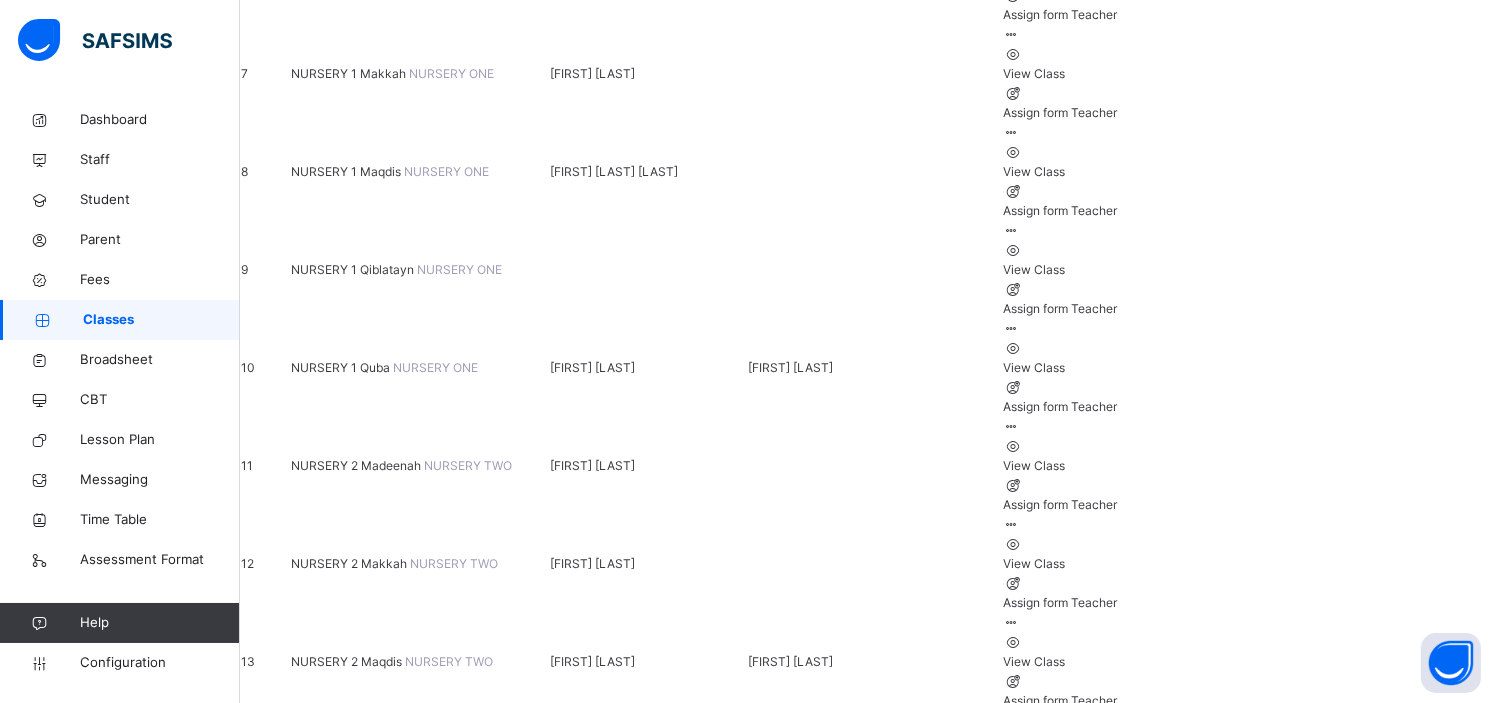scroll, scrollTop: 951, scrollLeft: 0, axis: vertical 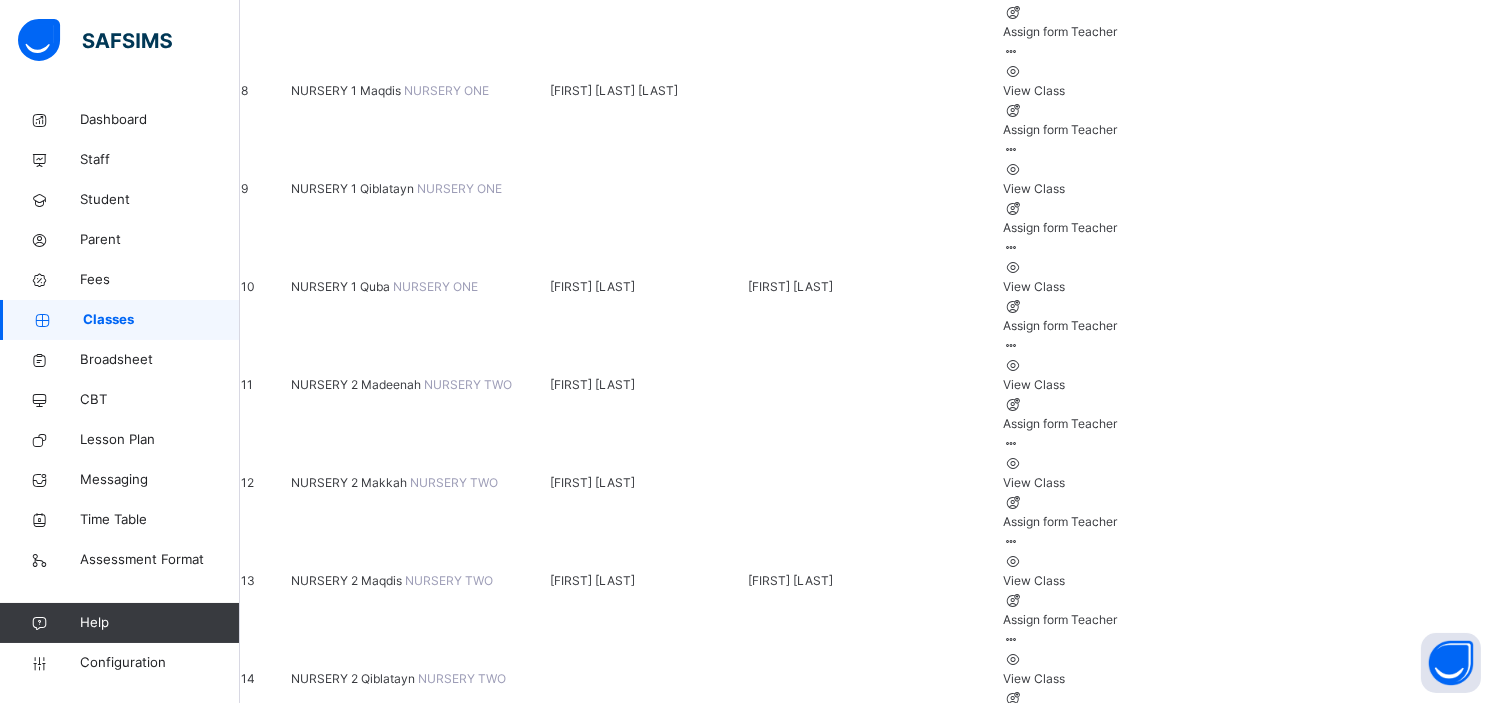 click on "DH 2   Makkah" at bounding box center [331, 1070] 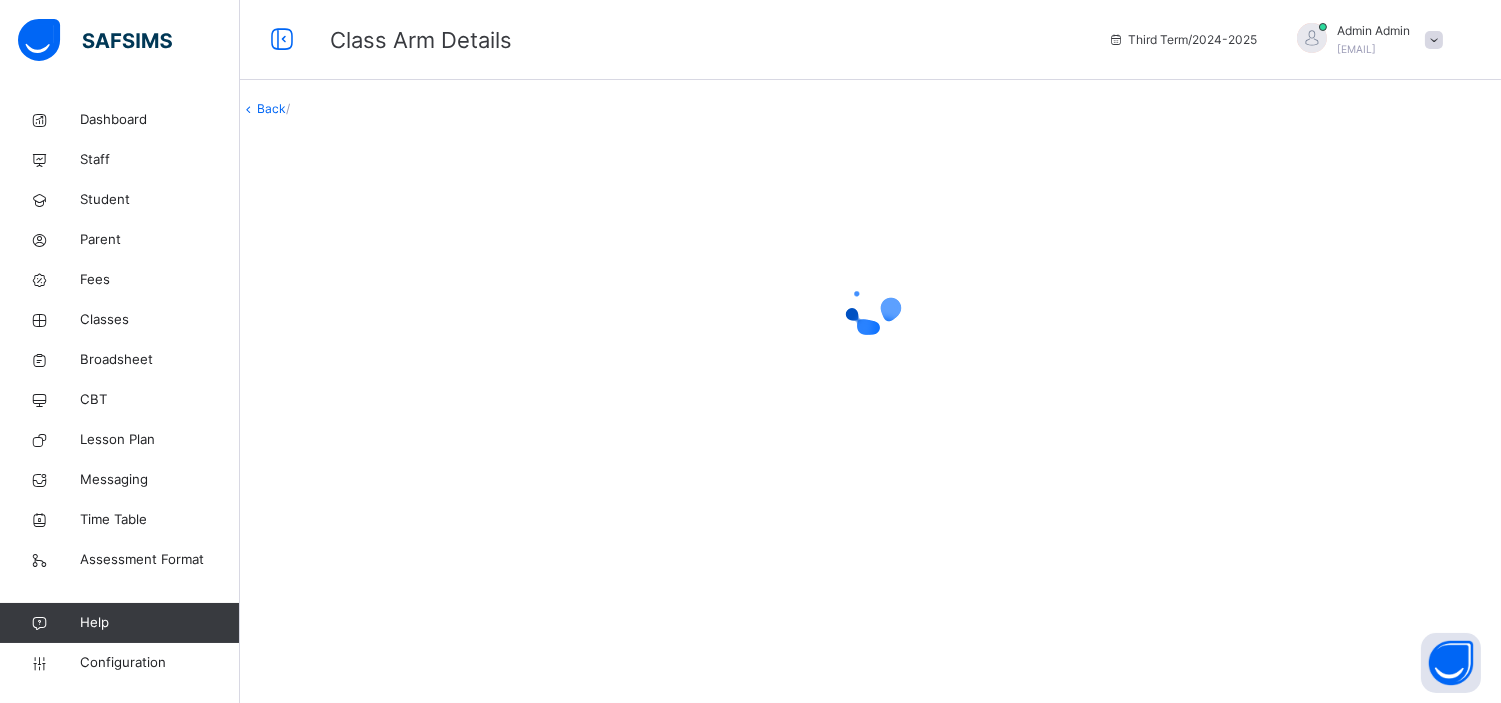 scroll, scrollTop: 0, scrollLeft: 0, axis: both 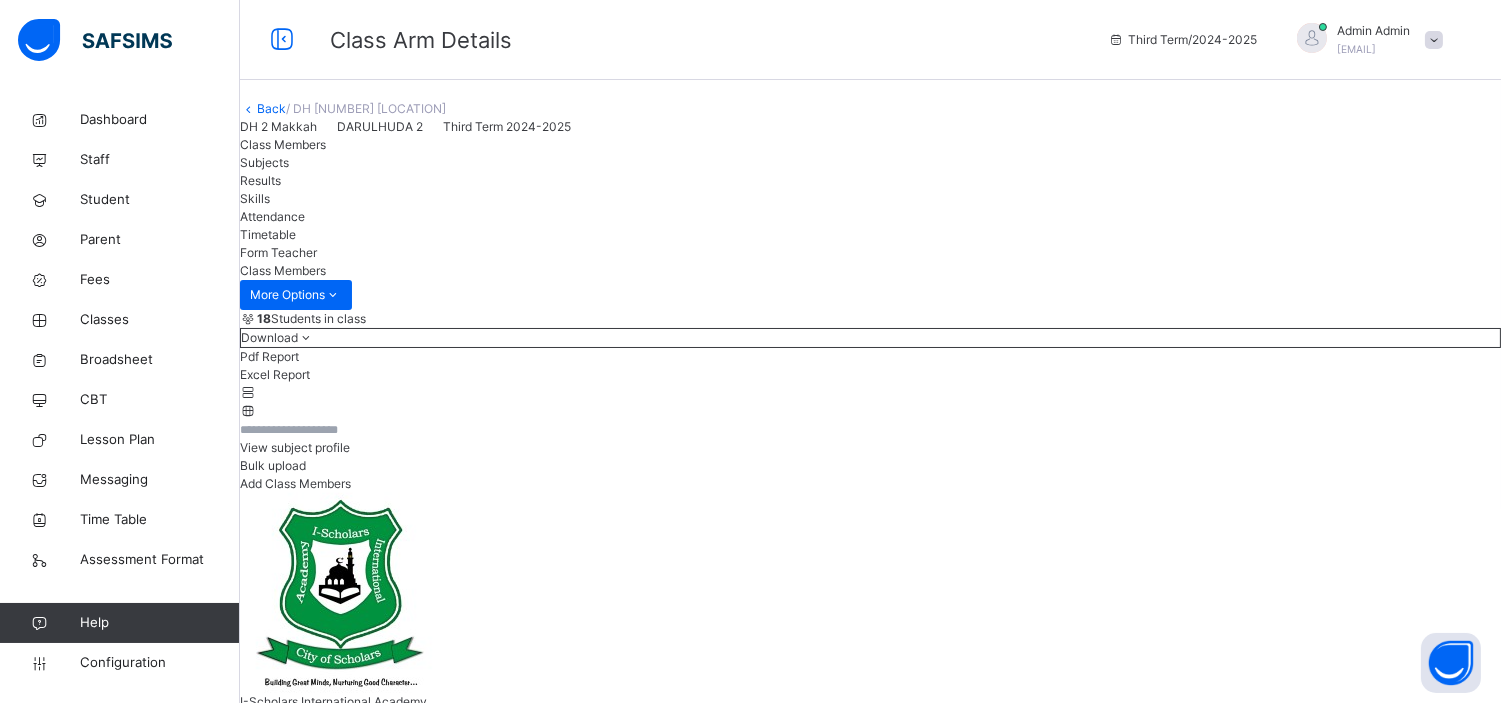 click on "Skills" at bounding box center (255, 198) 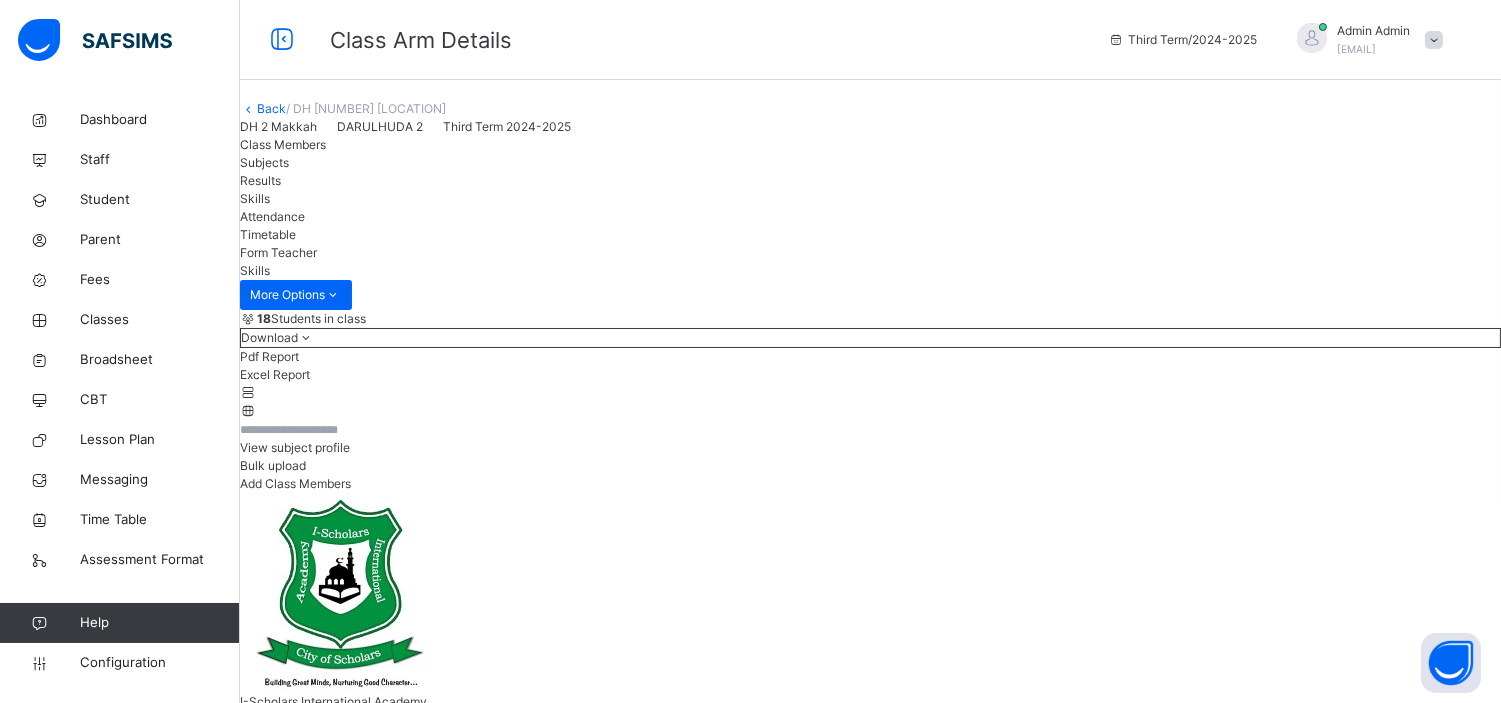 click on "AAISHA  IBRAHIM-BAKARE" at bounding box center [870, 7061] 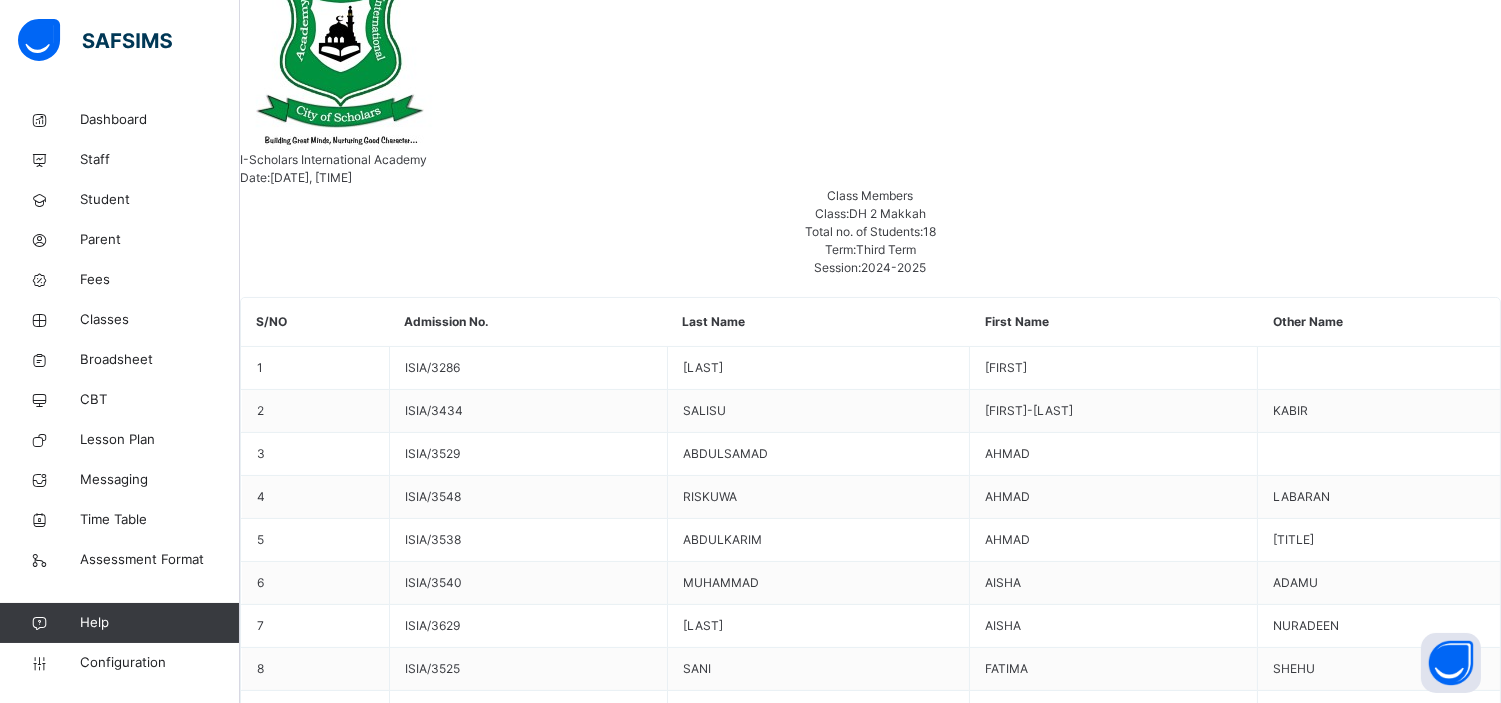 scroll, scrollTop: 567, scrollLeft: 0, axis: vertical 